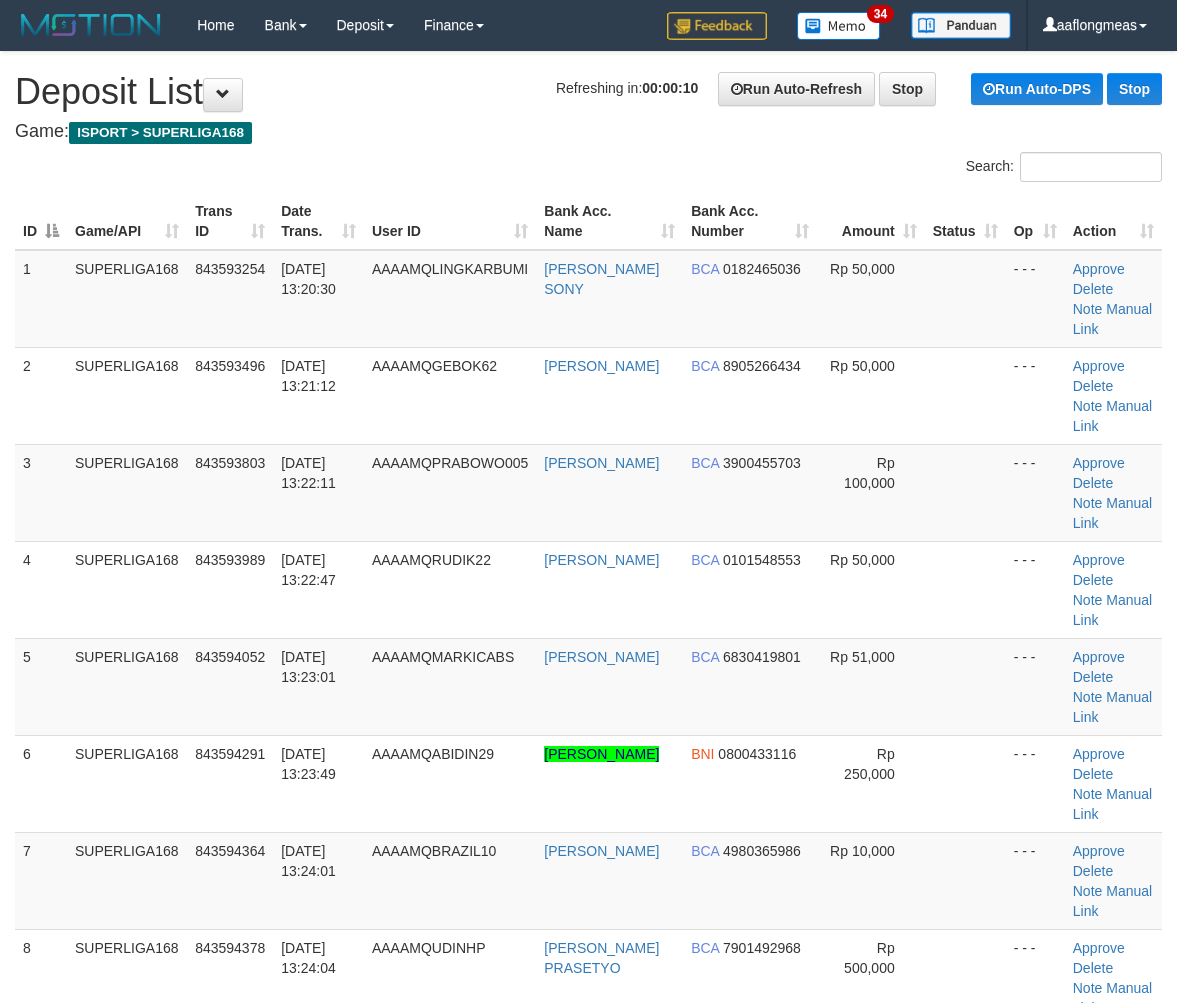 scroll, scrollTop: 0, scrollLeft: 0, axis: both 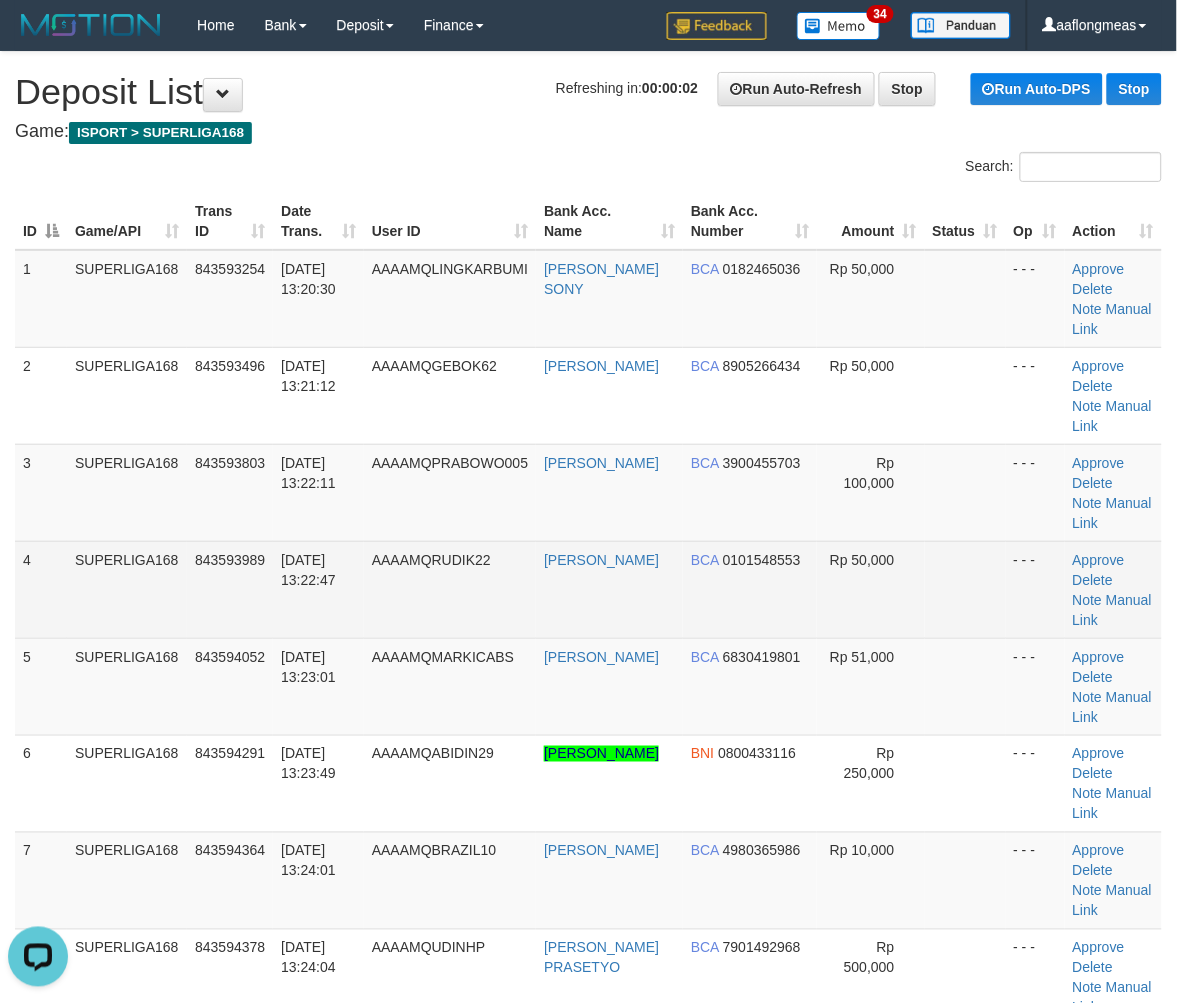 click at bounding box center [965, 589] 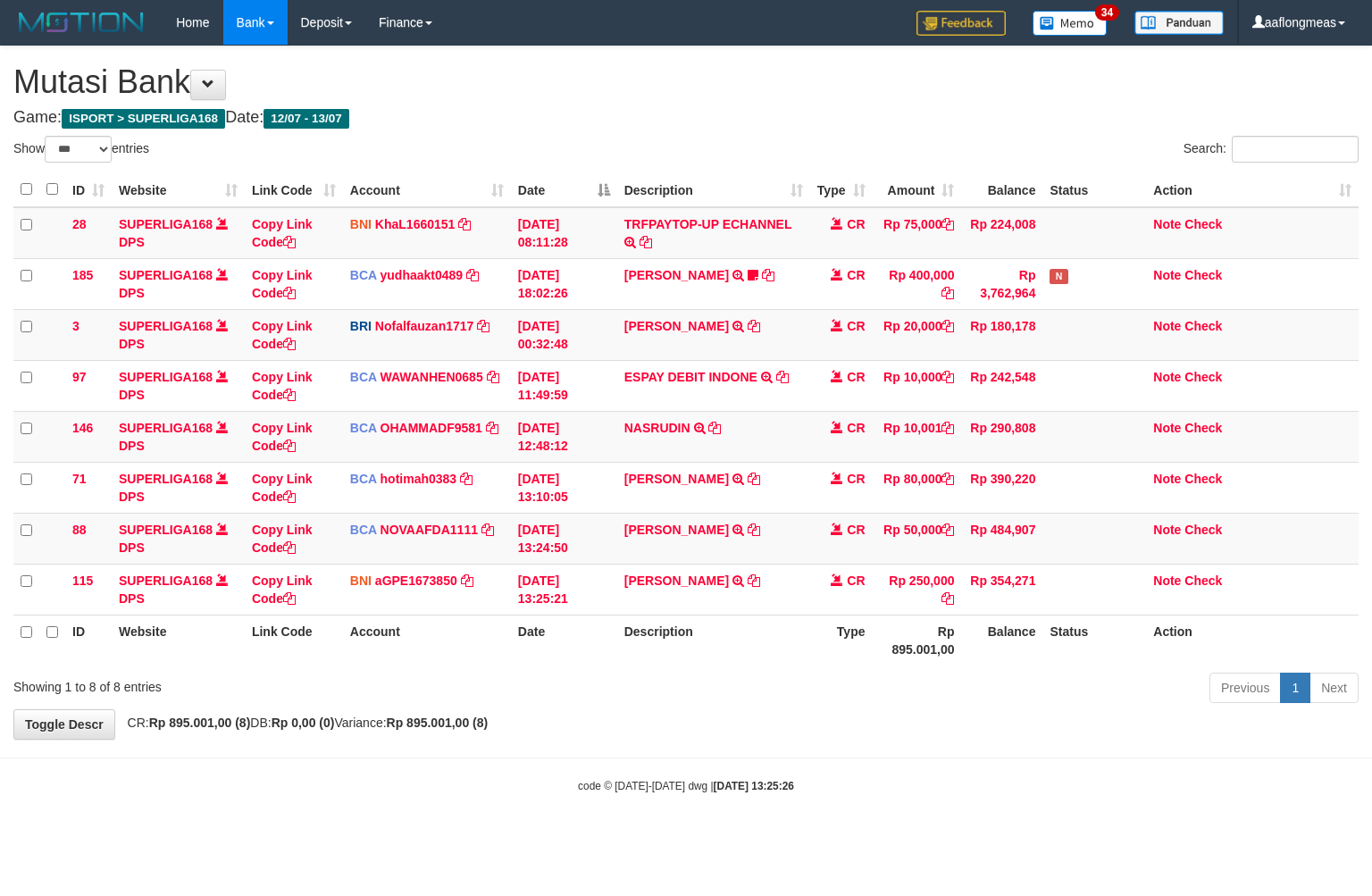 select on "***" 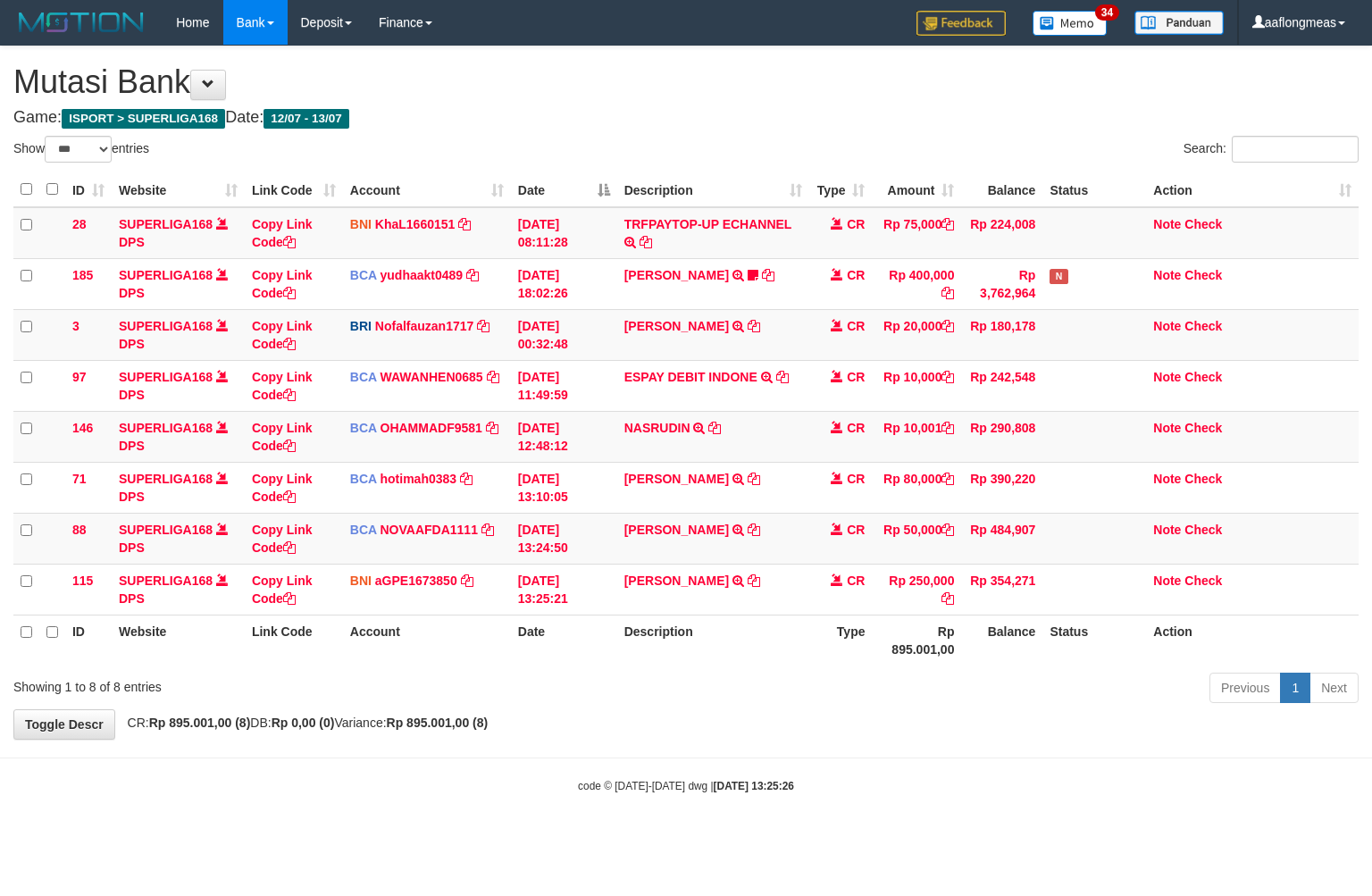scroll, scrollTop: 0, scrollLeft: 0, axis: both 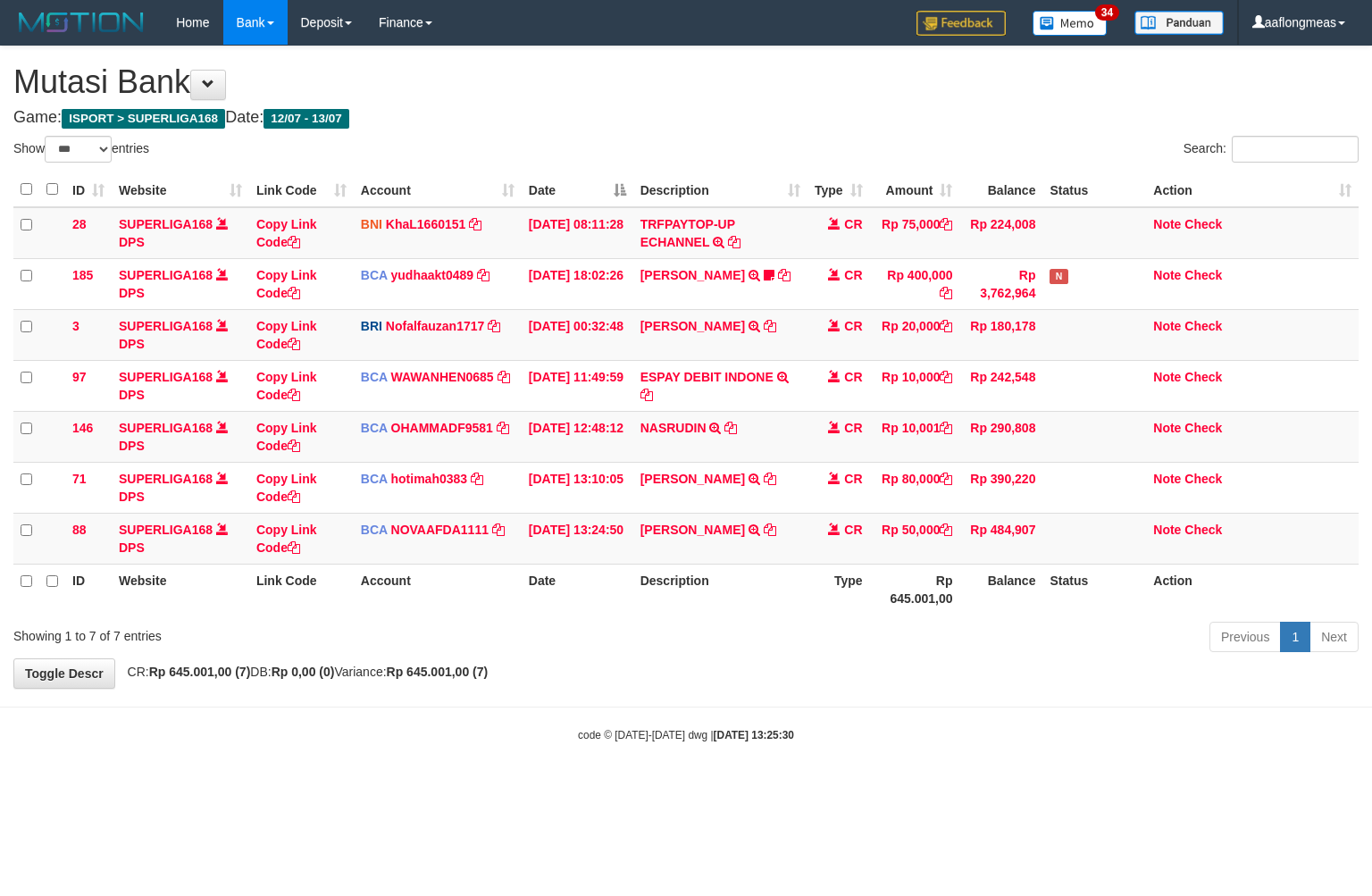select on "***" 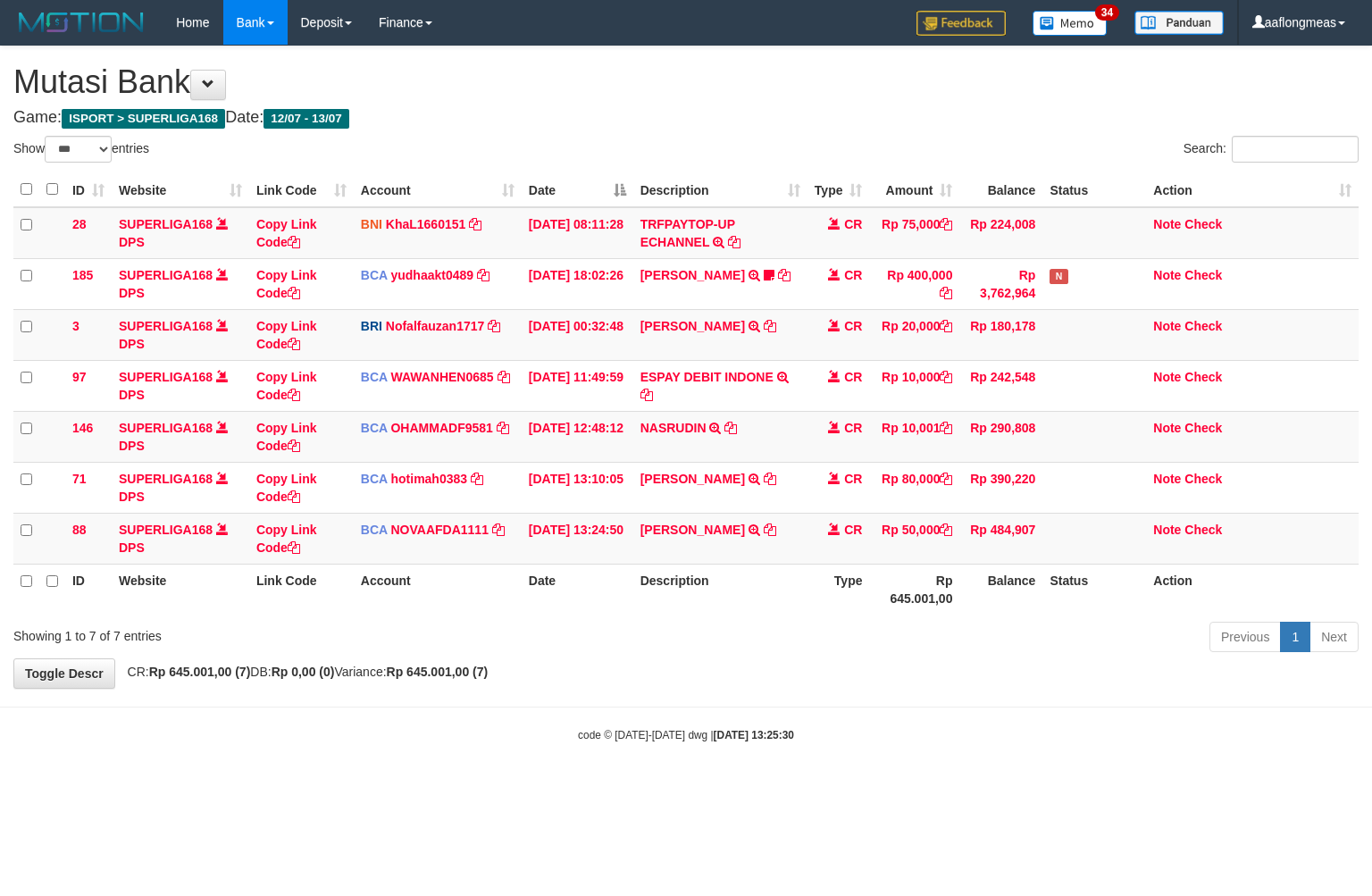 scroll, scrollTop: 0, scrollLeft: 0, axis: both 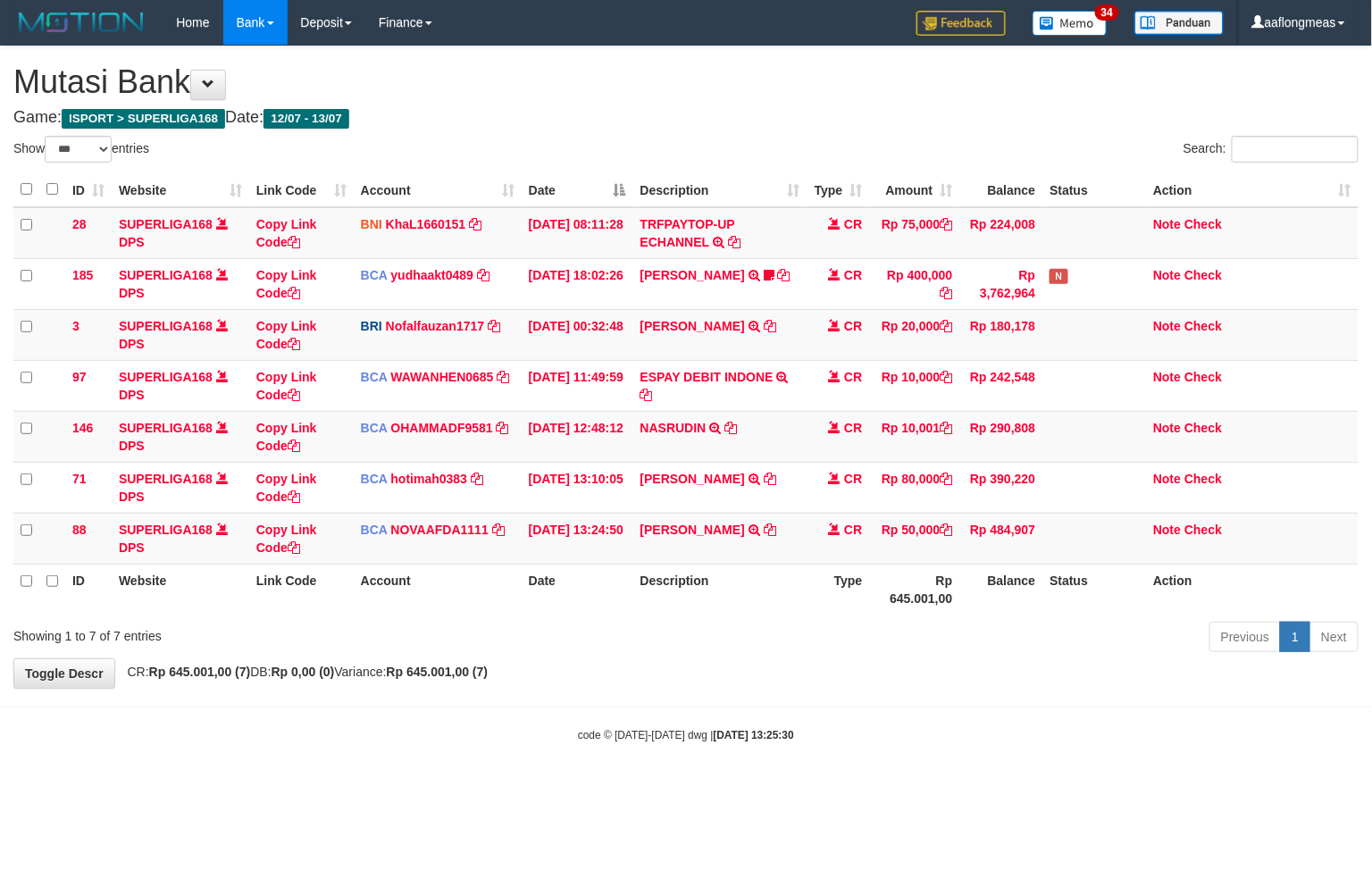 click on "**********" at bounding box center [686, 367] 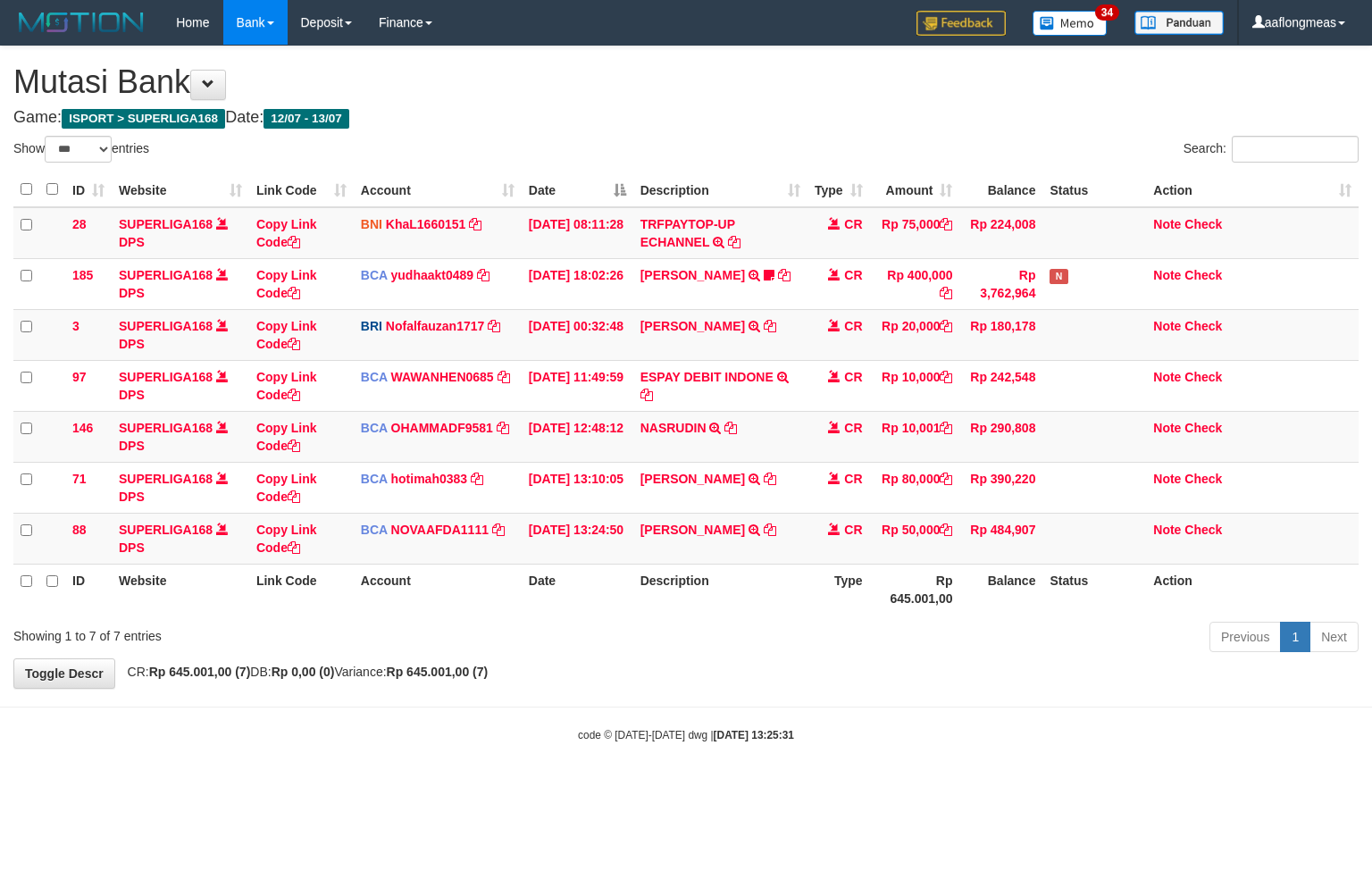 select on "***" 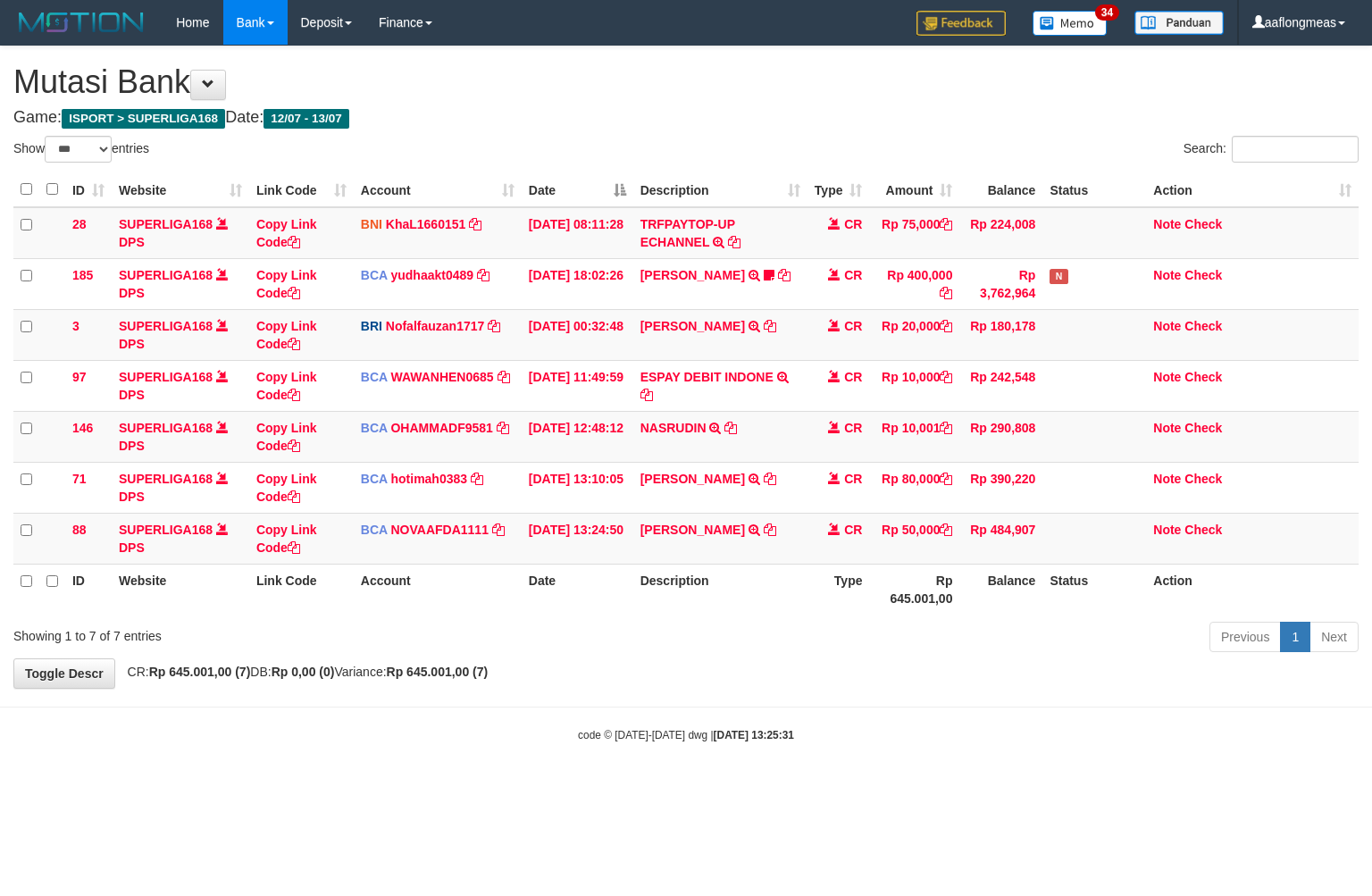 scroll, scrollTop: 0, scrollLeft: 0, axis: both 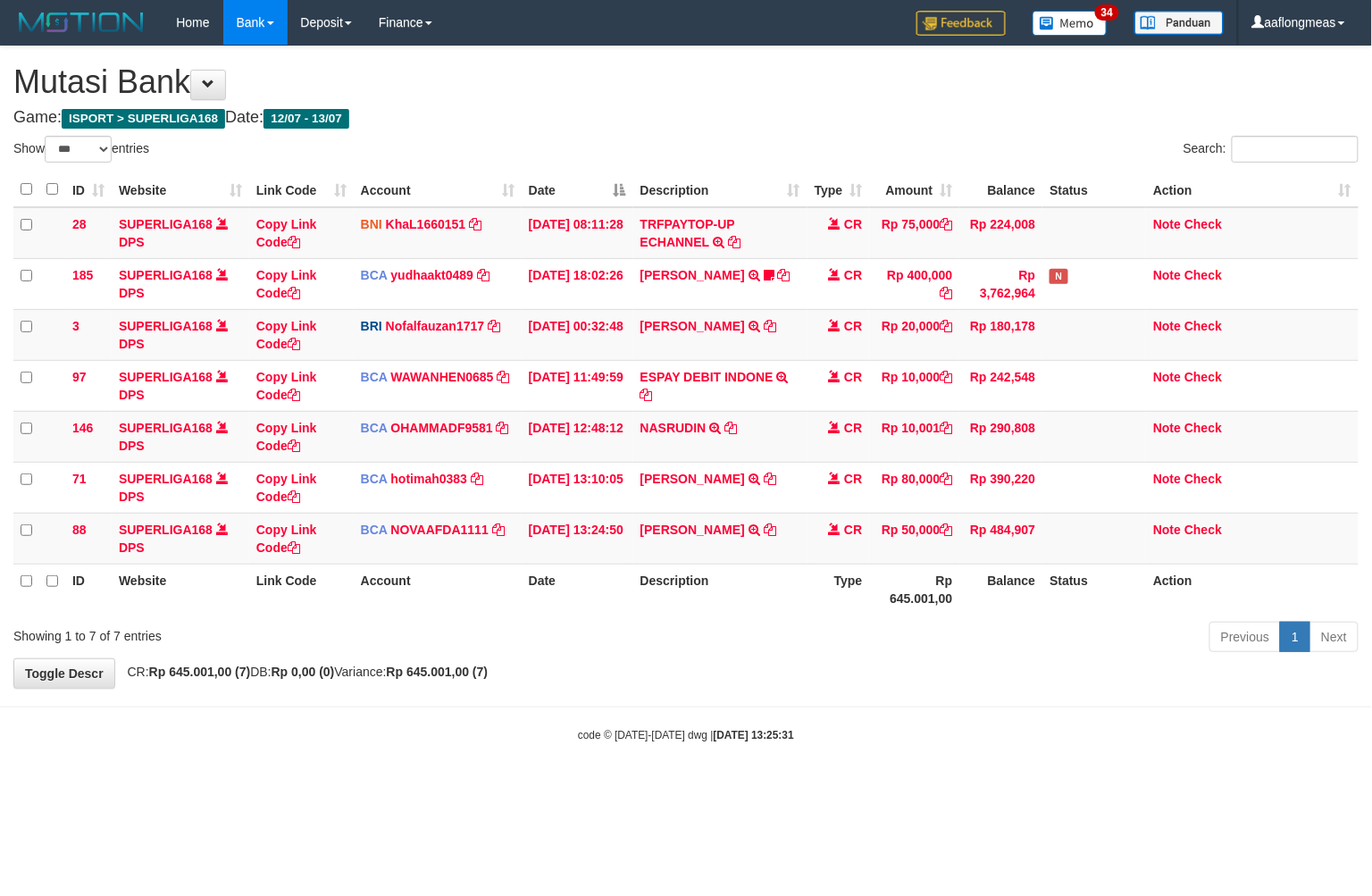 click on "**********" at bounding box center (686, 367) 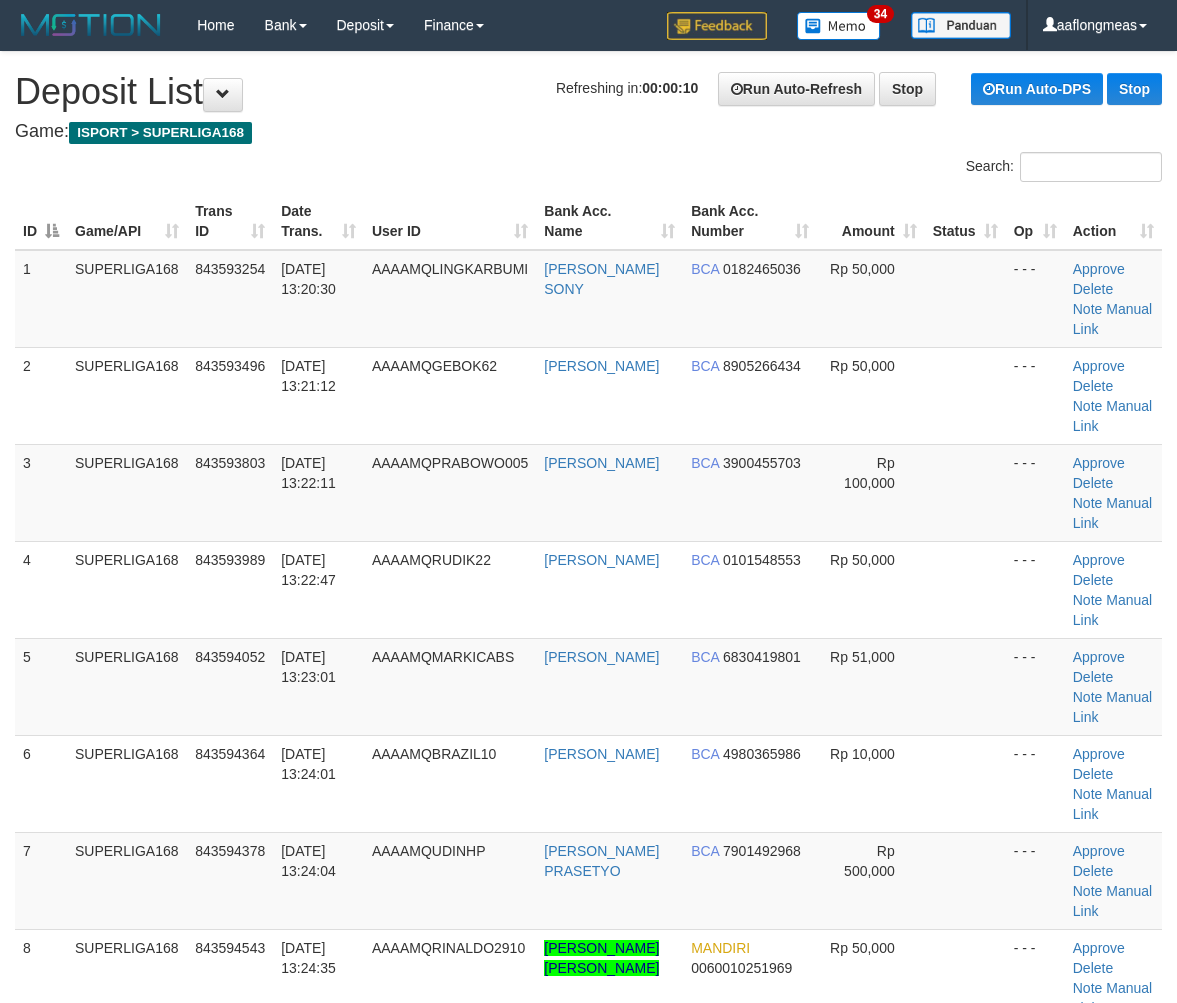 scroll, scrollTop: 0, scrollLeft: 0, axis: both 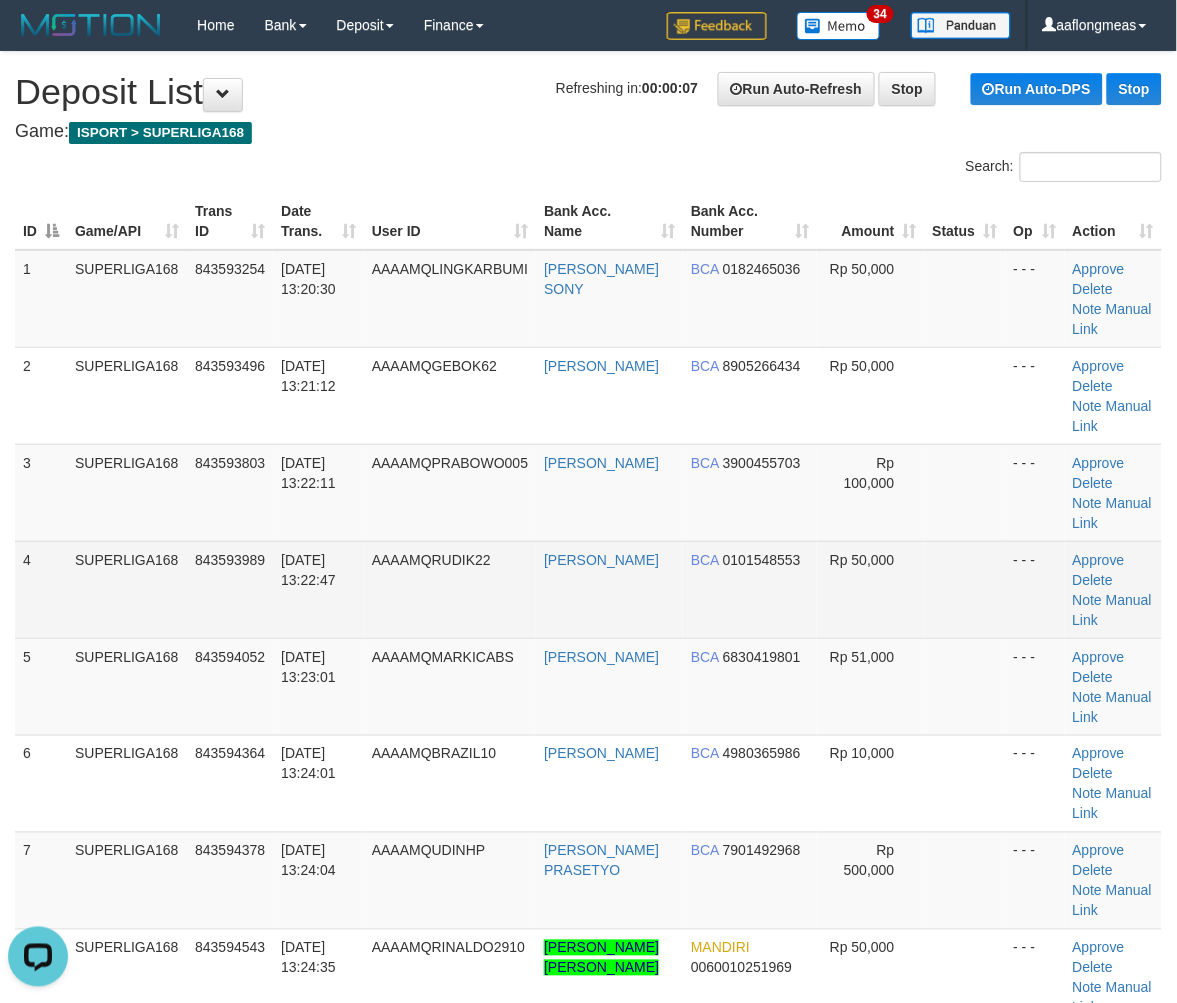 drag, startPoint x: 961, startPoint y: 615, endPoint x: 968, endPoint y: 623, distance: 10.630146 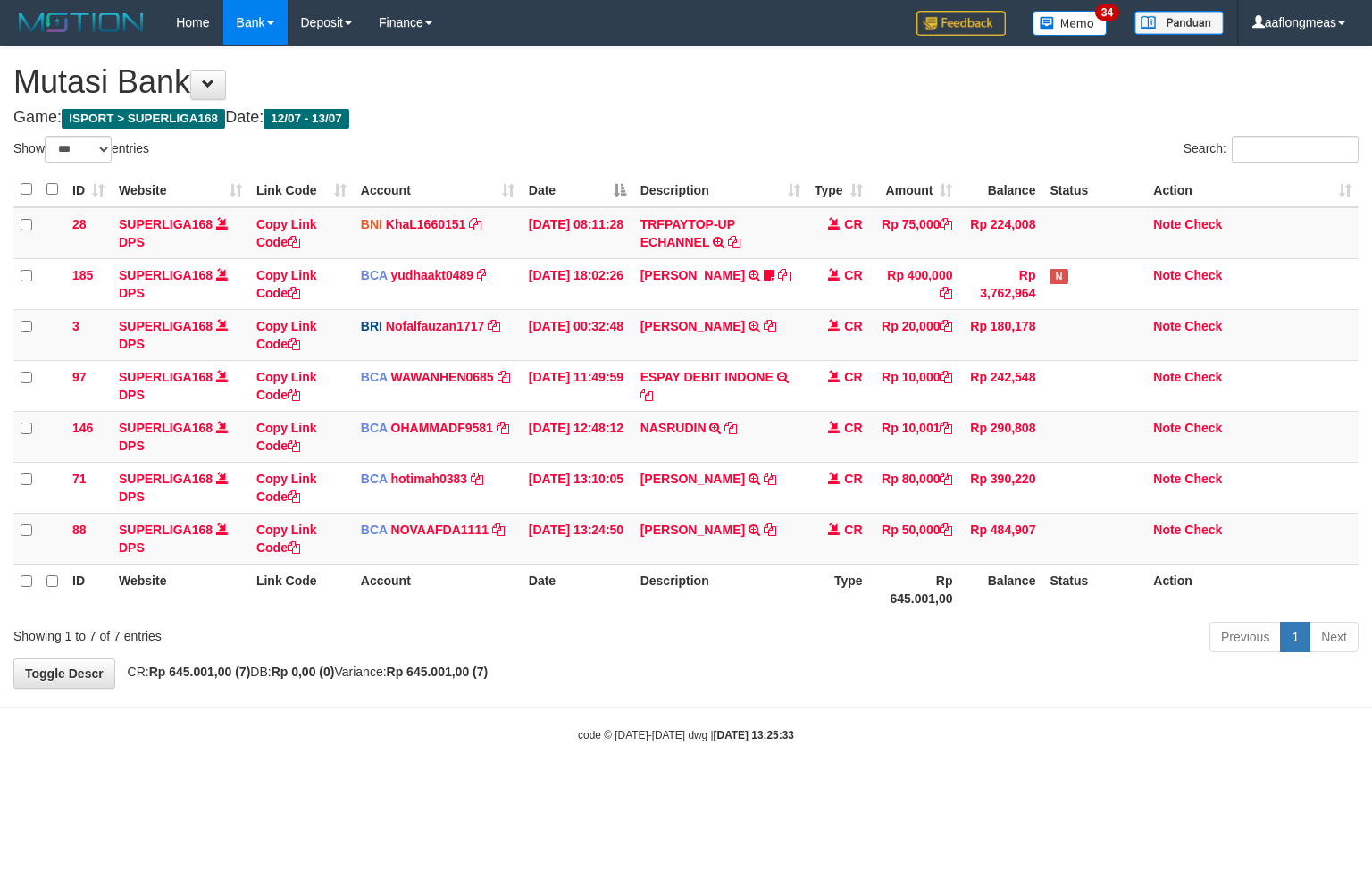 select on "***" 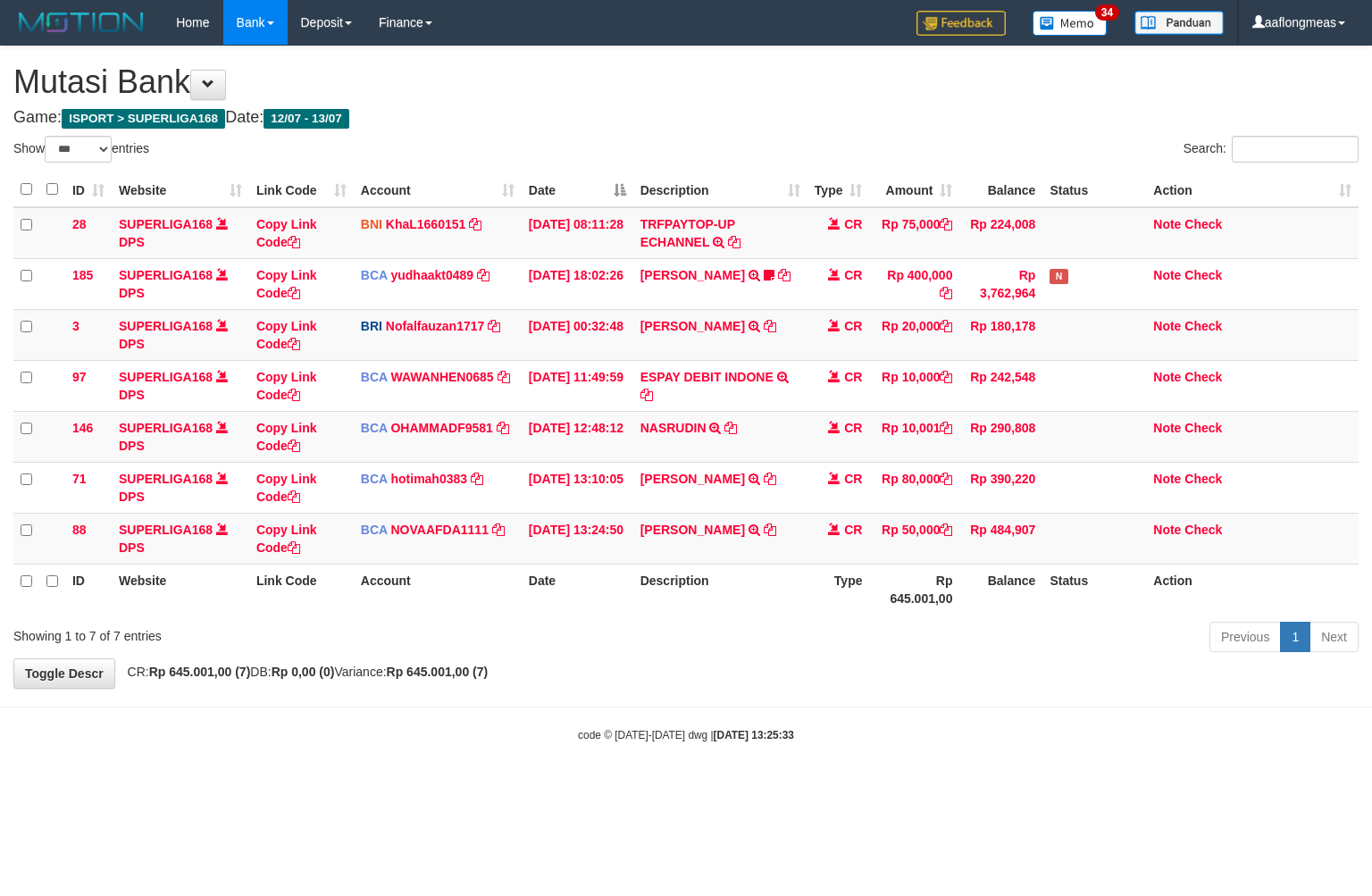 scroll, scrollTop: 0, scrollLeft: 0, axis: both 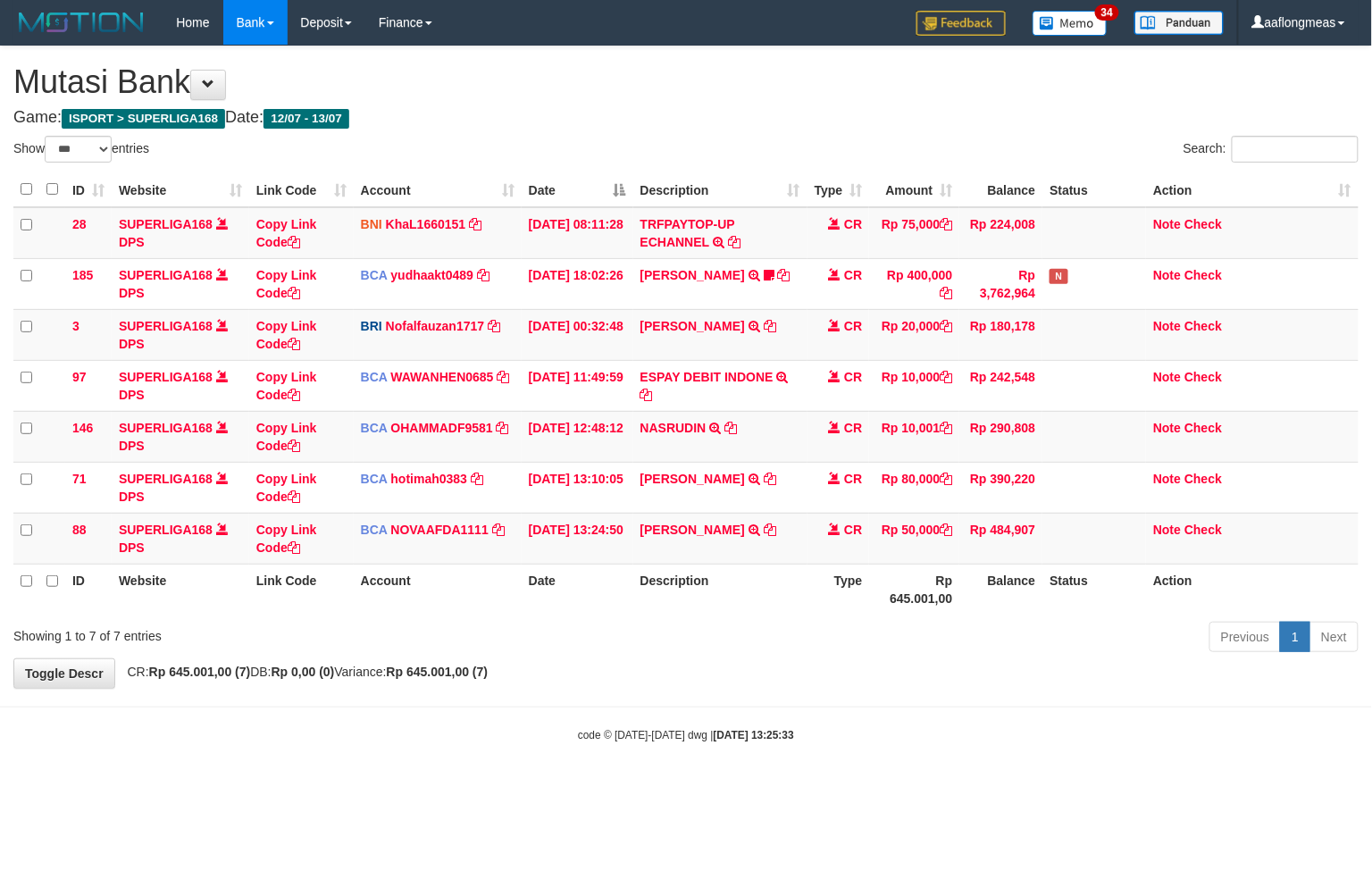 click on "**********" at bounding box center [686, 367] 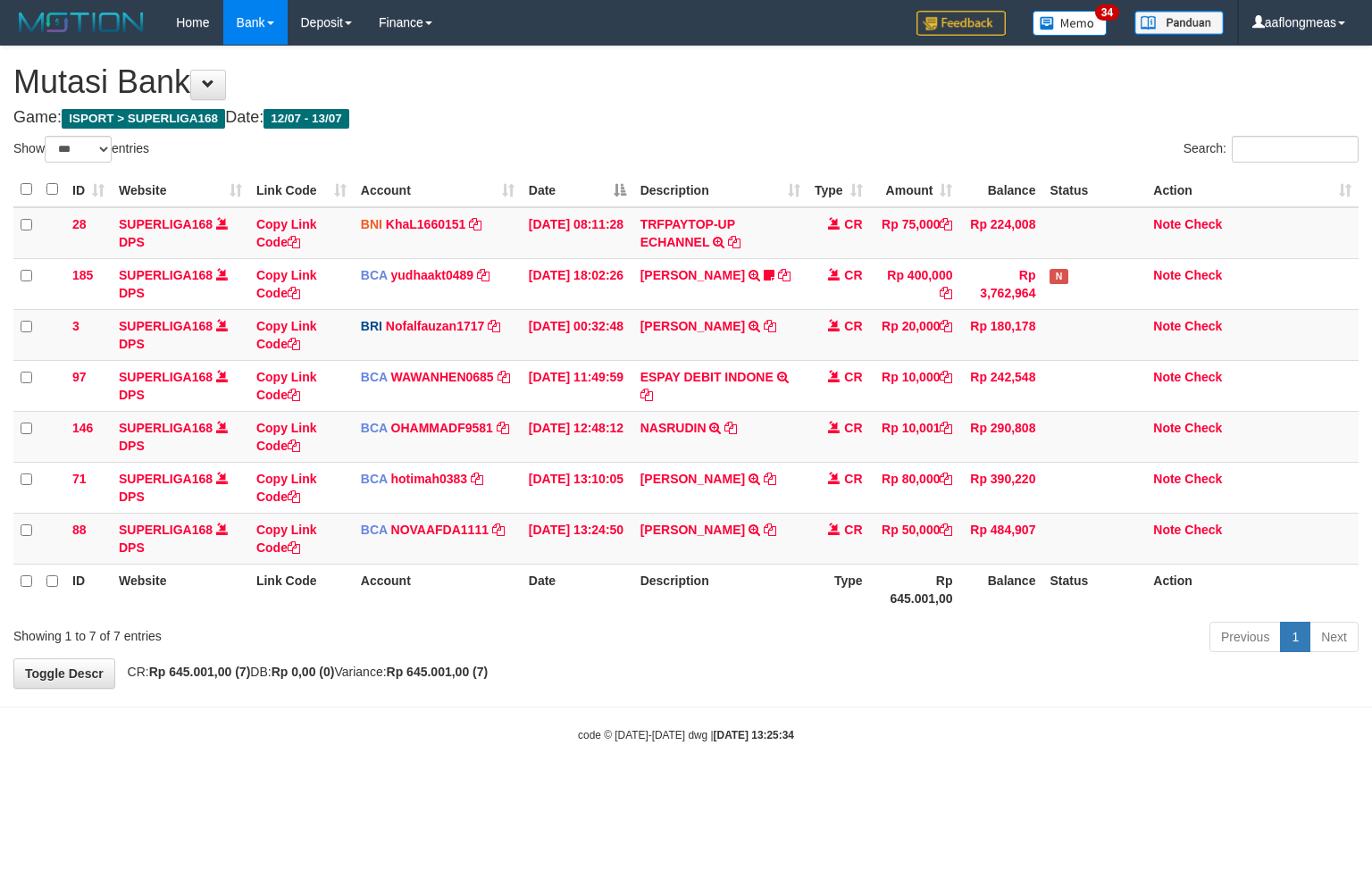 select on "***" 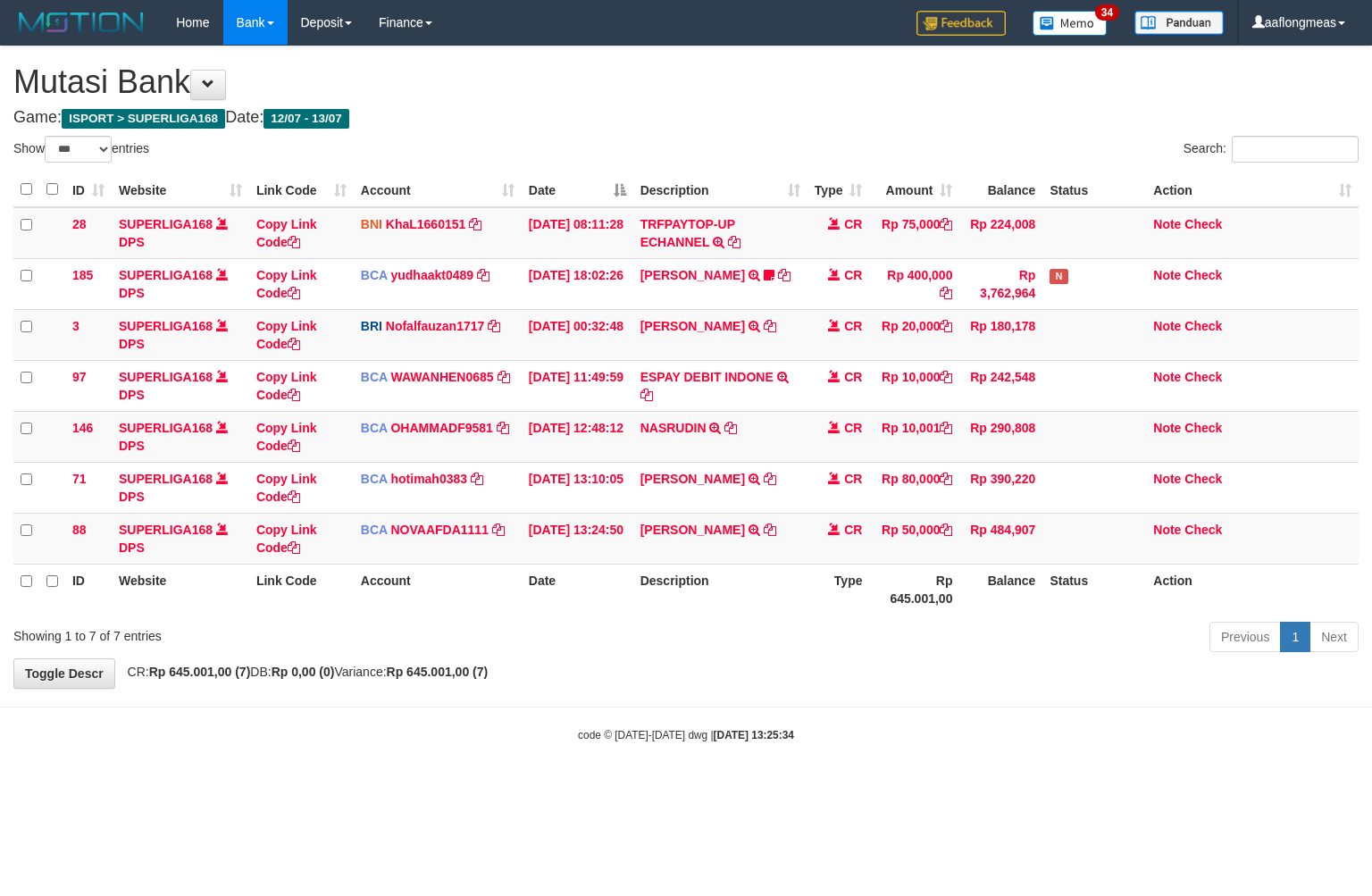 scroll, scrollTop: 0, scrollLeft: 0, axis: both 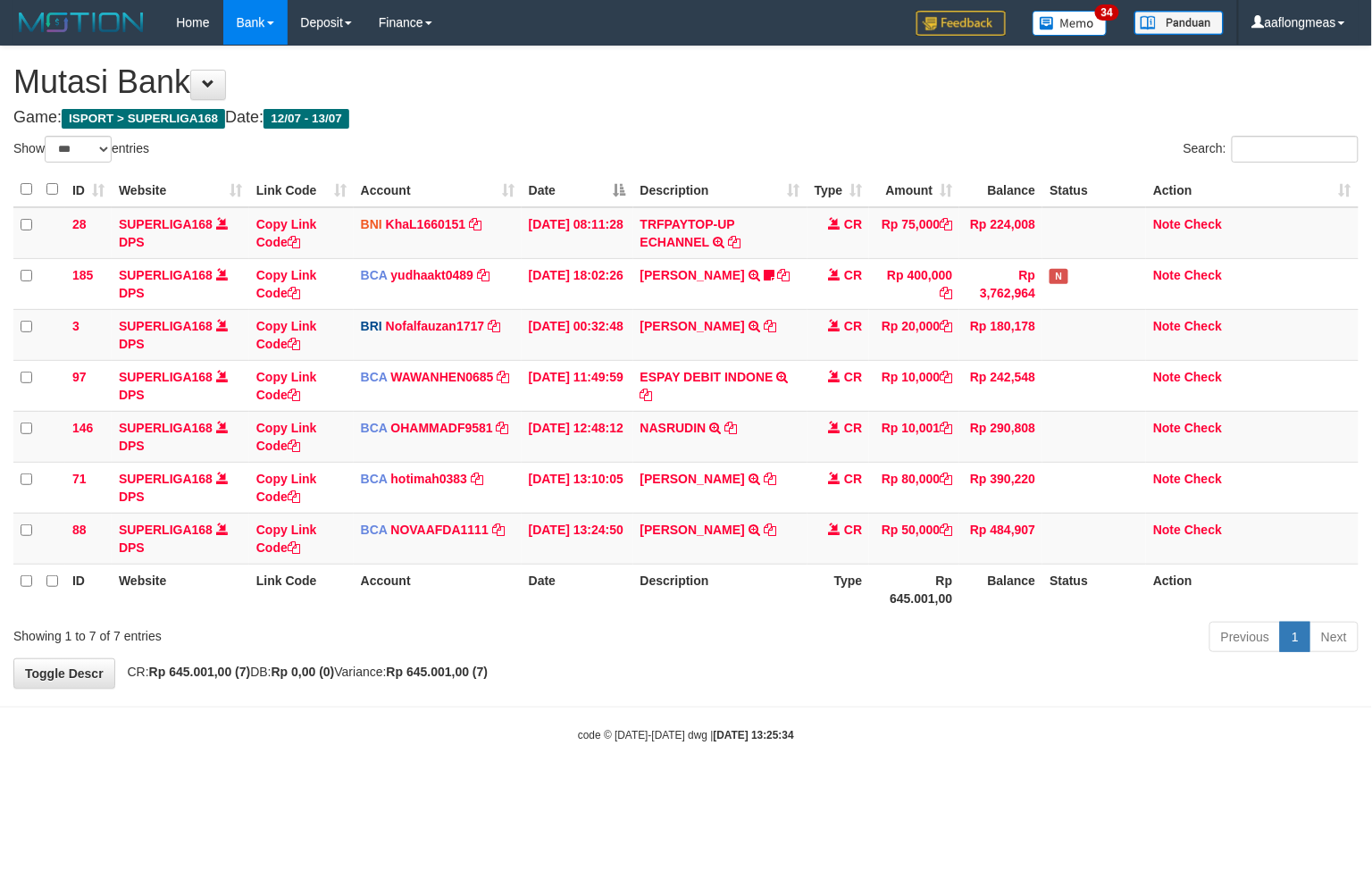click on "**********" at bounding box center [686, 367] 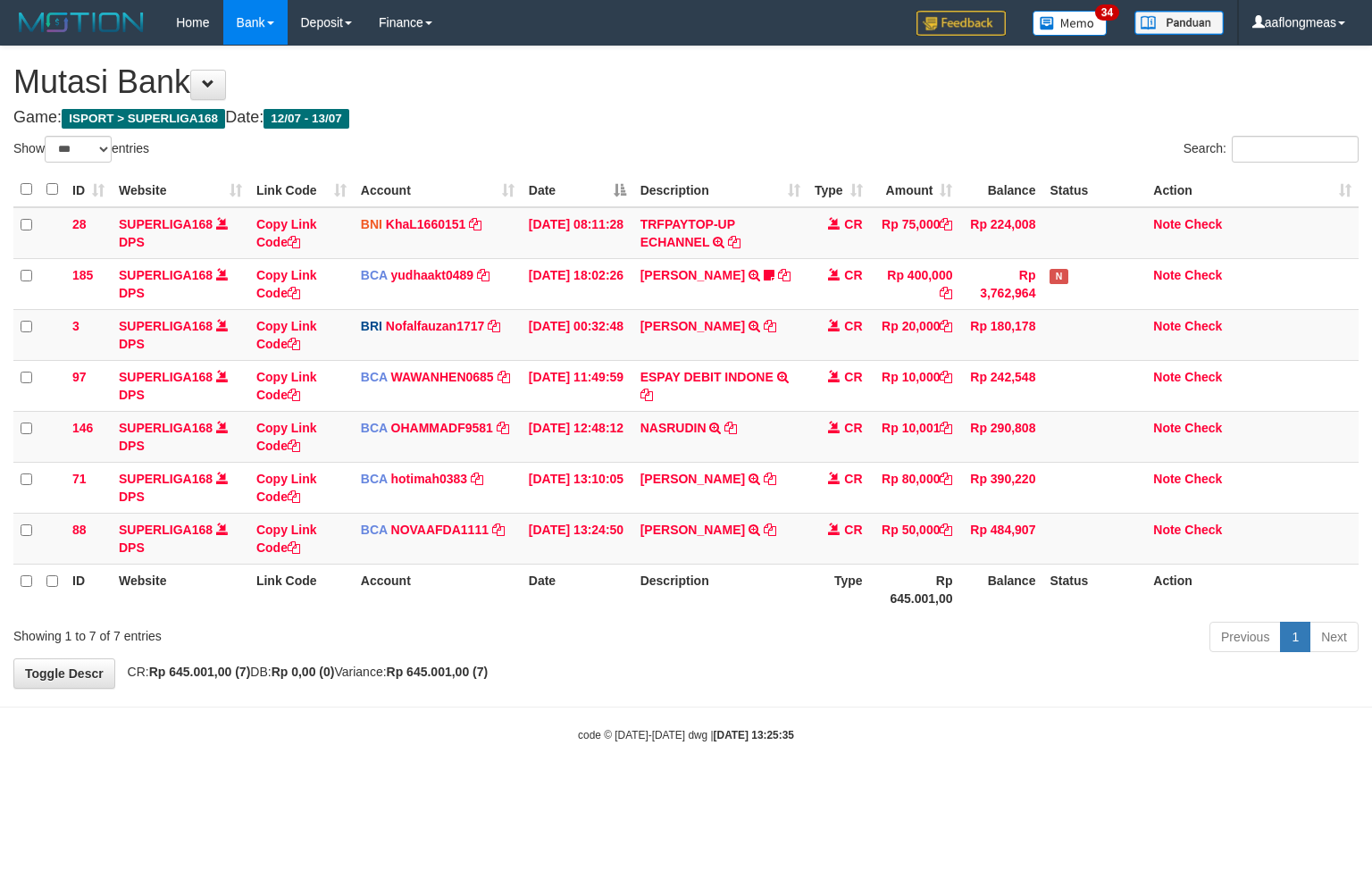 select on "***" 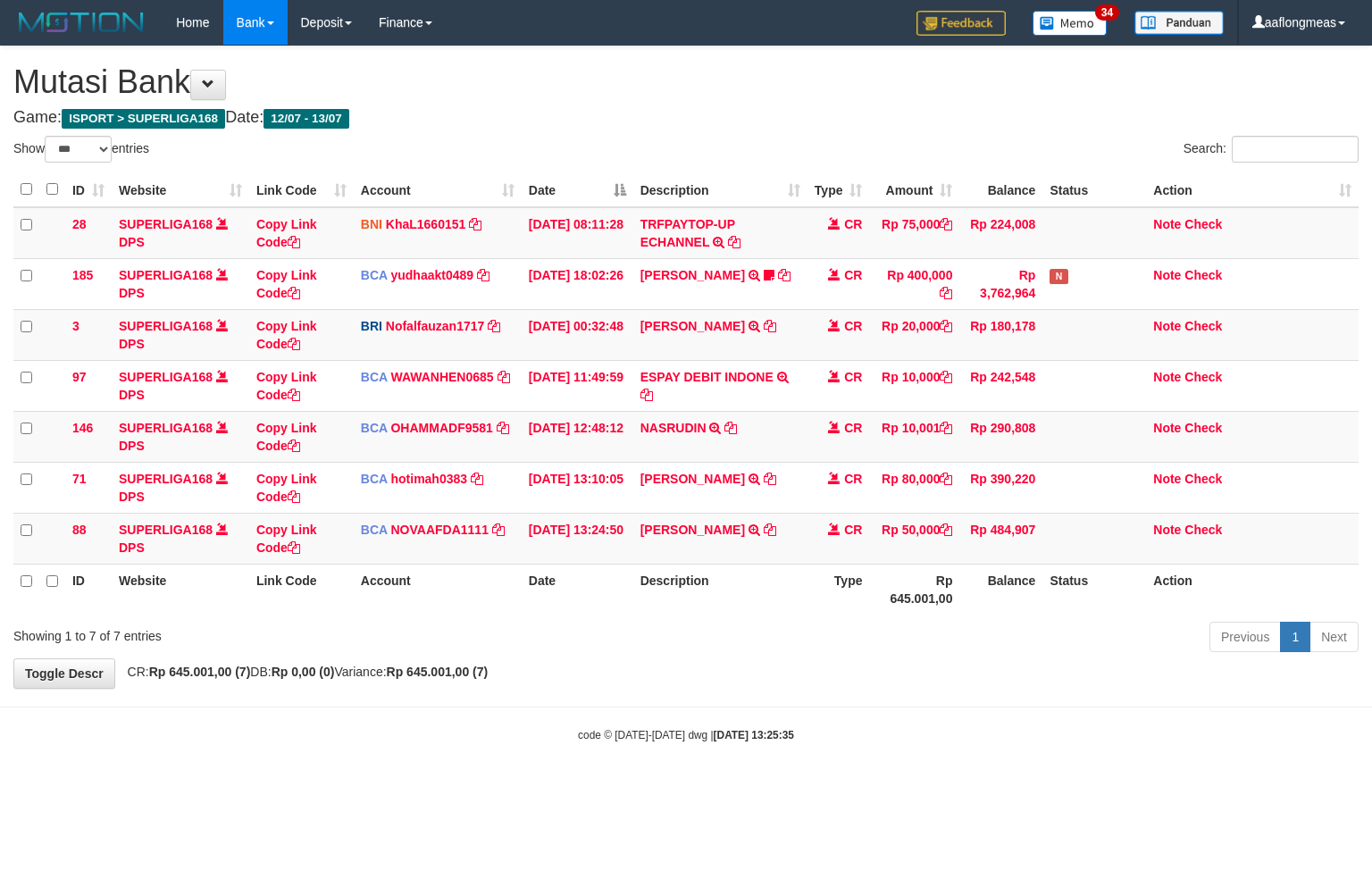 scroll, scrollTop: 0, scrollLeft: 0, axis: both 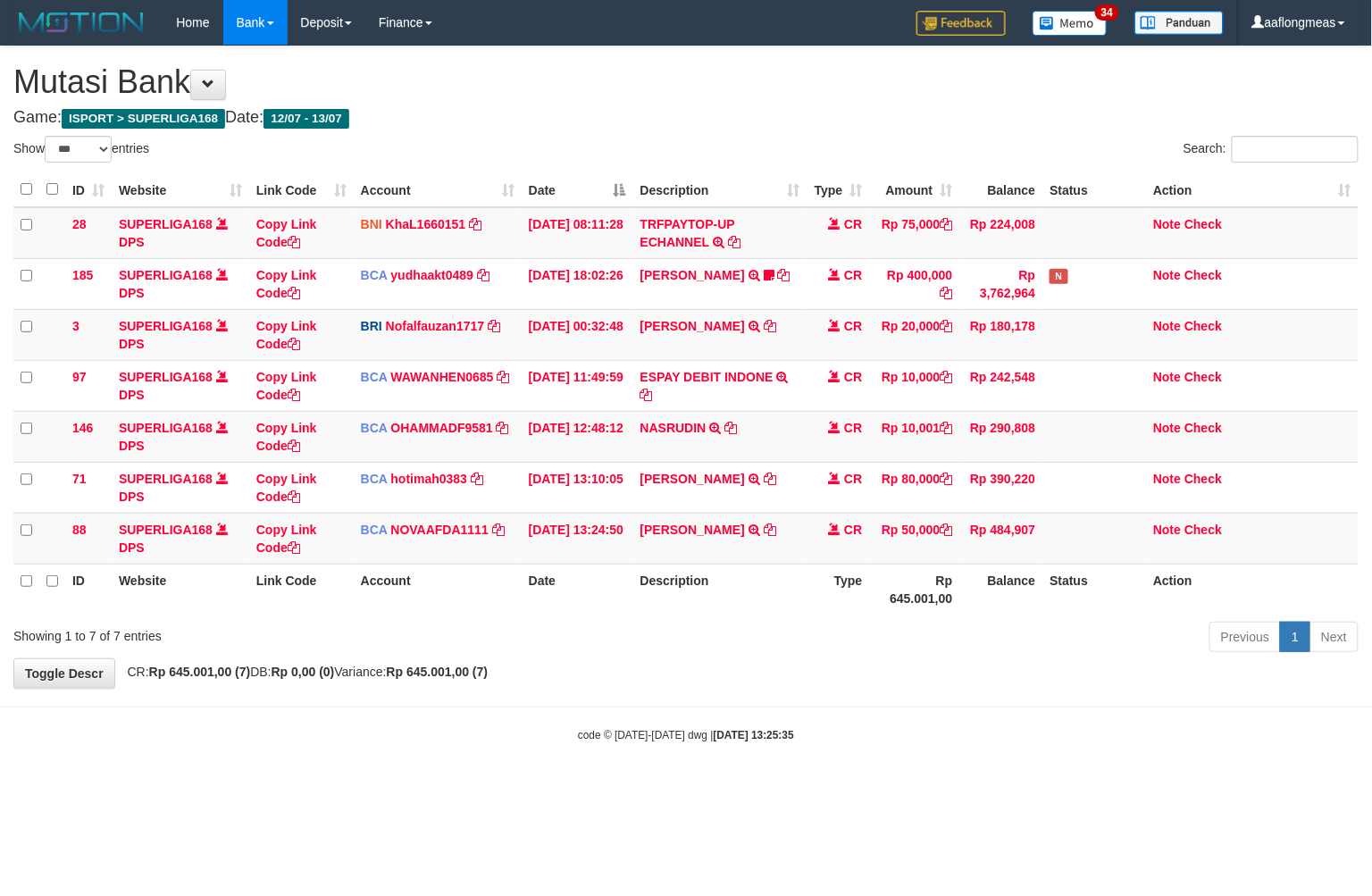 click on "**********" at bounding box center [686, 367] 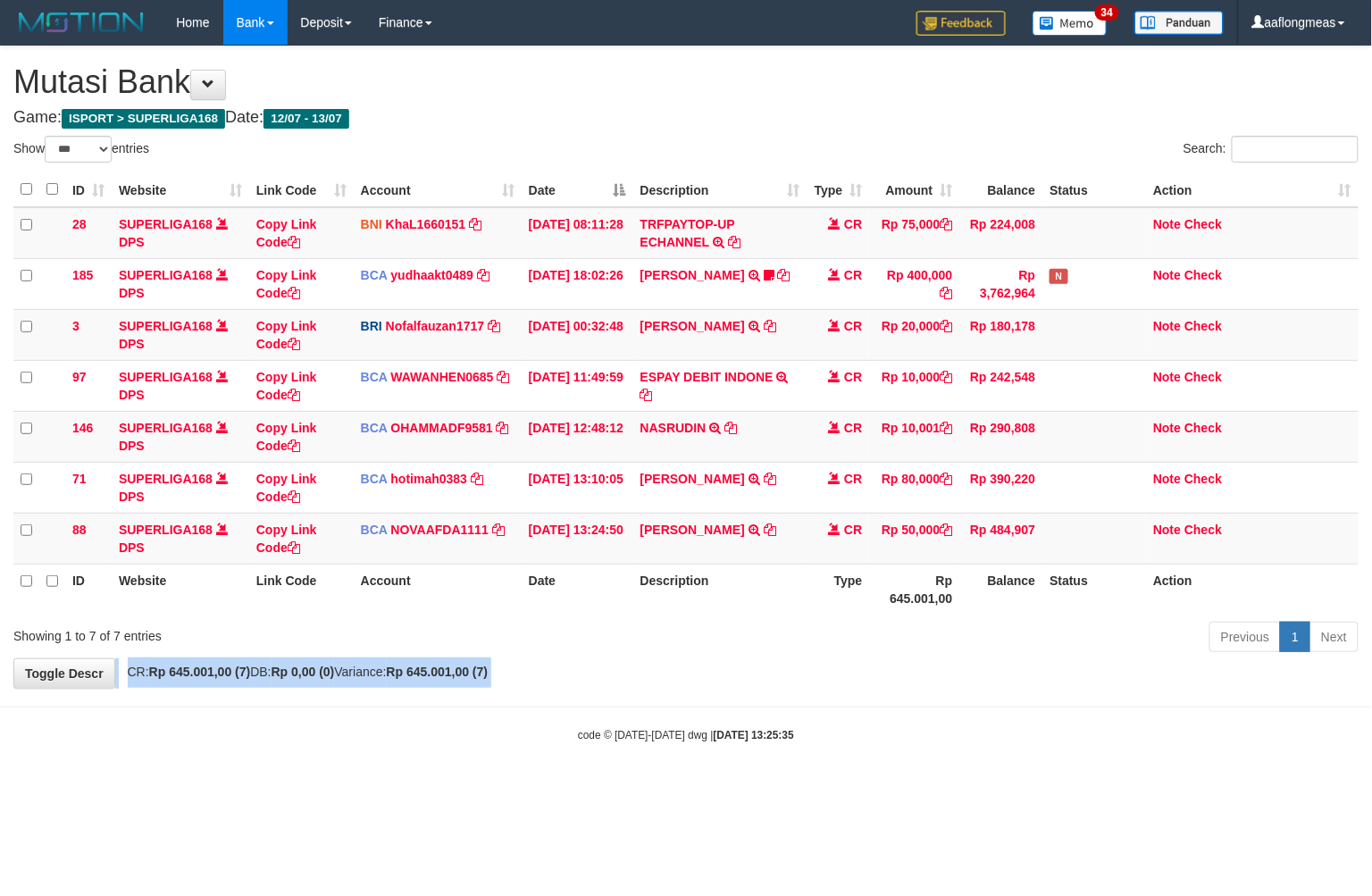 click on "**********" at bounding box center (686, 367) 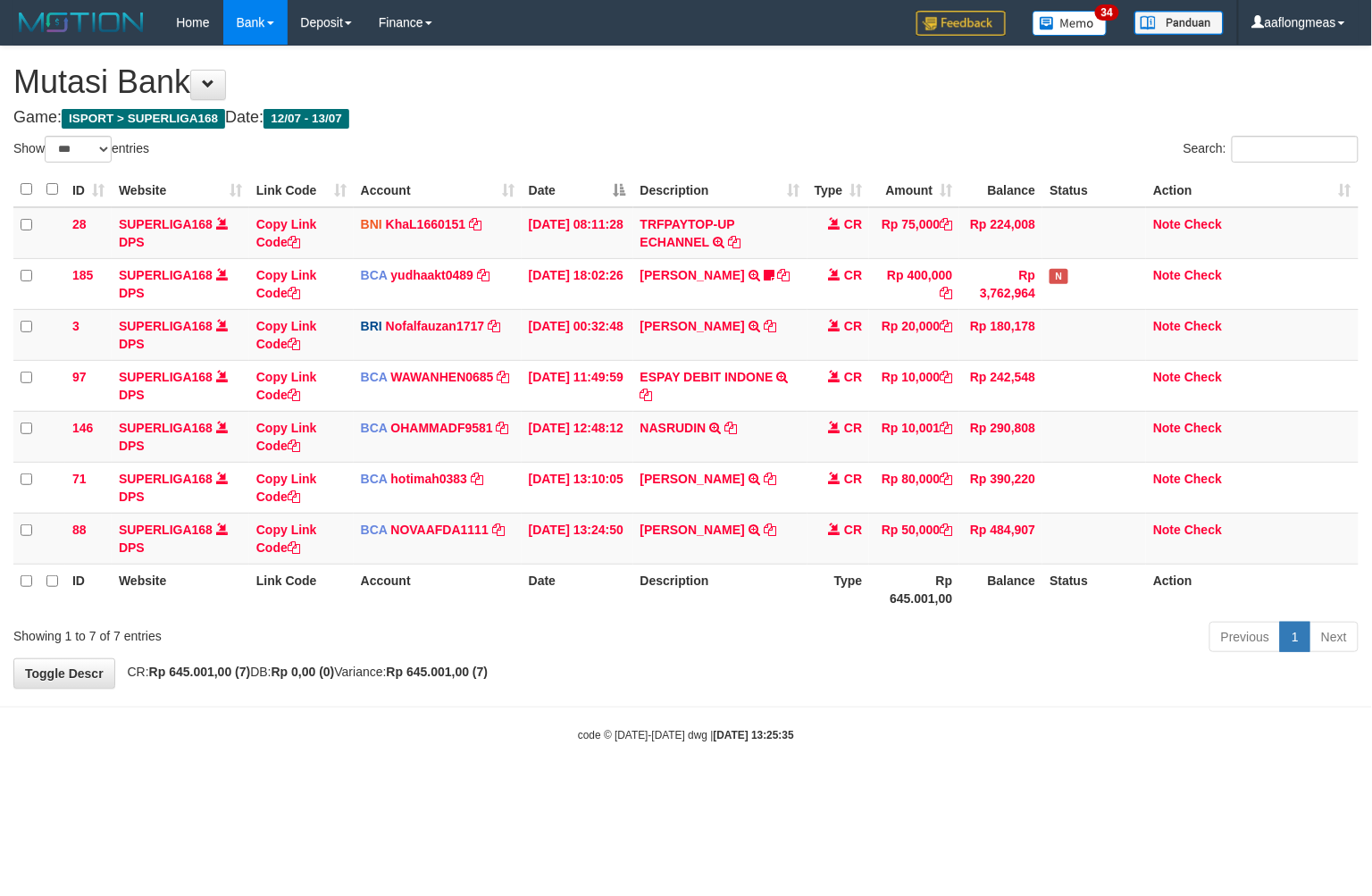 click on "**********" at bounding box center [686, 367] 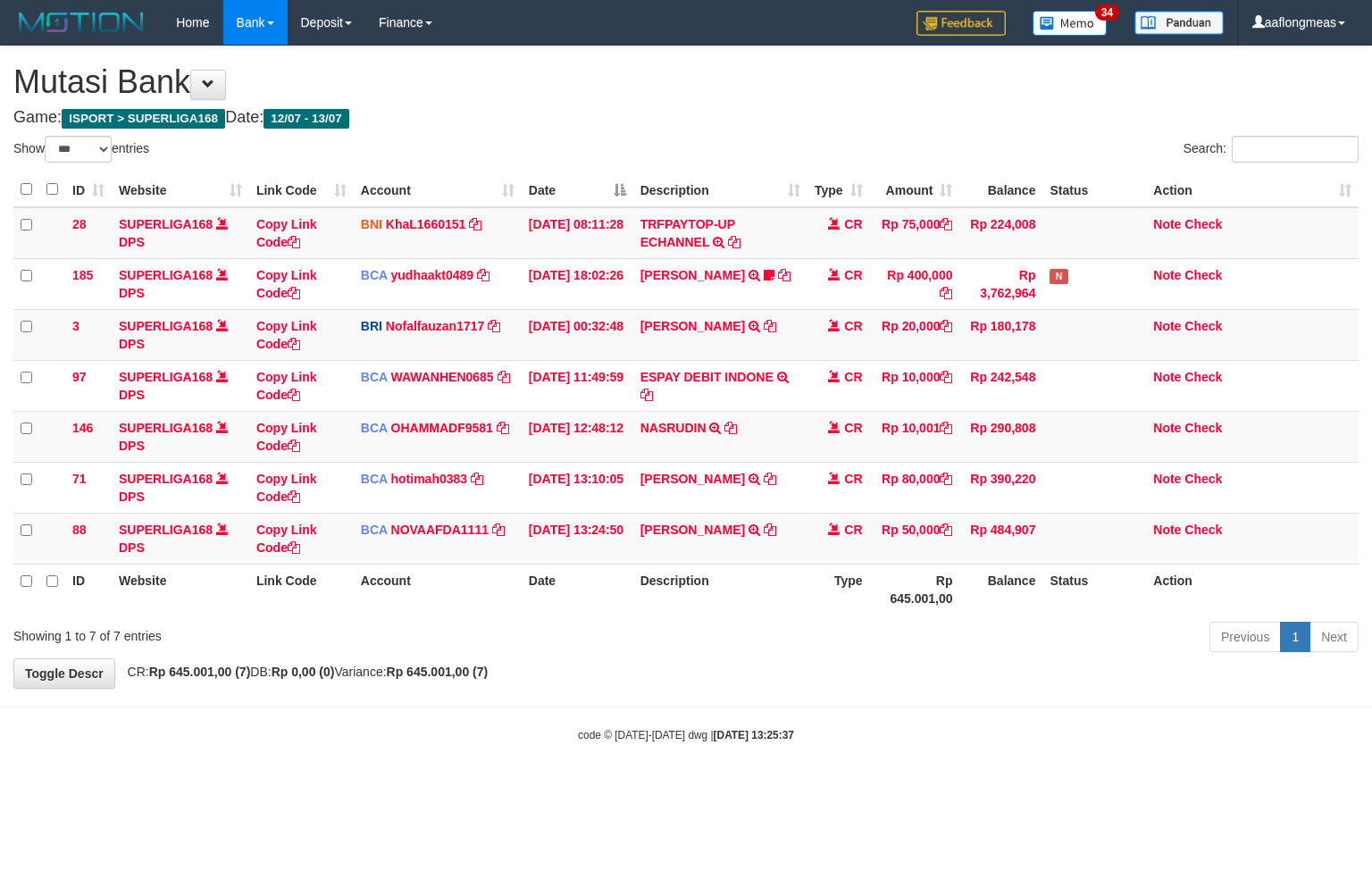 select on "***" 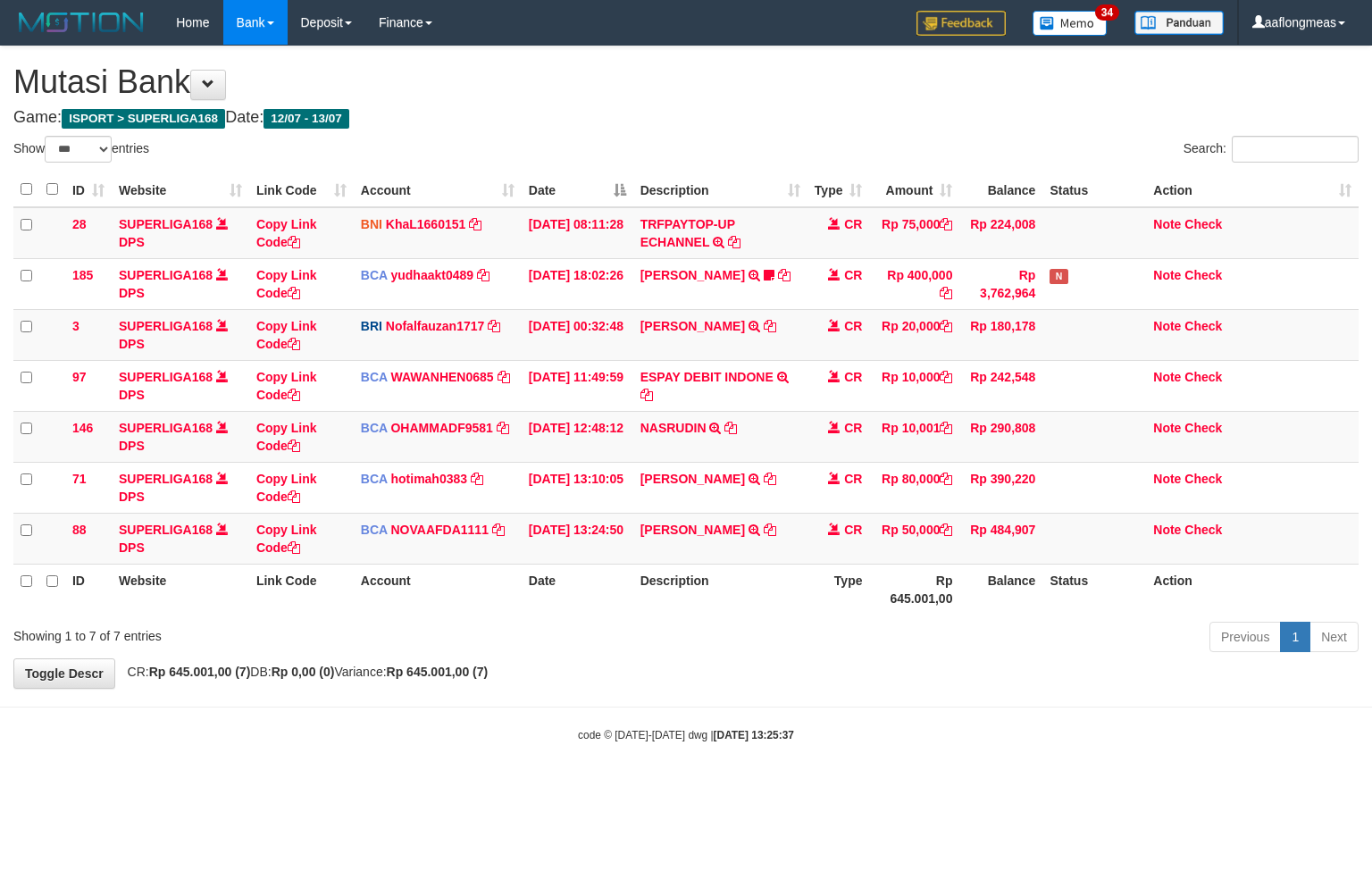 scroll, scrollTop: 0, scrollLeft: 0, axis: both 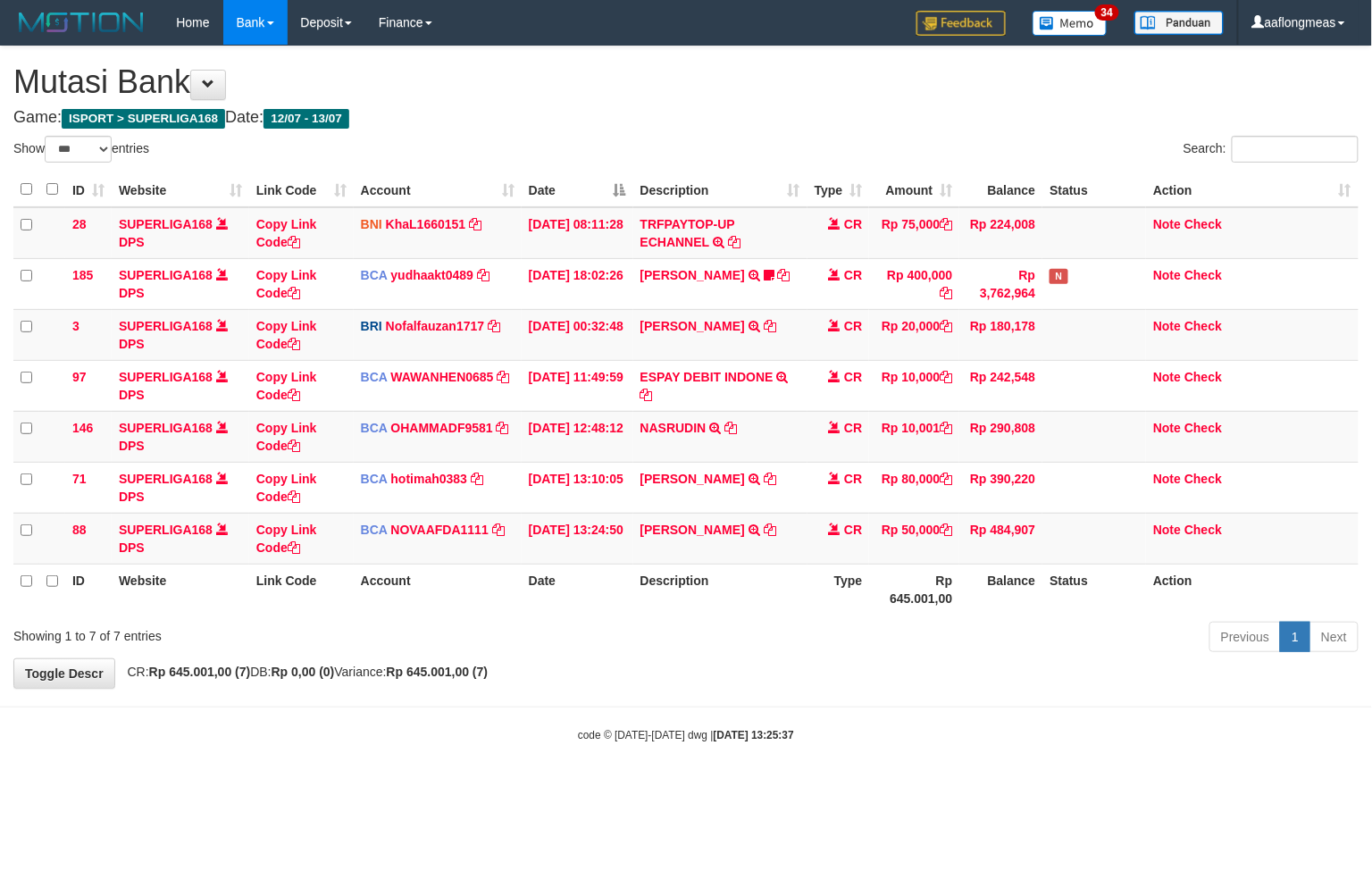 drag, startPoint x: 797, startPoint y: 655, endPoint x: 755, endPoint y: 672, distance: 45.310043 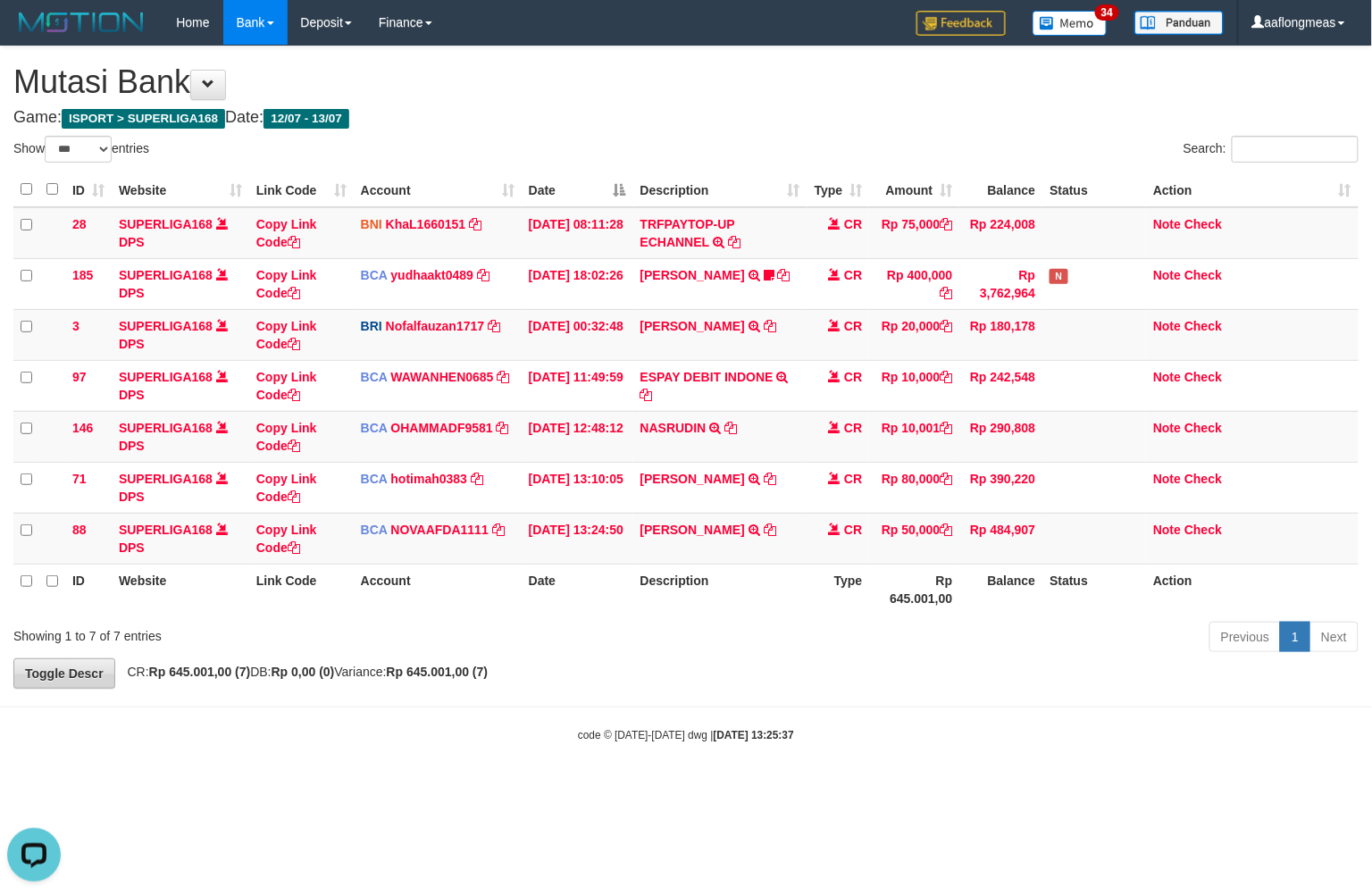 scroll, scrollTop: 0, scrollLeft: 0, axis: both 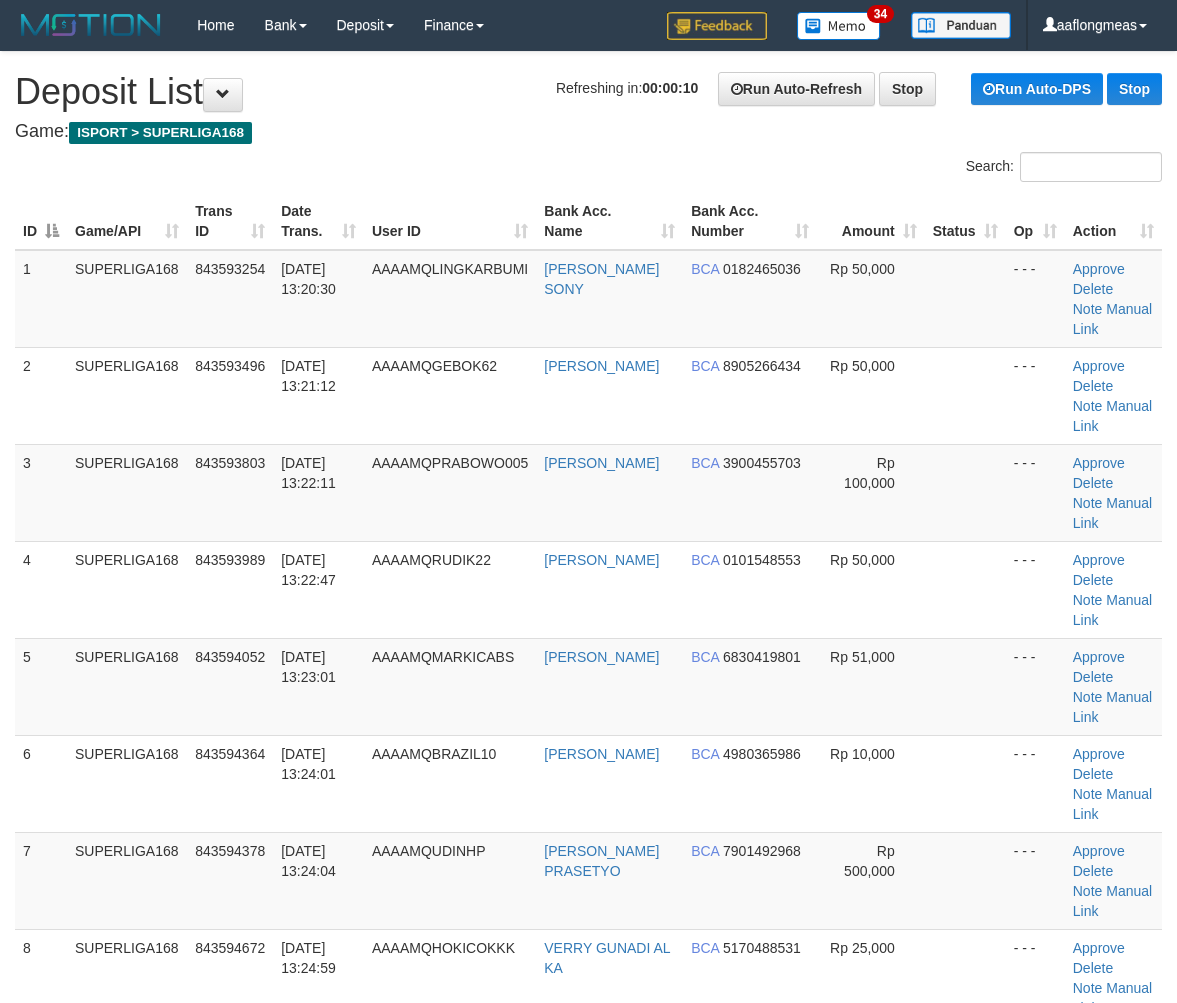 click at bounding box center [965, 589] 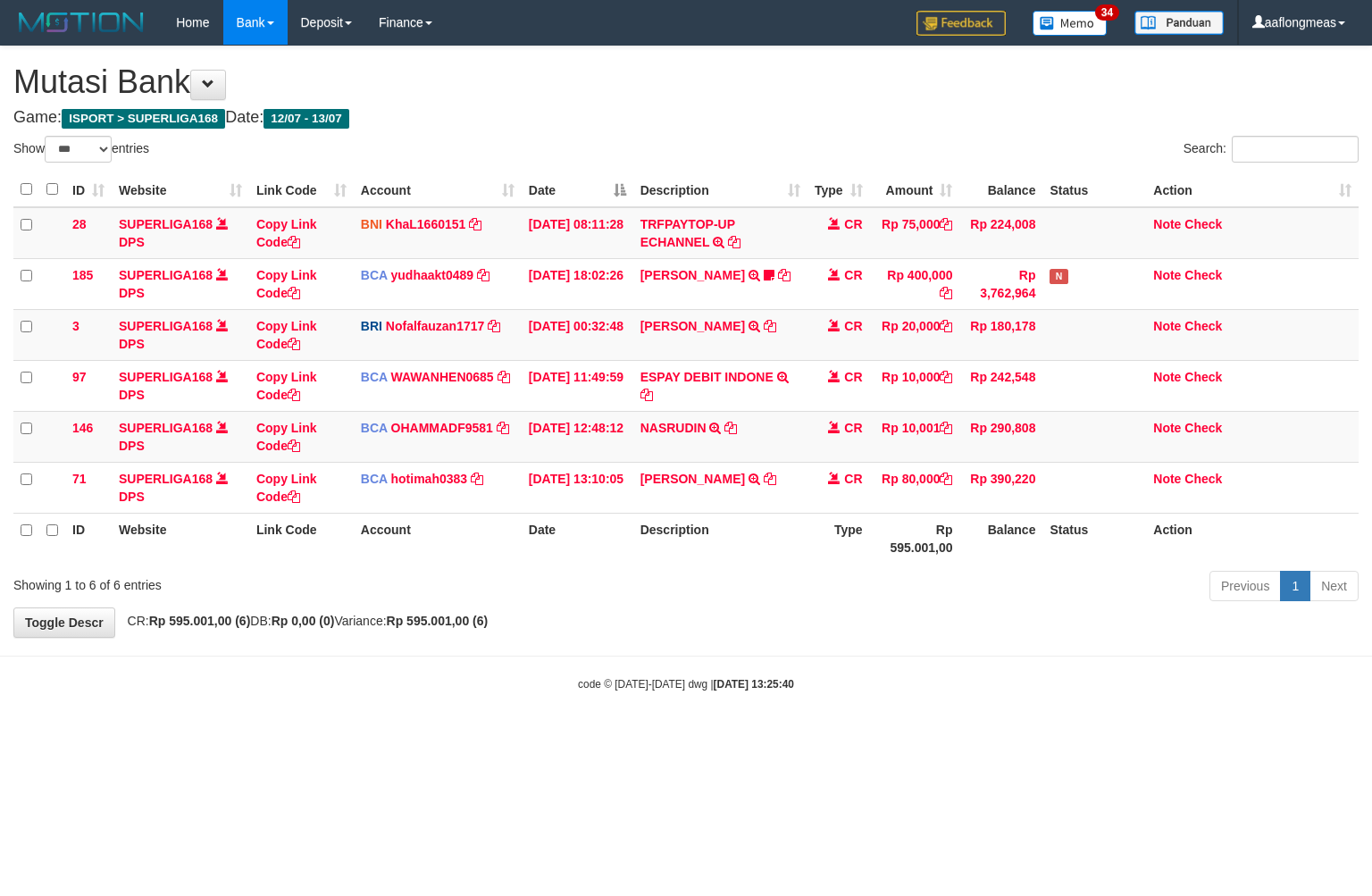 select on "***" 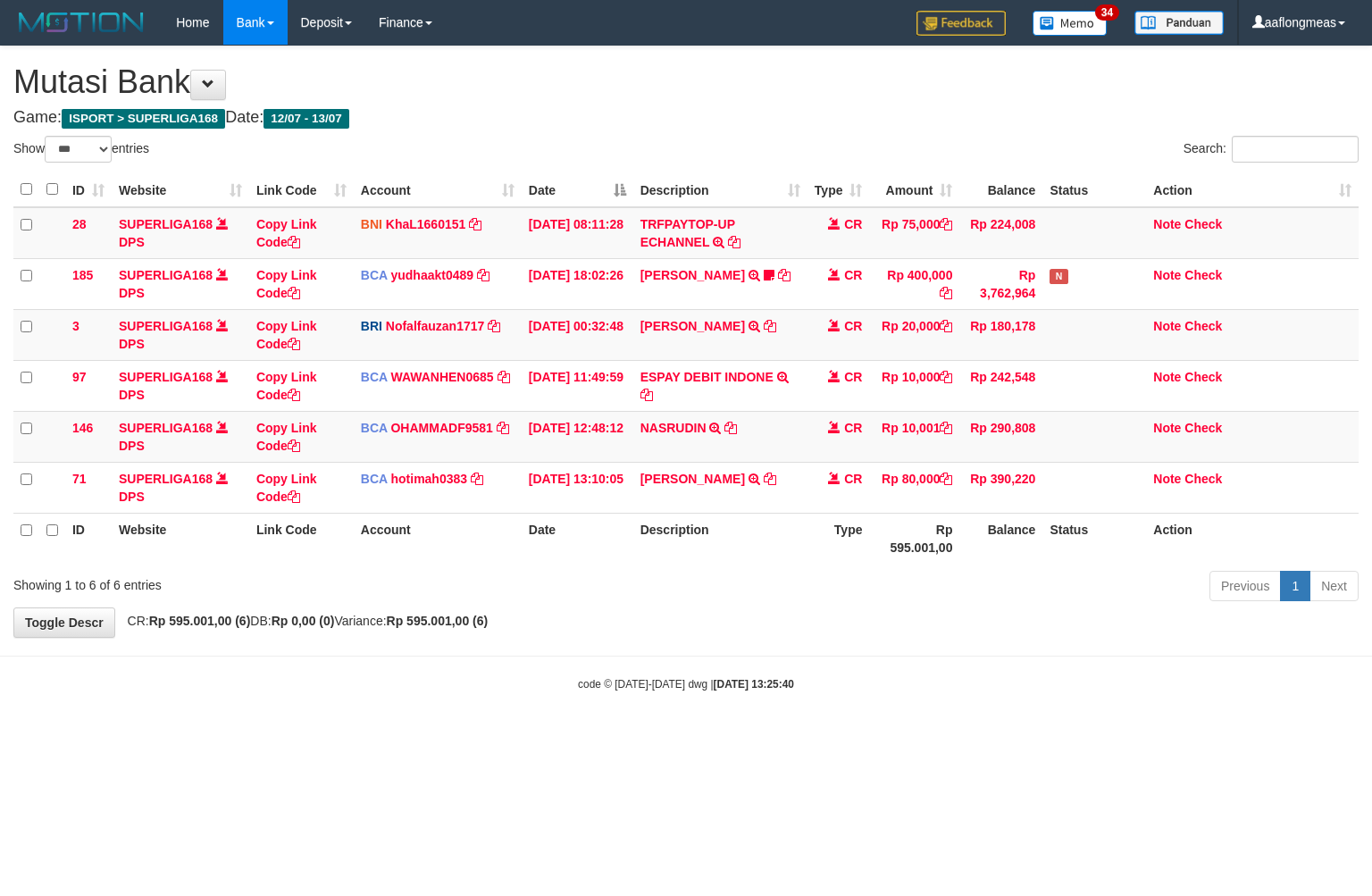 scroll, scrollTop: 0, scrollLeft: 0, axis: both 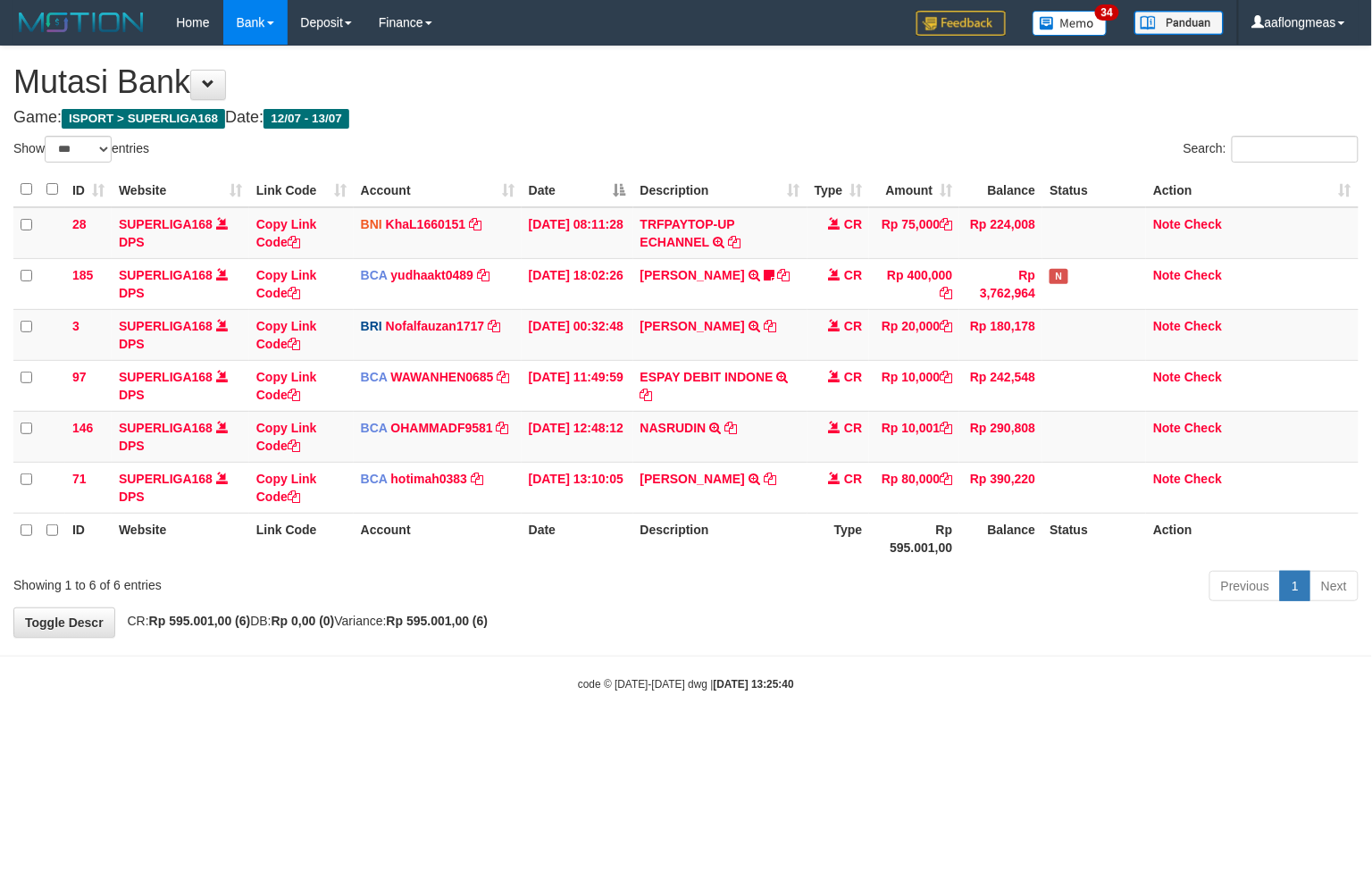 click on "**********" at bounding box center [686, 341] 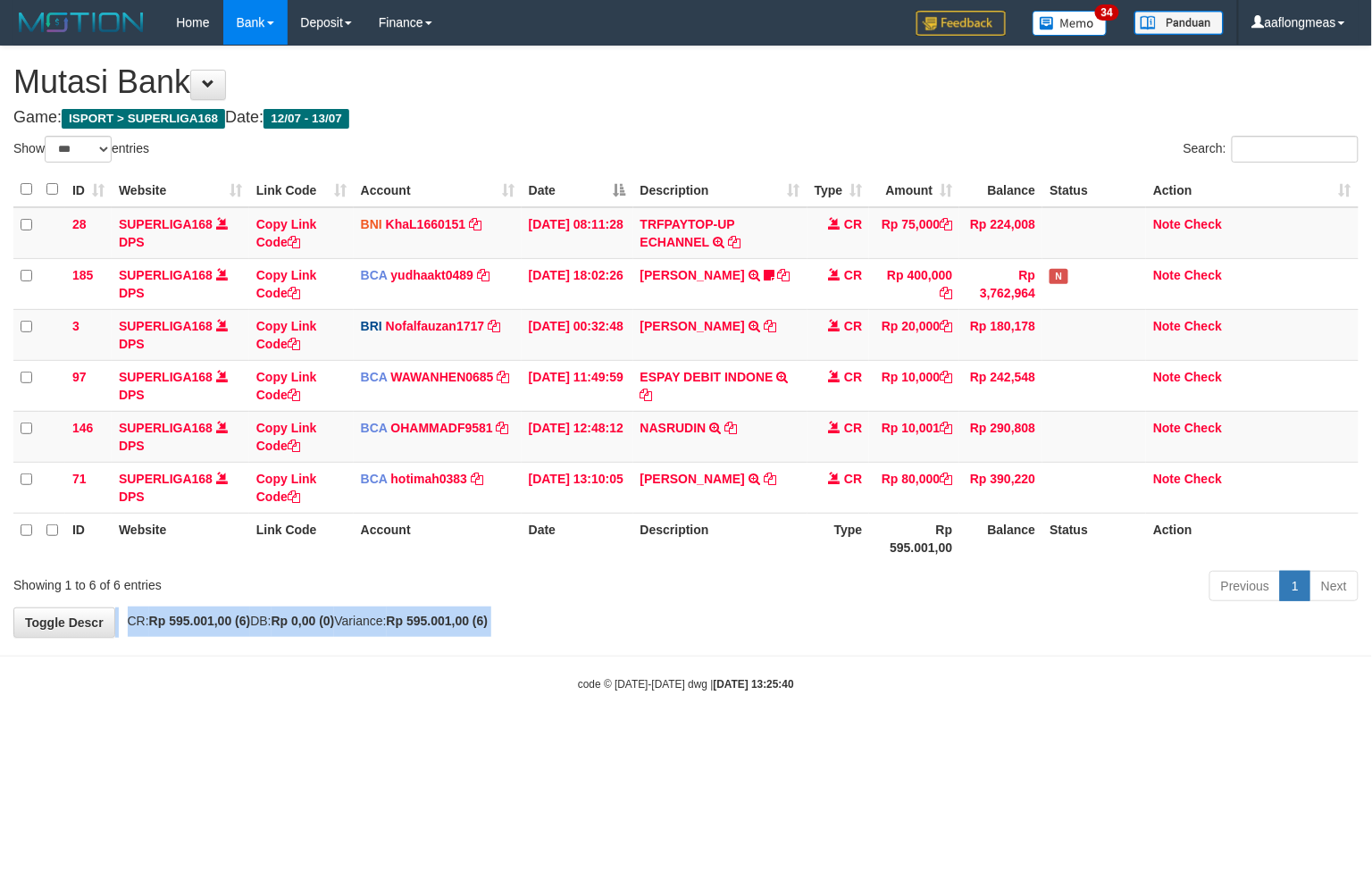 click on "**********" at bounding box center (686, 341) 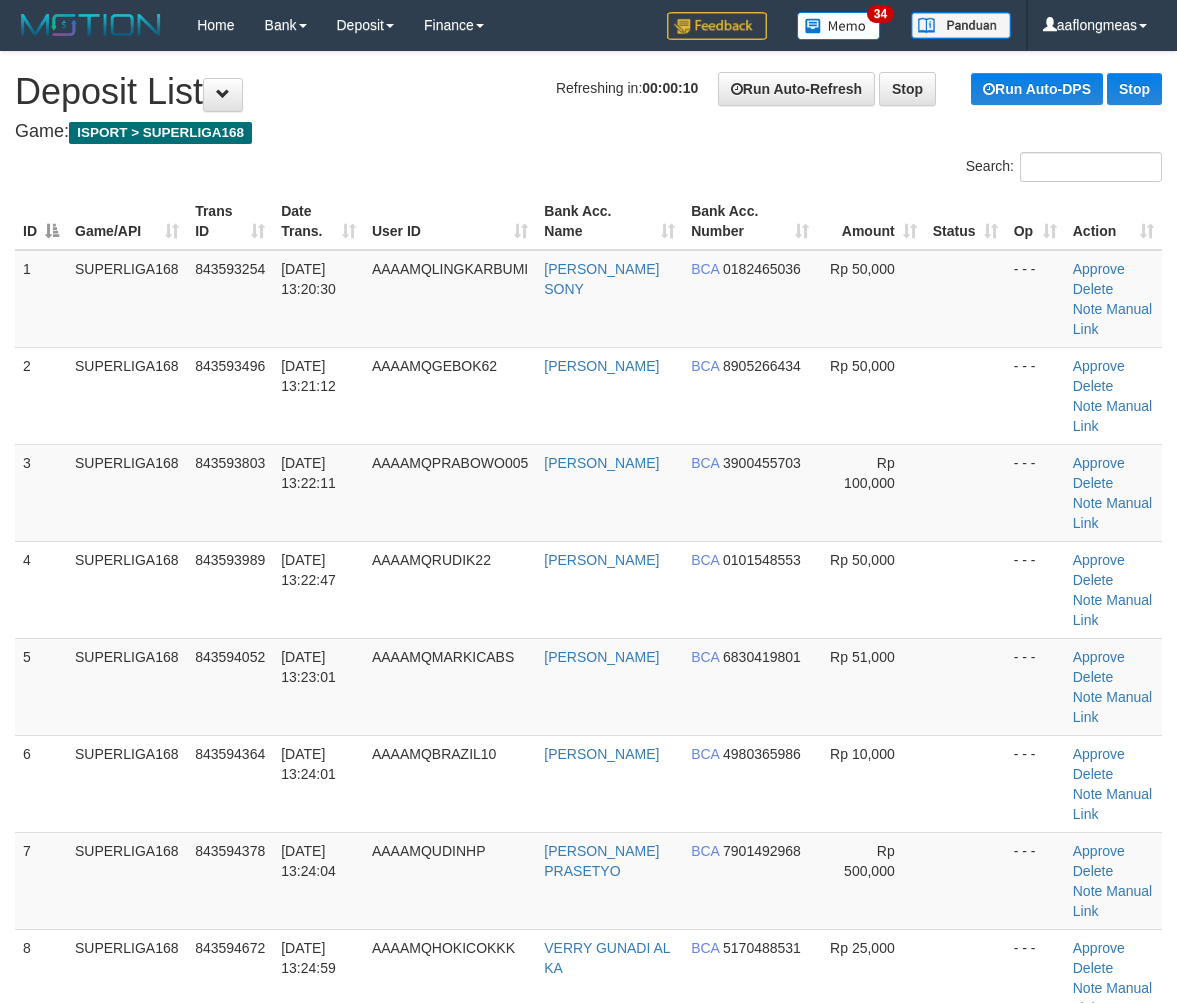 scroll, scrollTop: 0, scrollLeft: 0, axis: both 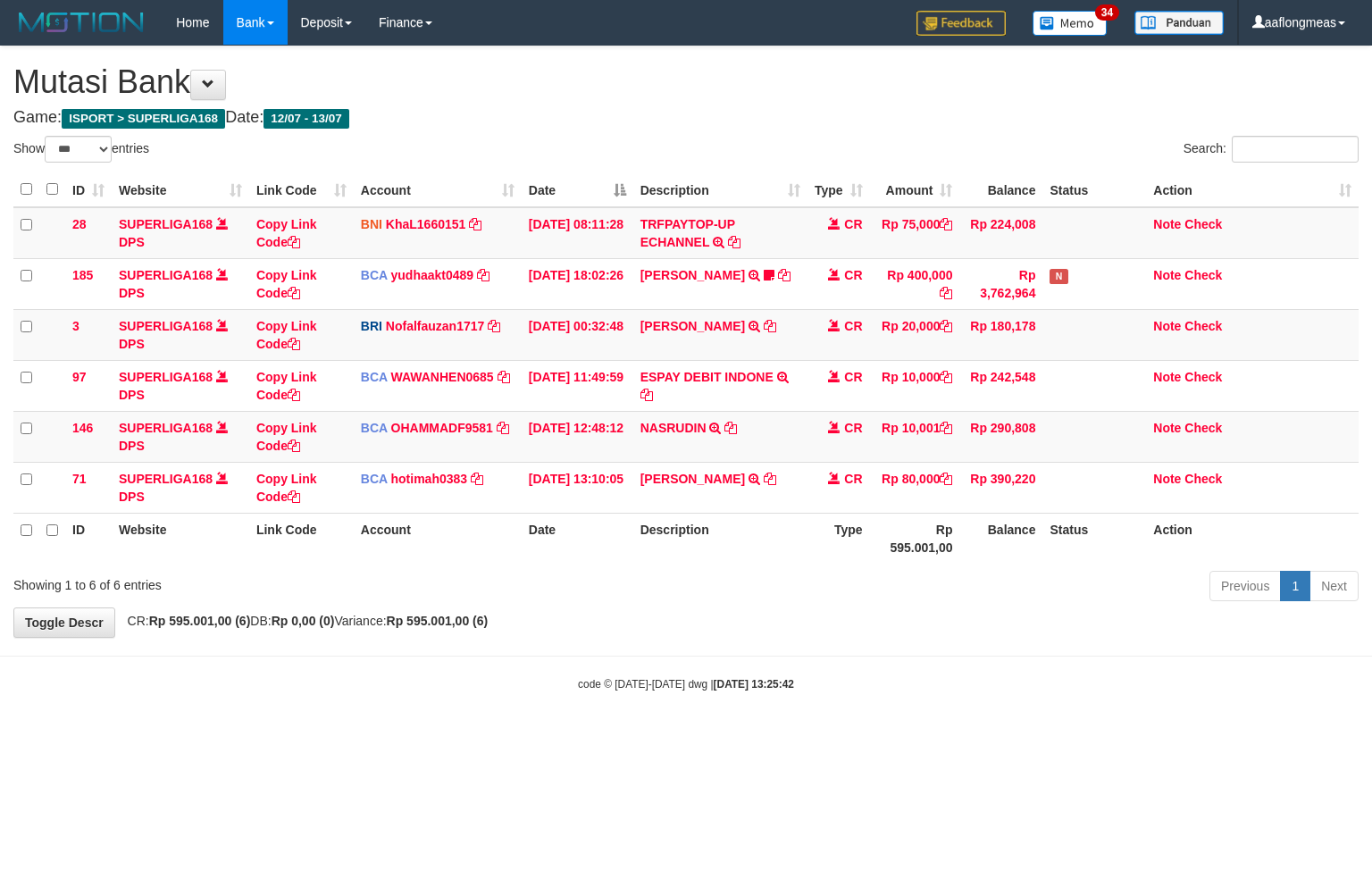 select on "***" 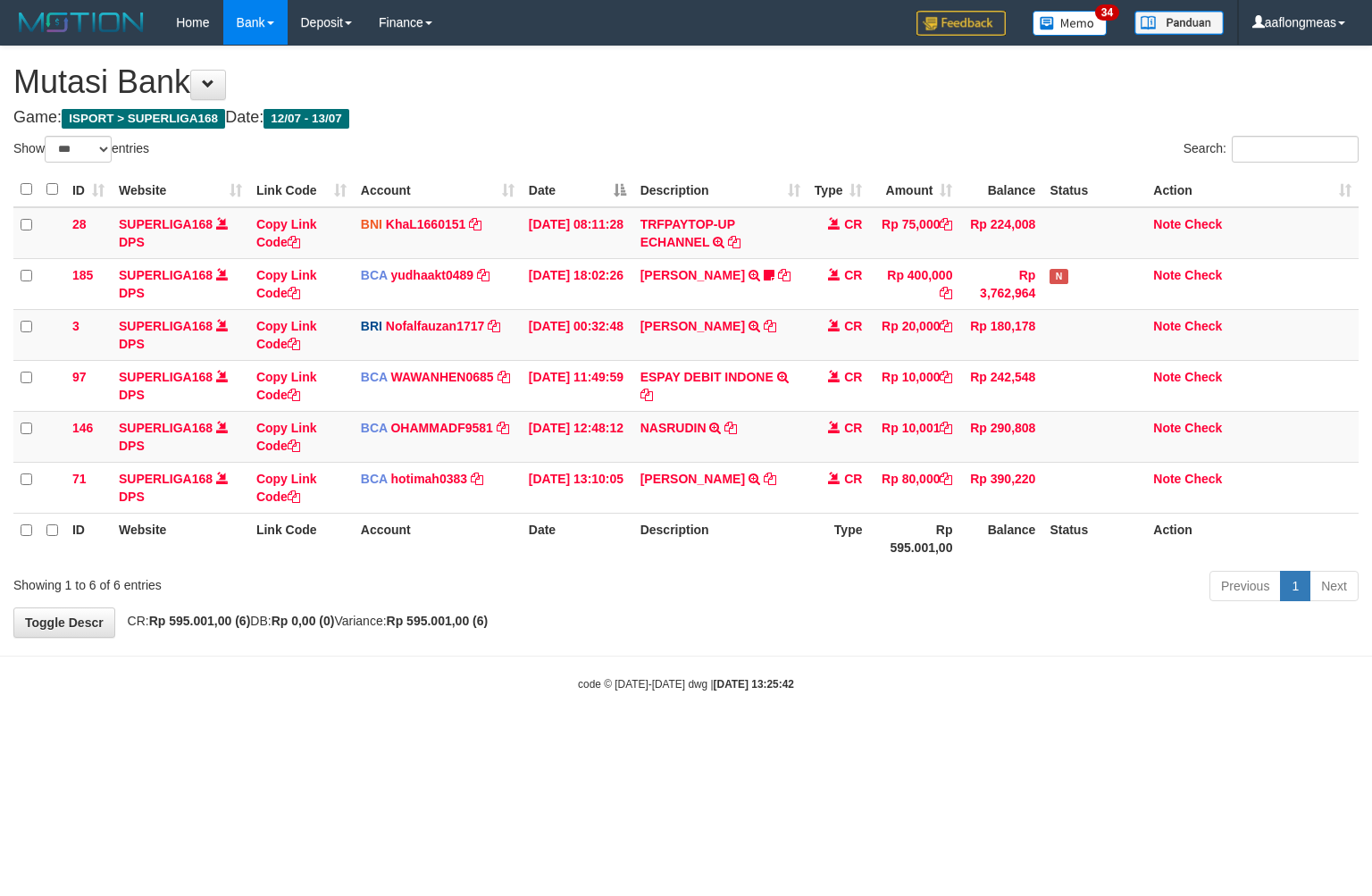 scroll, scrollTop: 0, scrollLeft: 0, axis: both 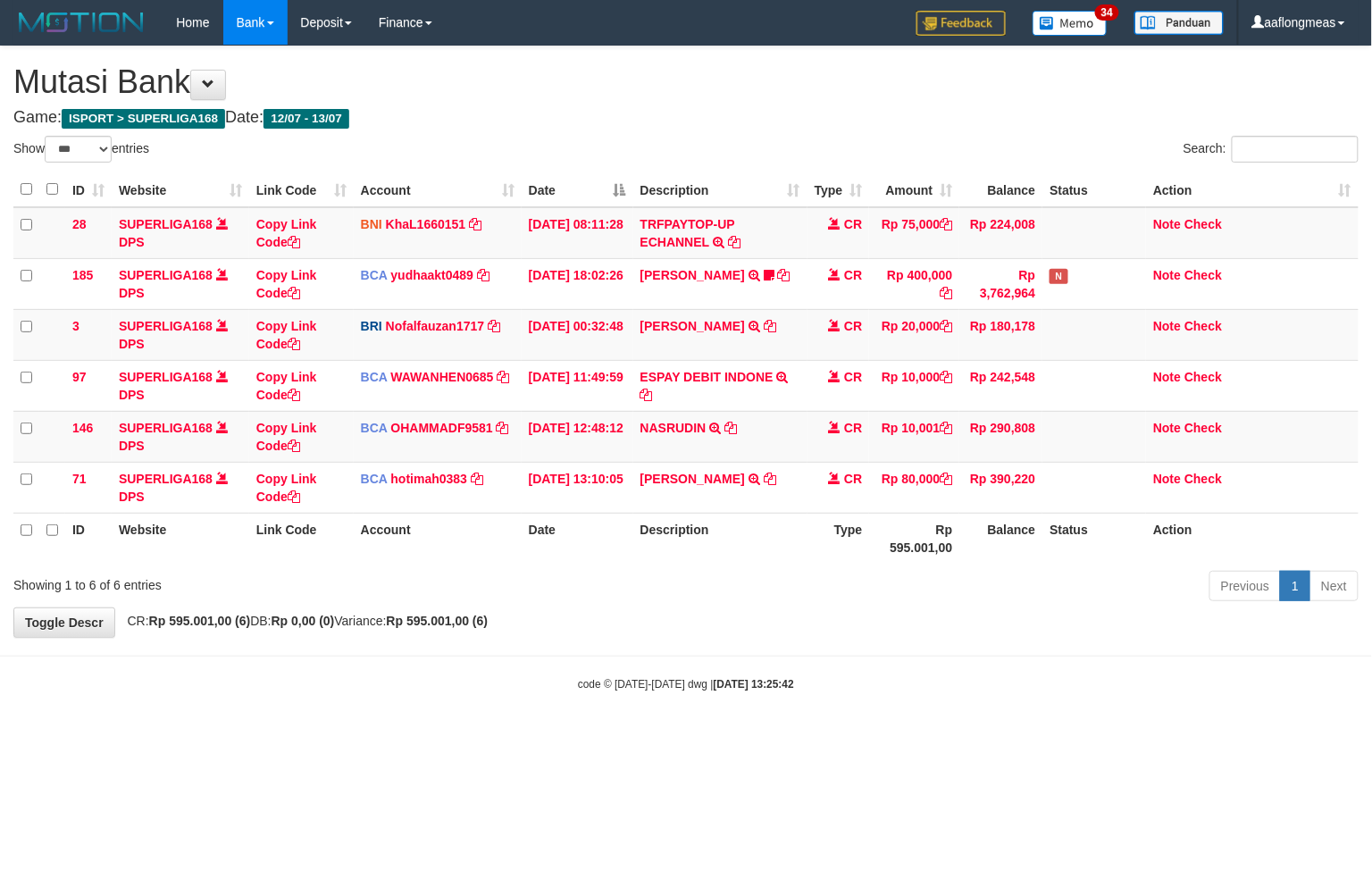 click on "**********" at bounding box center [686, 341] 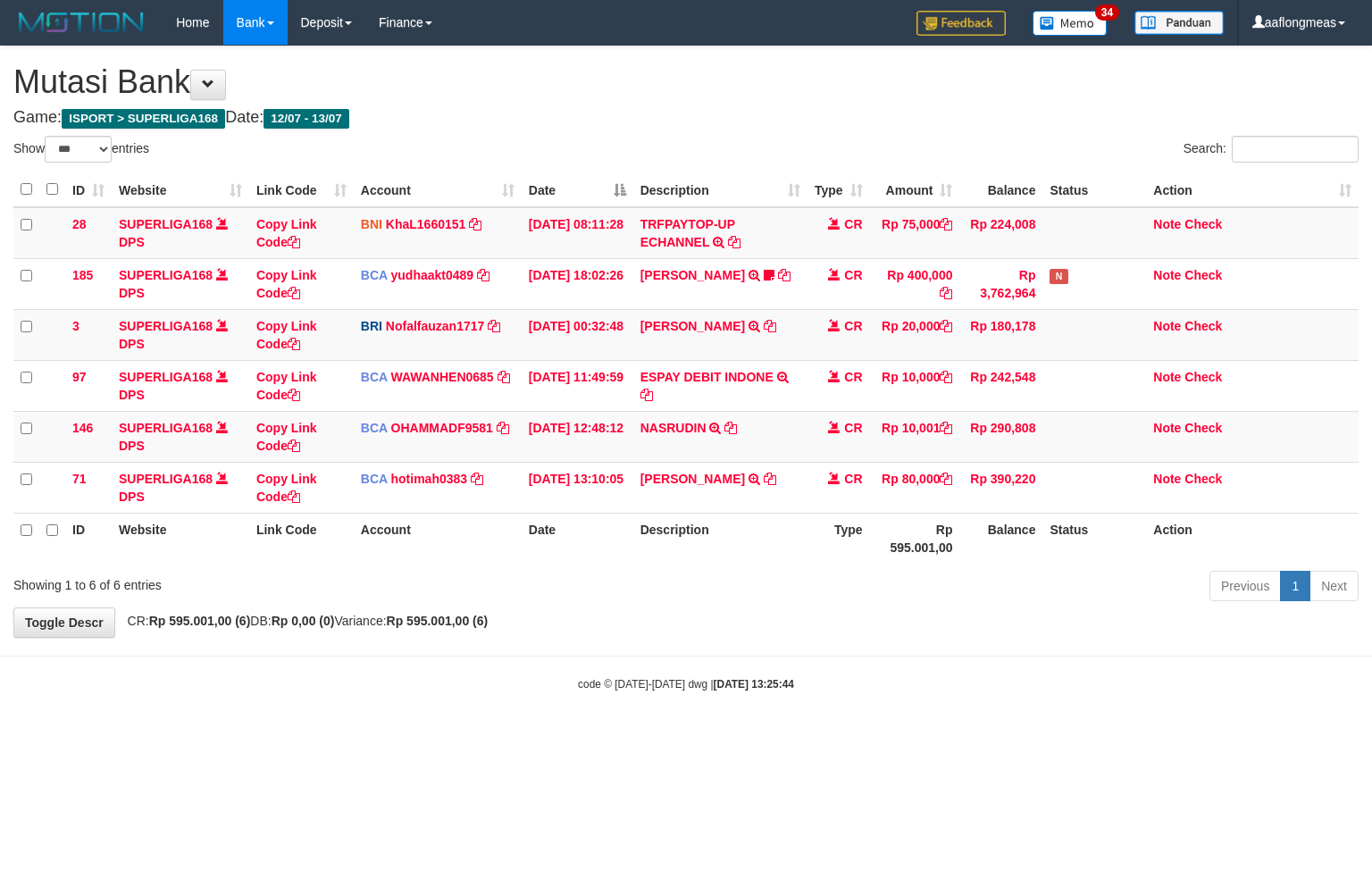 select on "***" 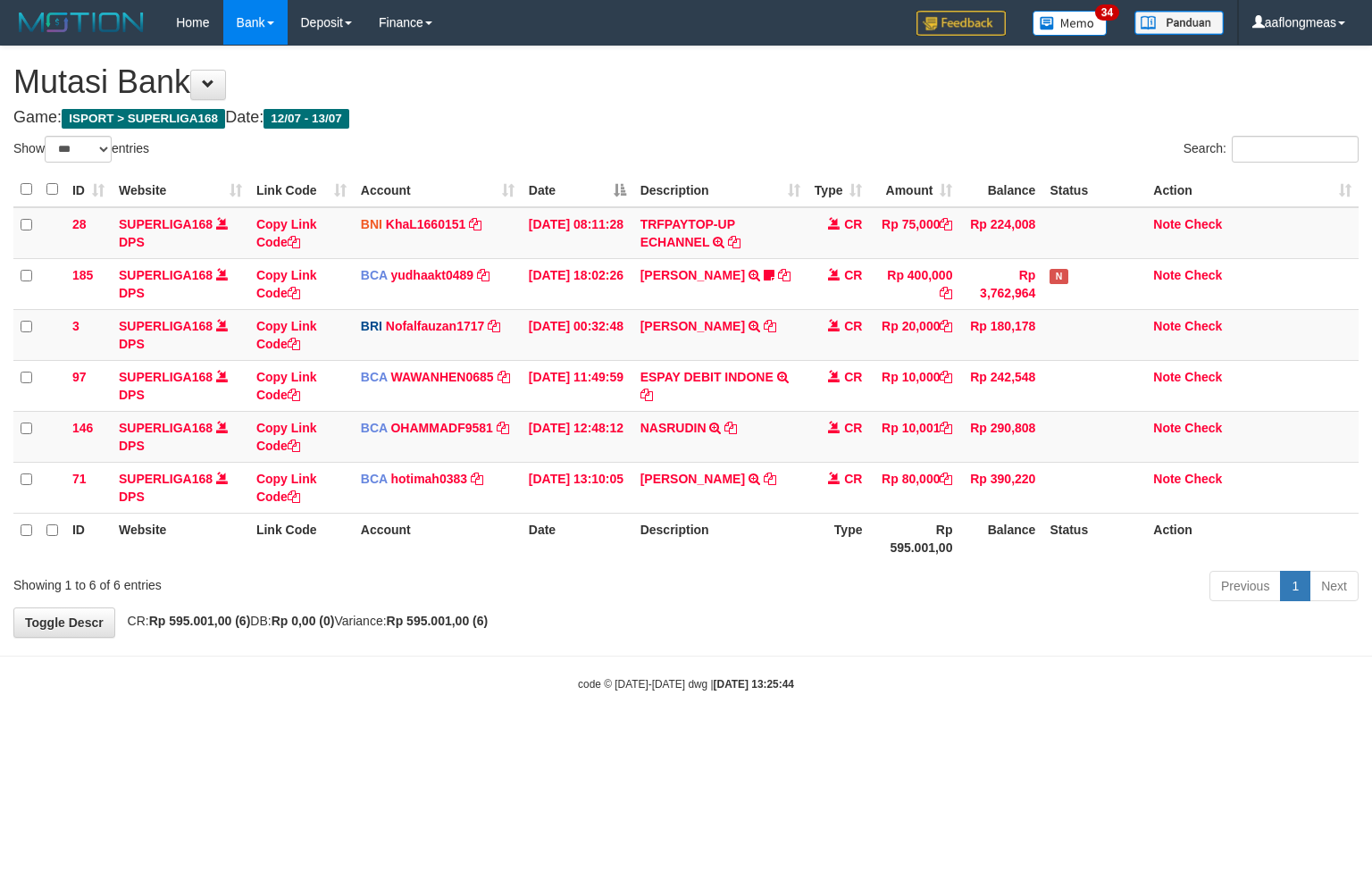 click on "**********" at bounding box center (686, 341) 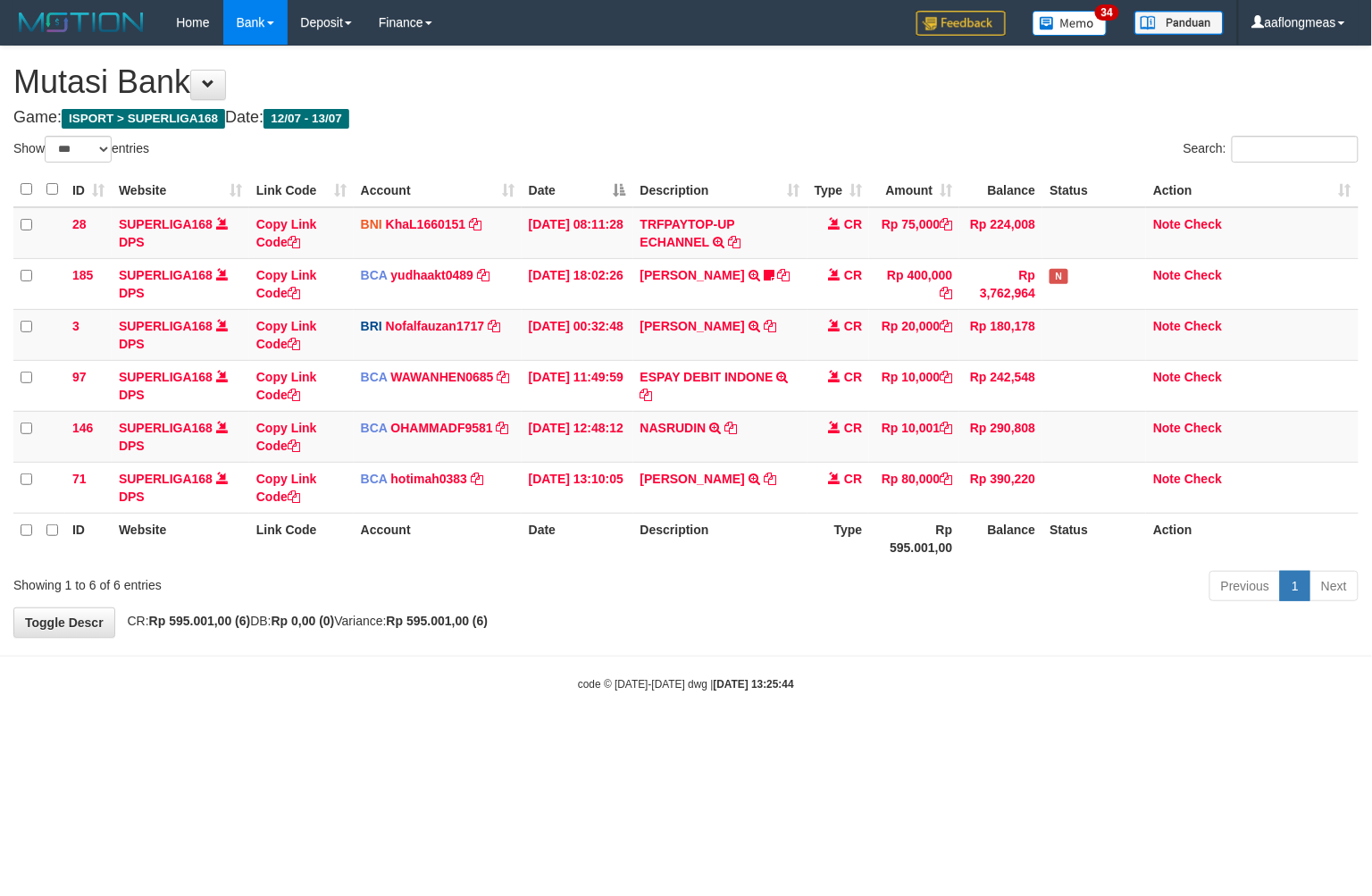 click on "**********" at bounding box center (686, 341) 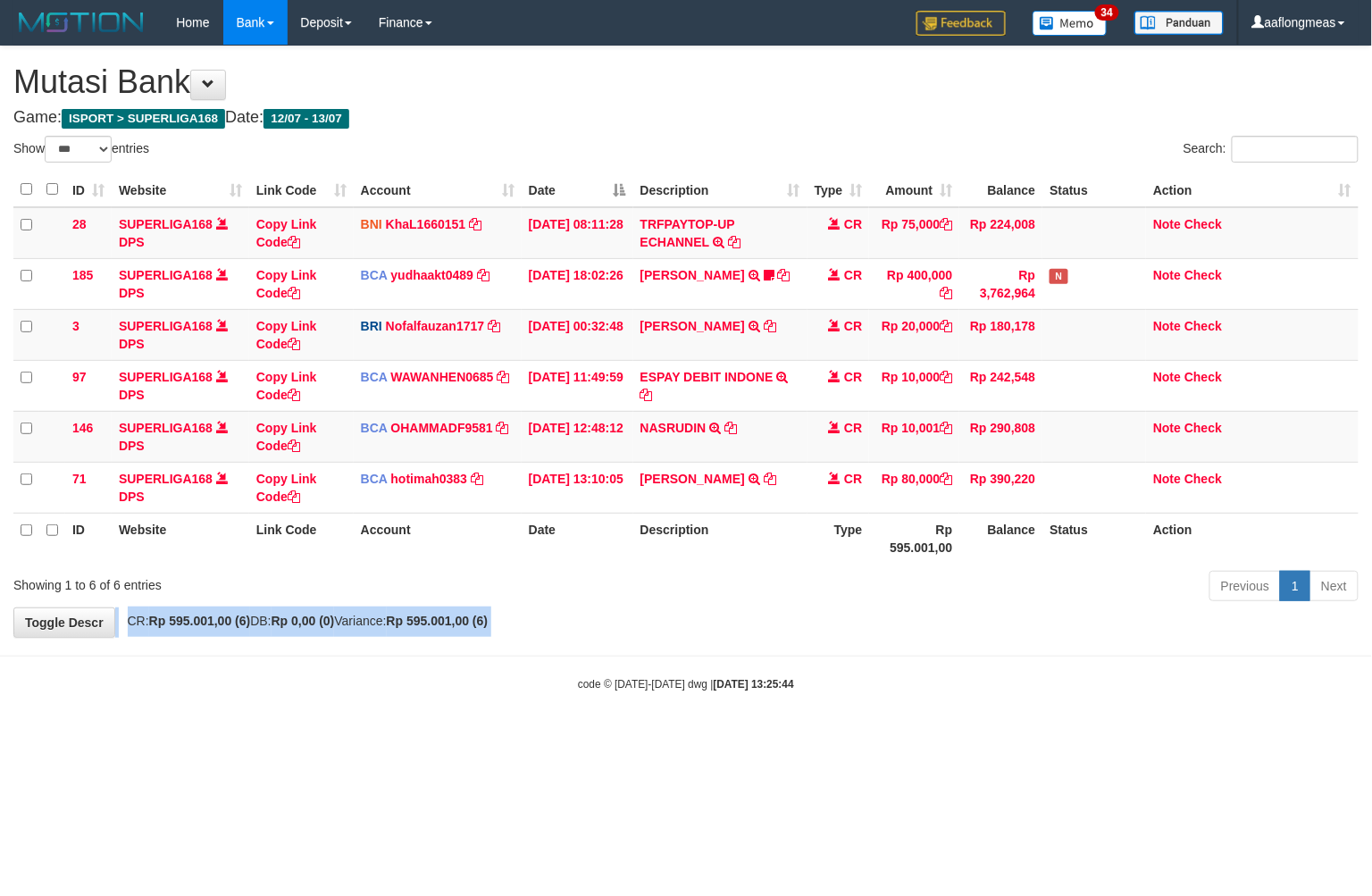 click on "**********" at bounding box center [686, 341] 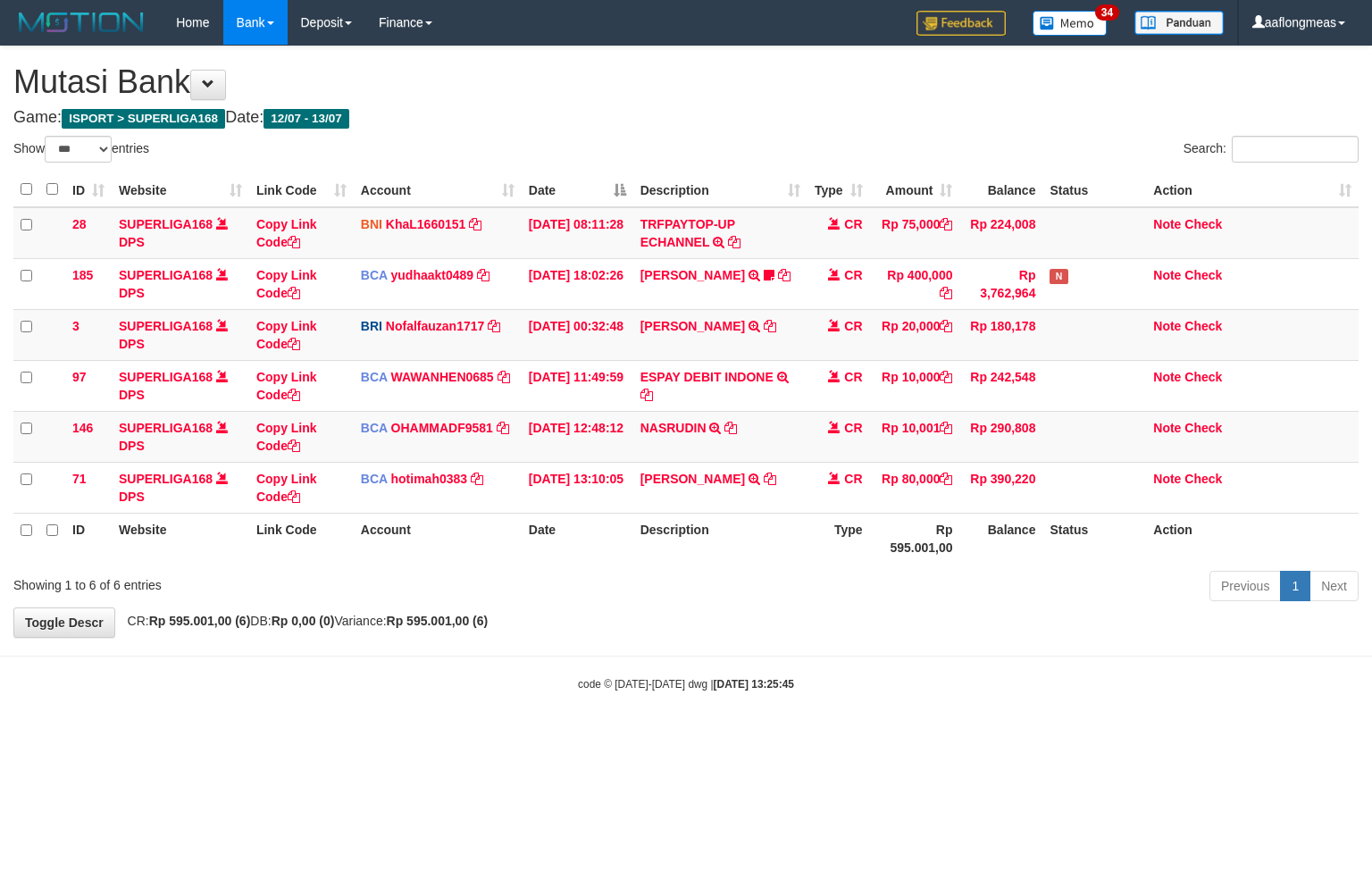 select on "***" 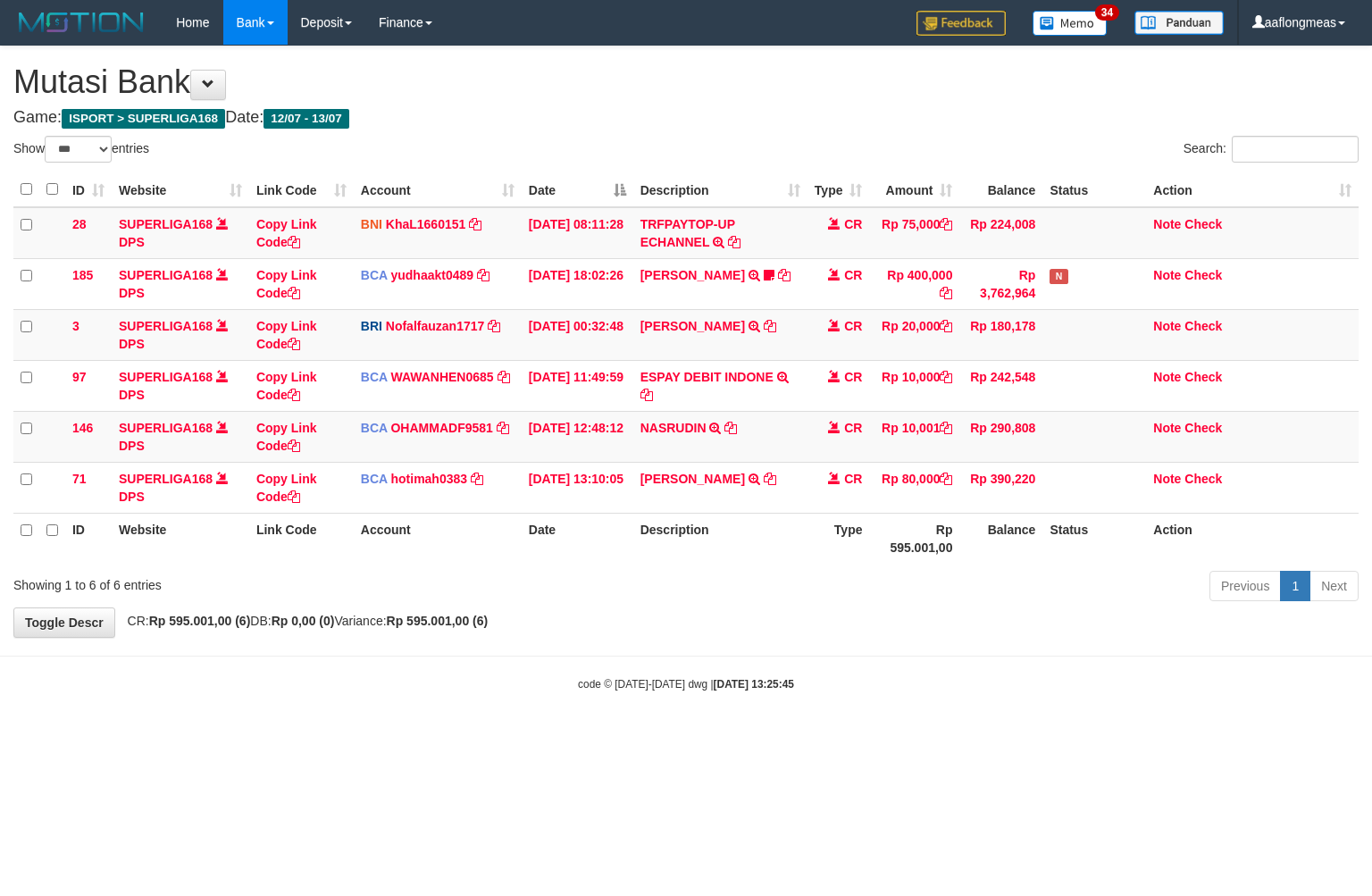 scroll, scrollTop: 0, scrollLeft: 0, axis: both 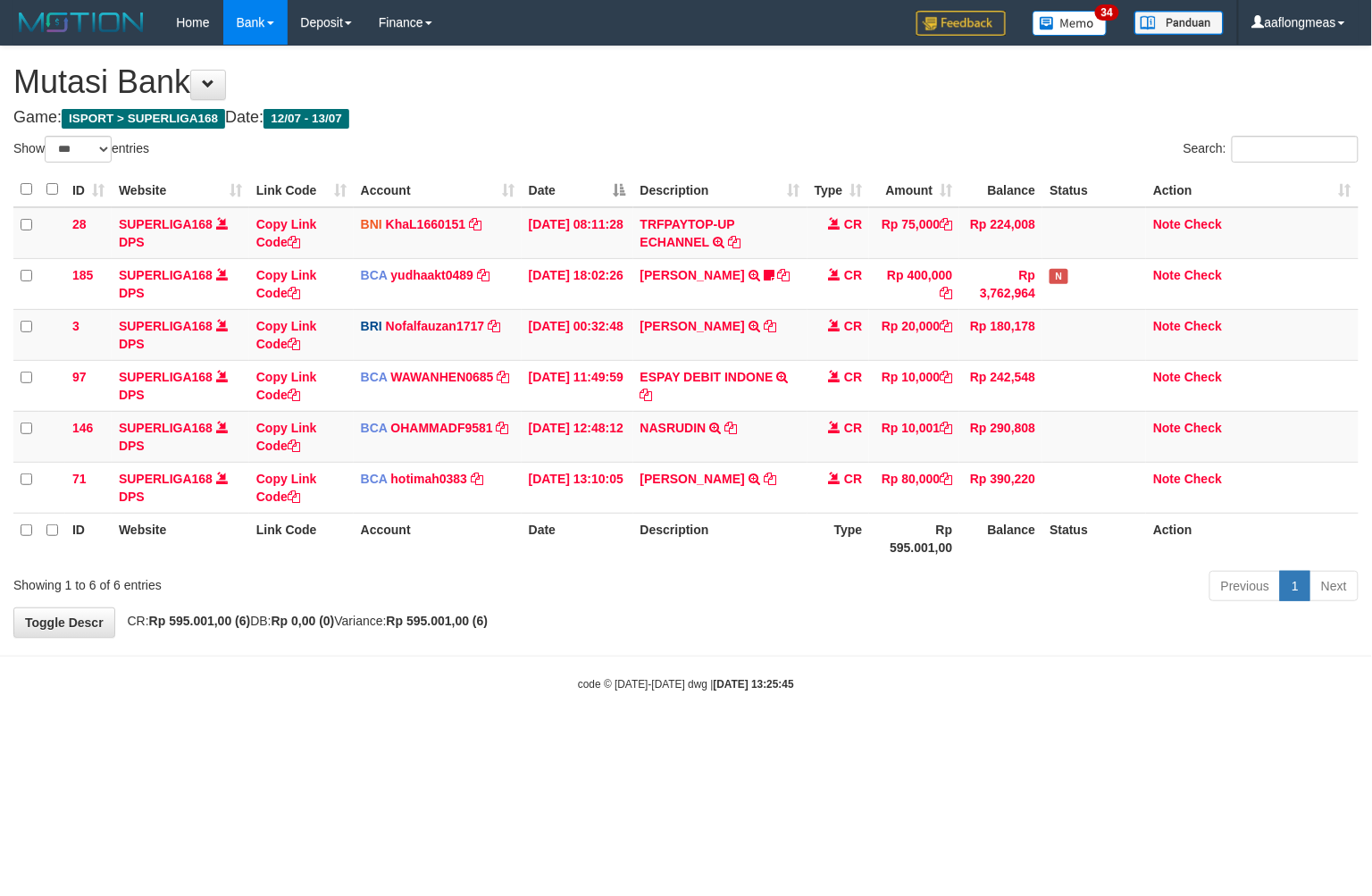 click on "**********" at bounding box center (686, 341) 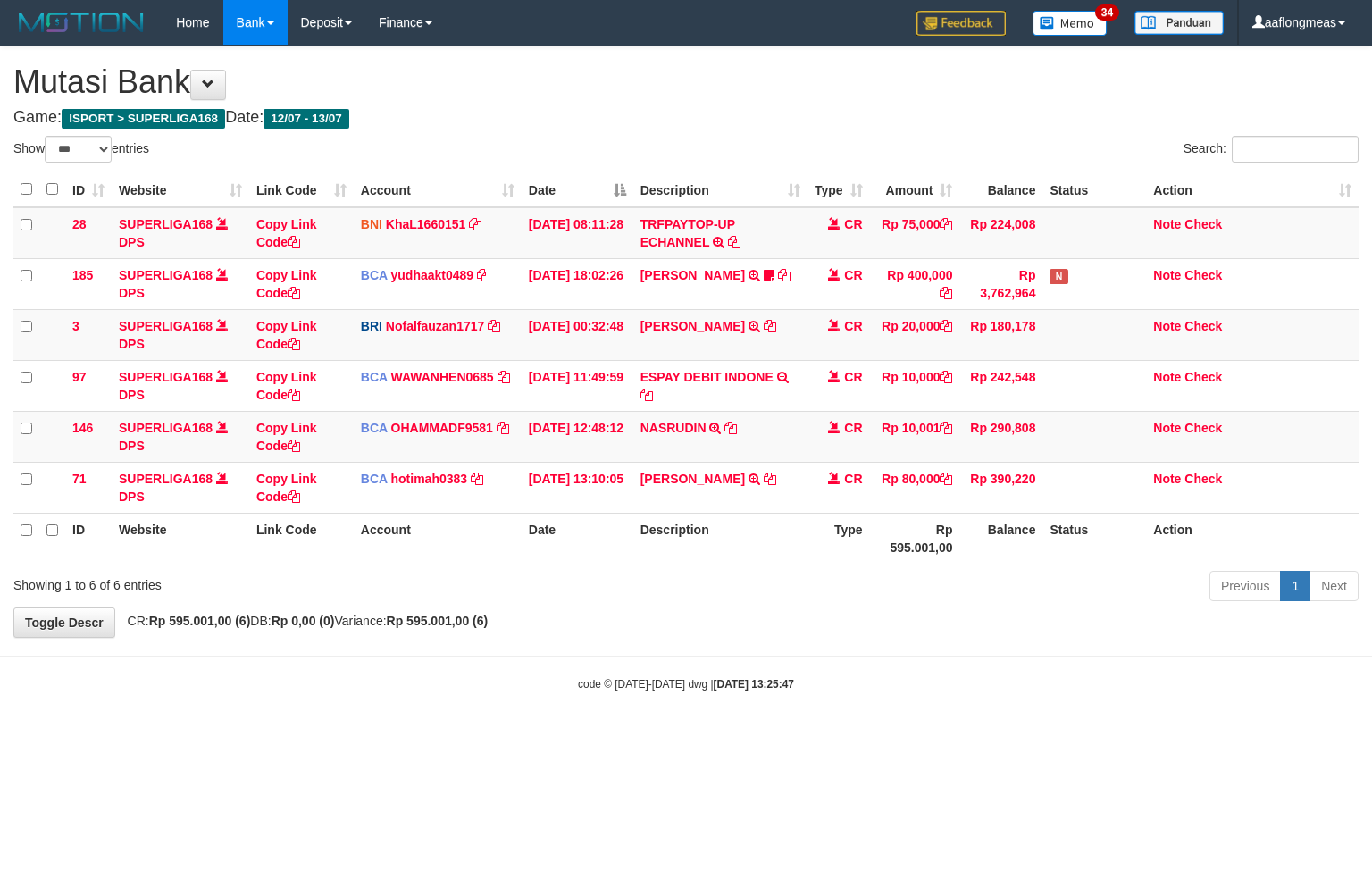 select on "***" 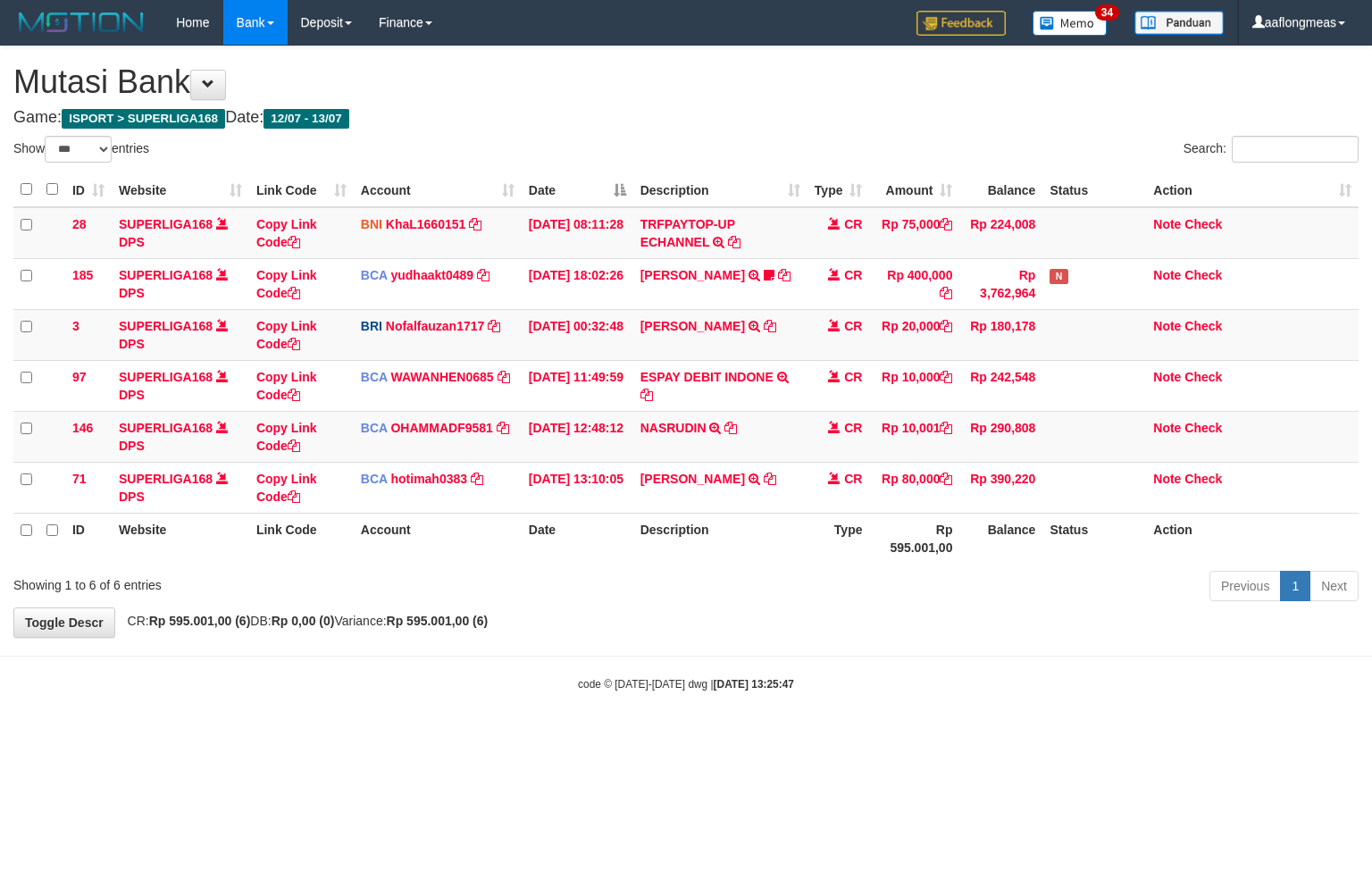 scroll, scrollTop: 0, scrollLeft: 0, axis: both 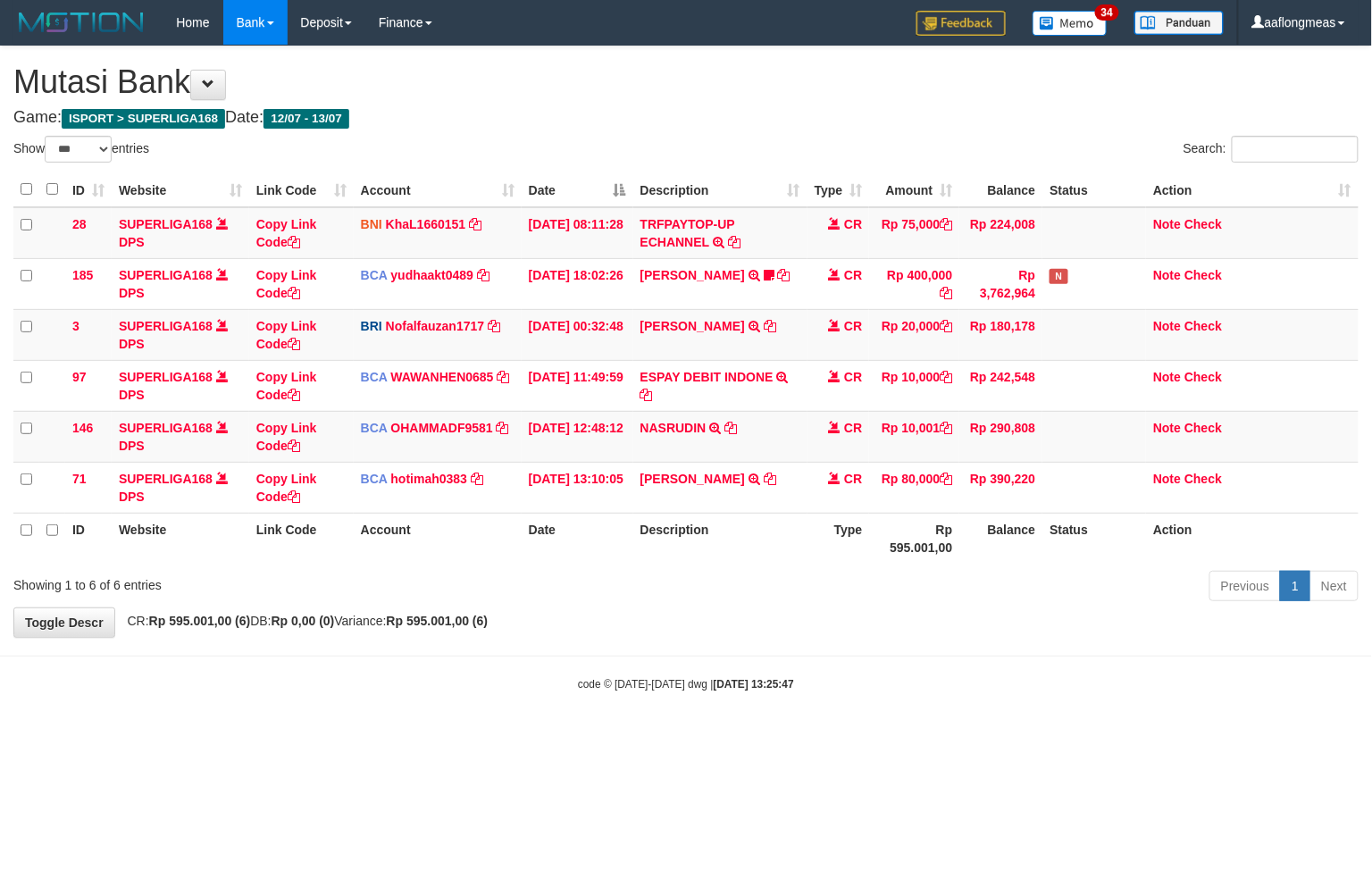 click on "**********" at bounding box center (686, 341) 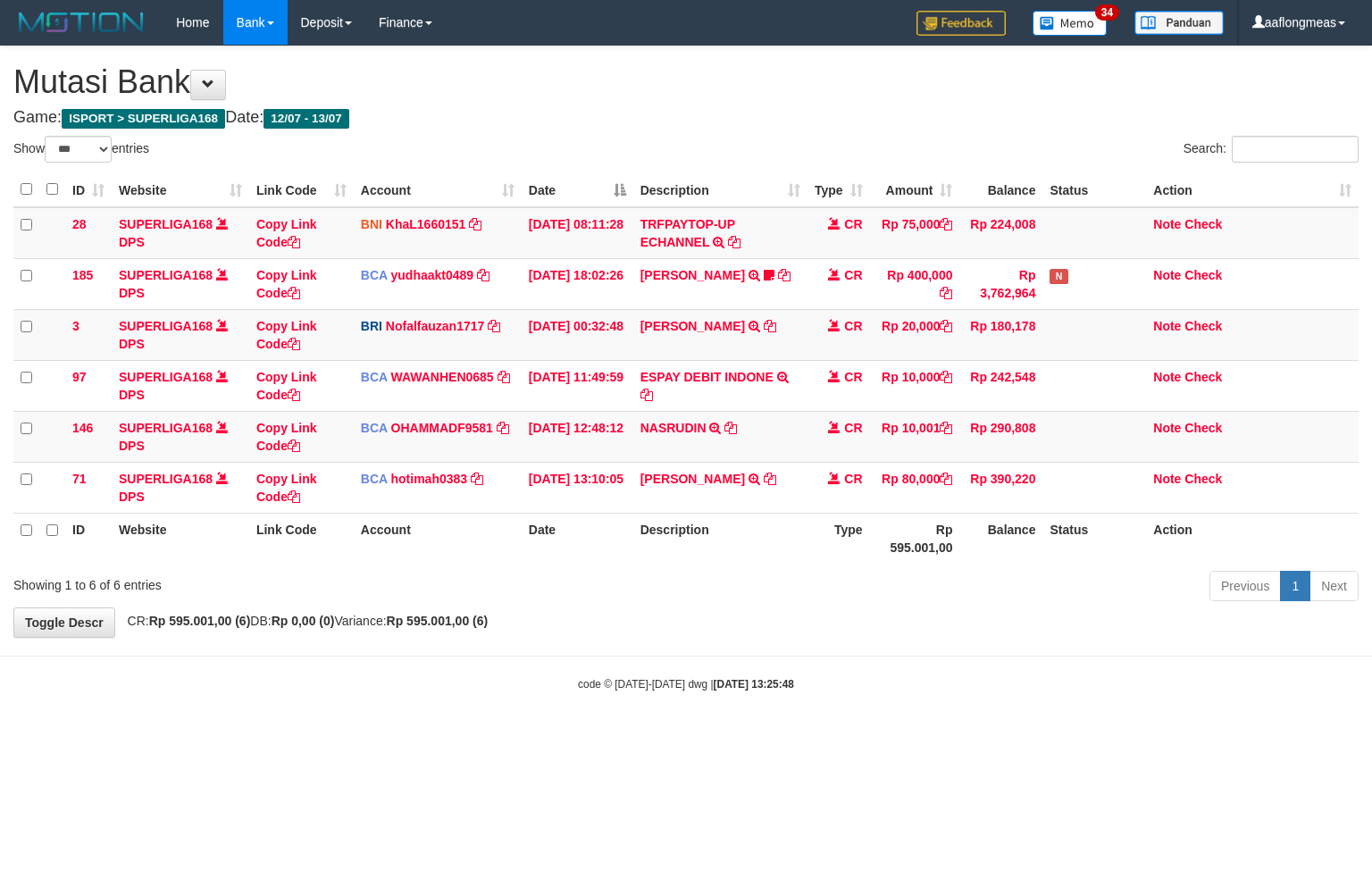 select on "***" 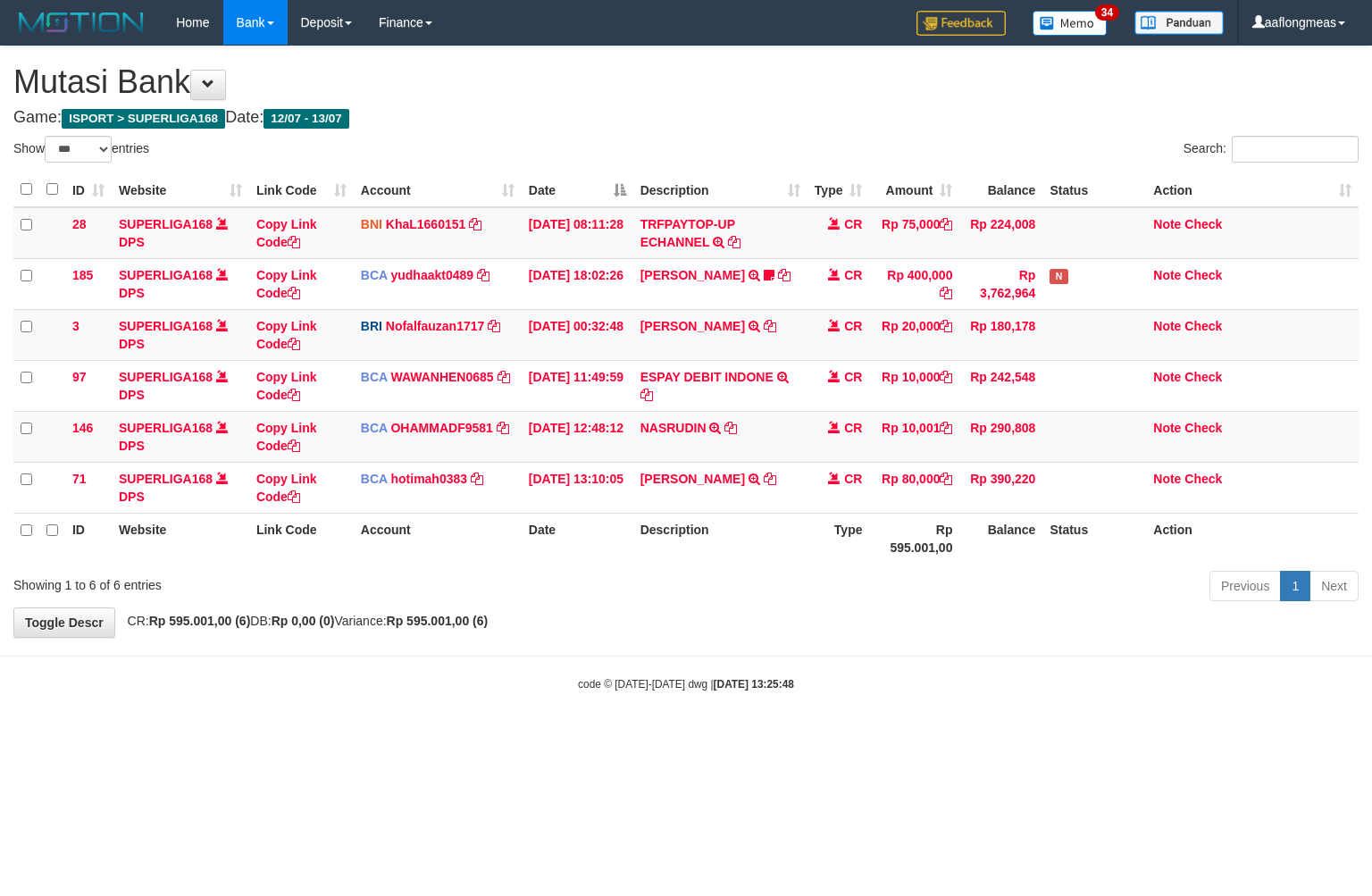 scroll, scrollTop: 0, scrollLeft: 0, axis: both 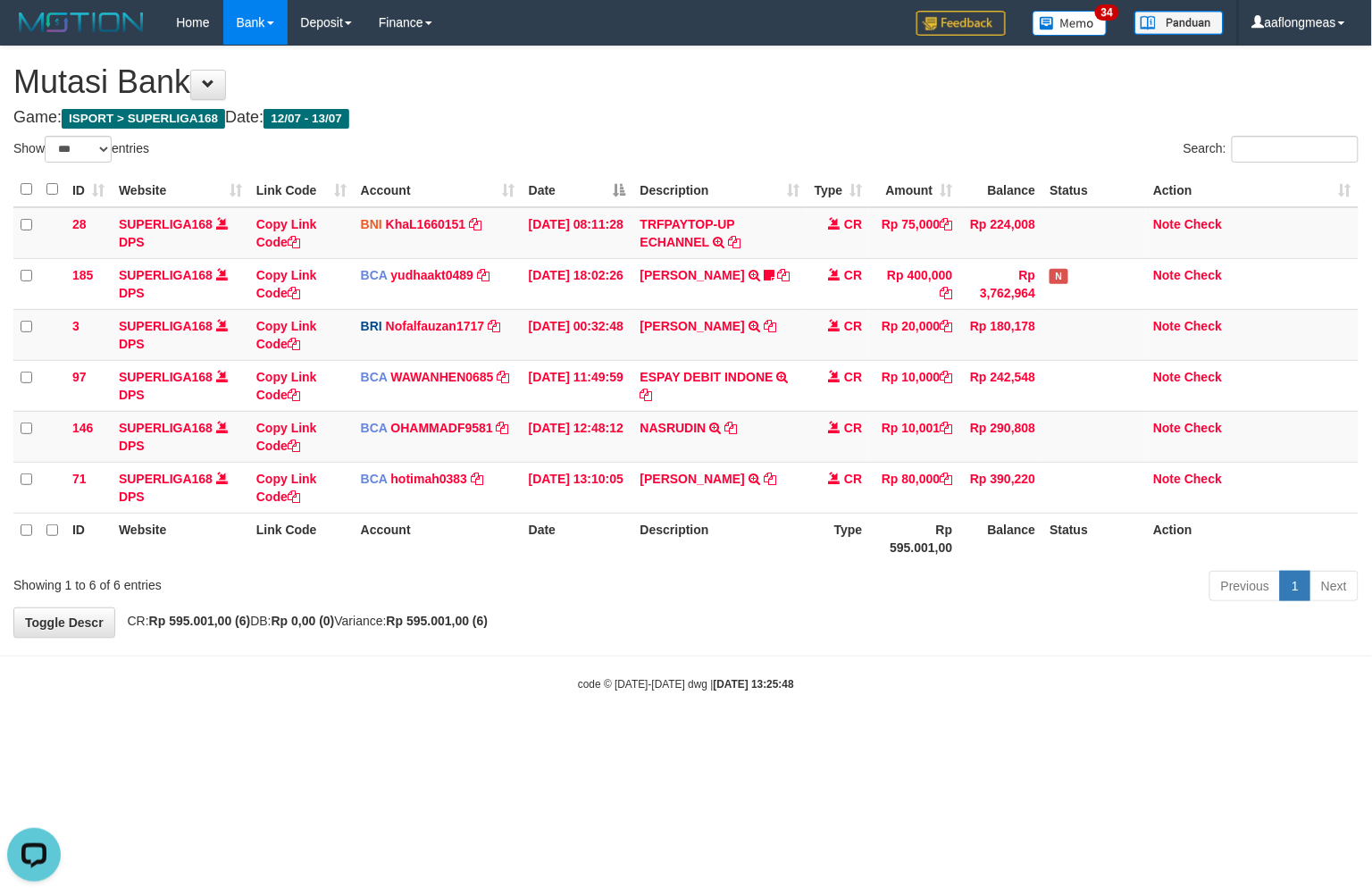 click on "**********" at bounding box center [686, 341] 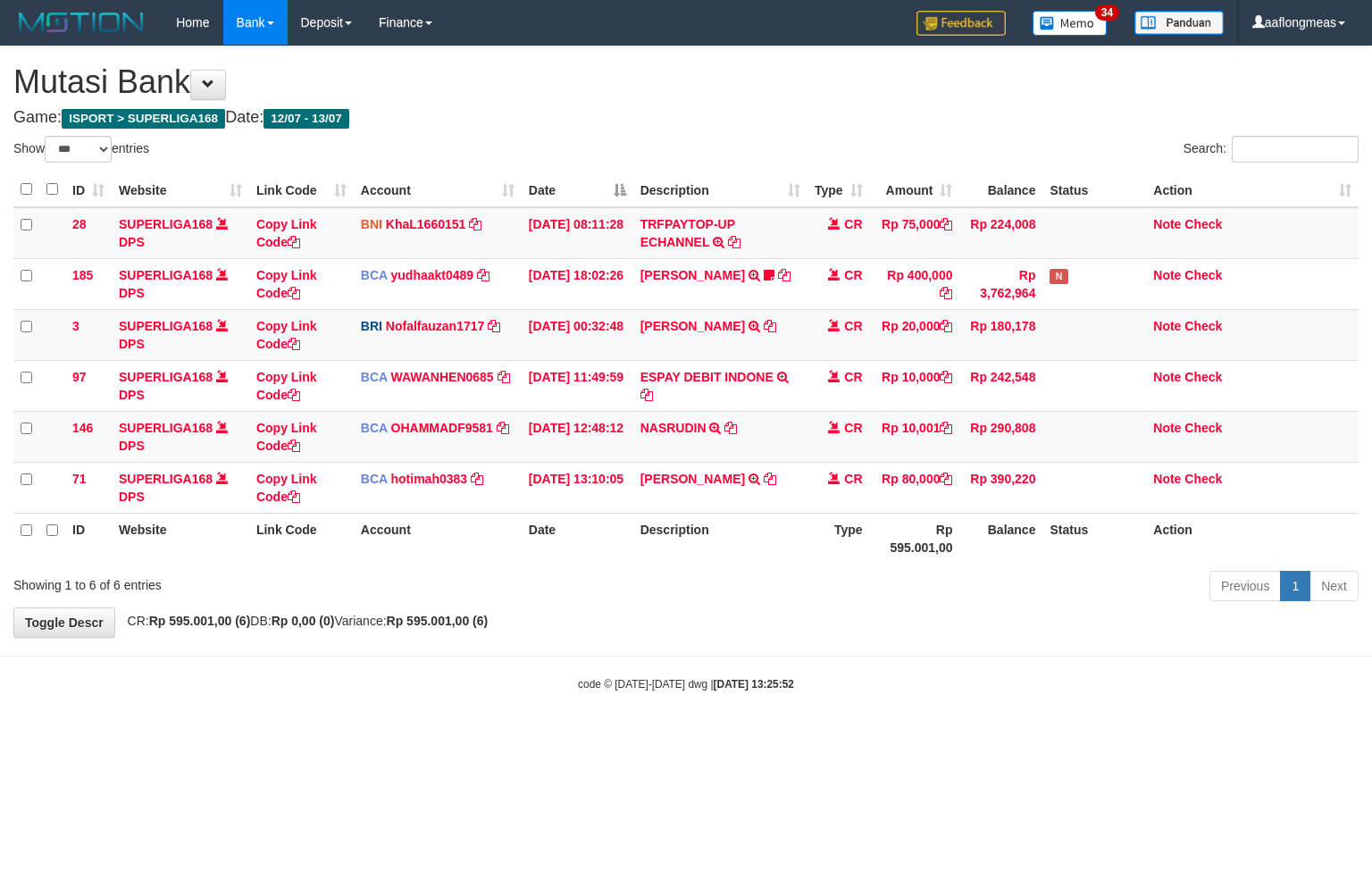 select on "***" 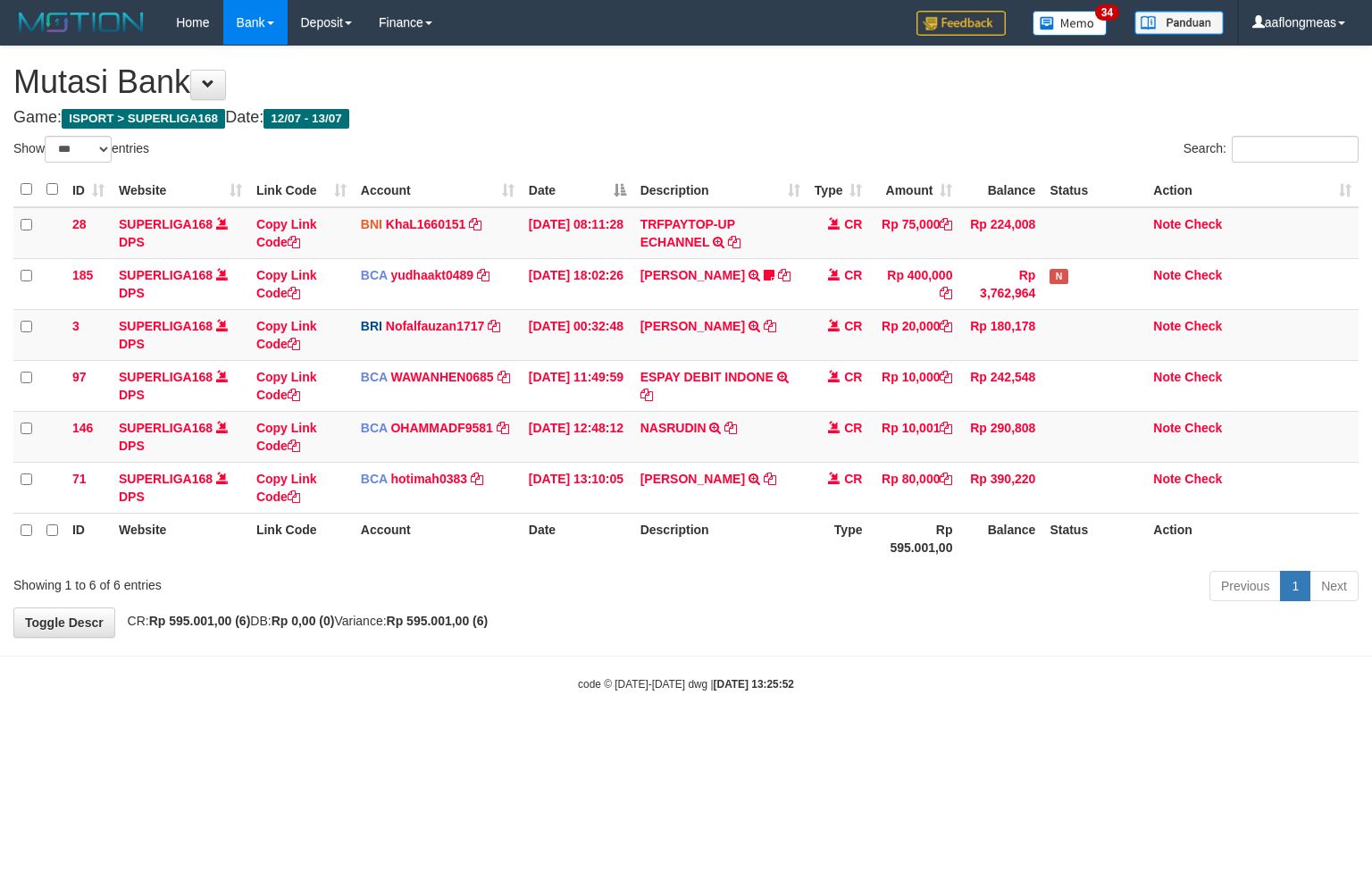 scroll, scrollTop: 0, scrollLeft: 0, axis: both 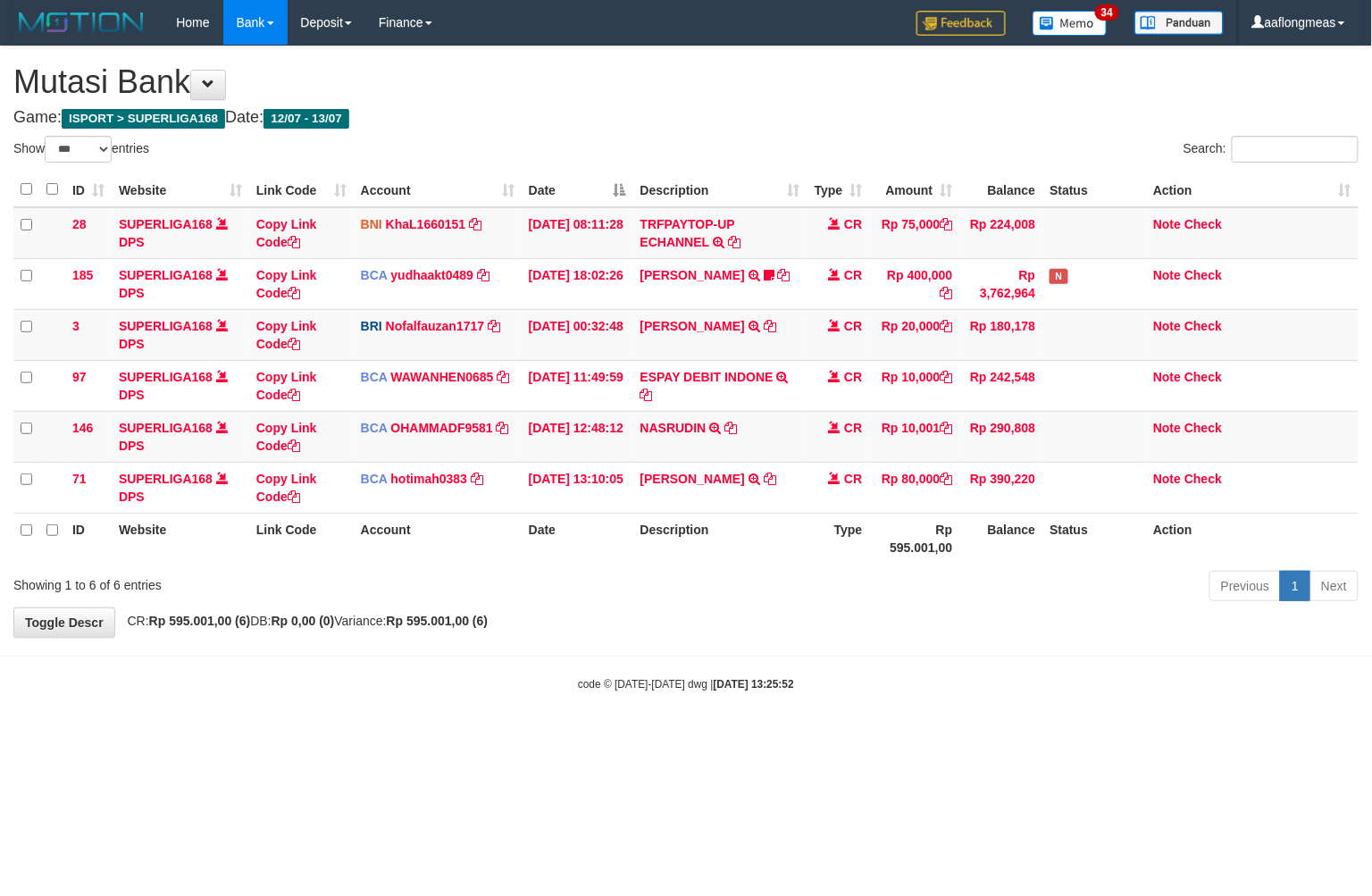 click on "**********" at bounding box center (686, 341) 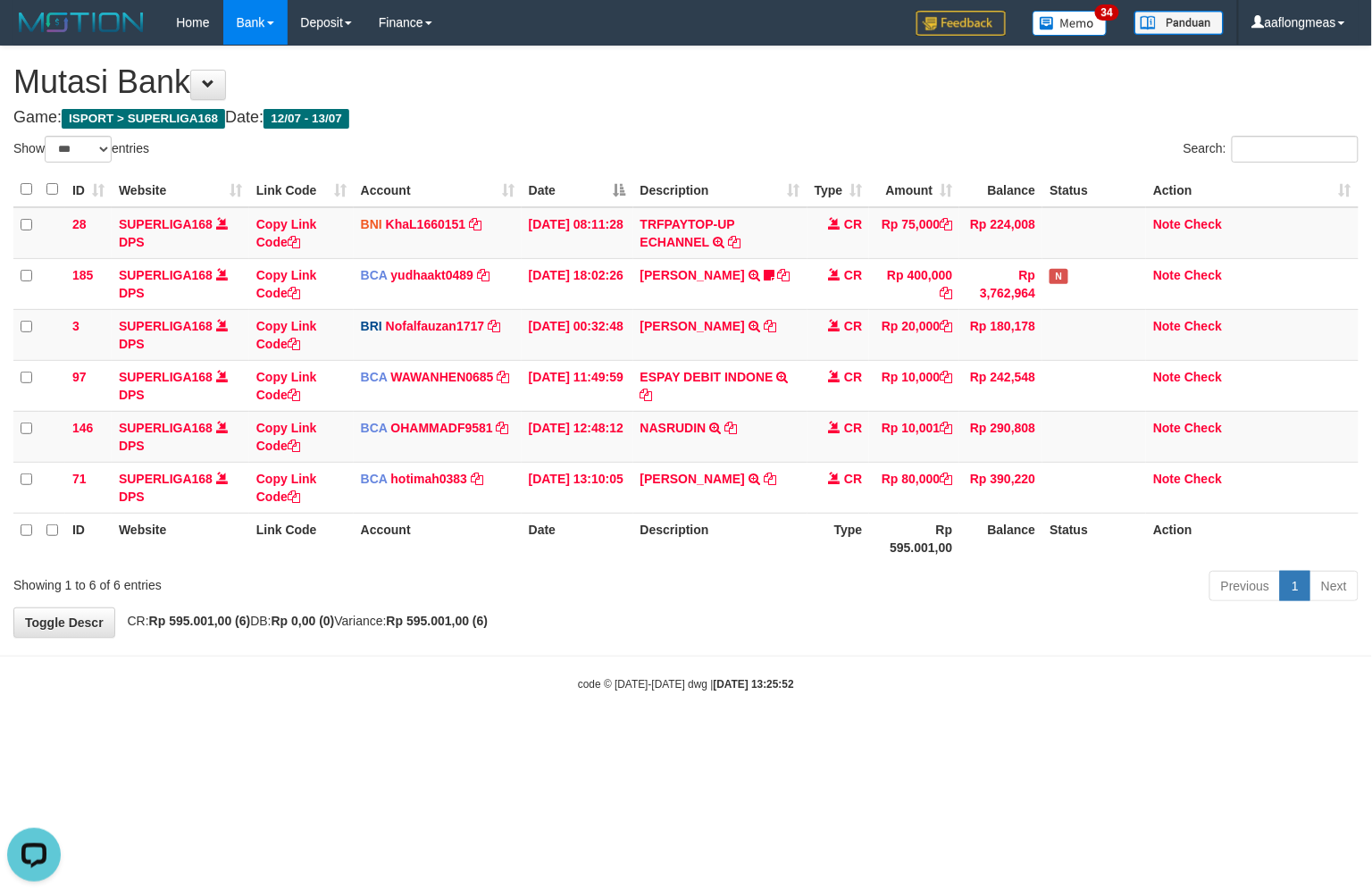 scroll, scrollTop: 0, scrollLeft: 0, axis: both 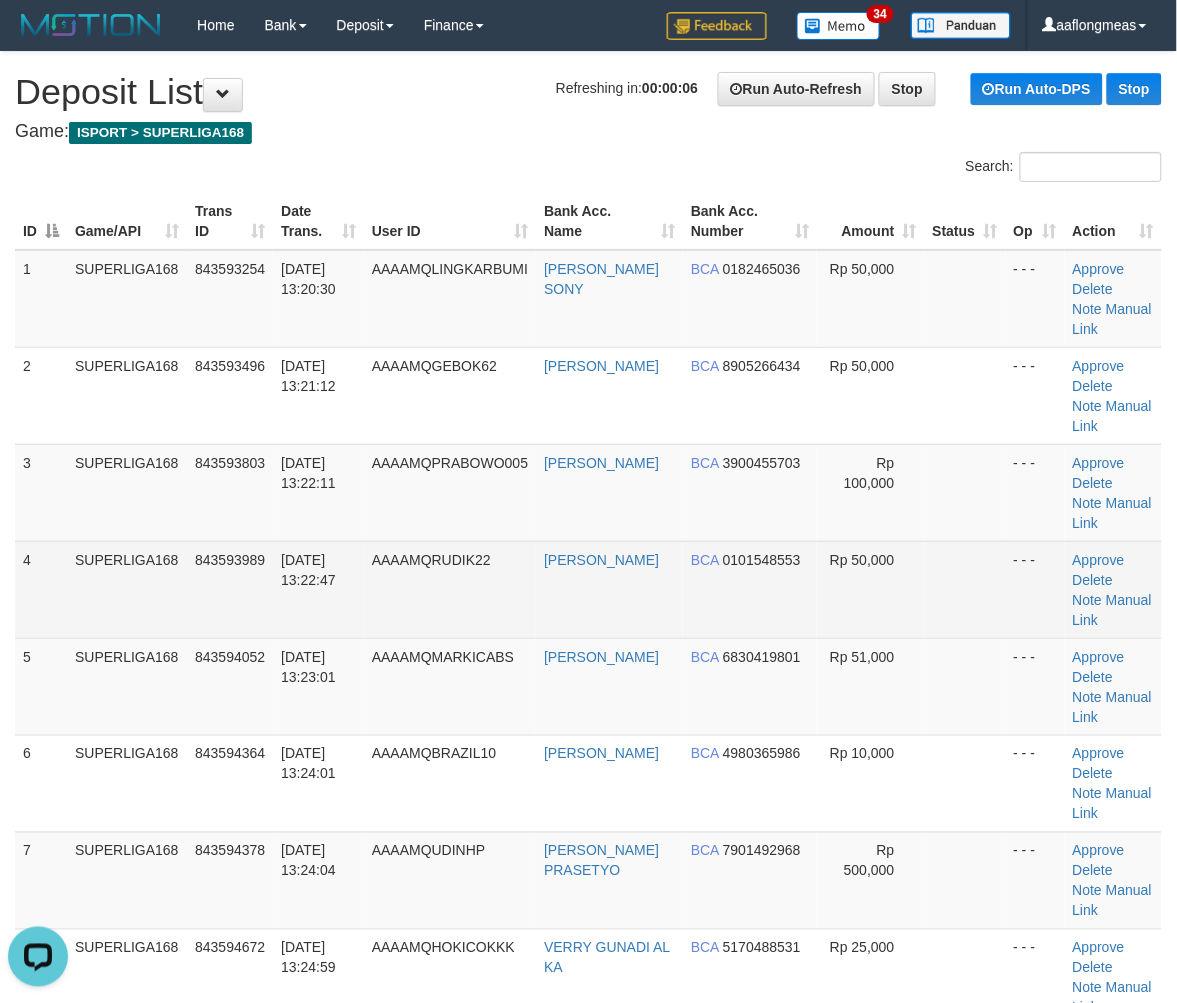 drag, startPoint x: 964, startPoint y: 610, endPoint x: 1185, endPoint y: 642, distance: 223.30472 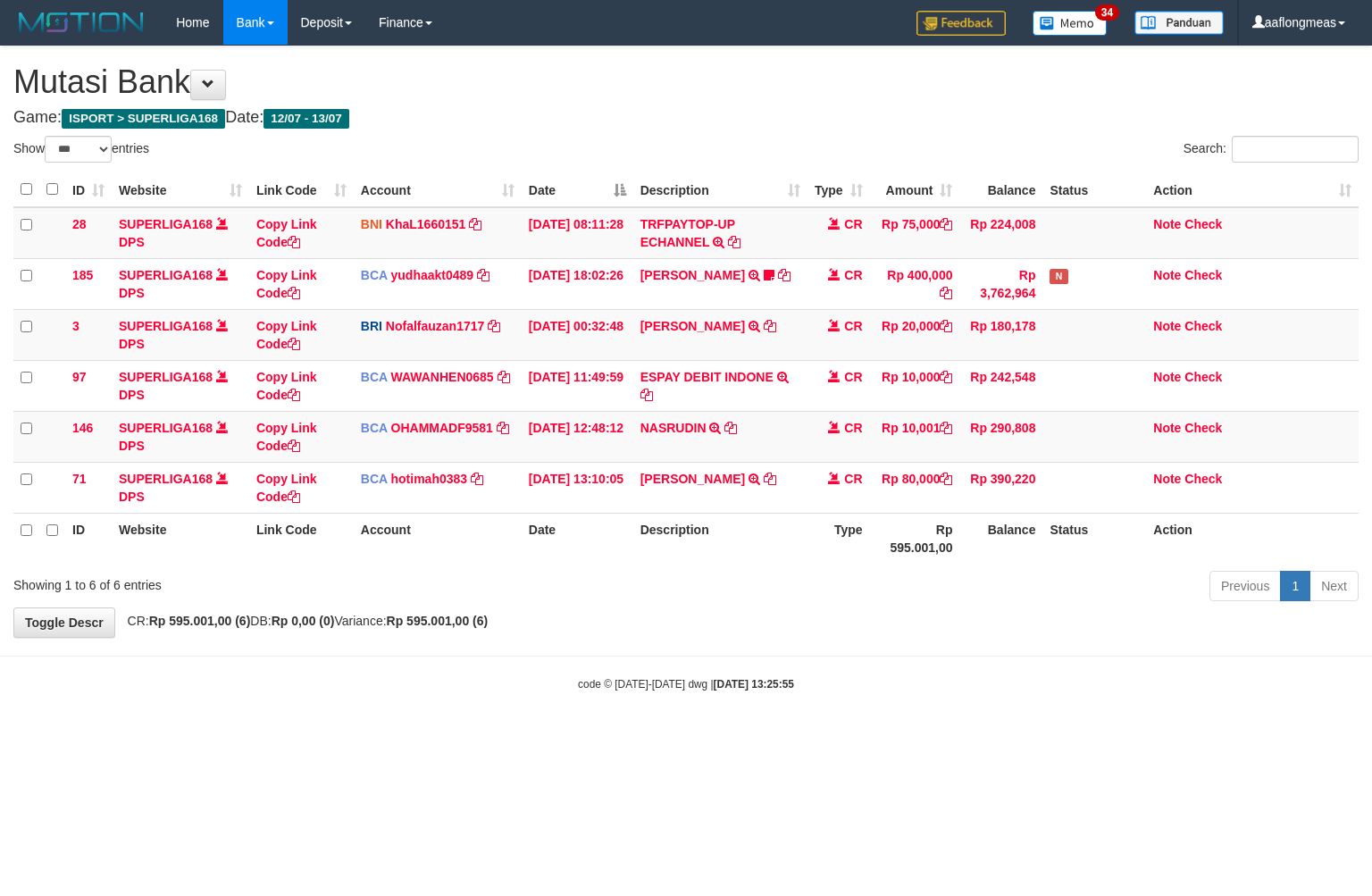 select on "***" 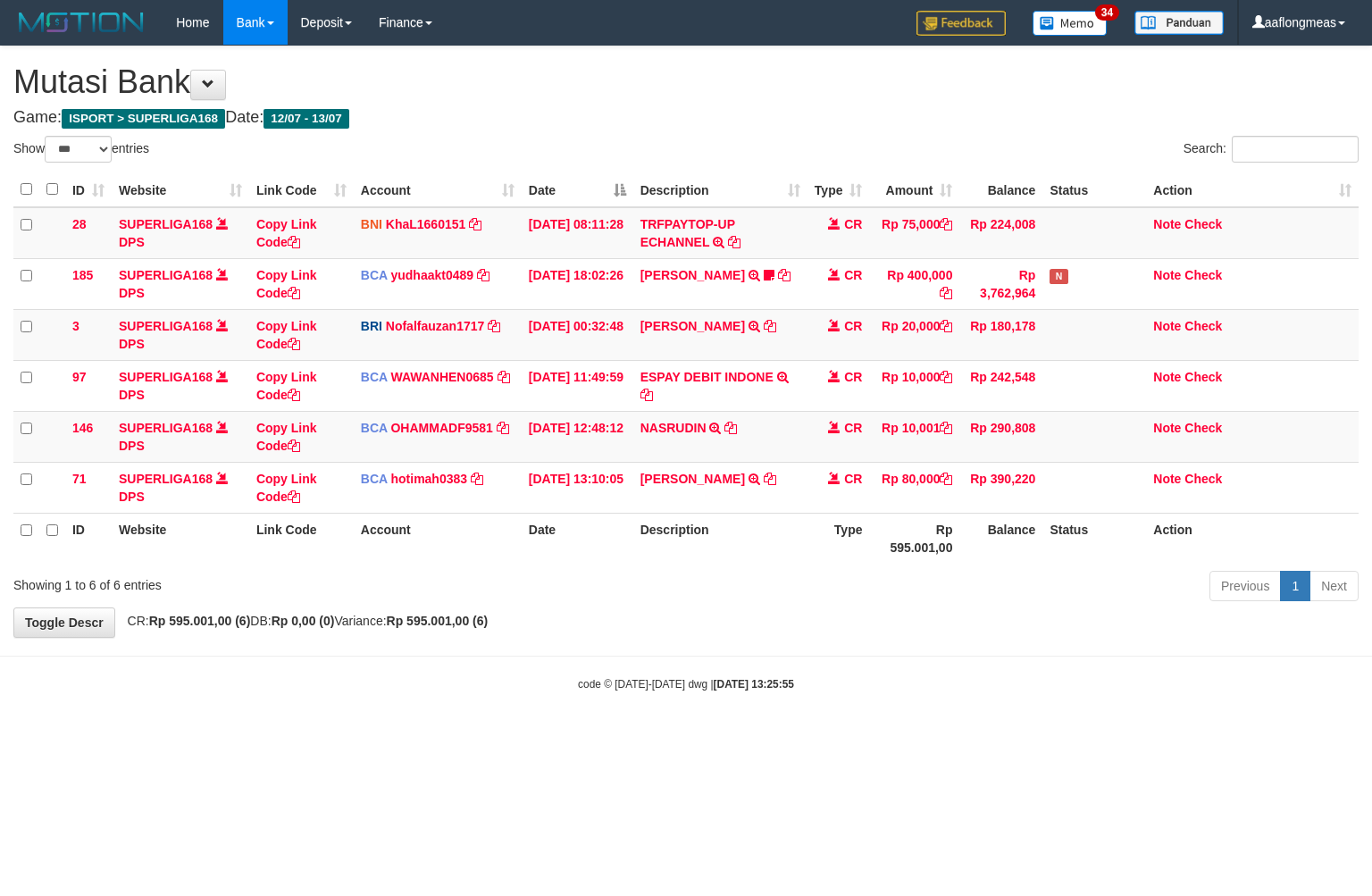 scroll, scrollTop: 0, scrollLeft: 0, axis: both 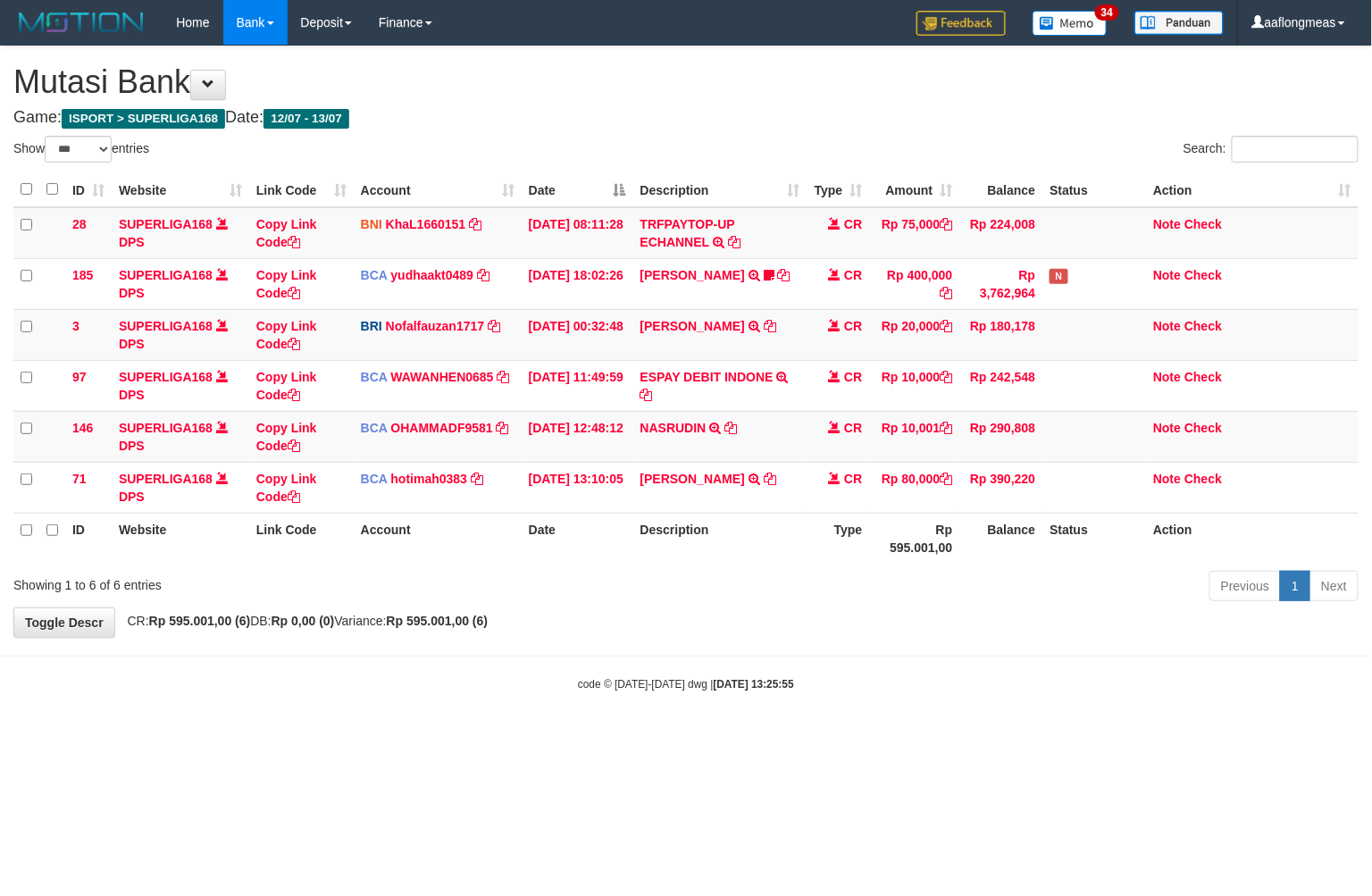 click on "**********" at bounding box center [686, 341] 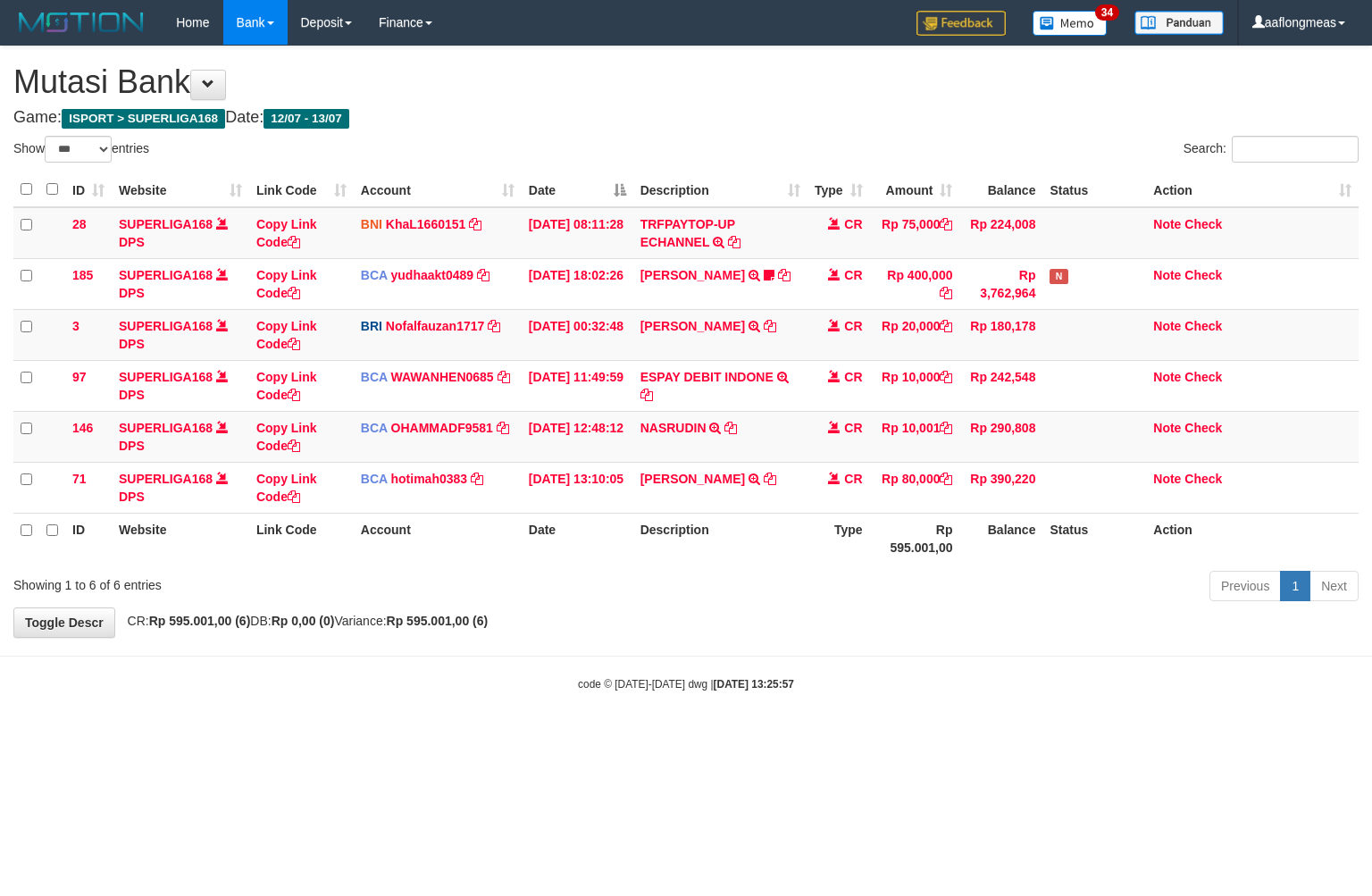 select on "***" 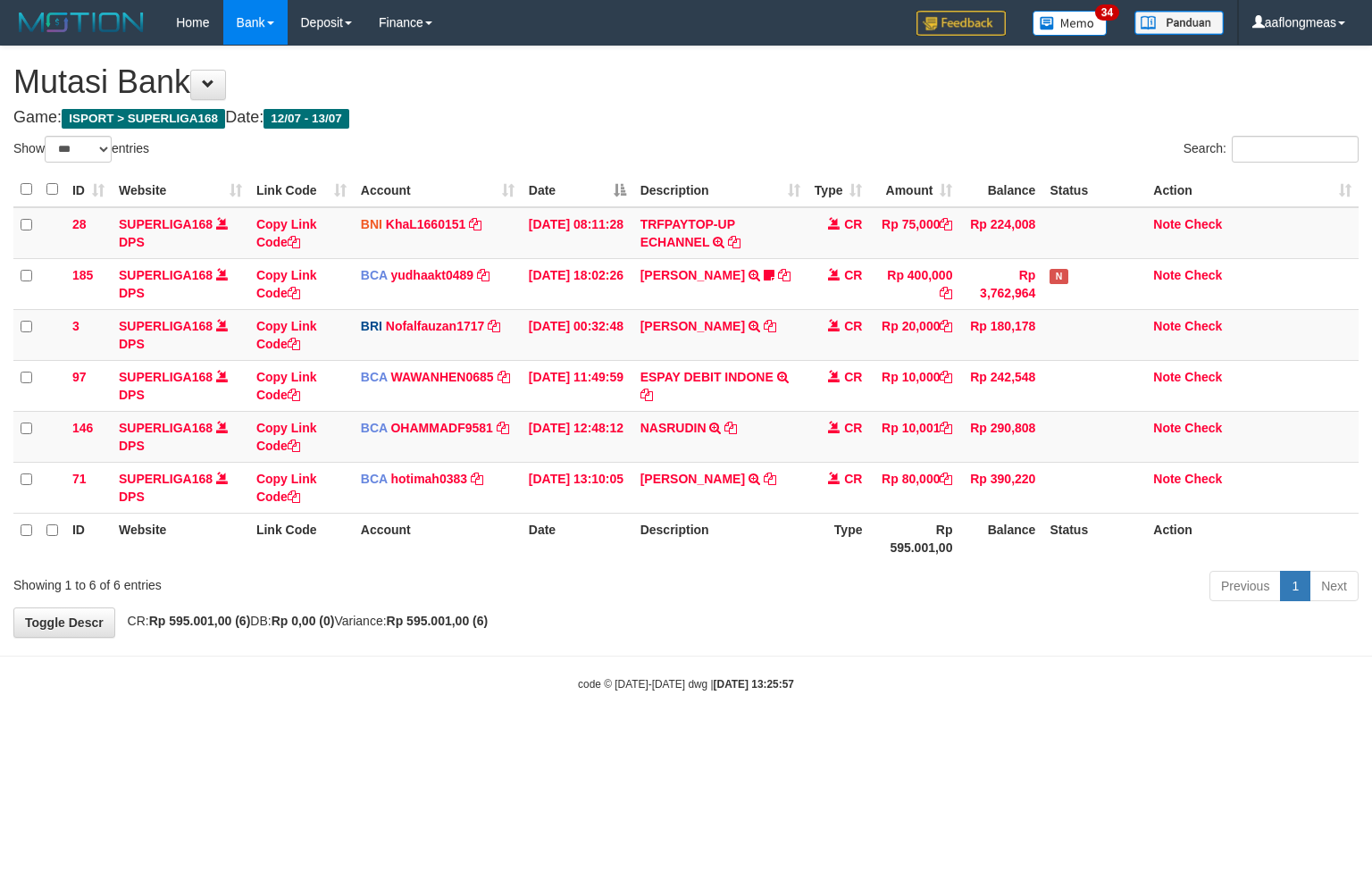 scroll, scrollTop: 0, scrollLeft: 0, axis: both 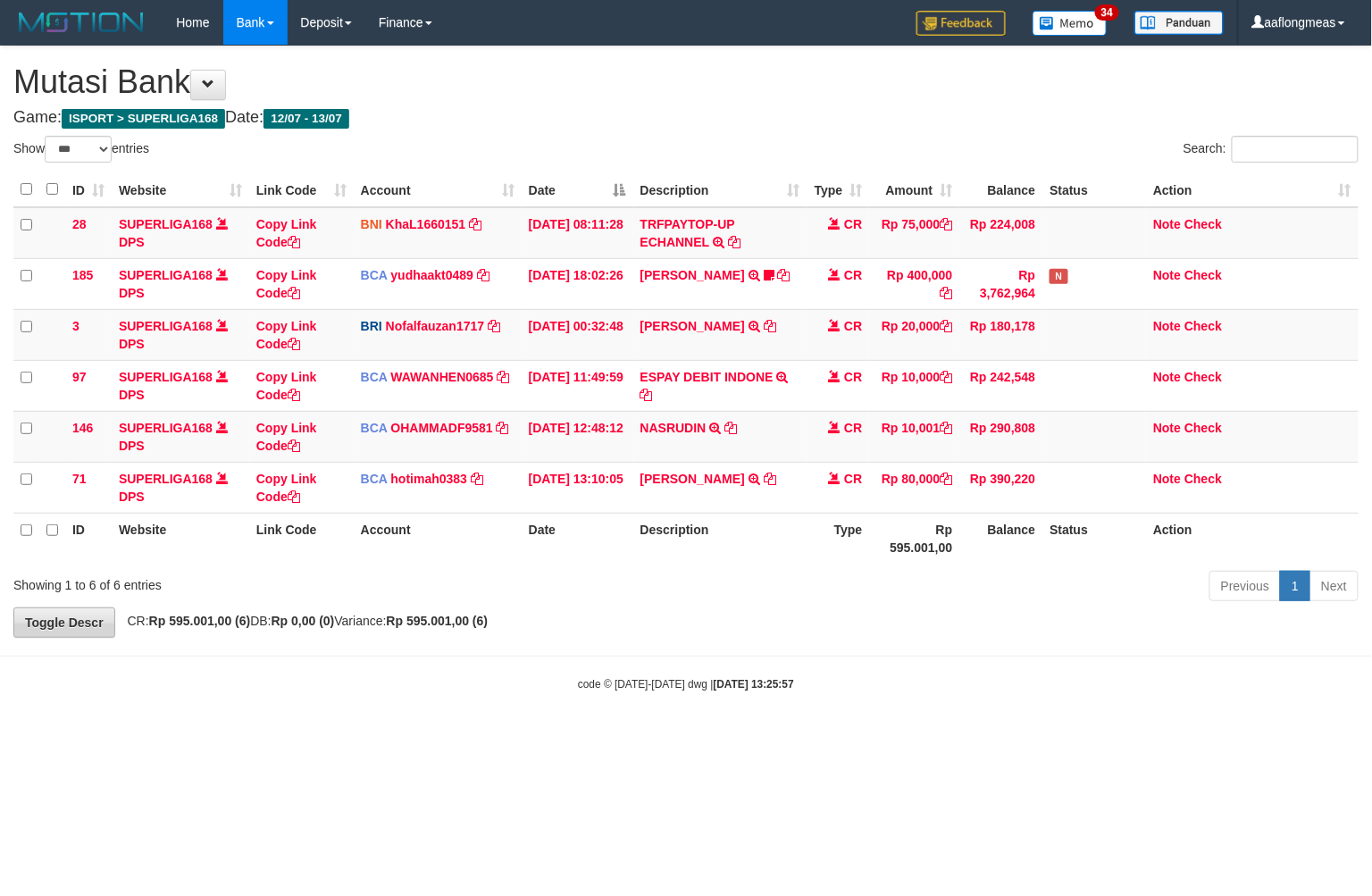 drag, startPoint x: 735, startPoint y: 640, endPoint x: 105, endPoint y: 615, distance: 630.496 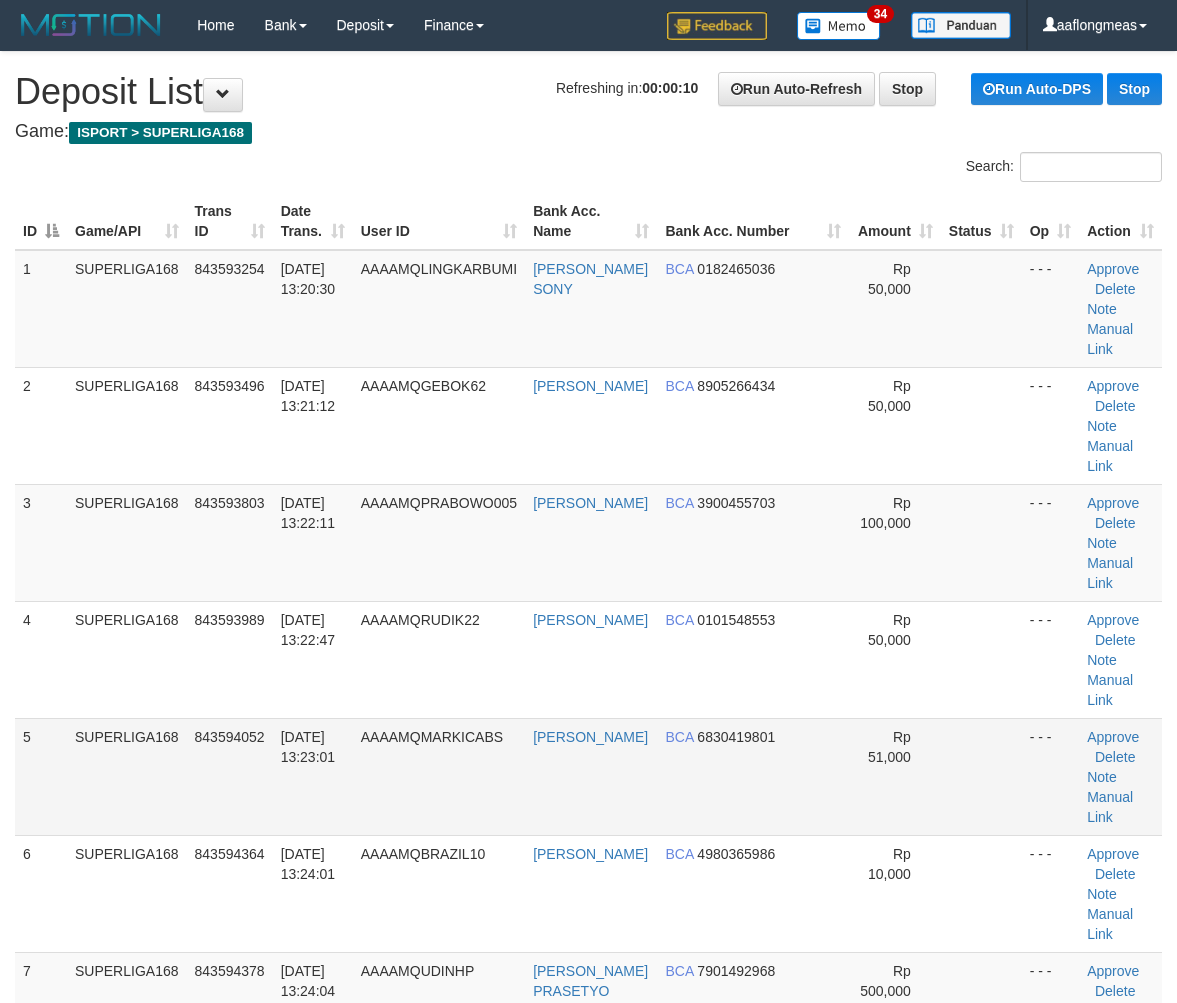 scroll, scrollTop: 0, scrollLeft: 0, axis: both 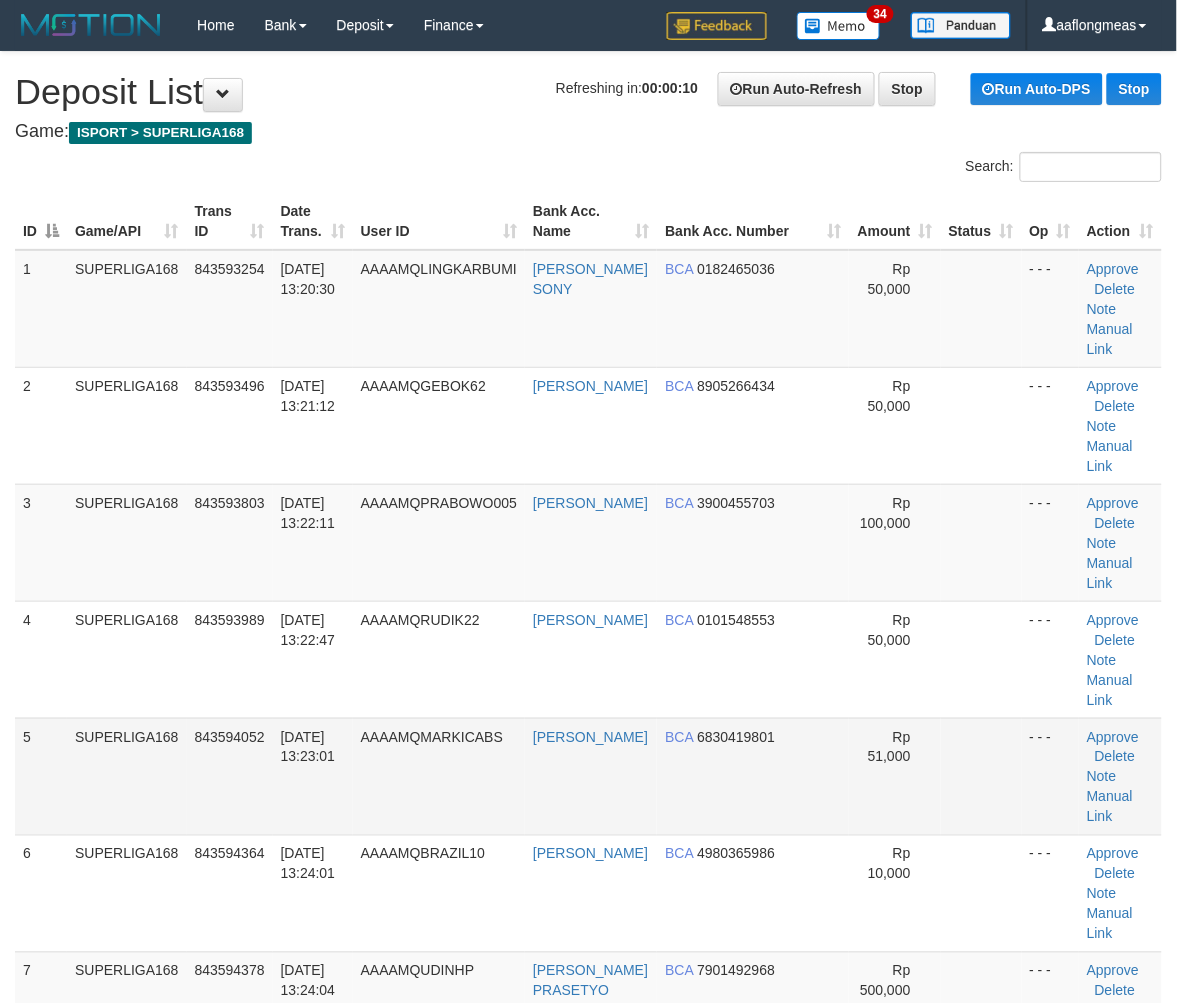 drag, startPoint x: 0, startPoint y: 0, endPoint x: 884, endPoint y: 586, distance: 1060.5905 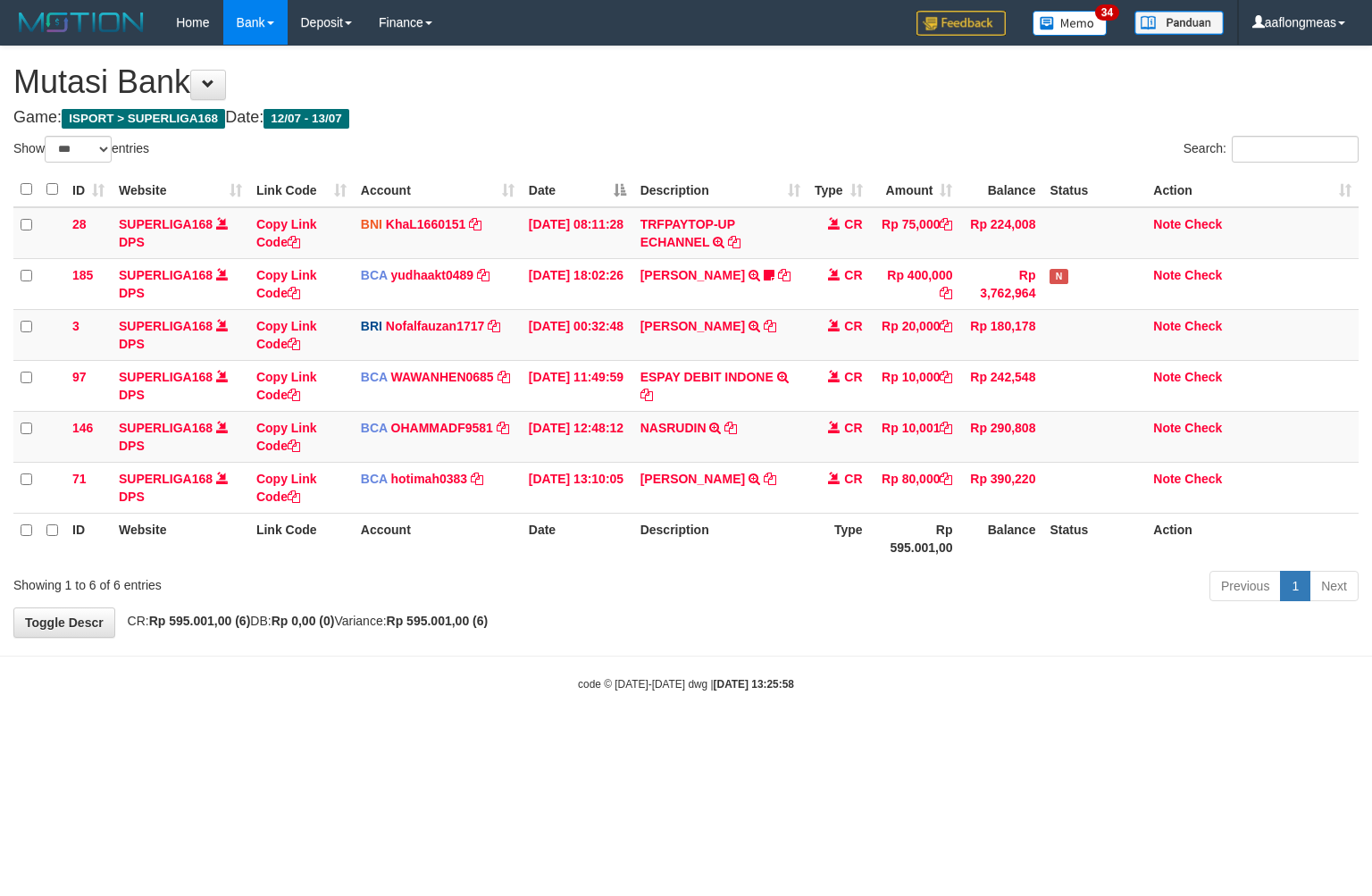 select on "***" 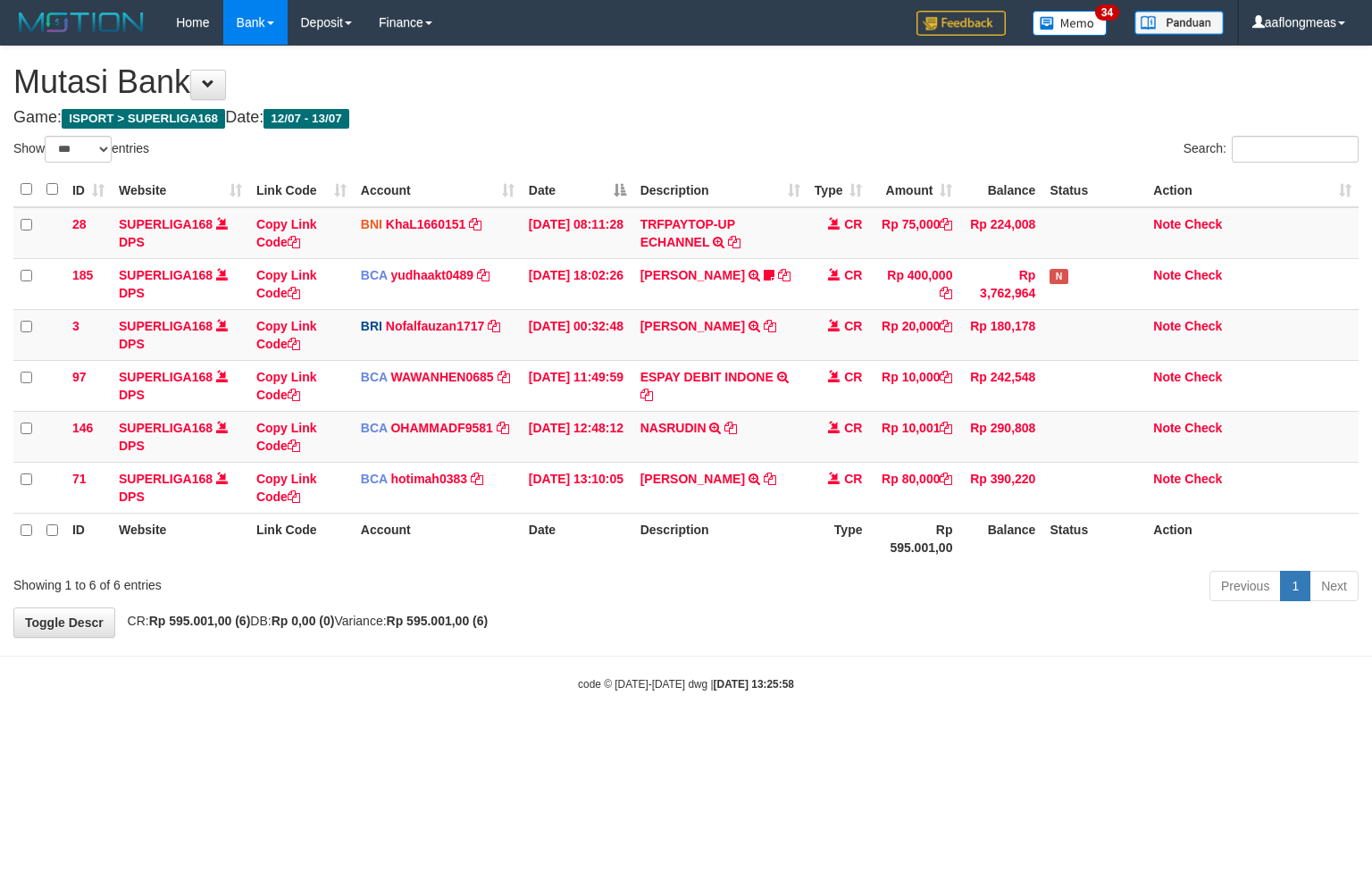 scroll, scrollTop: 0, scrollLeft: 0, axis: both 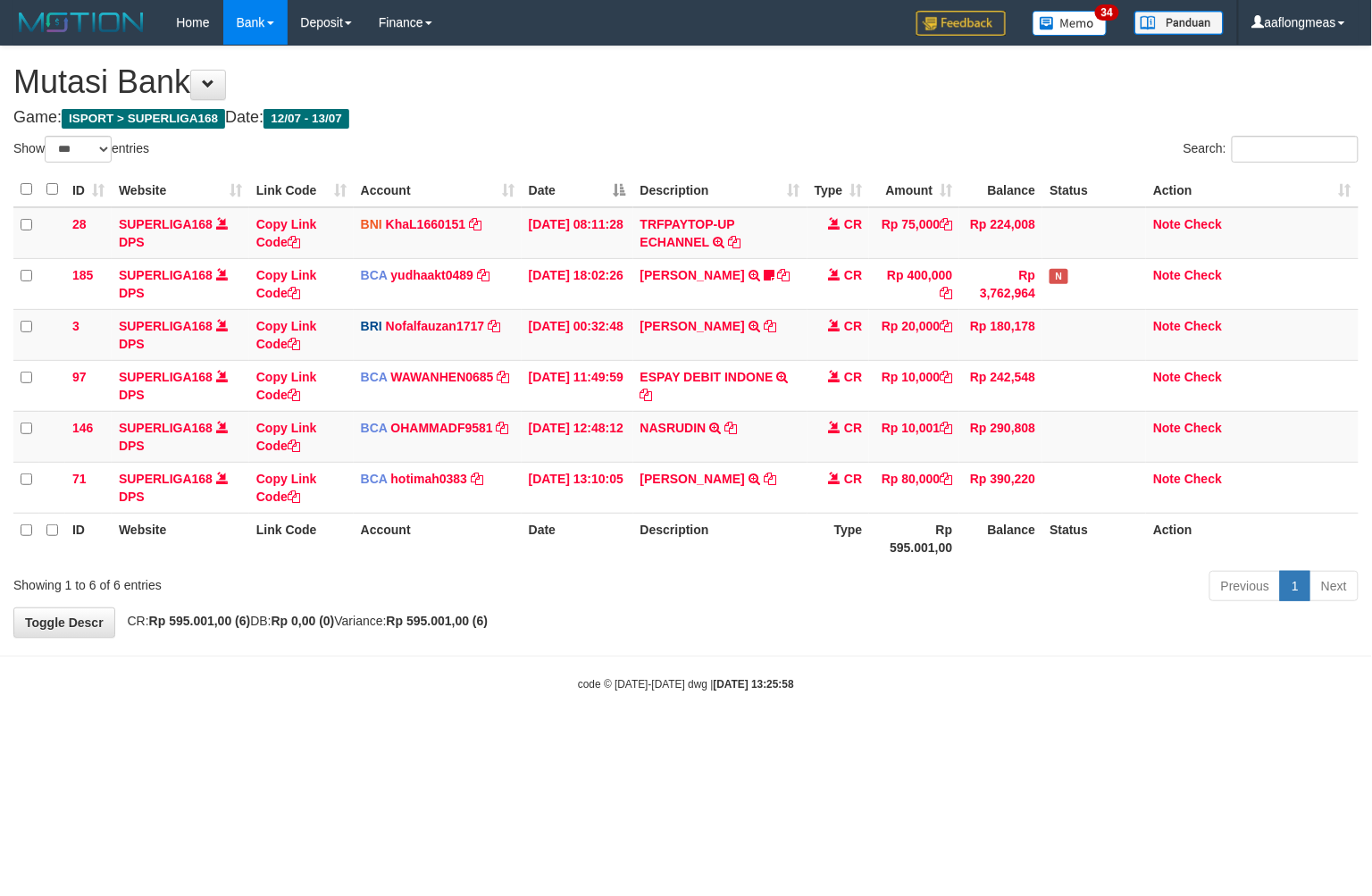 click on "Toggle navigation
Home
Bank
Account List
Load
By Website
Group
[ISPORT]													SUPERLIGA168
By Load Group (DPS)
34" at bounding box center [686, 368] 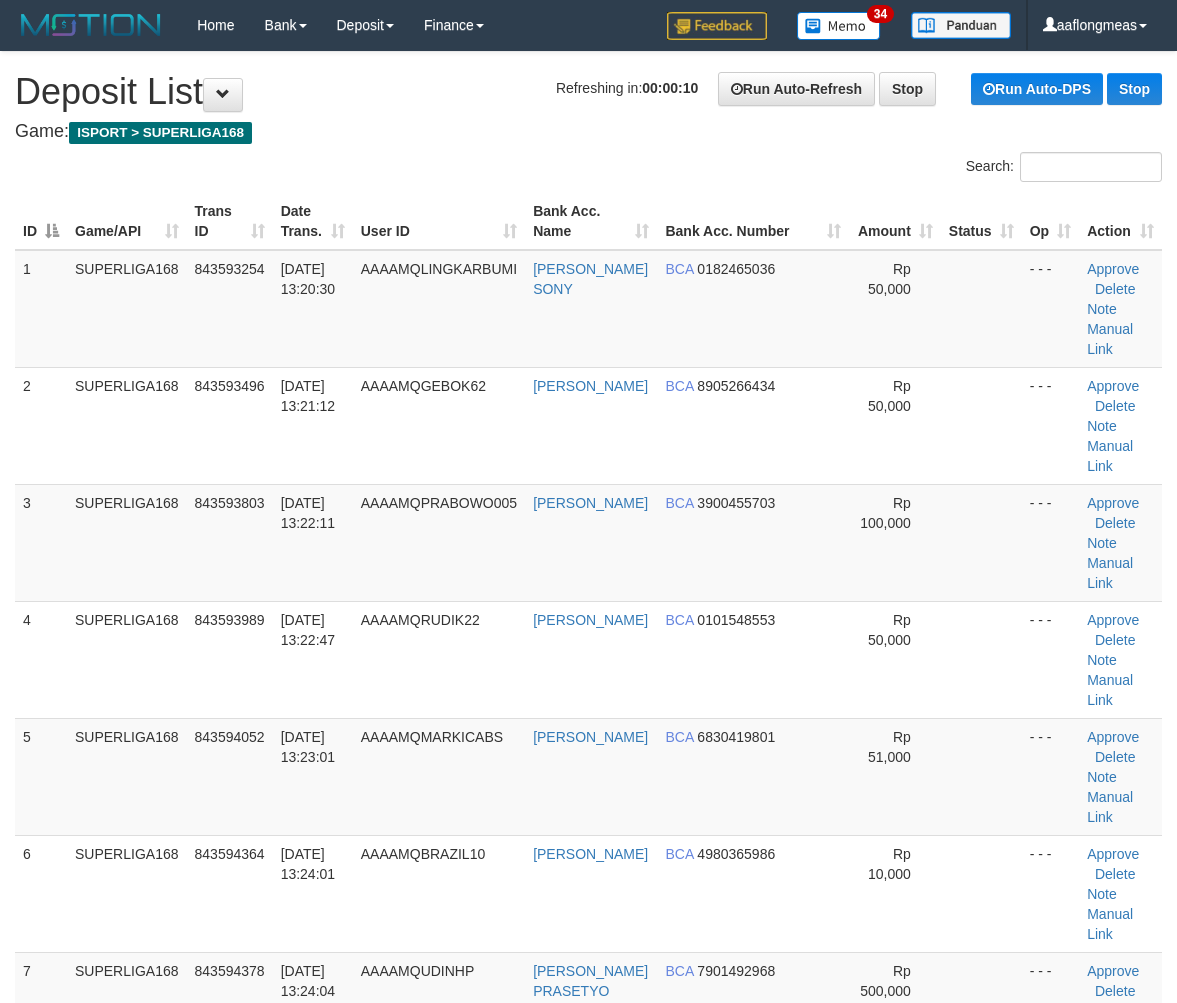 scroll, scrollTop: 0, scrollLeft: 0, axis: both 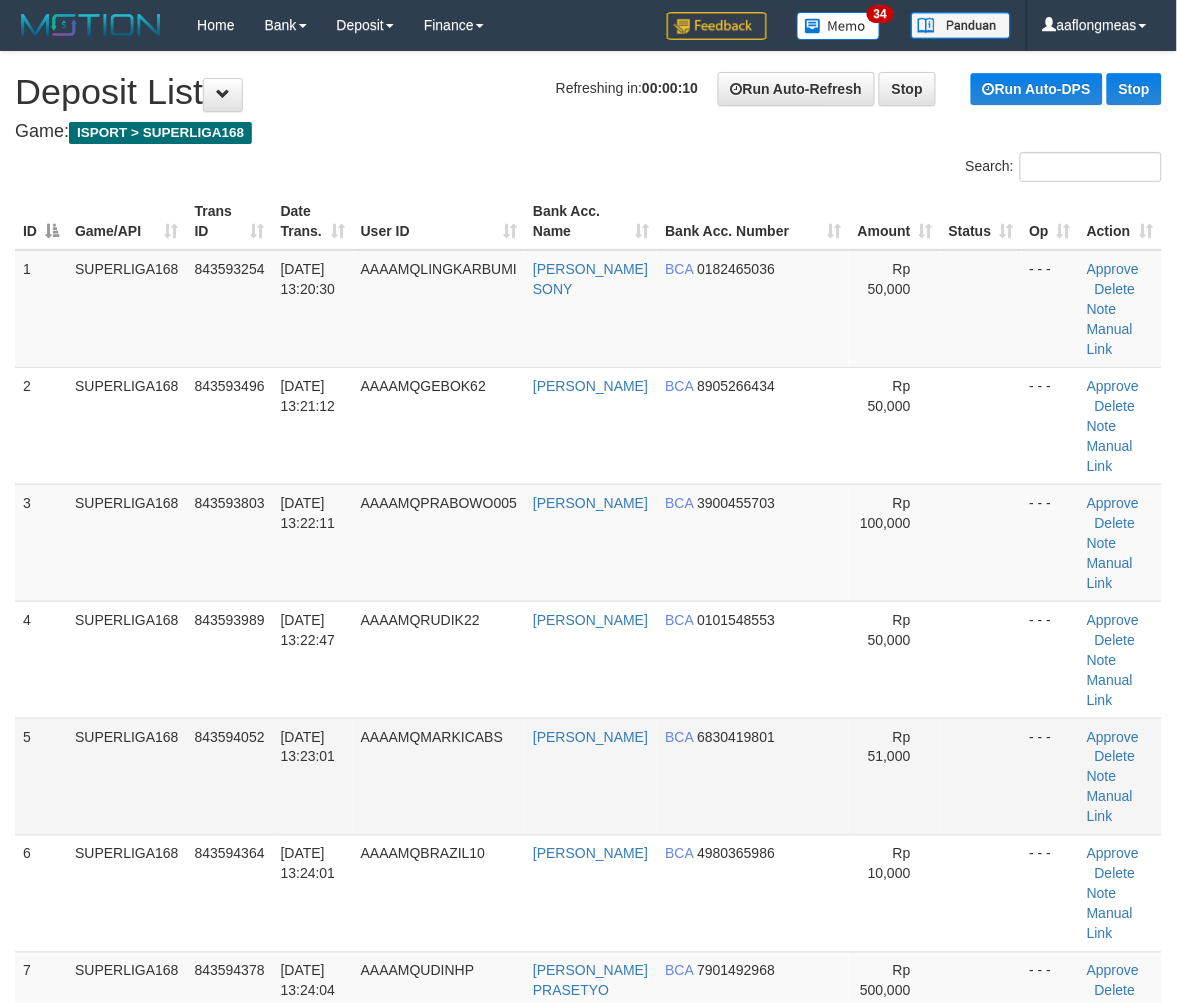 click on "Rp 51,000" at bounding box center [895, 776] 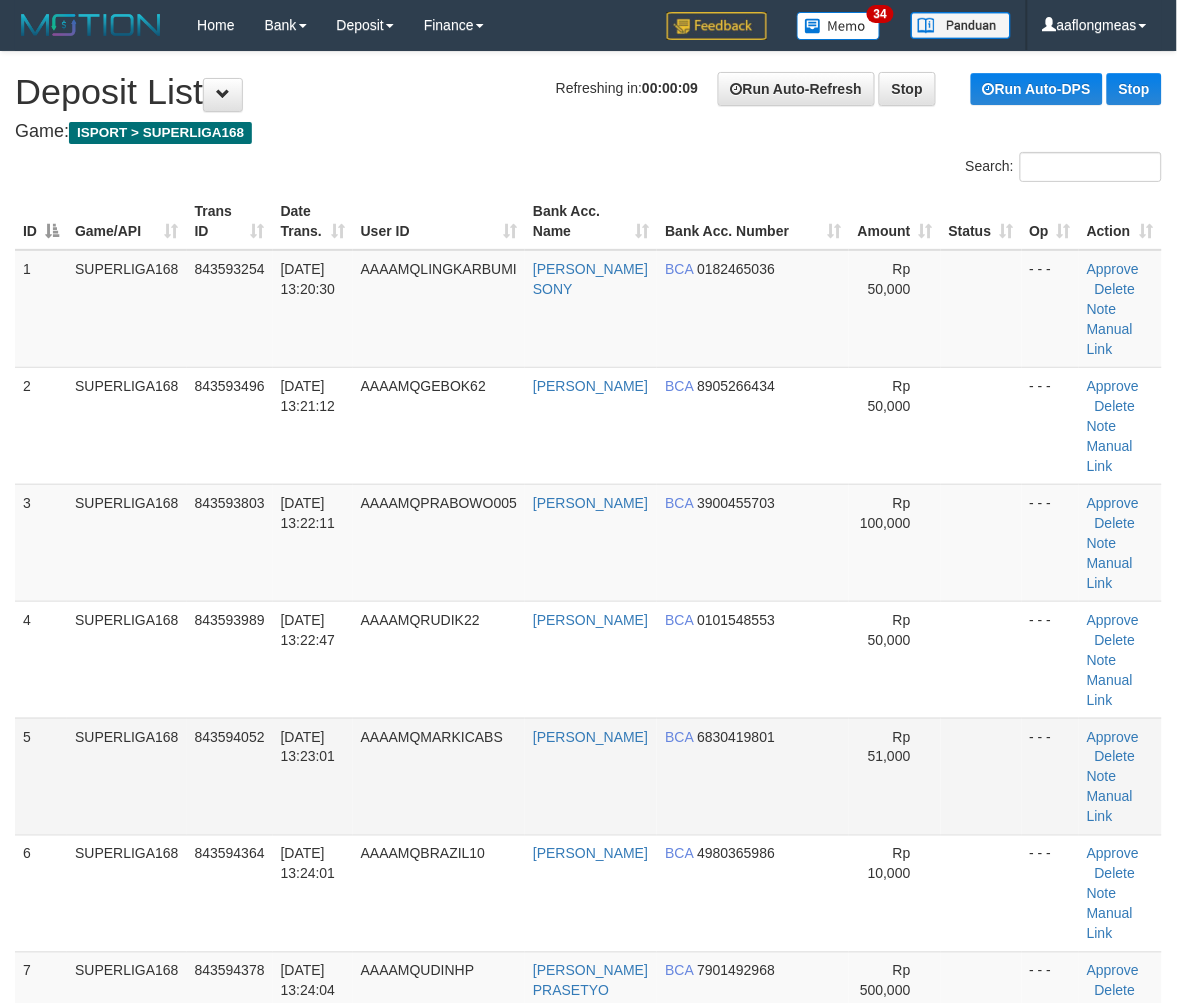 click on "Rp 51,000" at bounding box center (895, 776) 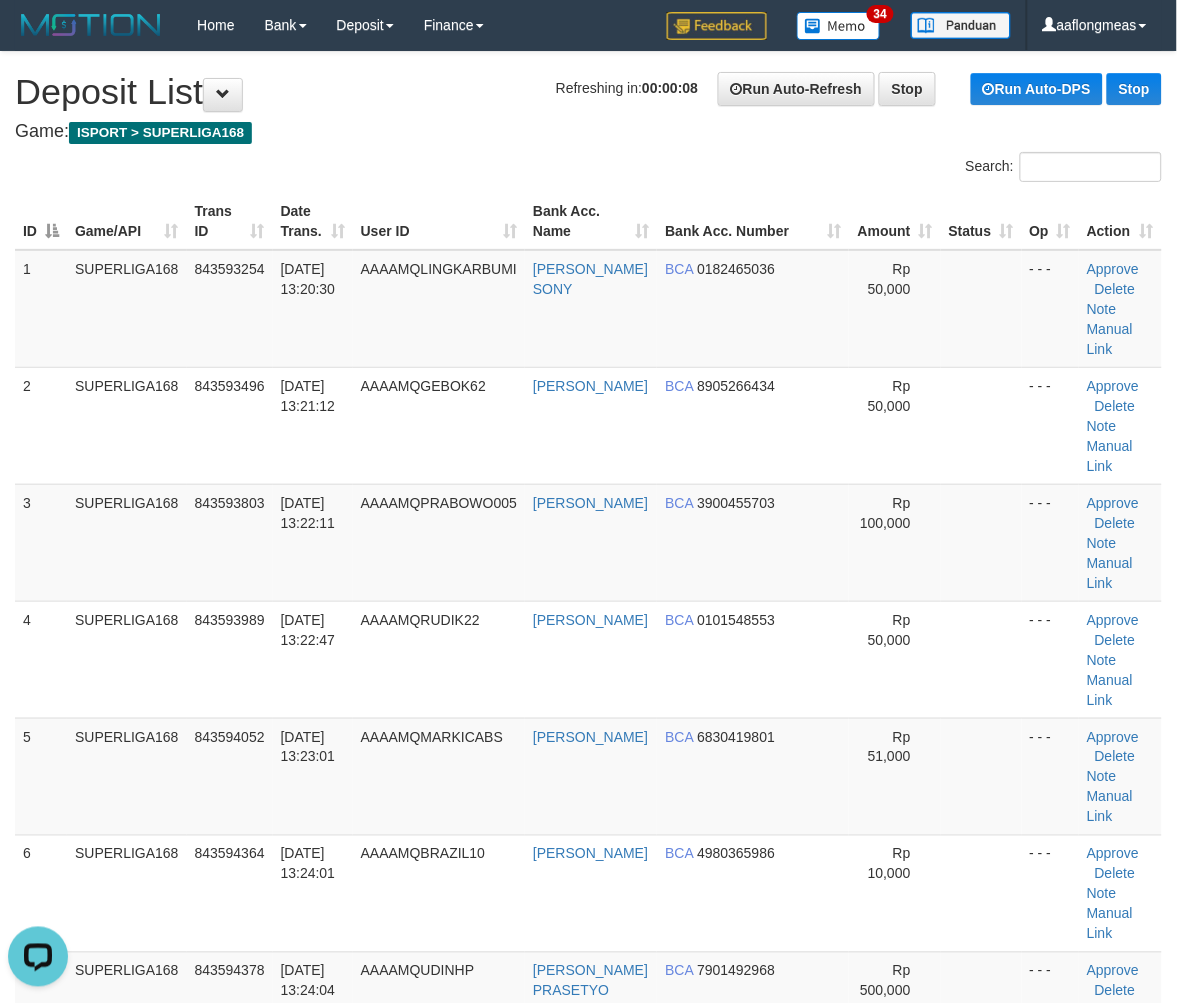 scroll, scrollTop: 0, scrollLeft: 0, axis: both 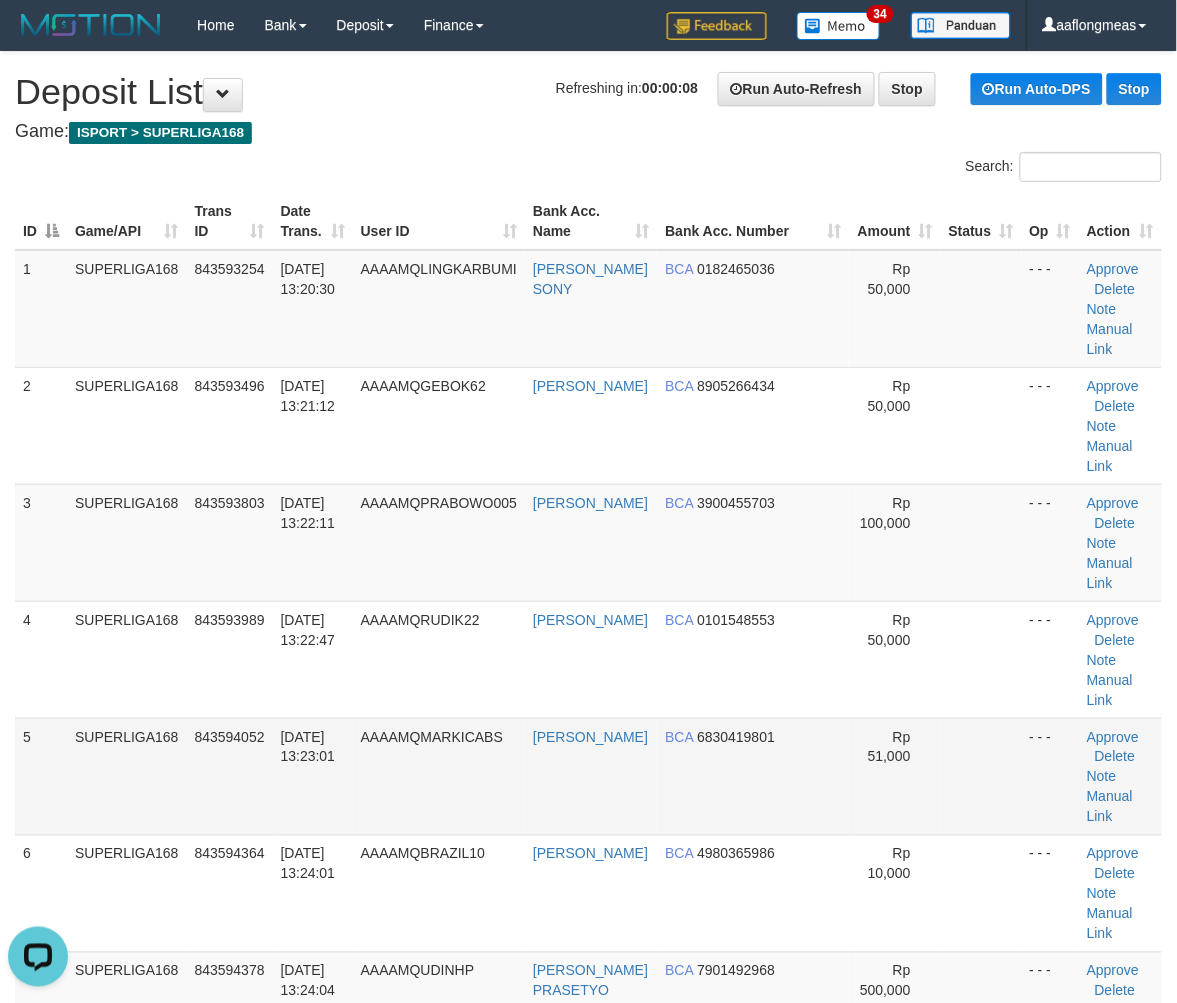 click on "Rp 51,000" at bounding box center (895, 776) 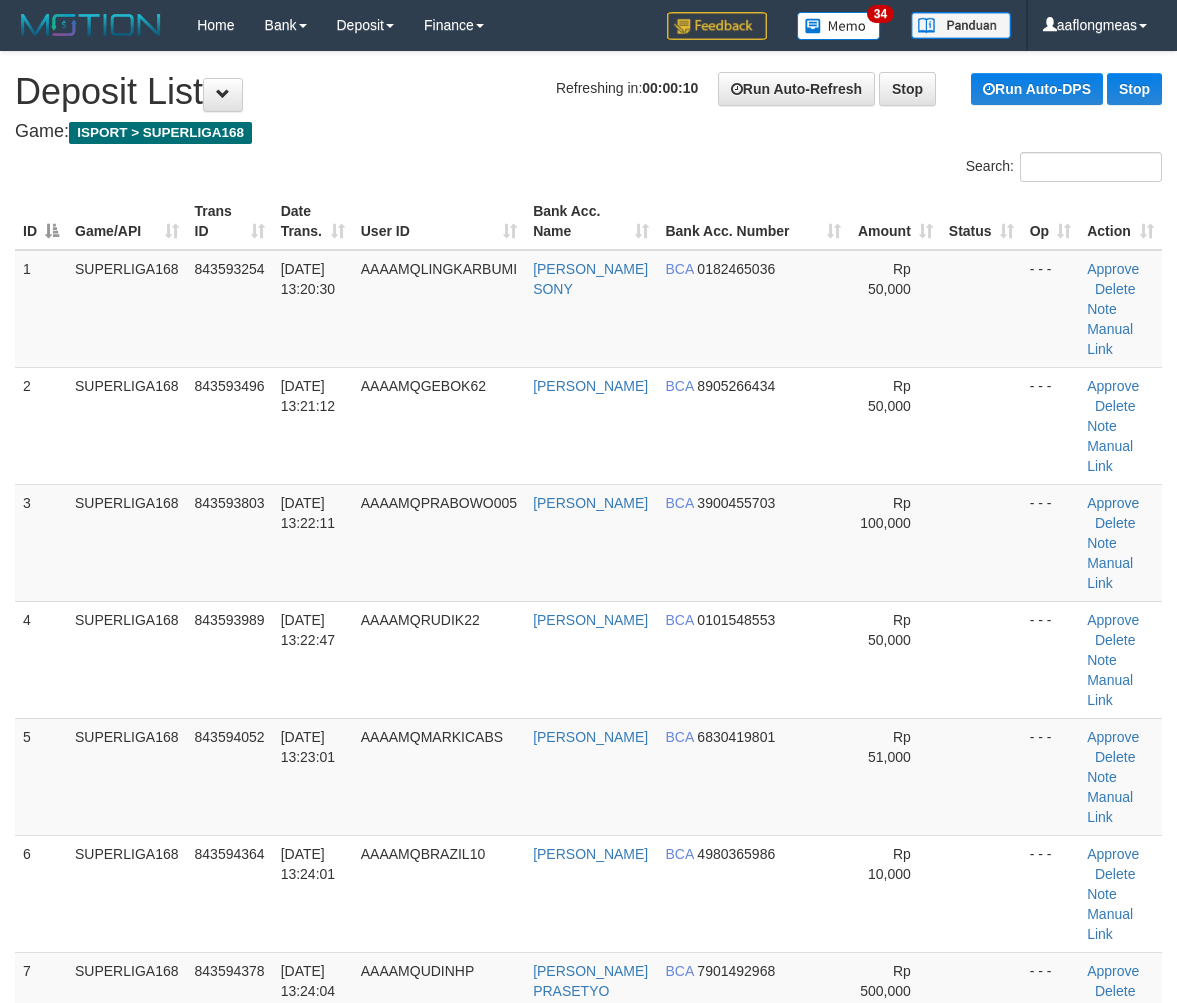 scroll, scrollTop: 0, scrollLeft: 0, axis: both 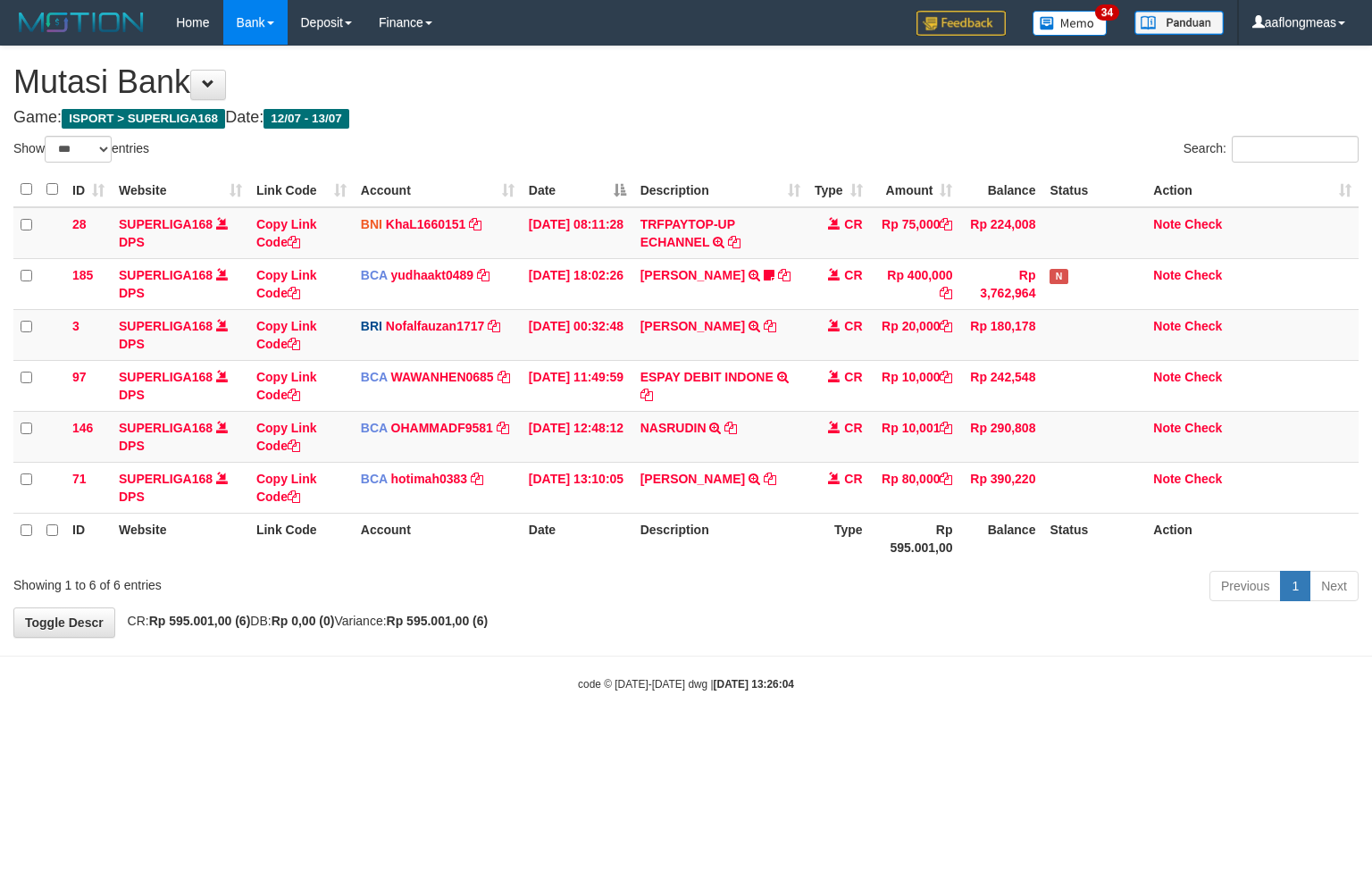 select on "***" 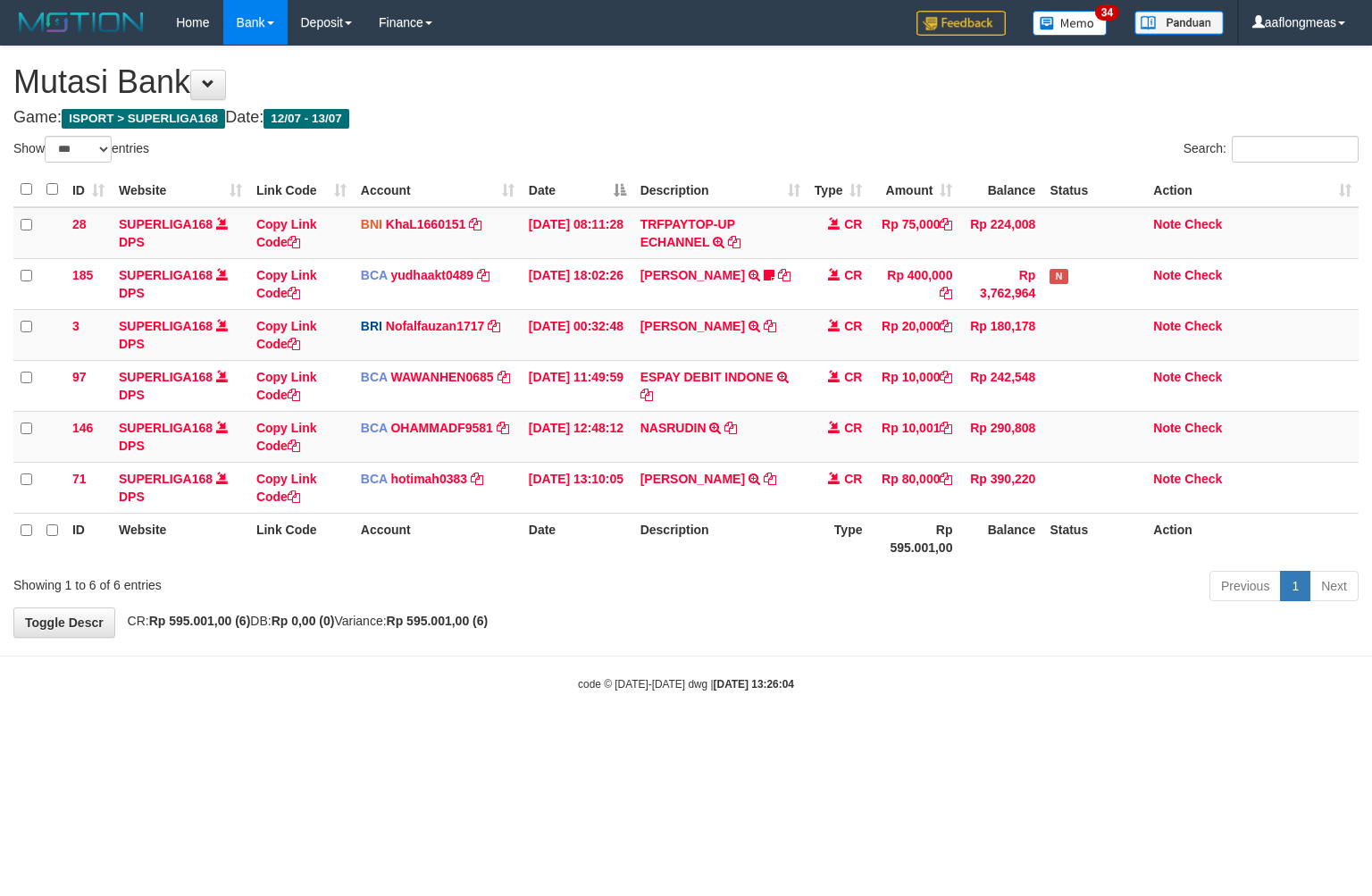 scroll, scrollTop: 0, scrollLeft: 0, axis: both 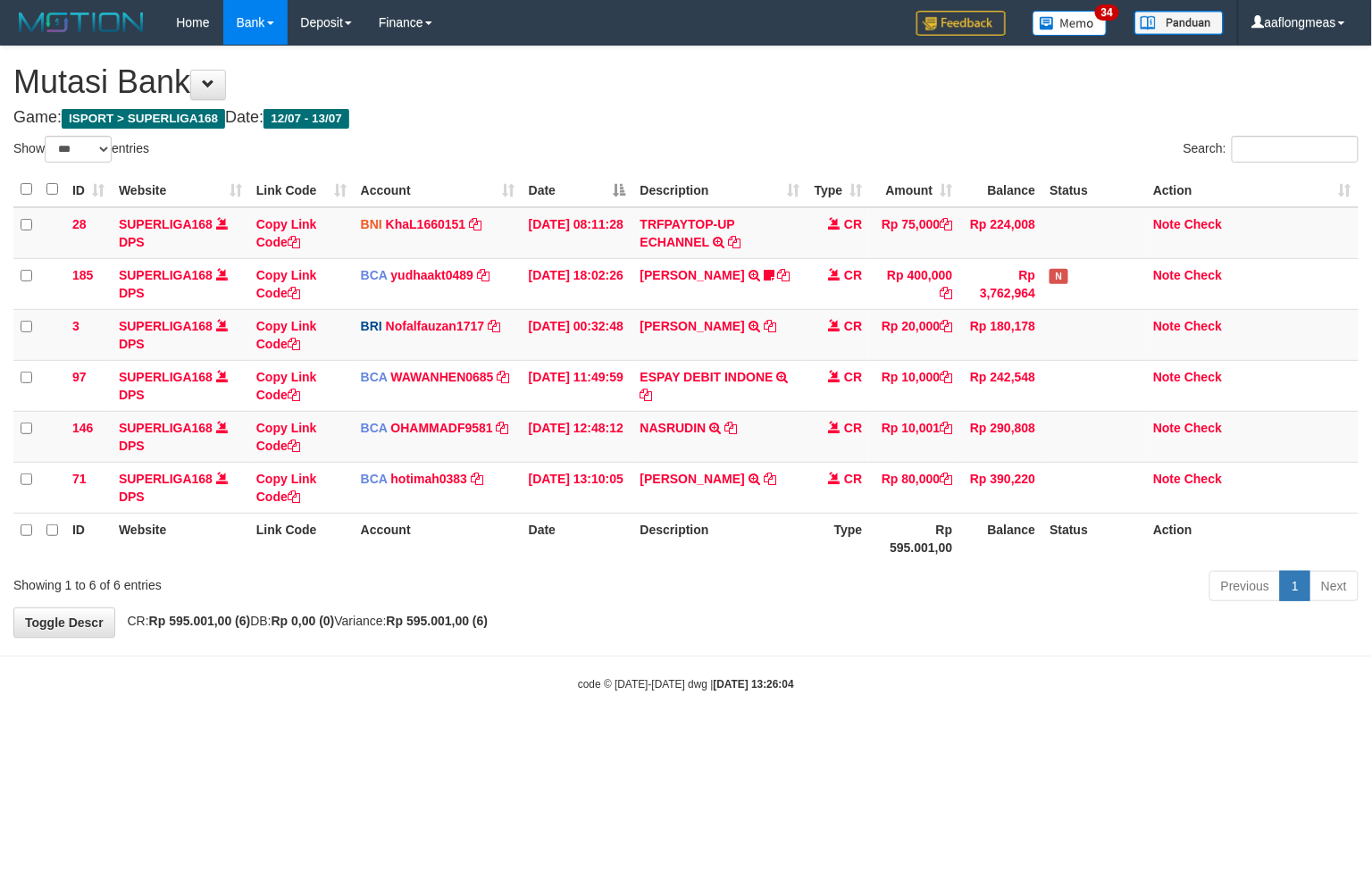 click on "Toggle navigation
Home
Bank
Account List
Load
By Website
Group
[ISPORT]													SUPERLIGA168
By Load Group (DPS)
34" at bounding box center (686, 368) 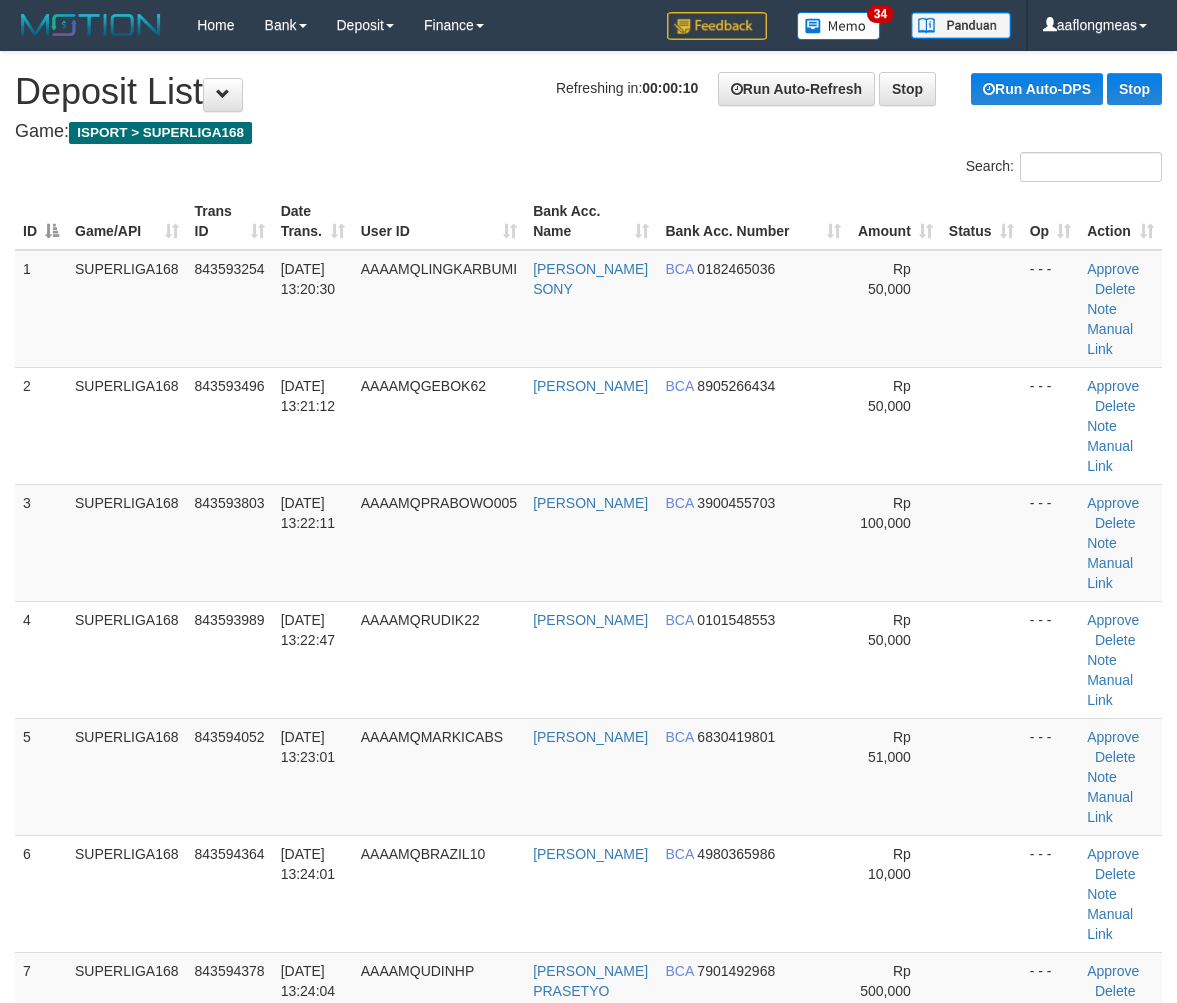 scroll, scrollTop: 0, scrollLeft: 0, axis: both 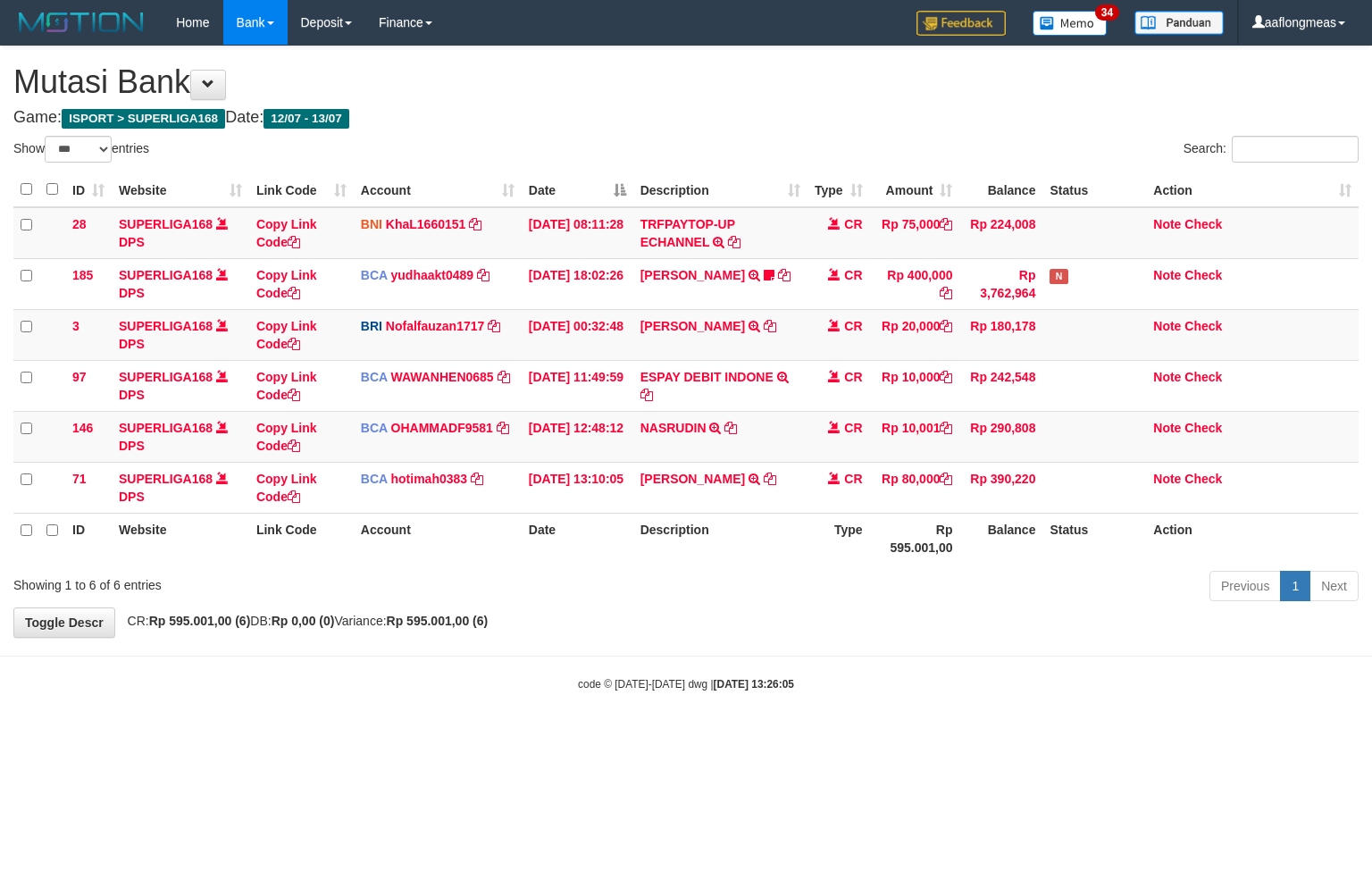 select on "***" 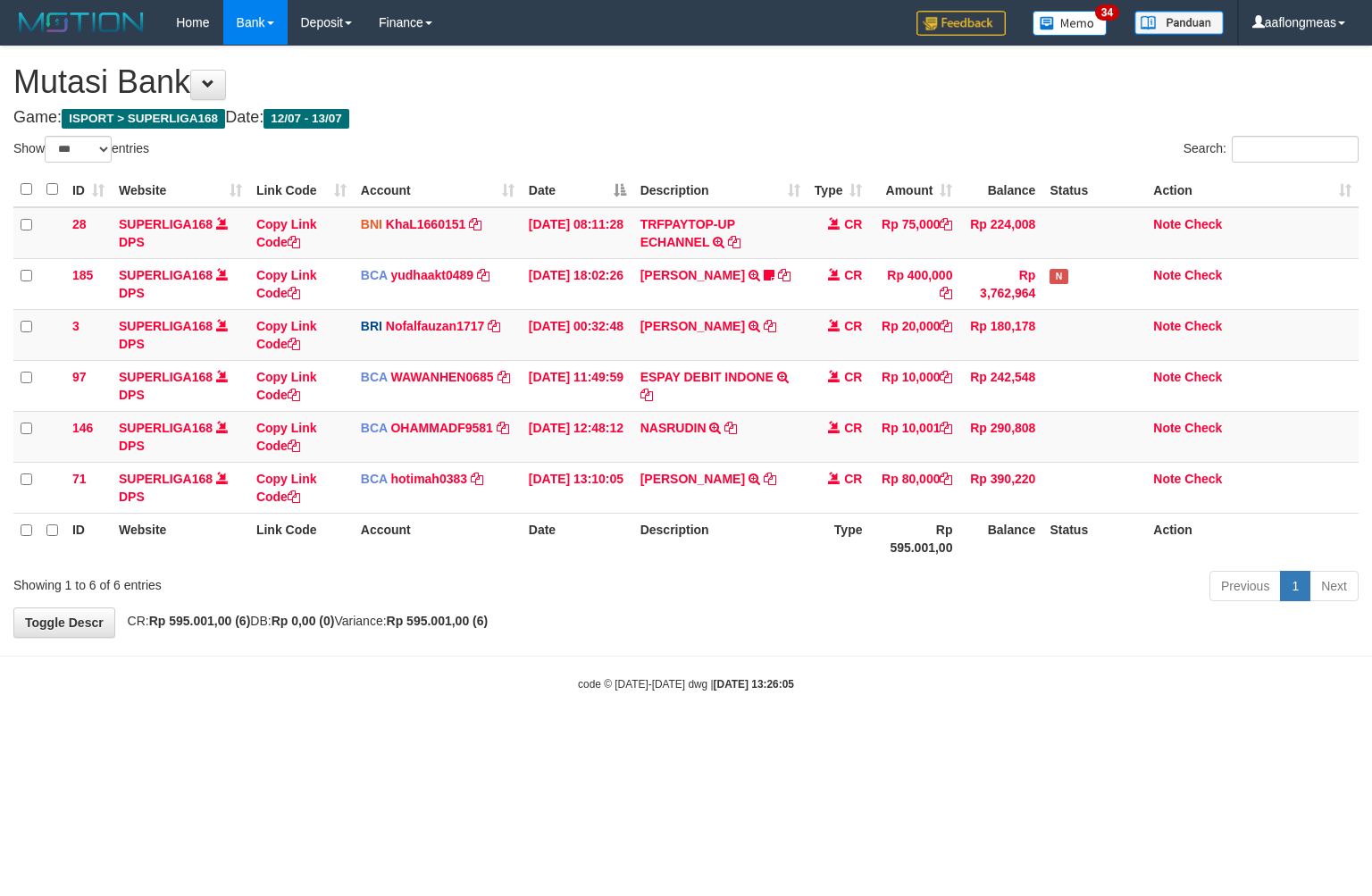 scroll, scrollTop: 0, scrollLeft: 0, axis: both 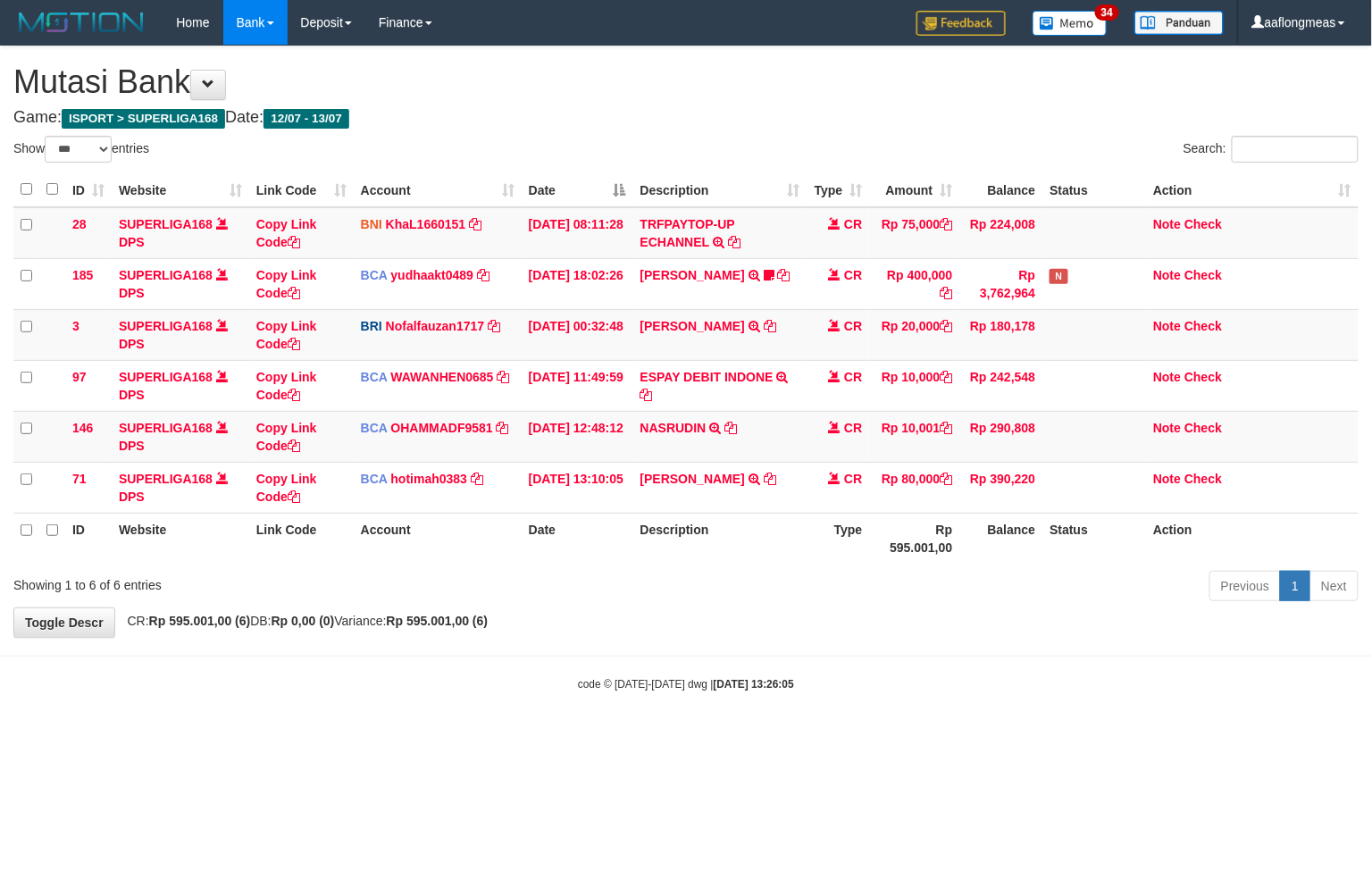 click on "Toggle navigation
Home
Bank
Account List
Load
By Website
Group
[ISPORT]													SUPERLIGA168
By Load Group (DPS)
34" at bounding box center (686, 368) 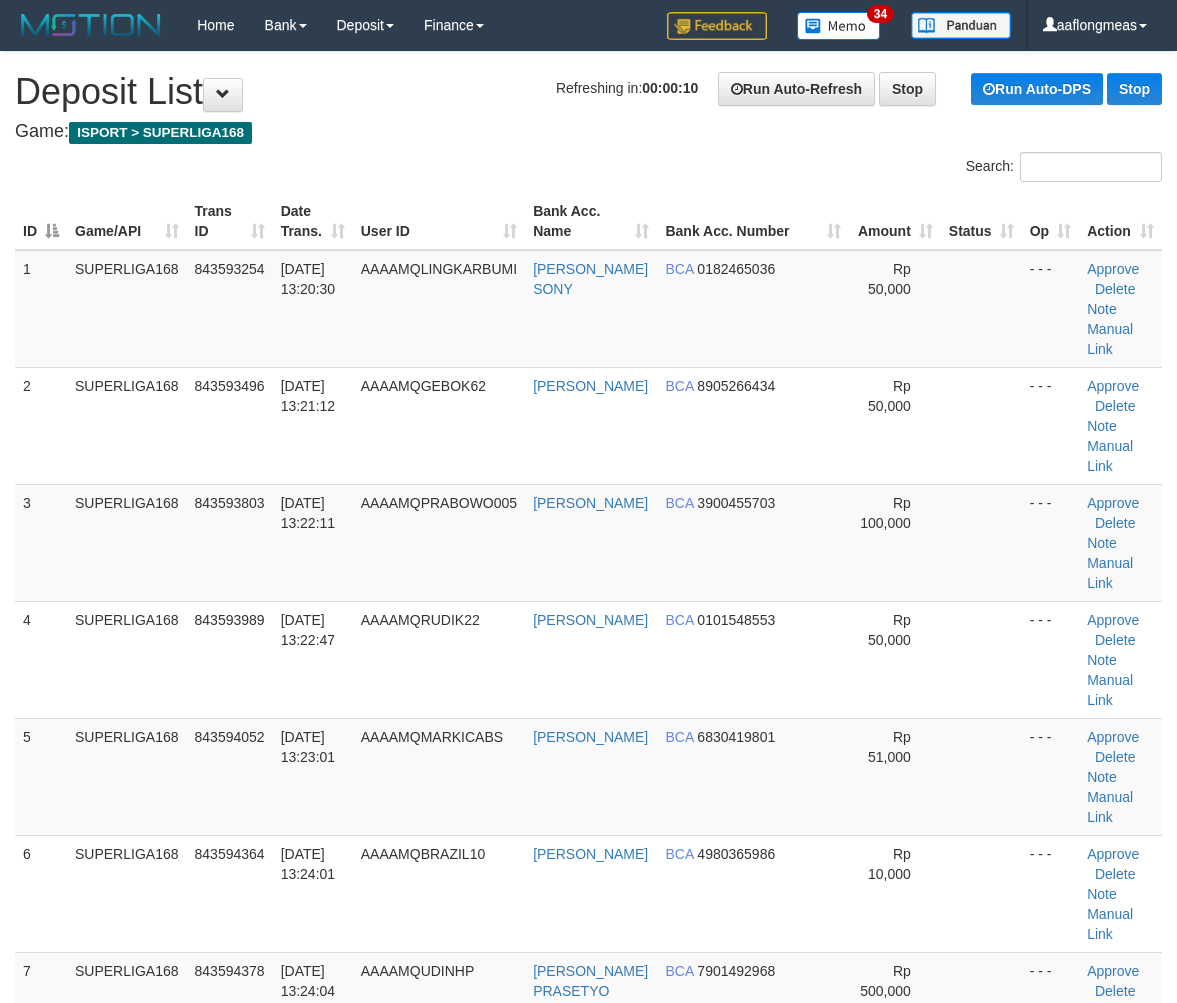 scroll, scrollTop: 0, scrollLeft: 0, axis: both 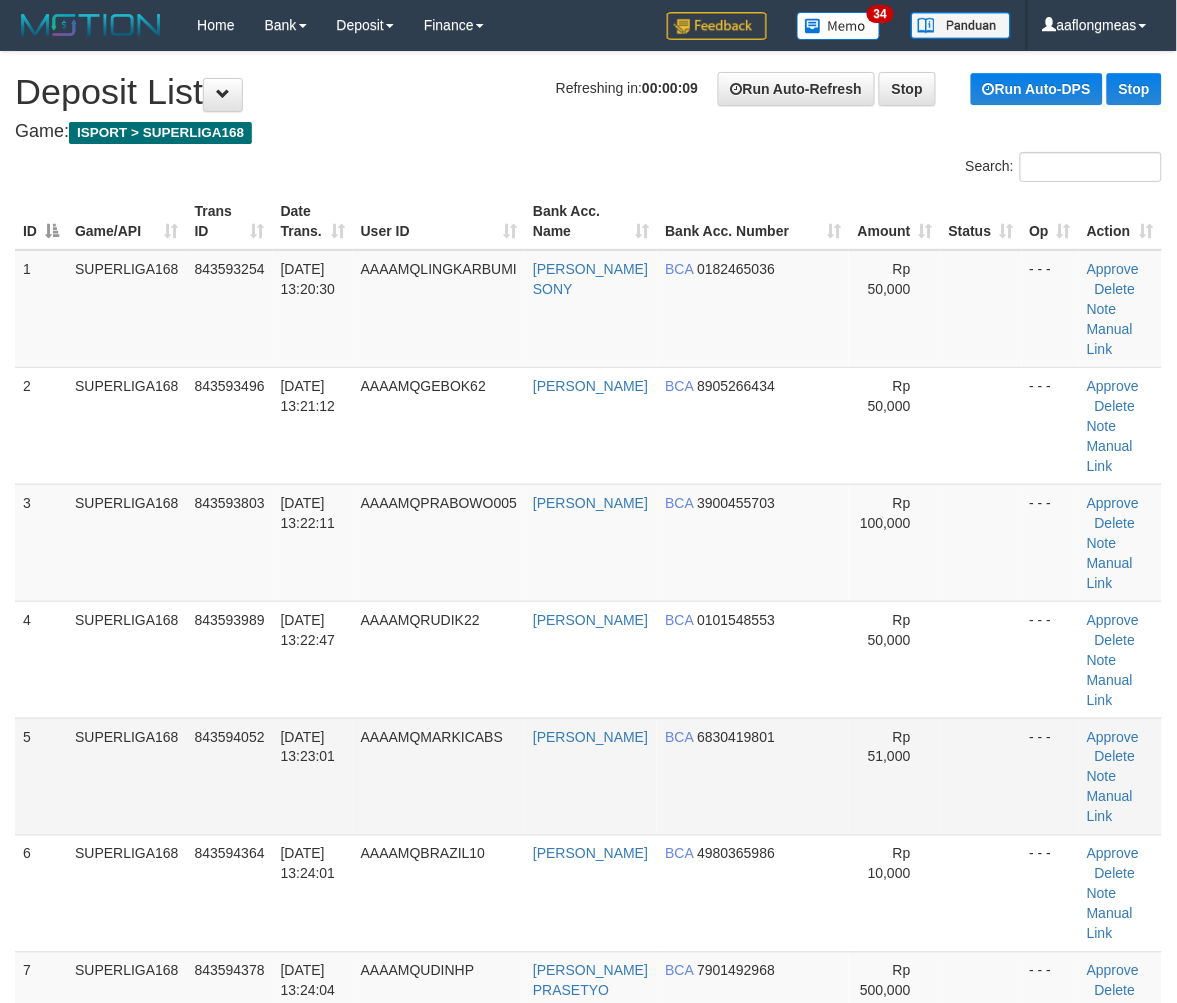 click at bounding box center [981, 776] 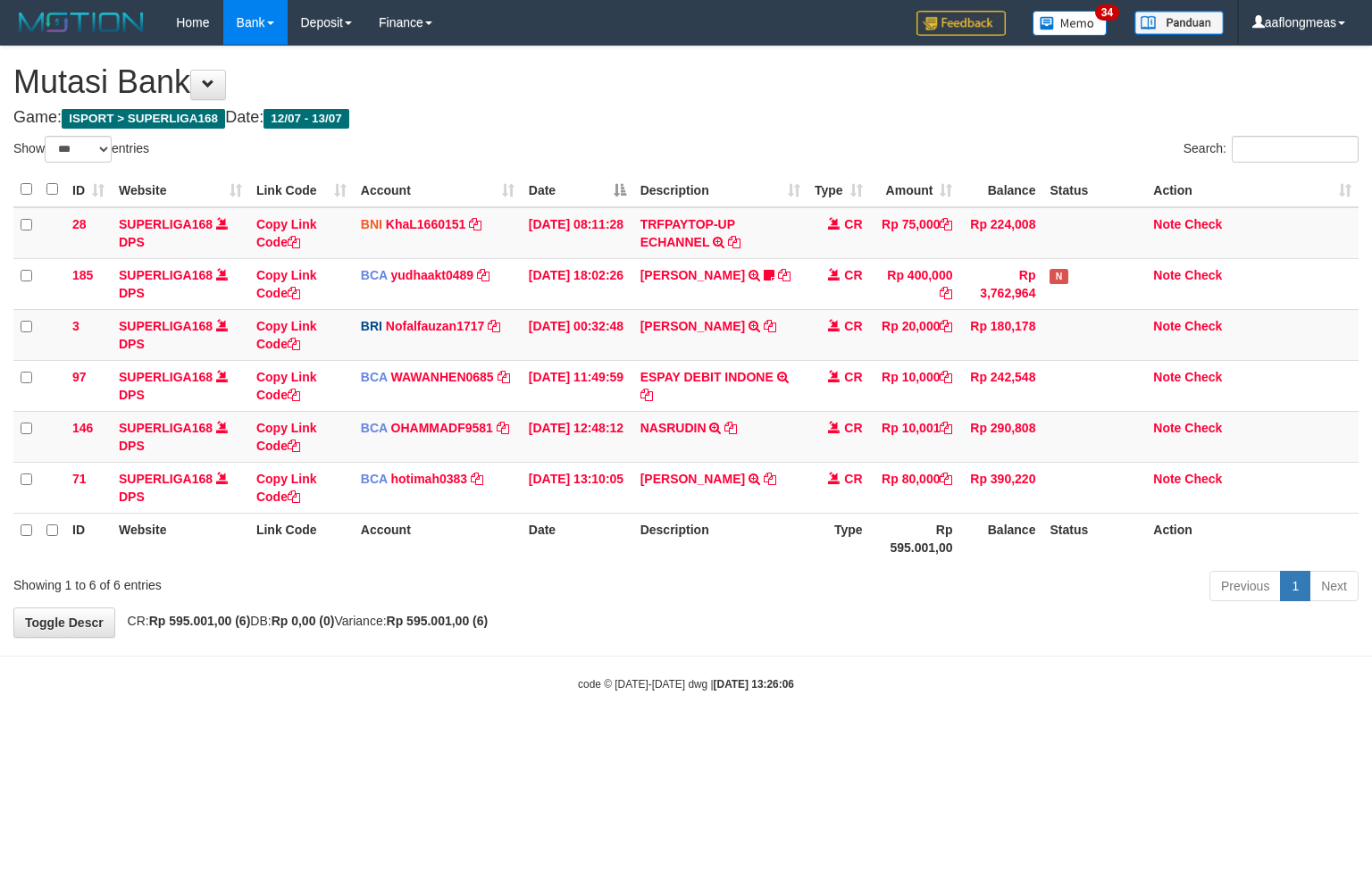 select on "***" 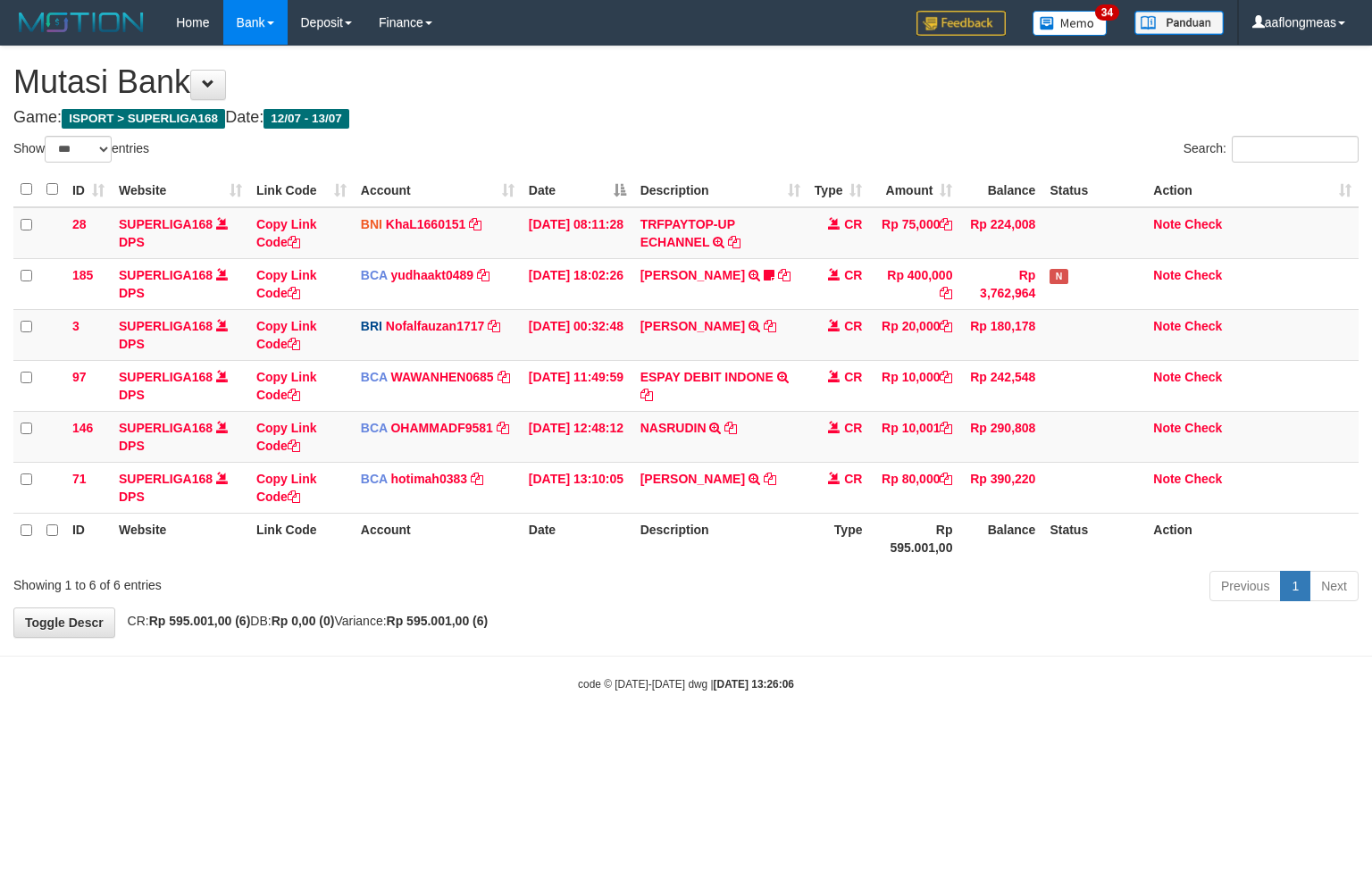 scroll, scrollTop: 0, scrollLeft: 0, axis: both 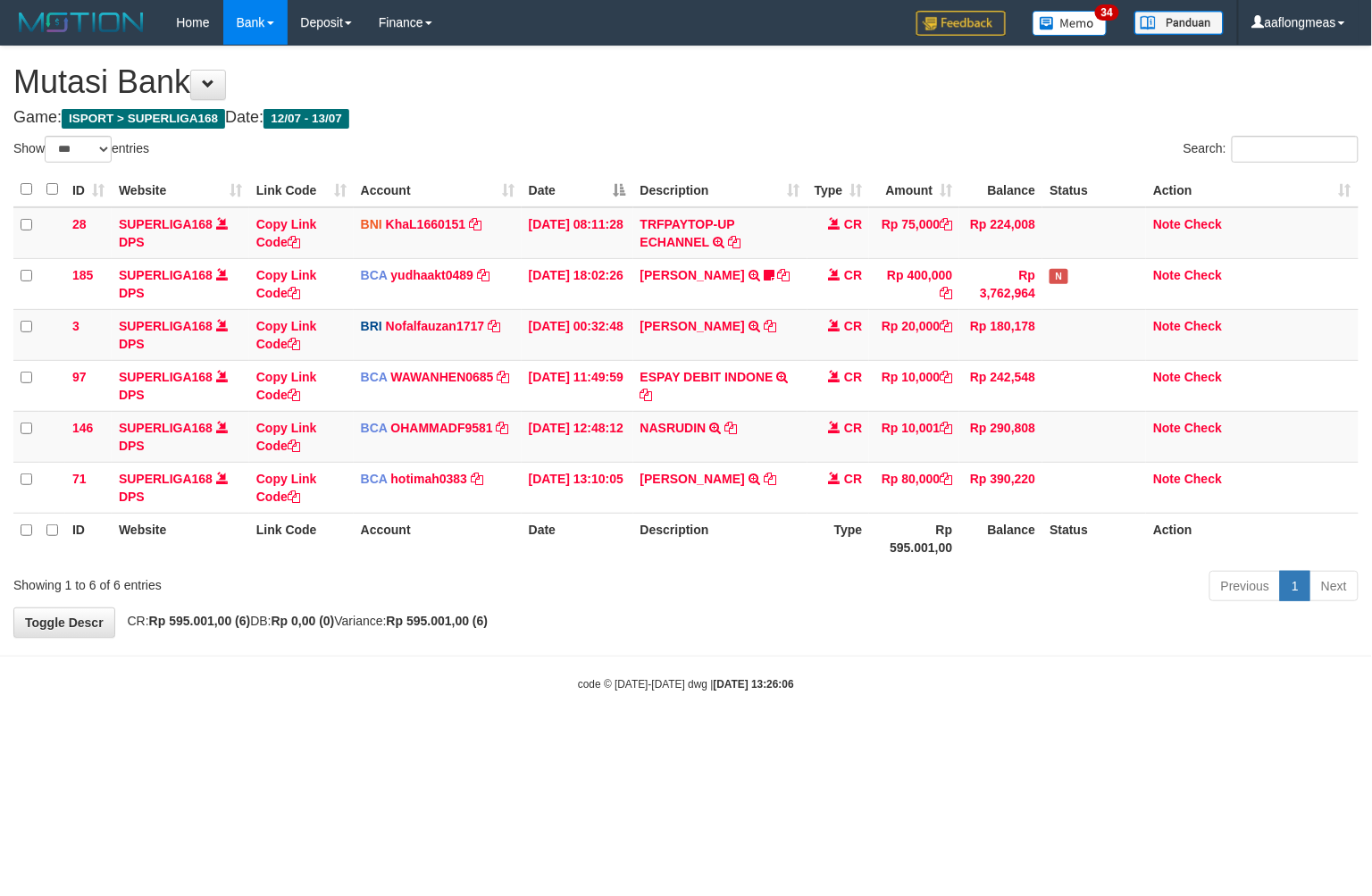 click on "Toggle navigation
Home
Bank
Account List
Load
By Website
Group
[ISPORT]													SUPERLIGA168
By Load Group (DPS)
34" at bounding box center (686, 368) 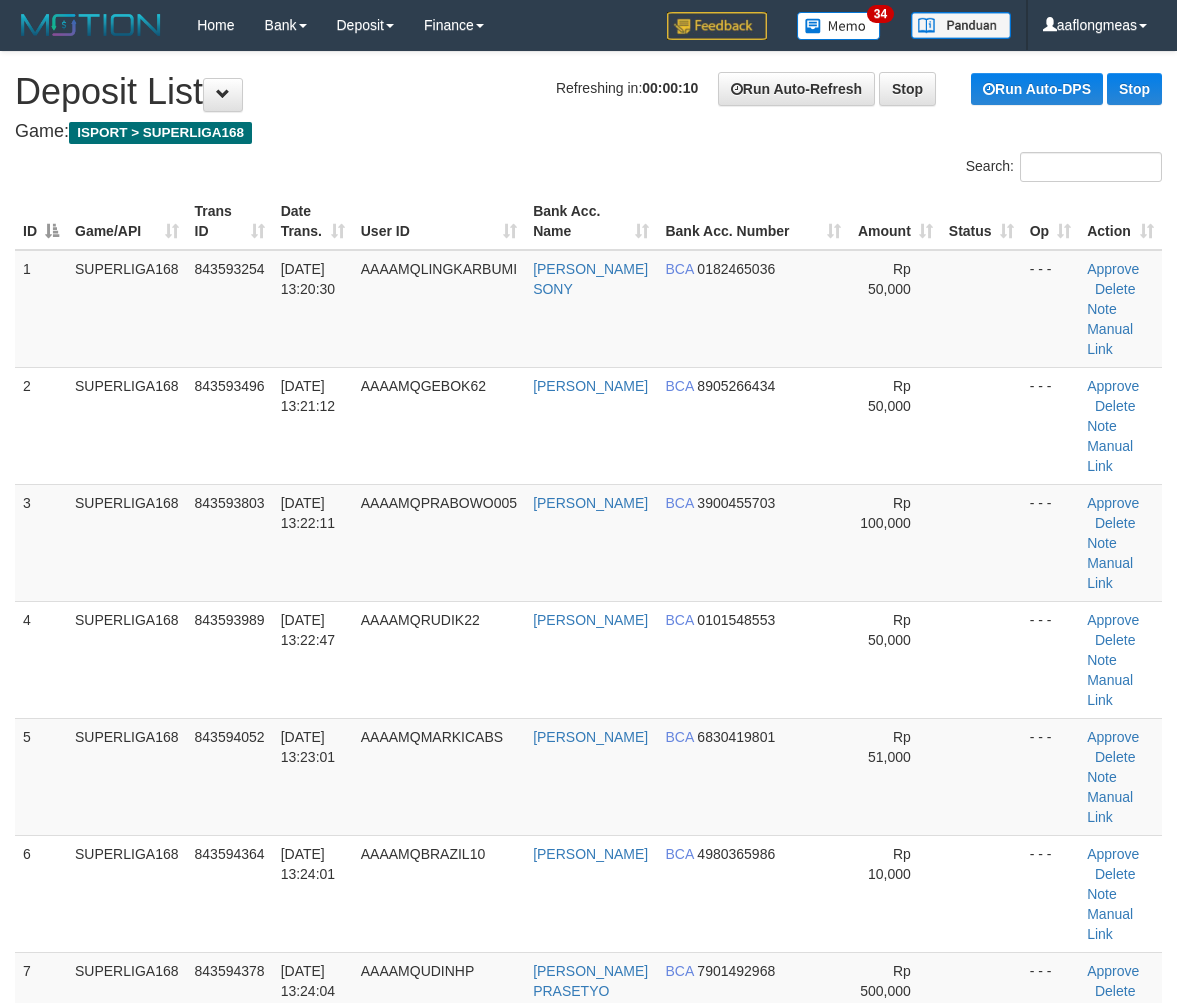 scroll, scrollTop: 0, scrollLeft: 0, axis: both 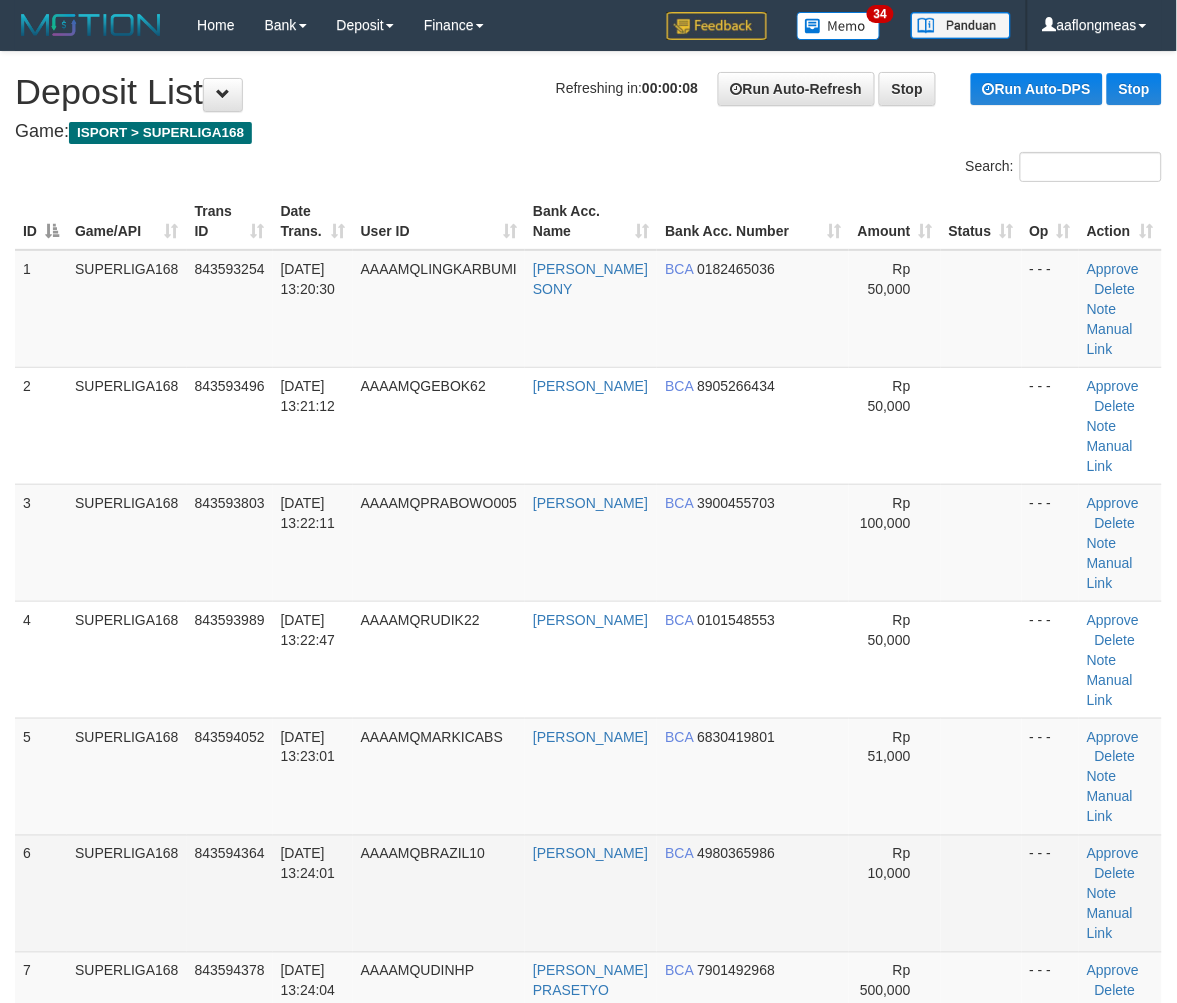 drag, startPoint x: 914, startPoint y: 638, endPoint x: 925, endPoint y: 642, distance: 11.7046995 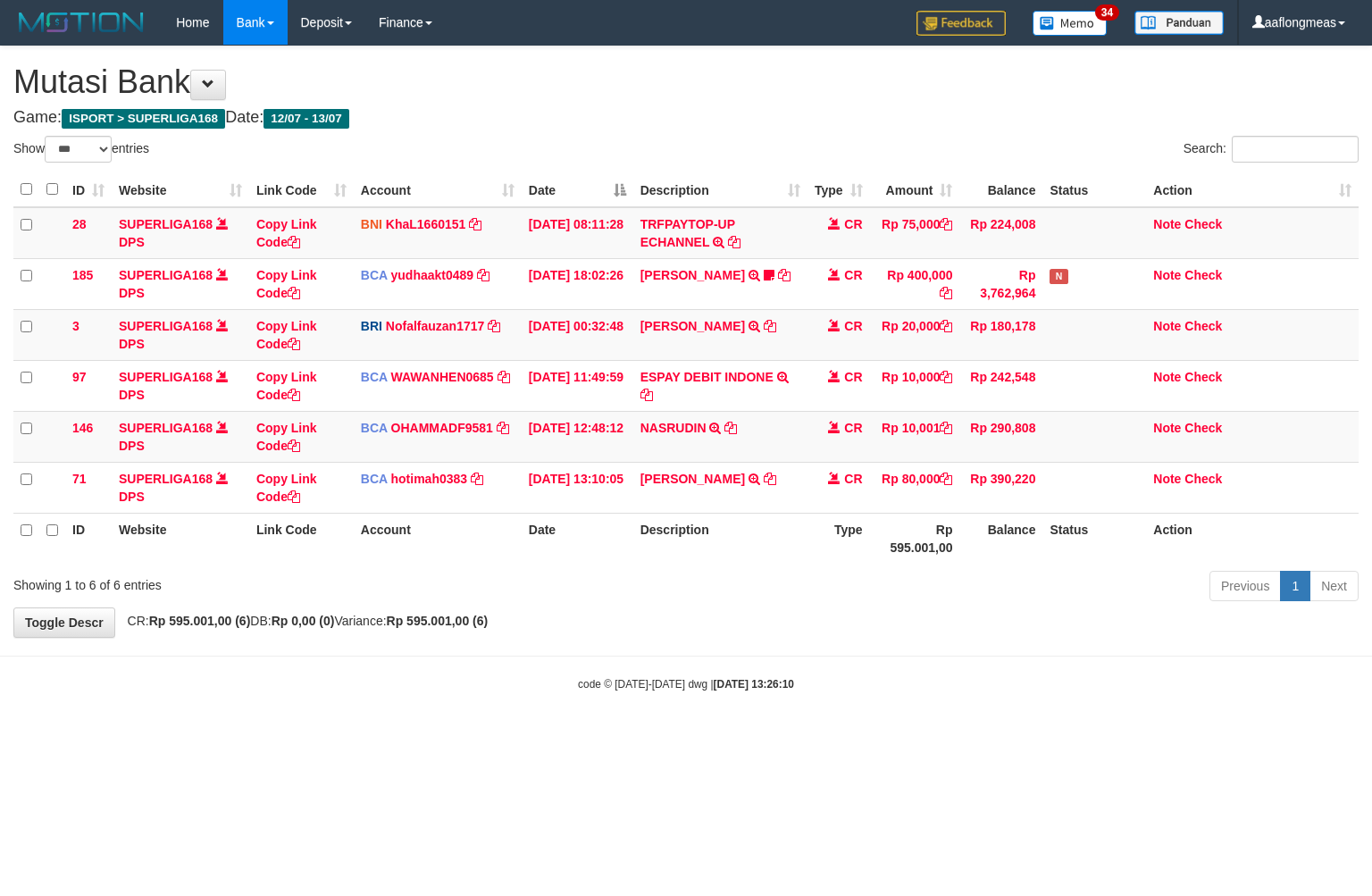 select on "***" 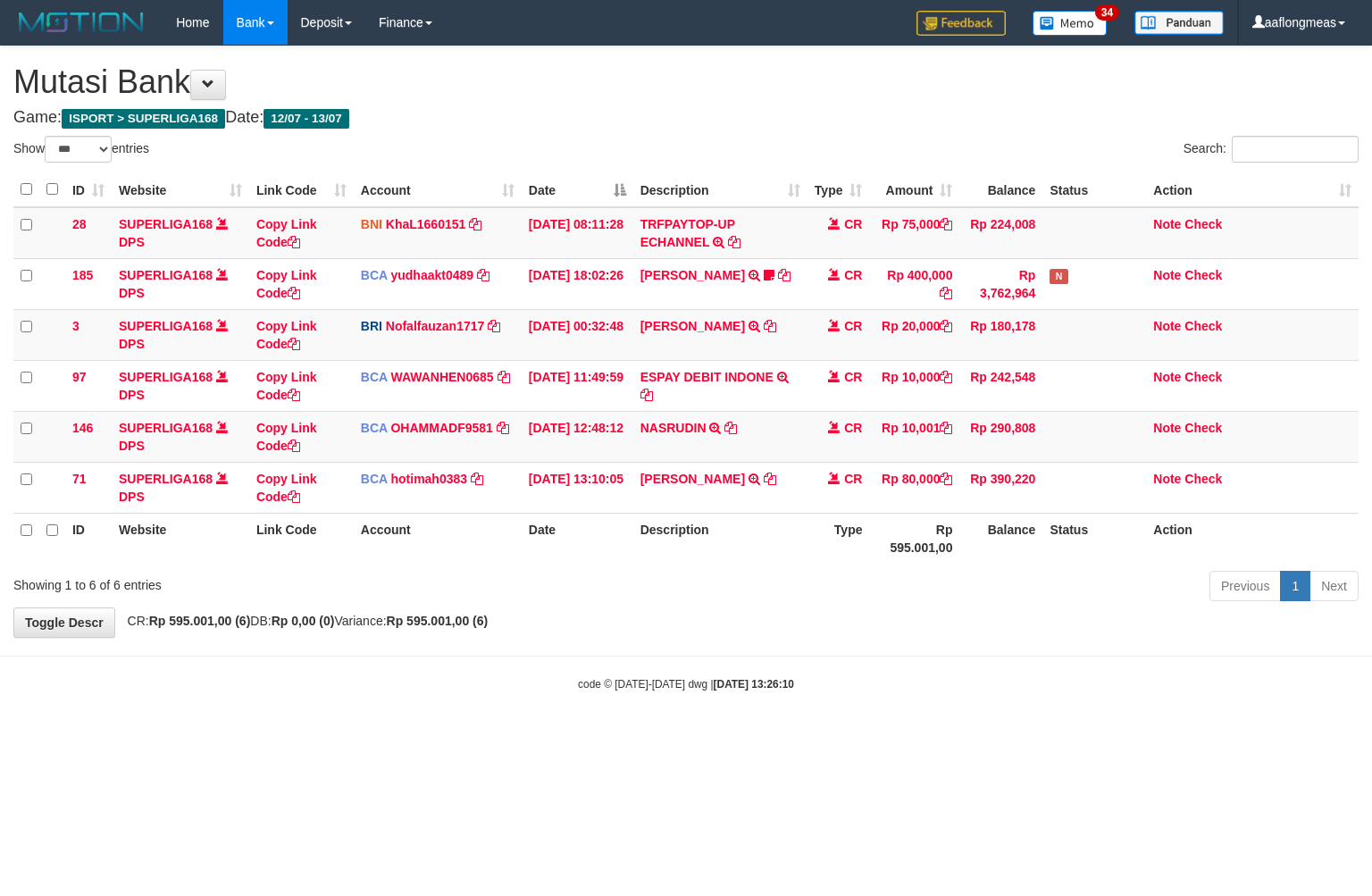 scroll, scrollTop: 0, scrollLeft: 0, axis: both 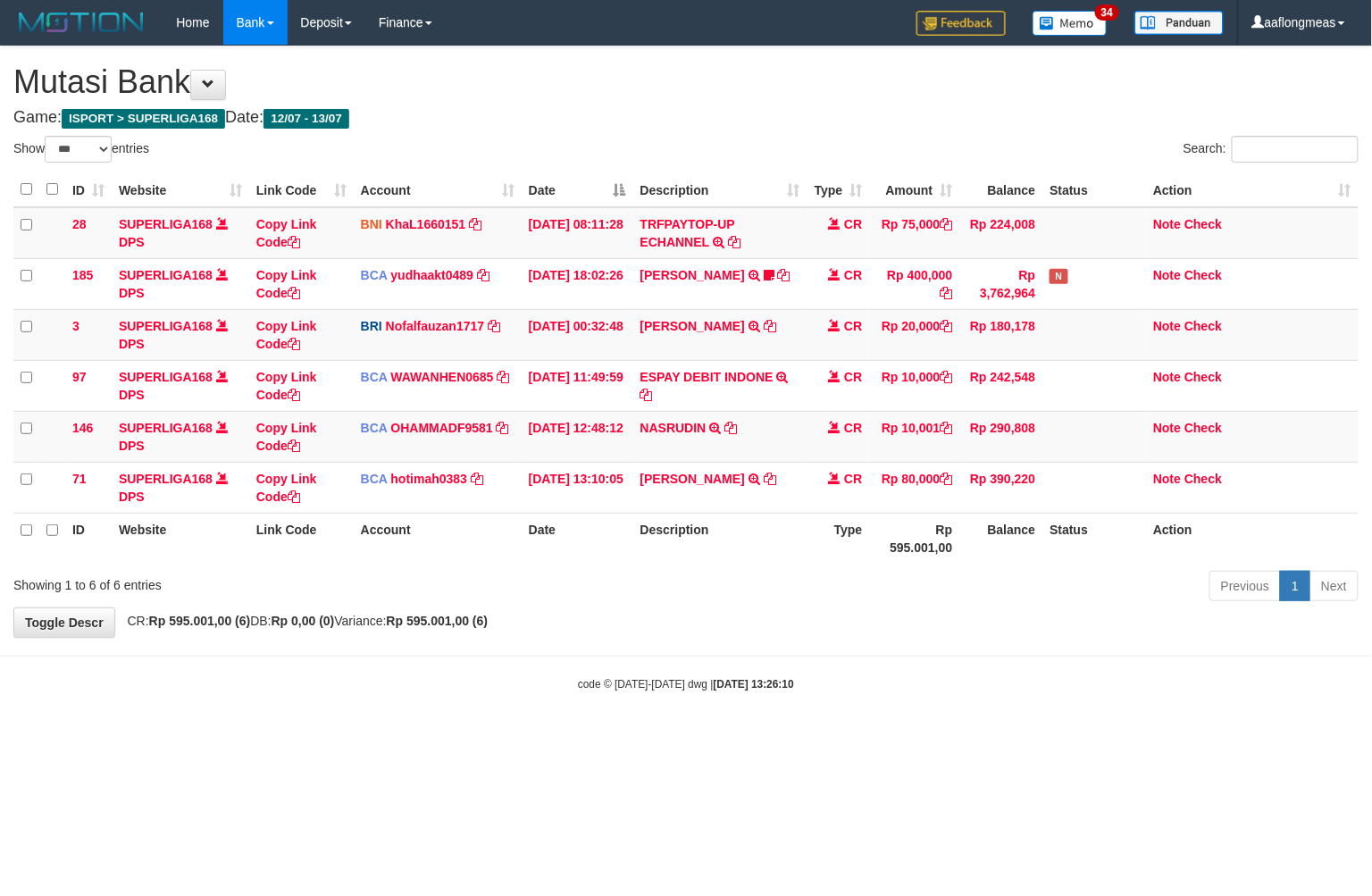 click on "Previous 1 Next" at bounding box center (972, 588) 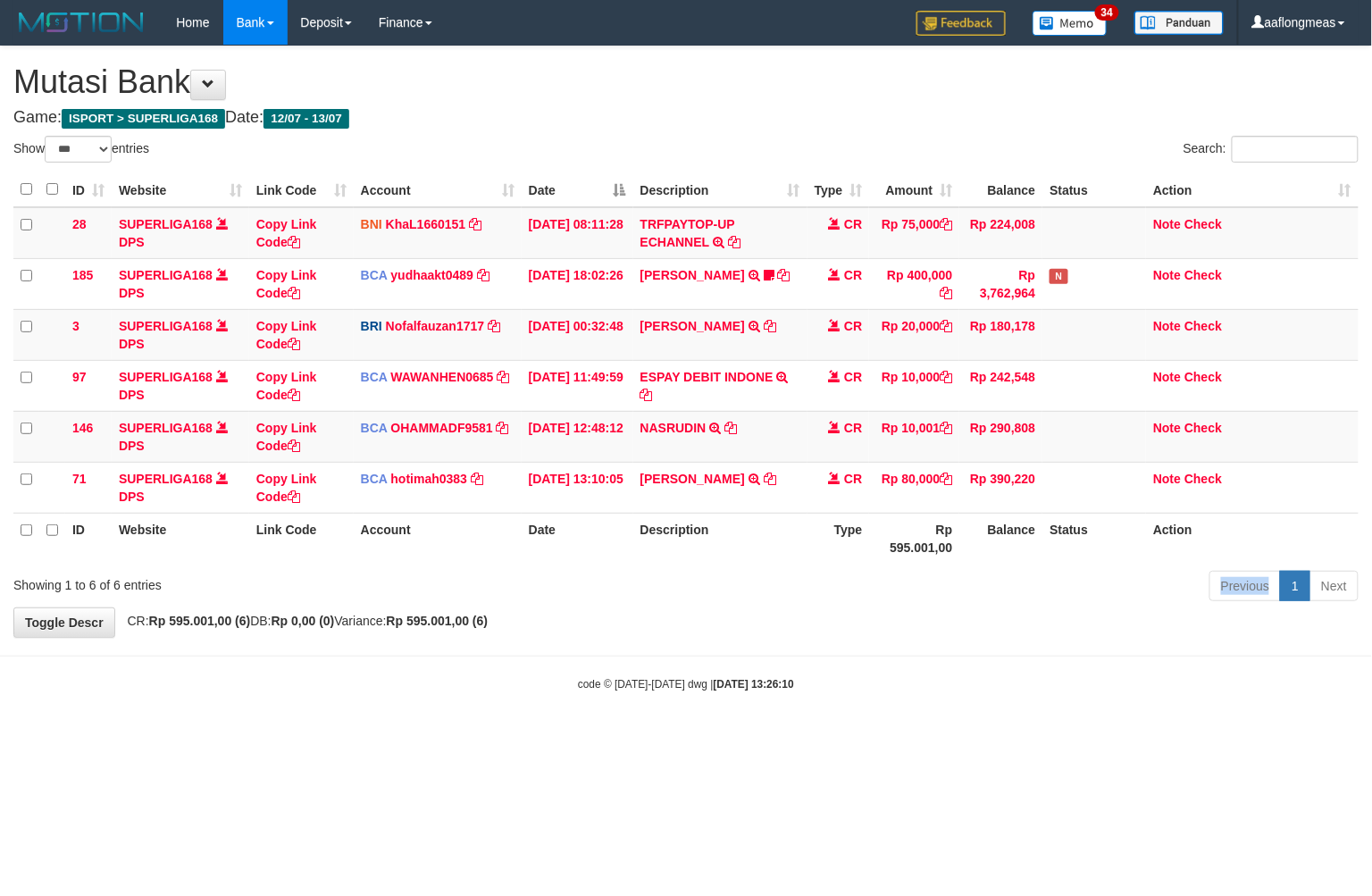 click on "Previous 1 Next" at bounding box center (972, 588) 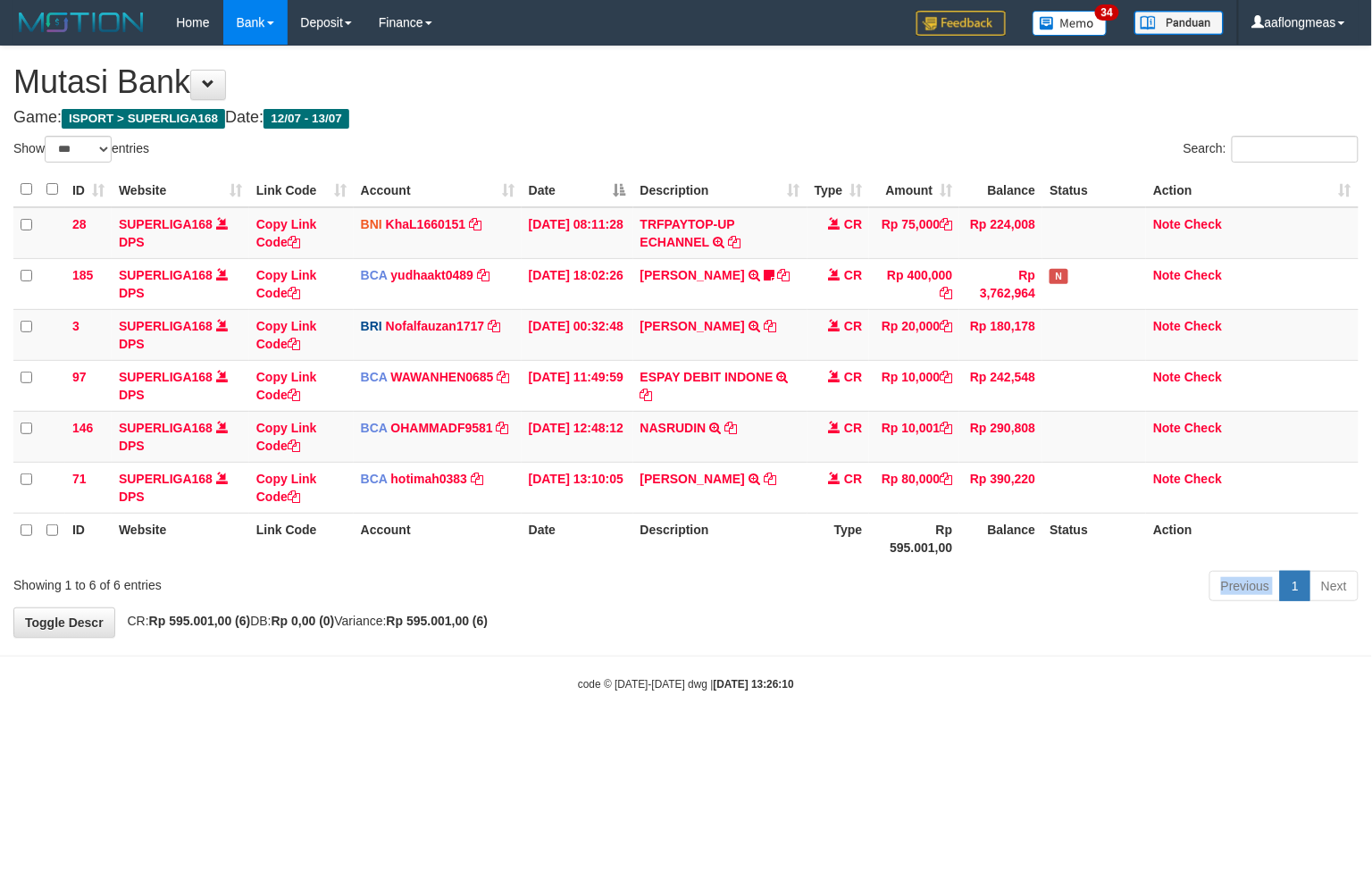 click on "Previous 1 Next" at bounding box center [972, 588] 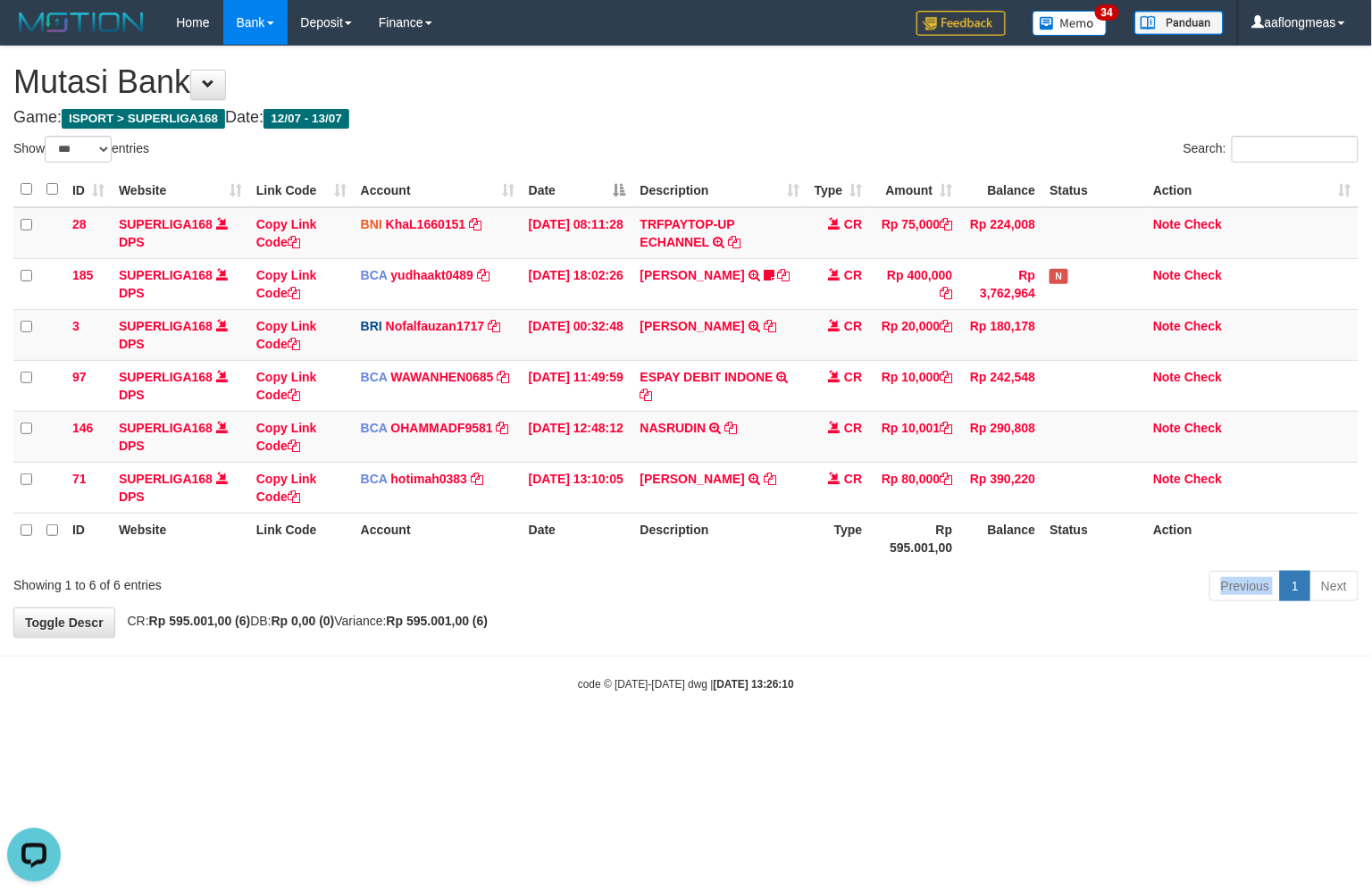 scroll, scrollTop: 0, scrollLeft: 0, axis: both 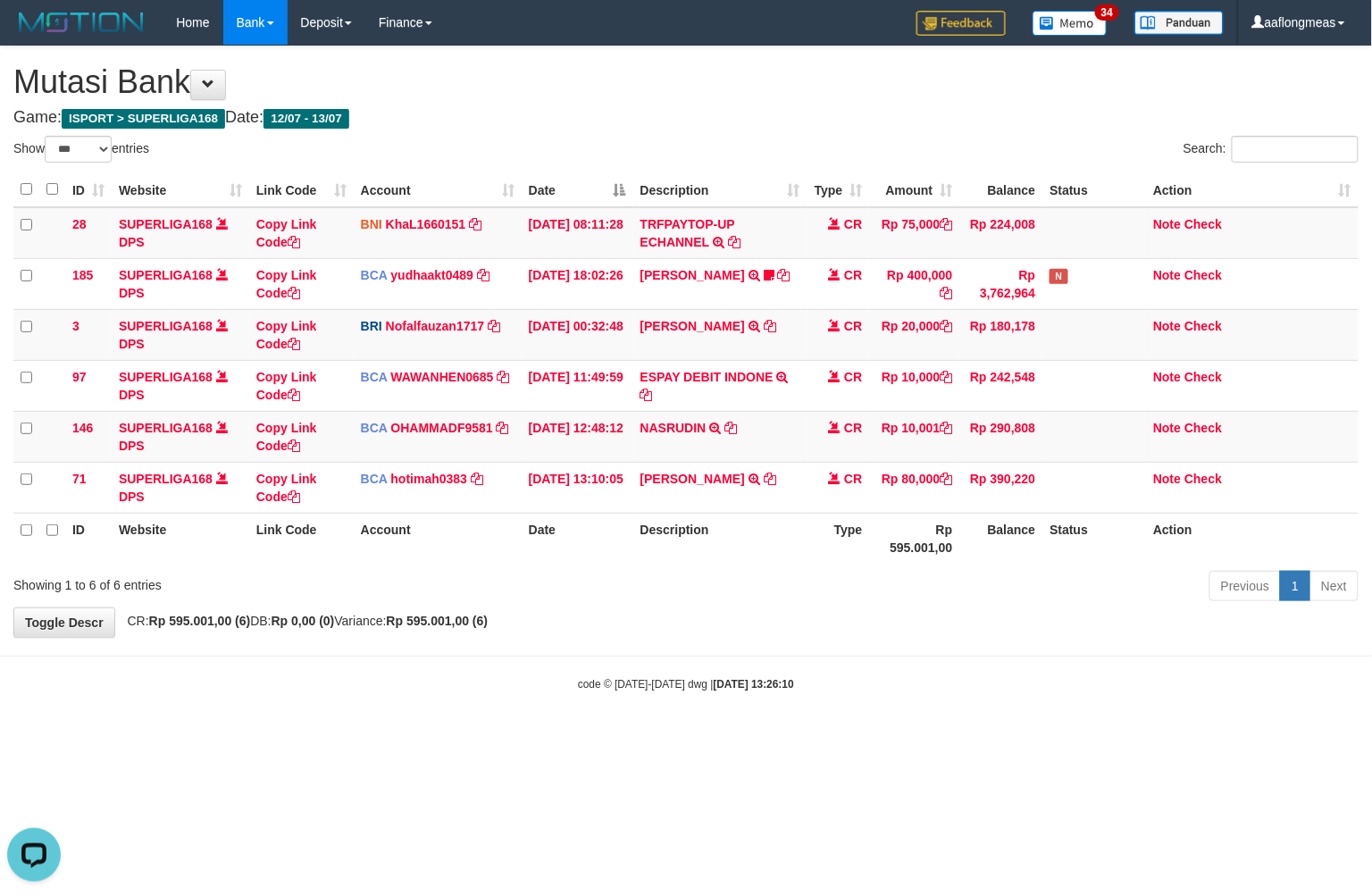 click on "Previous 1 Next" at bounding box center [972, 588] 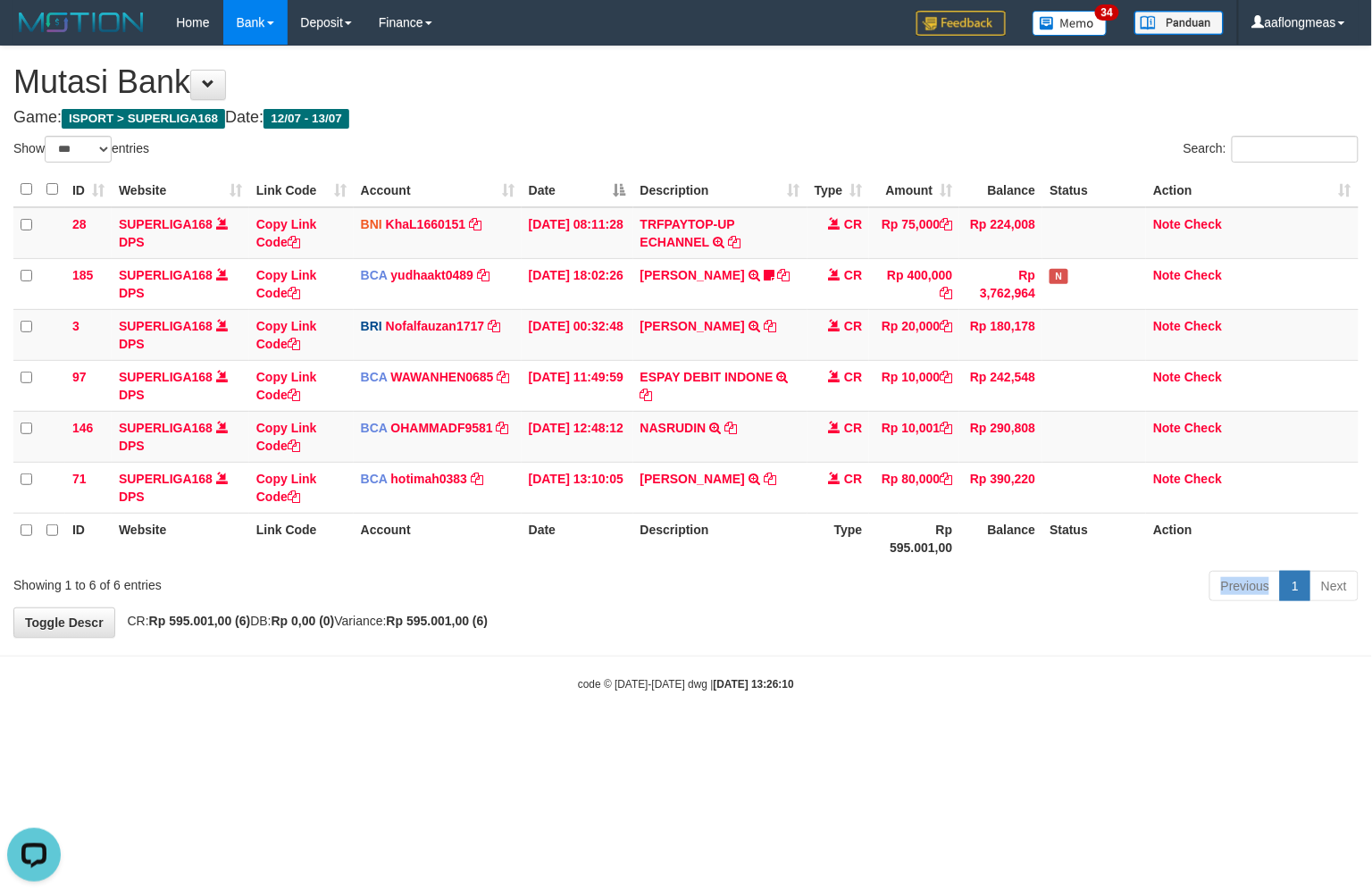 click on "Previous 1 Next" at bounding box center (972, 588) 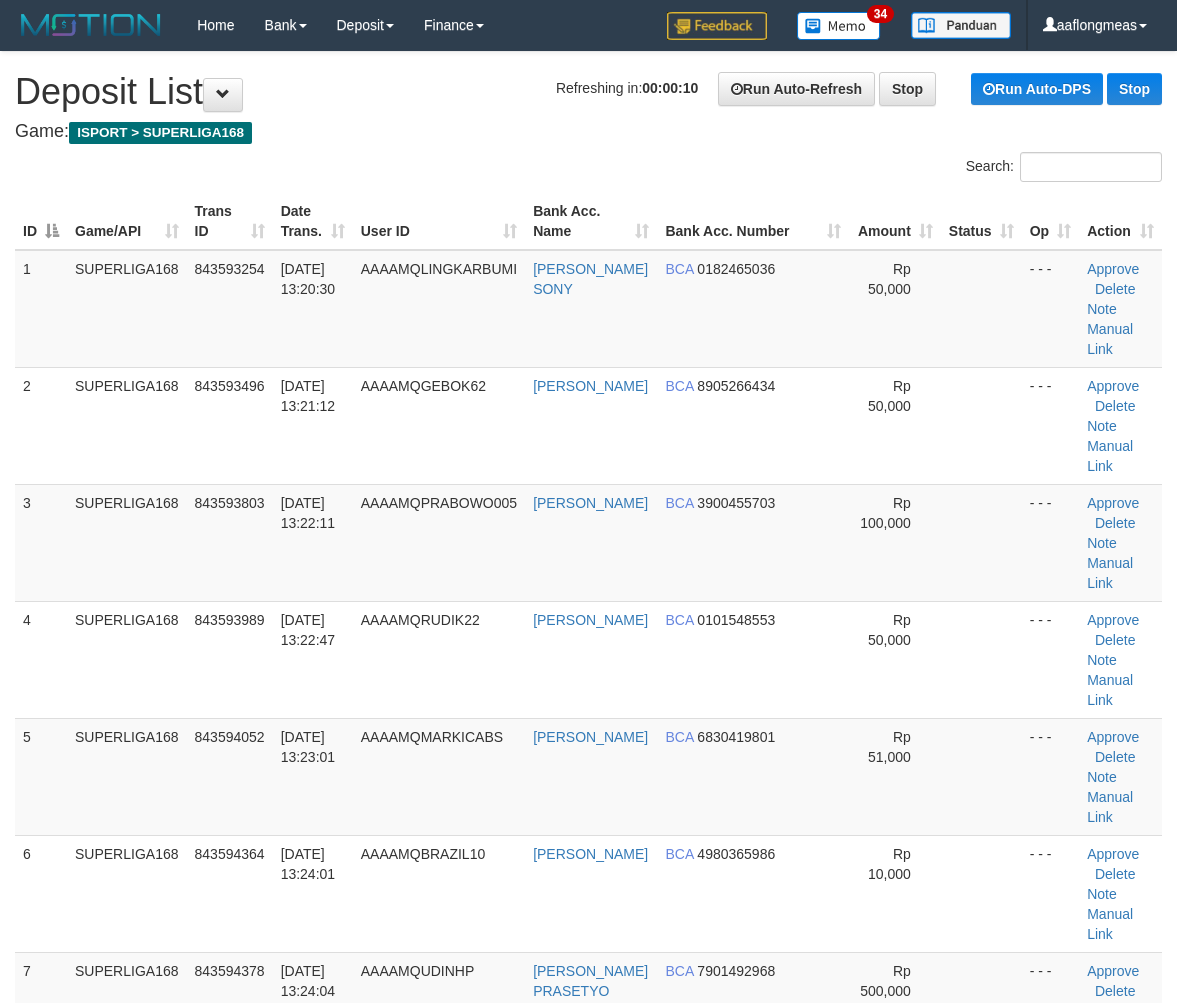 scroll, scrollTop: 0, scrollLeft: 0, axis: both 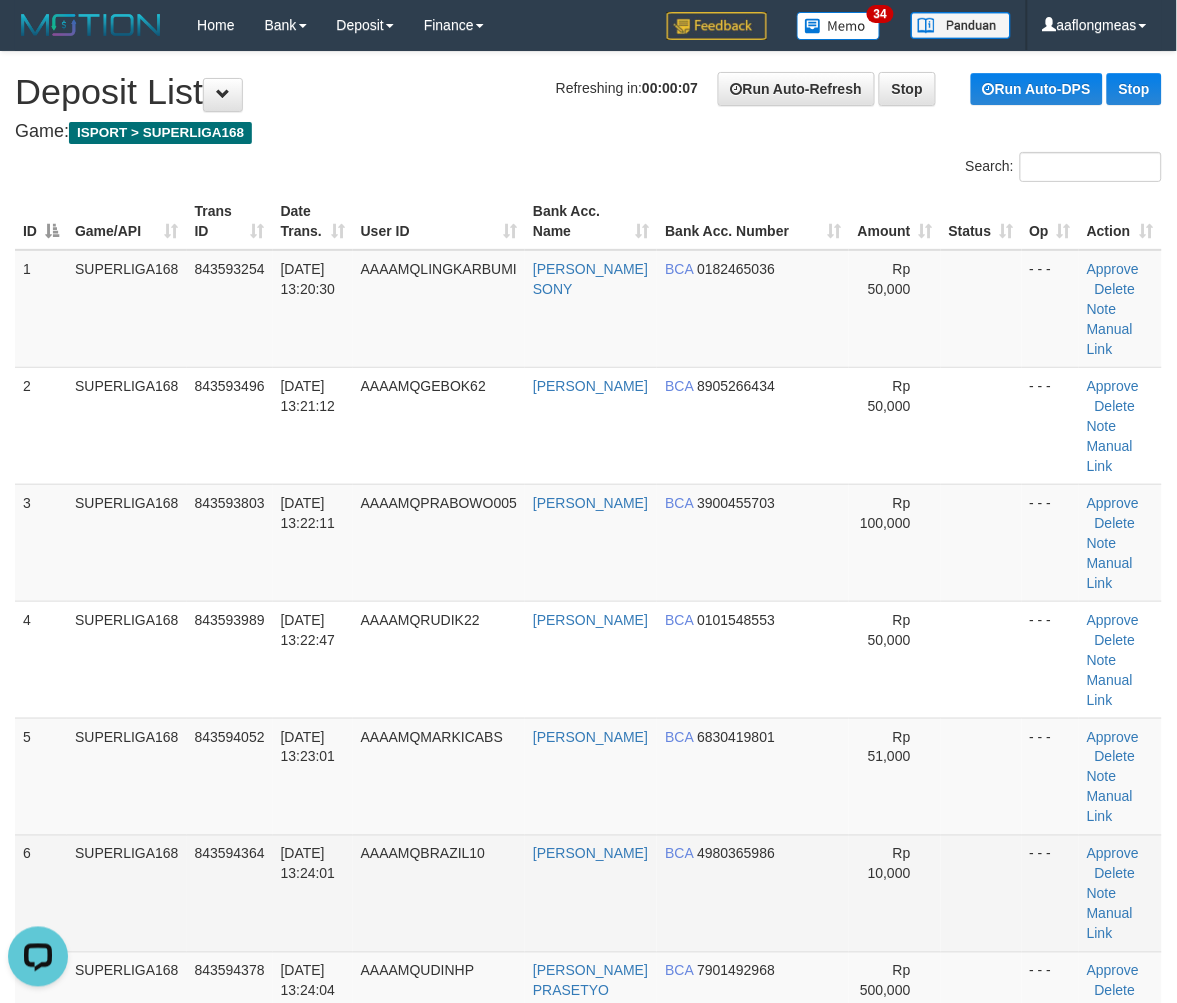 click at bounding box center [981, 893] 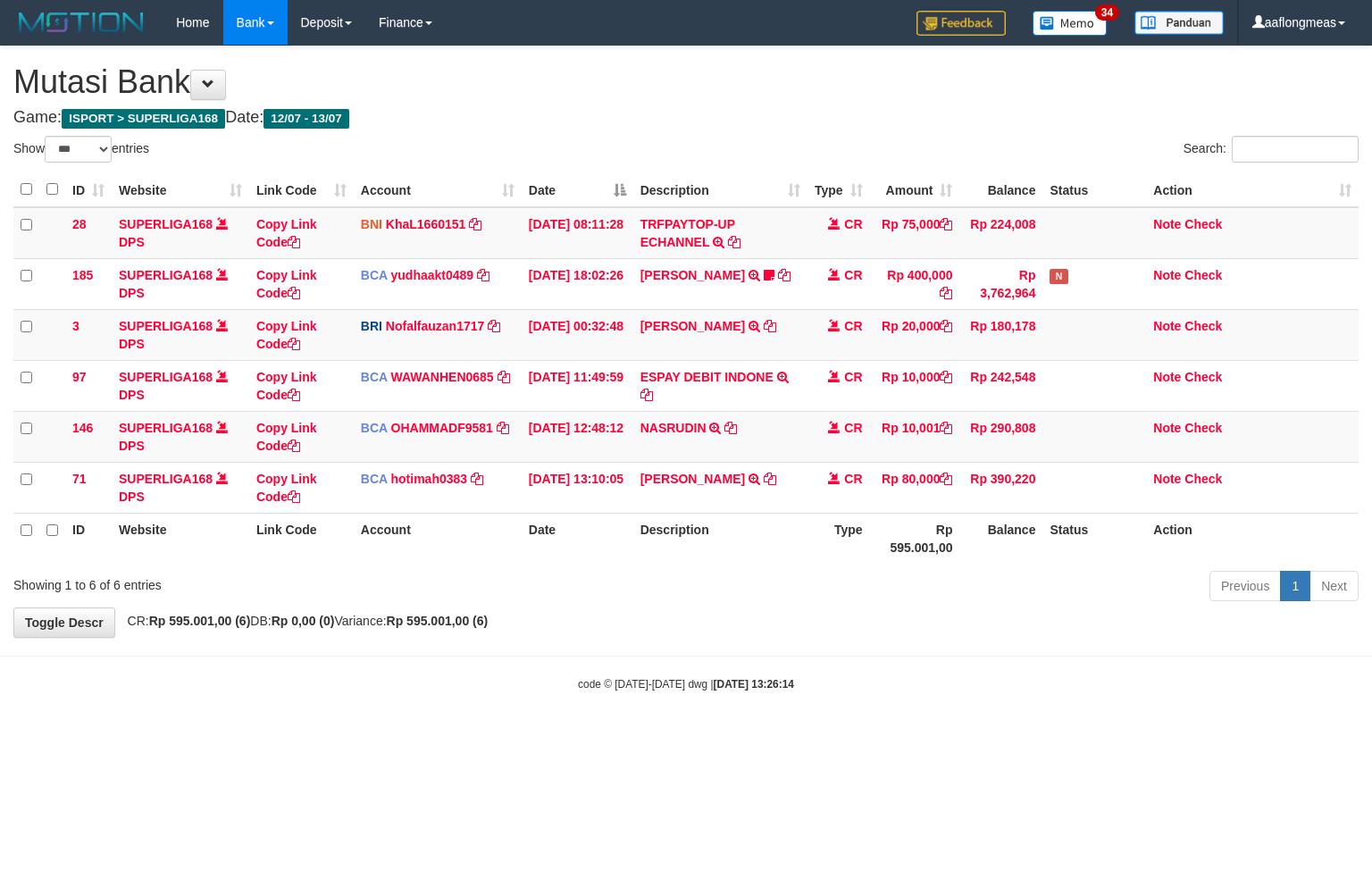 select on "***" 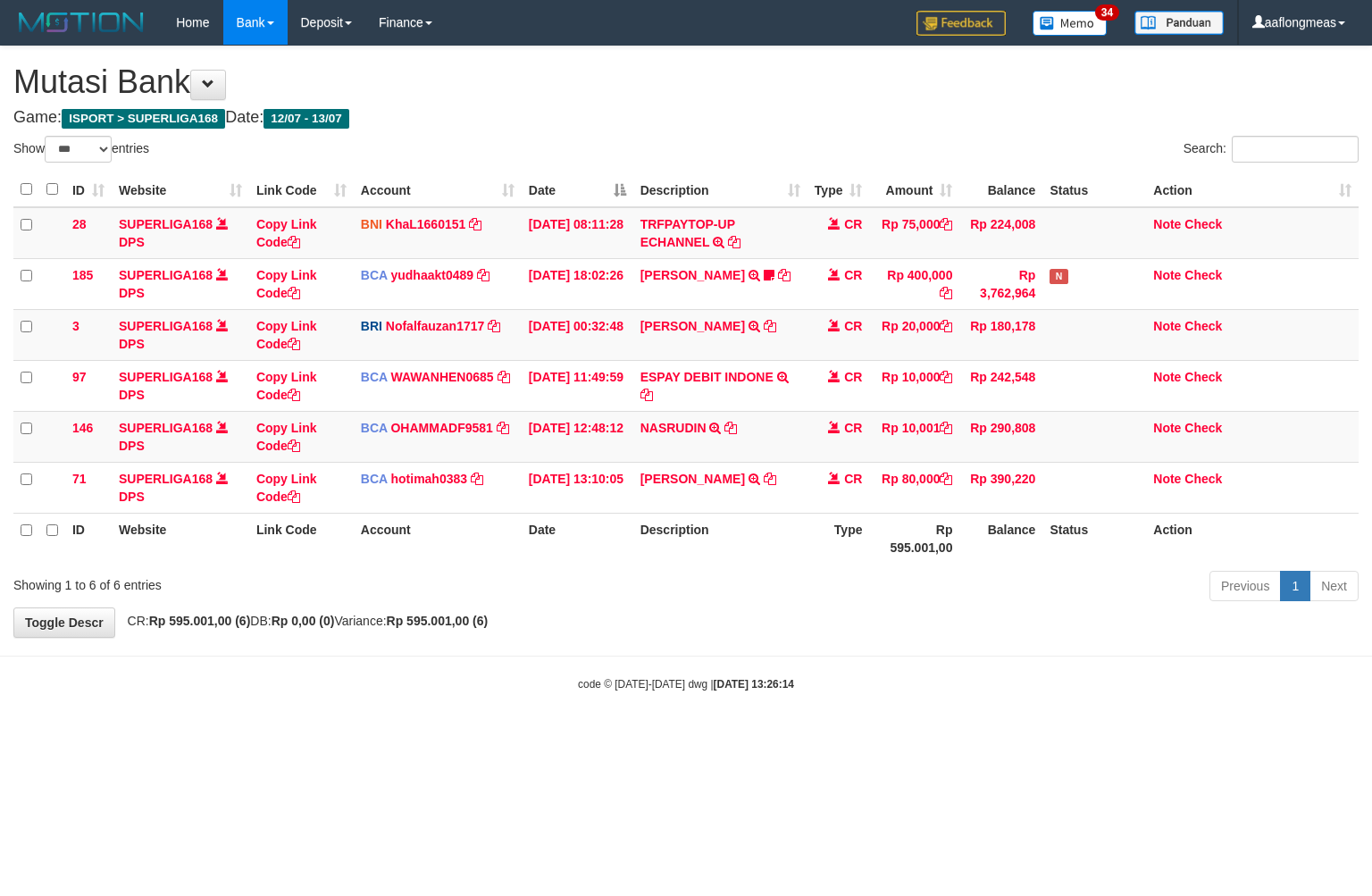 scroll, scrollTop: 0, scrollLeft: 0, axis: both 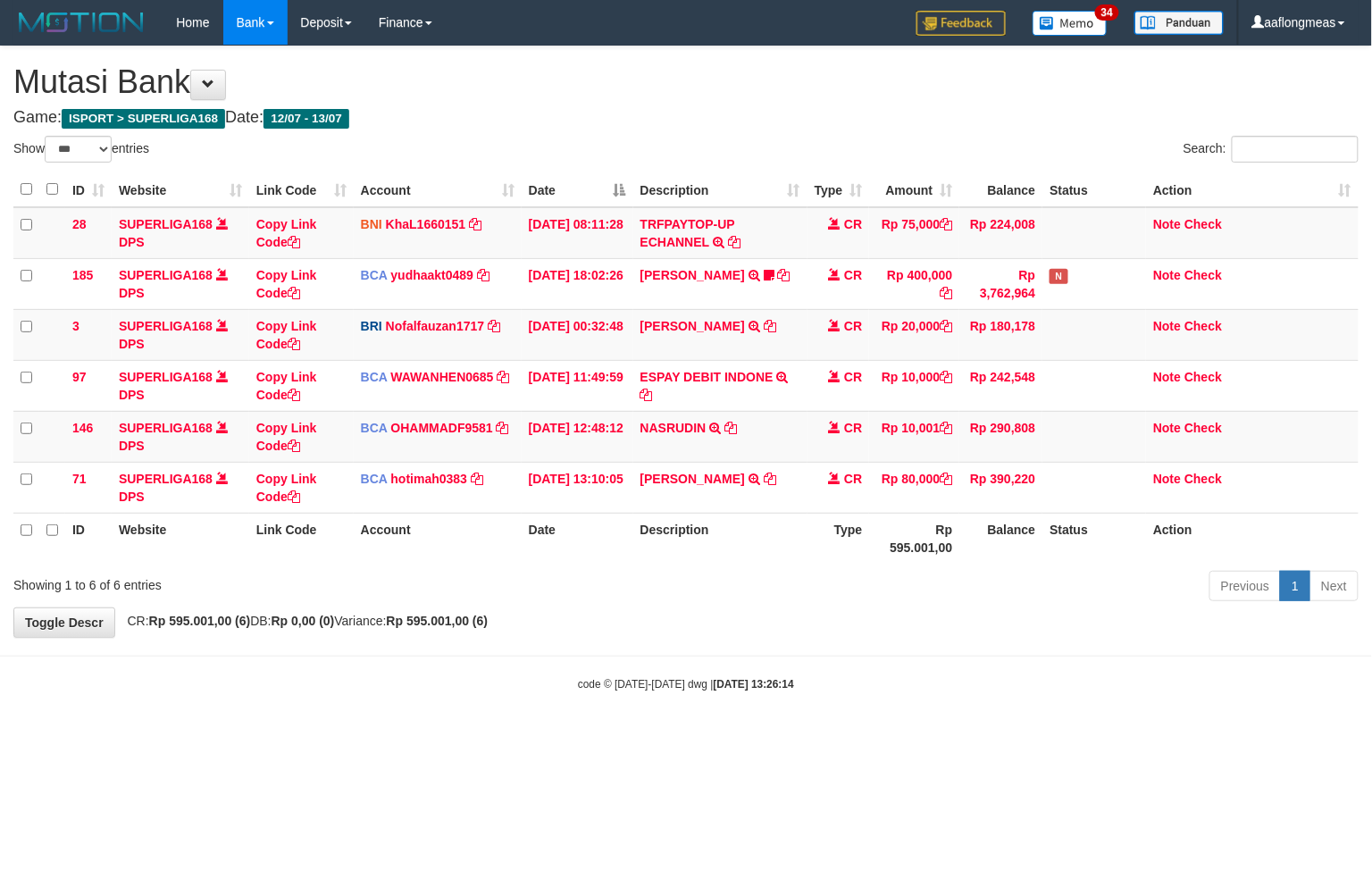 click on "Toggle navigation
Home
Bank
Account List
Load
By Website
Group
[ISPORT]													SUPERLIGA168
By Load Group (DPS)
34" at bounding box center (686, 368) 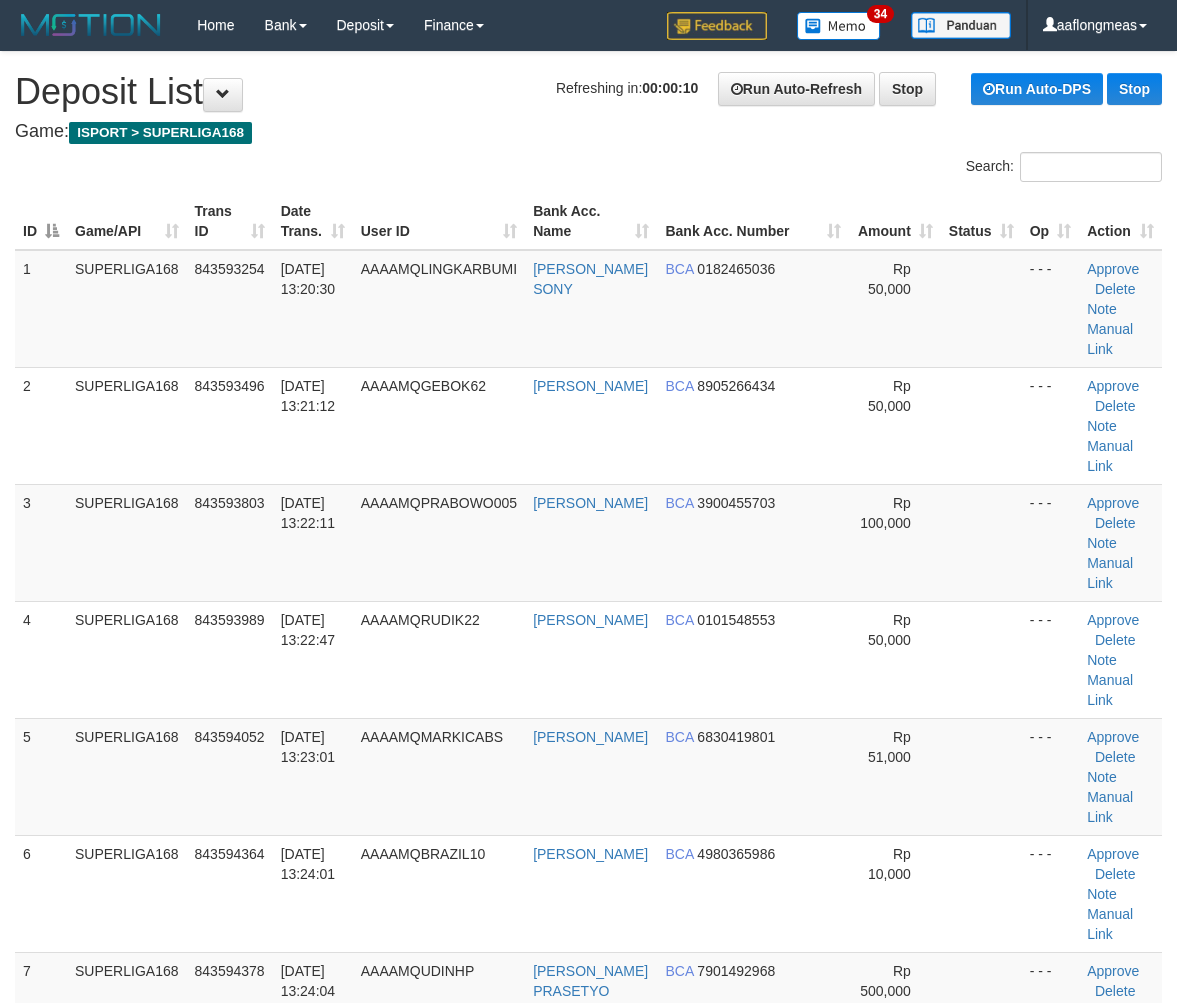 scroll, scrollTop: 0, scrollLeft: 0, axis: both 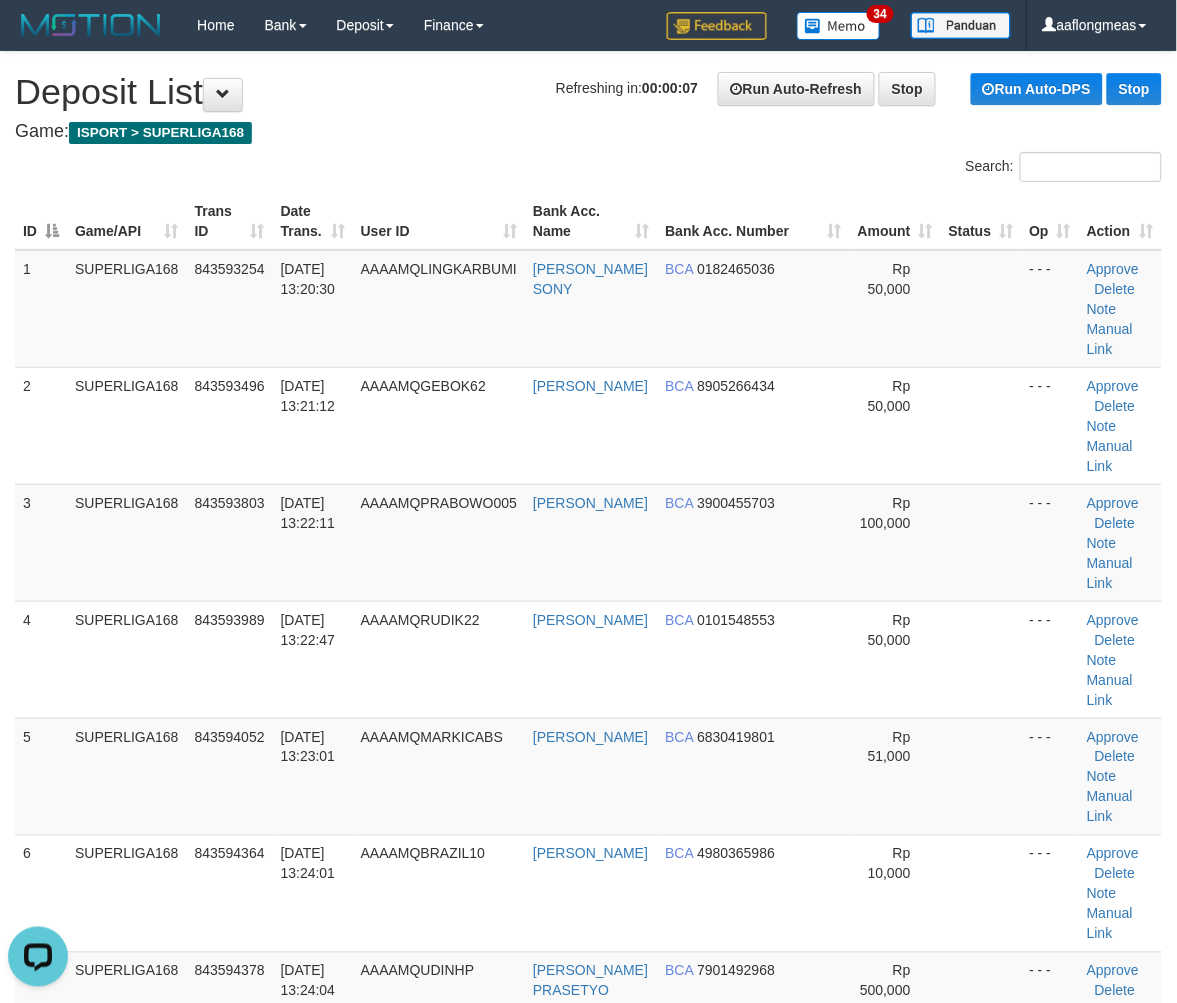 drag, startPoint x: 974, startPoint y: 630, endPoint x: 1193, endPoint y: 658, distance: 220.7827 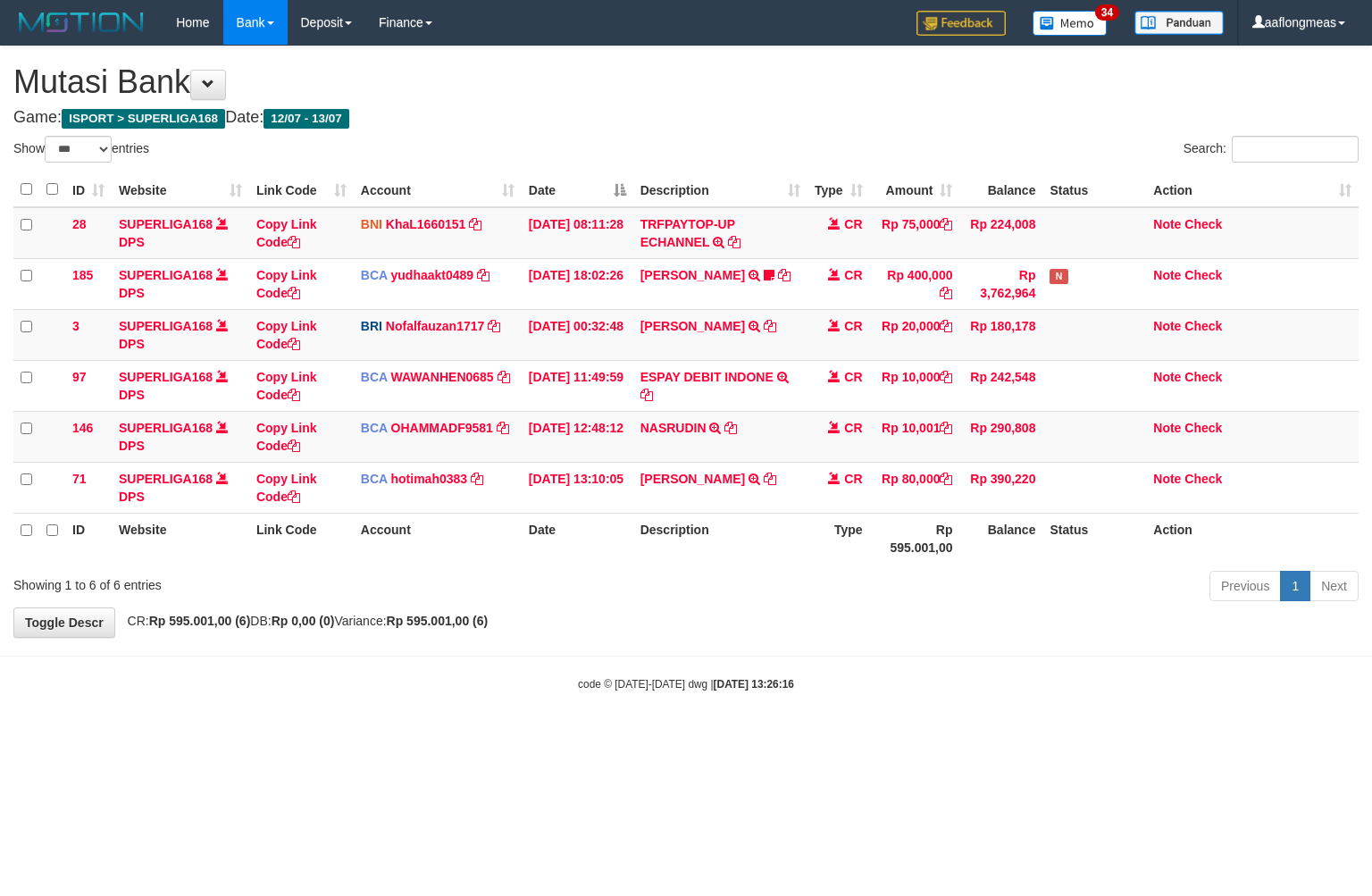select on "***" 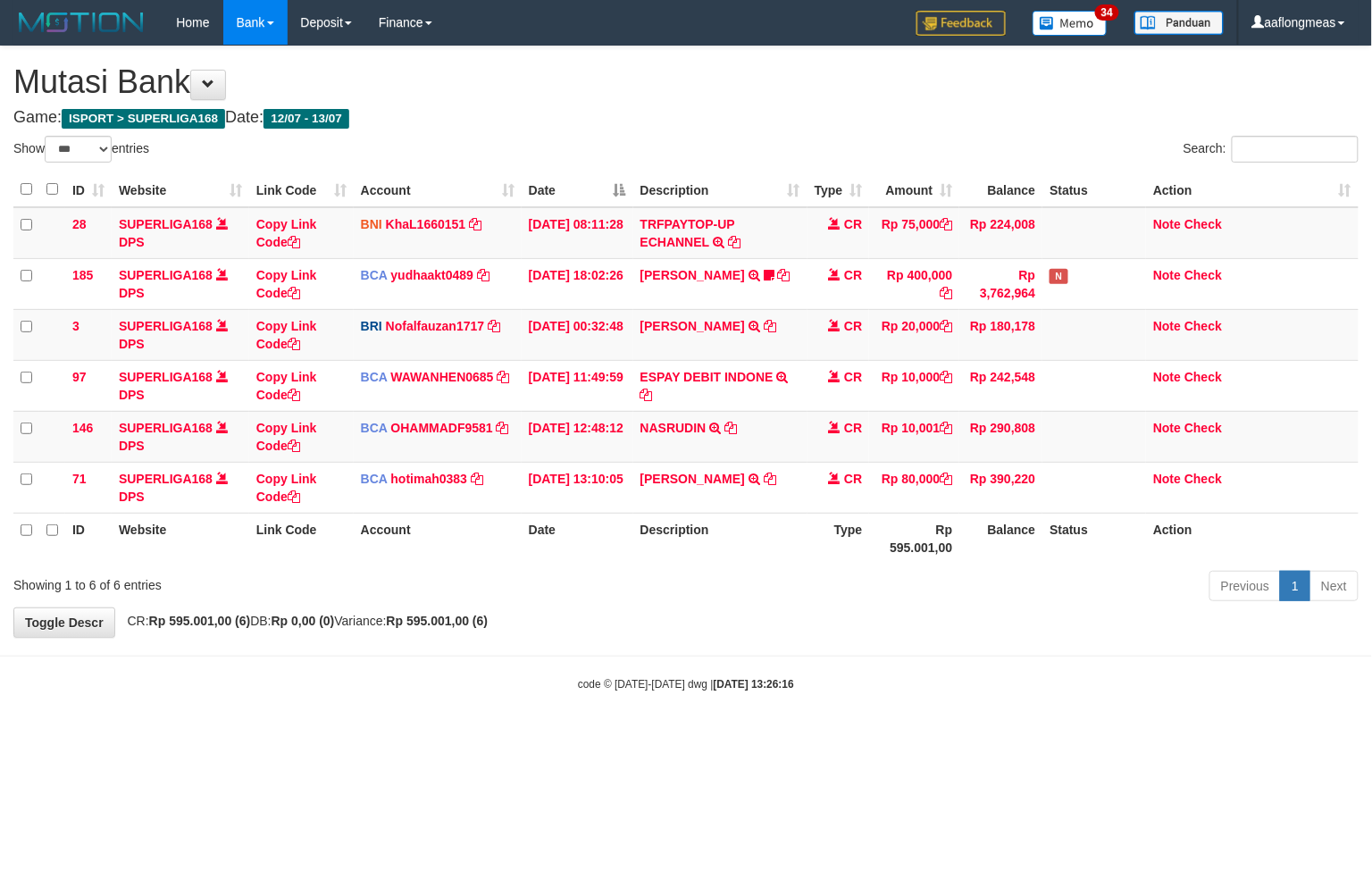 click on "**********" at bounding box center [686, 341] 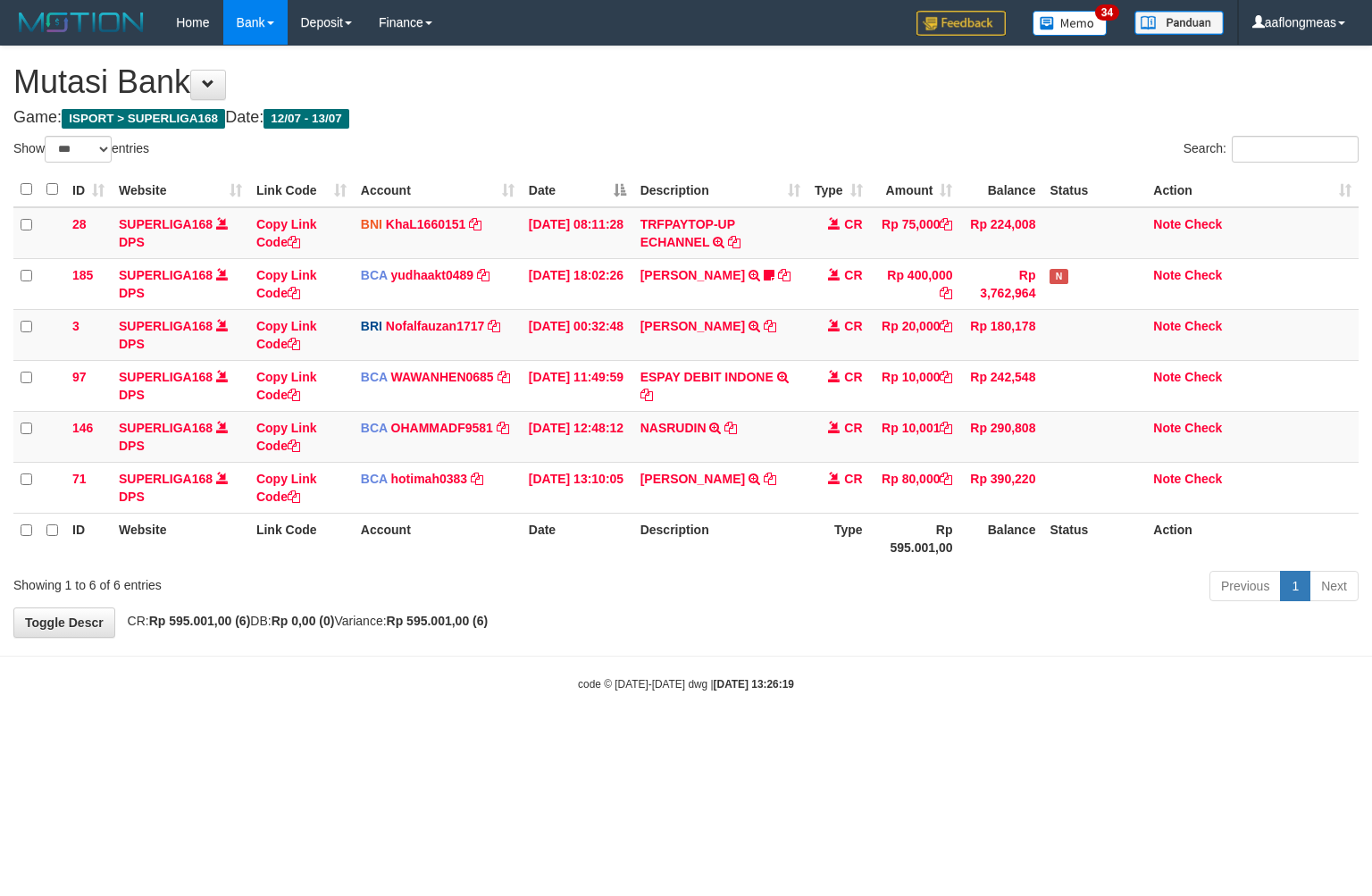 select on "***" 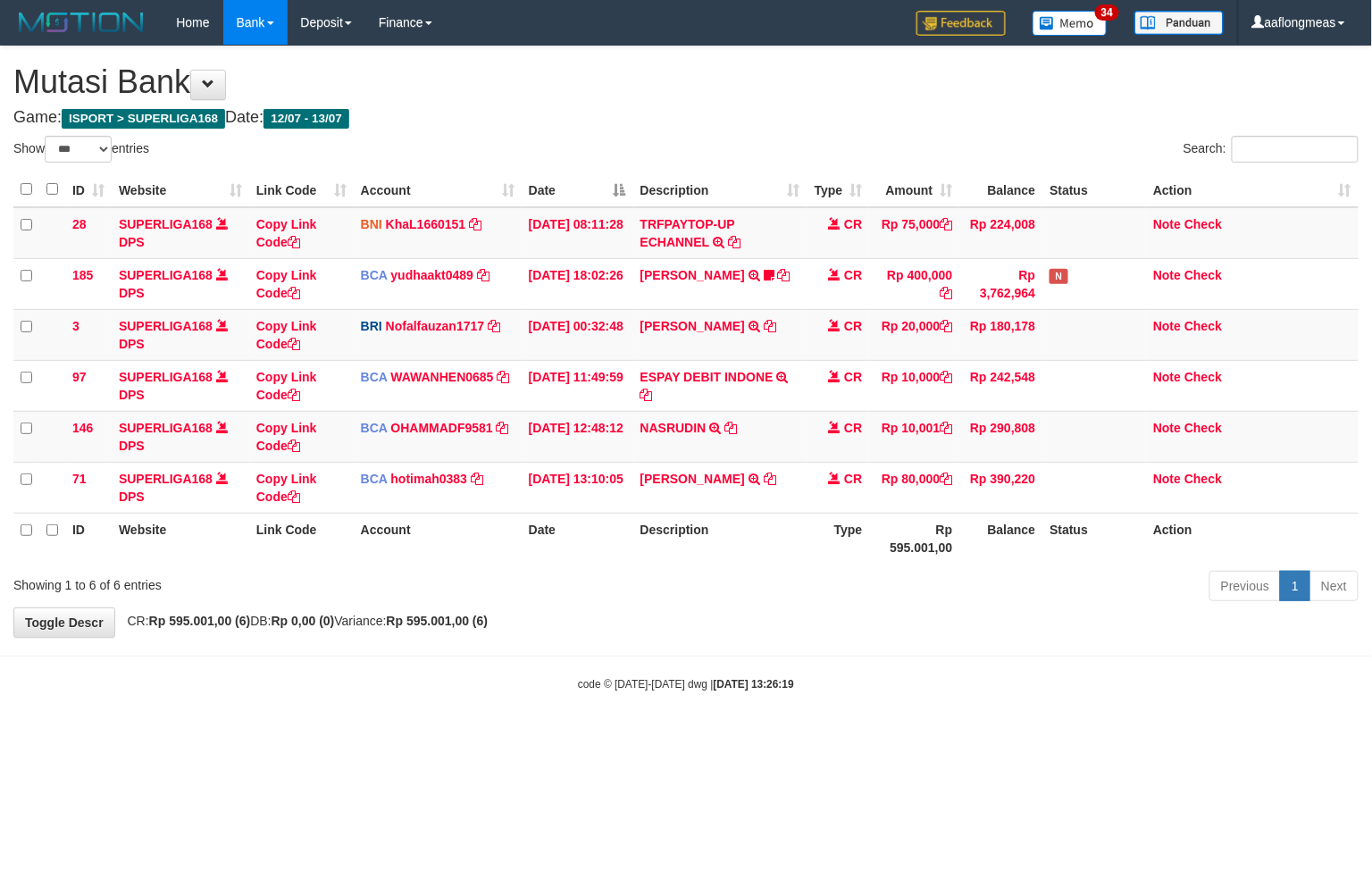 click on "Toggle navigation
Home
Bank
Account List
Load
By Website
Group
[ISPORT]													SUPERLIGA168
By Load Group (DPS)
34" at bounding box center (686, 368) 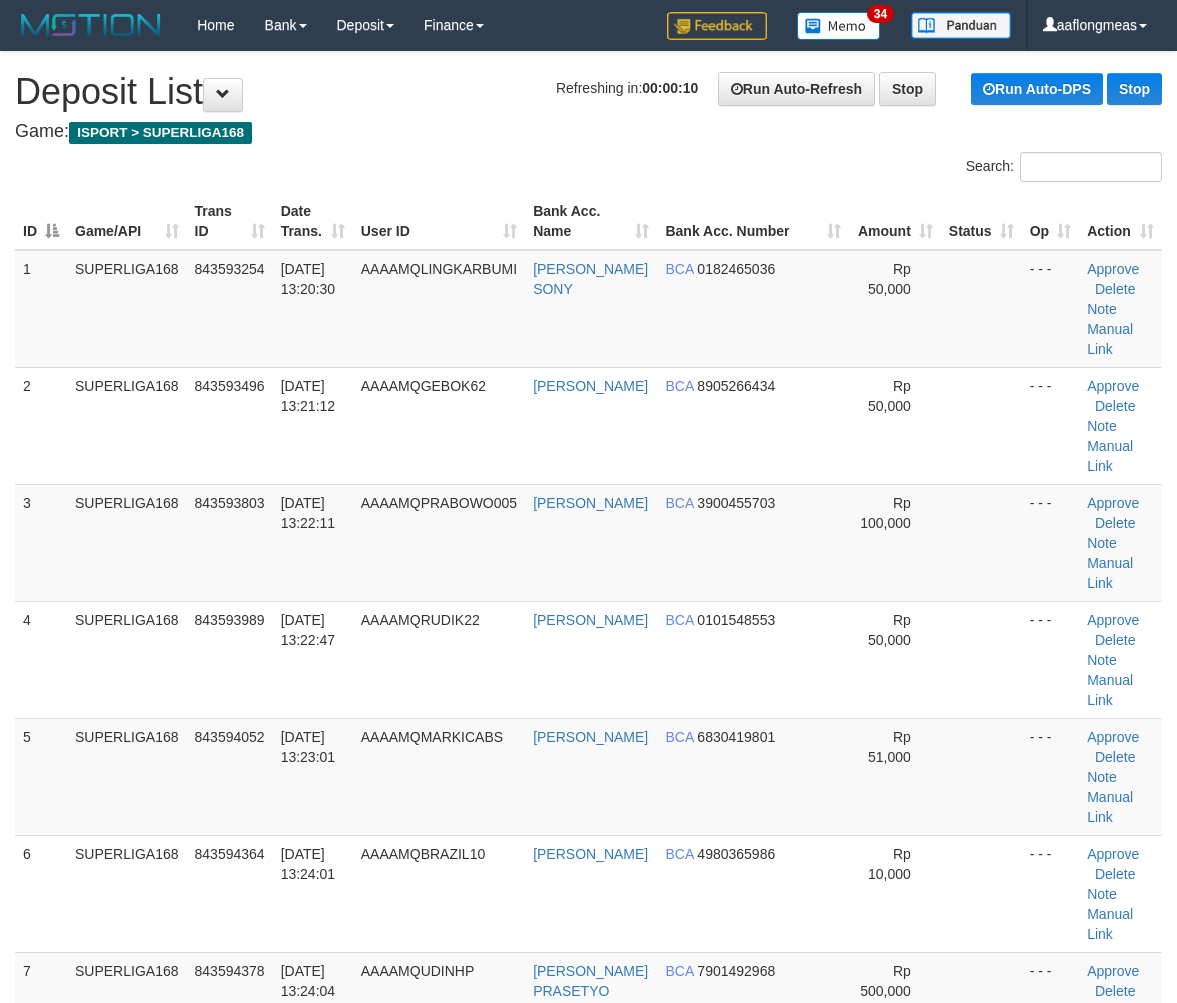scroll, scrollTop: 0, scrollLeft: 0, axis: both 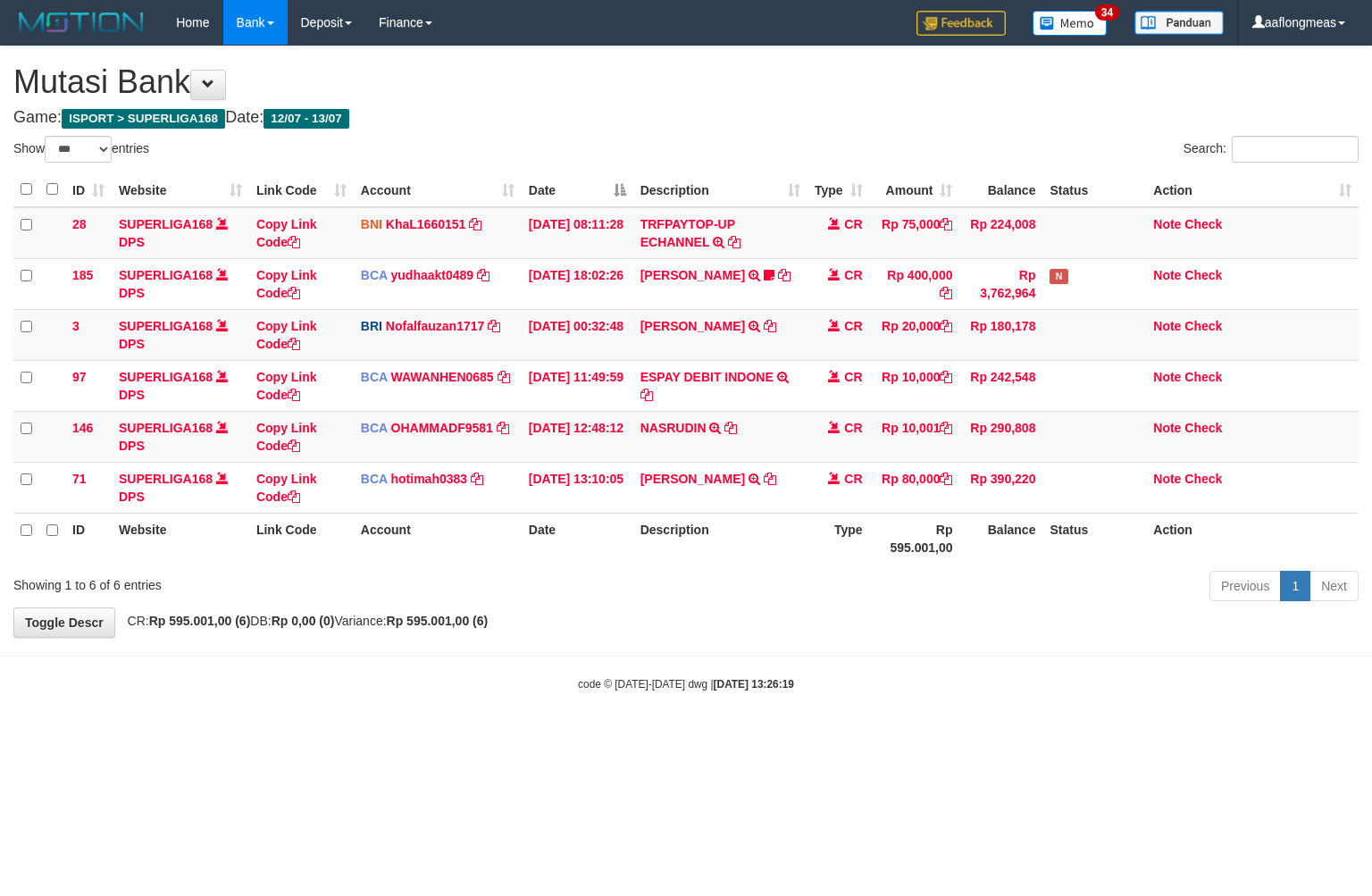 select on "***" 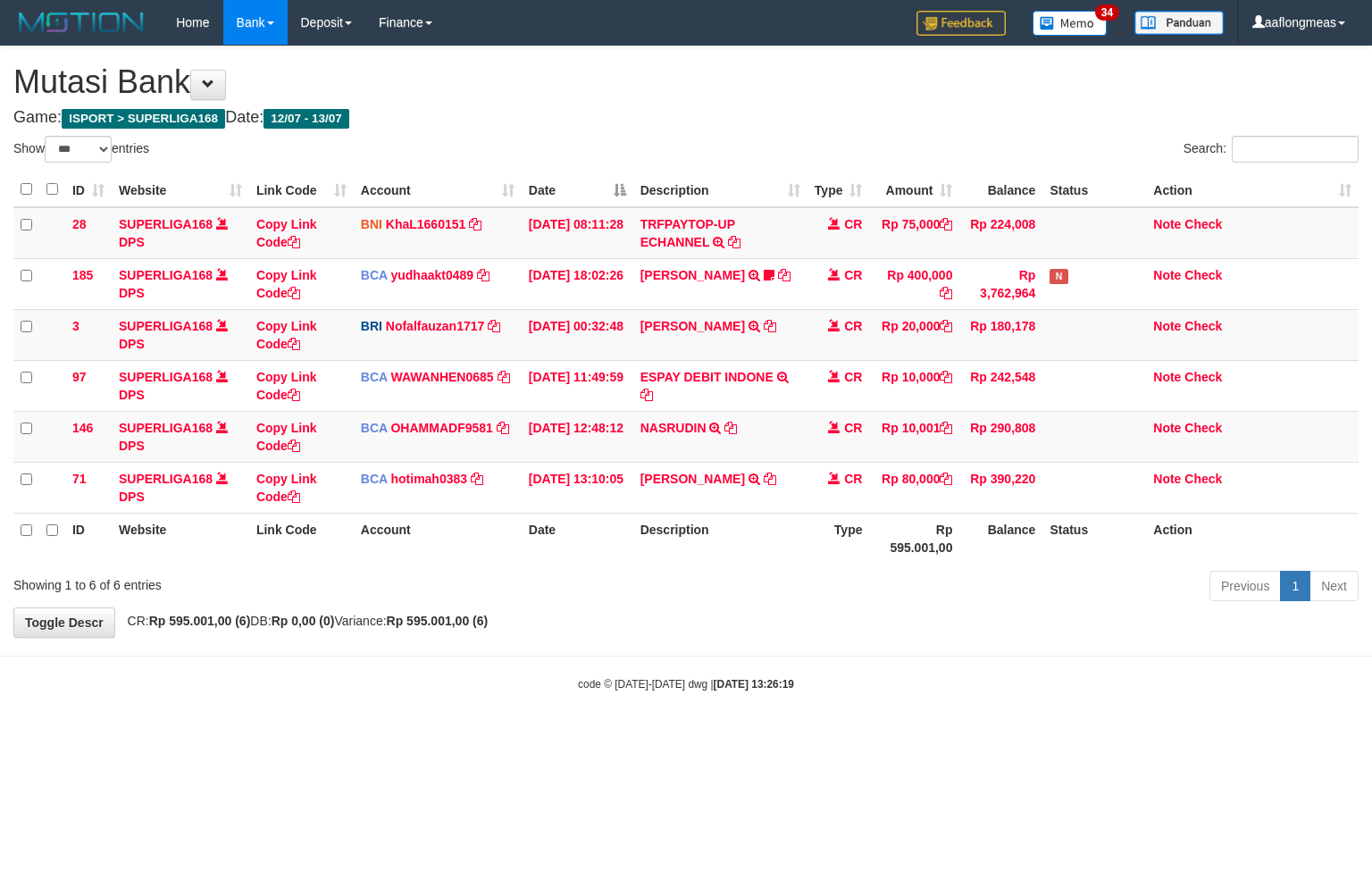 scroll, scrollTop: 0, scrollLeft: 0, axis: both 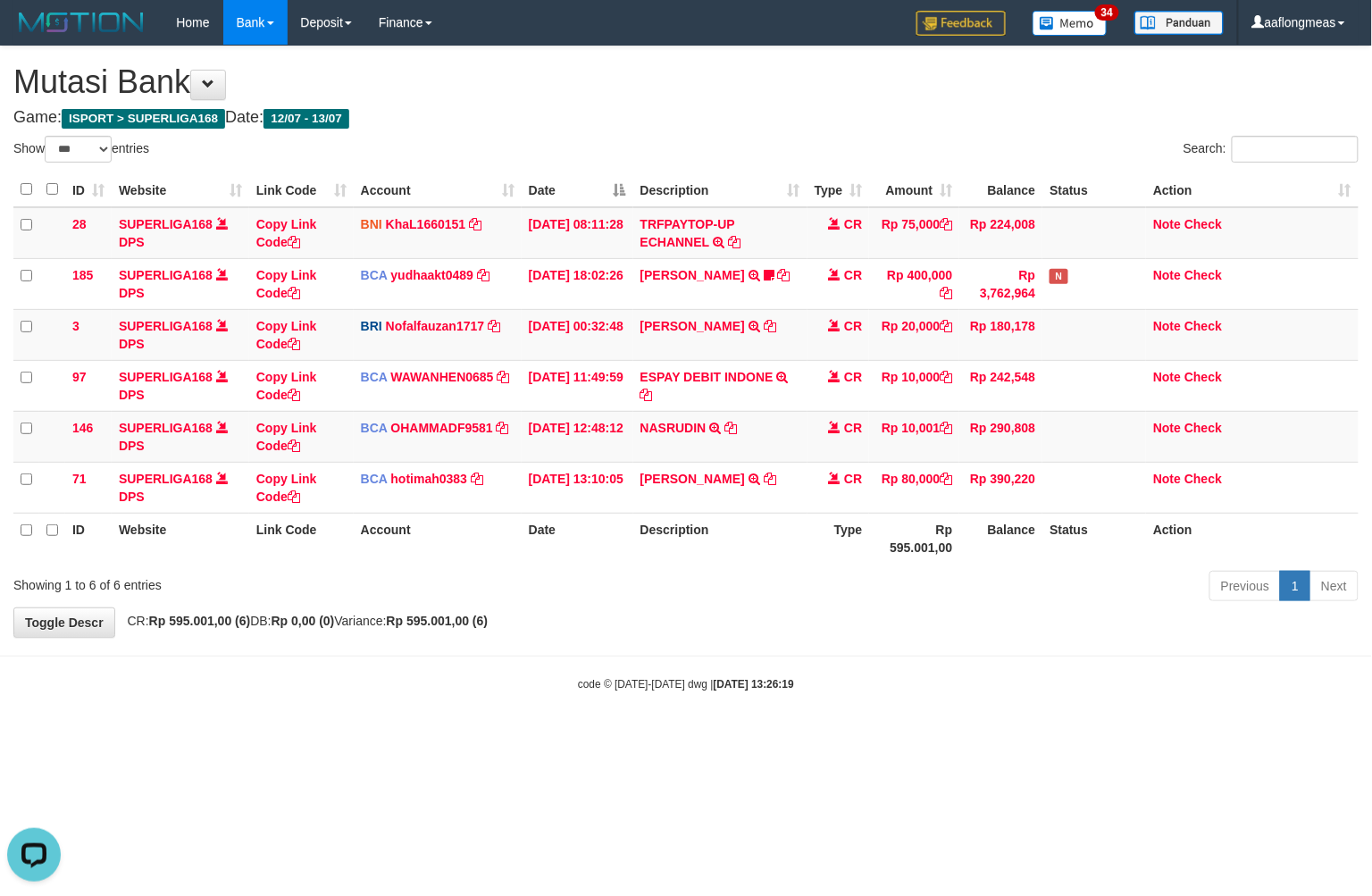 click on "Toggle navigation
Home
Bank
Account List
Load
By Website
Group
[ISPORT]													SUPERLIGA168
By Load Group (DPS)
34" at bounding box center [686, 368] 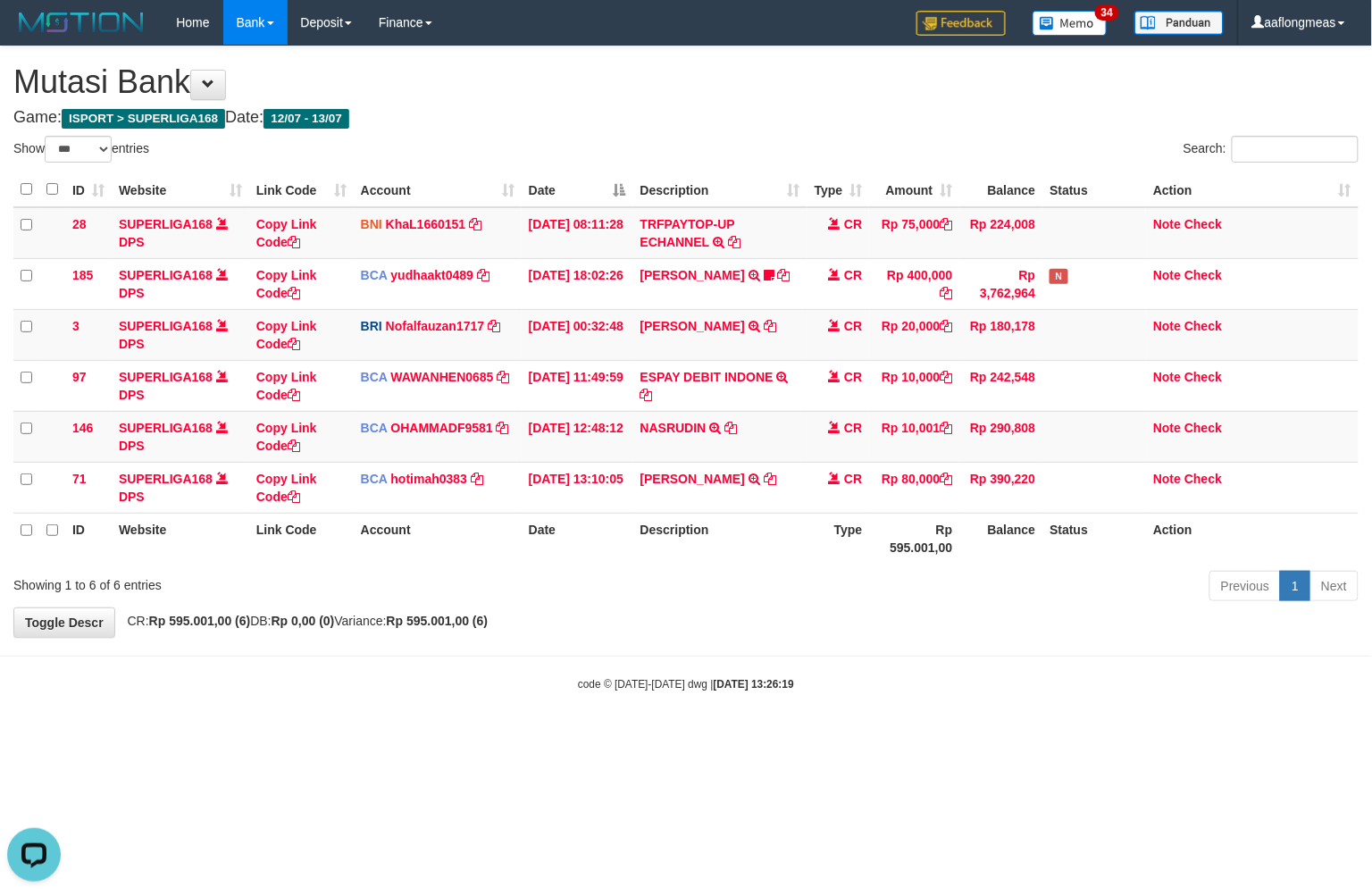 click on "Toggle navigation
Home
Bank
Account List
Load
By Website
Group
[ISPORT]													SUPERLIGA168
By Load Group (DPS)
34" at bounding box center (686, 368) 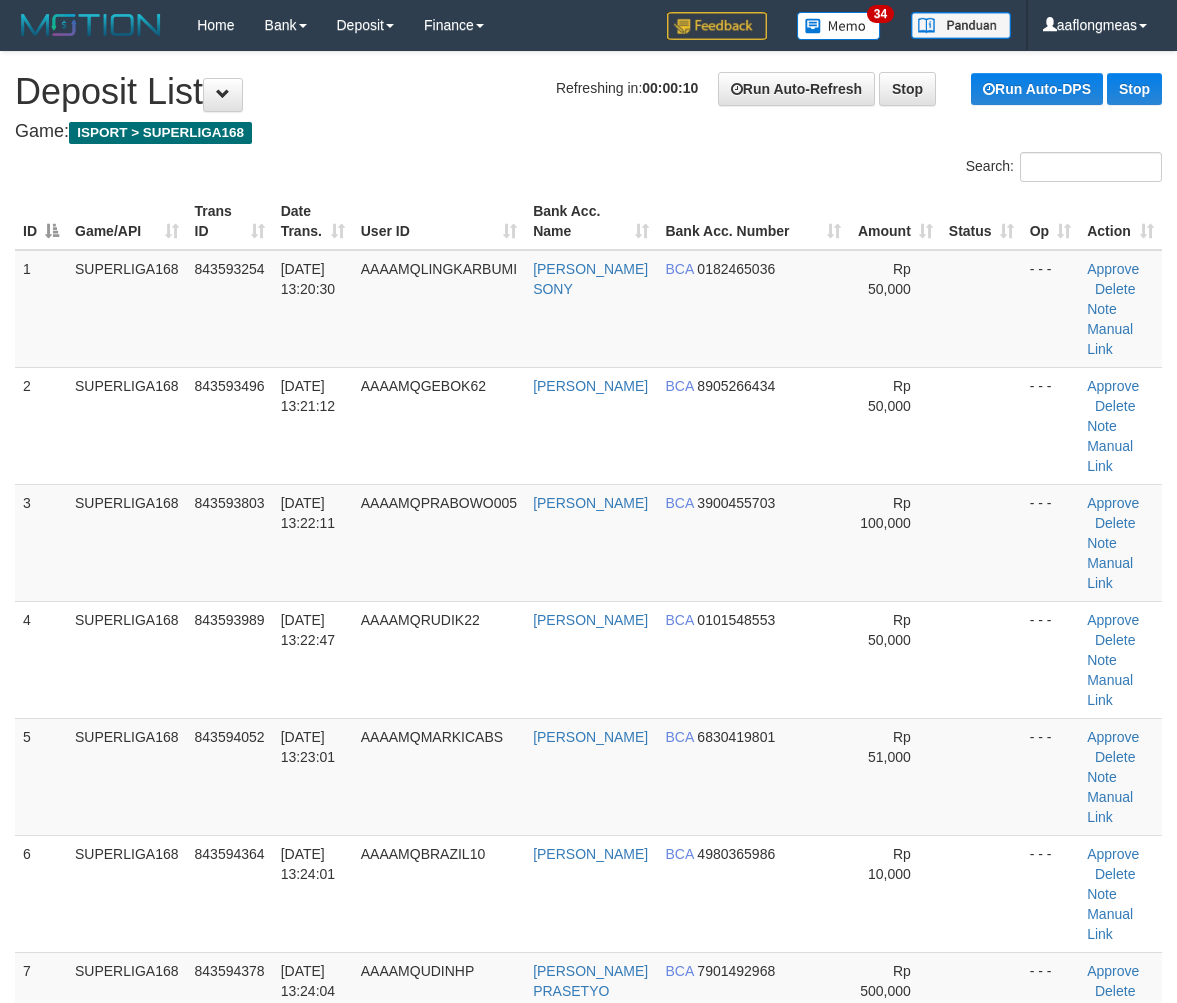 scroll, scrollTop: 0, scrollLeft: 0, axis: both 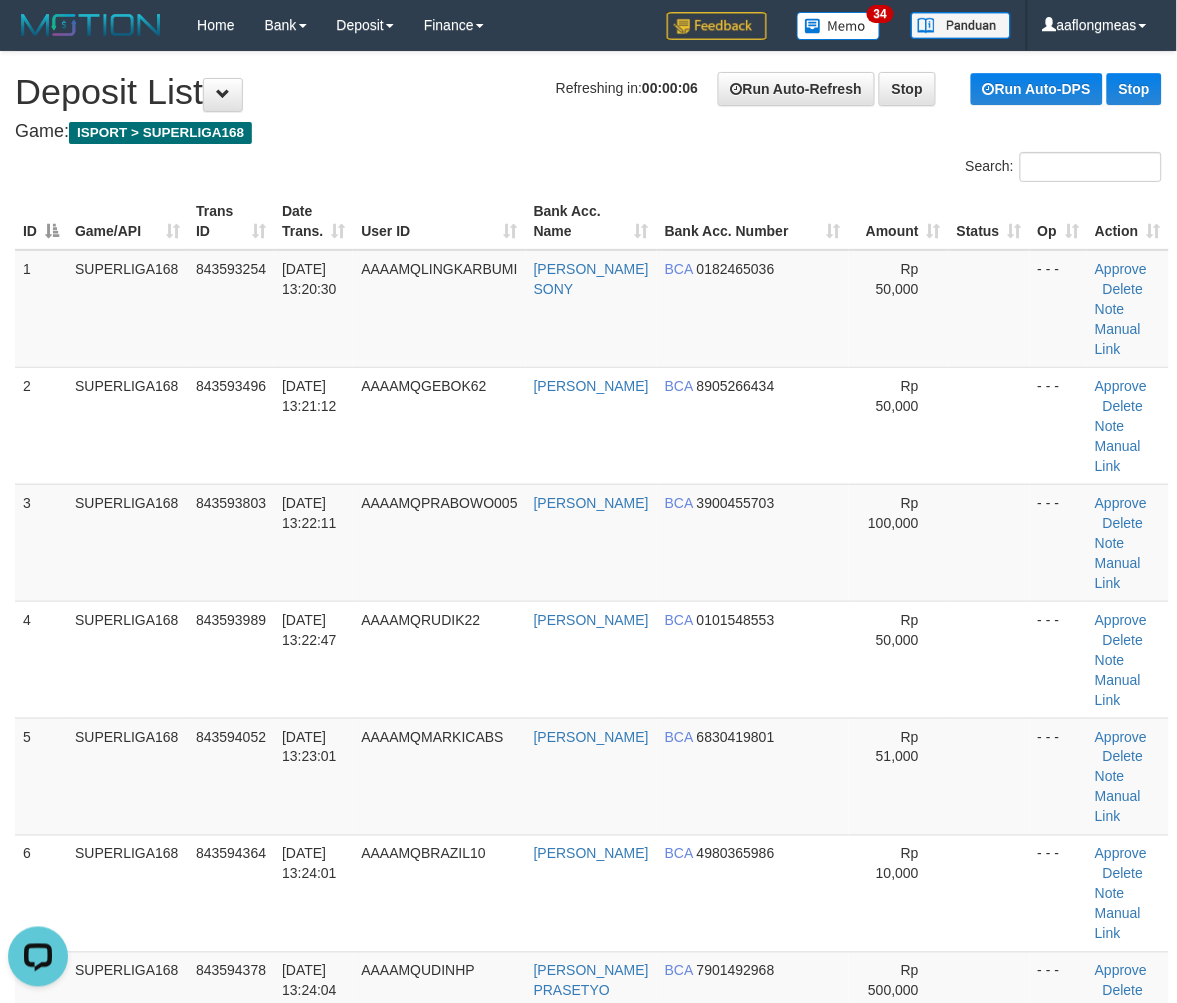 drag, startPoint x: 847, startPoint y: 650, endPoint x: 1180, endPoint y: 664, distance: 333.29416 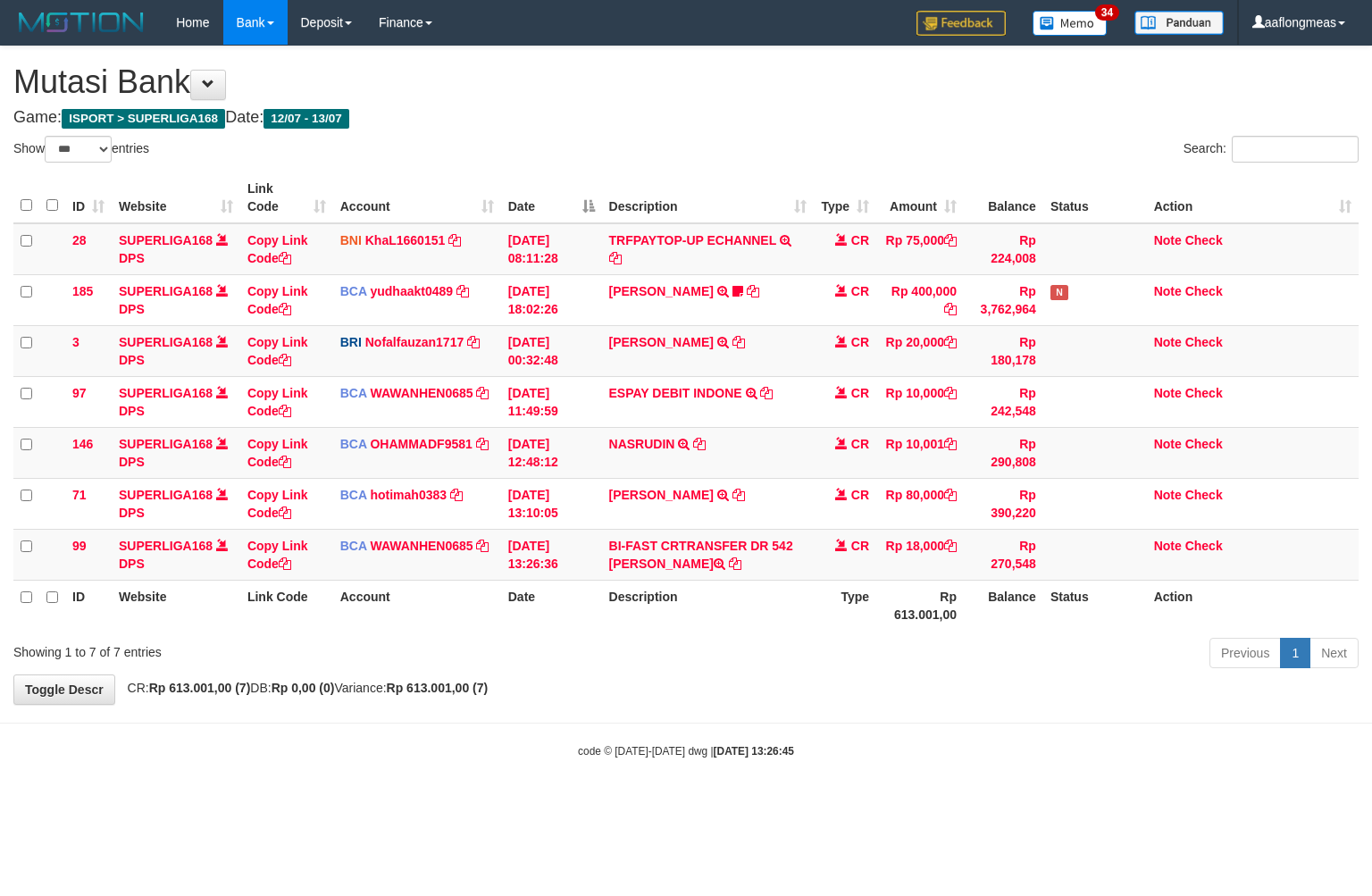 select on "***" 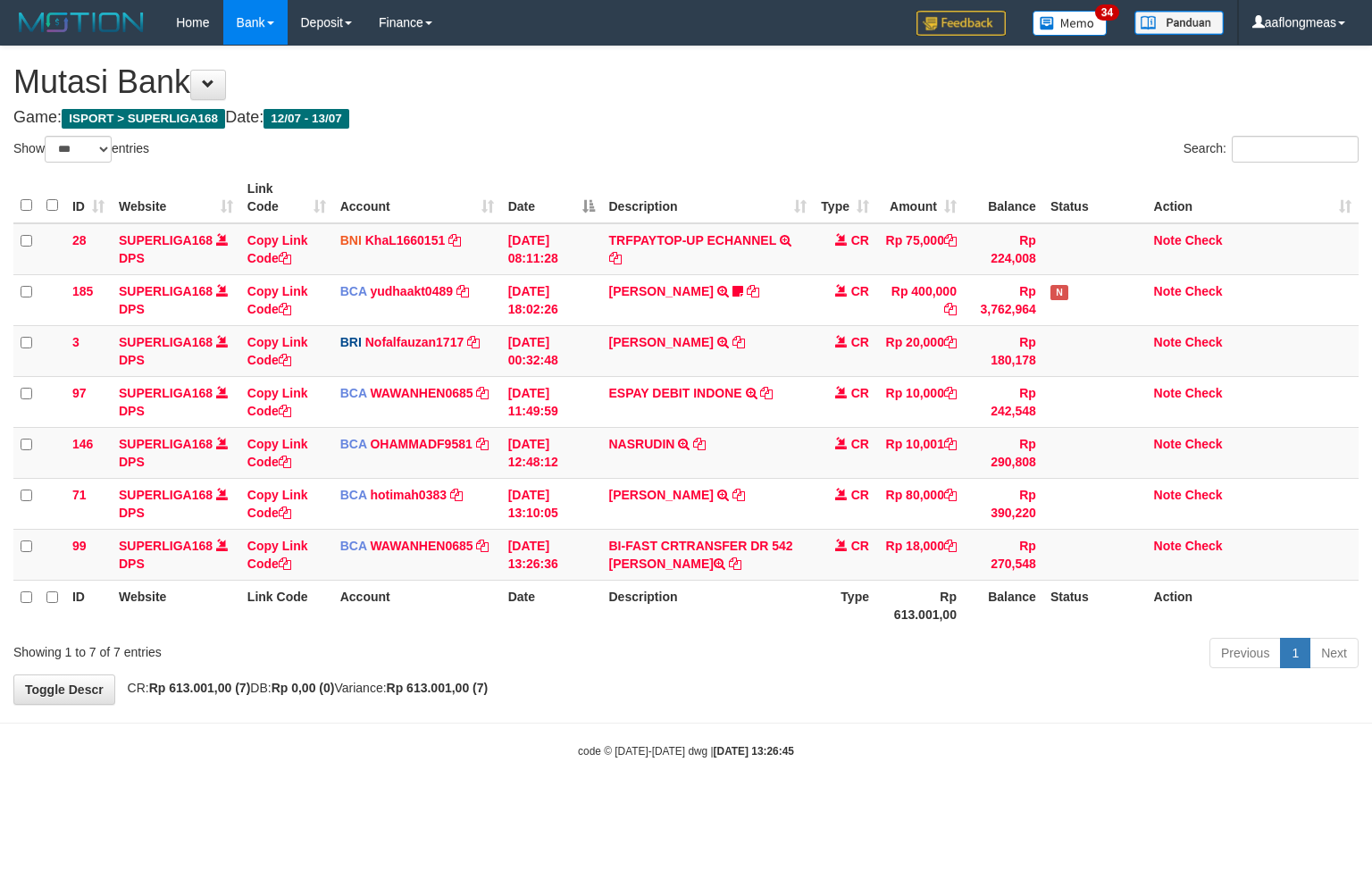 scroll, scrollTop: 0, scrollLeft: 0, axis: both 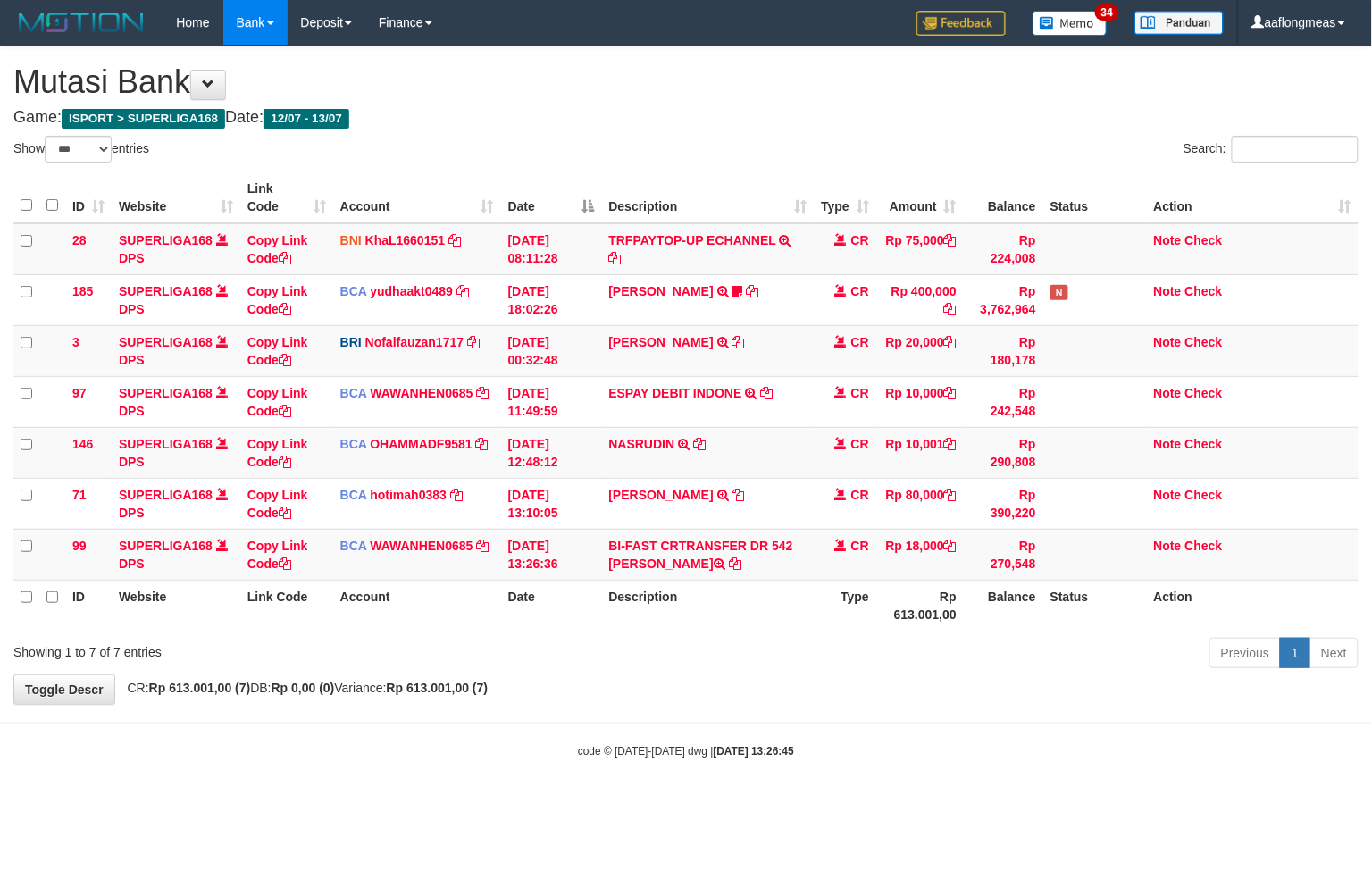 drag, startPoint x: 715, startPoint y: 717, endPoint x: 680, endPoint y: 703, distance: 37.696154 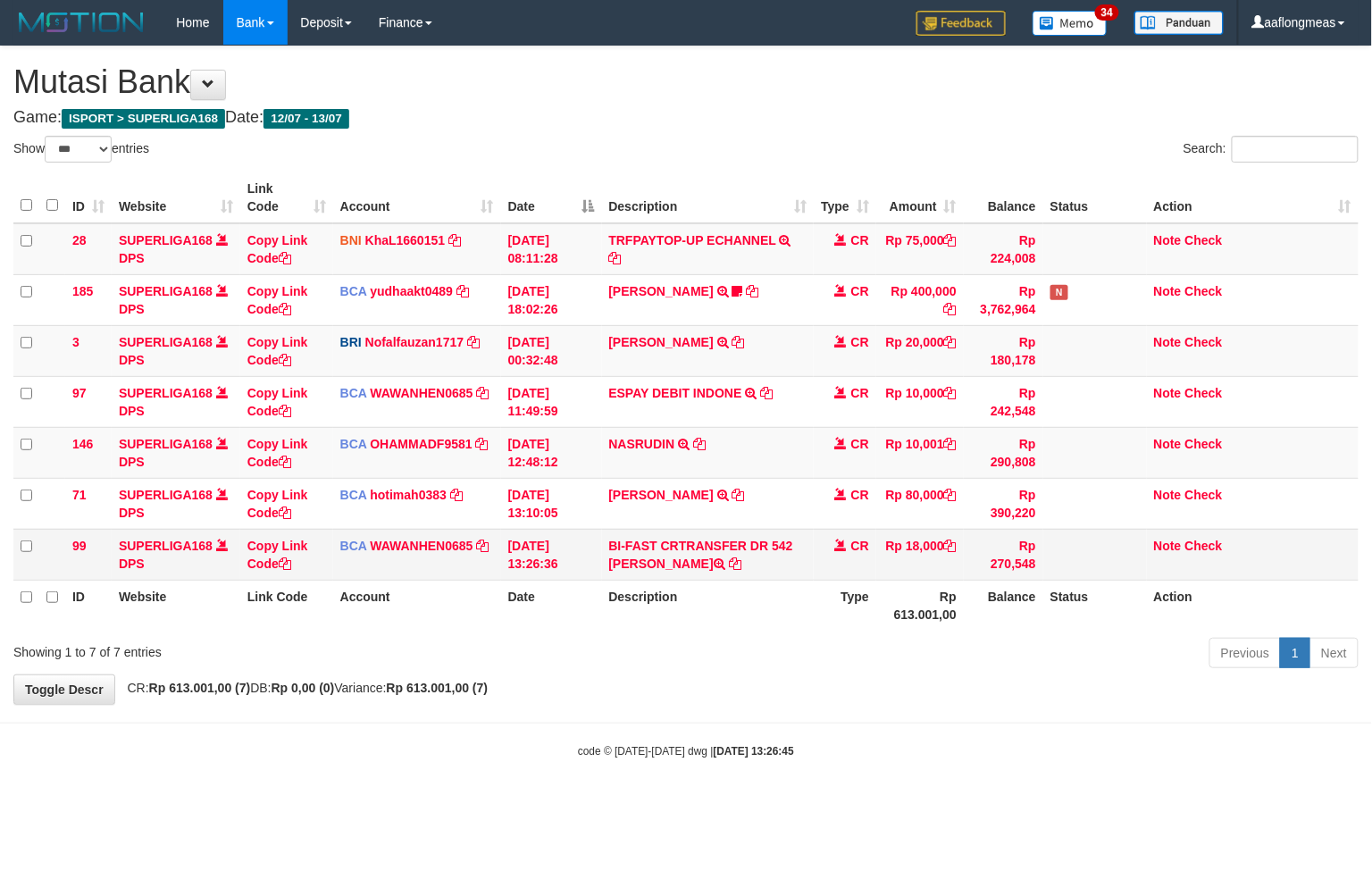 drag, startPoint x: 614, startPoint y: 563, endPoint x: 715, endPoint y: 574, distance: 101.59724 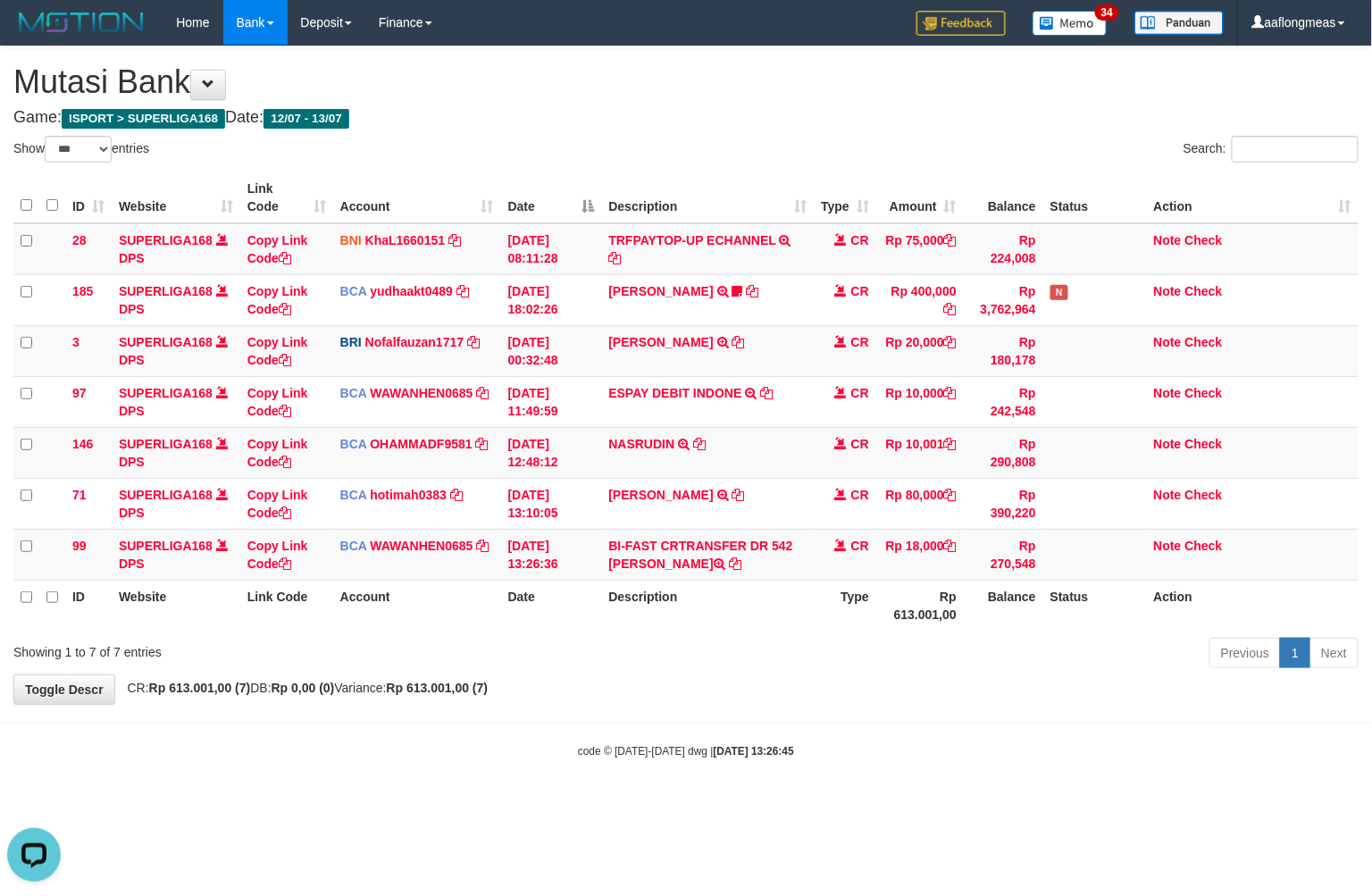 scroll, scrollTop: 0, scrollLeft: 0, axis: both 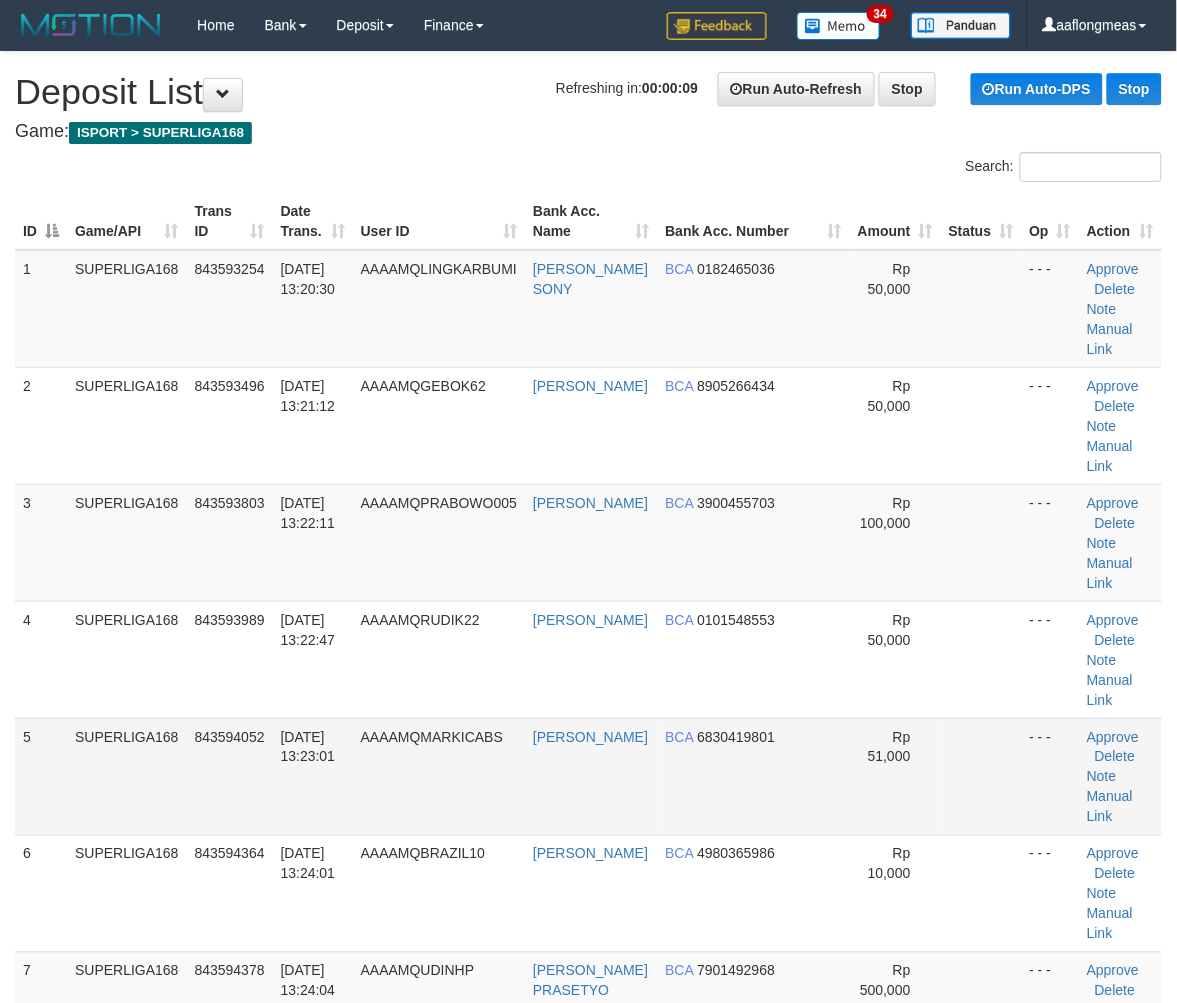 drag, startPoint x: 918, startPoint y: 575, endPoint x: 912, endPoint y: 598, distance: 23.769728 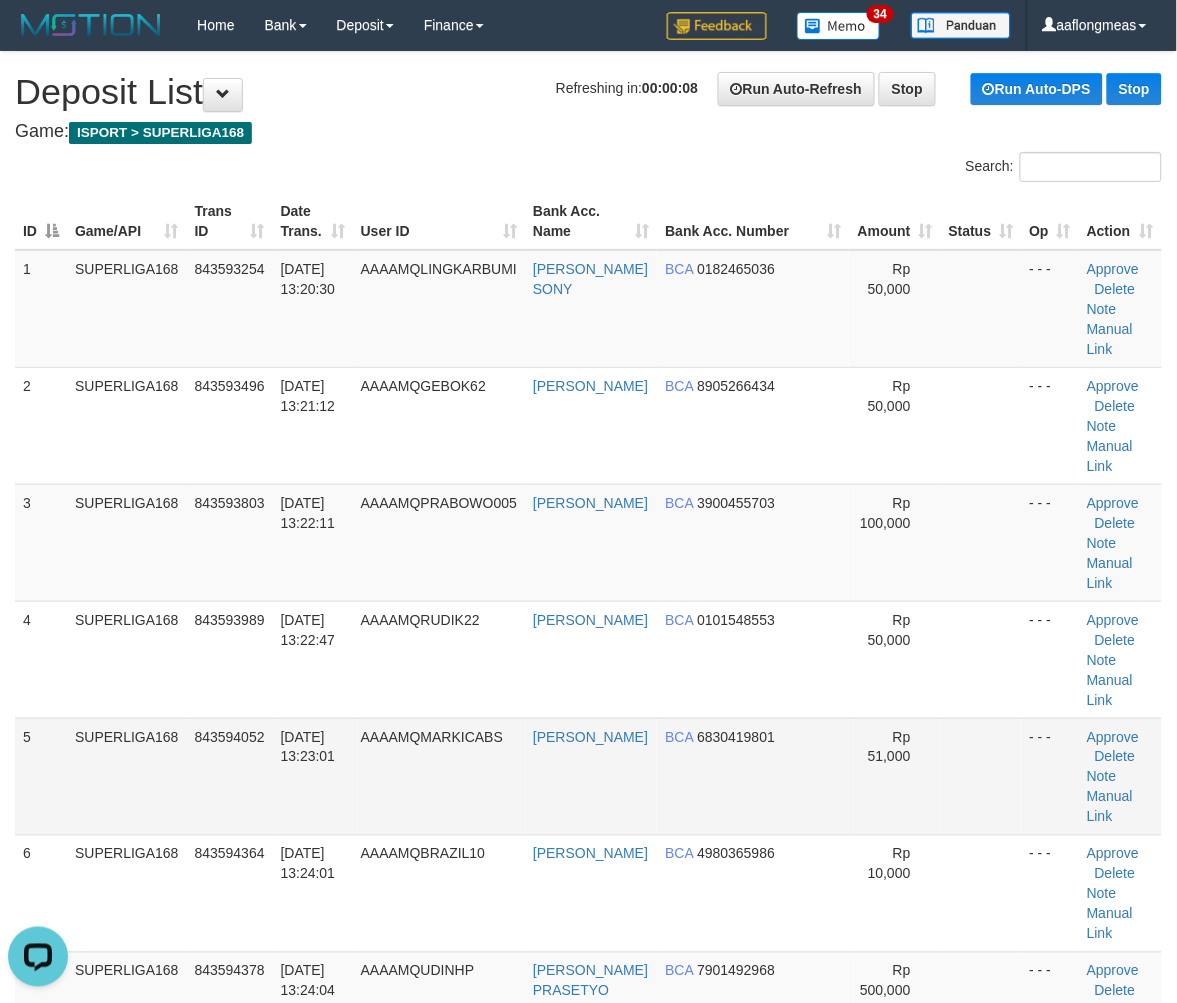 scroll, scrollTop: 0, scrollLeft: 0, axis: both 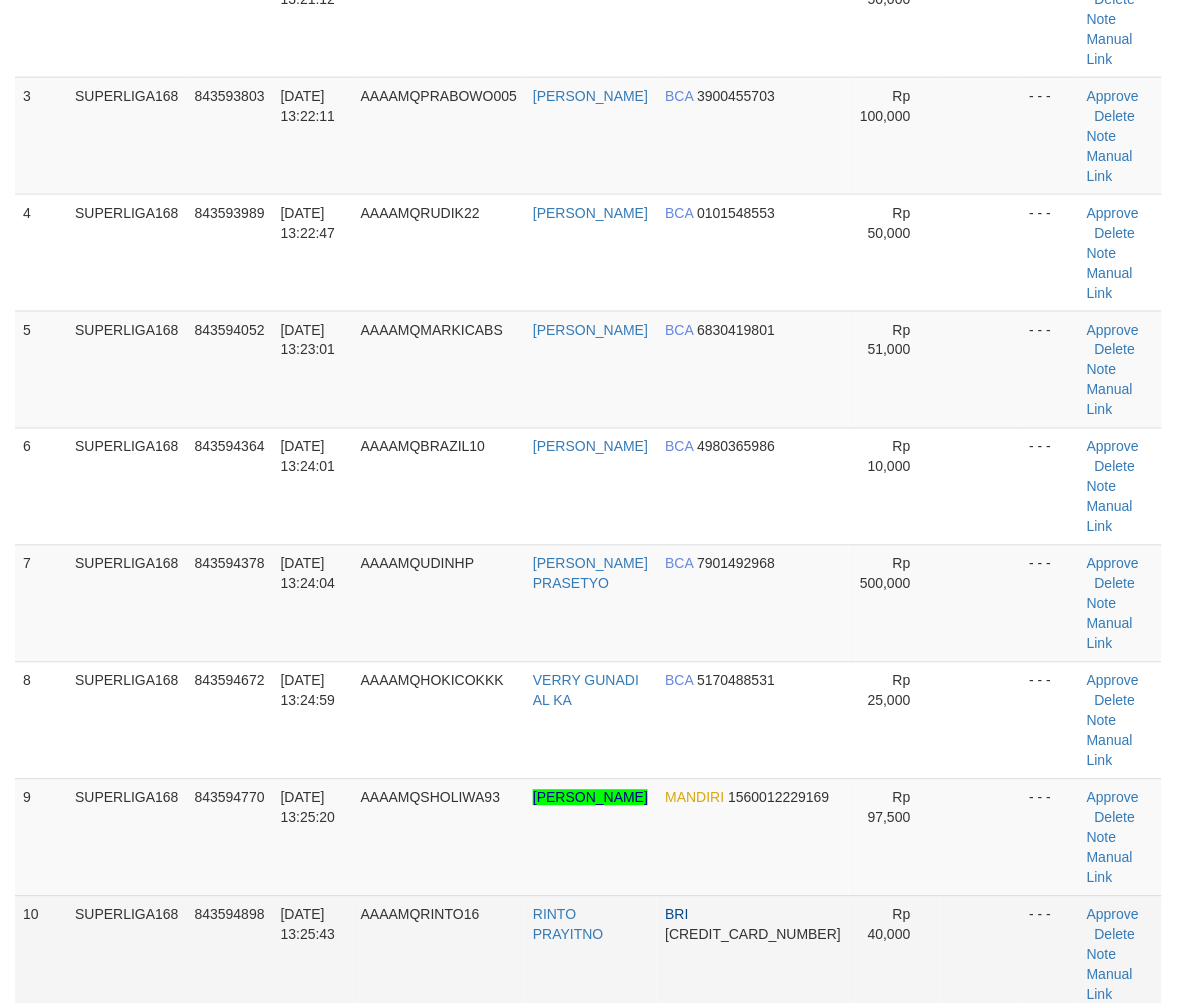 click at bounding box center (981, 954) 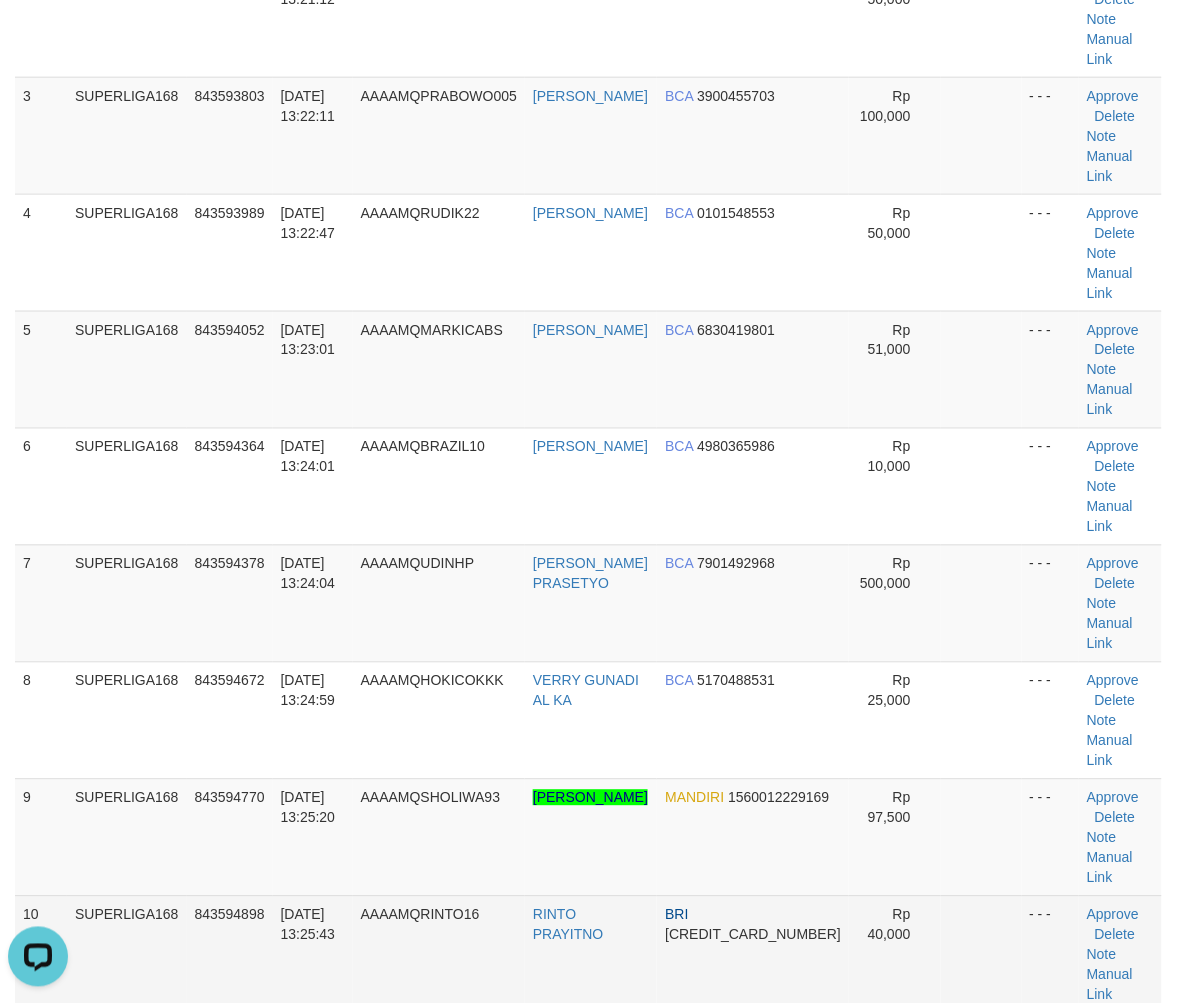 scroll, scrollTop: 0, scrollLeft: 0, axis: both 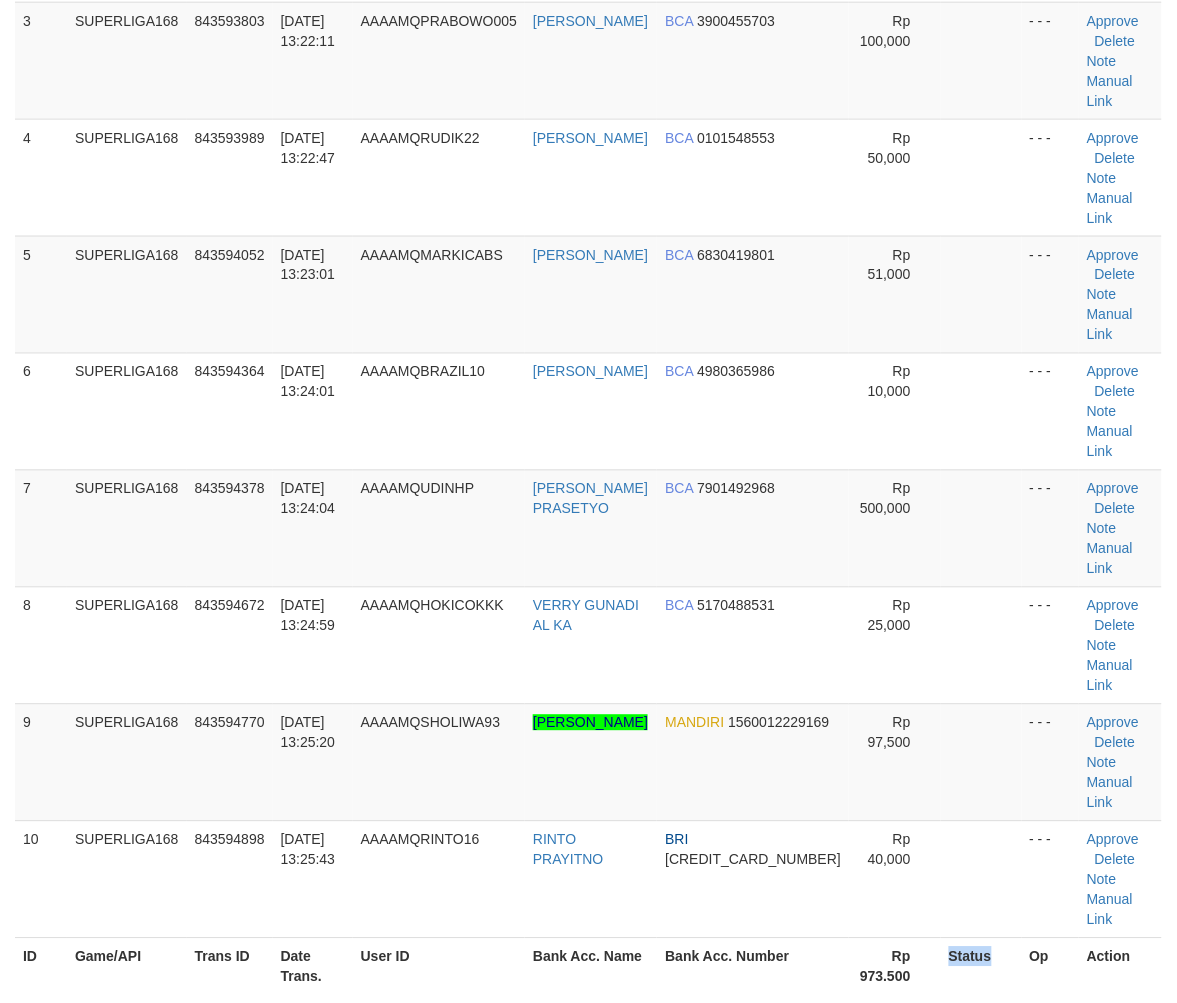 drag, startPoint x: 0, startPoint y: 0, endPoint x: 937, endPoint y: 557, distance: 1090.0541 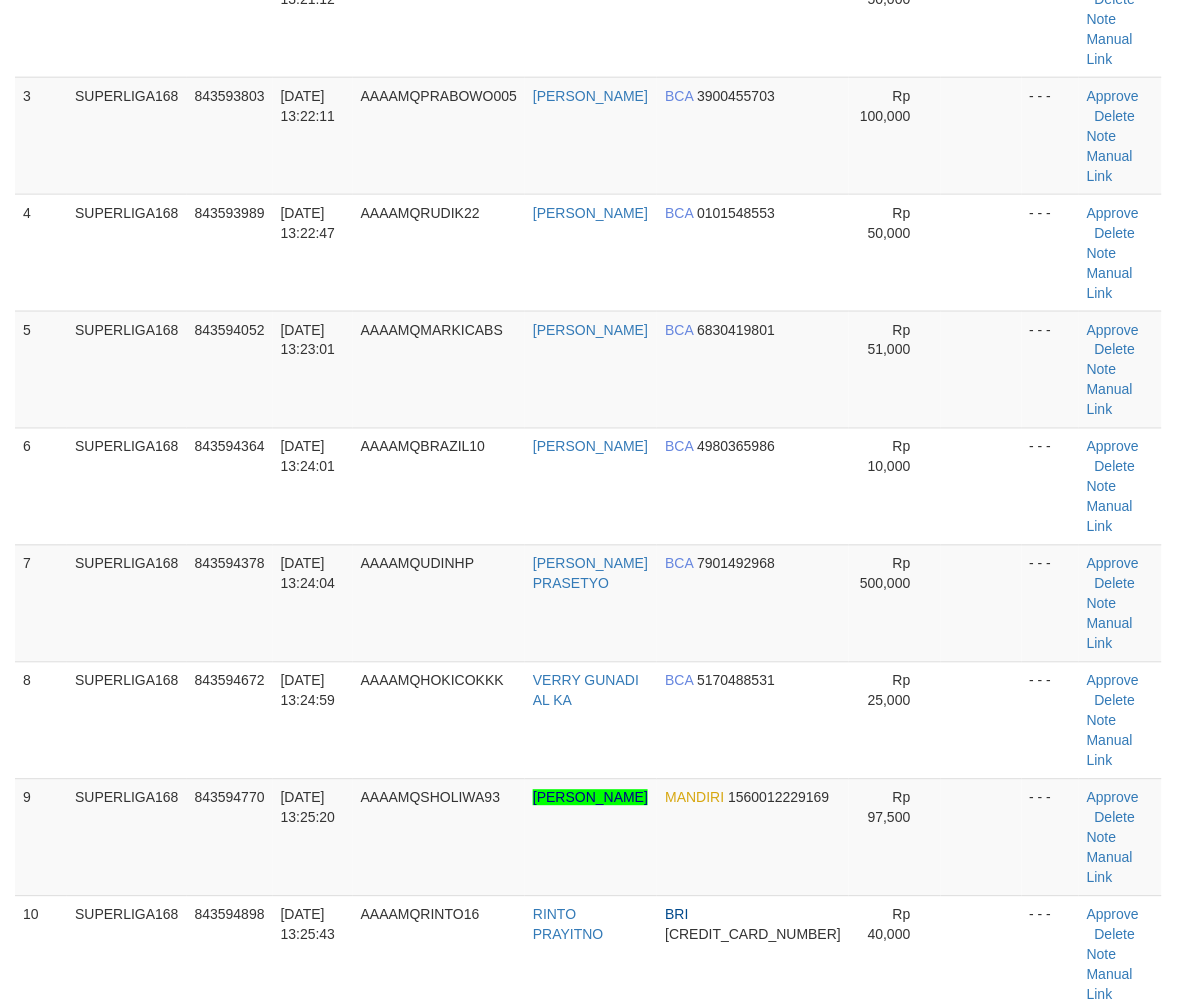click at bounding box center [981, 954] 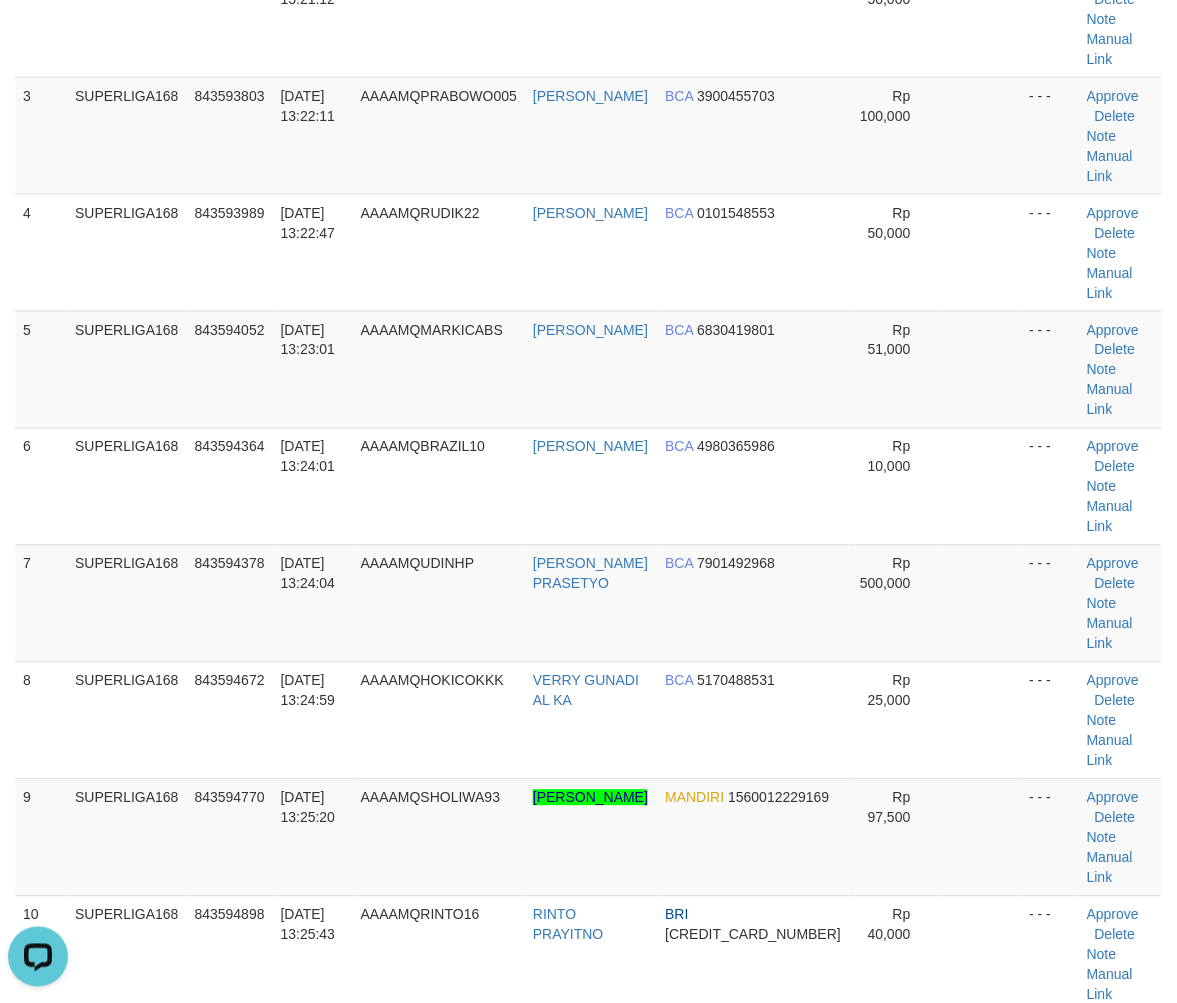 scroll, scrollTop: 0, scrollLeft: 0, axis: both 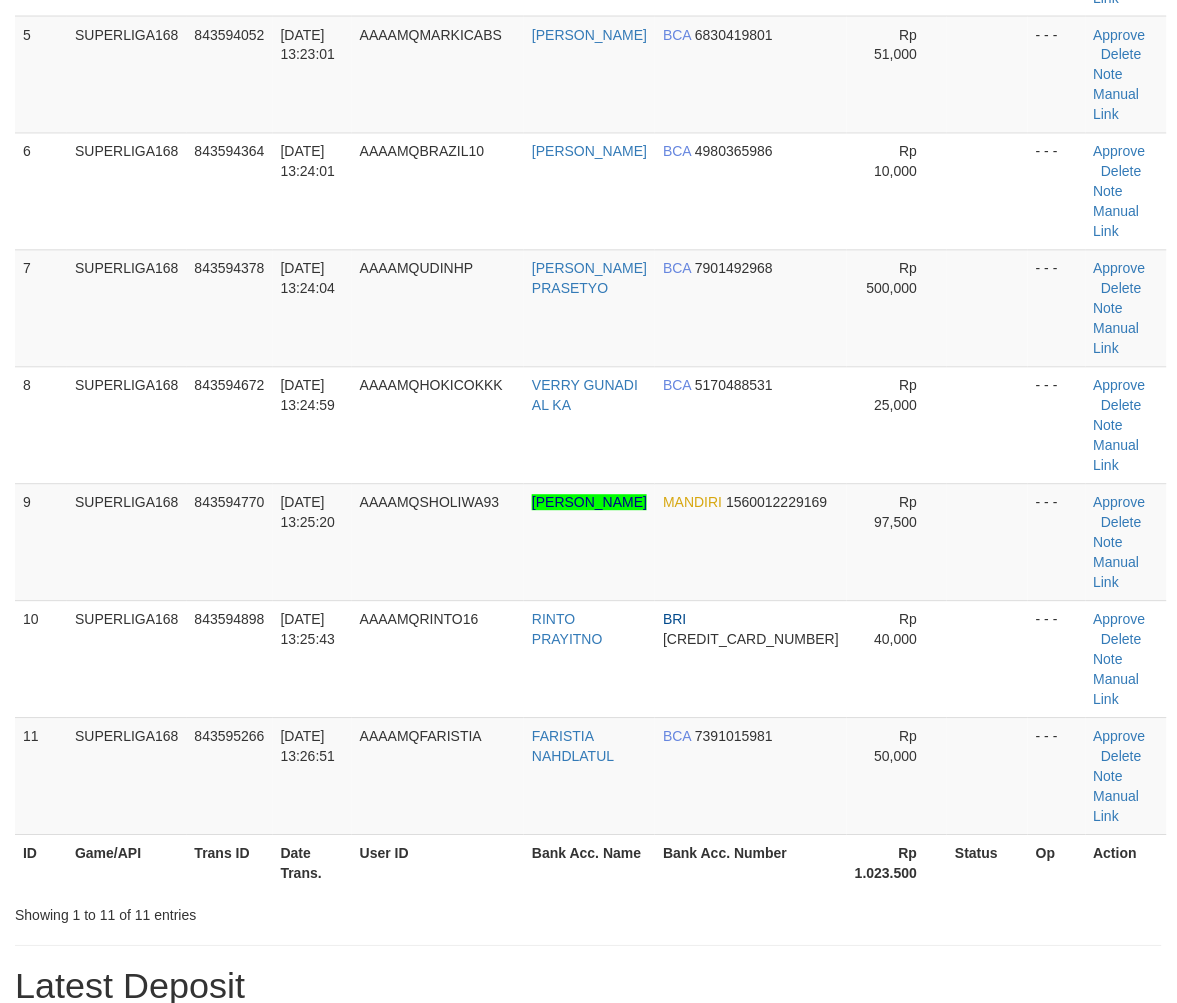 click at bounding box center (987, 776) 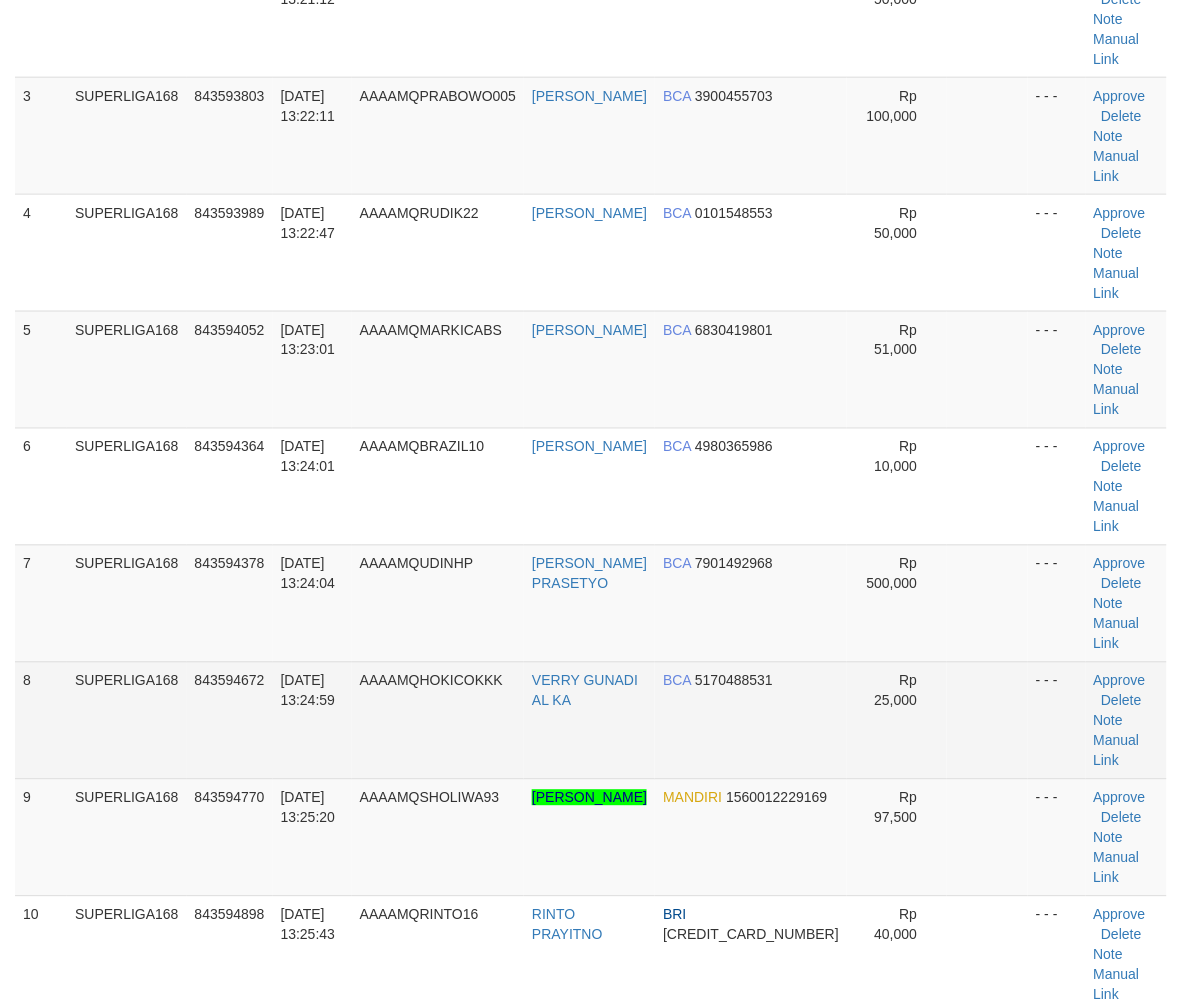 drag, startPoint x: 0, startPoint y: 0, endPoint x: 936, endPoint y: 561, distance: 1091.2456 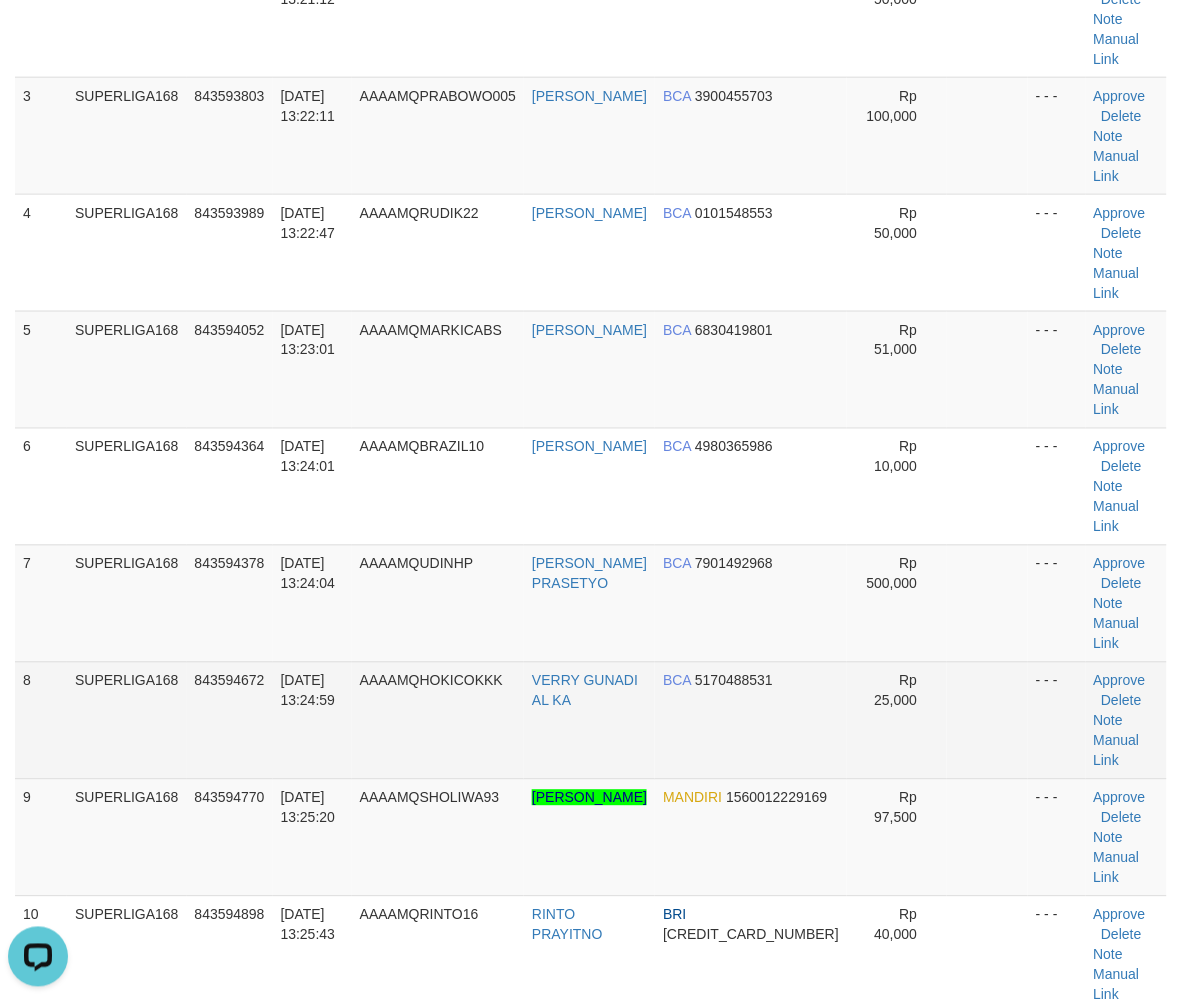 scroll, scrollTop: 0, scrollLeft: 0, axis: both 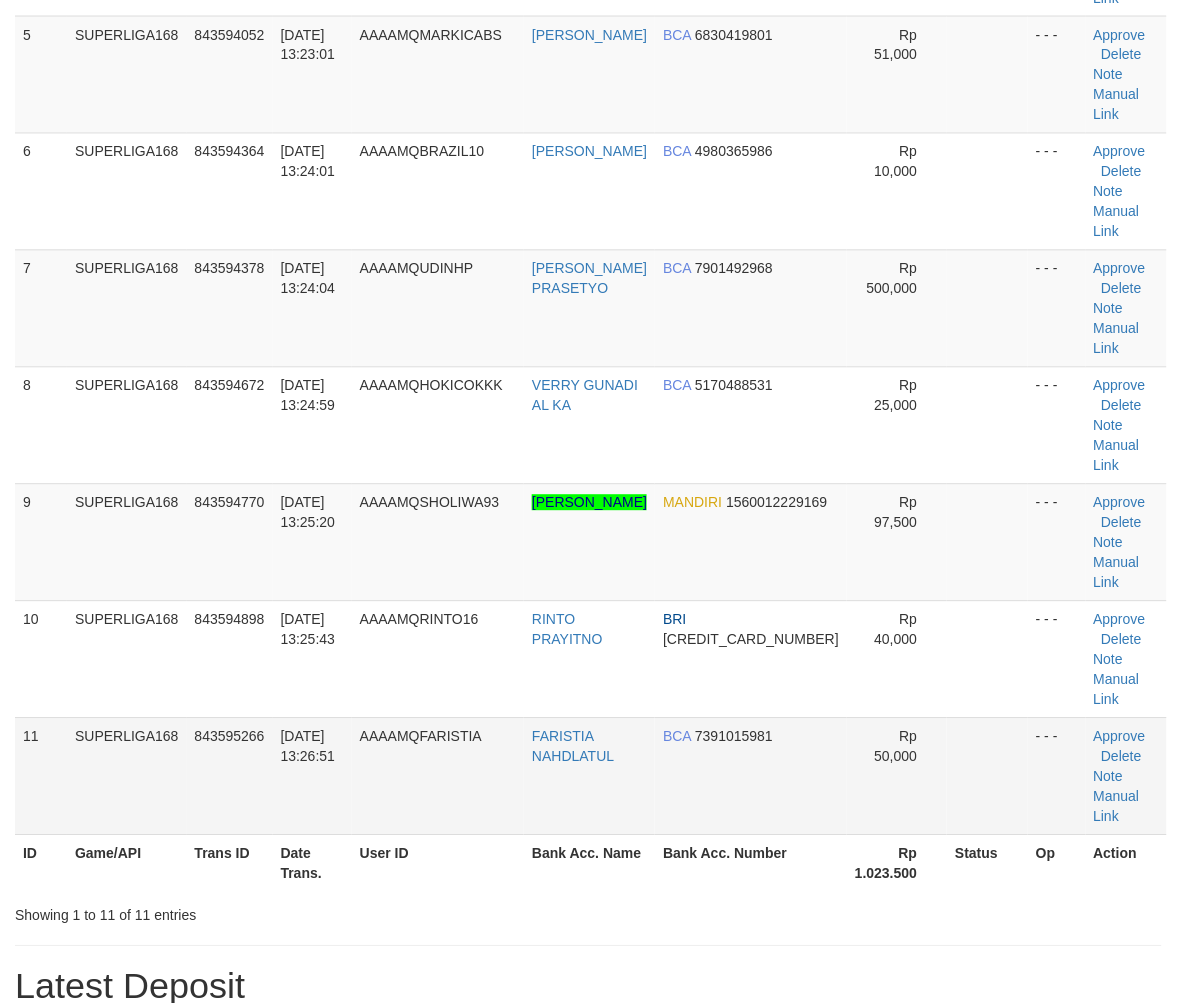 click at bounding box center (987, 776) 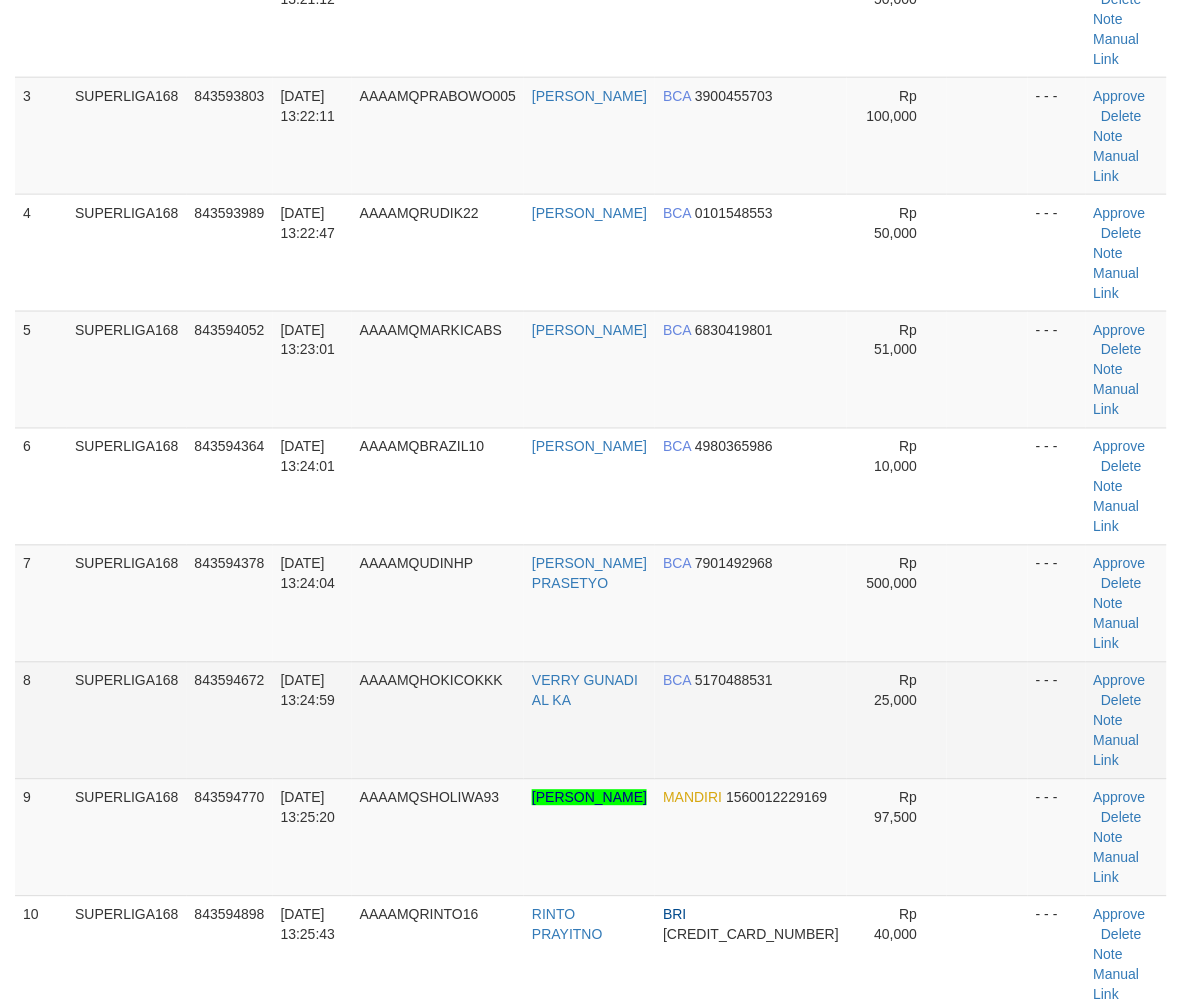 click at bounding box center (987, 720) 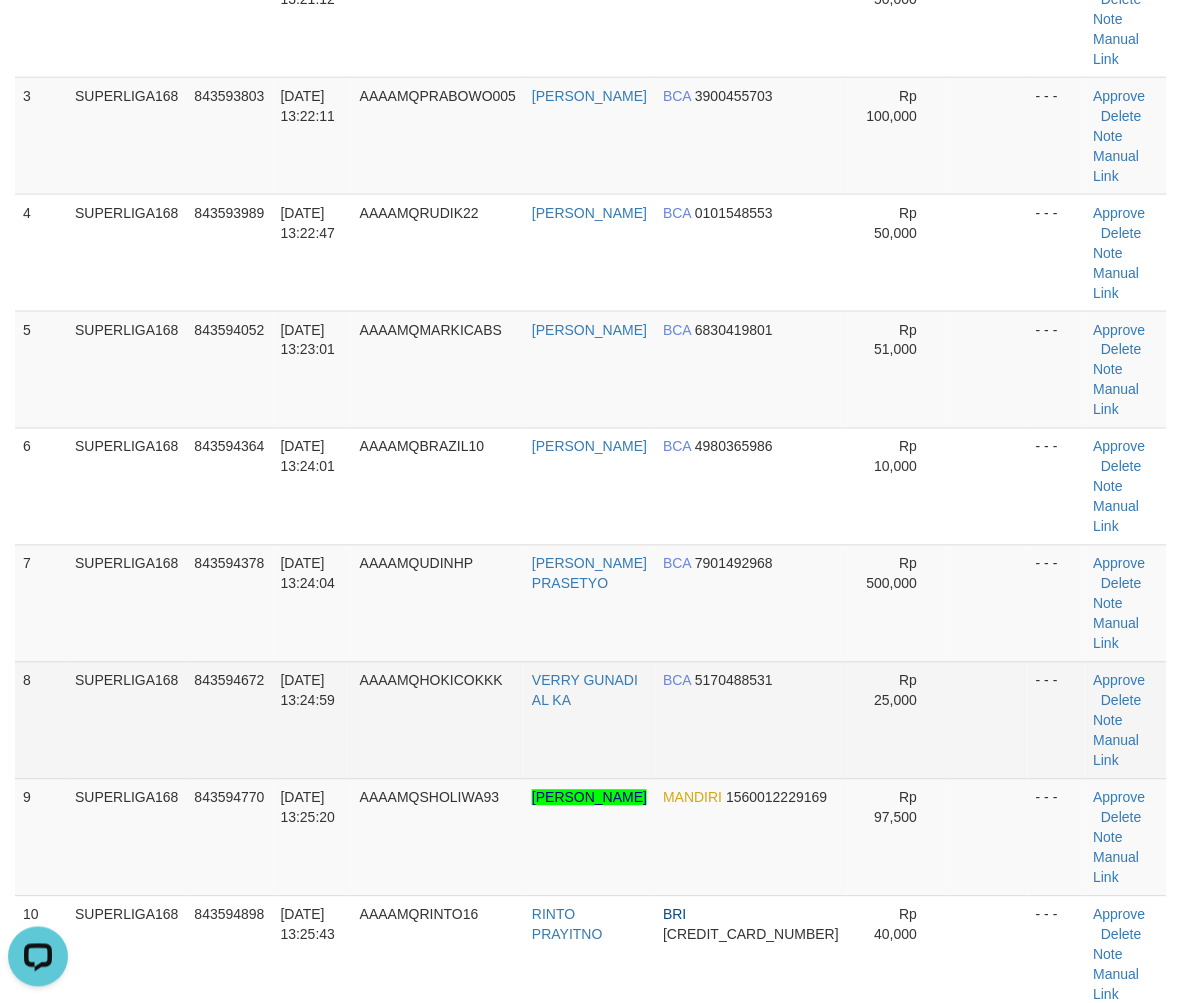 scroll, scrollTop: 0, scrollLeft: 0, axis: both 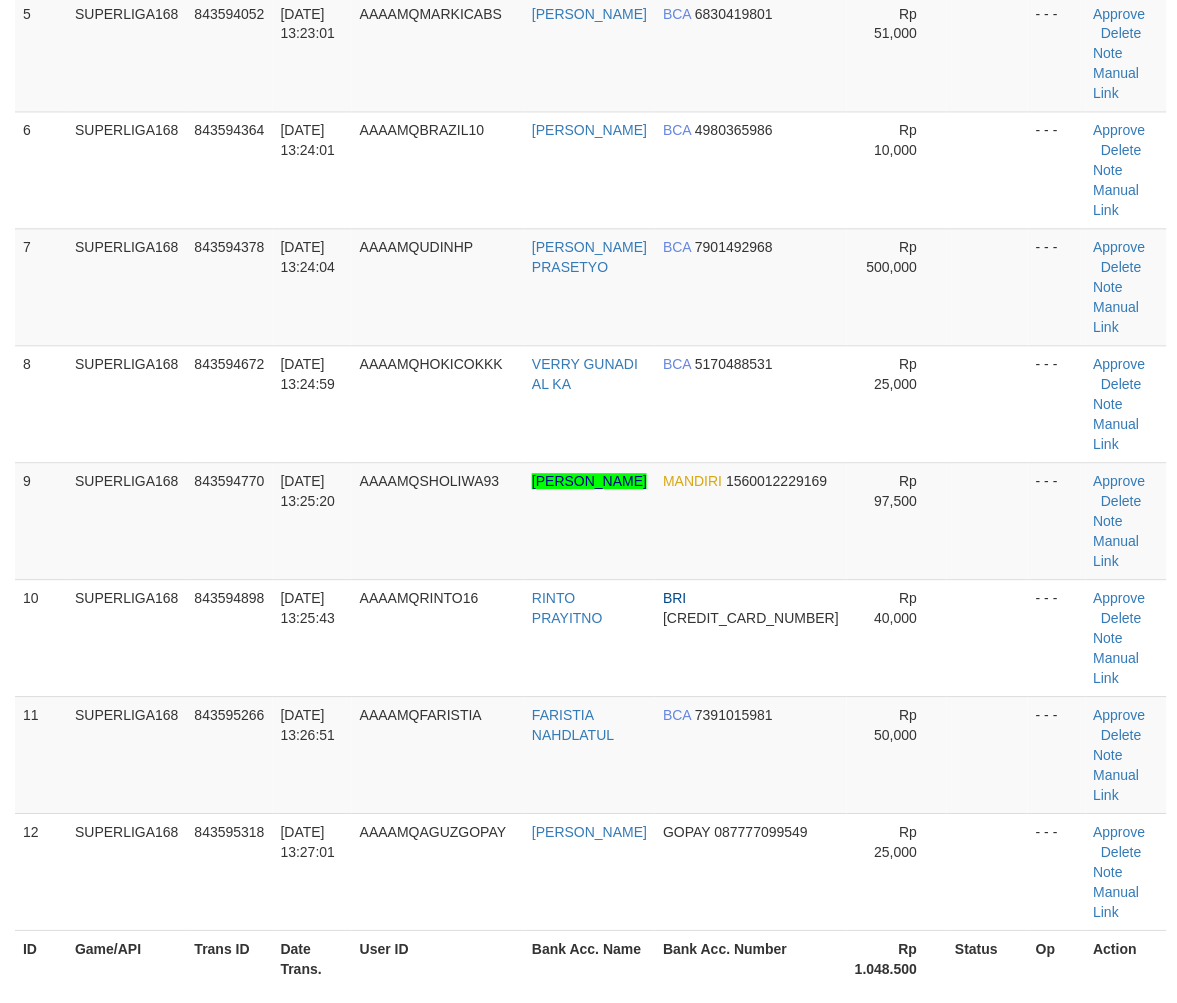 click on "Rp 25,000" at bounding box center [897, 872] 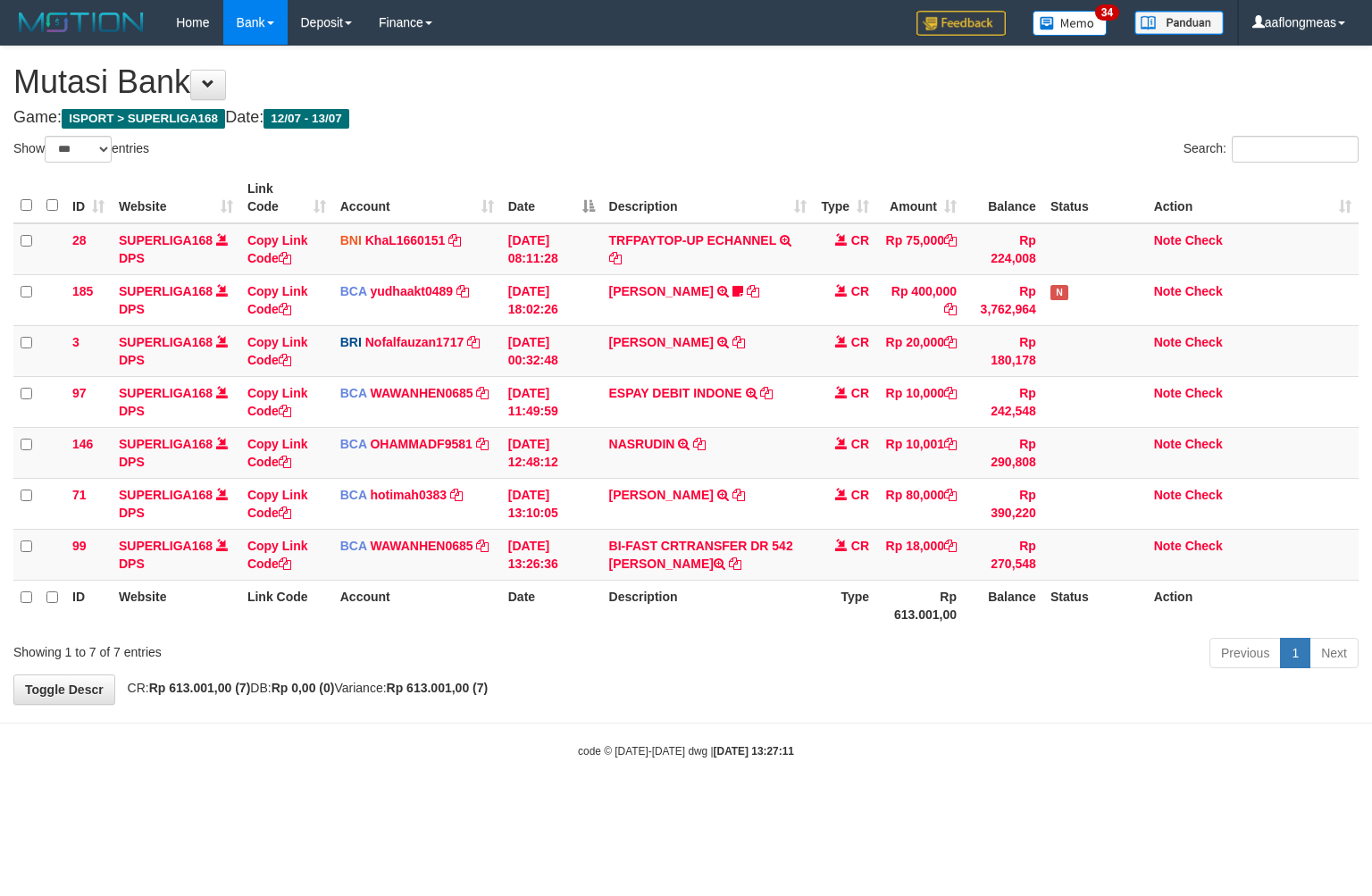 select on "***" 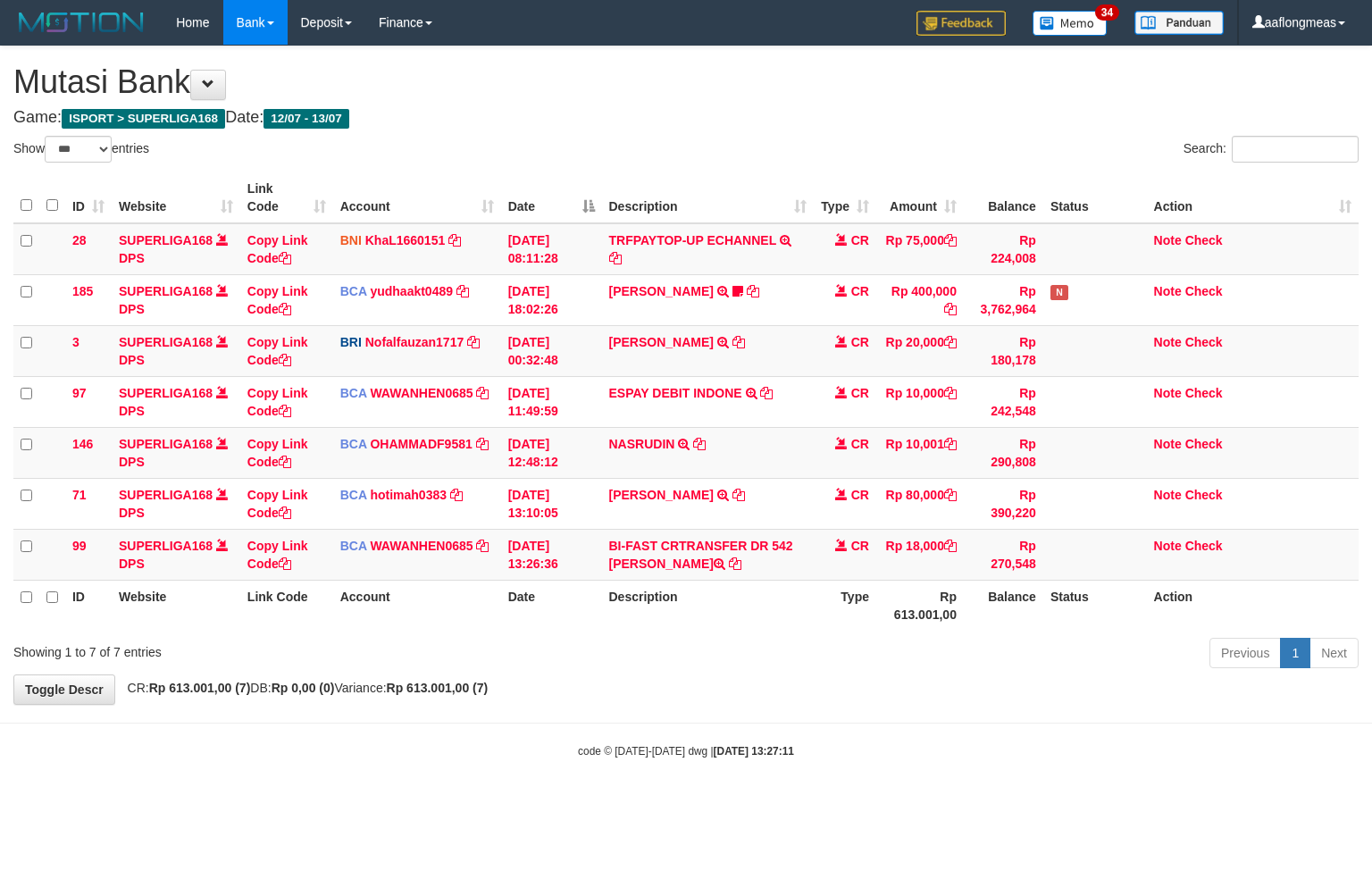 scroll, scrollTop: 0, scrollLeft: 0, axis: both 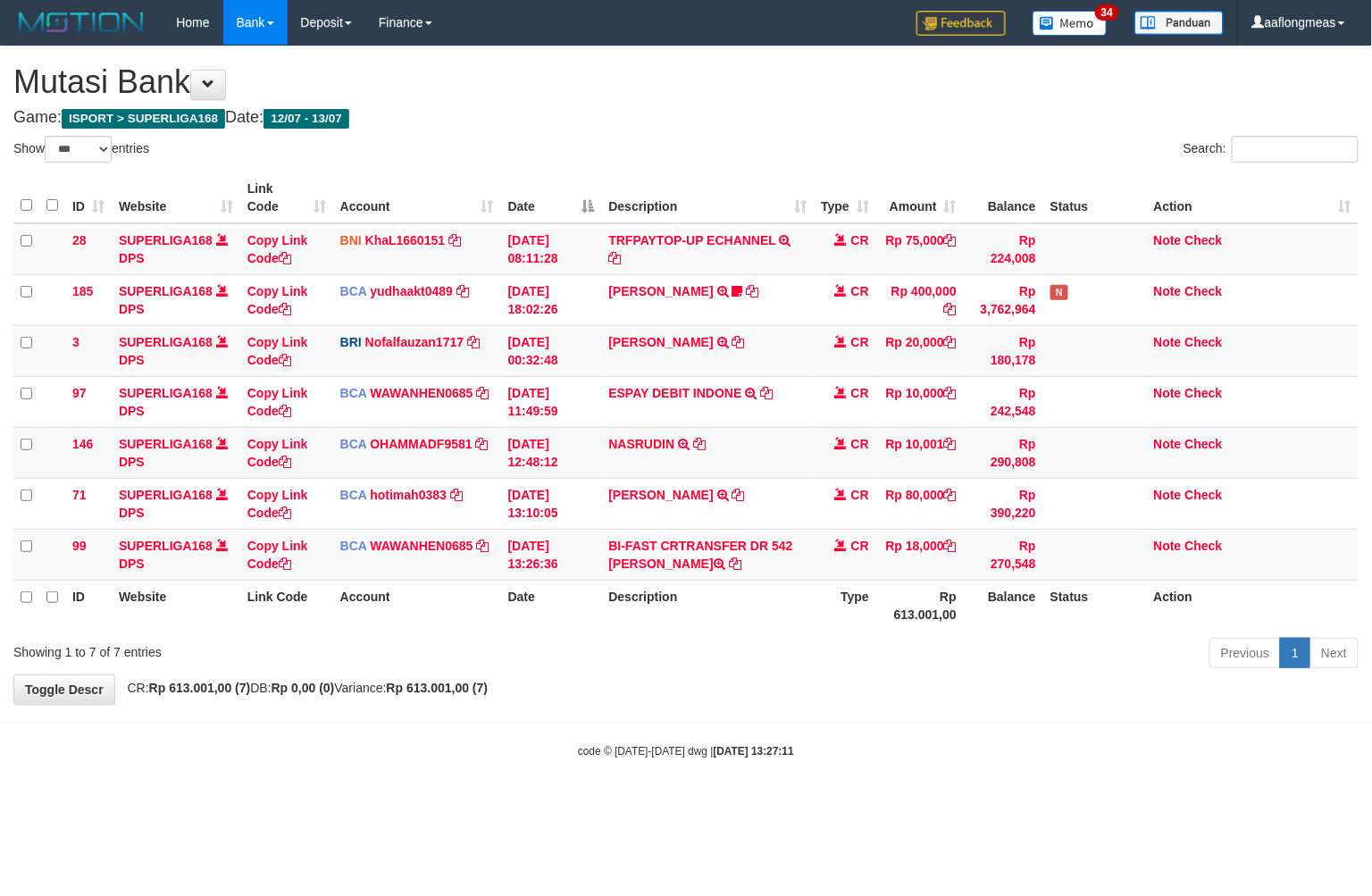 click on "**********" at bounding box center [686, 375] 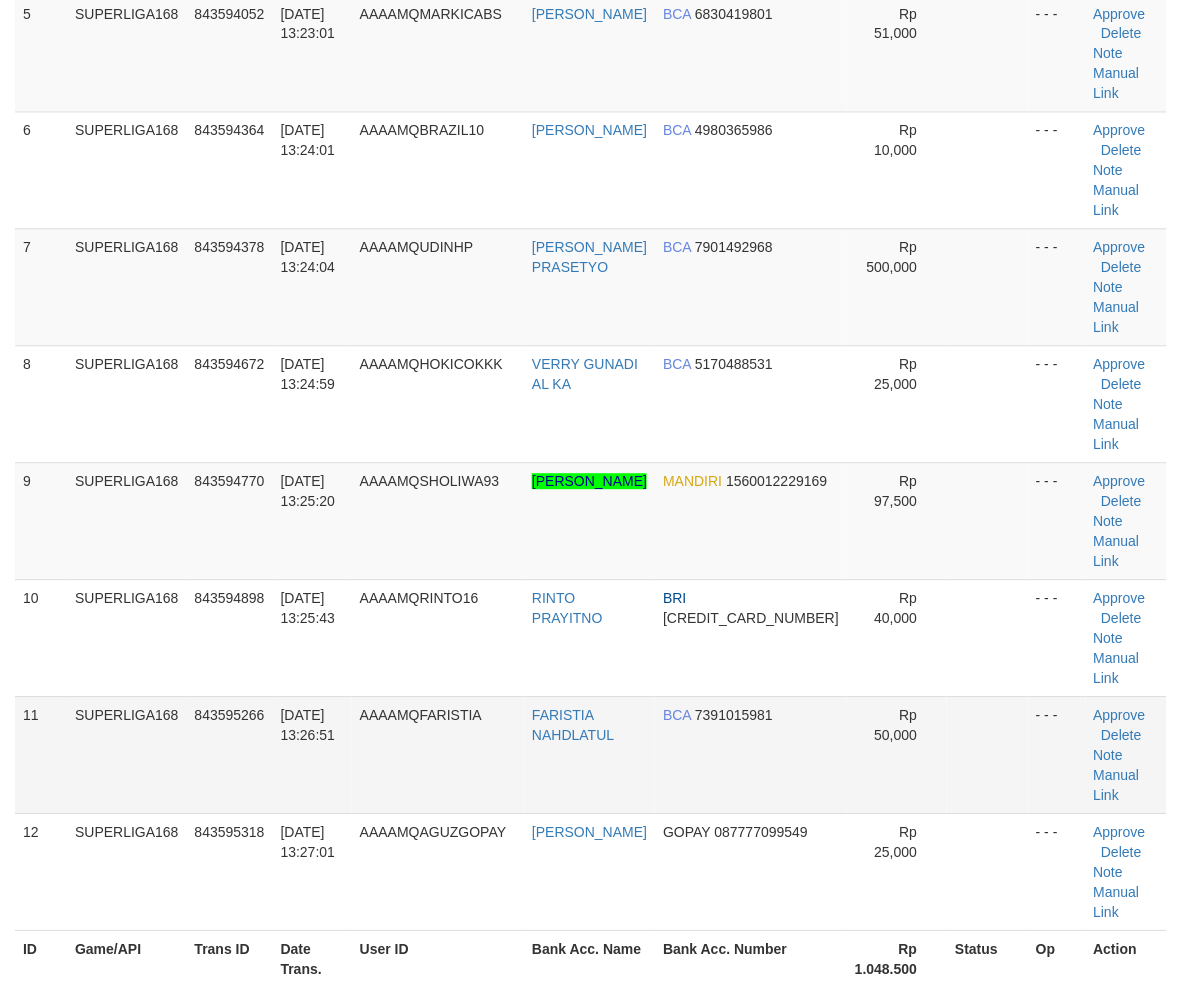 click at bounding box center [987, 755] 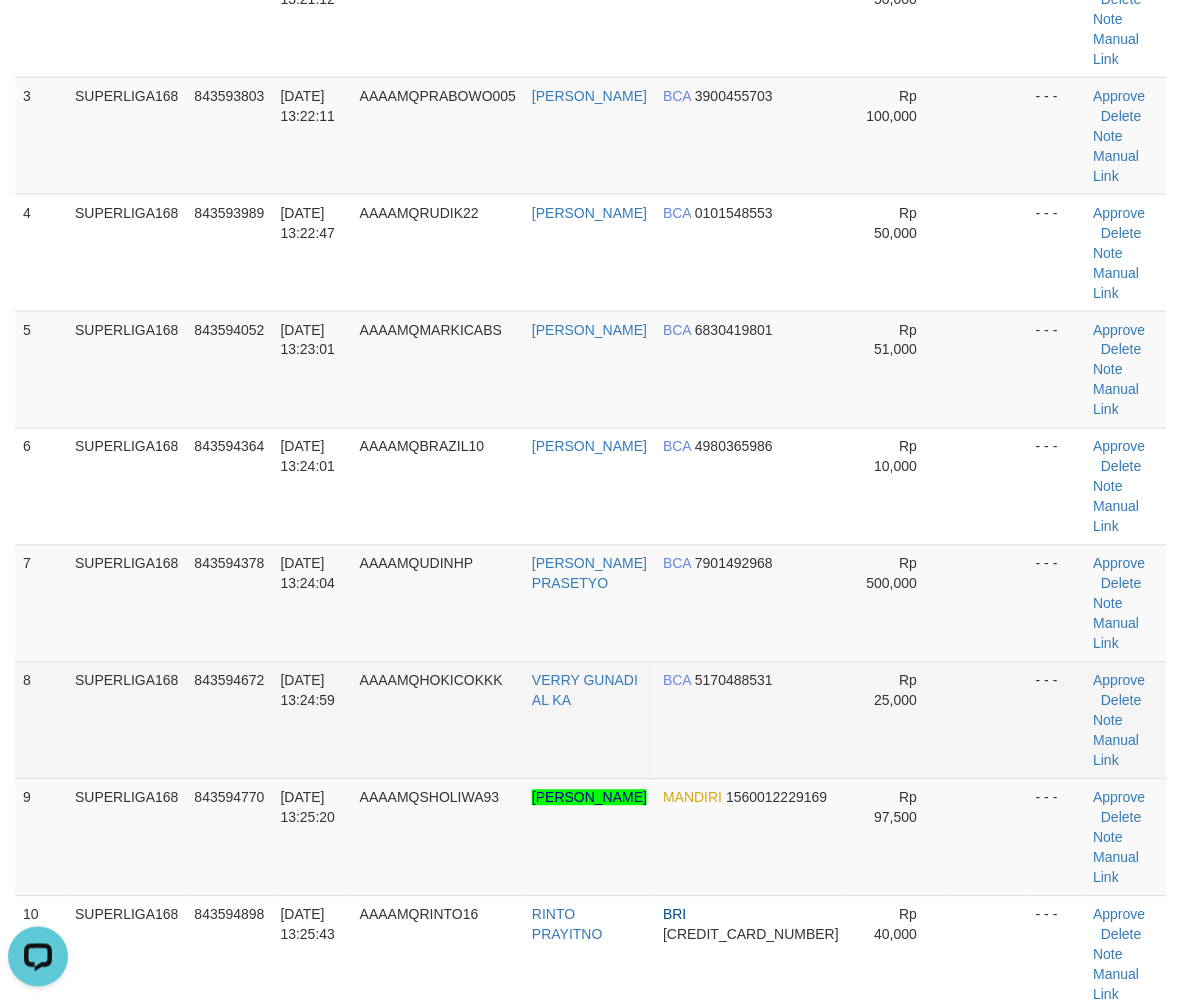 scroll, scrollTop: 0, scrollLeft: 0, axis: both 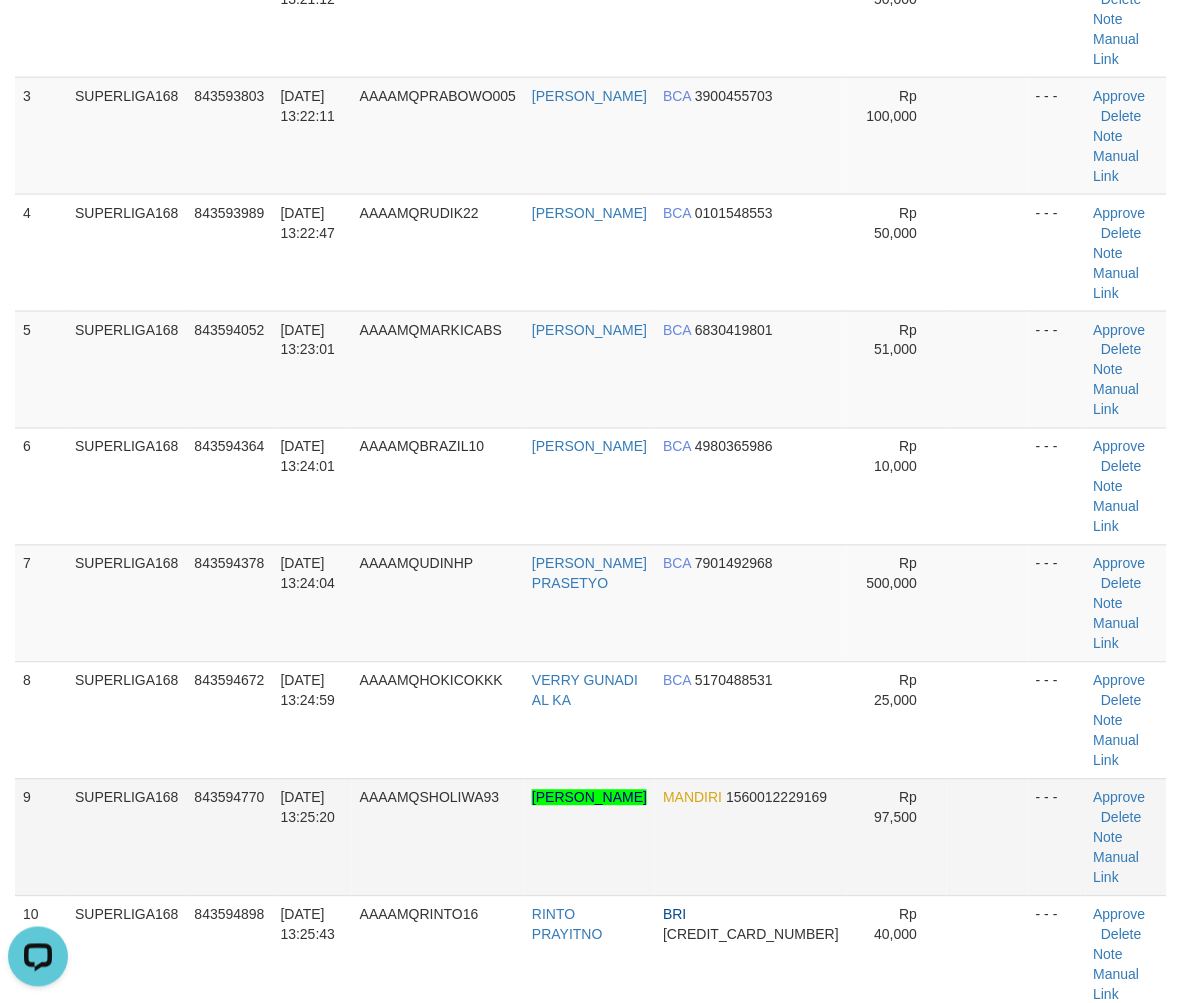 click at bounding box center [987, 837] 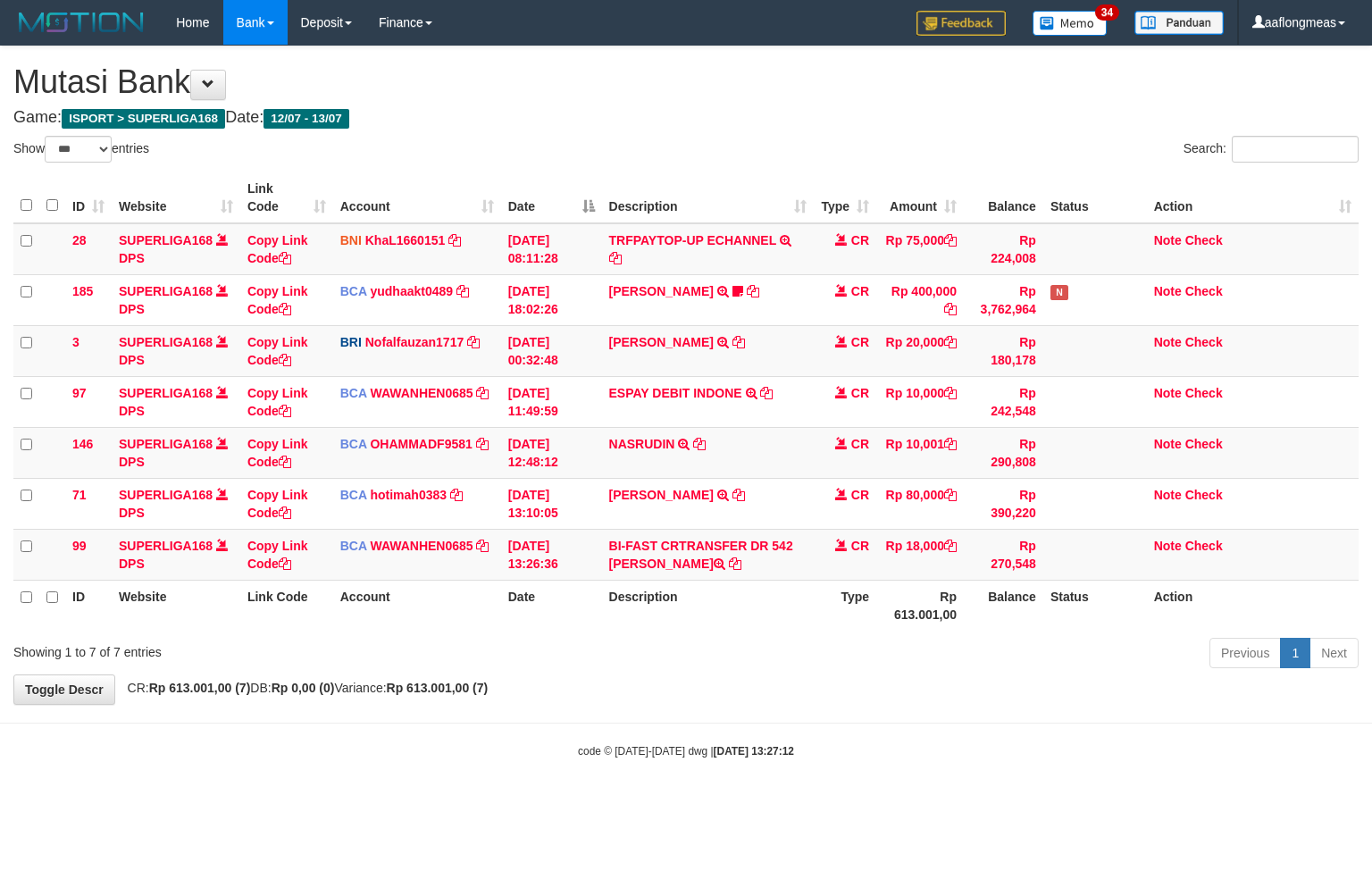 select on "***" 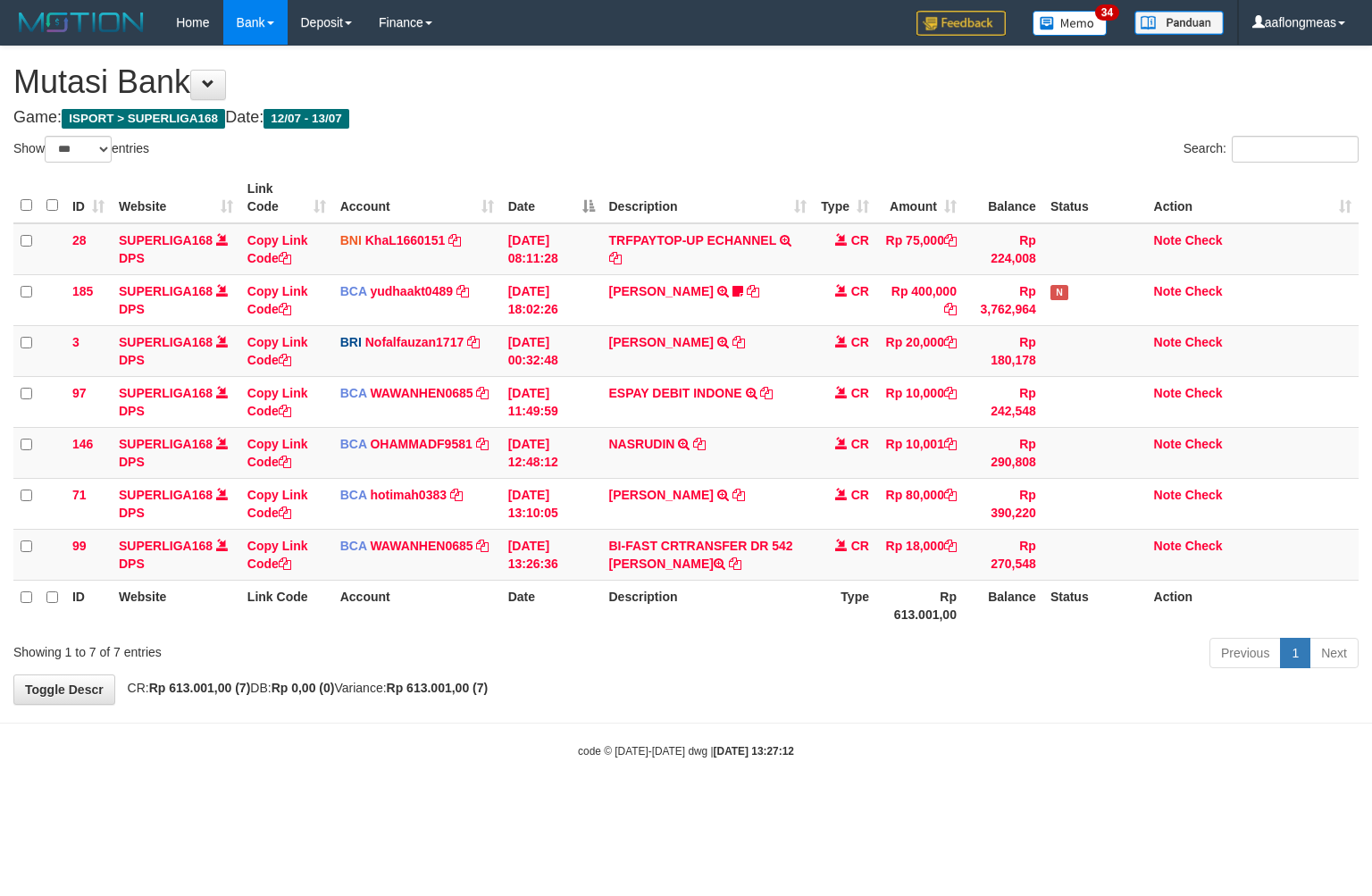 scroll, scrollTop: 0, scrollLeft: 0, axis: both 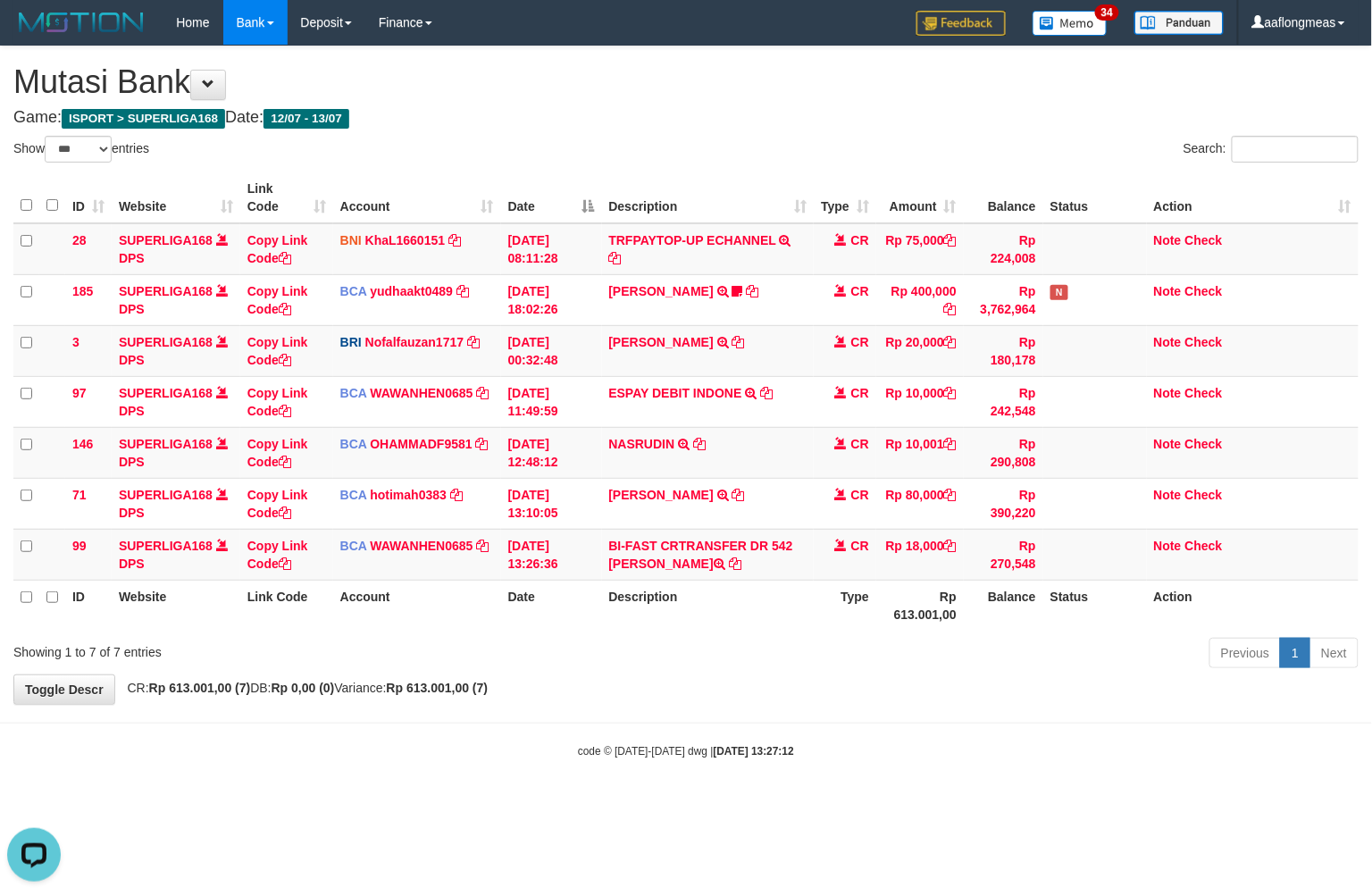 drag, startPoint x: 752, startPoint y: 719, endPoint x: 737, endPoint y: 716, distance: 15.297059 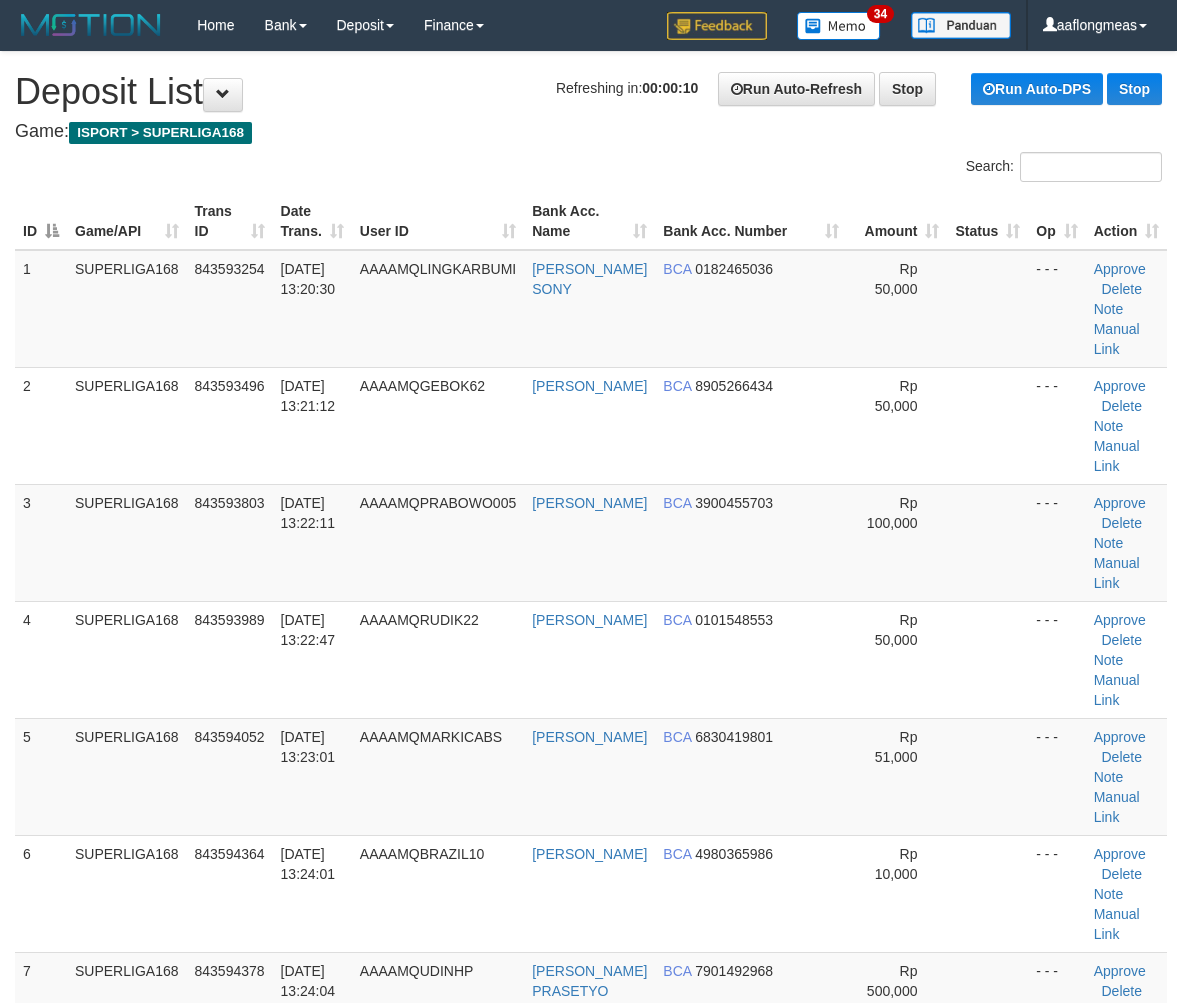 scroll, scrollTop: 702, scrollLeft: 0, axis: vertical 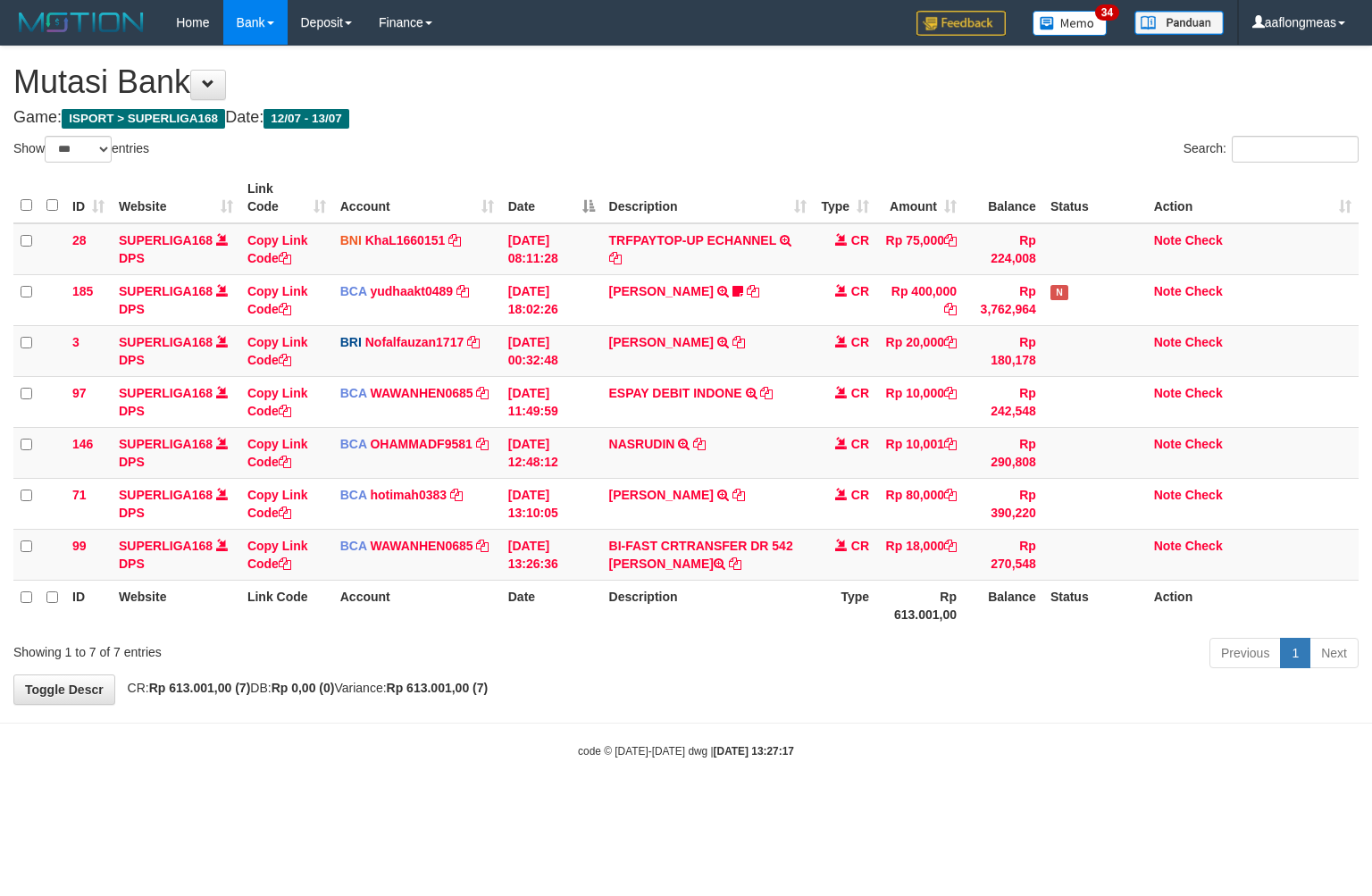 select on "***" 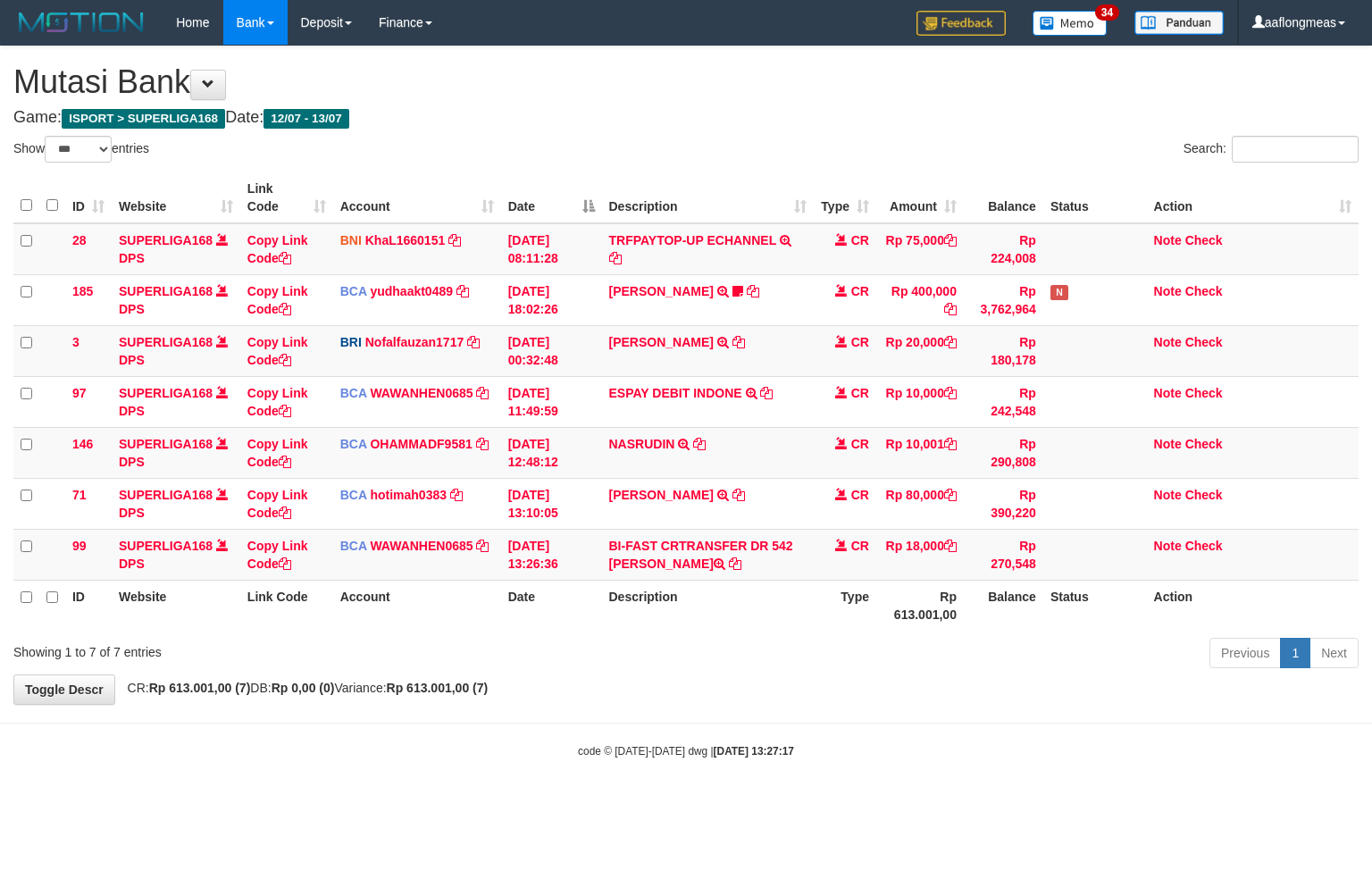 scroll, scrollTop: 0, scrollLeft: 0, axis: both 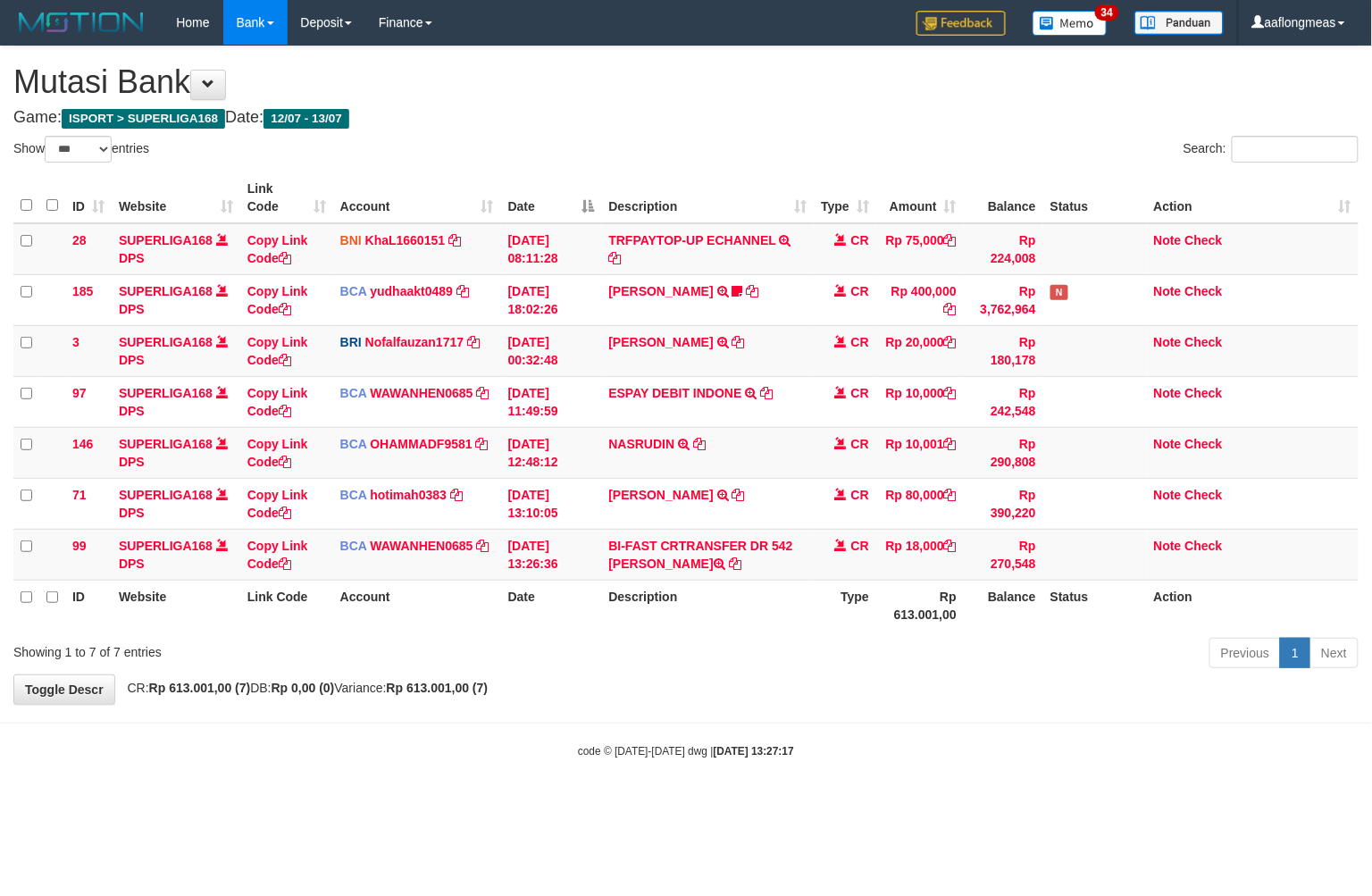 drag, startPoint x: 690, startPoint y: 750, endPoint x: 618, endPoint y: 753, distance: 72.06247 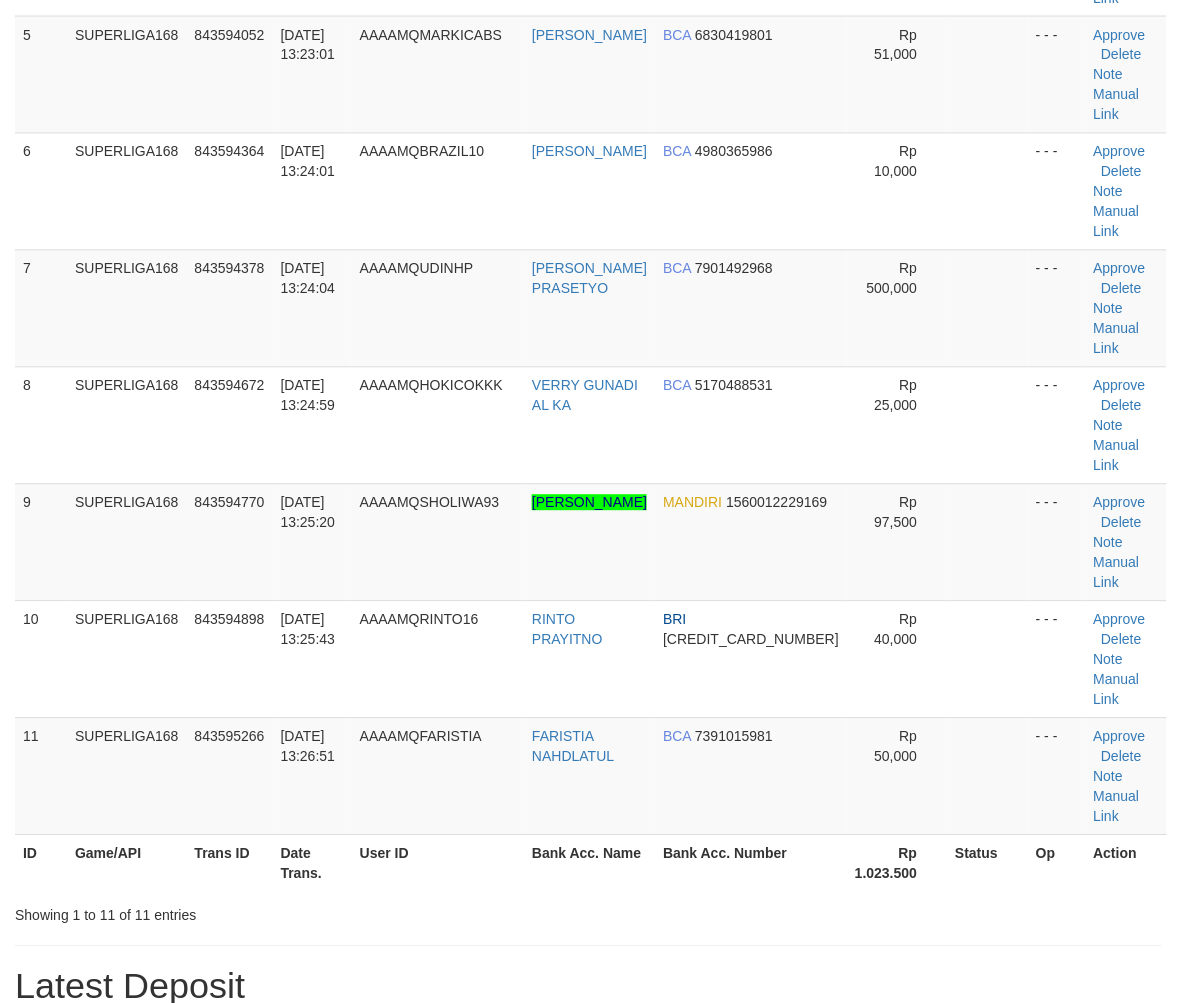 click on "Rp 1.023.500" at bounding box center [897, 863] 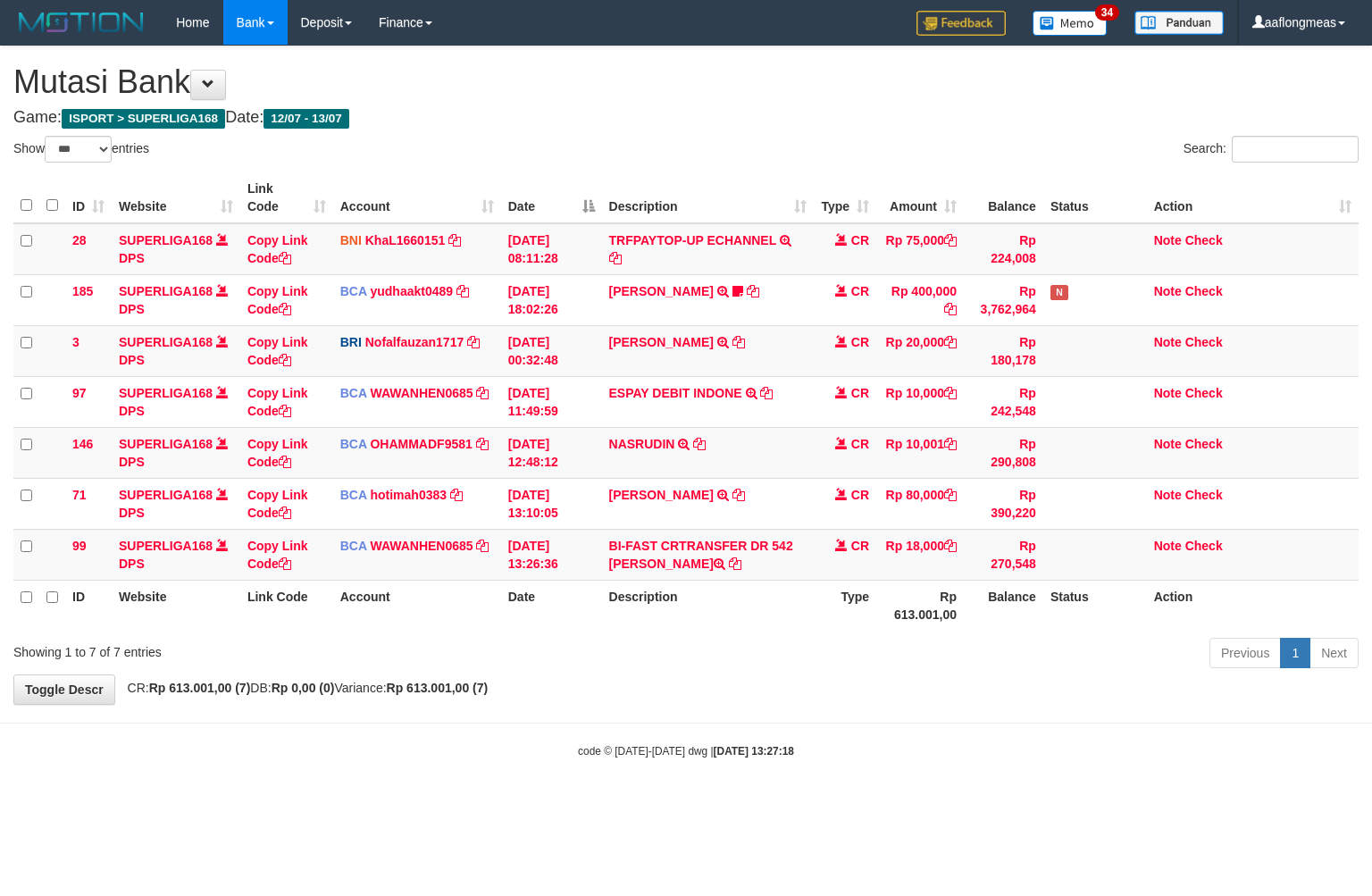 select on "***" 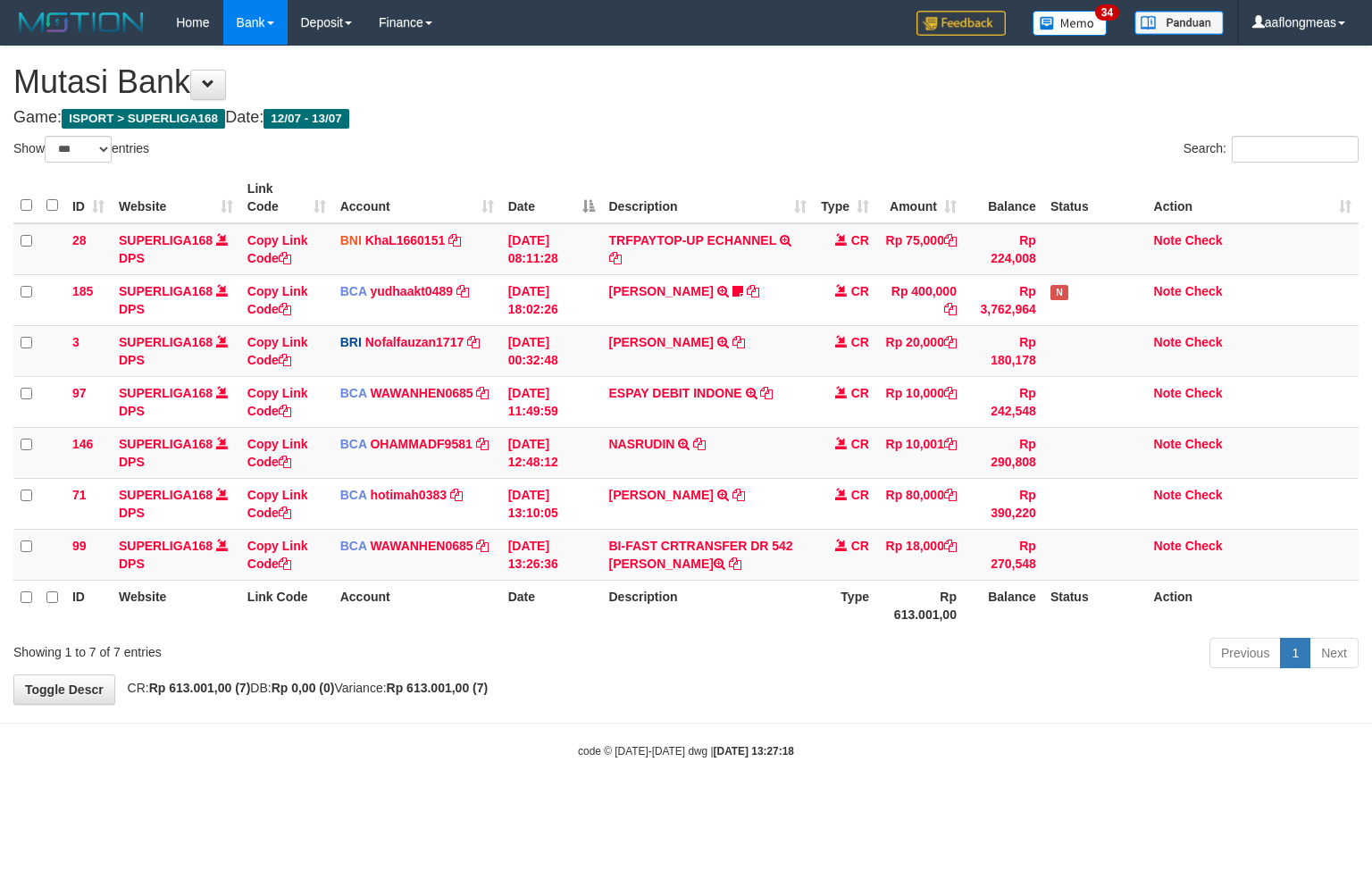 scroll, scrollTop: 0, scrollLeft: 0, axis: both 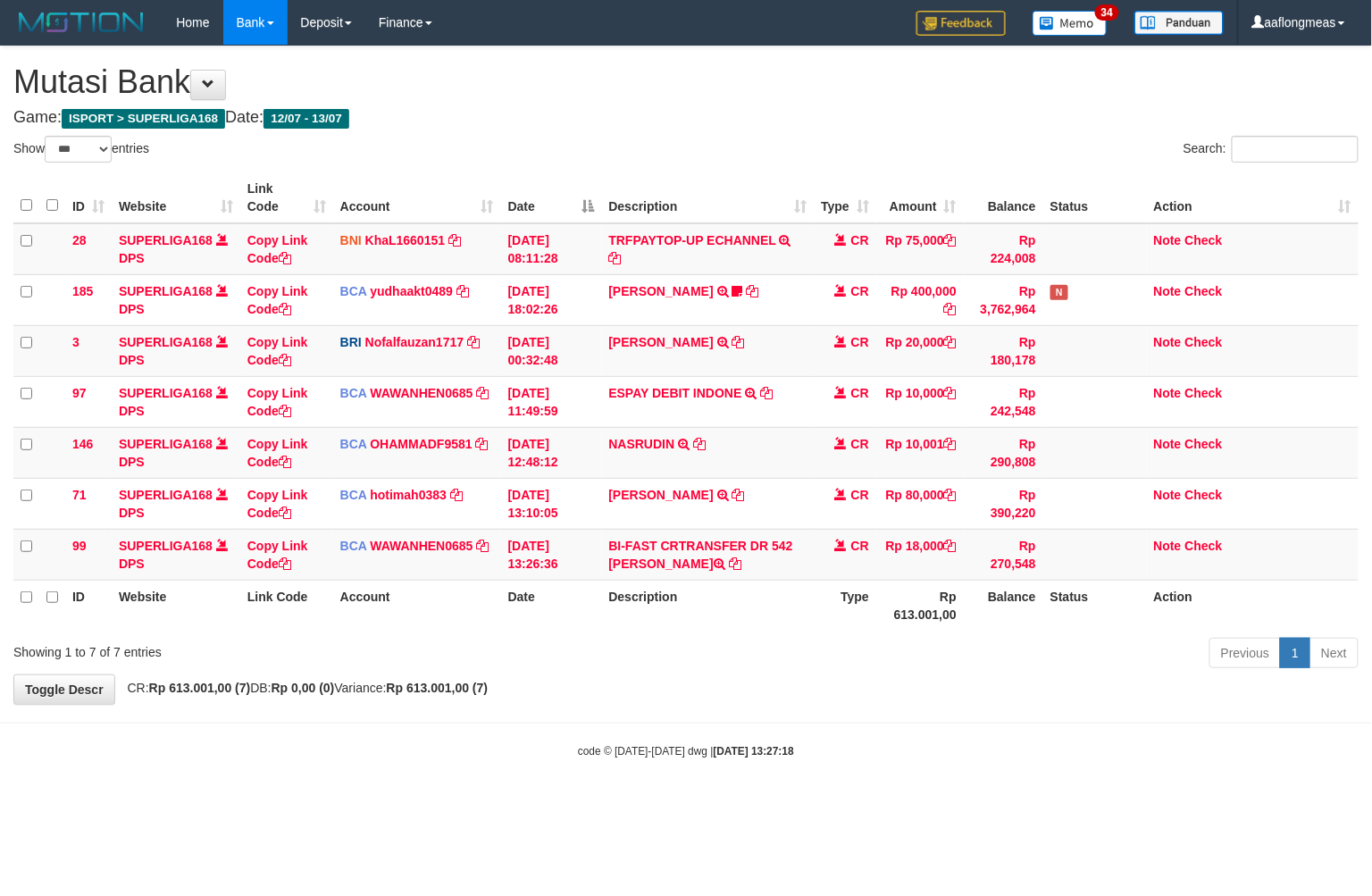 click on "Toggle navigation
Home
Bank
Account List
Load
By Website
Group
[ISPORT]													SUPERLIGA168
By Load Group (DPS)
34" at bounding box center (686, 402) 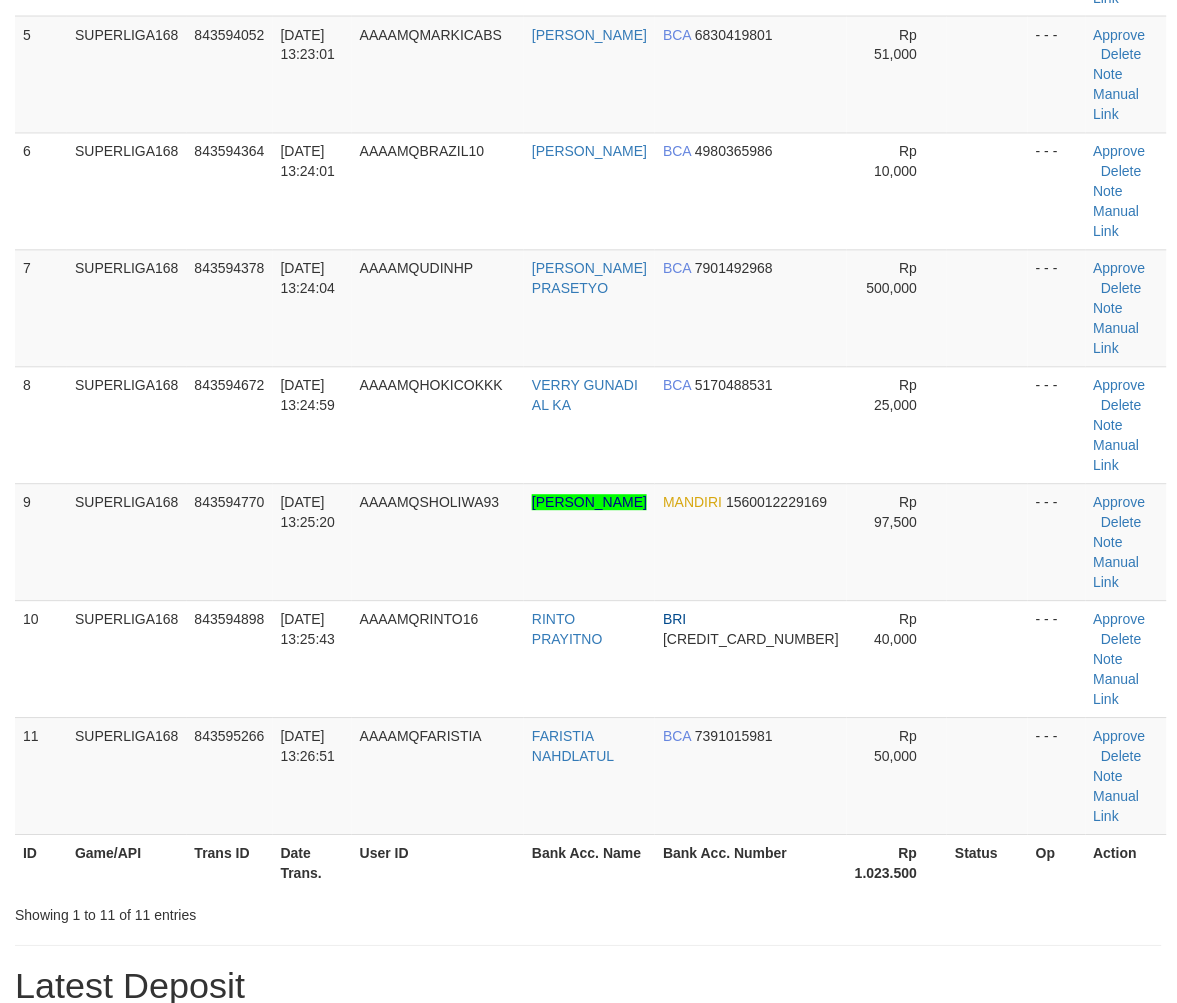 scroll, scrollTop: 407, scrollLeft: 0, axis: vertical 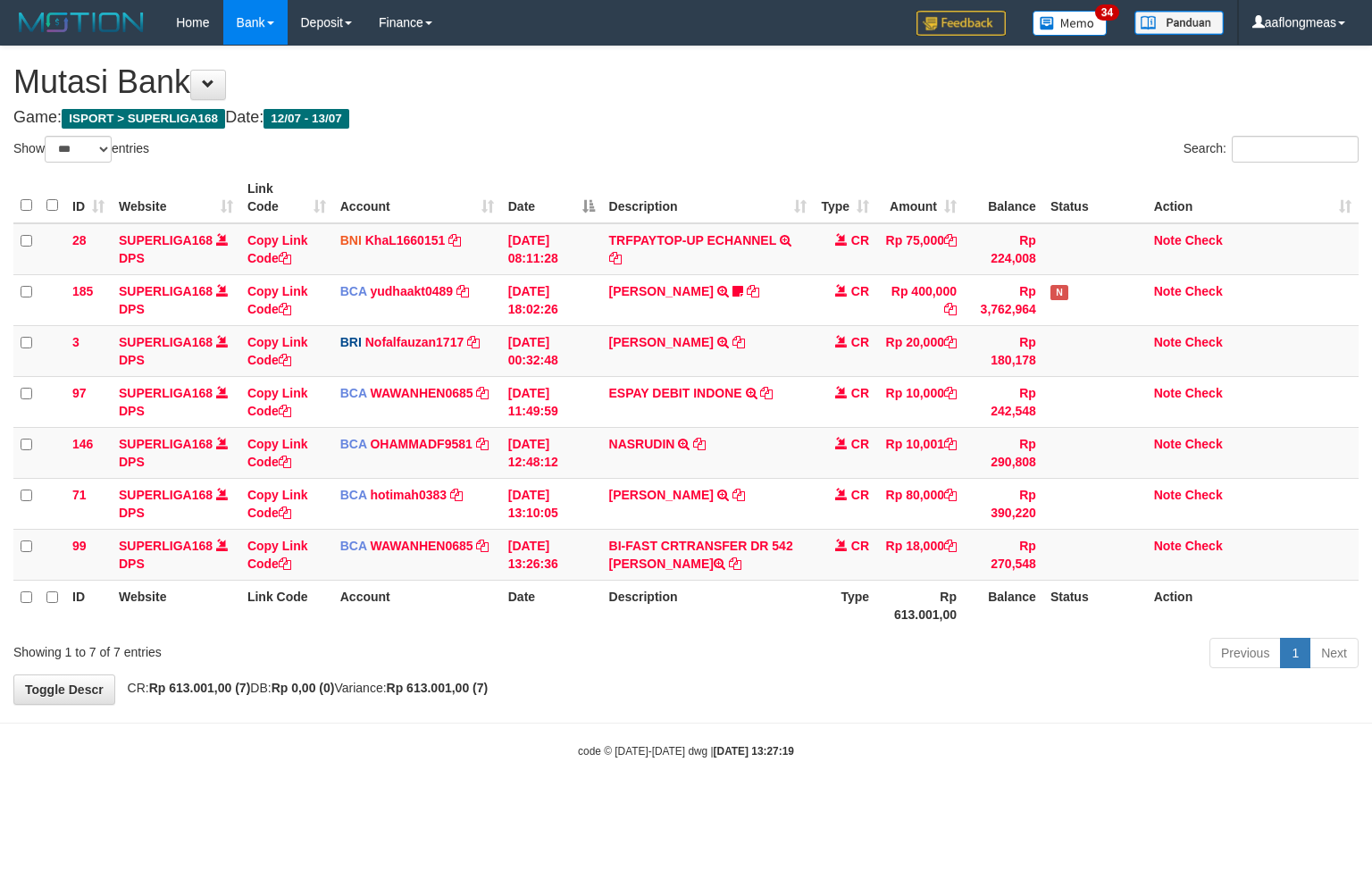 select on "***" 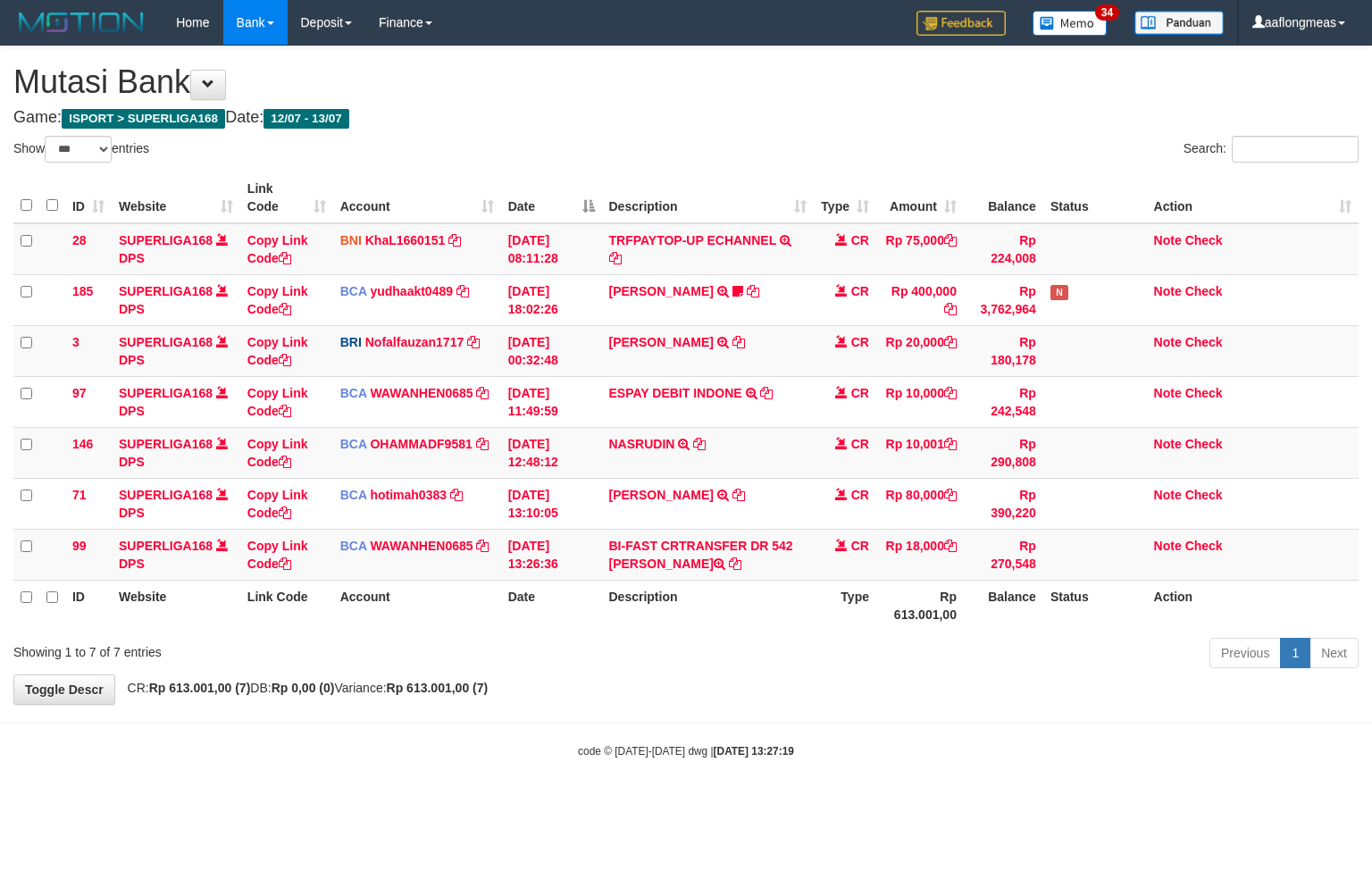scroll, scrollTop: 0, scrollLeft: 0, axis: both 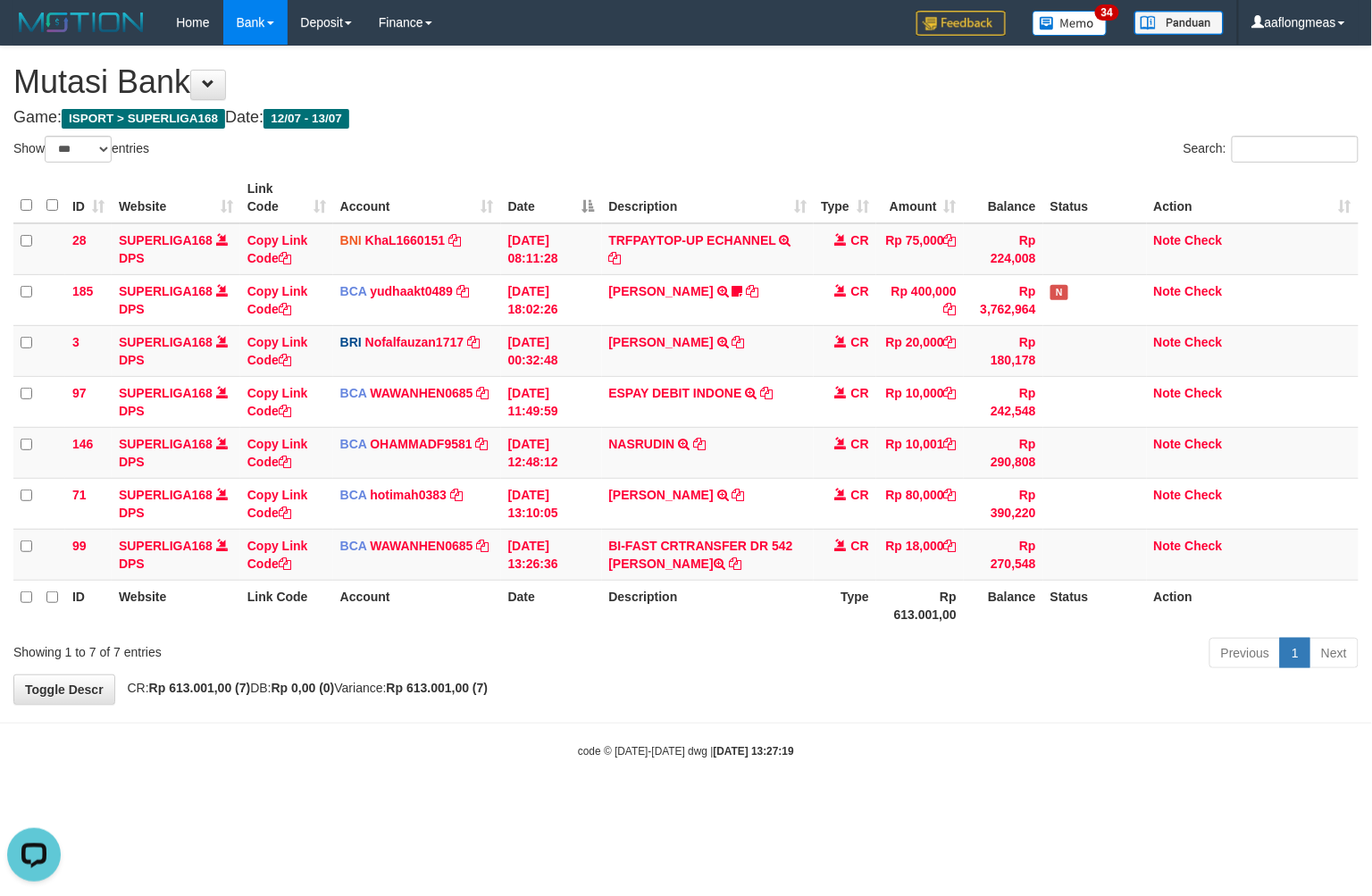 click on "**********" at bounding box center (686, 375) 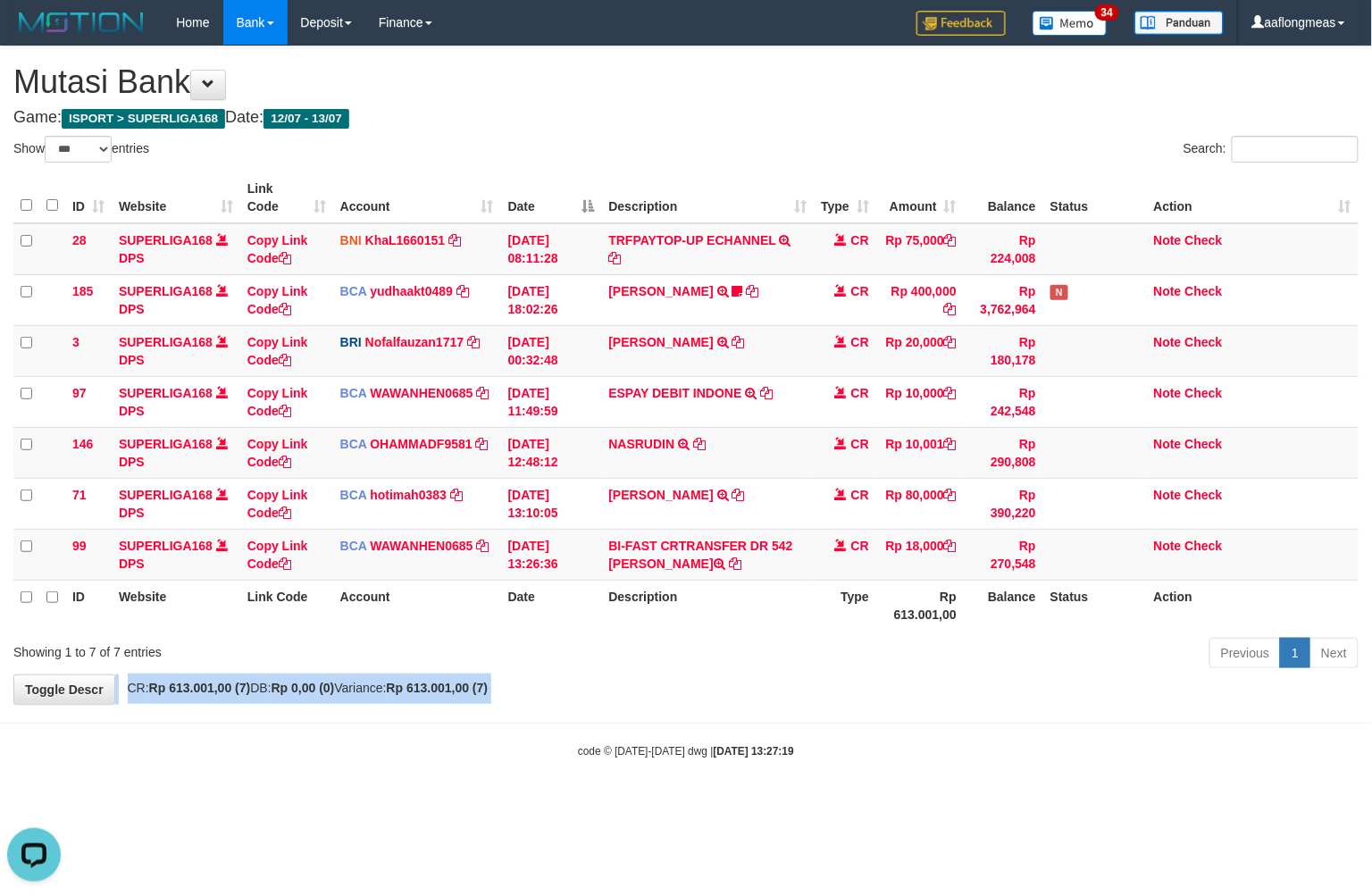 click on "**********" at bounding box center [686, 375] 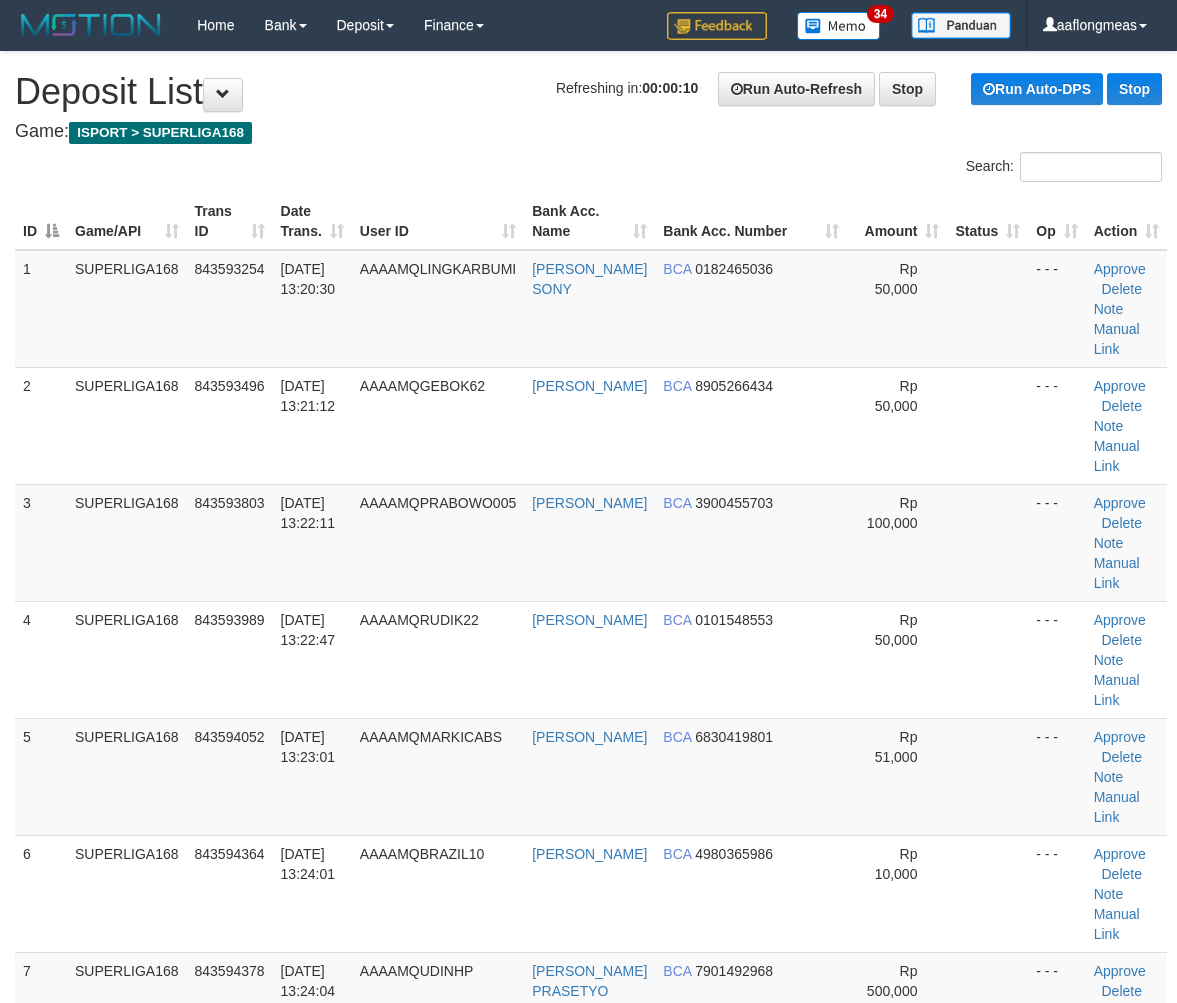 scroll, scrollTop: 0, scrollLeft: 0, axis: both 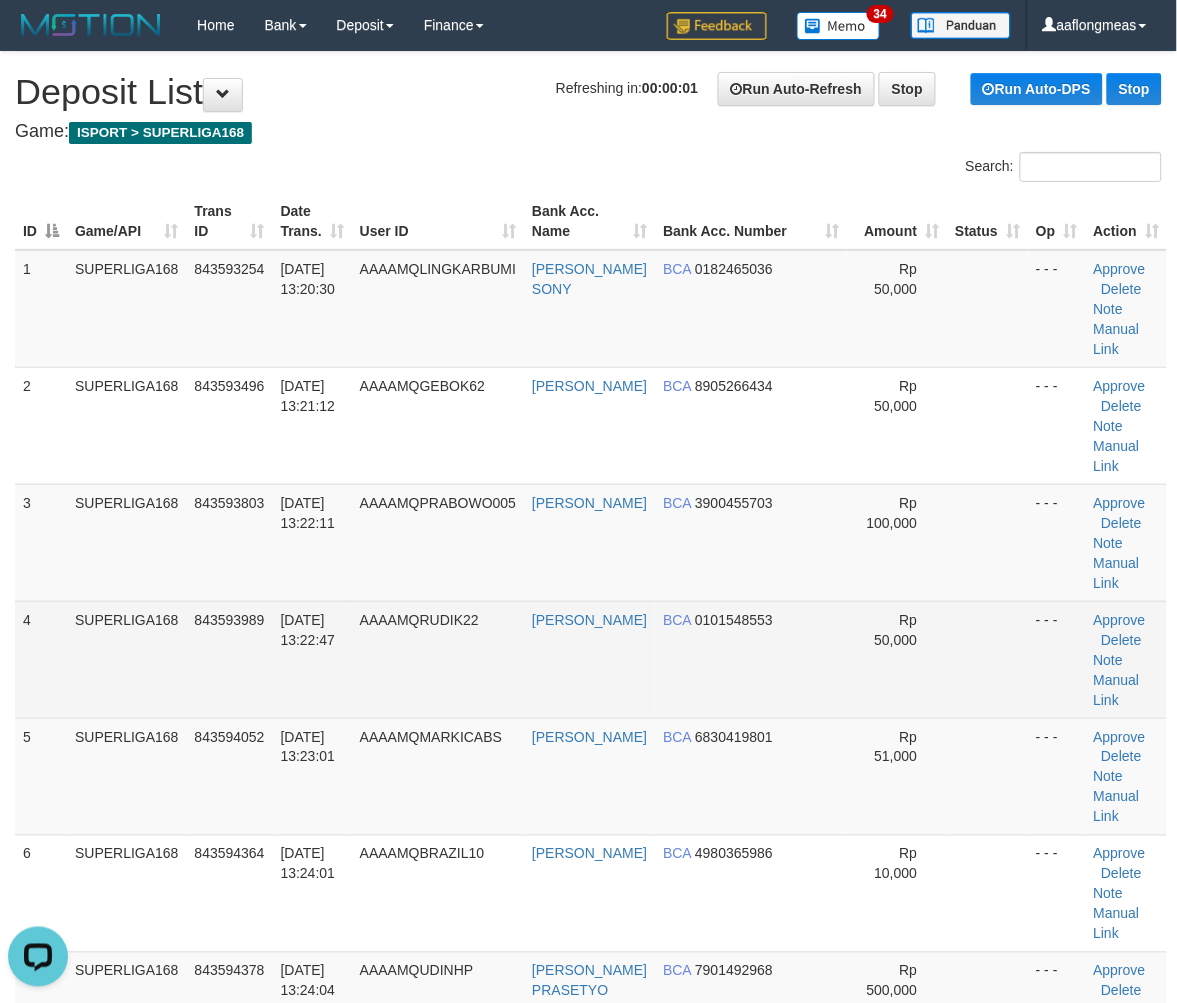 click at bounding box center [987, 659] 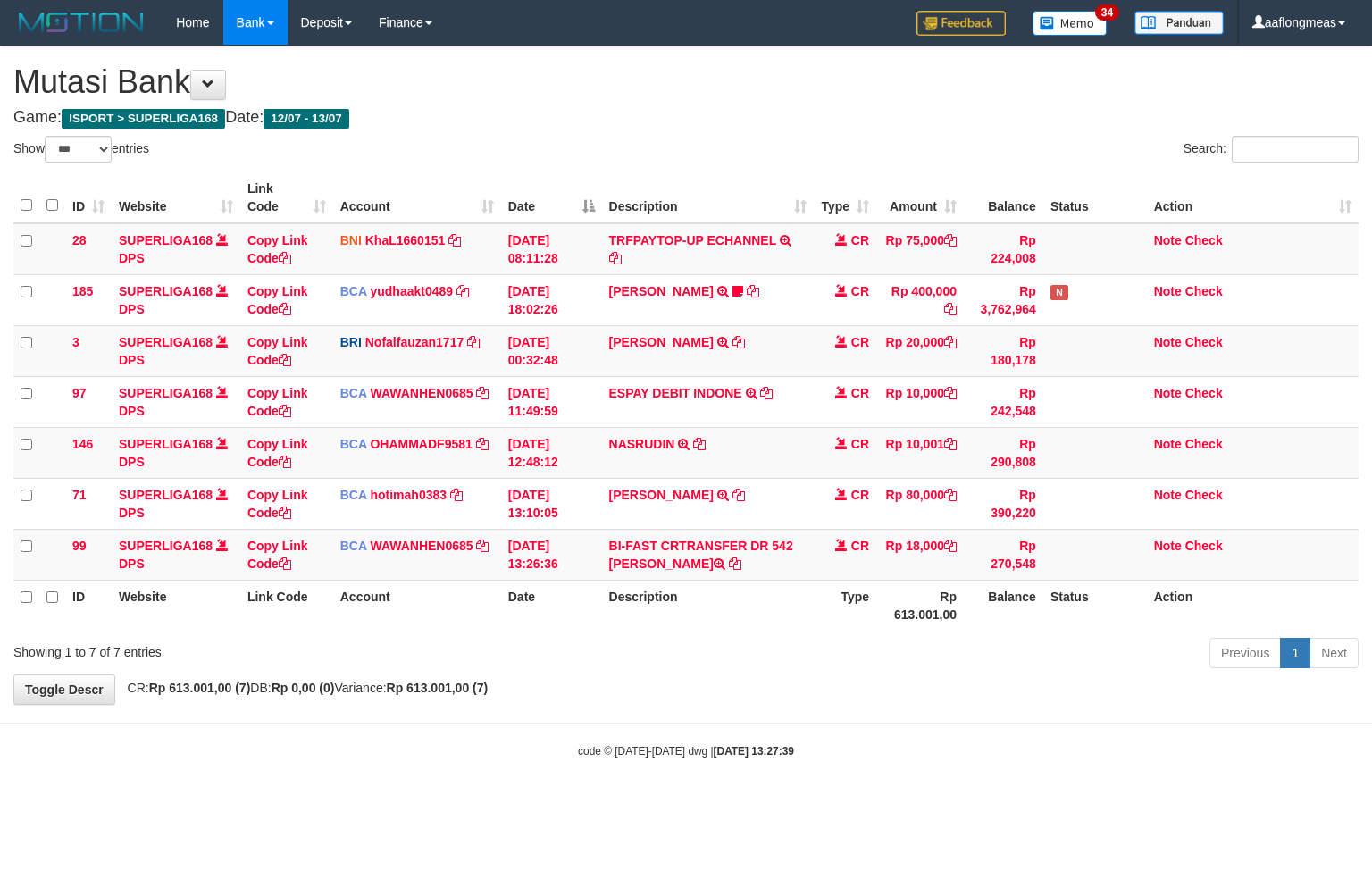 select on "***" 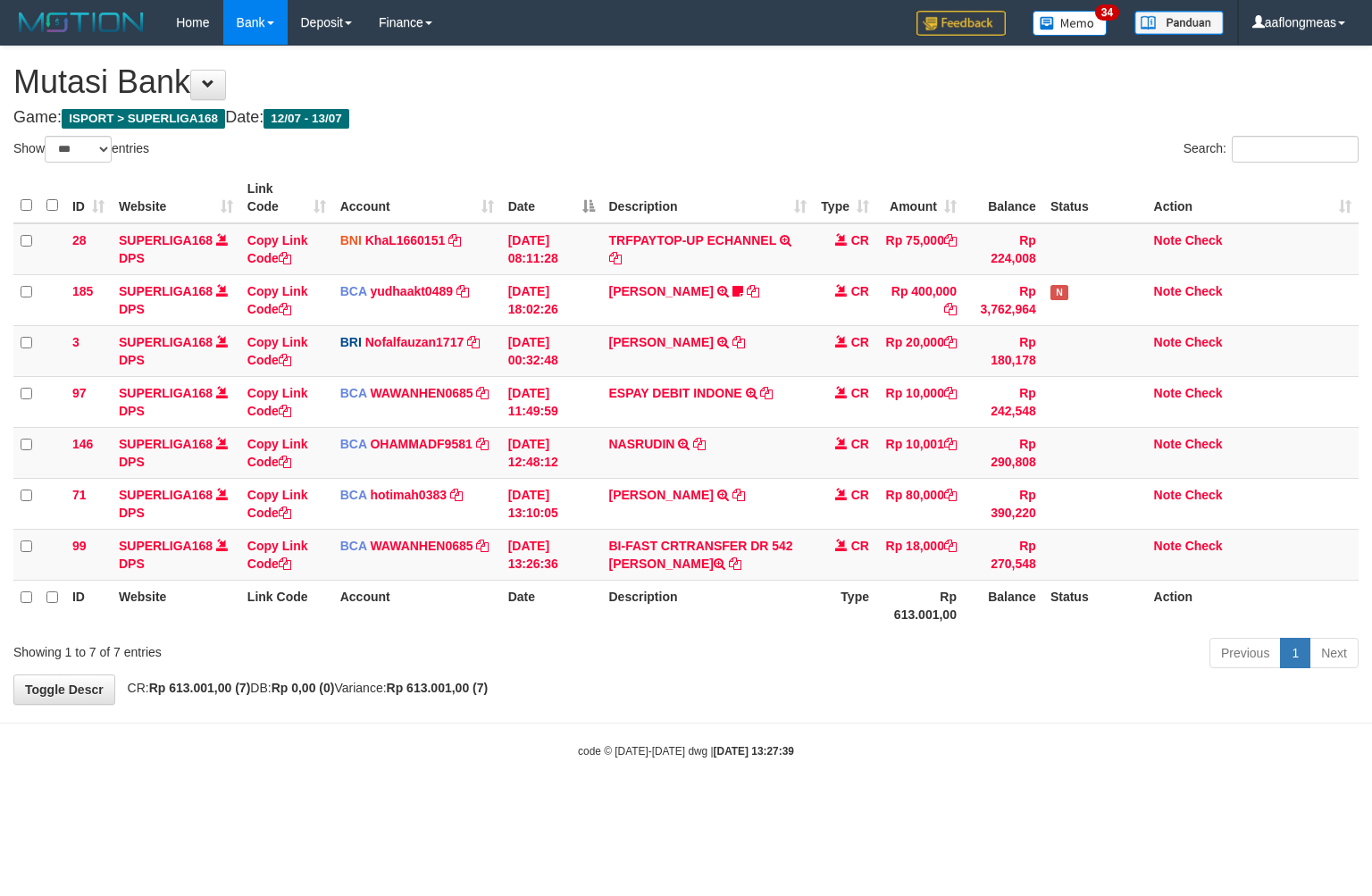 scroll, scrollTop: 0, scrollLeft: 0, axis: both 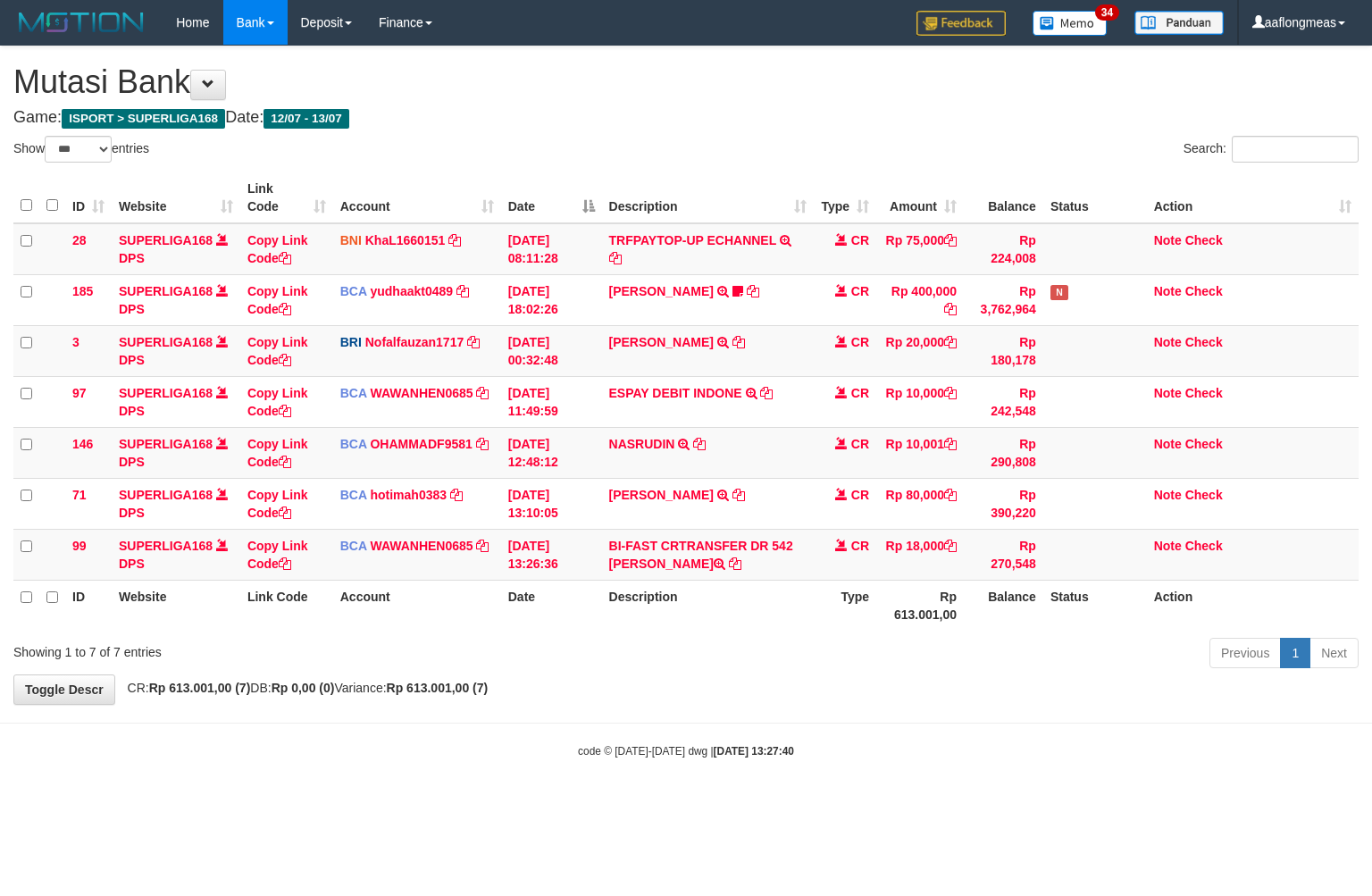 select on "***" 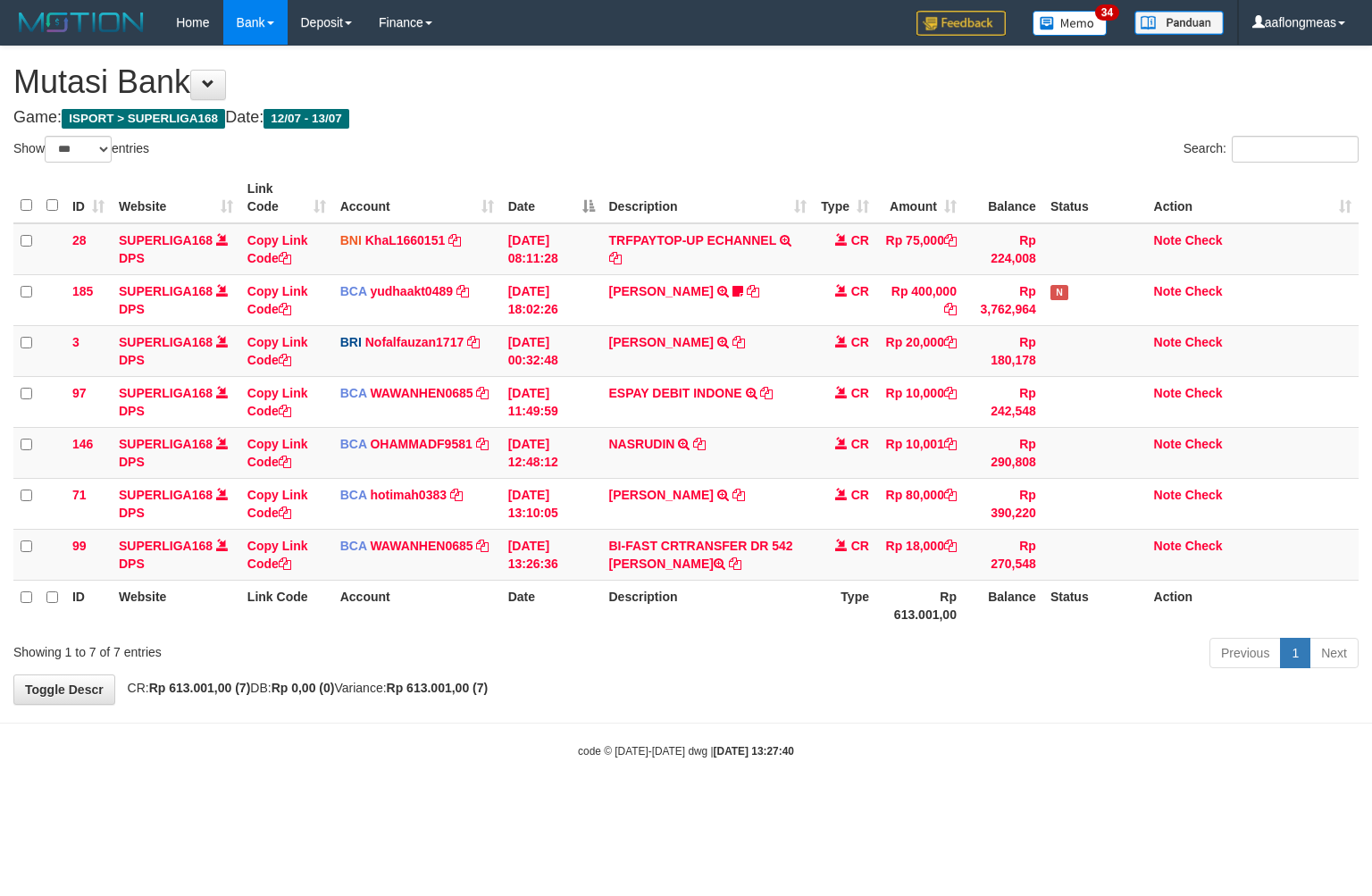 scroll, scrollTop: 0, scrollLeft: 0, axis: both 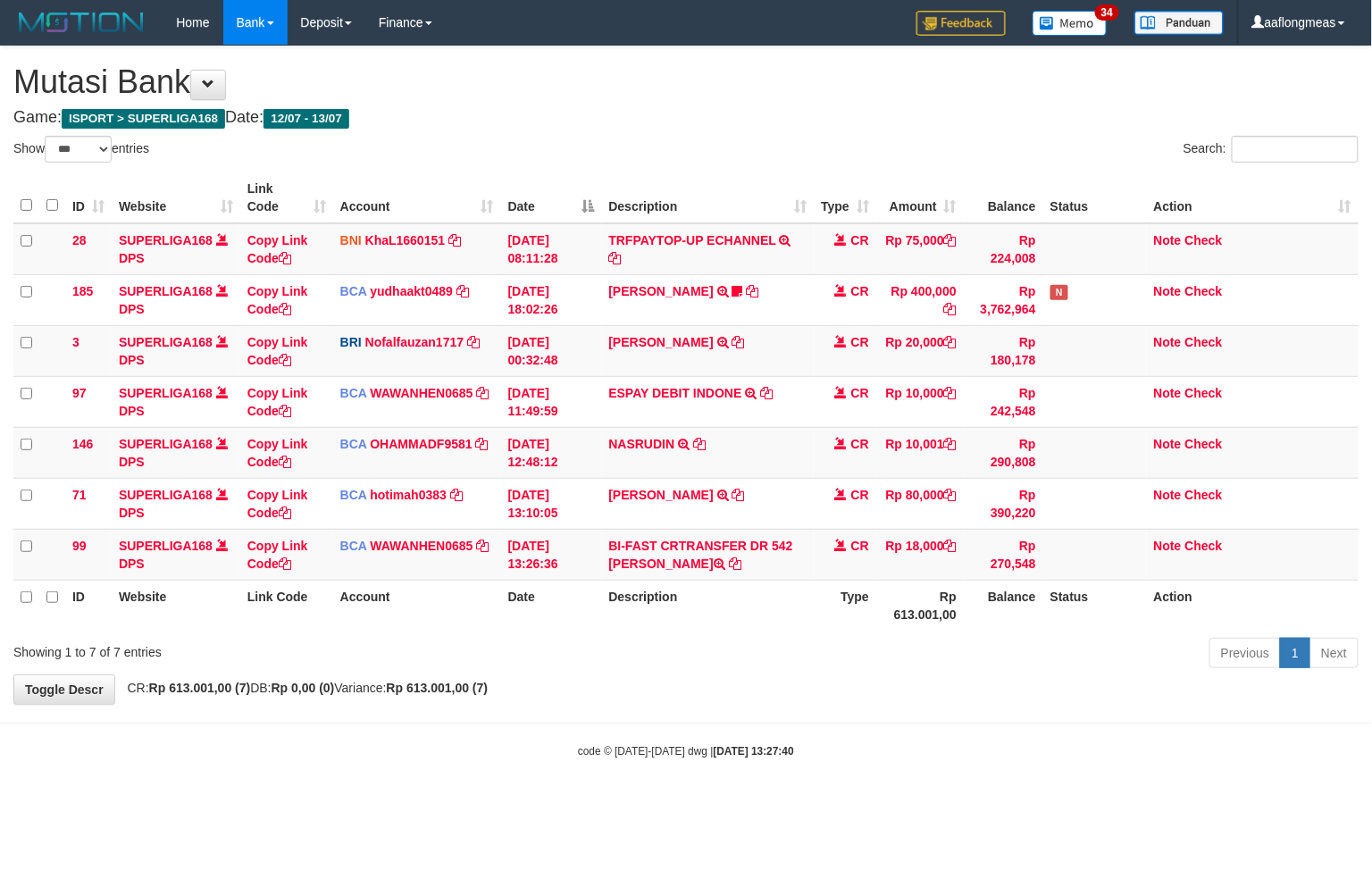 click on "**********" at bounding box center [686, 375] 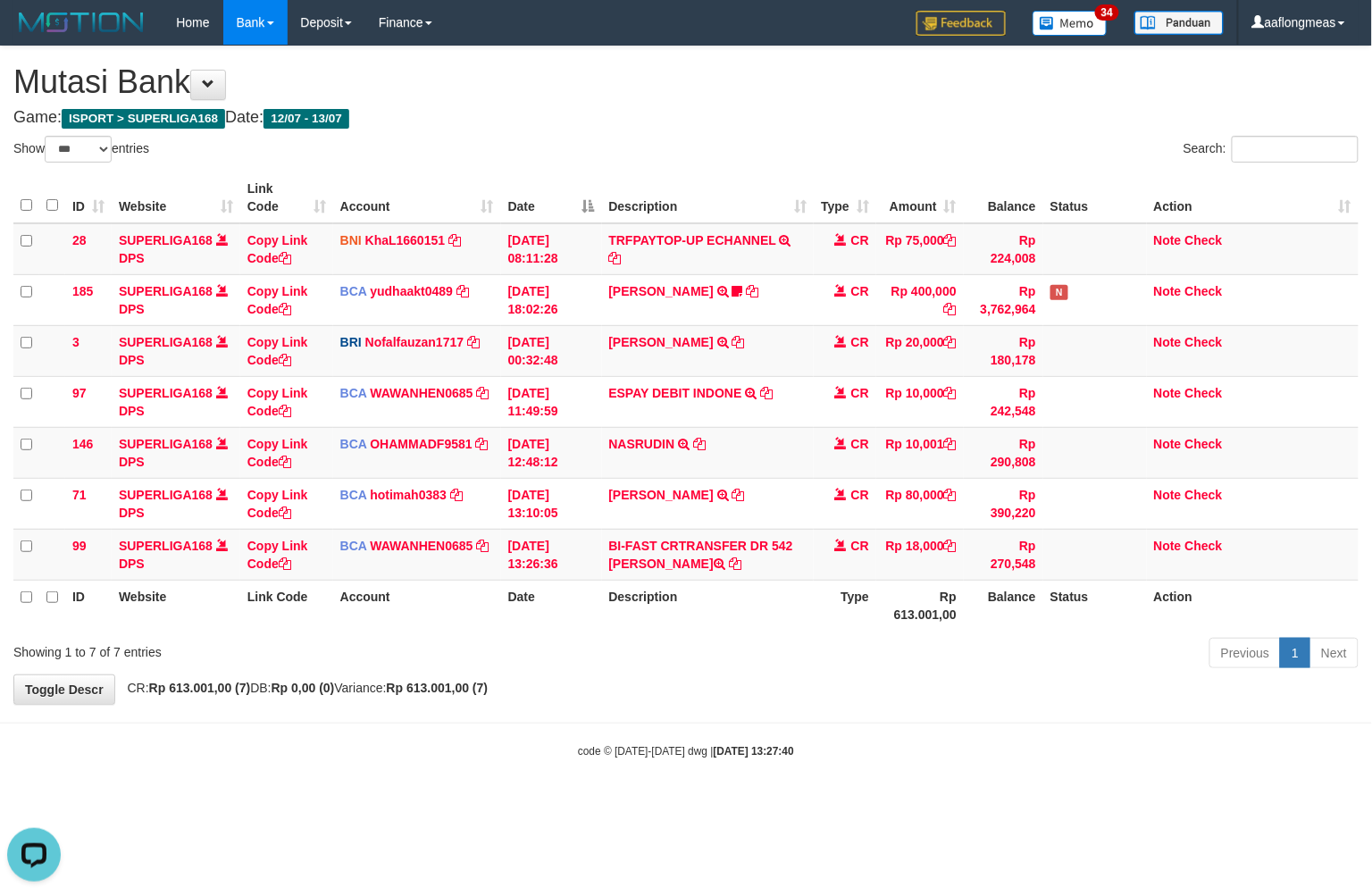 scroll, scrollTop: 0, scrollLeft: 0, axis: both 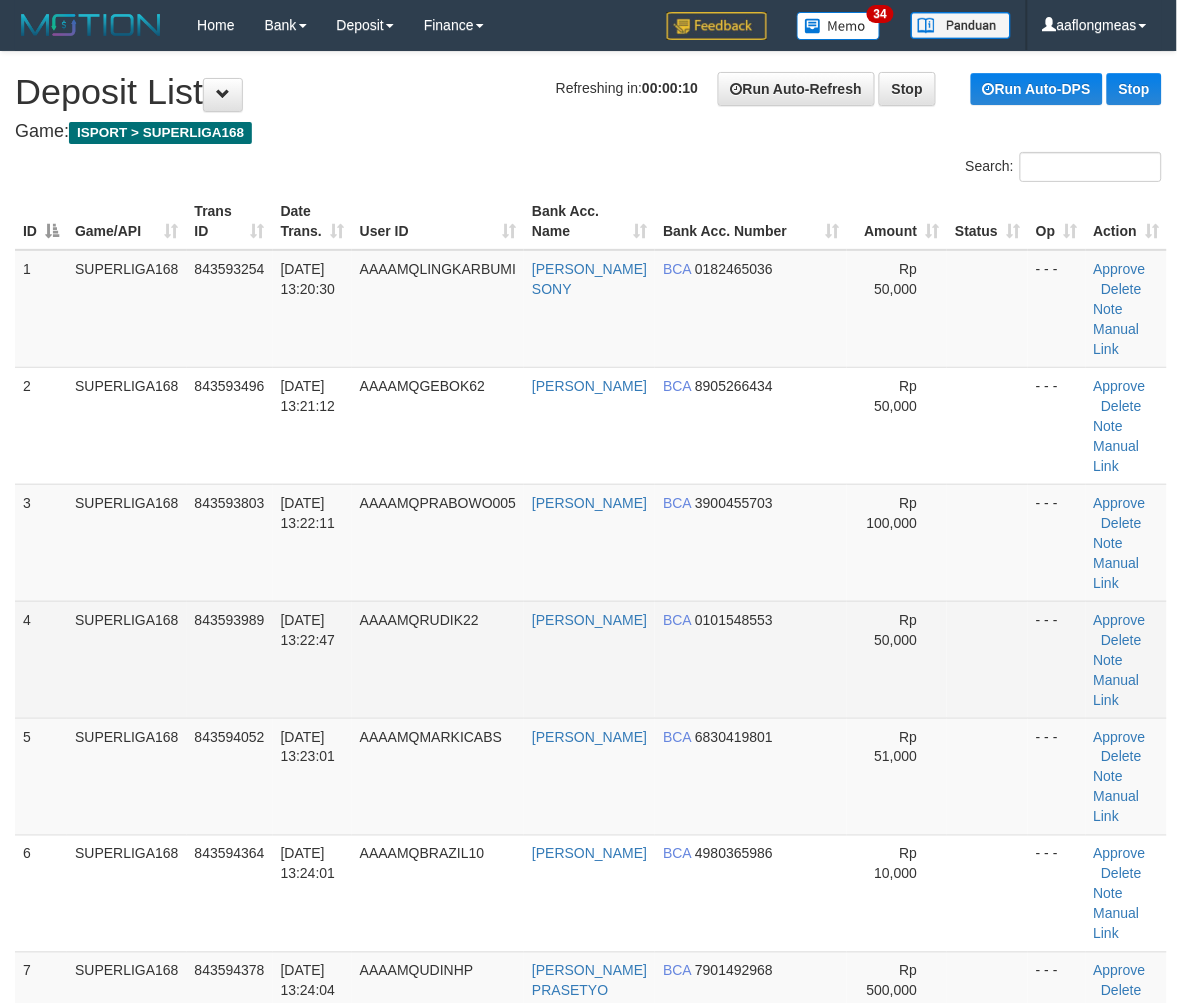 click on "Rp 50,000" at bounding box center (897, 659) 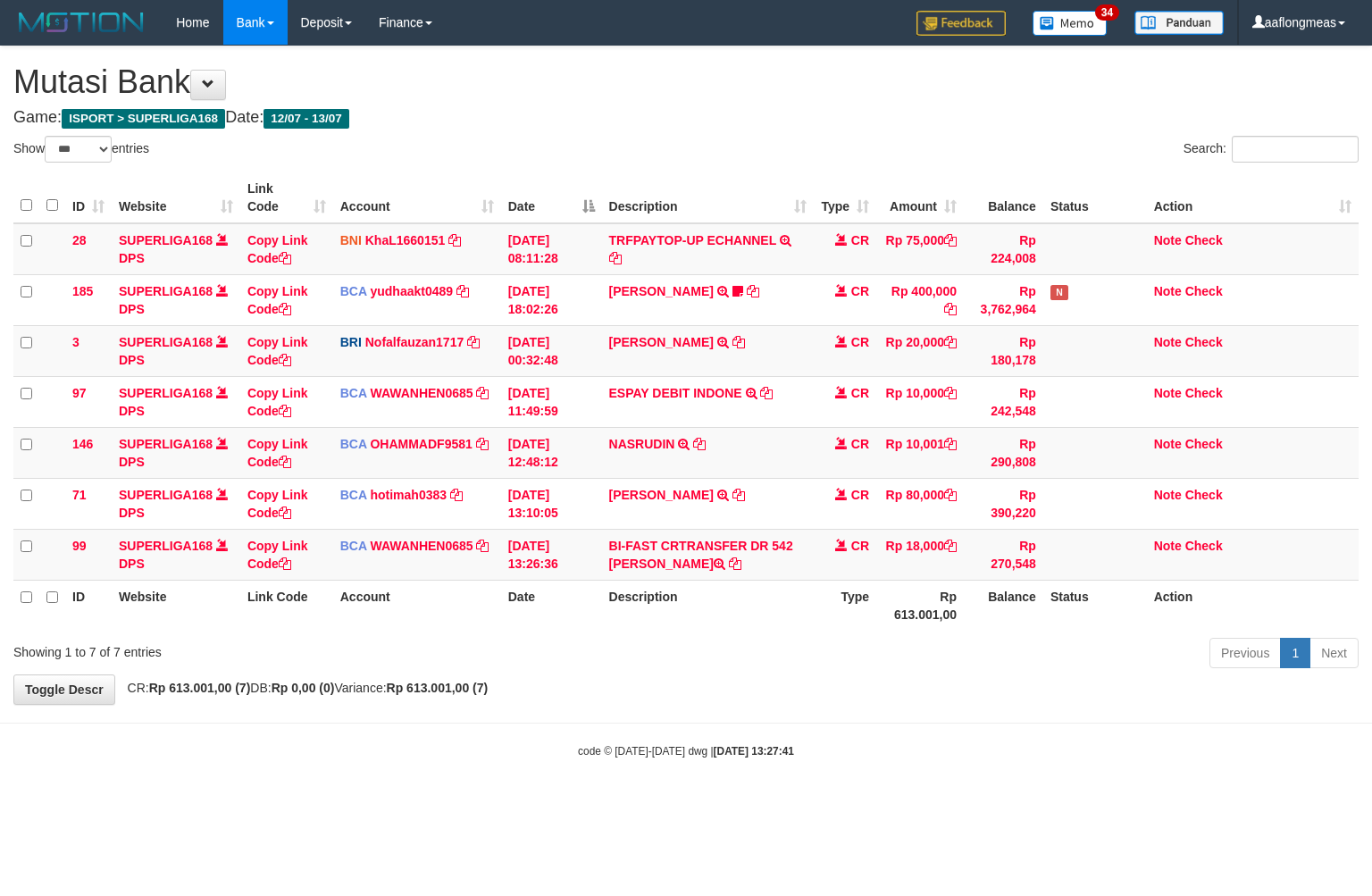select on "***" 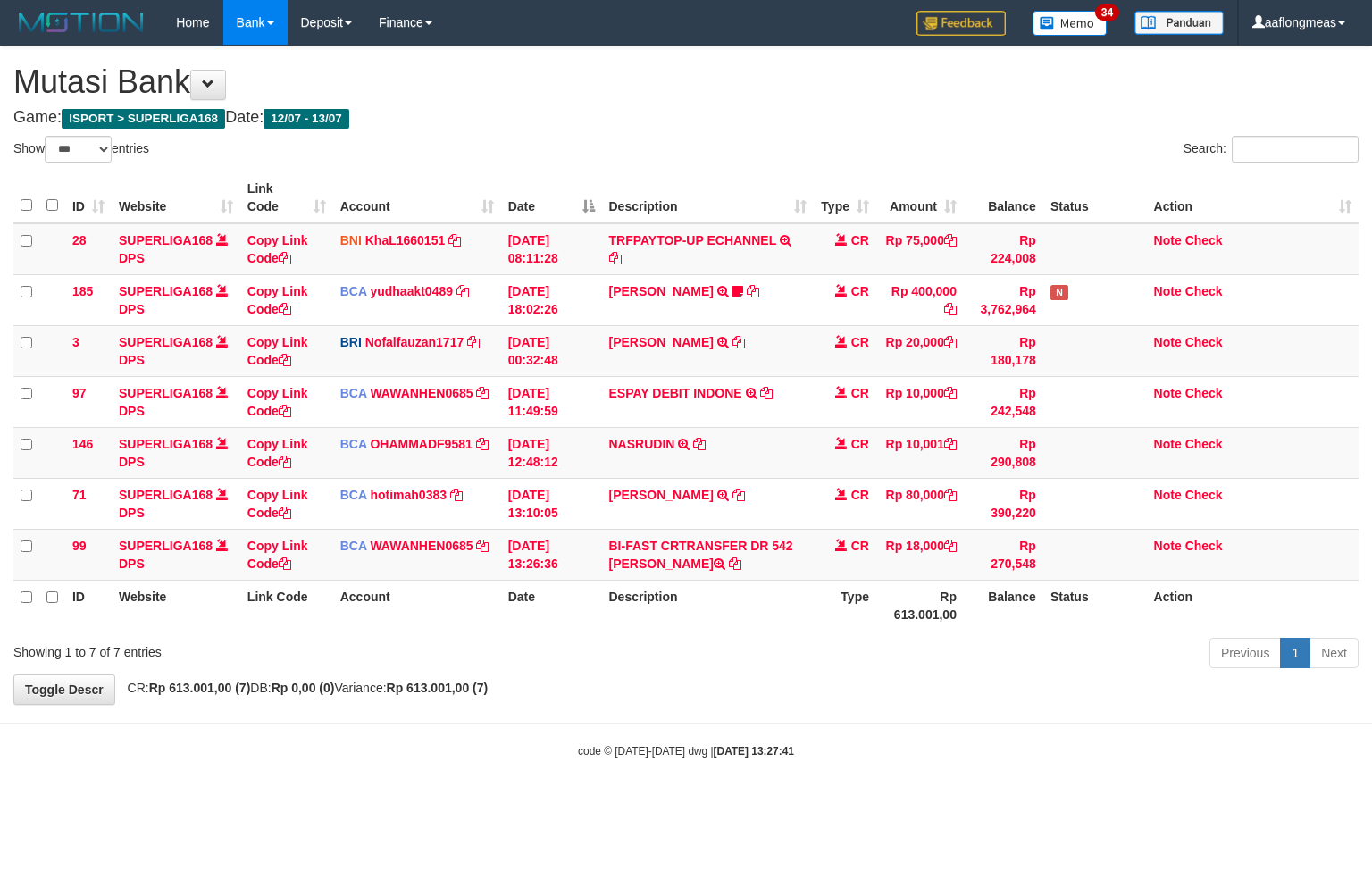 scroll, scrollTop: 0, scrollLeft: 0, axis: both 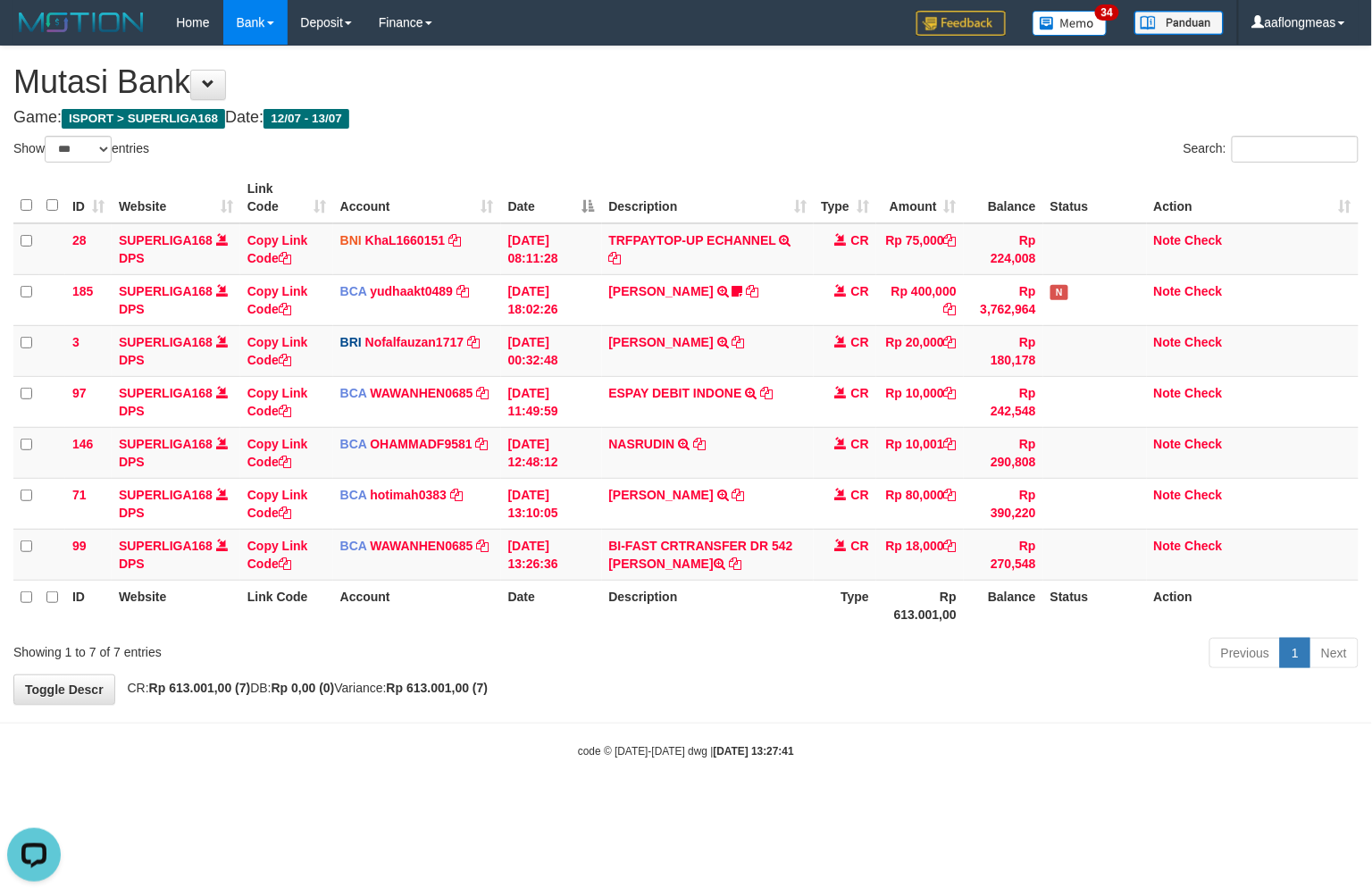 click on "Toggle navigation
Home
Bank
Account List
Load
By Website
Group
[ISPORT]													SUPERLIGA168
By Load Group (DPS)
34" at bounding box center (686, 402) 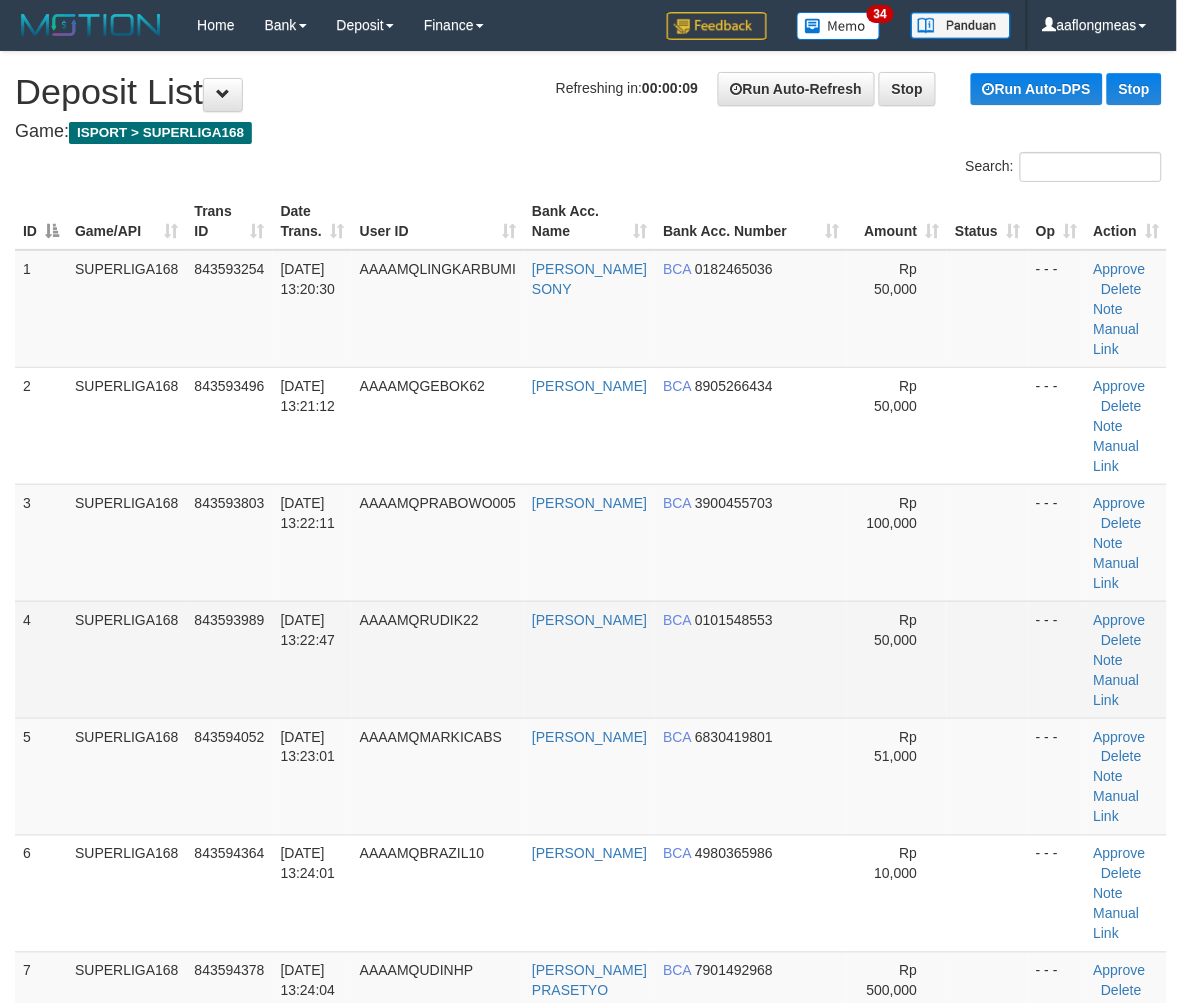 scroll, scrollTop: 814, scrollLeft: 0, axis: vertical 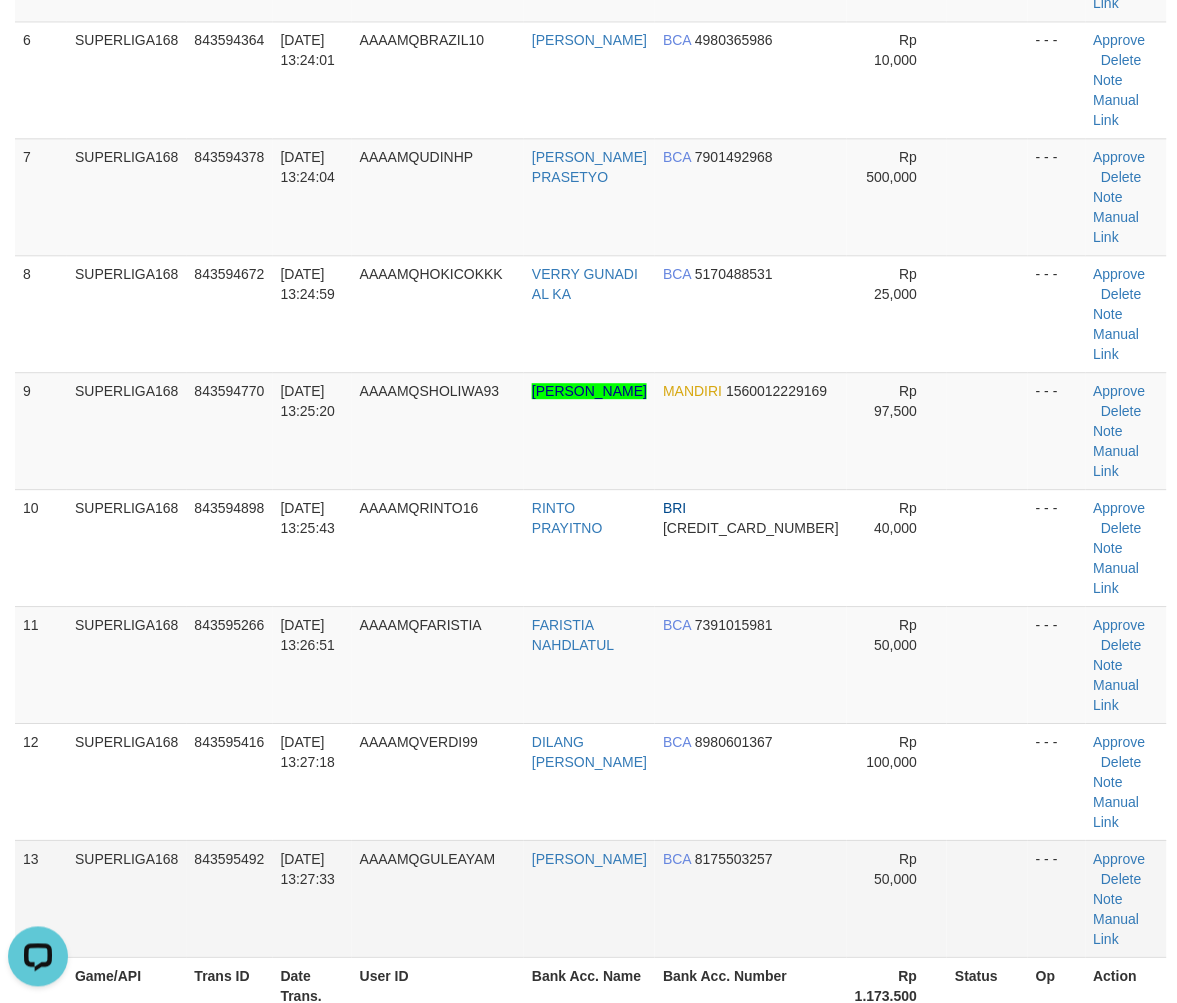 drag, startPoint x: 947, startPoint y: 601, endPoint x: 1193, endPoint y: 656, distance: 252.0734 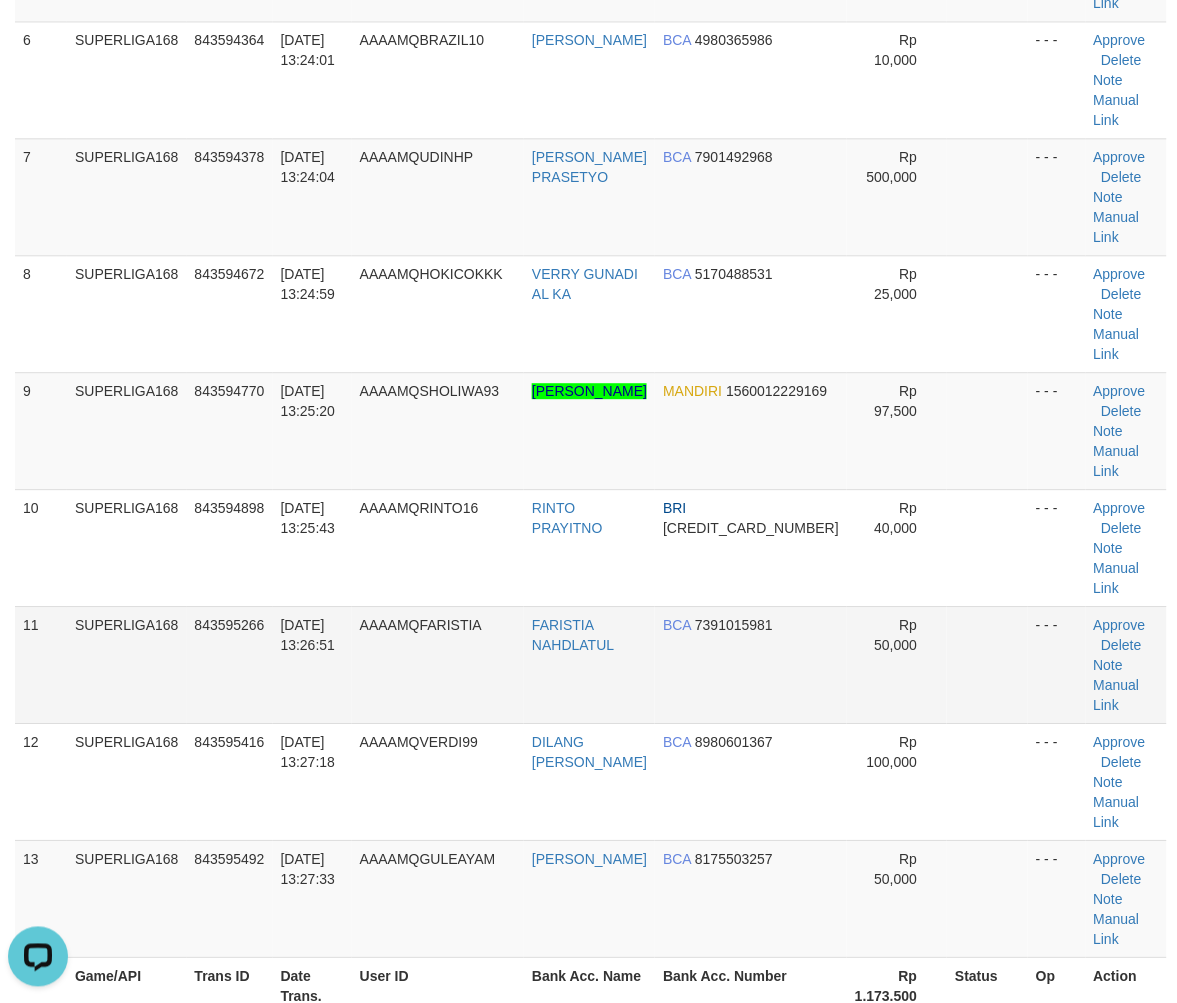 click at bounding box center [987, 664] 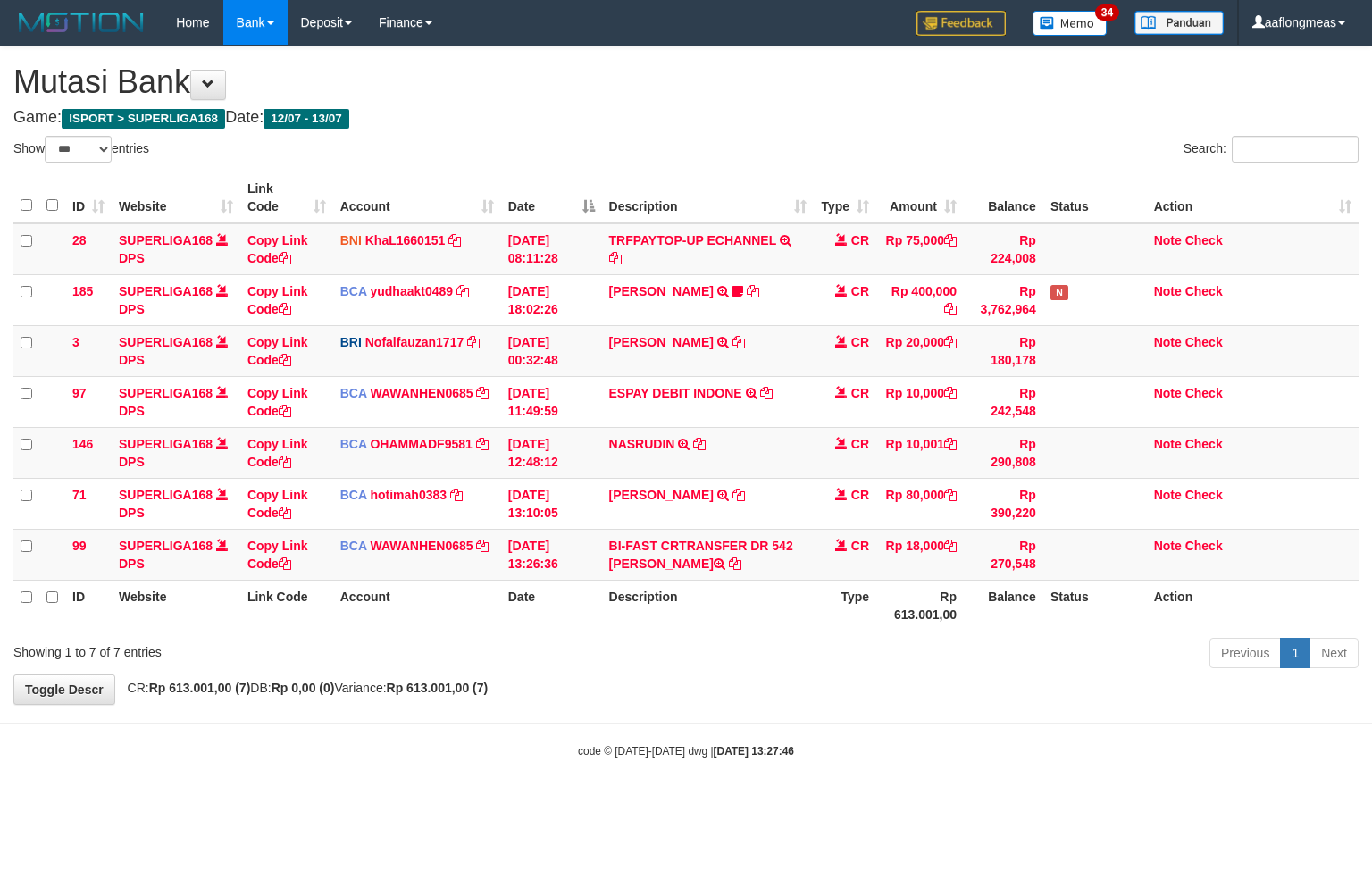 select on "***" 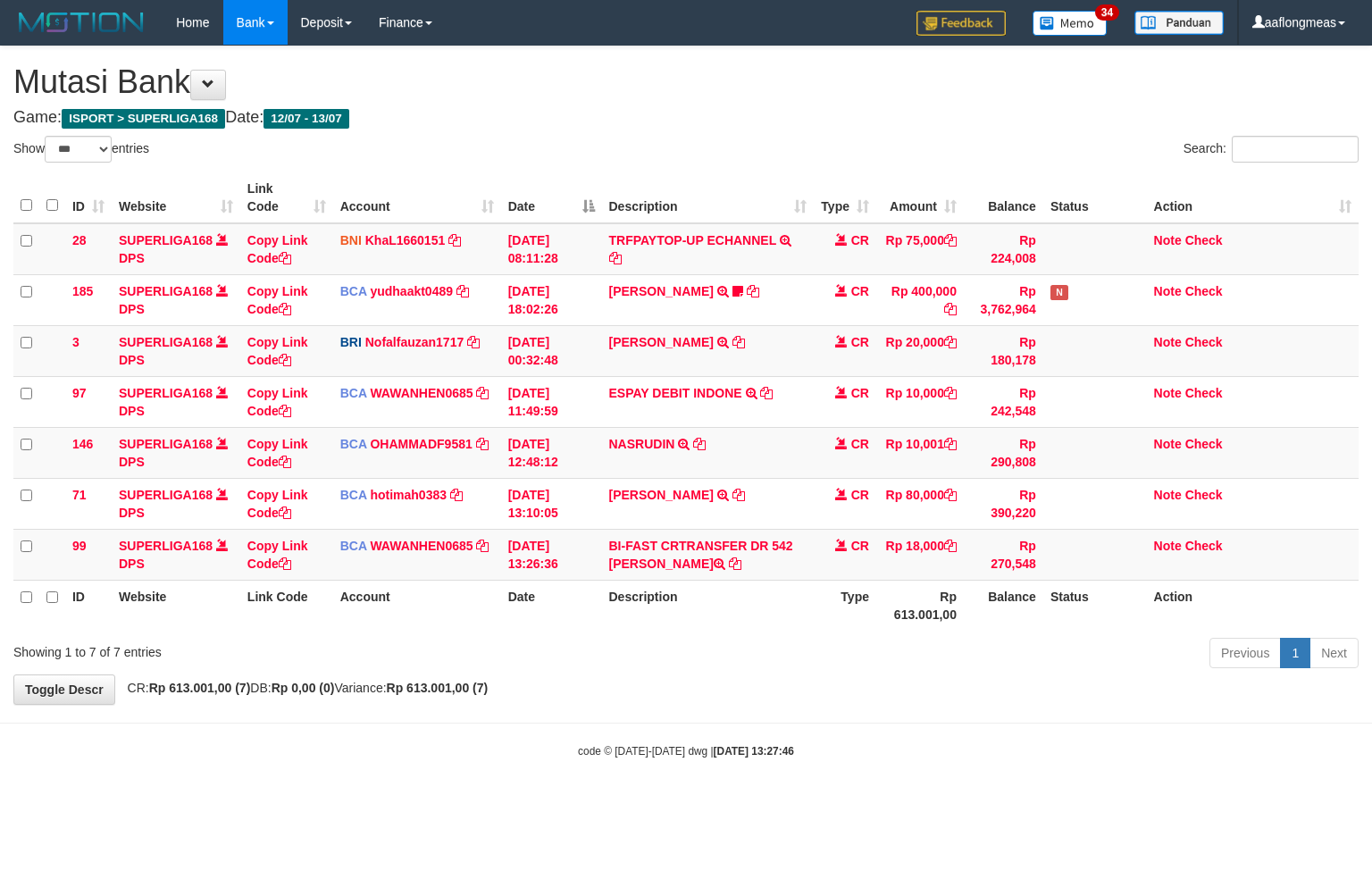 scroll, scrollTop: 0, scrollLeft: 0, axis: both 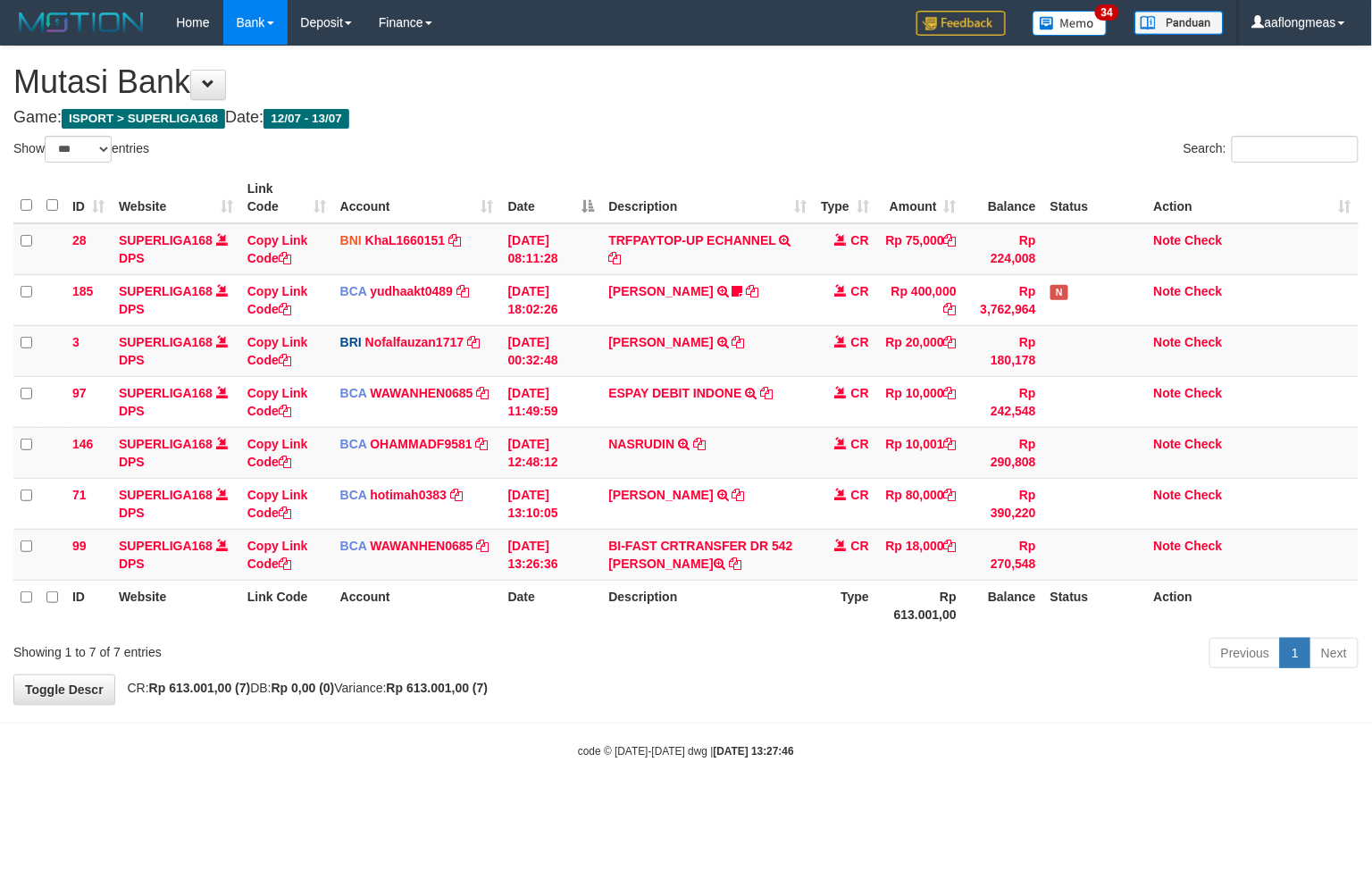 drag, startPoint x: 0, startPoint y: 0, endPoint x: 856, endPoint y: 716, distance: 1115.9713 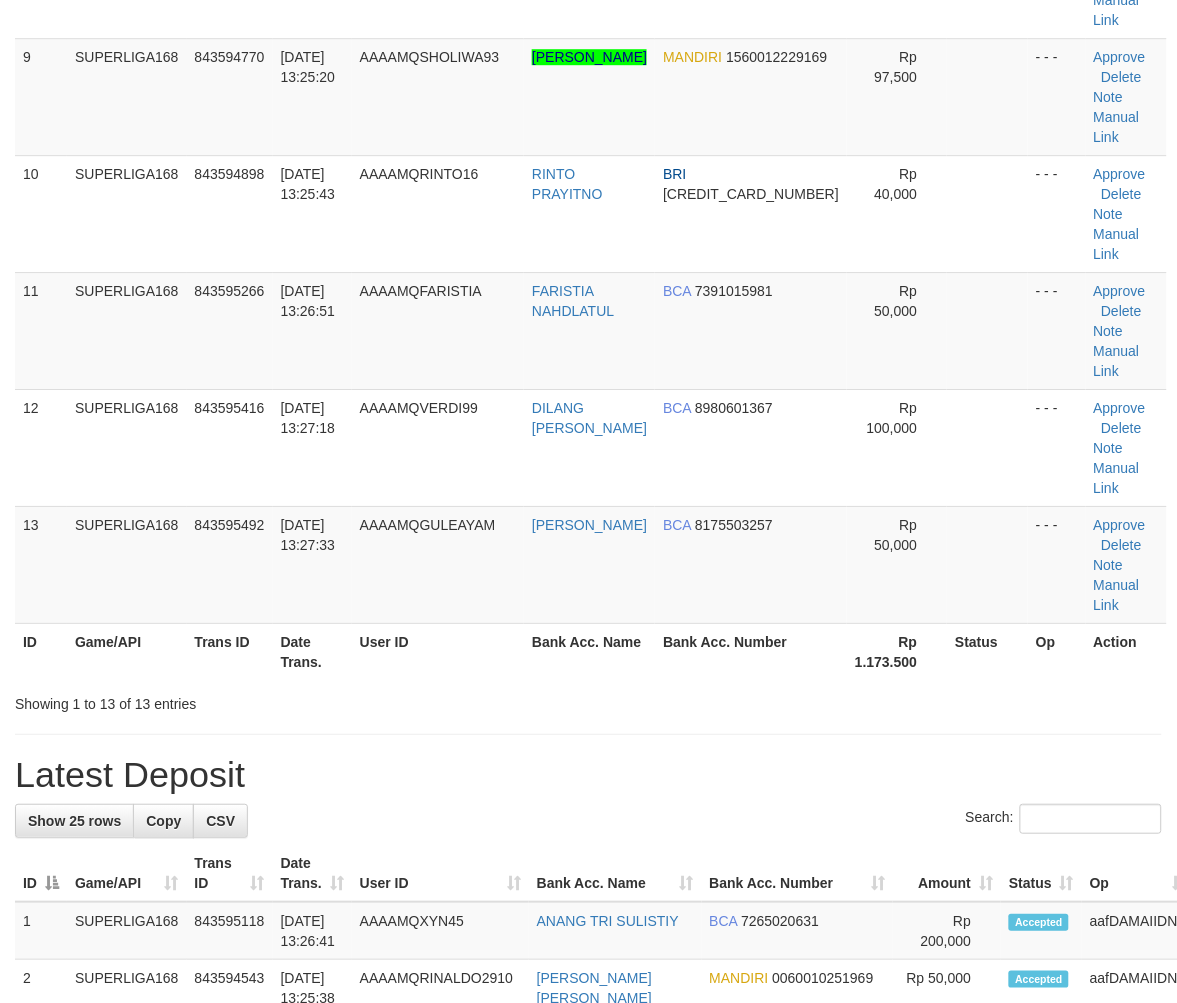 click on "Latest Deposit" at bounding box center [588, 775] 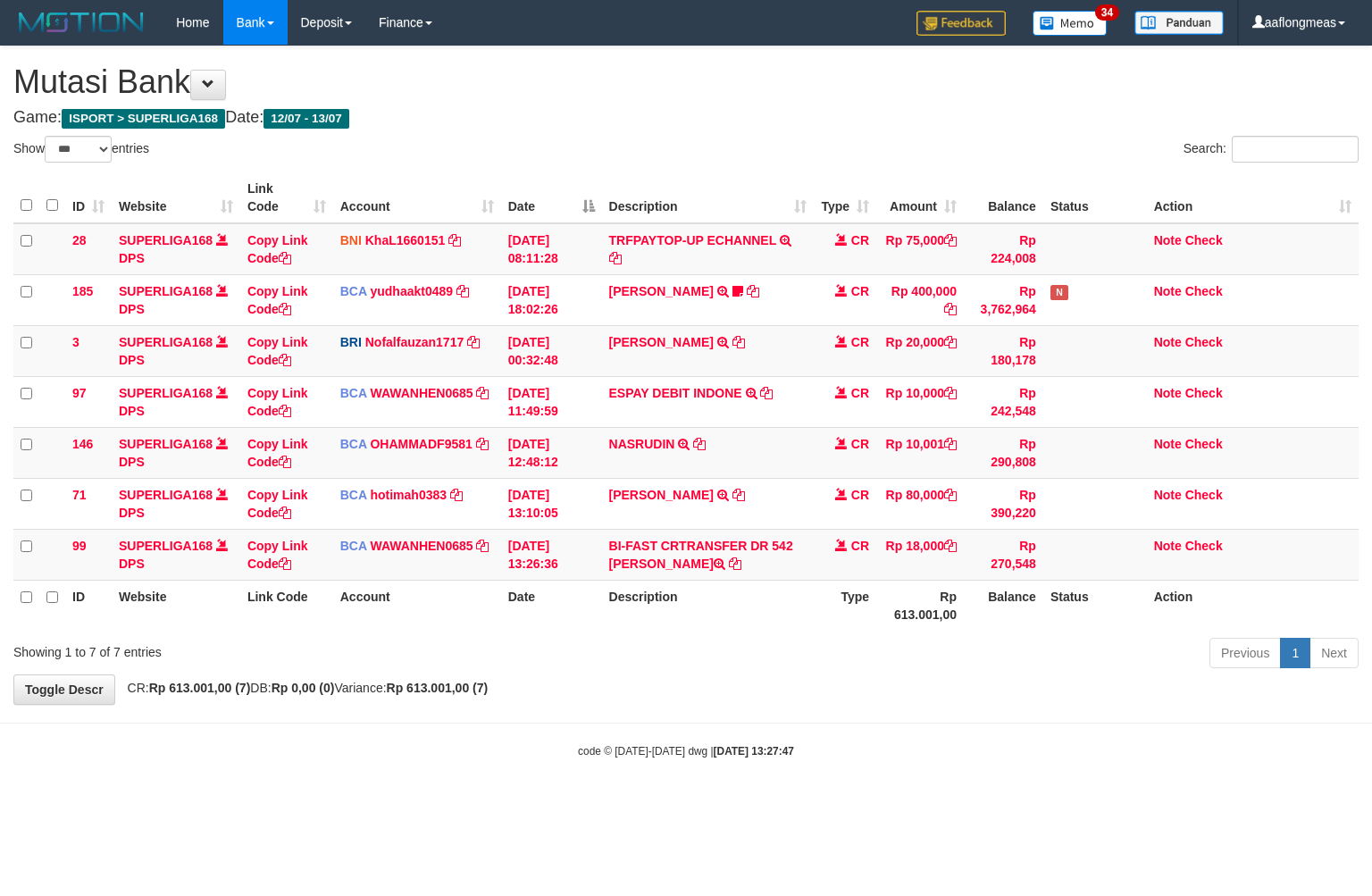 select on "***" 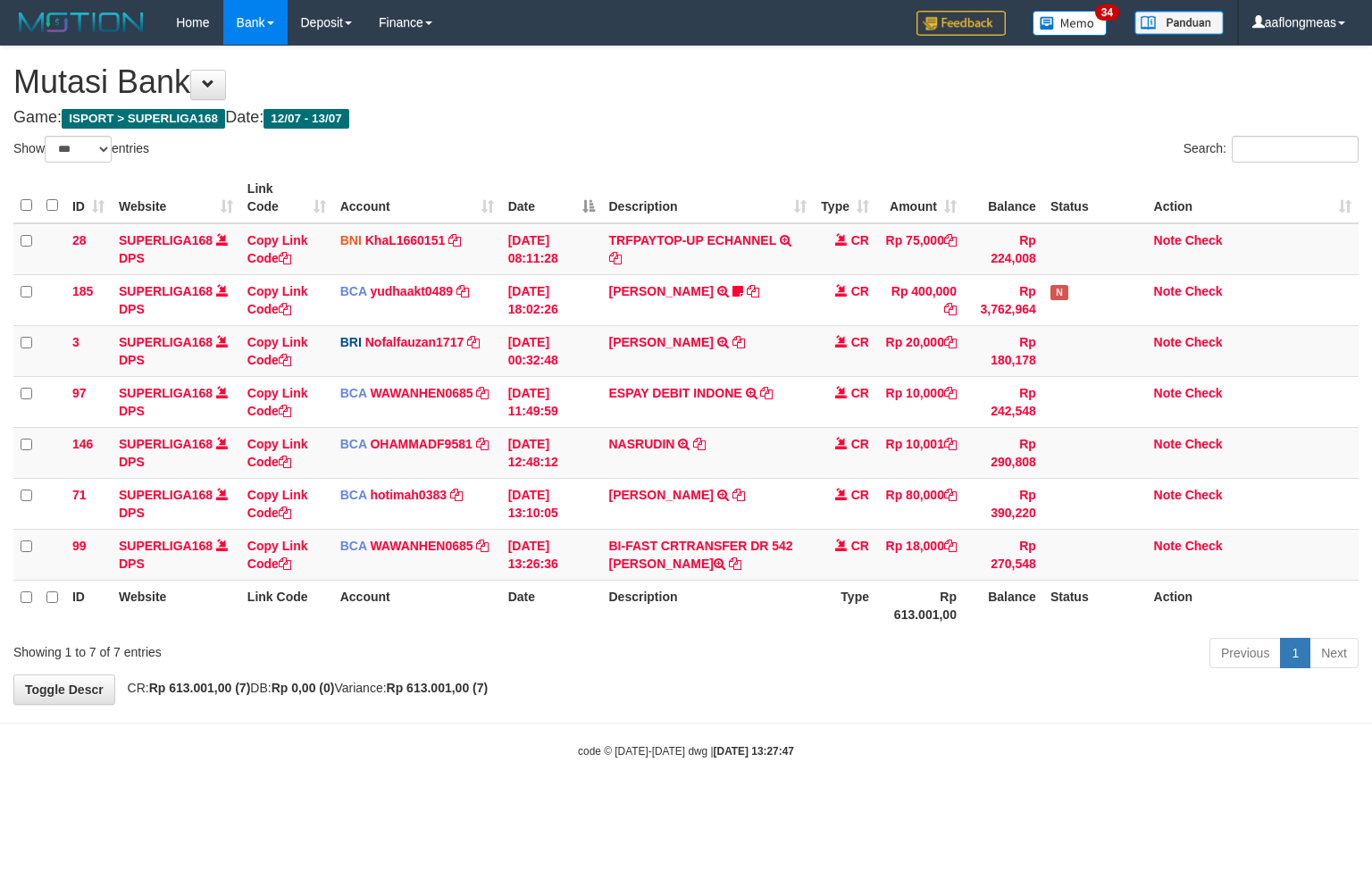 scroll, scrollTop: 0, scrollLeft: 0, axis: both 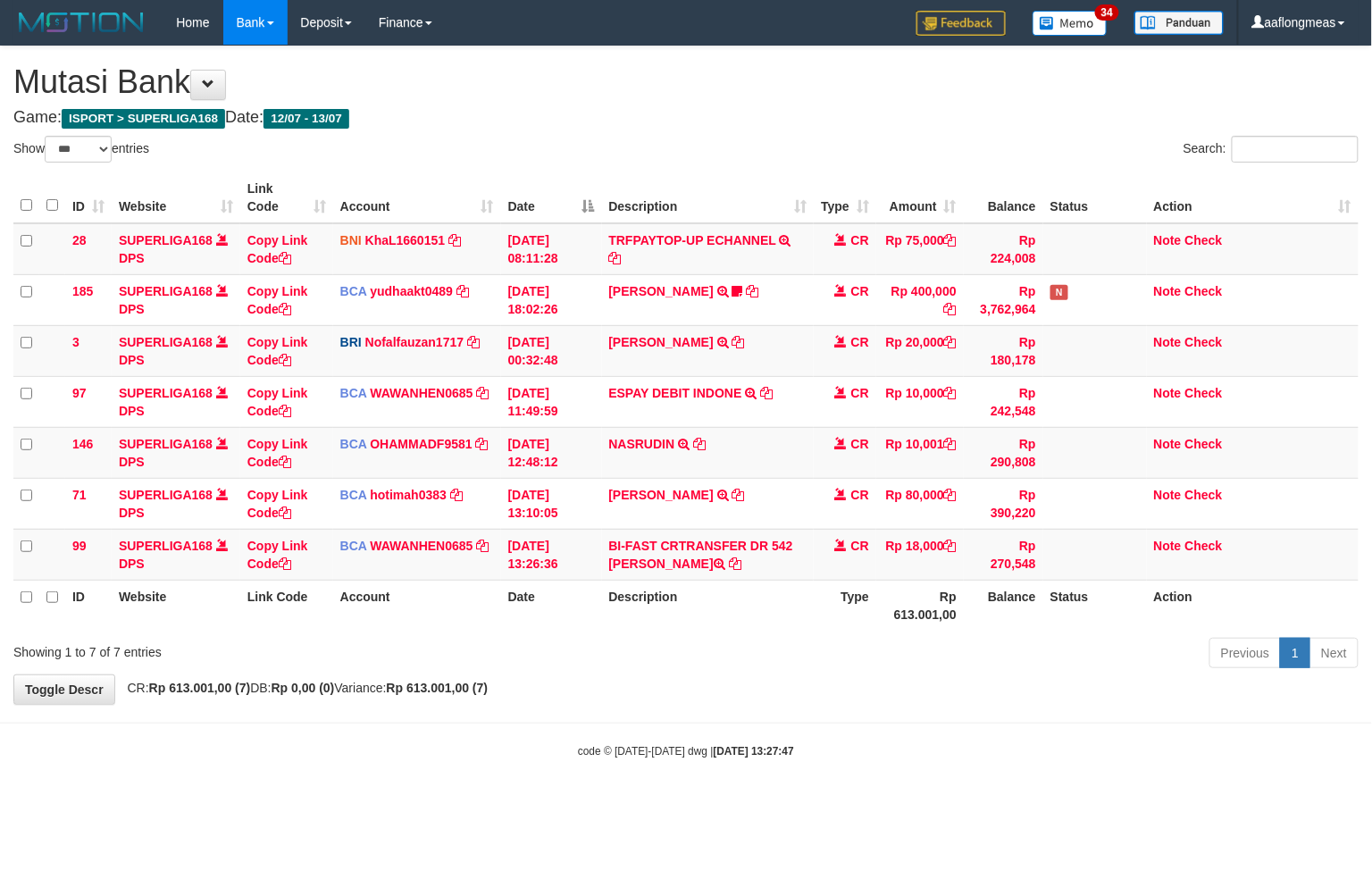 drag, startPoint x: 769, startPoint y: 664, endPoint x: 548, endPoint y: 674, distance: 221.22613 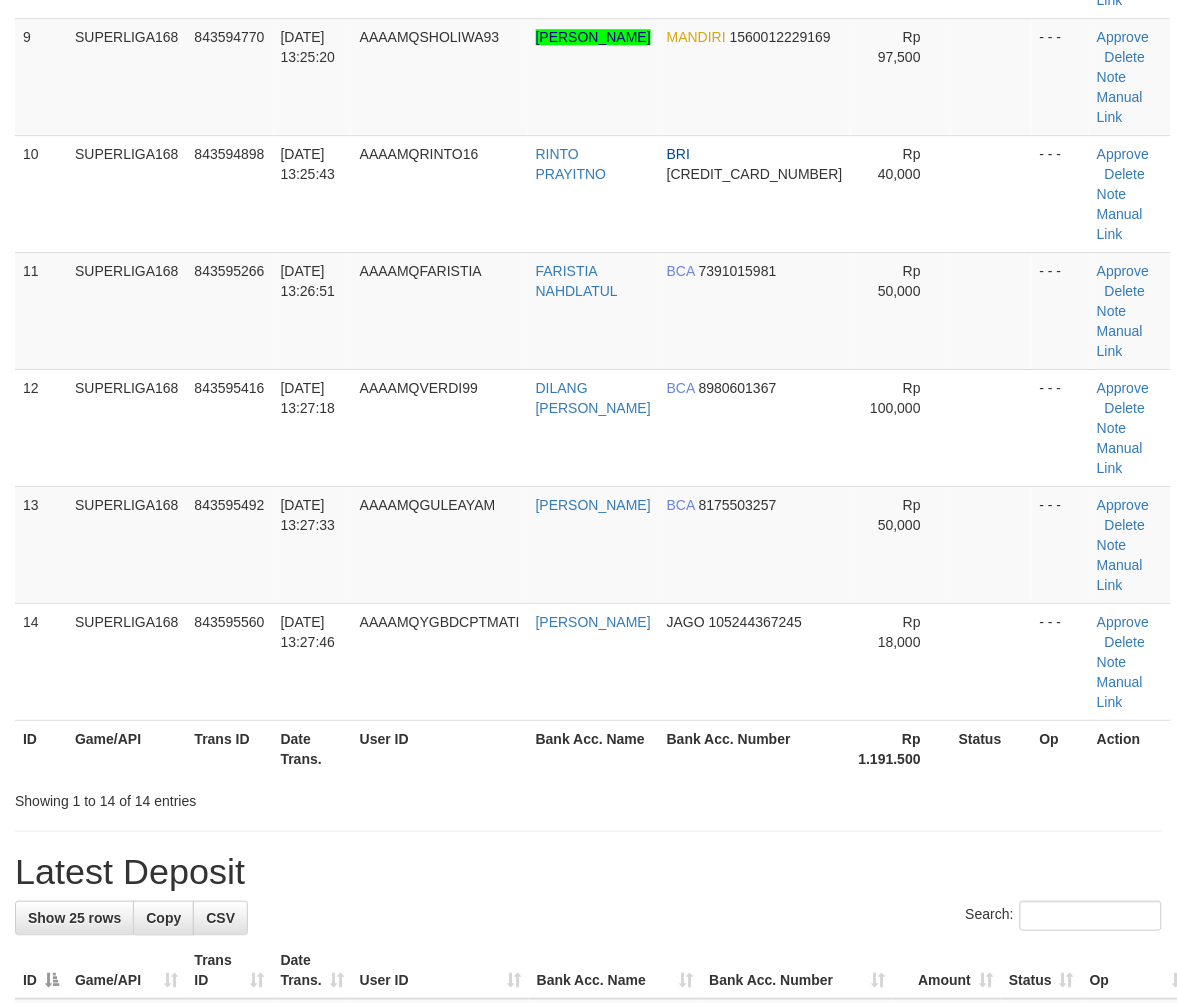 drag, startPoint x: 0, startPoint y: 0, endPoint x: 884, endPoint y: 452, distance: 992.8545 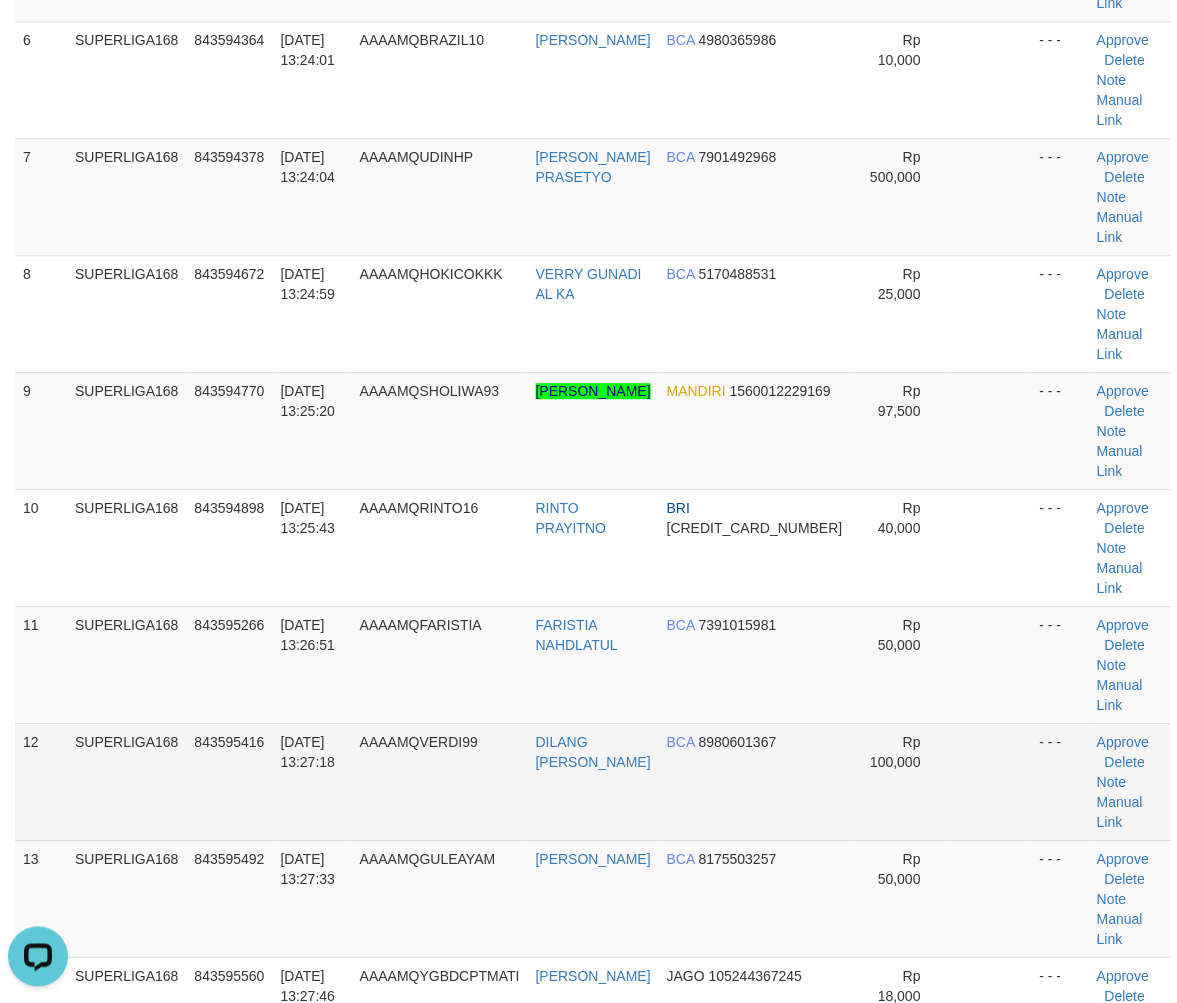 scroll, scrollTop: 0, scrollLeft: 0, axis: both 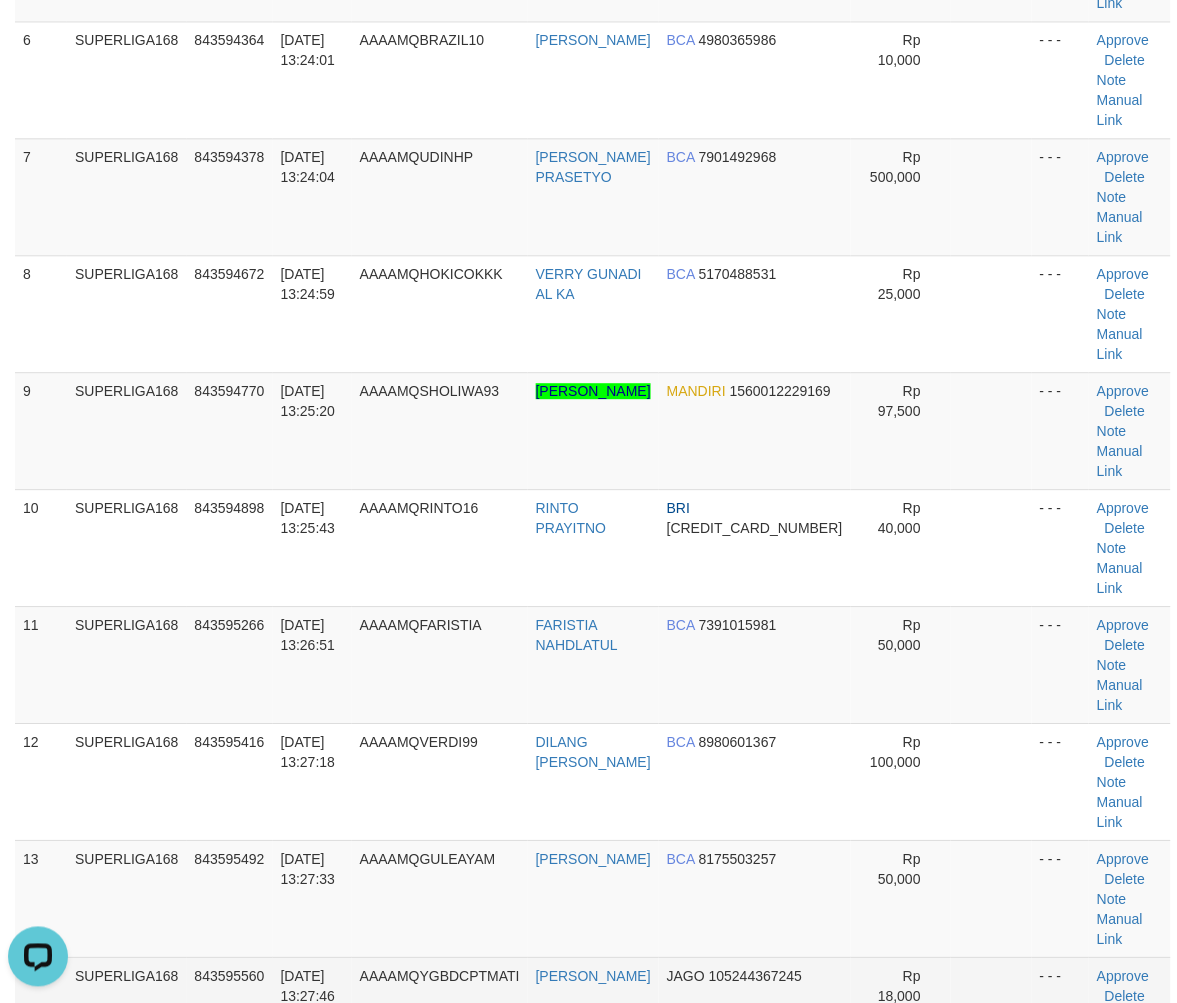 click on "Manual Link" at bounding box center [1120, 1046] 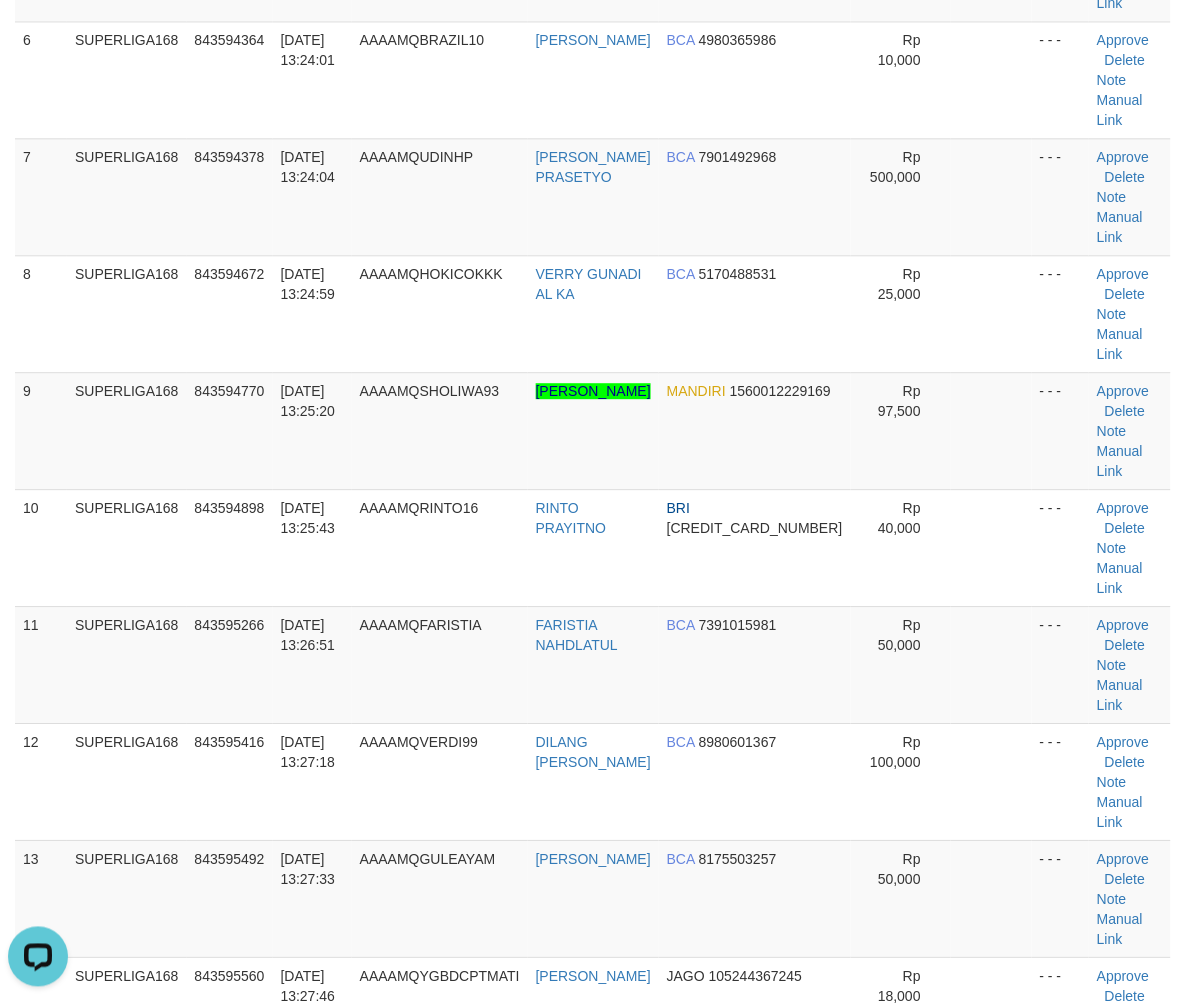 drag, startPoint x: 732, startPoint y: 416, endPoint x: 1193, endPoint y: 580, distance: 489.30255 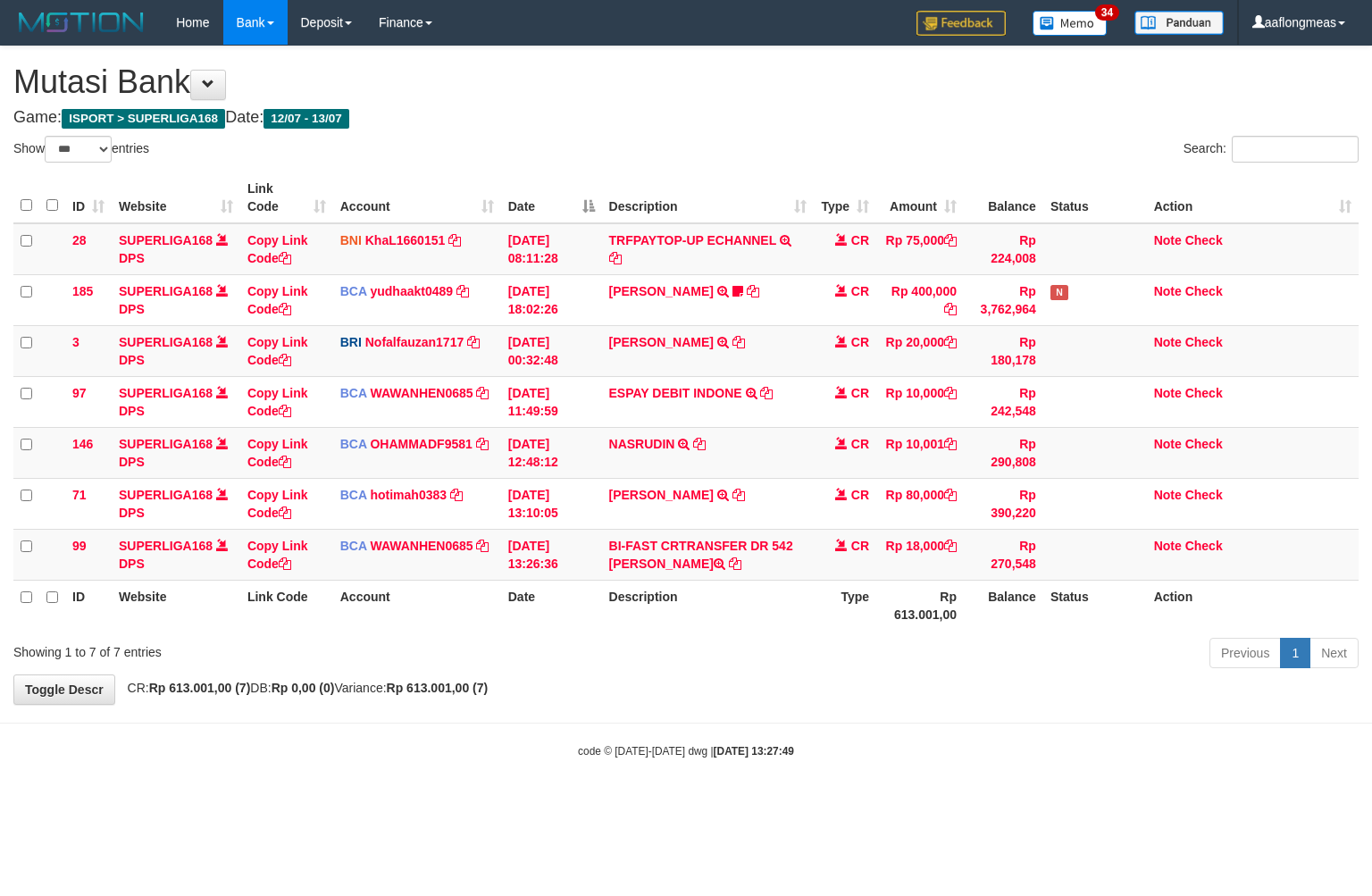 select on "***" 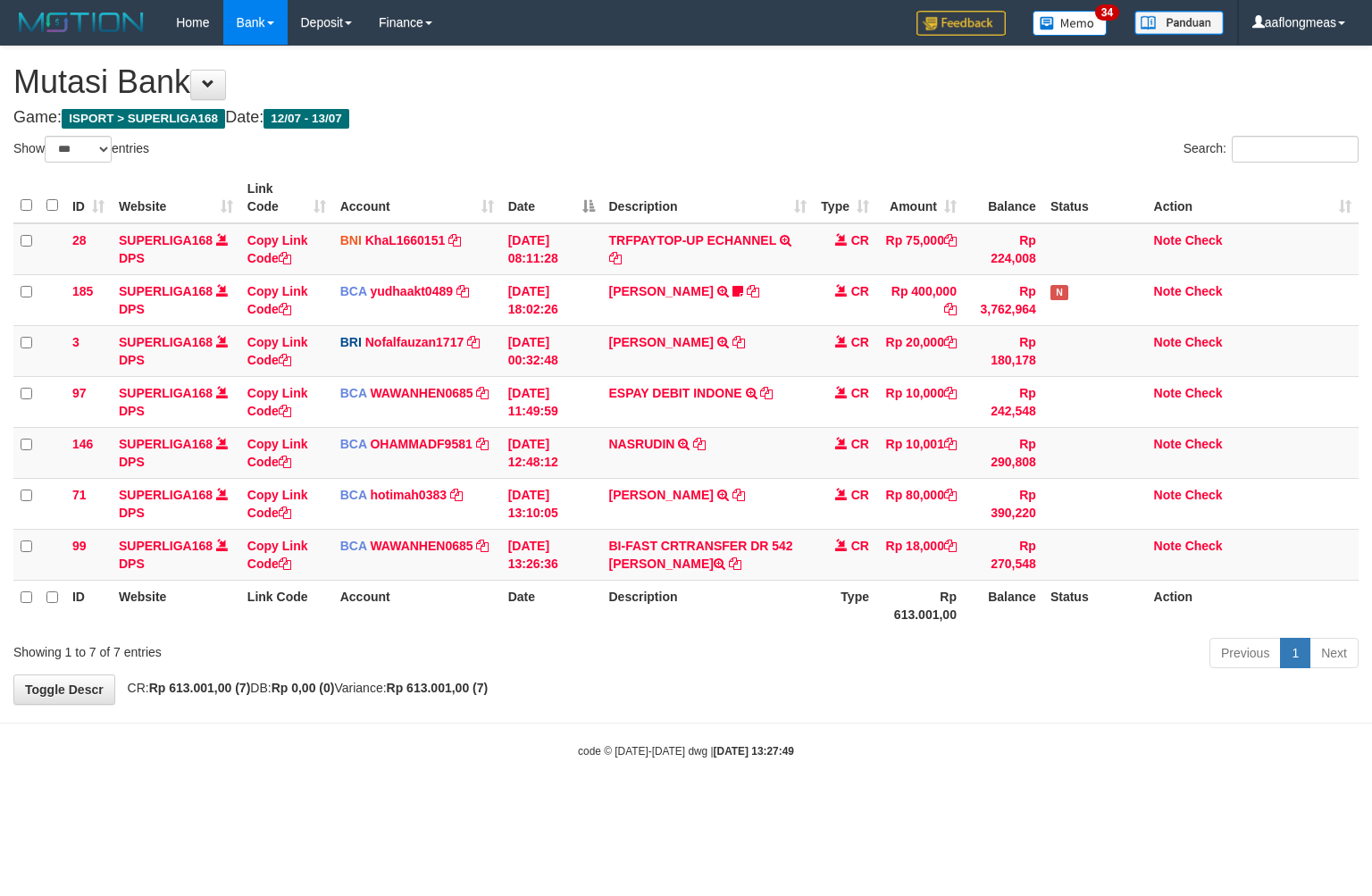 scroll, scrollTop: 0, scrollLeft: 0, axis: both 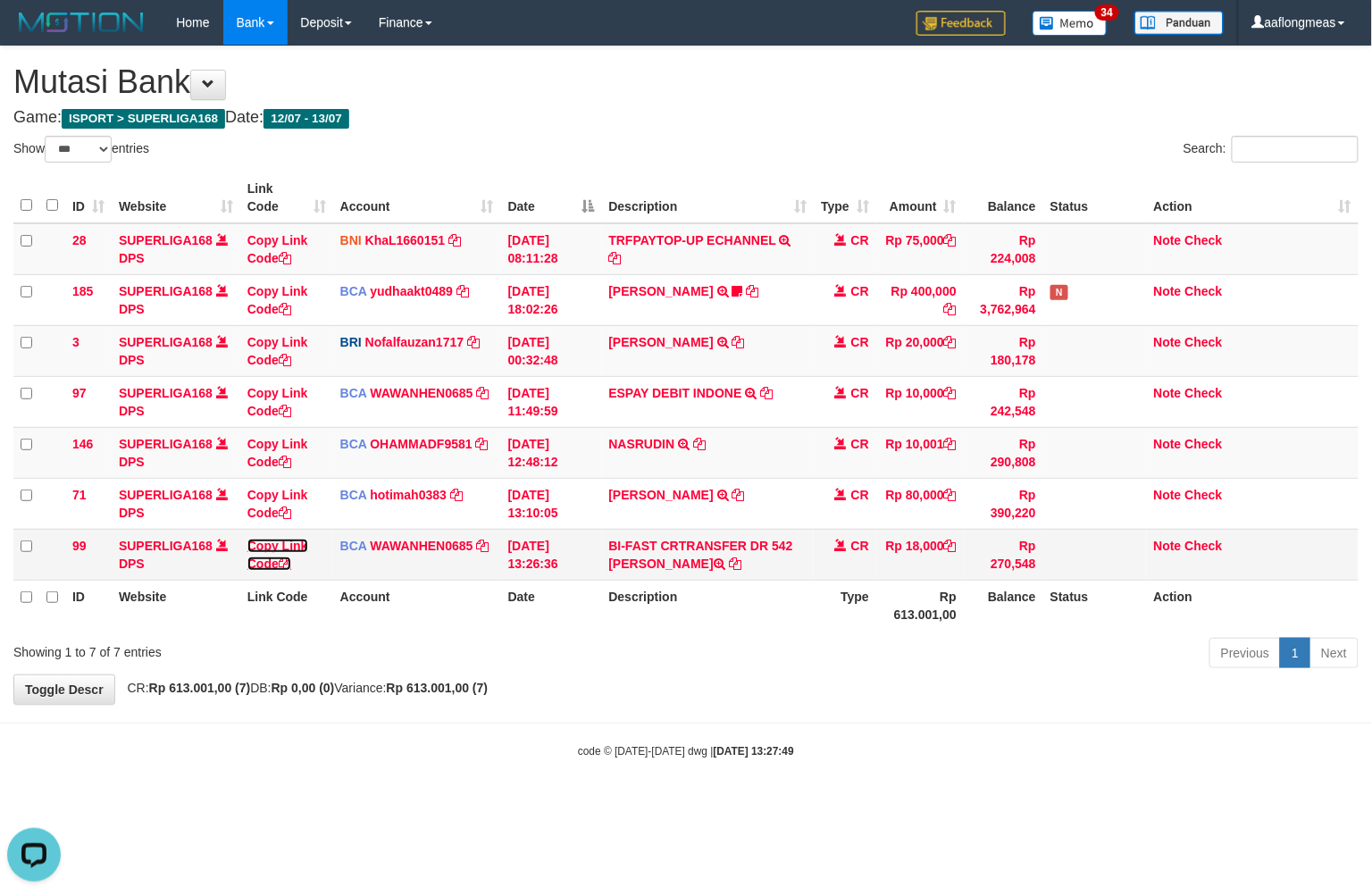 click on "Copy Link Code" at bounding box center (278, 555) 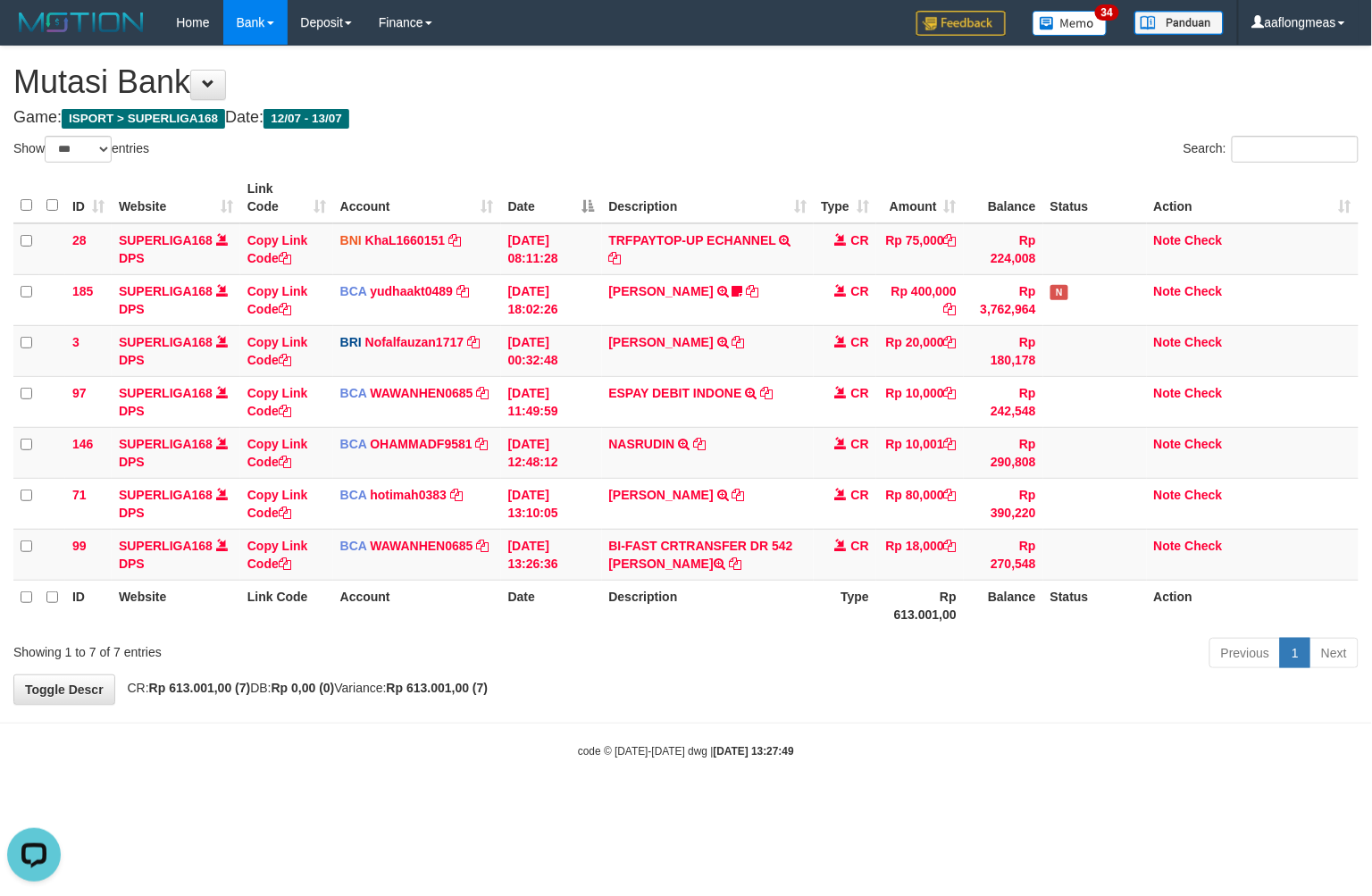 scroll, scrollTop: 245, scrollLeft: 0, axis: vertical 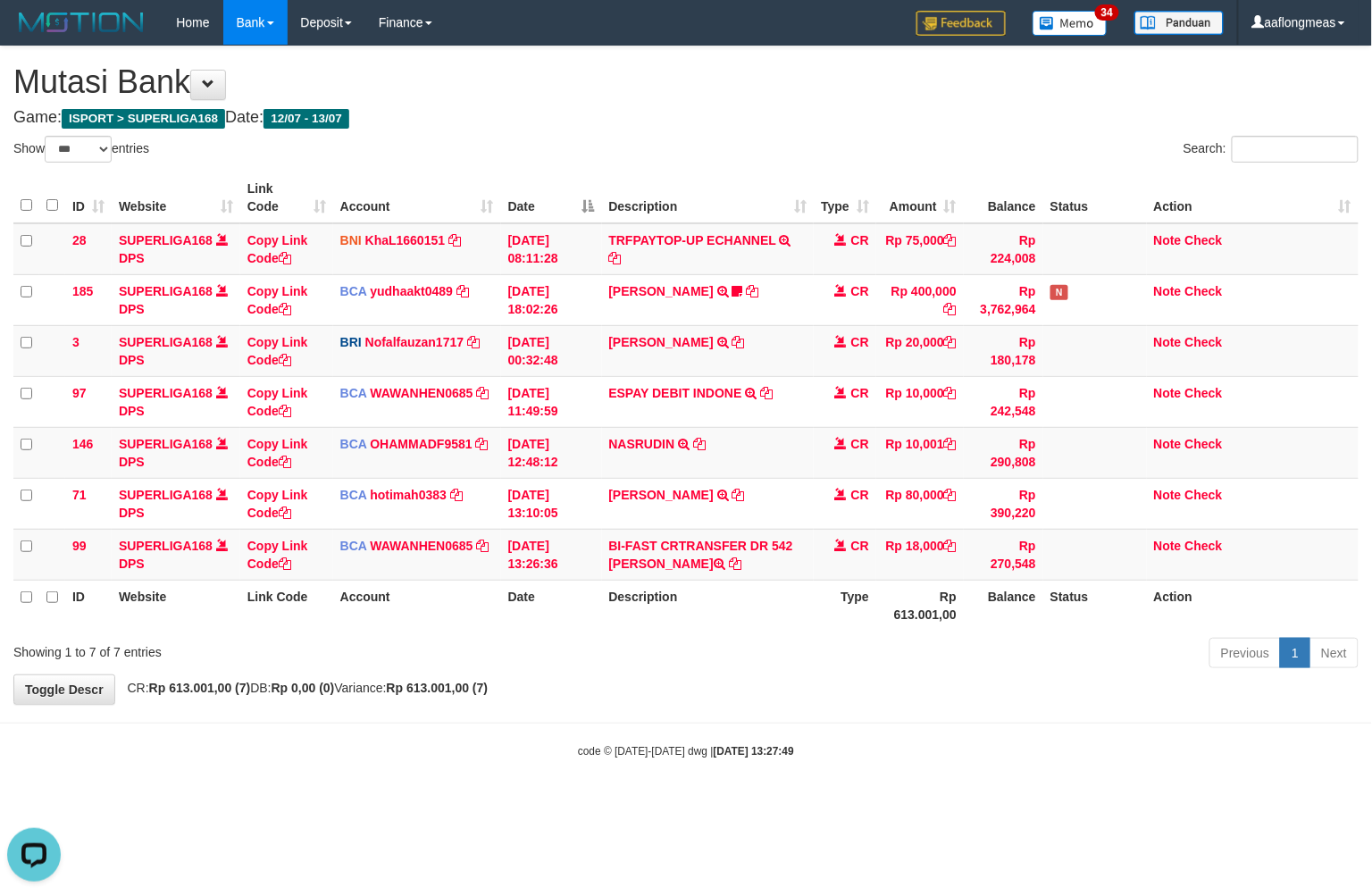 drag, startPoint x: 647, startPoint y: 699, endPoint x: 433, endPoint y: 700, distance: 214.00234 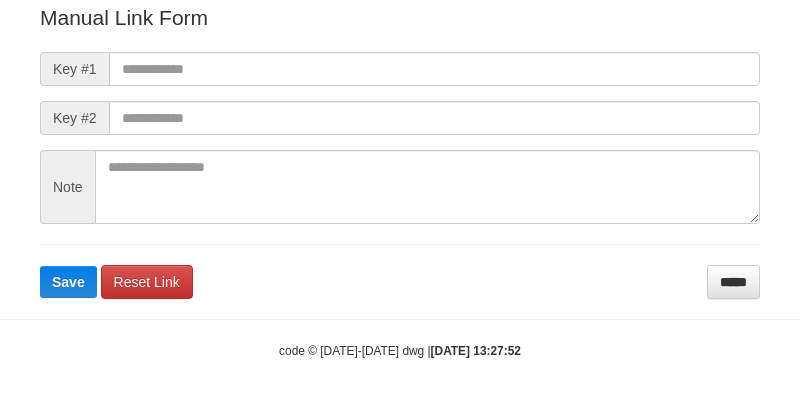 scroll, scrollTop: 238, scrollLeft: 0, axis: vertical 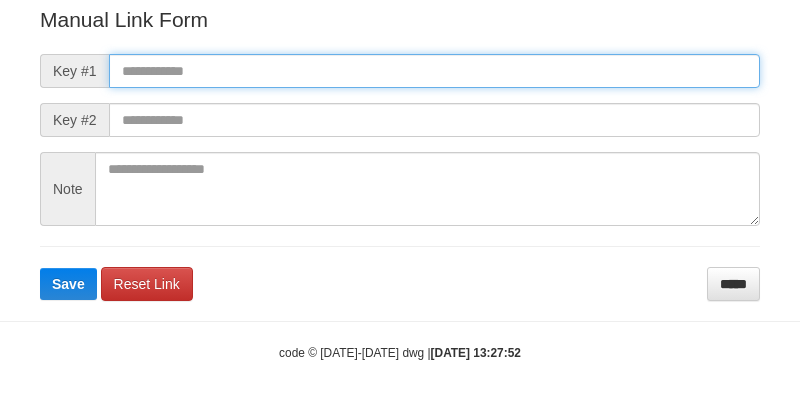 click at bounding box center (434, 71) 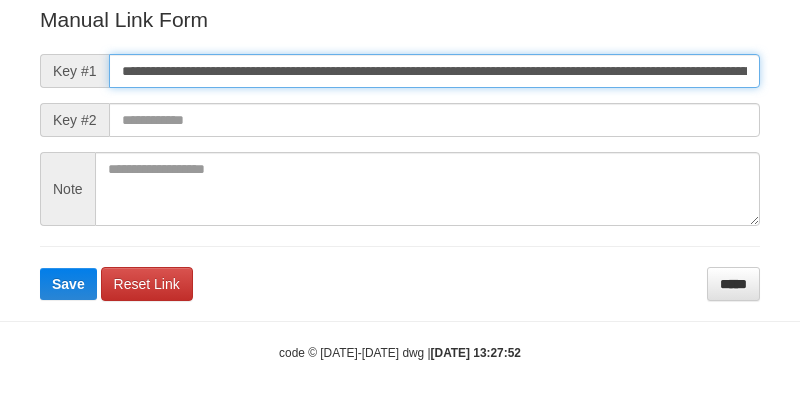 scroll, scrollTop: 0, scrollLeft: 1175, axis: horizontal 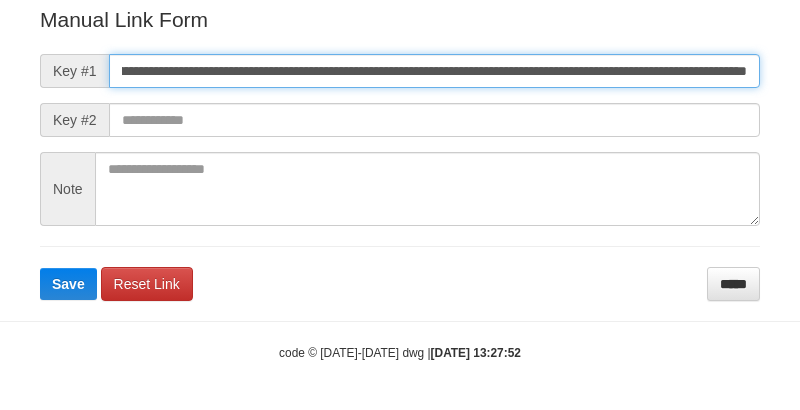 type on "**********" 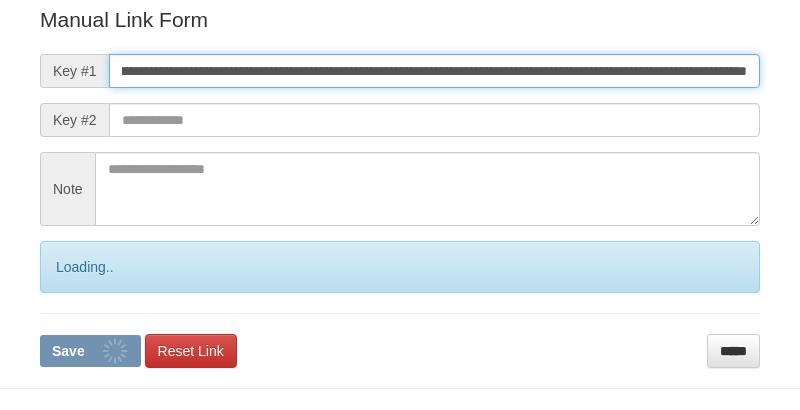 click on "Save" at bounding box center (90, 351) 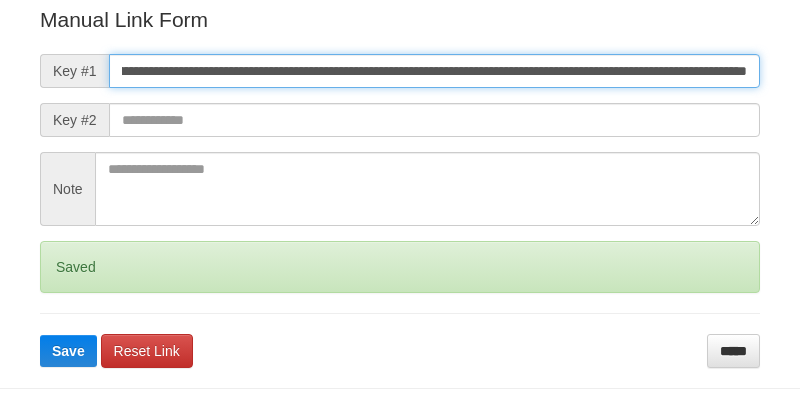 click on "Save" at bounding box center (68, 351) 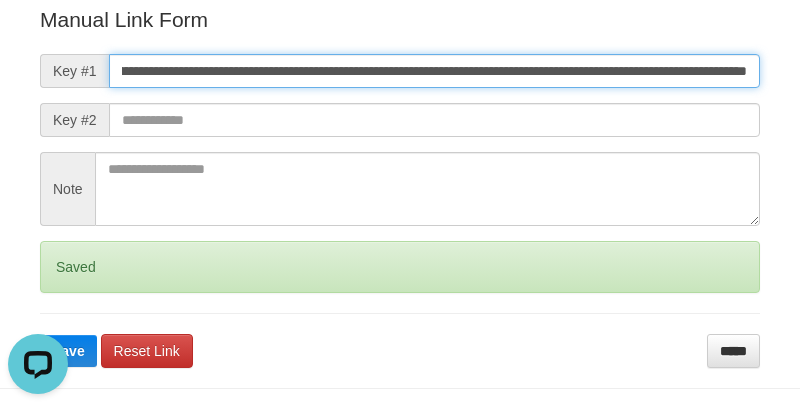scroll, scrollTop: 0, scrollLeft: 0, axis: both 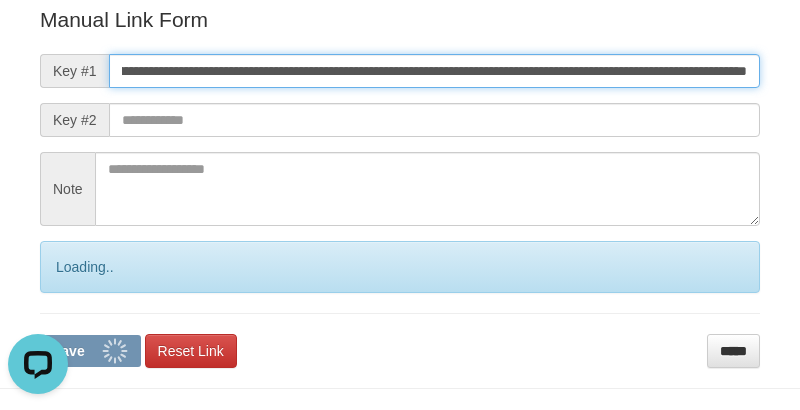 click on "Save" at bounding box center (90, 351) 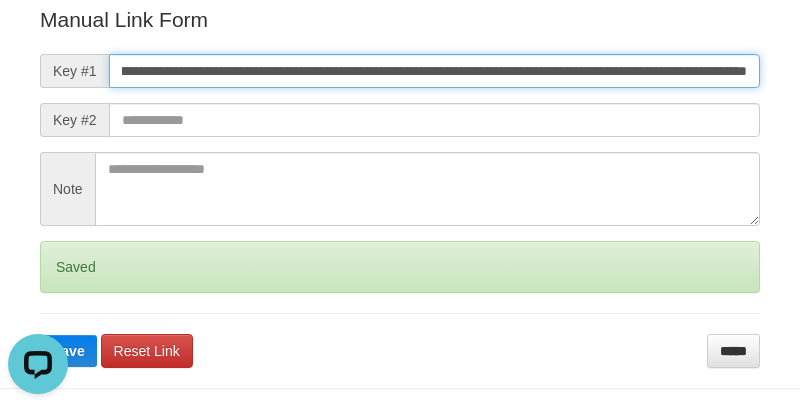 click on "Save" at bounding box center [68, 351] 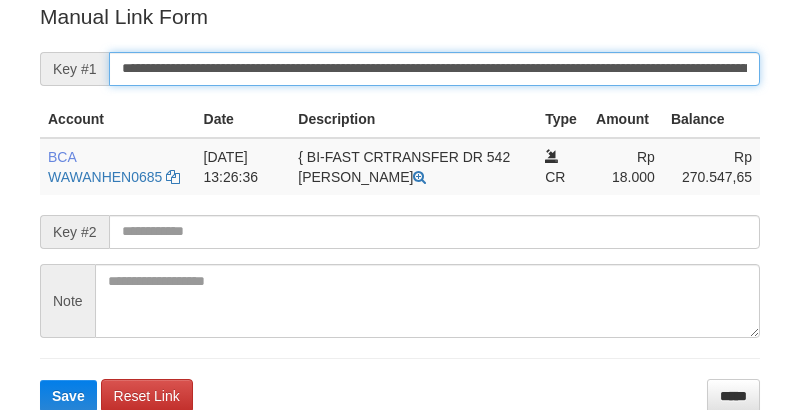 drag, startPoint x: 0, startPoint y: 0, endPoint x: 616, endPoint y: 70, distance: 619.96454 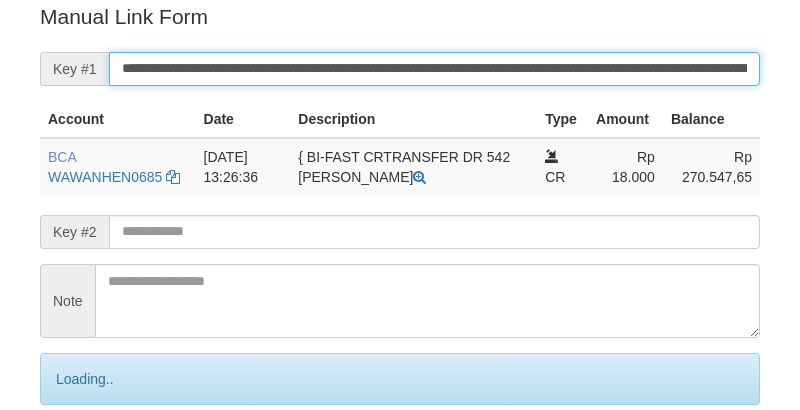 click on "**********" at bounding box center [434, 69] 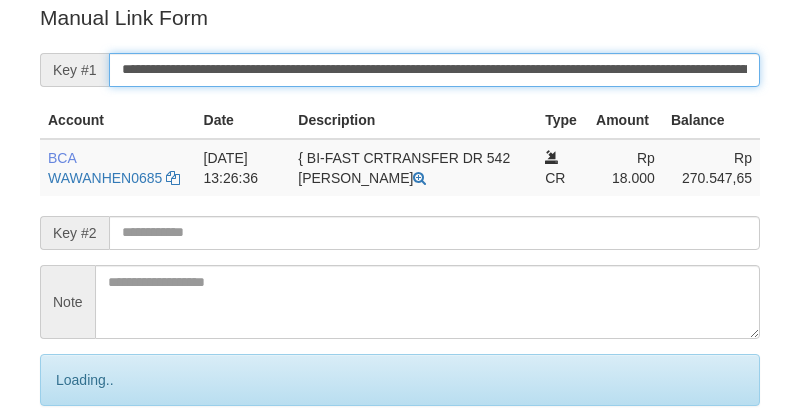 click on "Save" at bounding box center (90, 464) 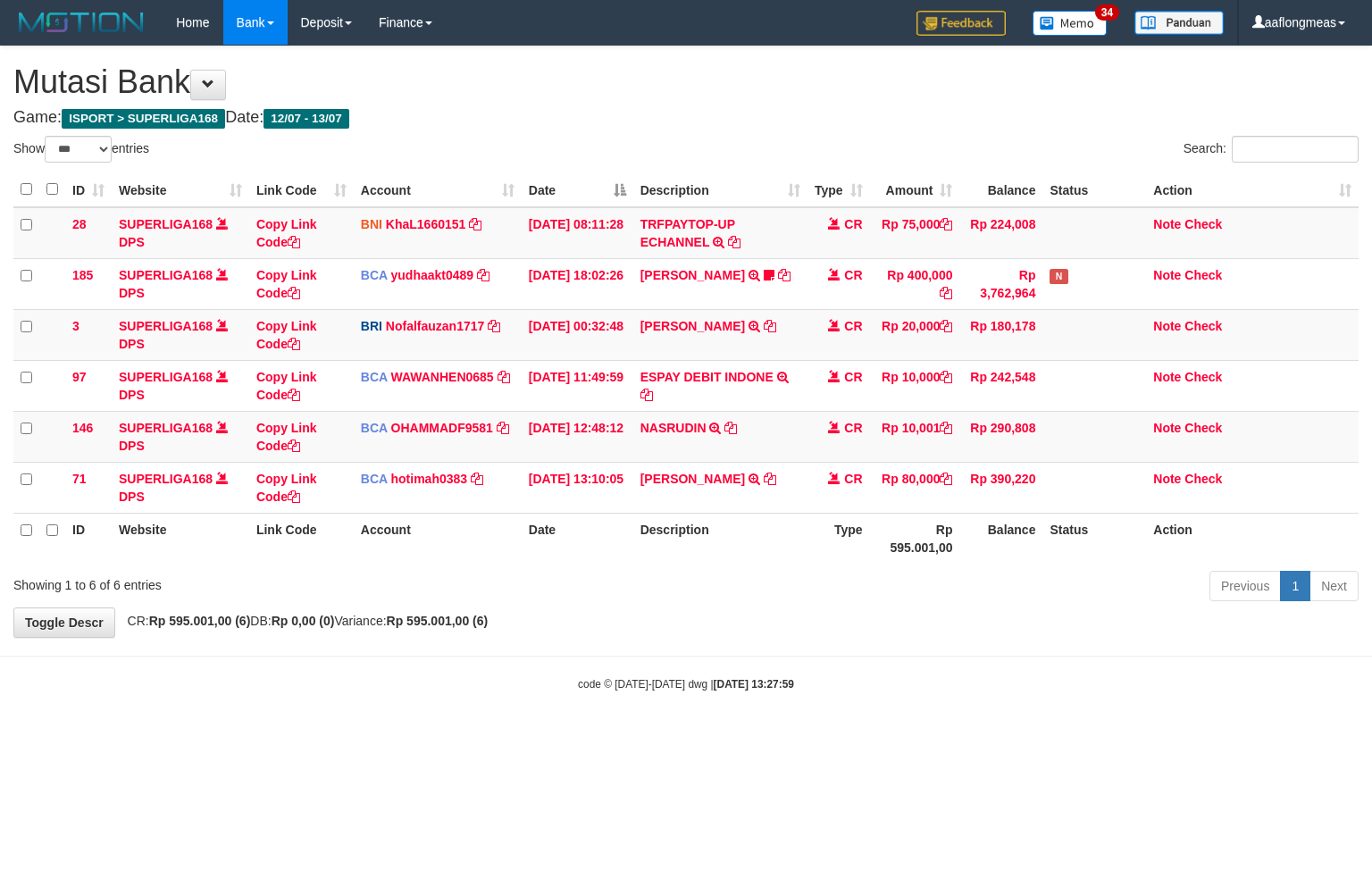 select on "***" 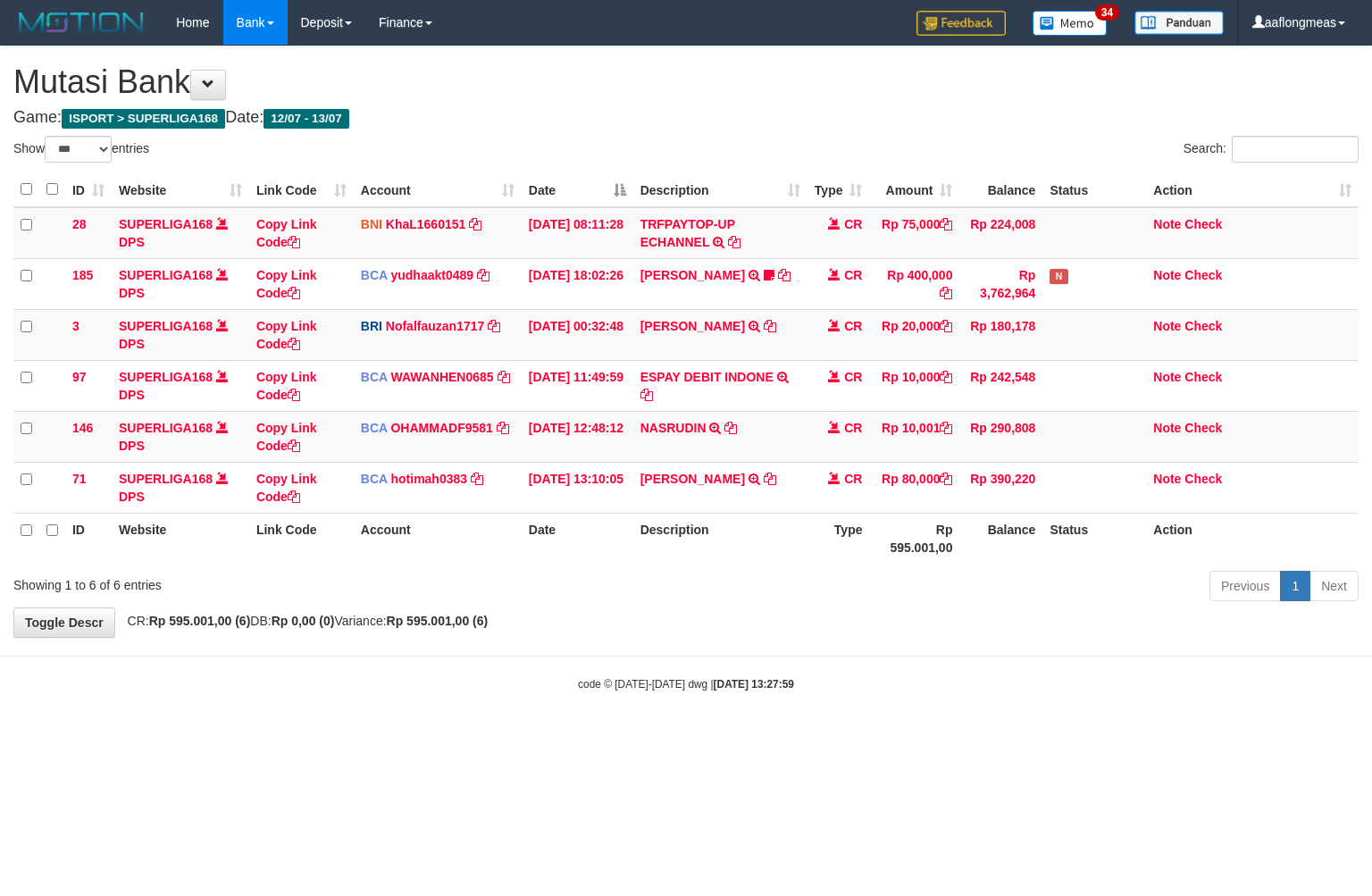 scroll, scrollTop: 0, scrollLeft: 0, axis: both 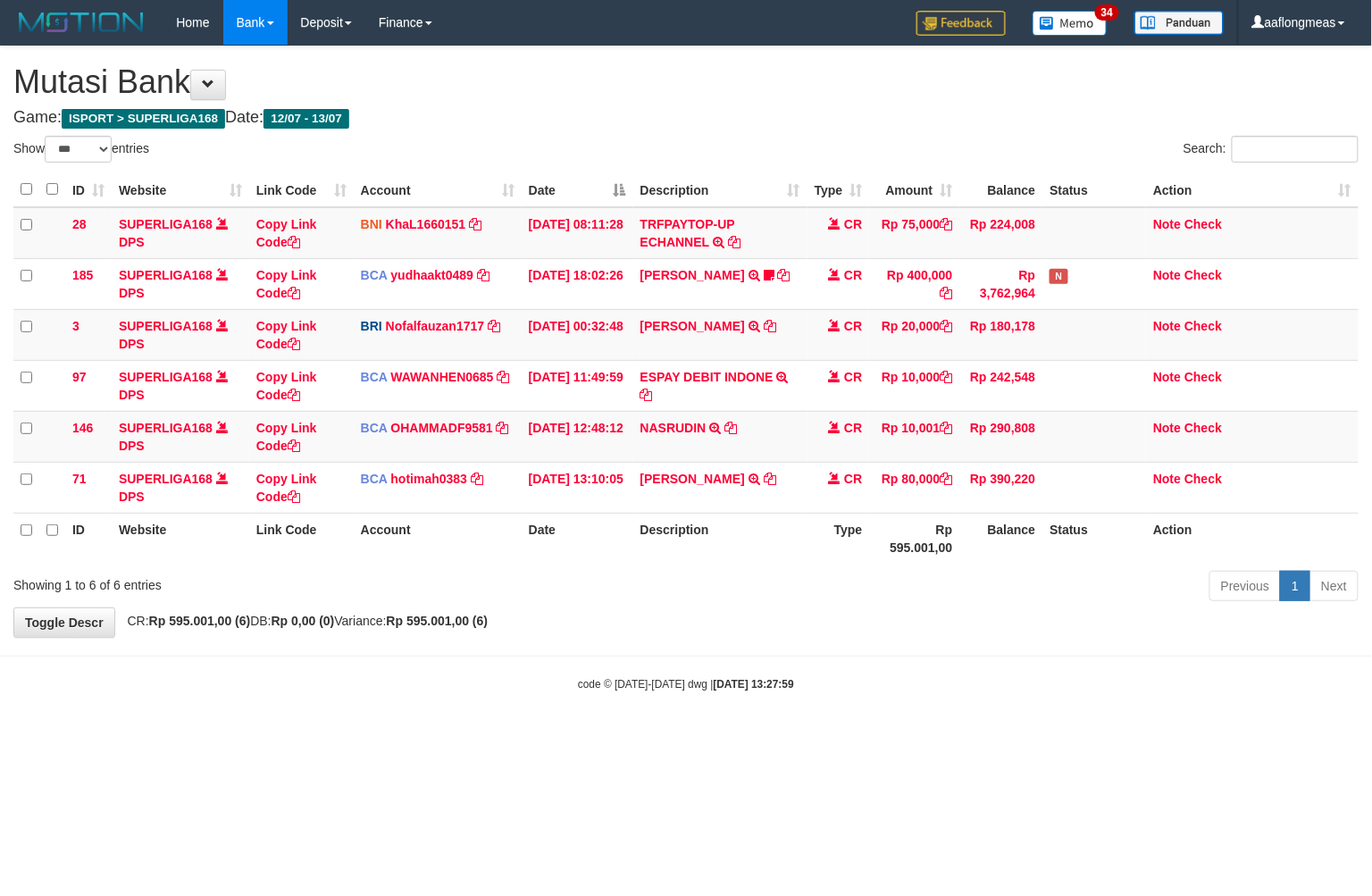 click on "Toggle navigation
Home
Bank
Account List
Load
By Website
Group
[ISPORT]													SUPERLIGA168
By Load Group (DPS)
34" at bounding box center (686, 368) 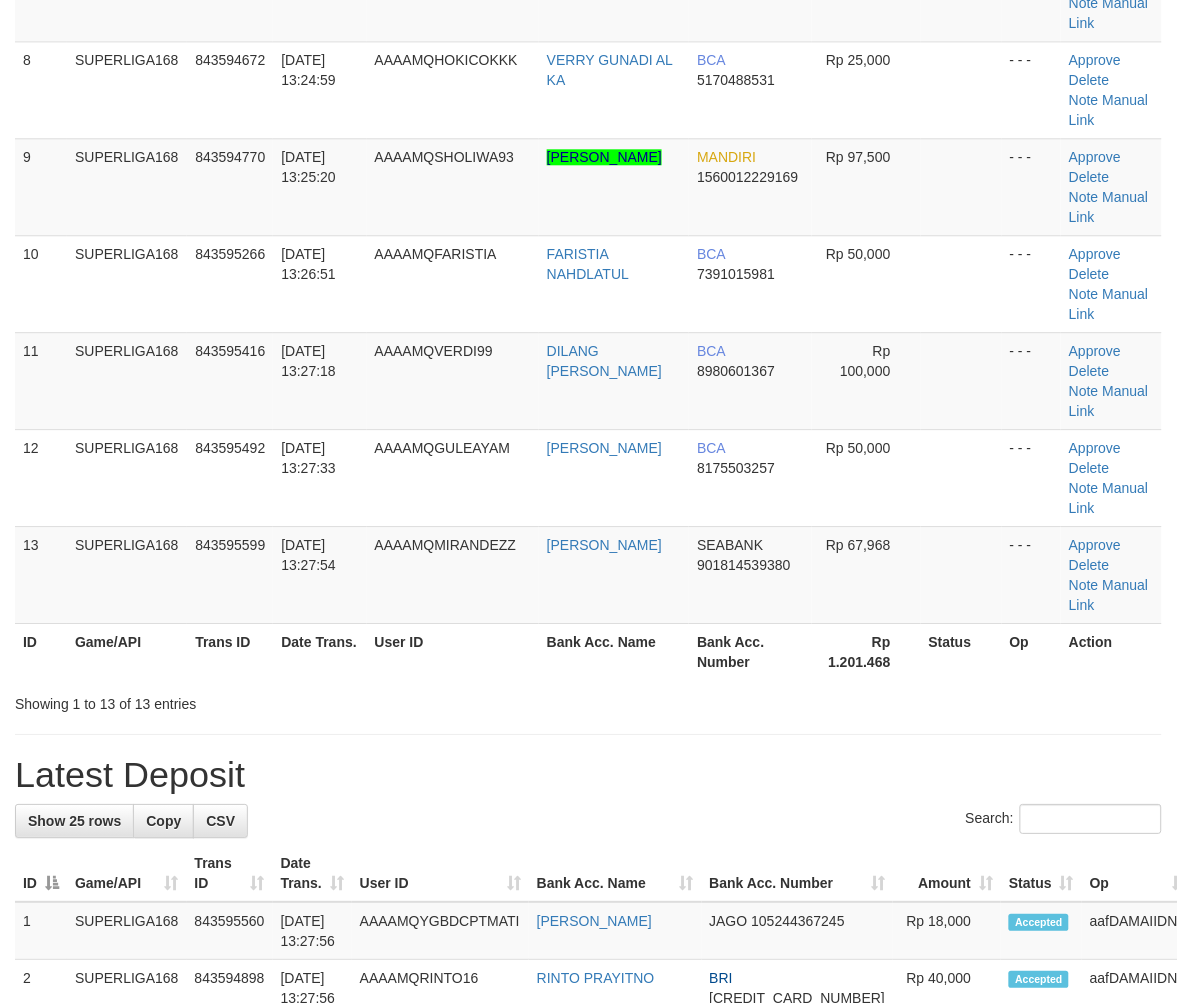 scroll, scrollTop: 814, scrollLeft: 0, axis: vertical 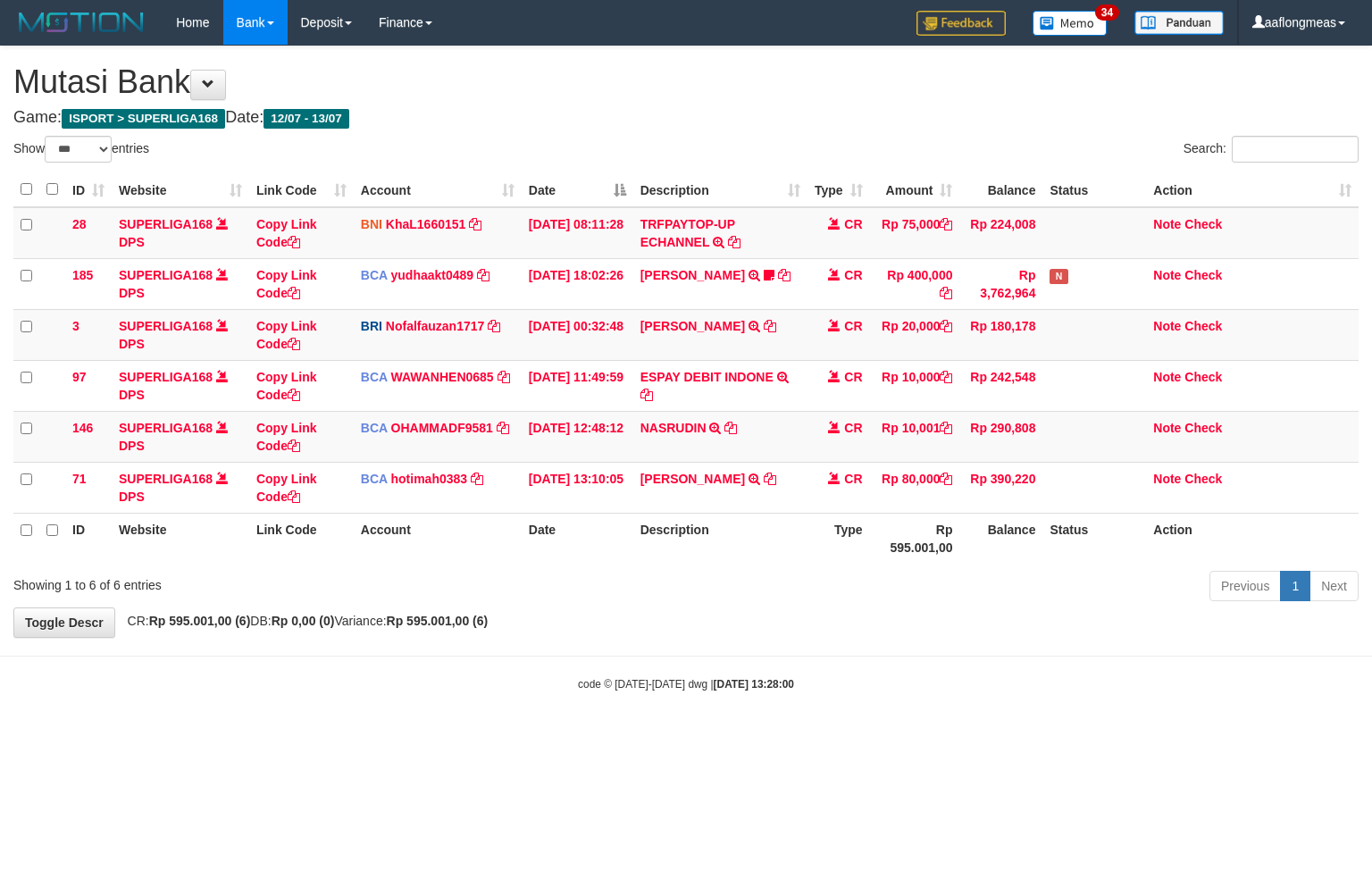 select on "***" 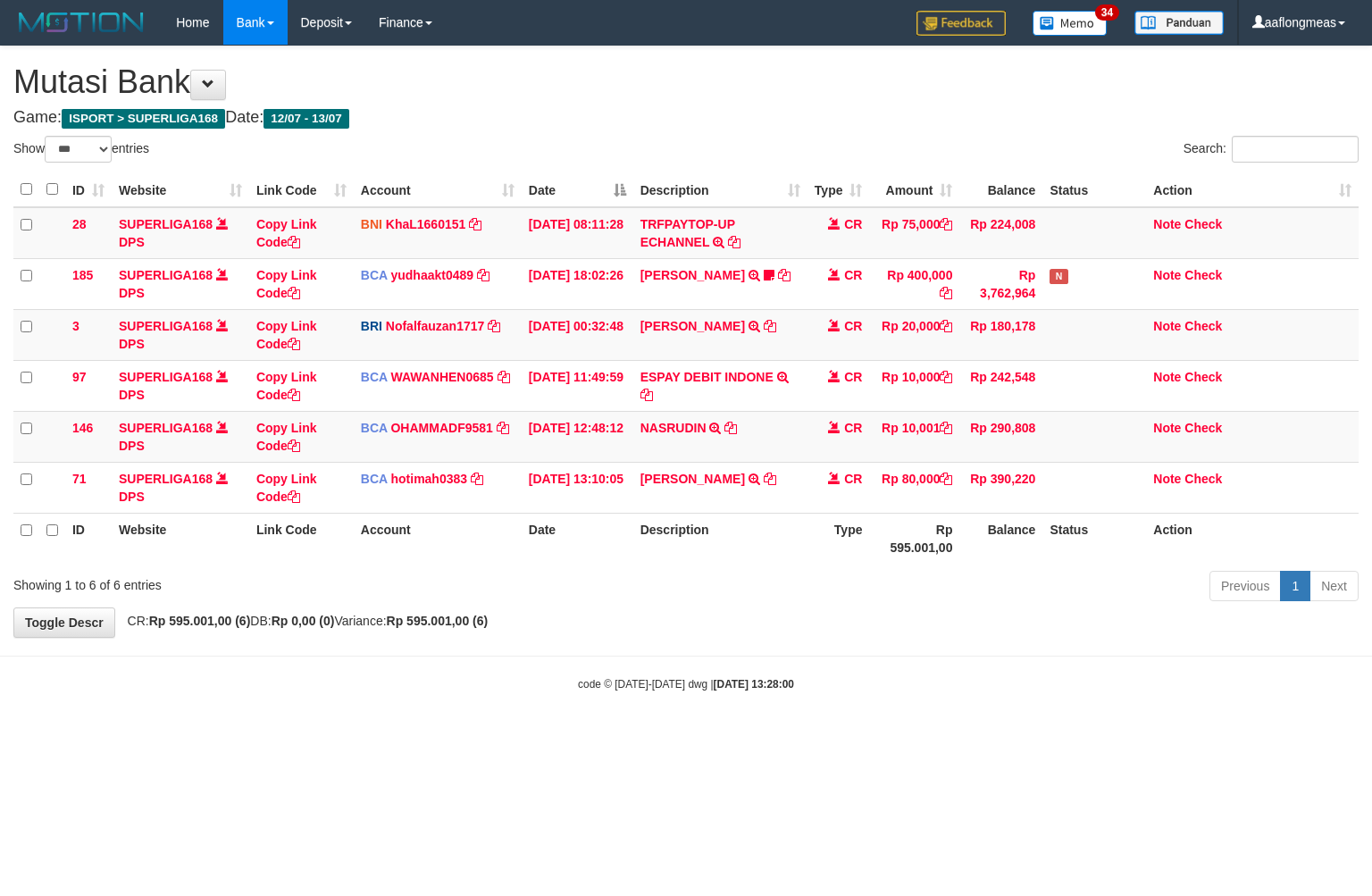 click on "Toggle navigation
Home
Bank
Account List
Load
By Website
Group
[ISPORT]													SUPERLIGA168
By Load Group (DPS)
34" at bounding box center (686, 368) 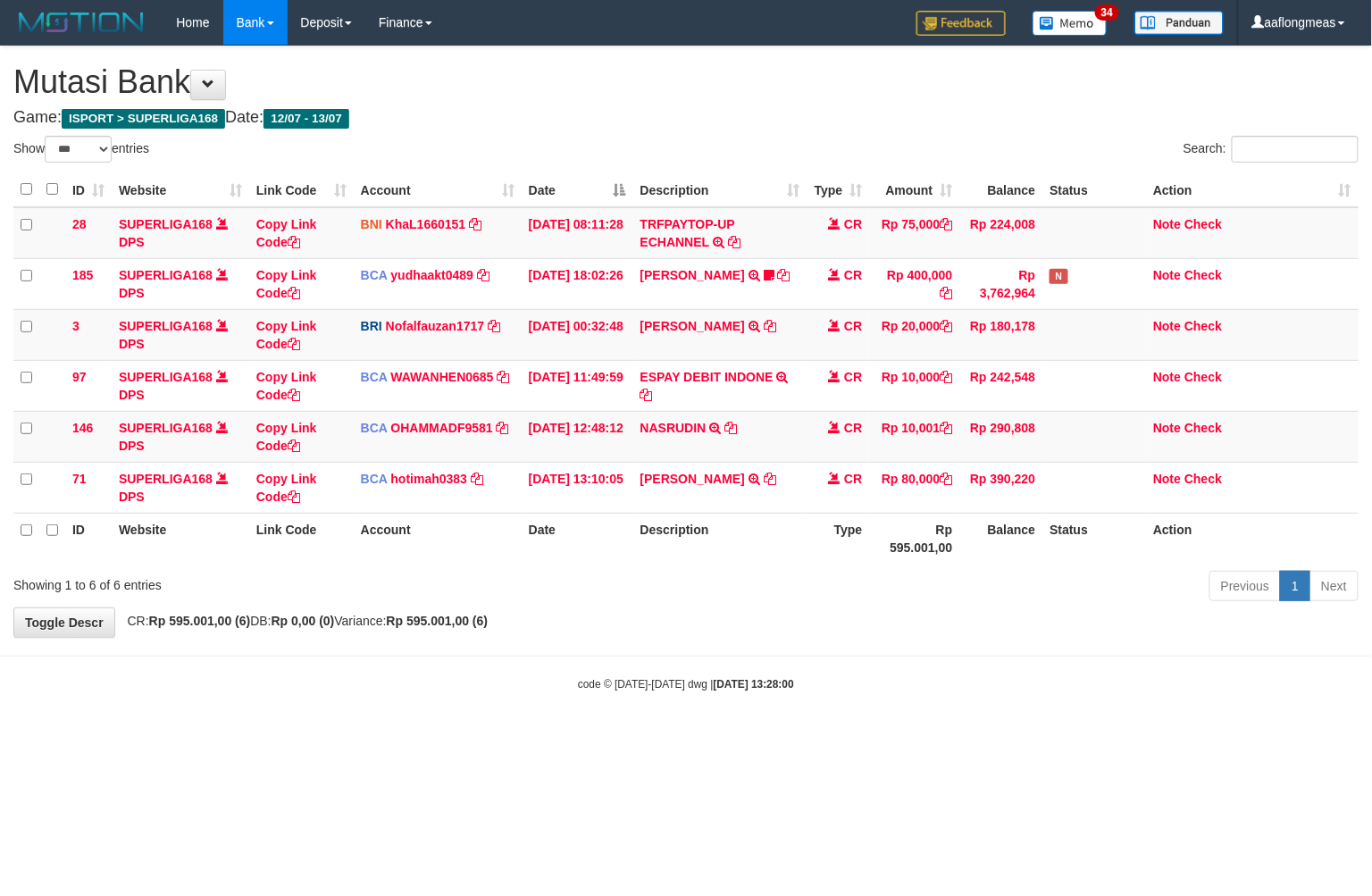 click on "Toggle navigation
Home
Bank
Account List
Load
By Website
Group
[ISPORT]													SUPERLIGA168
By Load Group (DPS)
34" at bounding box center [686, 368] 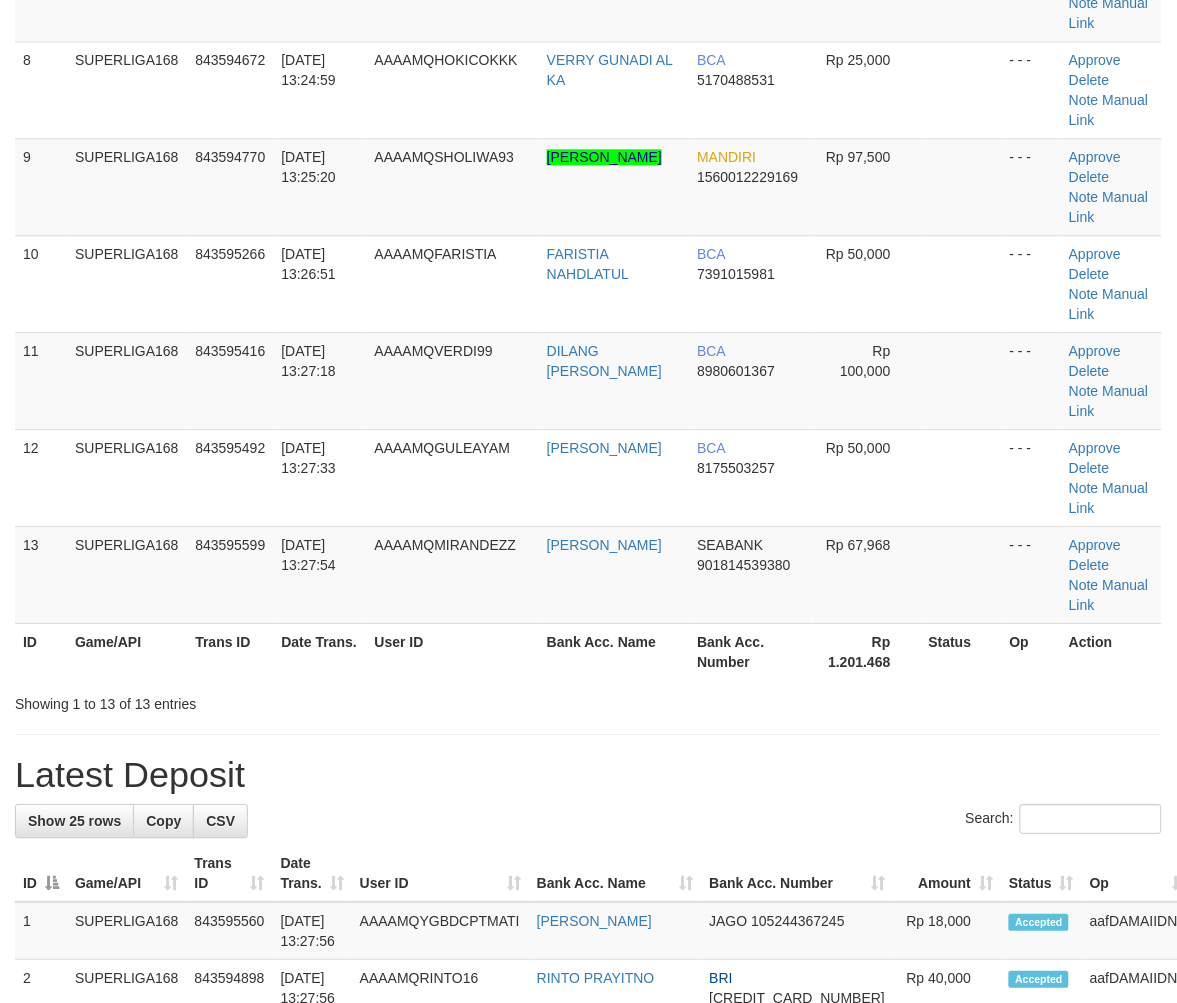 scroll, scrollTop: 814, scrollLeft: 0, axis: vertical 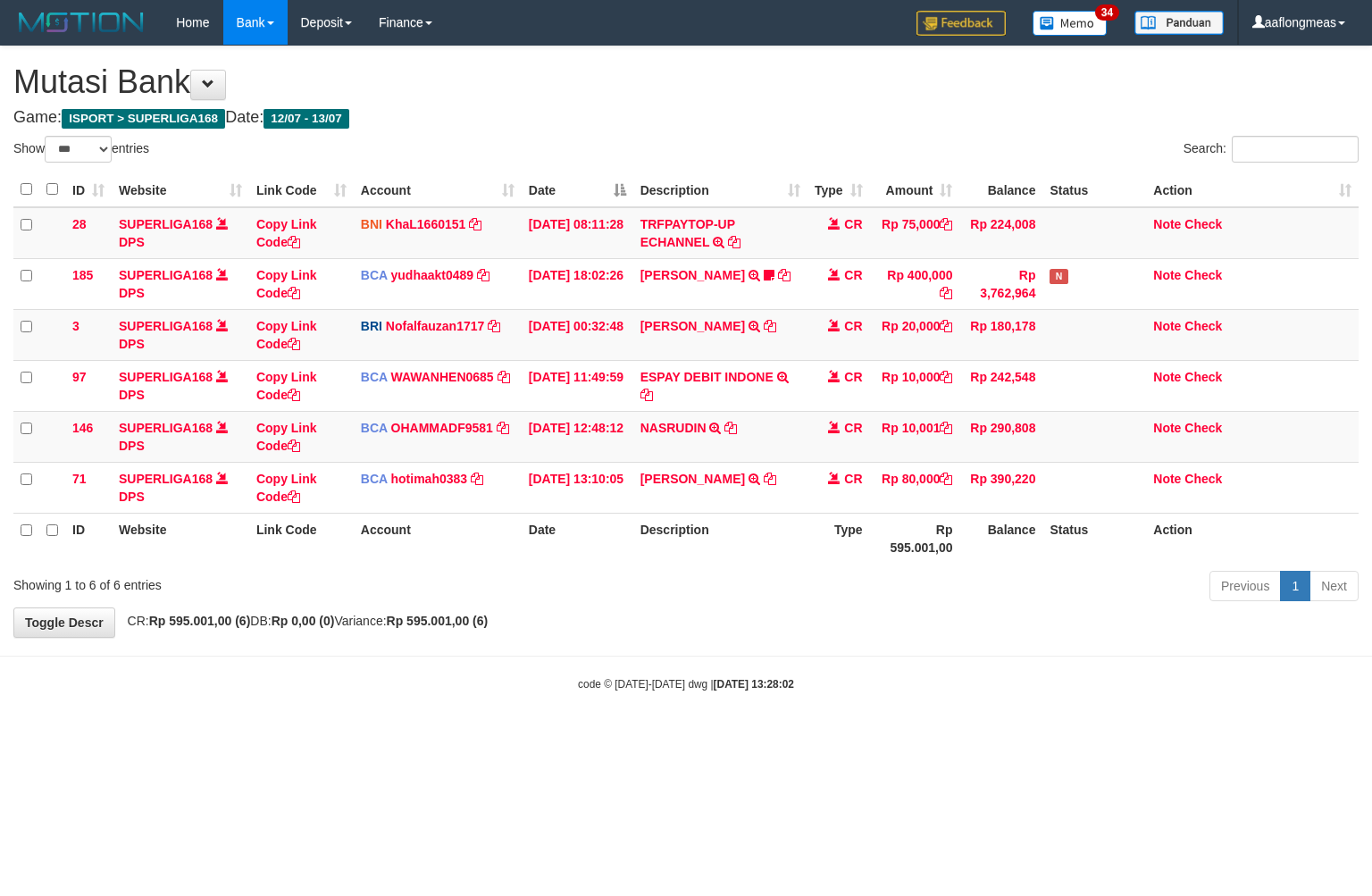 select on "***" 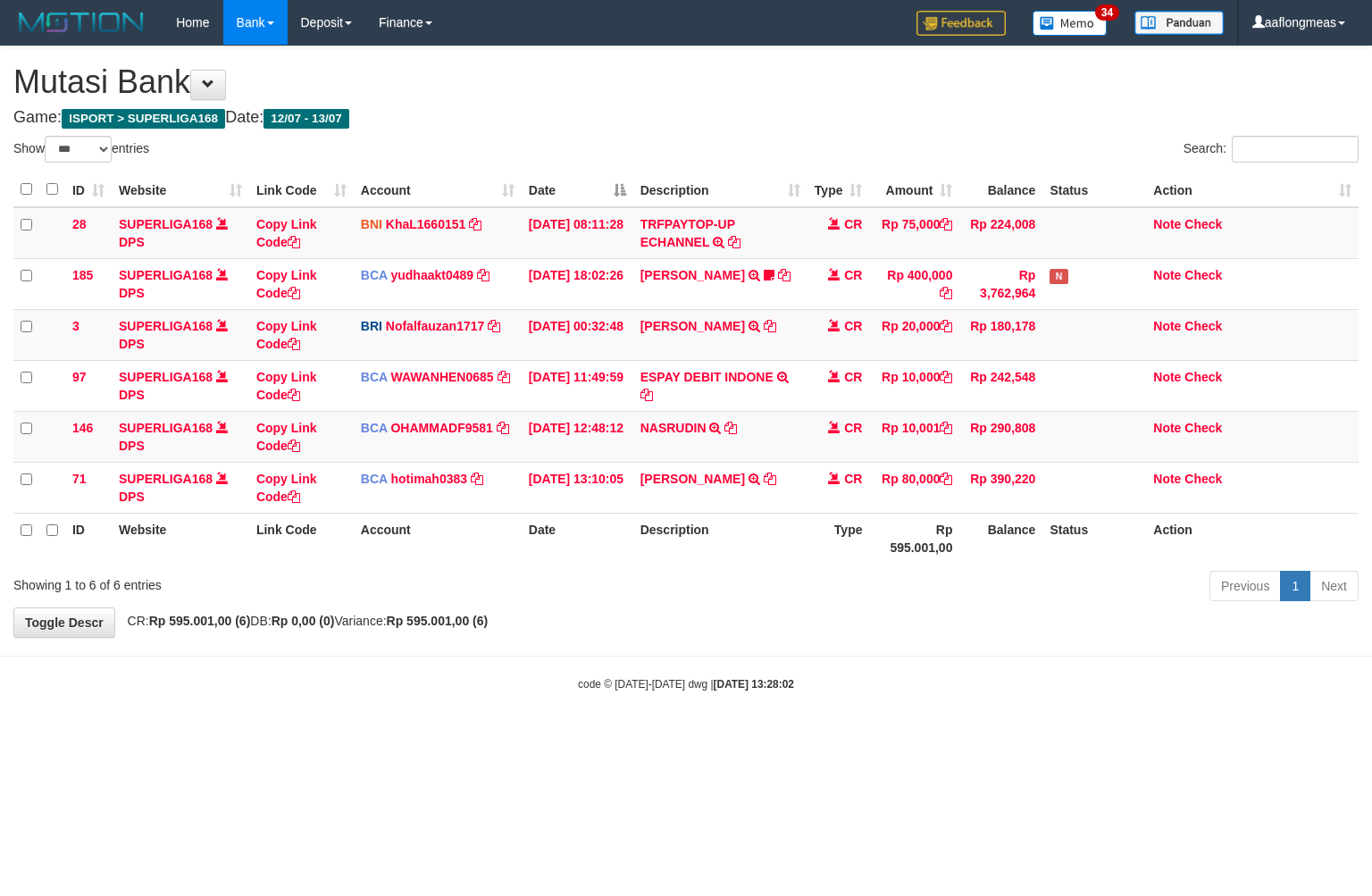 scroll, scrollTop: 0, scrollLeft: 0, axis: both 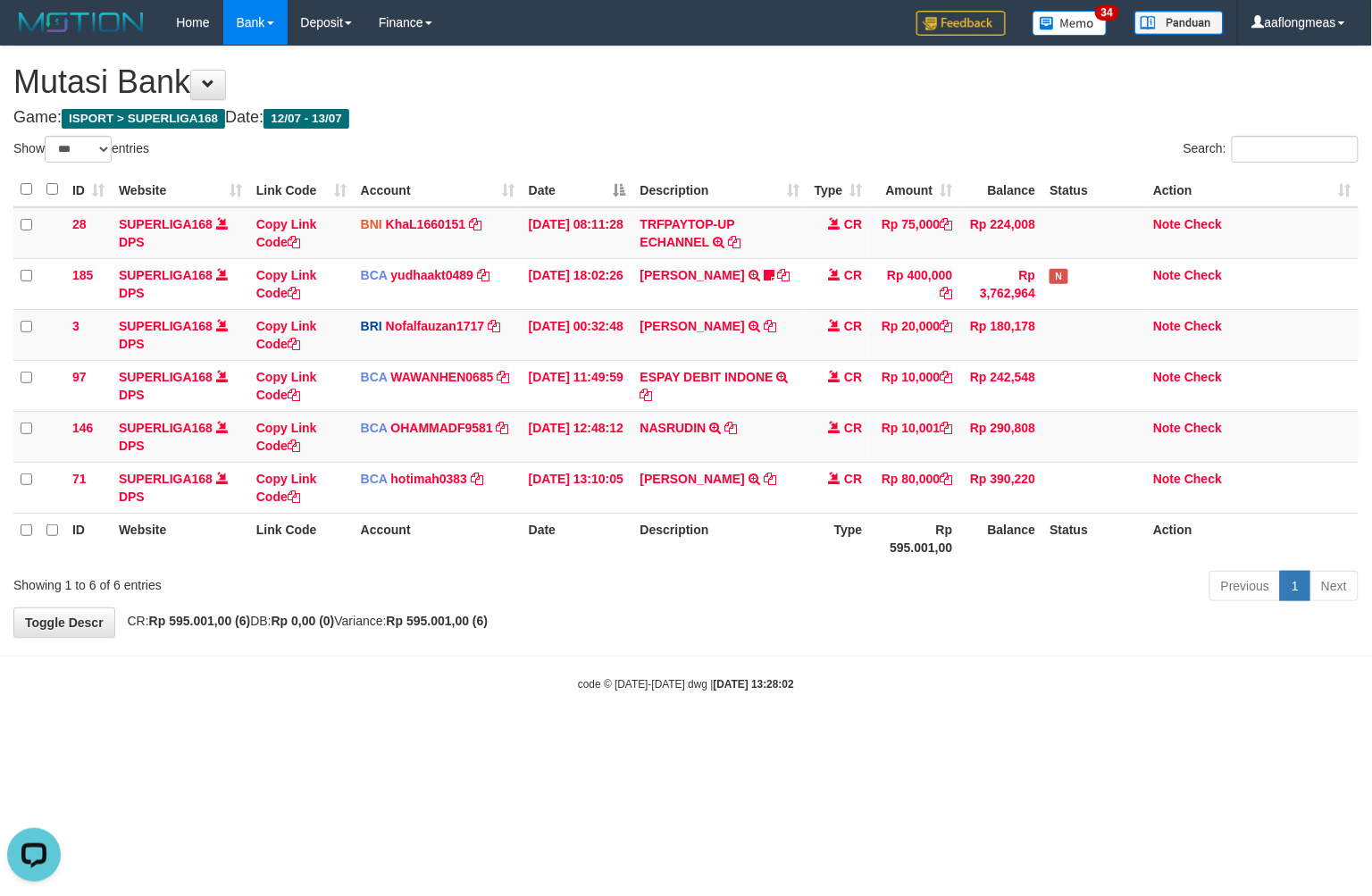 drag, startPoint x: 804, startPoint y: 634, endPoint x: 778, endPoint y: 641, distance: 26.925824 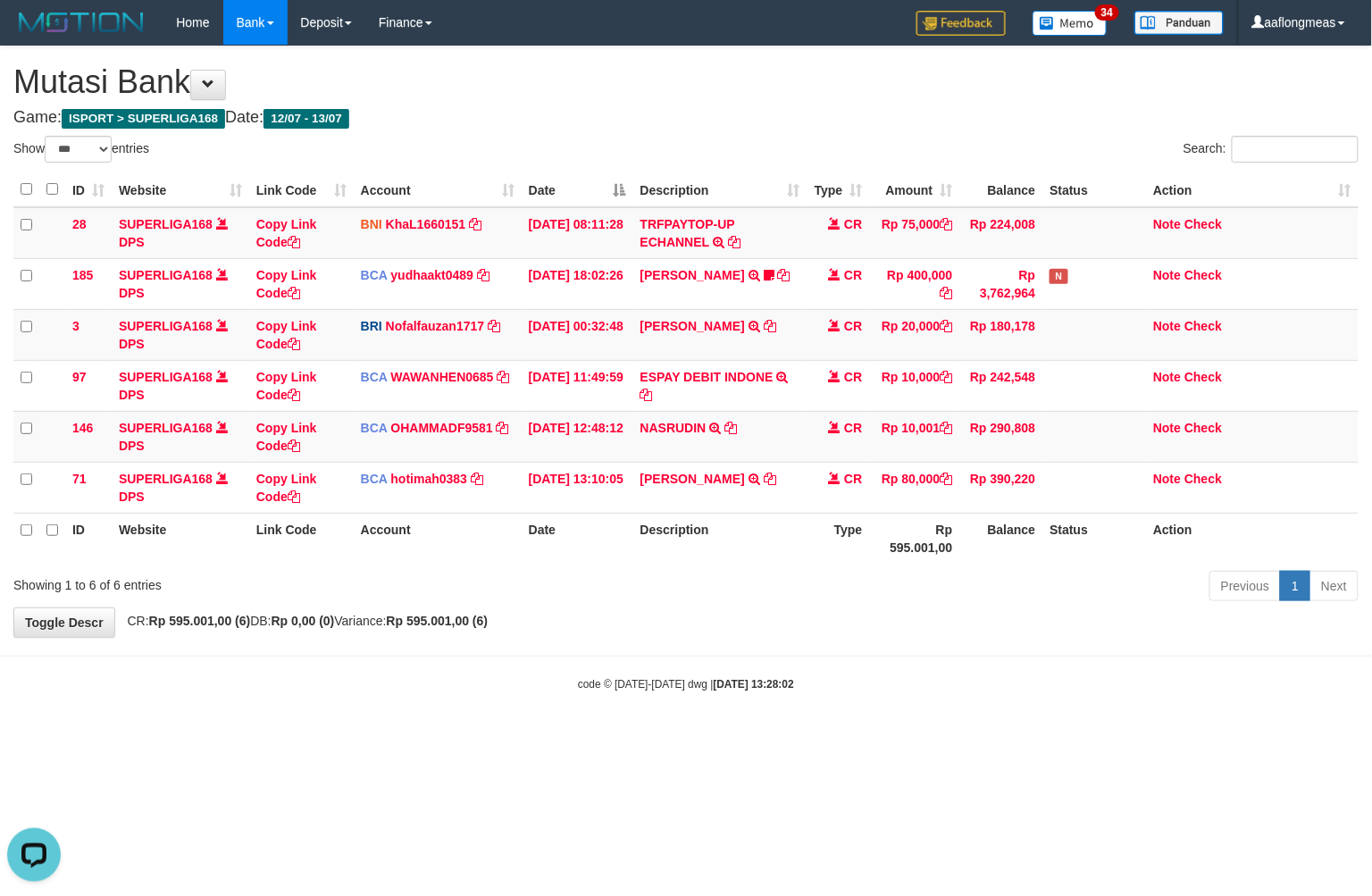 drag, startPoint x: 775, startPoint y: 702, endPoint x: 818, endPoint y: 720, distance: 47 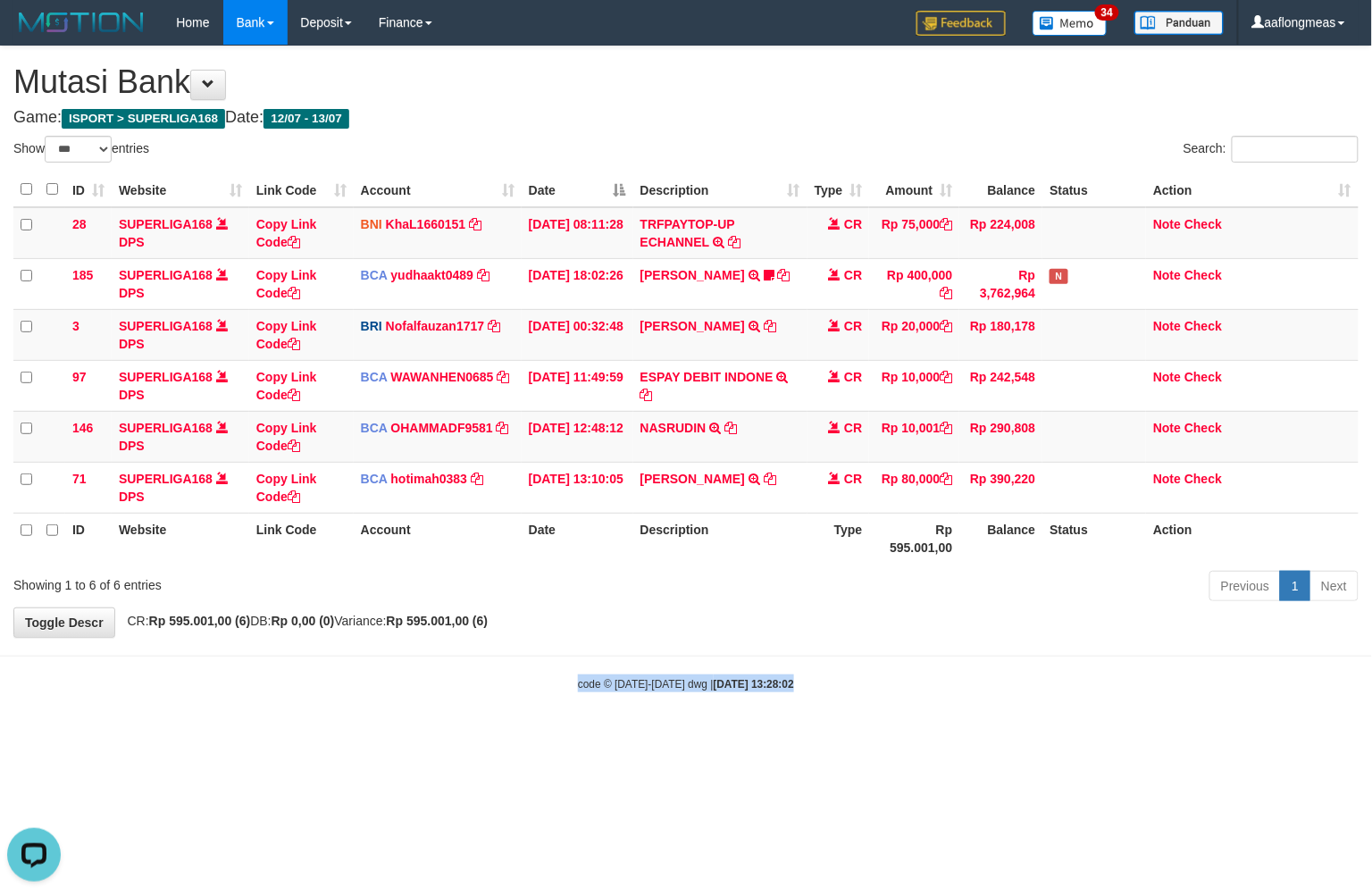 drag, startPoint x: 774, startPoint y: 709, endPoint x: 665, endPoint y: 717, distance: 109.29318 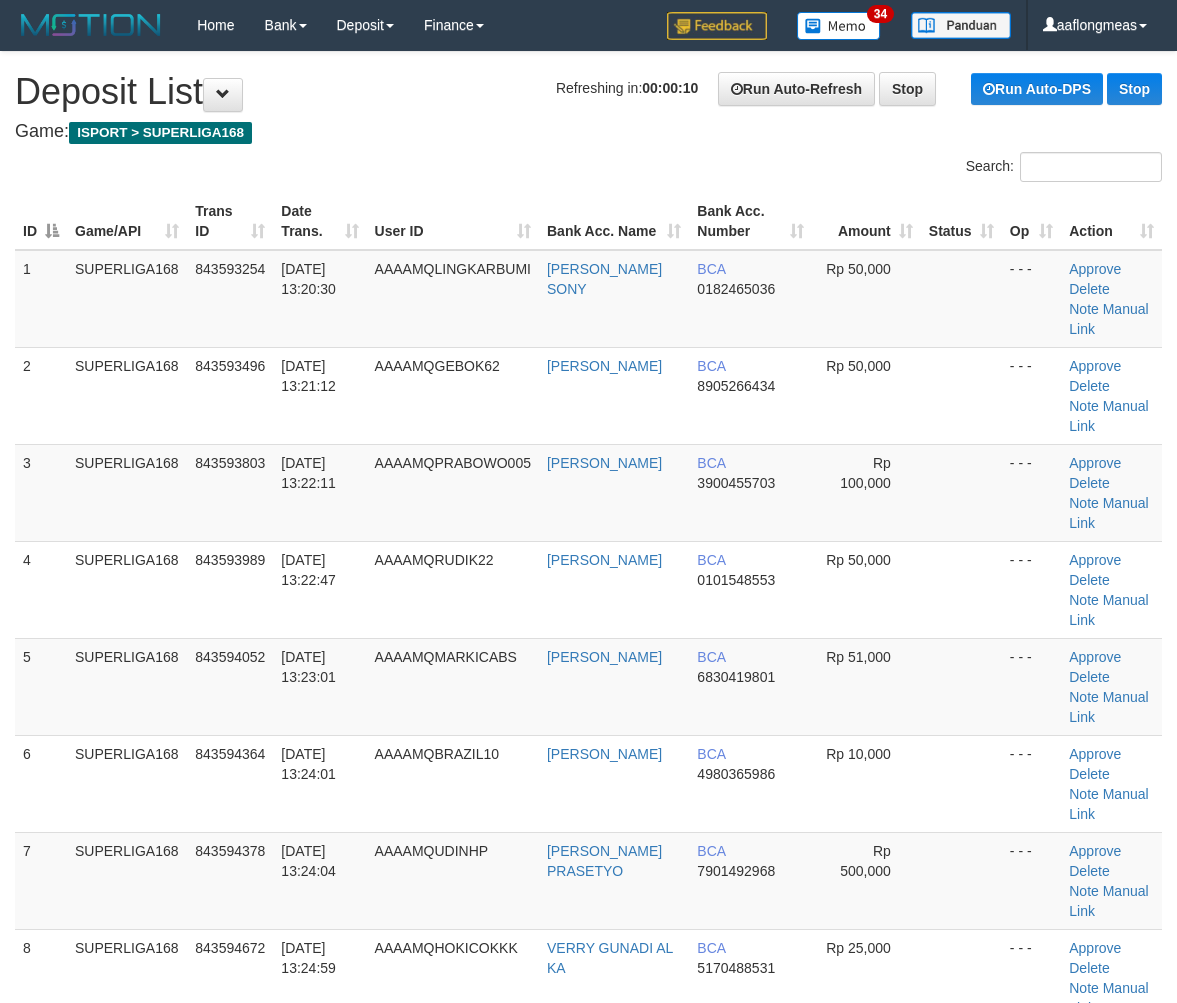 scroll, scrollTop: 0, scrollLeft: 0, axis: both 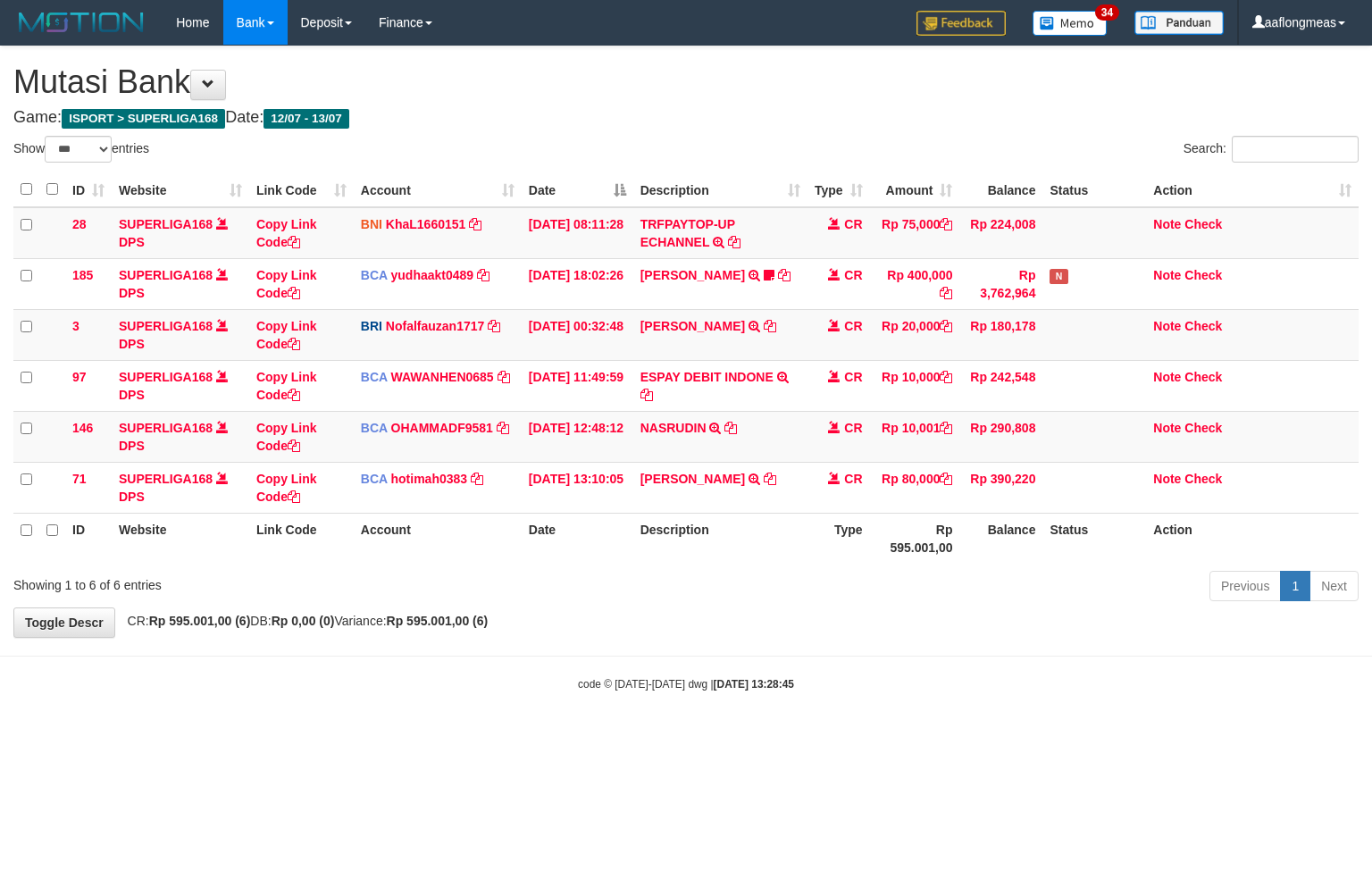 select on "***" 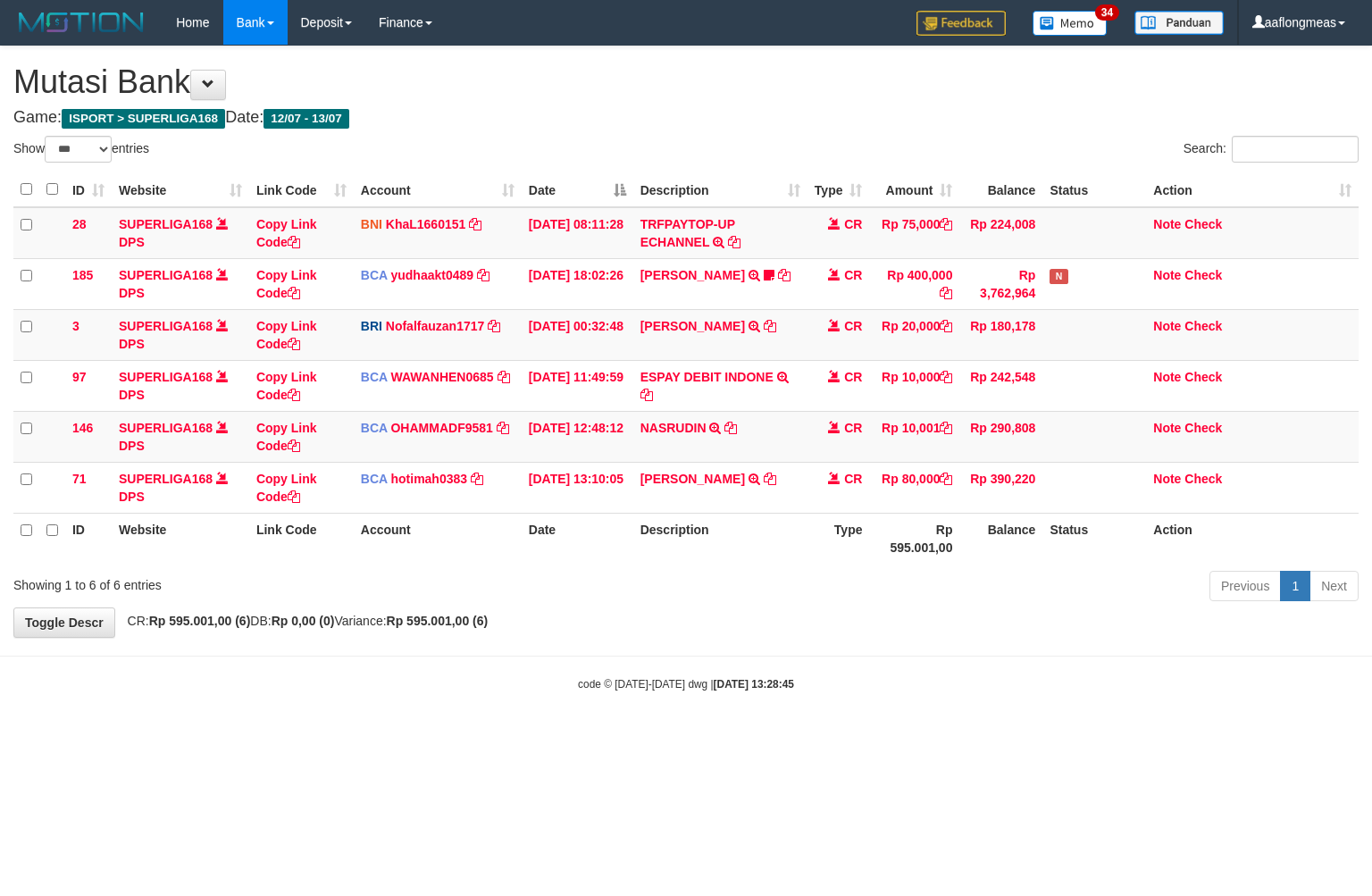 scroll, scrollTop: 0, scrollLeft: 0, axis: both 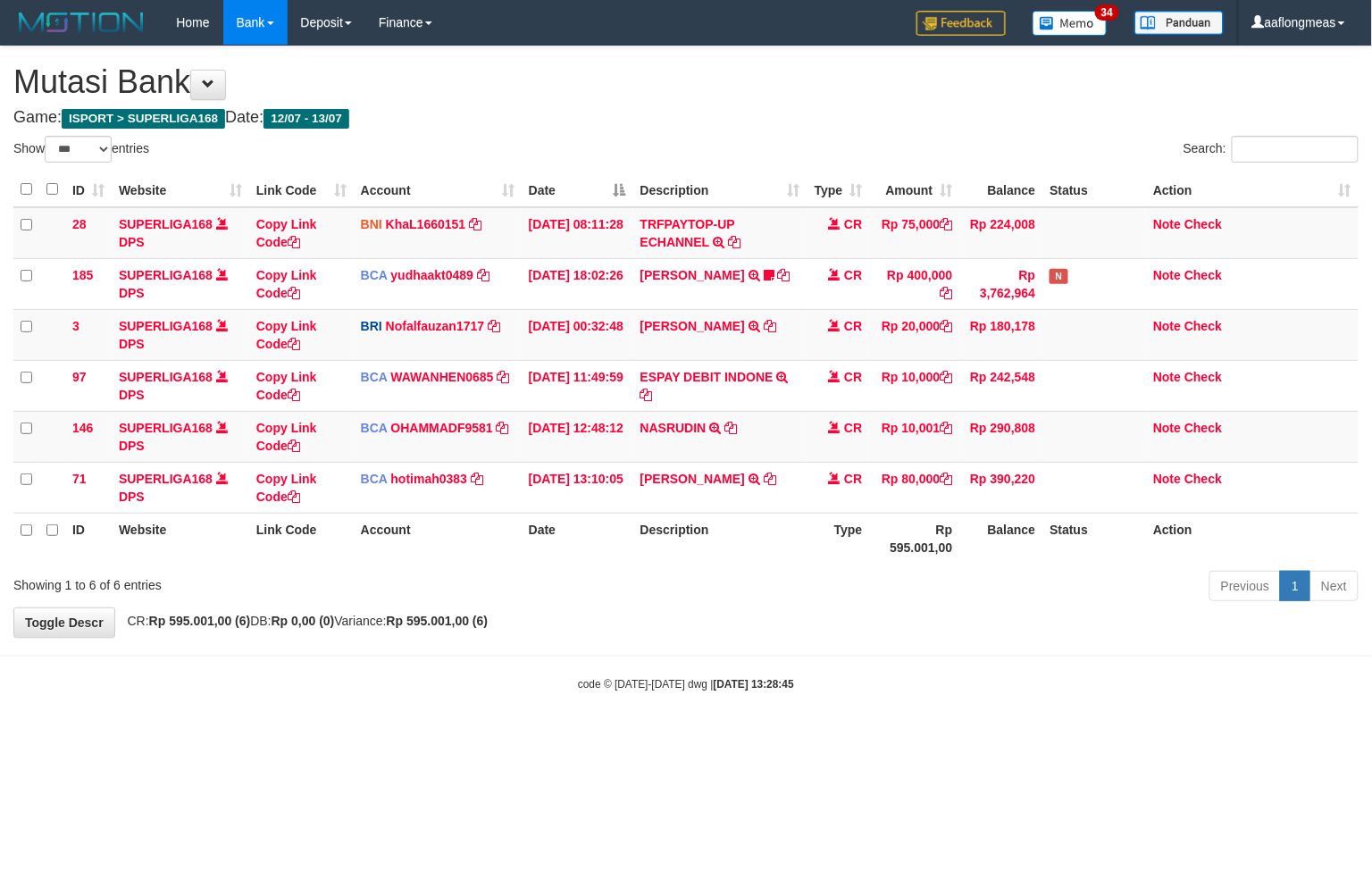click on "Toggle navigation
Home
Bank
Account List
Load
By Website
Group
[ISPORT]													SUPERLIGA168
By Load Group (DPS)" at bounding box center [686, 368] 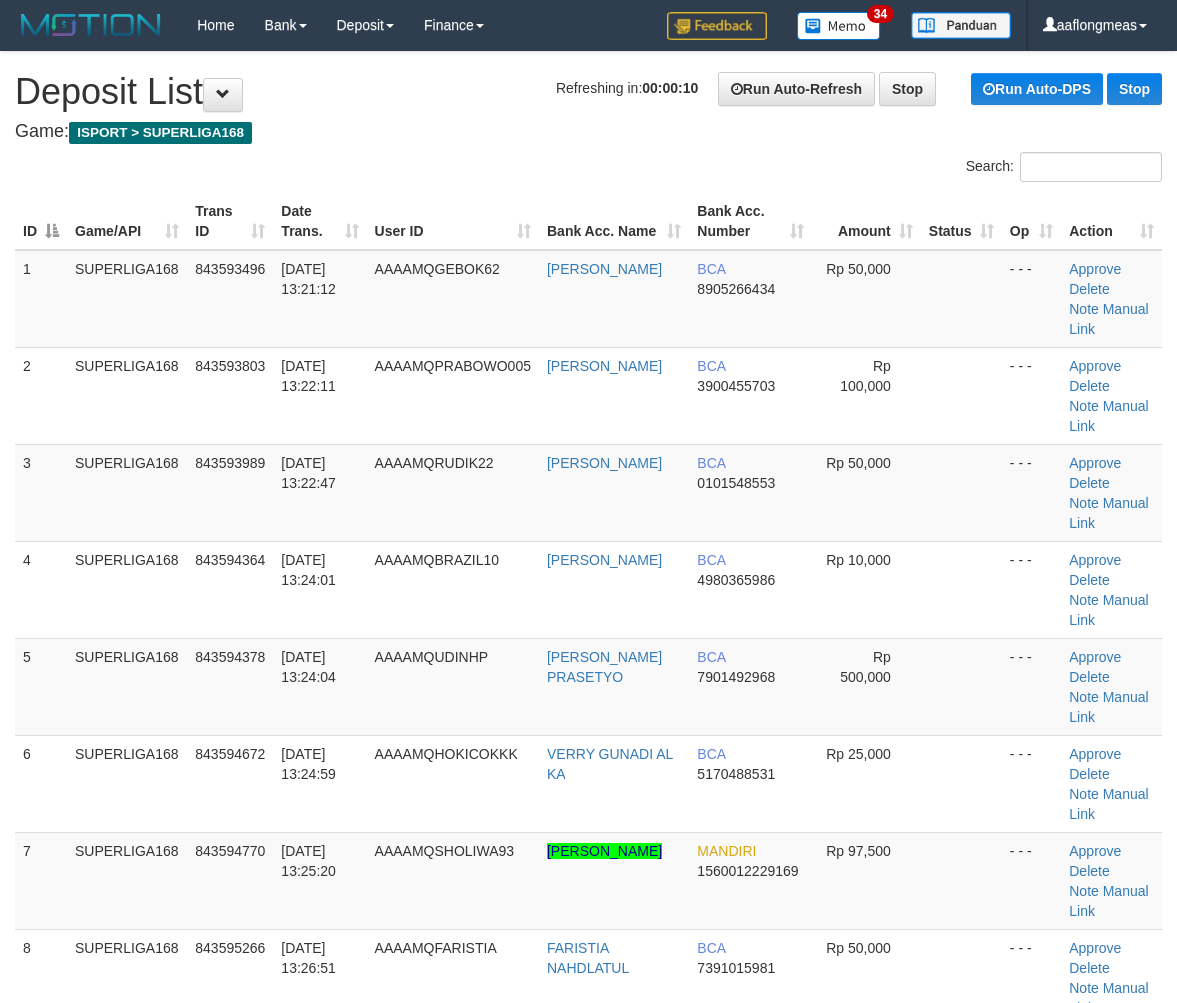 scroll, scrollTop: 0, scrollLeft: 0, axis: both 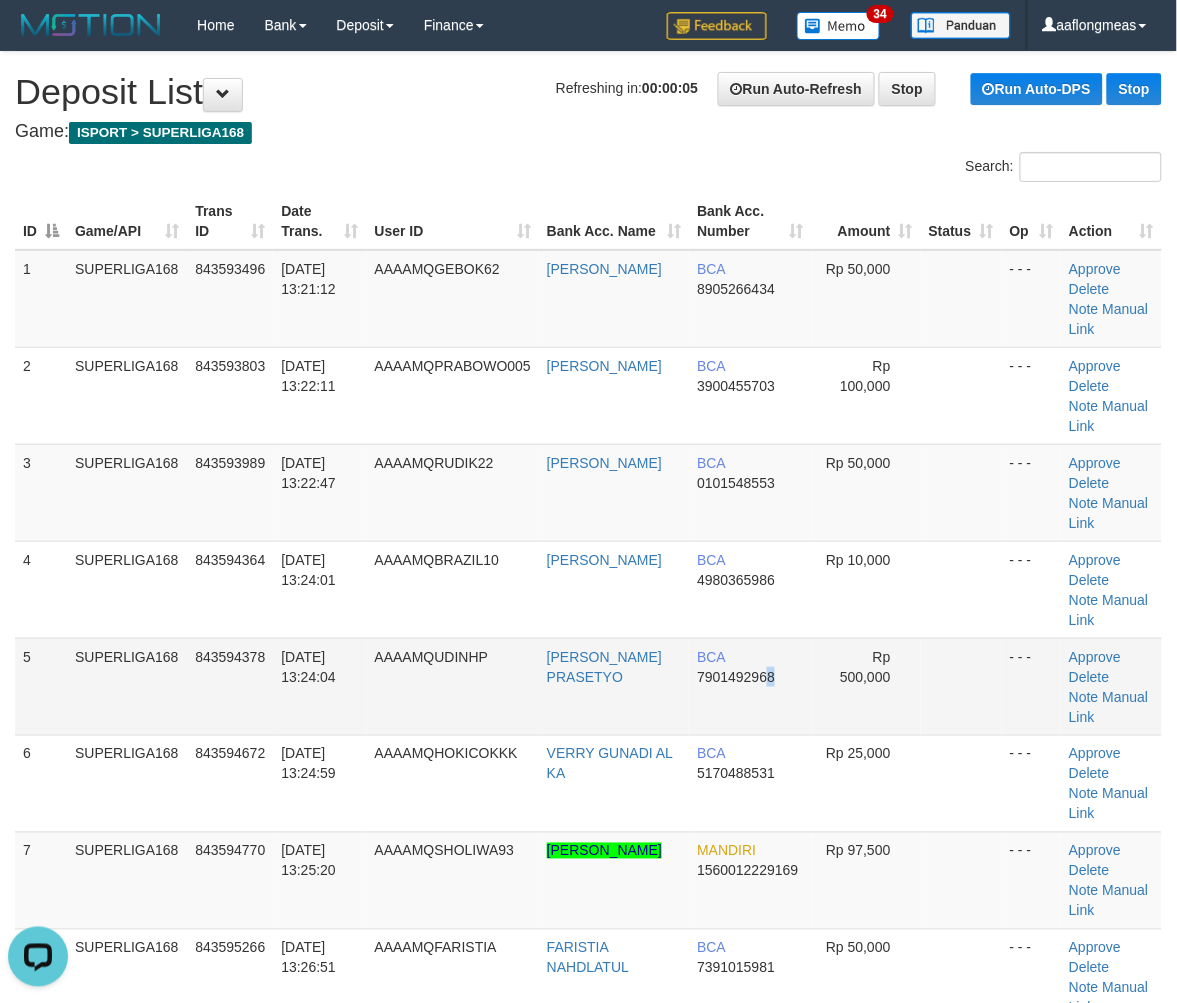 drag, startPoint x: 764, startPoint y: 623, endPoint x: 840, endPoint y: 631, distance: 76.41989 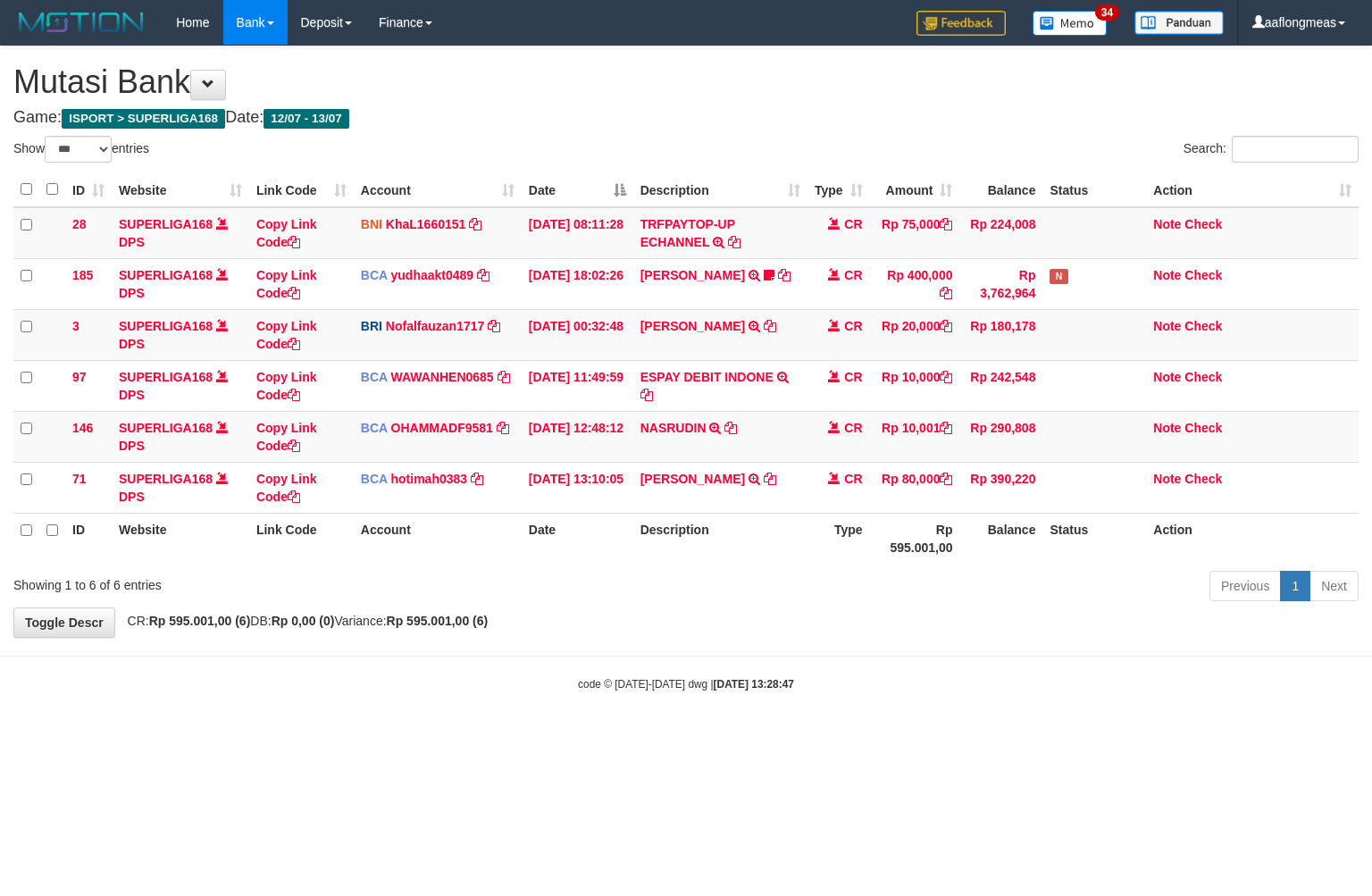 select on "***" 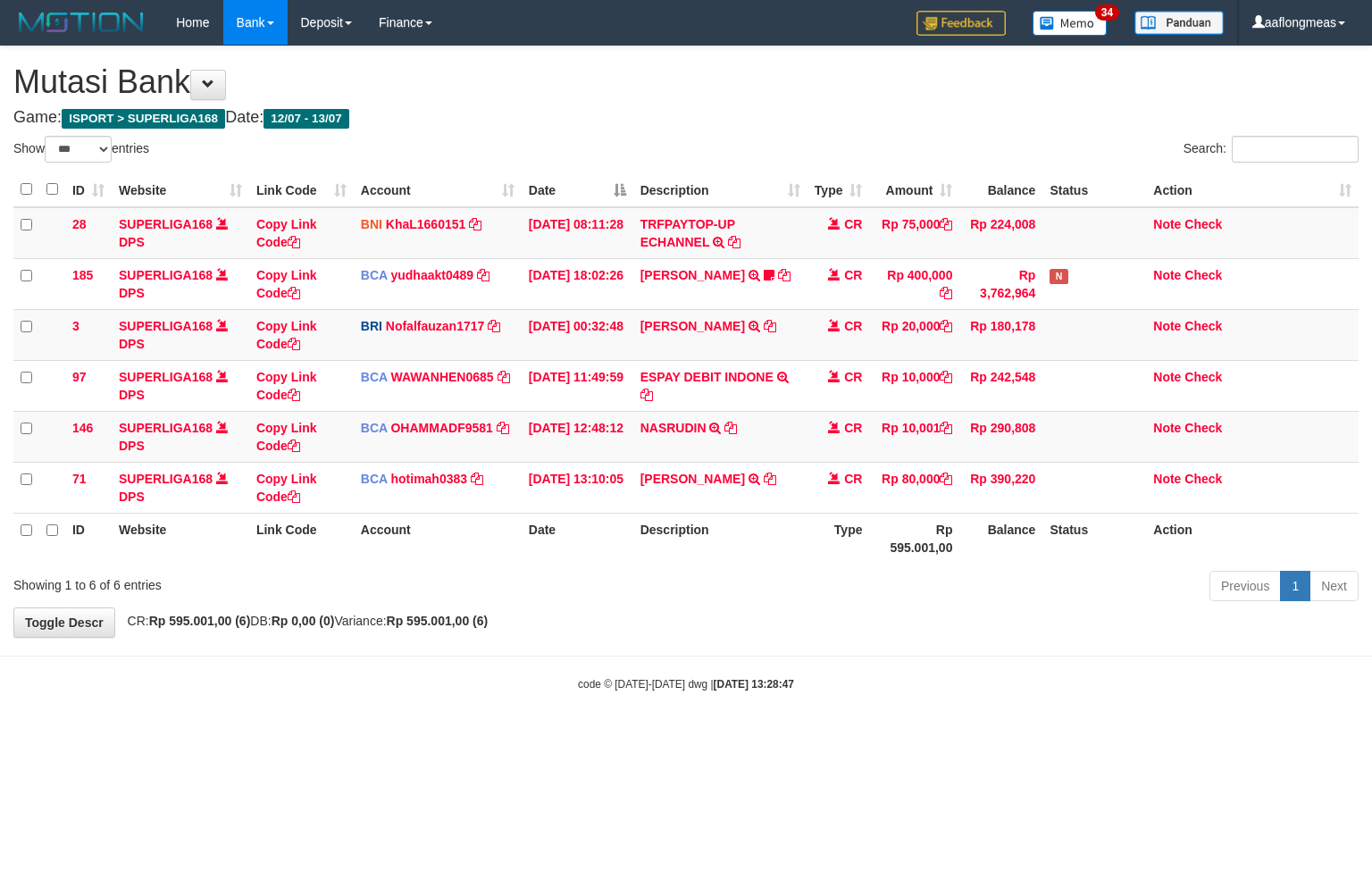 scroll, scrollTop: 0, scrollLeft: 0, axis: both 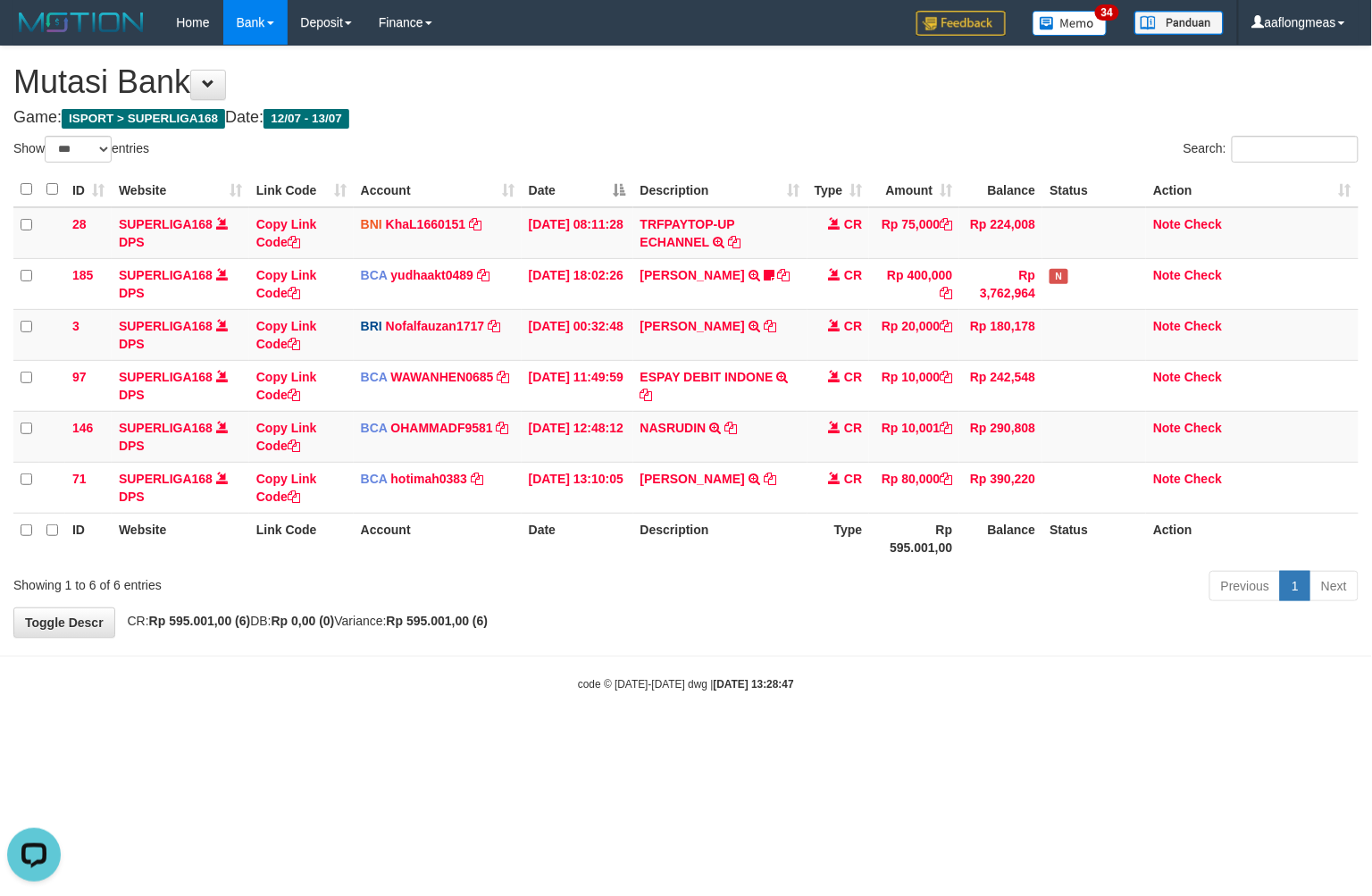 click on "Toggle navigation
Home
Bank
Account List
Load
By Website
Group
[ISPORT]													SUPERLIGA168
By Load Group (DPS)
34" at bounding box center [686, 368] 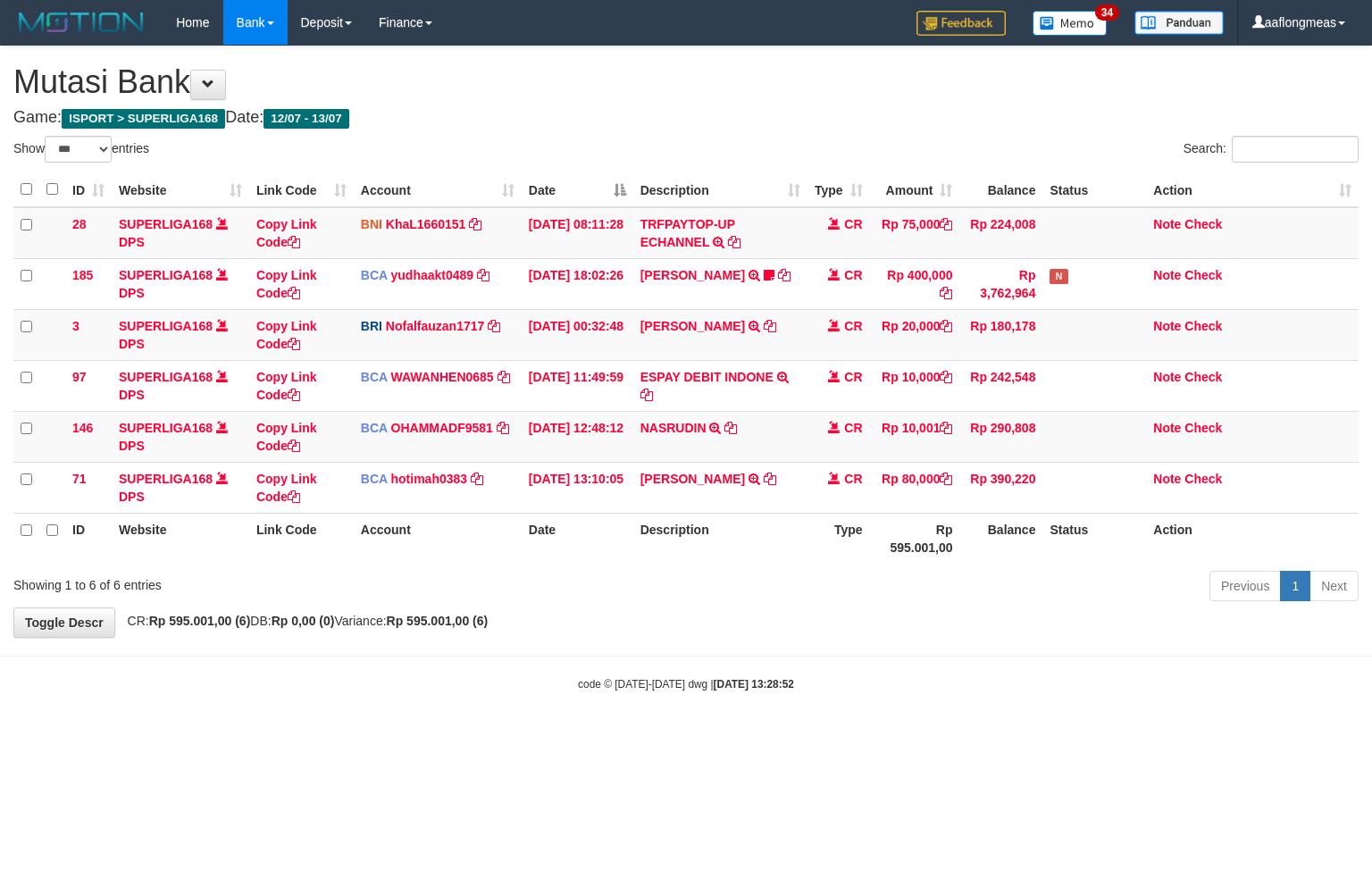 select on "***" 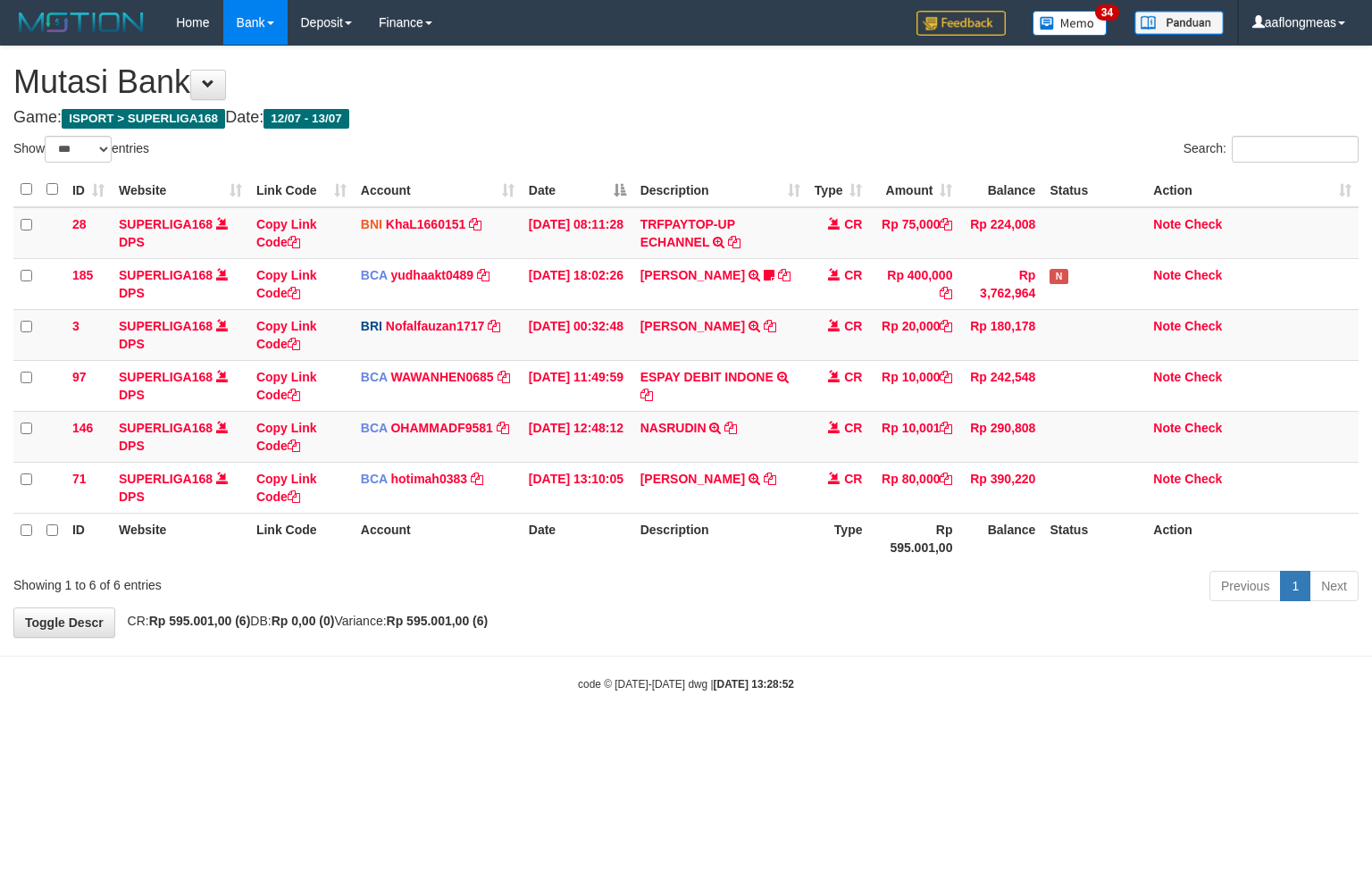 scroll, scrollTop: 0, scrollLeft: 0, axis: both 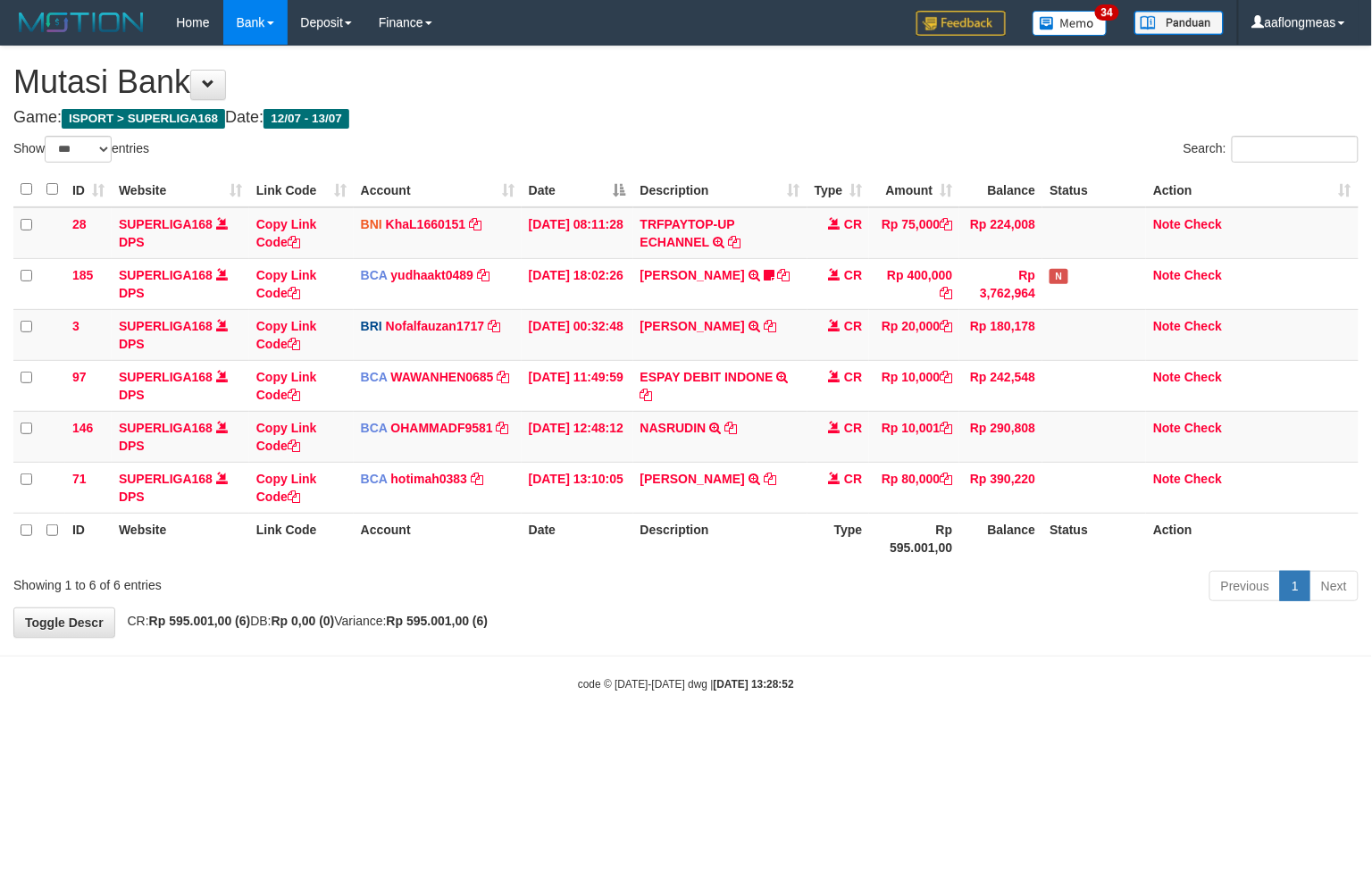 click on "Toggle navigation
Home
Bank
Account List
Load
By Website
Group
[ISPORT]													SUPERLIGA168
By Load Group (DPS)
34" at bounding box center (686, 368) 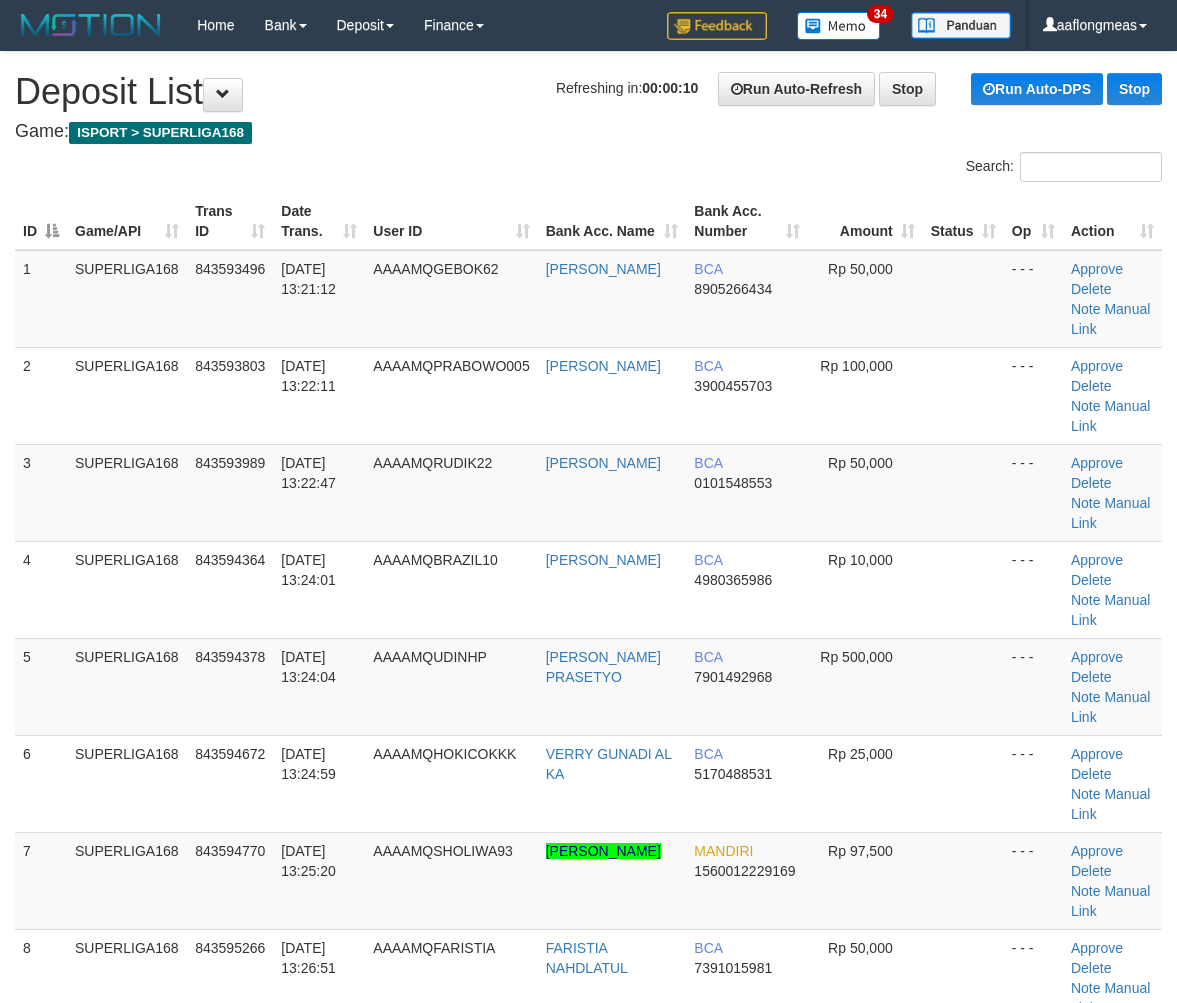 scroll, scrollTop: 0, scrollLeft: 0, axis: both 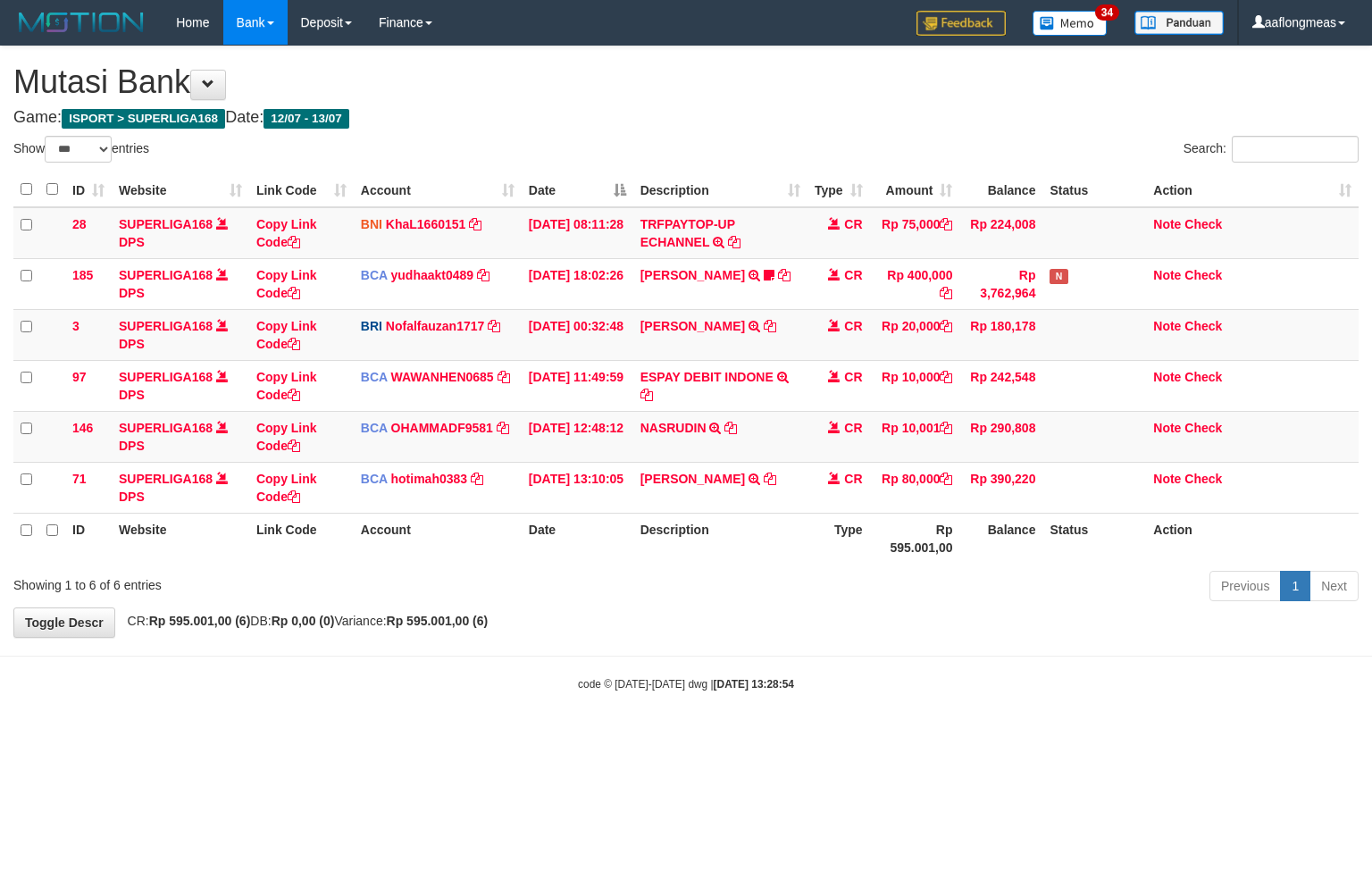 select on "***" 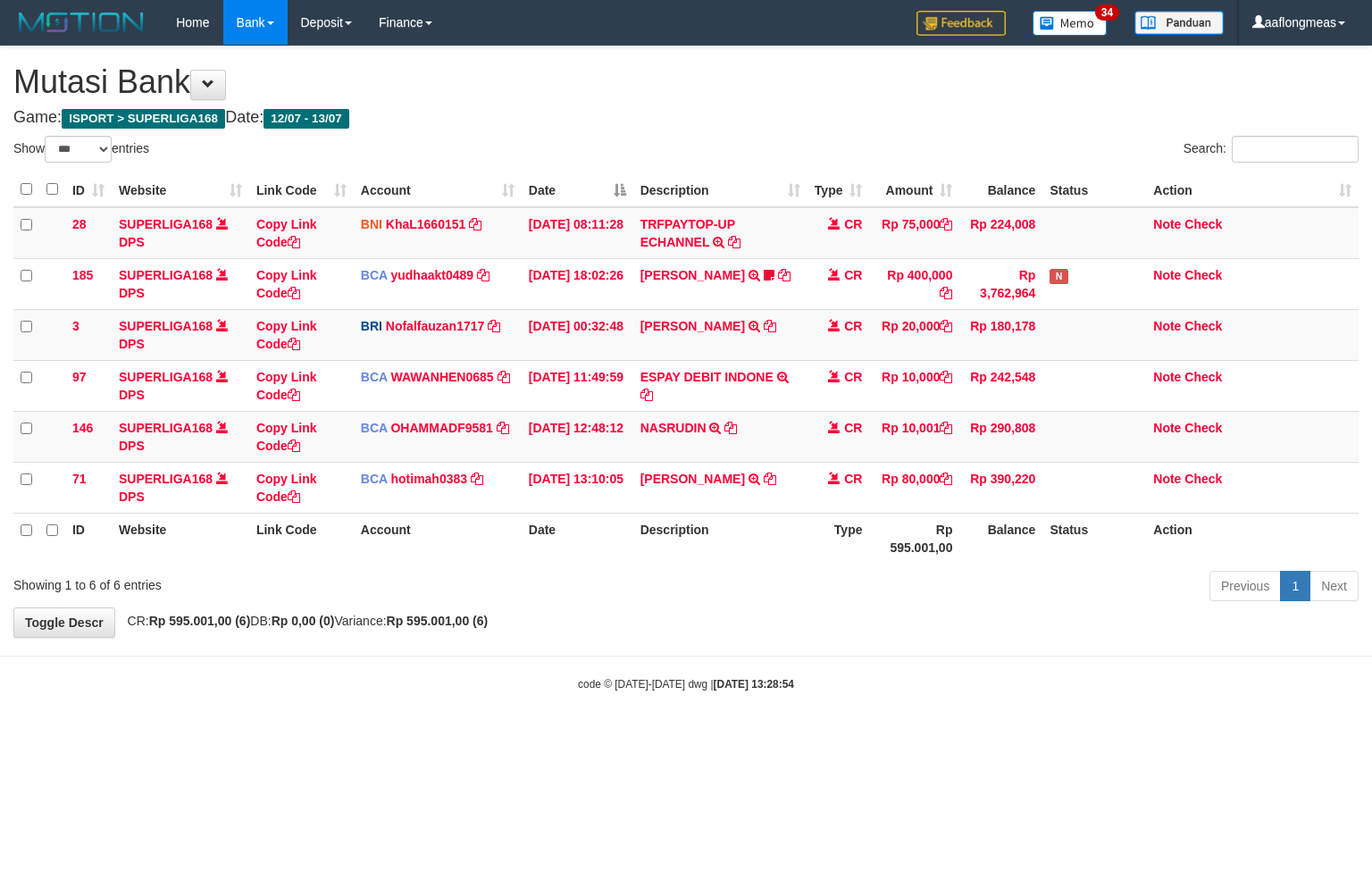 scroll, scrollTop: 0, scrollLeft: 0, axis: both 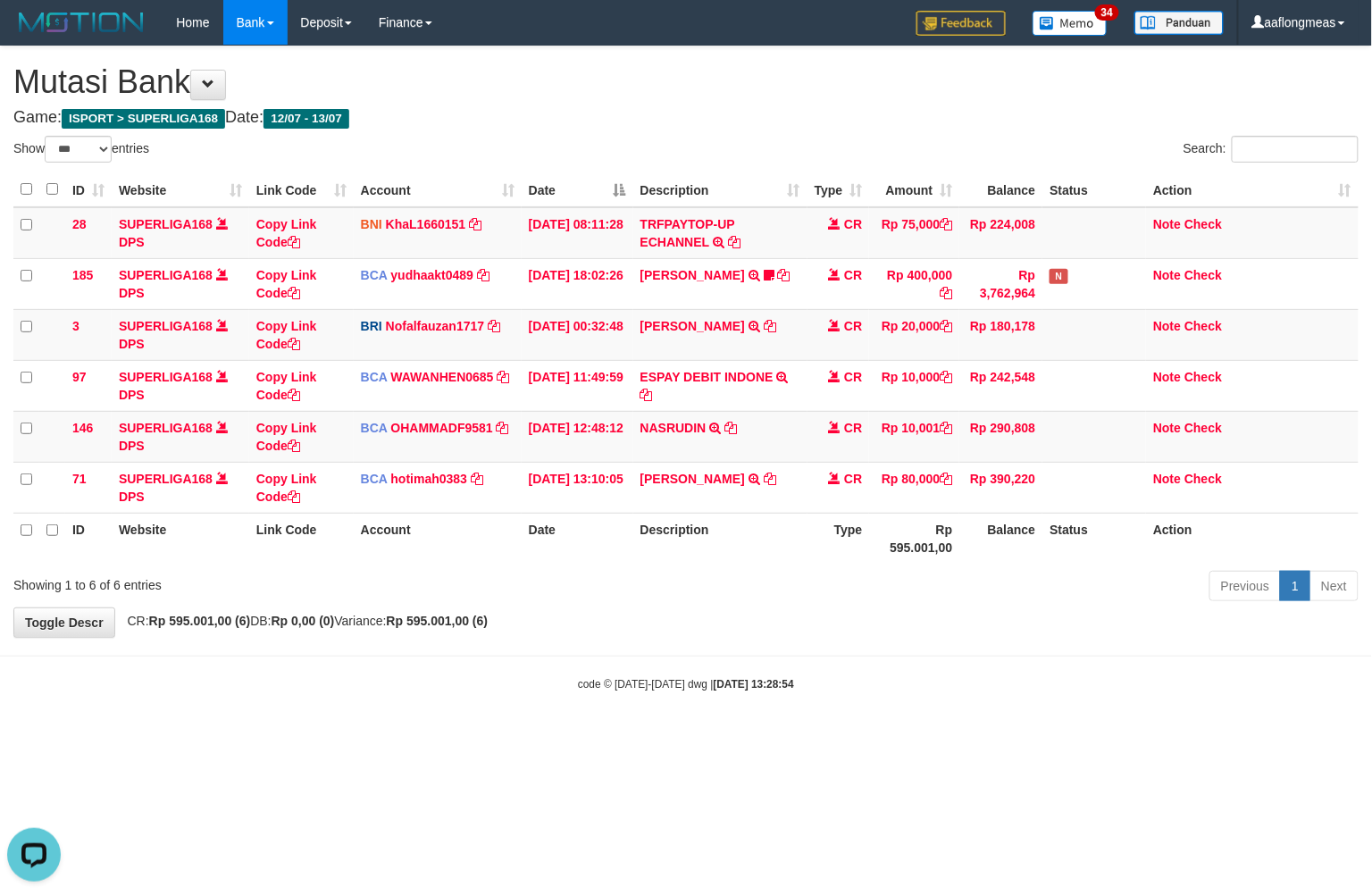 click on "**********" at bounding box center [686, 341] 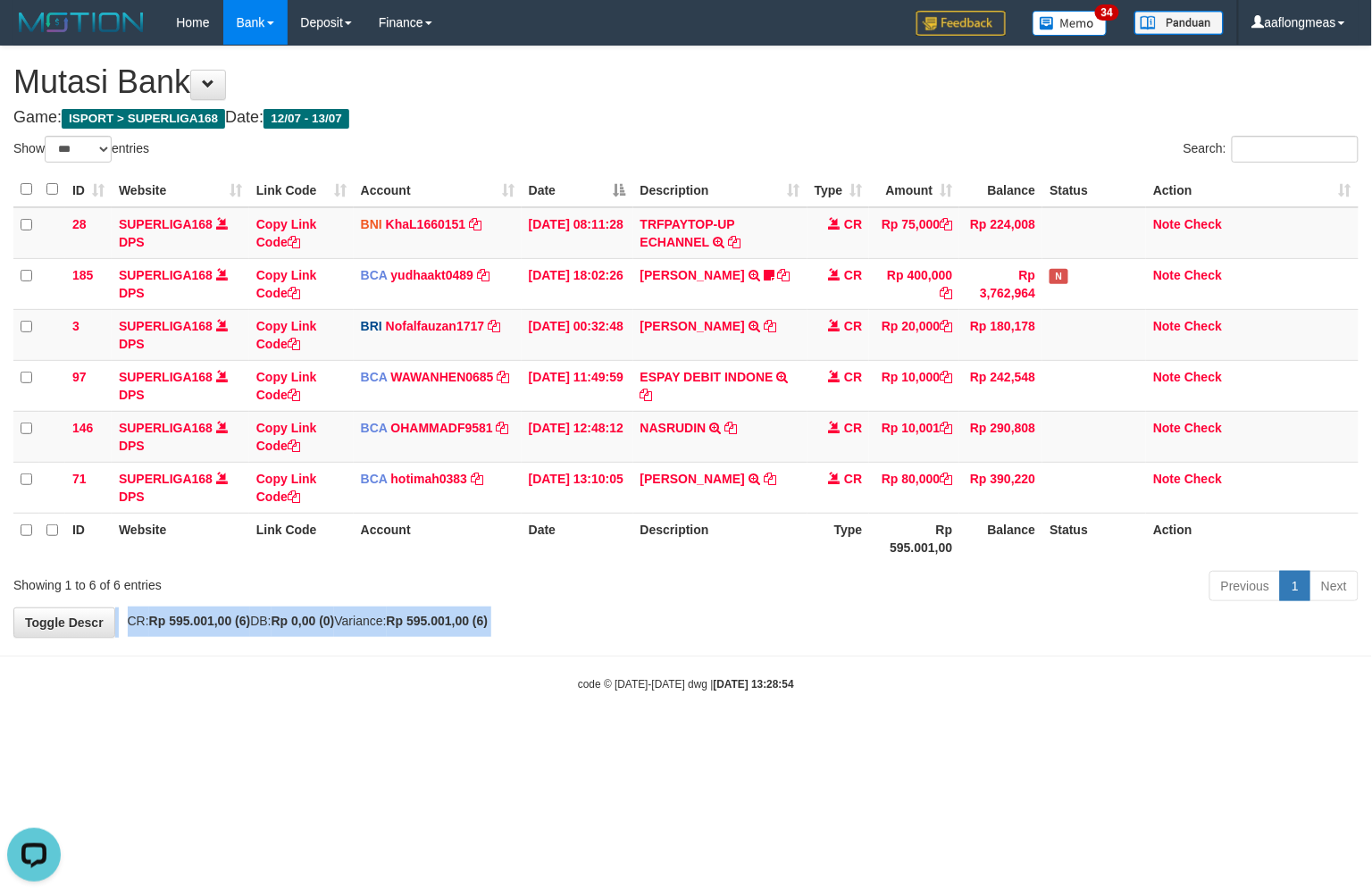 click on "**********" at bounding box center (686, 341) 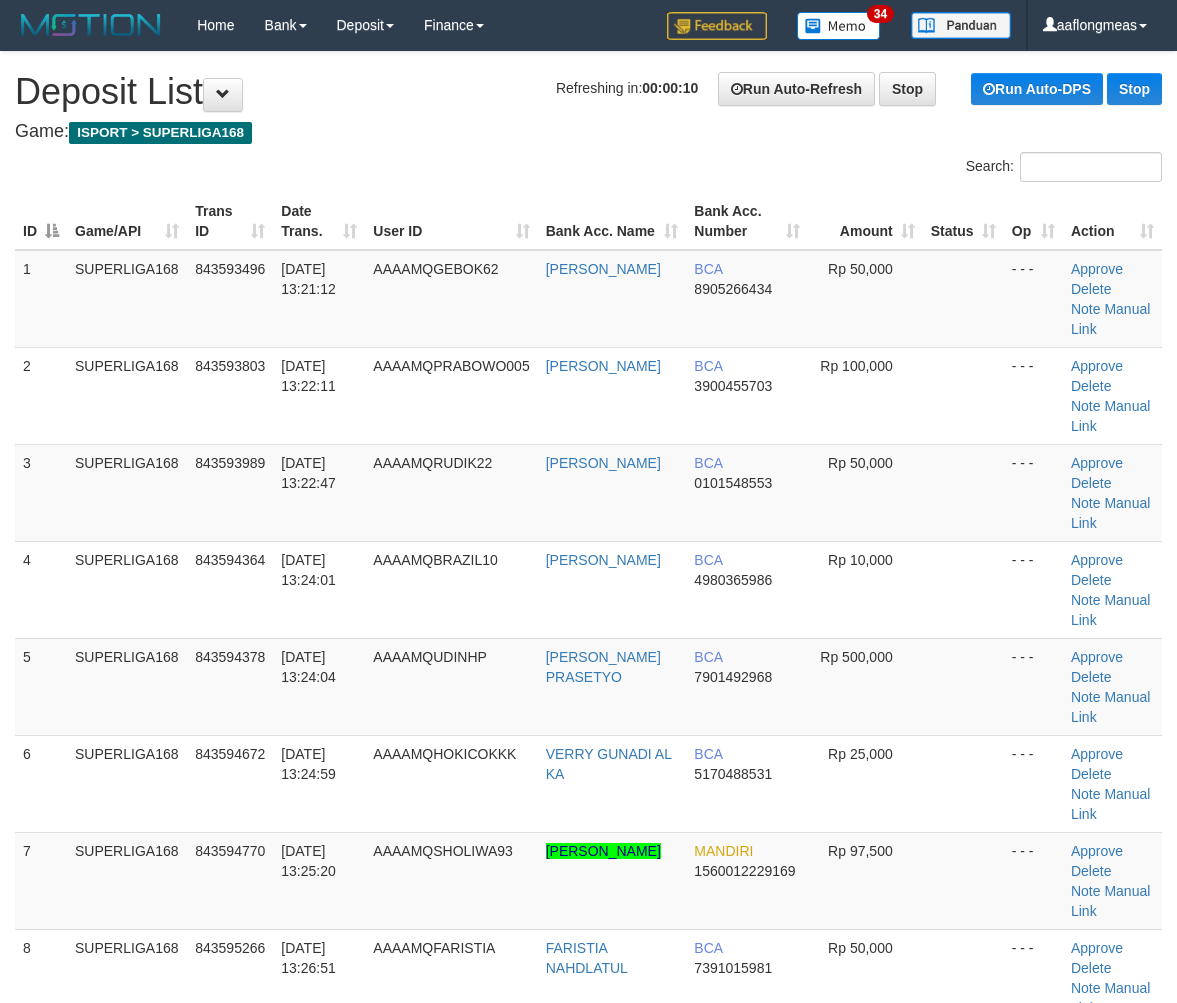 scroll, scrollTop: 0, scrollLeft: 0, axis: both 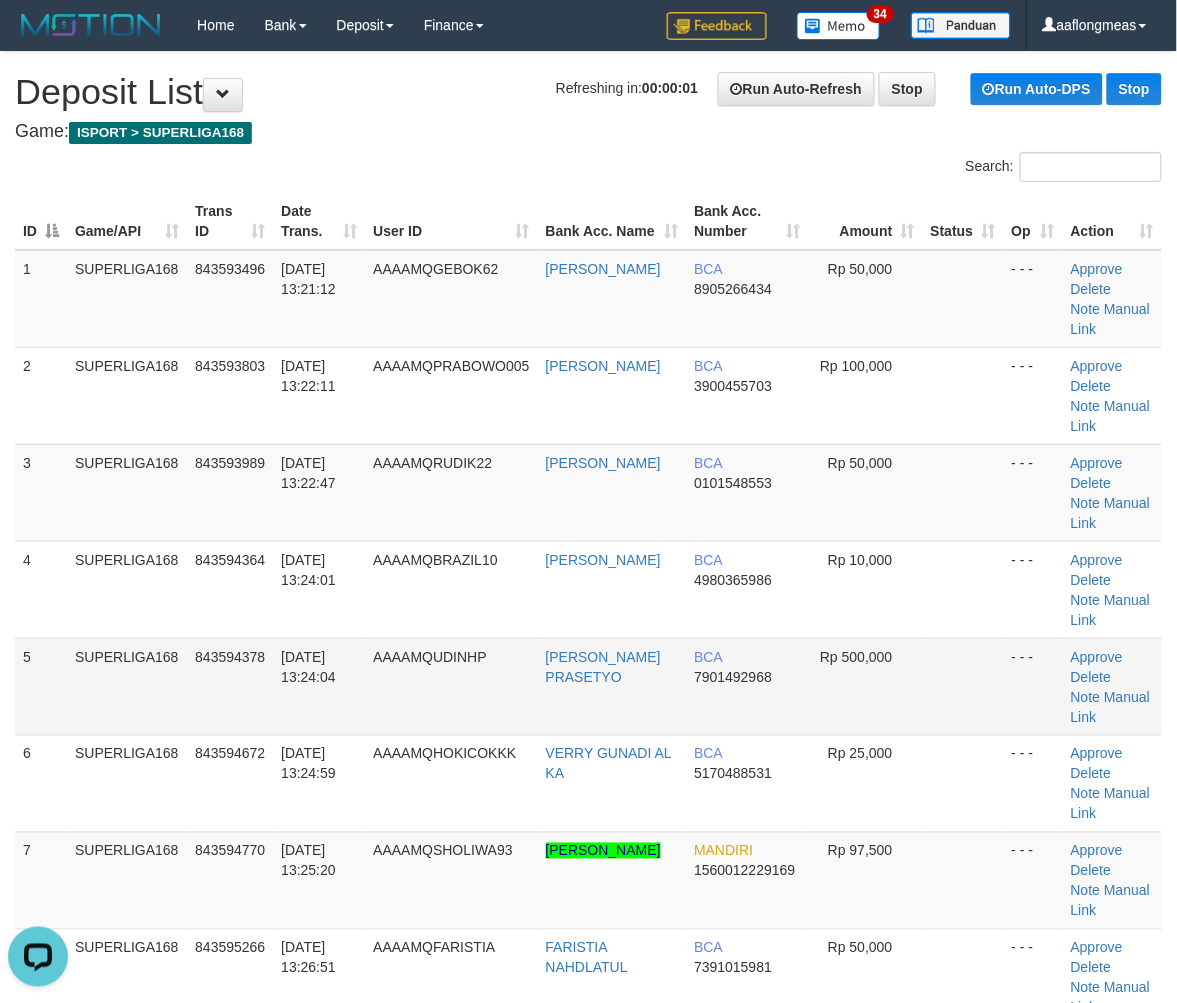 drag, startPoint x: 1001, startPoint y: 656, endPoint x: 1038, endPoint y: 656, distance: 37 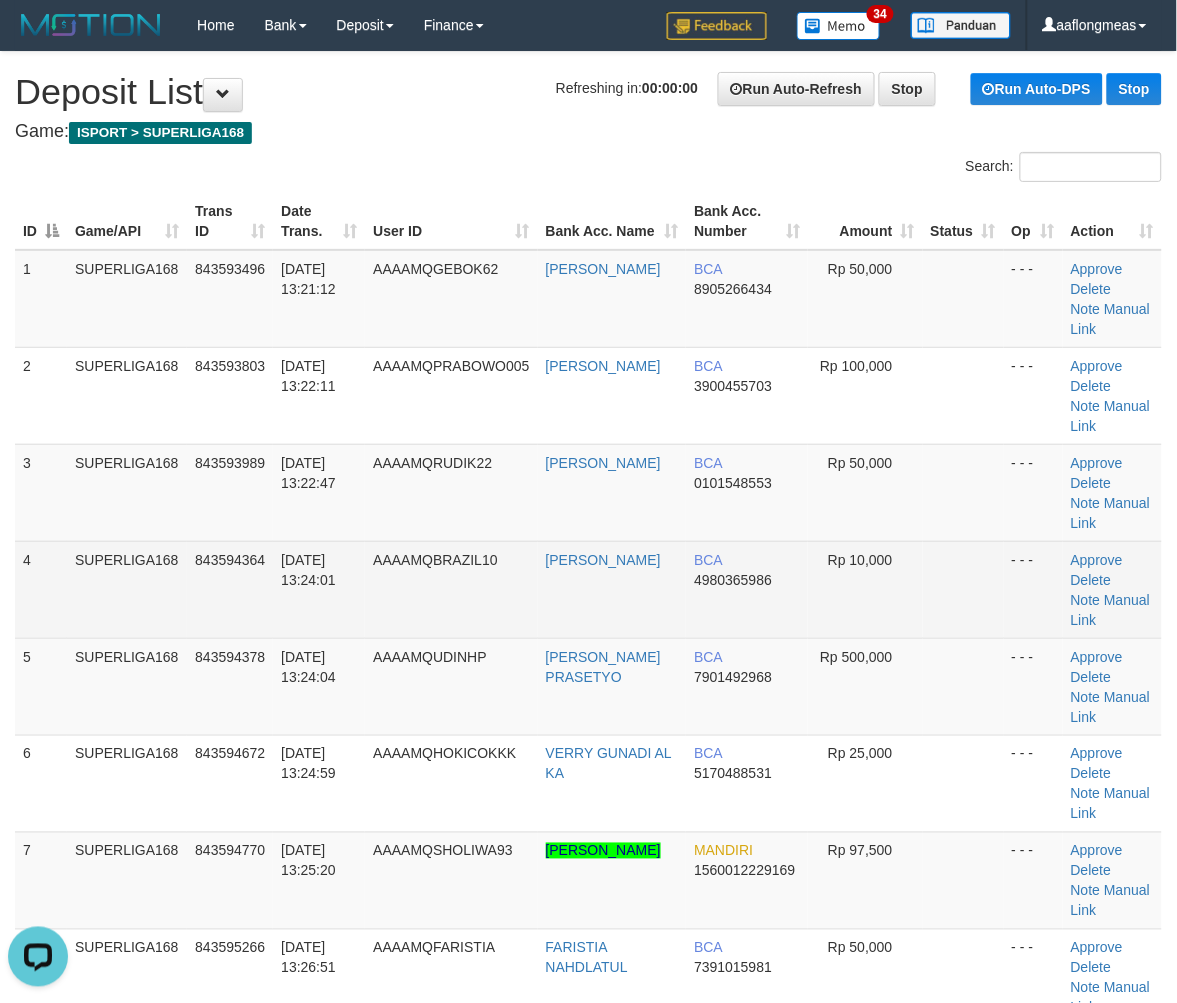 click on "Rp 10,000" at bounding box center [865, 589] 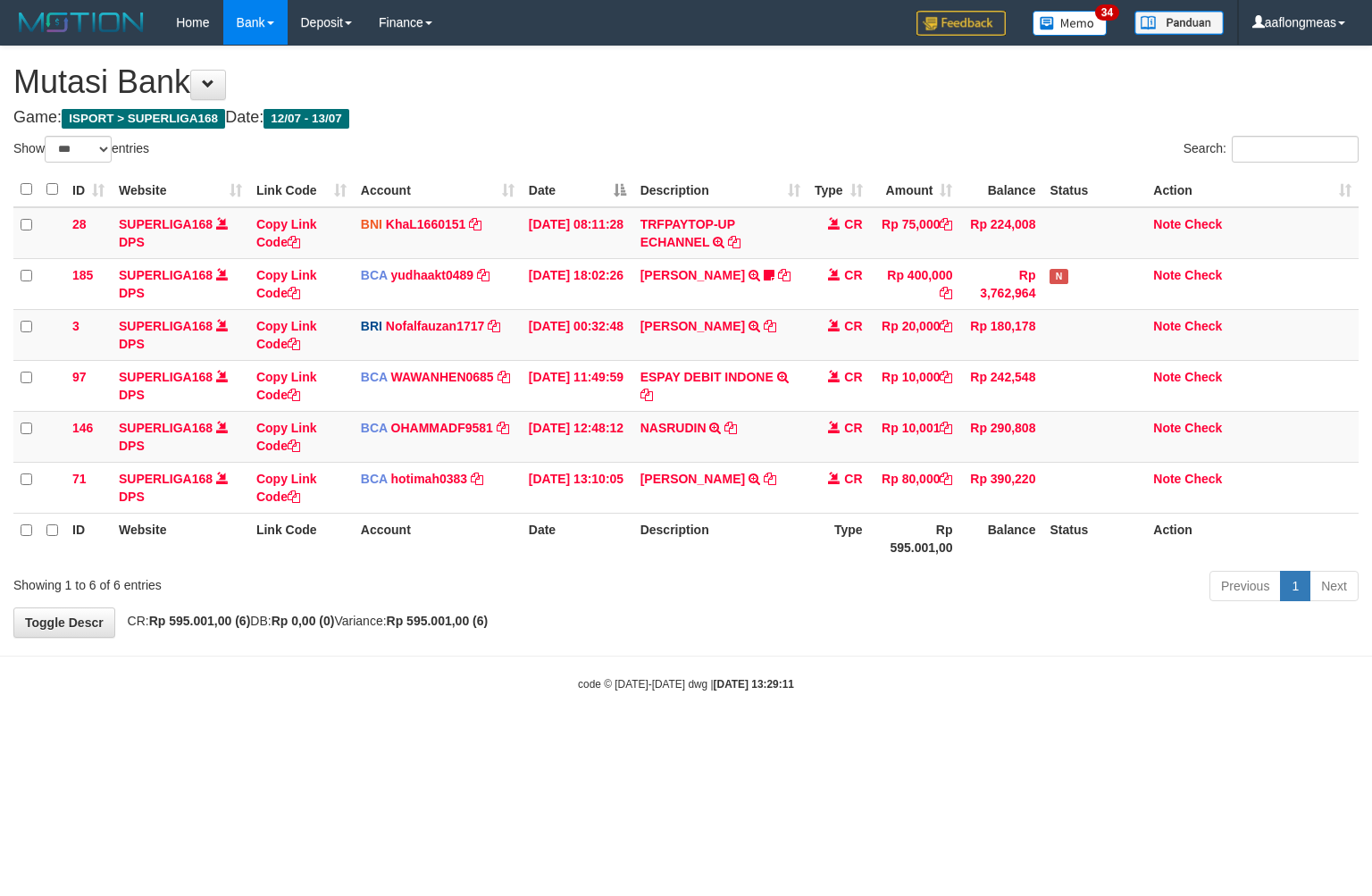 select on "***" 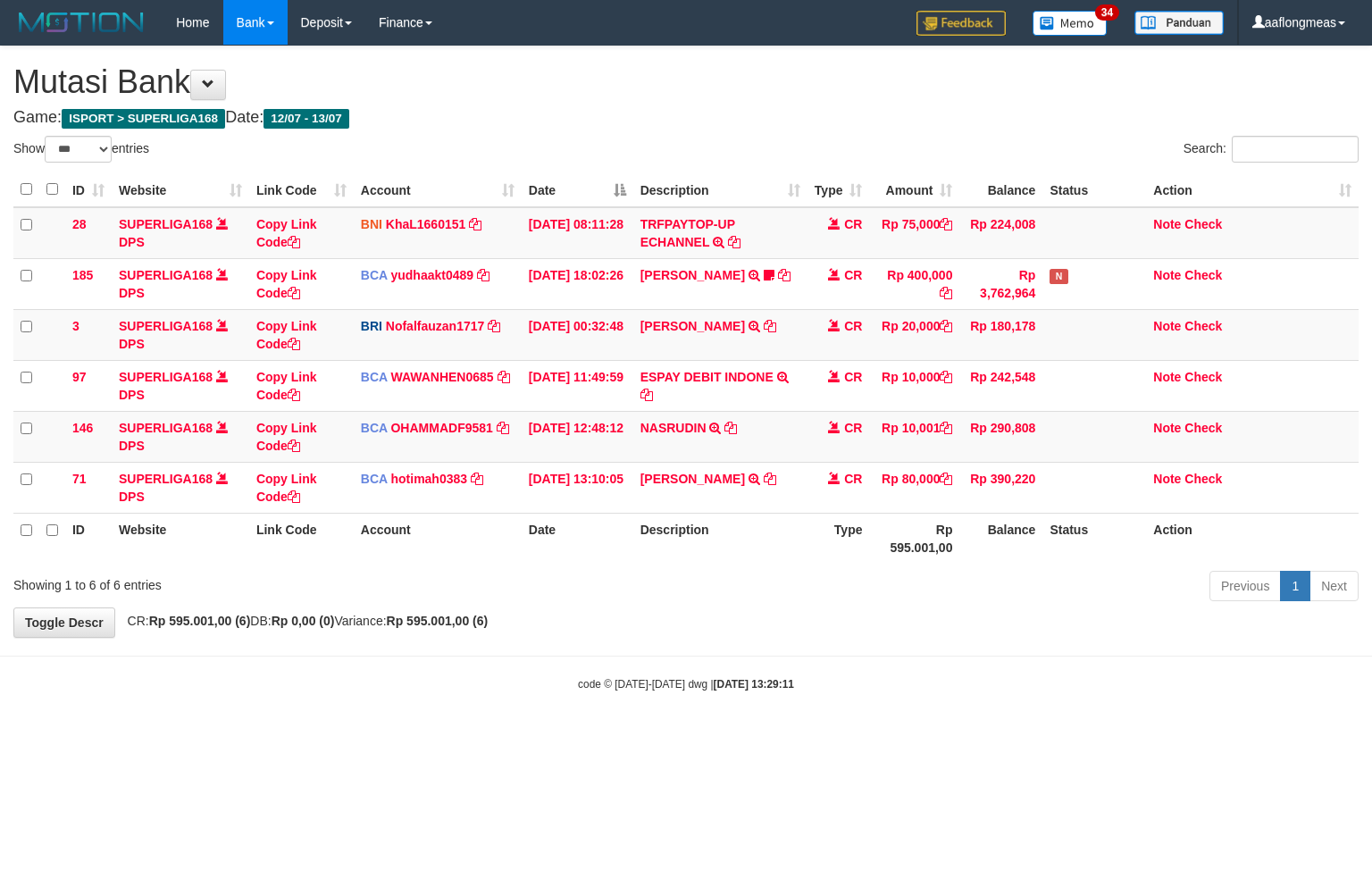 scroll, scrollTop: 0, scrollLeft: 0, axis: both 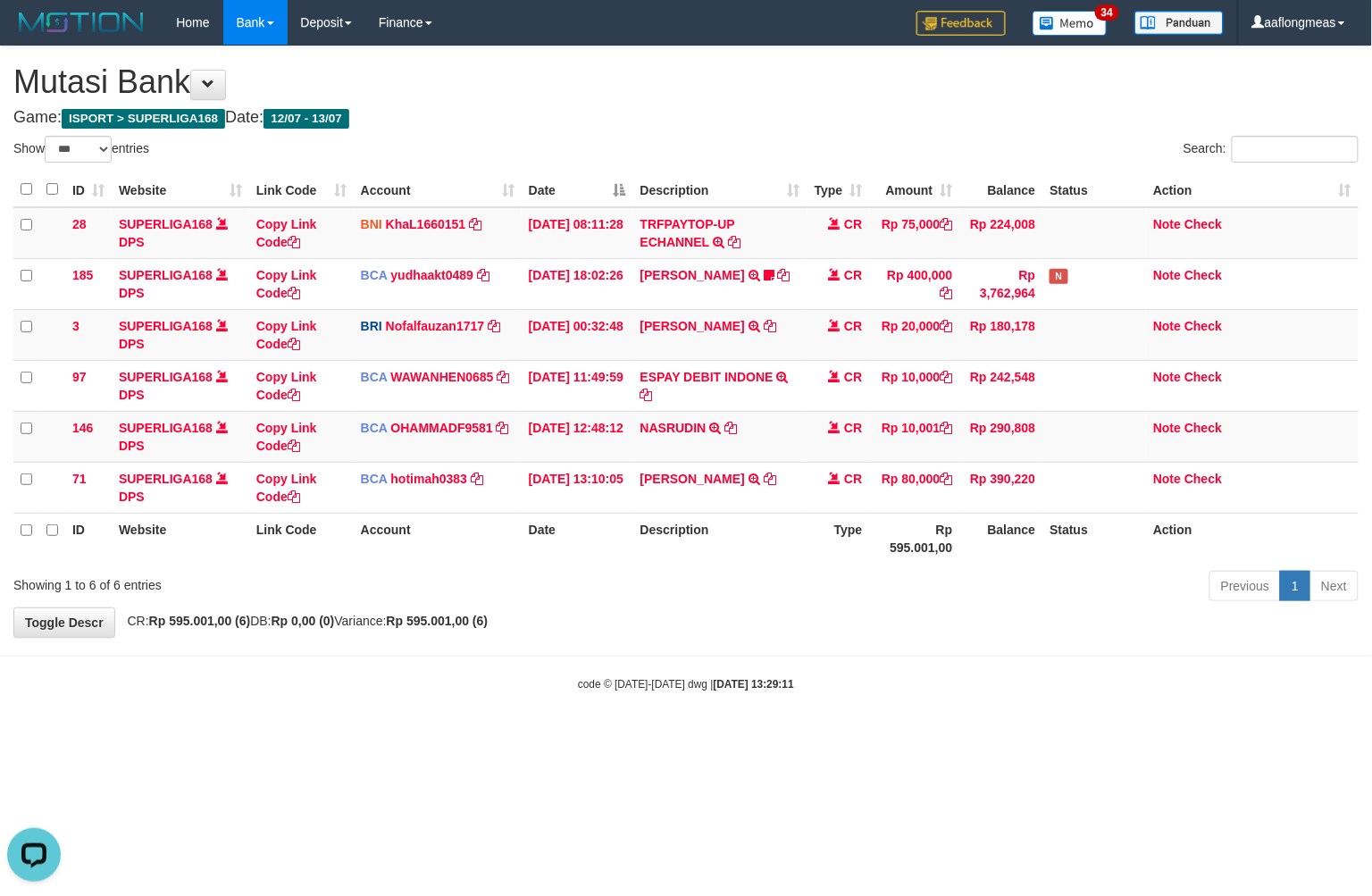 drag, startPoint x: 802, startPoint y: 628, endPoint x: 3, endPoint y: 661, distance: 799.68119 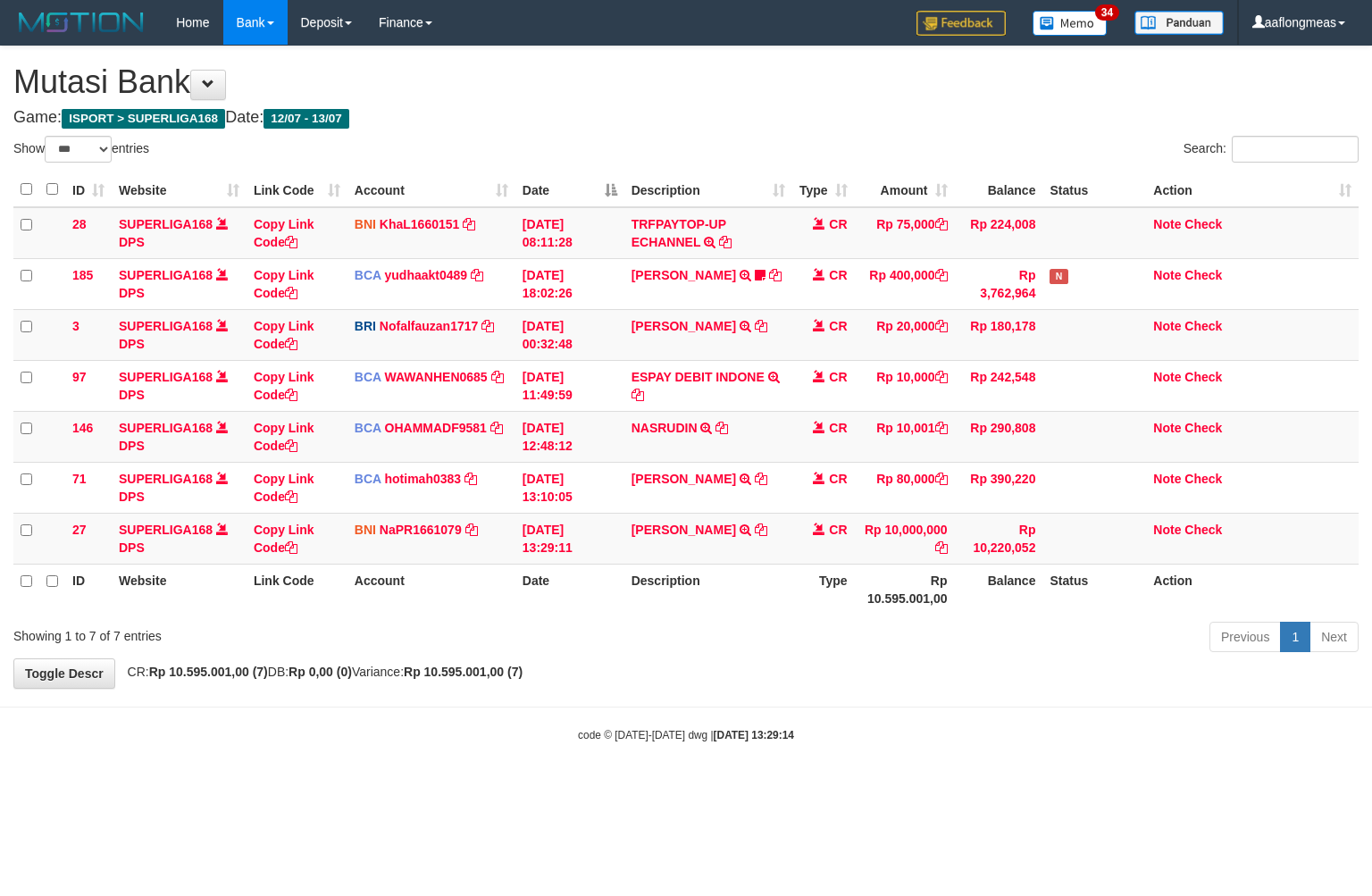select on "***" 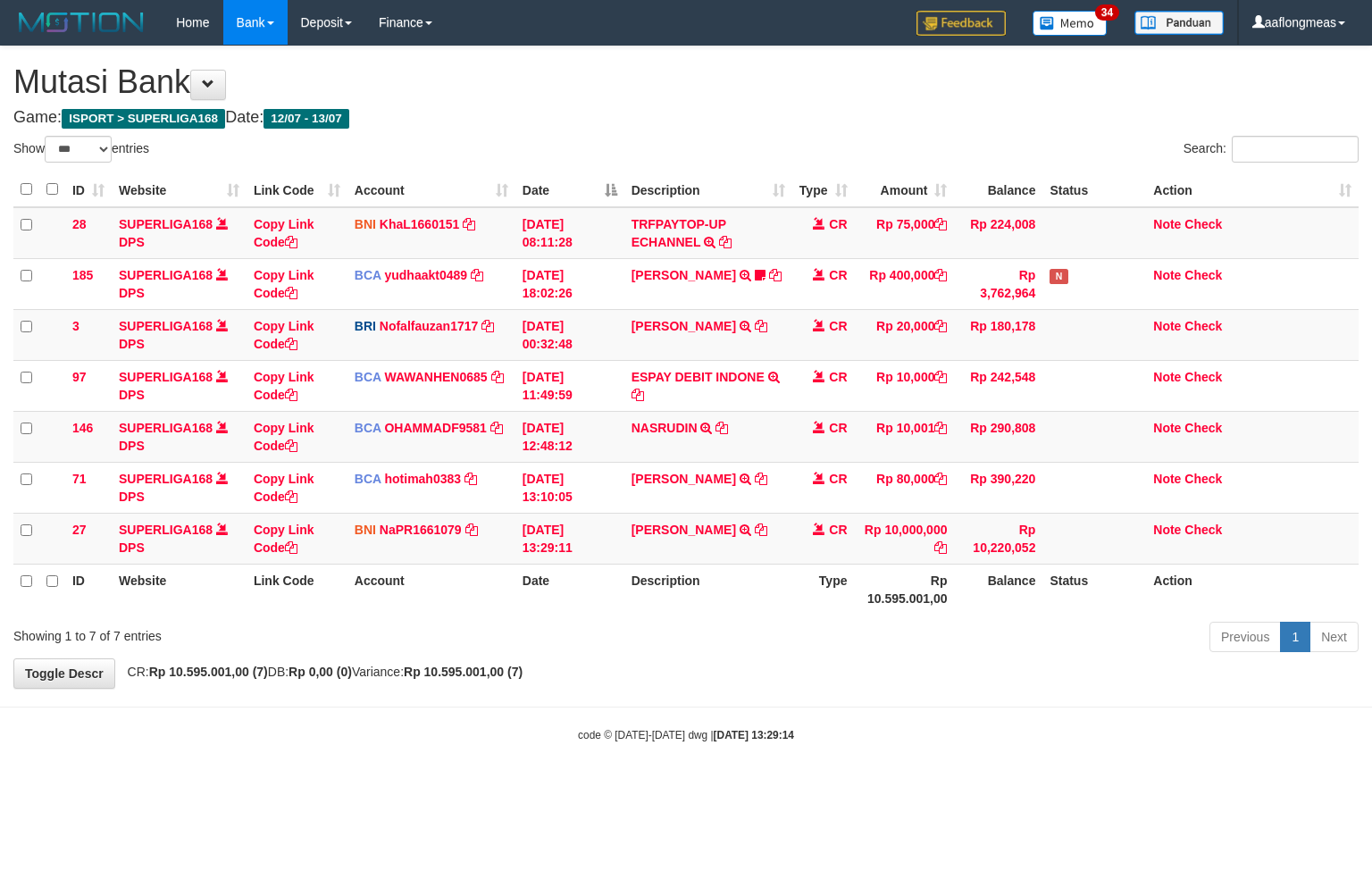 scroll, scrollTop: 0, scrollLeft: 0, axis: both 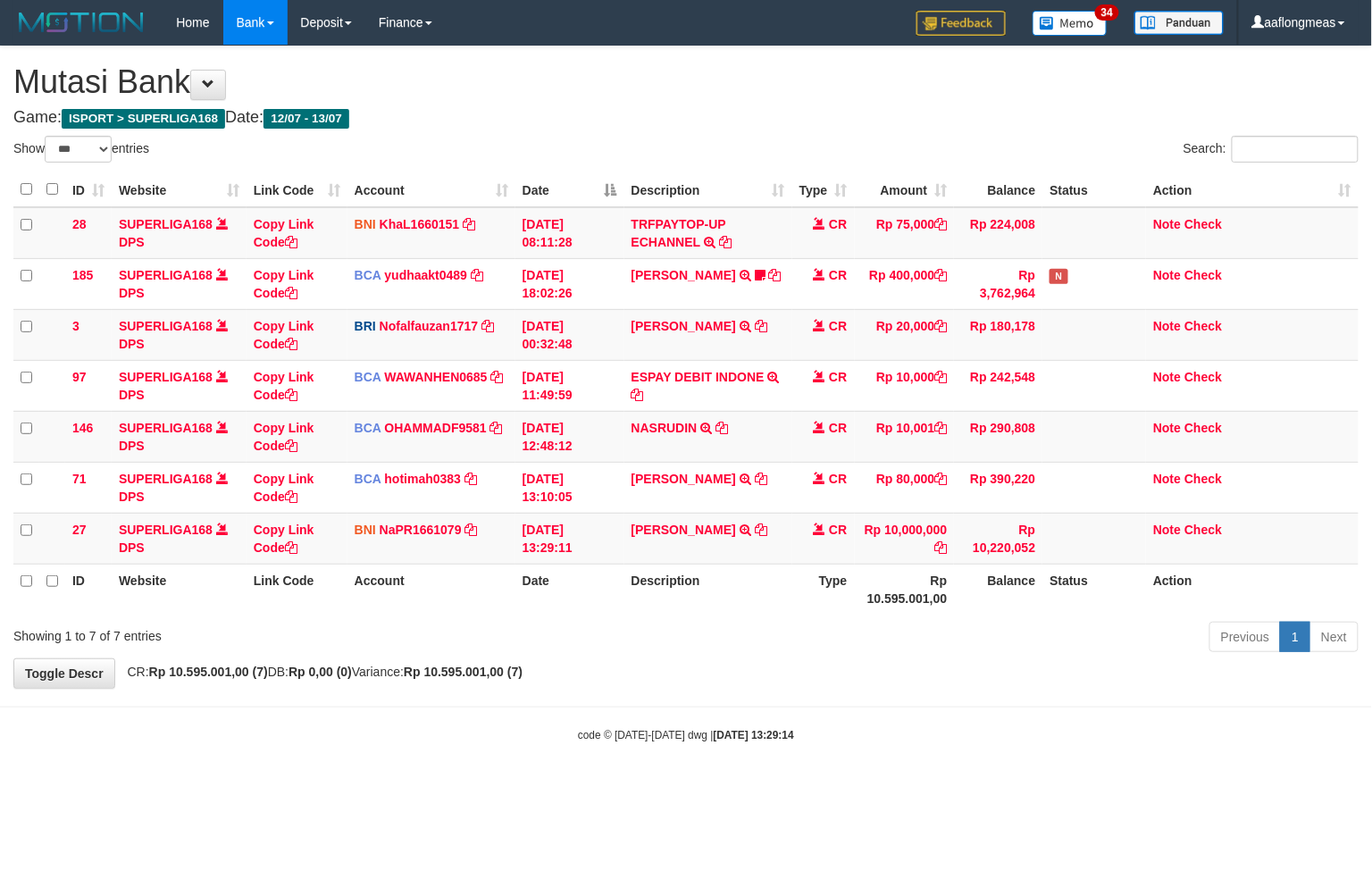 click on "**********" at bounding box center (686, 367) 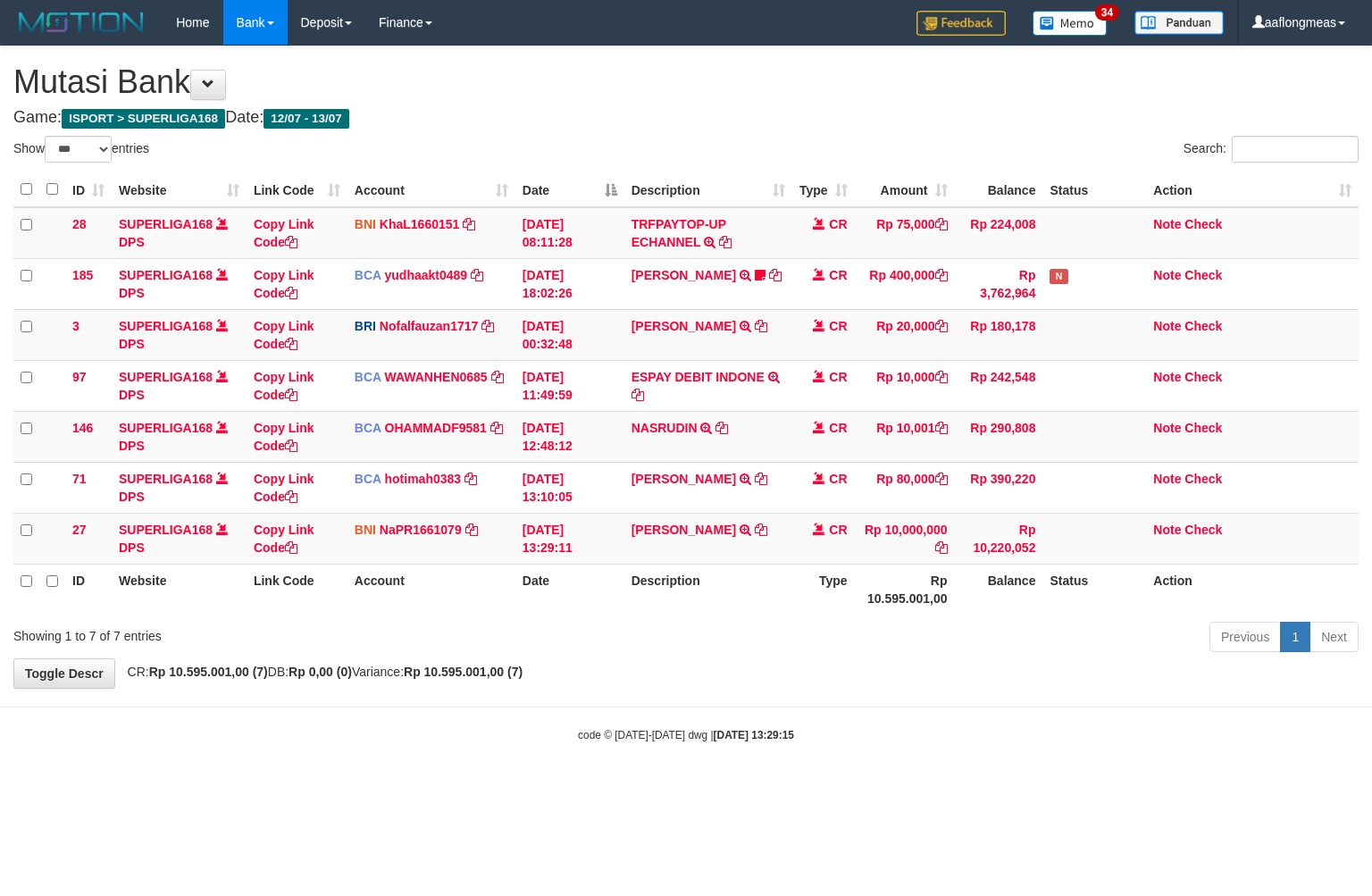 select on "***" 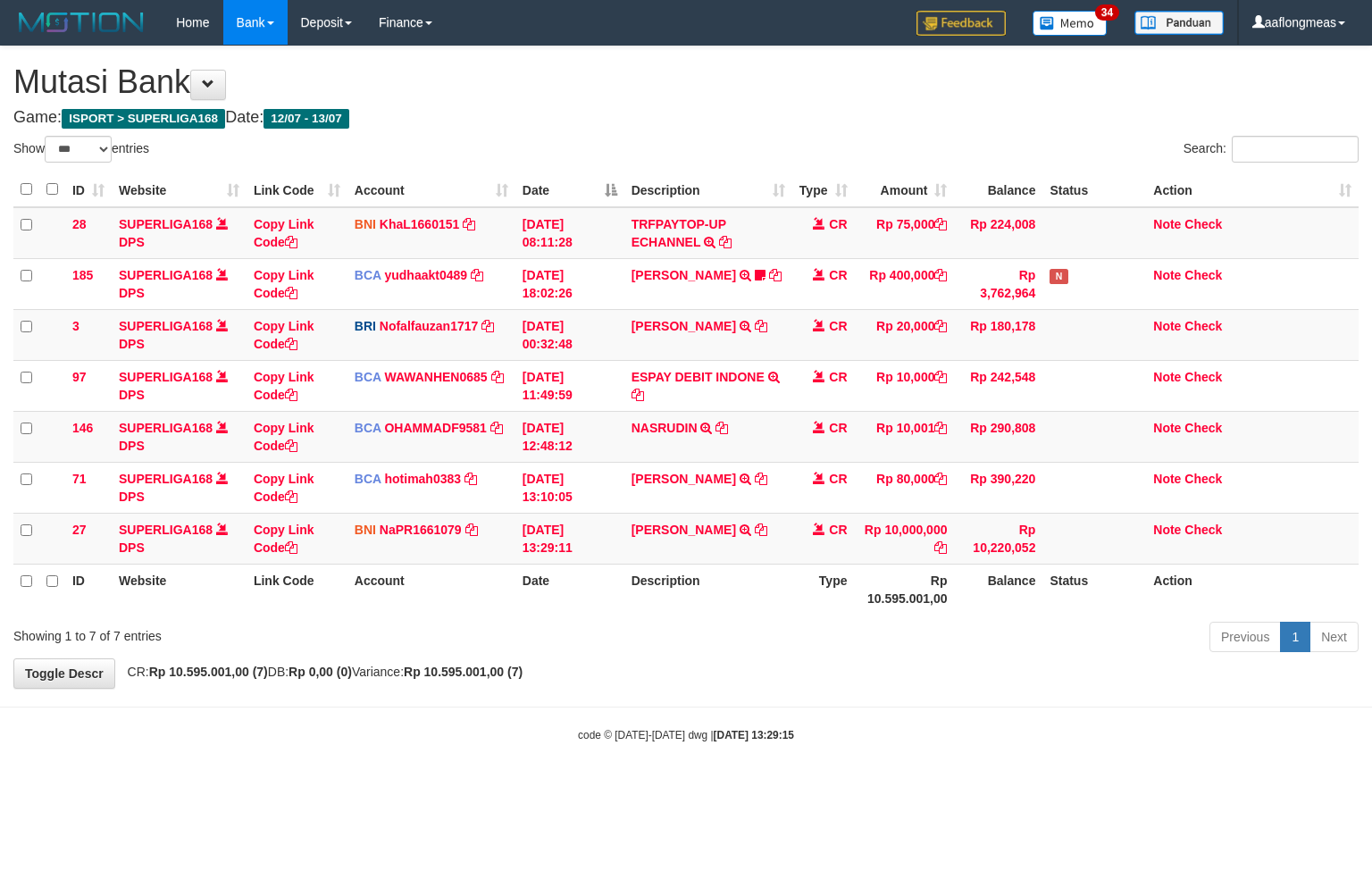 scroll, scrollTop: 0, scrollLeft: 0, axis: both 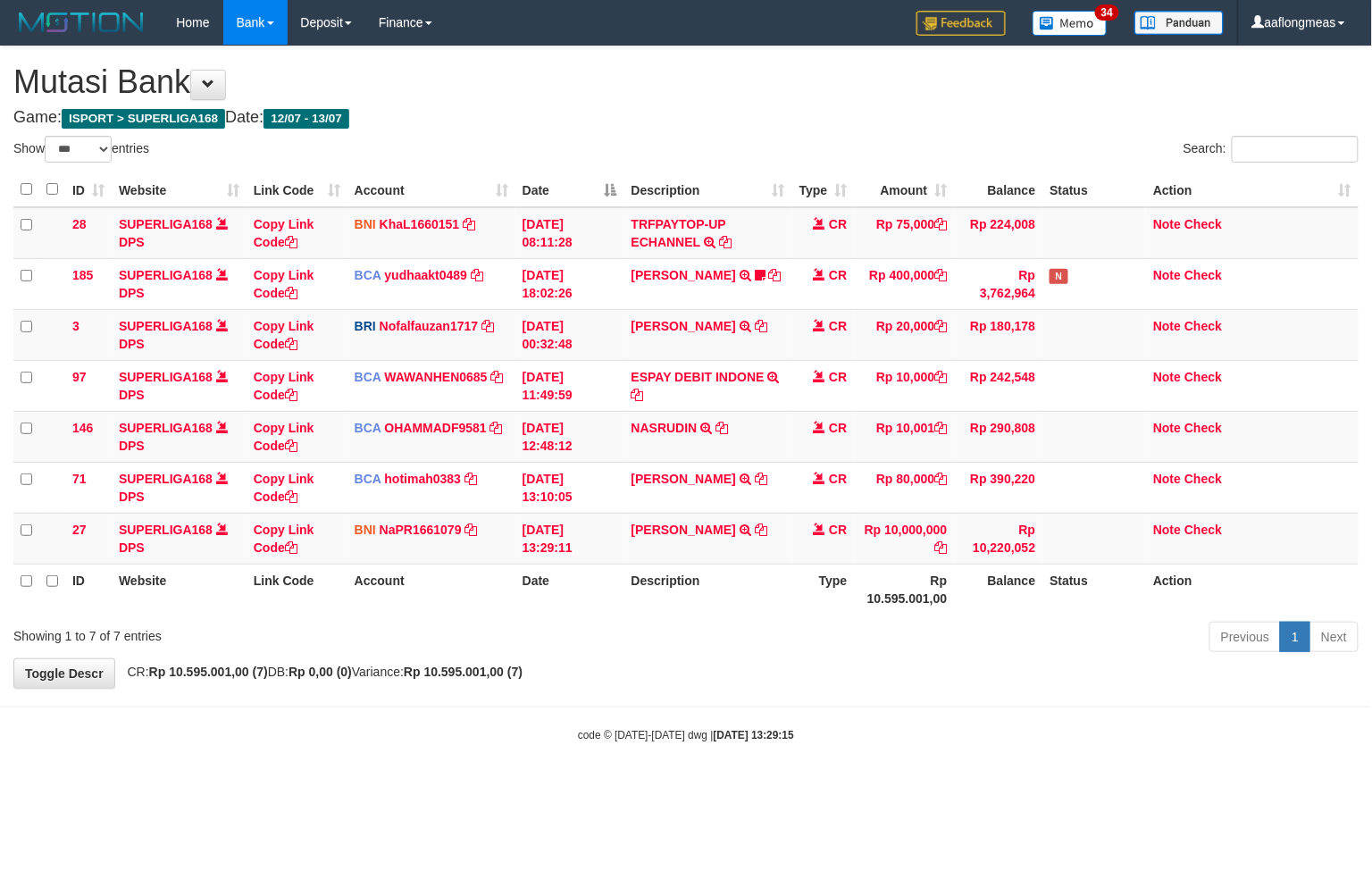 click on "**********" at bounding box center [686, 367] 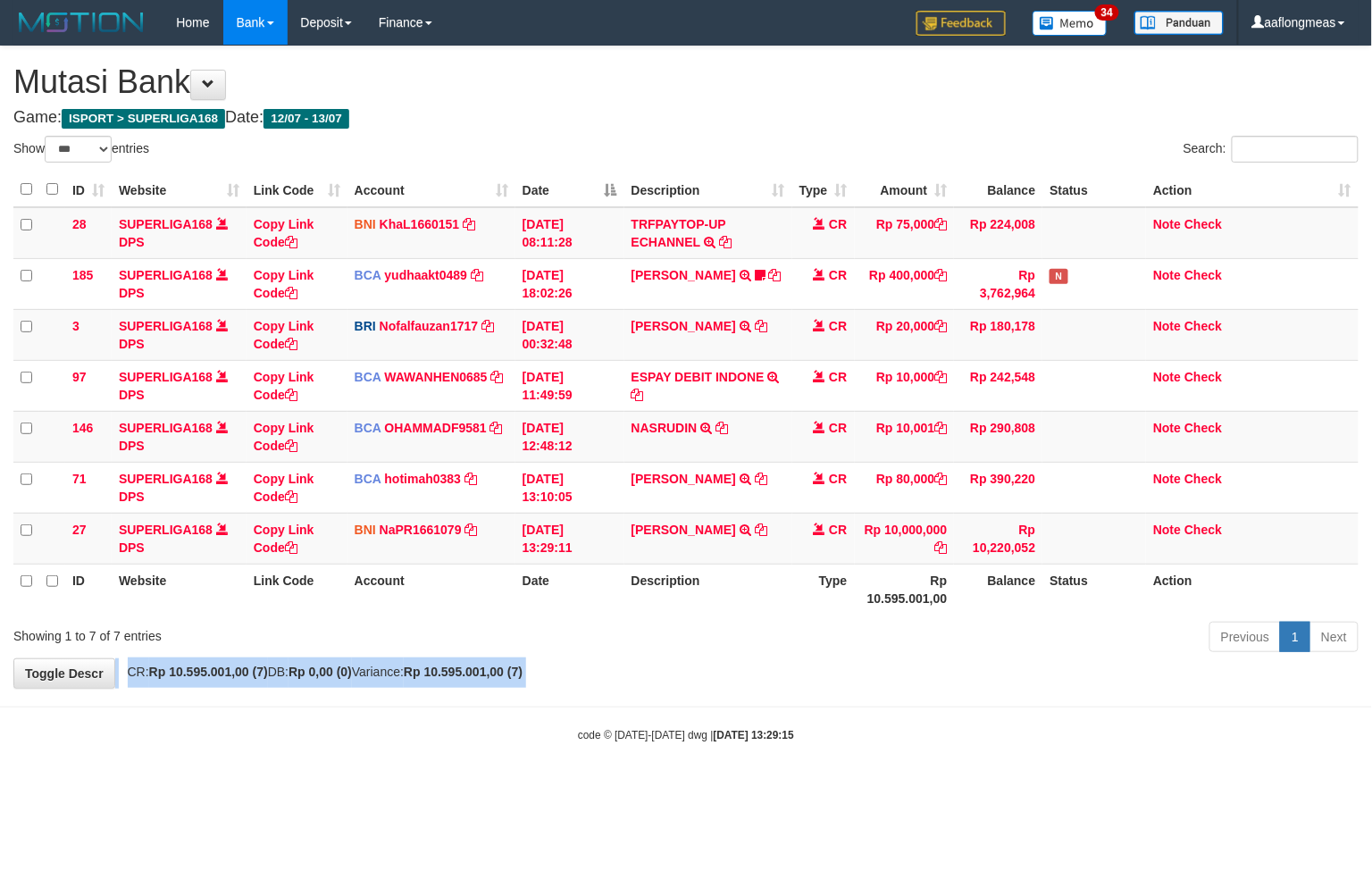 click on "**********" at bounding box center (686, 367) 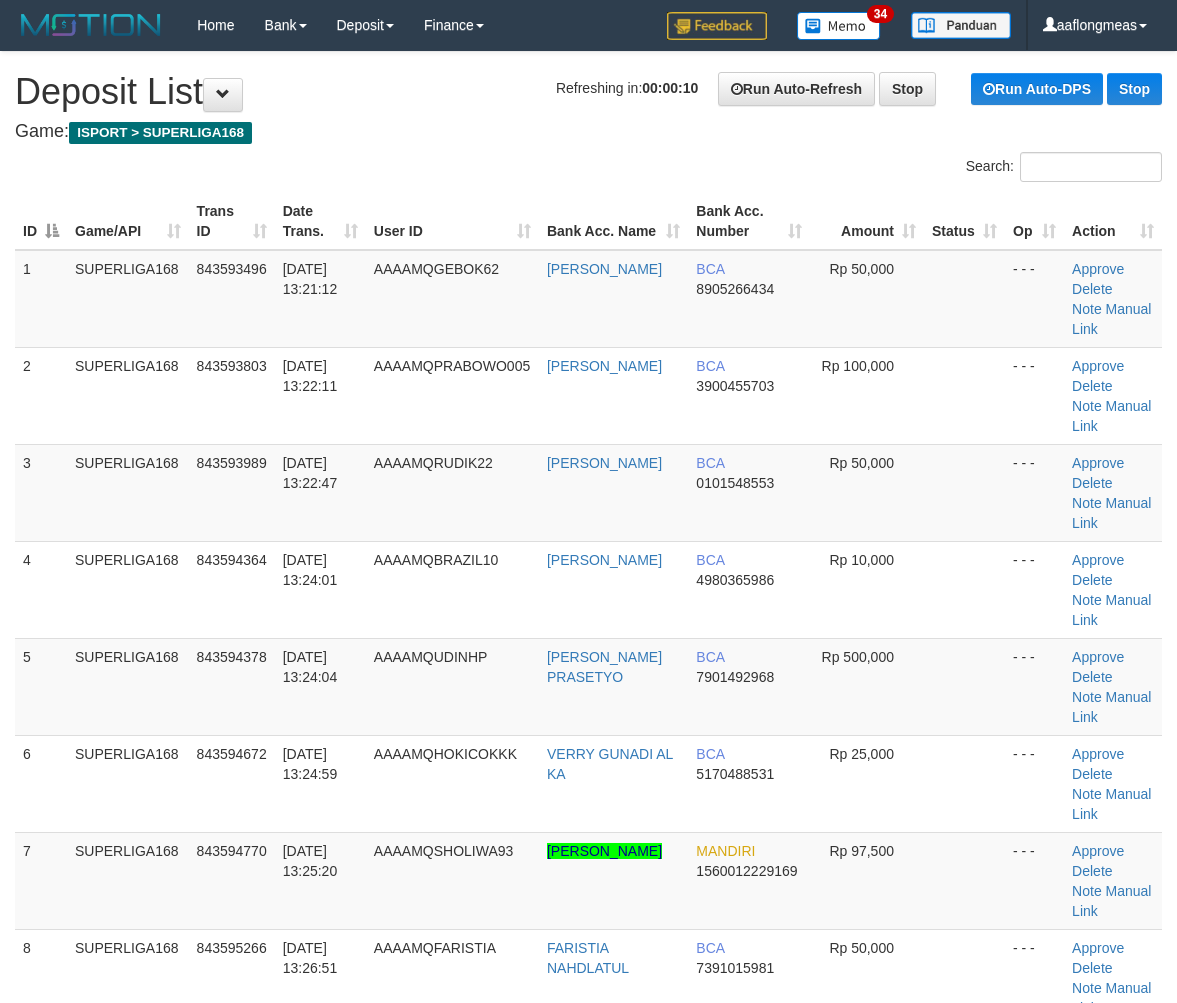 scroll, scrollTop: 0, scrollLeft: 0, axis: both 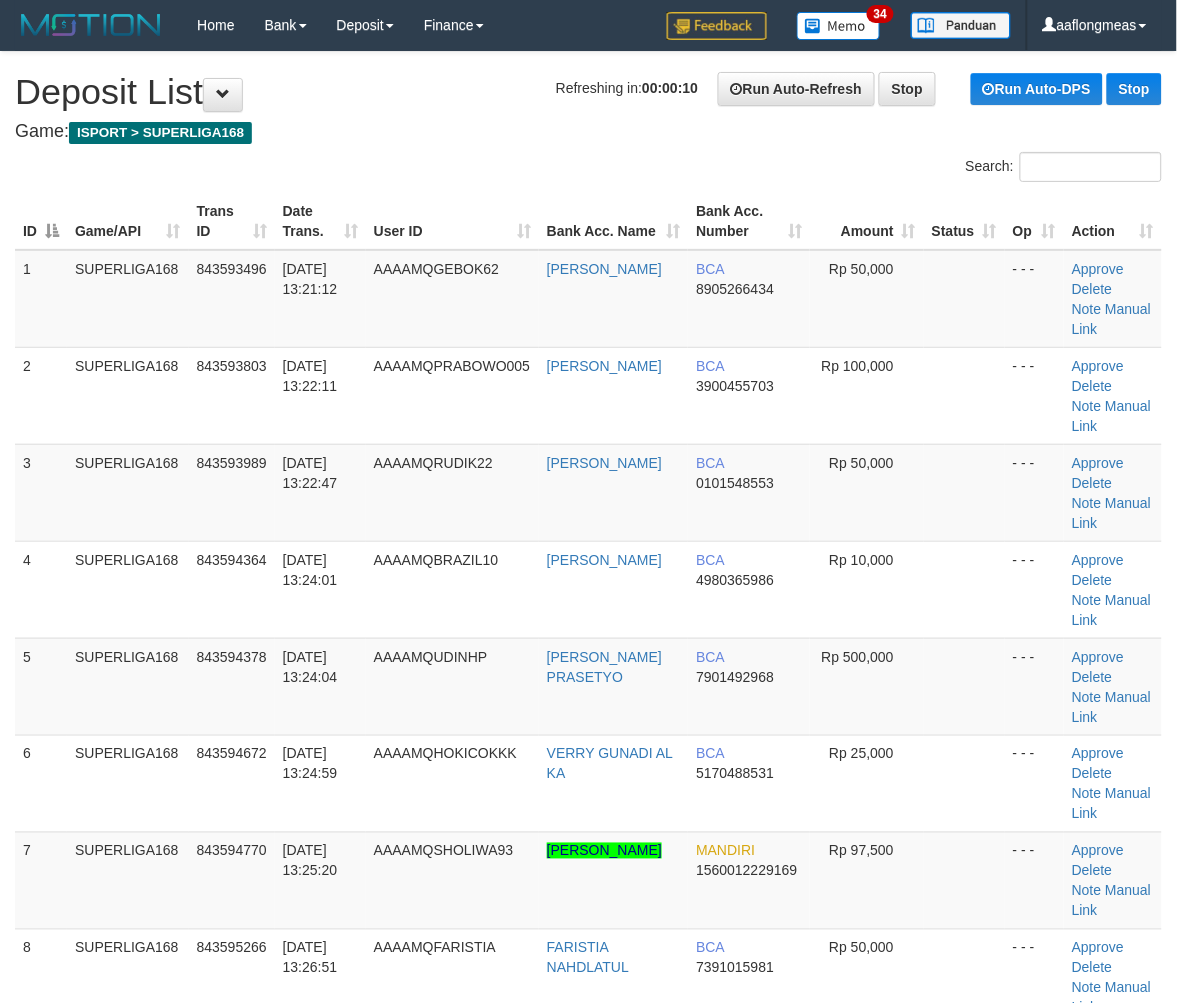 click at bounding box center [964, 589] 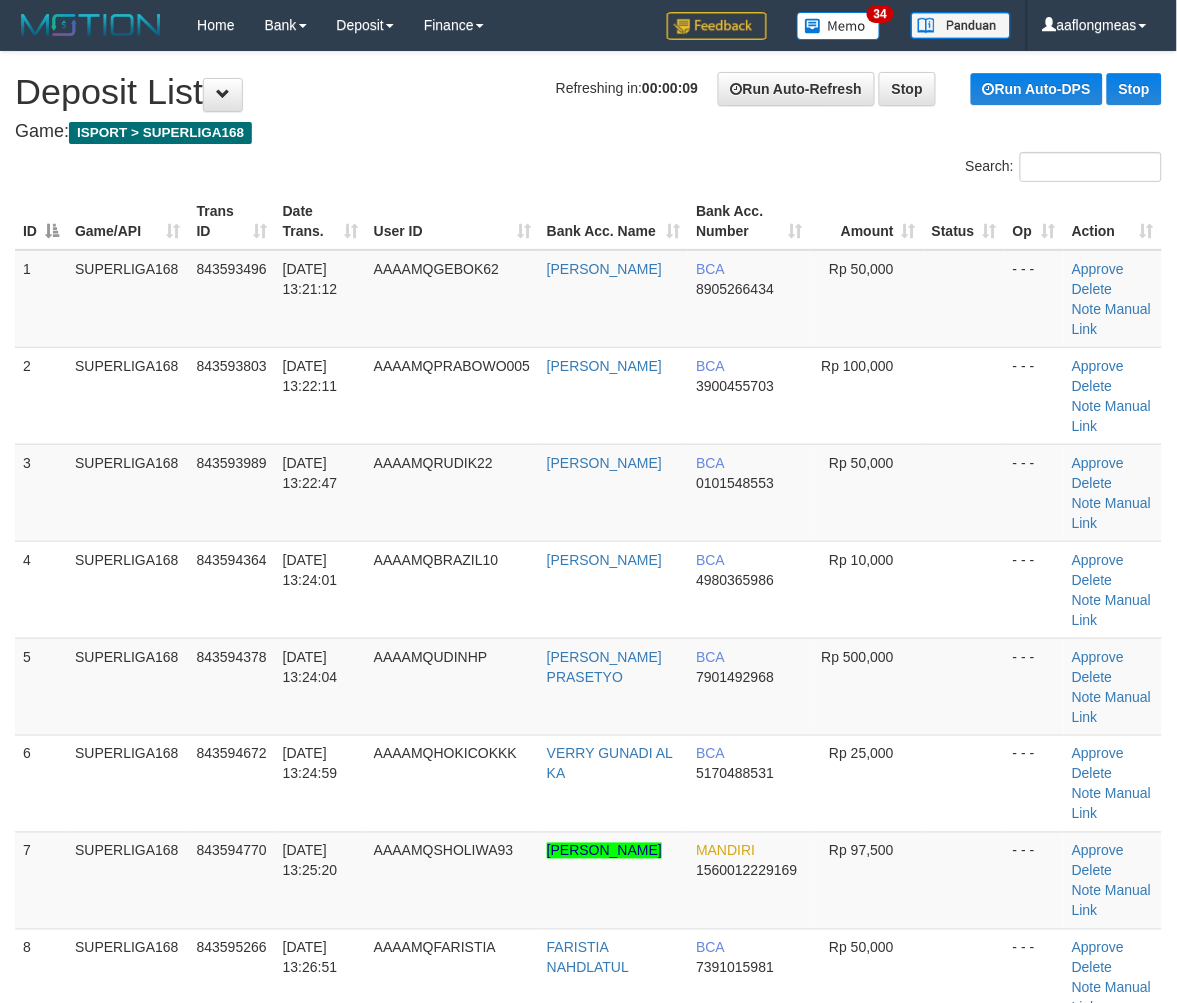 click at bounding box center [964, 589] 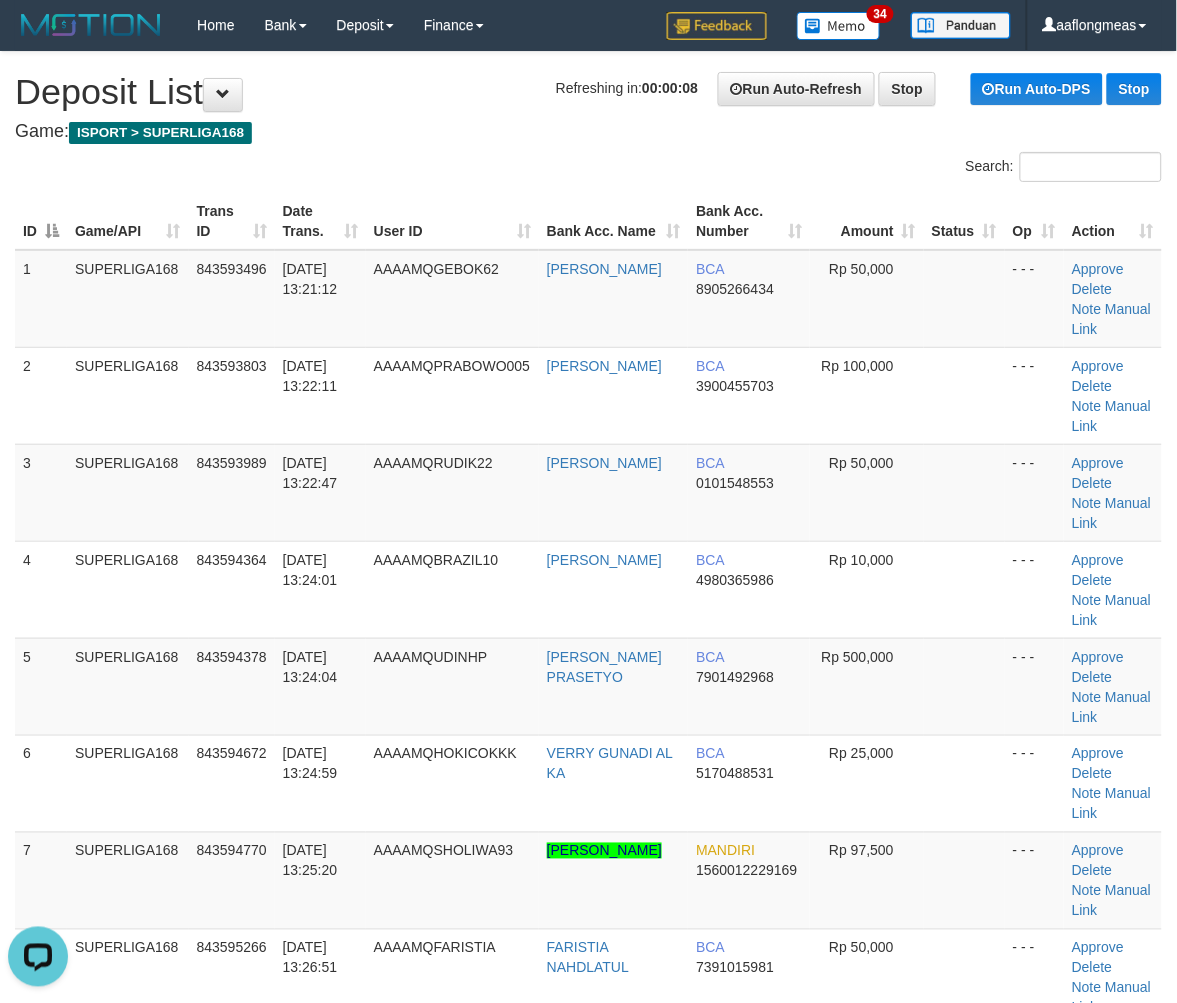 scroll, scrollTop: 0, scrollLeft: 0, axis: both 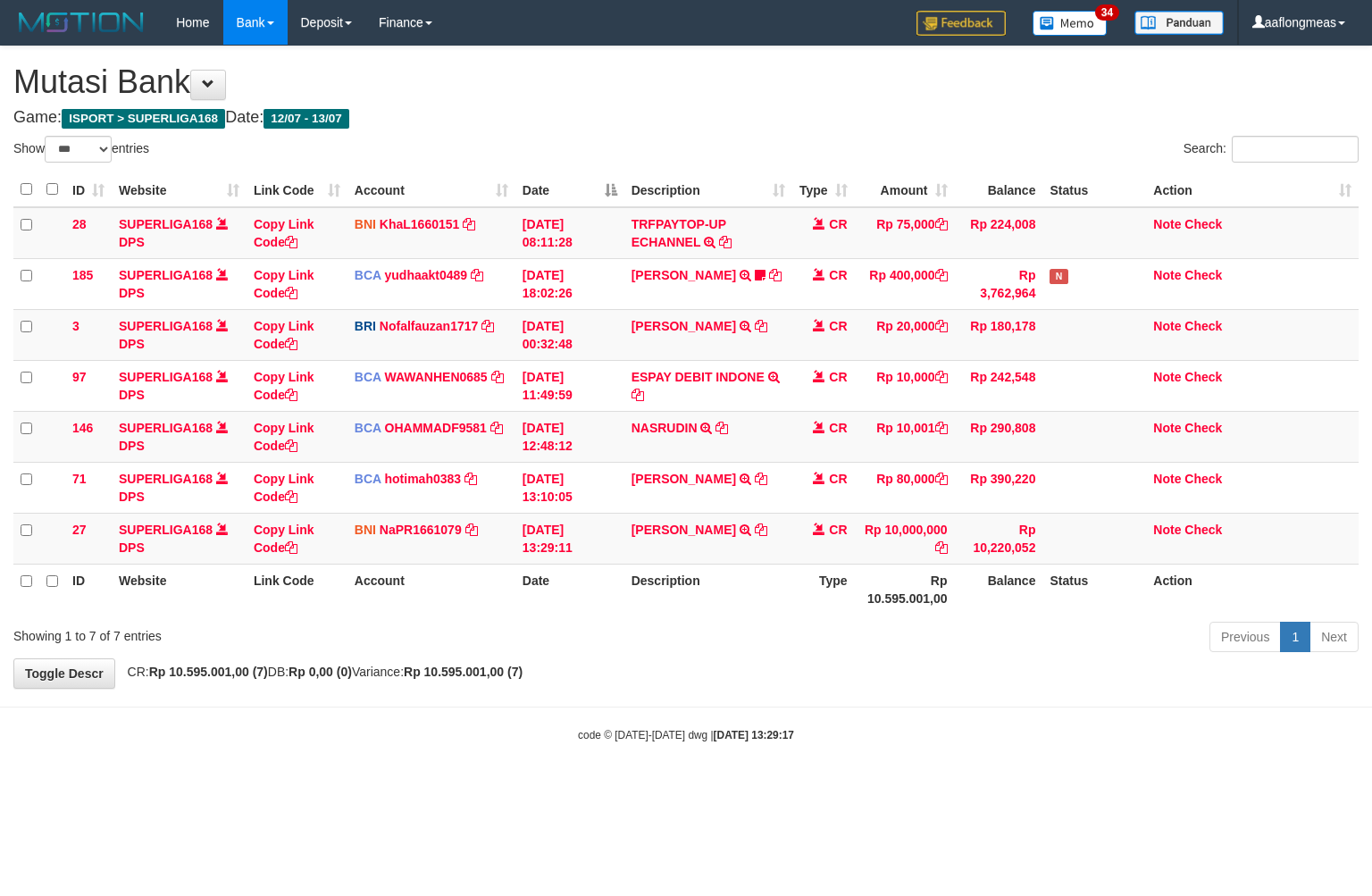 select on "***" 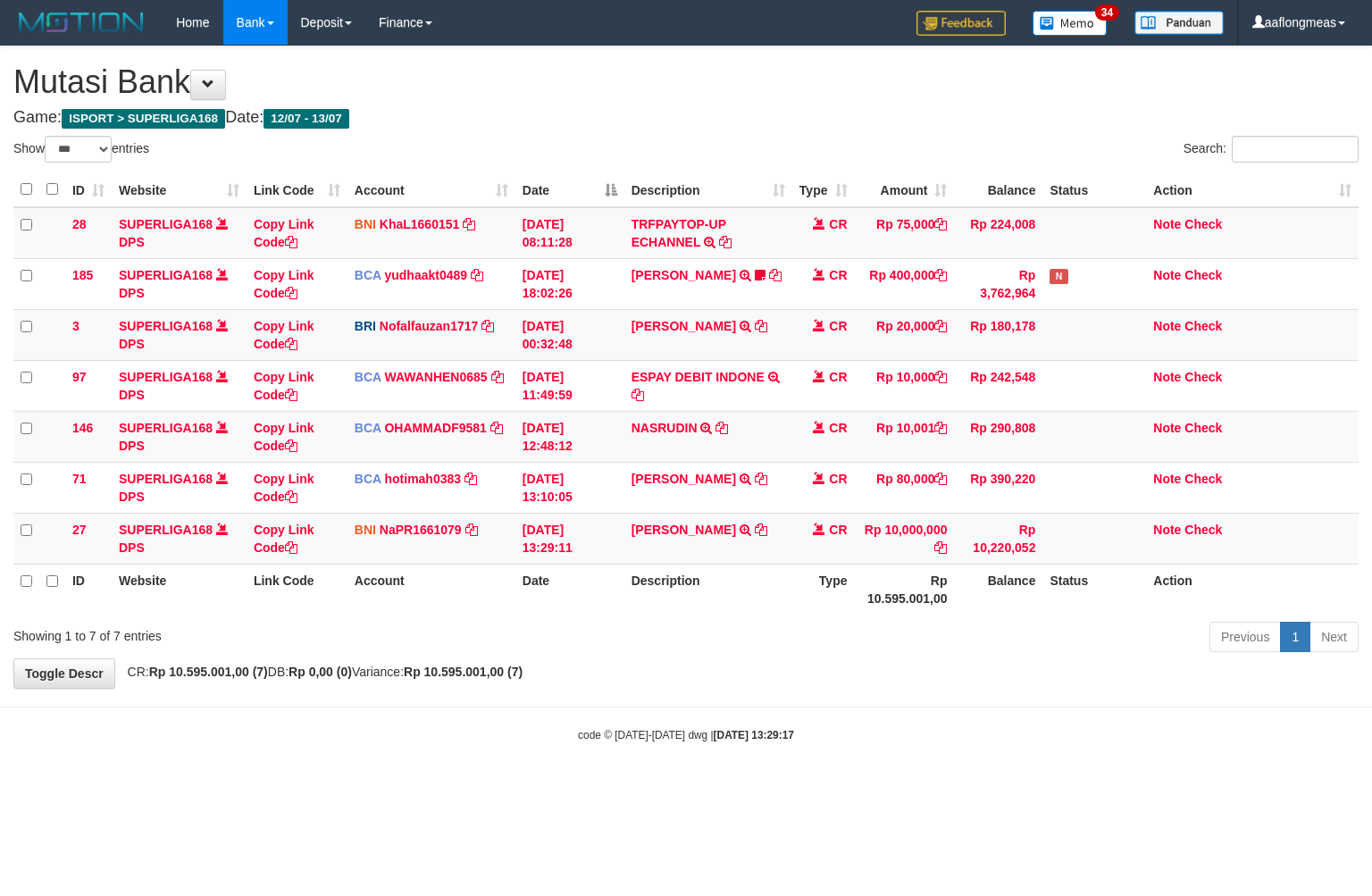 scroll, scrollTop: 0, scrollLeft: 0, axis: both 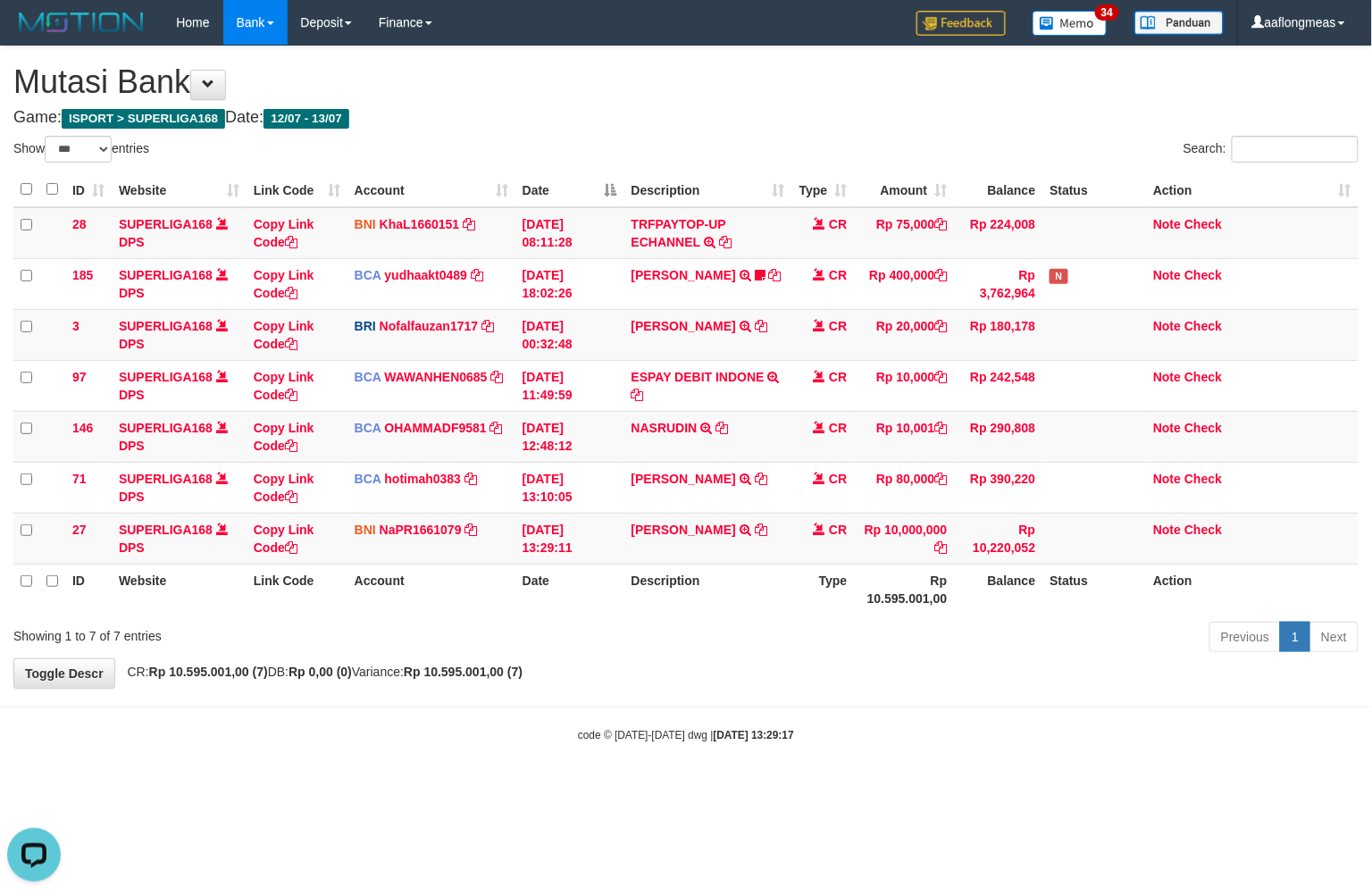 click on "**********" at bounding box center (686, 367) 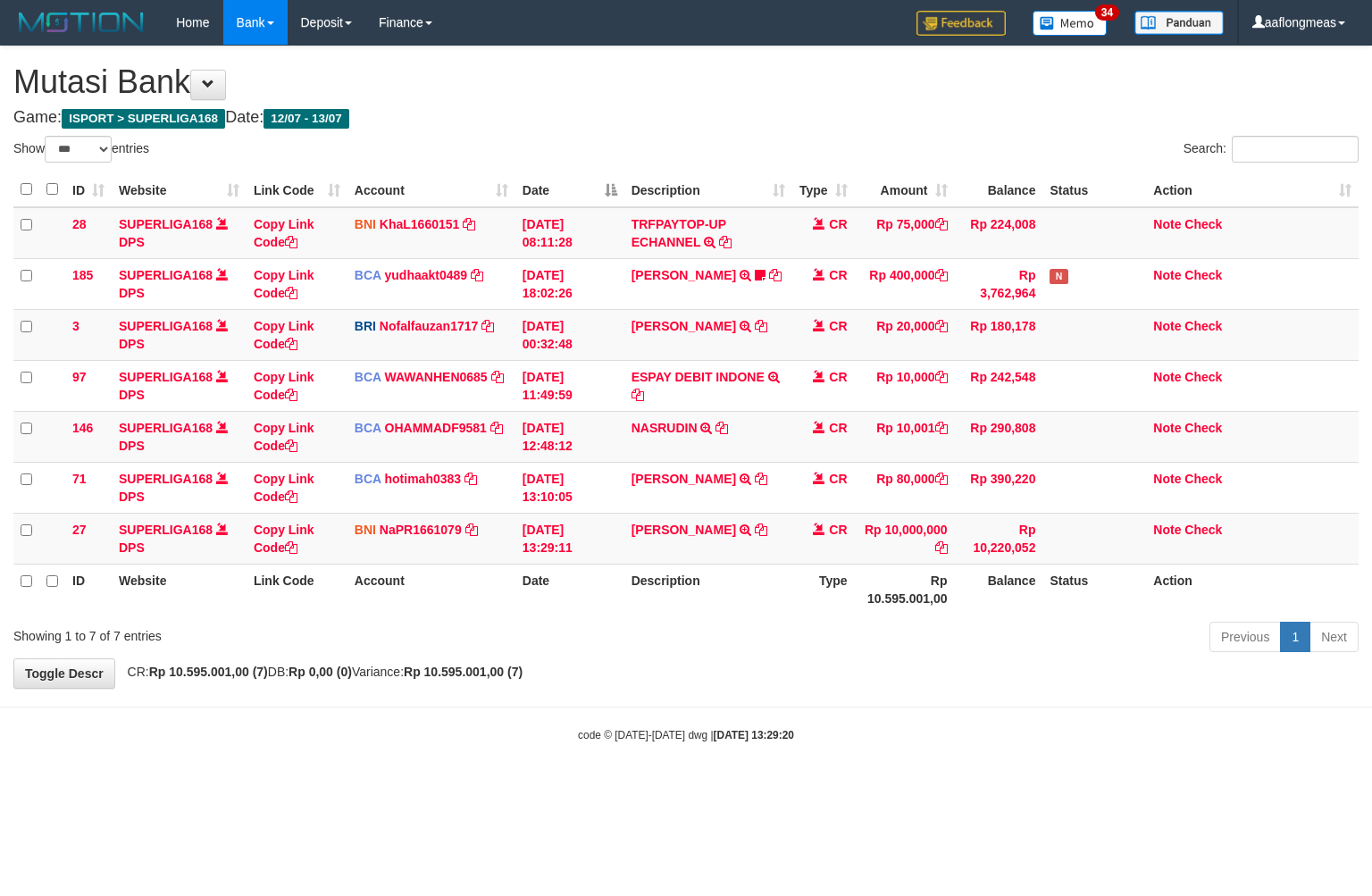 select on "***" 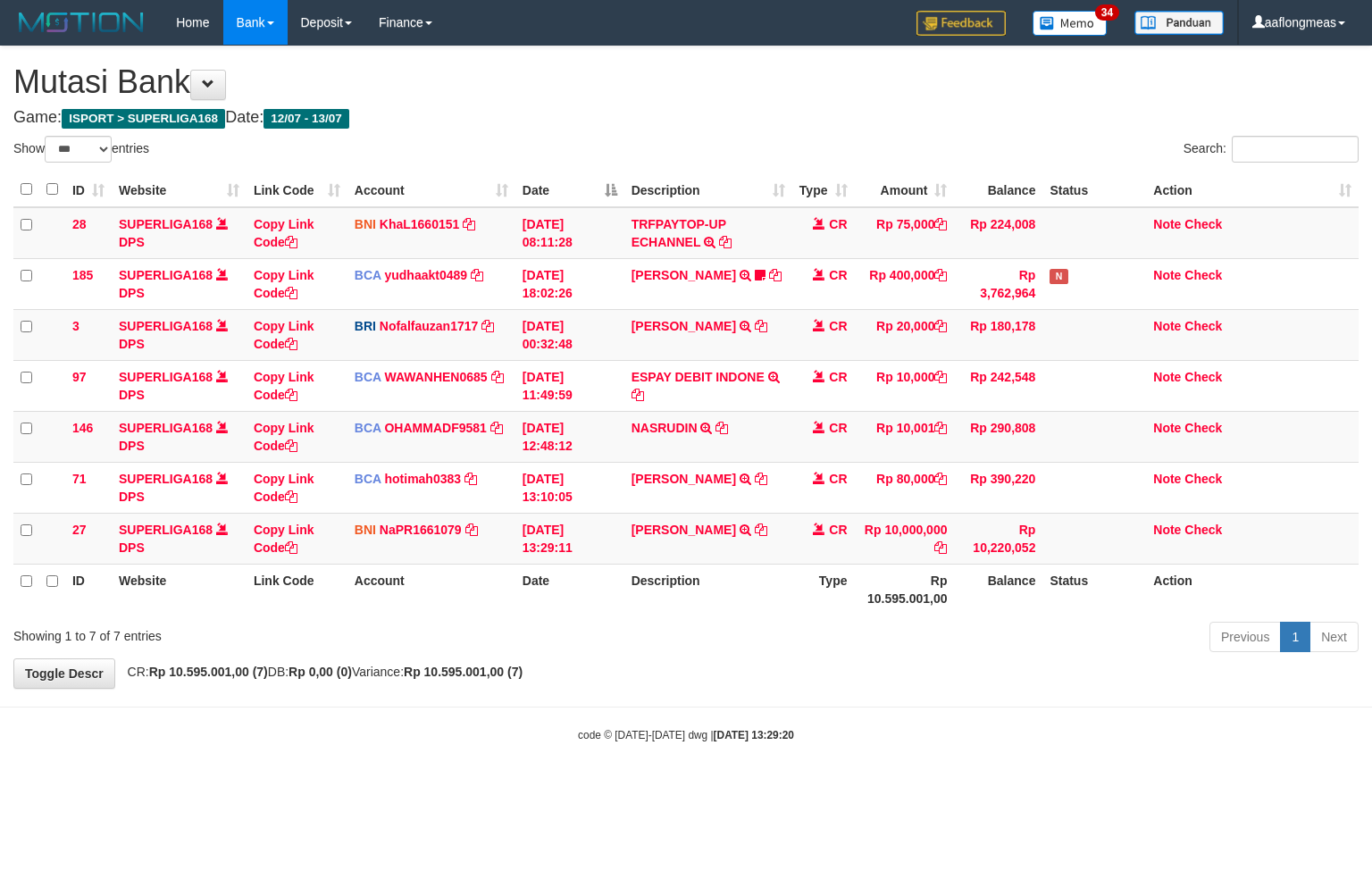 scroll, scrollTop: 0, scrollLeft: 0, axis: both 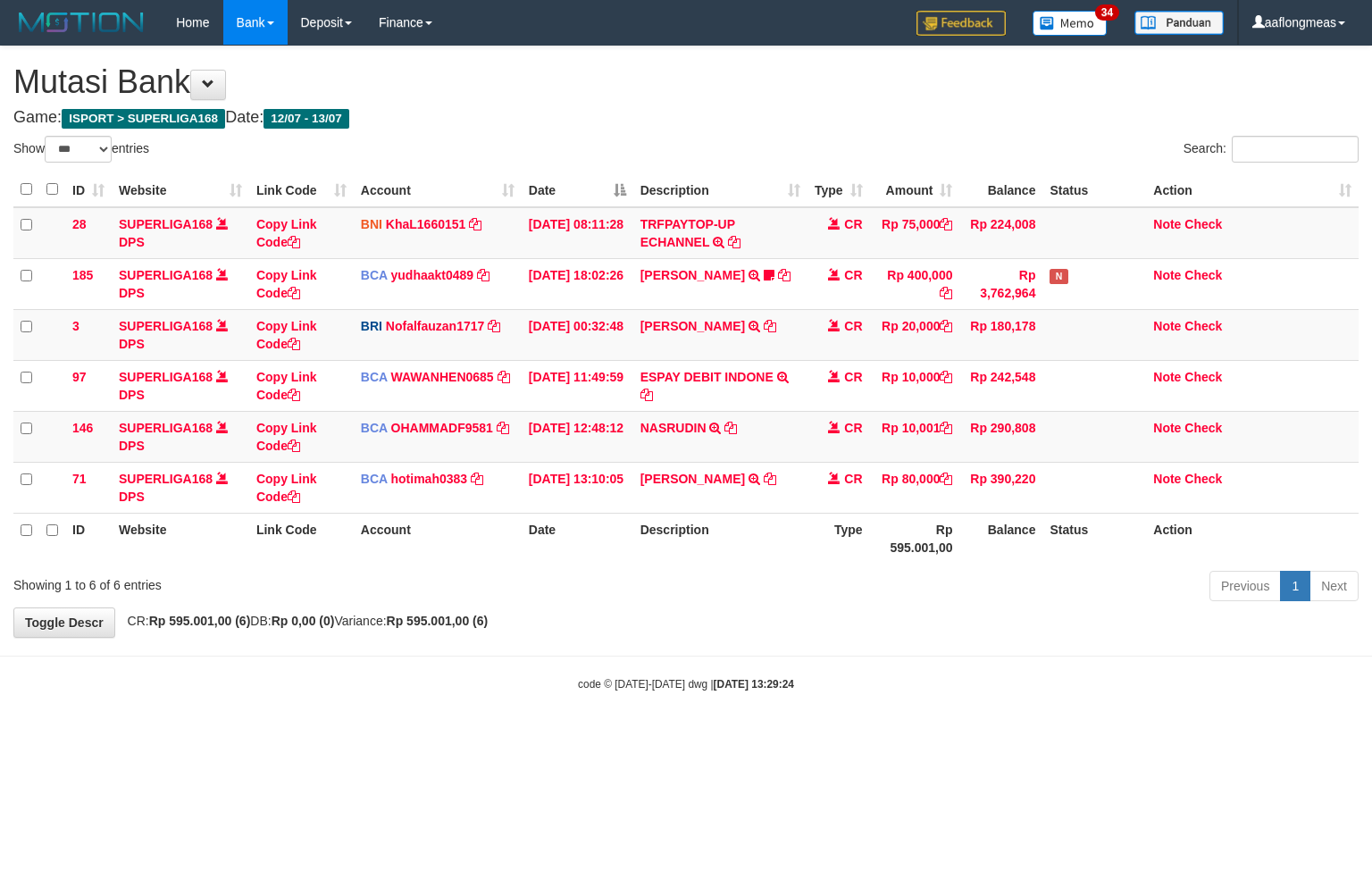 select on "***" 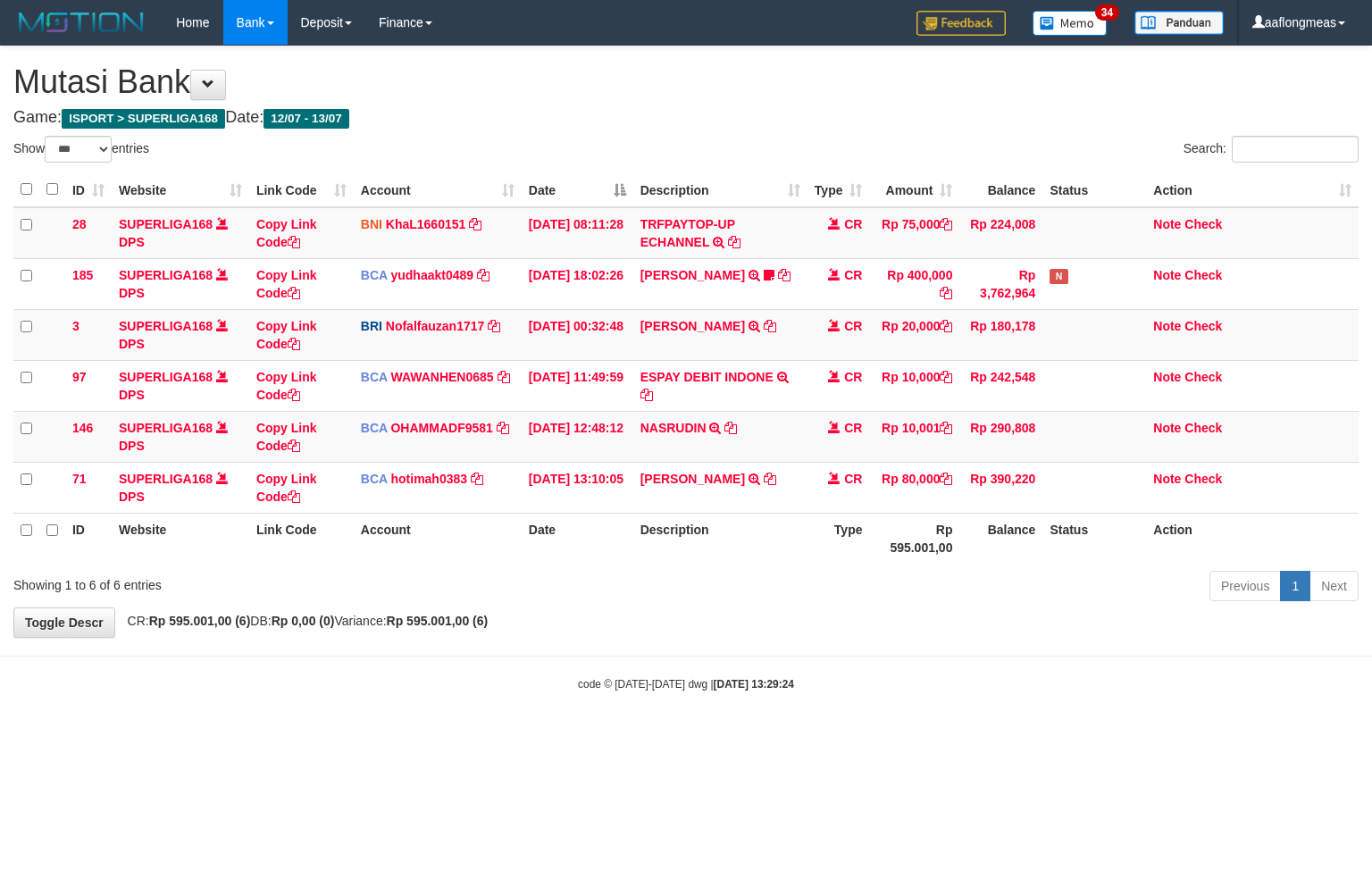 scroll, scrollTop: 0, scrollLeft: 0, axis: both 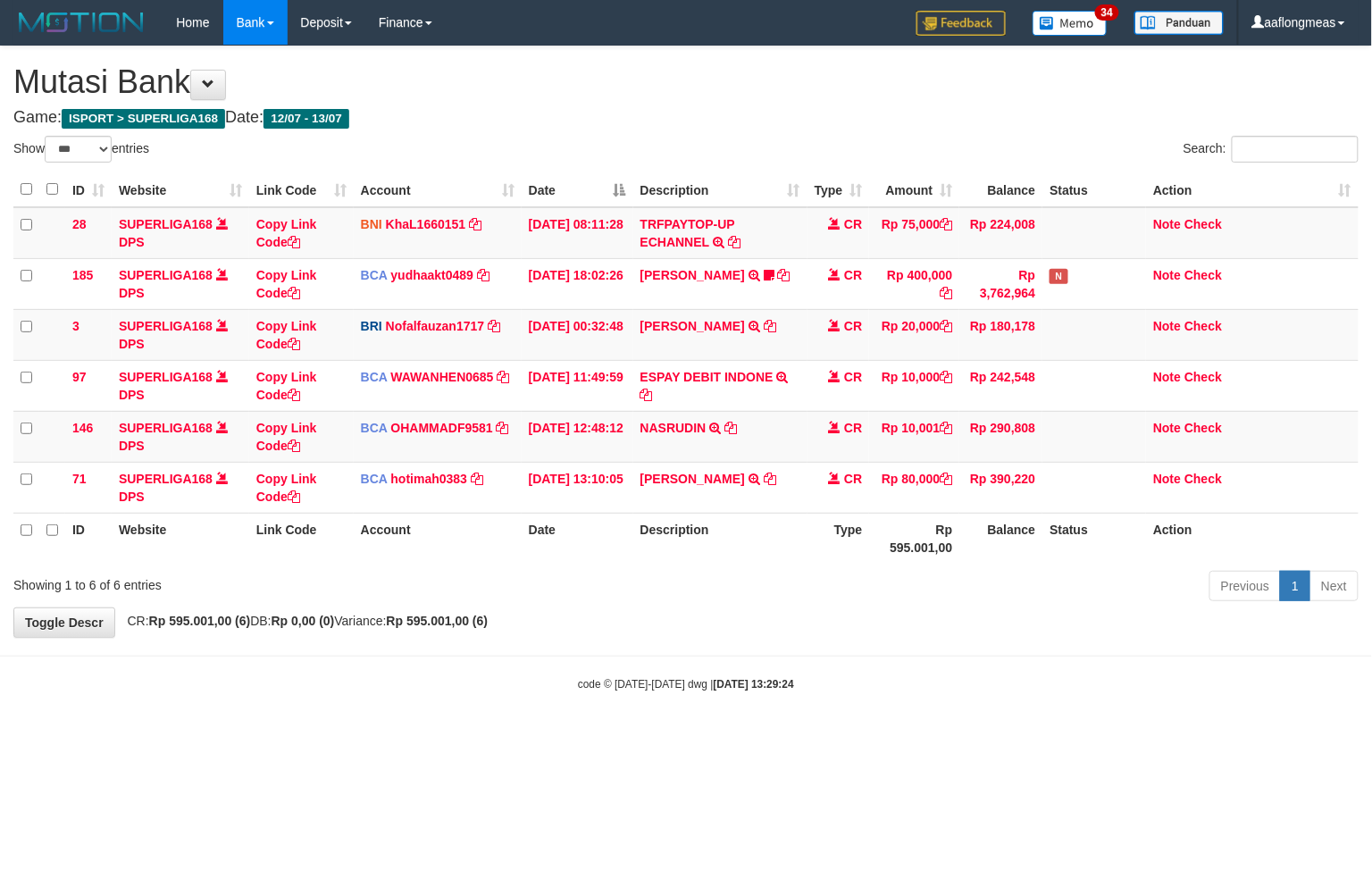 click on "**********" at bounding box center [686, 341] 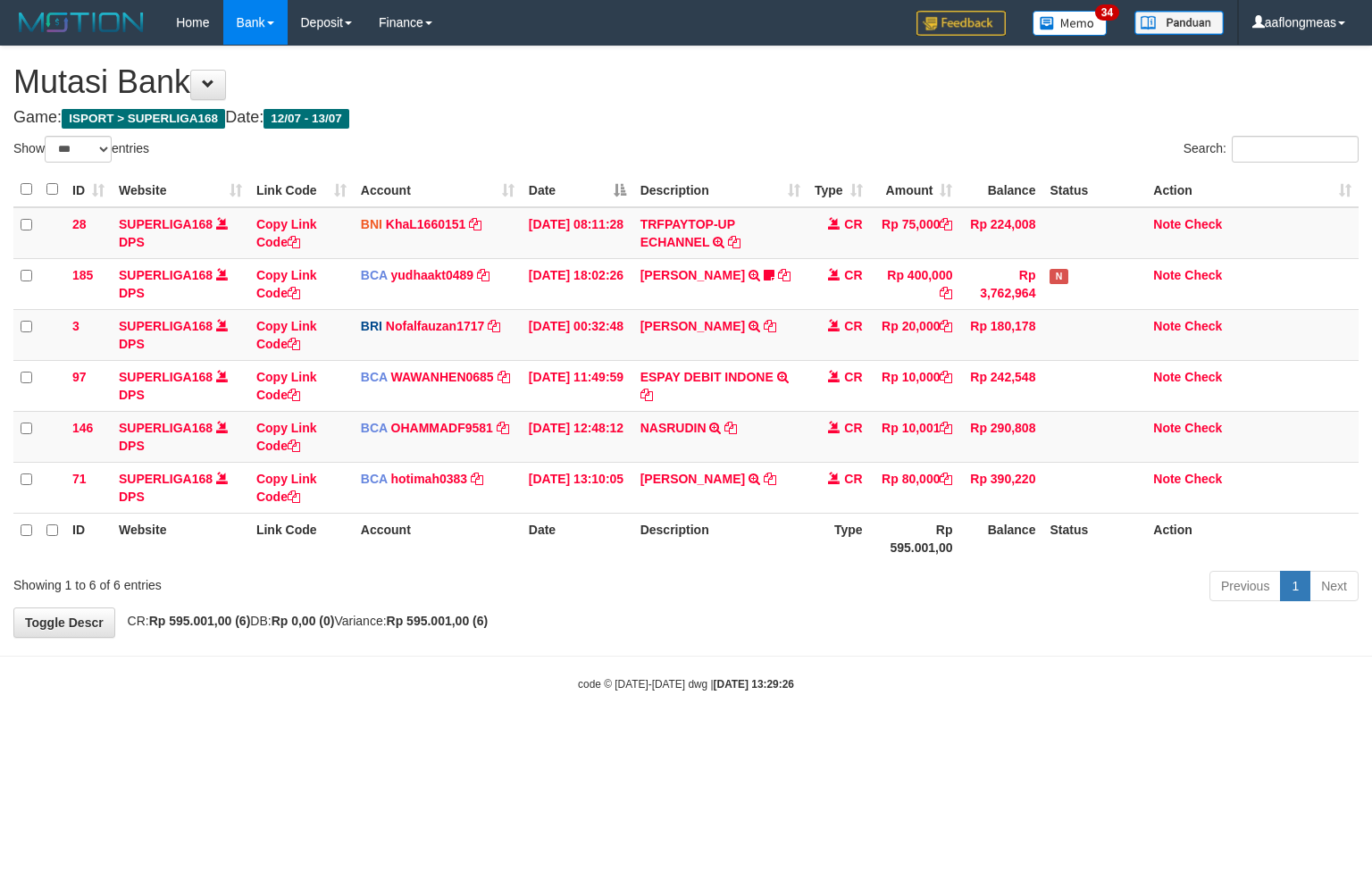 select on "***" 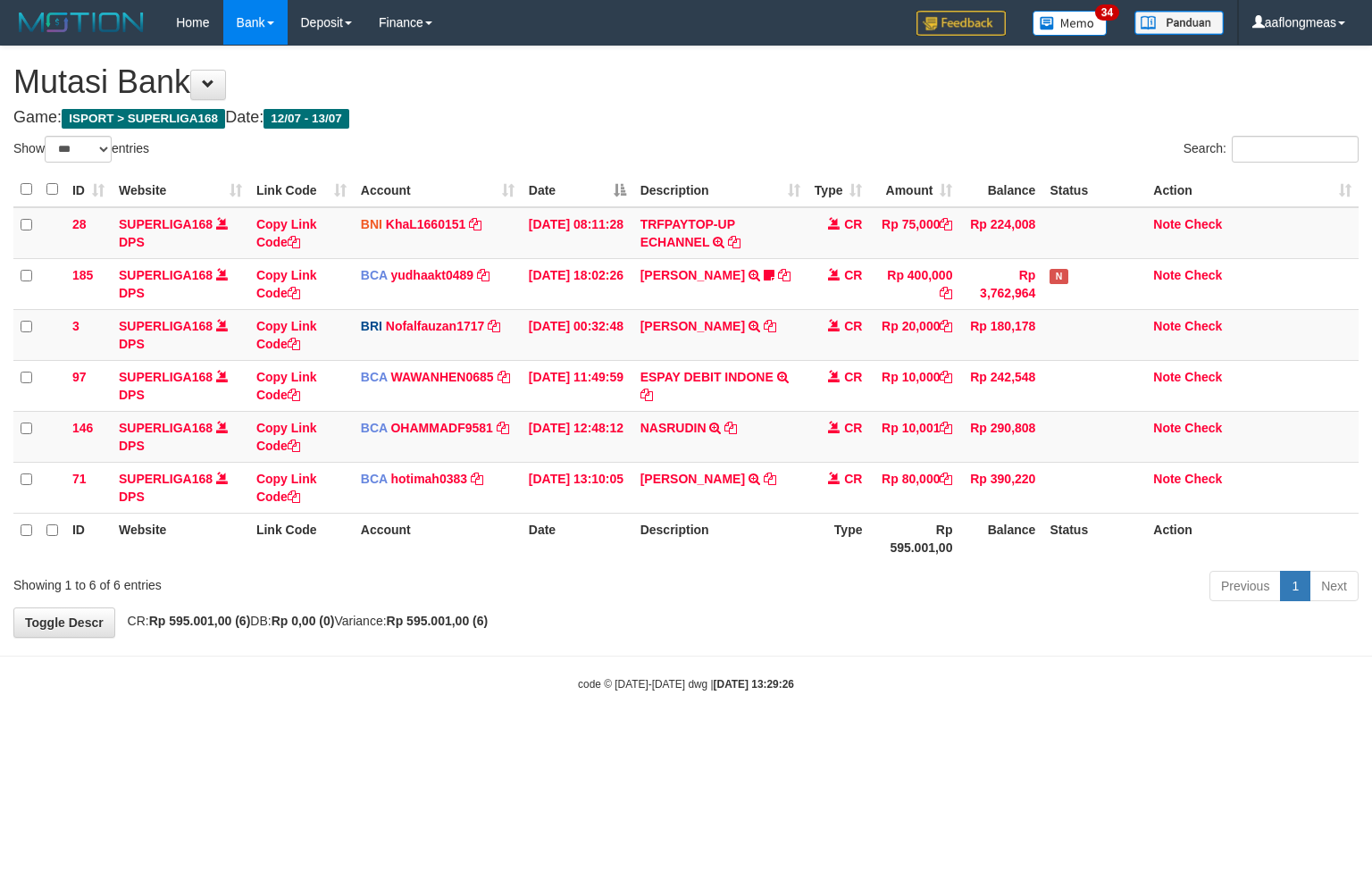 scroll, scrollTop: 0, scrollLeft: 0, axis: both 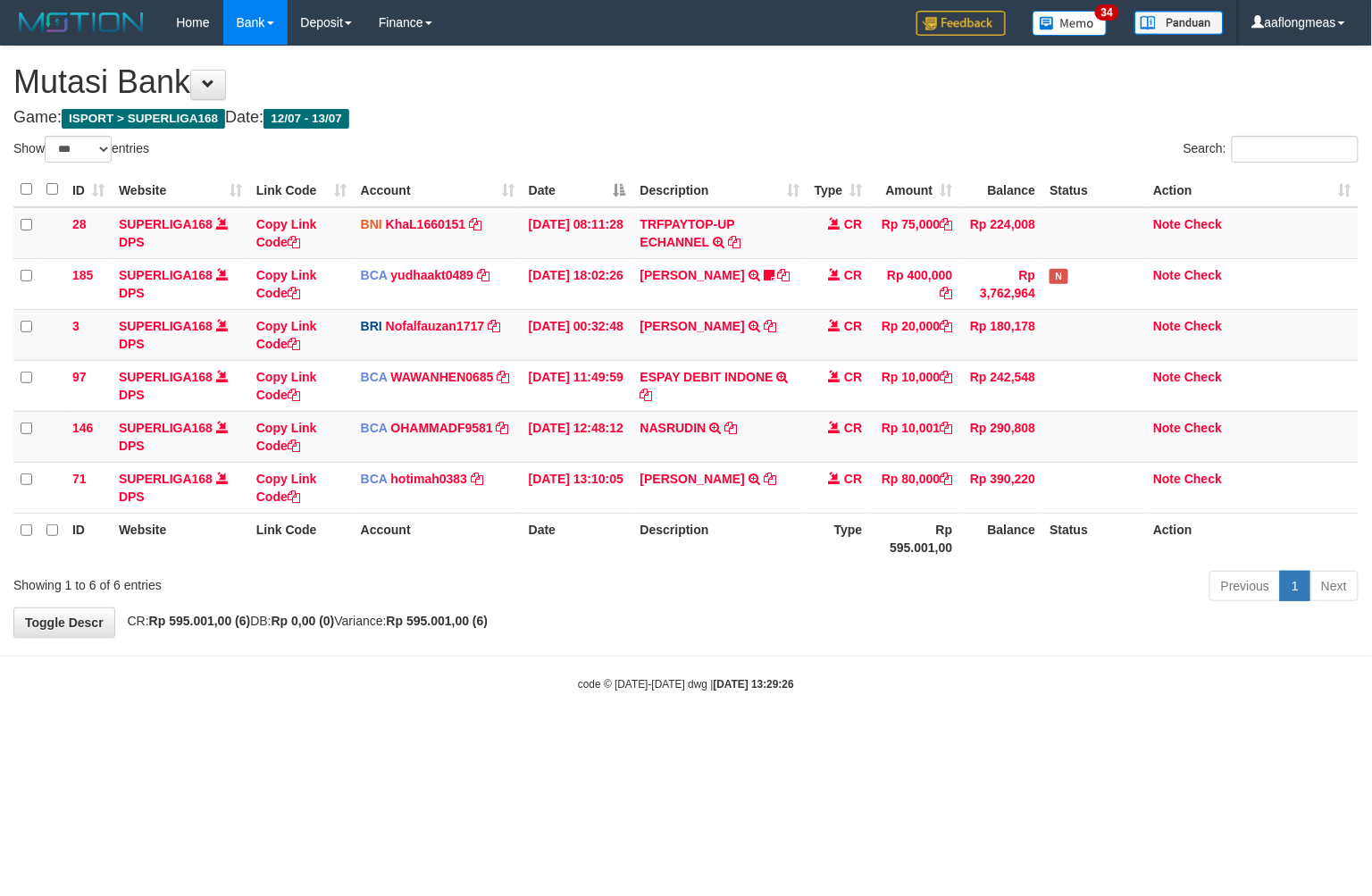 drag, startPoint x: 709, startPoint y: 647, endPoint x: 9, endPoint y: 646, distance: 700.0007 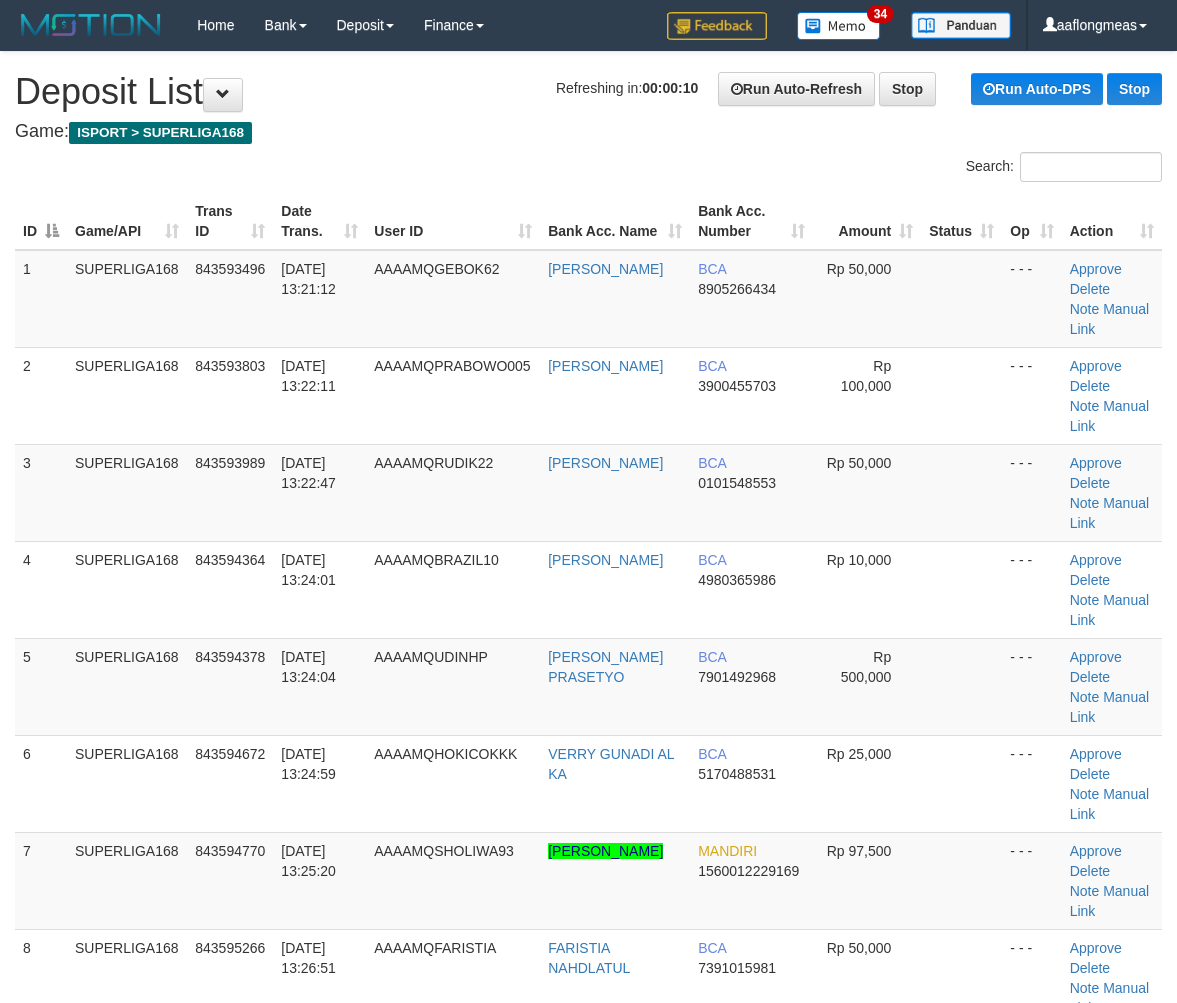 scroll, scrollTop: 0, scrollLeft: 0, axis: both 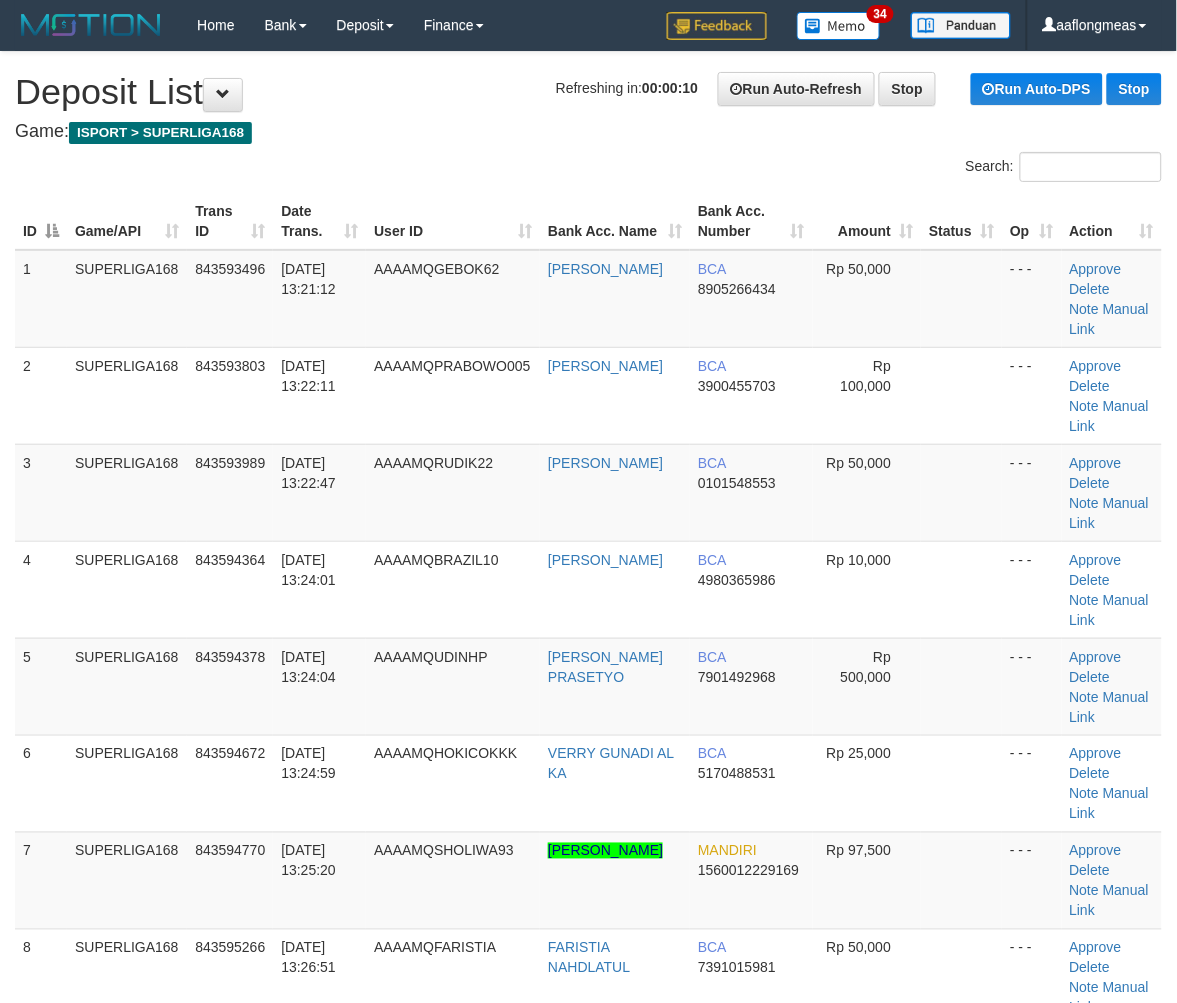 click at bounding box center [961, 589] 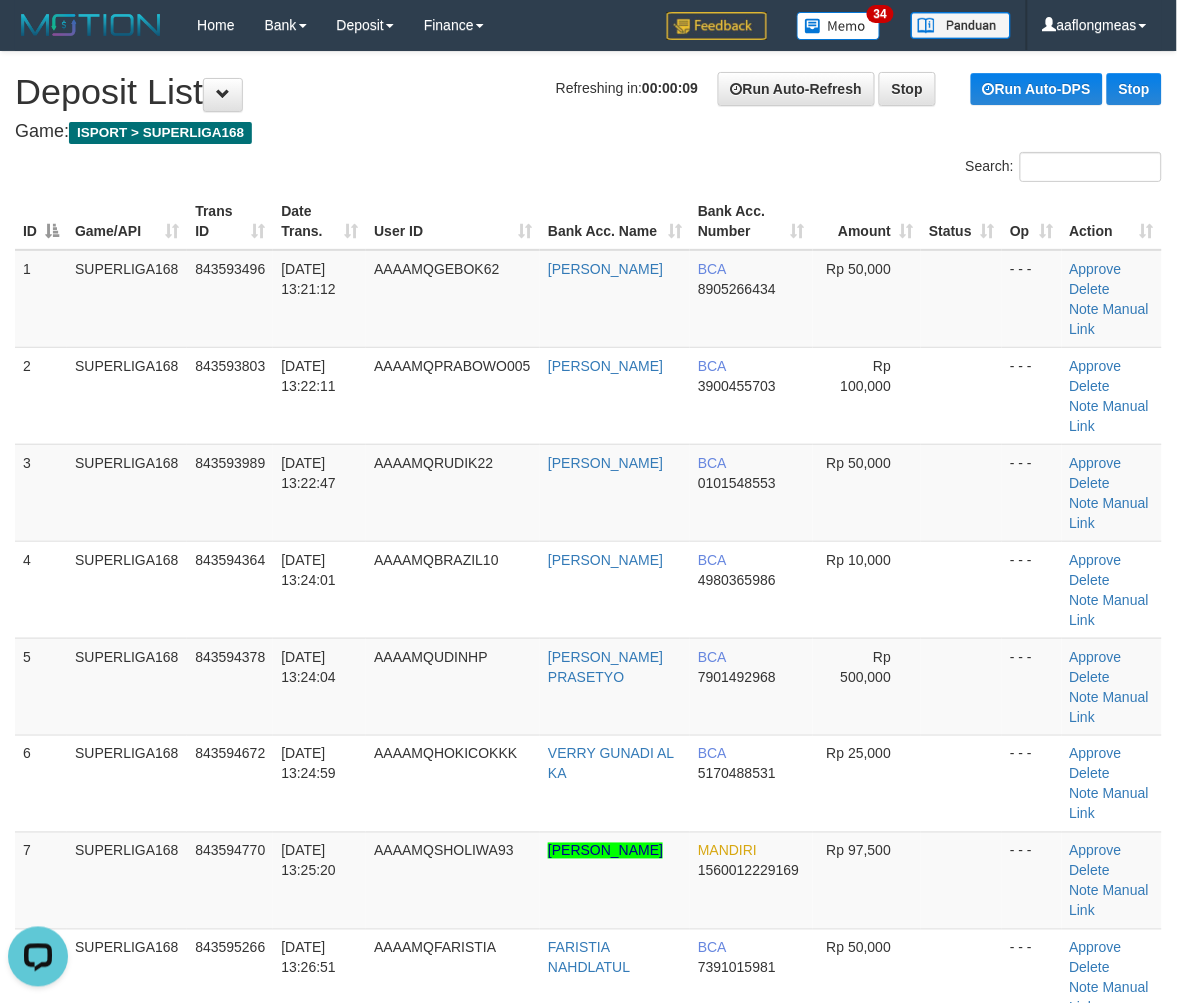 scroll, scrollTop: 0, scrollLeft: 0, axis: both 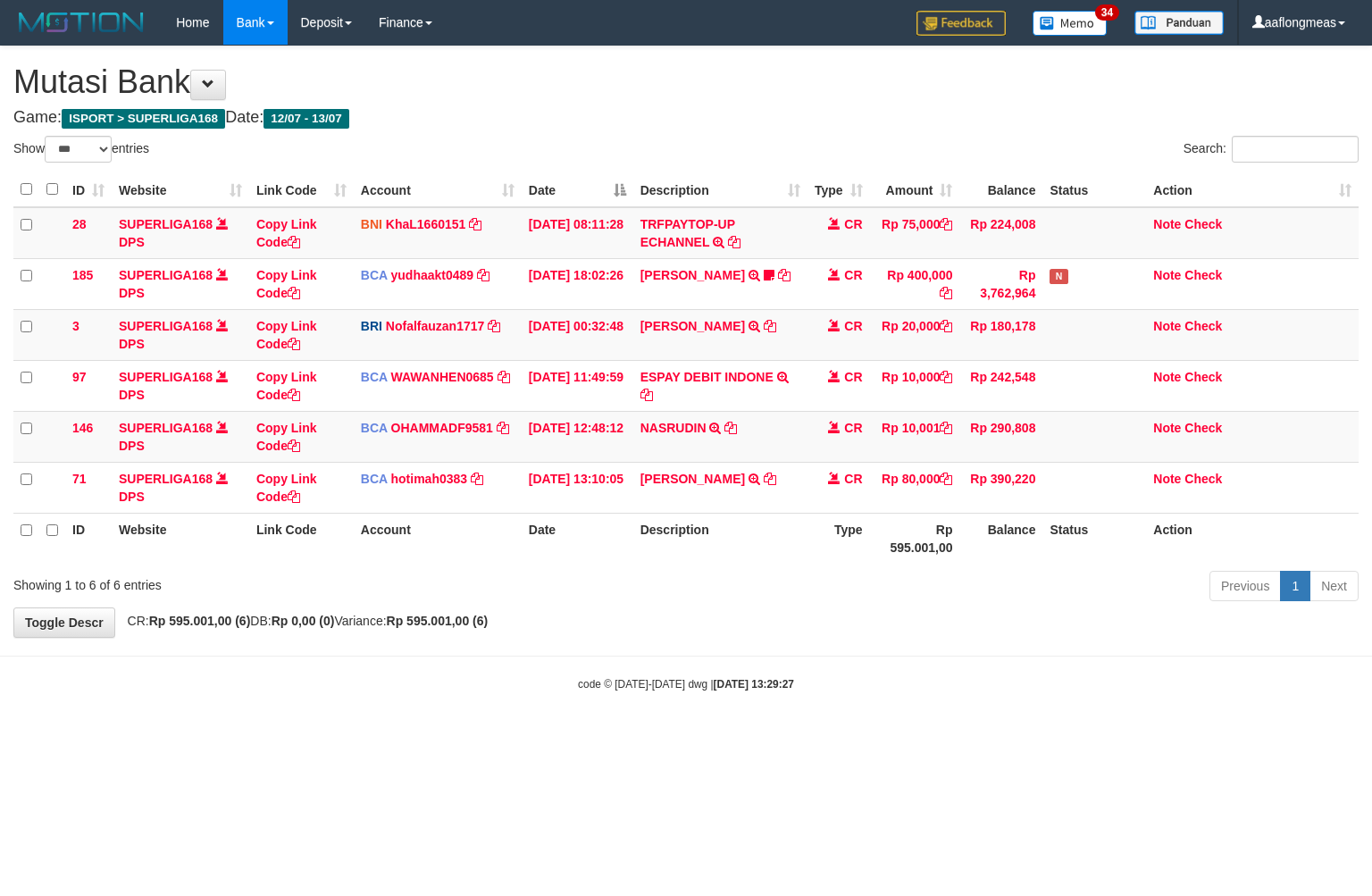 select on "***" 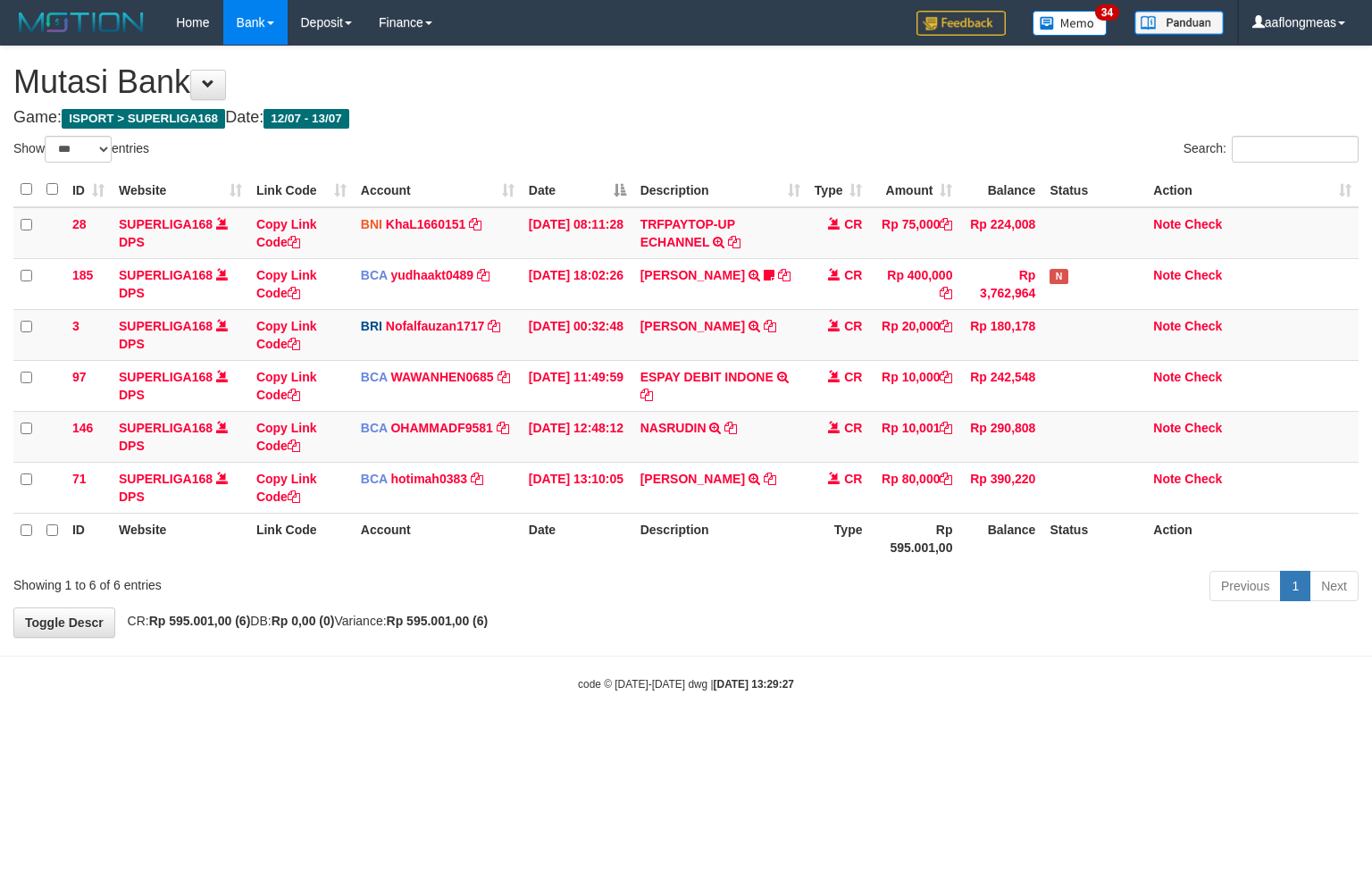 scroll, scrollTop: 0, scrollLeft: 0, axis: both 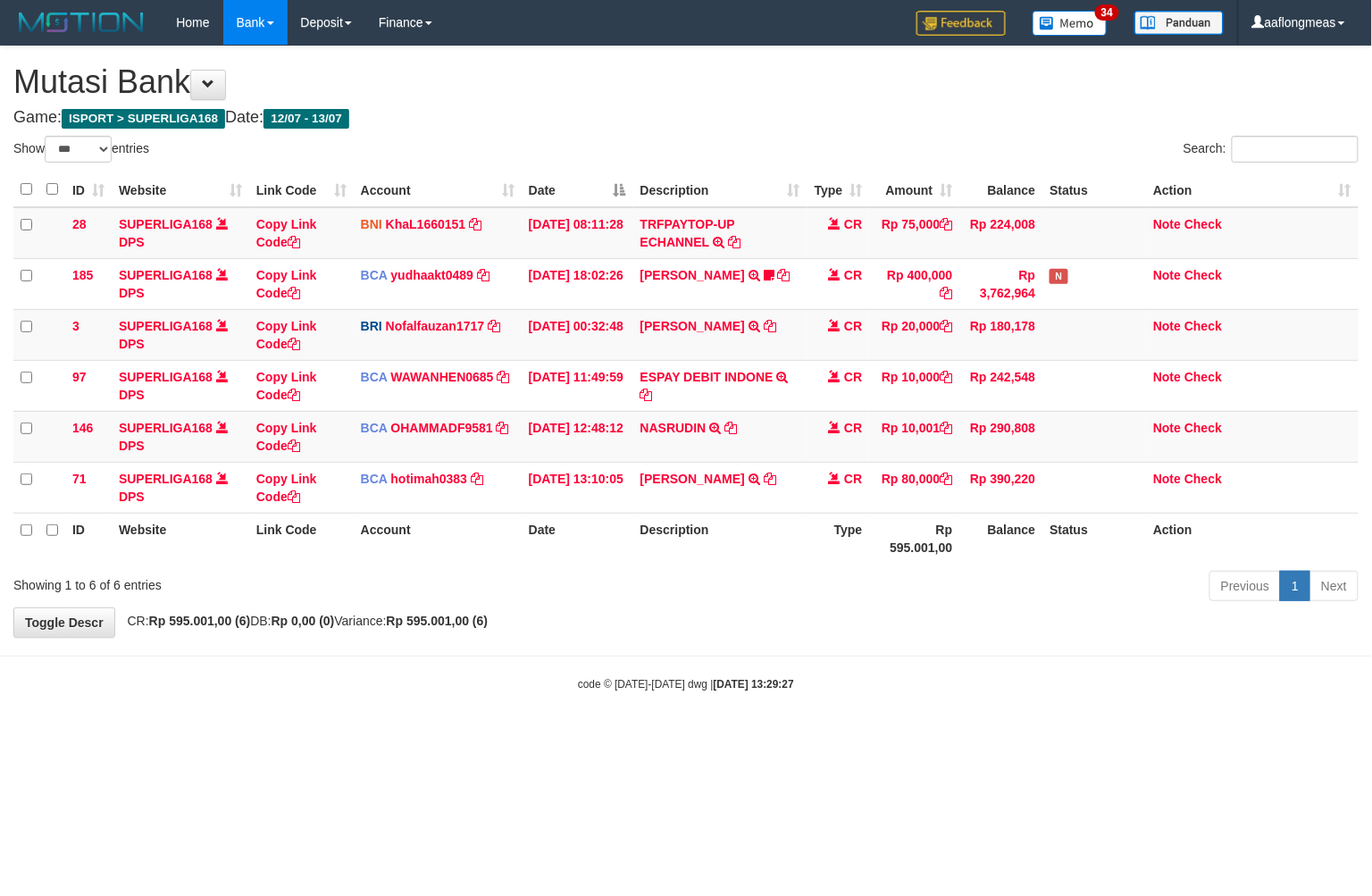 click on "Toggle navigation
Home
Bank
Account List
Load
By Website
Group
[ISPORT]													SUPERLIGA168
By Load Group (DPS)
34" at bounding box center (686, 368) 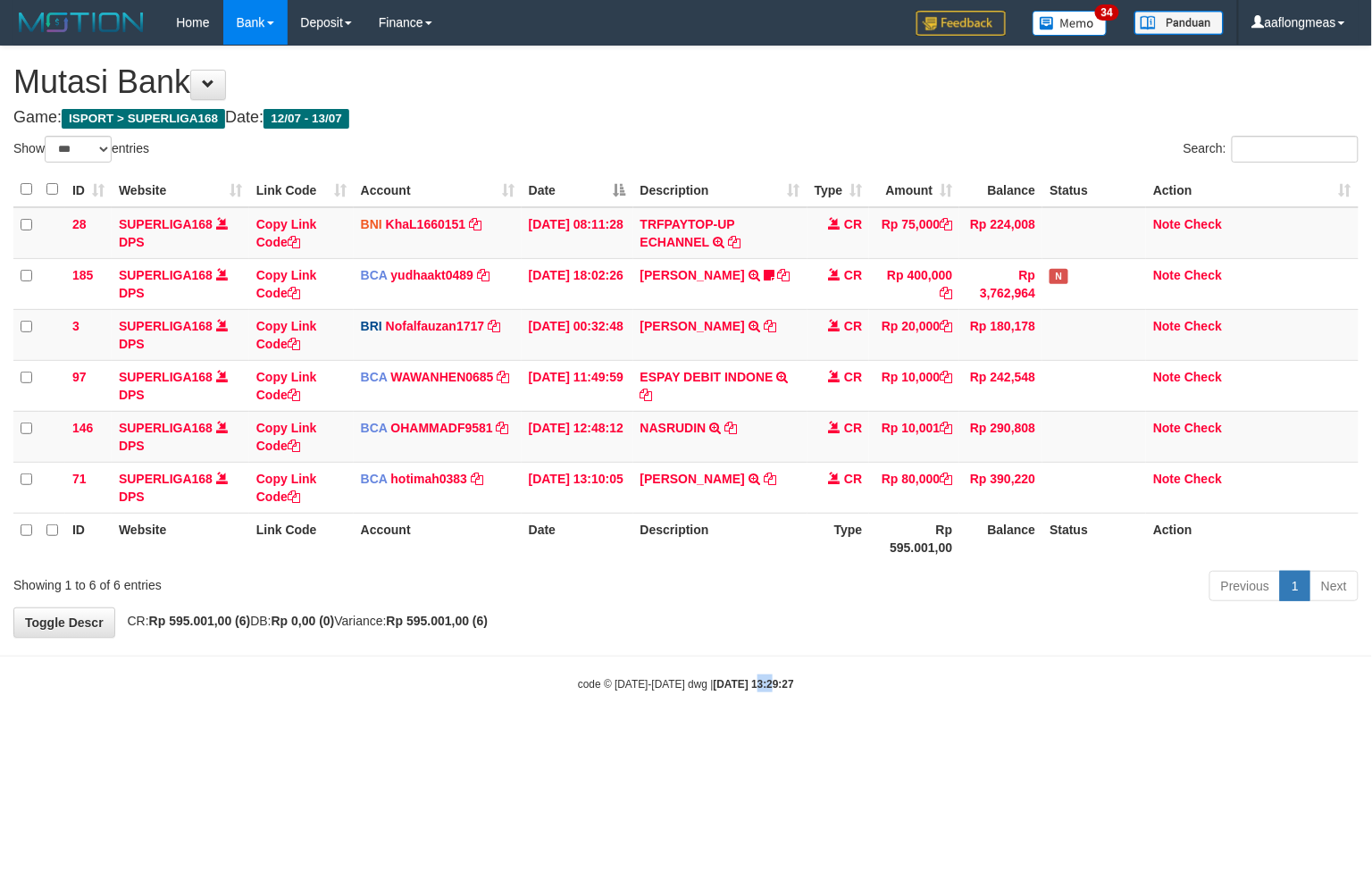 click on "Toggle navigation
Home
Bank
Account List
Load
By Website
Group
[ISPORT]													SUPERLIGA168
By Load Group (DPS)
34" at bounding box center (686, 368) 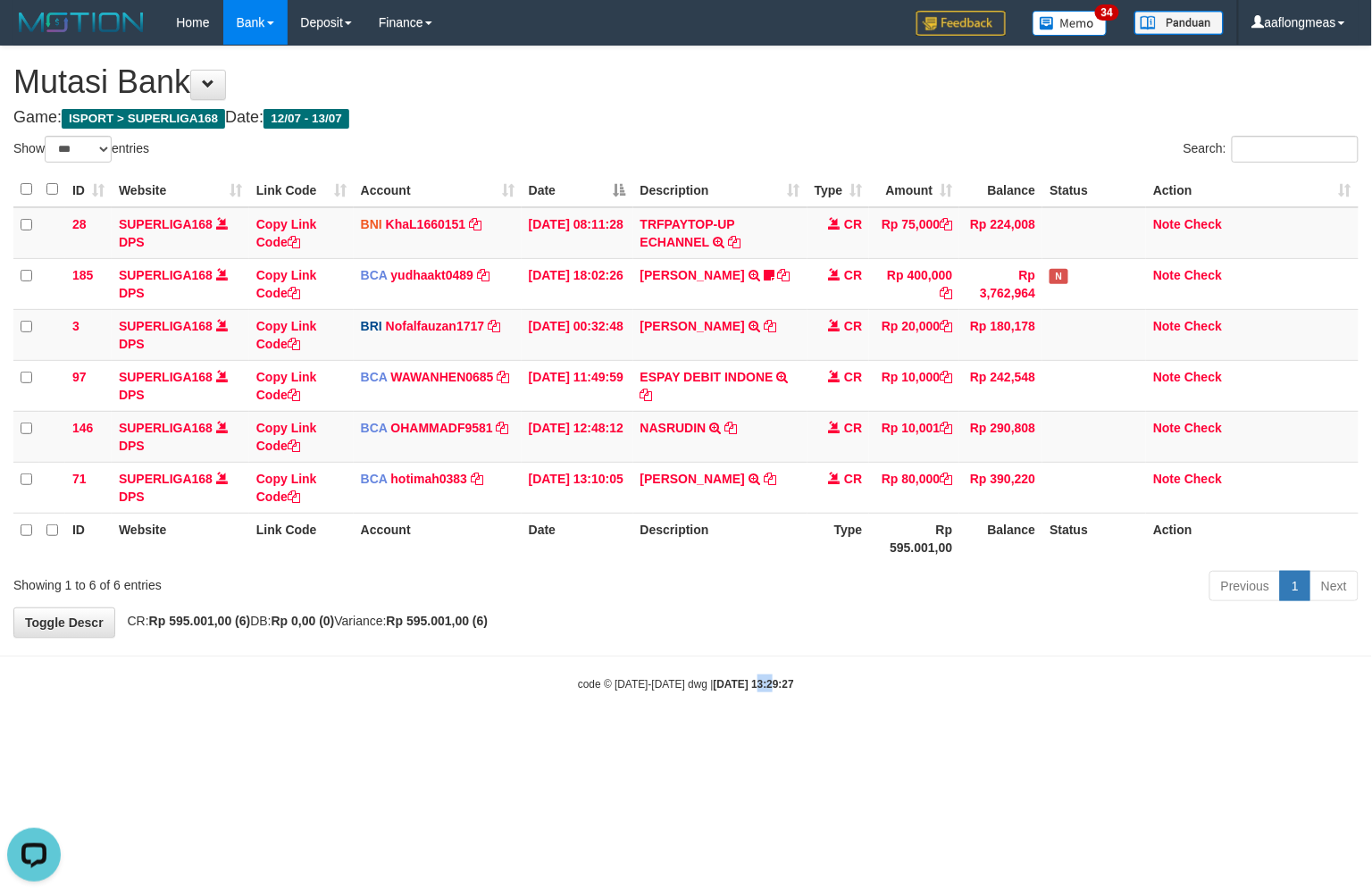 scroll, scrollTop: 0, scrollLeft: 0, axis: both 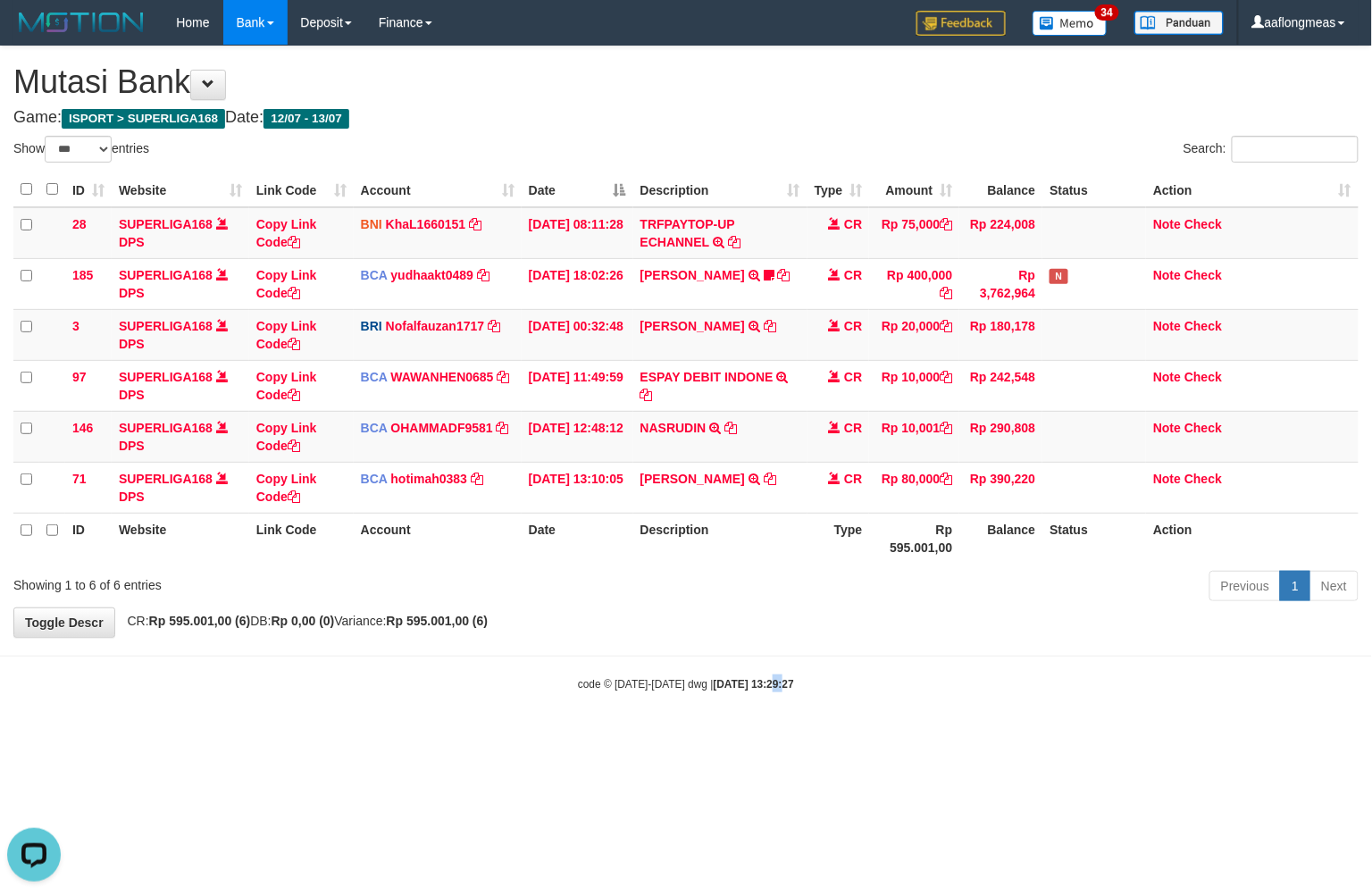 click on "Toggle navigation
Home
Bank
Account List
Load
By Website
Group
[ISPORT]													SUPERLIGA168
By Load Group (DPS)
34" at bounding box center [686, 368] 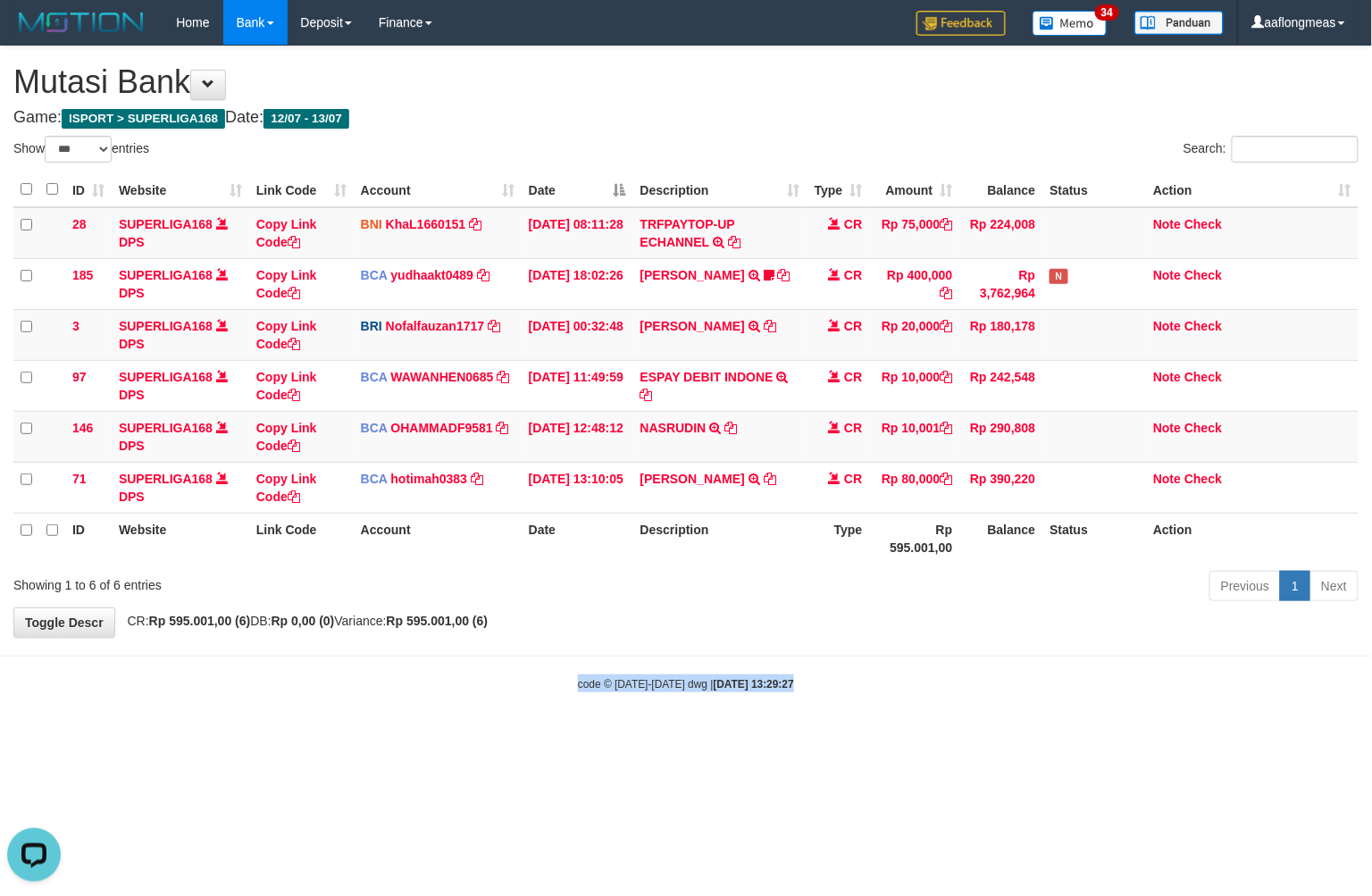 click on "Toggle navigation
Home
Bank
Account List
Load
By Website
Group
[ISPORT]													SUPERLIGA168
By Load Group (DPS)
34" at bounding box center (686, 368) 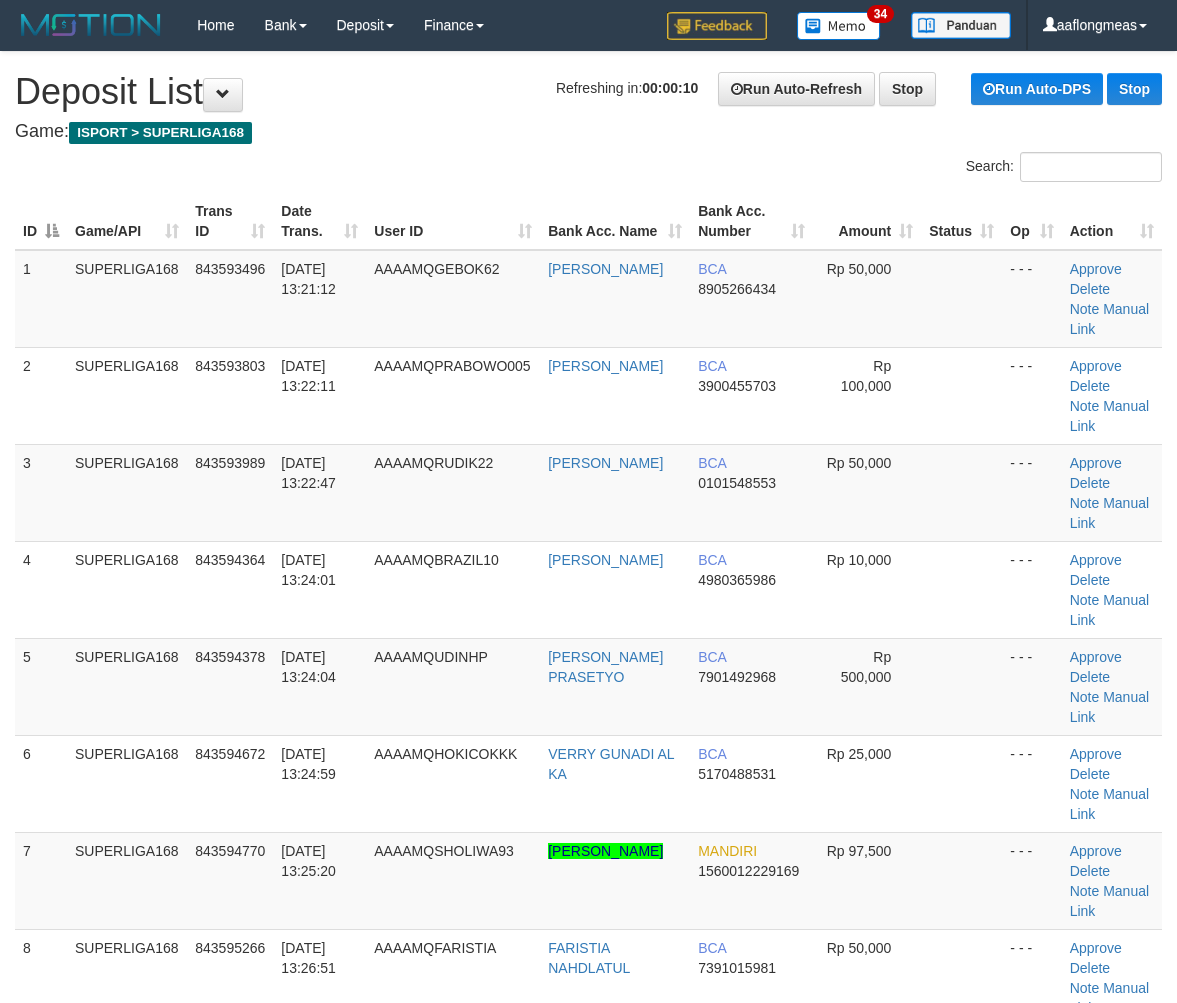 scroll, scrollTop: 0, scrollLeft: 0, axis: both 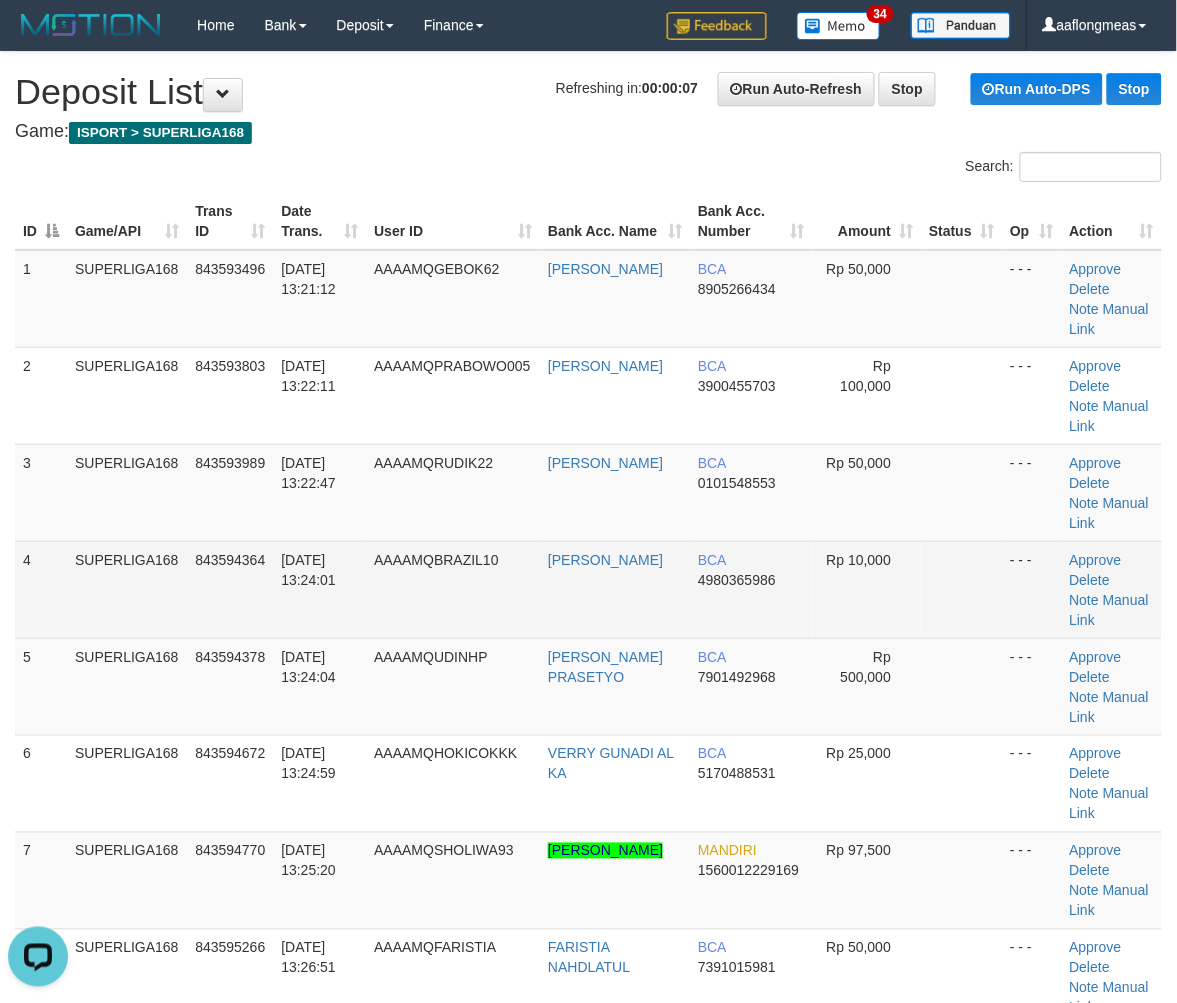 click at bounding box center [961, 589] 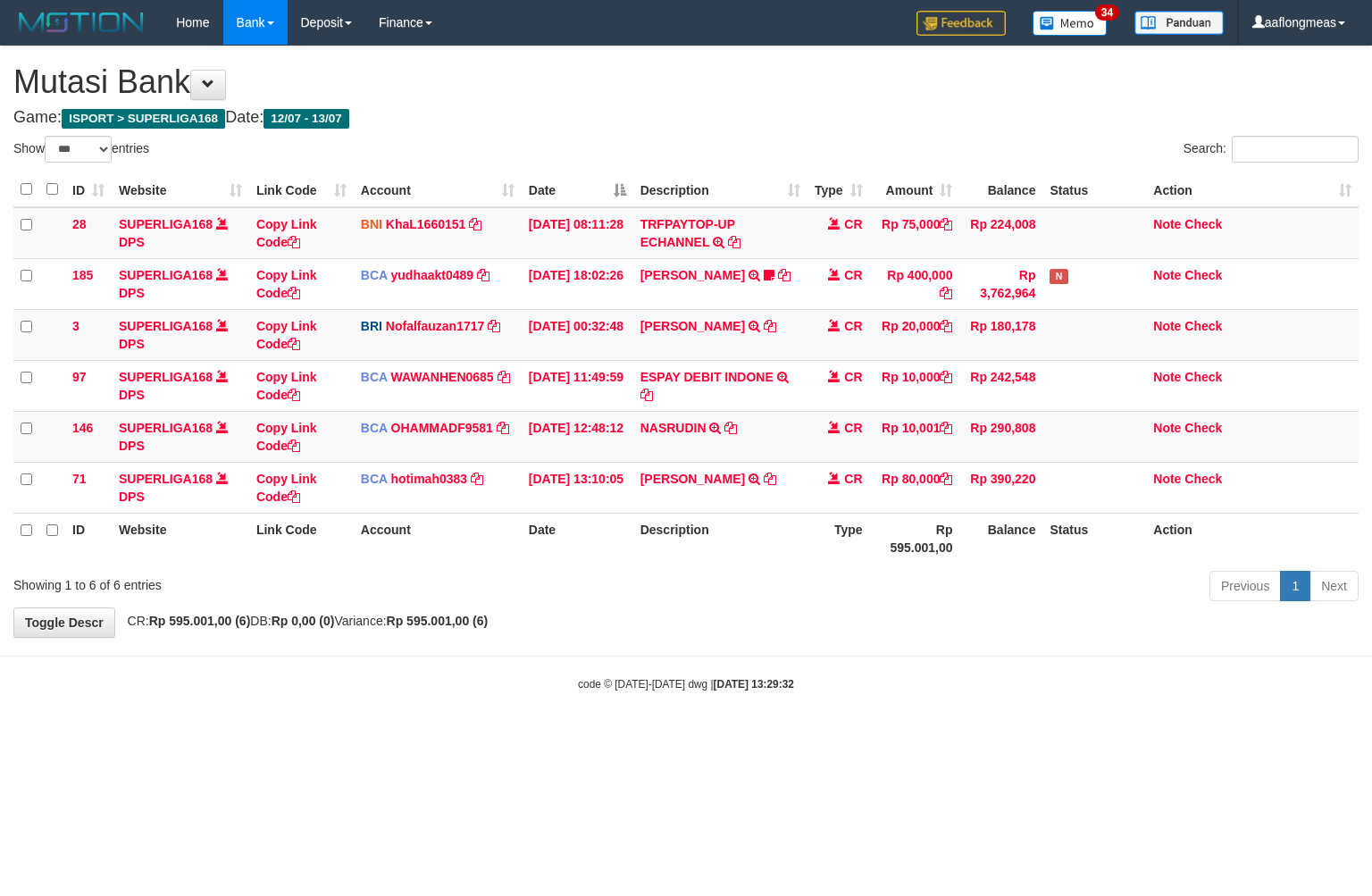select on "***" 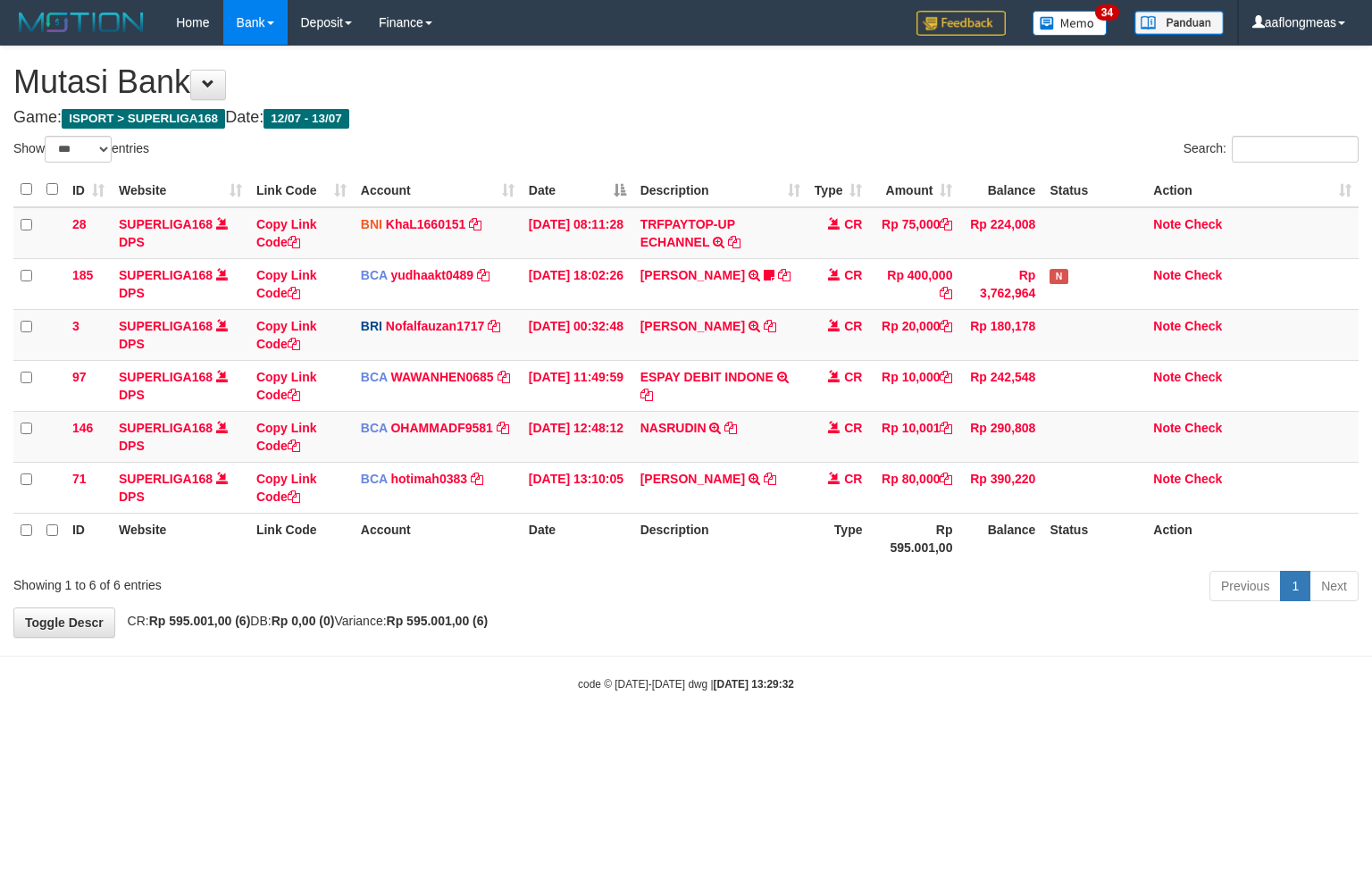 scroll, scrollTop: 0, scrollLeft: 0, axis: both 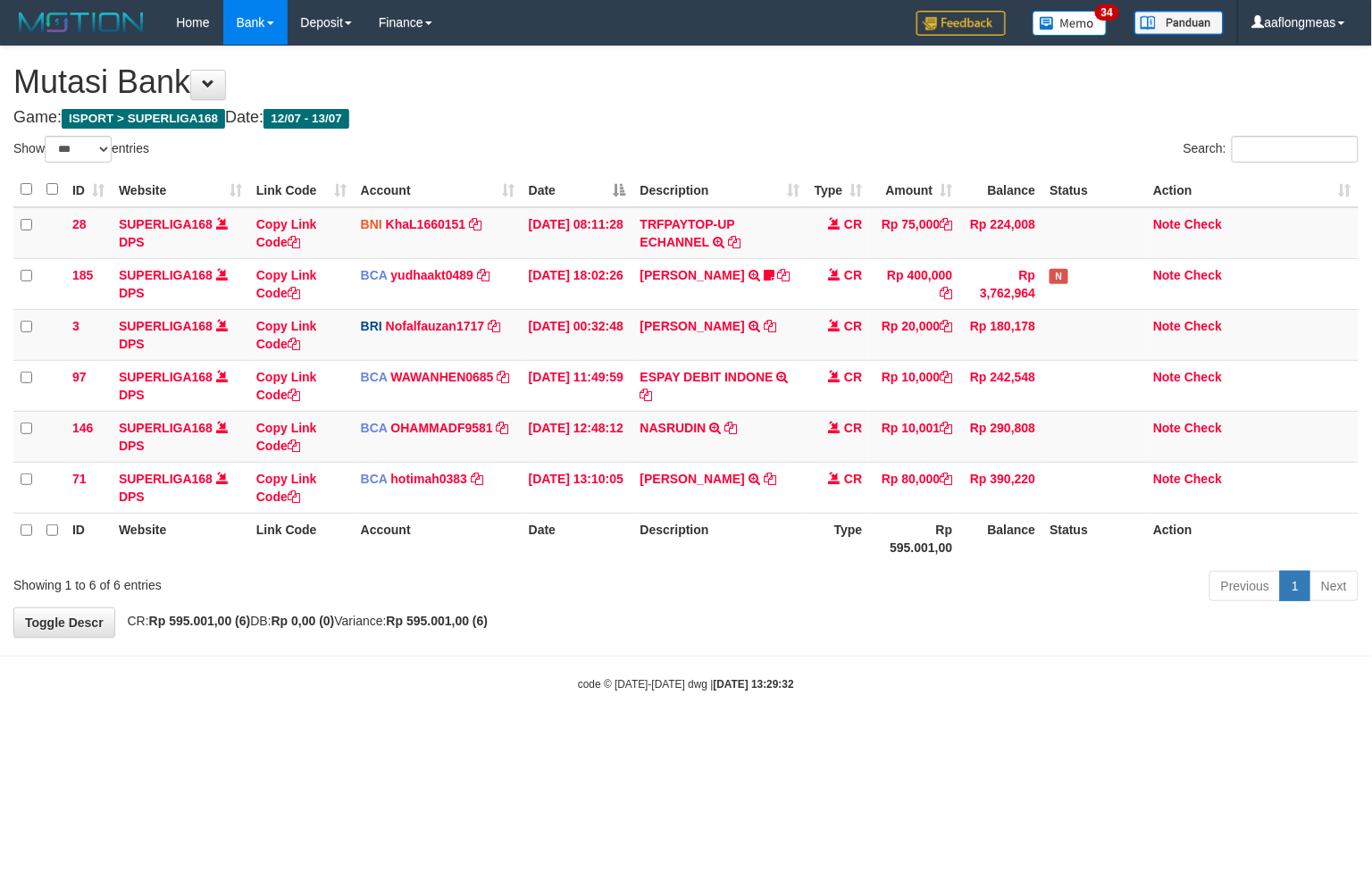drag, startPoint x: 0, startPoint y: 0, endPoint x: 768, endPoint y: 641, distance: 1000.3524 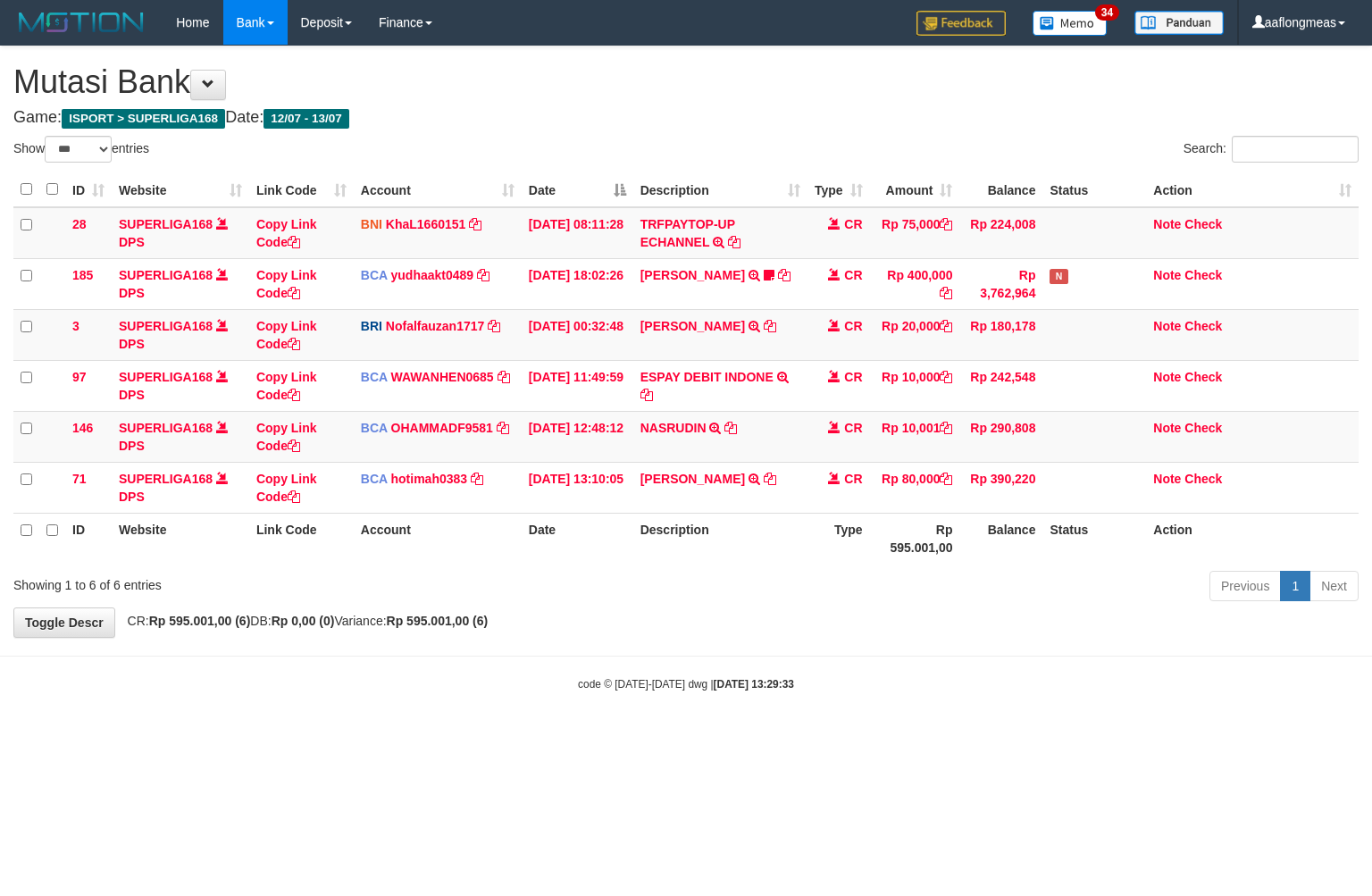 select on "***" 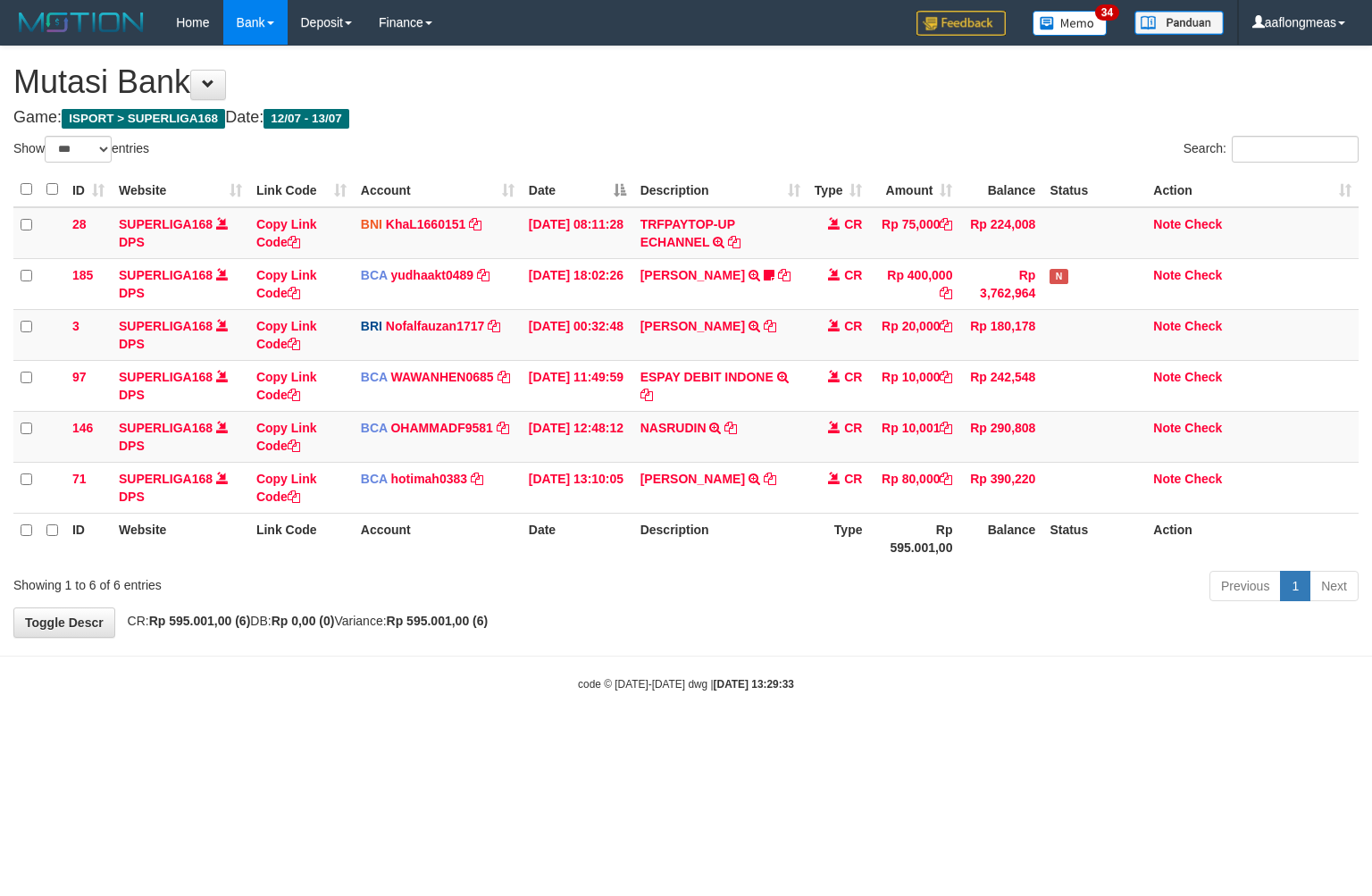 scroll, scrollTop: 0, scrollLeft: 0, axis: both 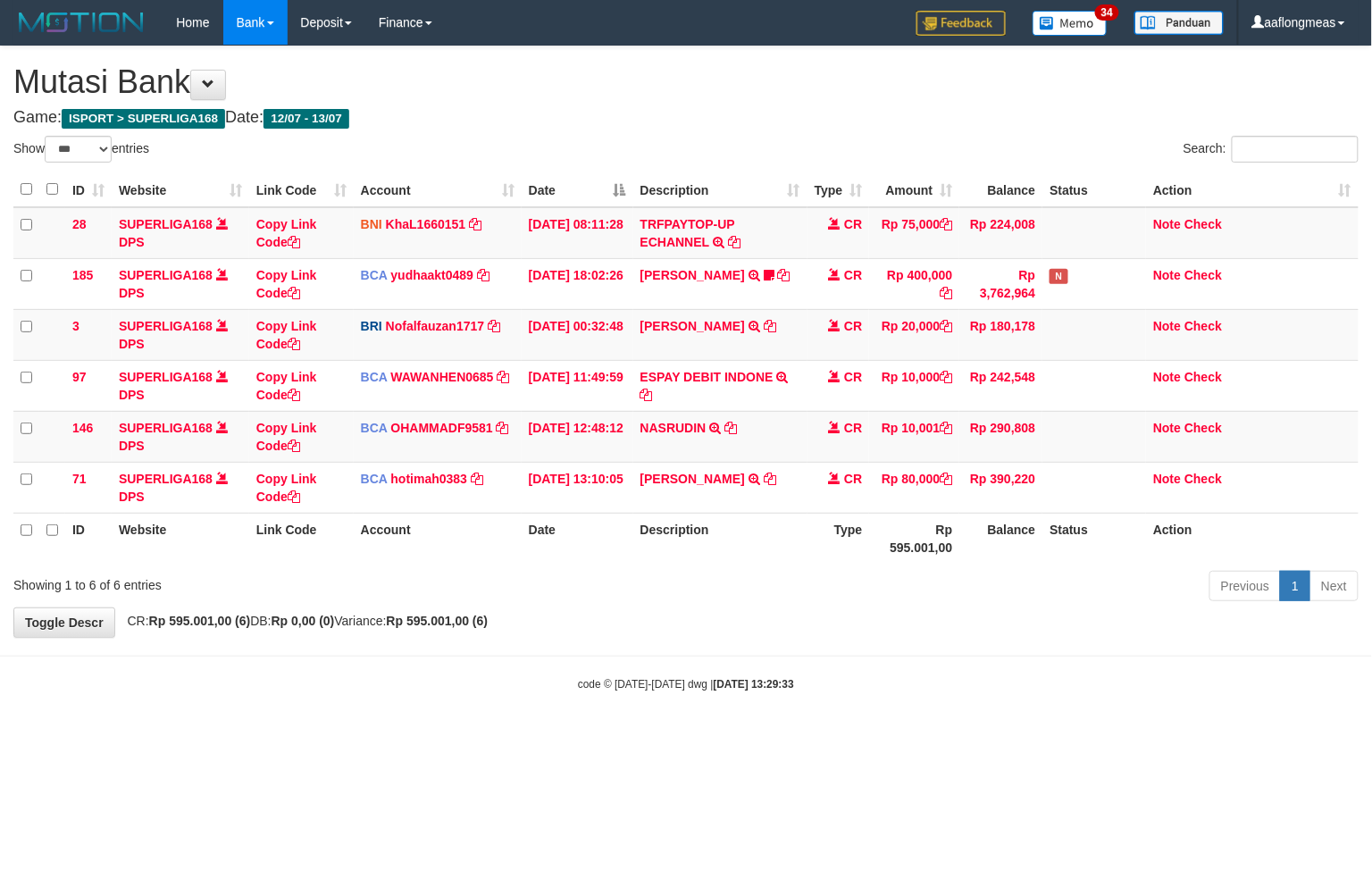 click on "Toggle navigation
Home
Bank
Account List
Load
By Website
Group
[ISPORT]													SUPERLIGA168
By Load Group (DPS)
34" at bounding box center (686, 368) 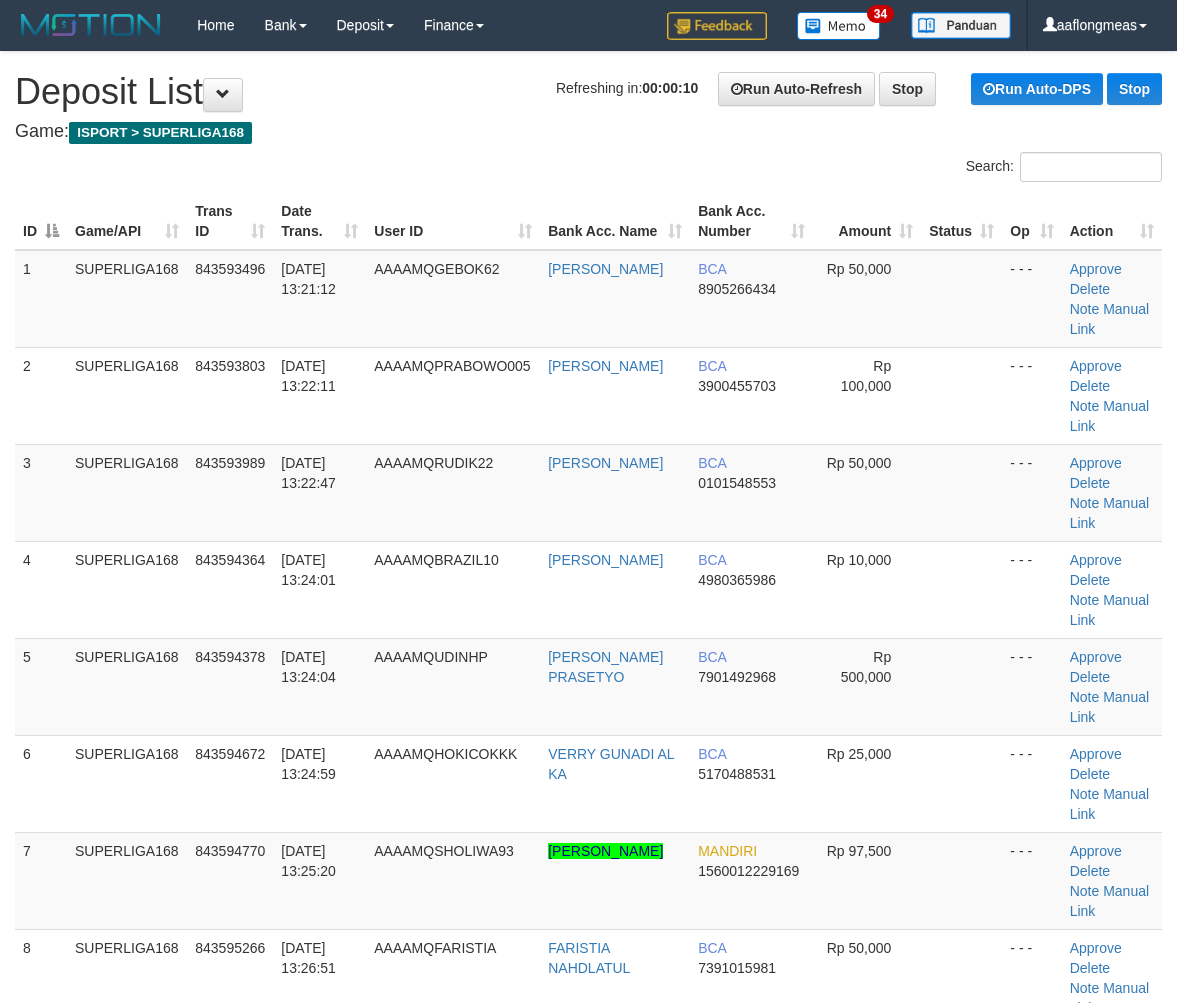scroll, scrollTop: 0, scrollLeft: 0, axis: both 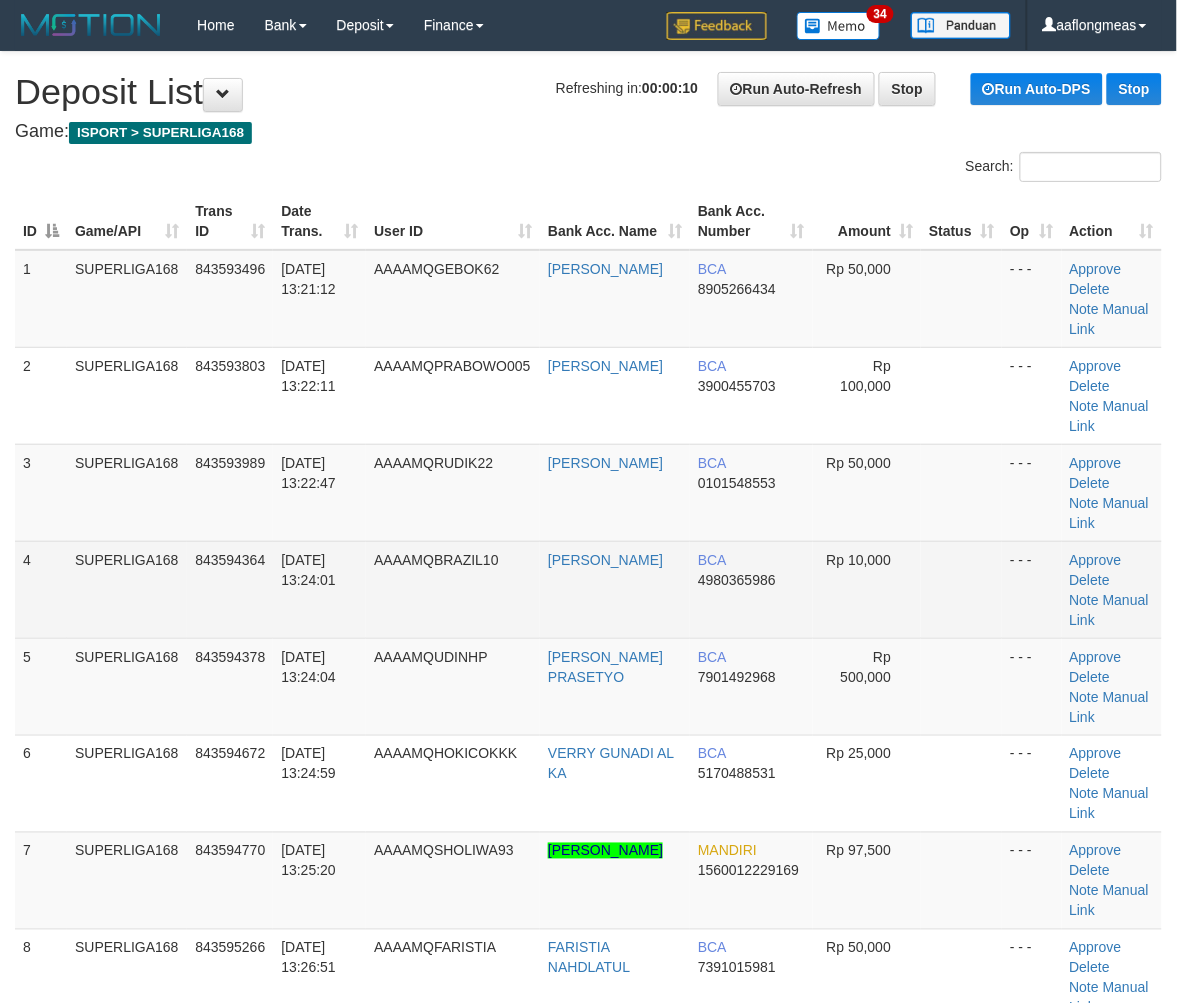click at bounding box center (961, 589) 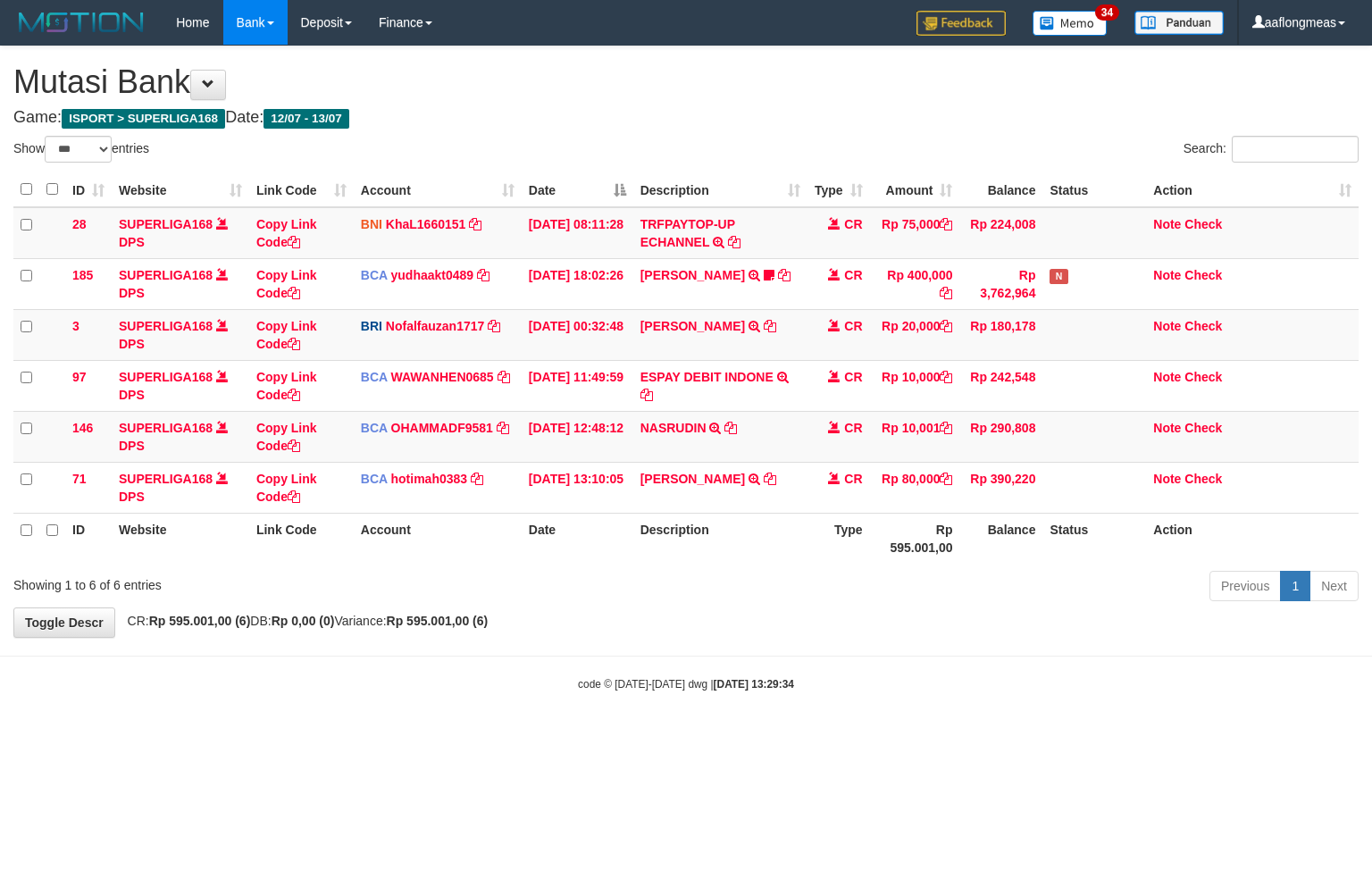 select on "***" 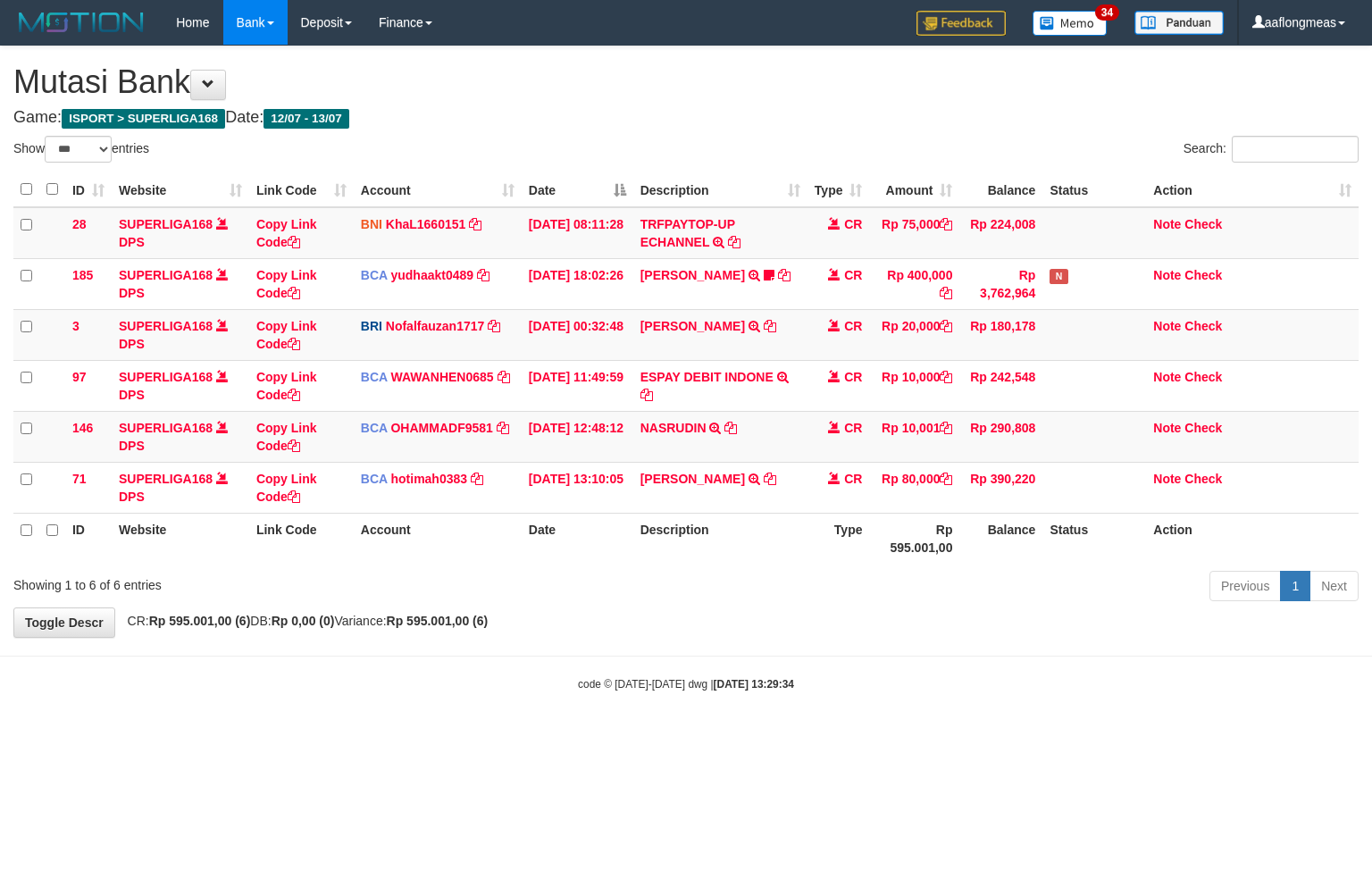 scroll, scrollTop: 0, scrollLeft: 0, axis: both 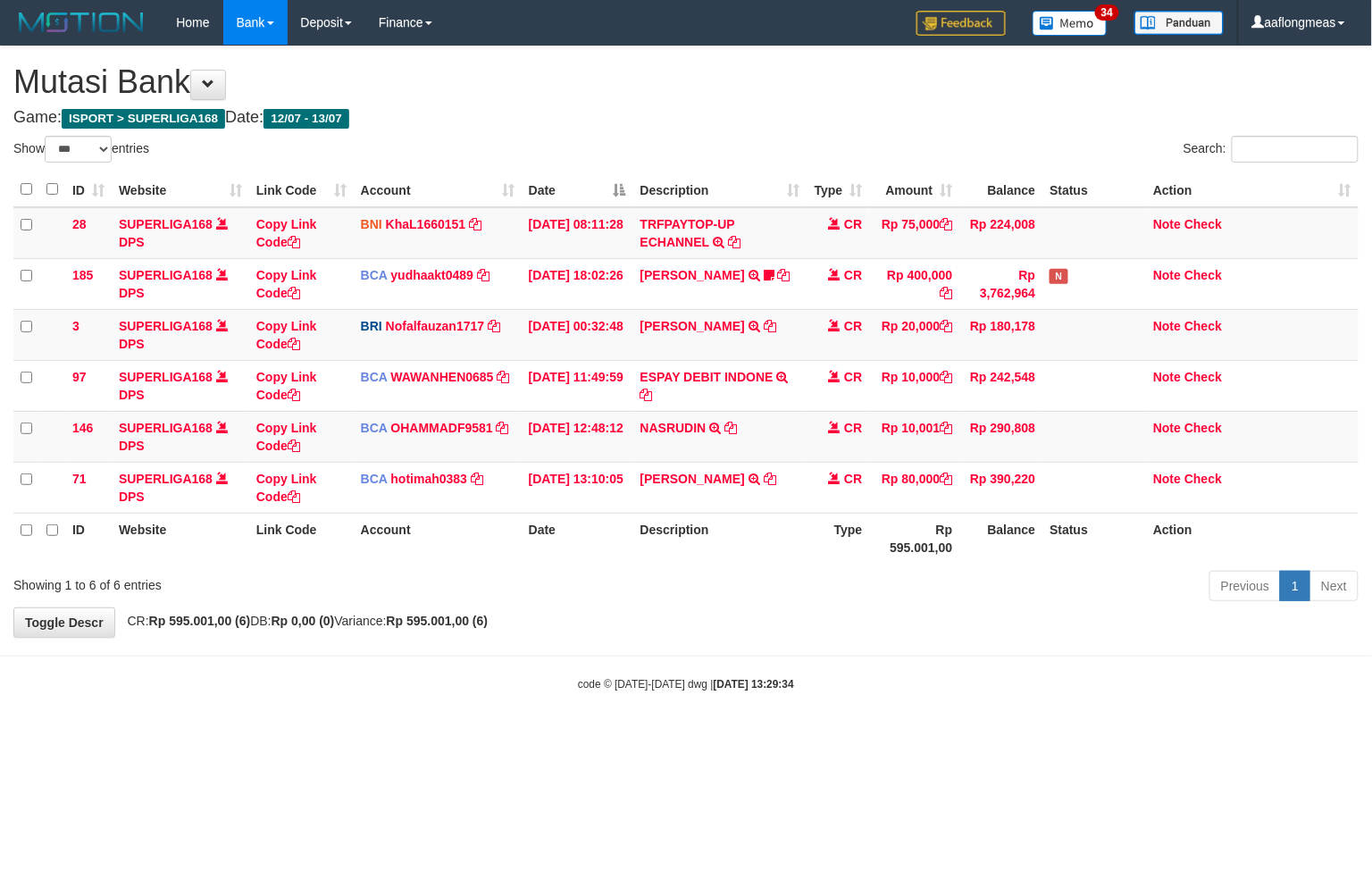 click on "2025/07/13 13:29:34" at bounding box center (754, 684) 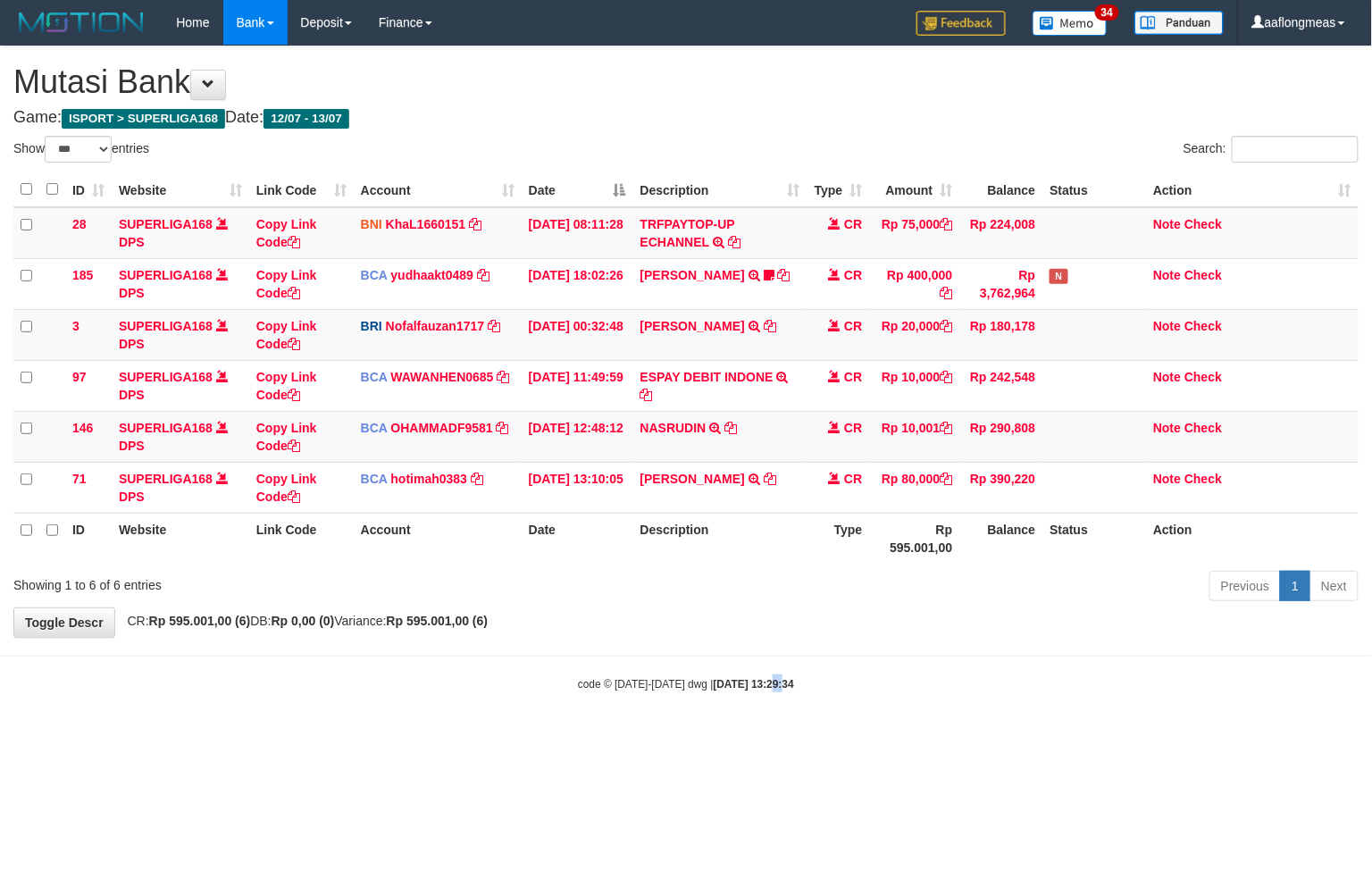 click on "2025/07/13 13:29:34" at bounding box center (754, 684) 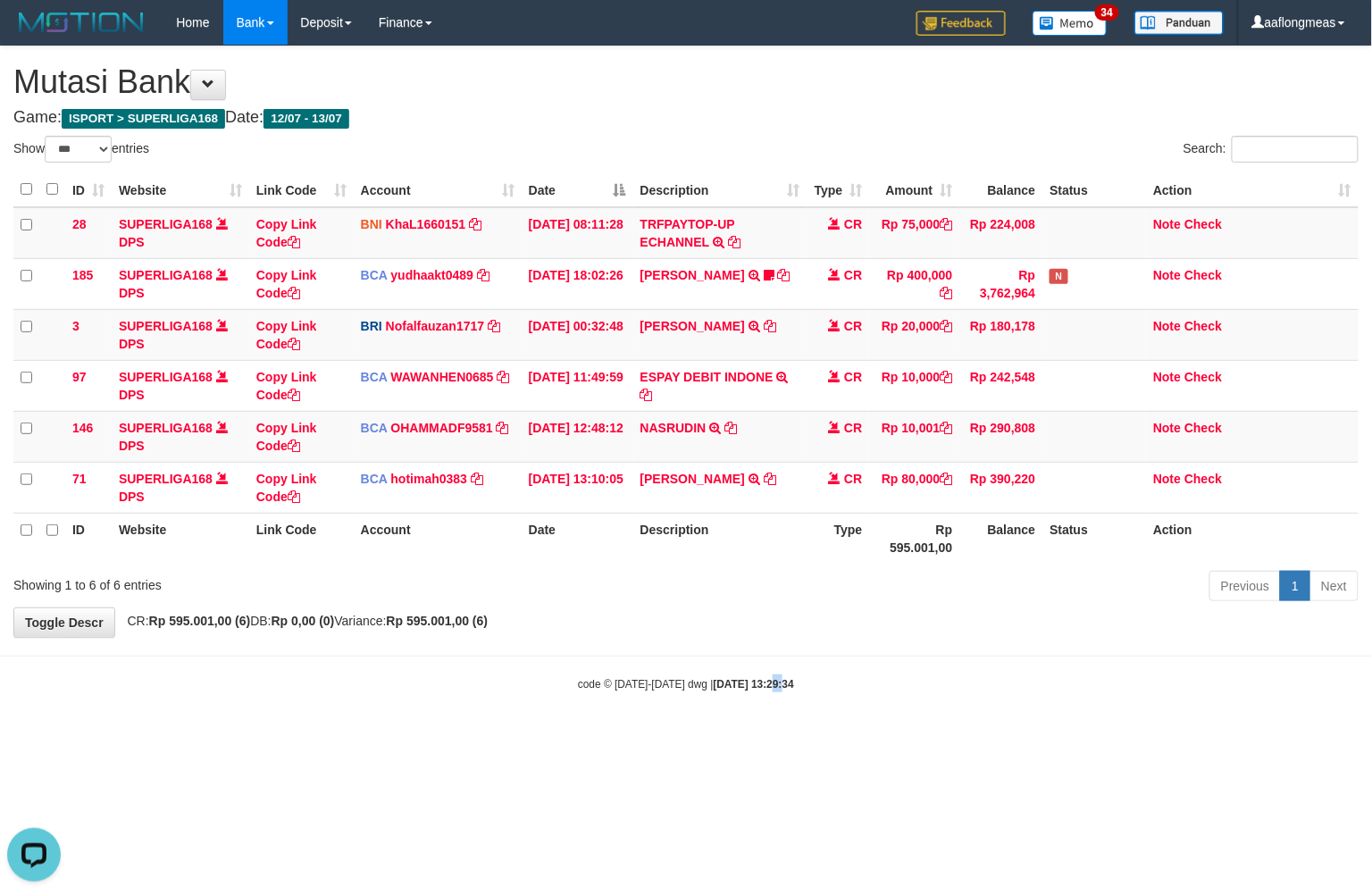 click on "Toggle navigation
Home
Bank
Account List
Load
By Website
Group
[ISPORT]													SUPERLIGA168
By Load Group (DPS)
34" at bounding box center (686, 368) 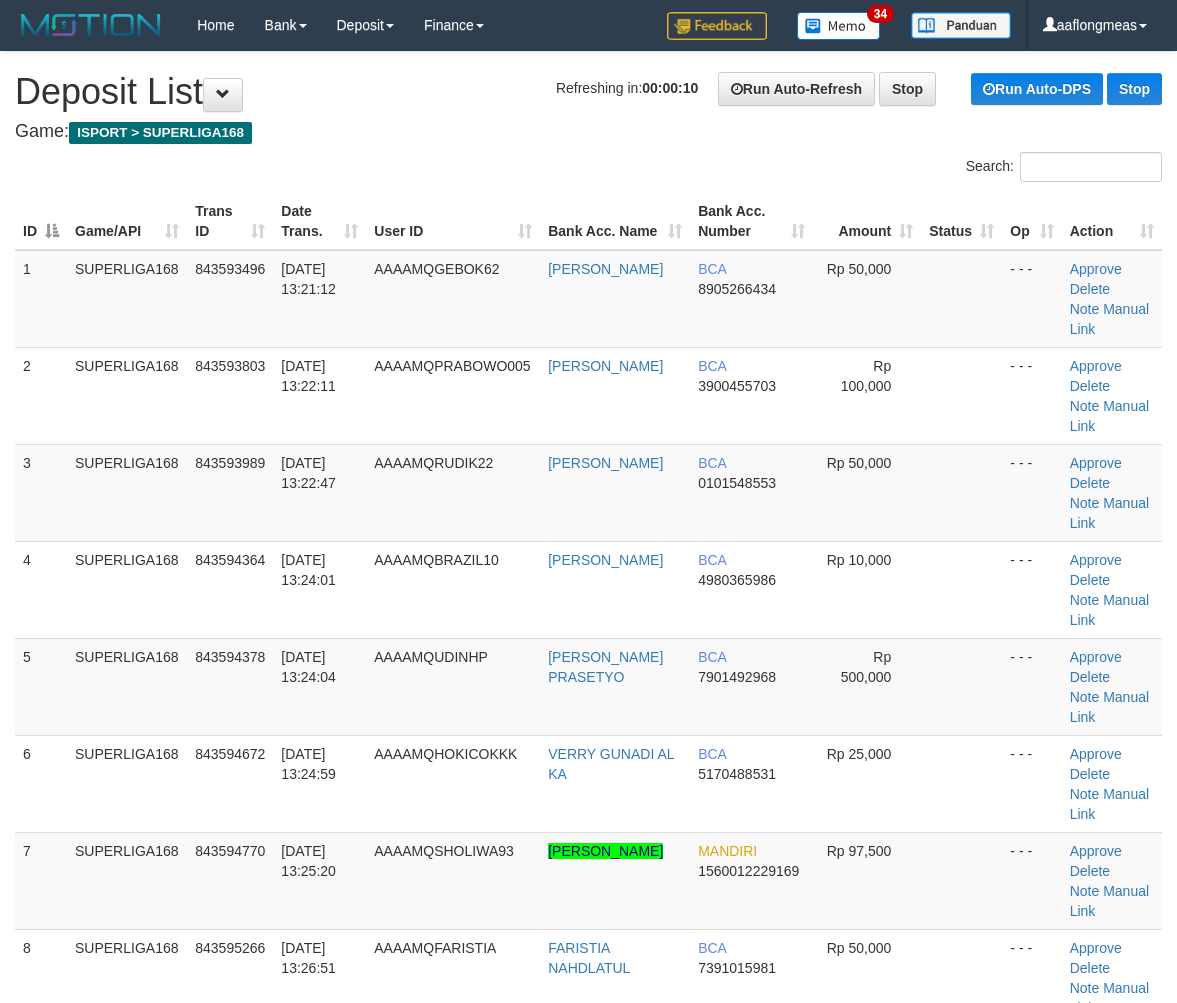 scroll, scrollTop: 0, scrollLeft: 0, axis: both 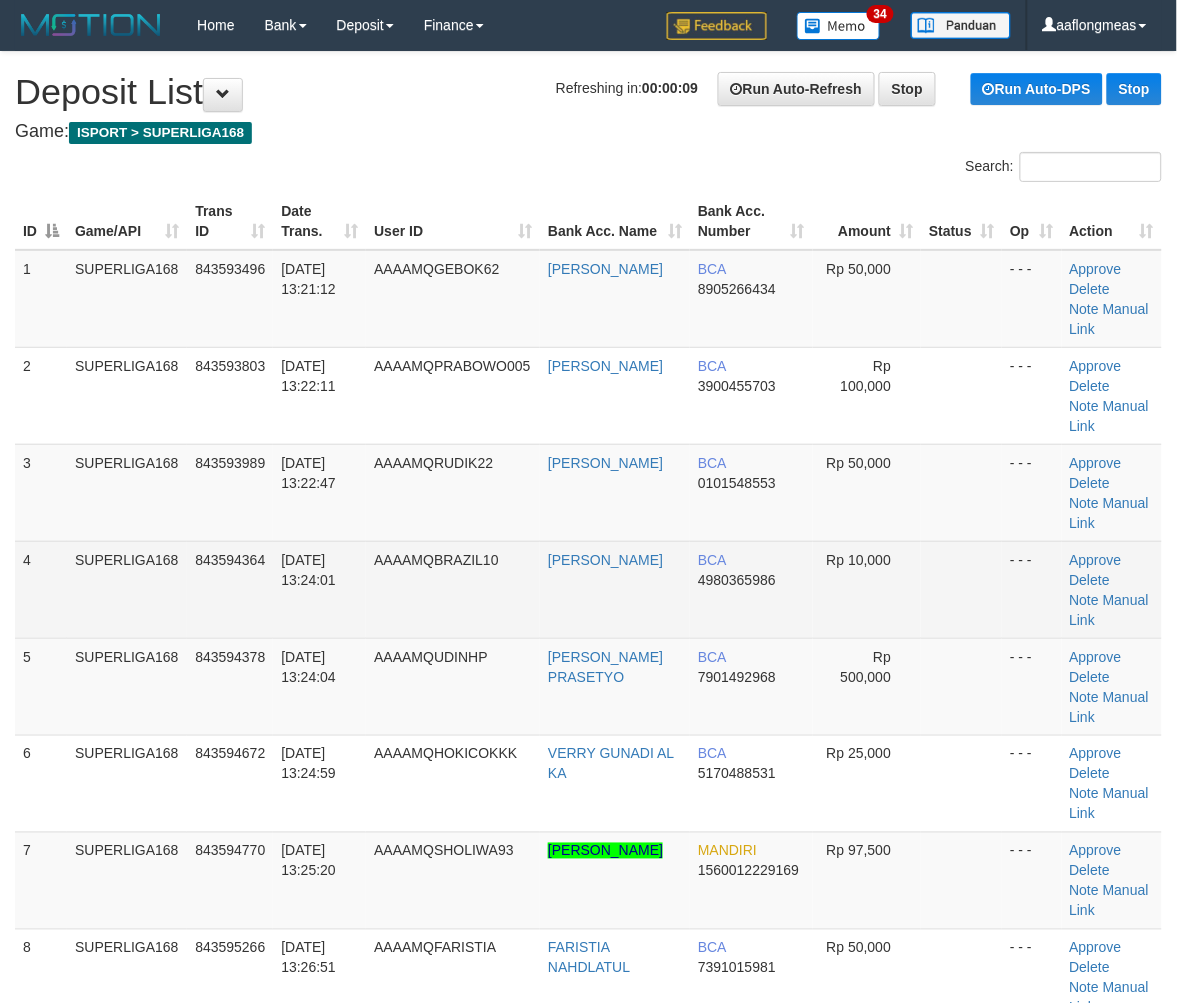 click at bounding box center [961, 589] 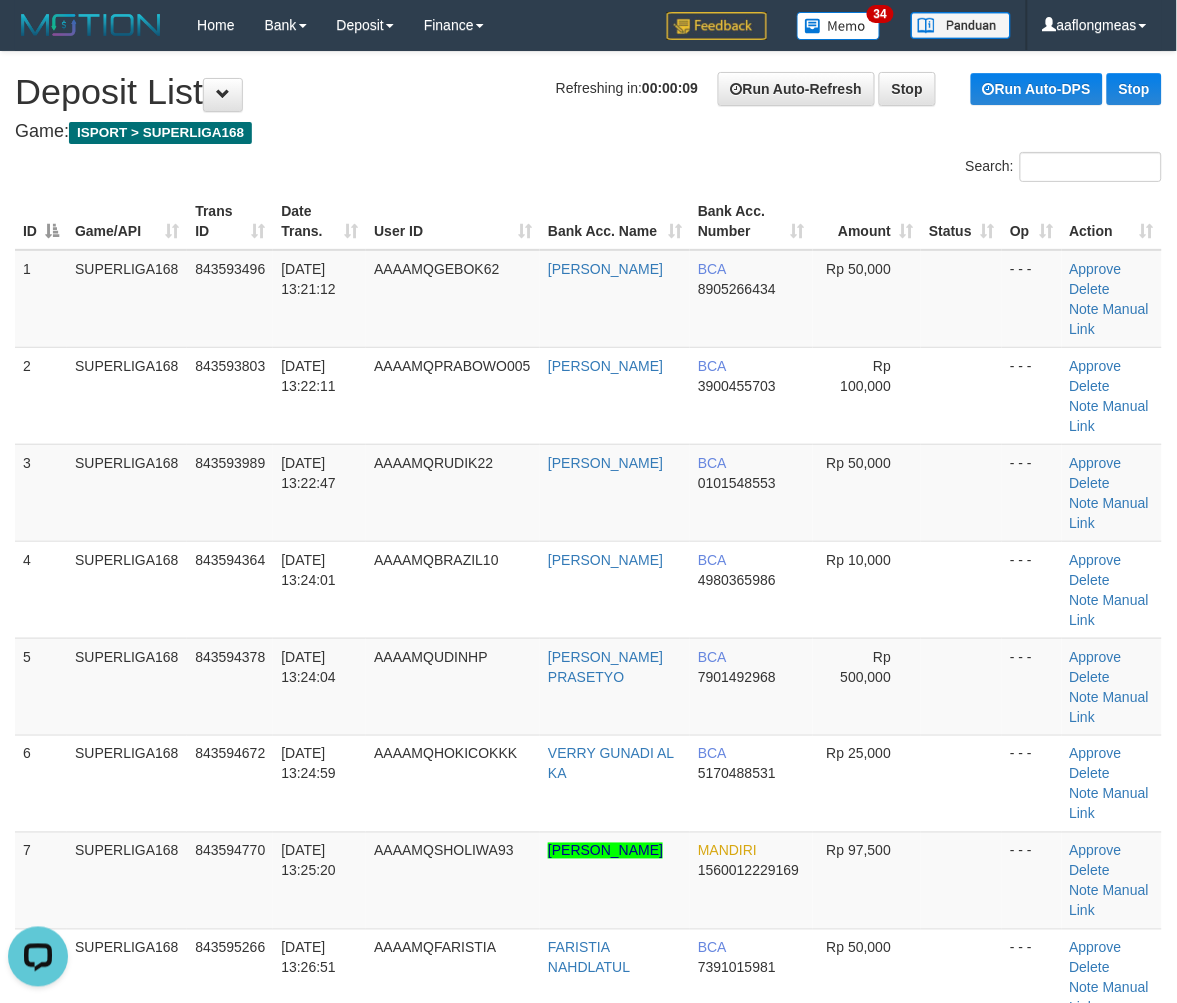 scroll, scrollTop: 0, scrollLeft: 0, axis: both 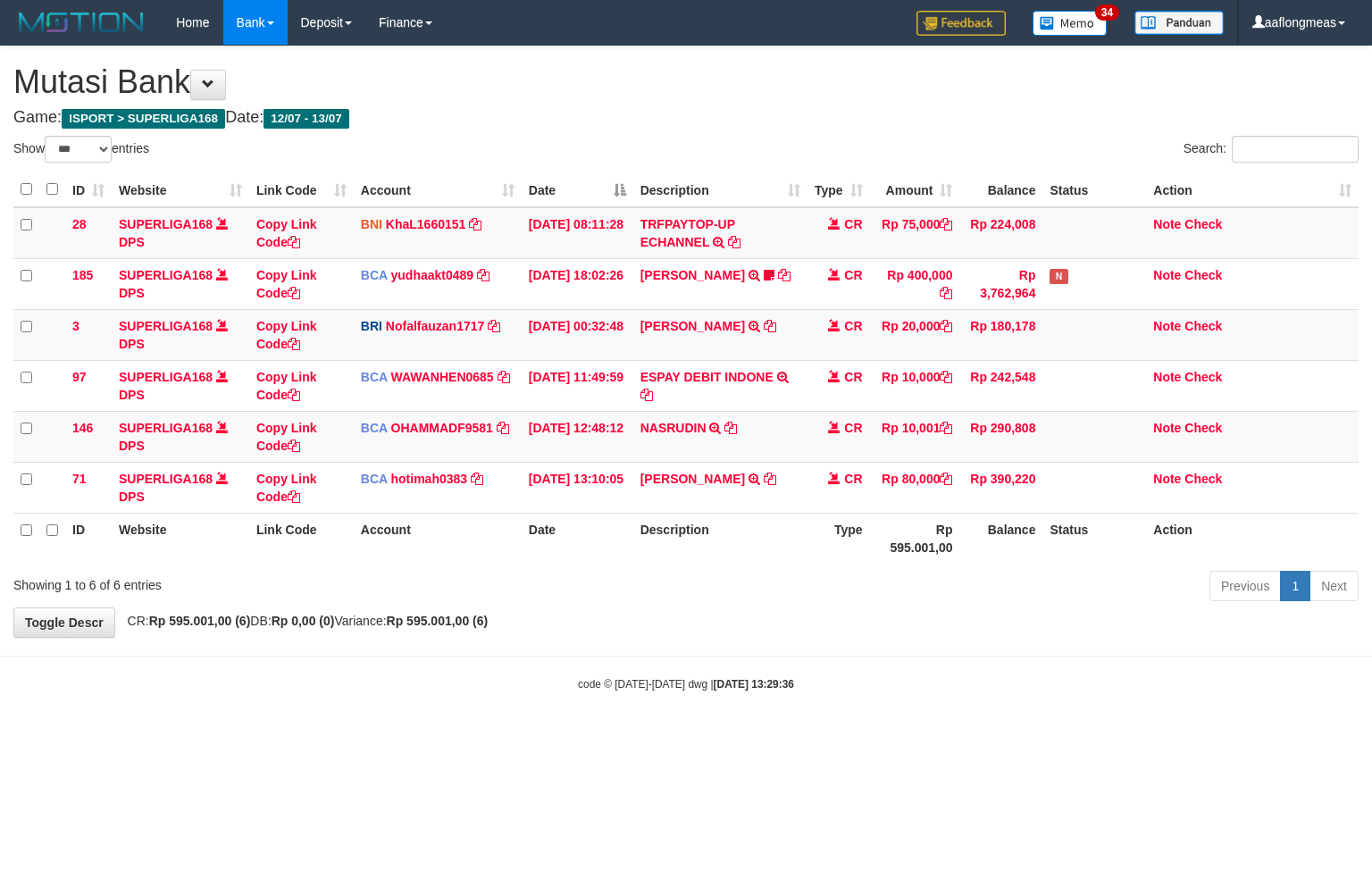 select on "***" 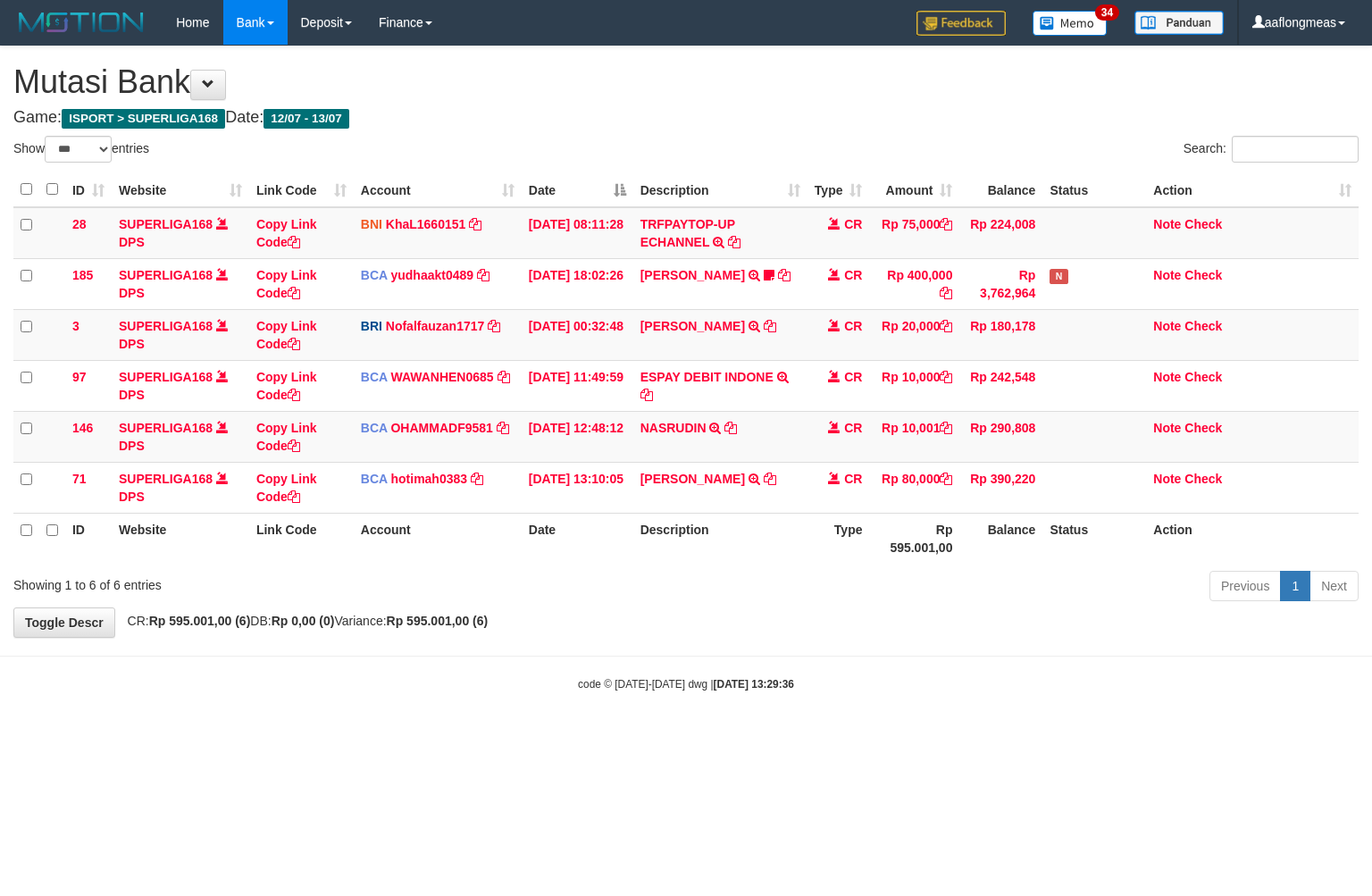 scroll, scrollTop: 0, scrollLeft: 0, axis: both 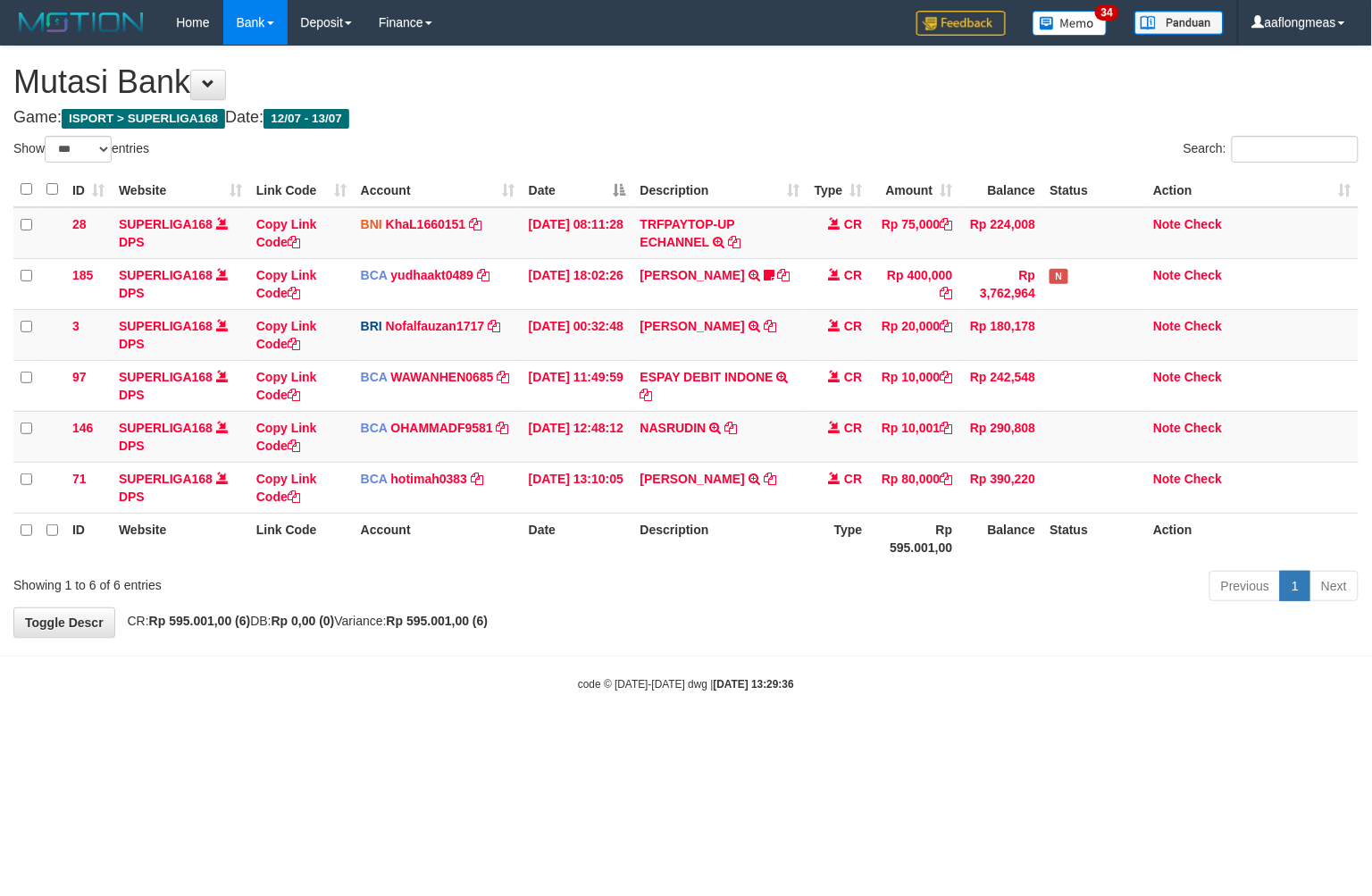click on "Toggle navigation
Home
Bank
Account List
Load
By Website
Group
[ISPORT]													SUPERLIGA168
By Load Group (DPS)
34" at bounding box center [686, 368] 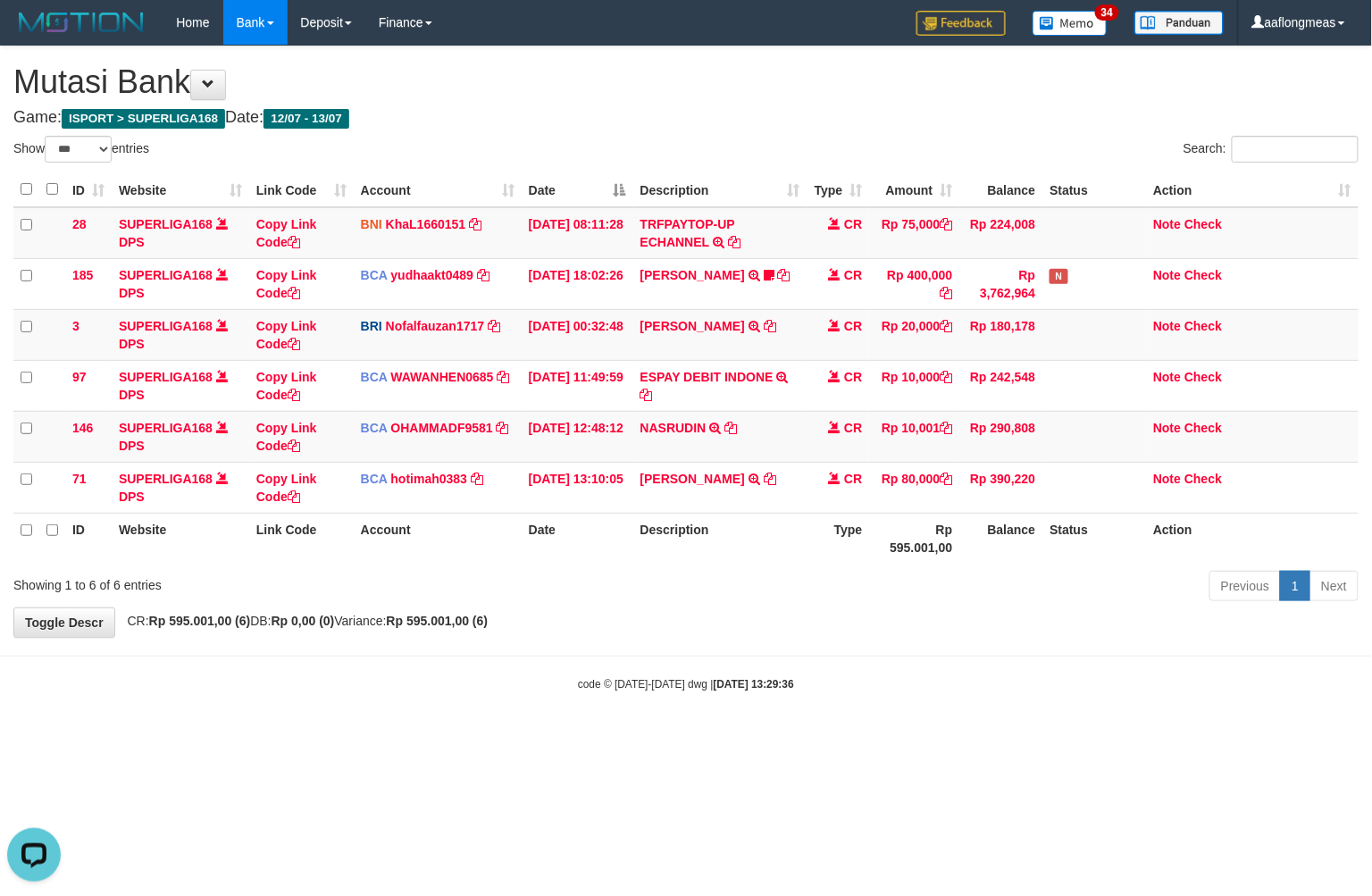 scroll, scrollTop: 0, scrollLeft: 0, axis: both 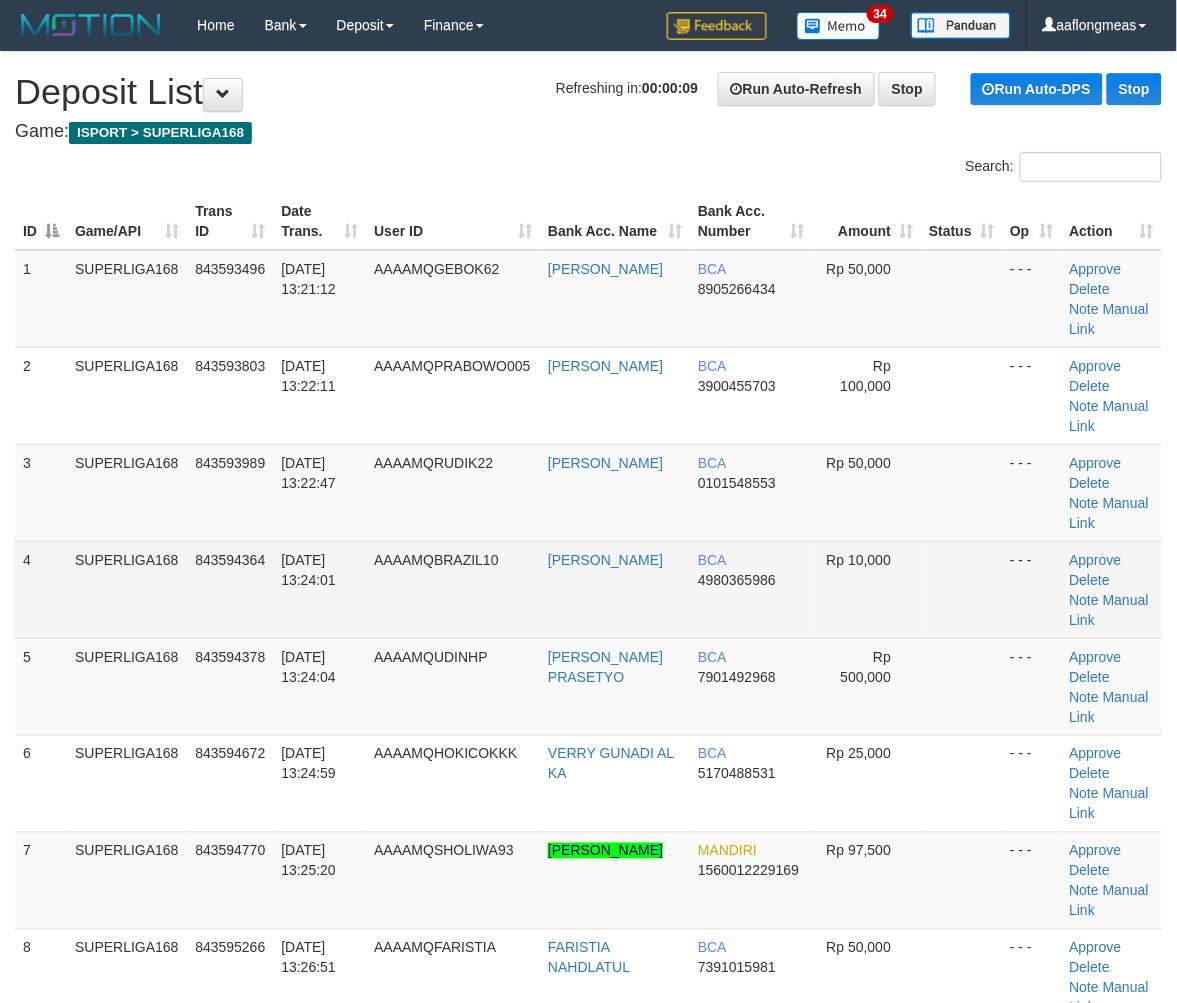 click at bounding box center (961, 589) 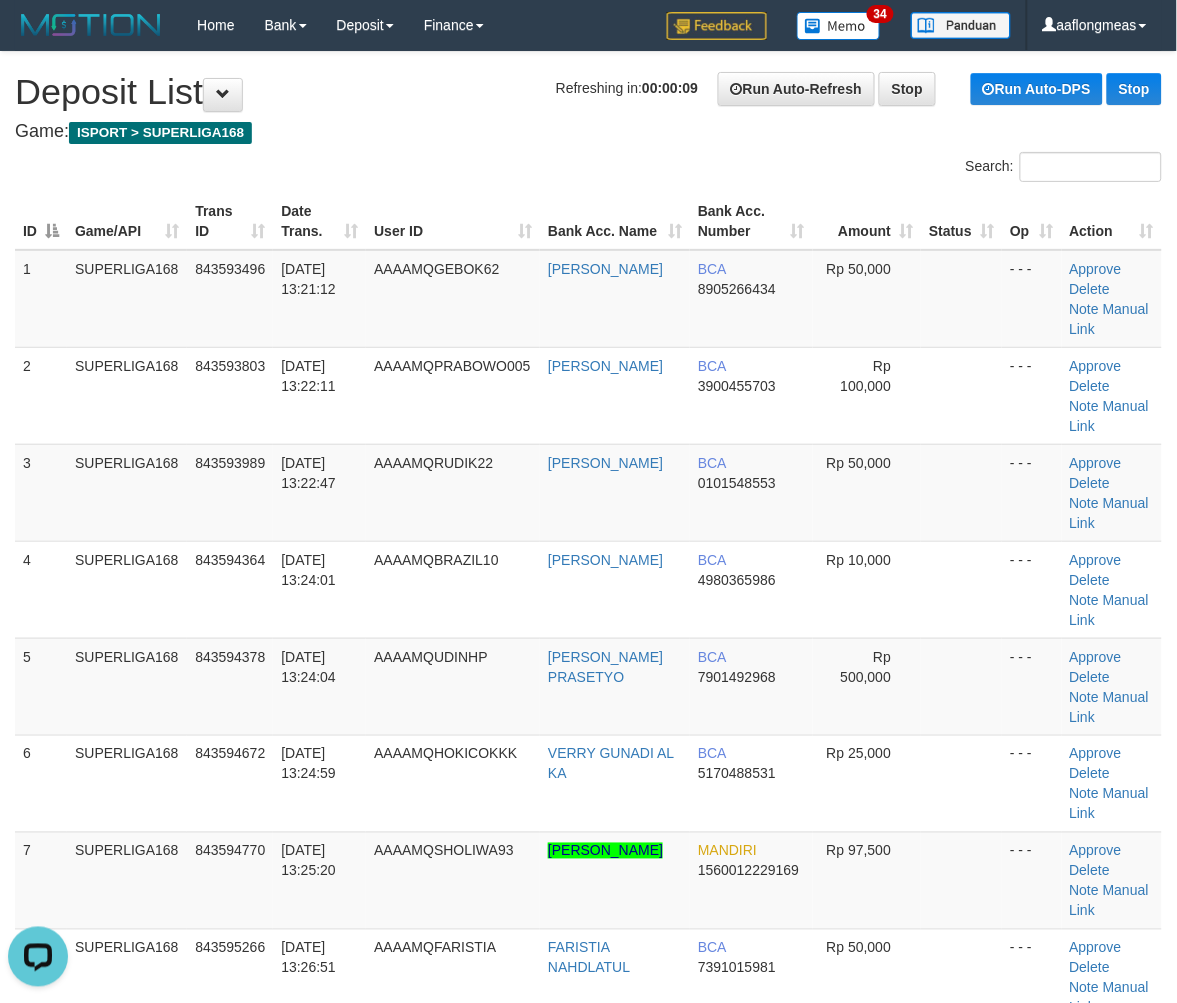 scroll, scrollTop: 0, scrollLeft: 0, axis: both 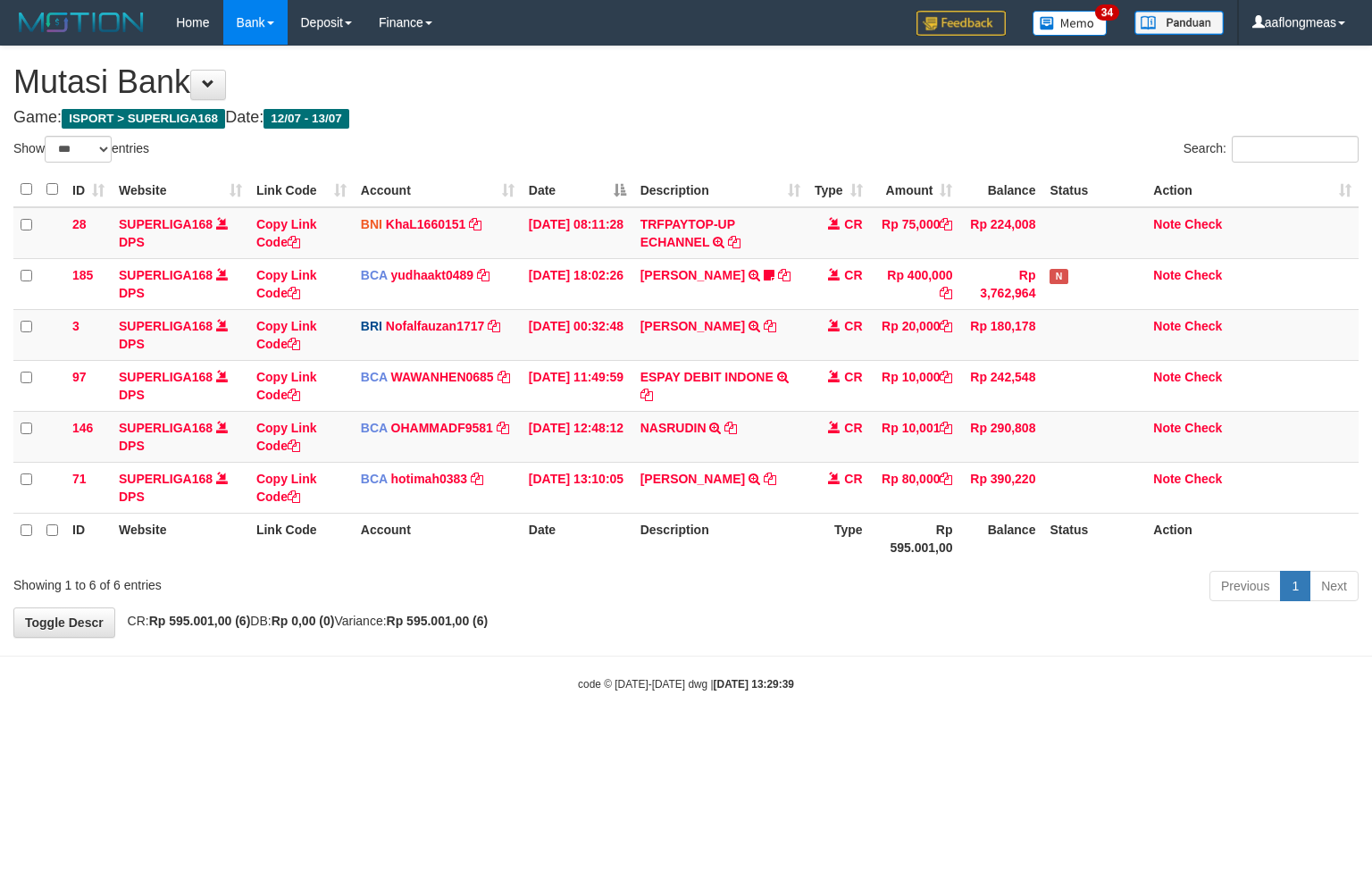 select on "***" 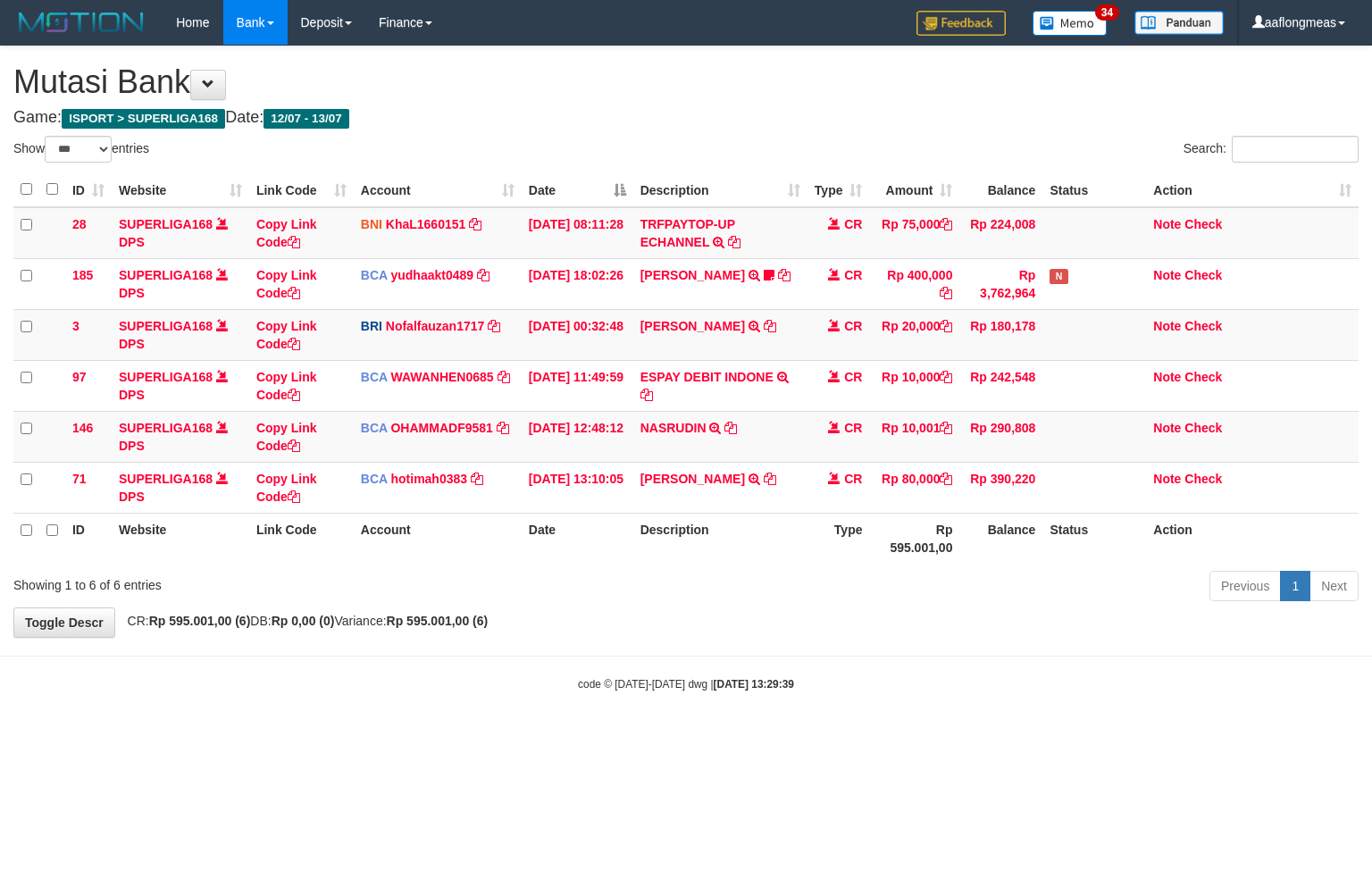 scroll, scrollTop: 0, scrollLeft: 0, axis: both 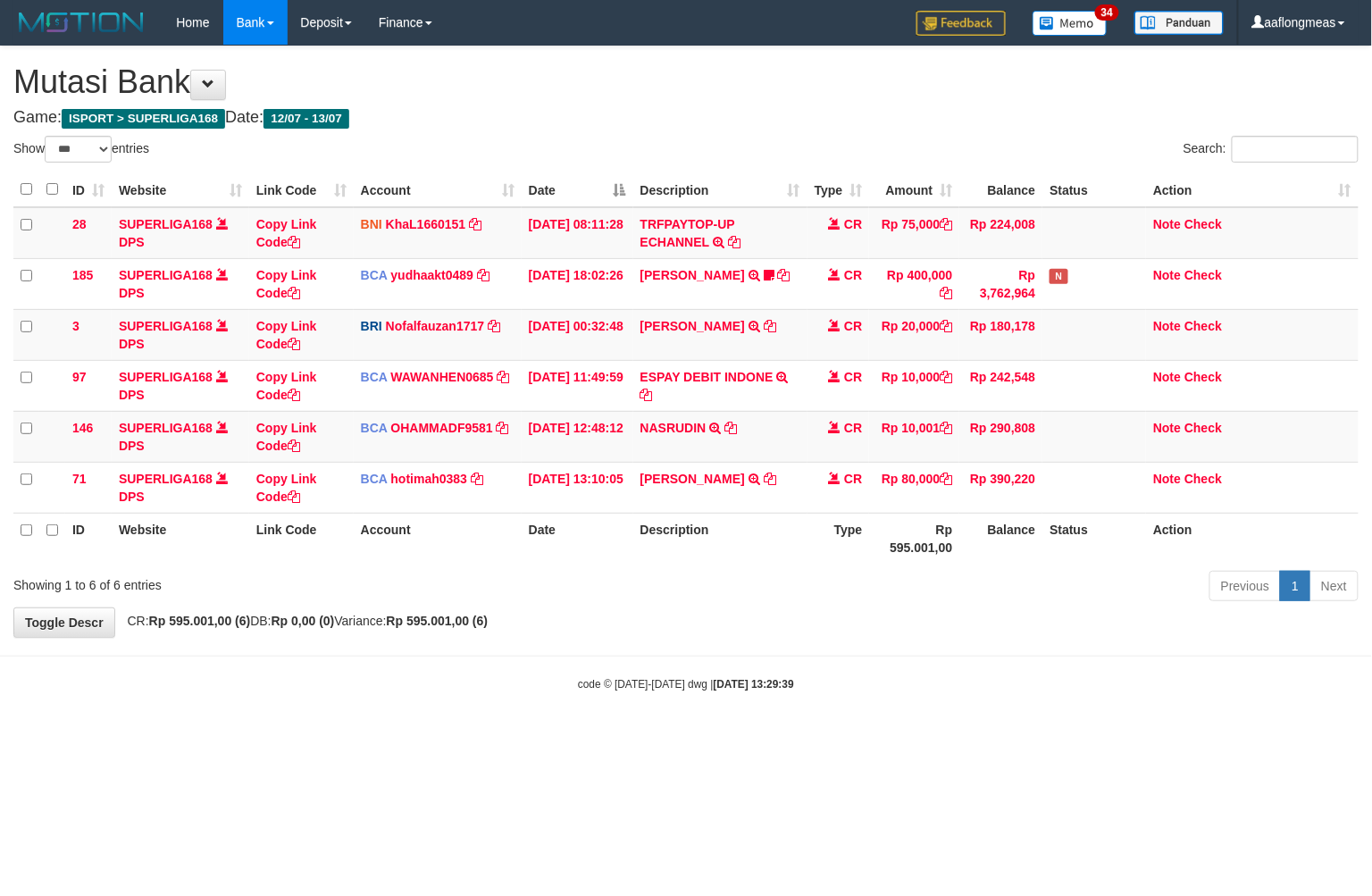 click on "Toggle navigation
Home
Bank
Account List
Load
By Website
Group
[ISPORT]													SUPERLIGA168
By Load Group (DPS)
34" at bounding box center [686, 368] 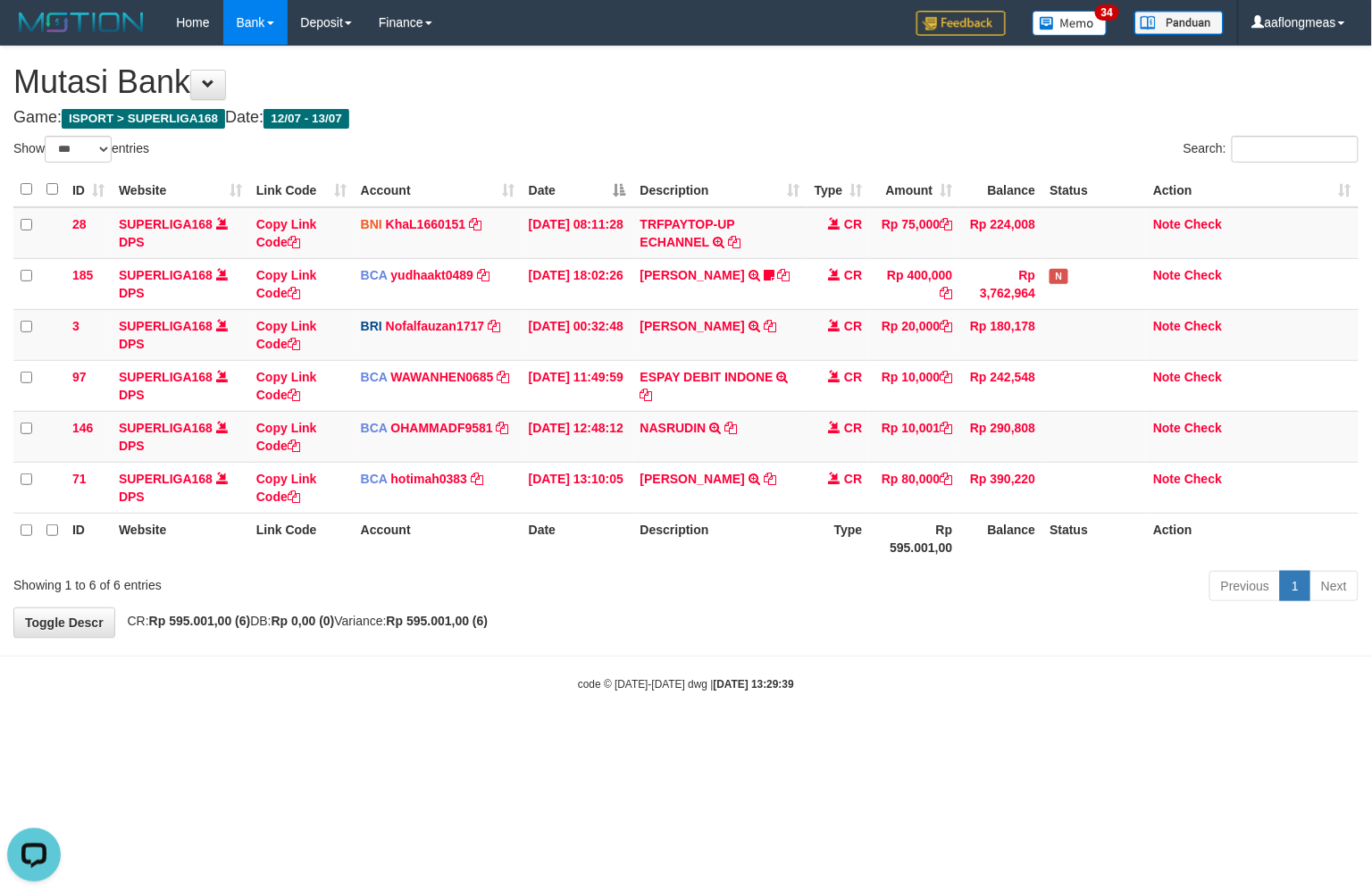 scroll, scrollTop: 0, scrollLeft: 0, axis: both 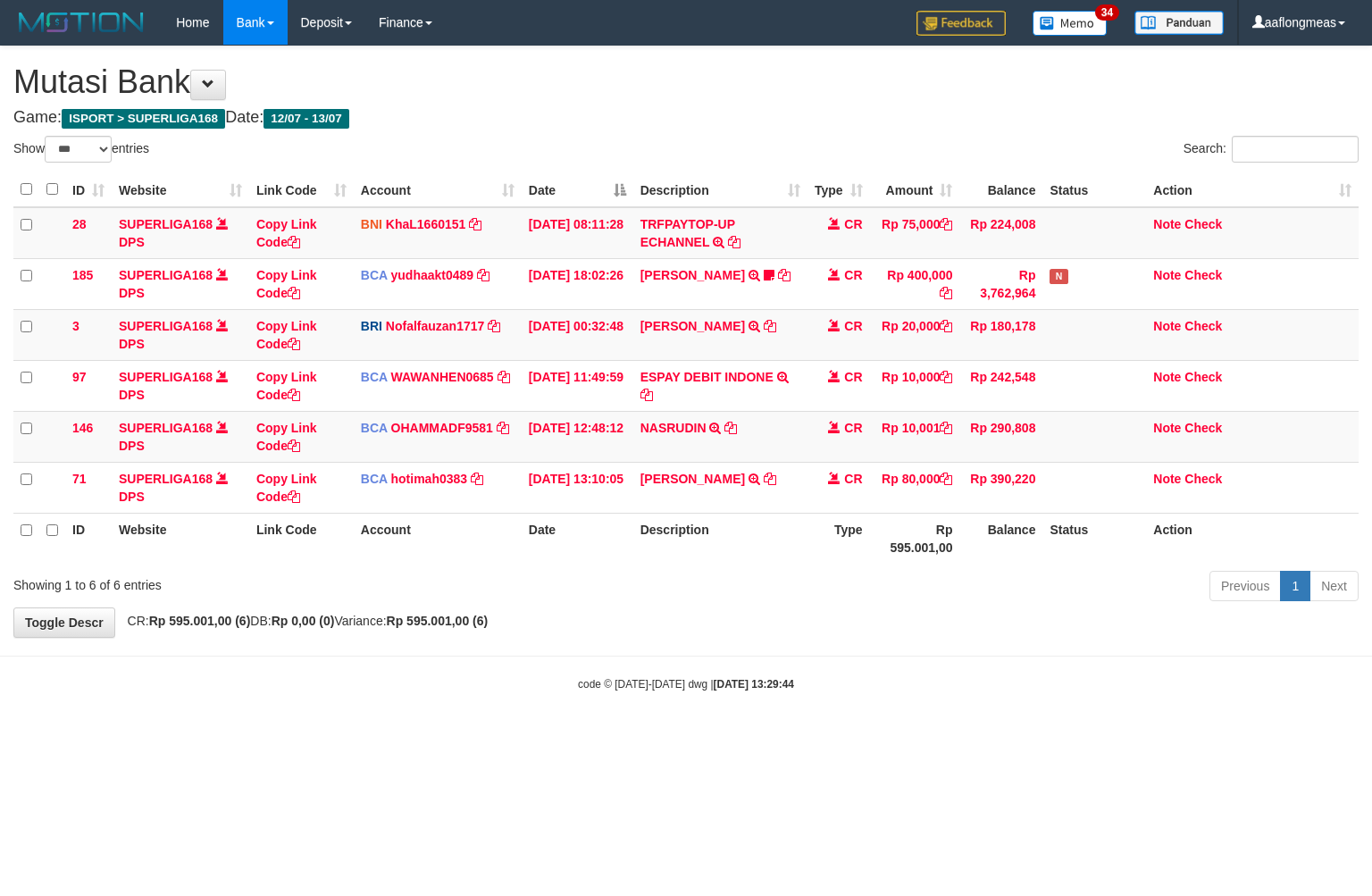 select on "***" 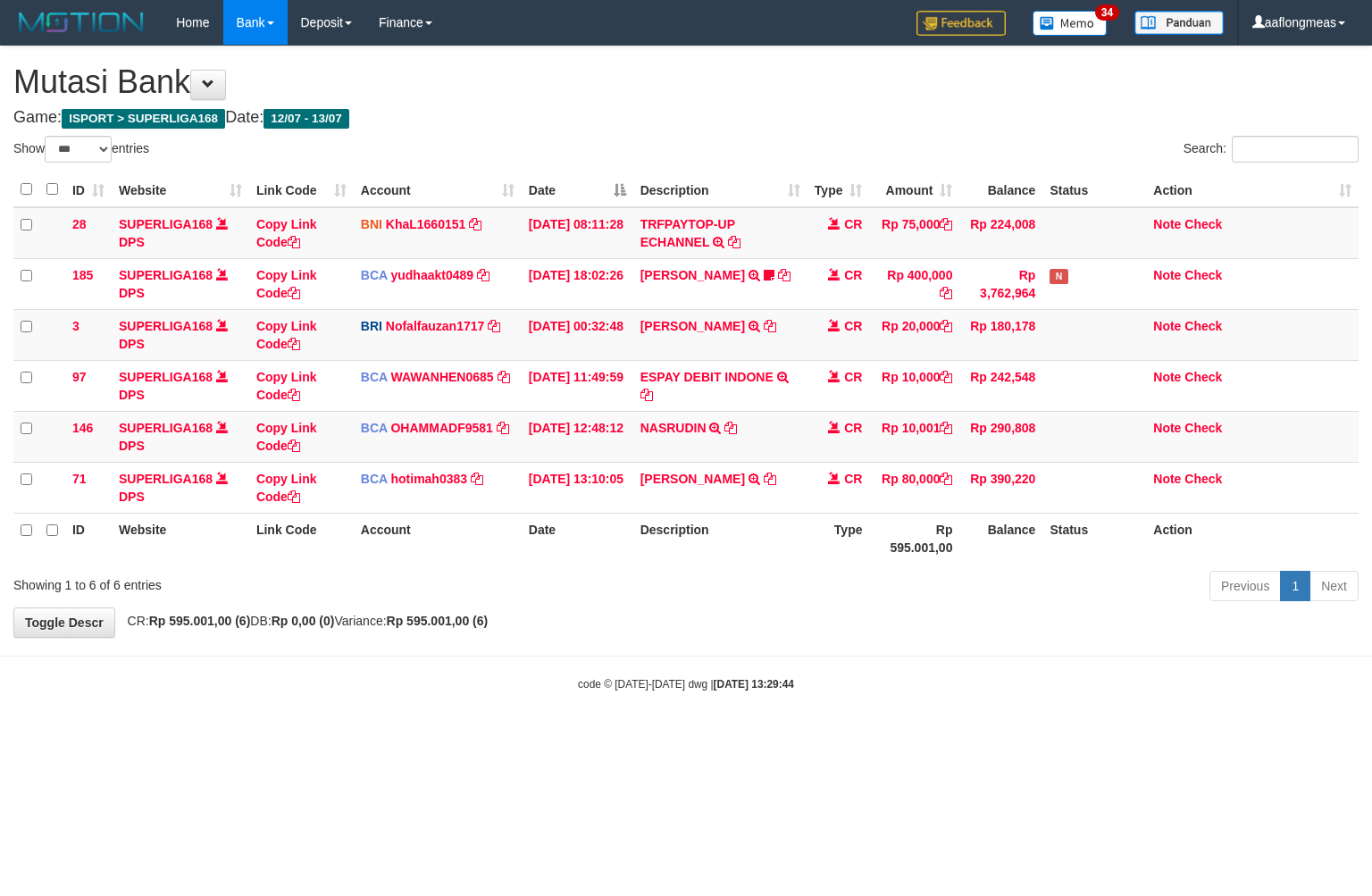 scroll, scrollTop: 0, scrollLeft: 0, axis: both 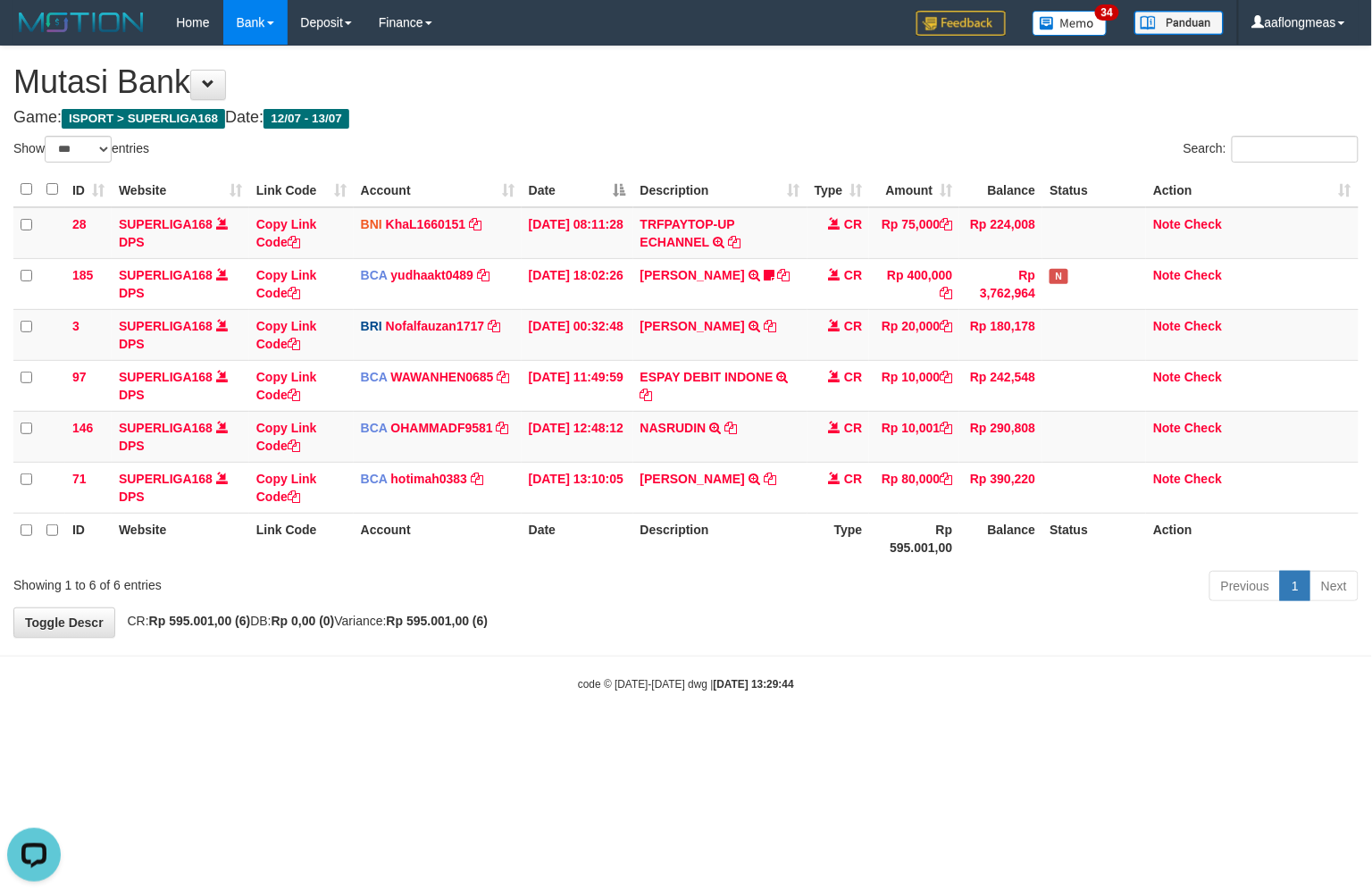click on "**********" at bounding box center (686, 341) 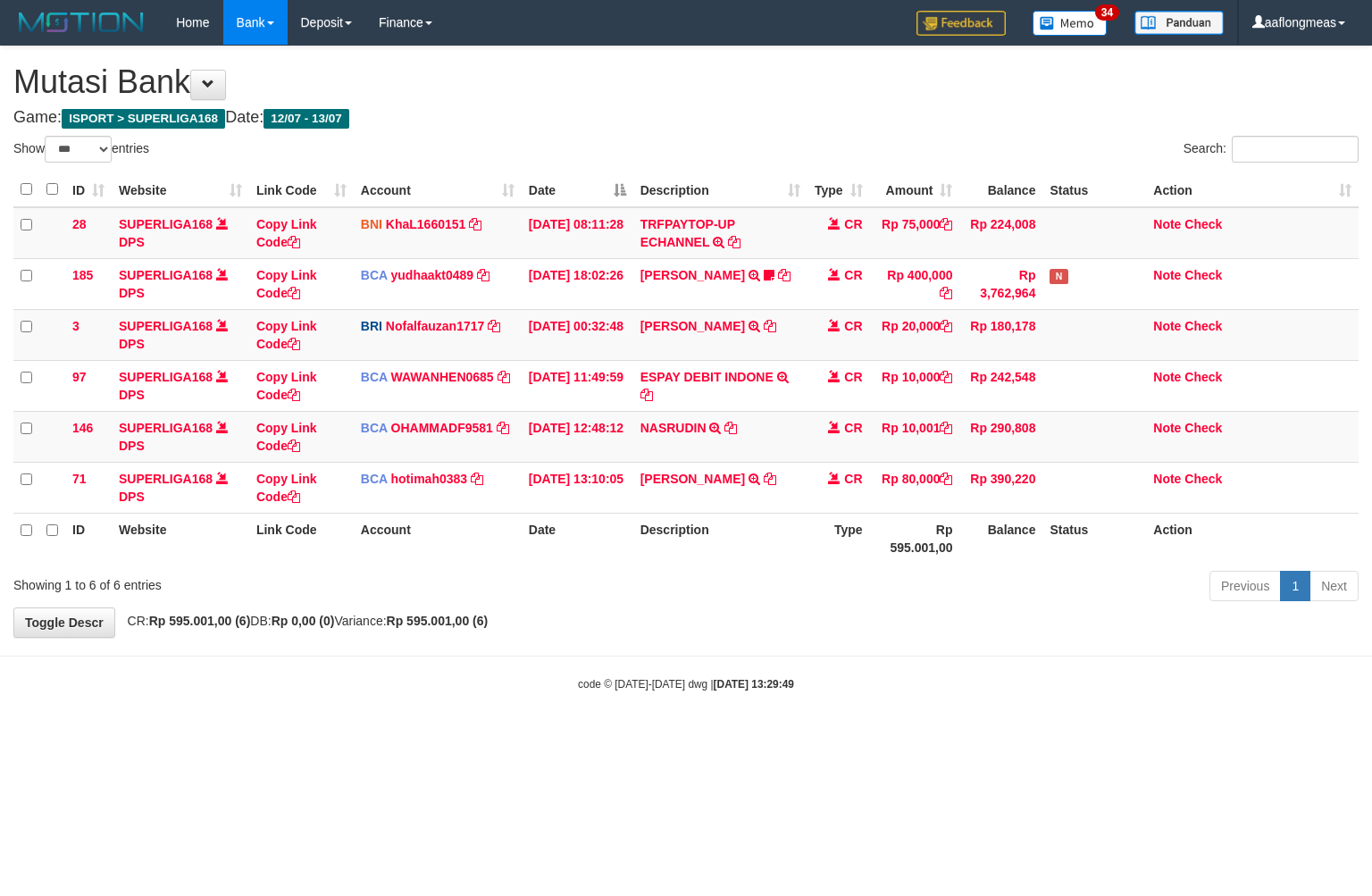 select on "***" 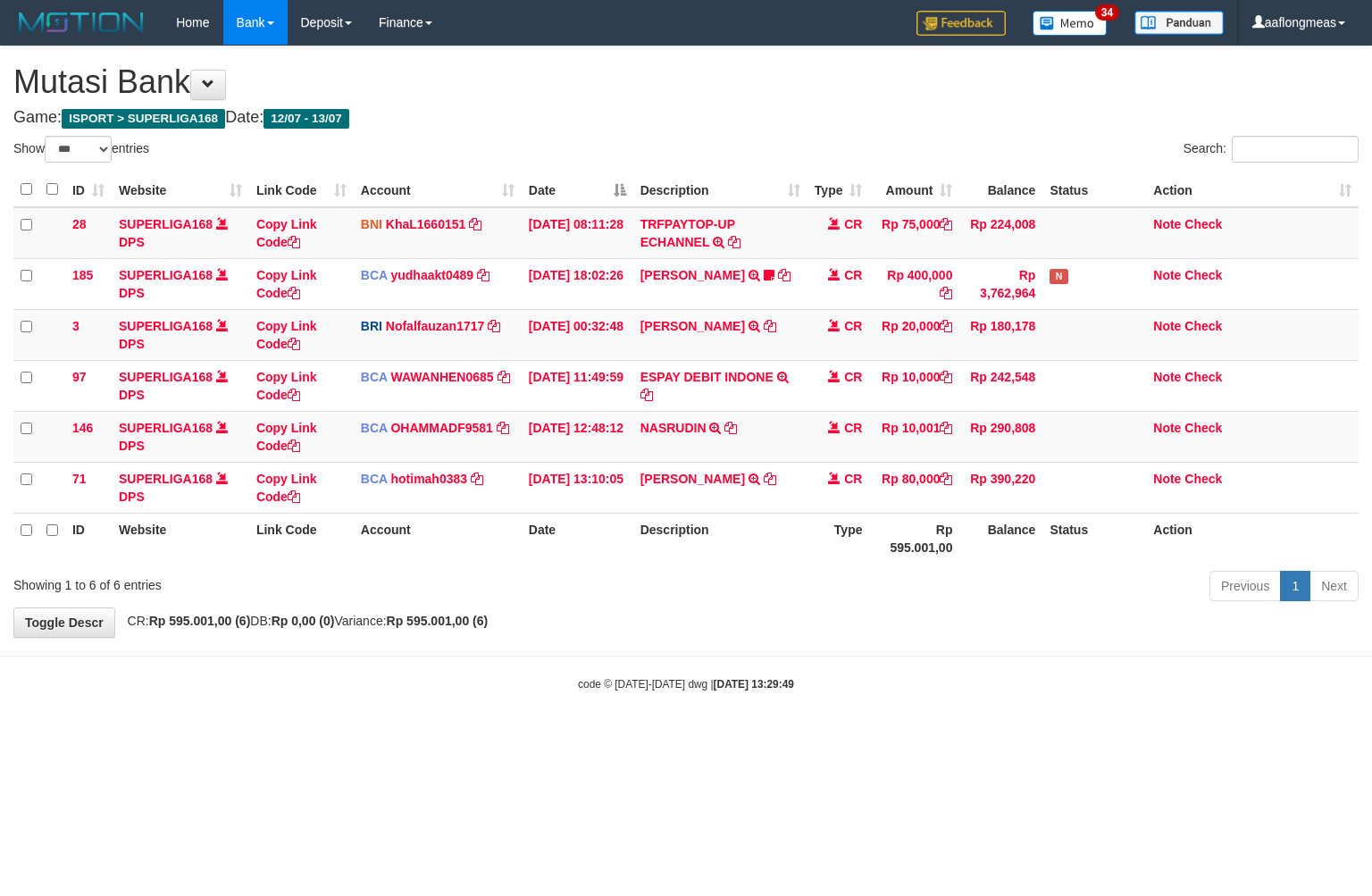 scroll, scrollTop: 0, scrollLeft: 0, axis: both 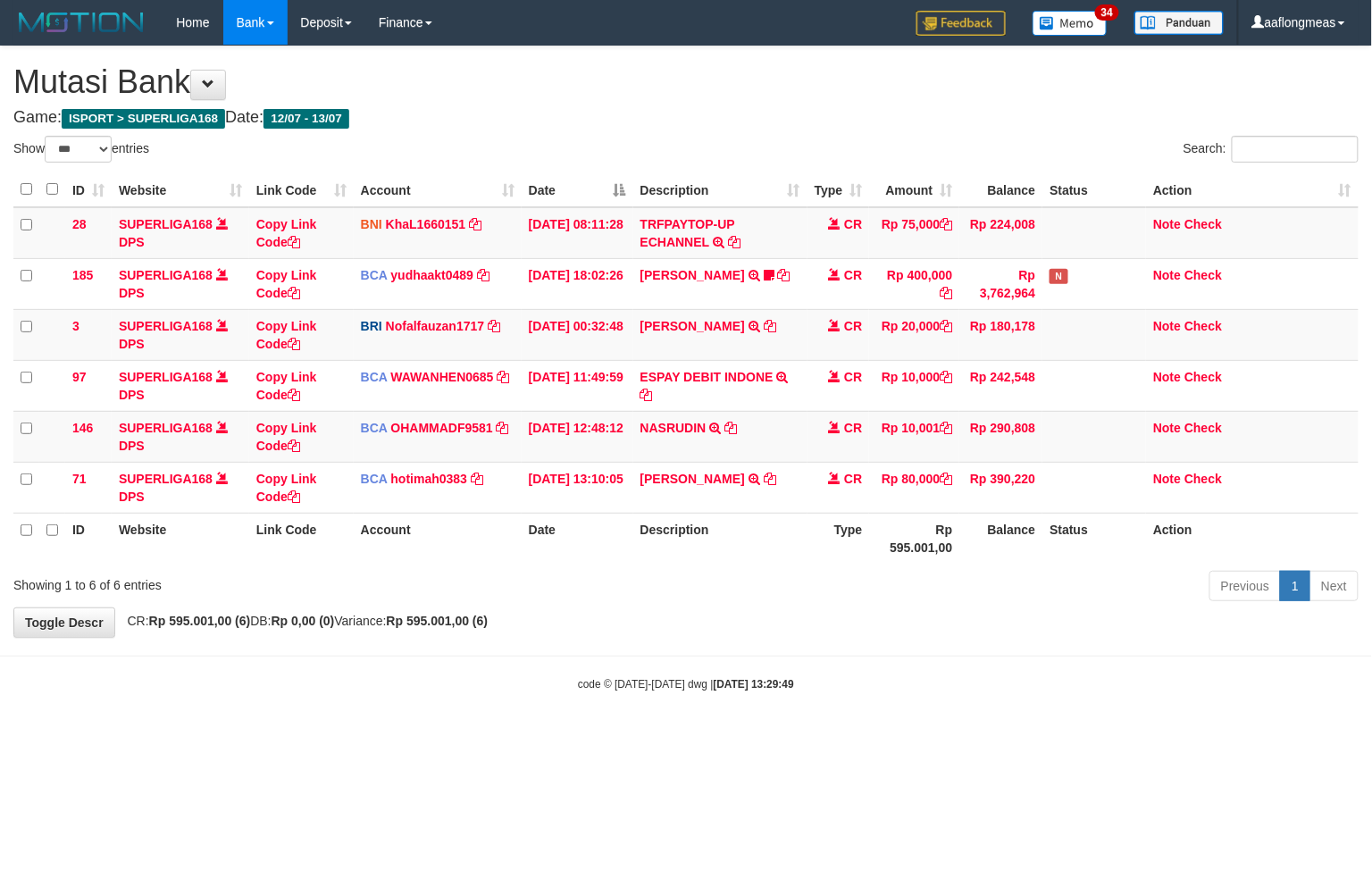 click on "Toggle navigation
Home
Bank
Account List
Load
By Website
Group
[ISPORT]													SUPERLIGA168
By Load Group (DPS)
34" at bounding box center [686, 368] 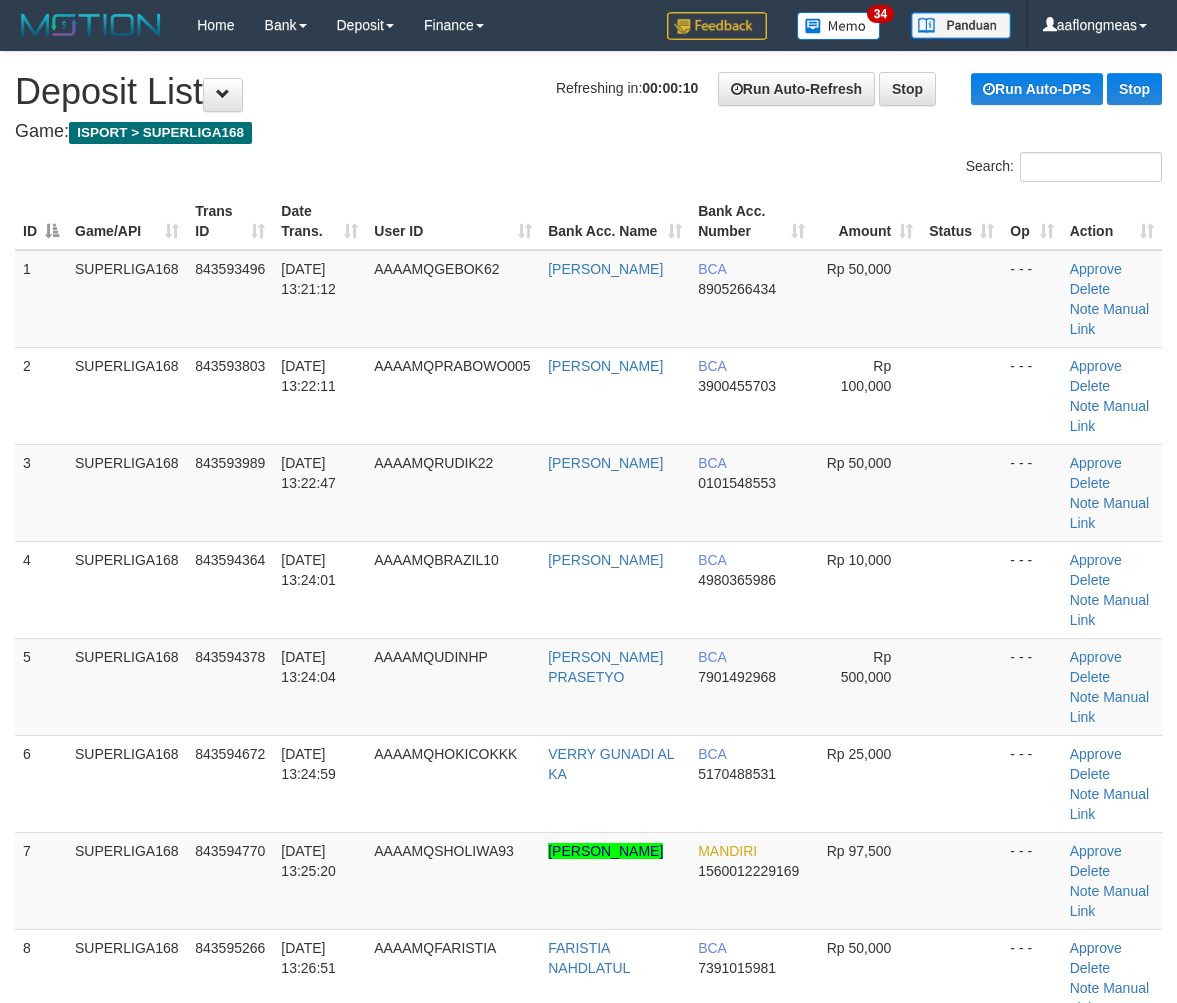 scroll, scrollTop: 0, scrollLeft: 0, axis: both 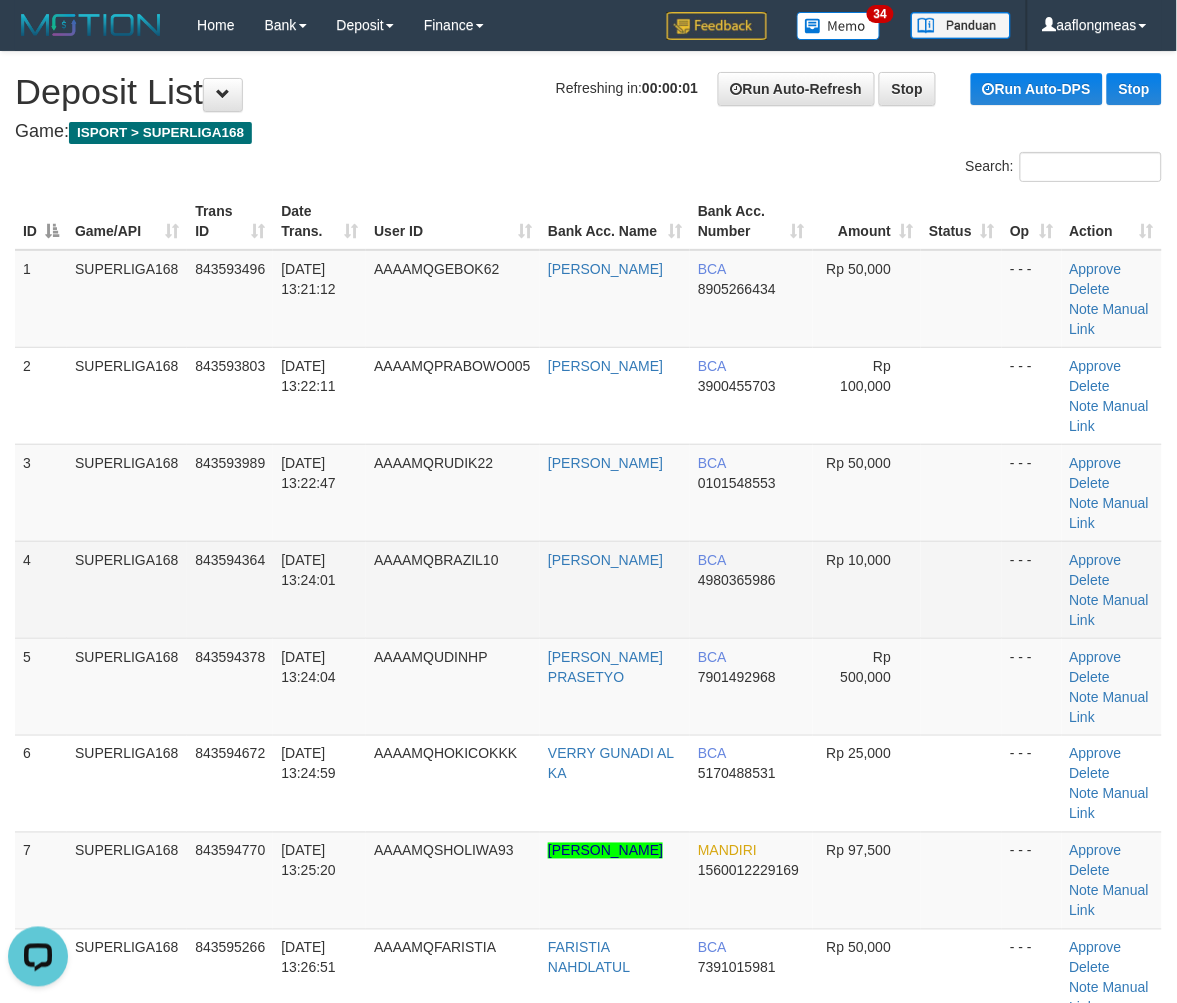 click at bounding box center [961, 589] 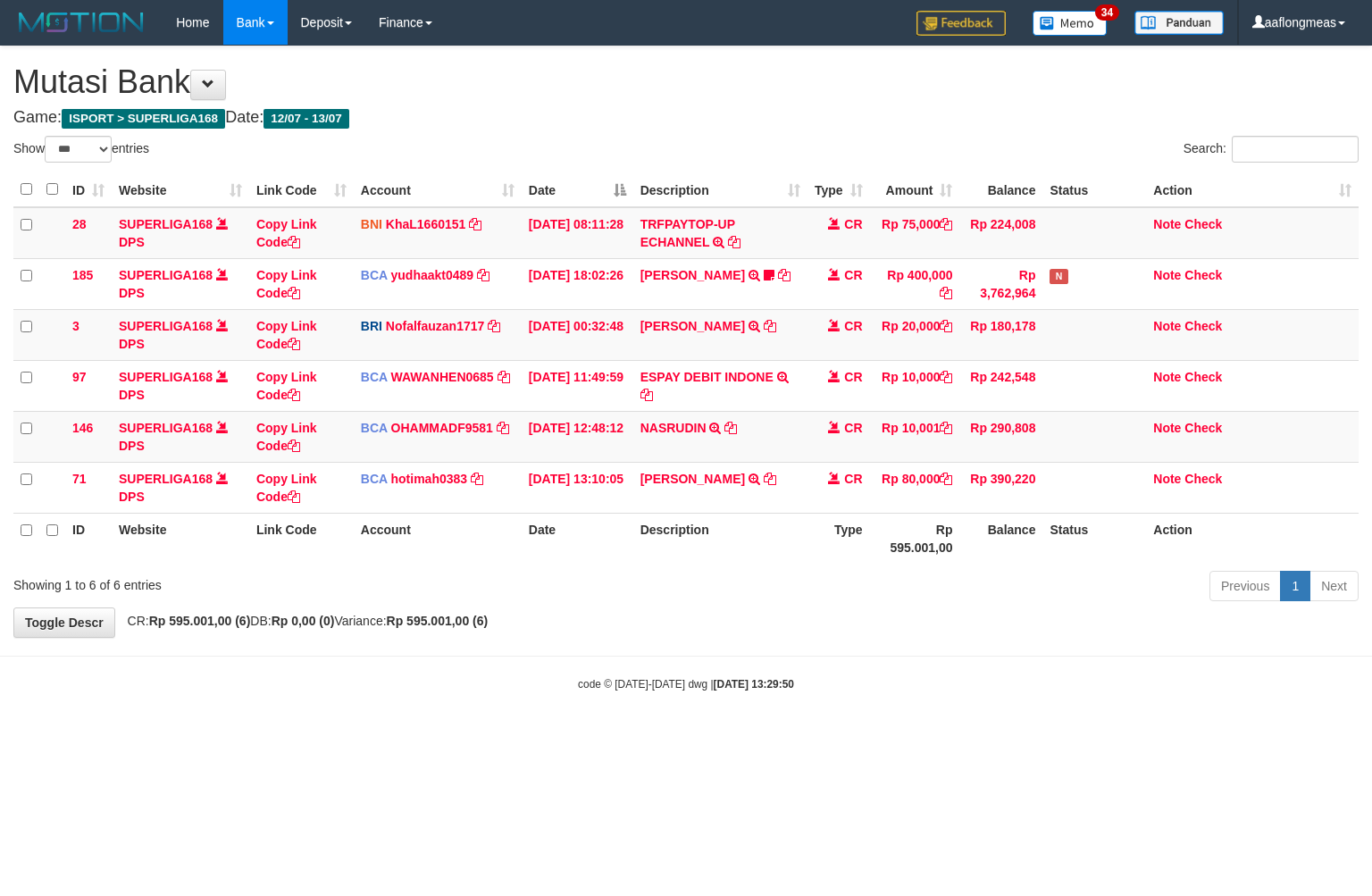 select on "***" 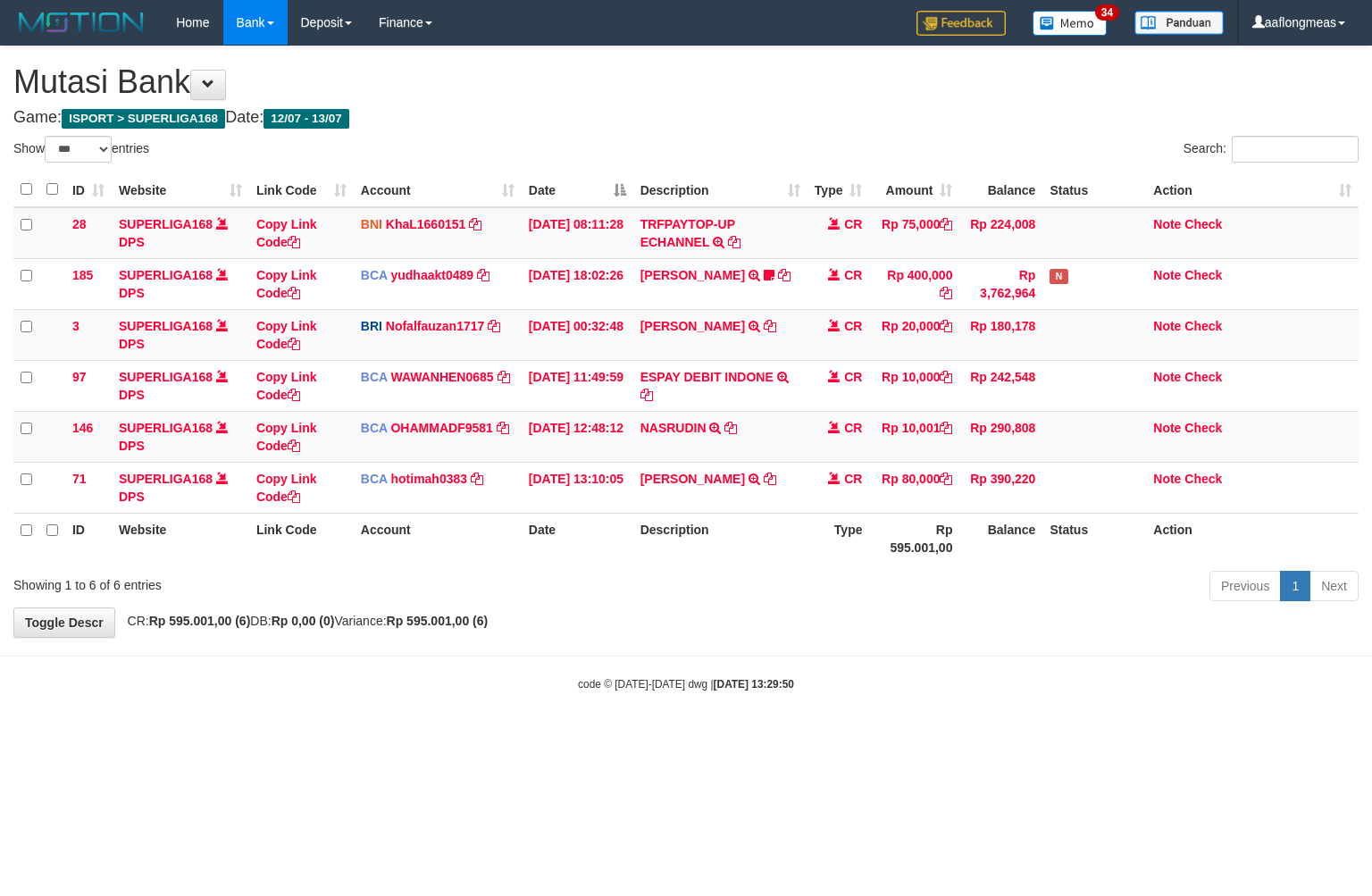 scroll, scrollTop: 0, scrollLeft: 0, axis: both 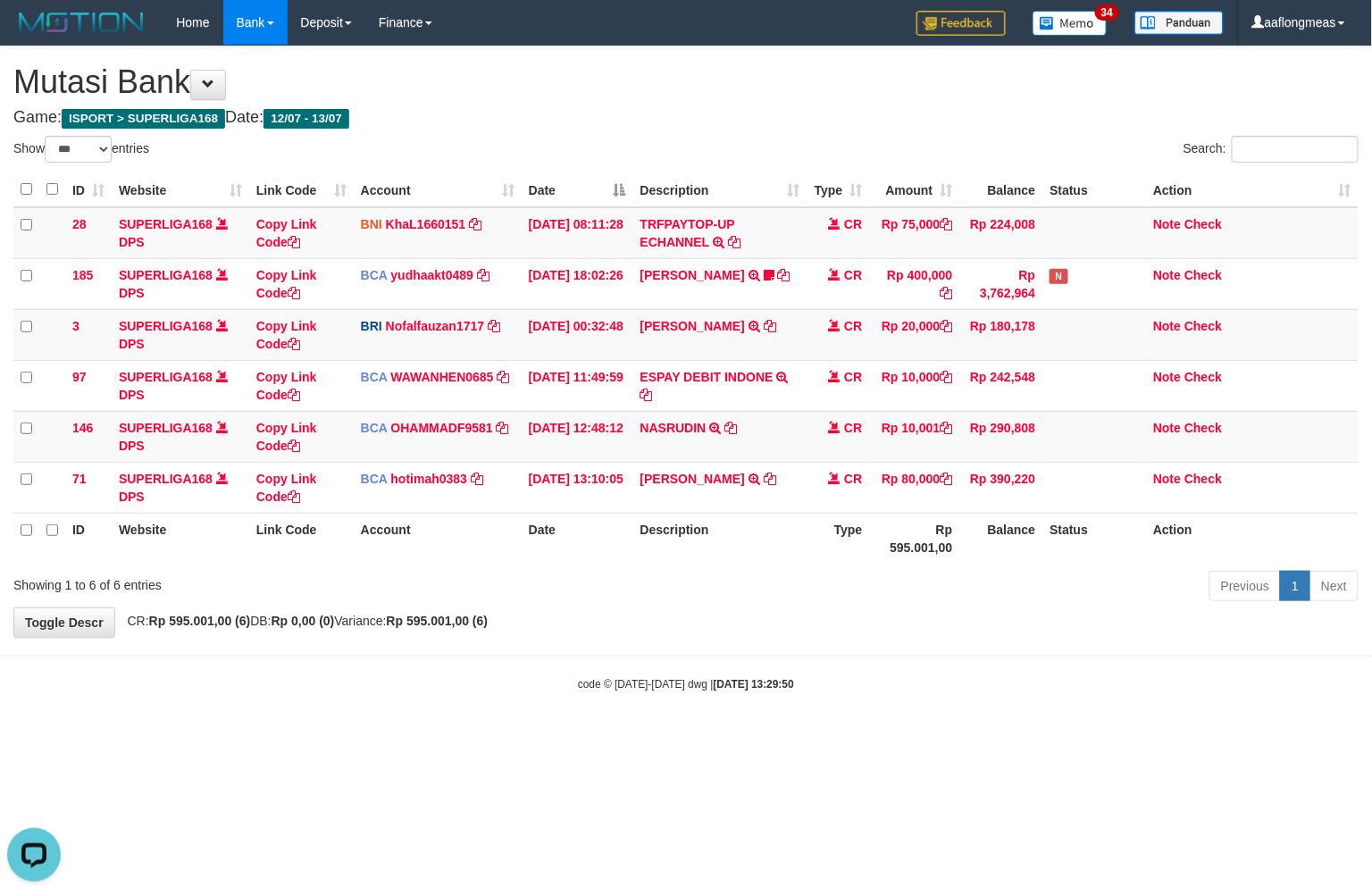 click on "Toggle navigation
Home
Bank
Account List
Load
By Website
Group
[ISPORT]													SUPERLIGA168
By Load Group (DPS)
34" at bounding box center [686, 368] 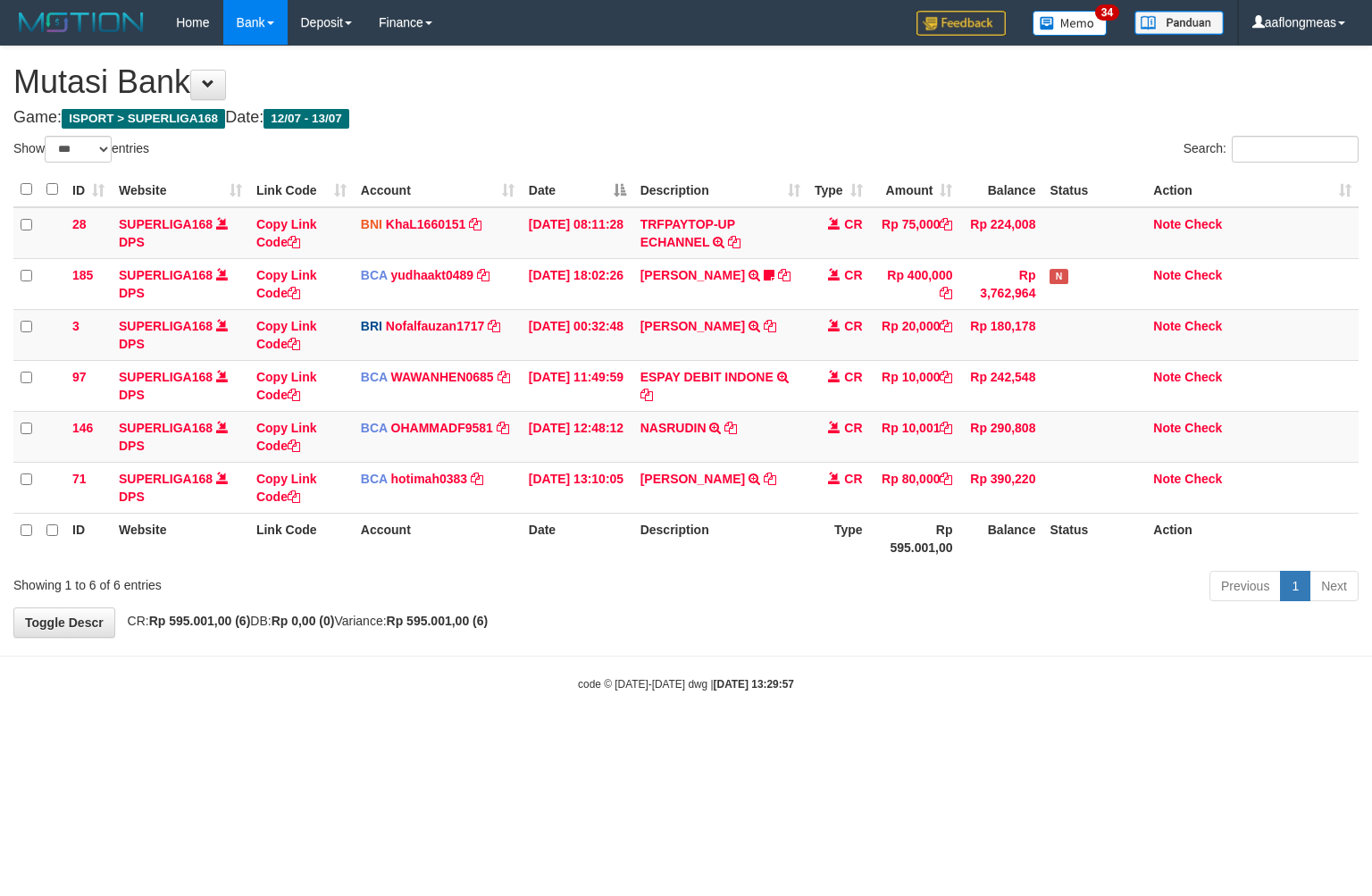 select on "***" 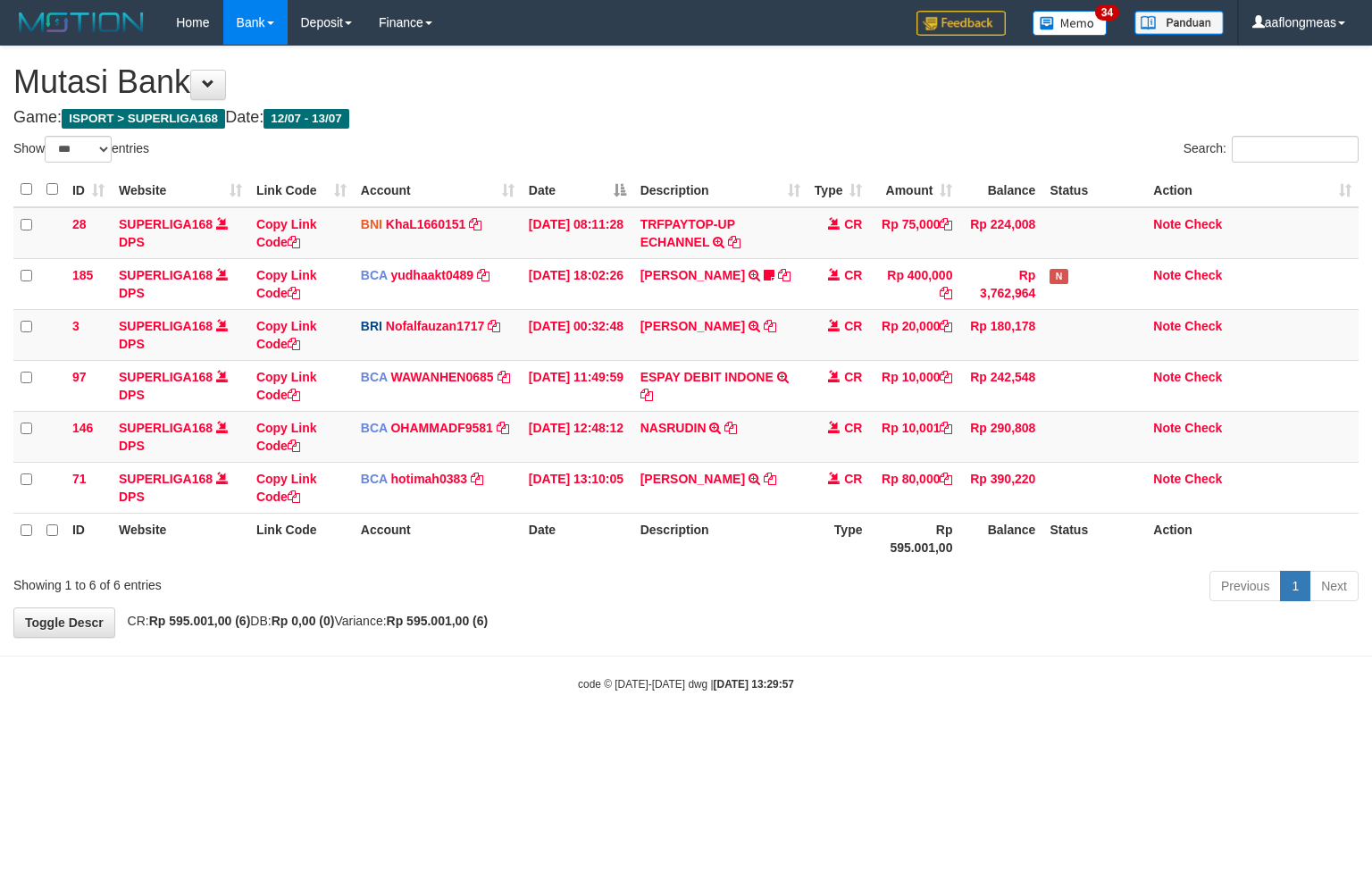 scroll, scrollTop: 0, scrollLeft: 0, axis: both 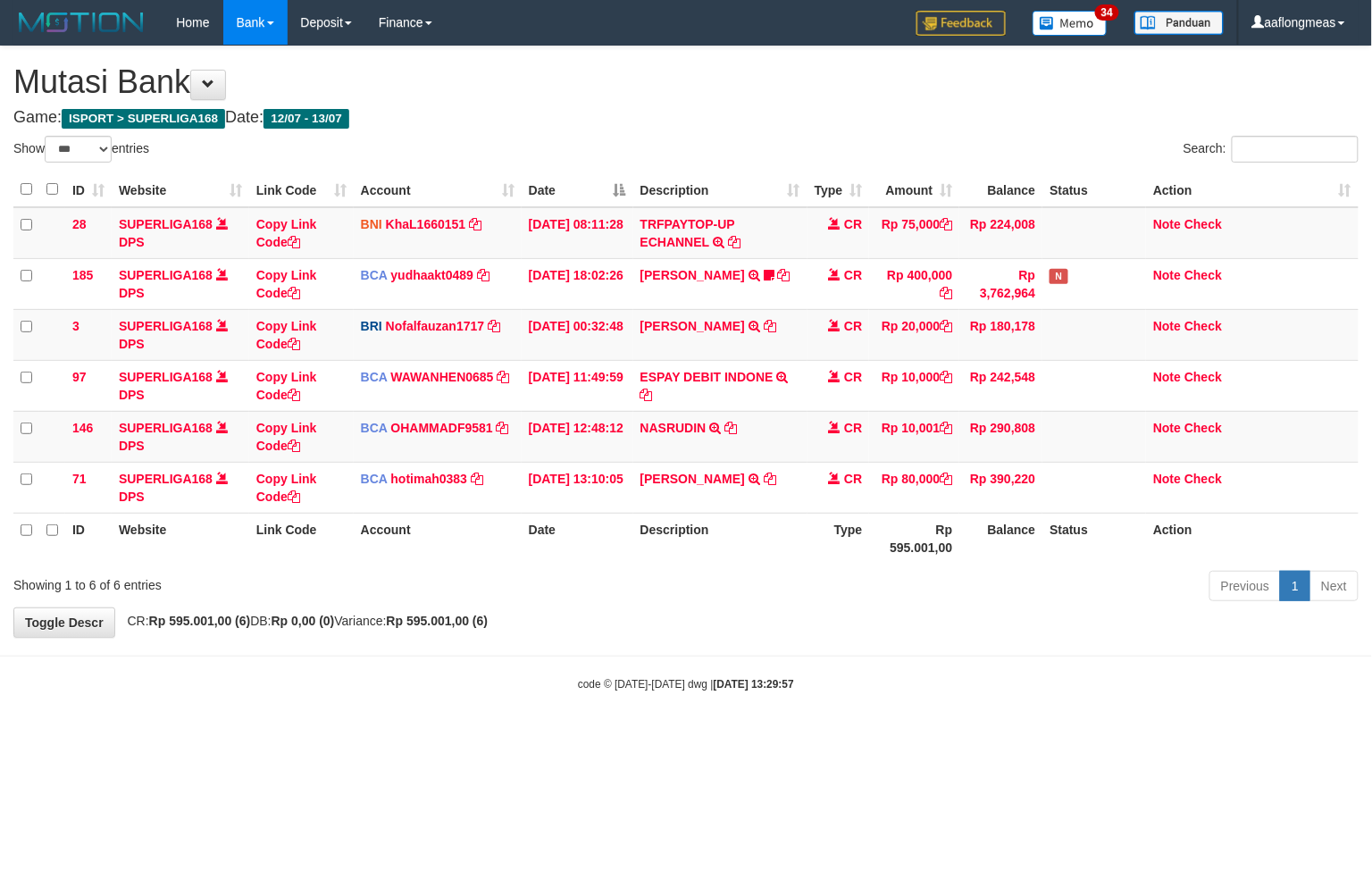 click on "Toggle navigation
Home
Bank
Account List
Load
By Website
Group
[ISPORT]													SUPERLIGA168
By Load Group (DPS)
34" at bounding box center [686, 368] 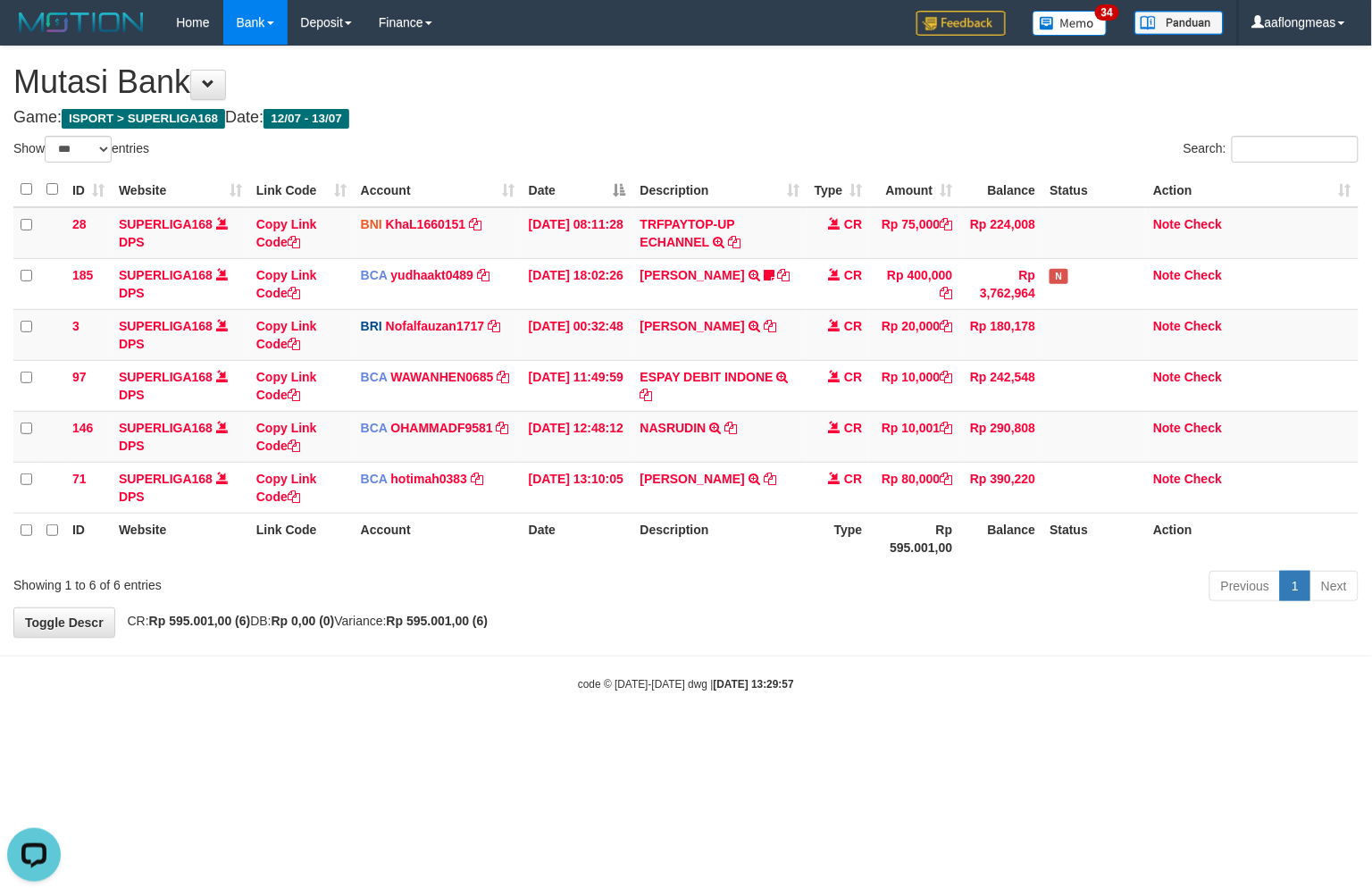 scroll, scrollTop: 0, scrollLeft: 0, axis: both 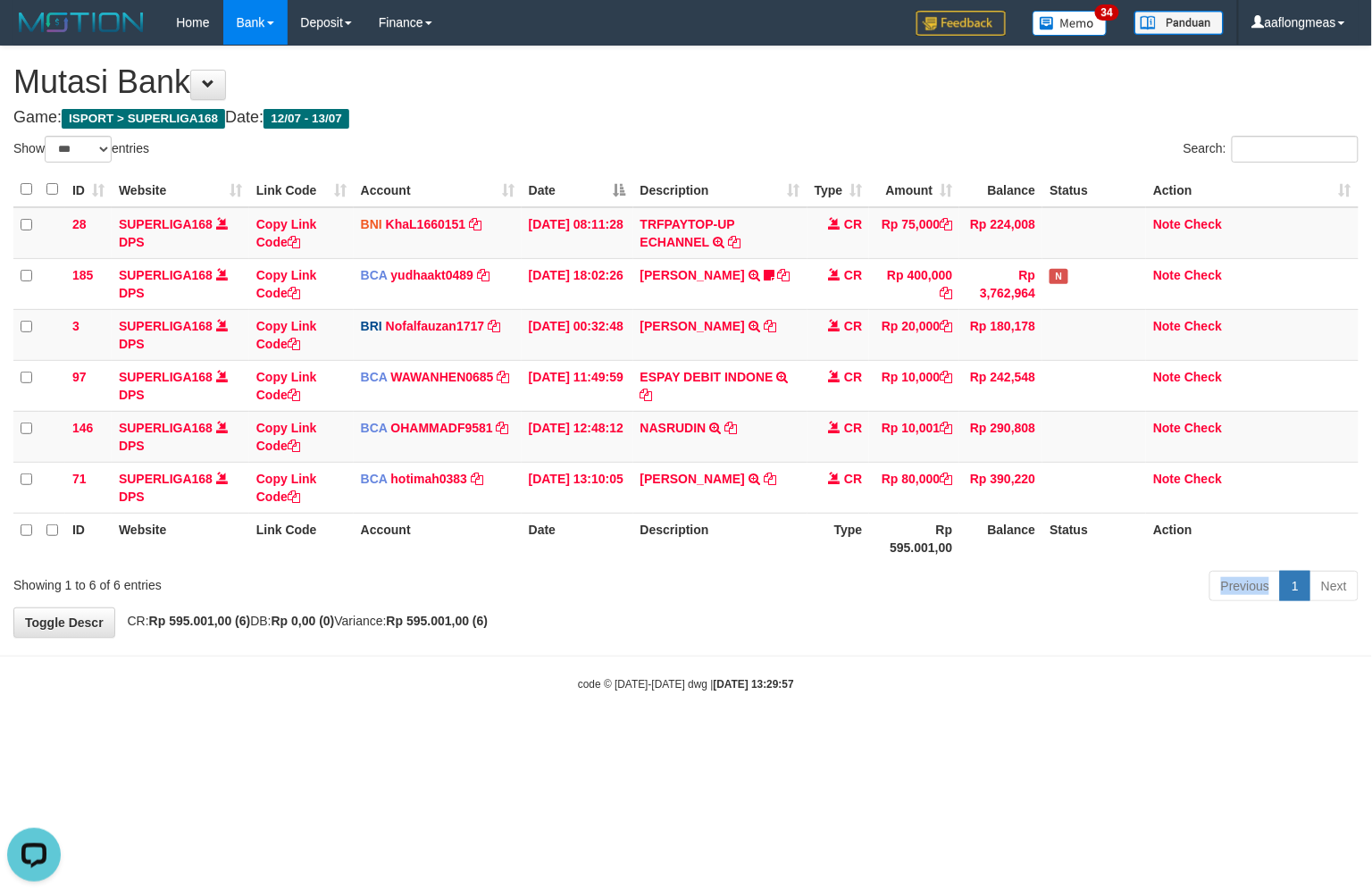 click on "Previous 1 Next" at bounding box center [972, 588] 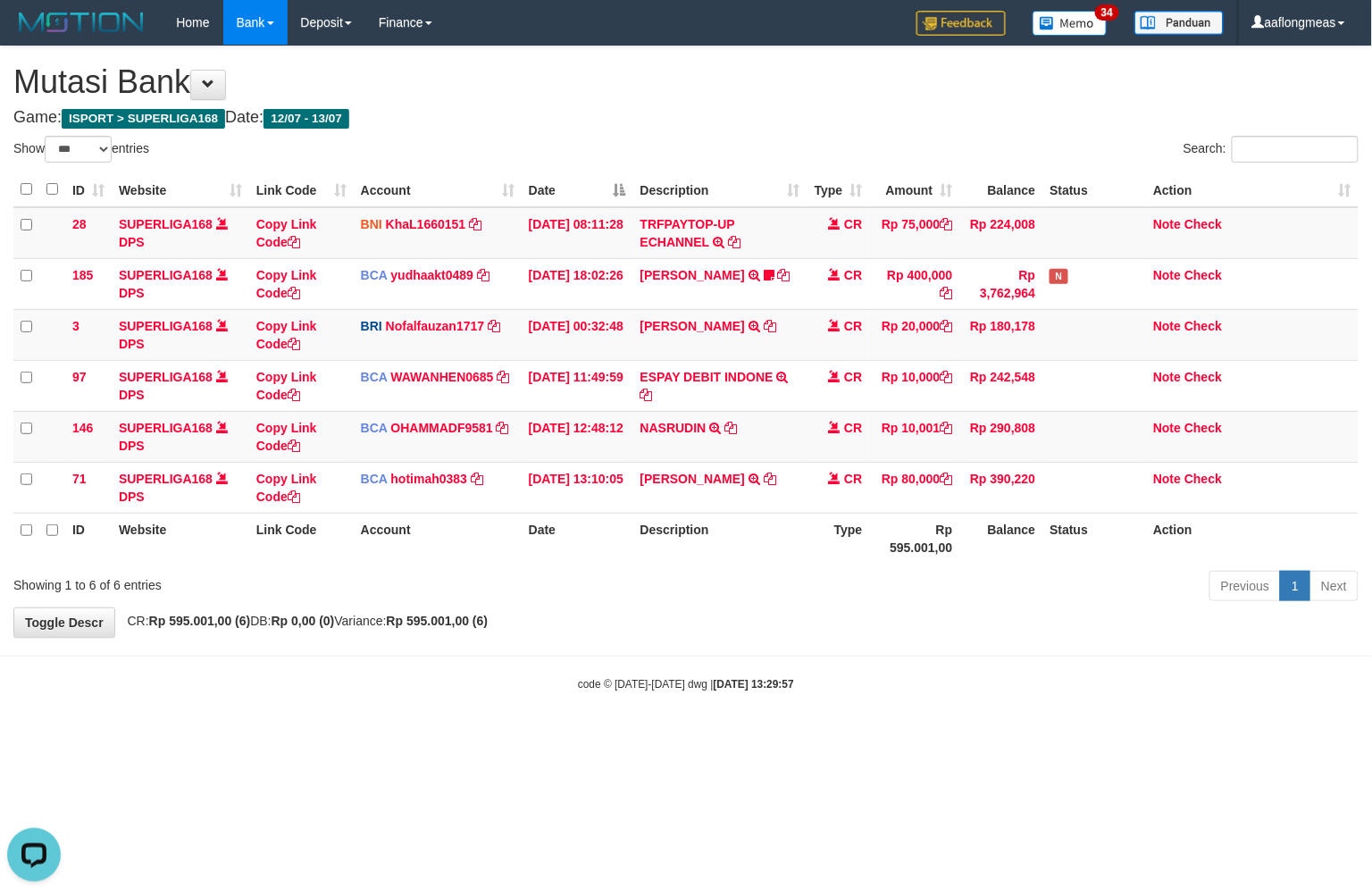 click on "Toggle navigation
Home
Bank
Account List
Load
By Website
Group
[ISPORT]													SUPERLIGA168
By Load Group (DPS)
34" at bounding box center (686, 368) 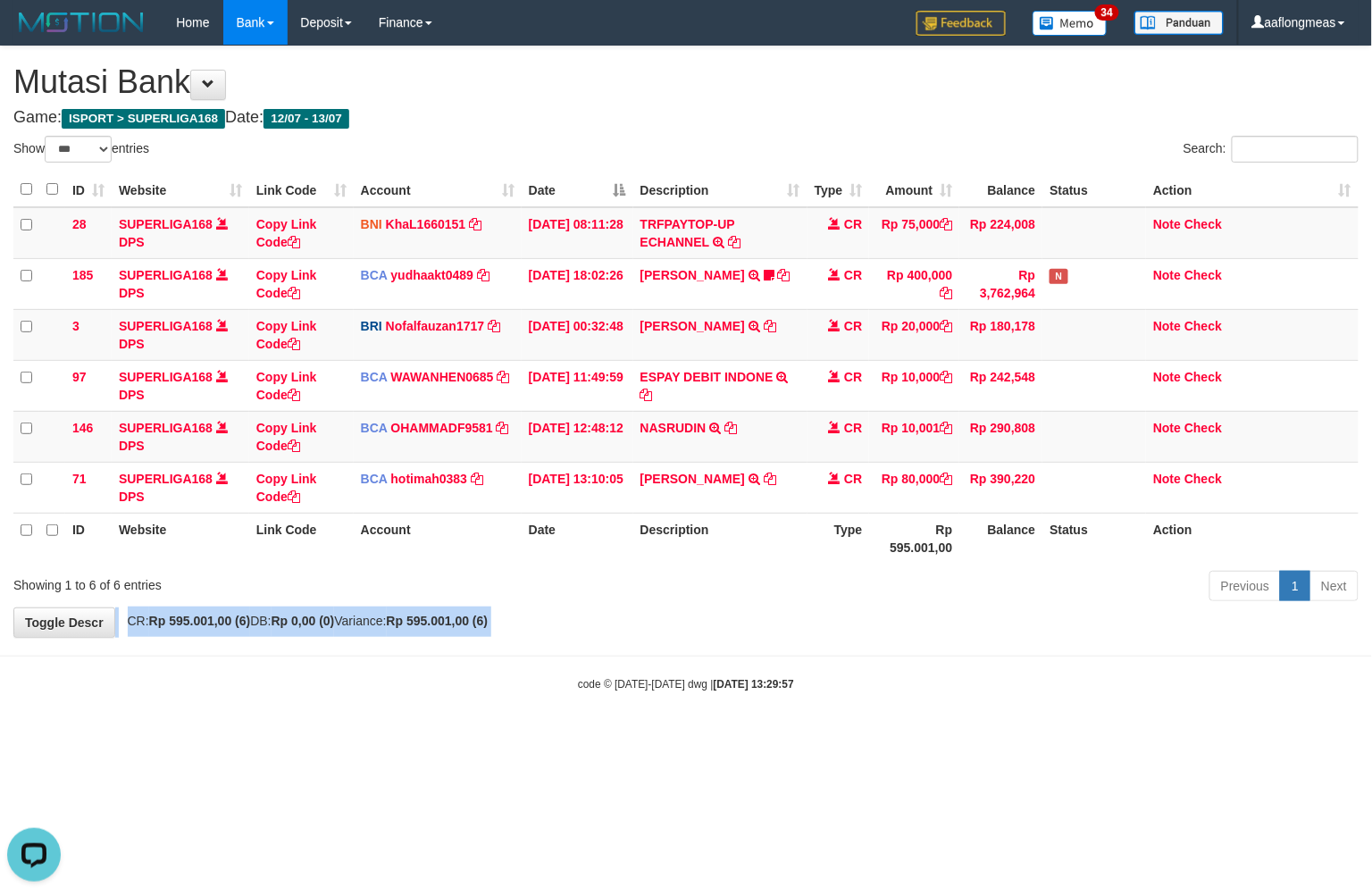 click on "**********" at bounding box center [686, 341] 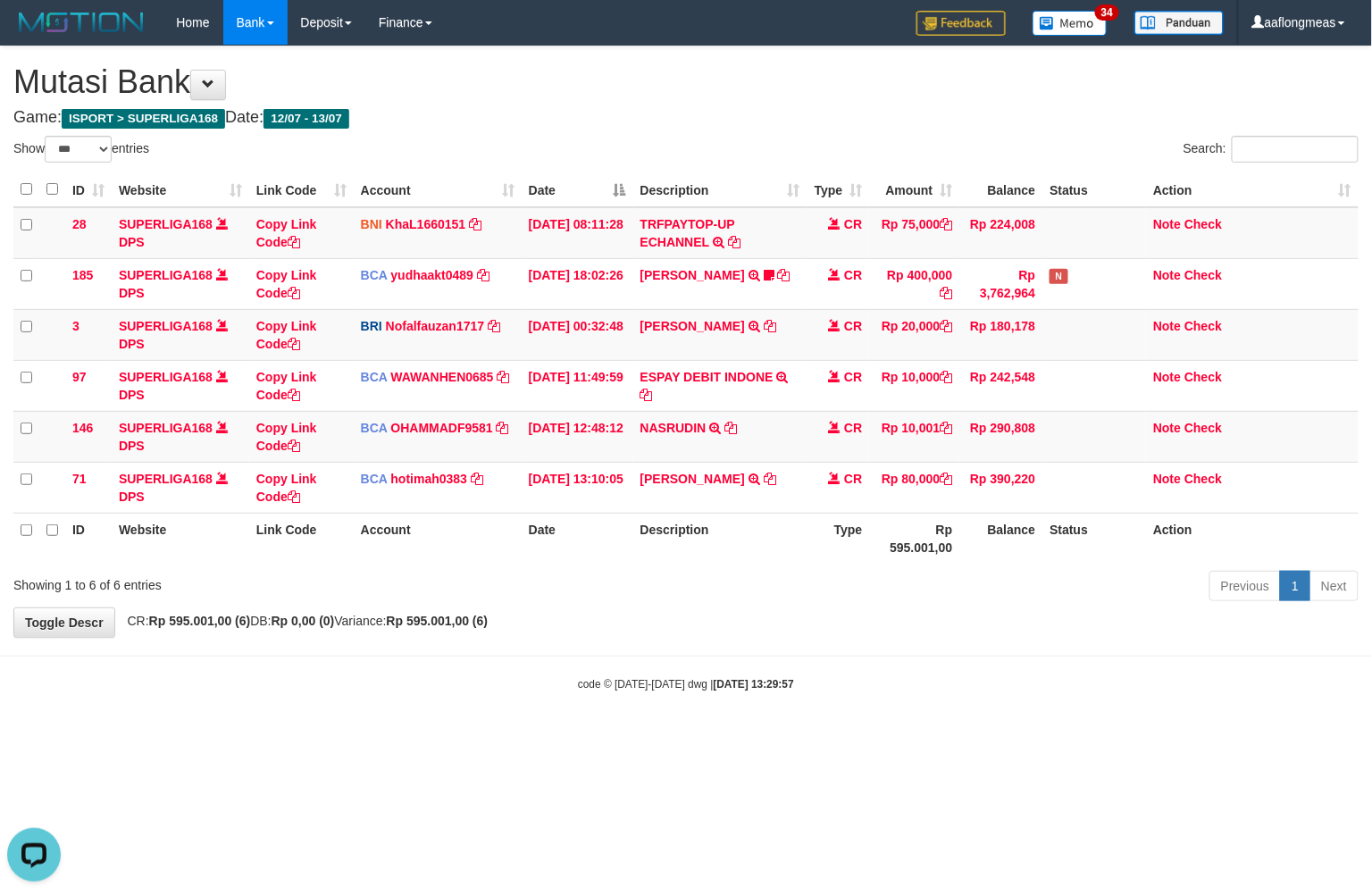 drag, startPoint x: 701, startPoint y: 625, endPoint x: 465, endPoint y: 659, distance: 238.43657 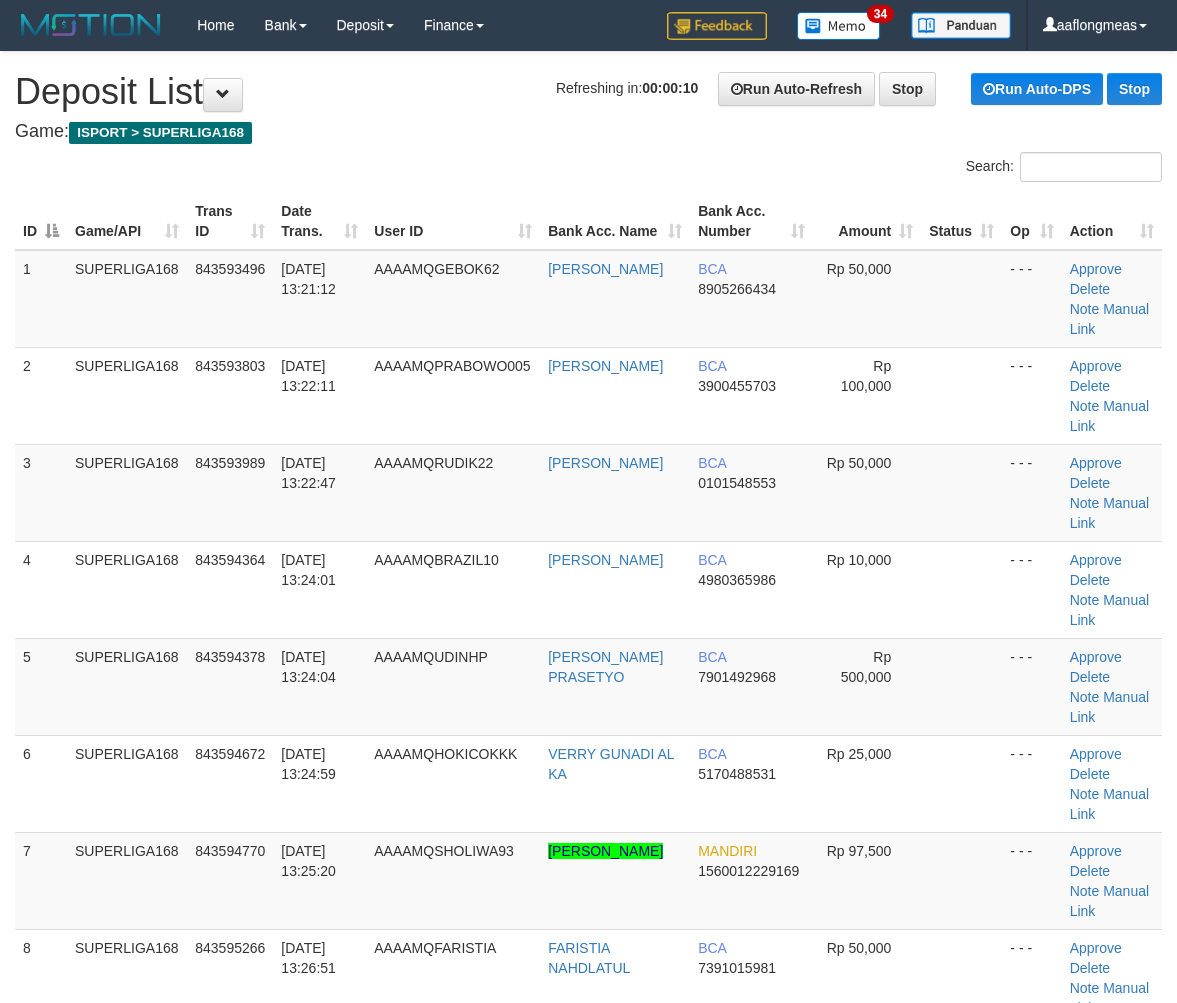 scroll, scrollTop: 0, scrollLeft: 0, axis: both 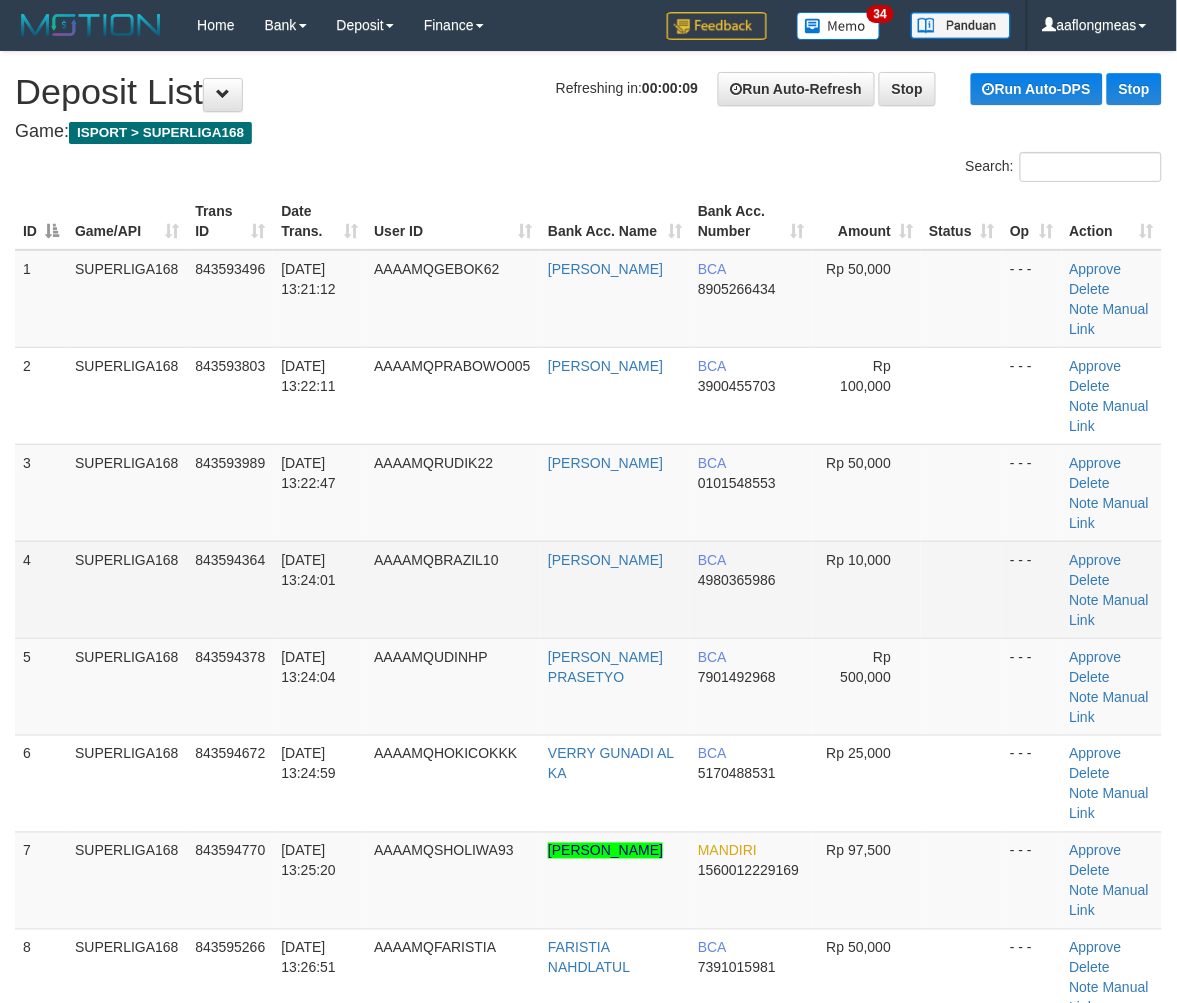 click on "Rp 10,000" at bounding box center (867, 589) 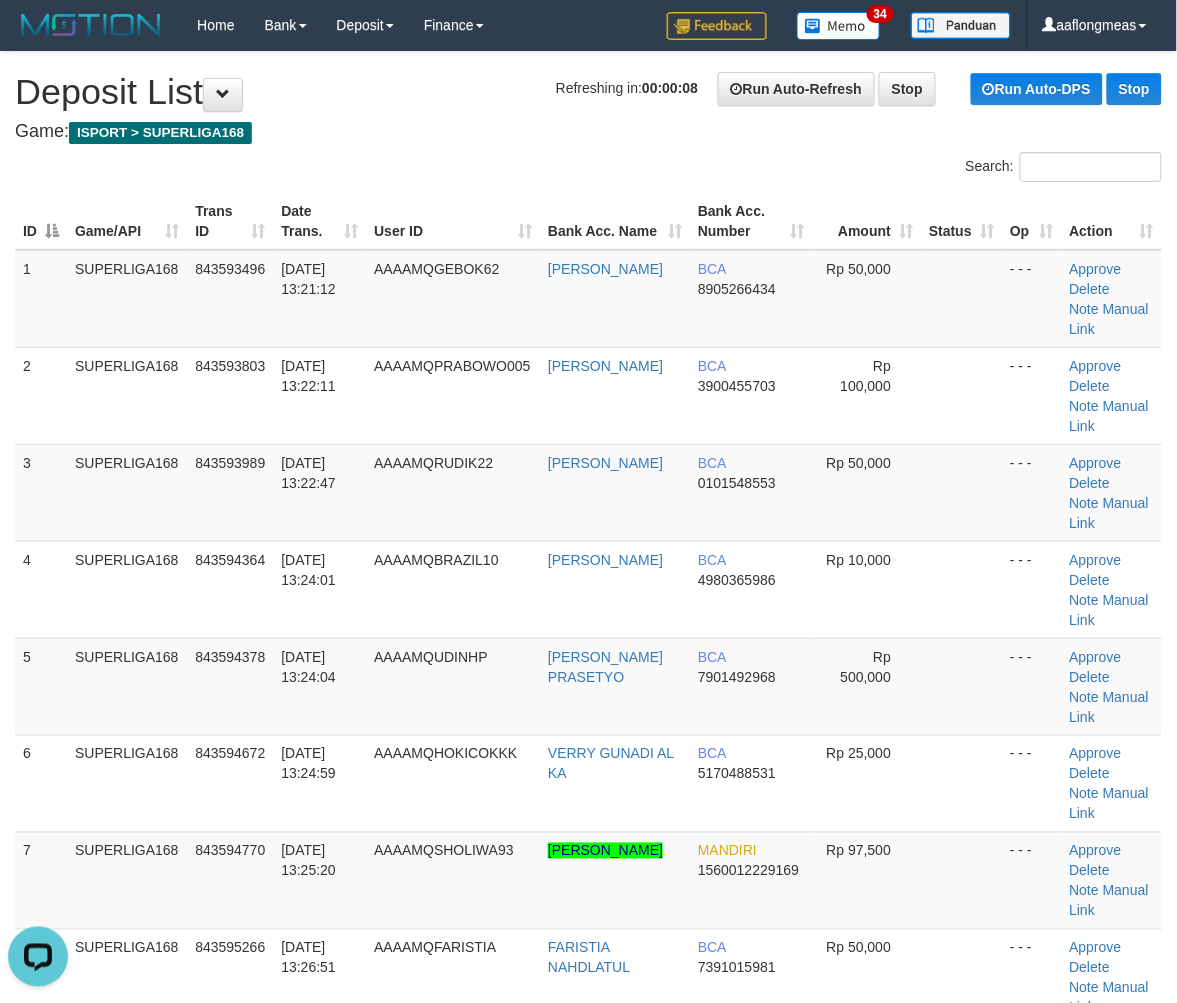 scroll, scrollTop: 0, scrollLeft: 0, axis: both 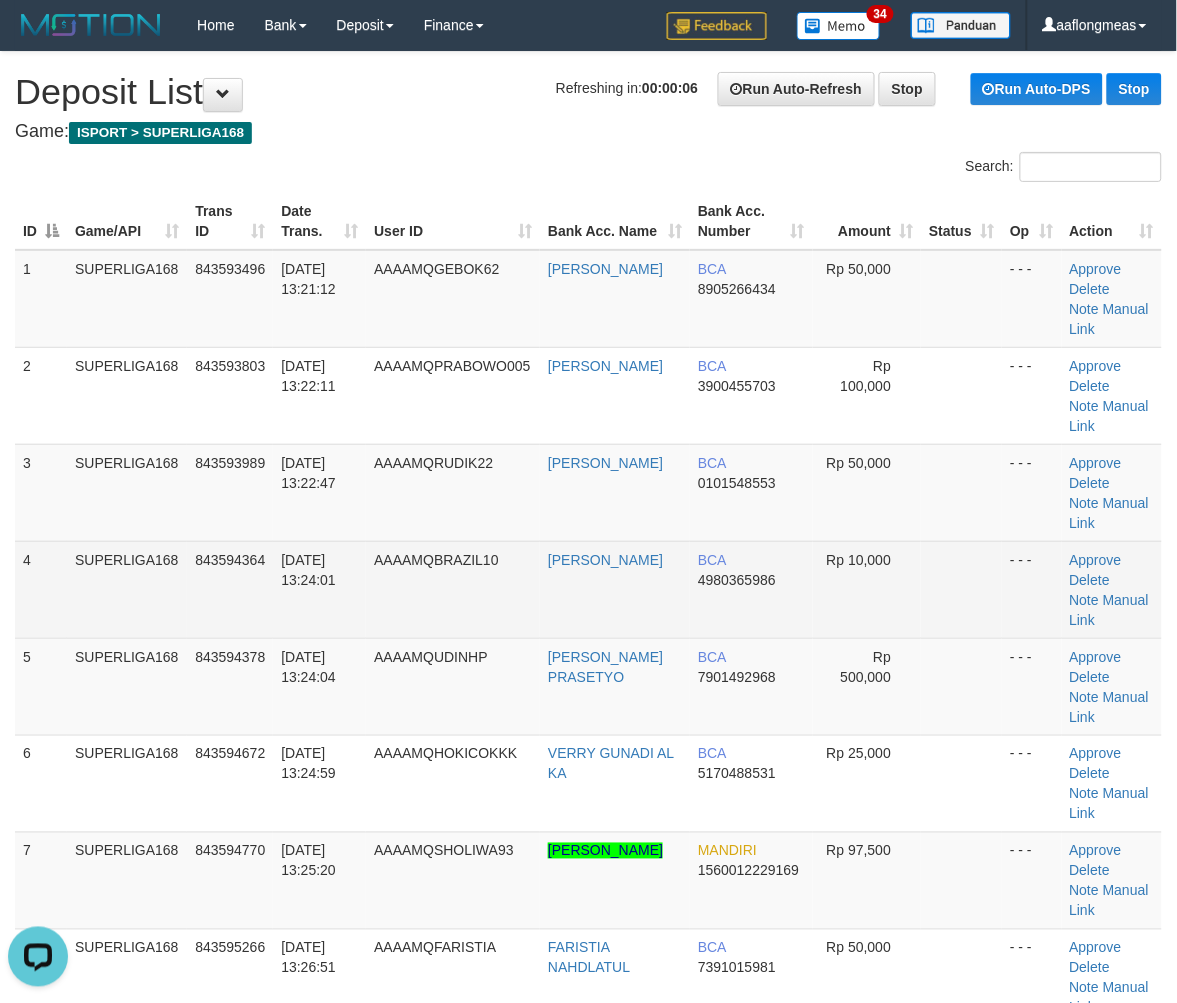 click on "Rp 10,000" at bounding box center [867, 589] 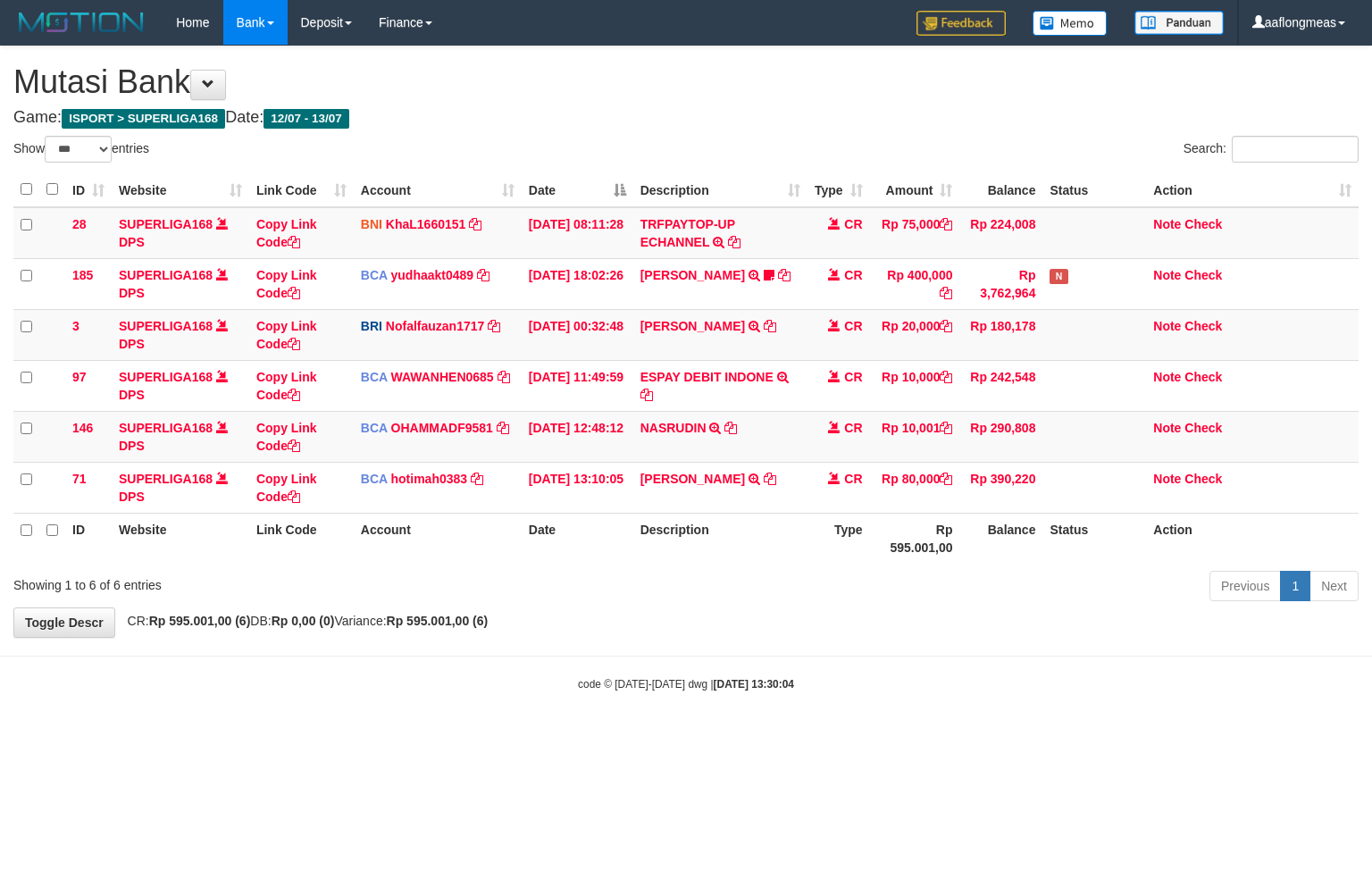 select on "***" 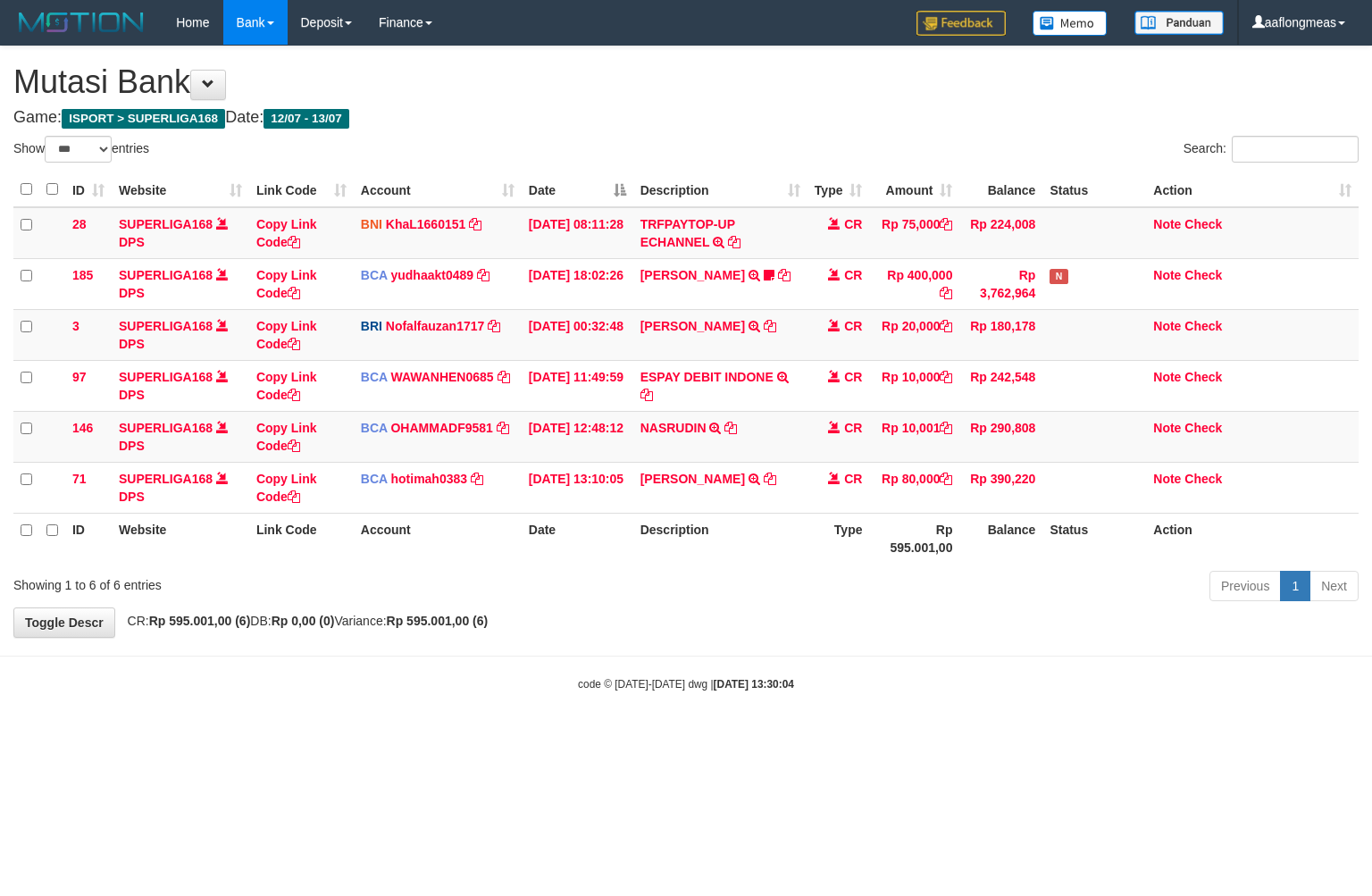 scroll, scrollTop: 0, scrollLeft: 0, axis: both 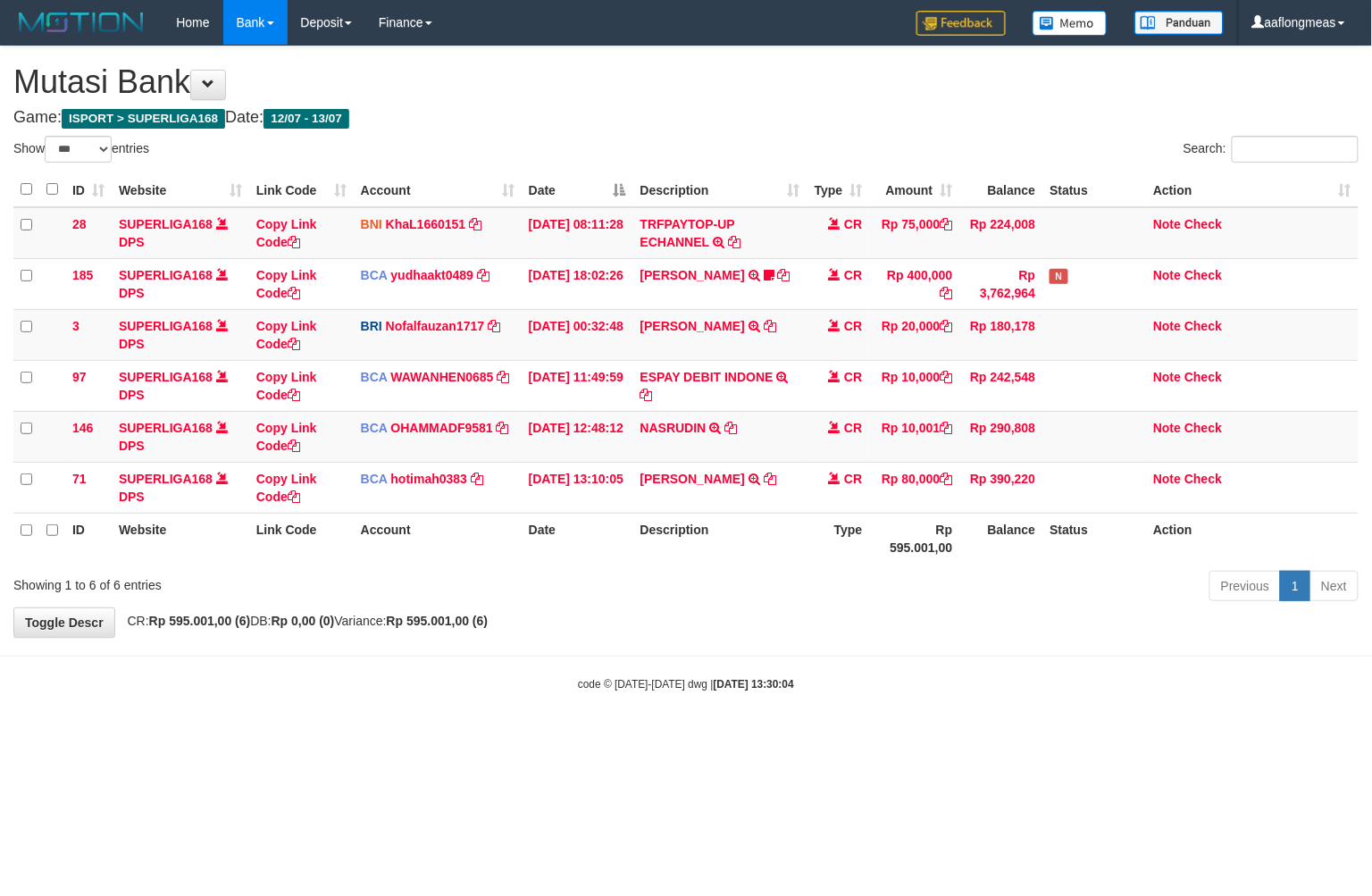 click on "**********" at bounding box center (686, 341) 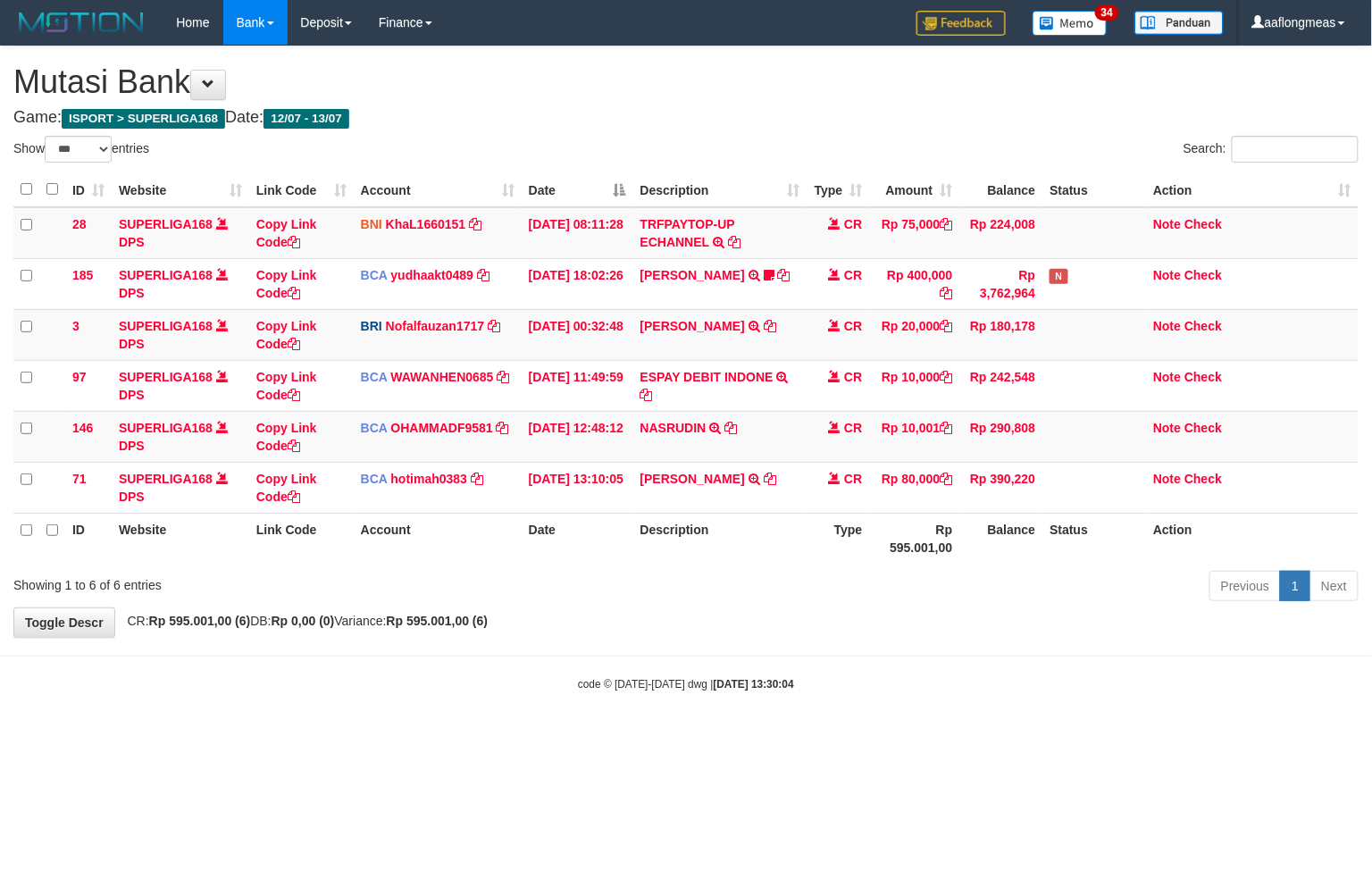 drag, startPoint x: 751, startPoint y: 620, endPoint x: 738, endPoint y: 631, distance: 17.029386 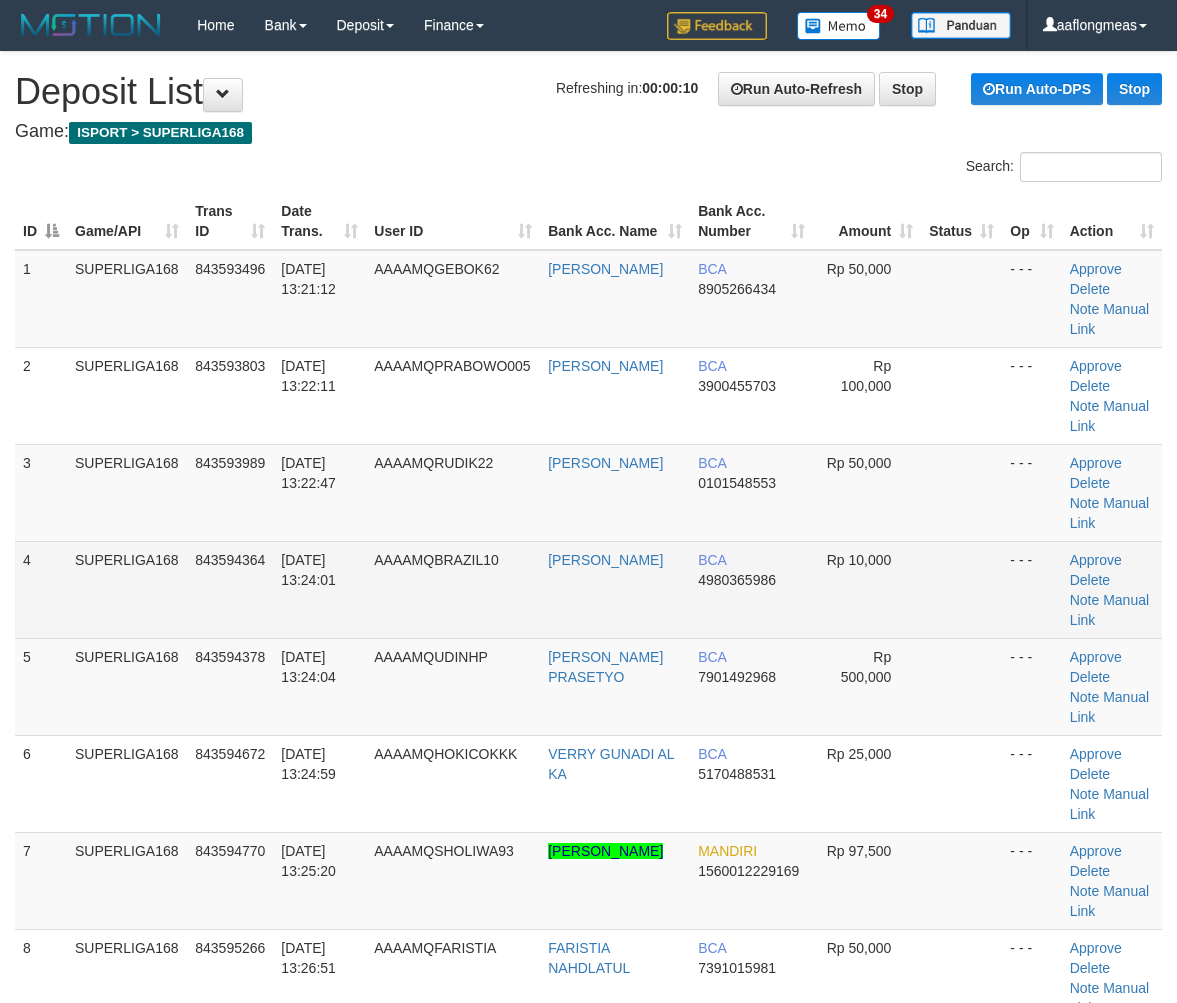 scroll, scrollTop: 0, scrollLeft: 0, axis: both 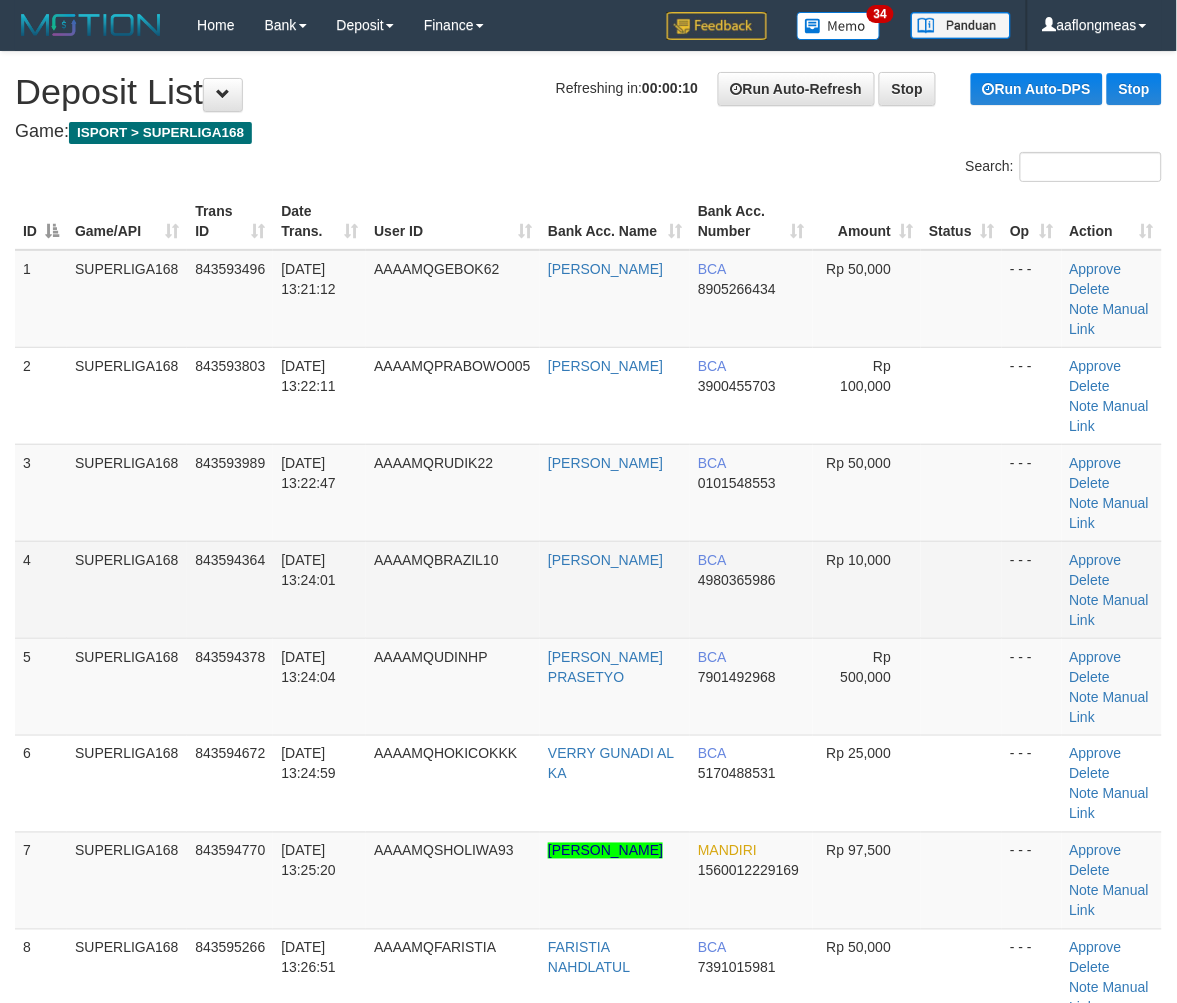 click at bounding box center [961, 589] 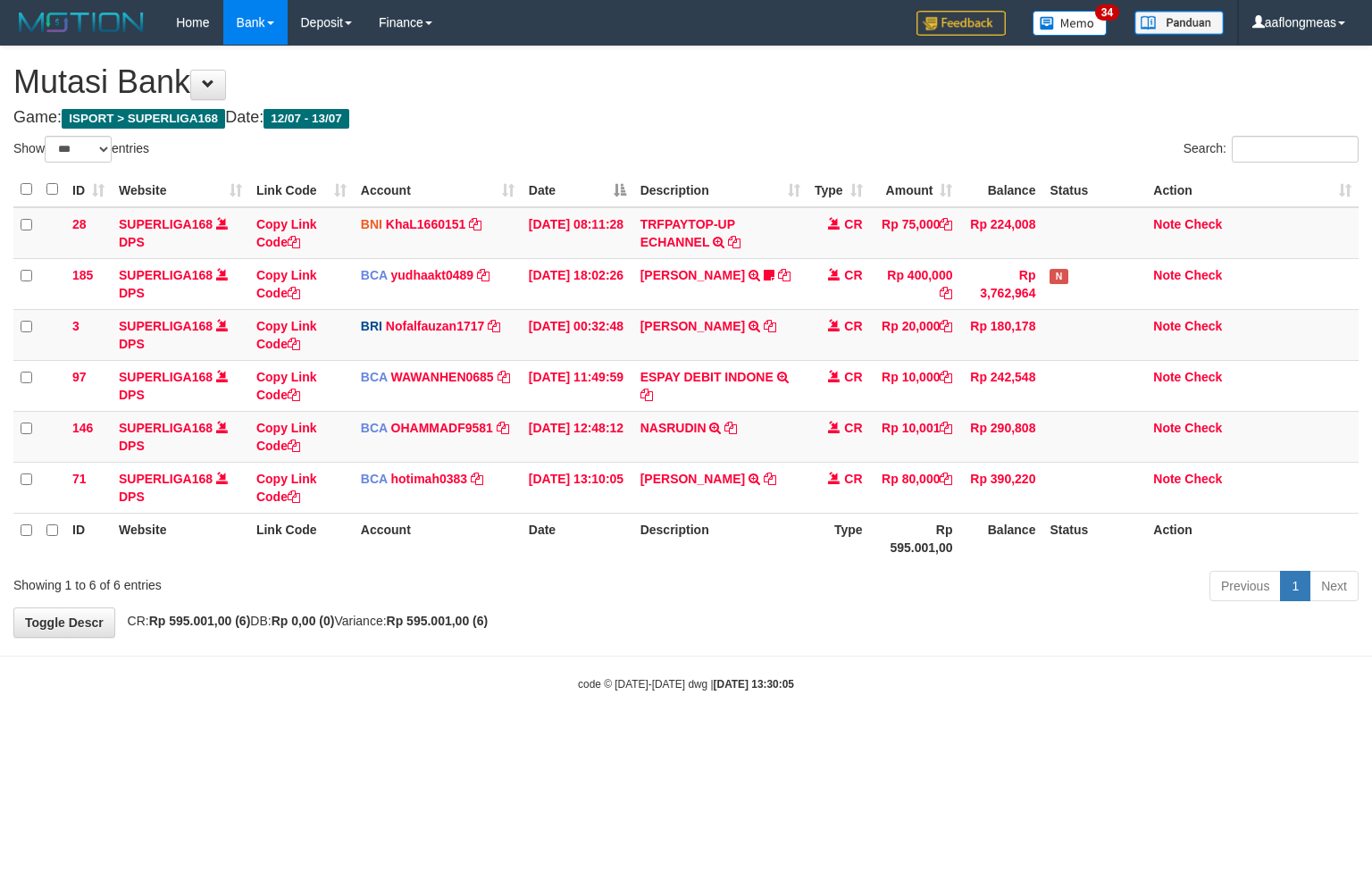 select on "***" 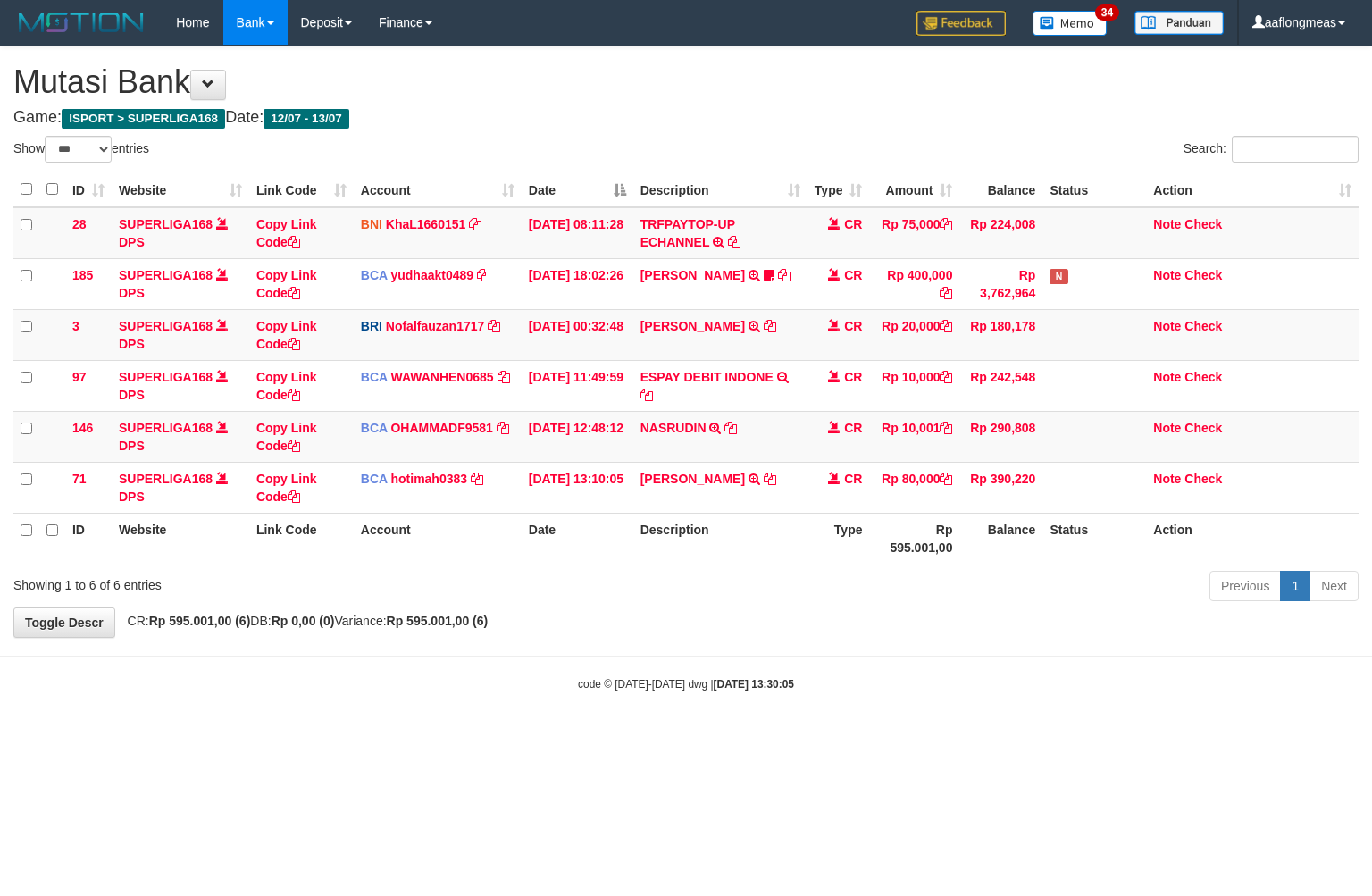 scroll, scrollTop: 0, scrollLeft: 0, axis: both 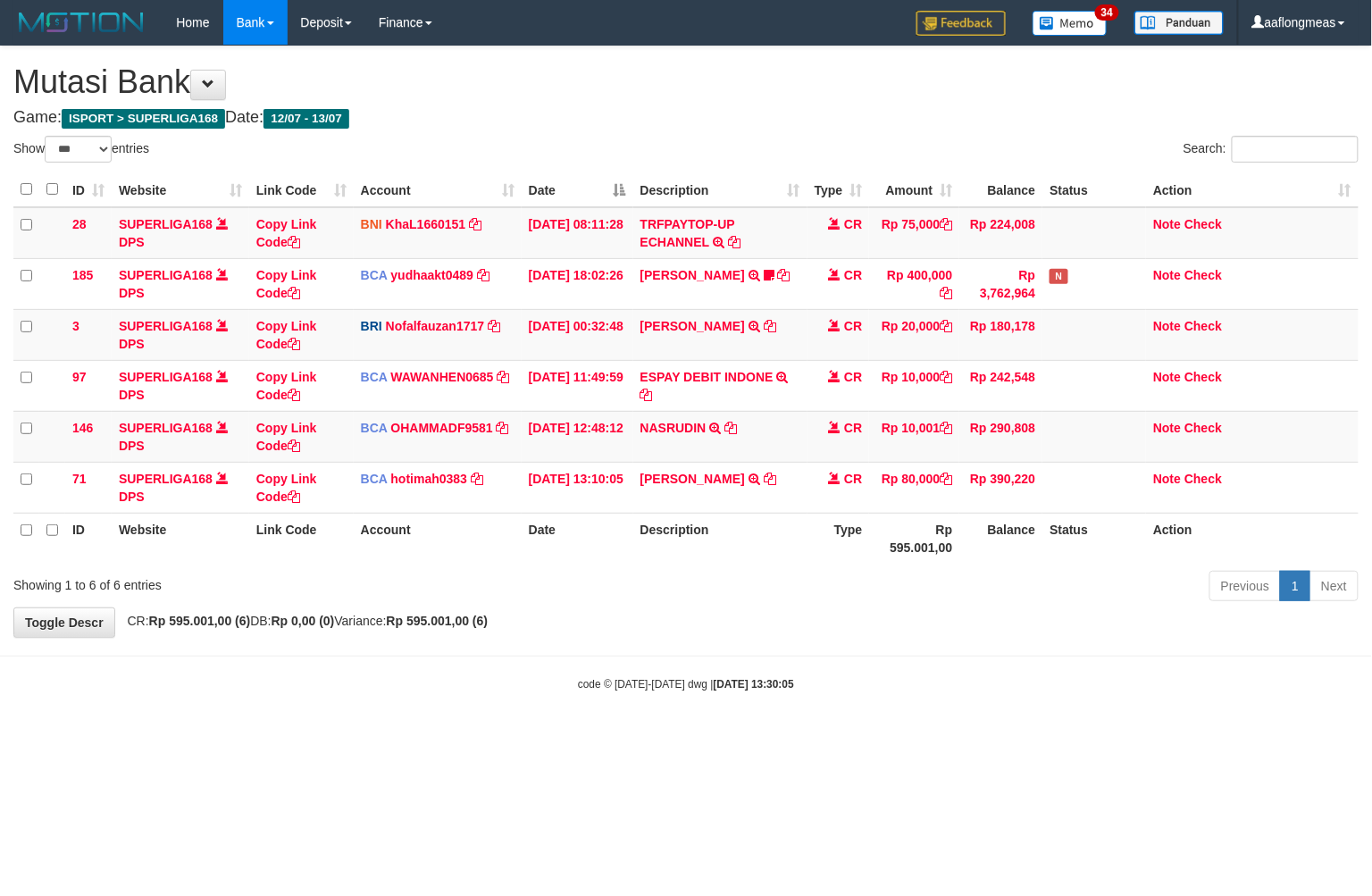 click on "Toggle navigation
Home
Bank
Account List
Load
By Website
Group
[ISPORT]													SUPERLIGA168
By Load Group (DPS)
34" at bounding box center [686, 368] 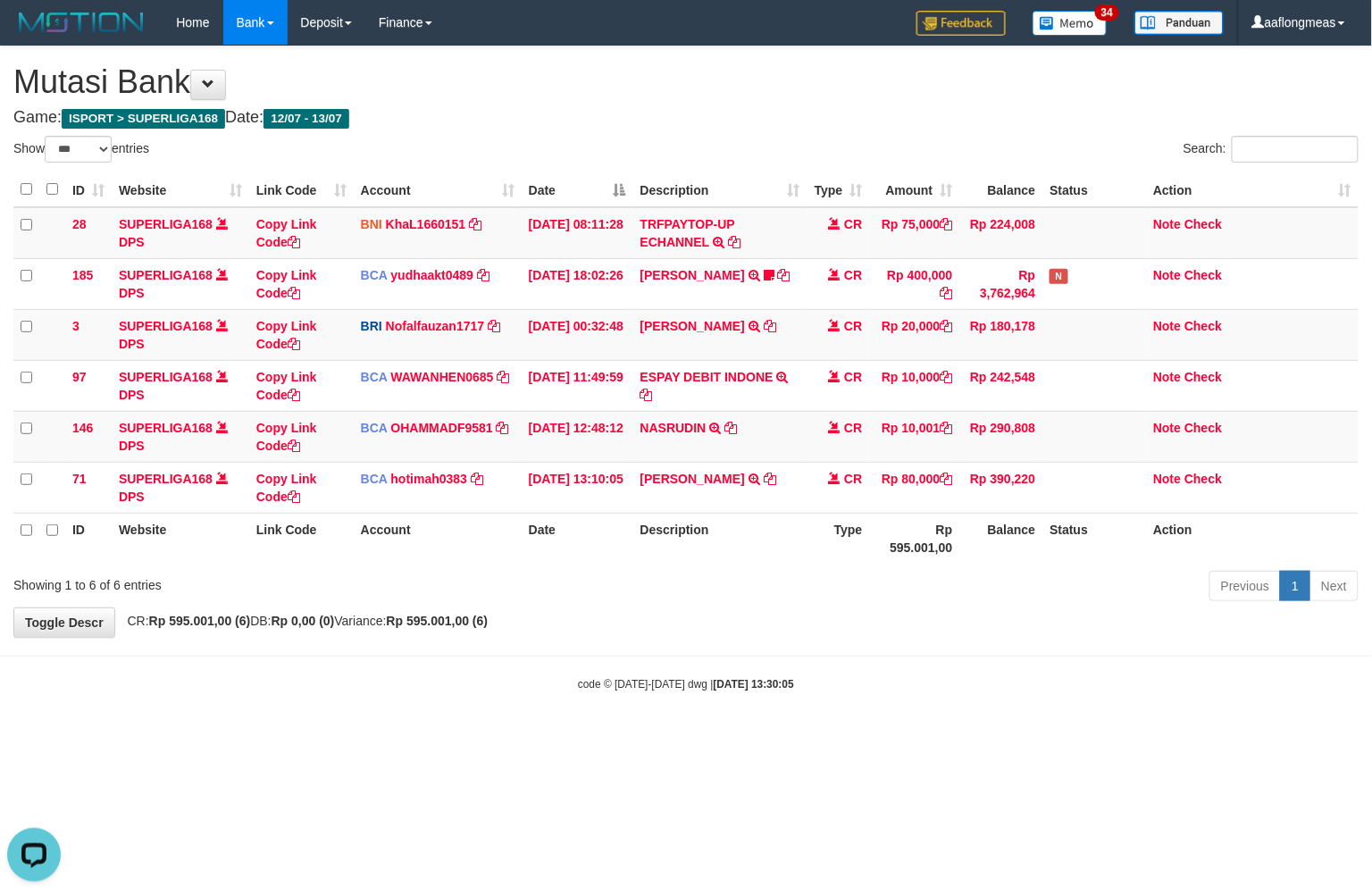 click on "Toggle navigation
Home
Bank
Account List
Load
By Website
Group
[ISPORT]													SUPERLIGA168
By Load Group (DPS)
34" at bounding box center [686, 368] 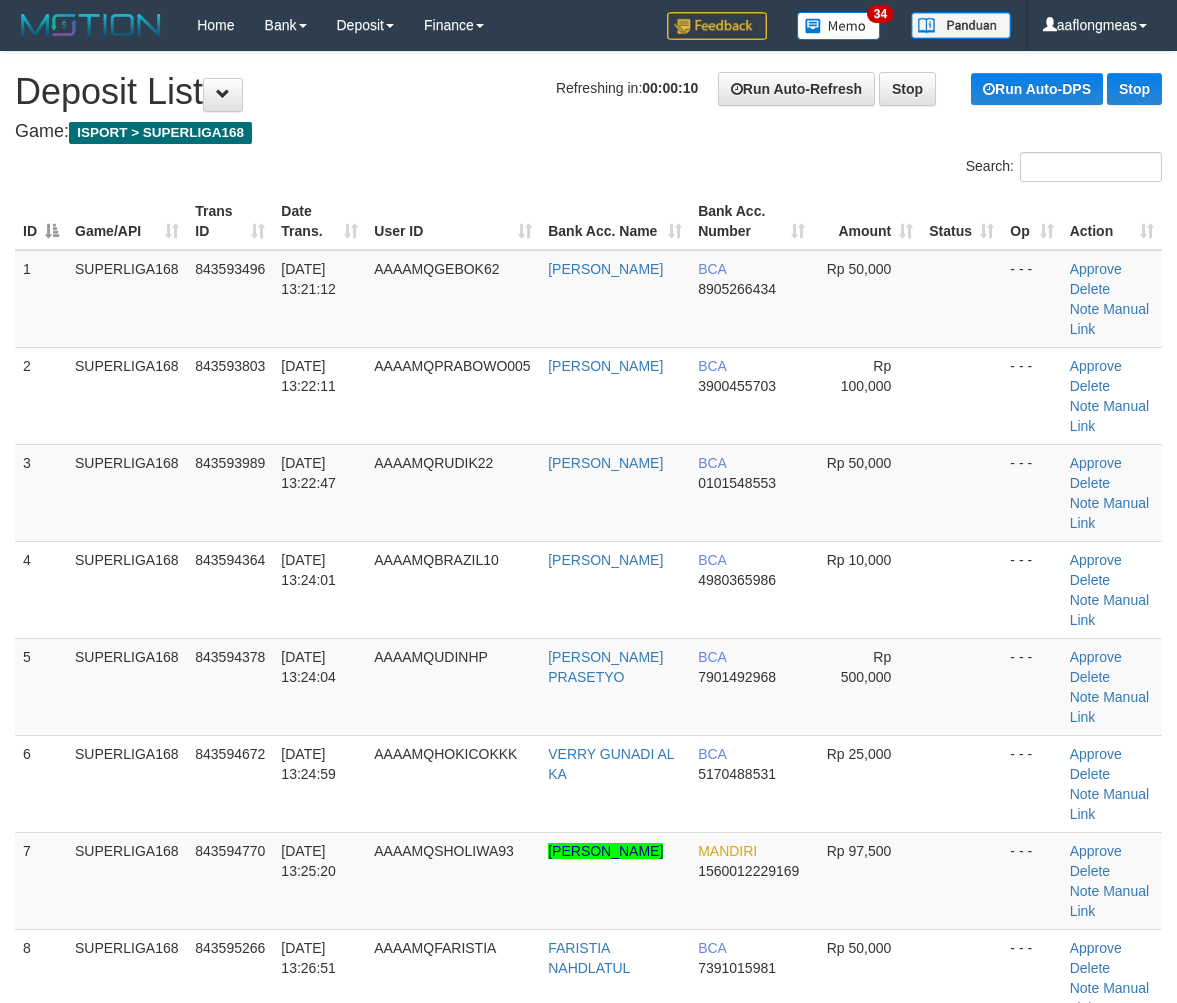 scroll, scrollTop: 0, scrollLeft: 0, axis: both 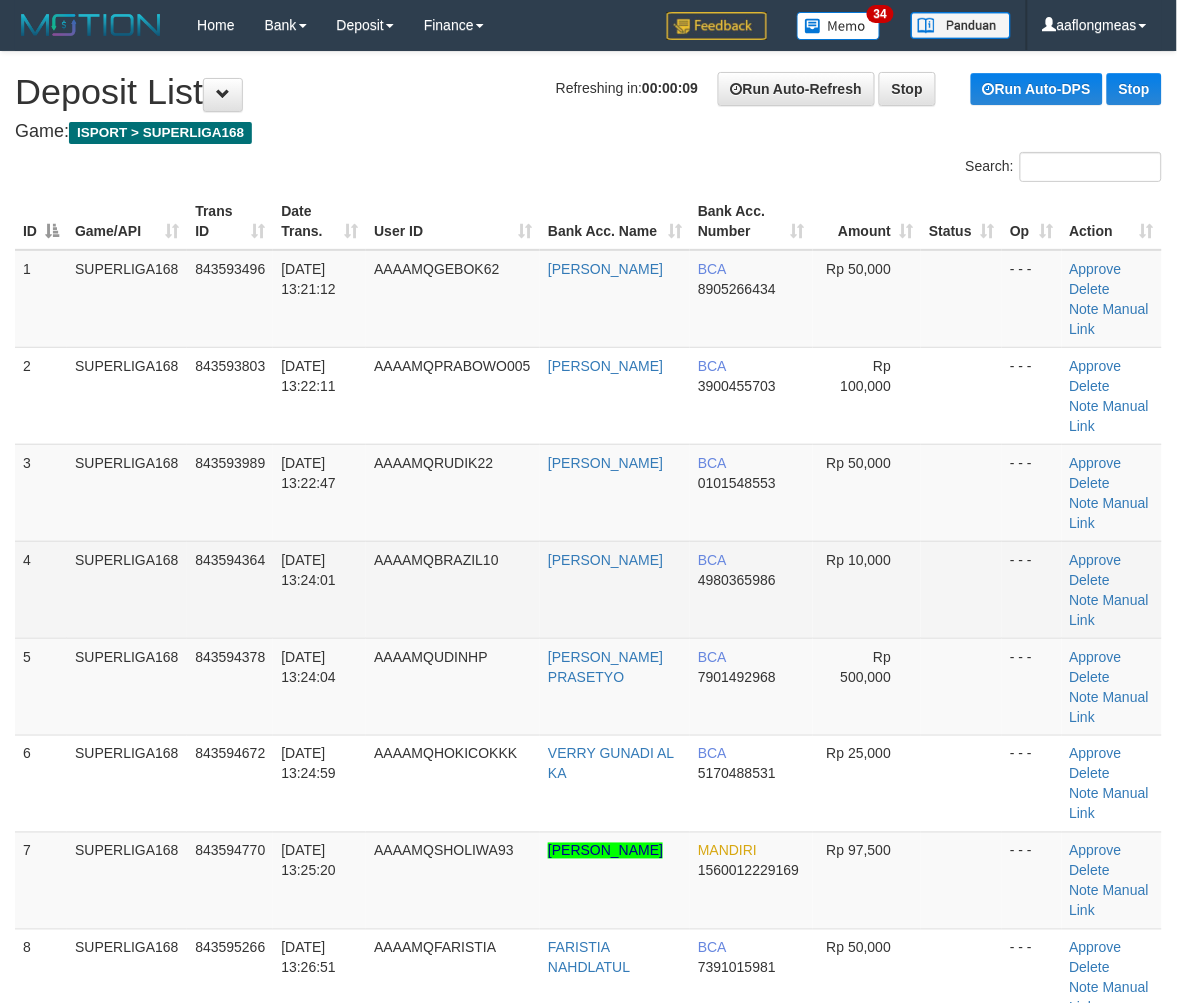 drag, startPoint x: 868, startPoint y: 554, endPoint x: 933, endPoint y: 572, distance: 67.44627 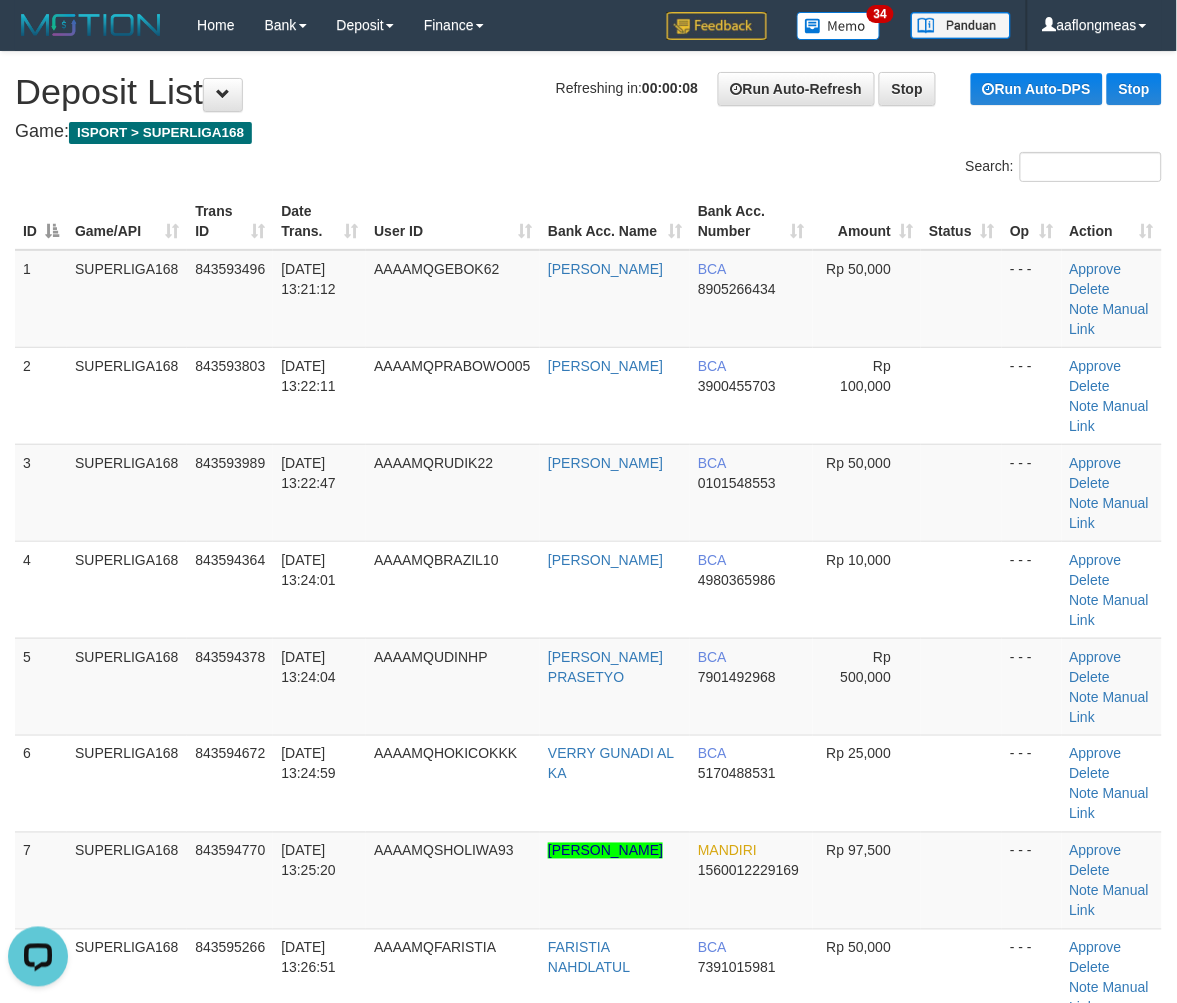 scroll, scrollTop: 0, scrollLeft: 0, axis: both 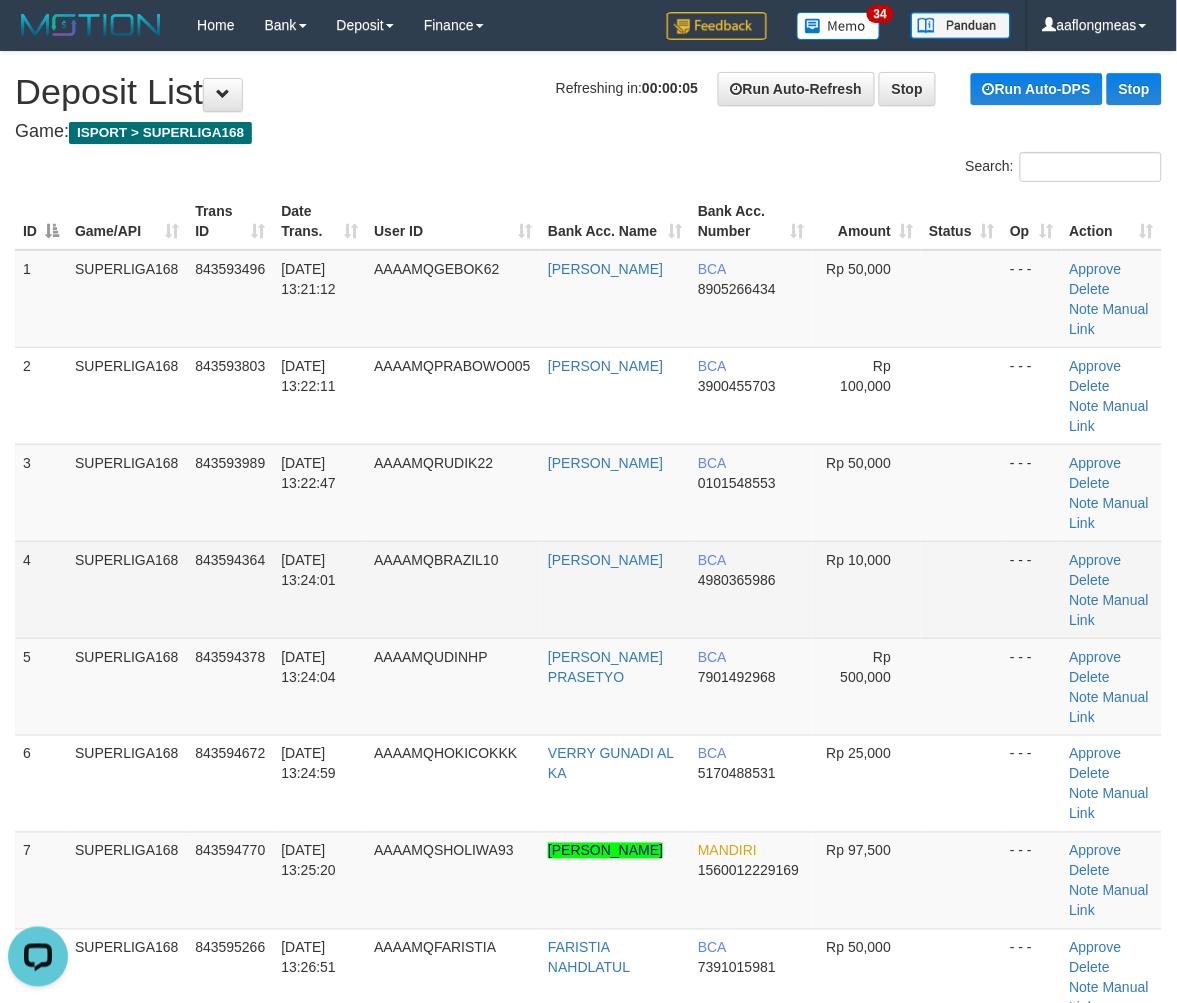 drag, startPoint x: 997, startPoint y: 552, endPoint x: 990, endPoint y: 561, distance: 11.401754 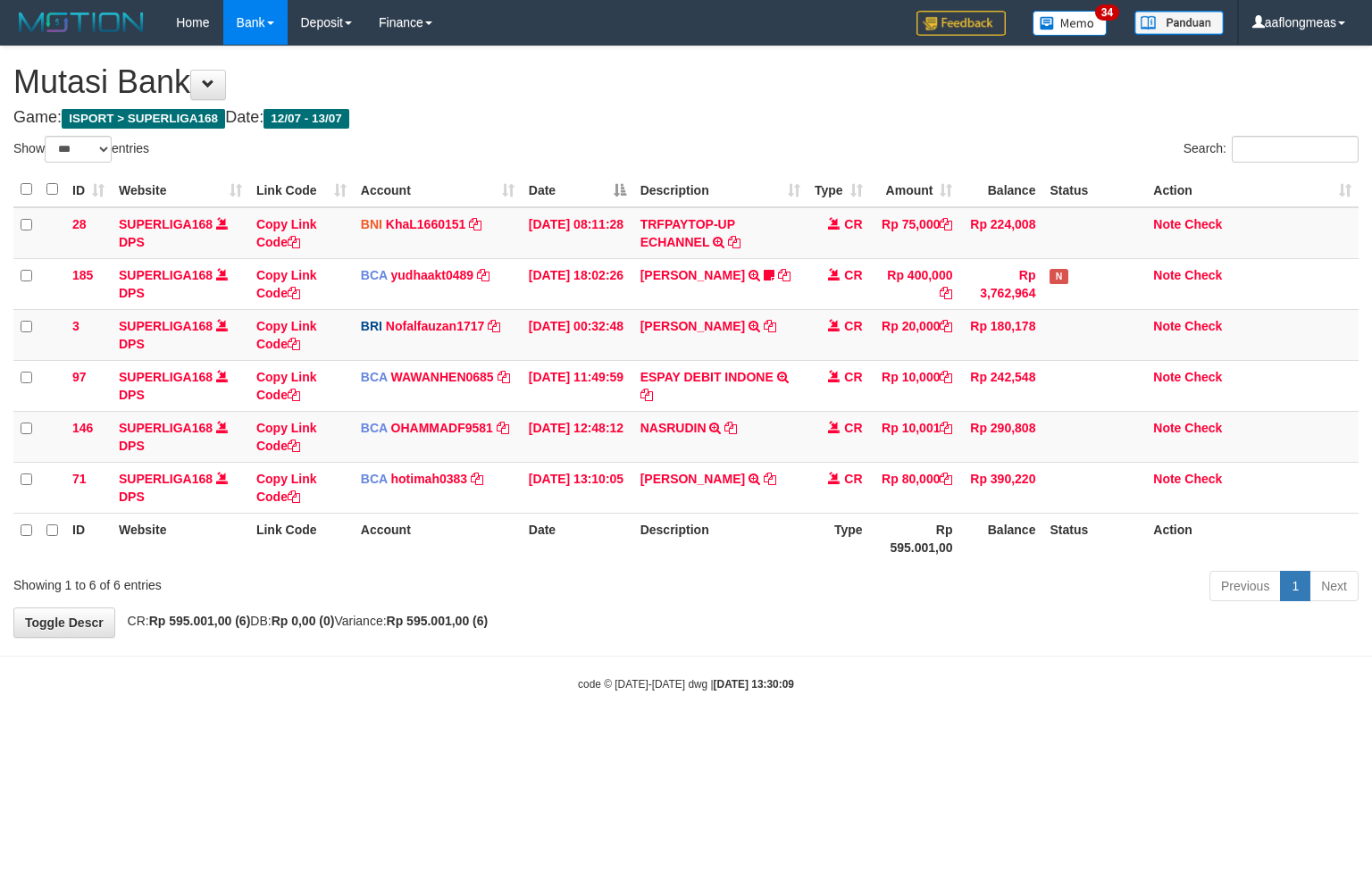 select on "***" 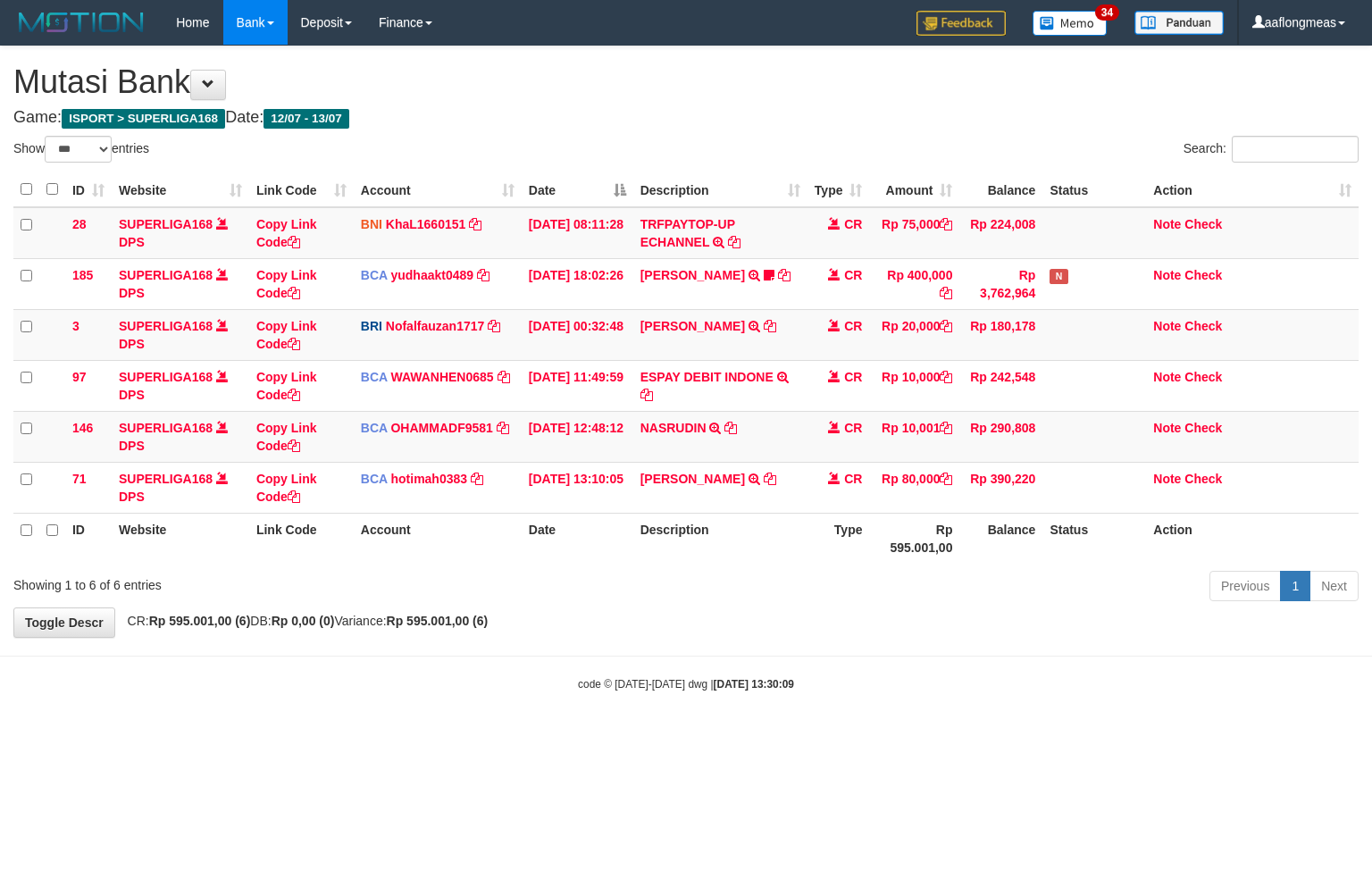scroll, scrollTop: 0, scrollLeft: 0, axis: both 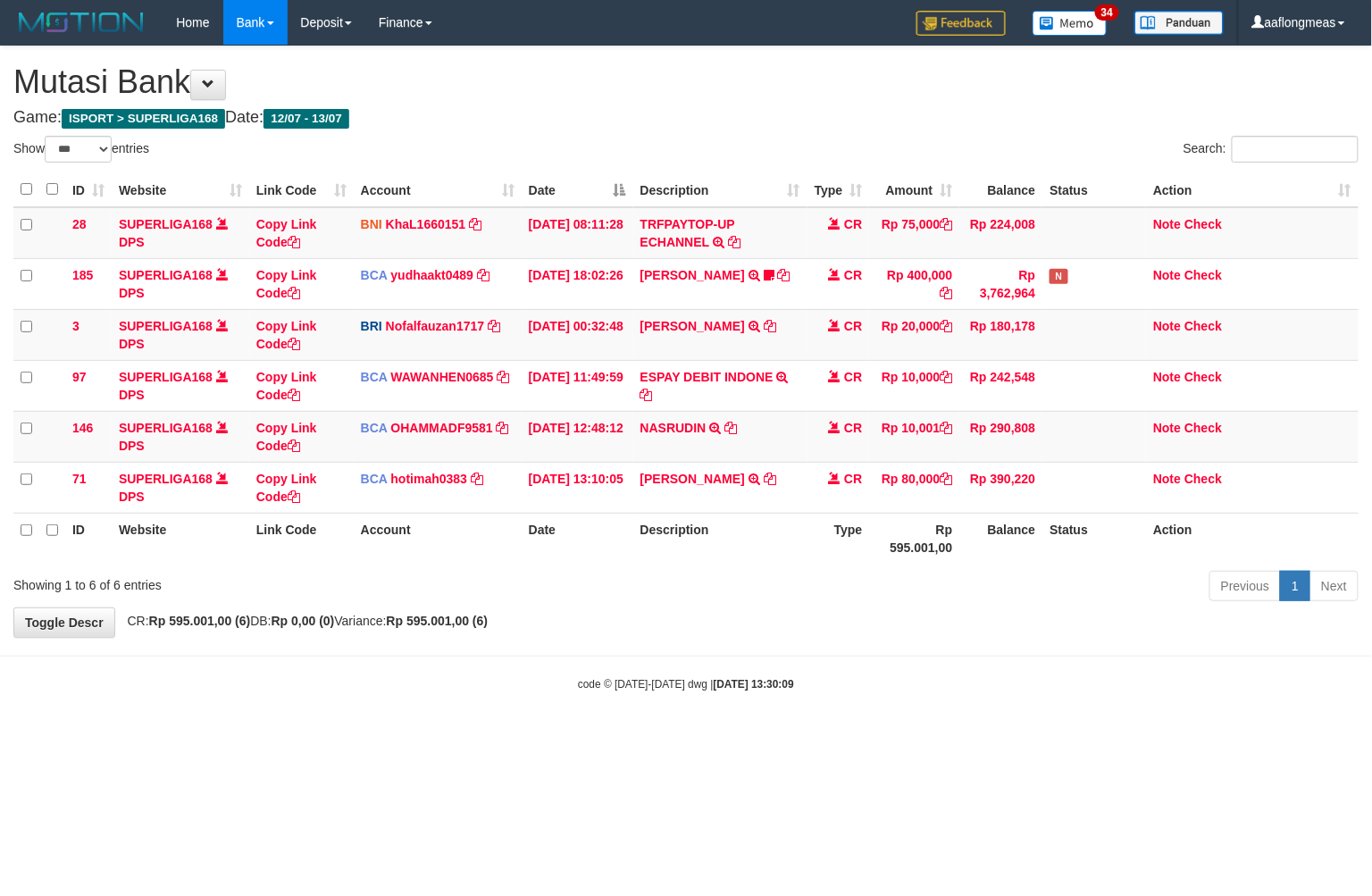 click on "Toggle navigation
Home
Bank
Account List
Load
By Website
Group
[ISPORT]													SUPERLIGA168
By Load Group (DPS)
34" at bounding box center [686, 368] 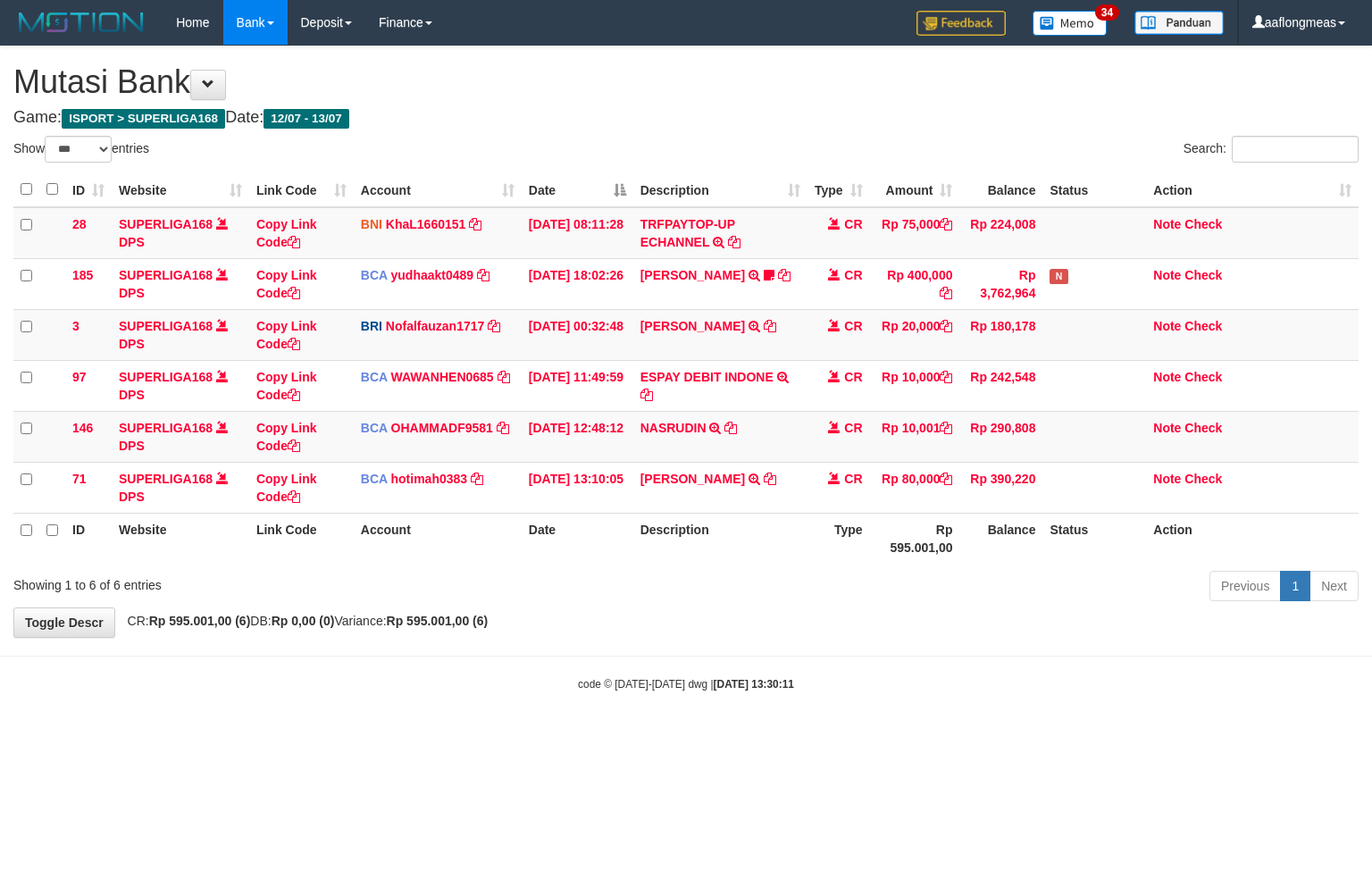 select on "***" 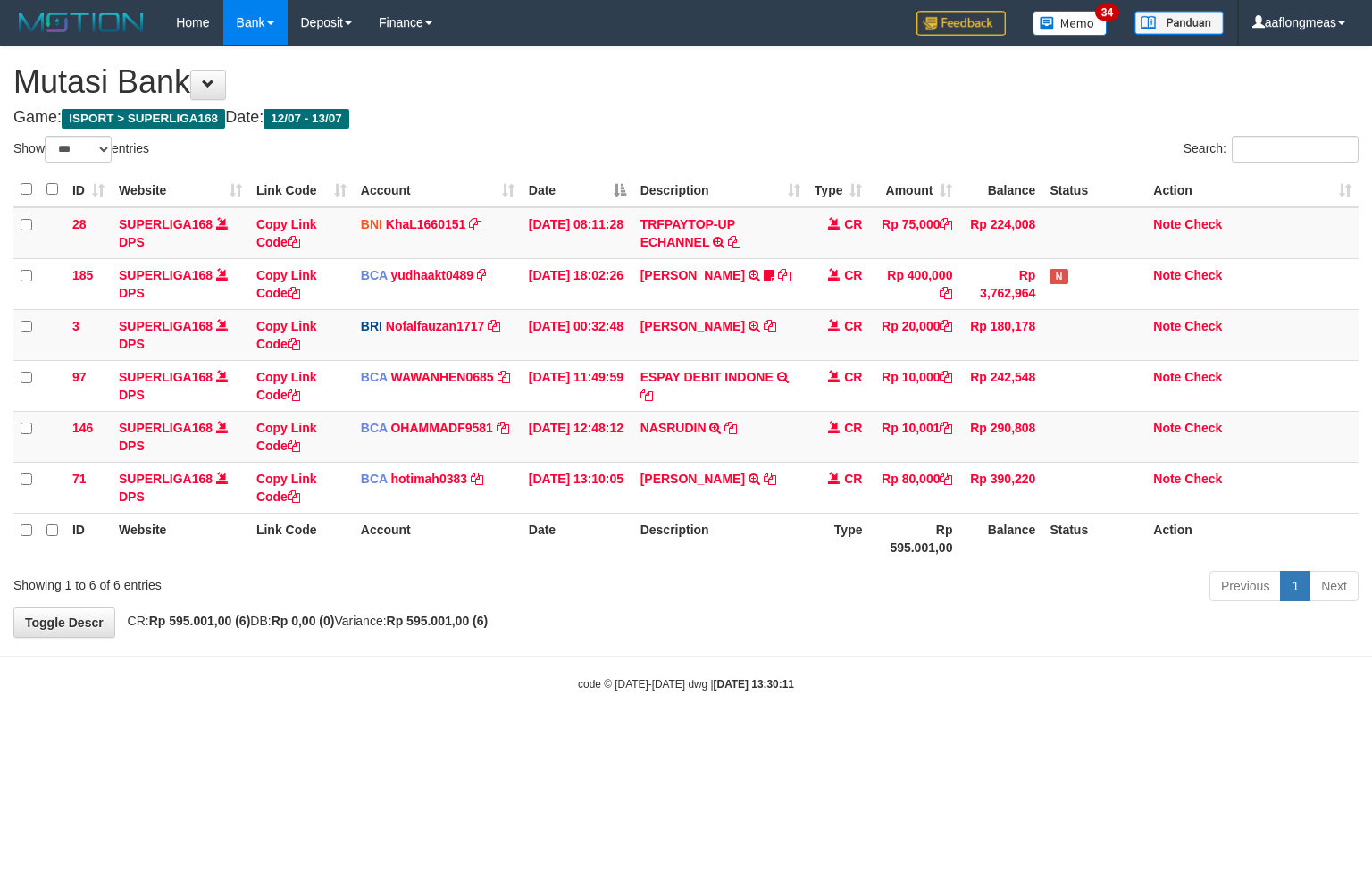 scroll, scrollTop: 0, scrollLeft: 0, axis: both 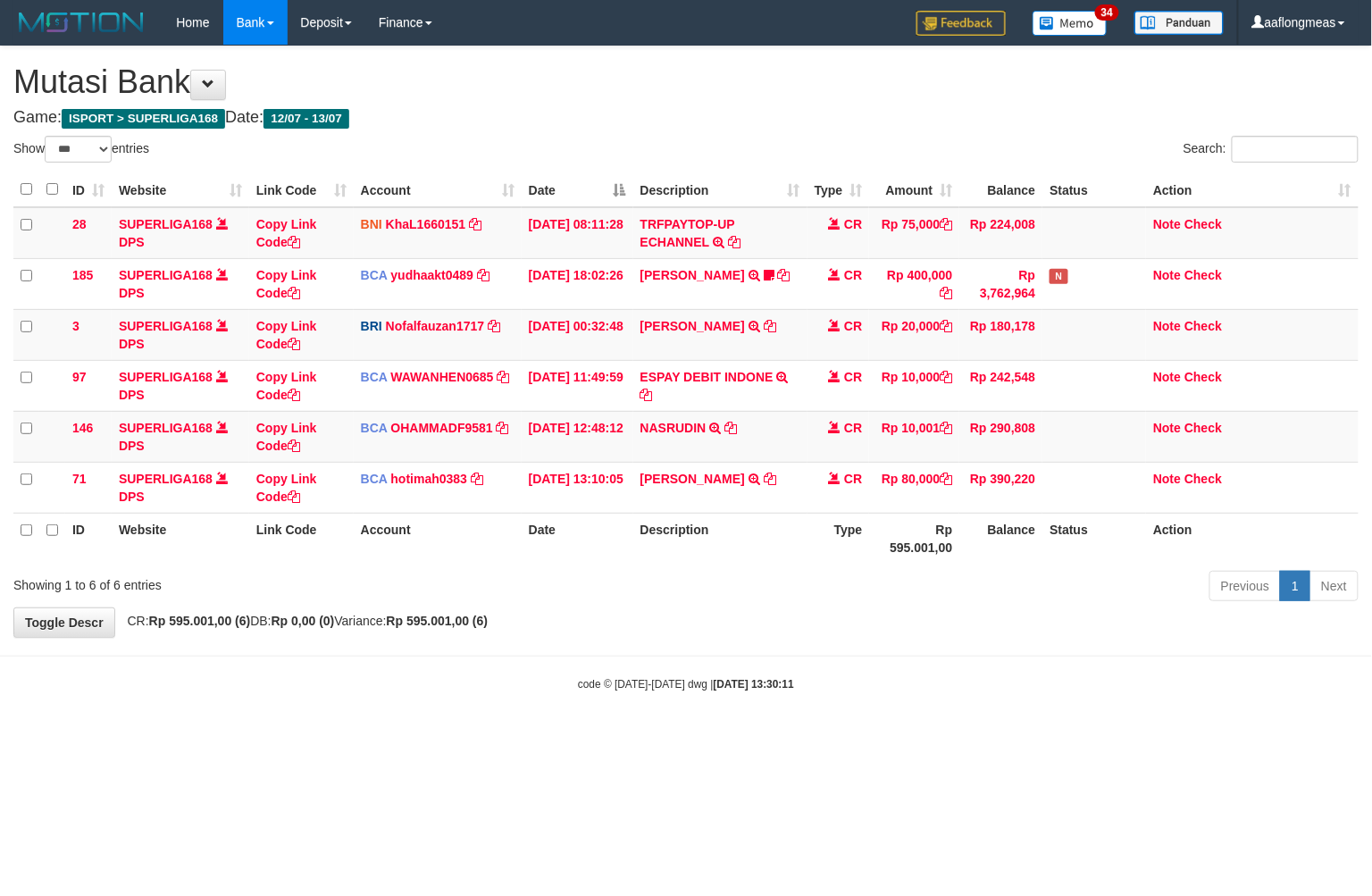 click on "Toggle navigation
Home
Bank
Account List
Load
By Website
Group
[ISPORT]													SUPERLIGA168
By Load Group (DPS)
34" at bounding box center (686, 368) 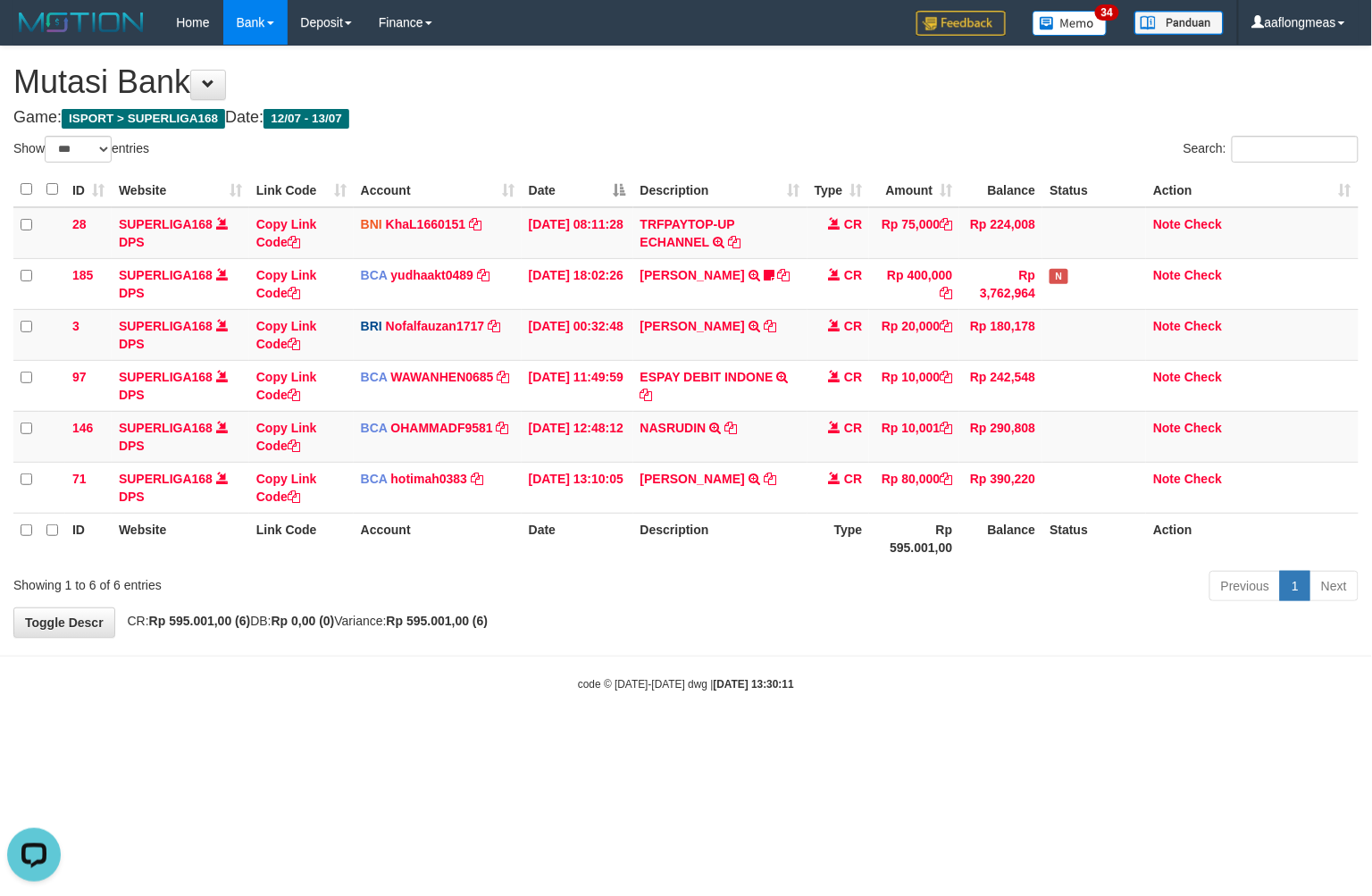 scroll, scrollTop: 0, scrollLeft: 0, axis: both 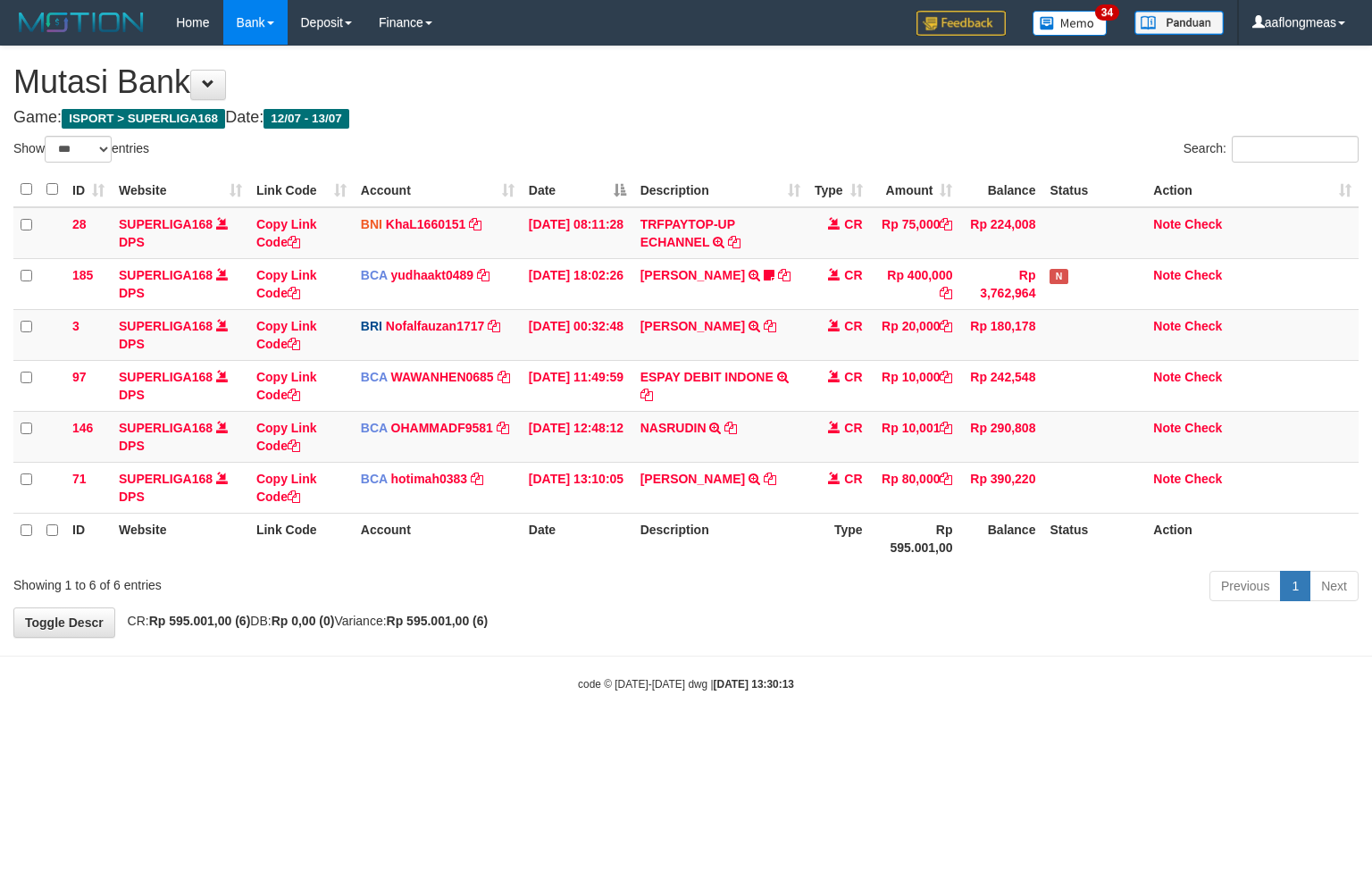 select on "***" 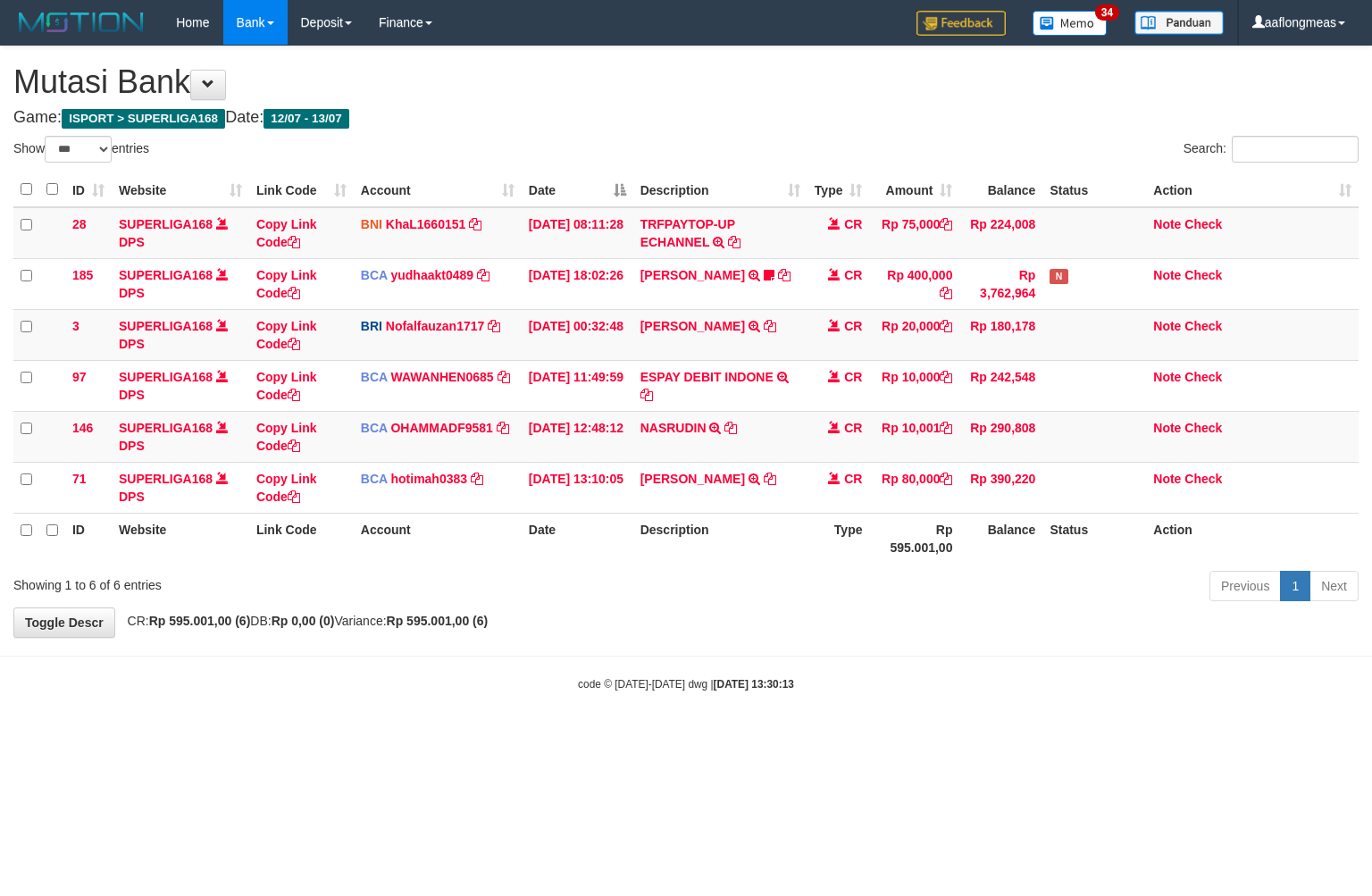 scroll, scrollTop: 0, scrollLeft: 0, axis: both 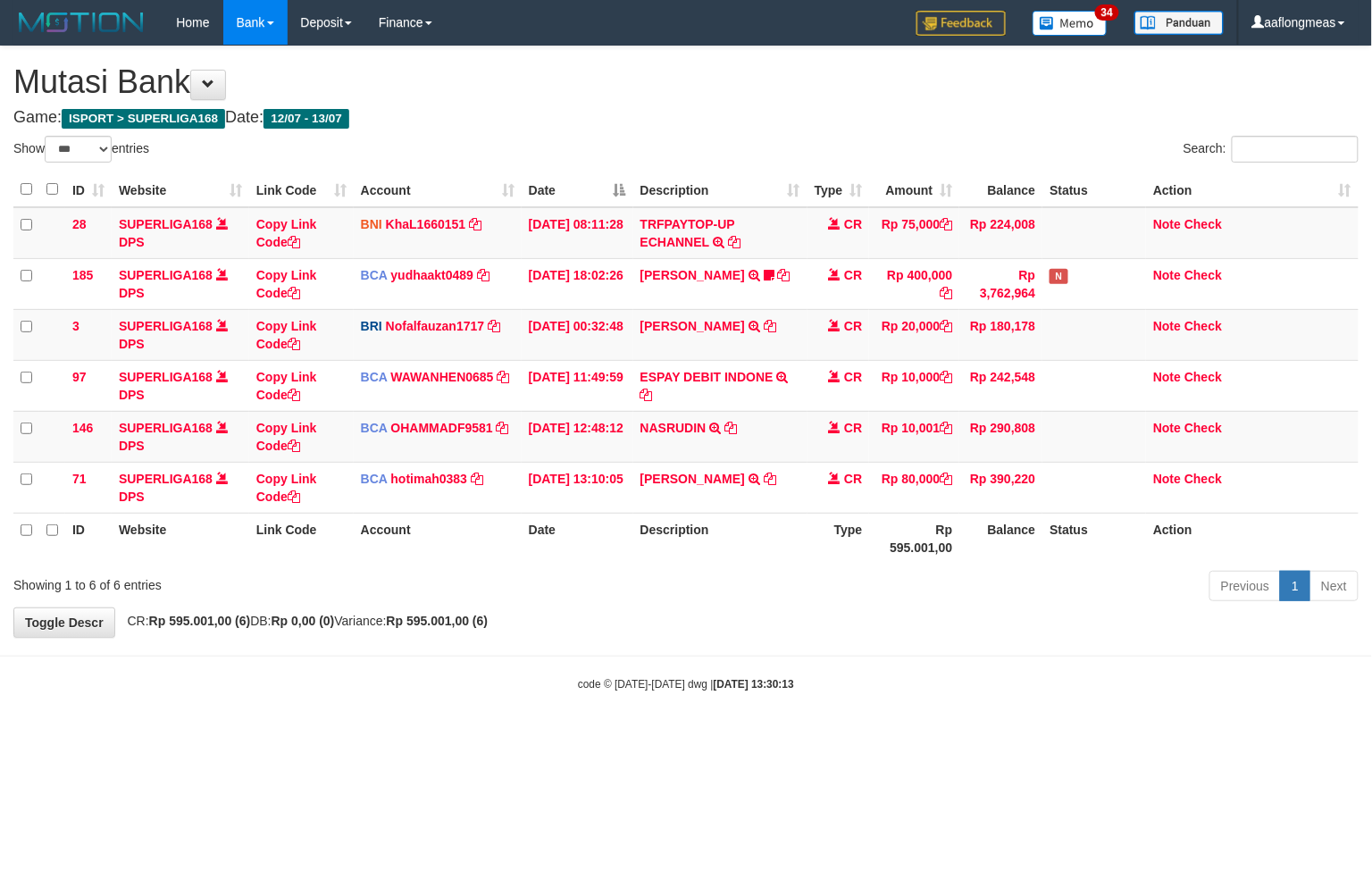 drag, startPoint x: 734, startPoint y: 612, endPoint x: 737, endPoint y: 622, distance: 10.440307 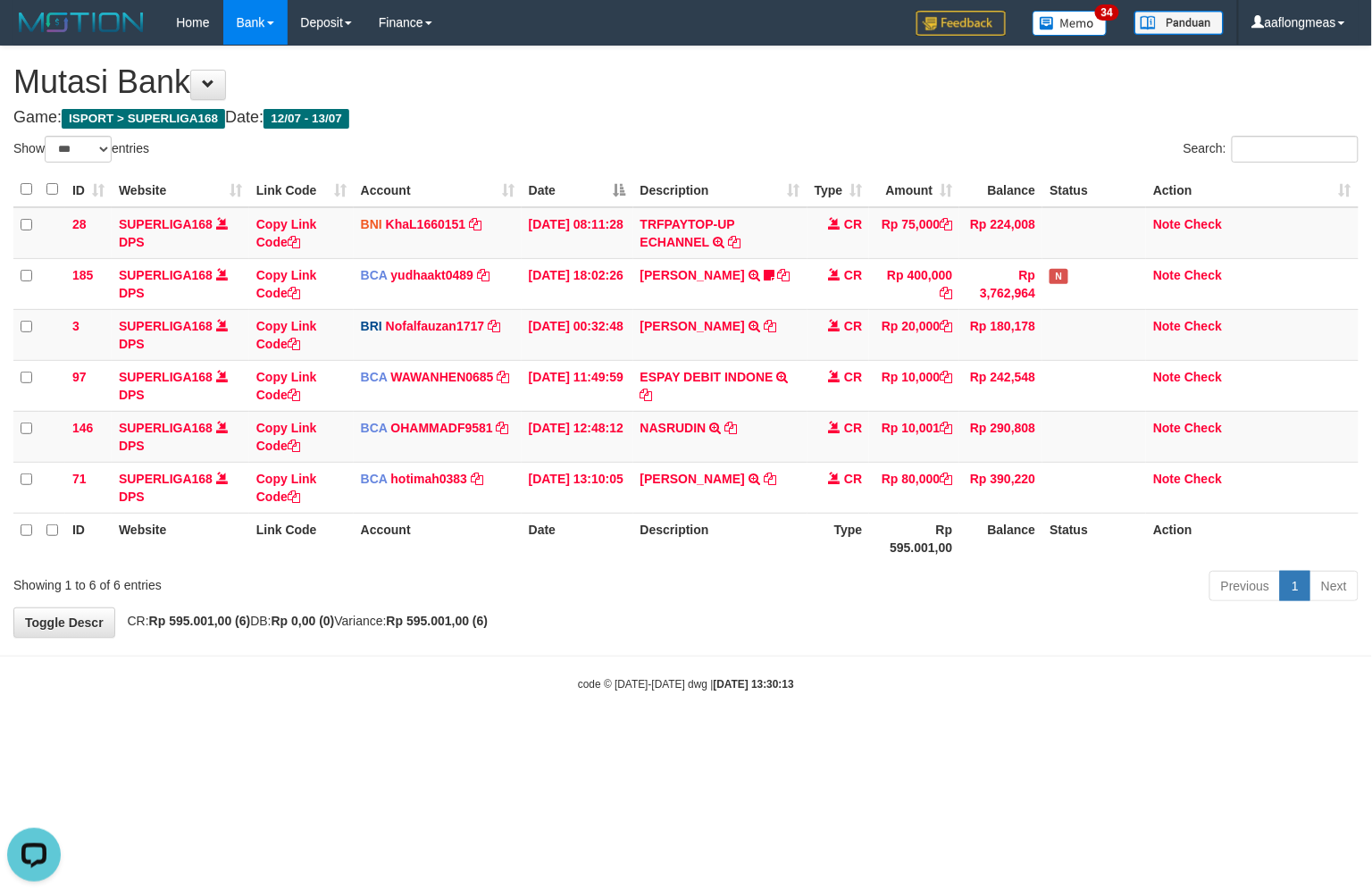 scroll, scrollTop: 0, scrollLeft: 0, axis: both 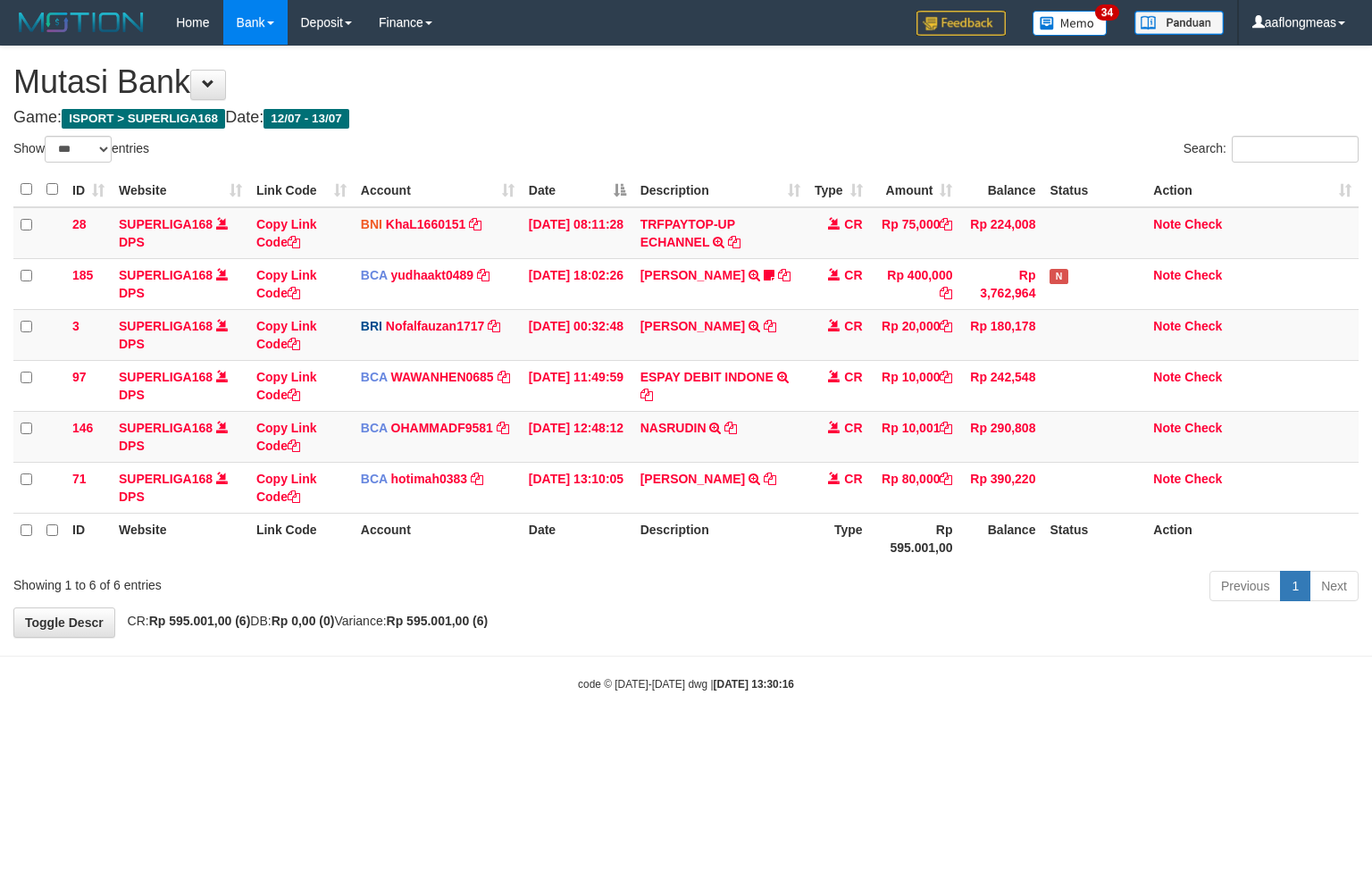 select on "***" 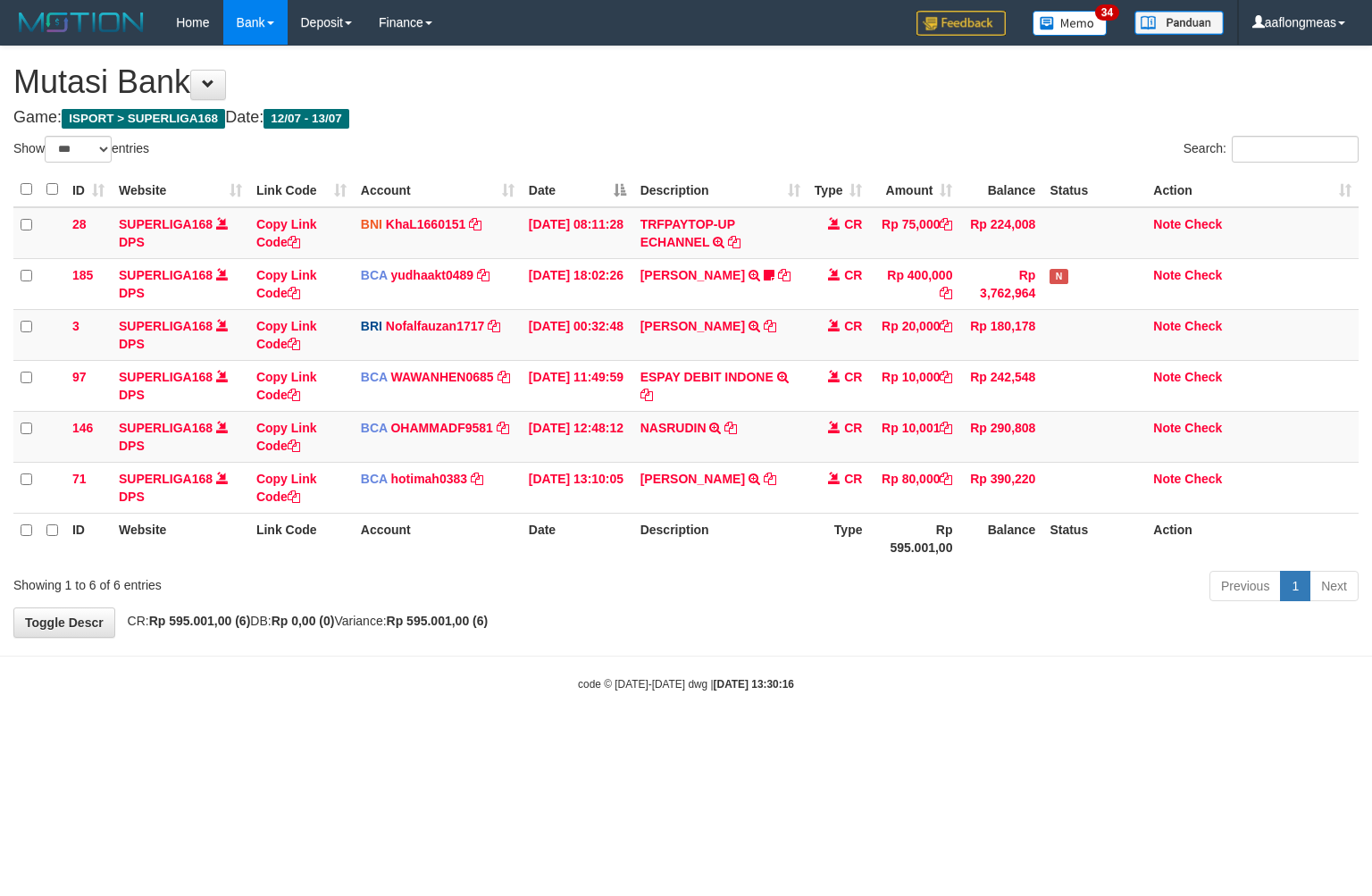 scroll, scrollTop: 0, scrollLeft: 0, axis: both 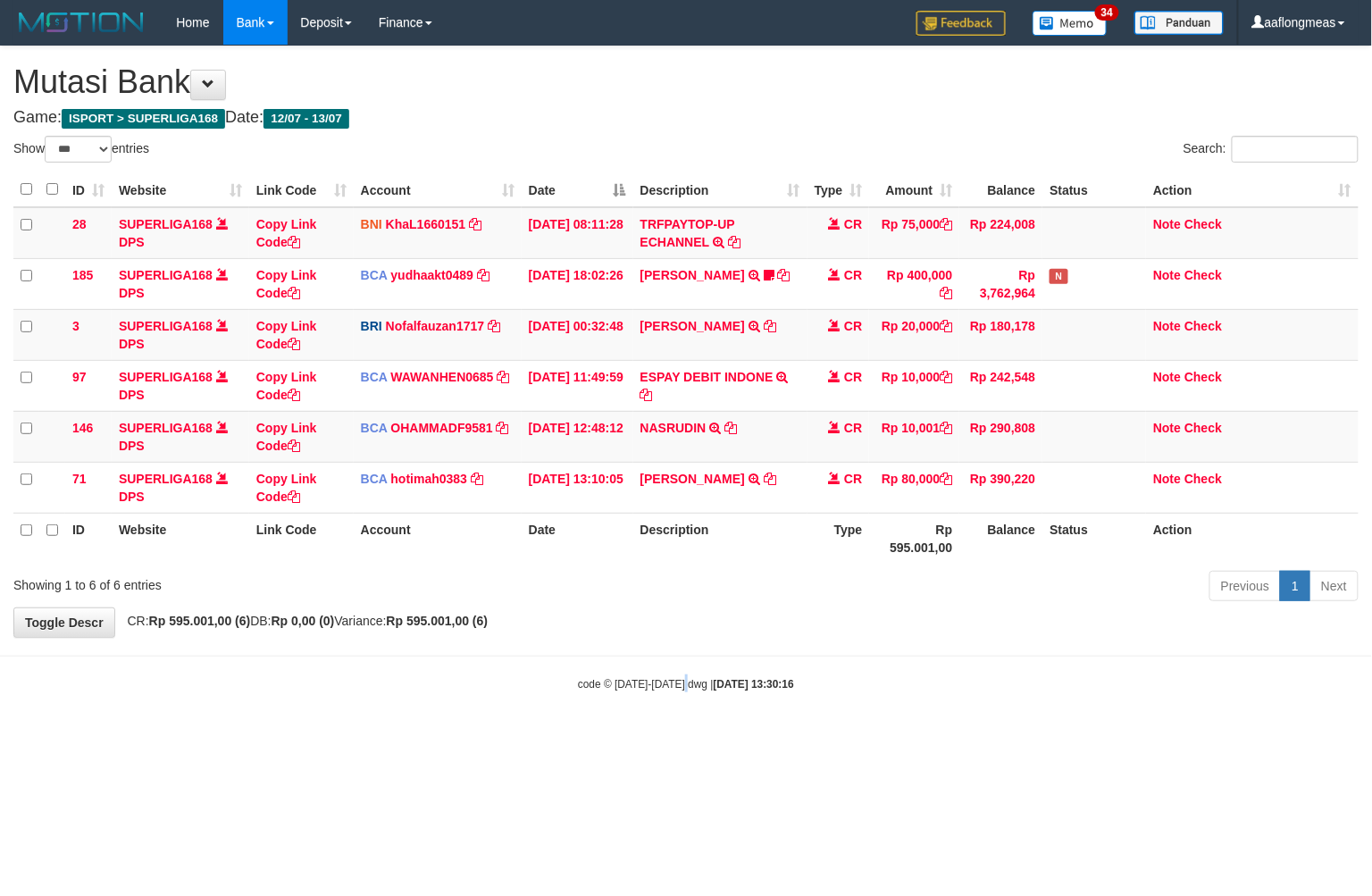 click on "Toggle navigation
Home
Bank
Account List
Load
By Website
Group
[ISPORT]													SUPERLIGA168
By Load Group (DPS)
34" at bounding box center (686, 368) 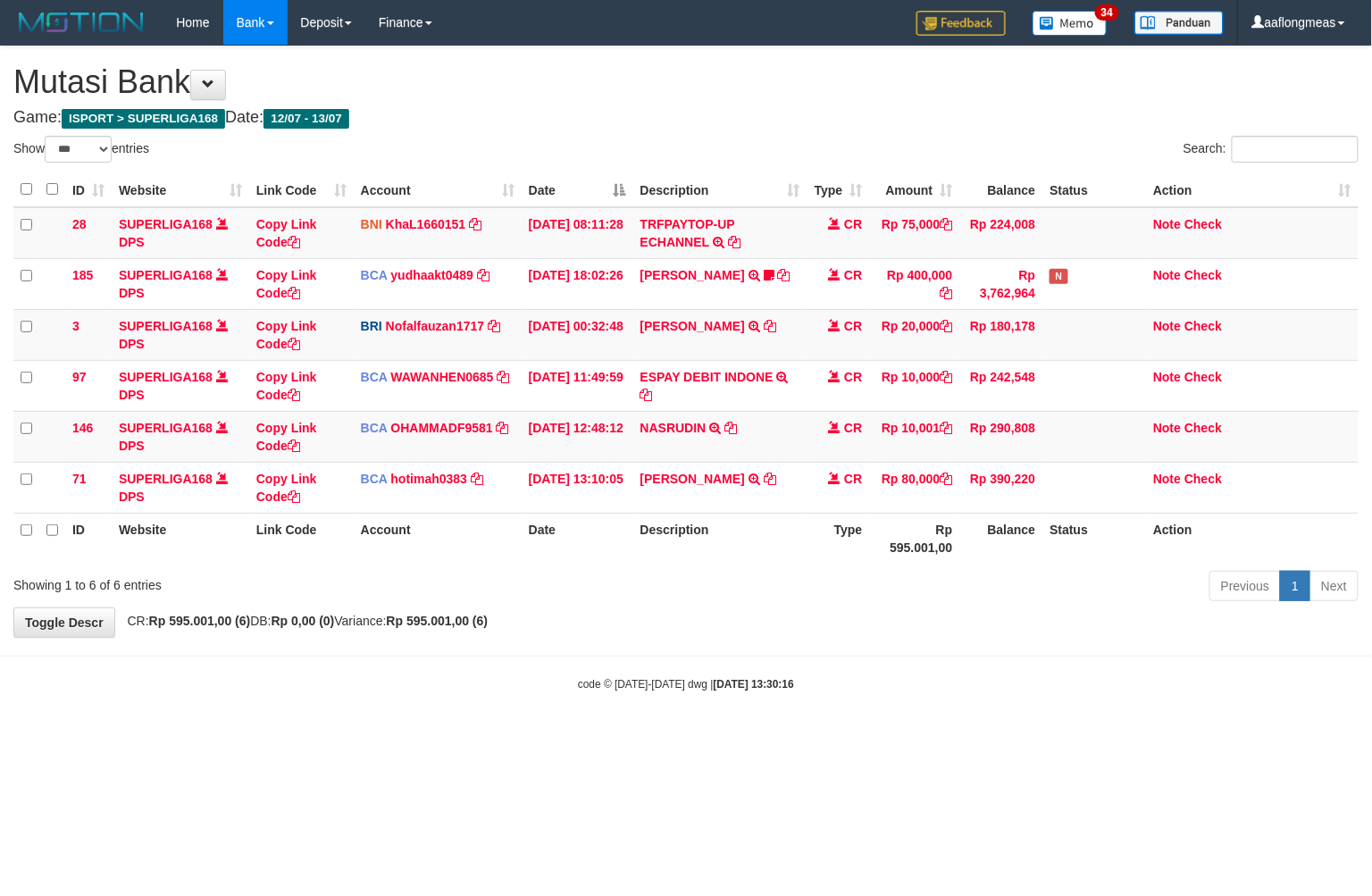 drag, startPoint x: 694, startPoint y: 659, endPoint x: 1, endPoint y: 724, distance: 696.04167 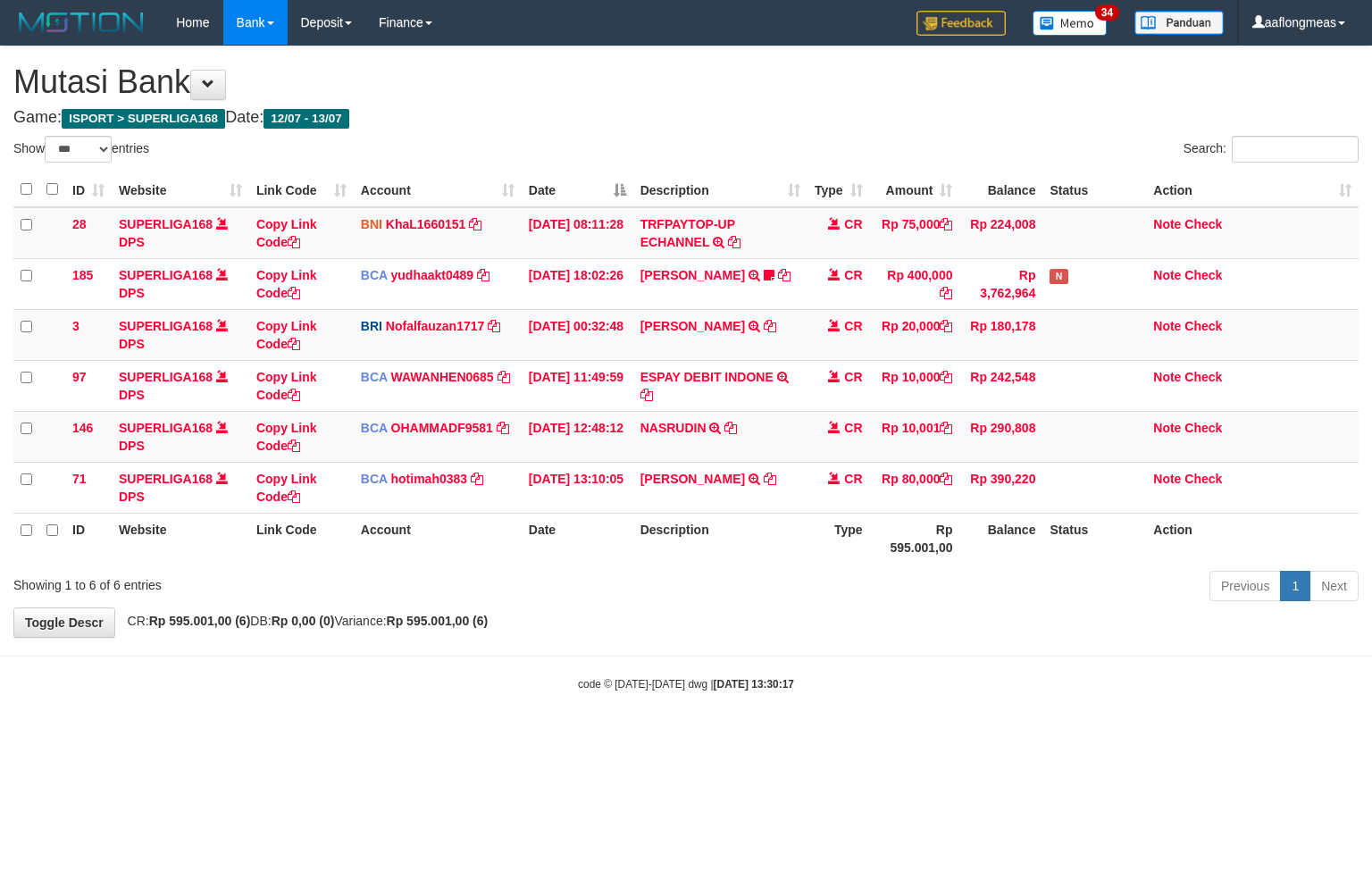 select on "***" 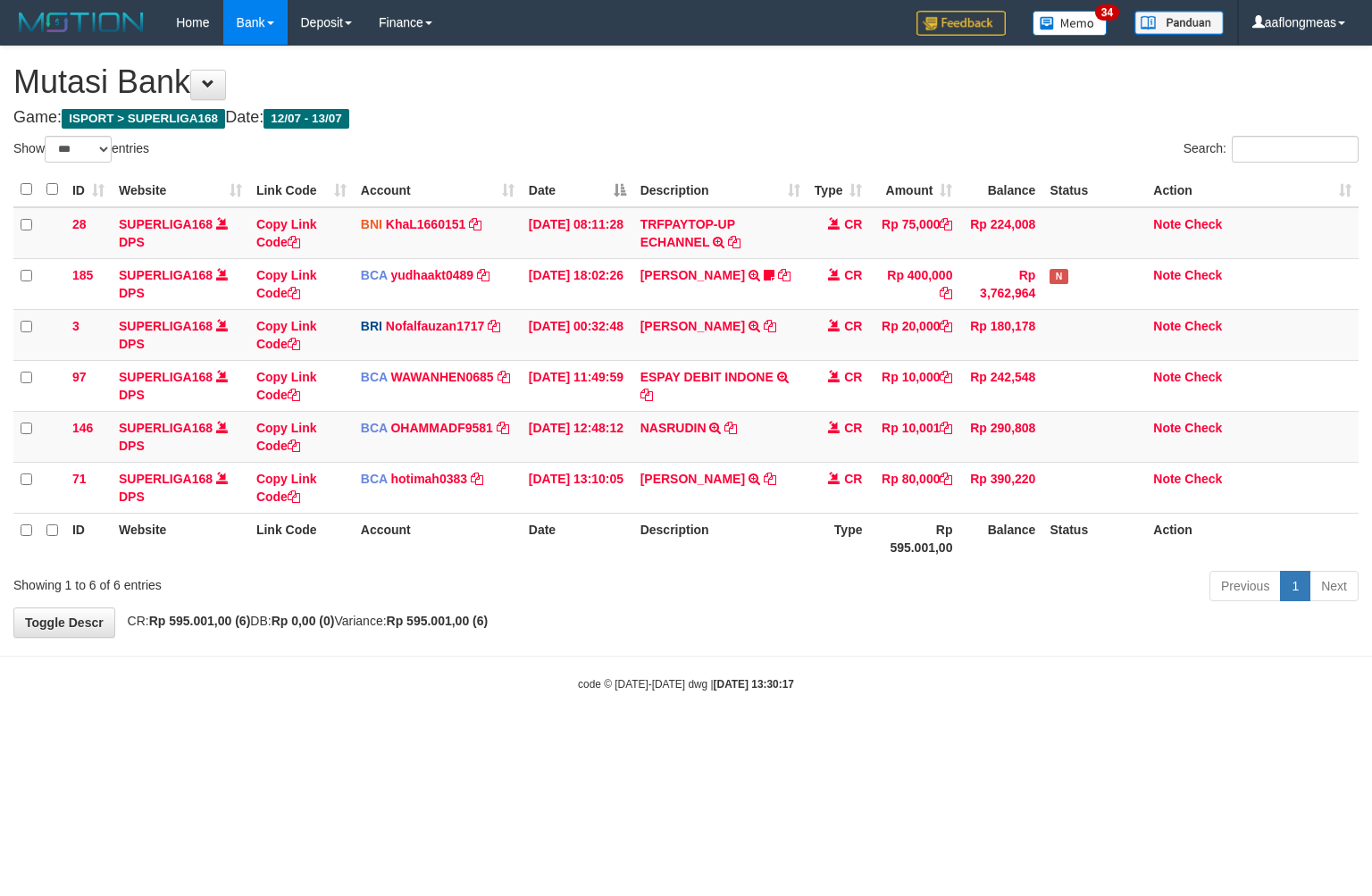 scroll, scrollTop: 0, scrollLeft: 0, axis: both 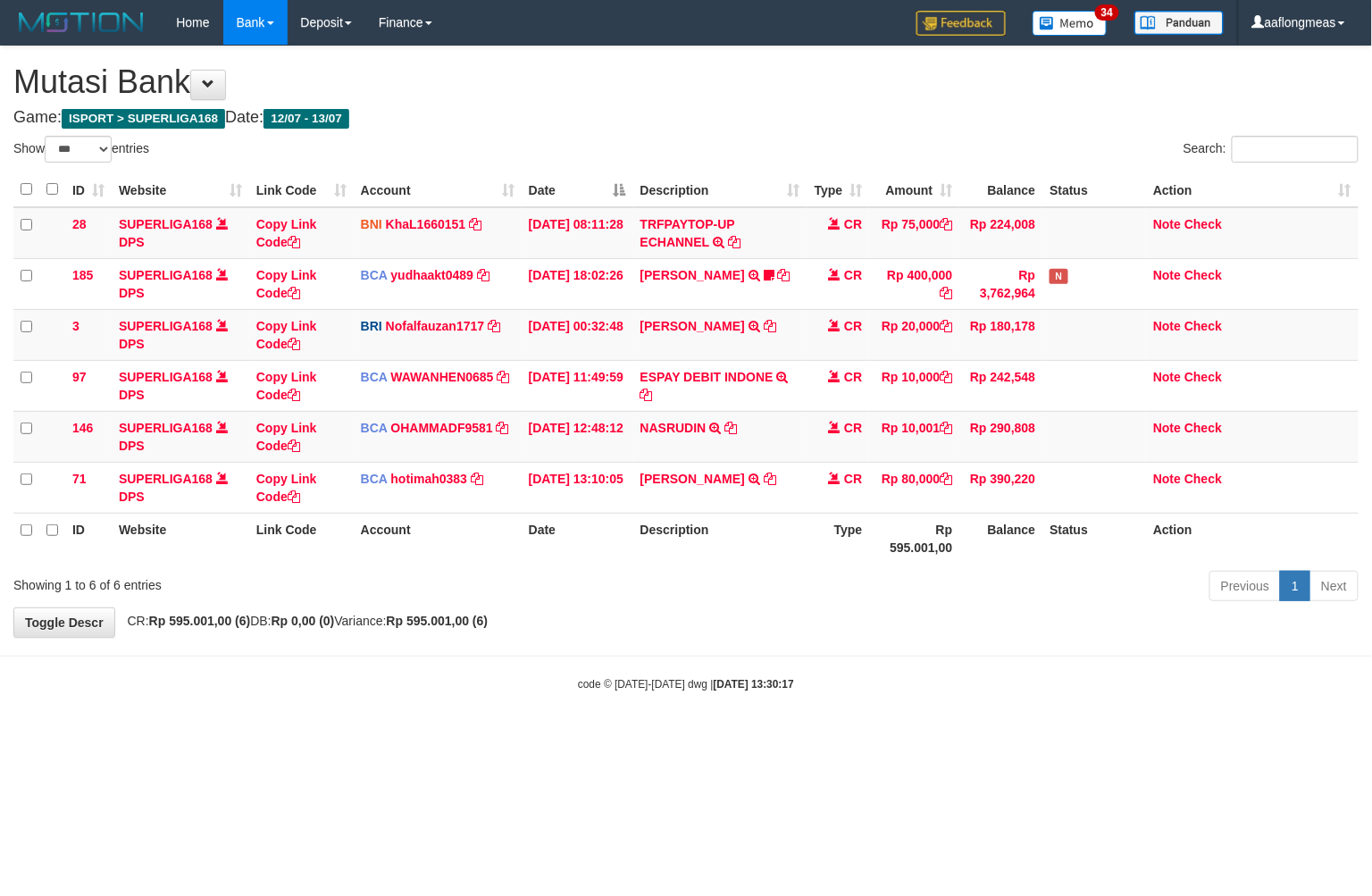 click on "Toggle navigation
Home
Bank
Account List
Load
By Website
Group
[ISPORT]													SUPERLIGA168
By Load Group (DPS)
34" at bounding box center (686, 368) 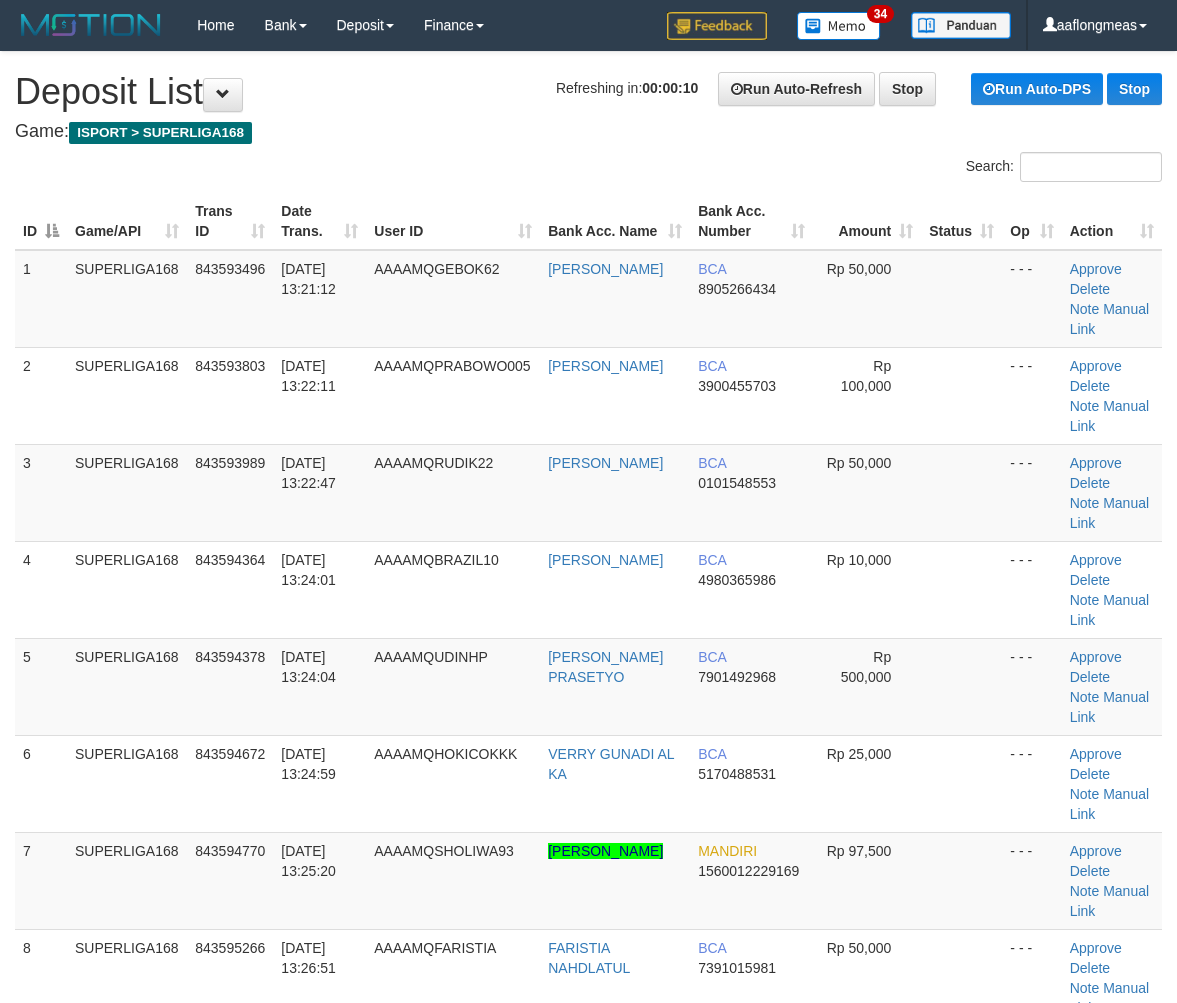 scroll, scrollTop: 0, scrollLeft: 0, axis: both 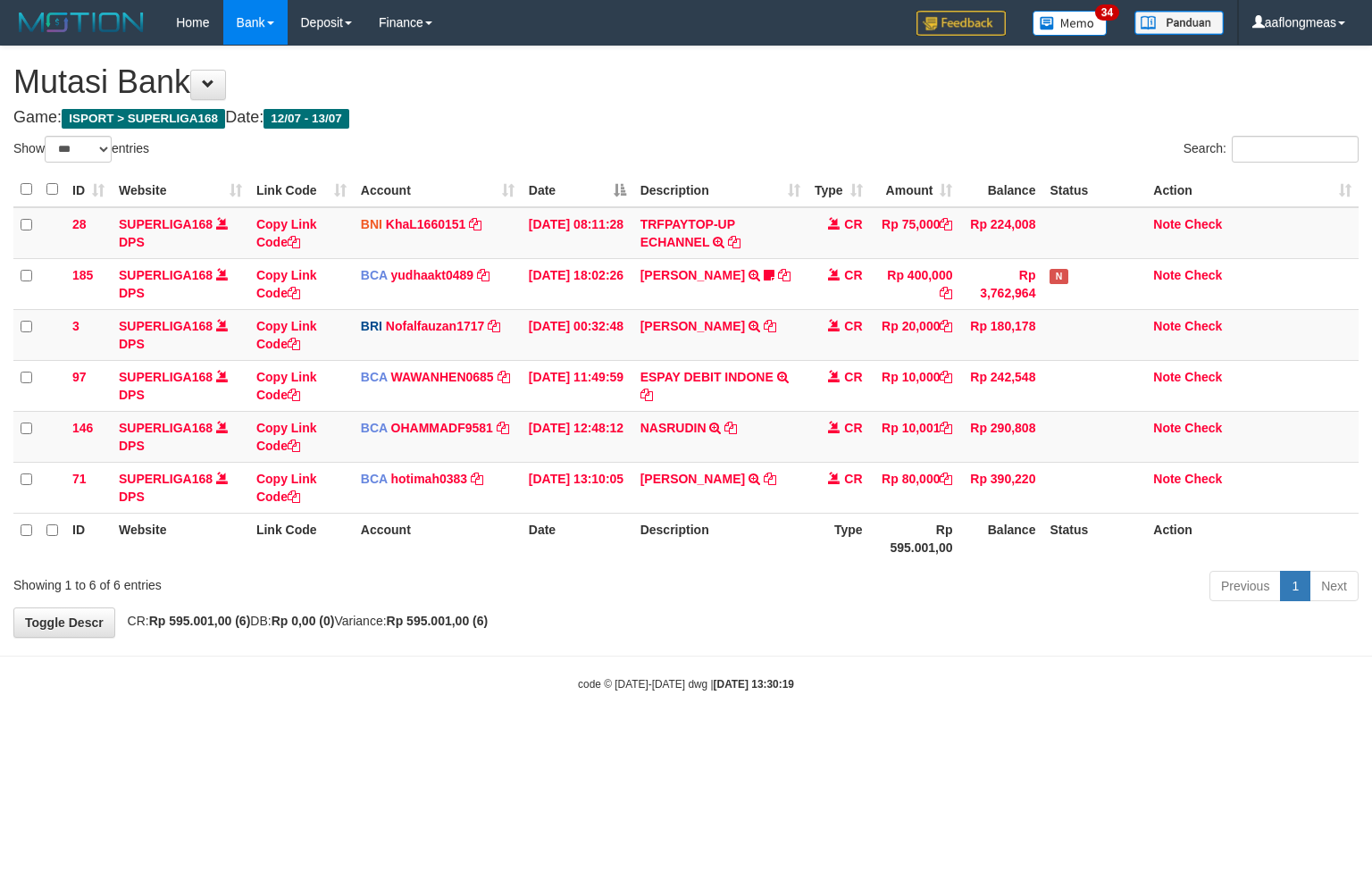 select on "***" 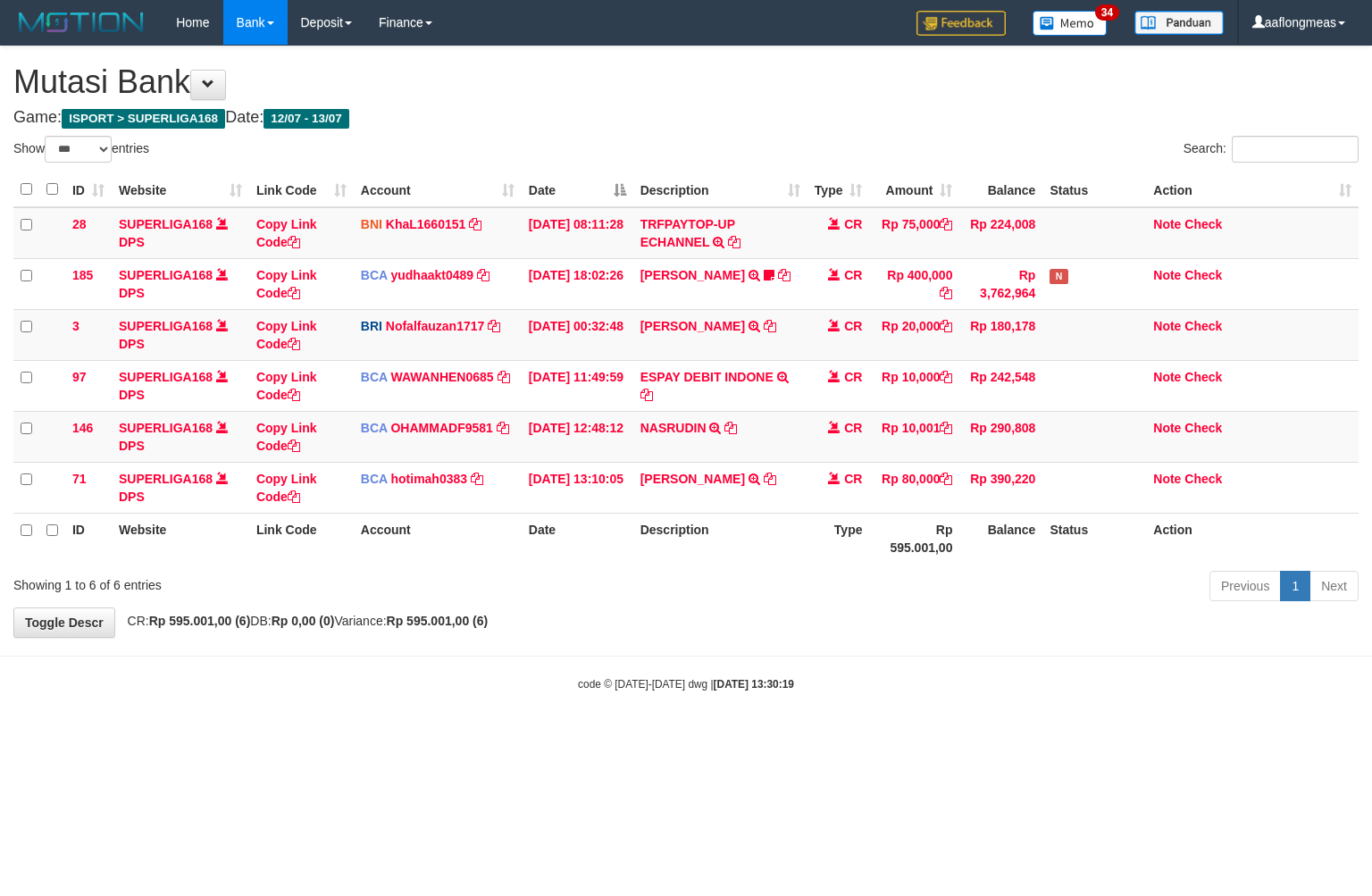 scroll, scrollTop: 0, scrollLeft: 0, axis: both 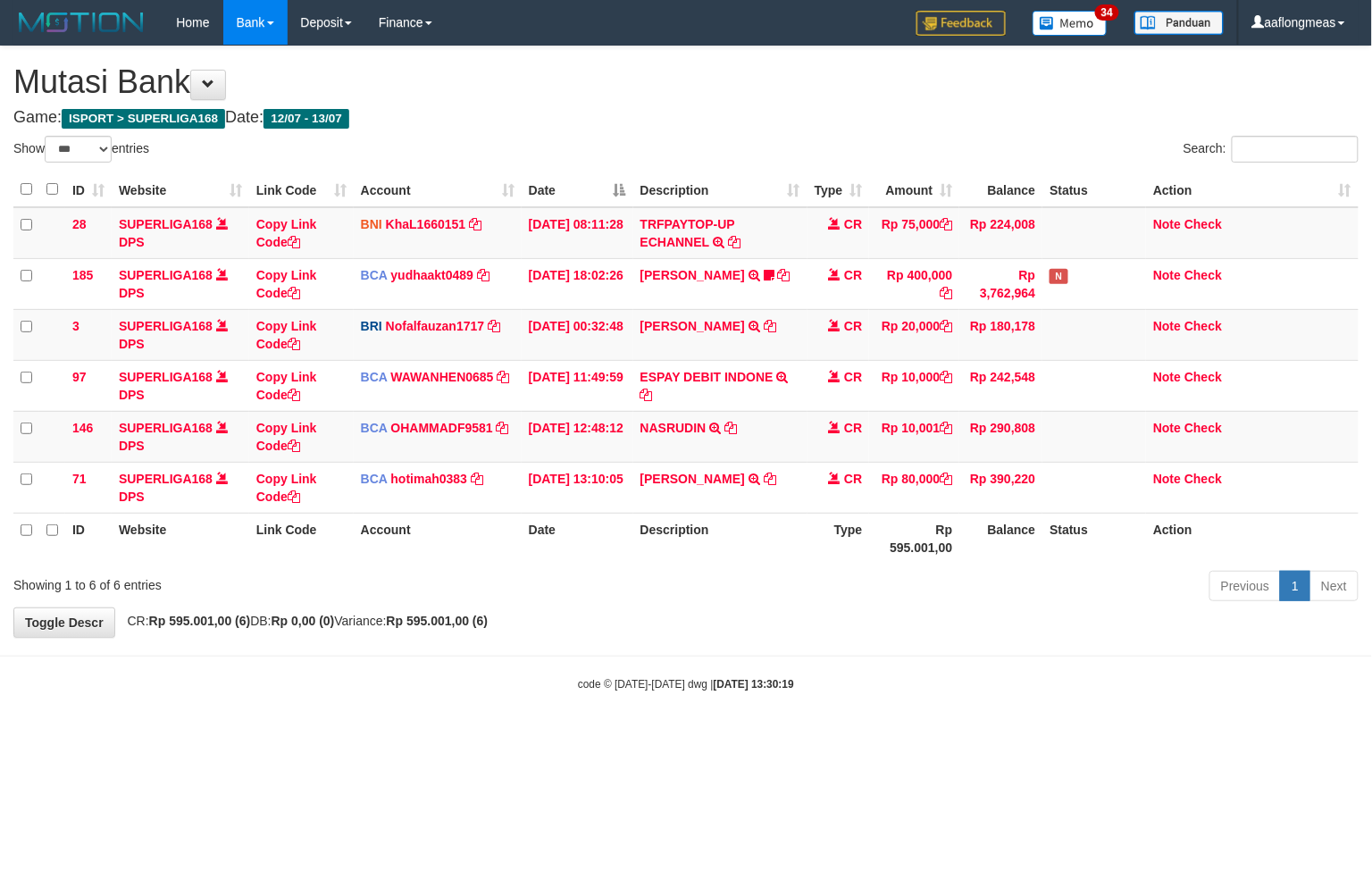 click on "**********" at bounding box center (686, 341) 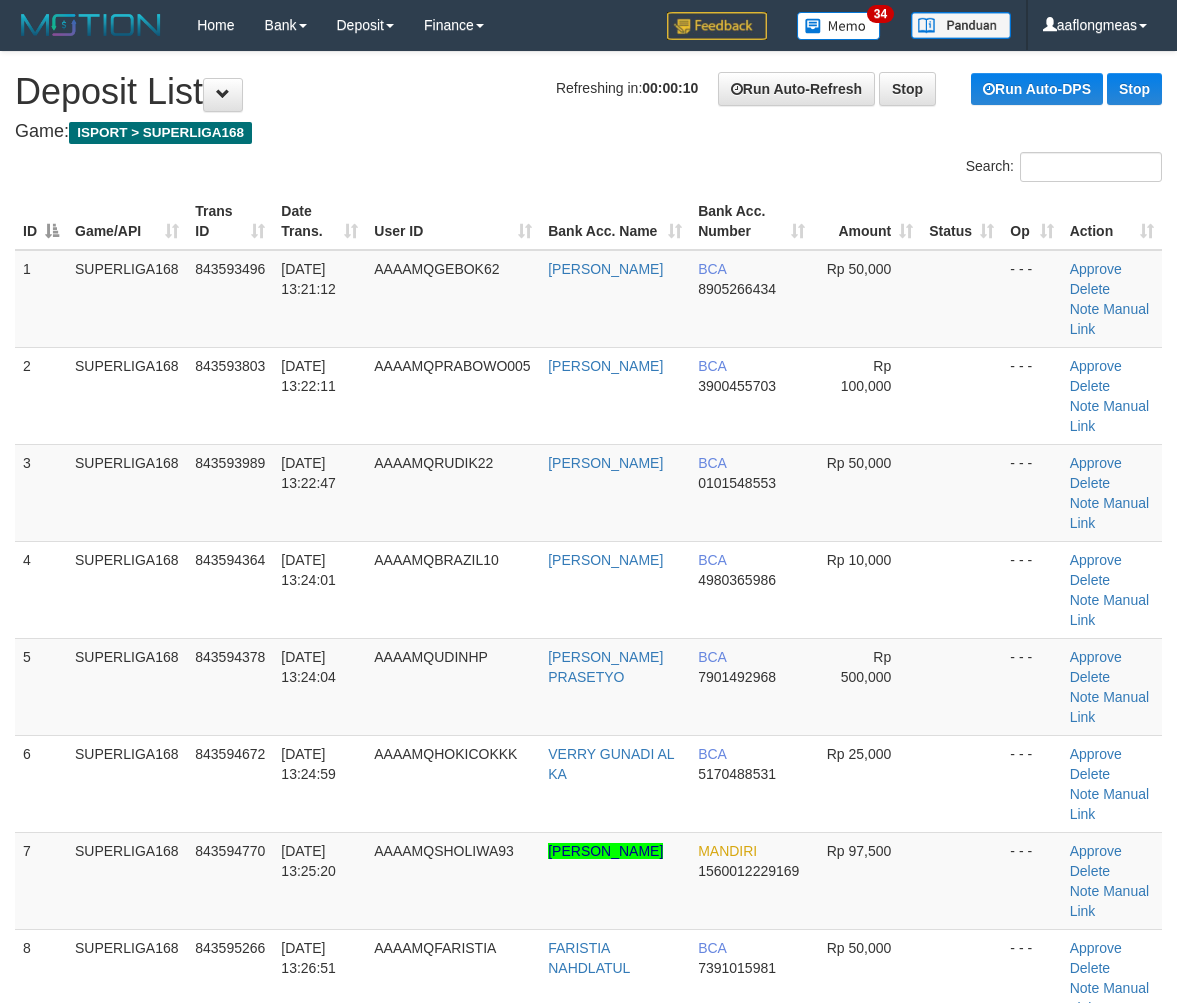 scroll, scrollTop: 0, scrollLeft: 0, axis: both 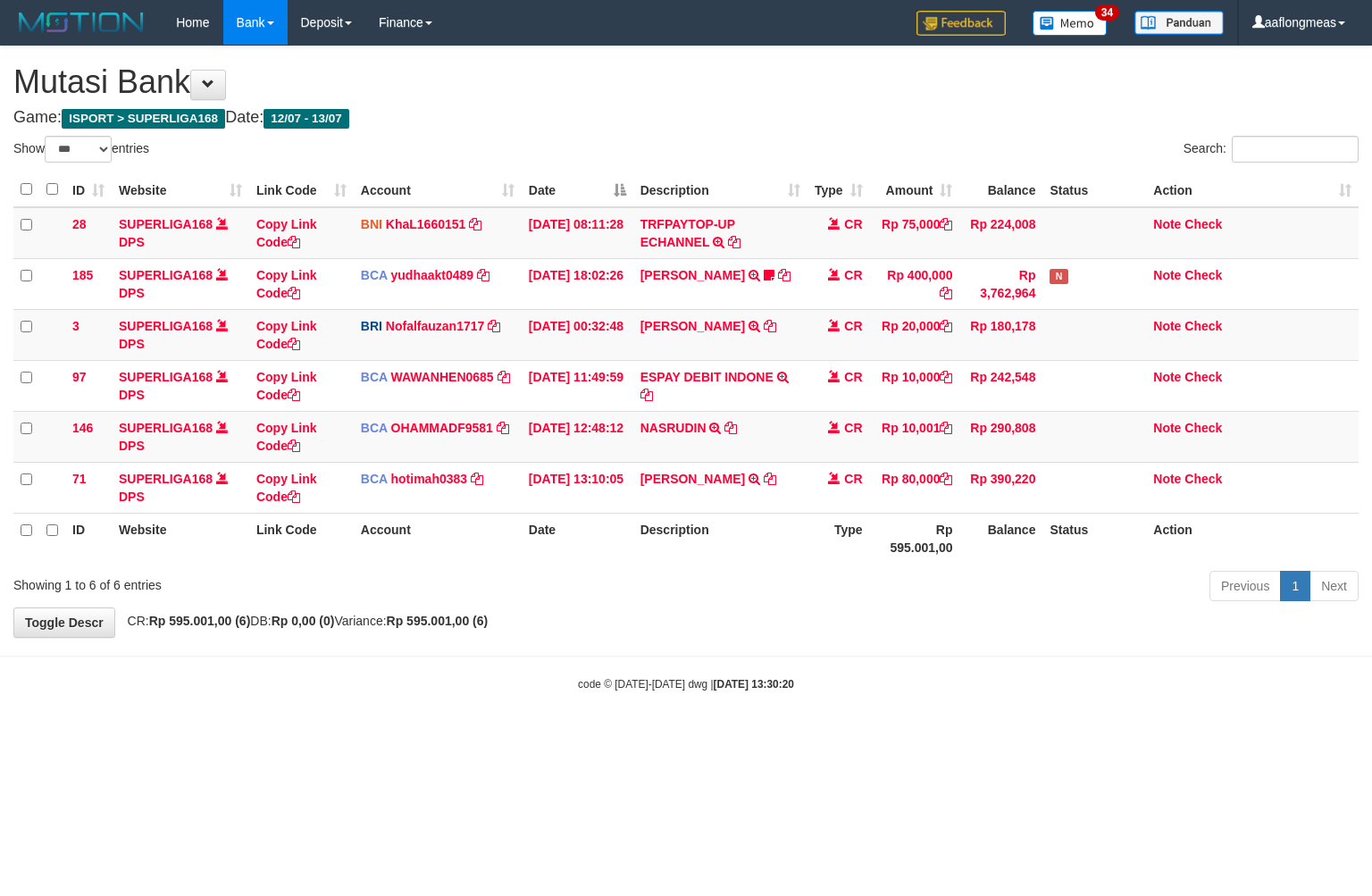select on "***" 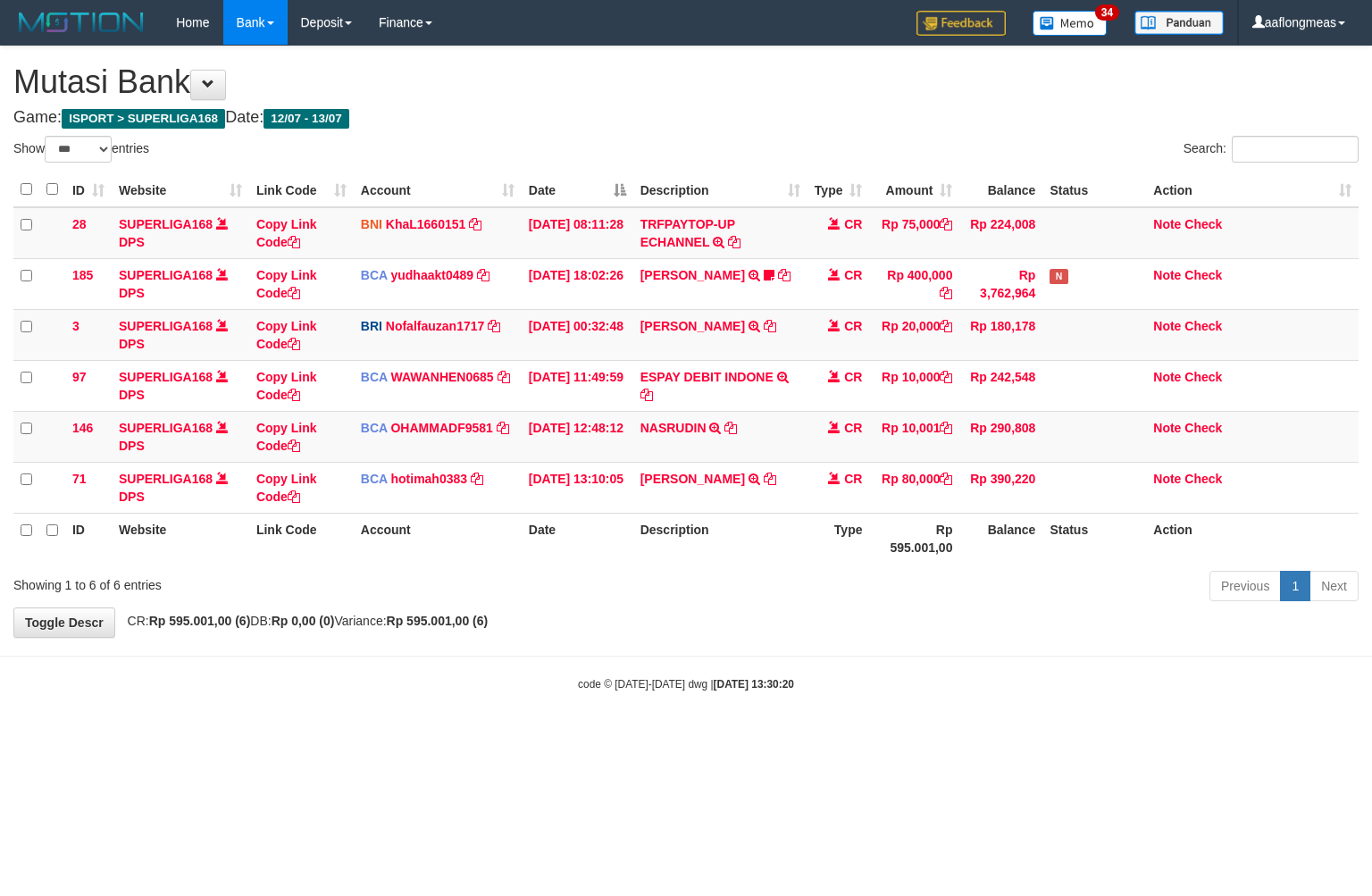 scroll, scrollTop: 0, scrollLeft: 0, axis: both 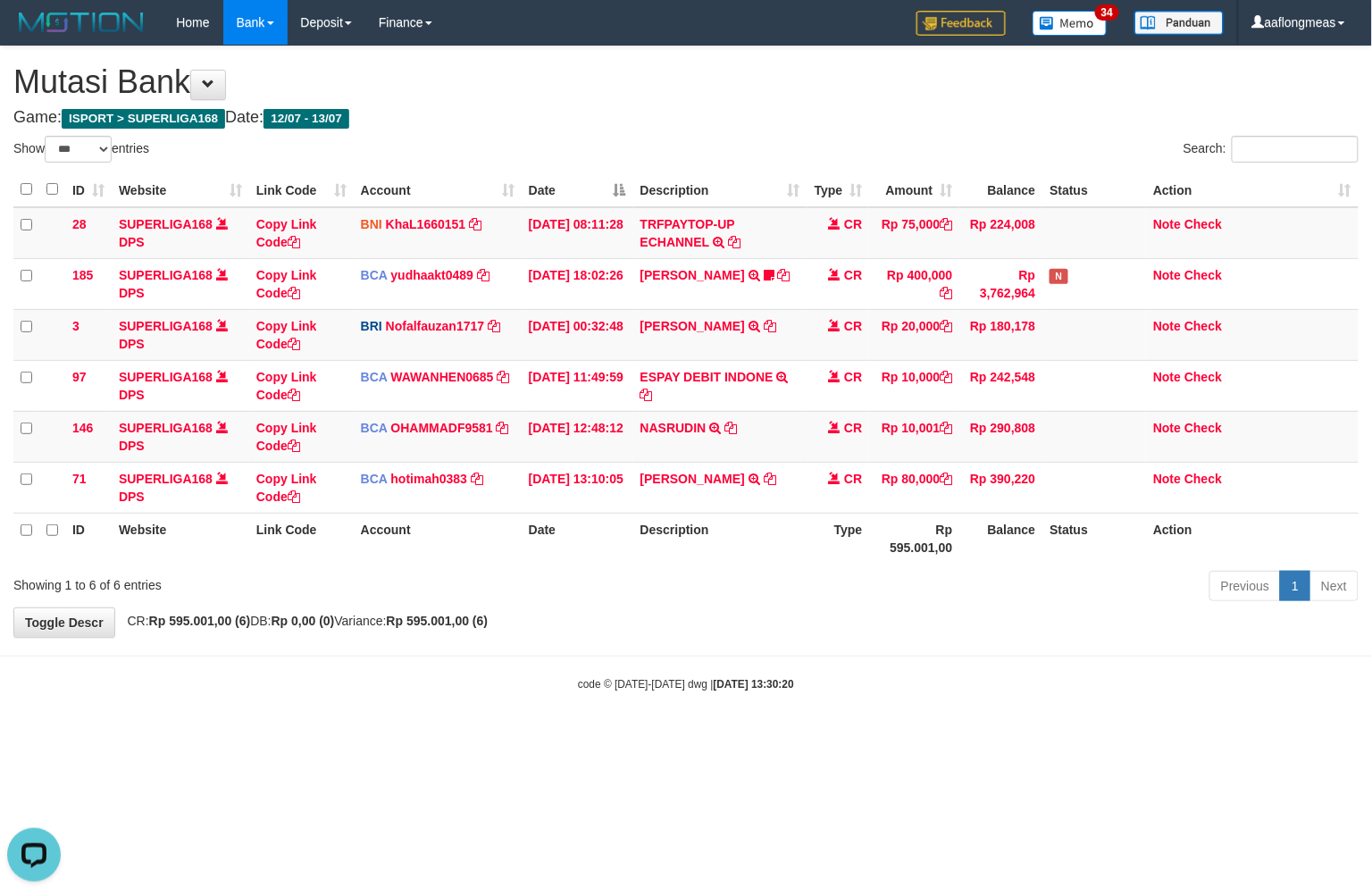 click on "**********" at bounding box center [686, 341] 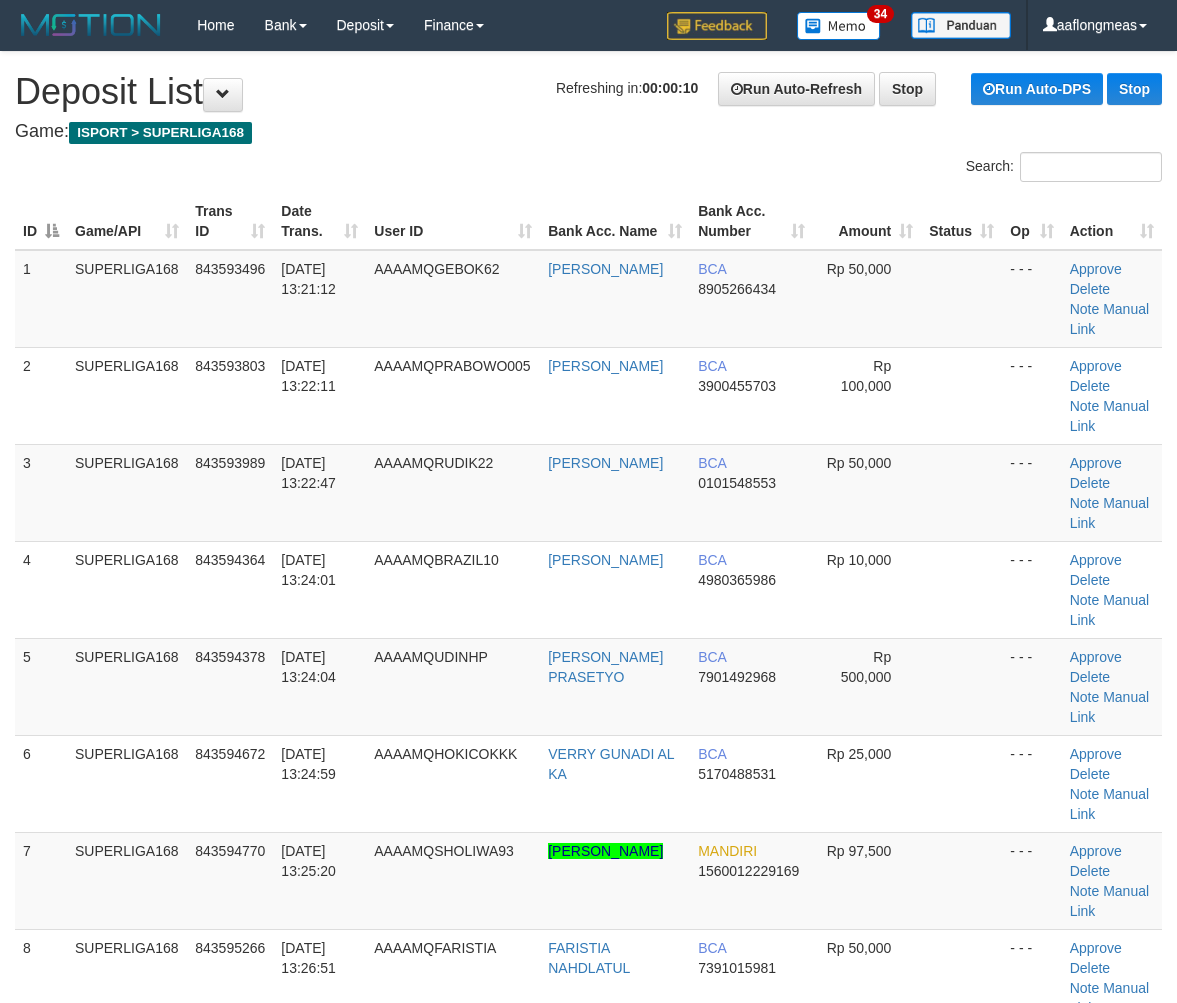 scroll, scrollTop: 0, scrollLeft: 0, axis: both 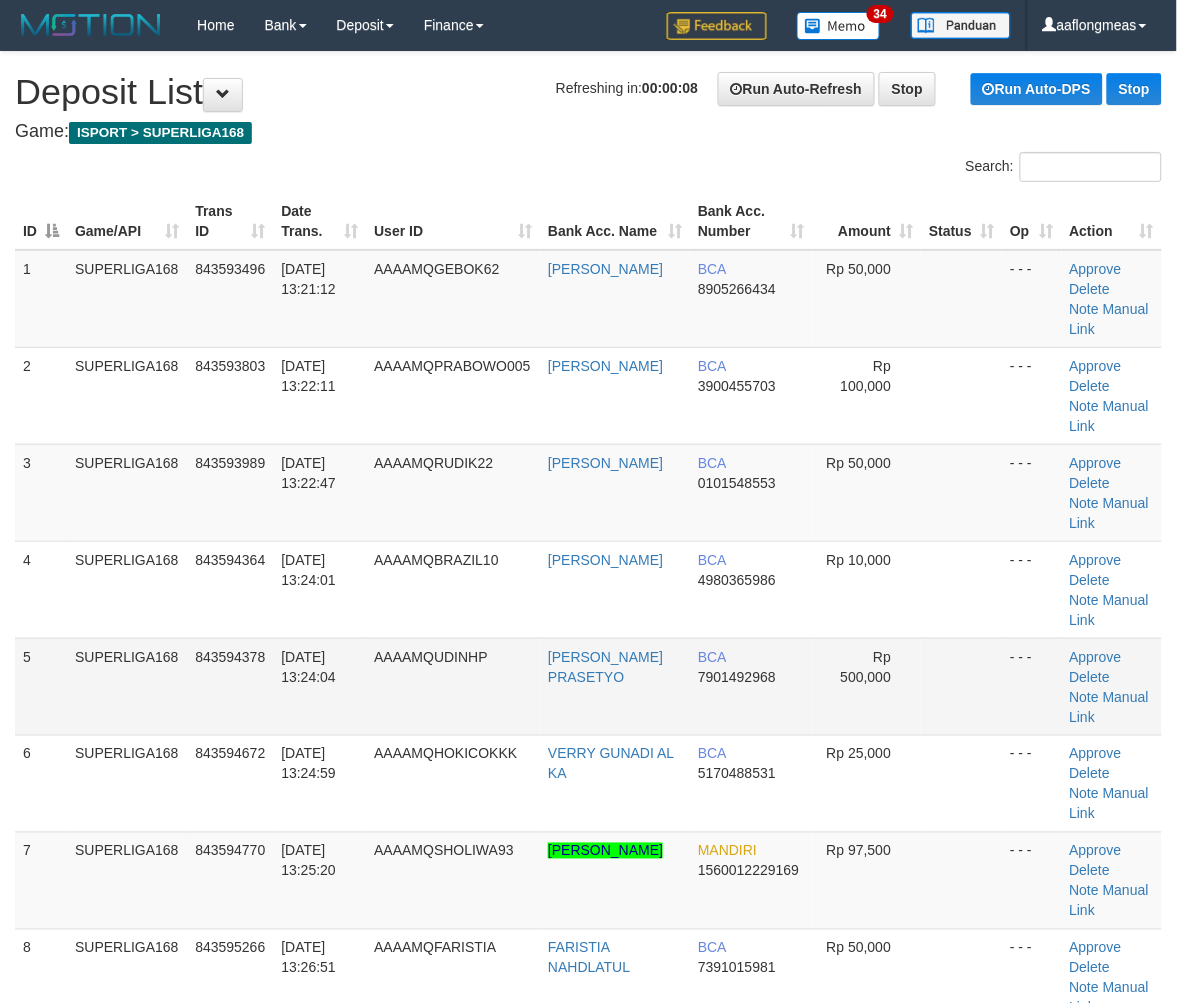 click at bounding box center (961, 686) 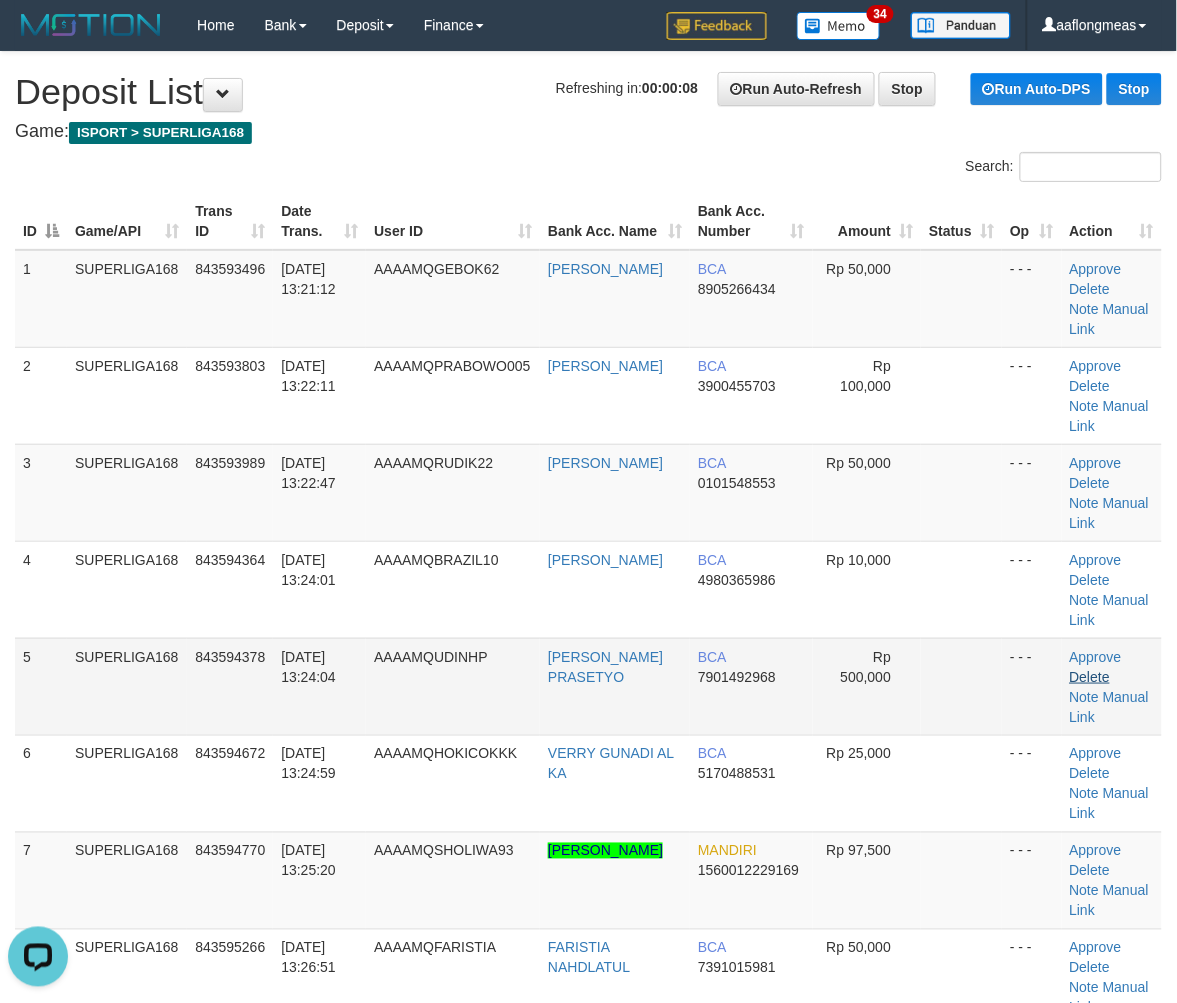 scroll, scrollTop: 0, scrollLeft: 0, axis: both 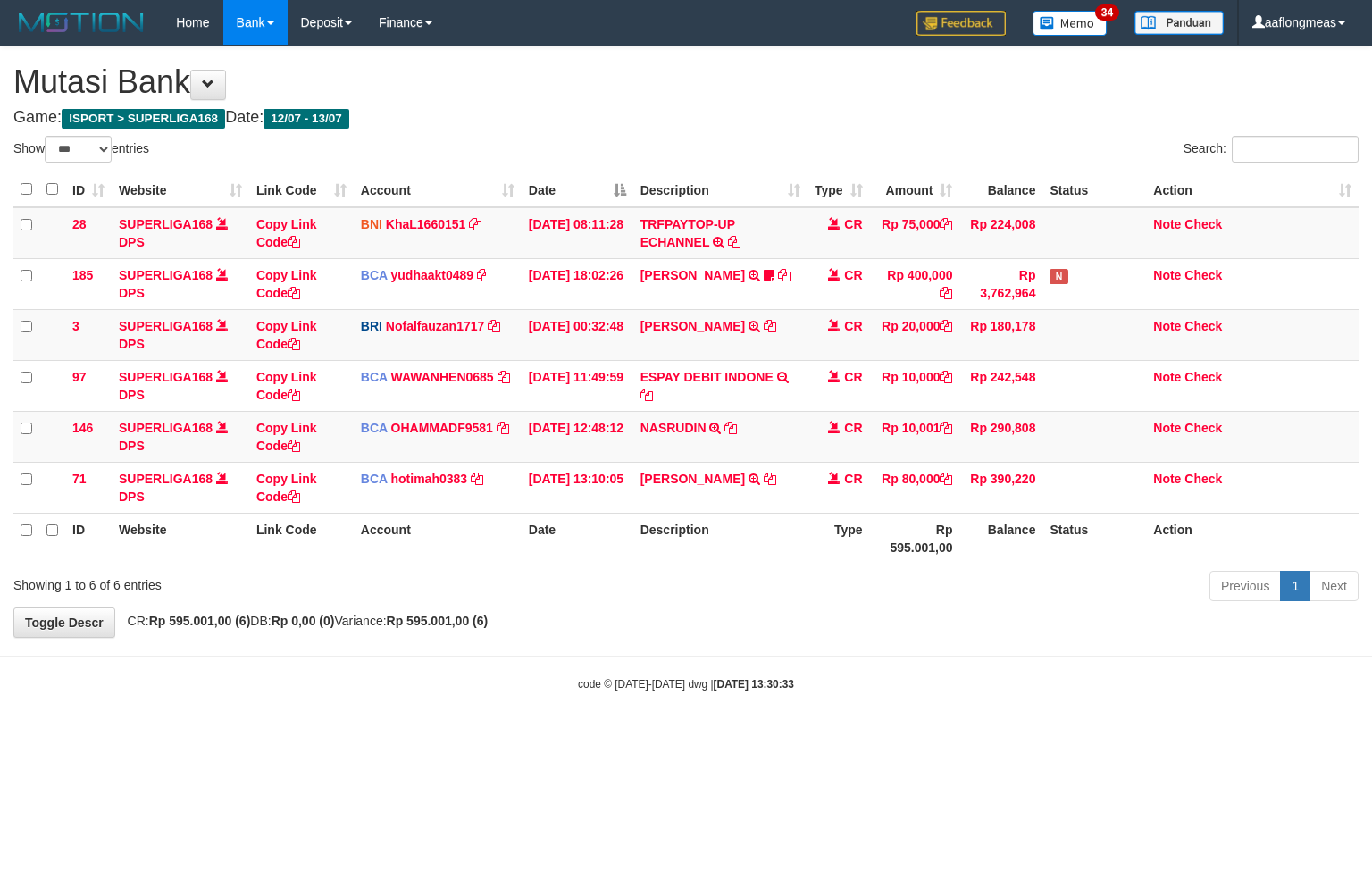 select on "***" 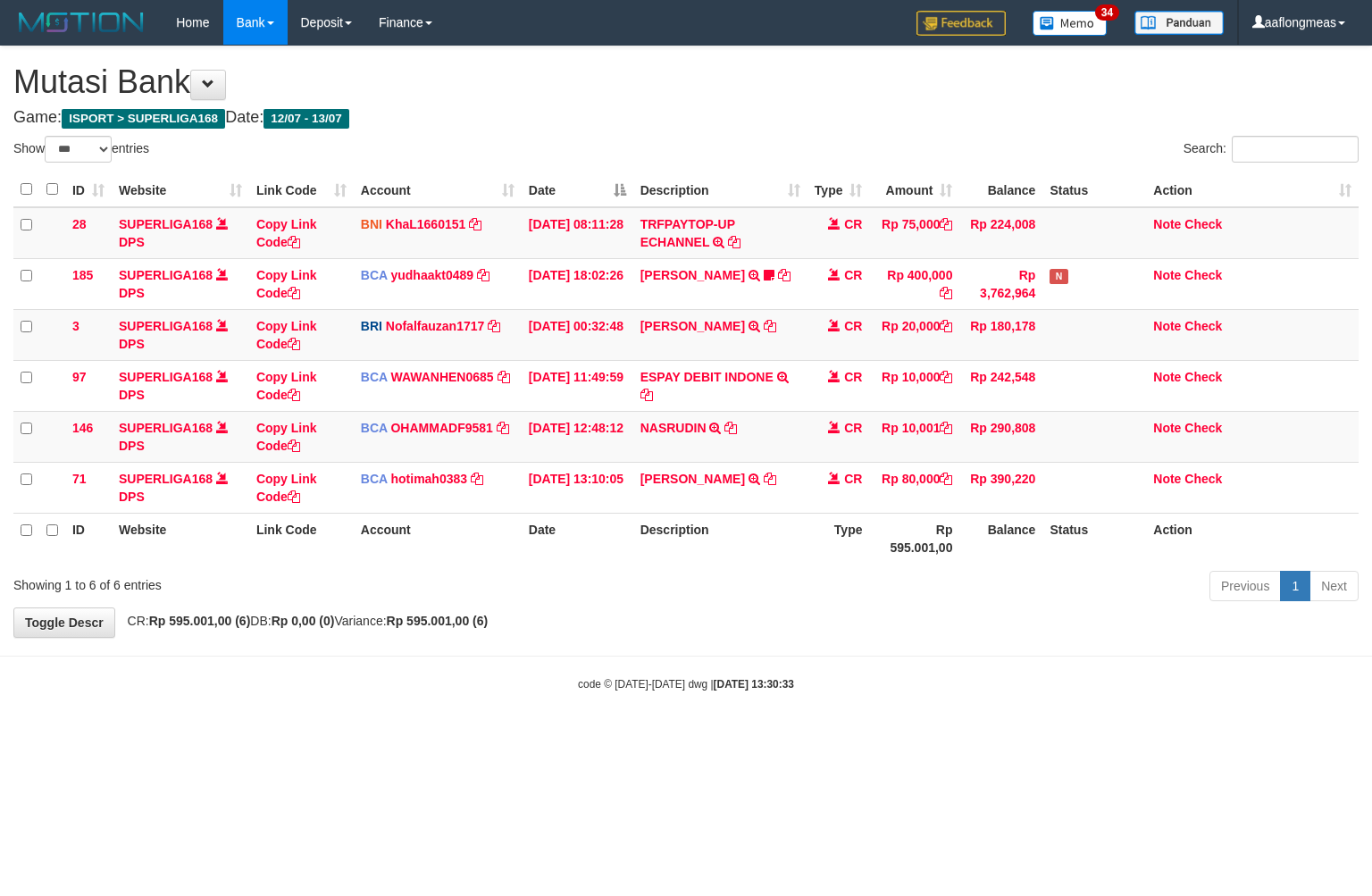 scroll, scrollTop: 0, scrollLeft: 0, axis: both 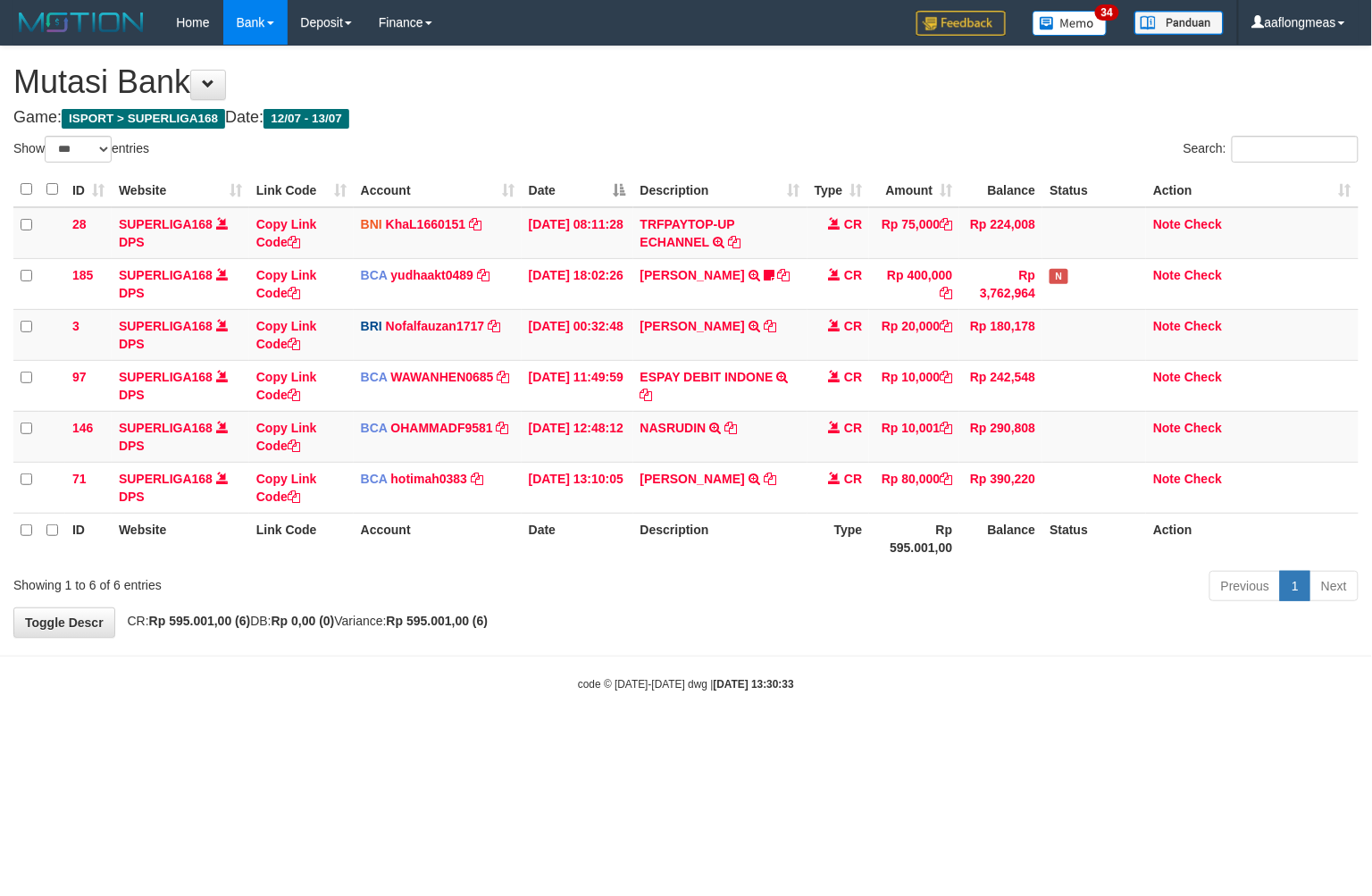 click on "**********" at bounding box center (686, 341) 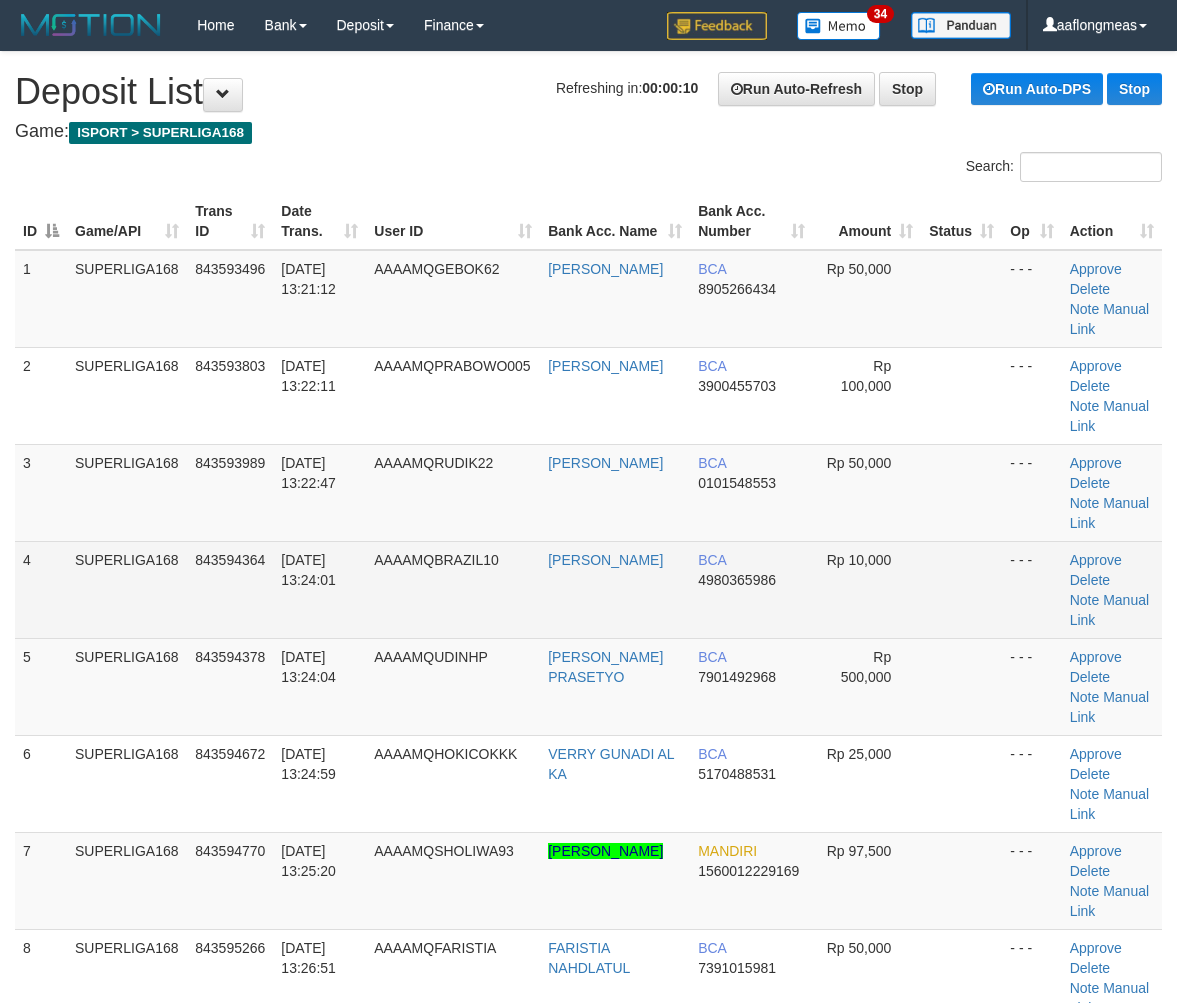 scroll, scrollTop: 0, scrollLeft: 0, axis: both 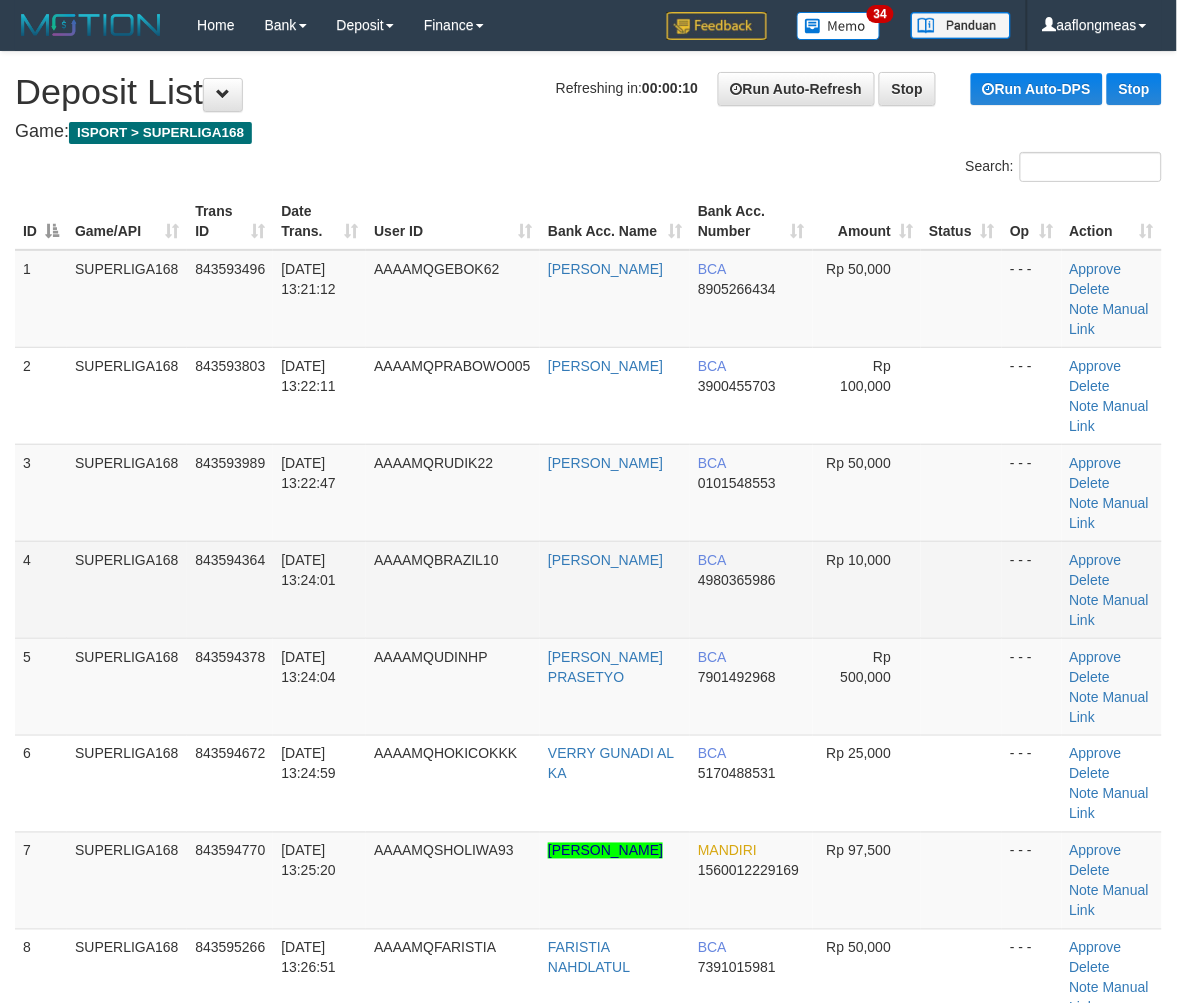 click at bounding box center (961, 589) 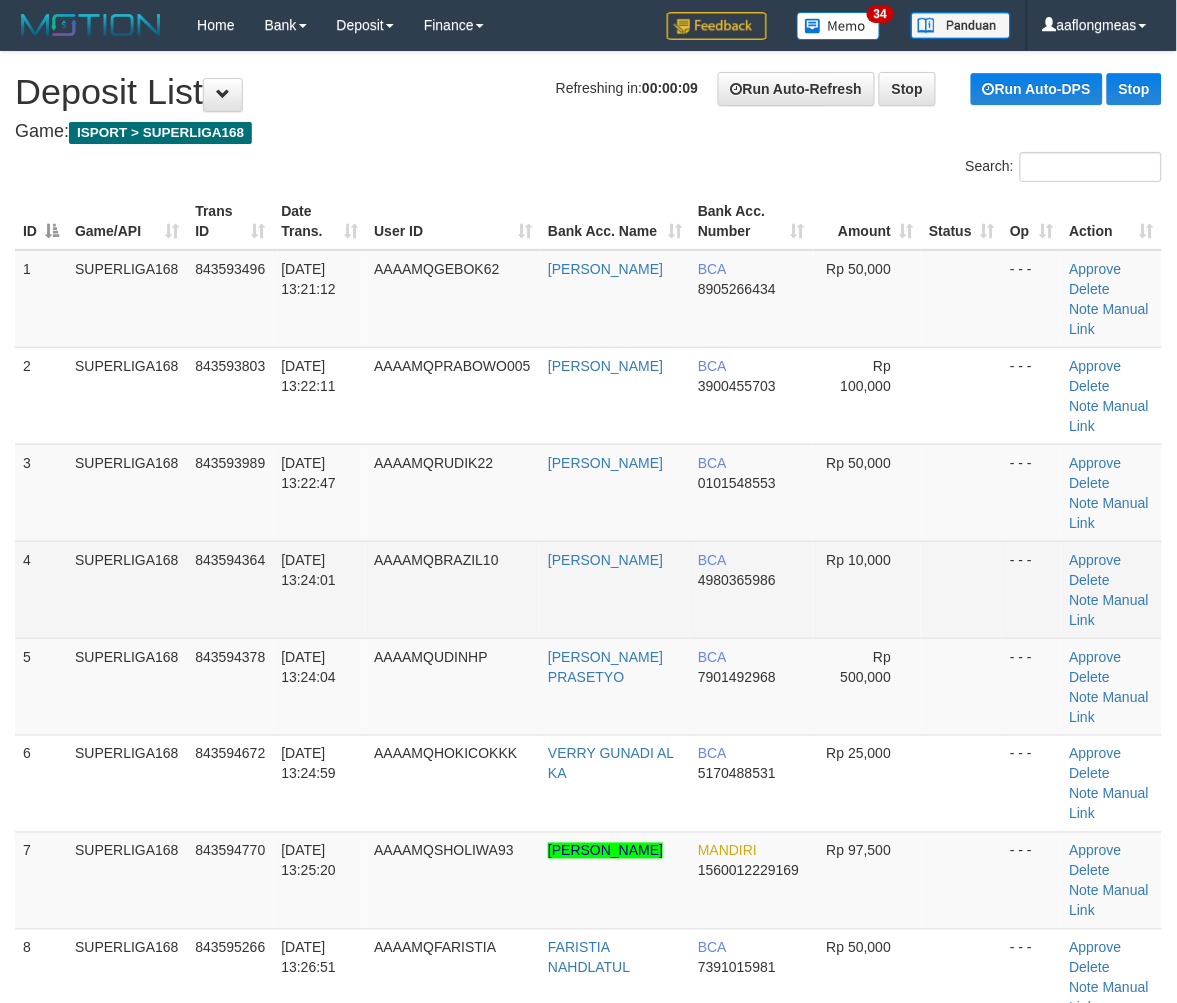 click at bounding box center [961, 589] 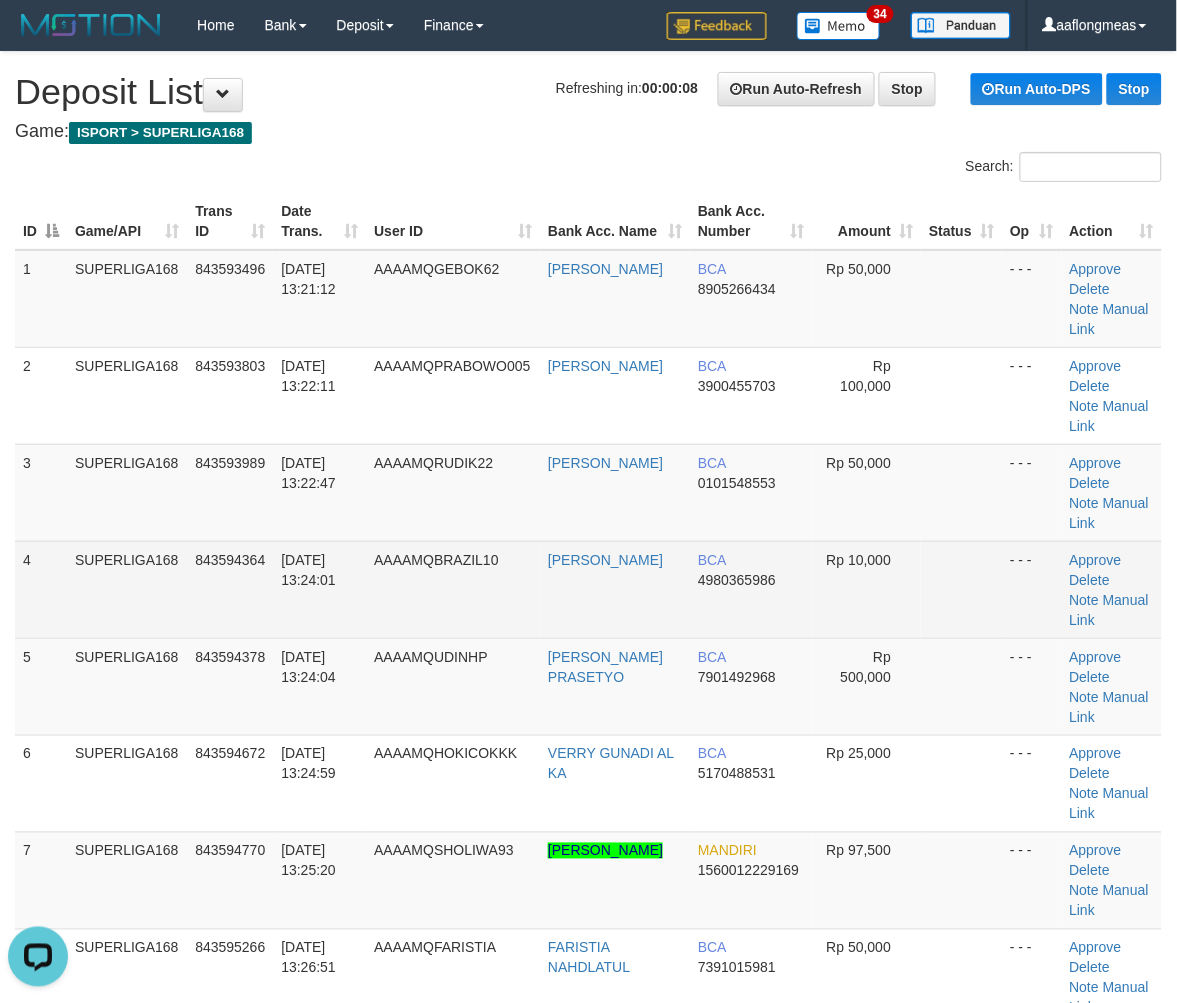 scroll, scrollTop: 0, scrollLeft: 0, axis: both 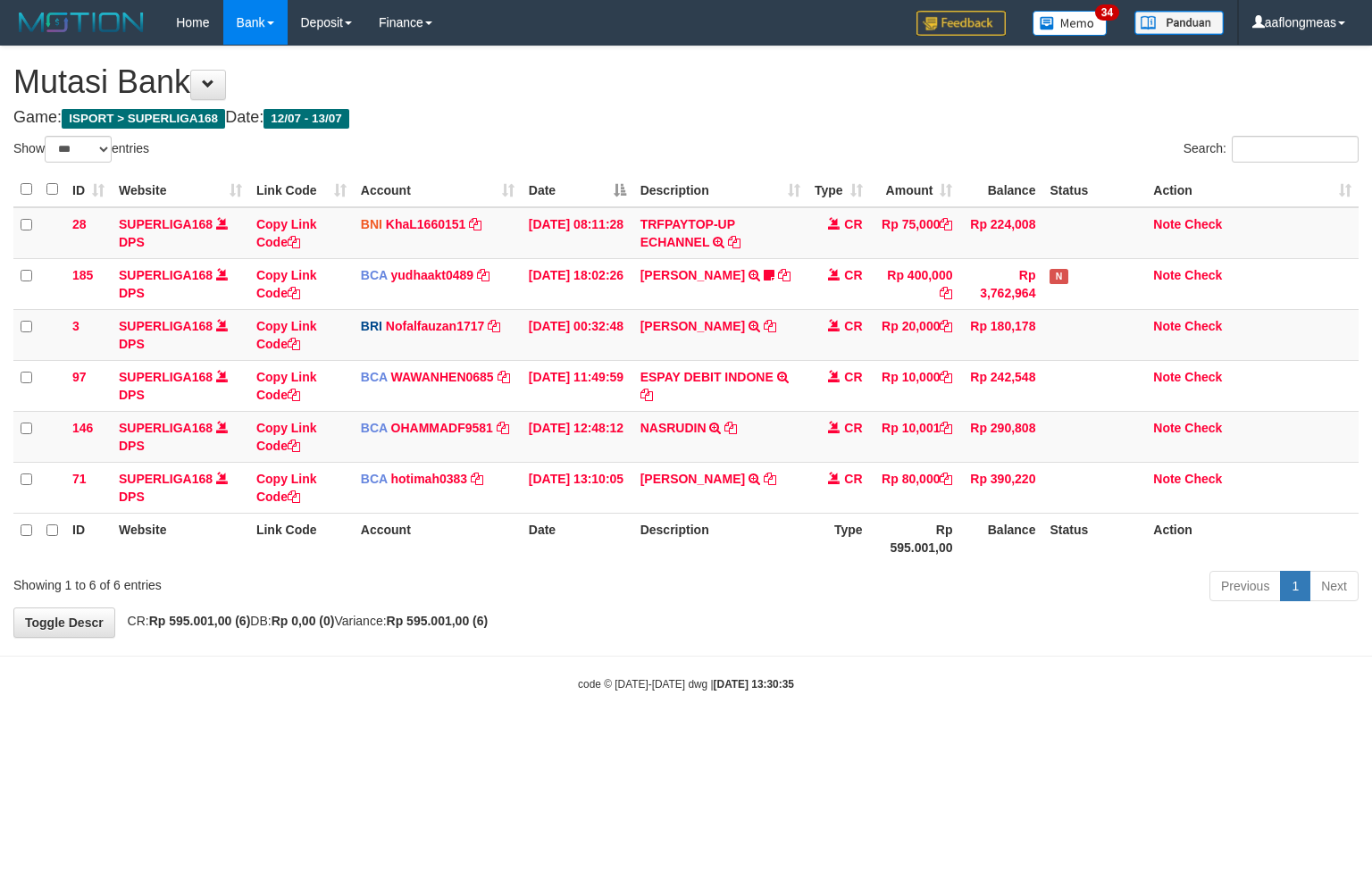 select on "***" 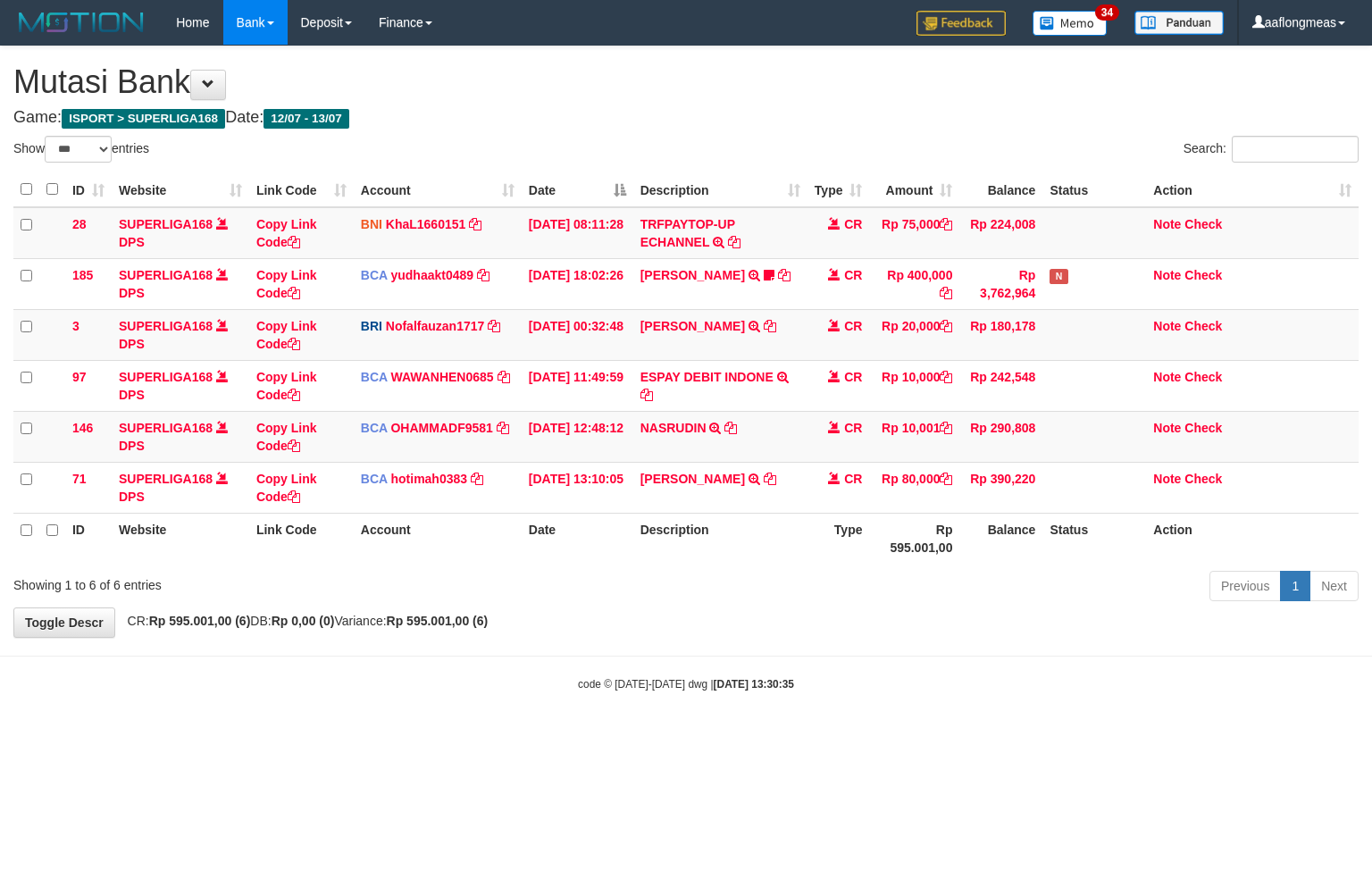 scroll, scrollTop: 0, scrollLeft: 0, axis: both 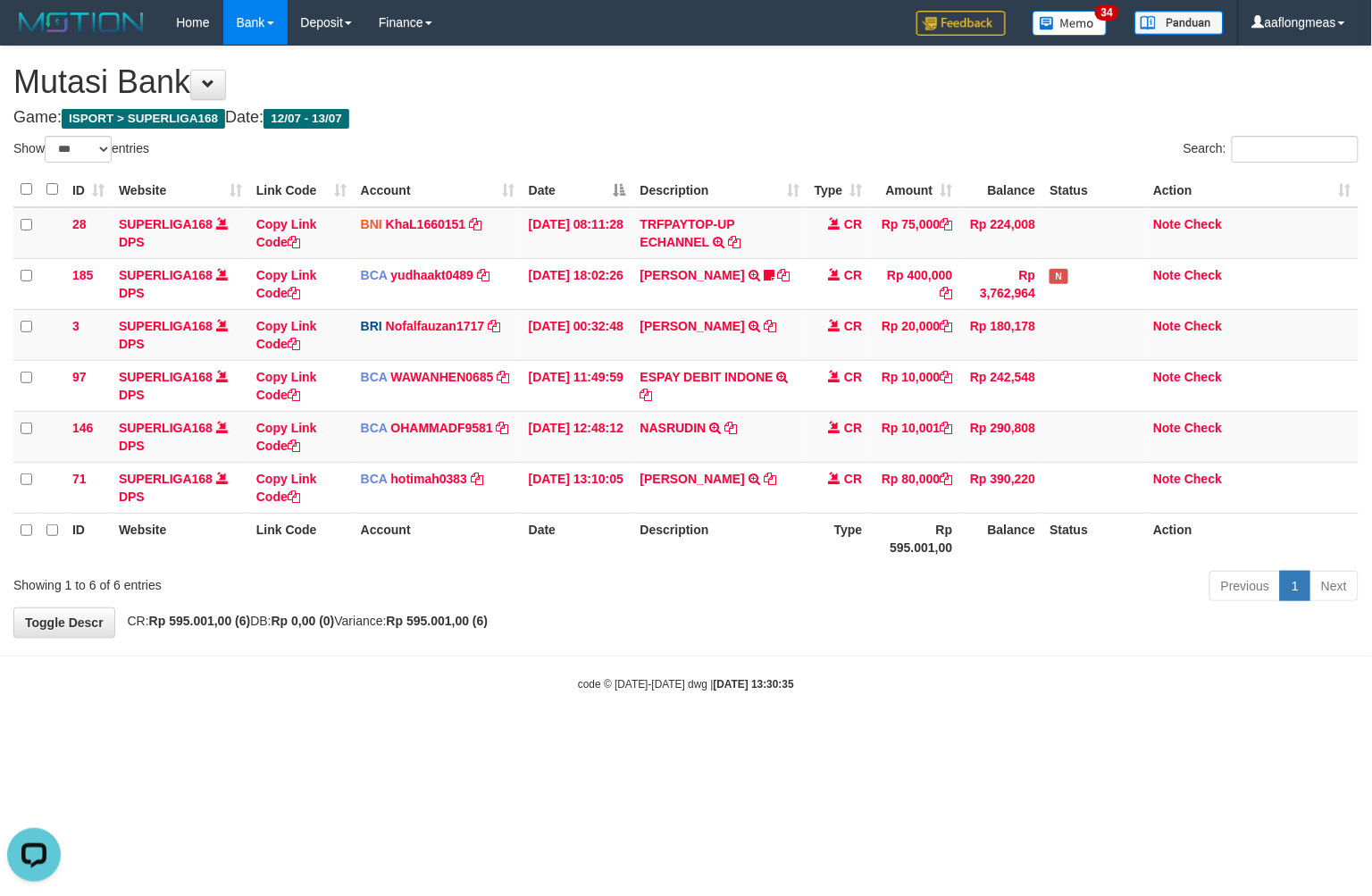 drag, startPoint x: 753, startPoint y: 614, endPoint x: 682, endPoint y: 624, distance: 71.700767 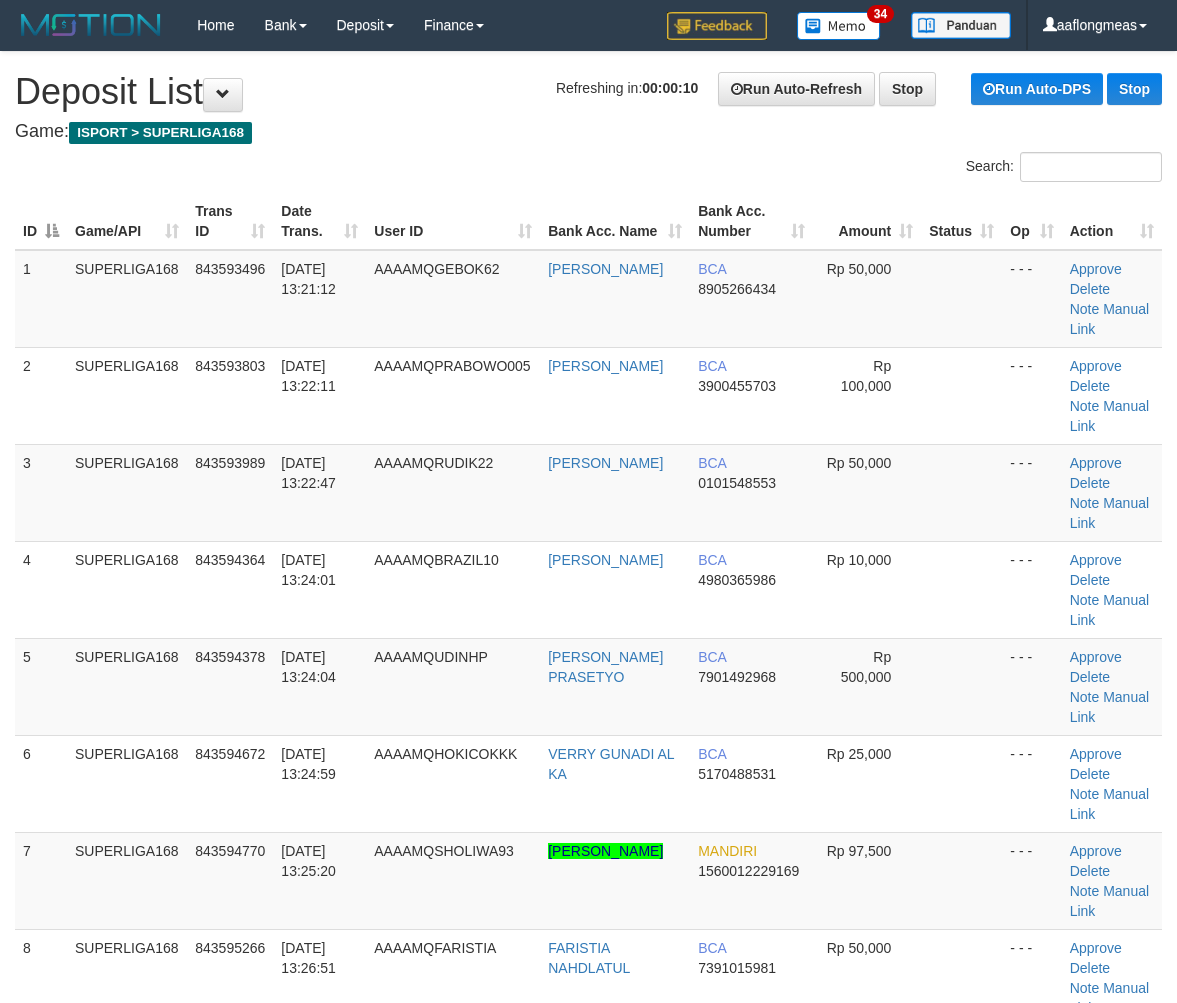 scroll, scrollTop: 0, scrollLeft: 0, axis: both 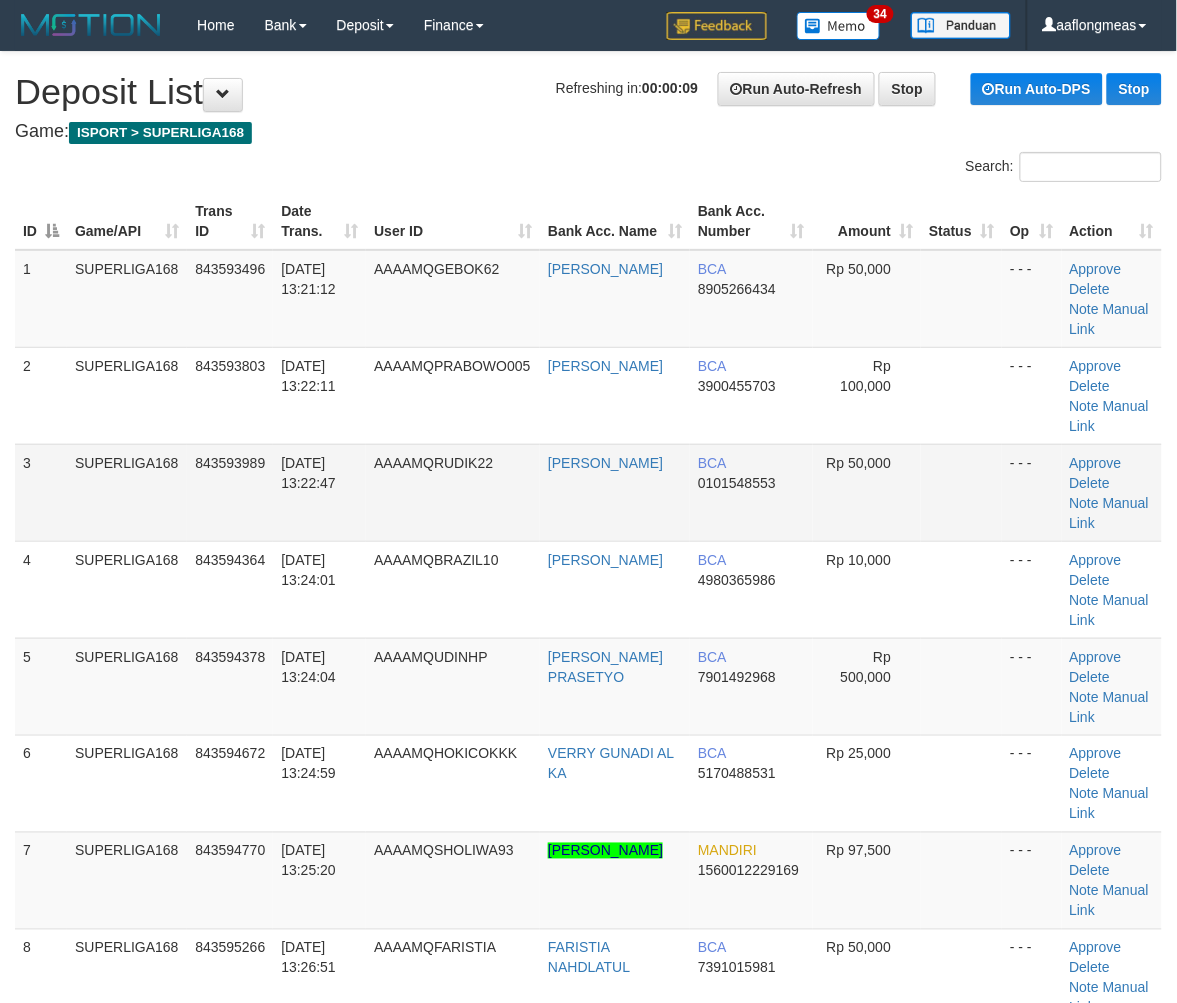 click at bounding box center [961, 492] 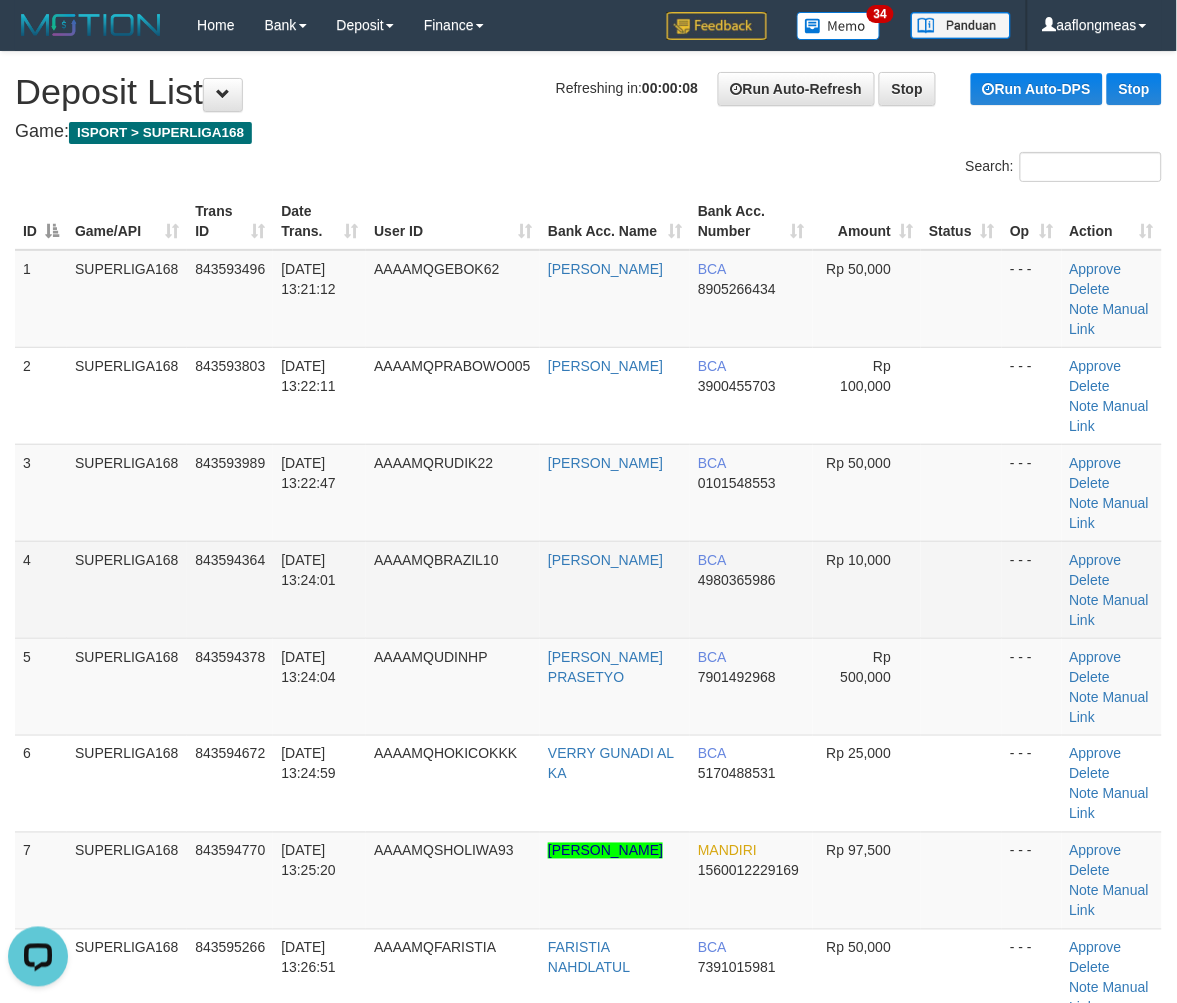 scroll, scrollTop: 0, scrollLeft: 0, axis: both 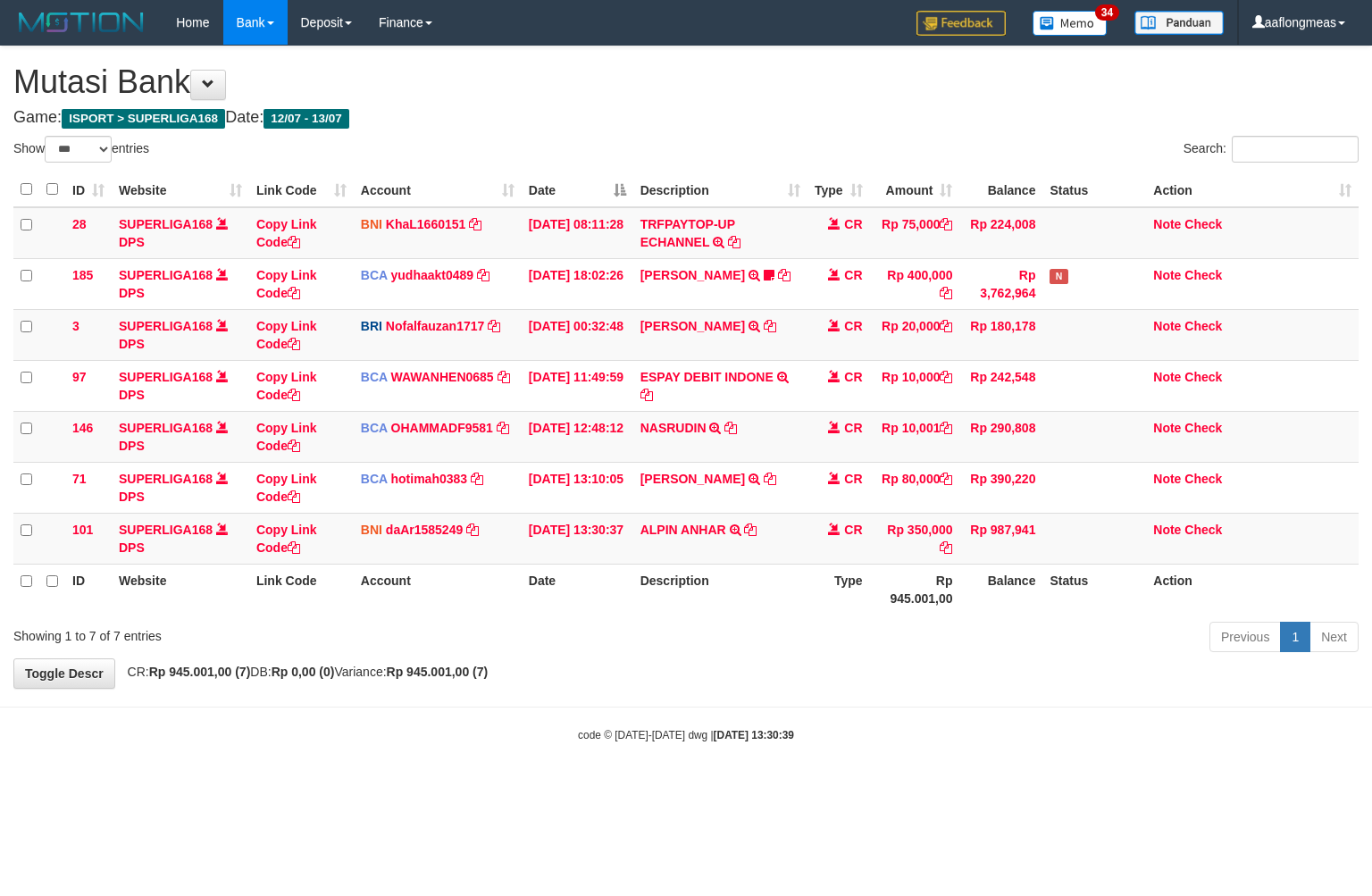select on "***" 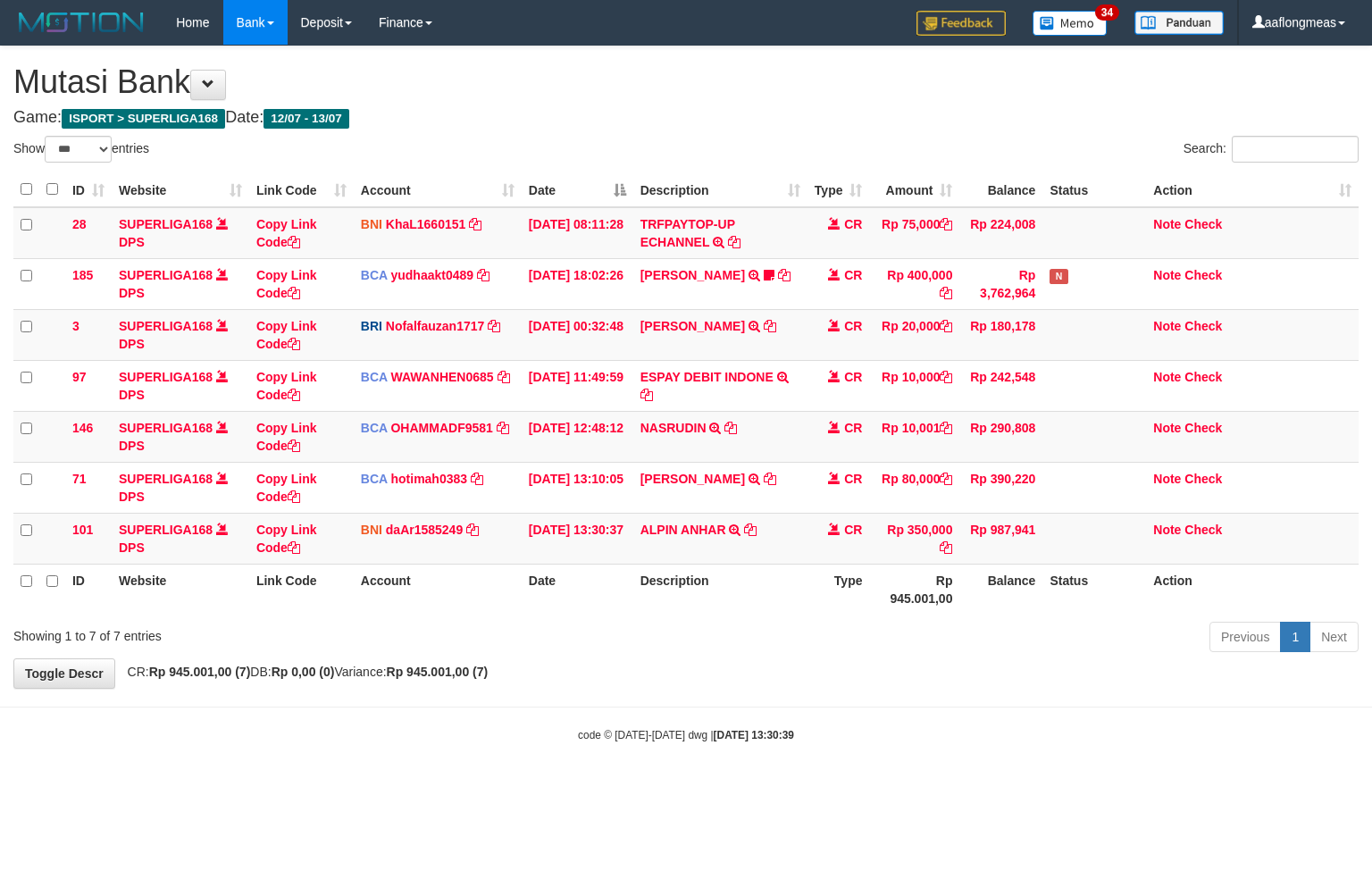 scroll, scrollTop: 0, scrollLeft: 0, axis: both 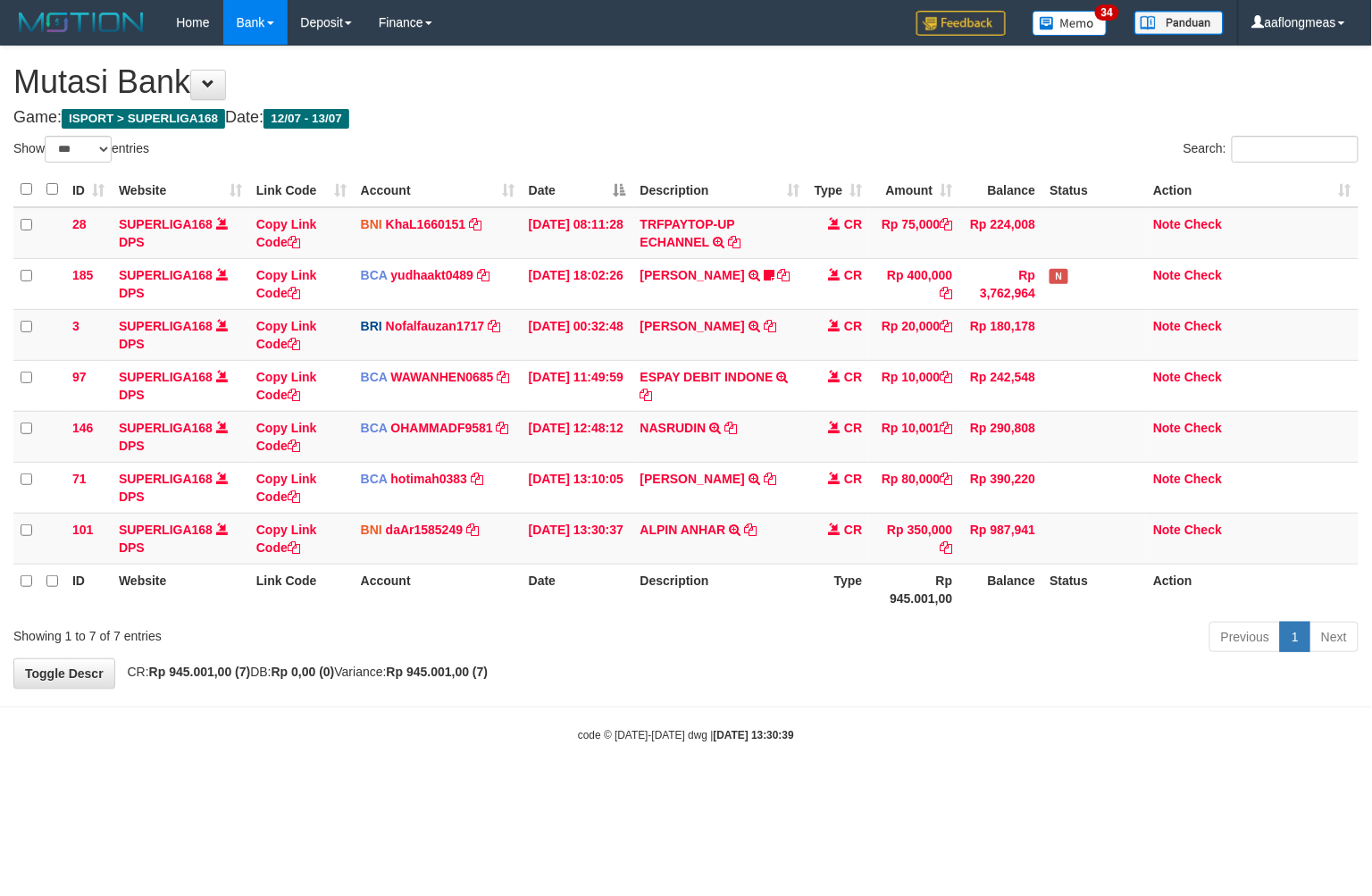 click on "ID Website Link Code Account Date Description Type Amount Balance Status Action
28
SUPERLIGA168    DPS
Copy Link Code
BNI
KhaL1660151
DPS
KHEIR TSAR MUHAMMAD ALI
mutasi_20250712_4651 | 28
mutasi_20250712_4651 | 28
12/07/2025 08:11:28
TRFPAYTOP-UP ECHANNEL         TRF/PAY/TOP-UP ECHANNEL
CR
Rp 75,000
Rp 224,008
Note
Check
185
SUPERLIGA168    DPS
Copy Link Code
BCA
yudhaakt0489
DPS" at bounding box center (686, 393) 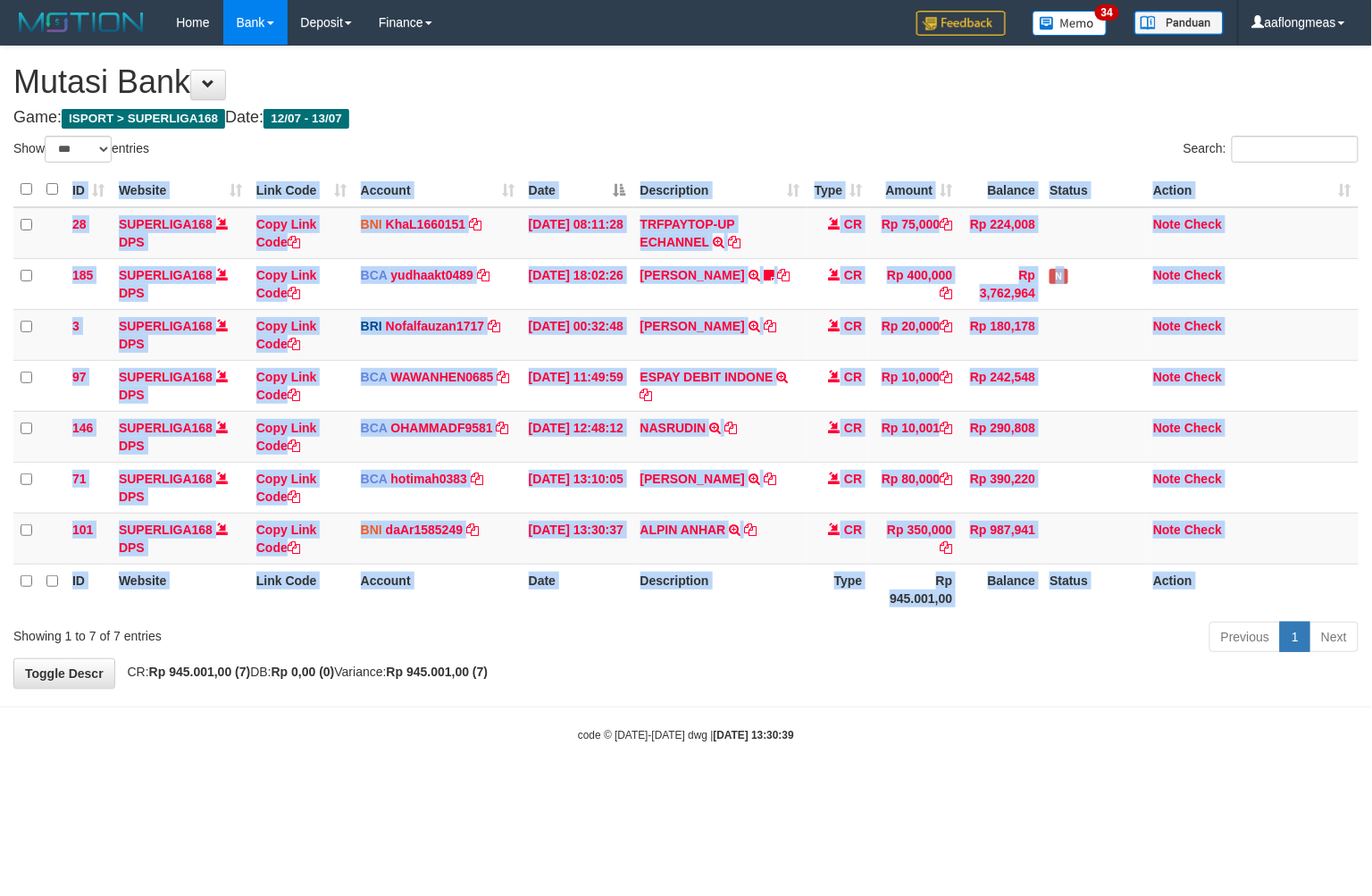 click on "ID Website Link Code Account Date Description Type Amount Balance Status Action
28
SUPERLIGA168    DPS
Copy Link Code
BNI
KhaL1660151
DPS
KHEIR TSAR MUHAMMAD ALI
mutasi_20250712_4651 | 28
mutasi_20250712_4651 | 28
12/07/2025 08:11:28
TRFPAYTOP-UP ECHANNEL         TRF/PAY/TOP-UP ECHANNEL
CR
Rp 75,000
Rp 224,008
Note
Check
185
SUPERLIGA168    DPS
Copy Link Code
BCA
yudhaakt0489
DPS" at bounding box center [686, 393] 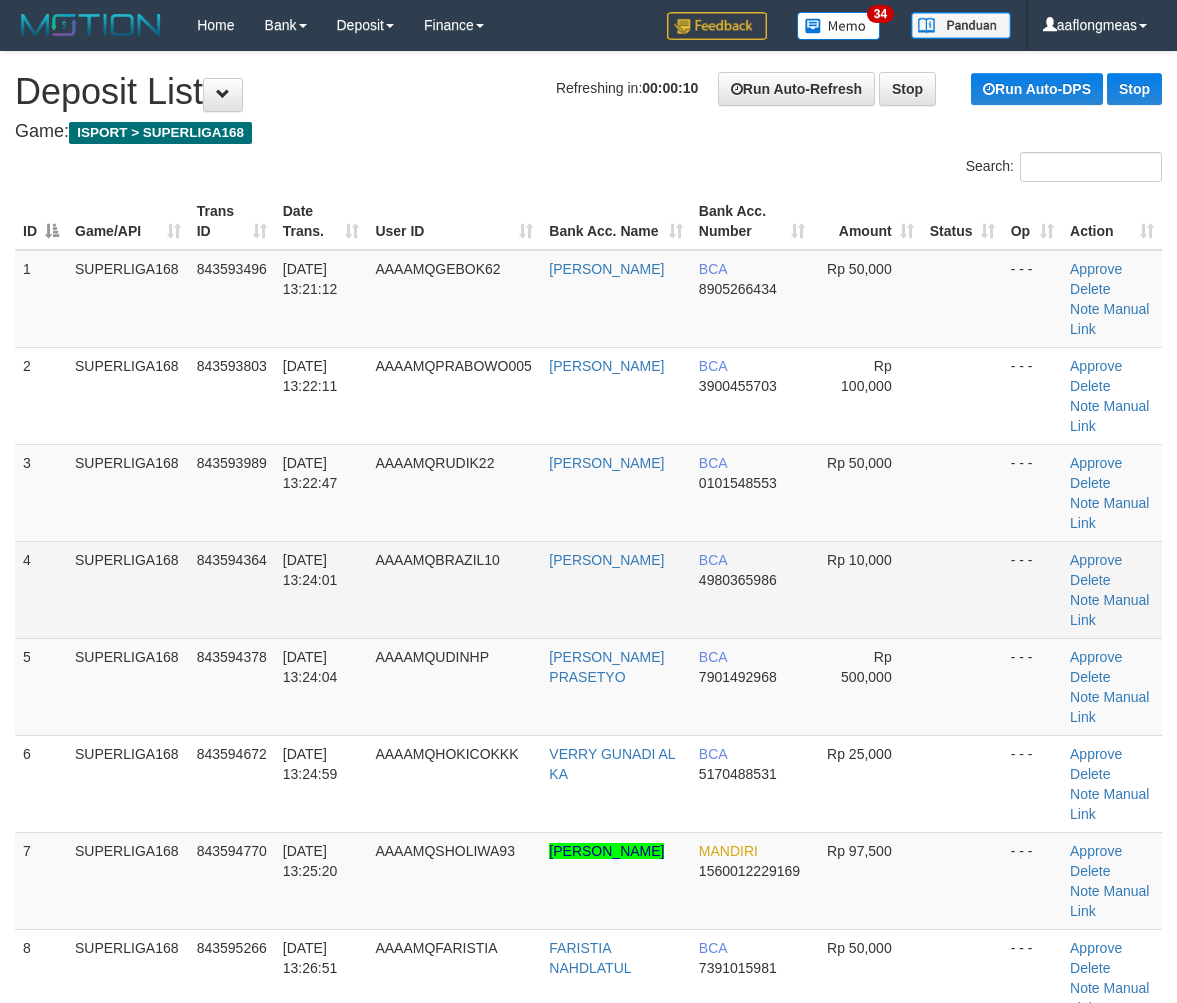 scroll, scrollTop: 0, scrollLeft: 0, axis: both 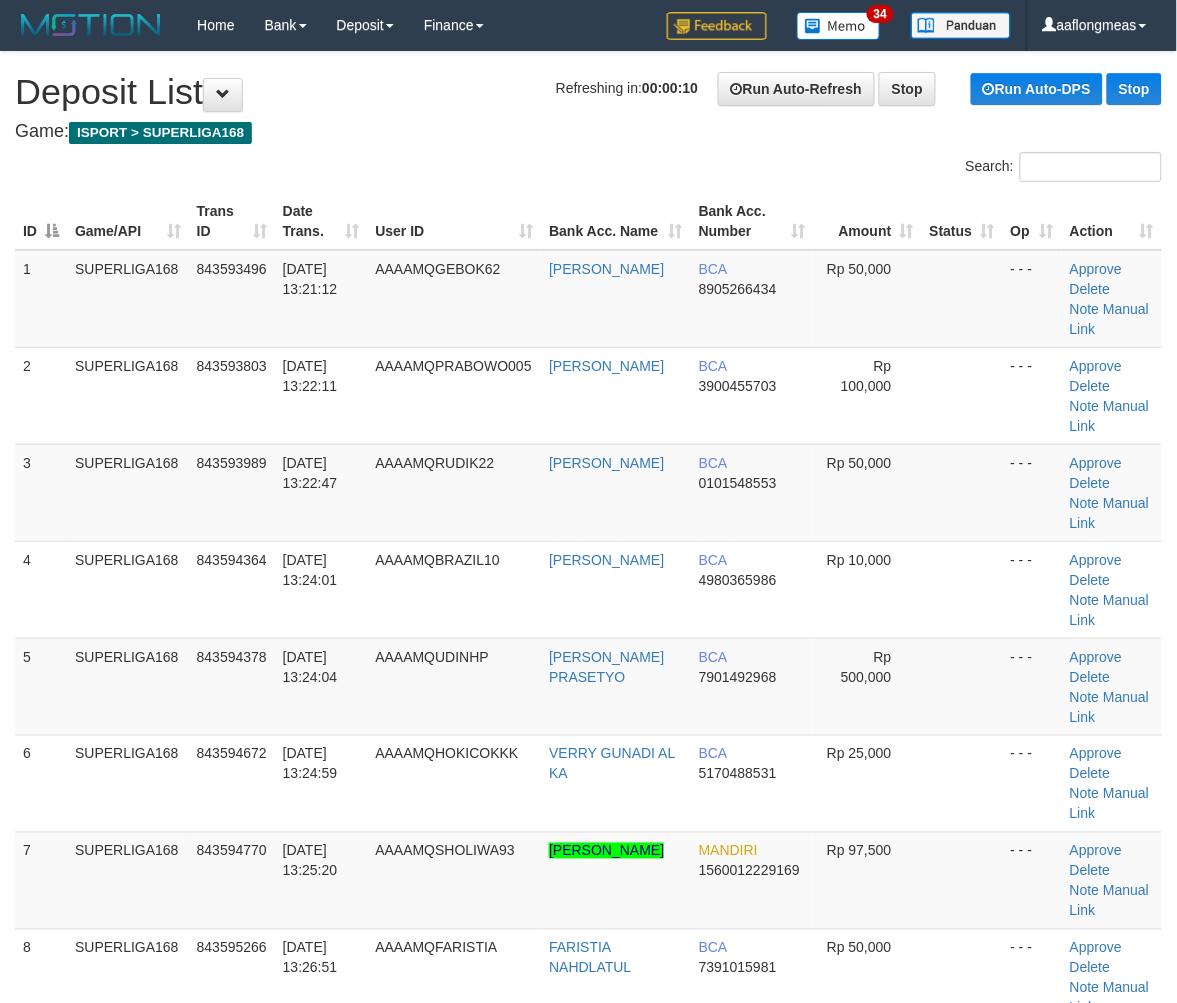 drag, startPoint x: 874, startPoint y: 550, endPoint x: 1186, endPoint y: 584, distance: 313.8471 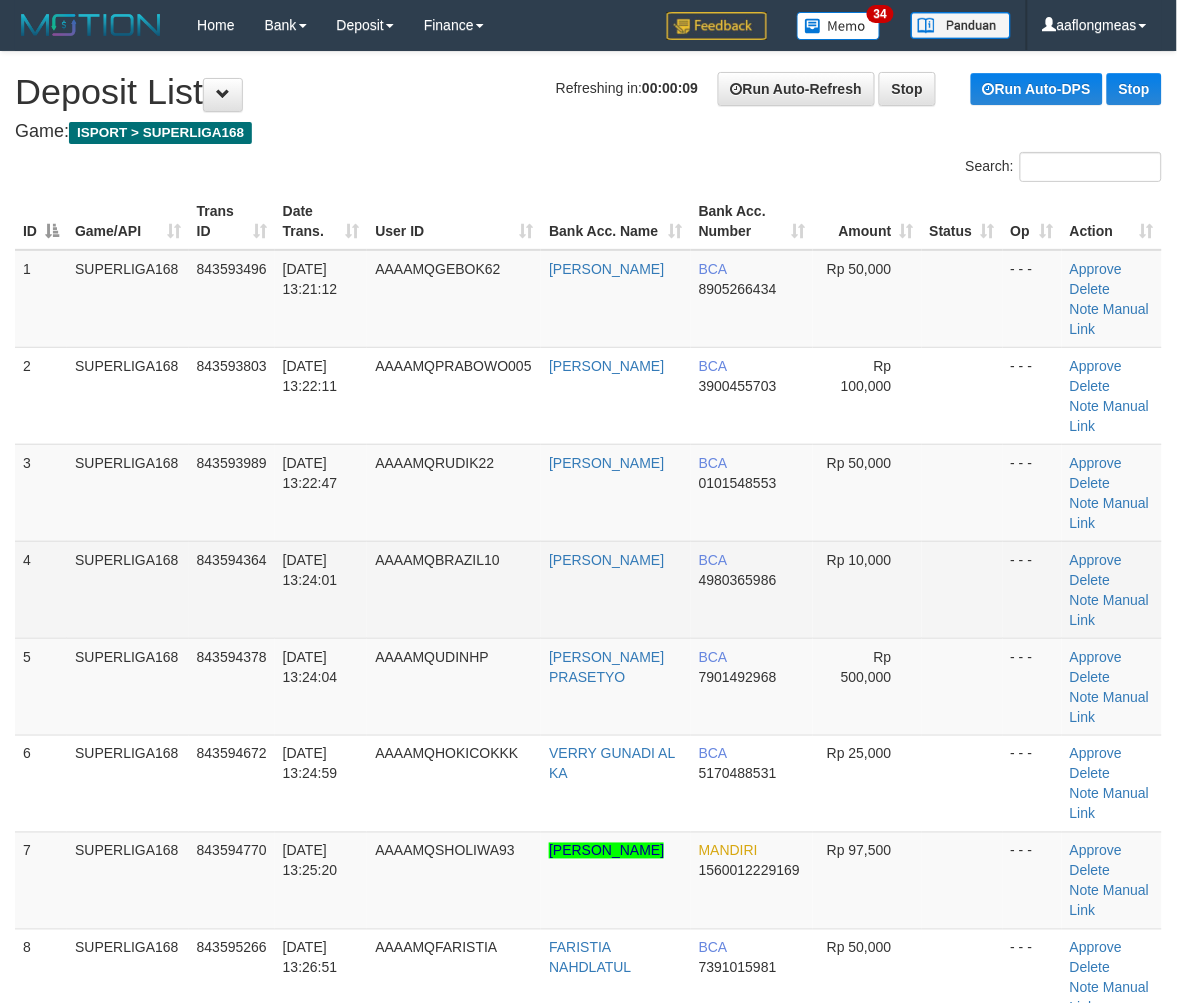 click on "Rp 10,000" at bounding box center [867, 589] 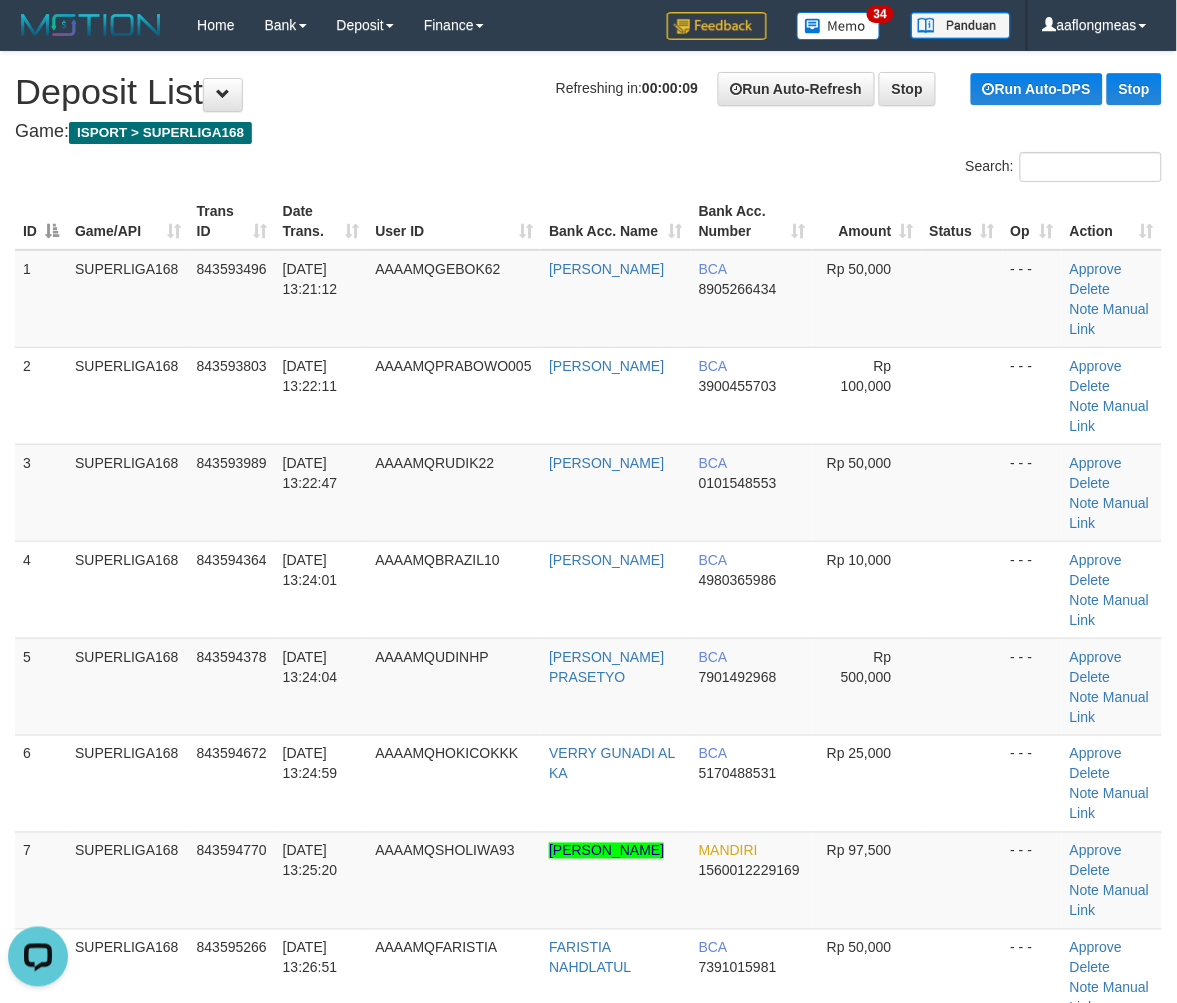 scroll, scrollTop: 0, scrollLeft: 0, axis: both 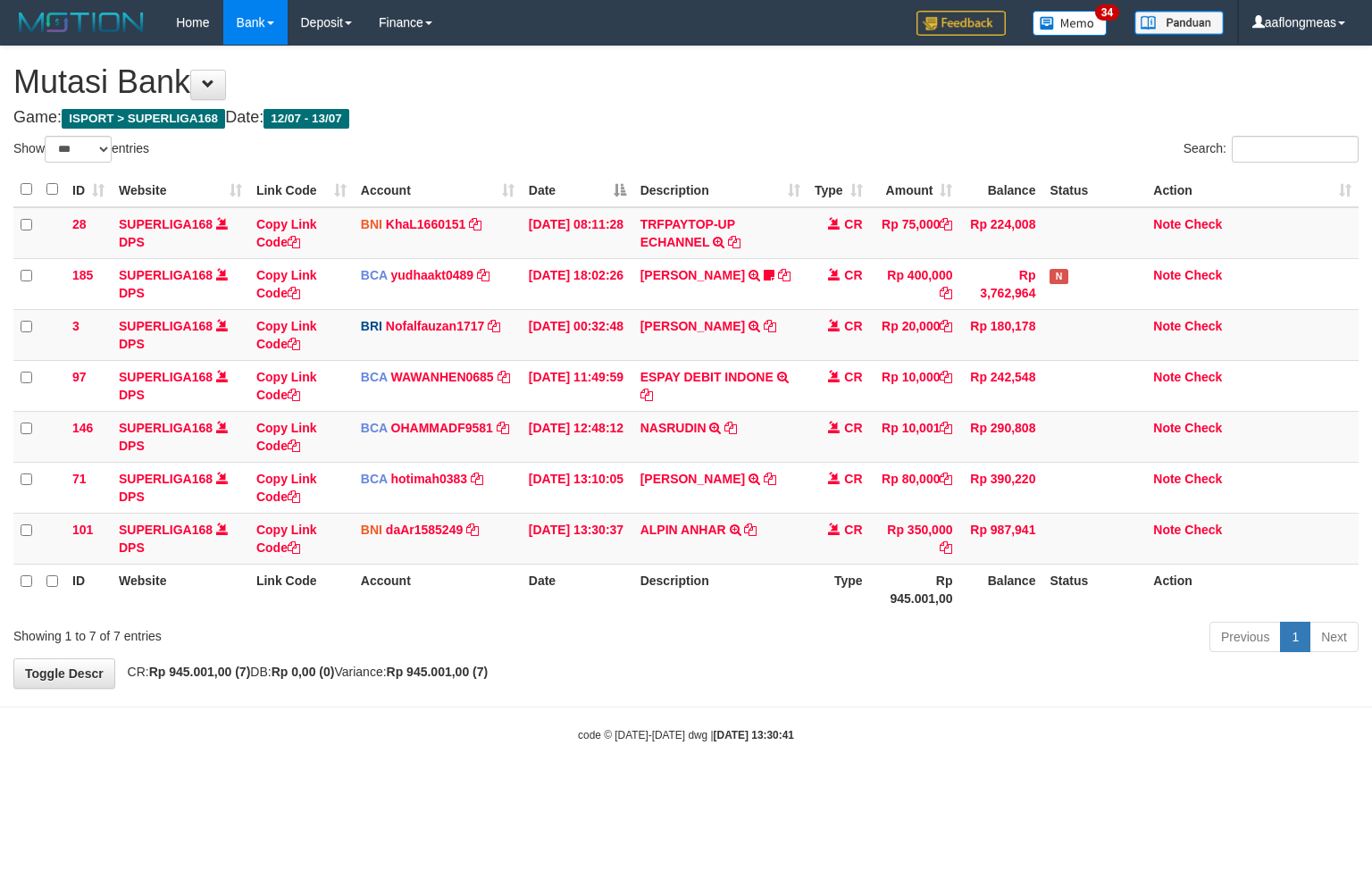 select on "***" 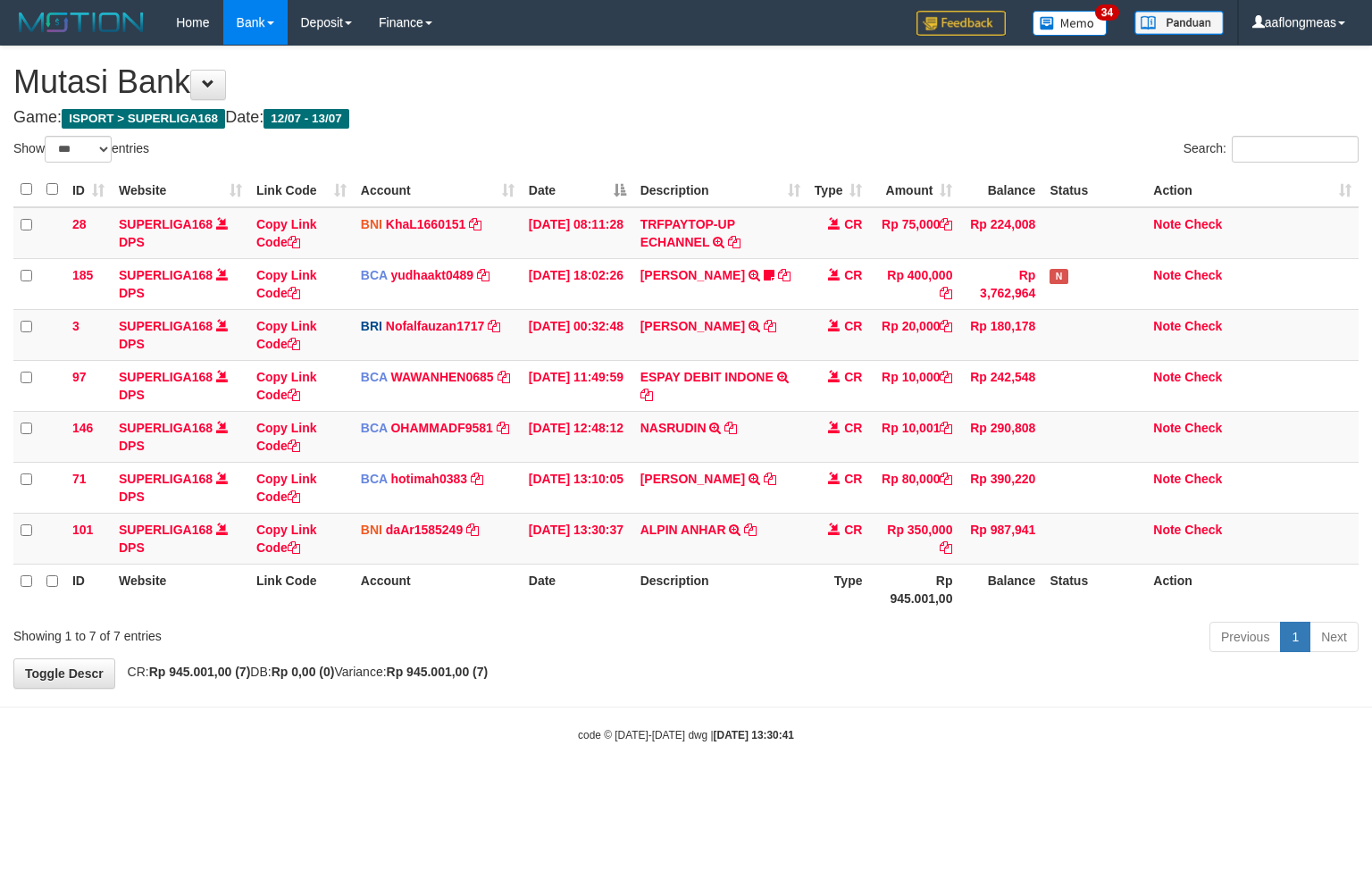 scroll, scrollTop: 0, scrollLeft: 0, axis: both 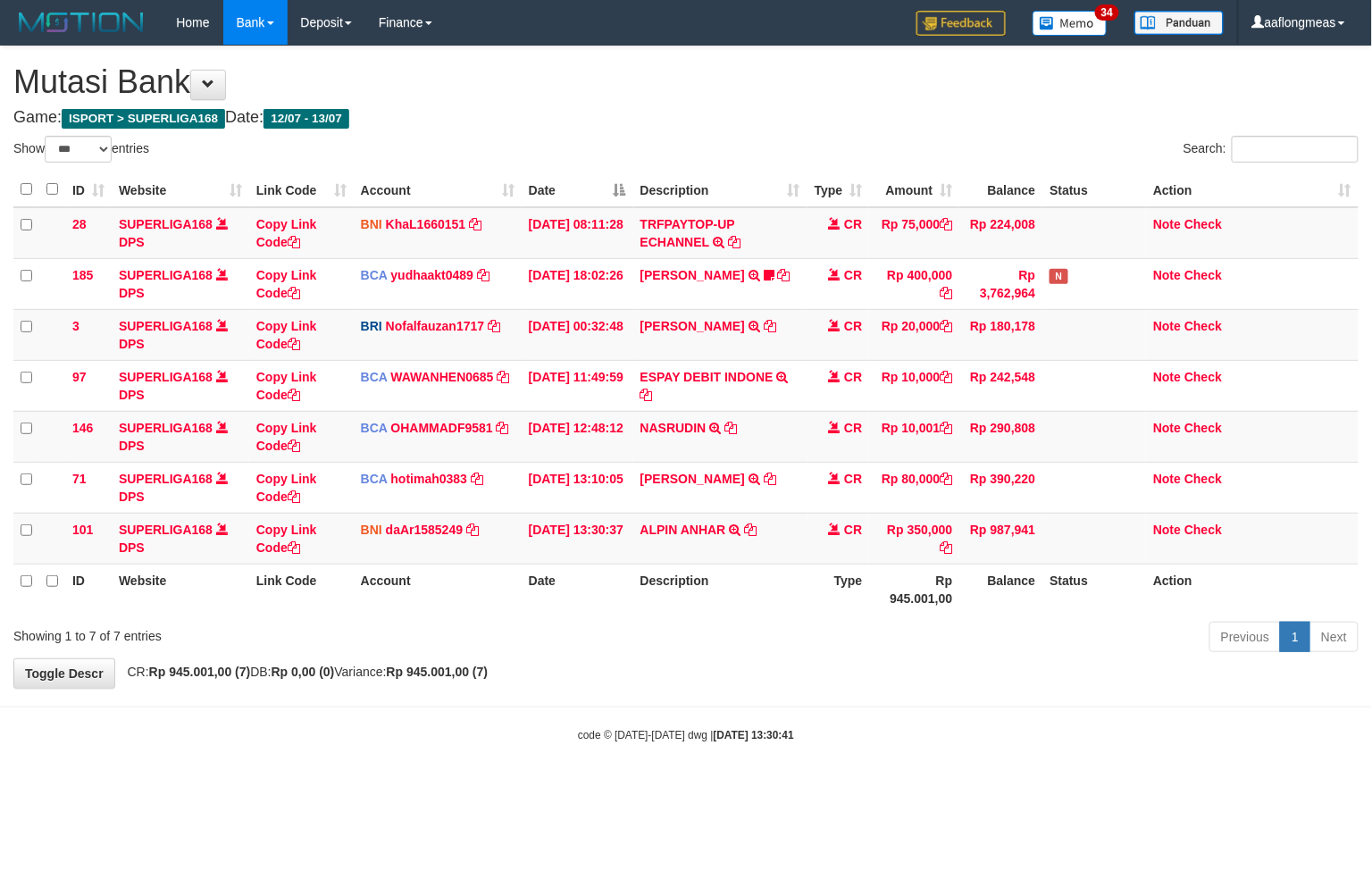 click on "**********" at bounding box center [686, 367] 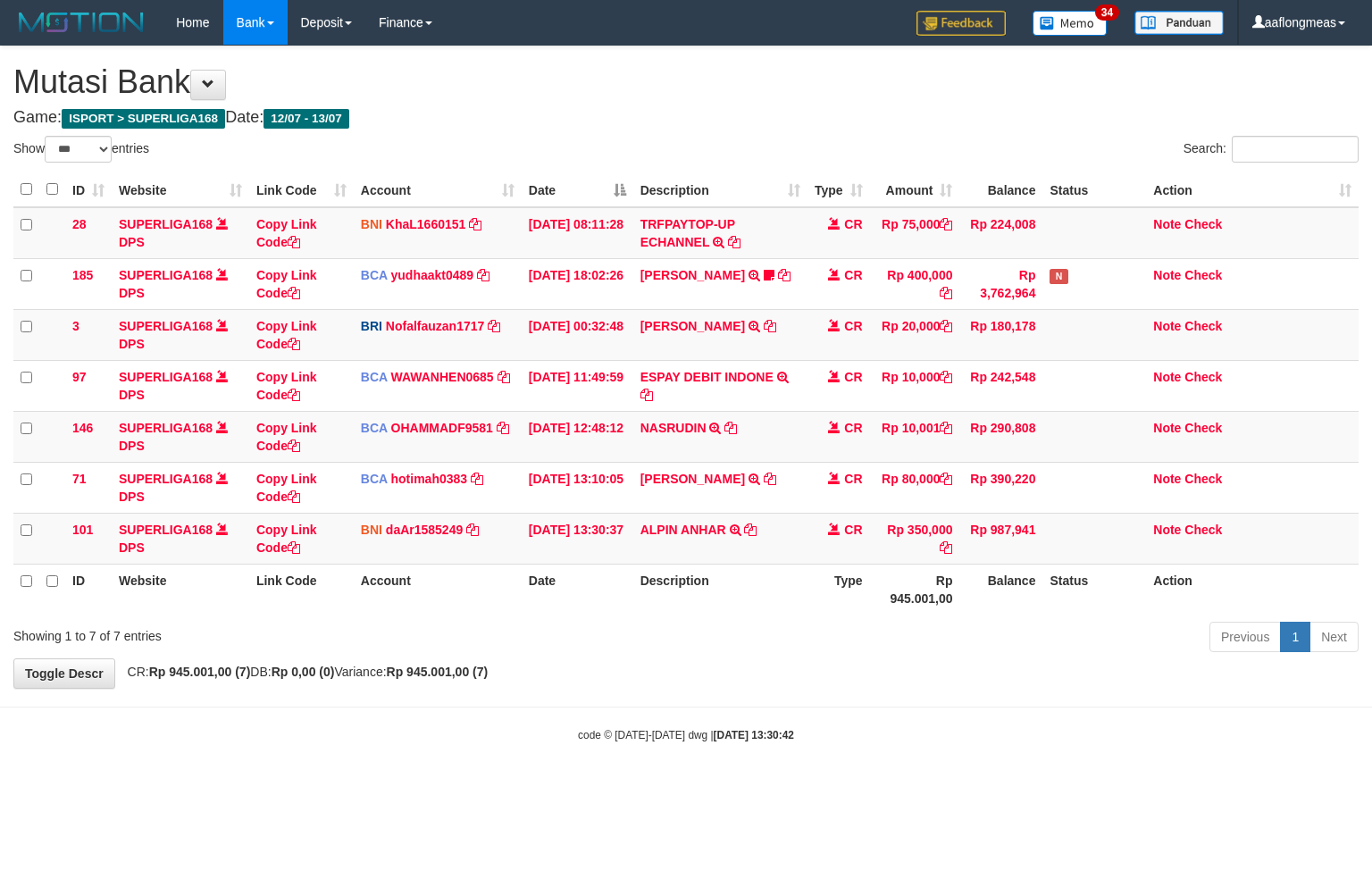 select on "***" 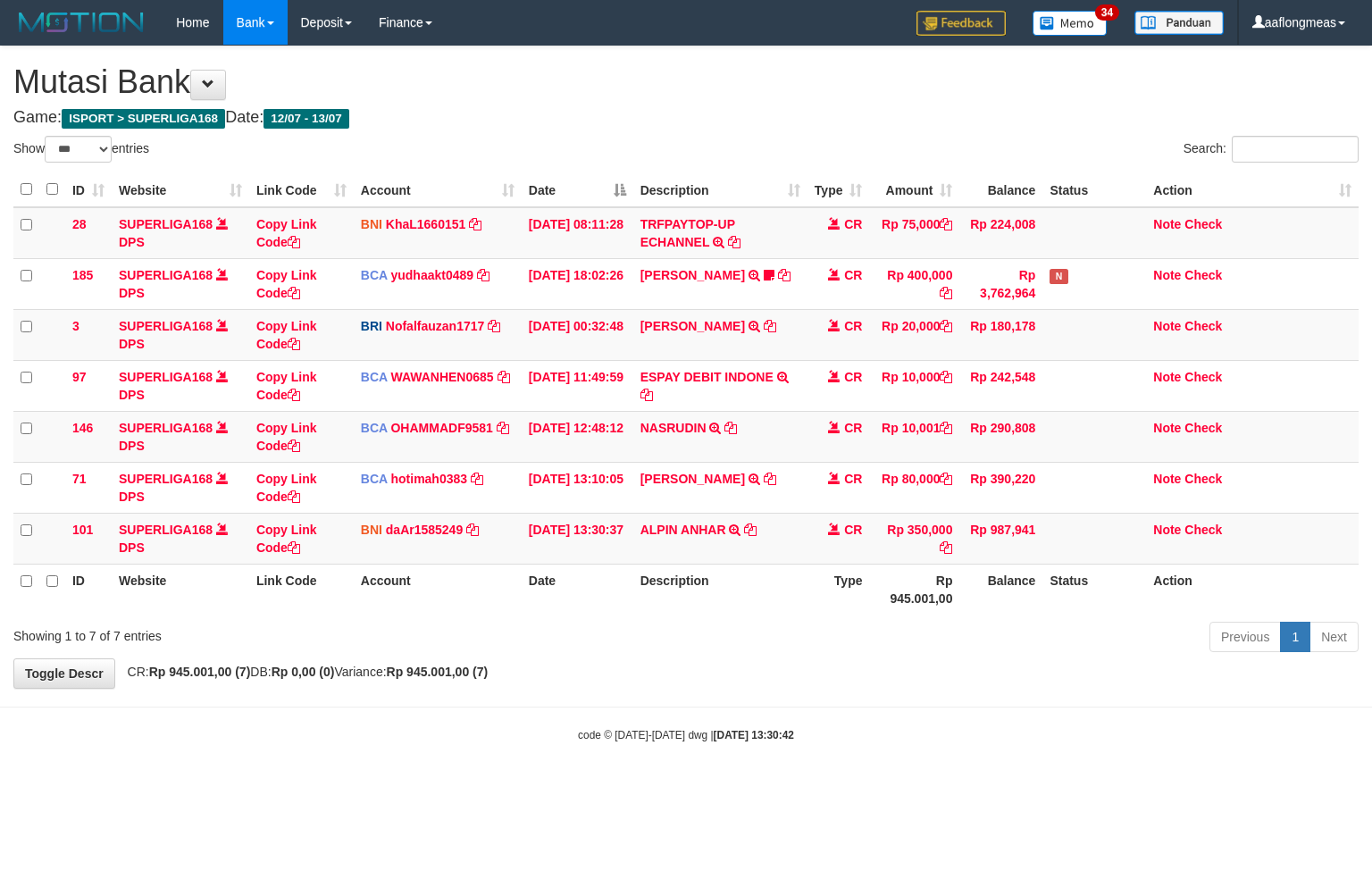scroll, scrollTop: 0, scrollLeft: 0, axis: both 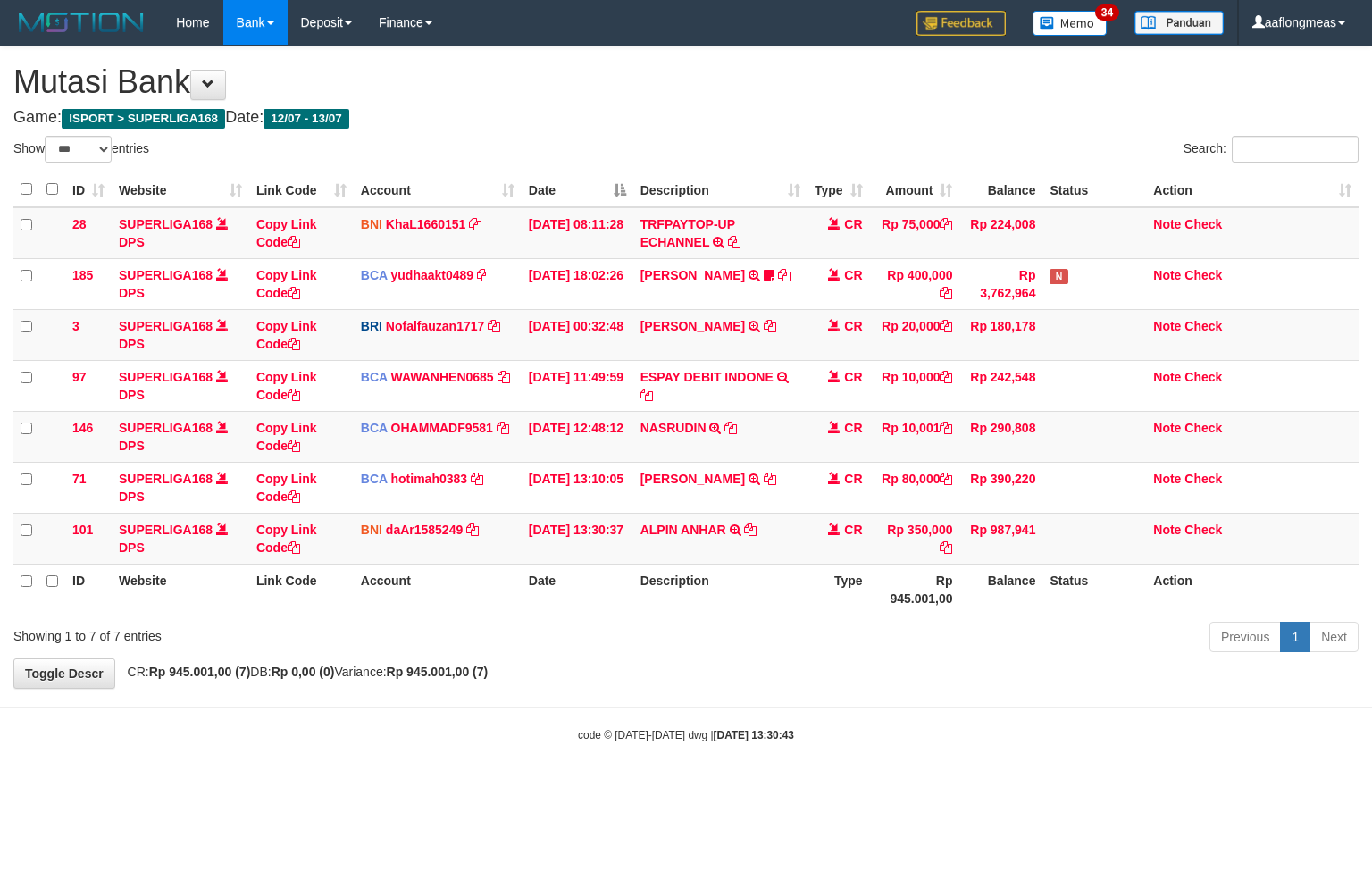 select on "***" 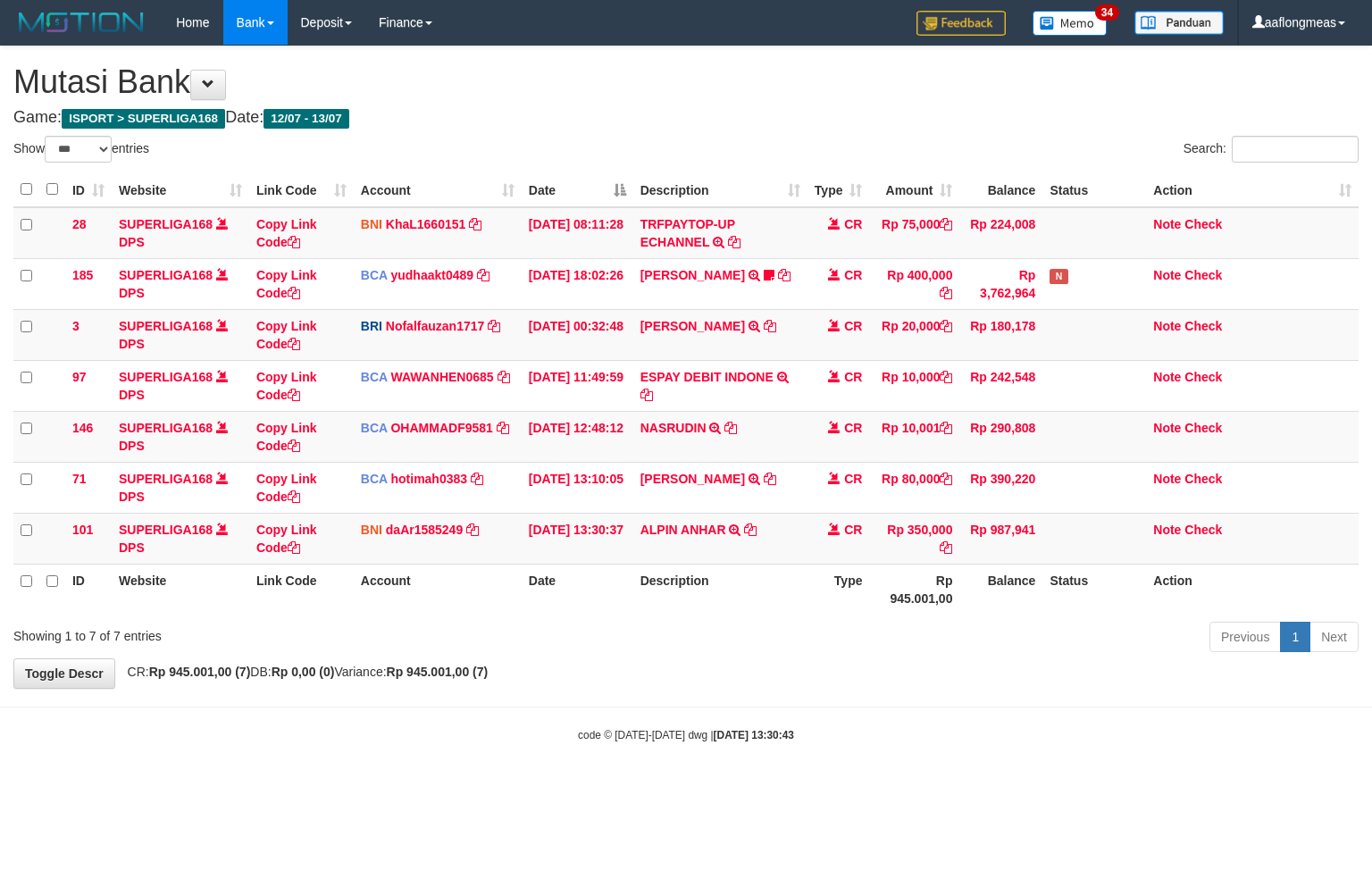 scroll, scrollTop: 0, scrollLeft: 0, axis: both 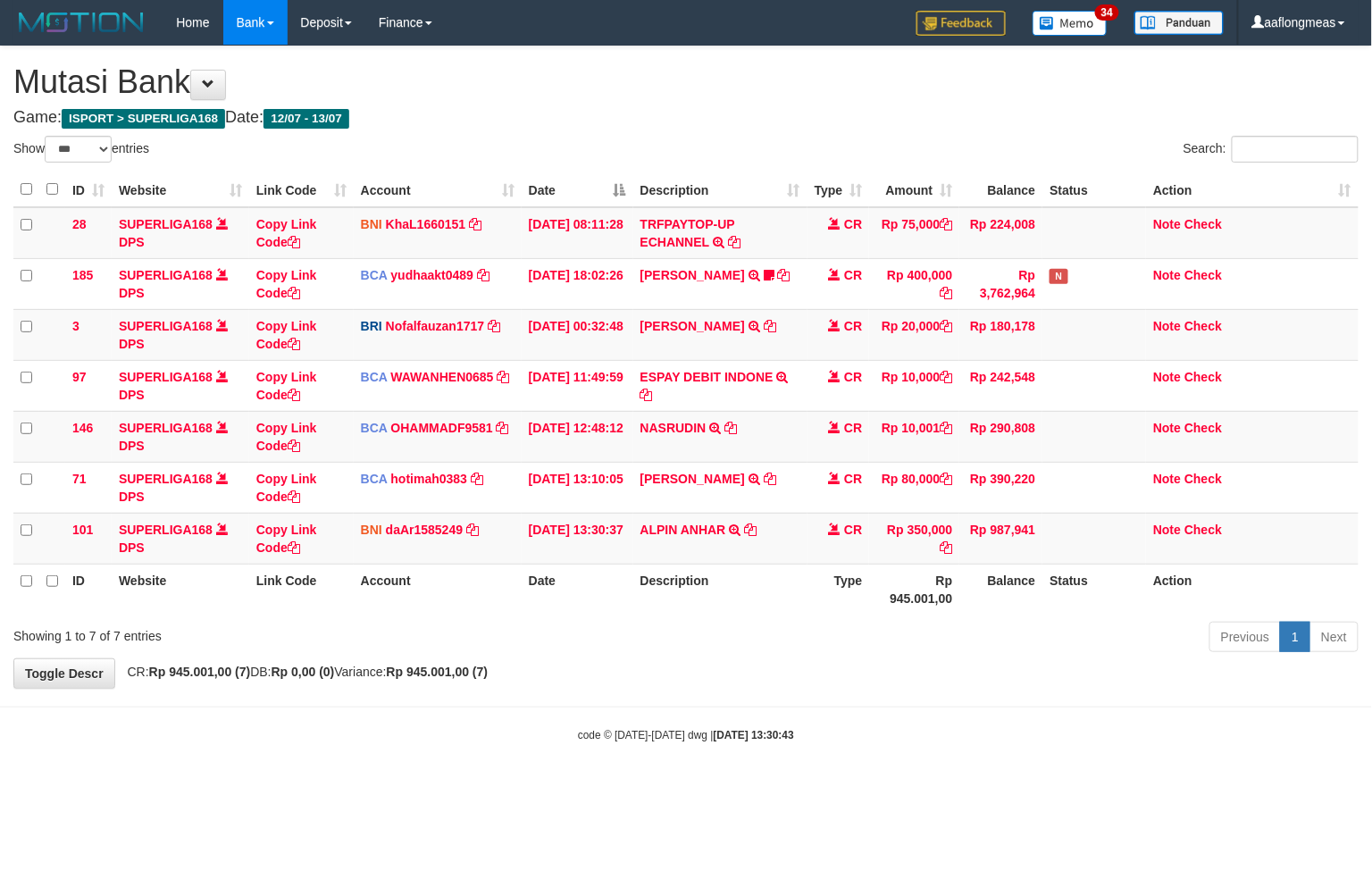click on "Toggle navigation
Home
Bank
Account List
Load
By Website
Group
[ISPORT]													SUPERLIGA168
By Load Group (DPS)
34" at bounding box center [686, 394] 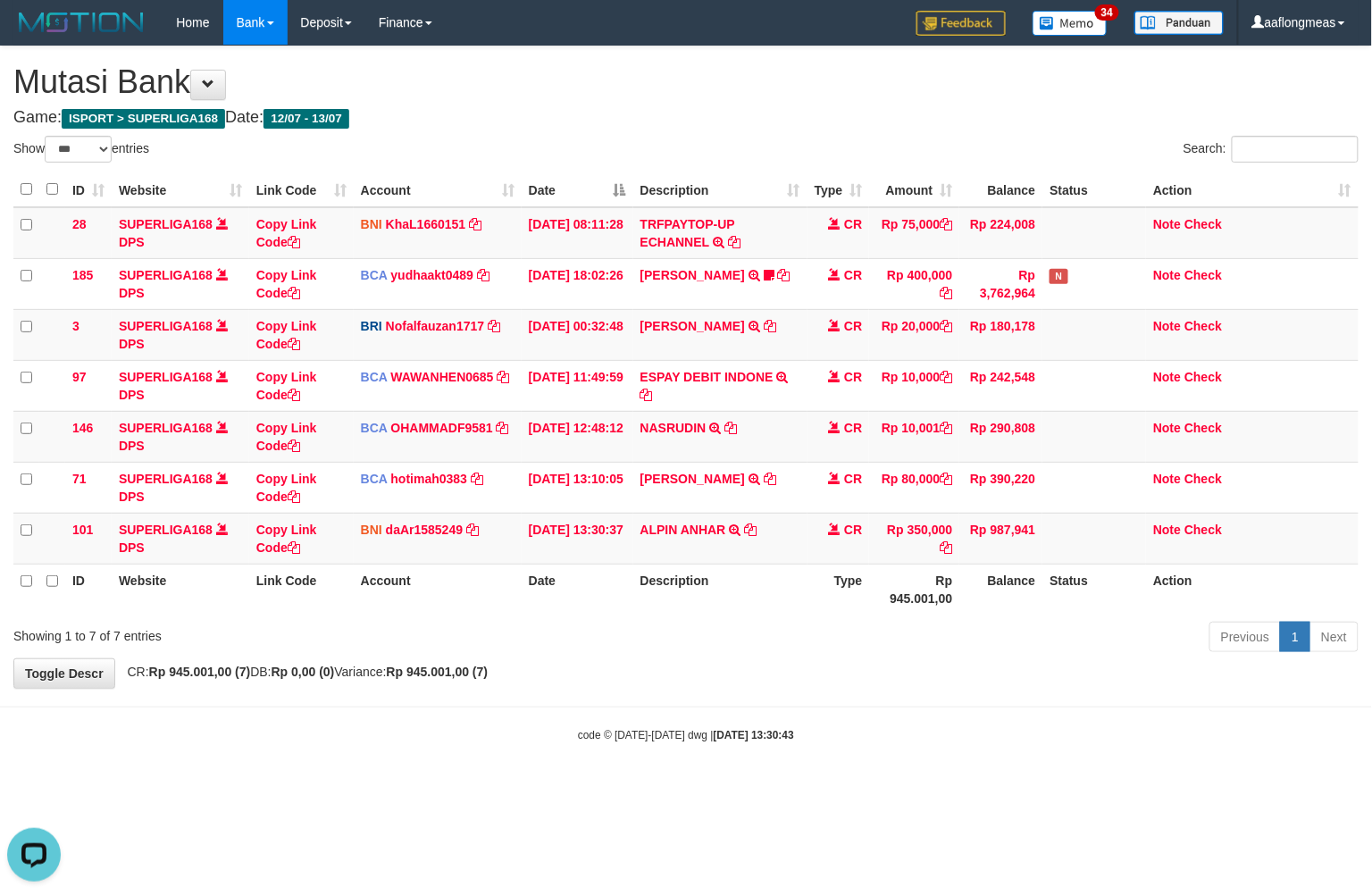 scroll, scrollTop: 0, scrollLeft: 0, axis: both 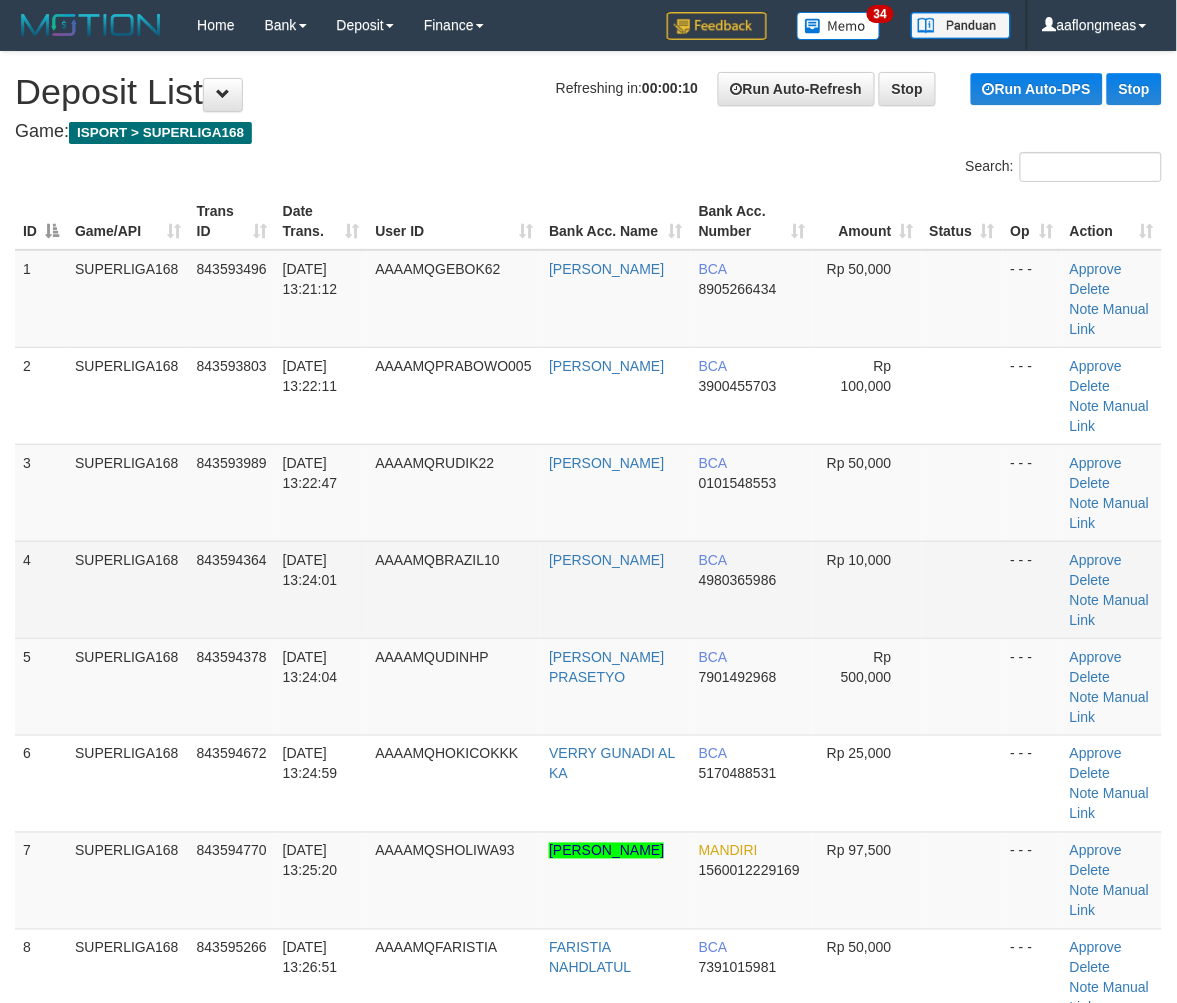click on "Rp 10,000" at bounding box center [867, 589] 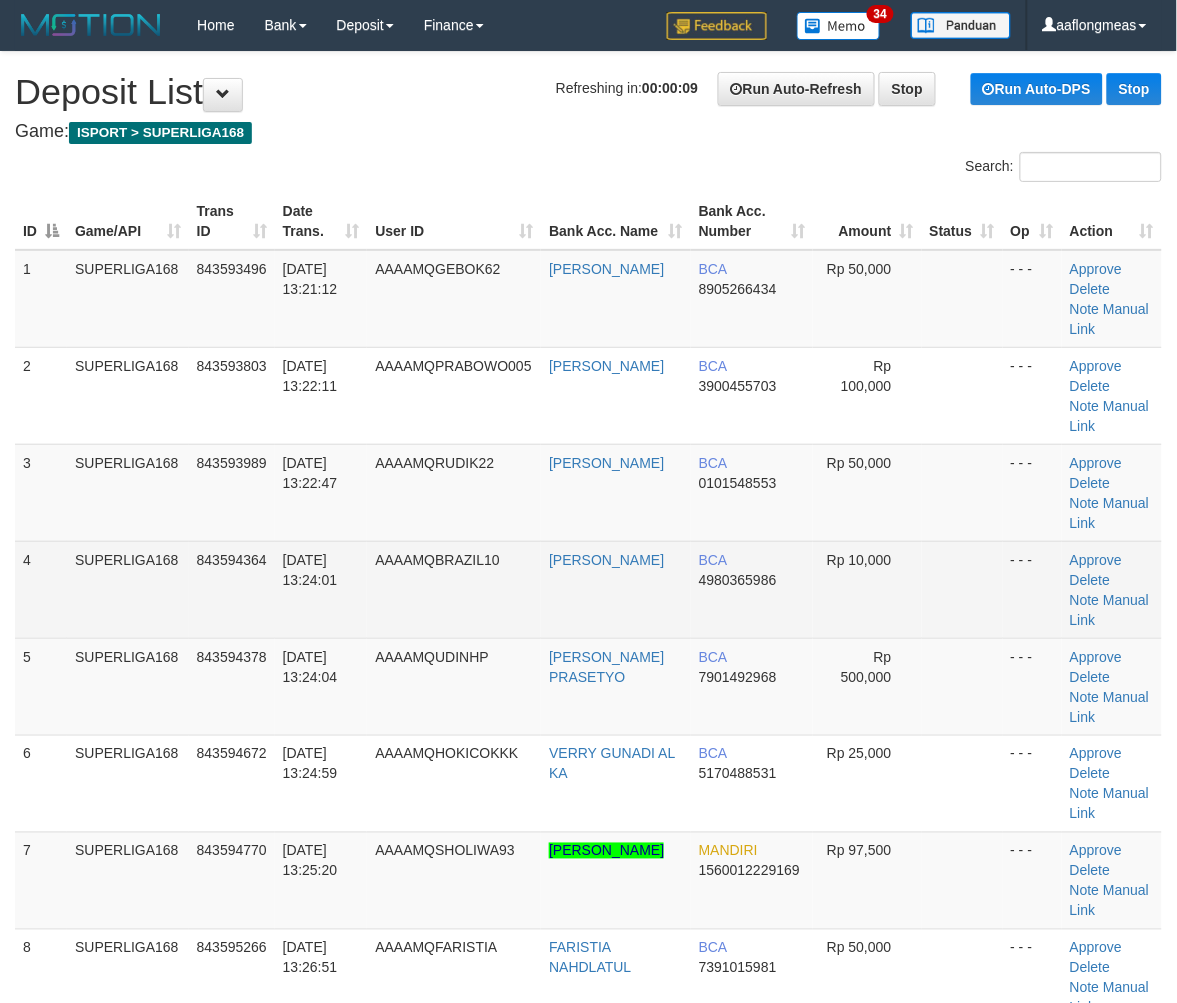 click at bounding box center [962, 589] 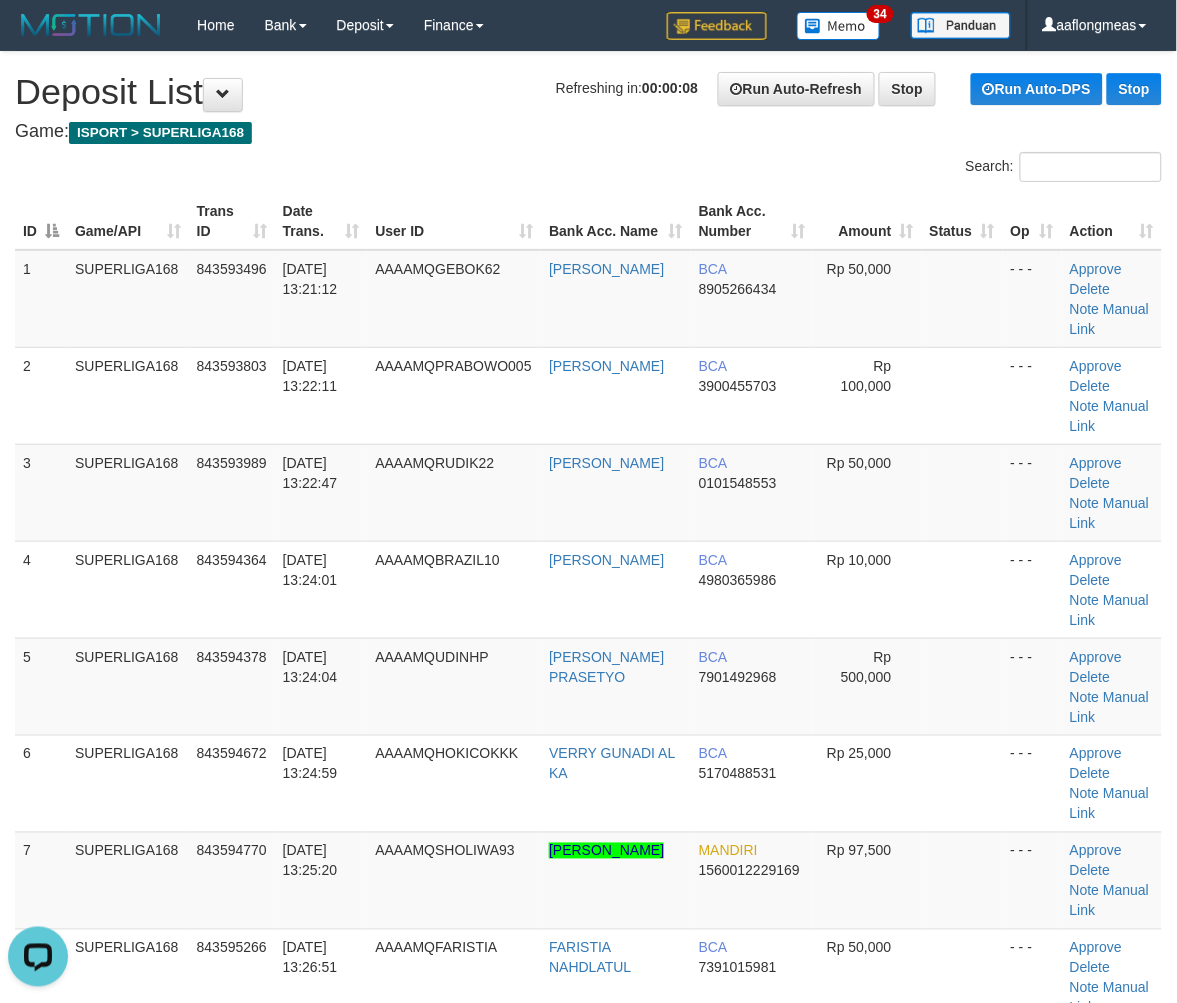 scroll, scrollTop: 0, scrollLeft: 0, axis: both 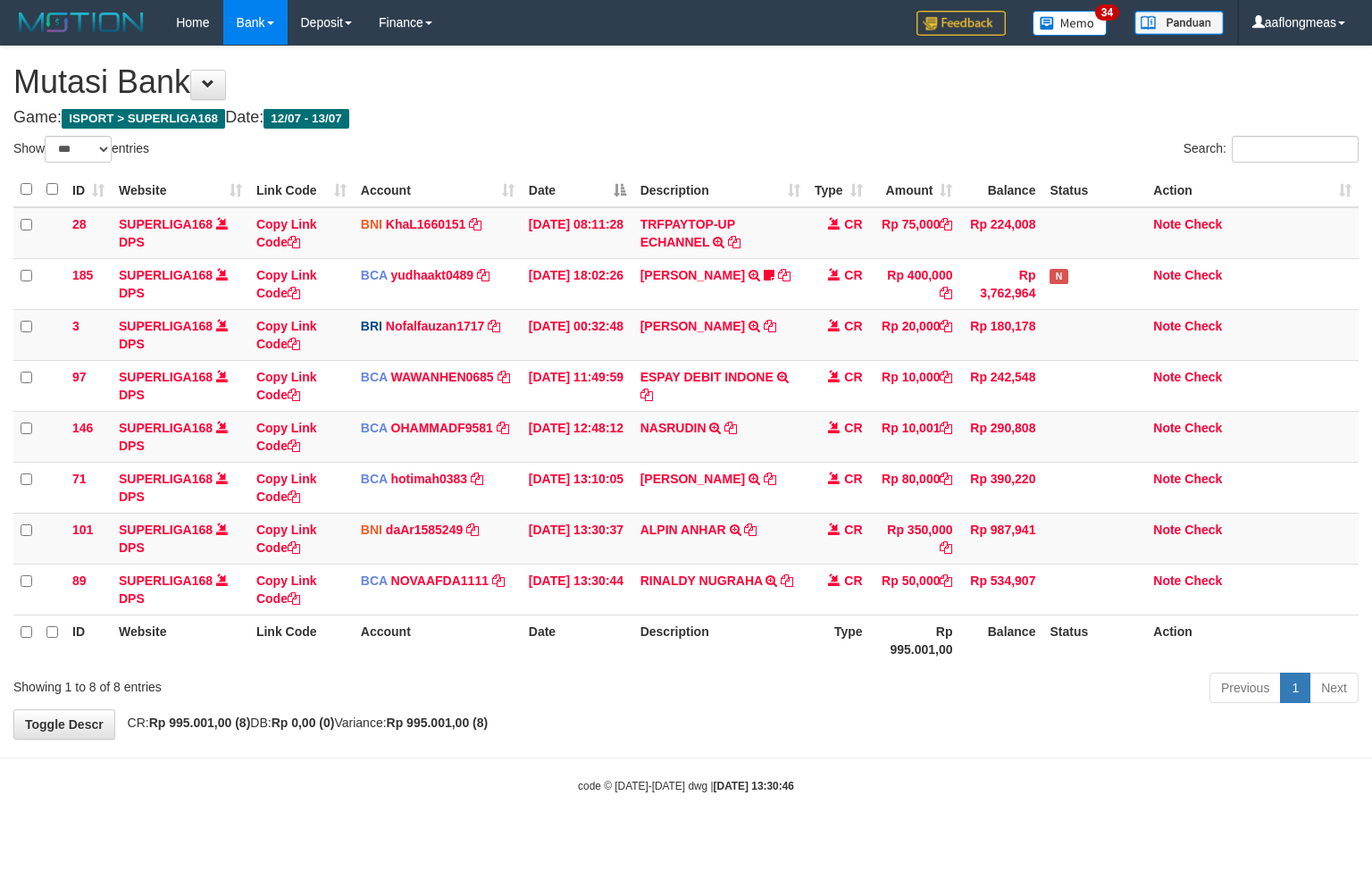 select on "***" 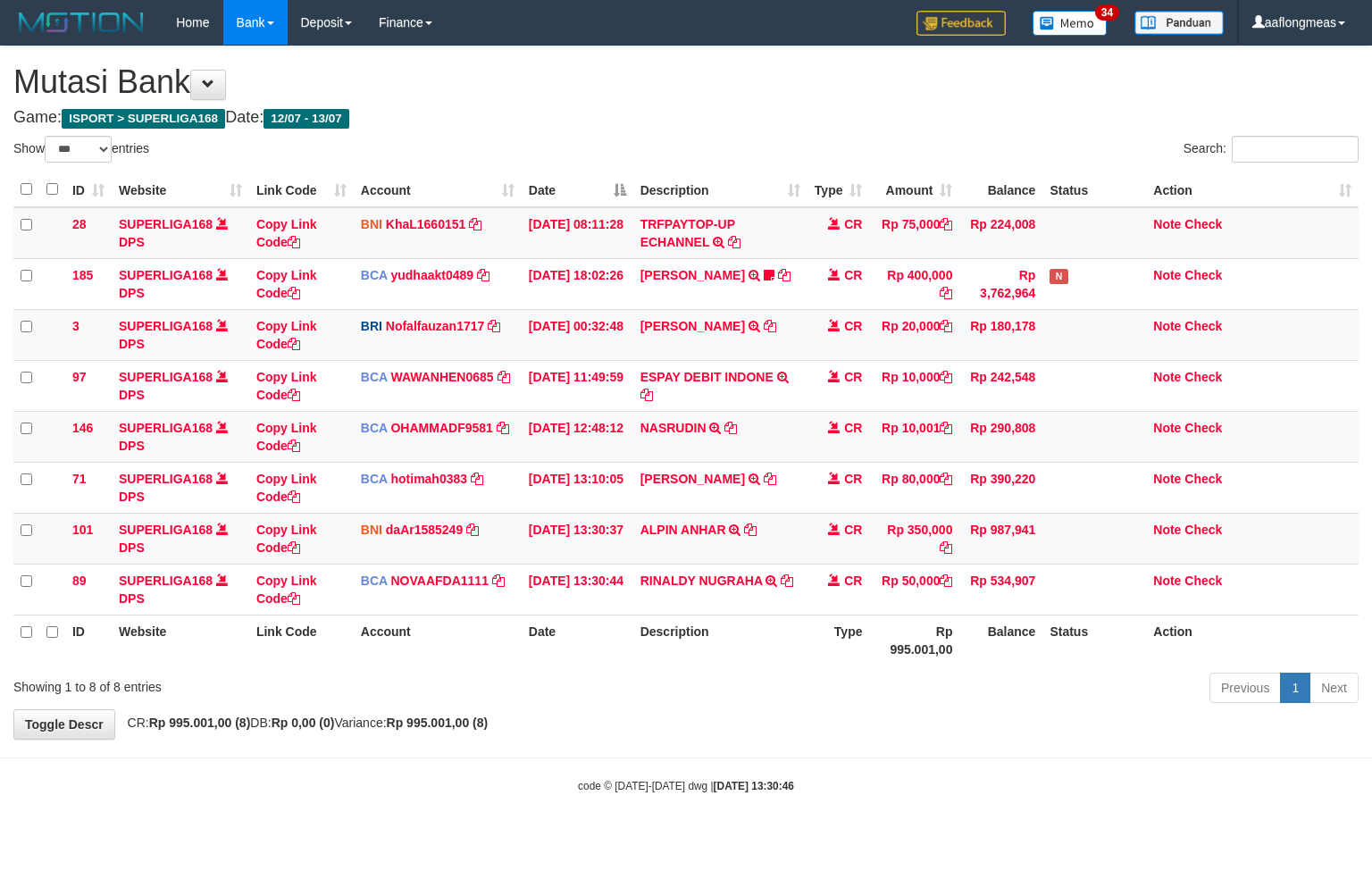 scroll, scrollTop: 0, scrollLeft: 0, axis: both 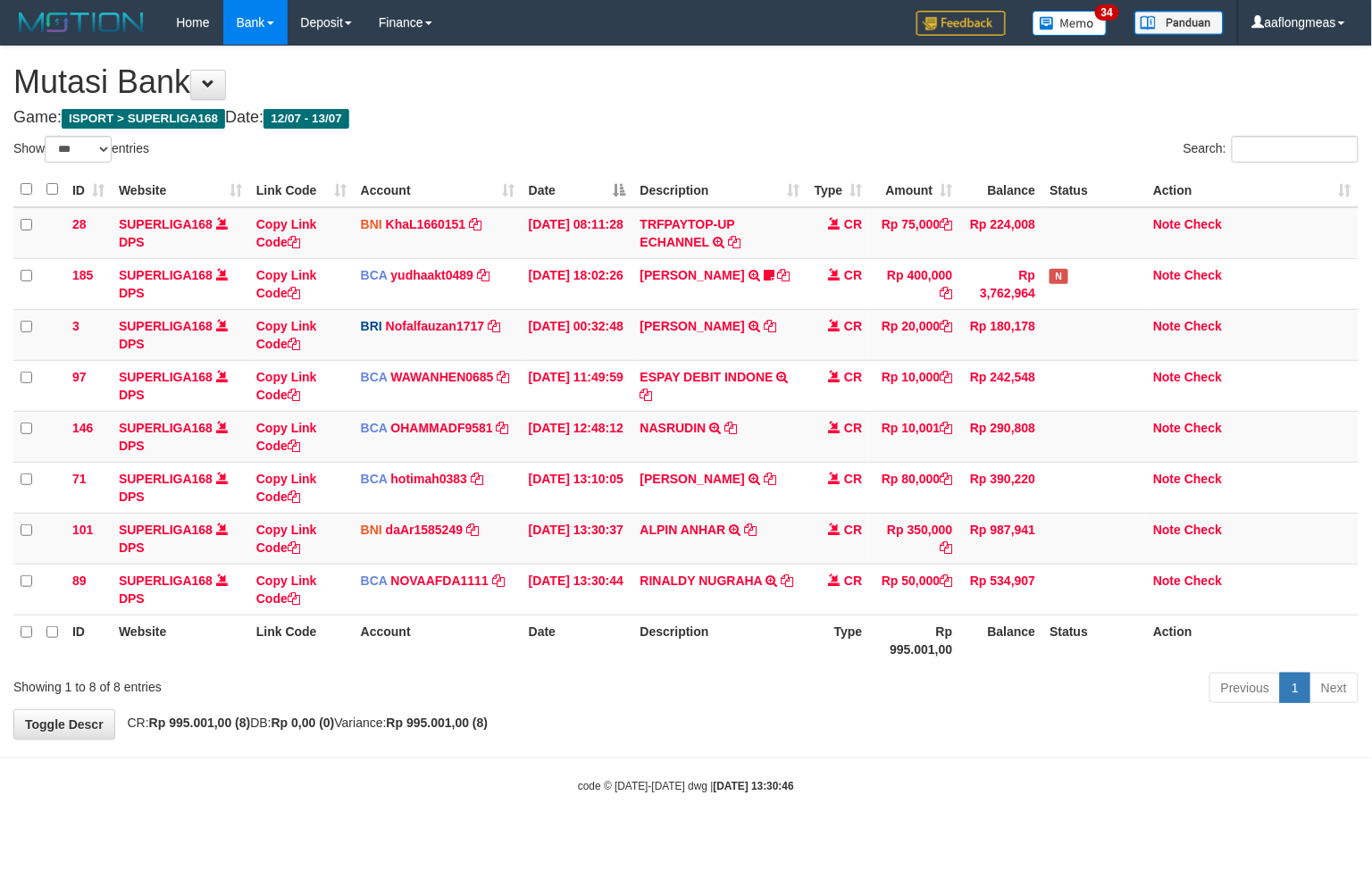 click on "Previous 1 Next" at bounding box center (972, 690) 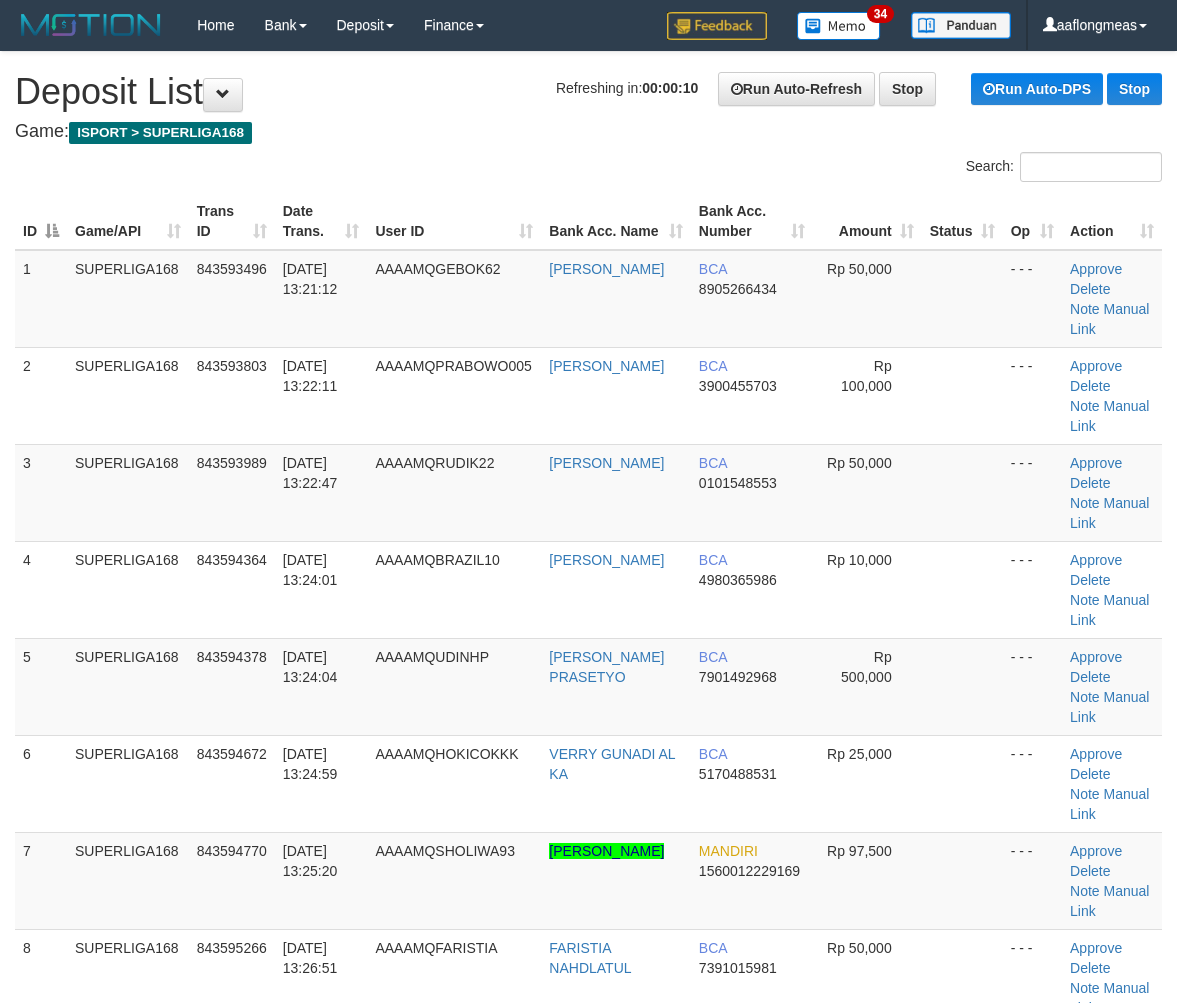 scroll, scrollTop: 0, scrollLeft: 0, axis: both 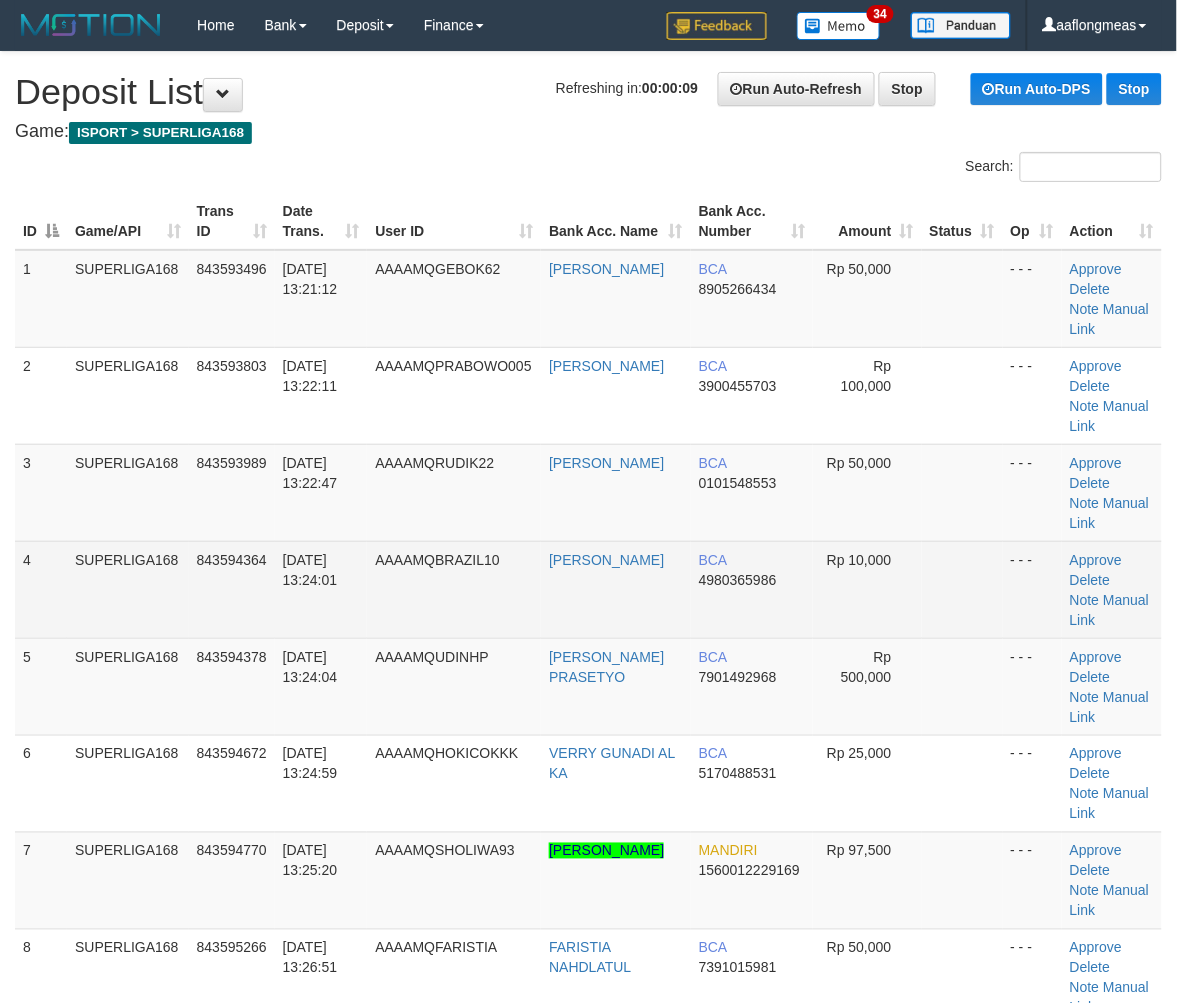 drag, startPoint x: 884, startPoint y: 546, endPoint x: 935, endPoint y: 571, distance: 56.797886 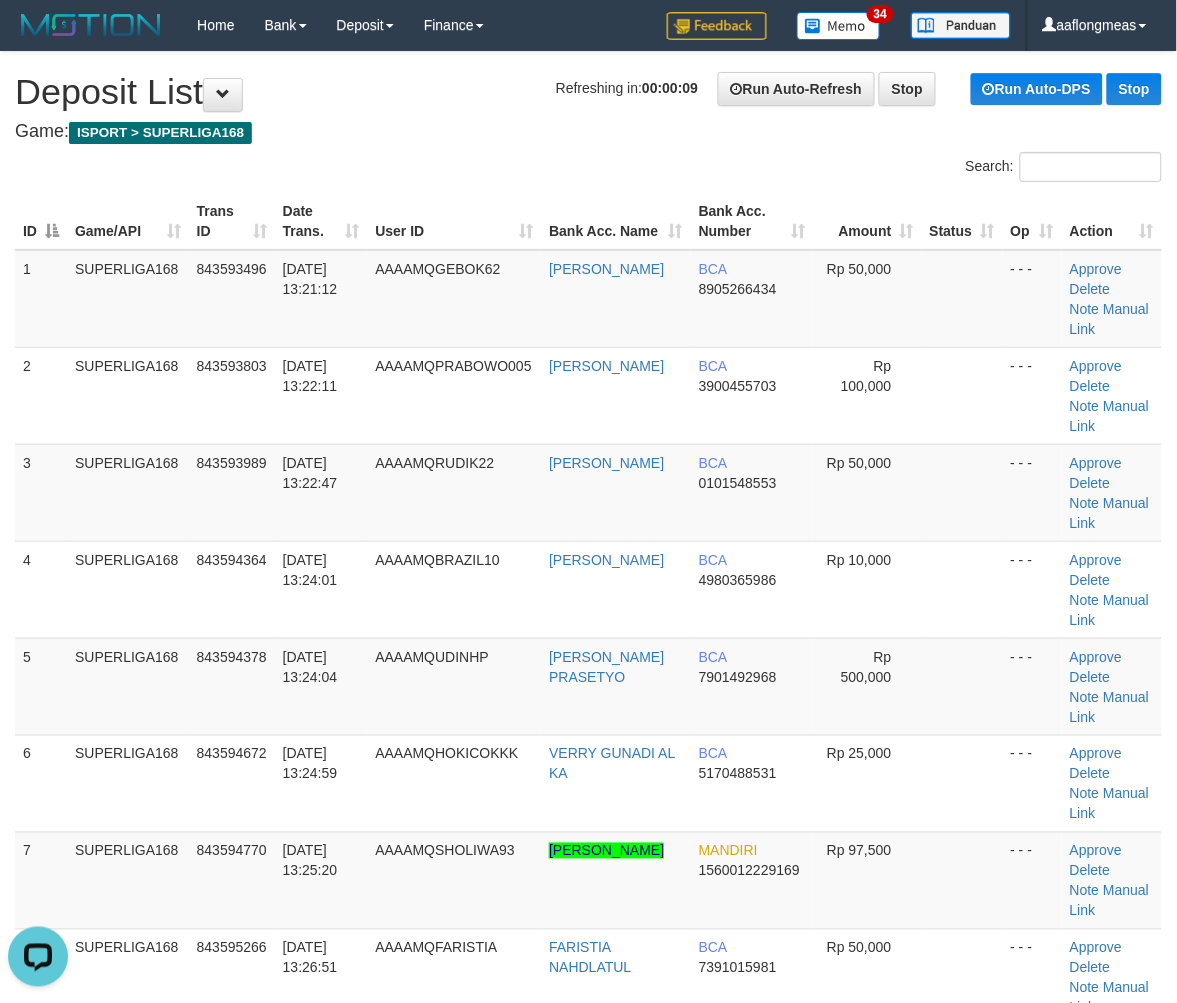 scroll, scrollTop: 0, scrollLeft: 0, axis: both 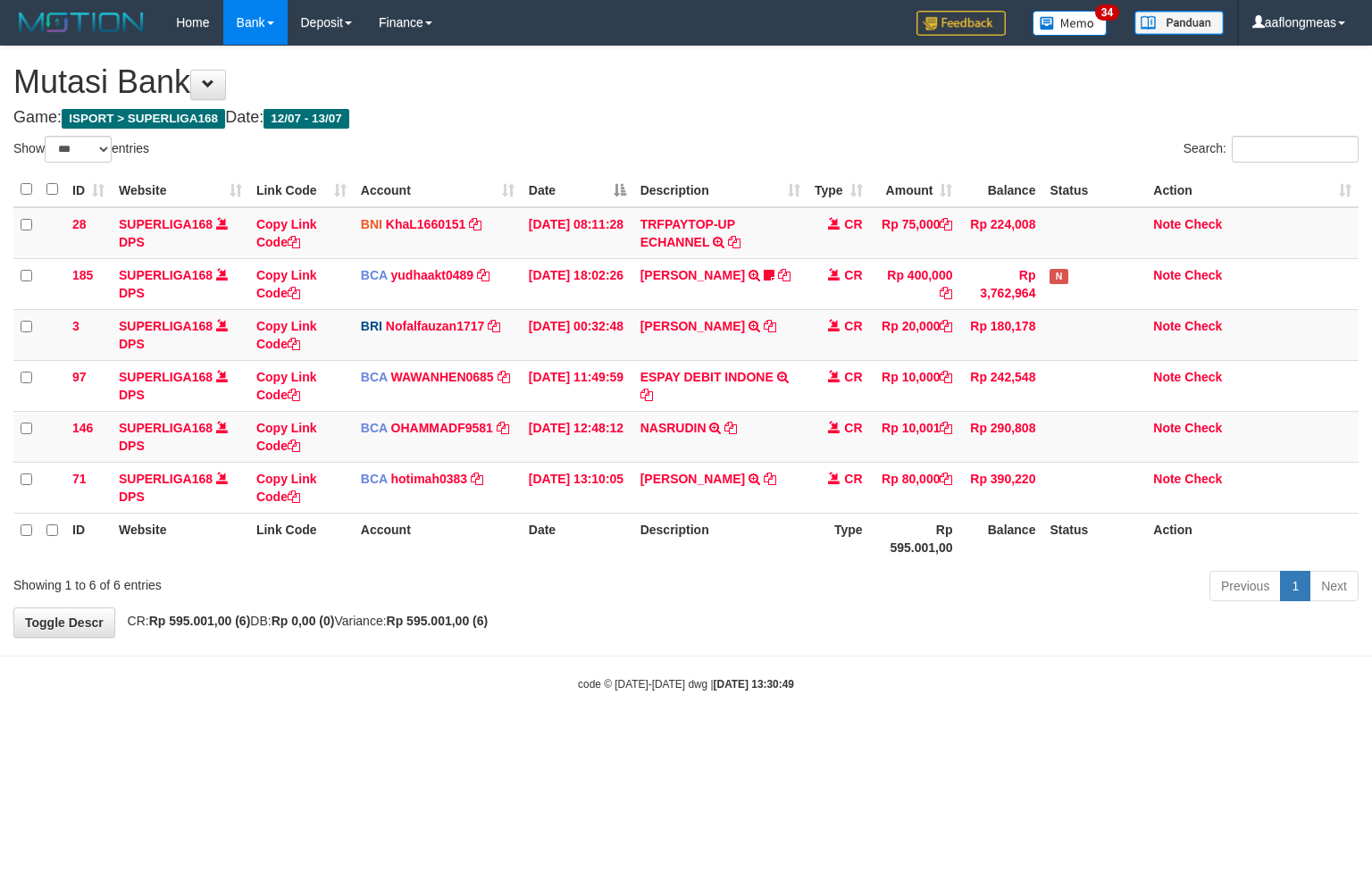 select on "***" 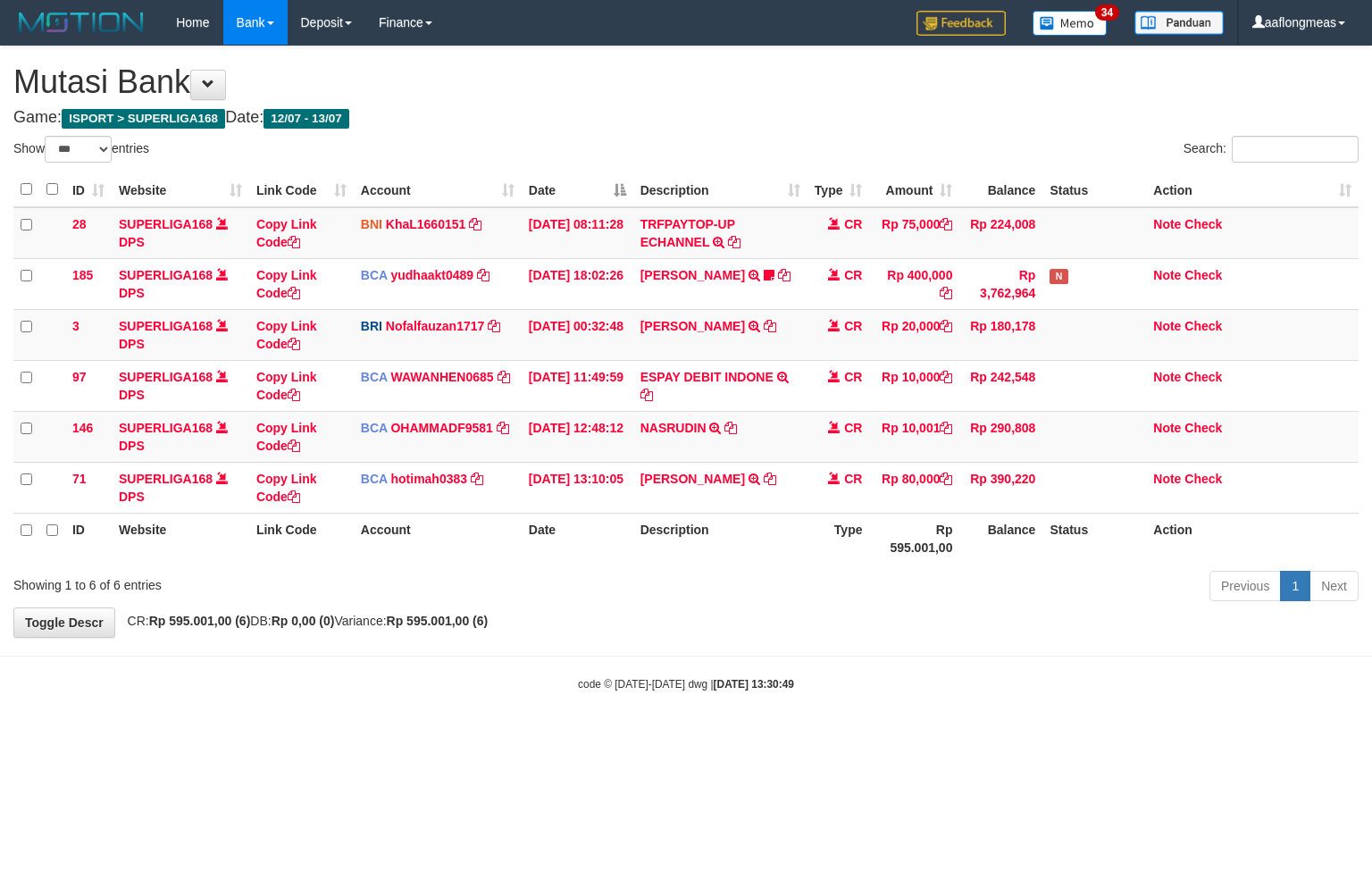 scroll, scrollTop: 0, scrollLeft: 0, axis: both 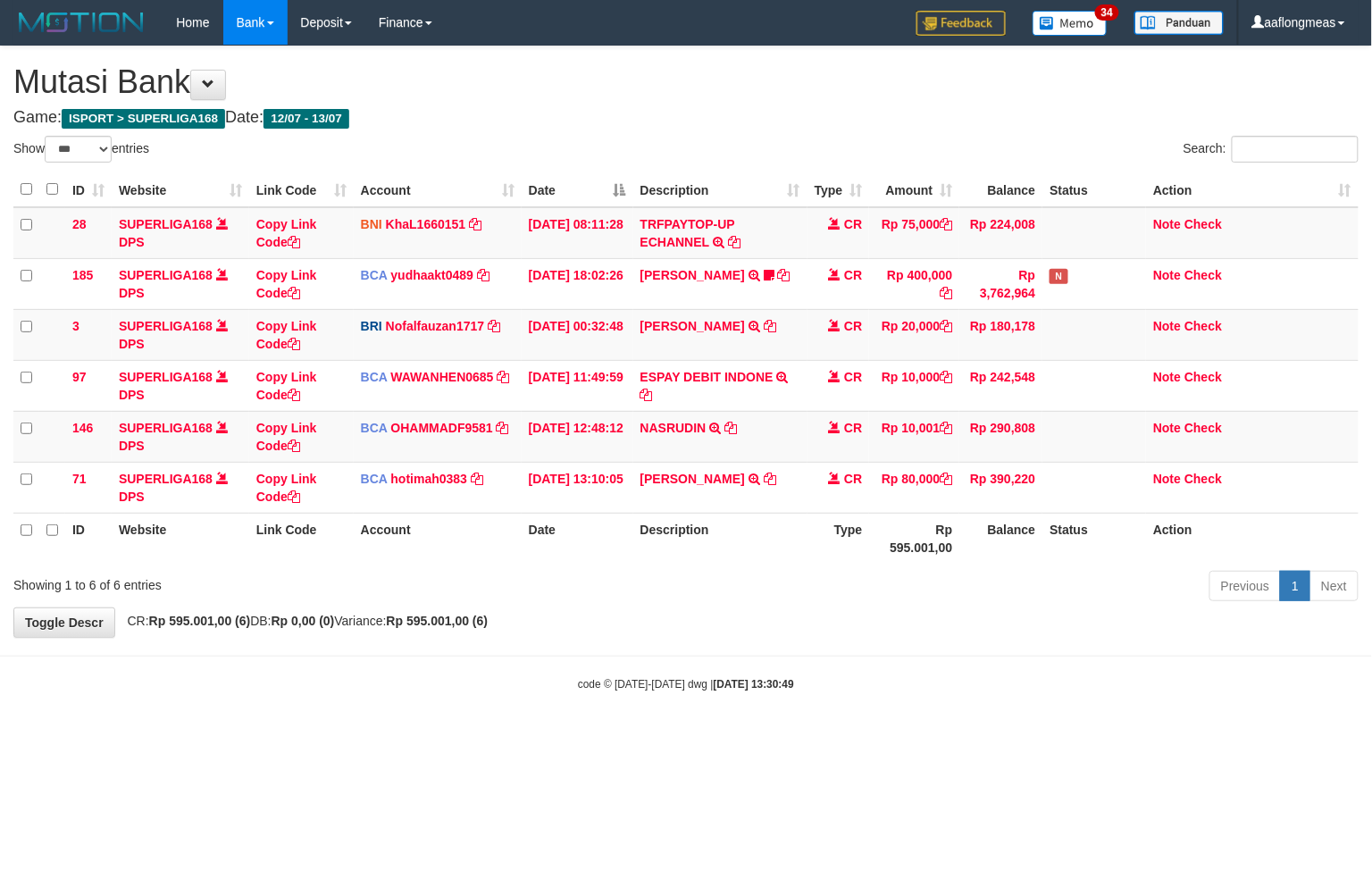 drag, startPoint x: 0, startPoint y: 0, endPoint x: 720, endPoint y: 708, distance: 1009.784 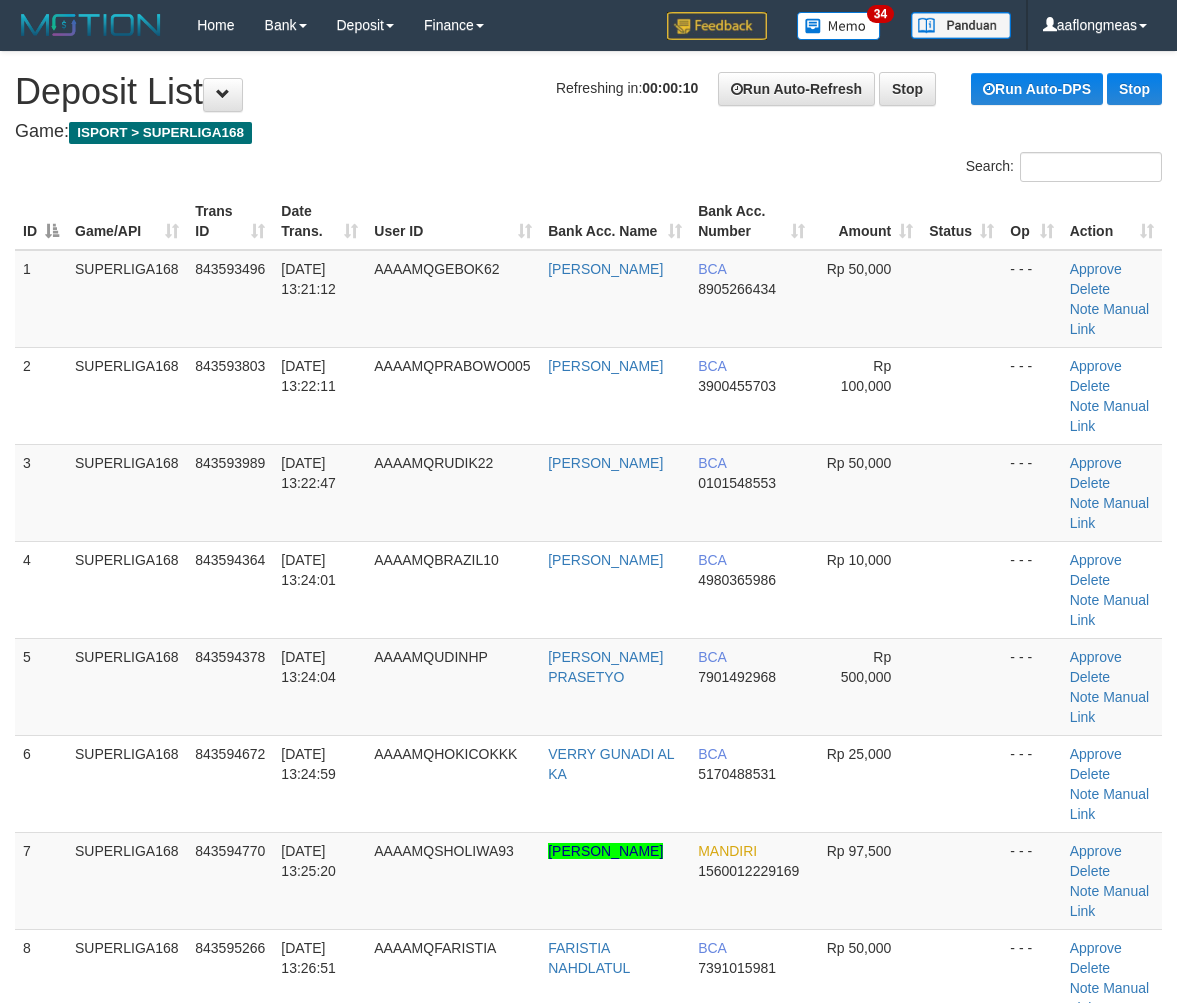 scroll, scrollTop: 0, scrollLeft: 0, axis: both 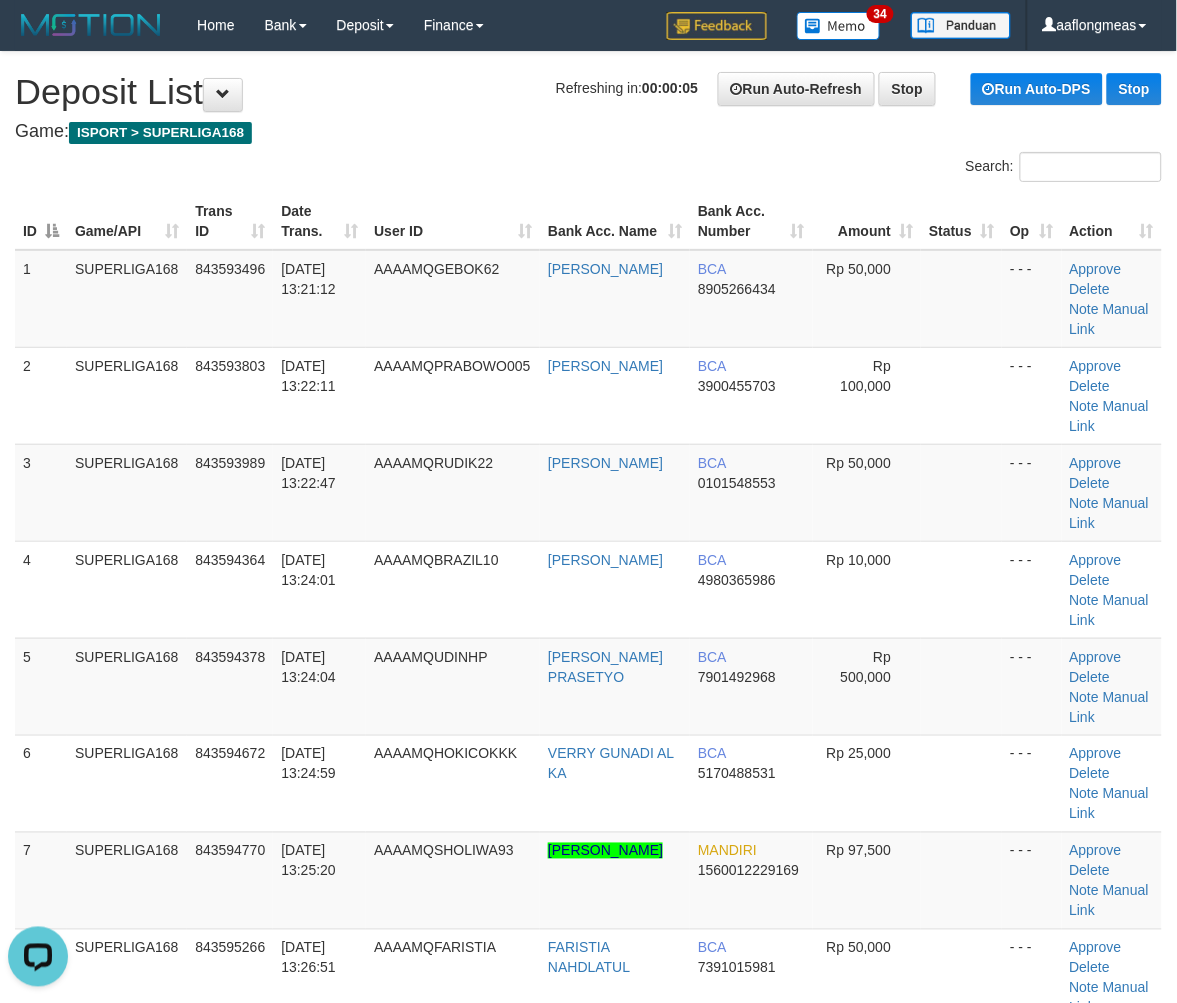 drag, startPoint x: 956, startPoint y: 554, endPoint x: 1185, endPoint y: 596, distance: 232.81967 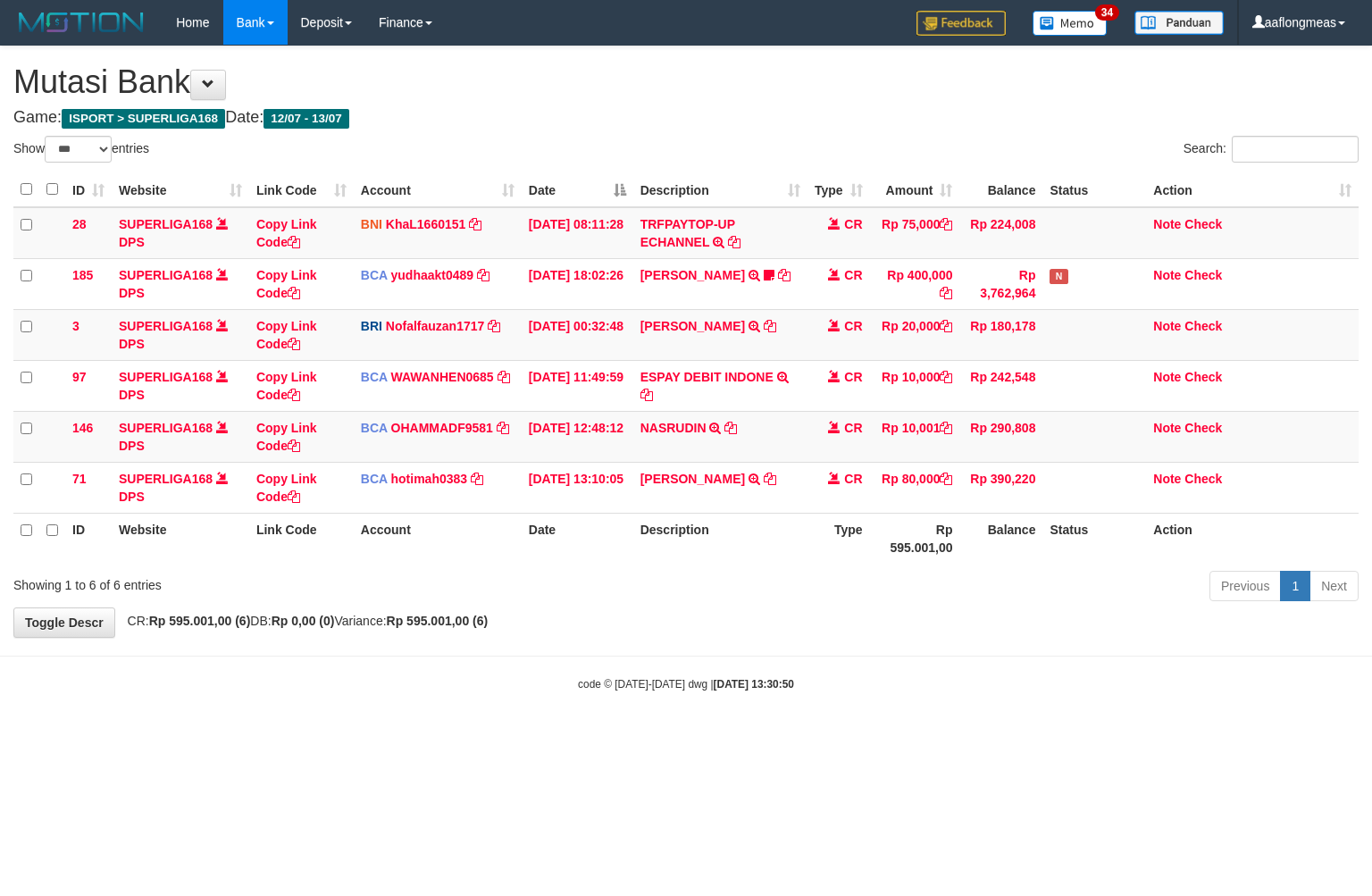 select on "***" 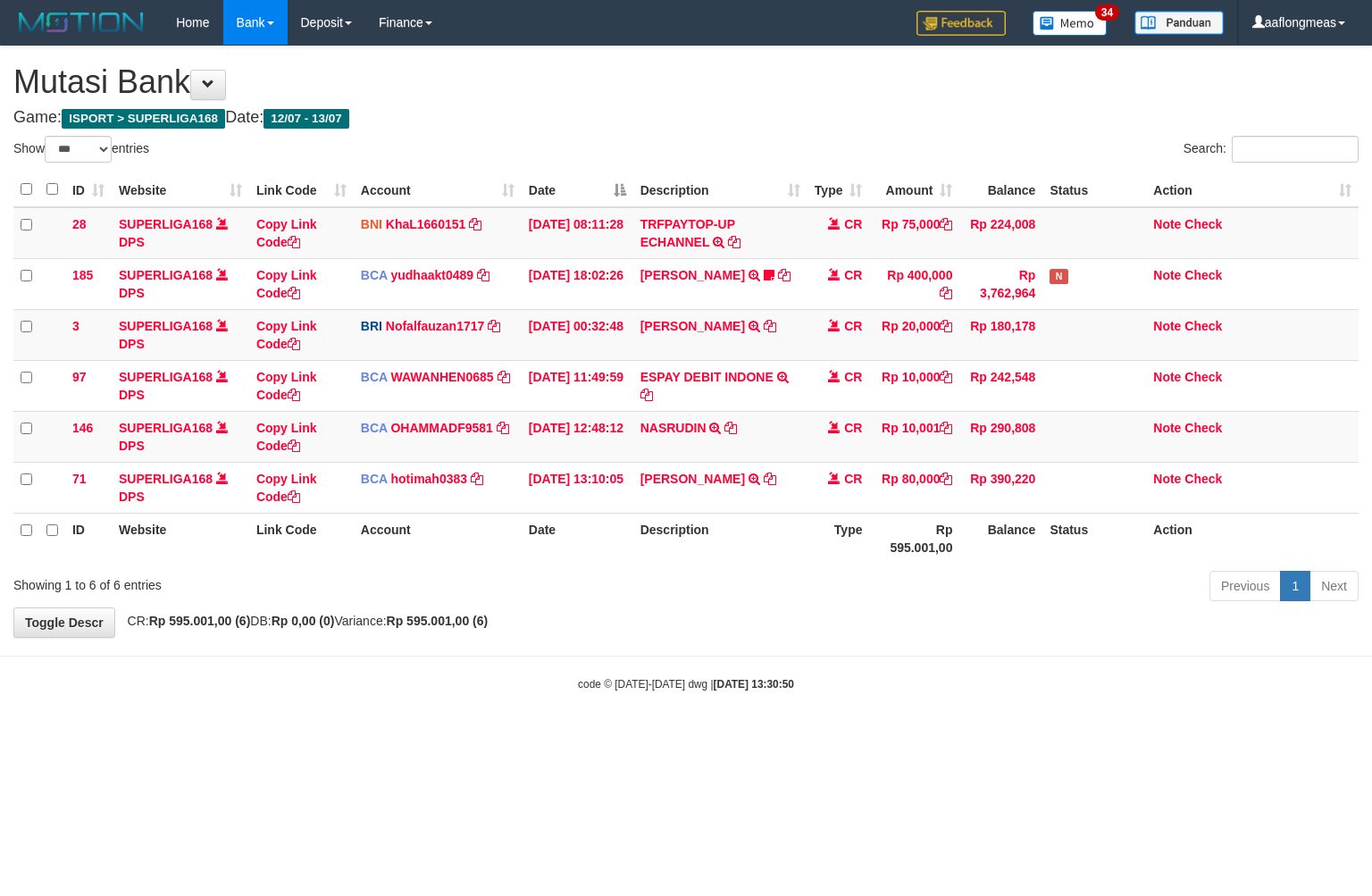 scroll, scrollTop: 0, scrollLeft: 0, axis: both 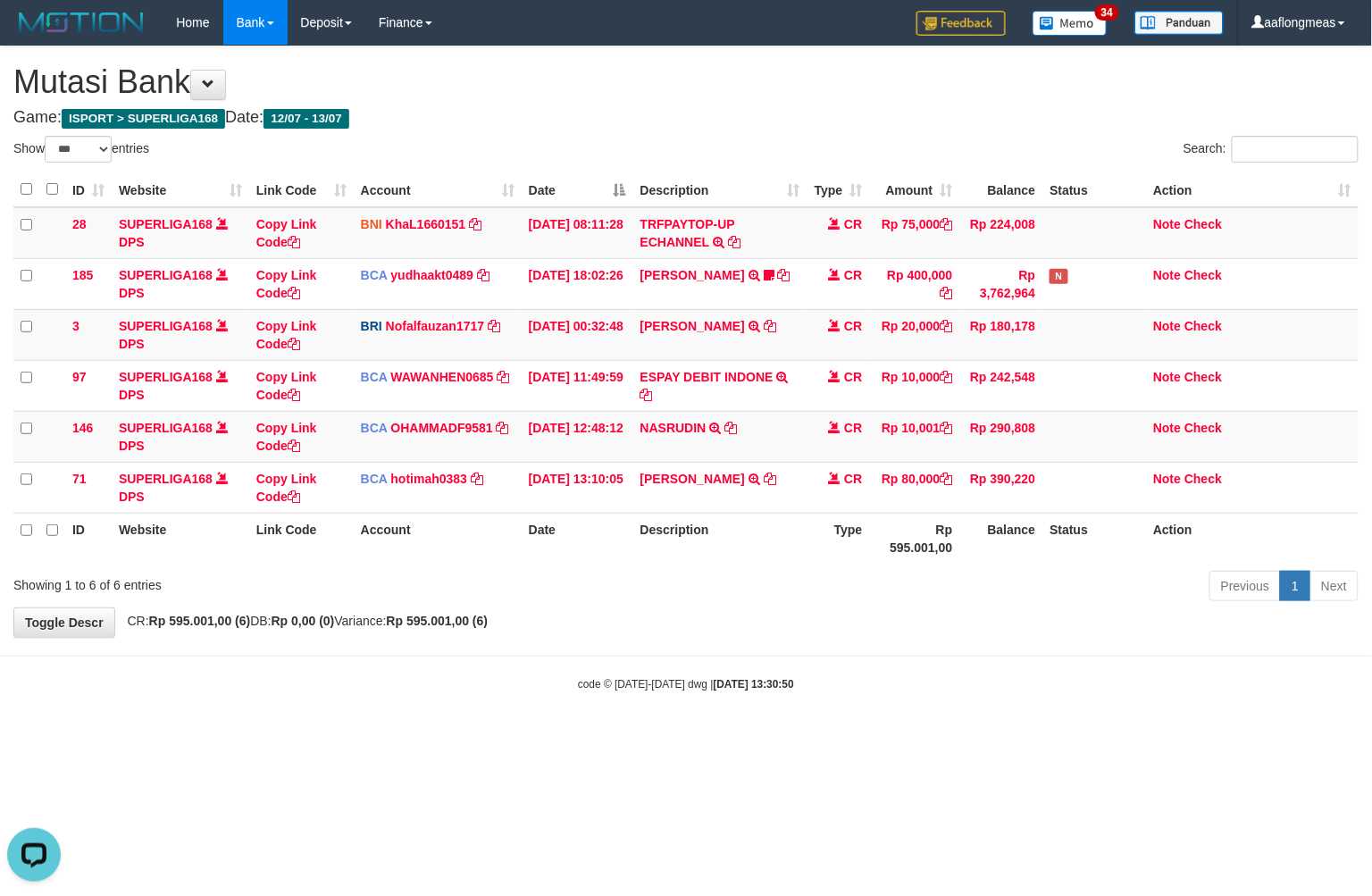 click on "Toggle navigation
Home
Bank
Account List
Load
By Website
Group
[ISPORT]													SUPERLIGA168
By Load Group (DPS)
34" at bounding box center (686, 368) 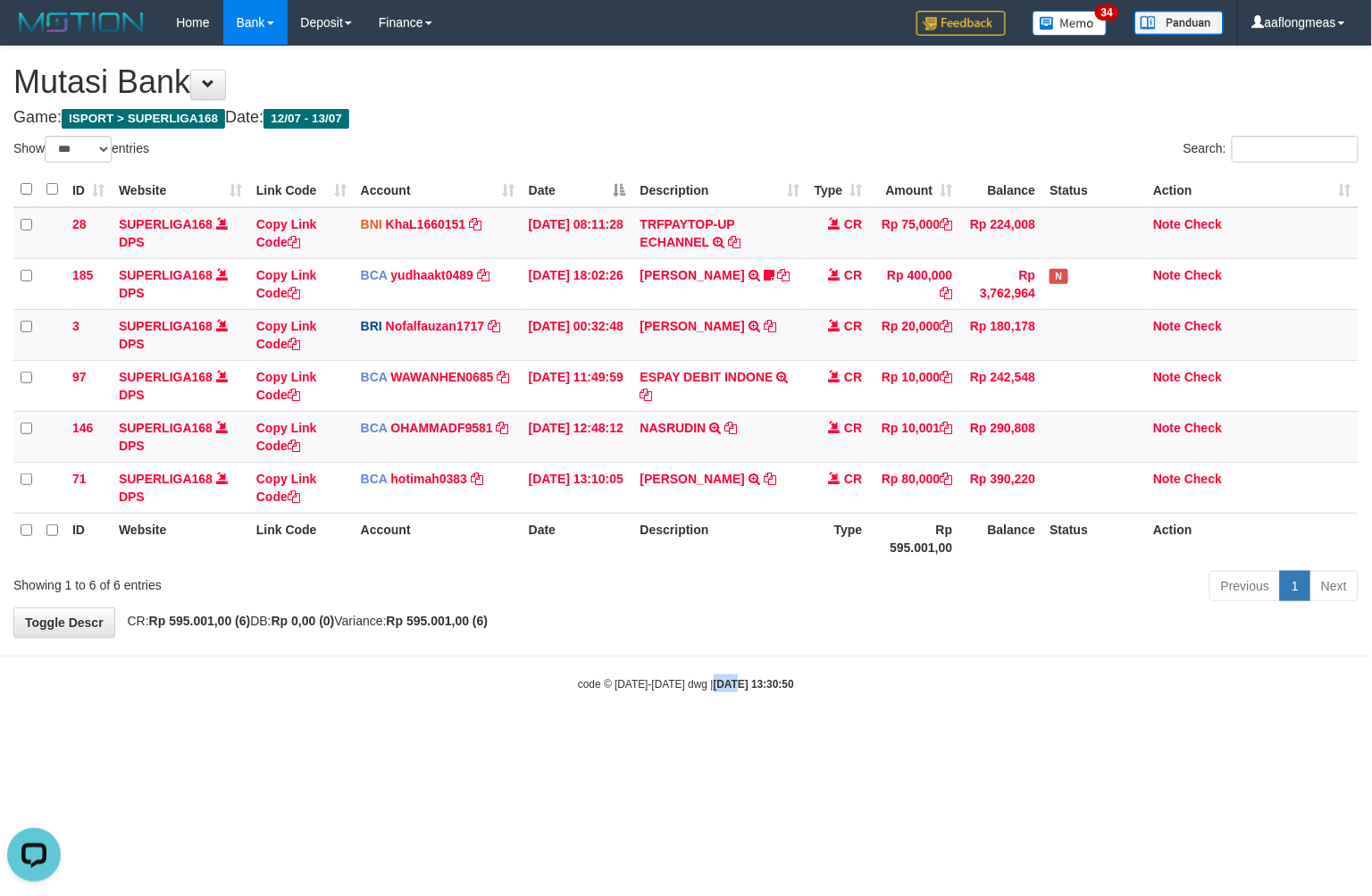 click on "Toggle navigation
Home
Bank
Account List
Load
By Website
Group
[ISPORT]													SUPERLIGA168
By Load Group (DPS)
34" at bounding box center [686, 368] 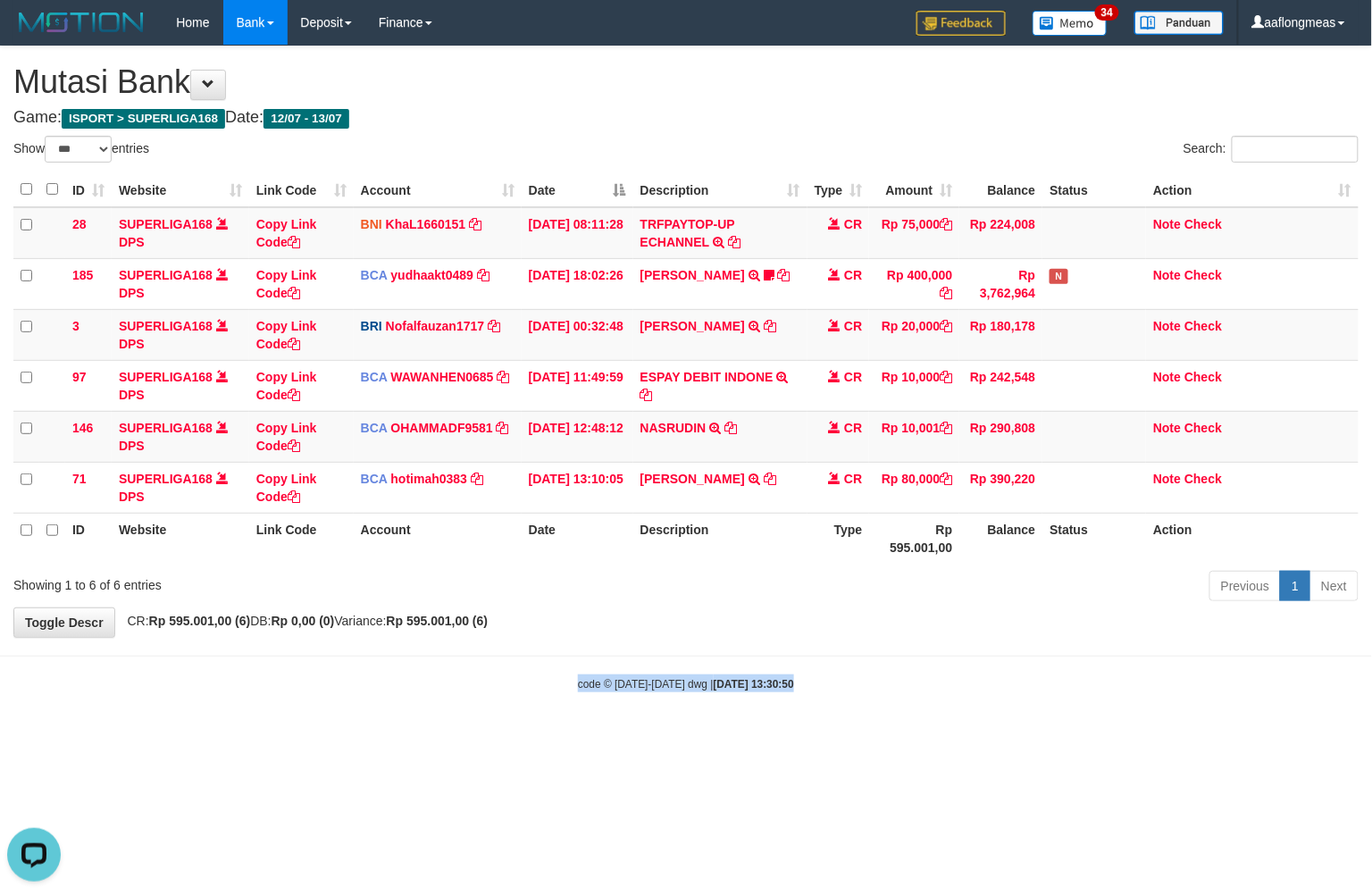 click on "Toggle navigation
Home
Bank
Account List
Load
By Website
Group
[ISPORT]													SUPERLIGA168
By Load Group (DPS)
34" at bounding box center [686, 368] 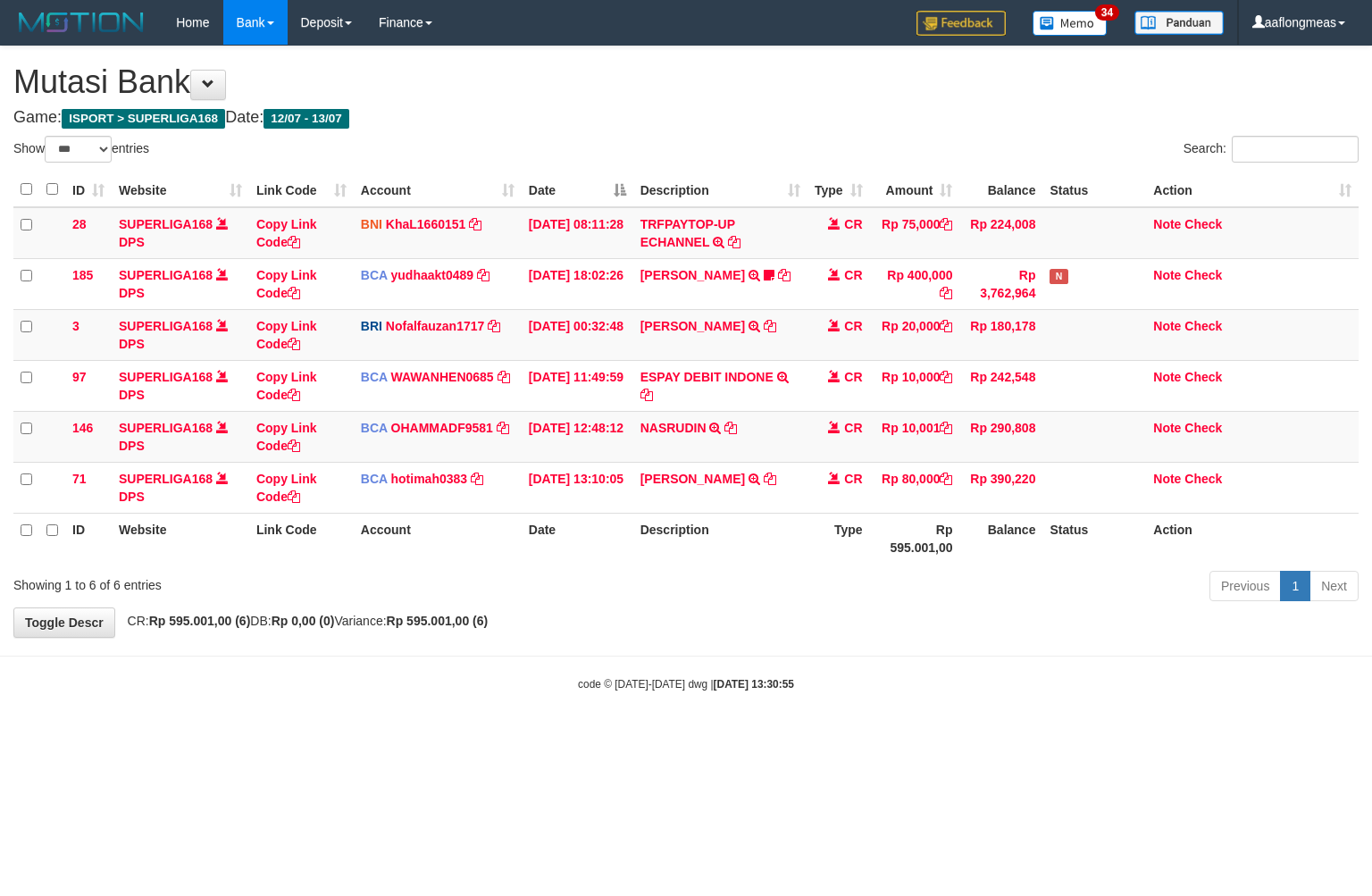 select on "***" 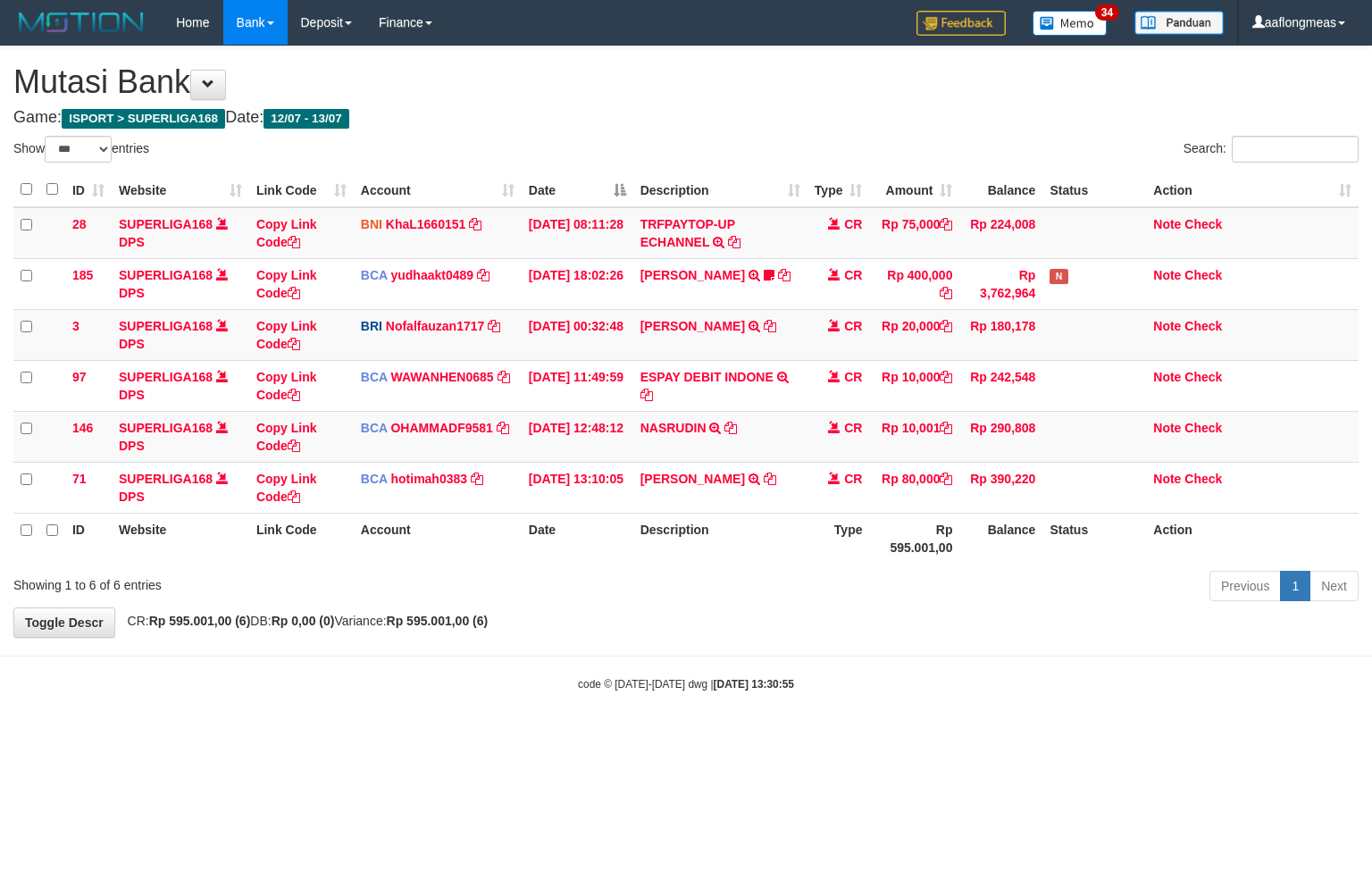 scroll, scrollTop: 0, scrollLeft: 0, axis: both 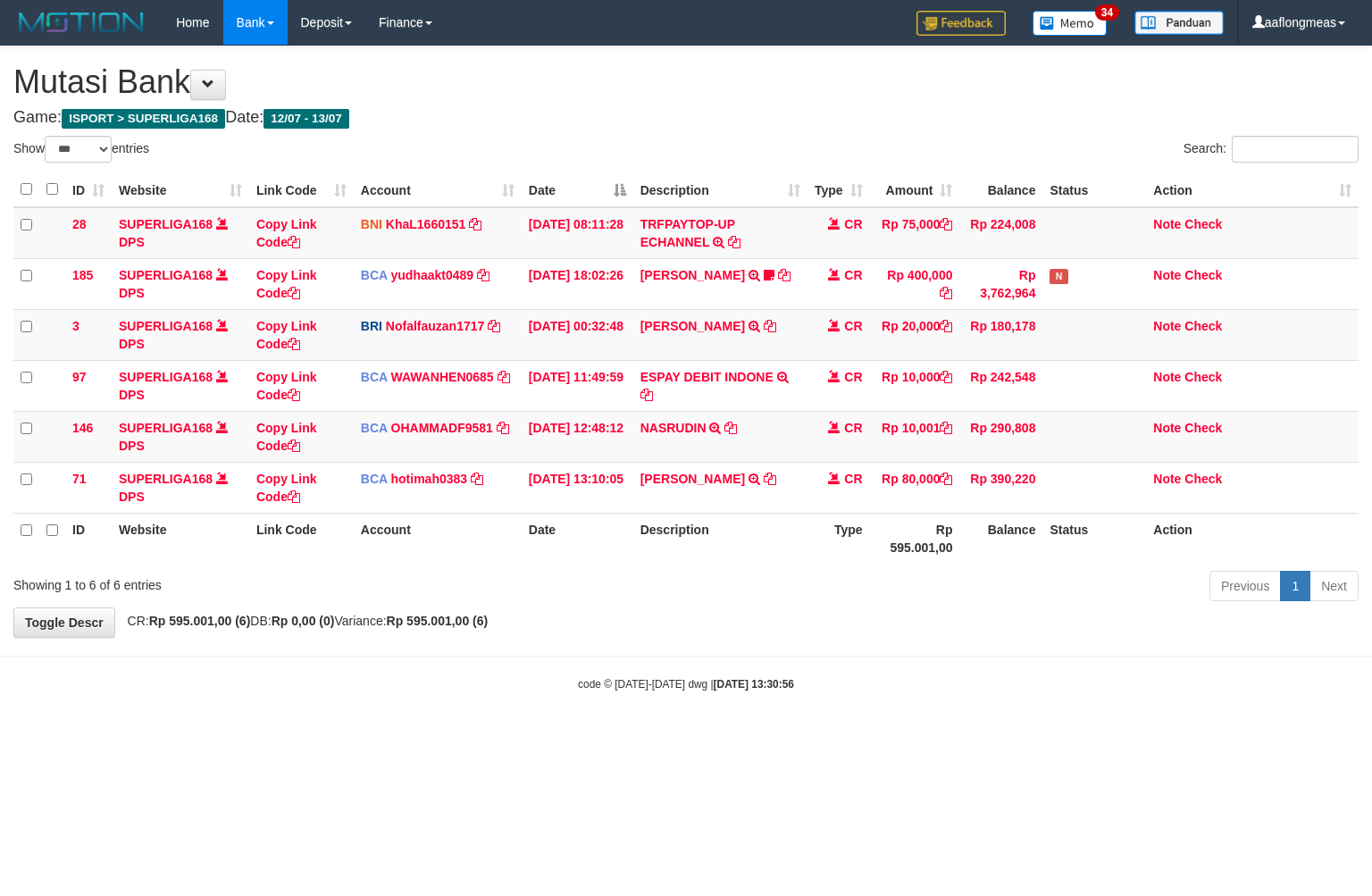 select on "***" 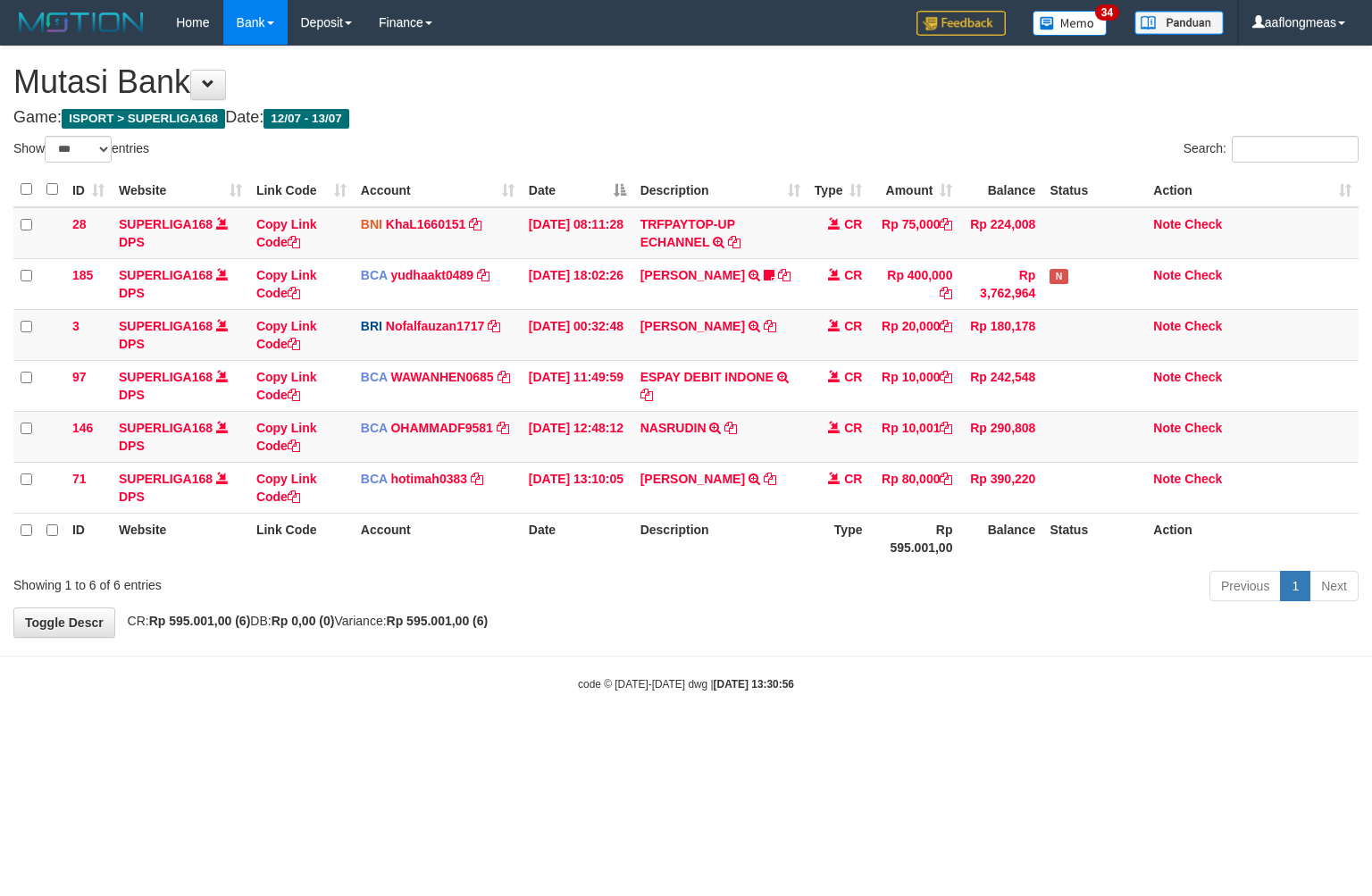 scroll, scrollTop: 0, scrollLeft: 0, axis: both 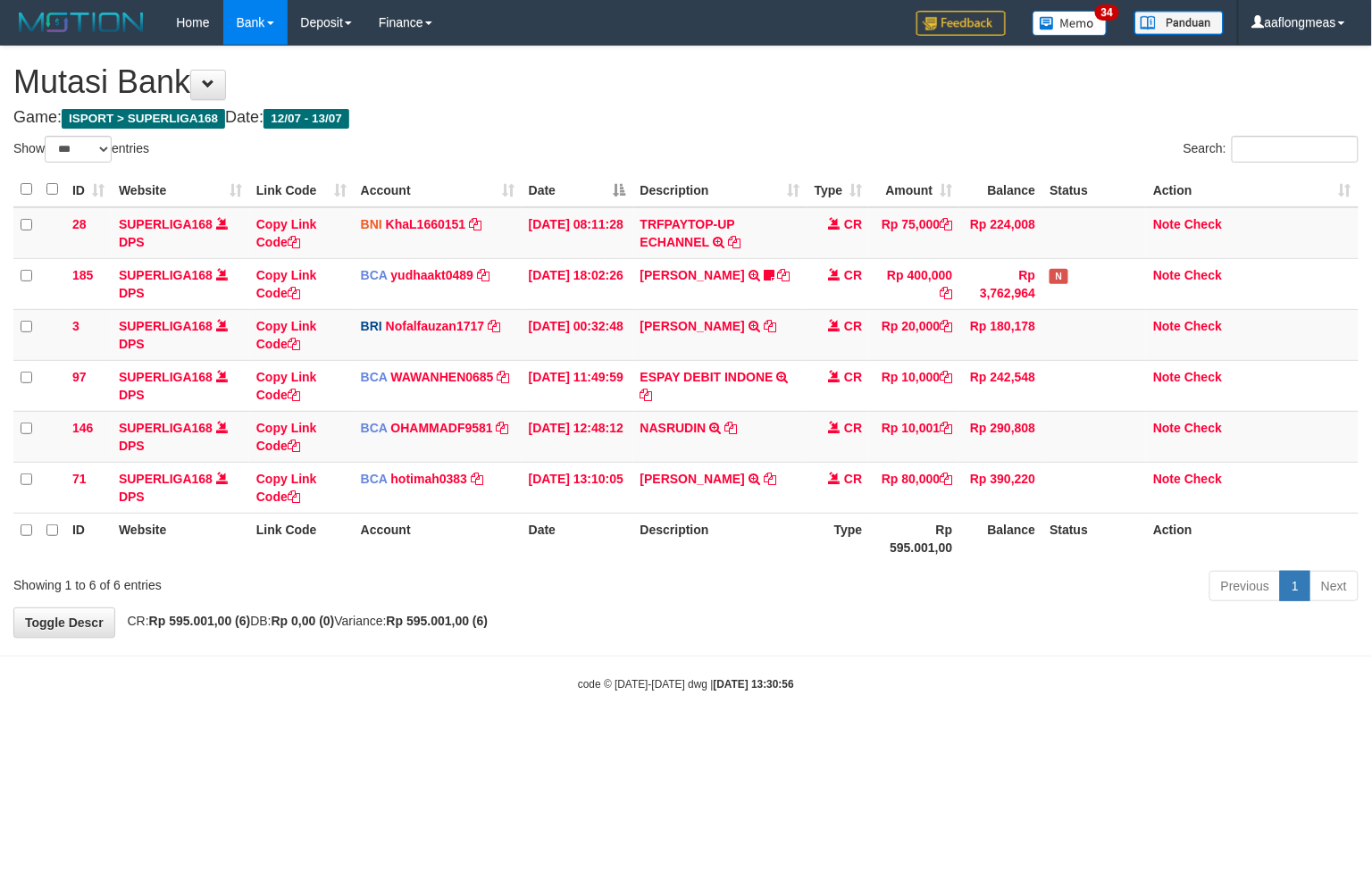 click on "Toggle navigation
Home
Bank
Account List
Load
By Website
Group
[ISPORT]													SUPERLIGA168
By Load Group (DPS)
34" at bounding box center (686, 368) 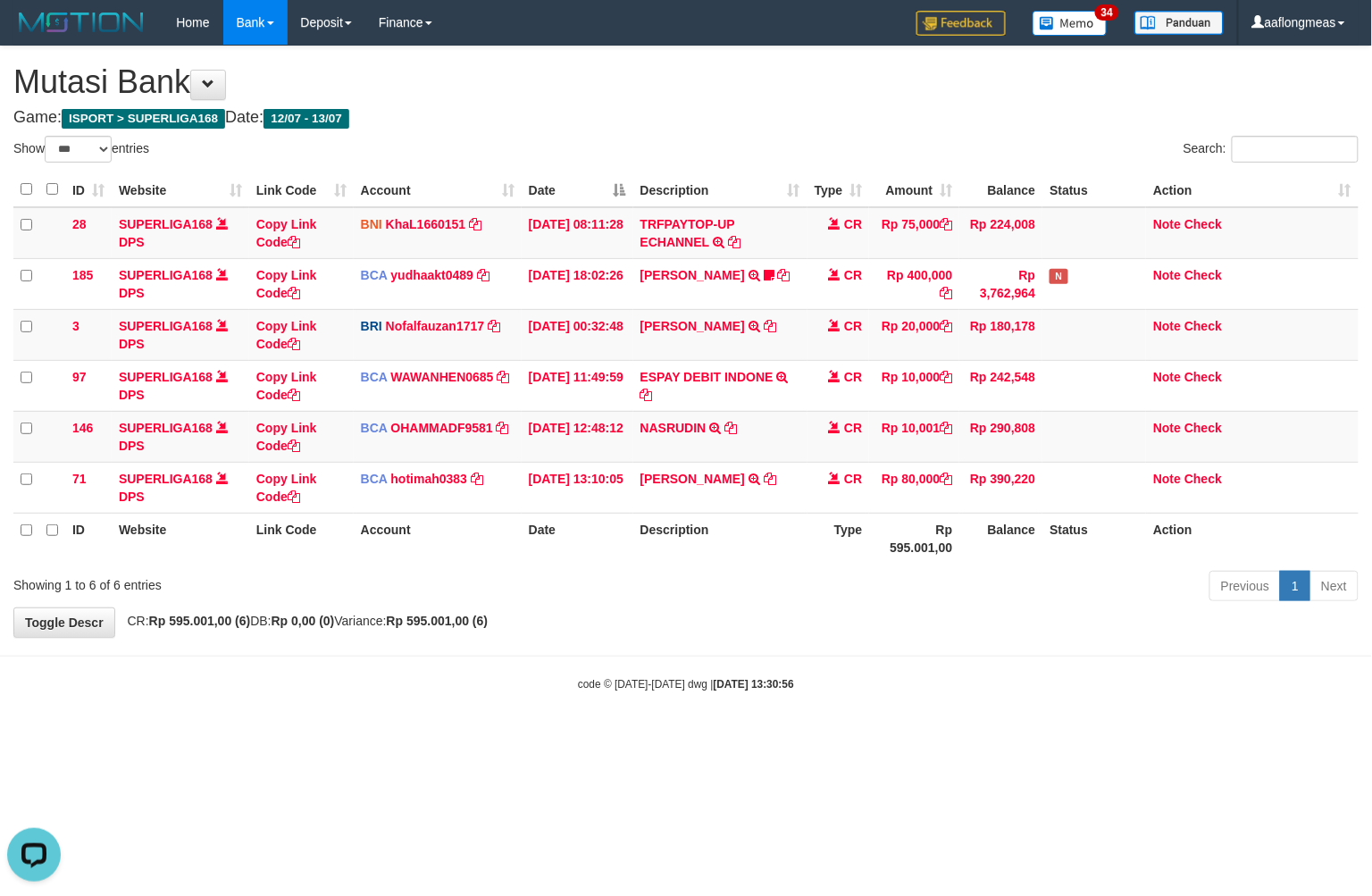 scroll, scrollTop: 0, scrollLeft: 0, axis: both 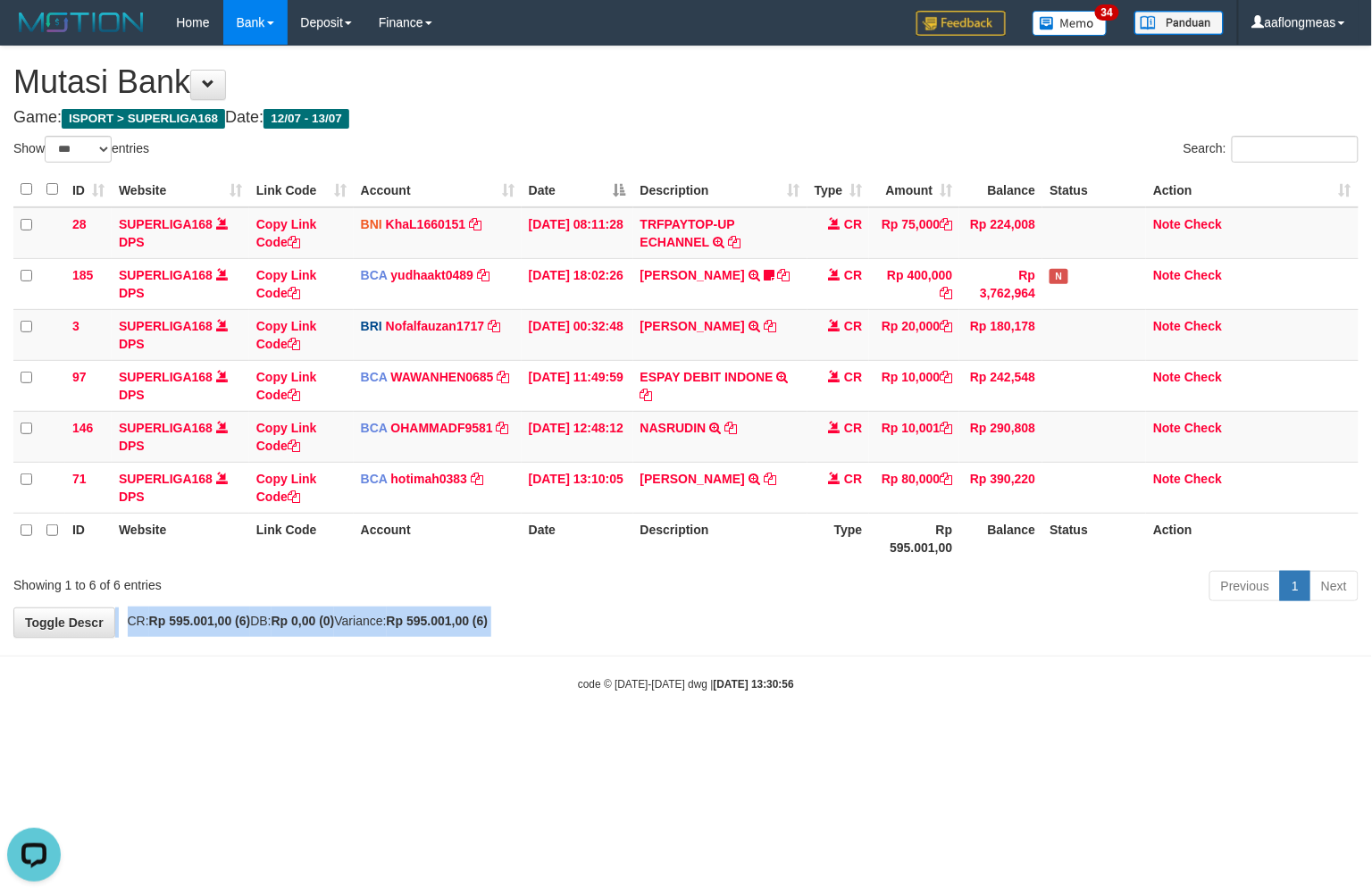 click on "**********" at bounding box center (686, 341) 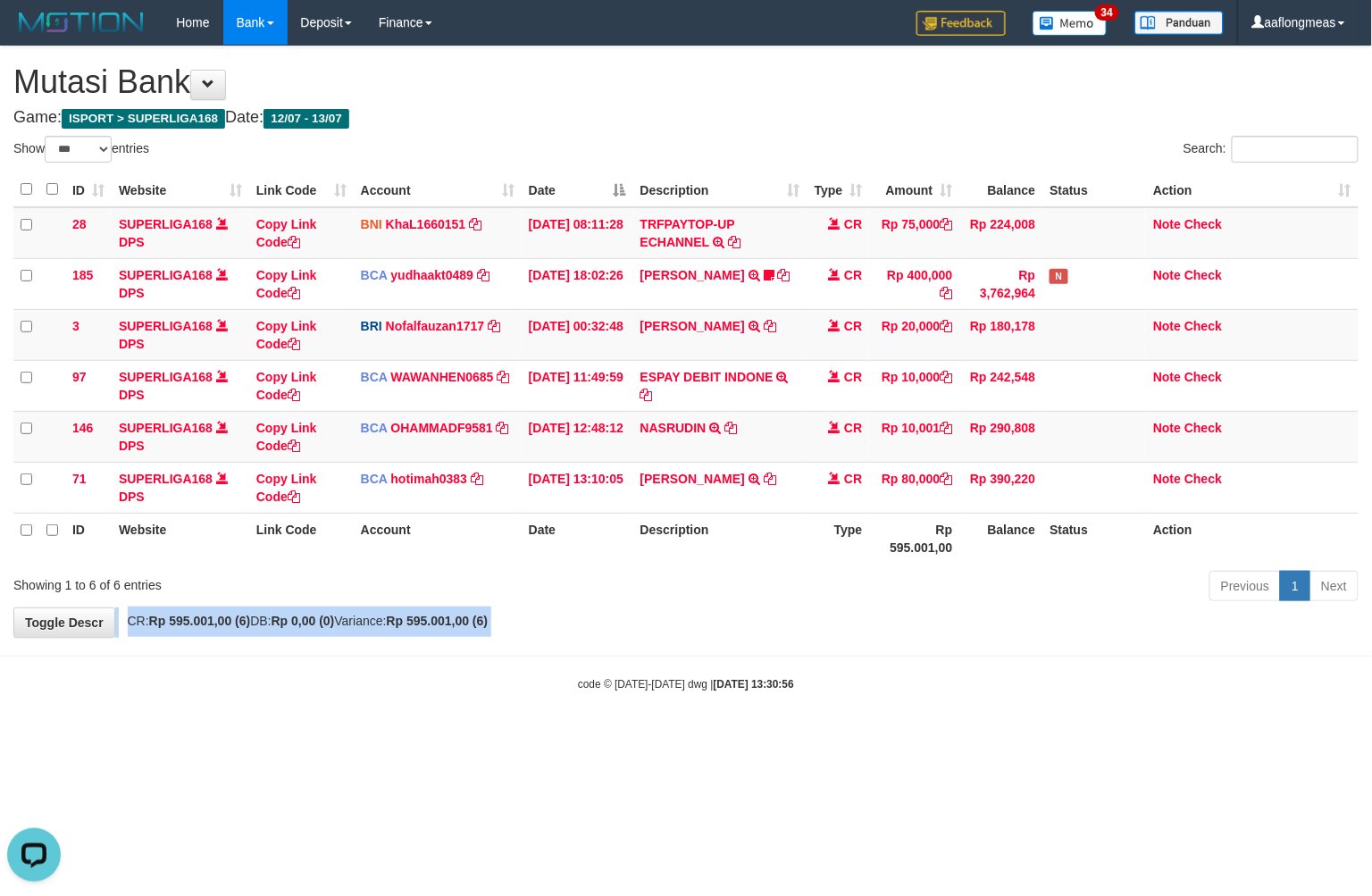 drag, startPoint x: 720, startPoint y: 636, endPoint x: 708, endPoint y: 645, distance: 15 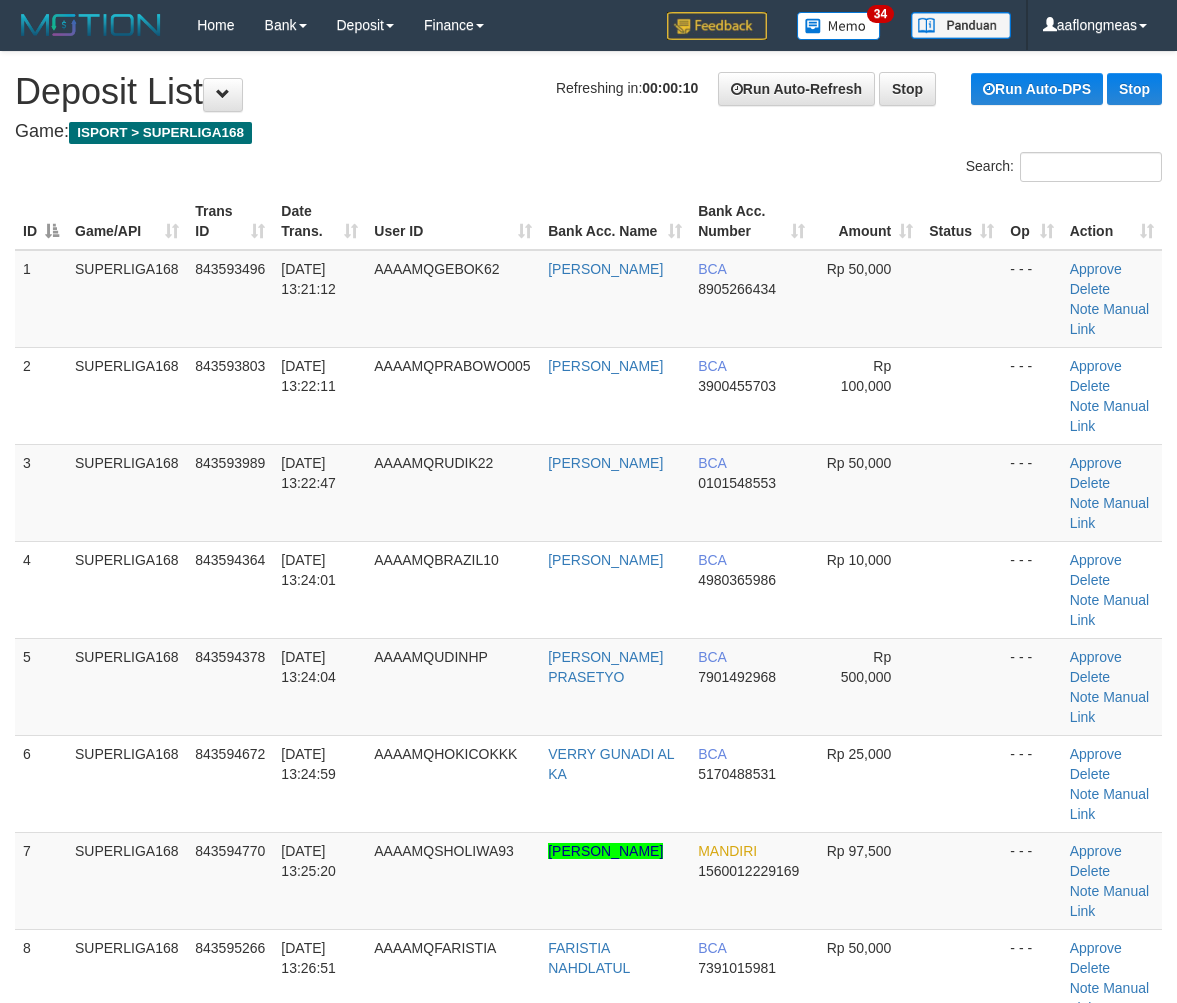 scroll, scrollTop: 0, scrollLeft: 0, axis: both 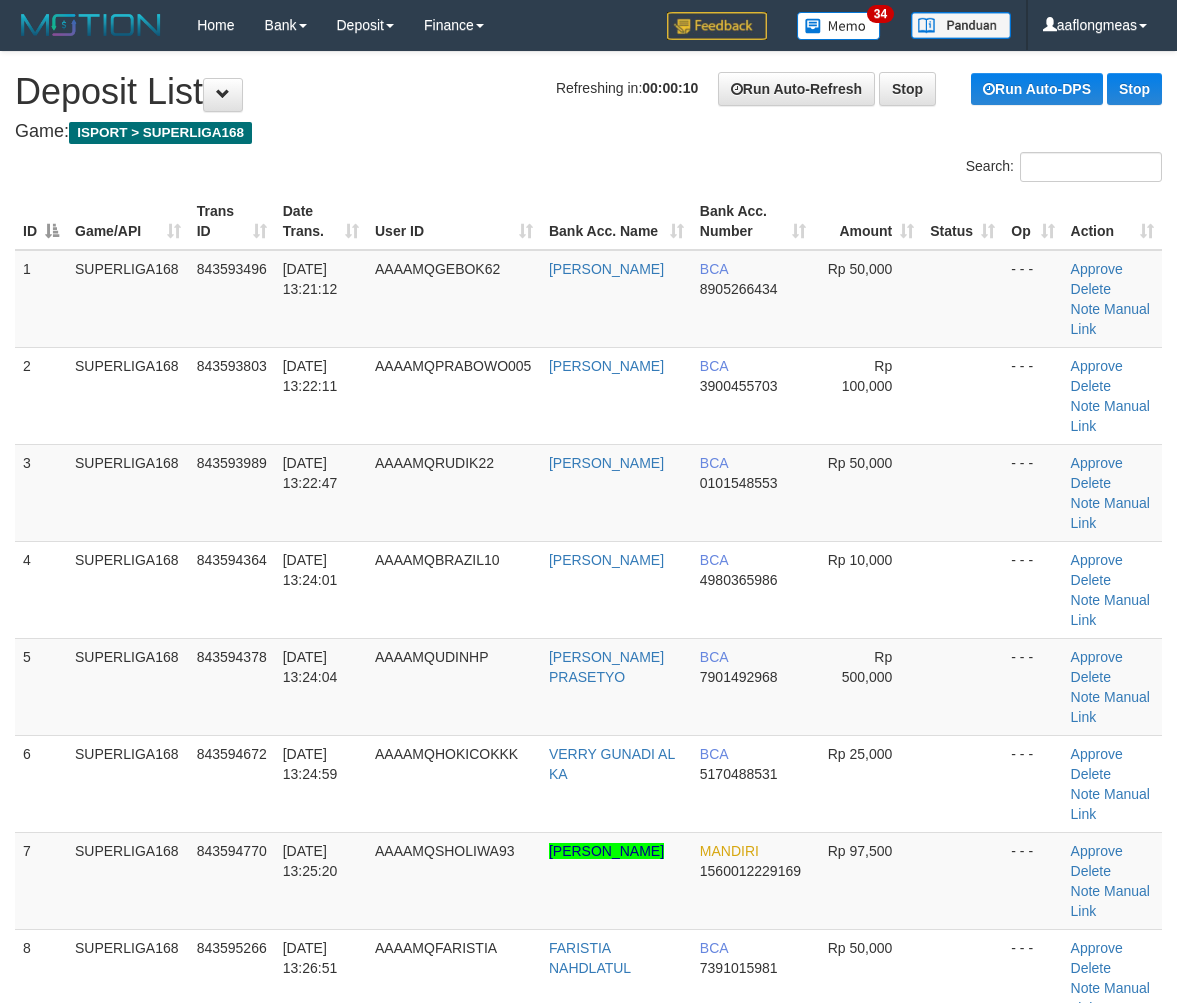 click on "Rp 10,000" at bounding box center (868, 589) 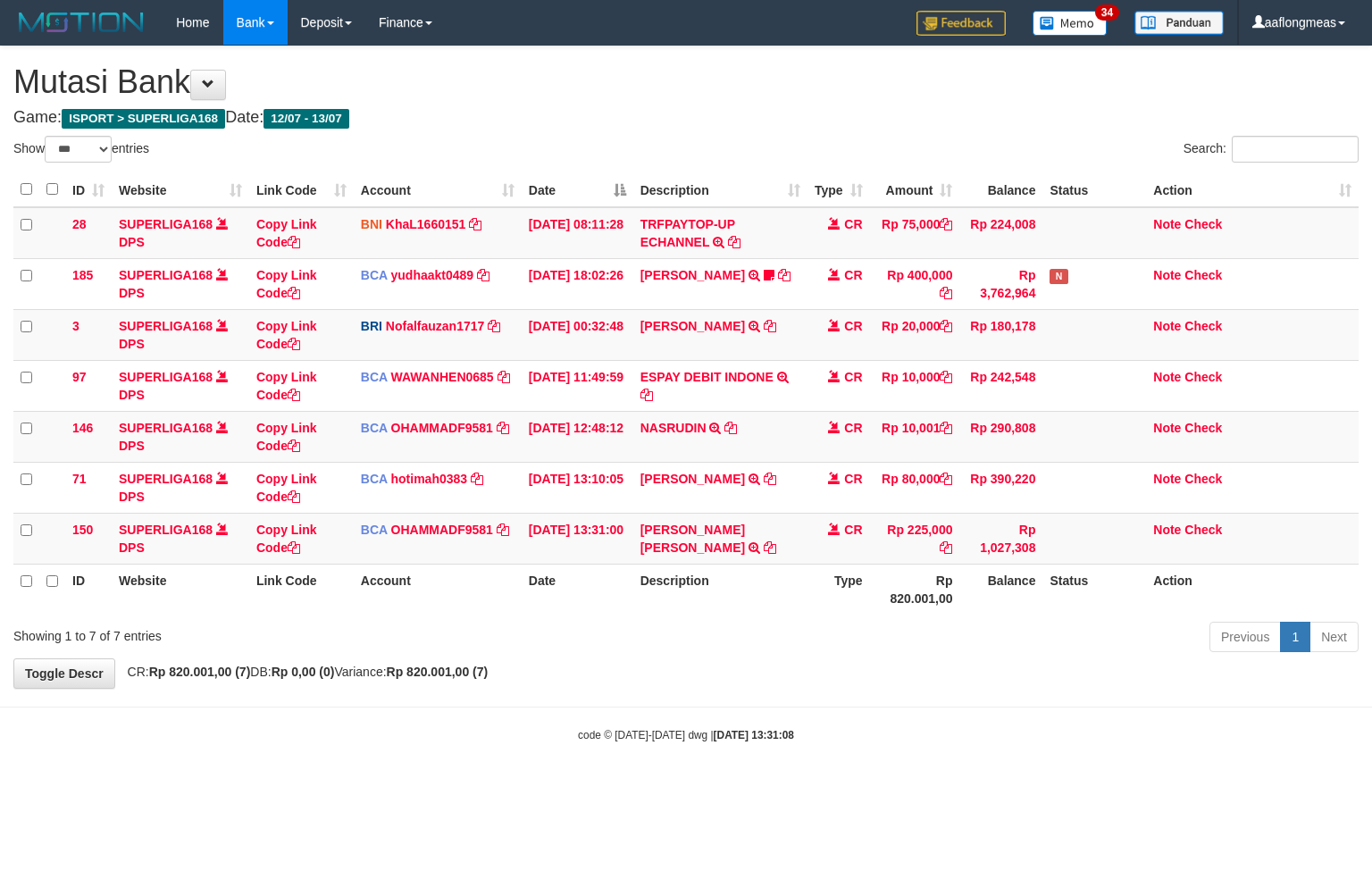 select on "***" 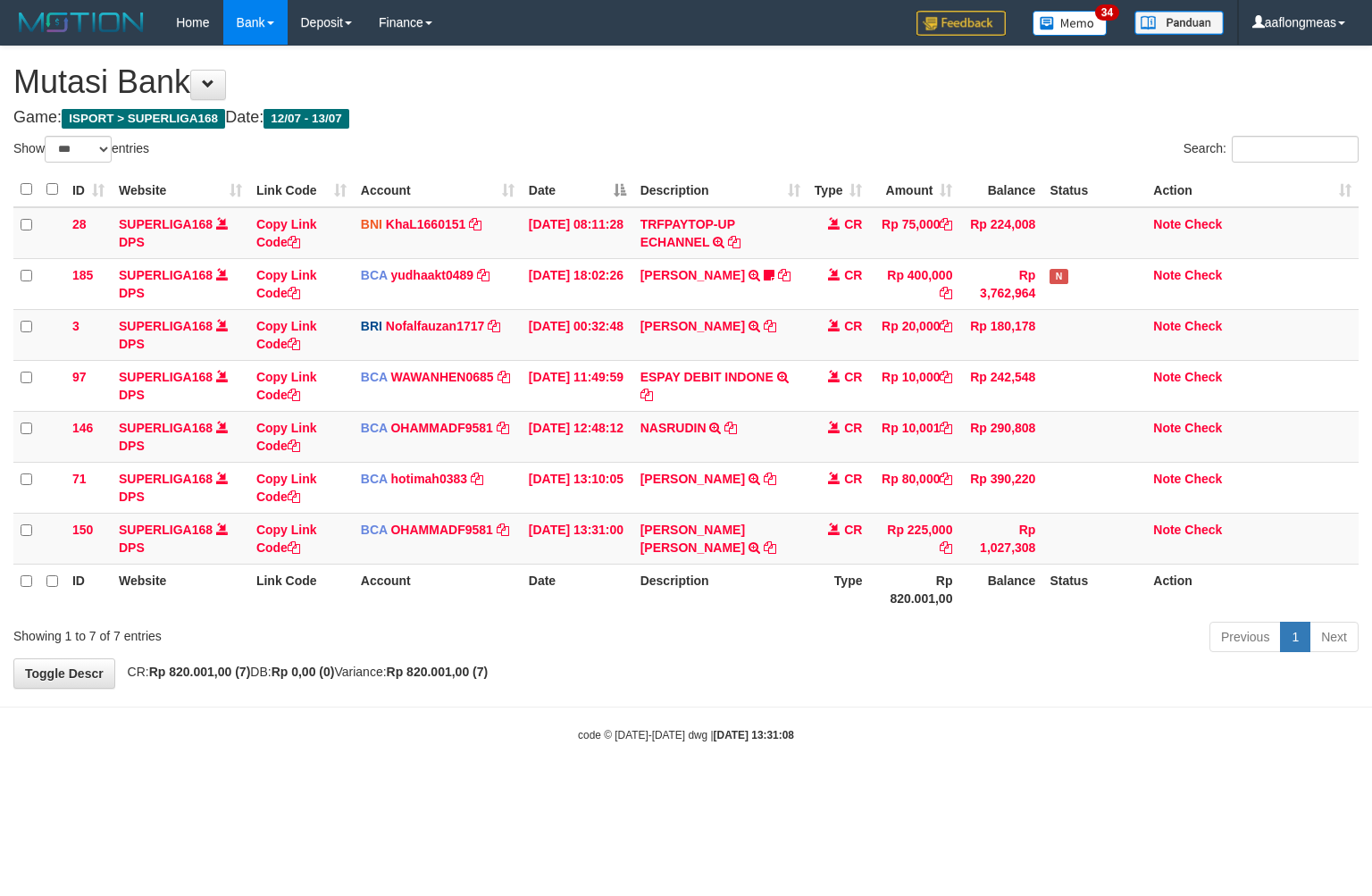 scroll, scrollTop: 0, scrollLeft: 0, axis: both 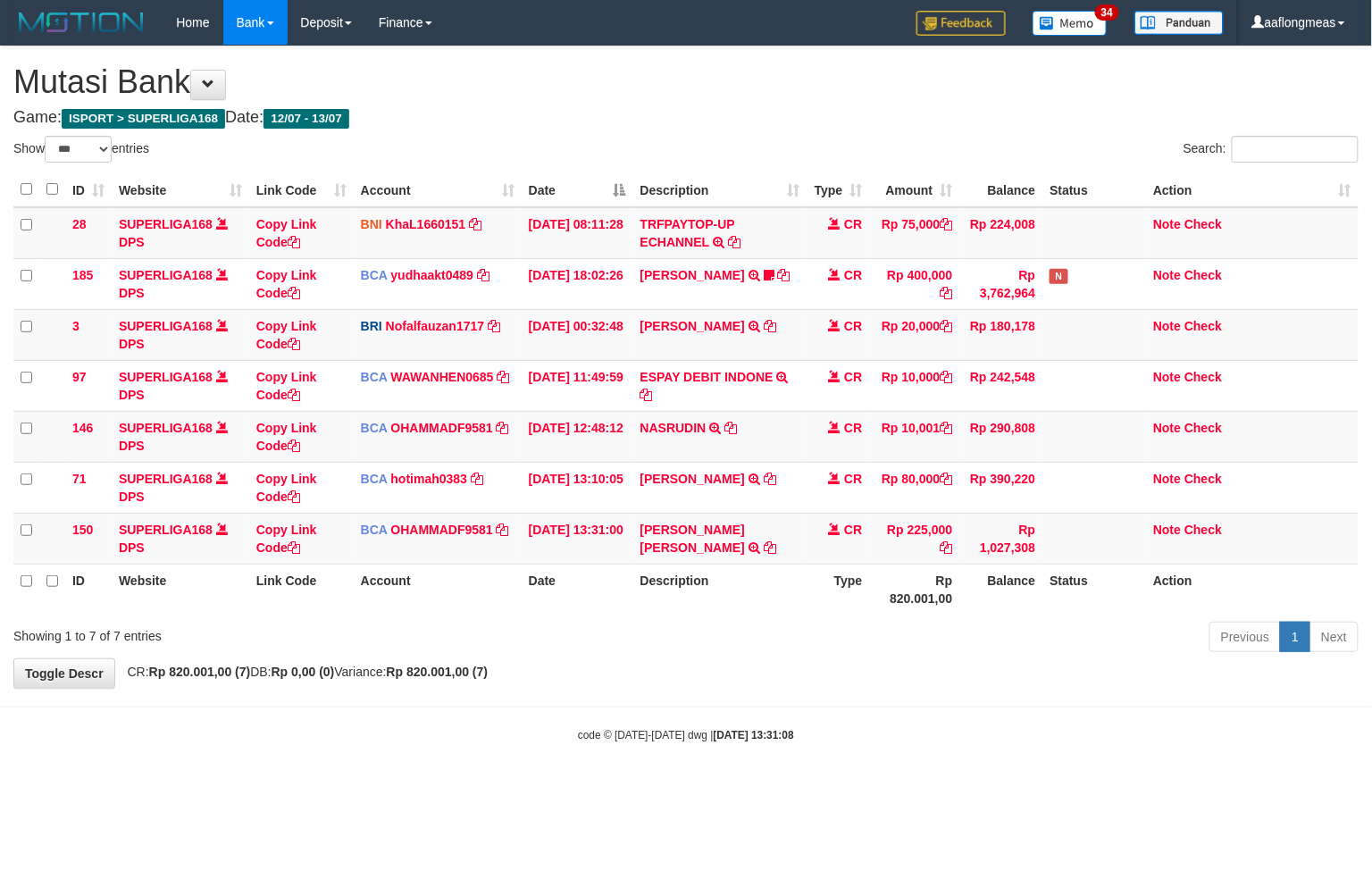 click on "**********" at bounding box center [686, 367] 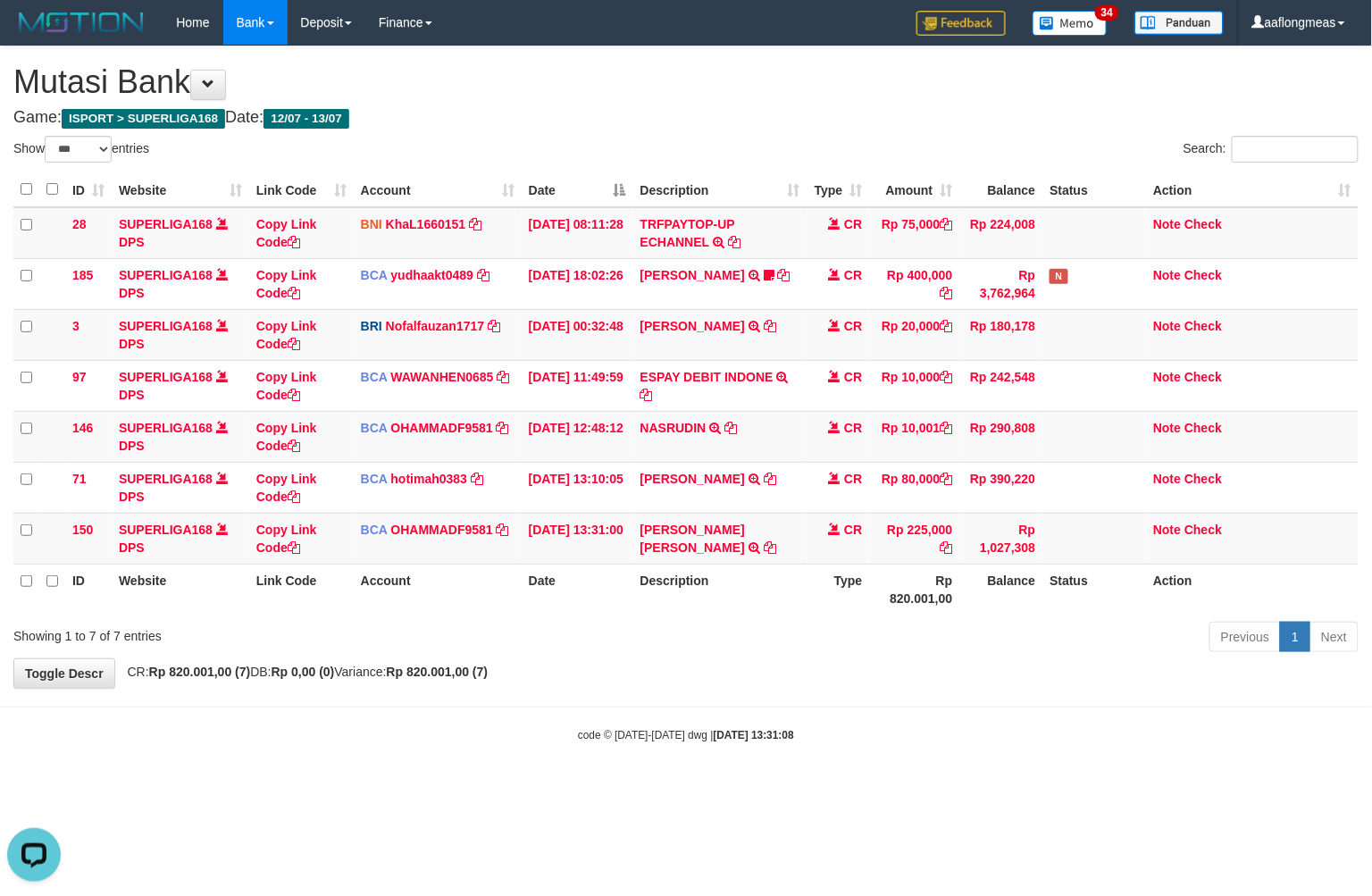 scroll, scrollTop: 0, scrollLeft: 0, axis: both 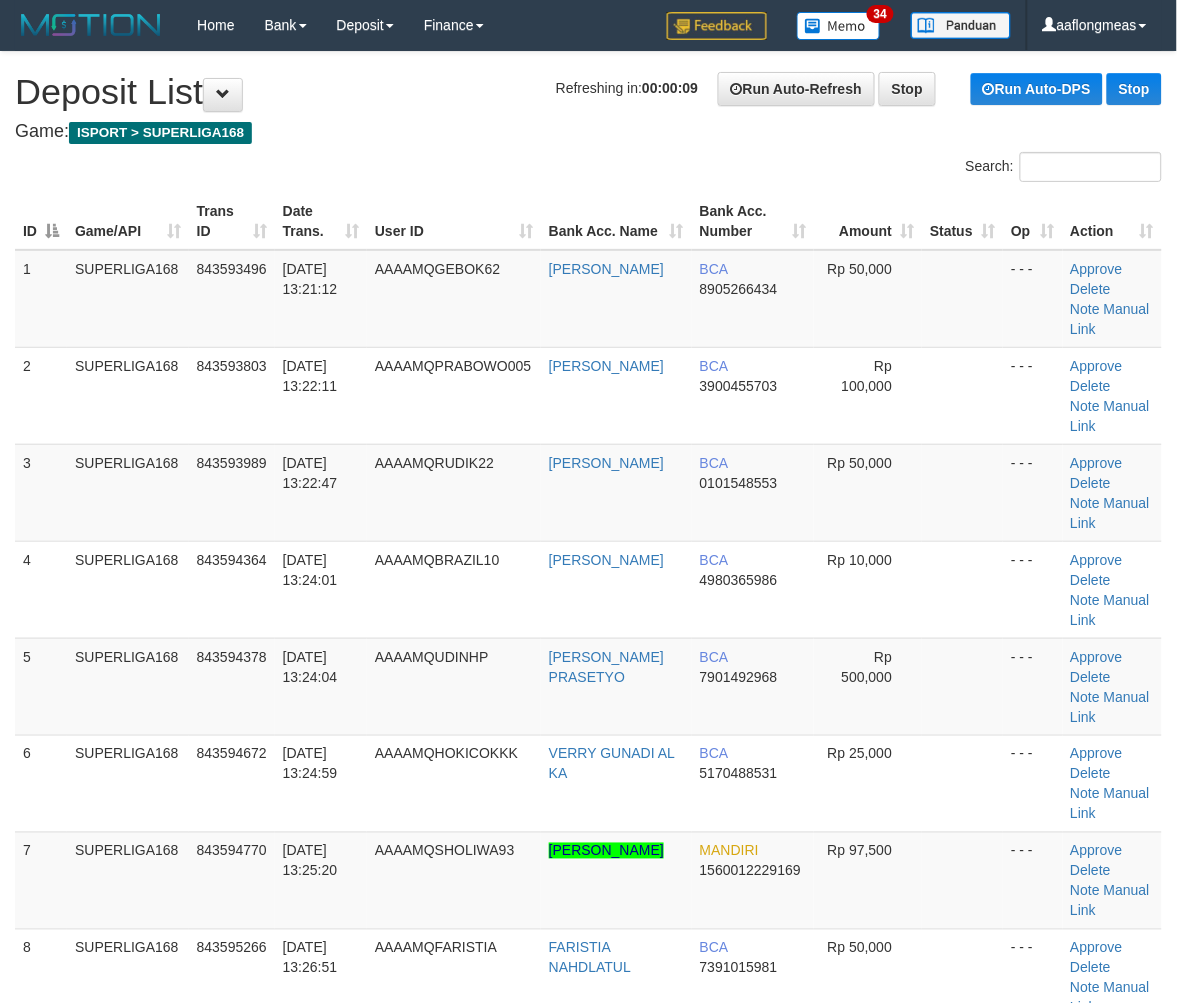 drag, startPoint x: 841, startPoint y: 611, endPoint x: 1180, endPoint y: 622, distance: 339.1784 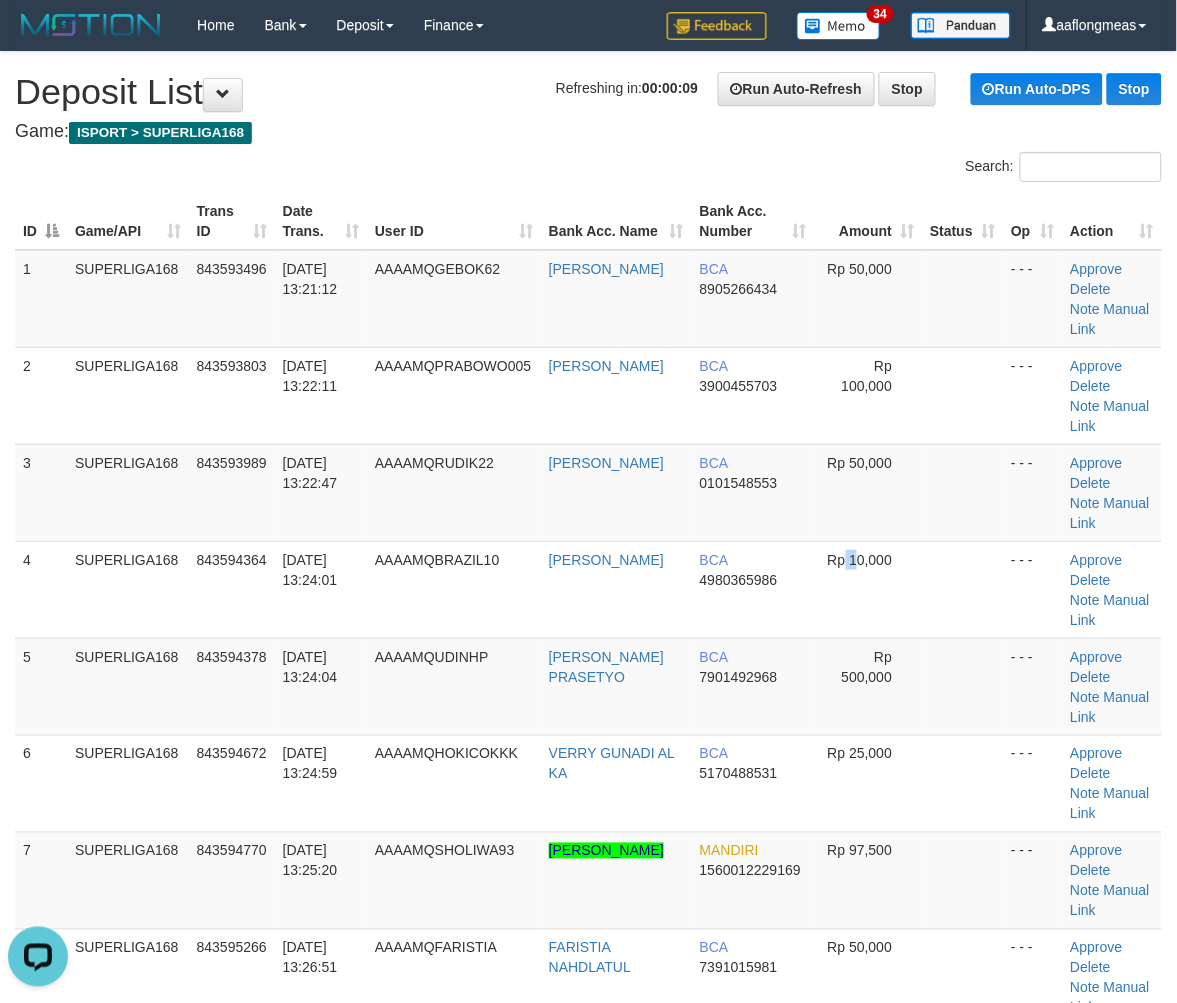 scroll, scrollTop: 0, scrollLeft: 0, axis: both 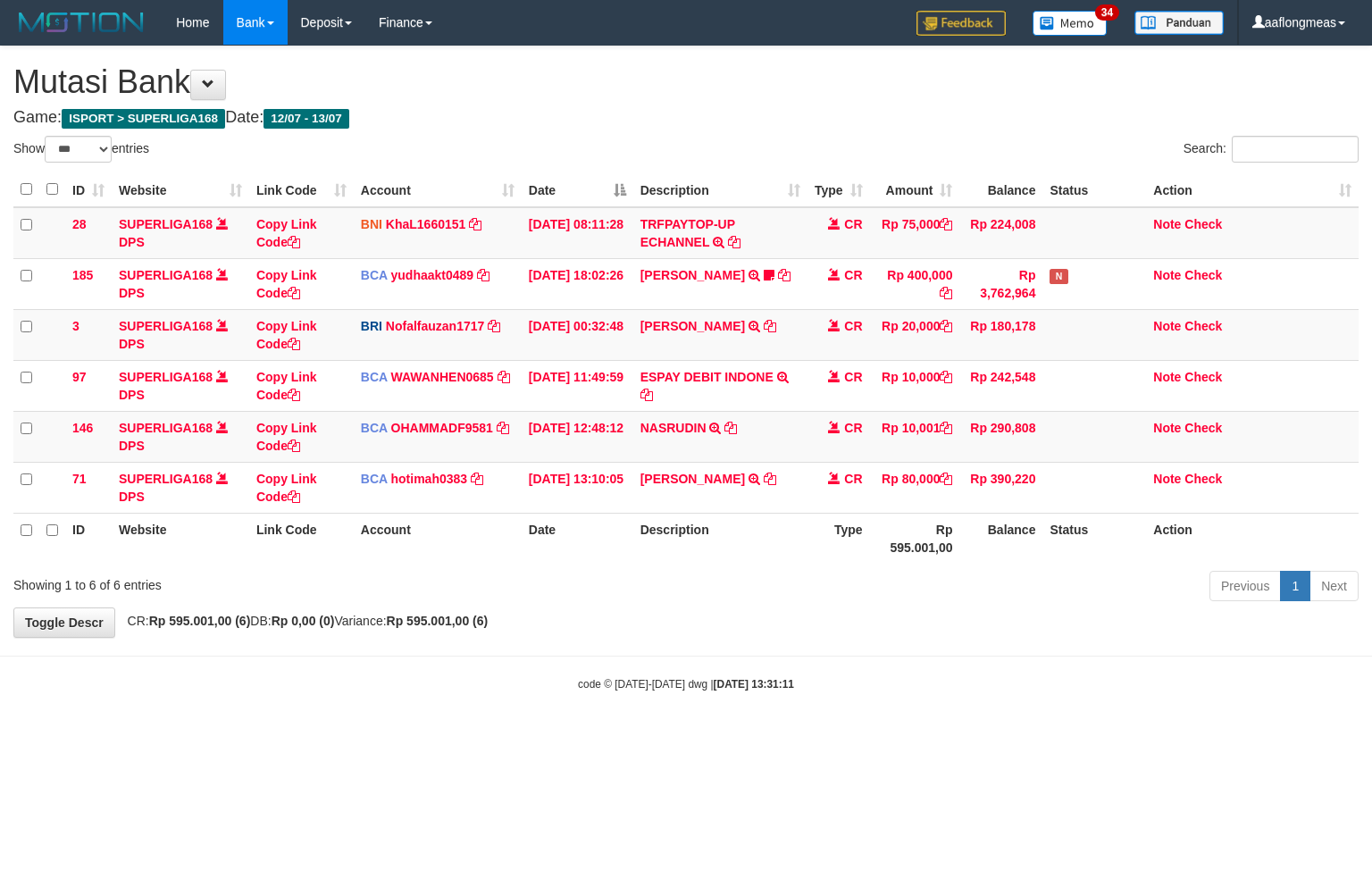 select on "***" 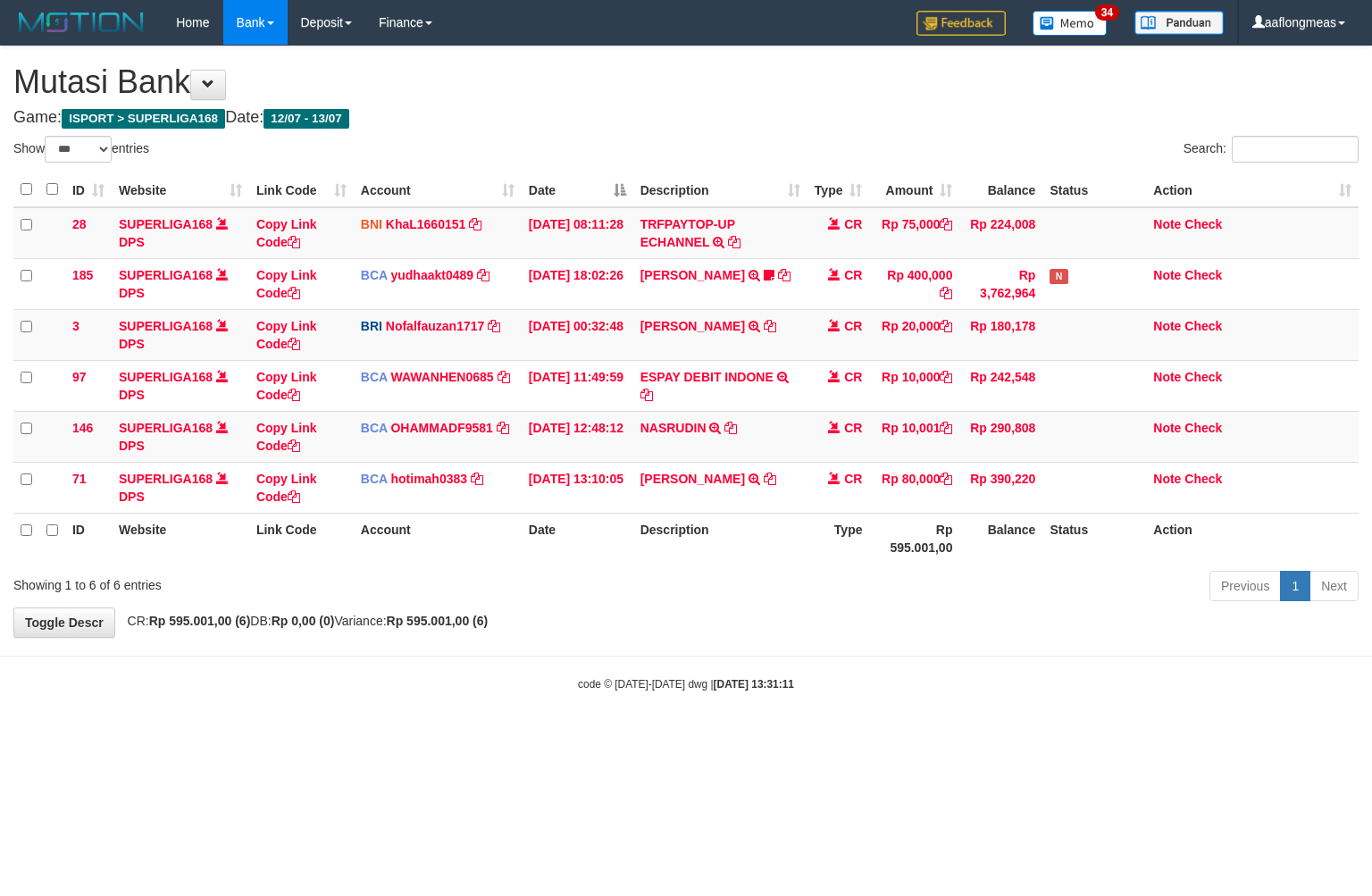 scroll, scrollTop: 0, scrollLeft: 0, axis: both 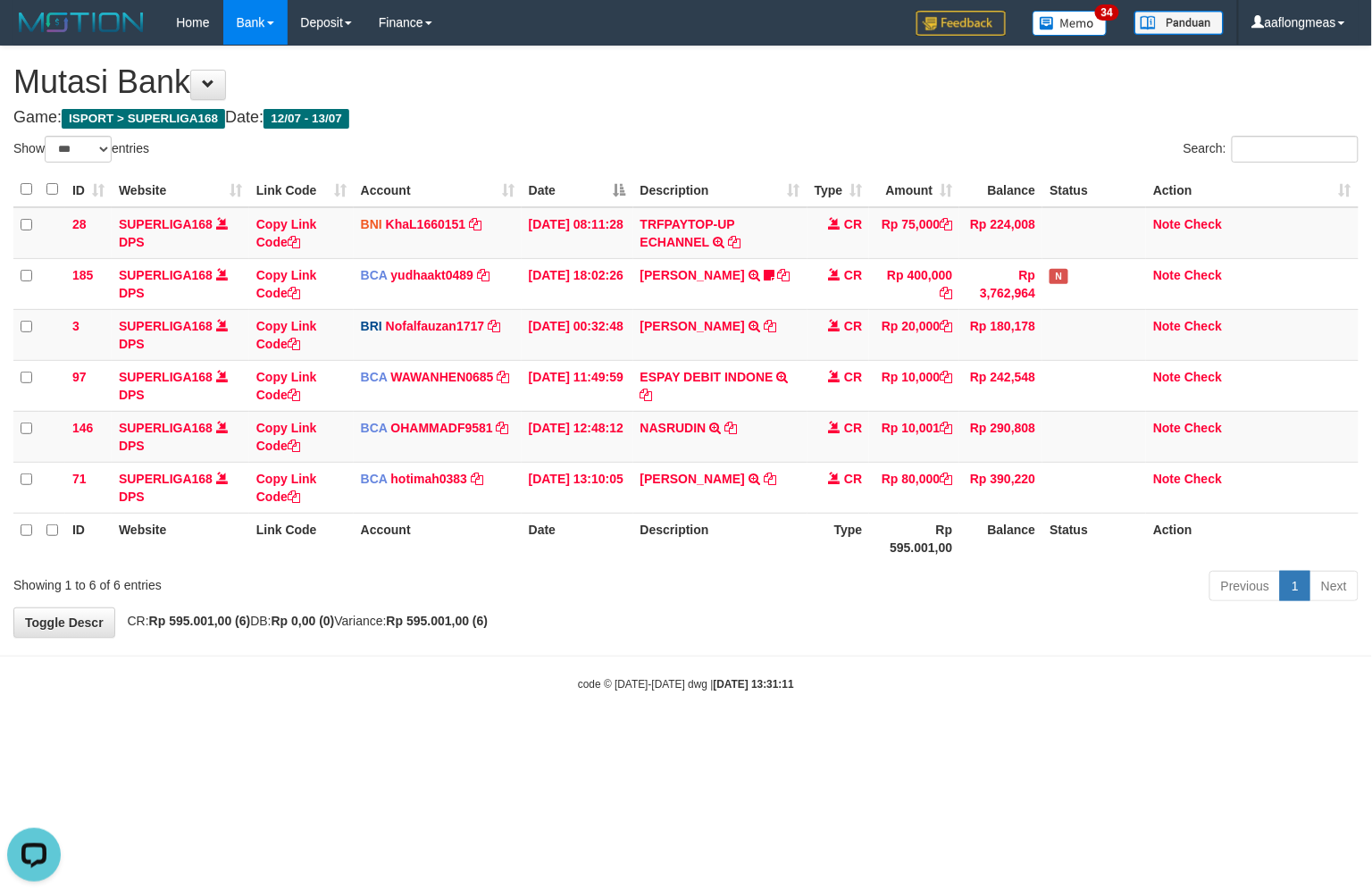 drag, startPoint x: 728, startPoint y: 564, endPoint x: 566, endPoint y: 603, distance: 166.6283 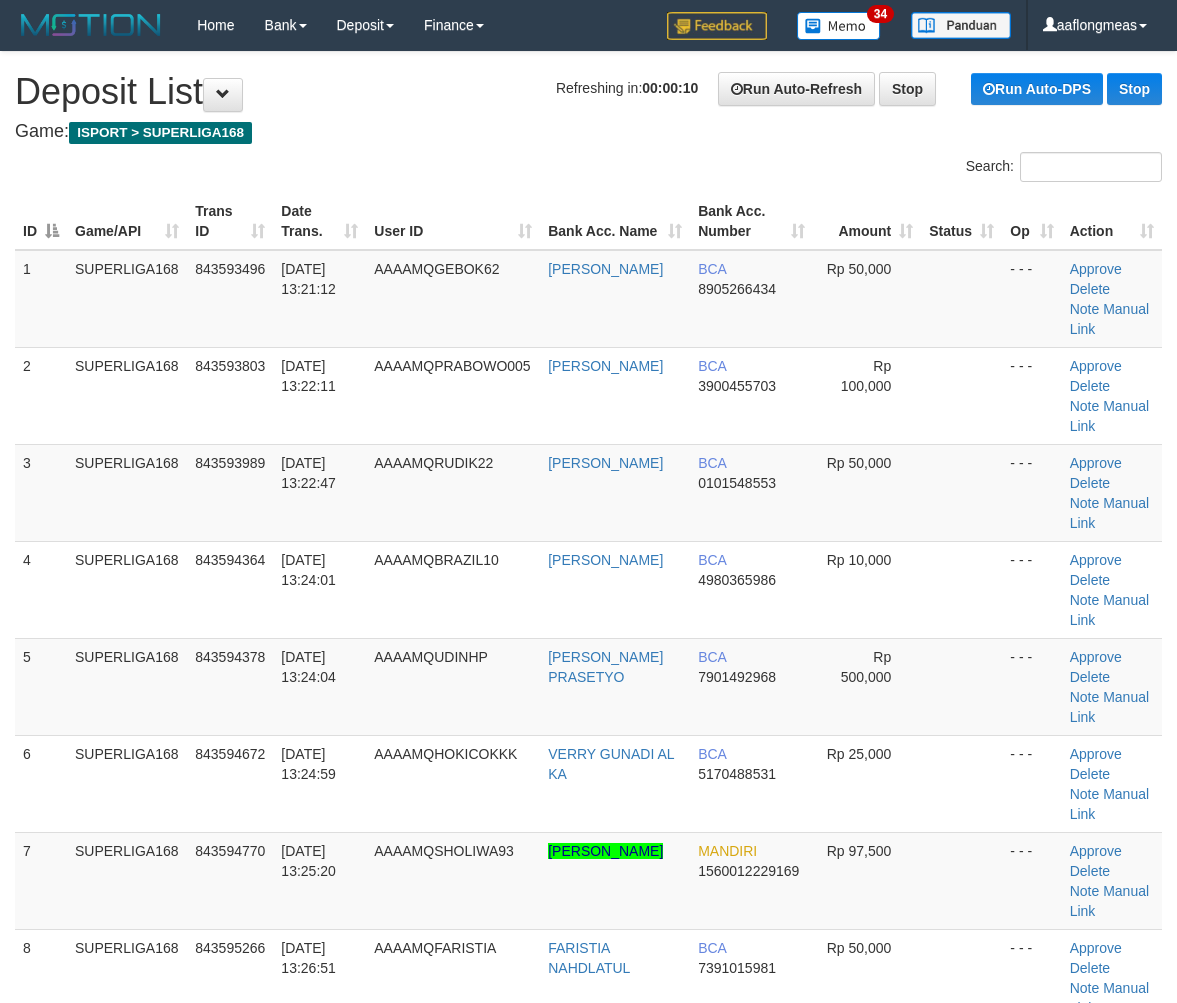 scroll, scrollTop: 0, scrollLeft: 0, axis: both 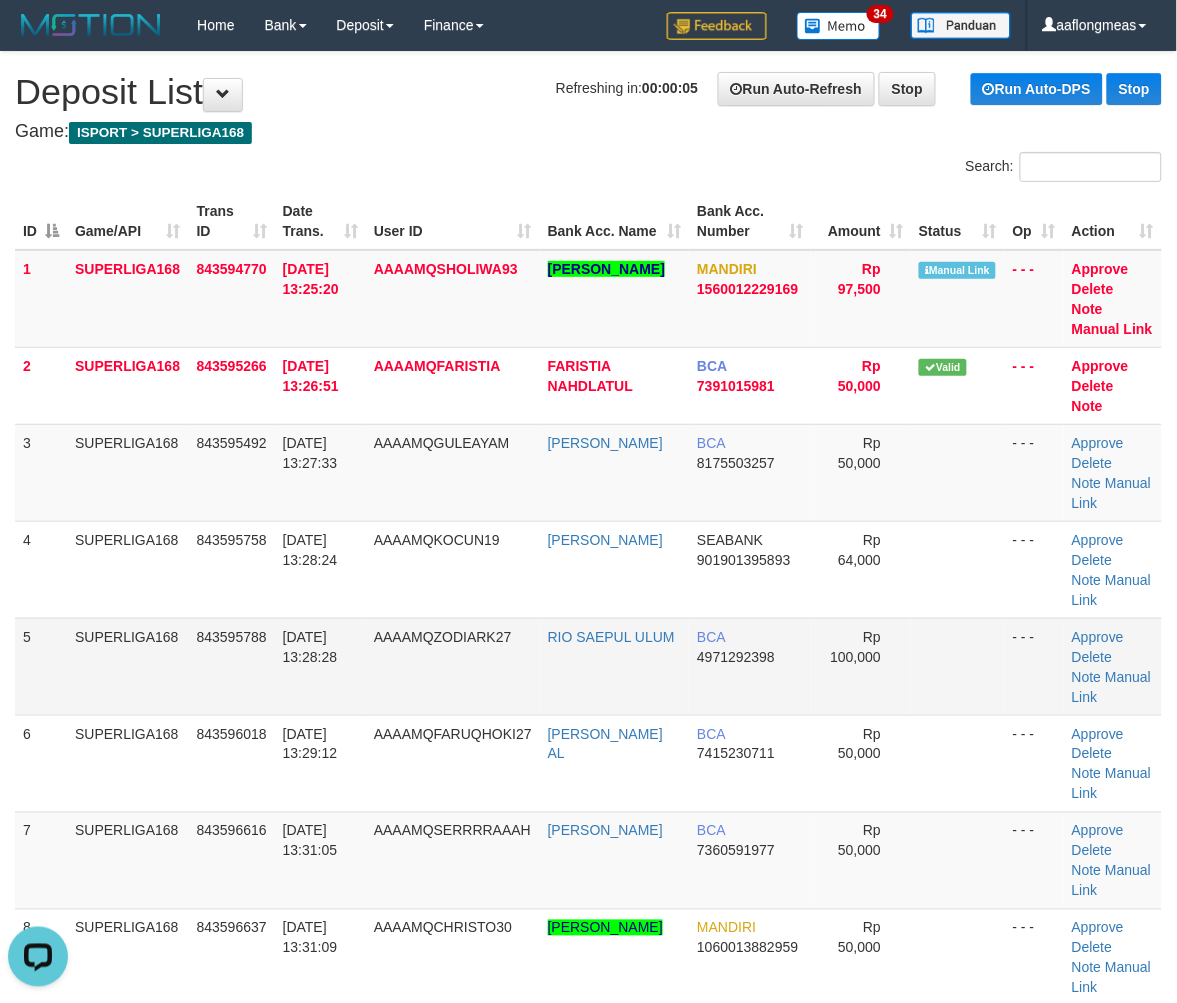 click at bounding box center [958, 666] 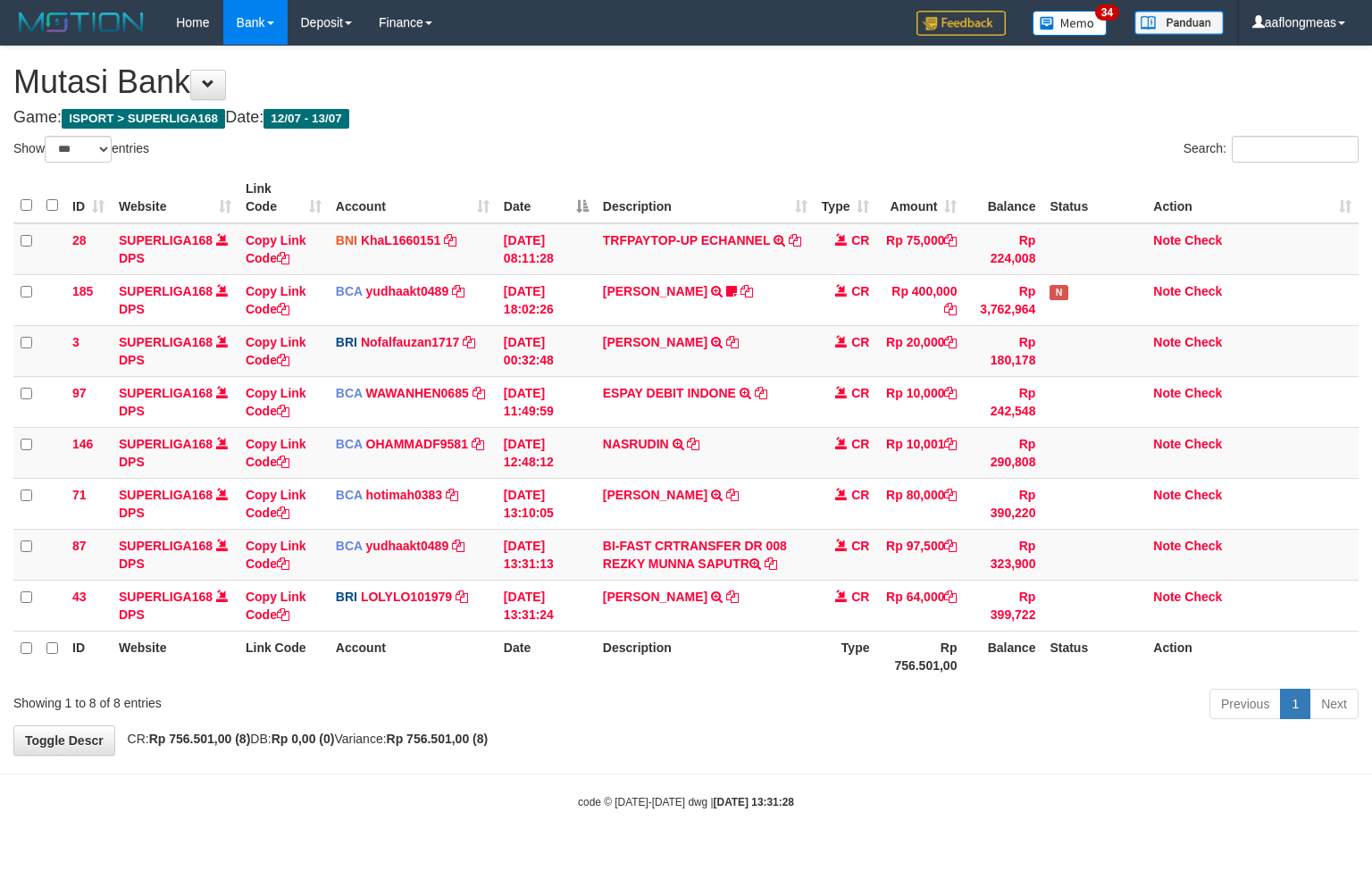 select on "***" 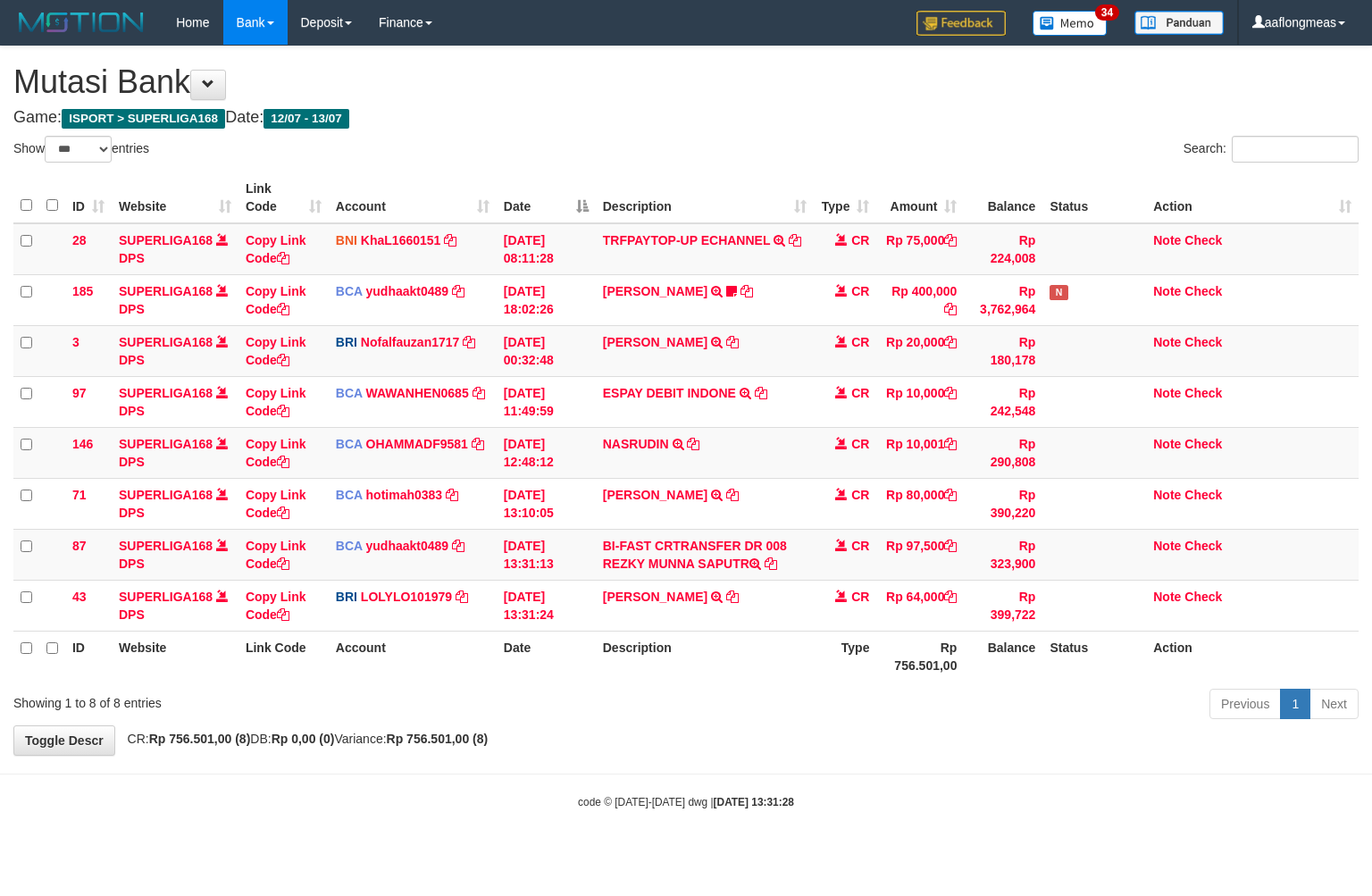 scroll, scrollTop: 0, scrollLeft: 0, axis: both 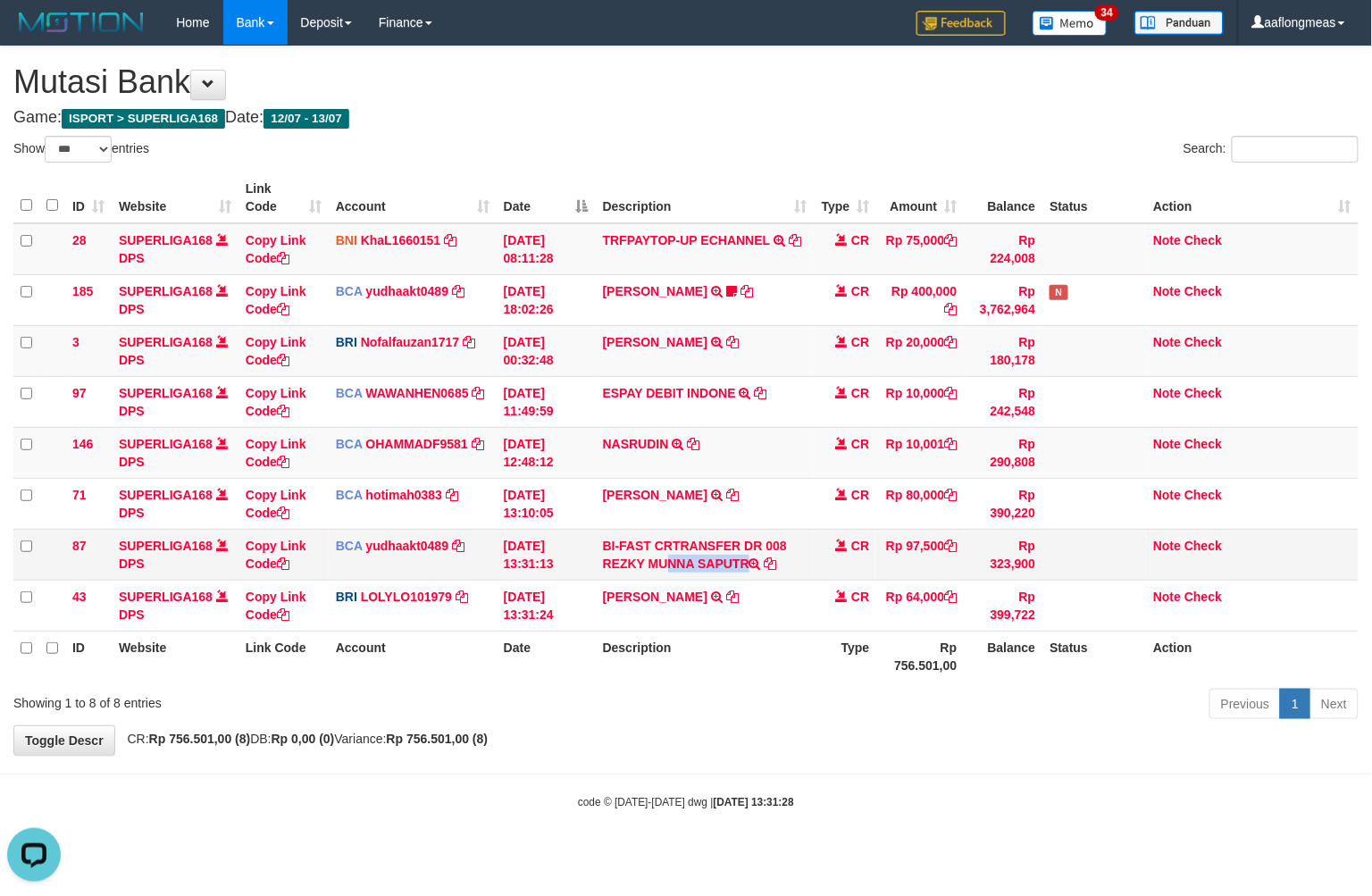 drag, startPoint x: 617, startPoint y: 559, endPoint x: 699, endPoint y: 565, distance: 82.21922 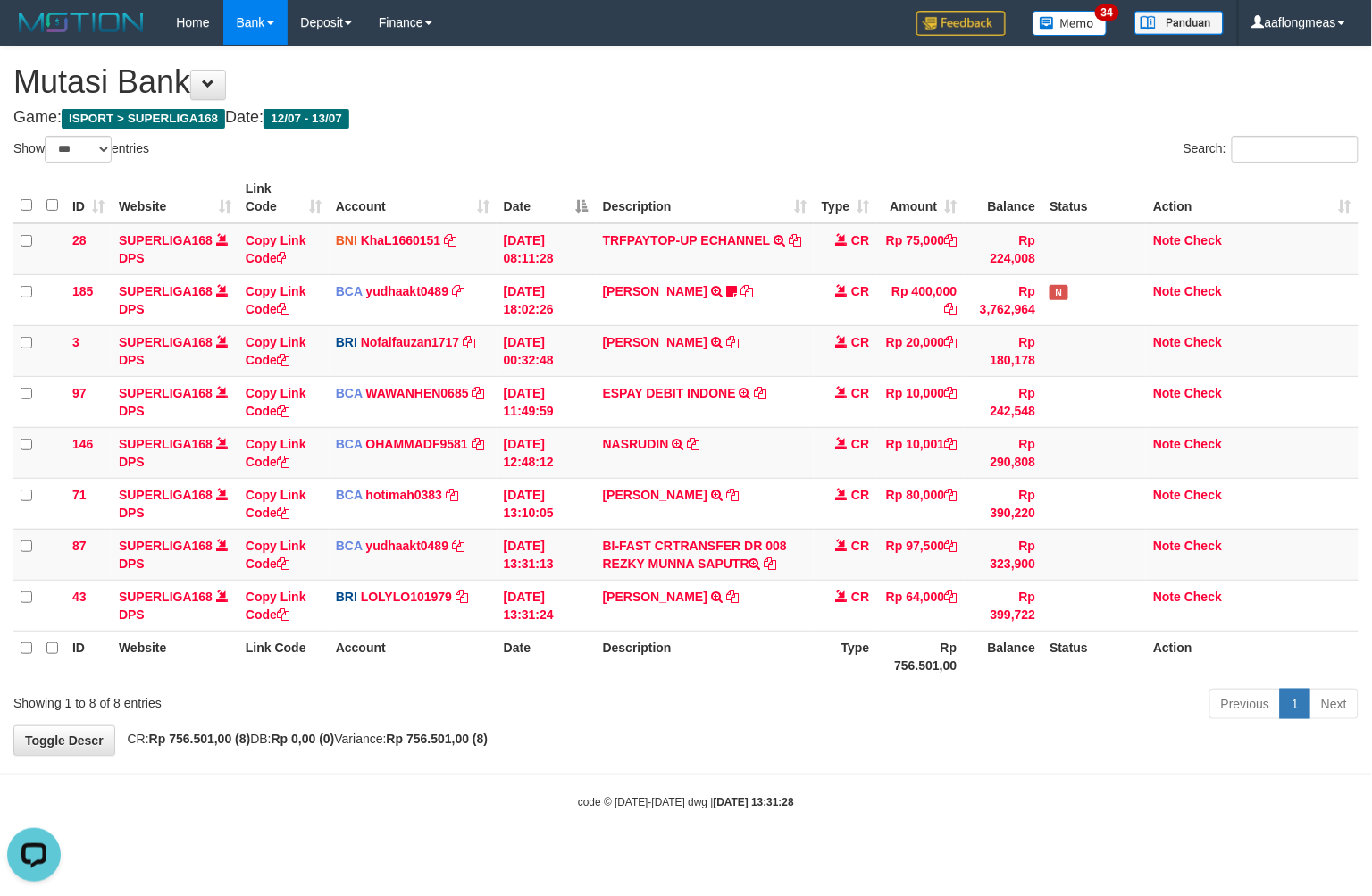 click on "Previous 1 Next" at bounding box center (972, 706) 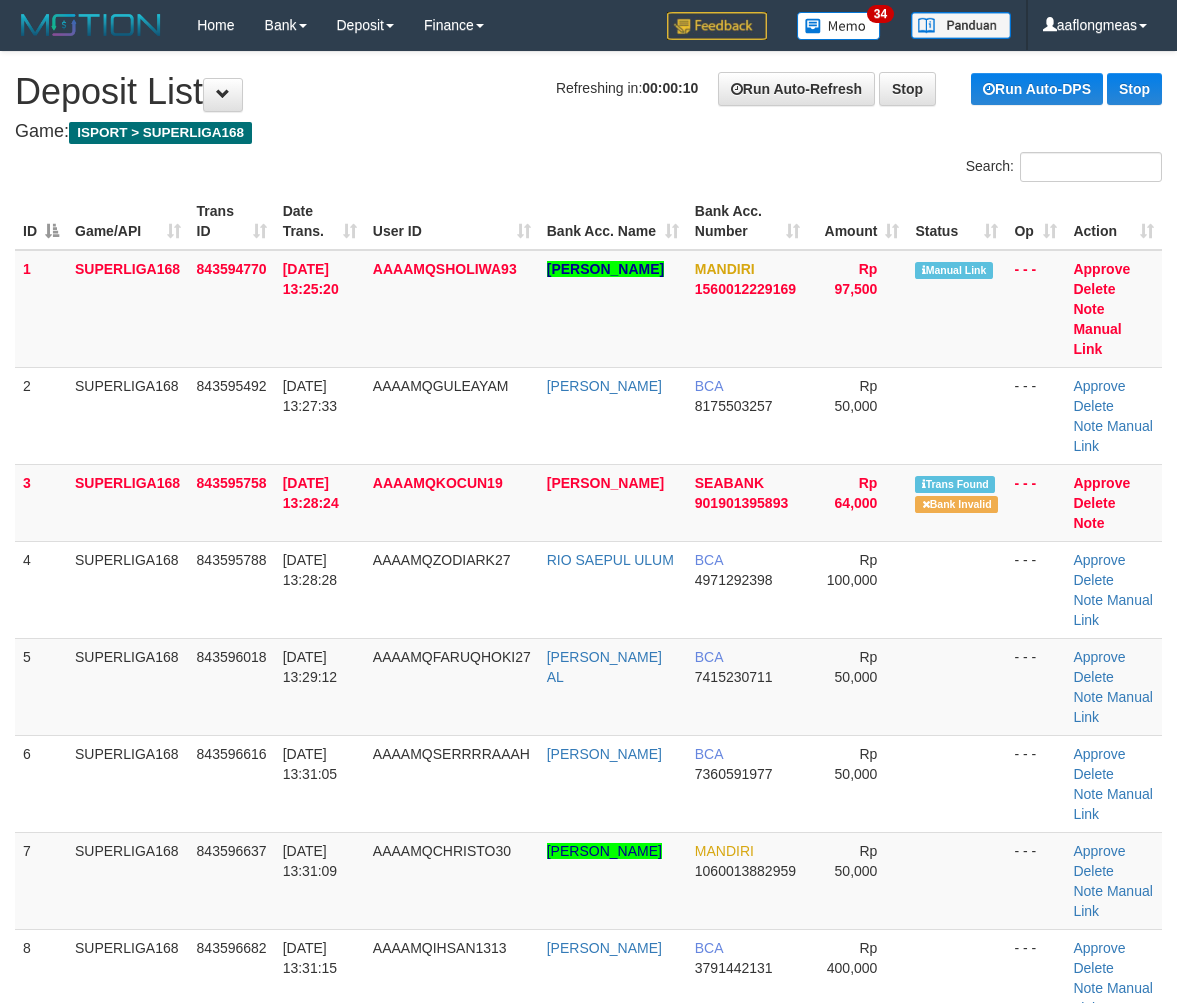 scroll, scrollTop: 0, scrollLeft: 0, axis: both 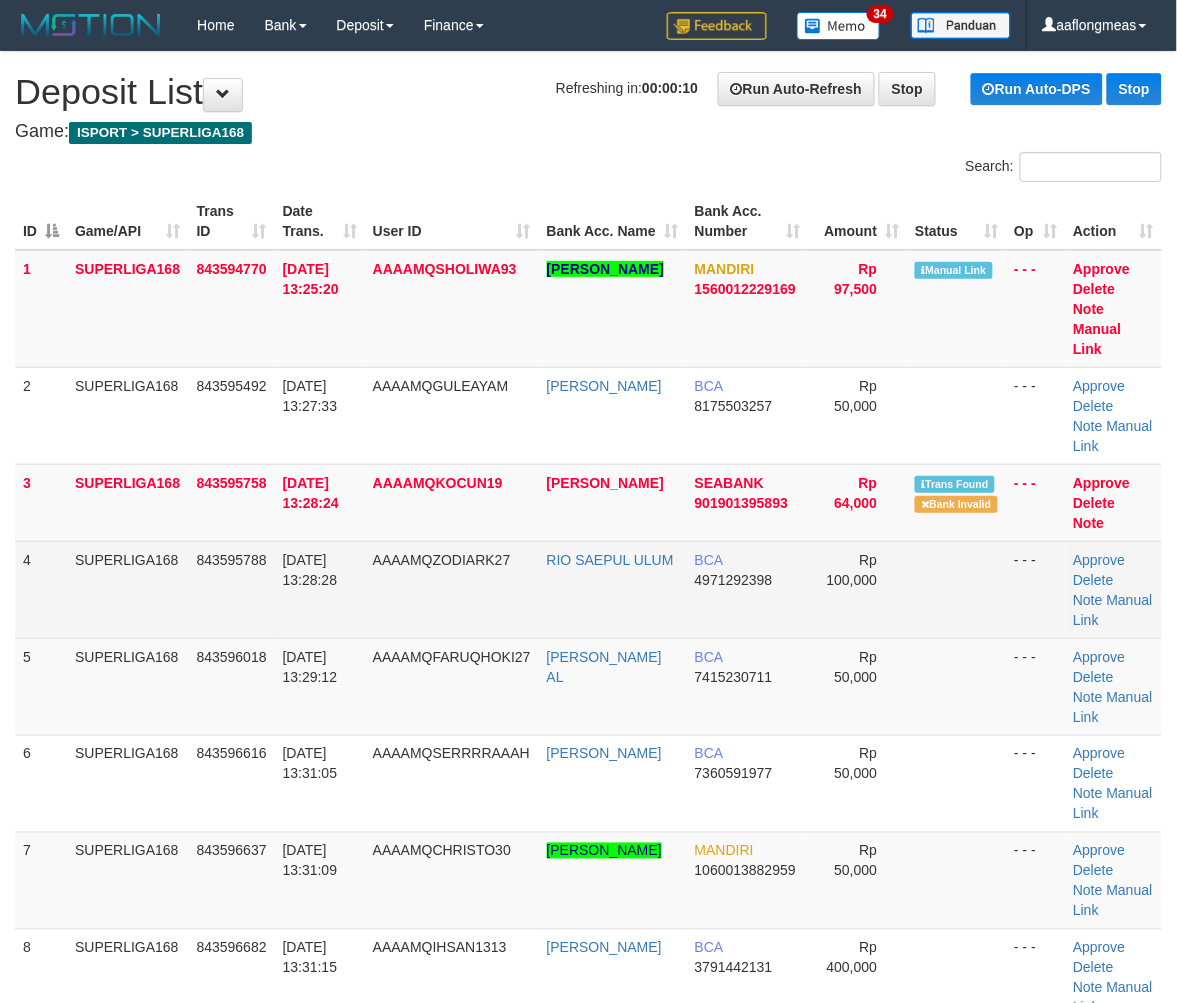 click at bounding box center [956, 589] 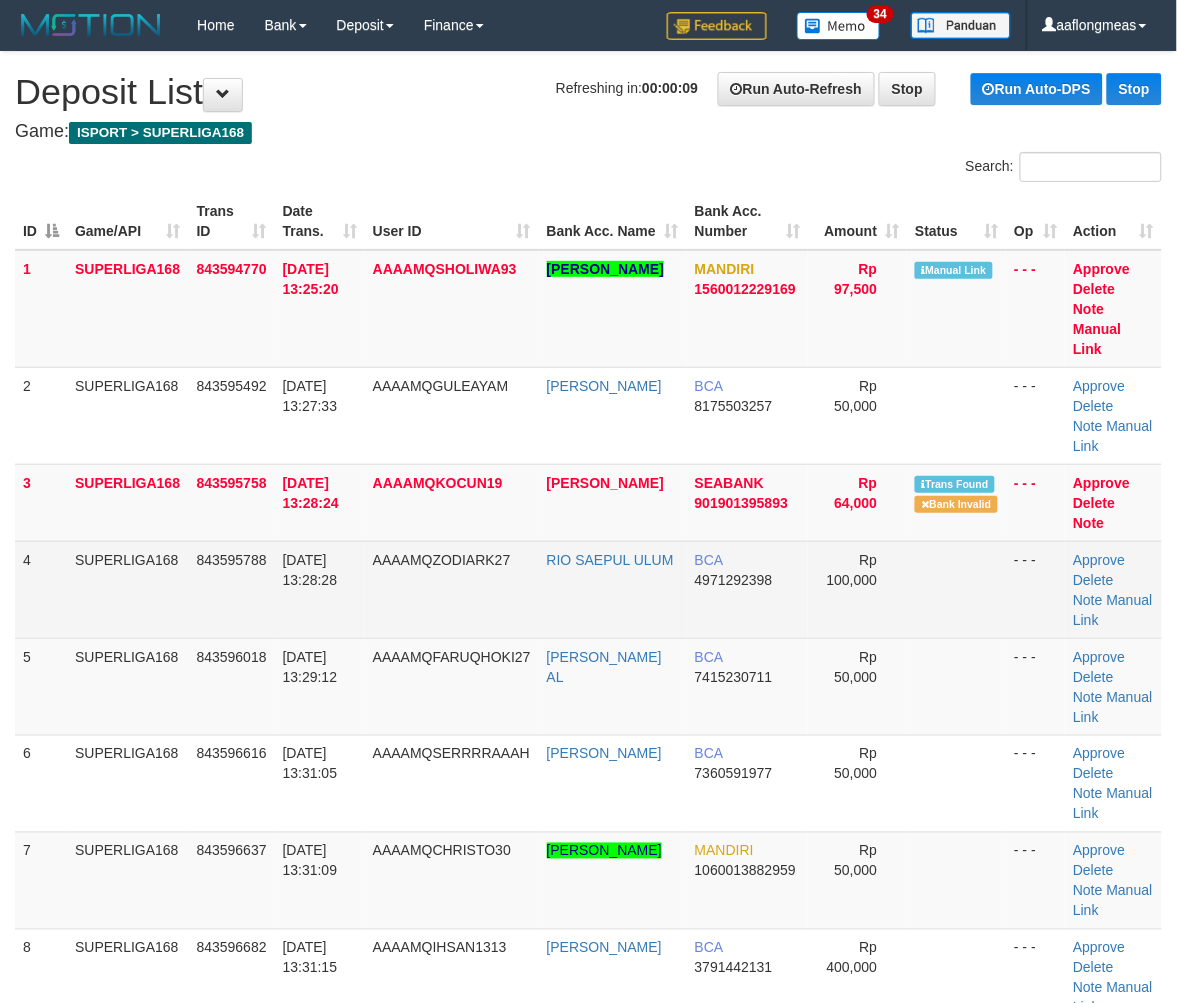 click at bounding box center [956, 589] 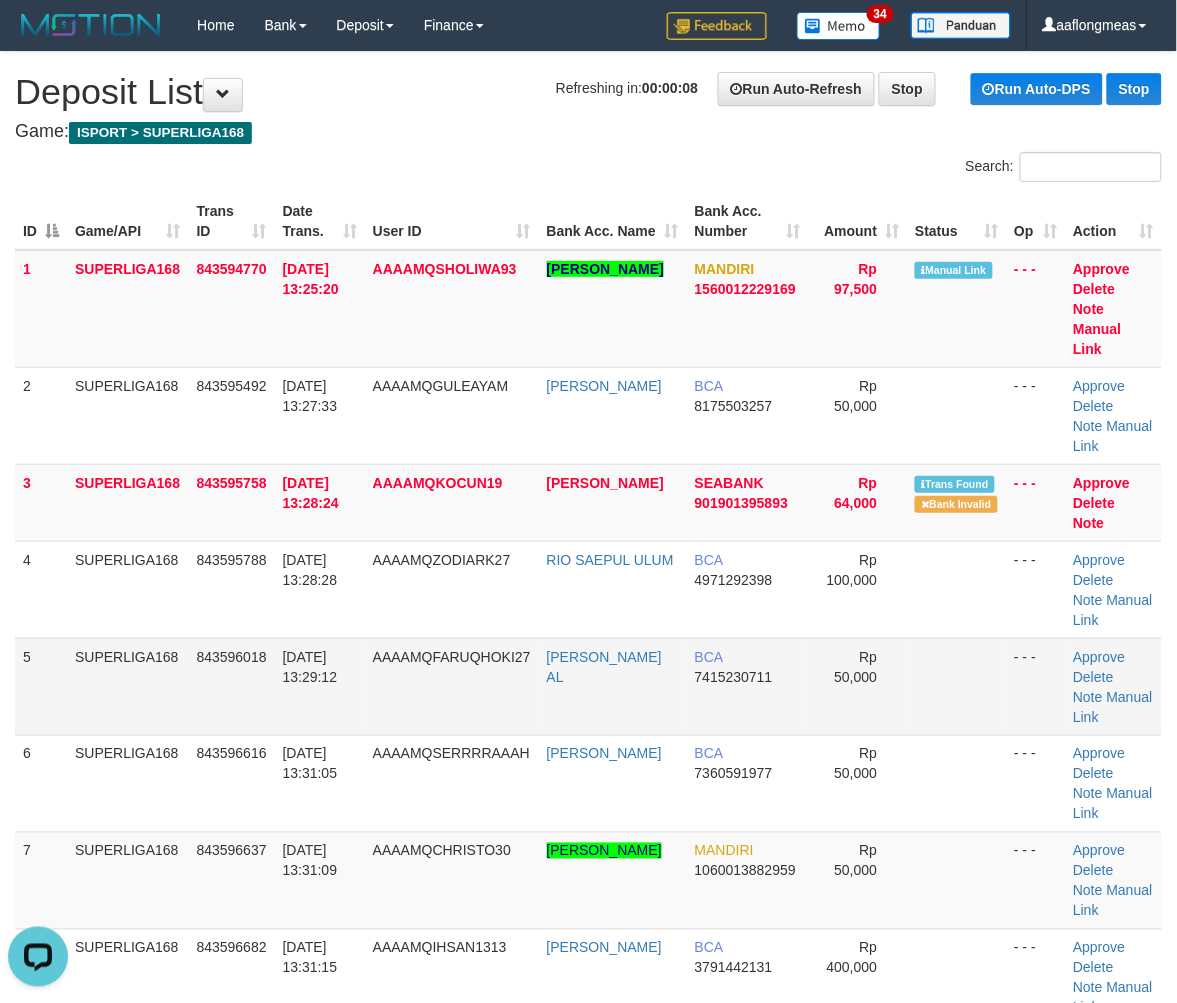 scroll, scrollTop: 0, scrollLeft: 0, axis: both 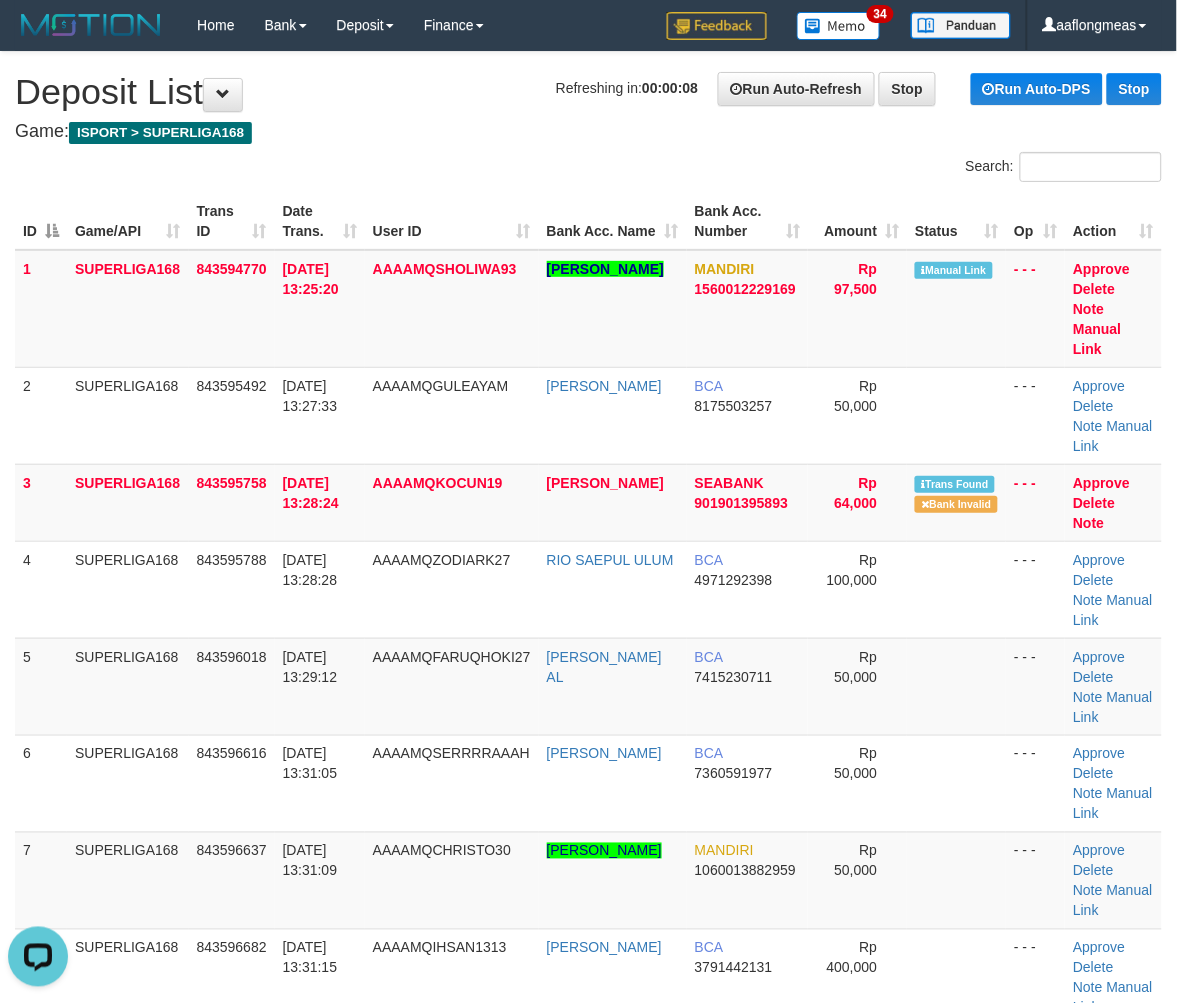 drag, startPoint x: 821, startPoint y: 677, endPoint x: 1187, endPoint y: 730, distance: 369.81754 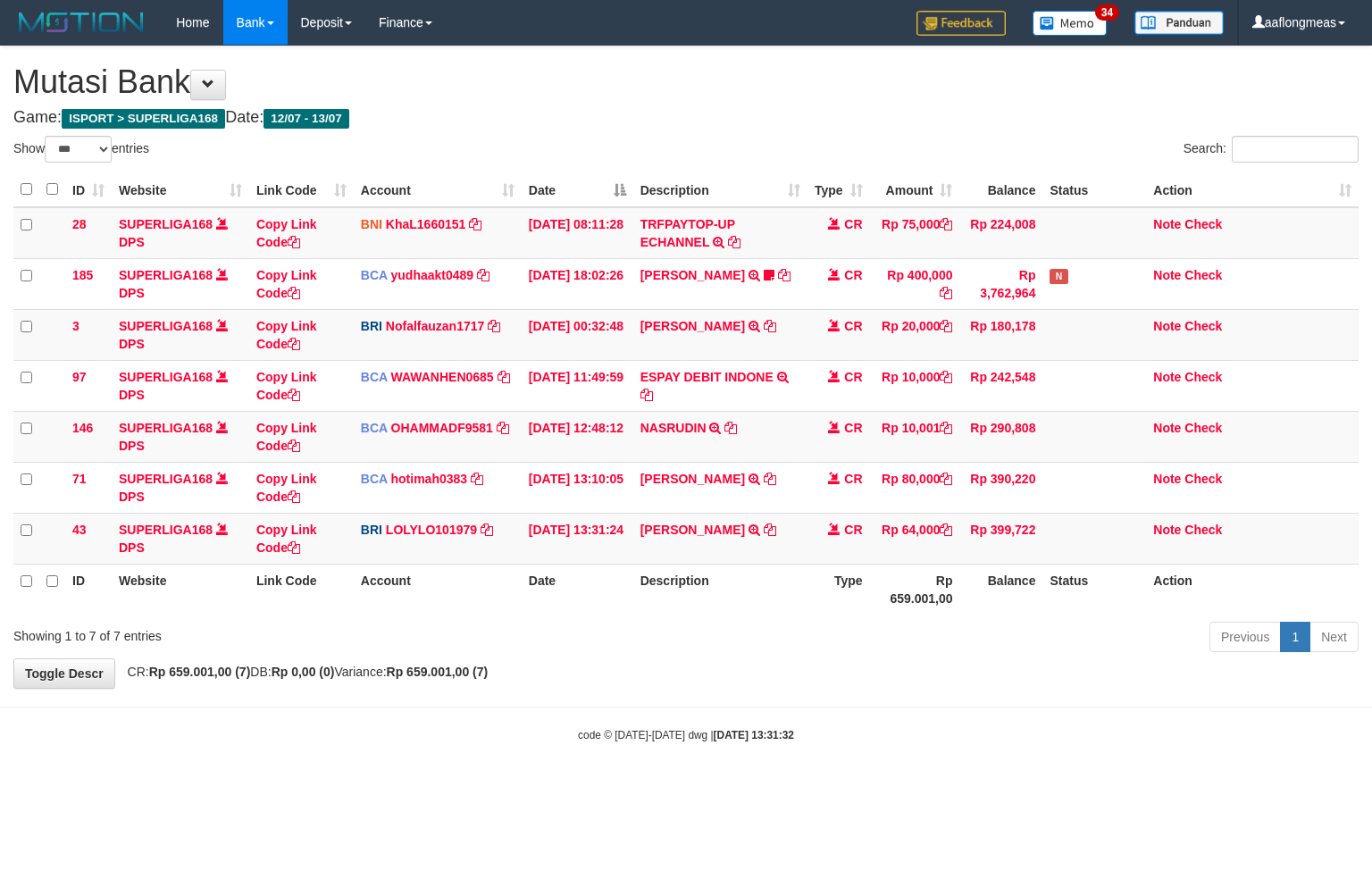 select on "***" 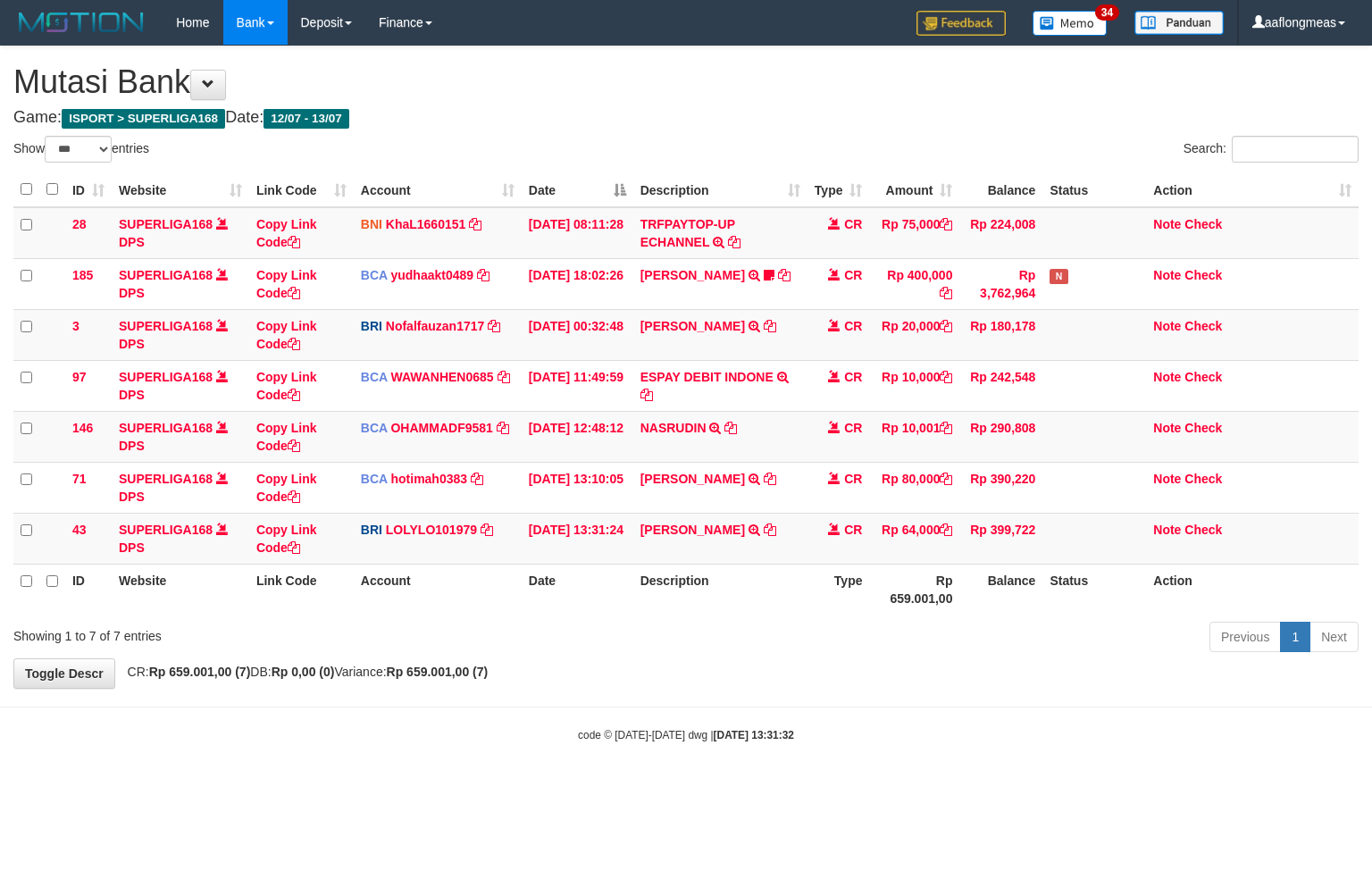 click on "Toggle navigation
Home
Bank
Account List
Load
By Website
Group
[ISPORT]													SUPERLIGA168
By Load Group (DPS)
34" at bounding box center [686, 394] 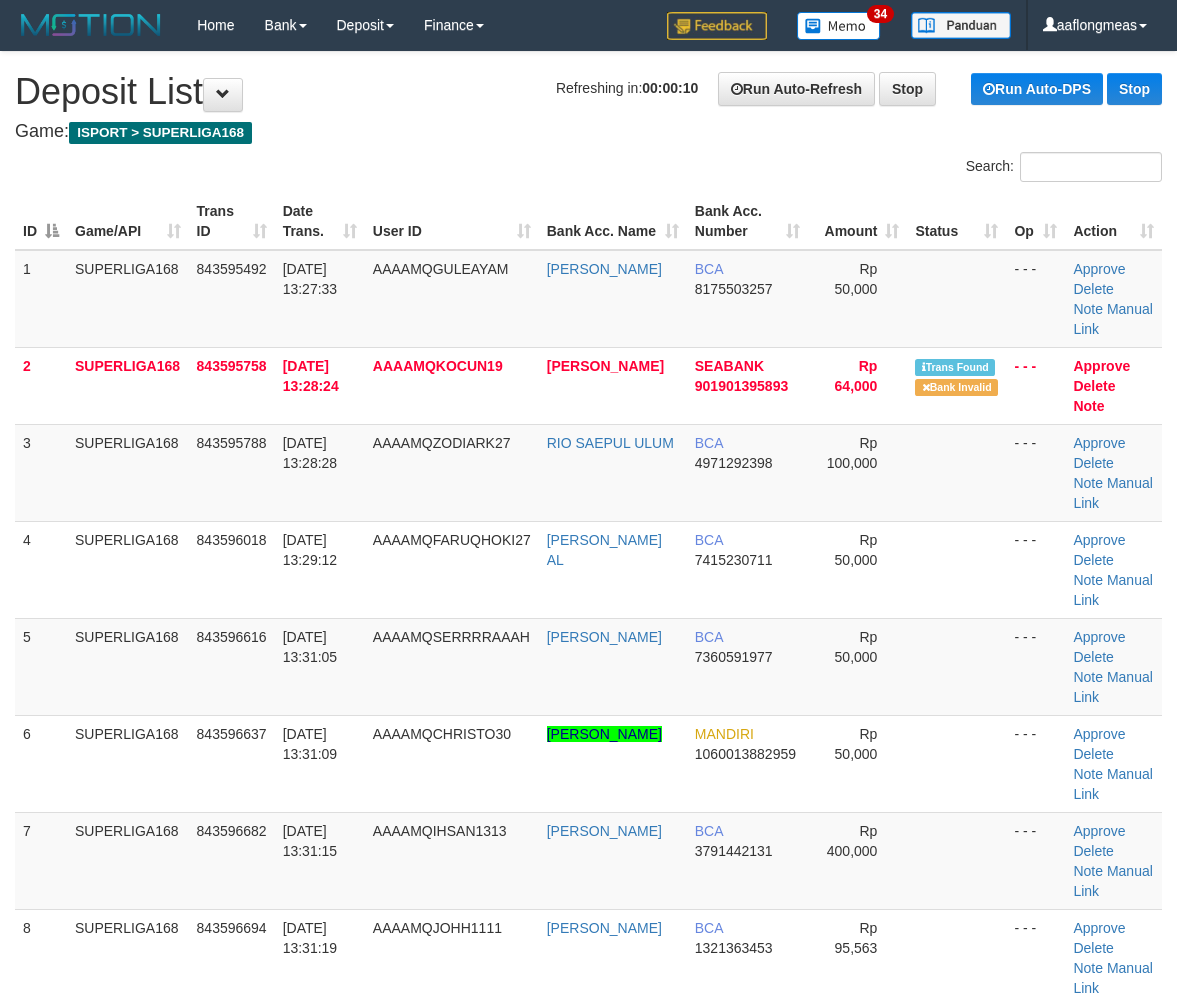 click on "BCA
7360591977" at bounding box center (747, 666) 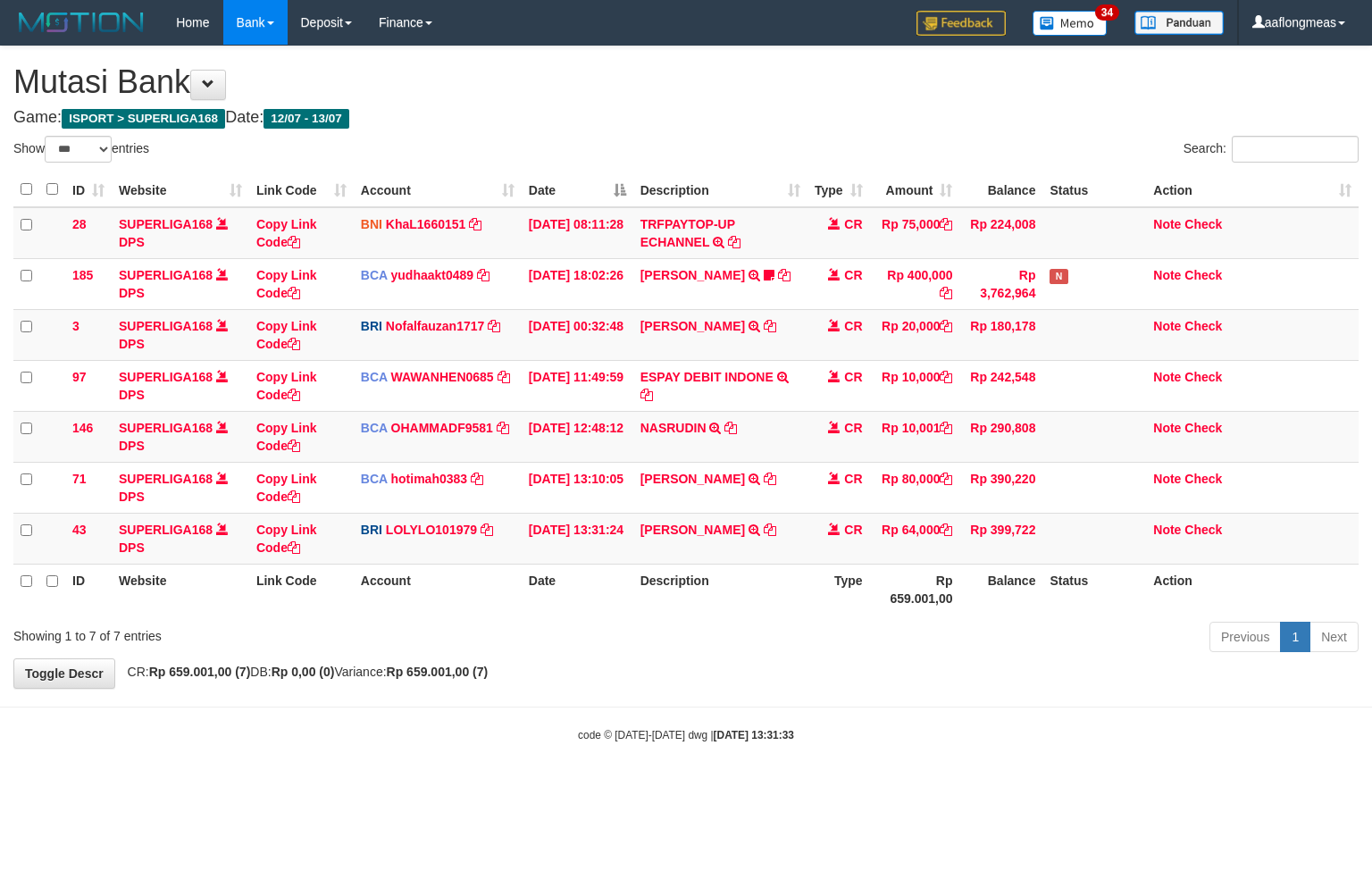 select on "***" 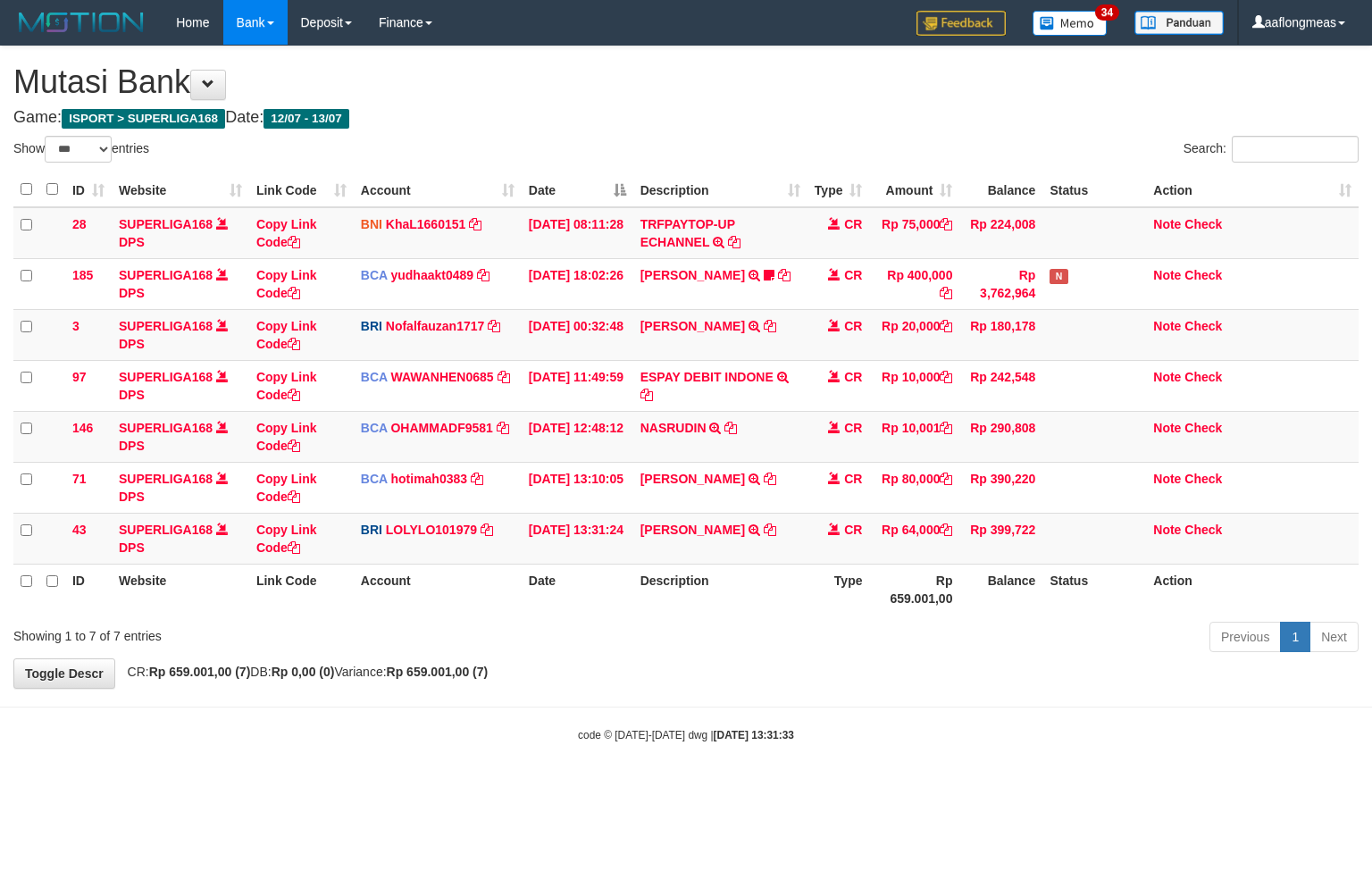 scroll, scrollTop: 0, scrollLeft: 0, axis: both 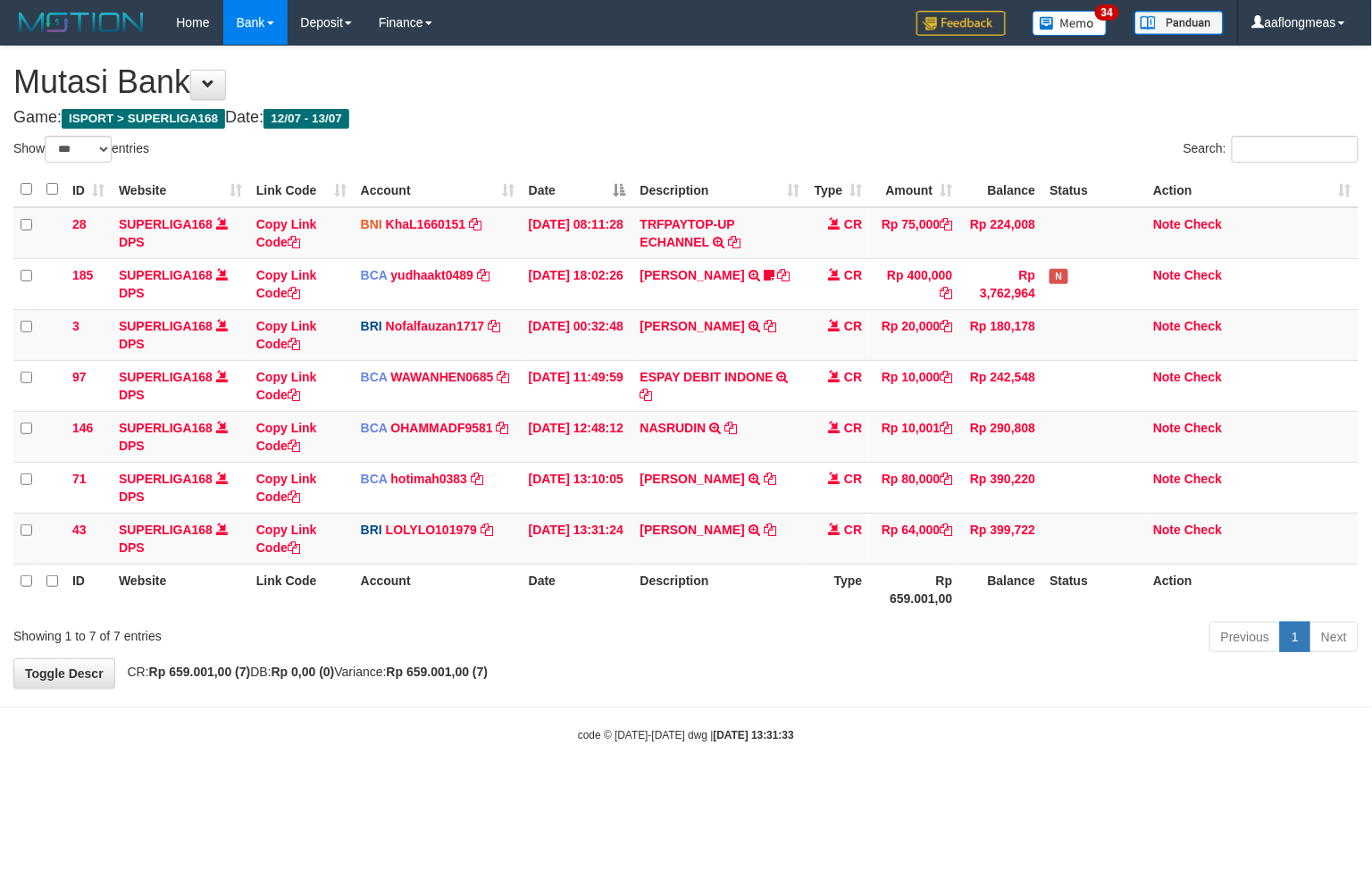 drag, startPoint x: 682, startPoint y: 640, endPoint x: 694, endPoint y: 643, distance: 12.369317 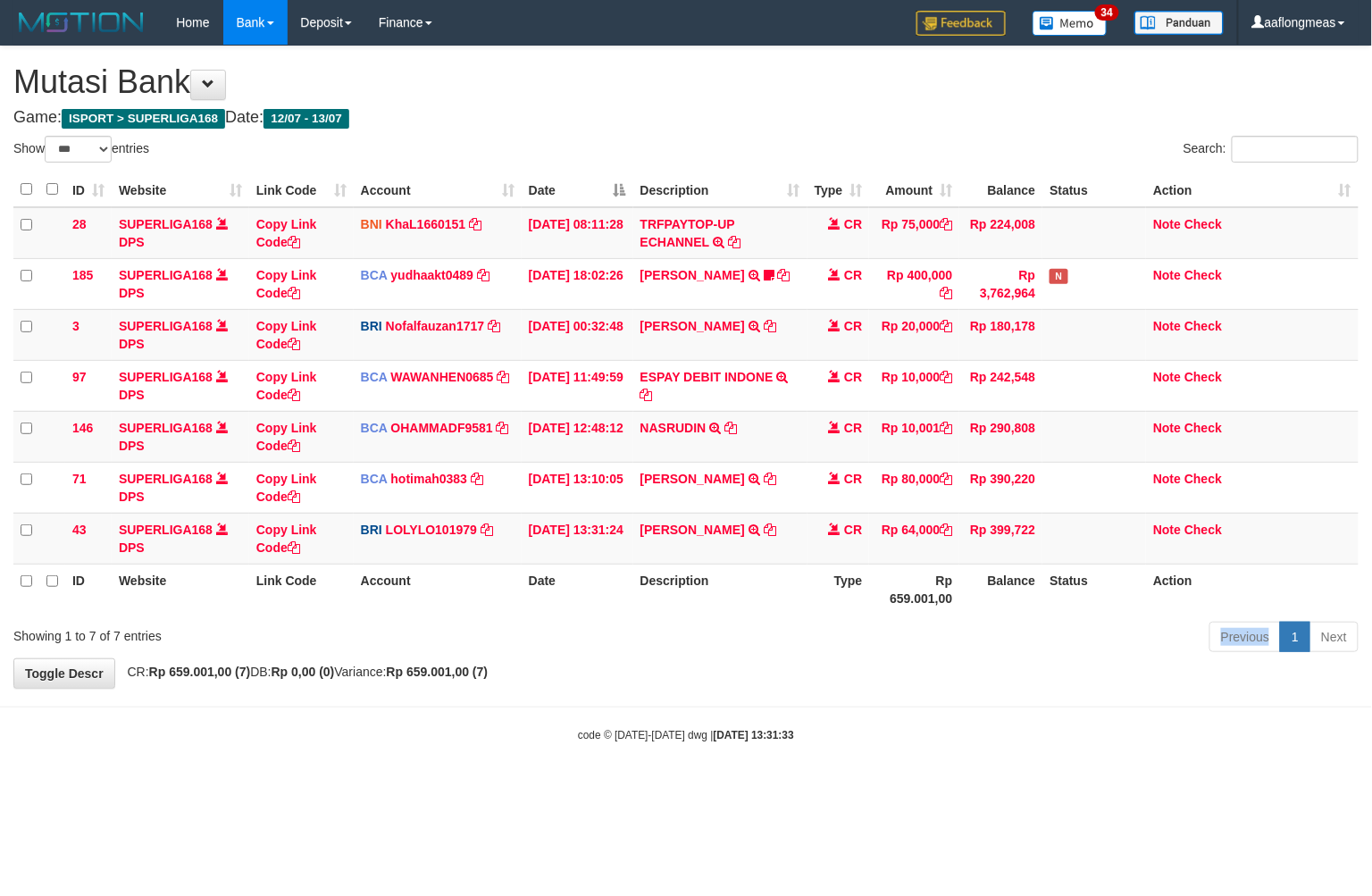 click on "Previous 1 Next" at bounding box center [972, 639] 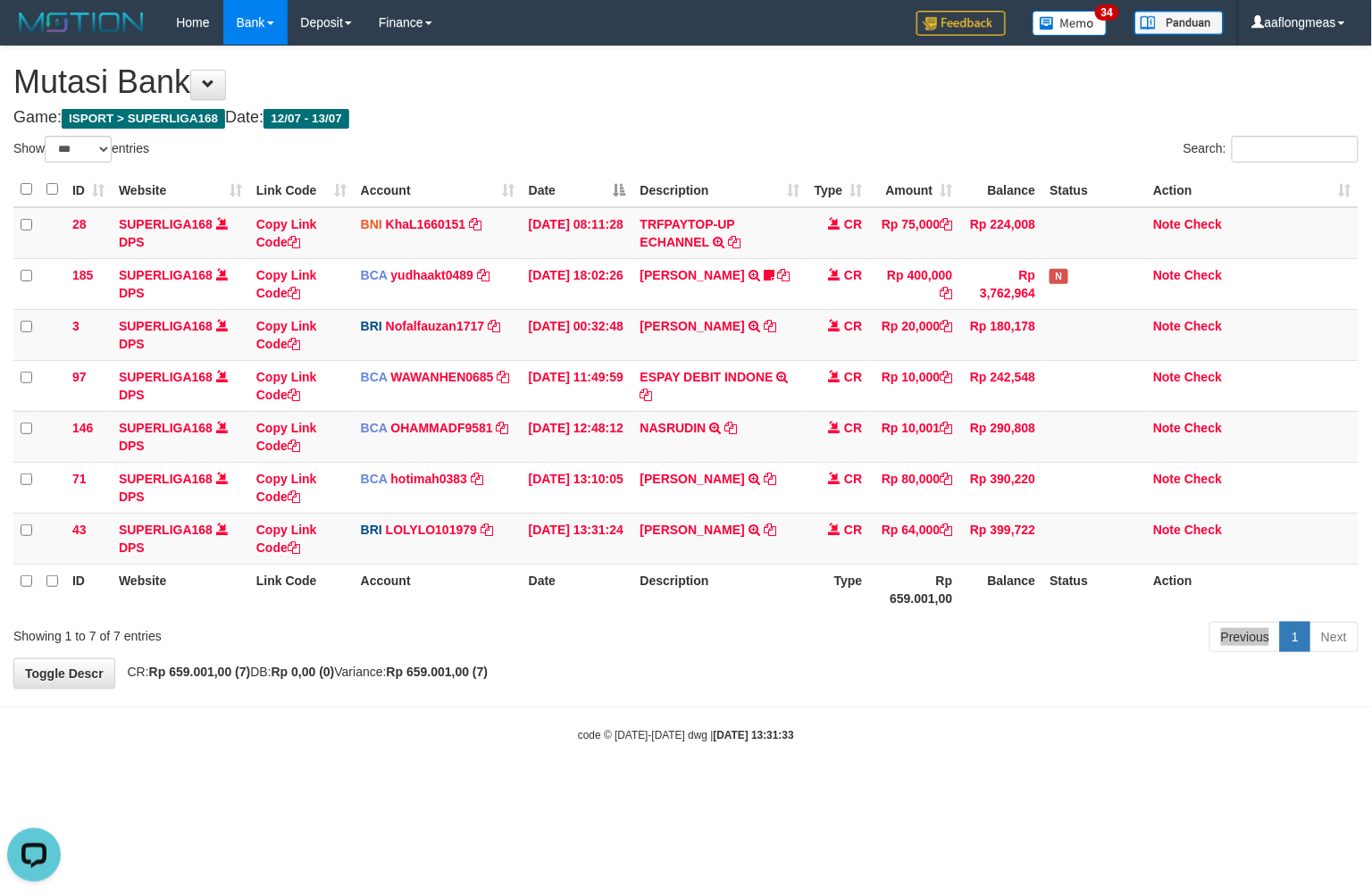 scroll, scrollTop: 0, scrollLeft: 0, axis: both 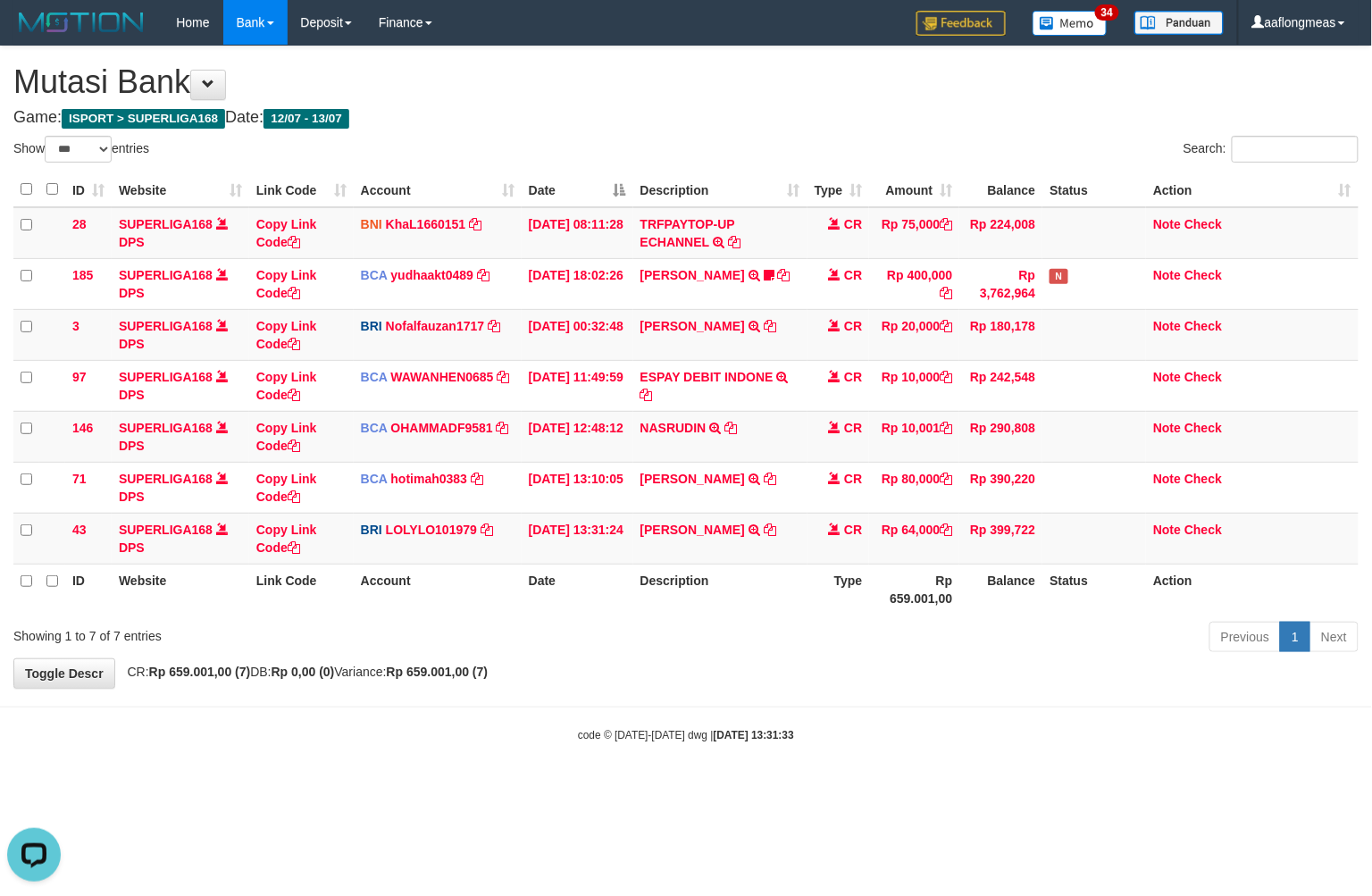 click on "**********" at bounding box center (686, 367) 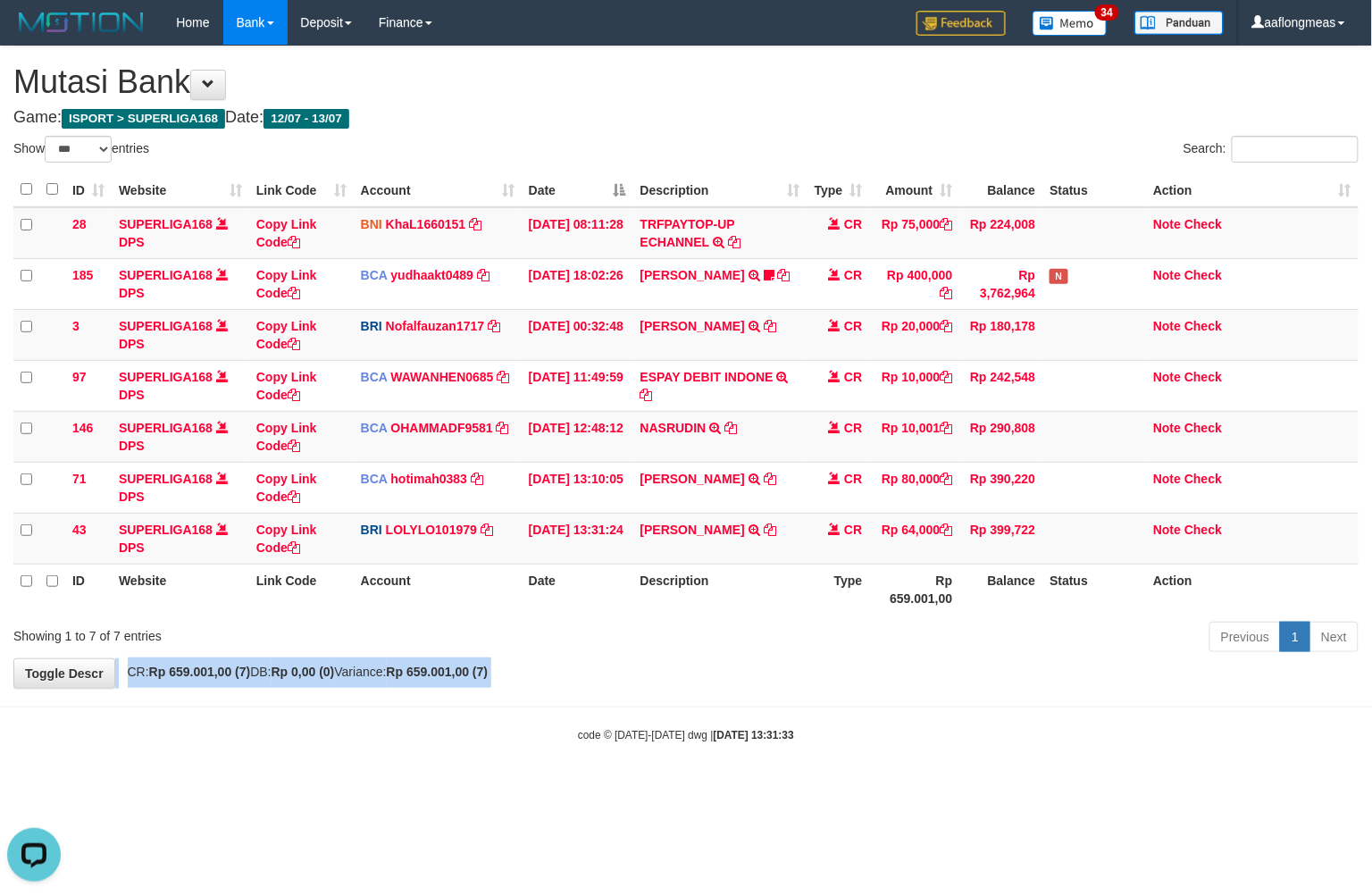 click on "**********" at bounding box center [686, 367] 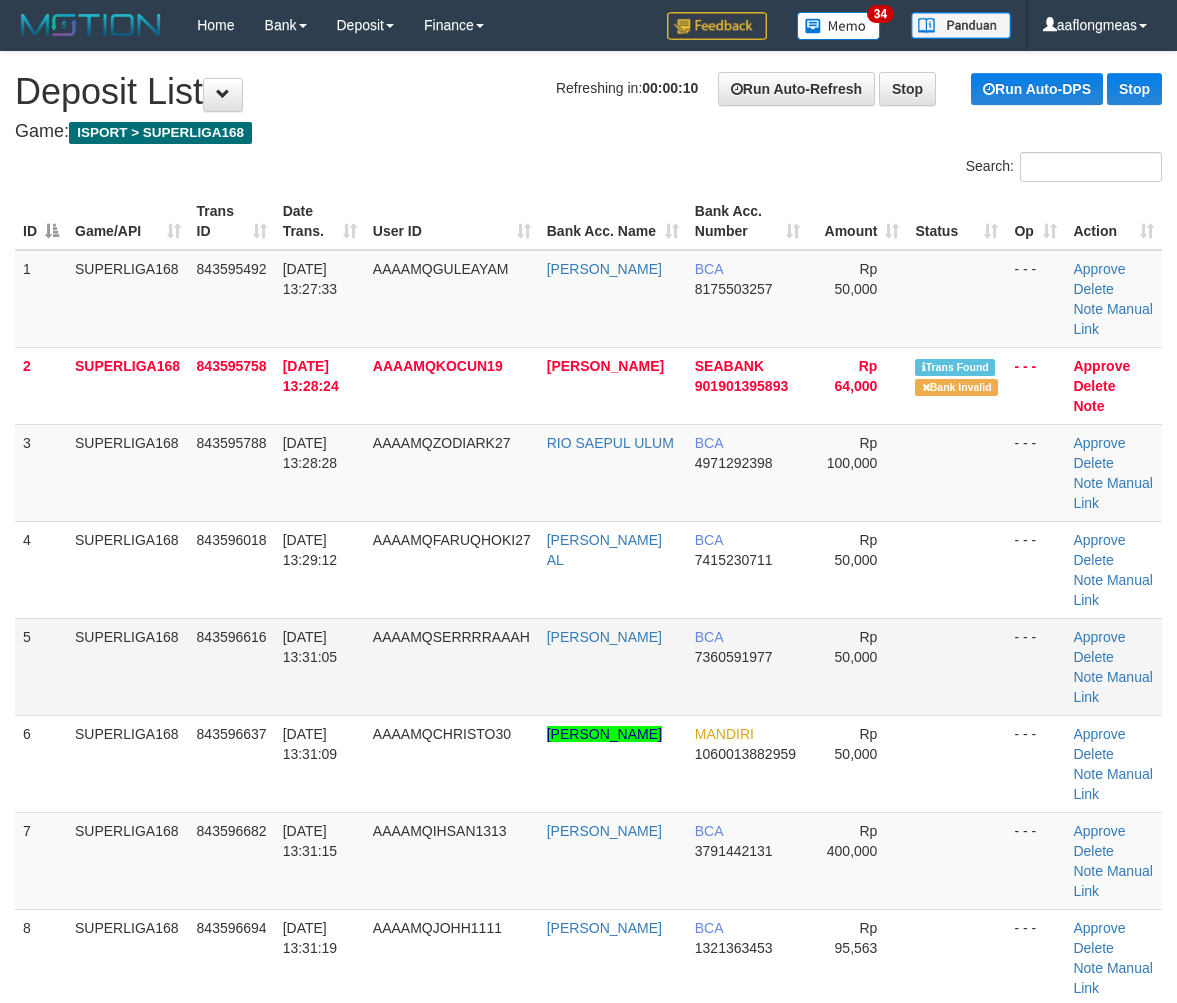 scroll, scrollTop: 0, scrollLeft: 0, axis: both 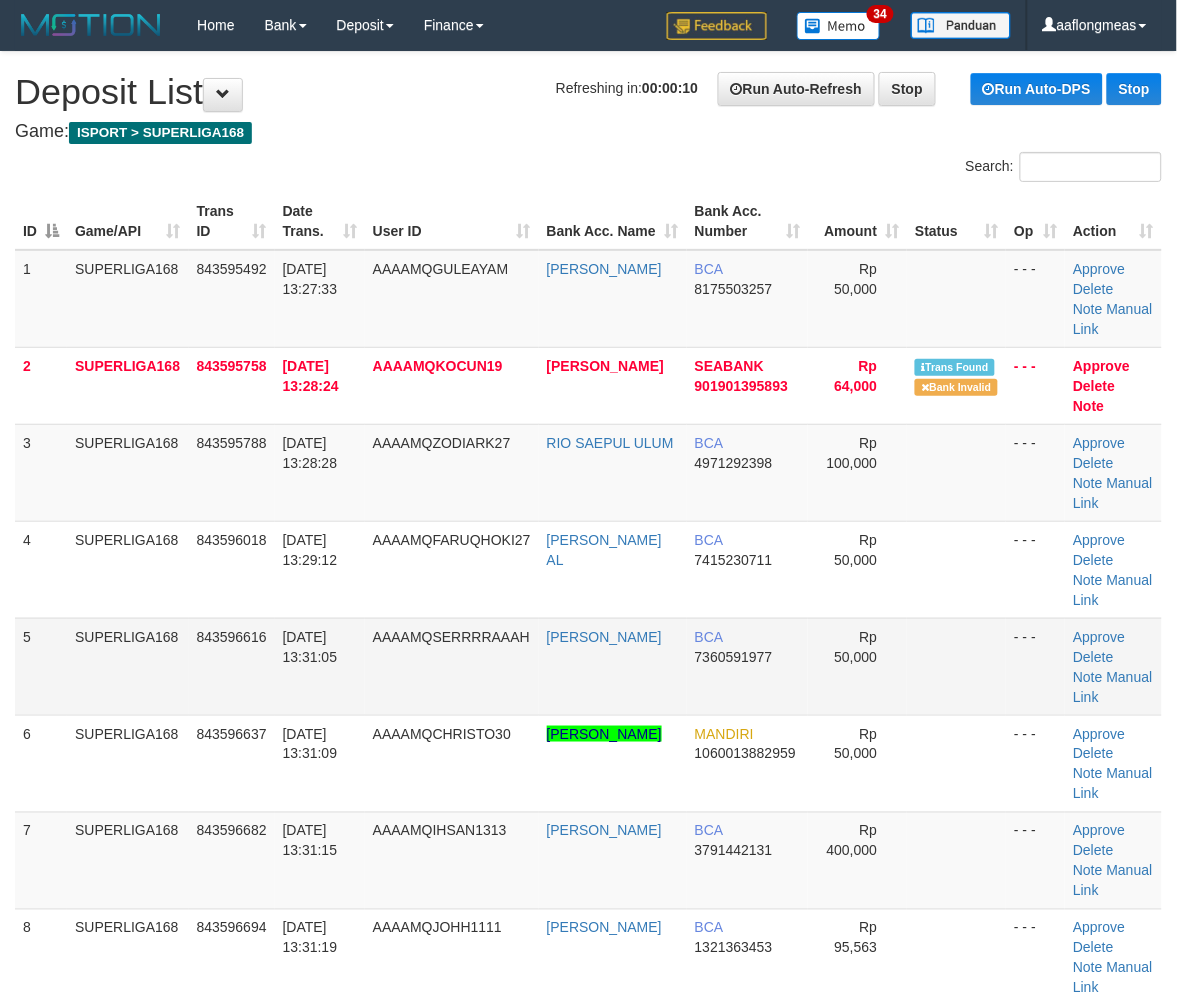click on "Rp 50,000" at bounding box center [857, 666] 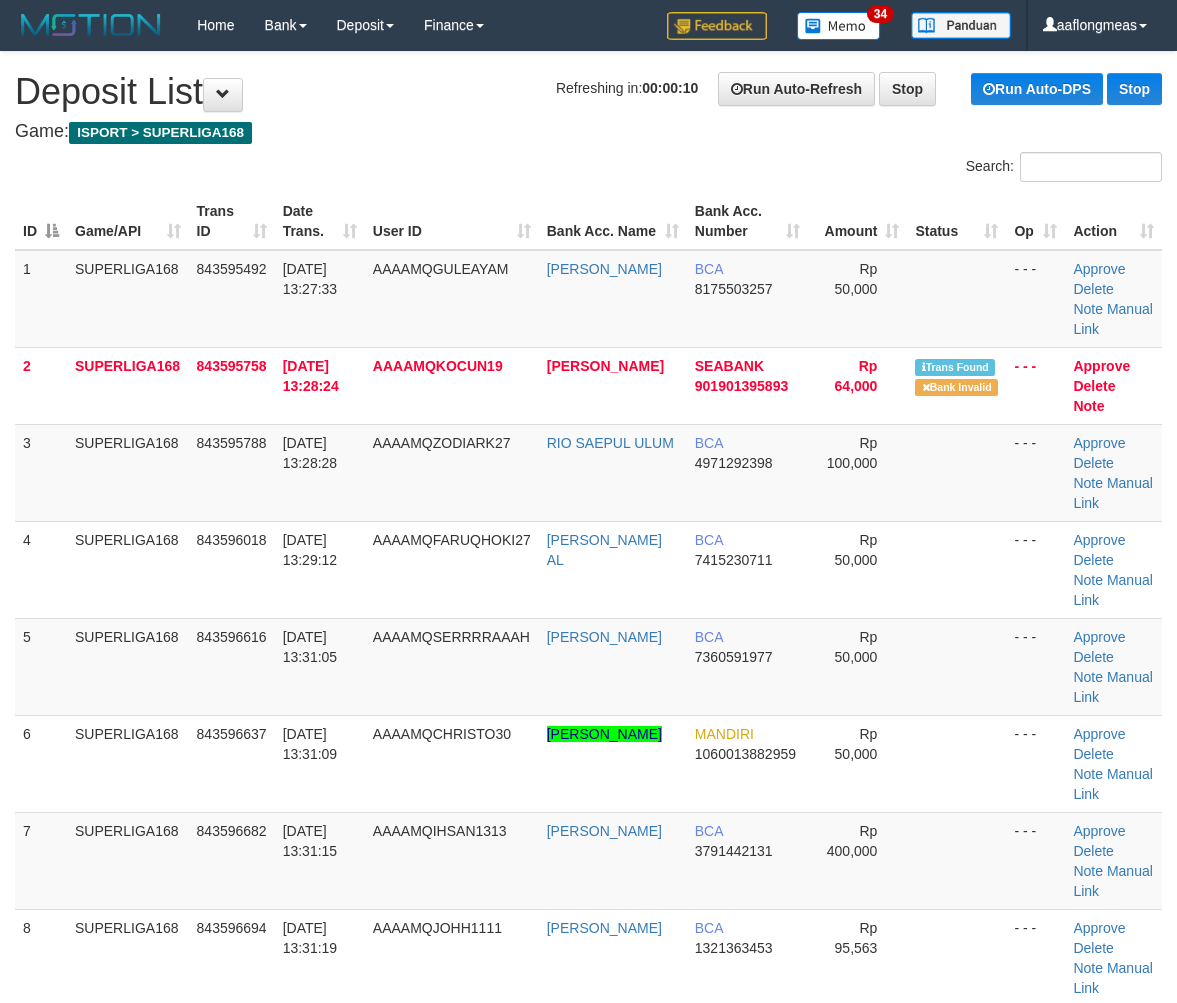 scroll, scrollTop: 0, scrollLeft: 0, axis: both 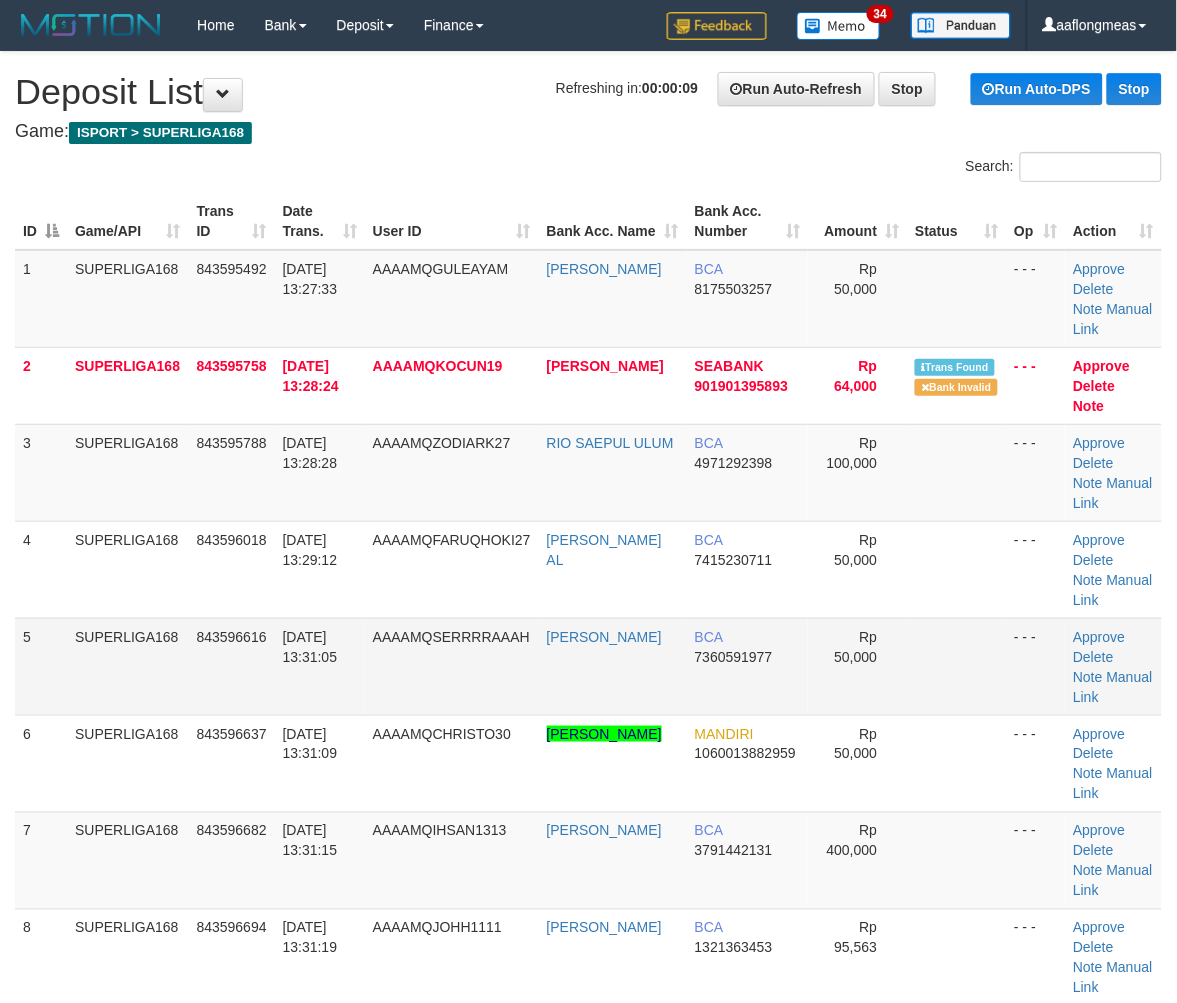 drag, startPoint x: 672, startPoint y: 637, endPoint x: 1184, endPoint y: 634, distance: 512.0088 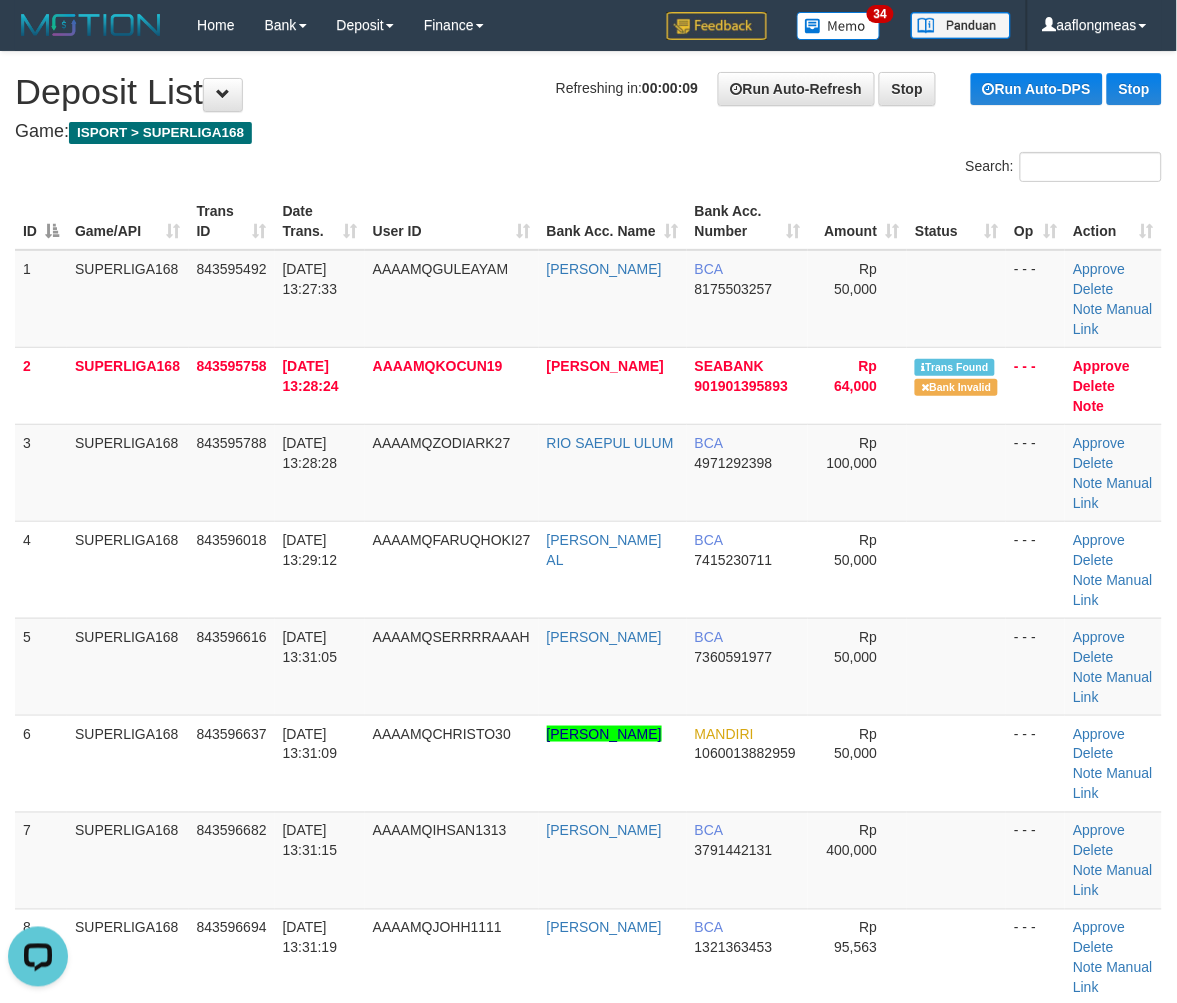 scroll, scrollTop: 0, scrollLeft: 0, axis: both 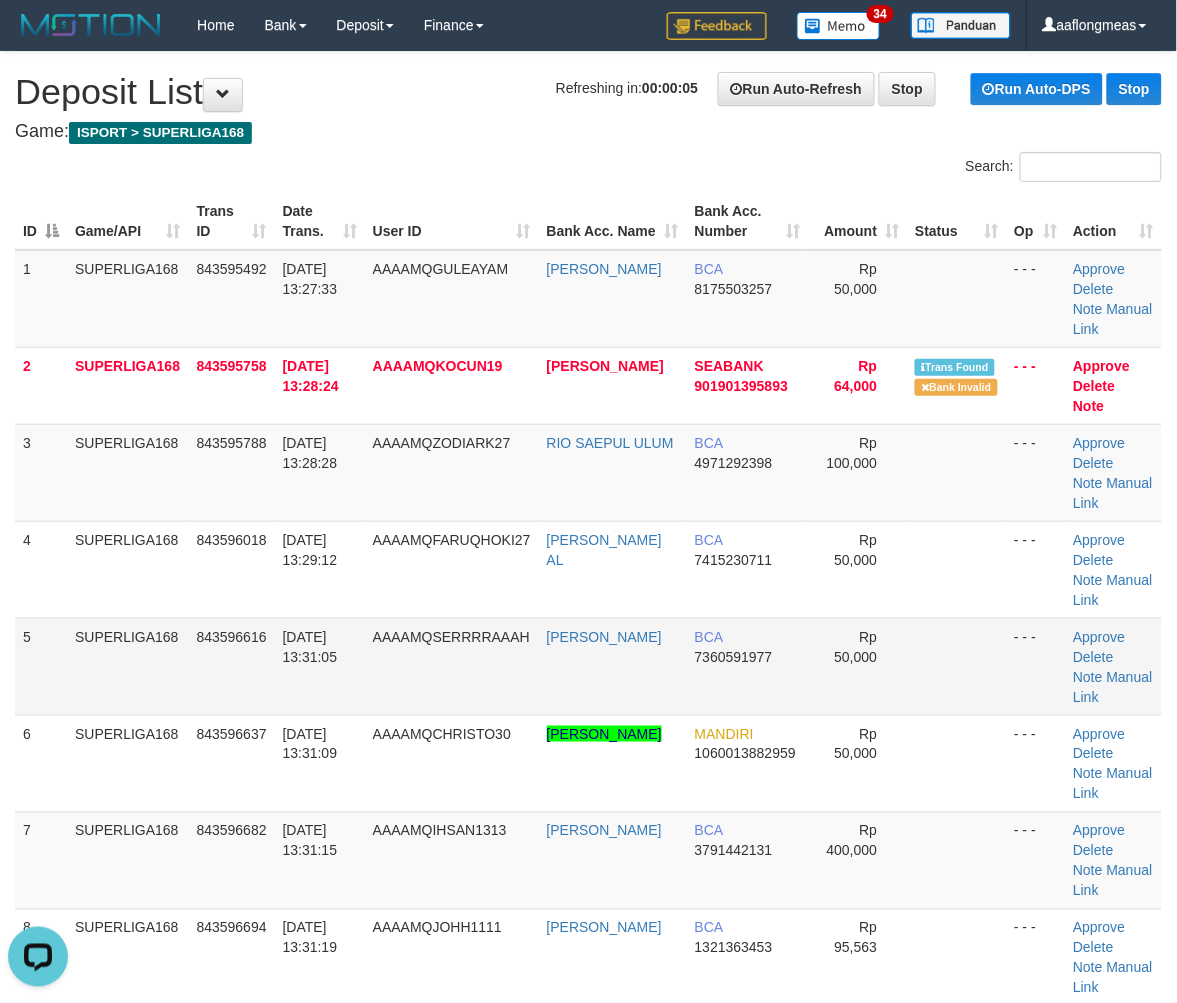 click on "Rp 50,000" at bounding box center [857, 666] 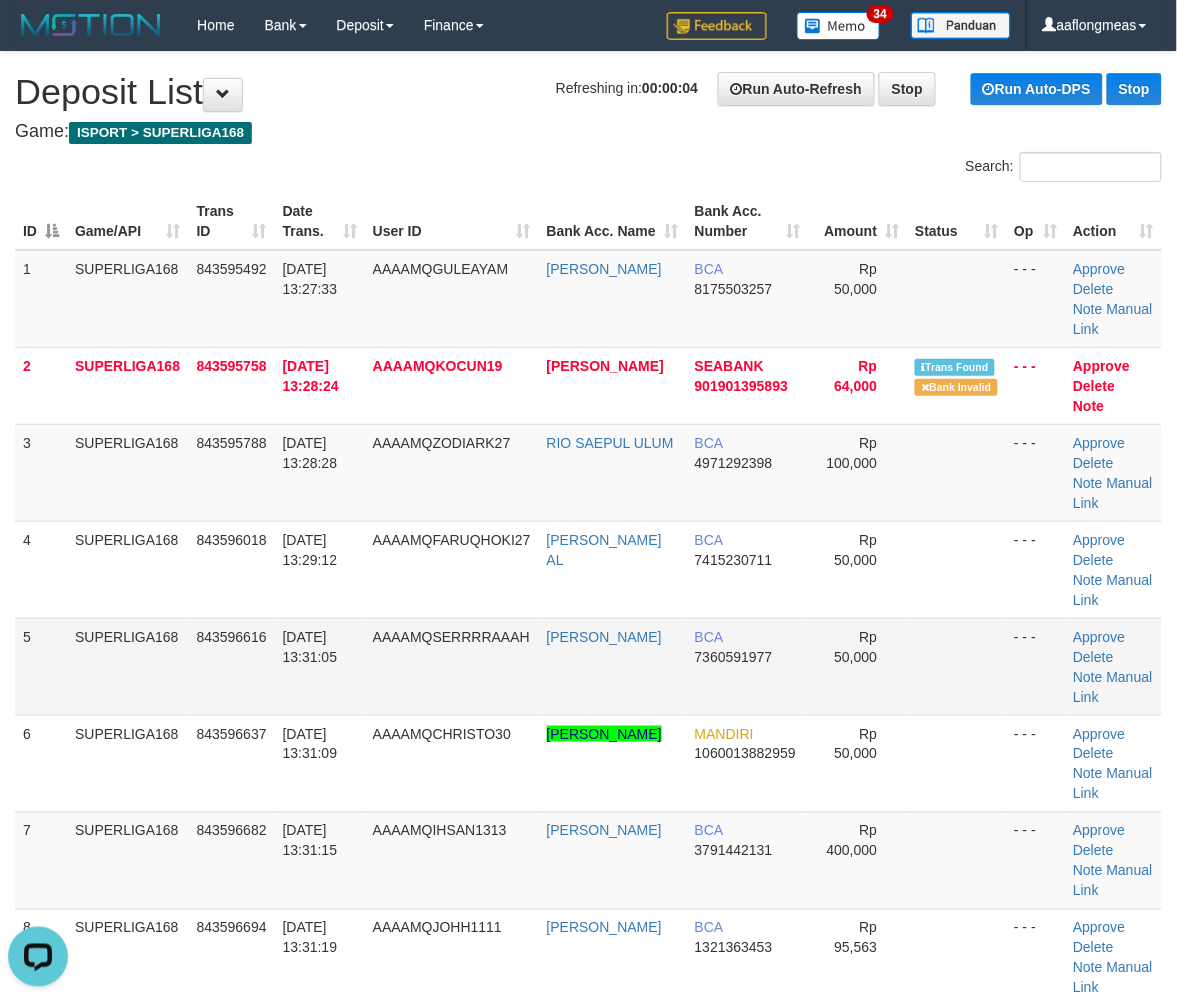 drag, startPoint x: 823, startPoint y: 643, endPoint x: 892, endPoint y: 653, distance: 69.72087 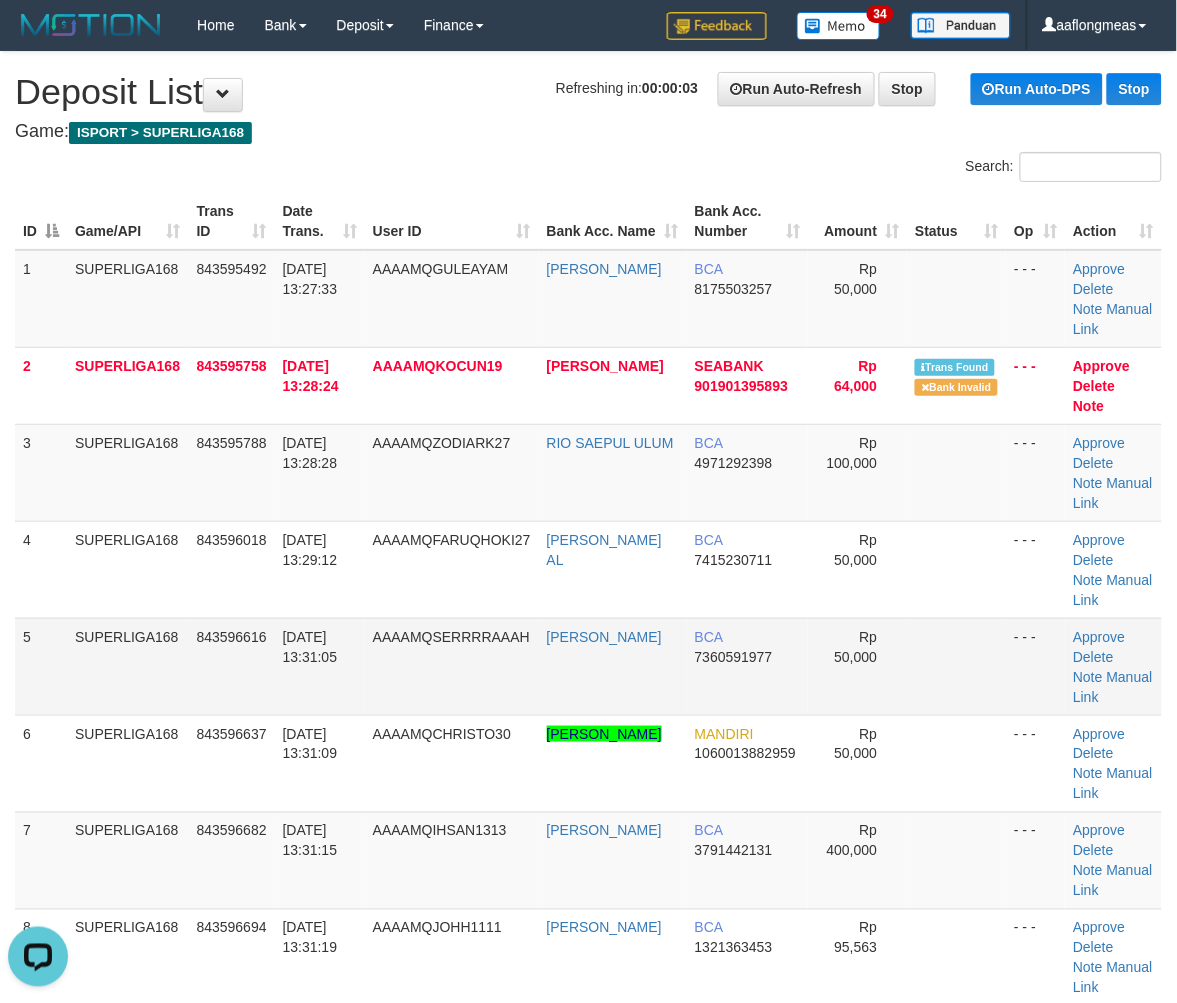 drag, startPoint x: 892, startPoint y: 660, endPoint x: 1028, endPoint y: 674, distance: 136.71869 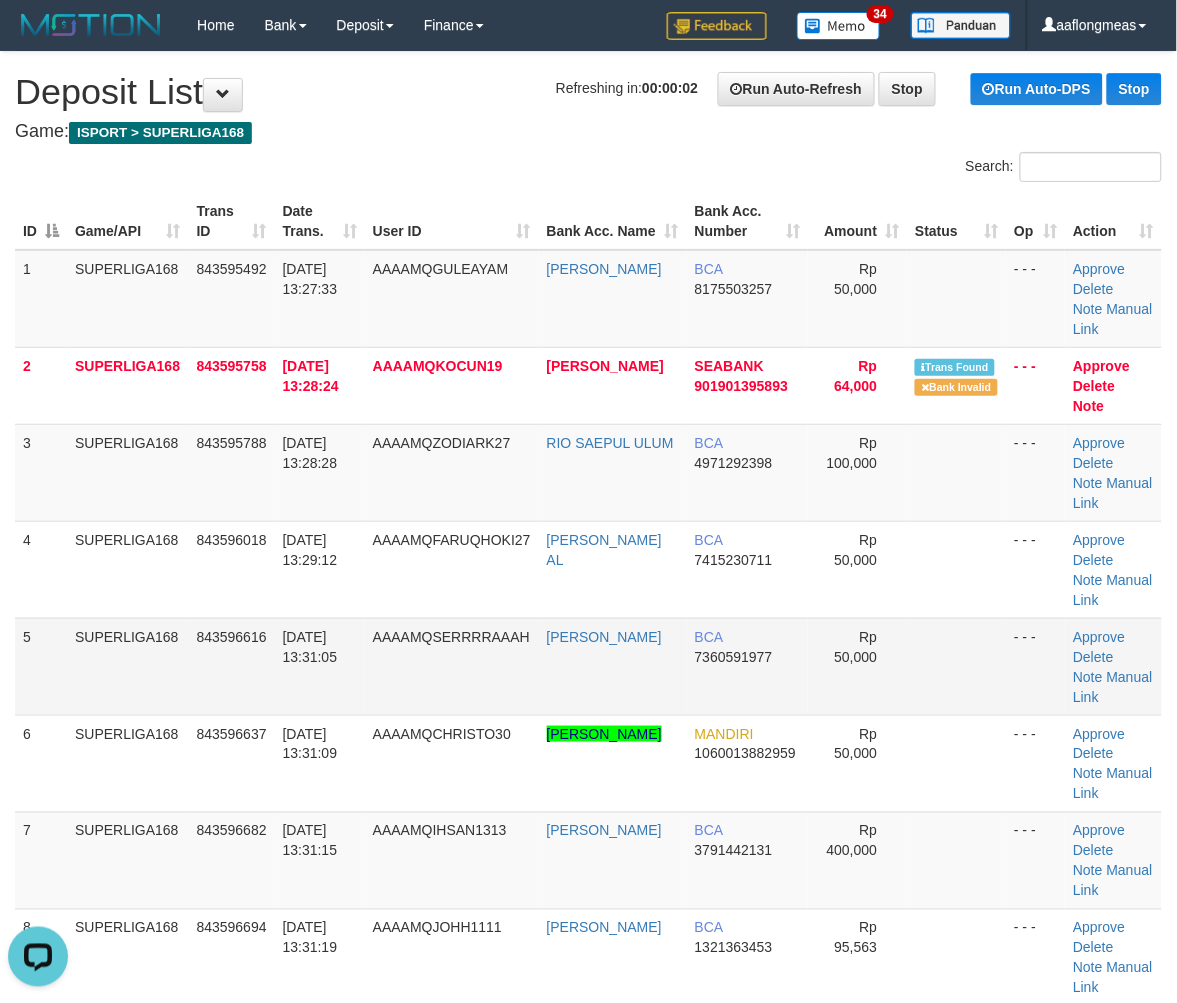 click at bounding box center (956, 666) 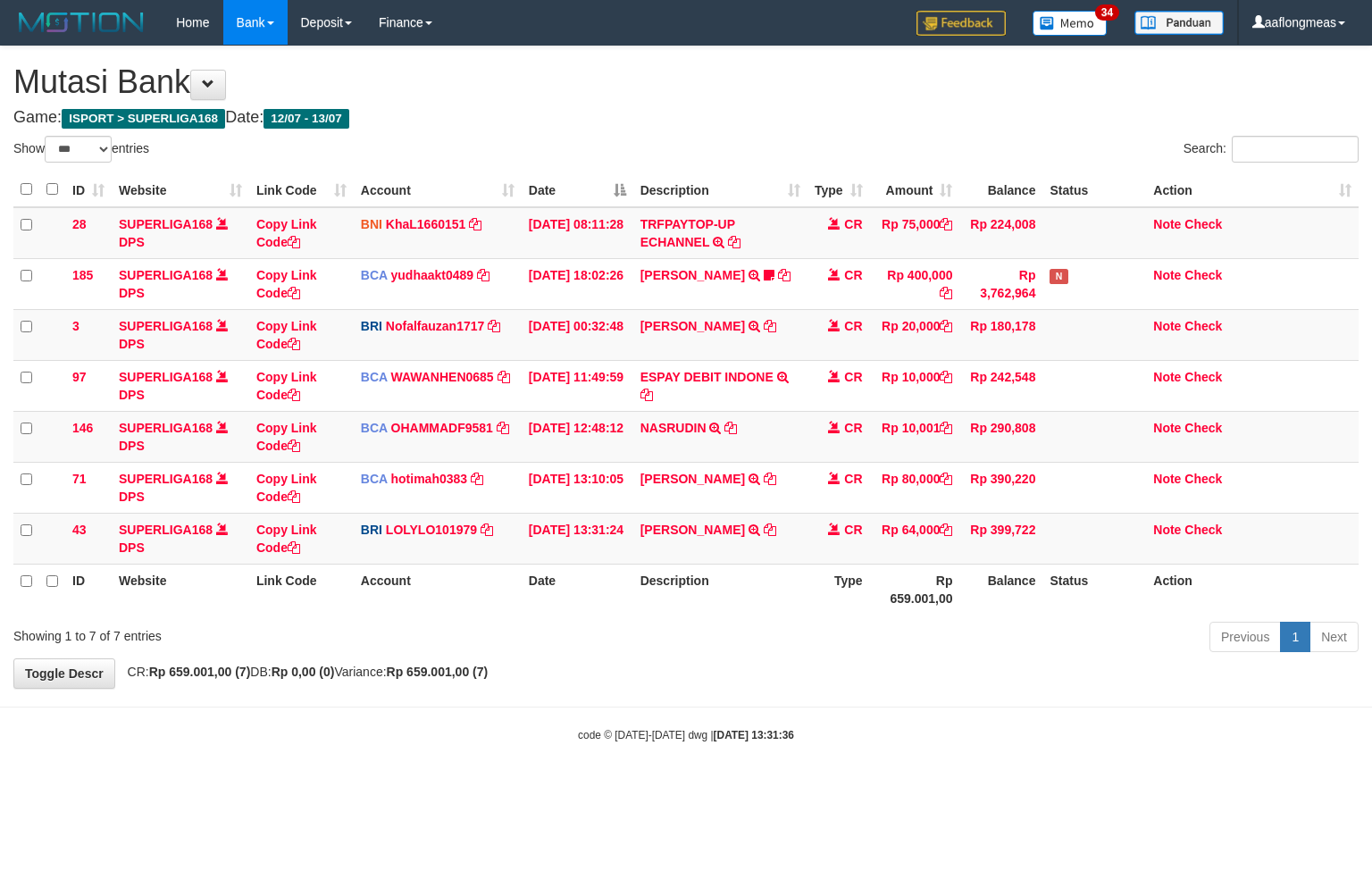 select on "***" 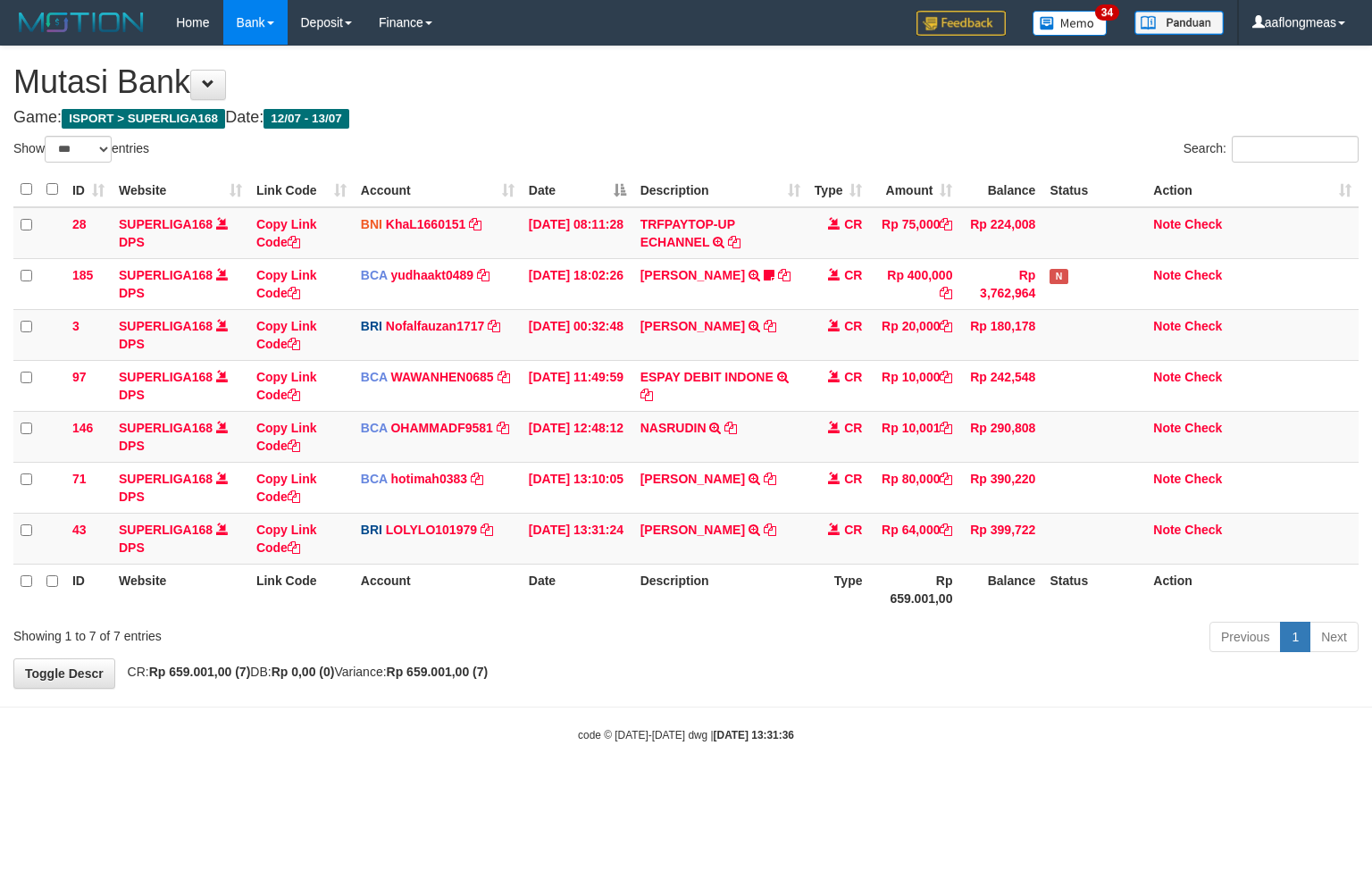 scroll, scrollTop: 0, scrollLeft: 0, axis: both 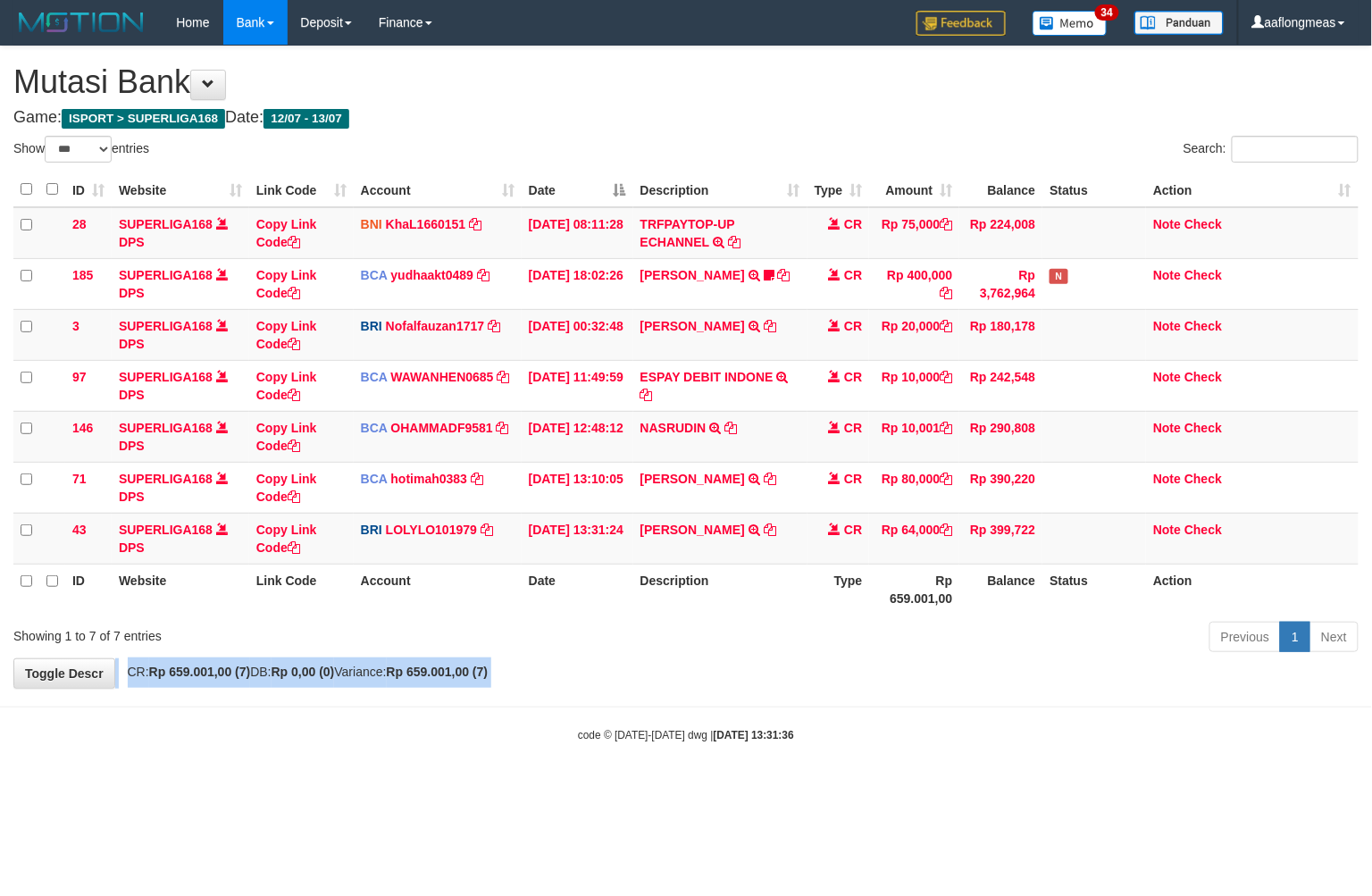 click on "**********" at bounding box center [686, 367] 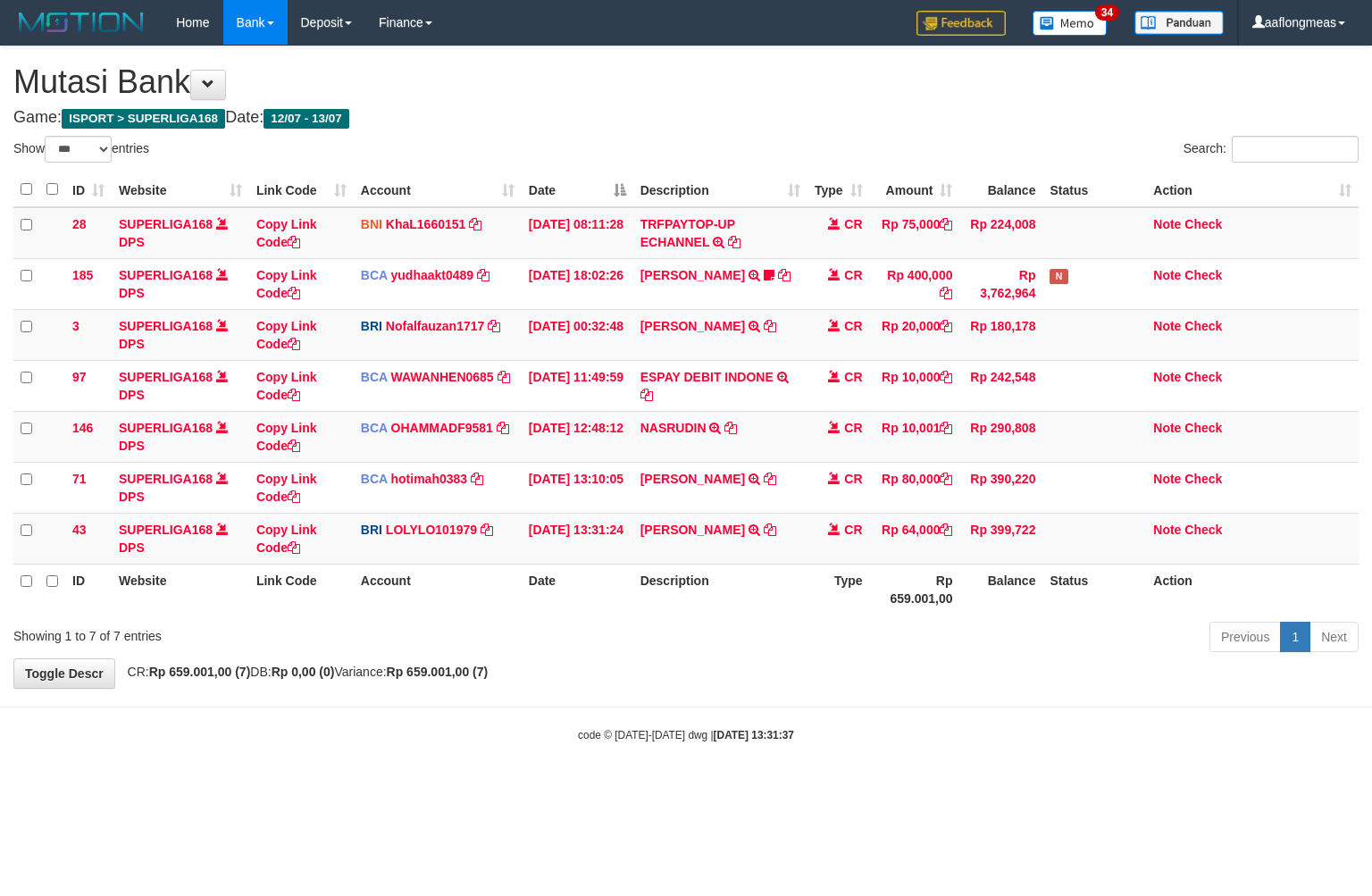 select on "***" 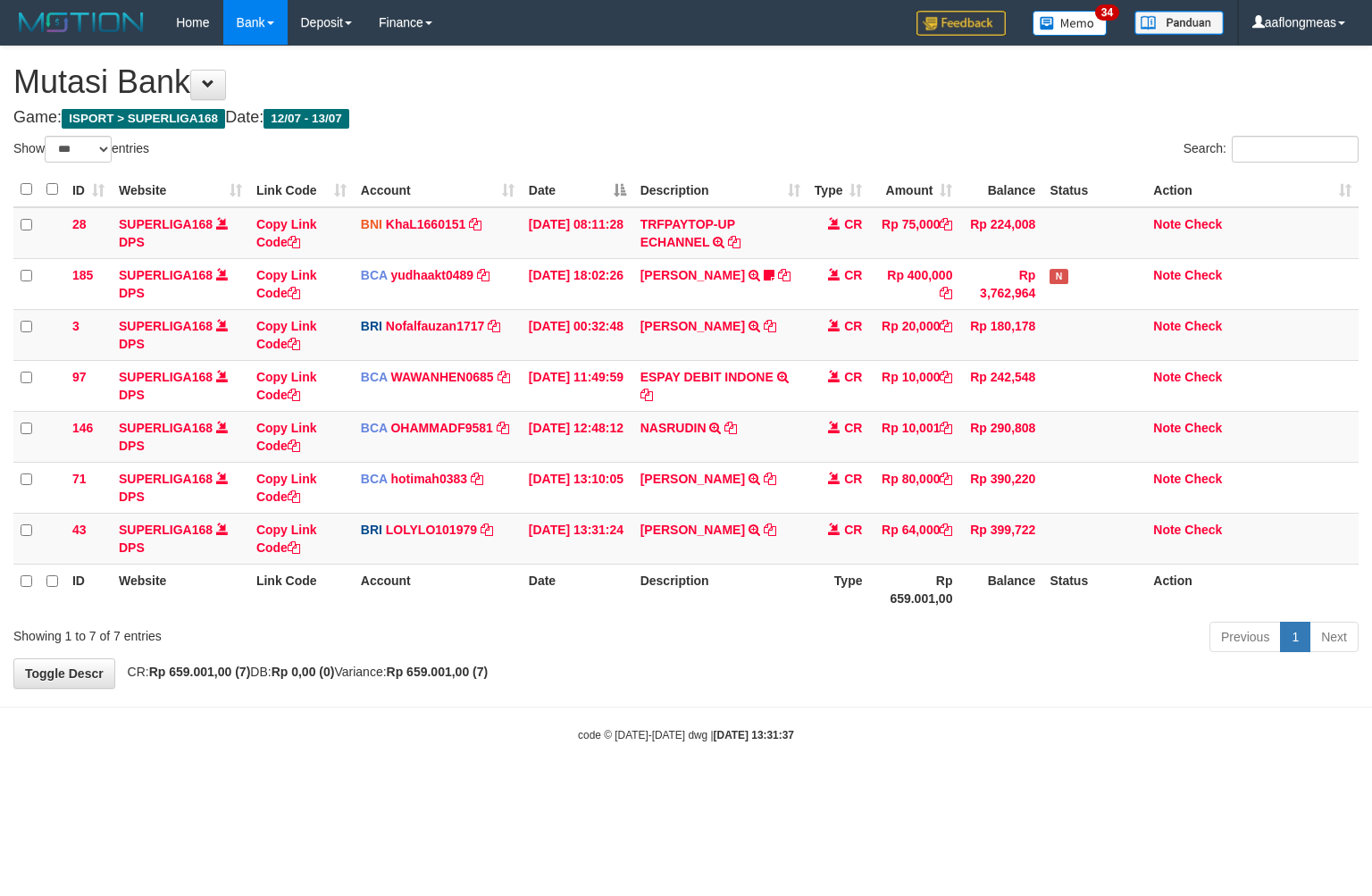 scroll, scrollTop: 0, scrollLeft: 0, axis: both 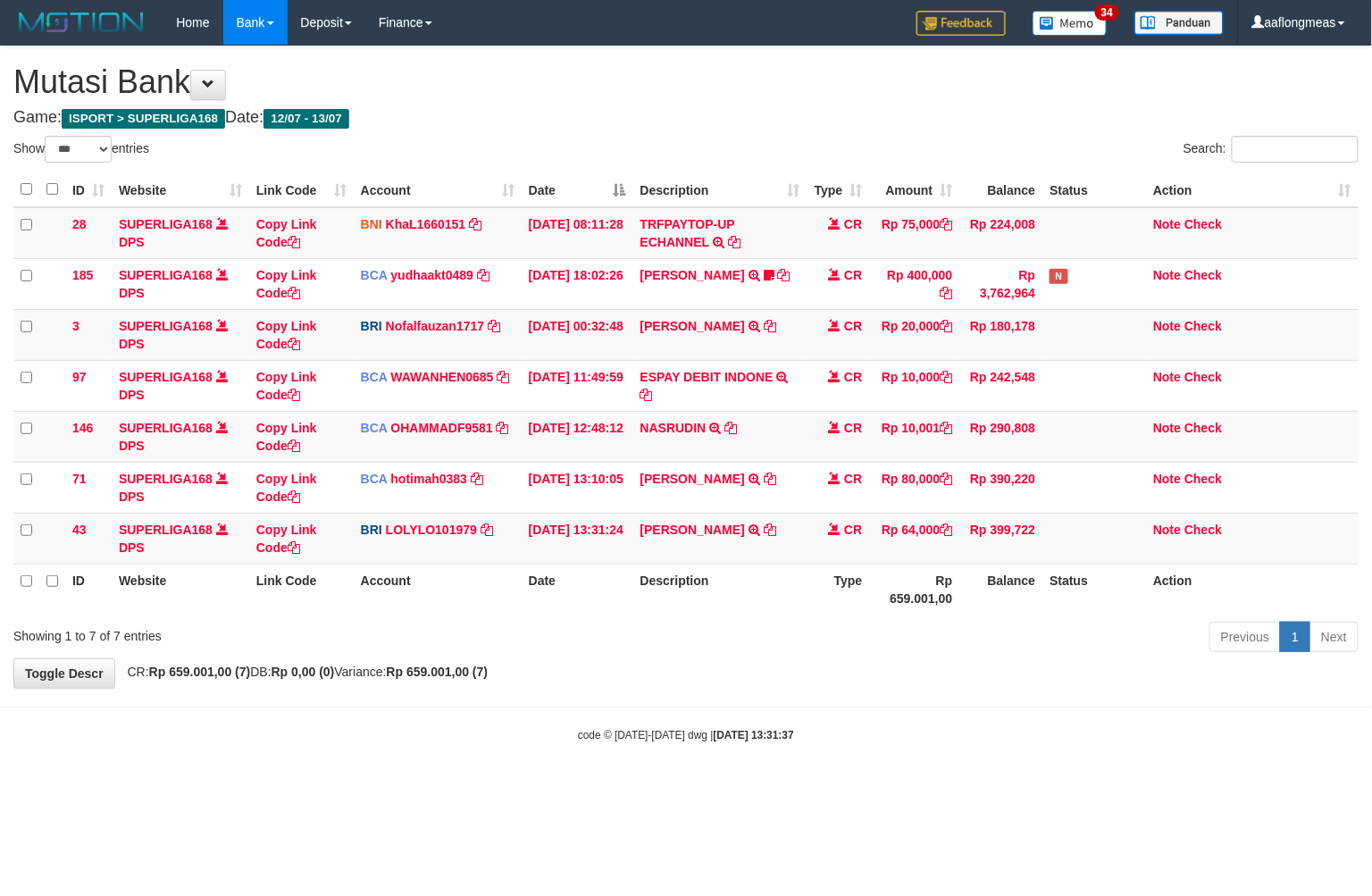 click on "**********" at bounding box center (686, 367) 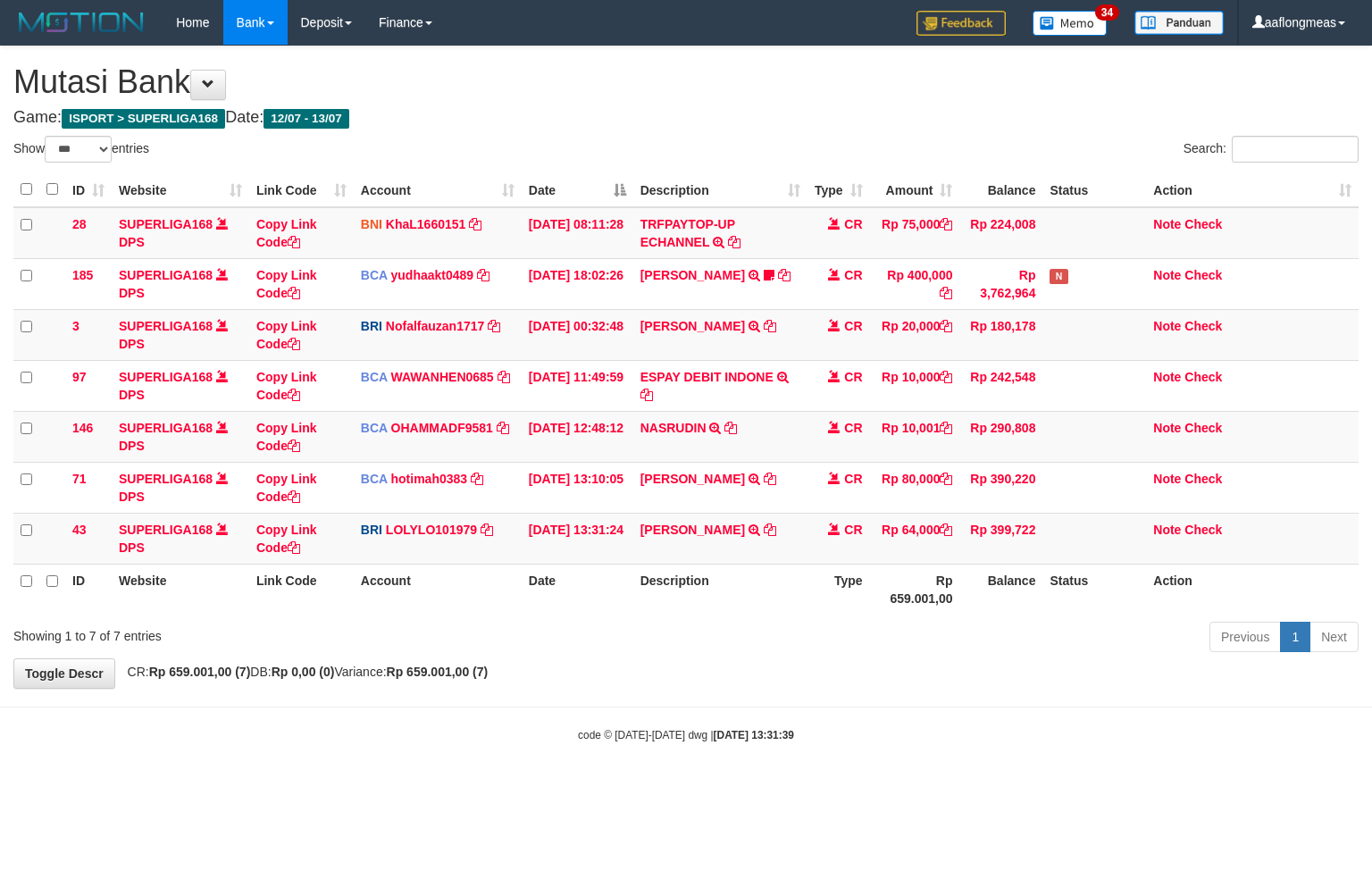 select on "***" 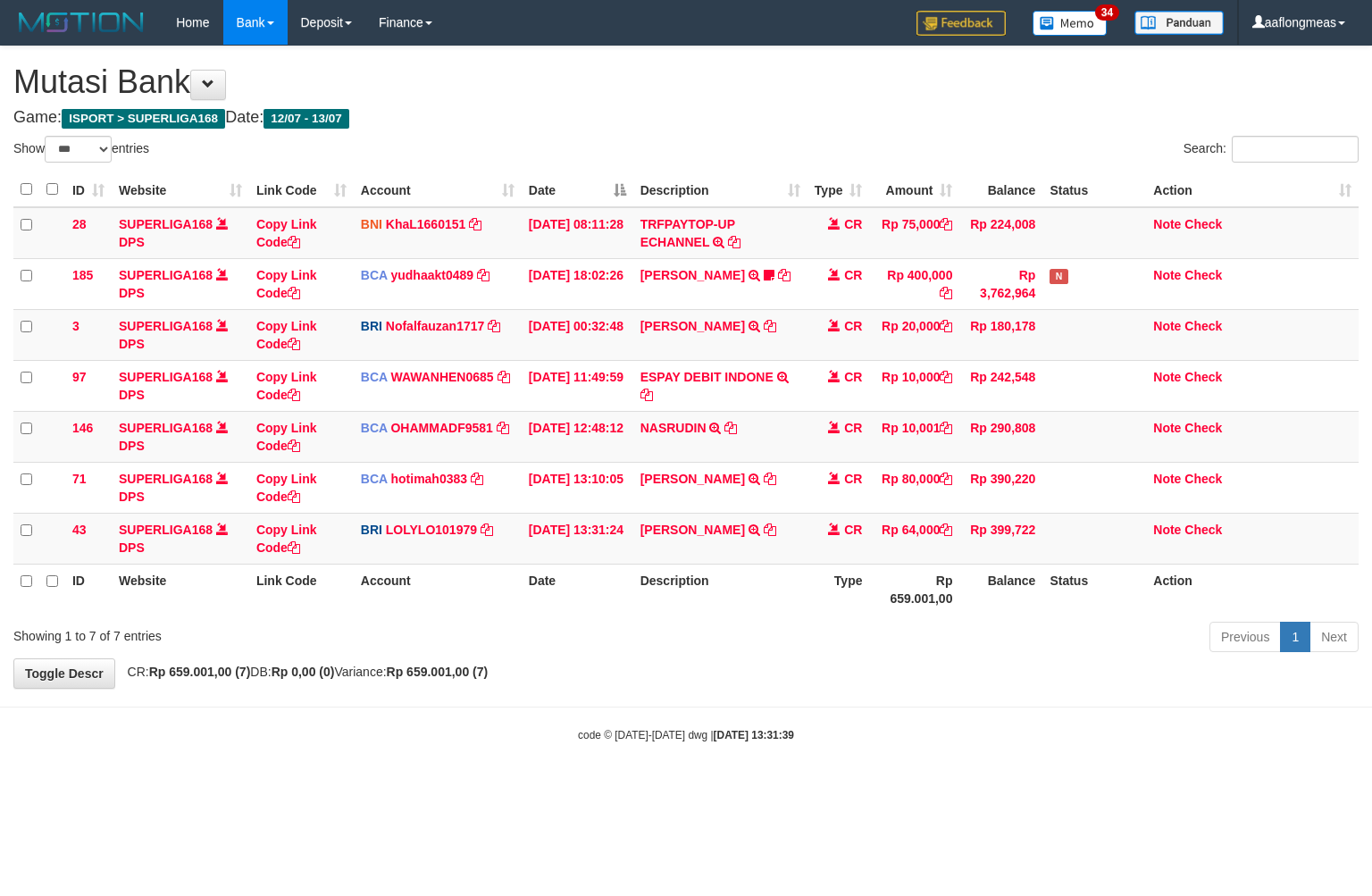 scroll, scrollTop: 0, scrollLeft: 0, axis: both 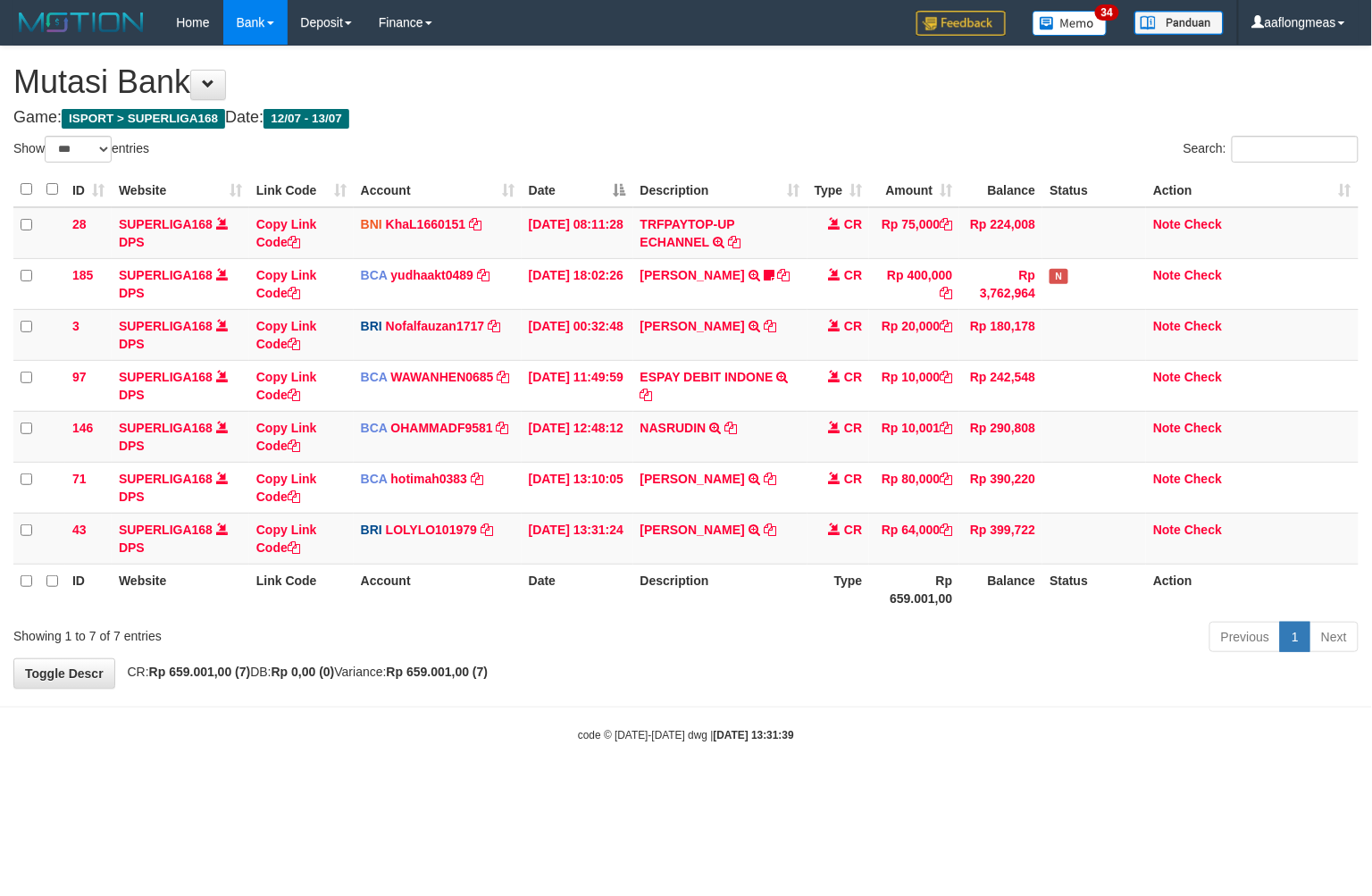 click on "Previous 1 Next" at bounding box center [972, 639] 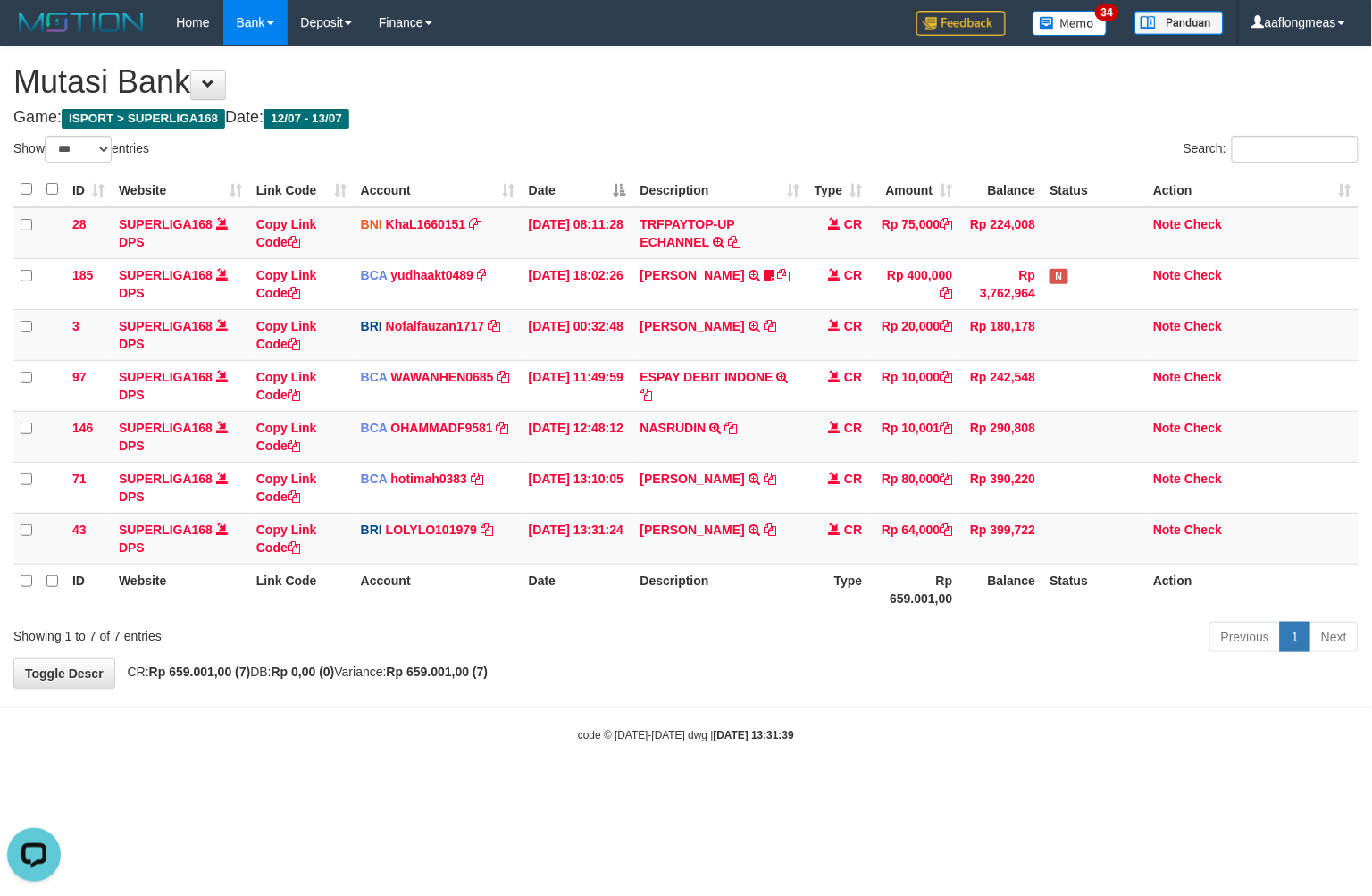scroll, scrollTop: 0, scrollLeft: 0, axis: both 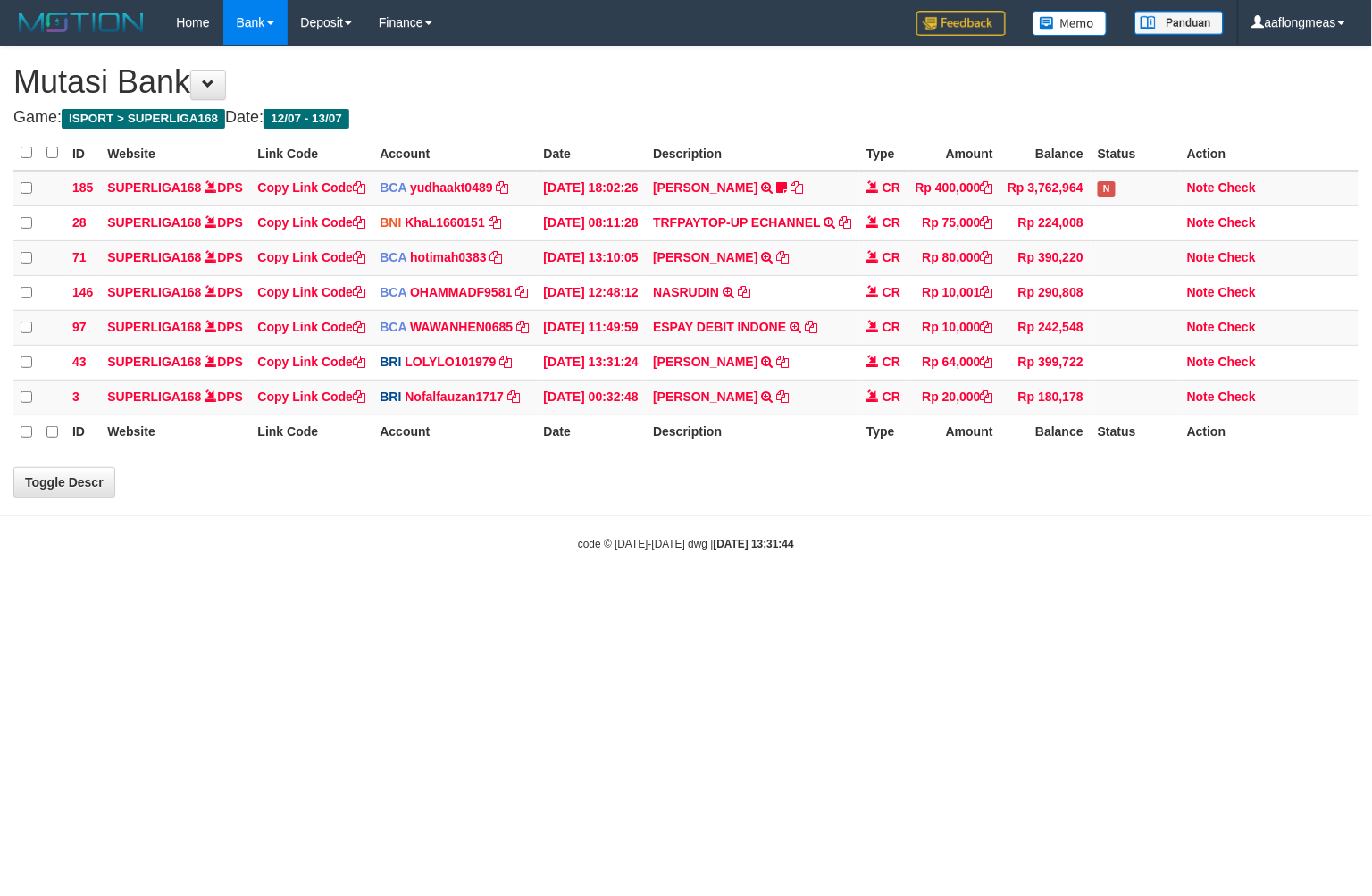 select on "***" 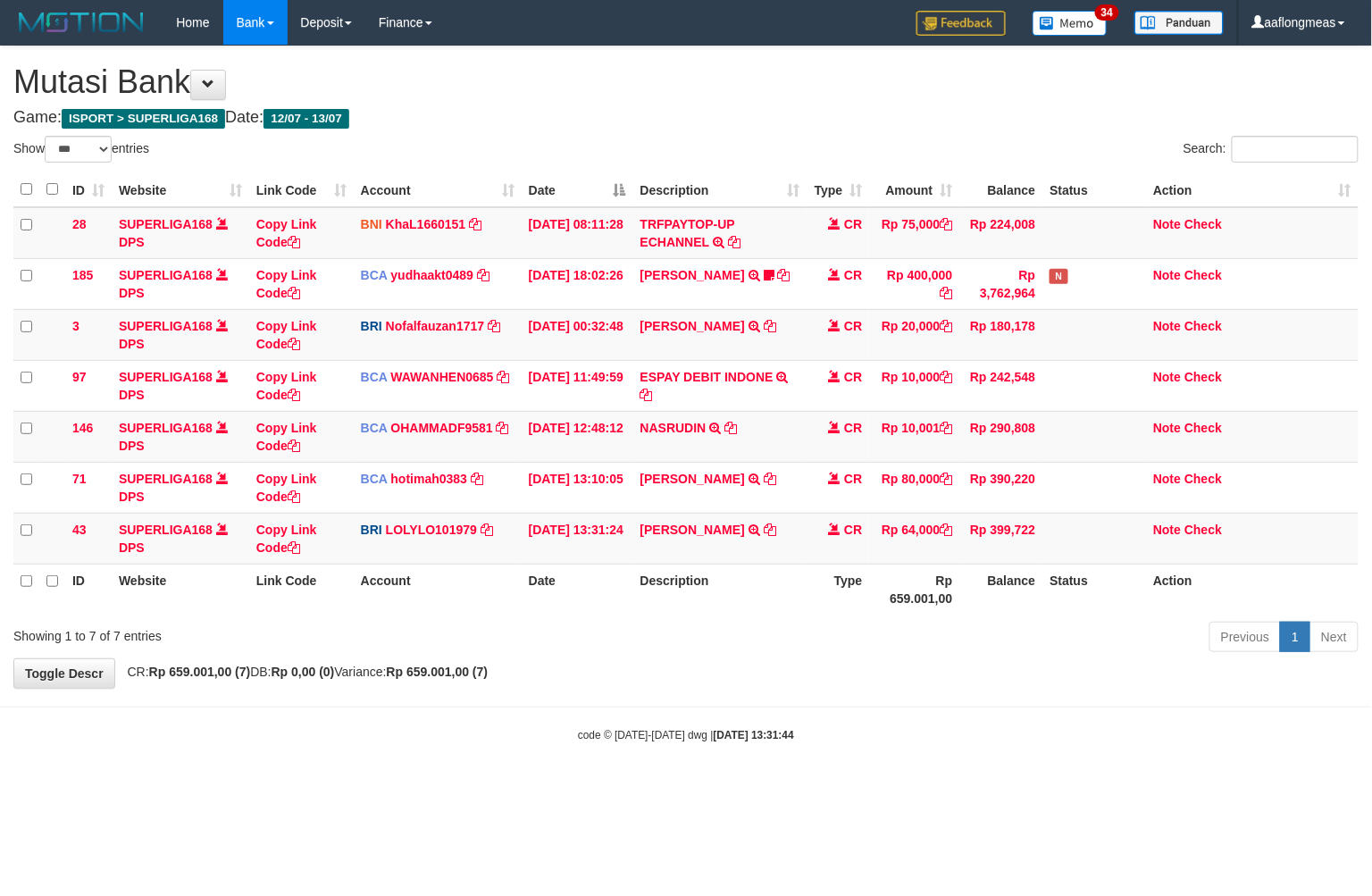 drag, startPoint x: 722, startPoint y: 665, endPoint x: 582, endPoint y: 677, distance: 140.51334 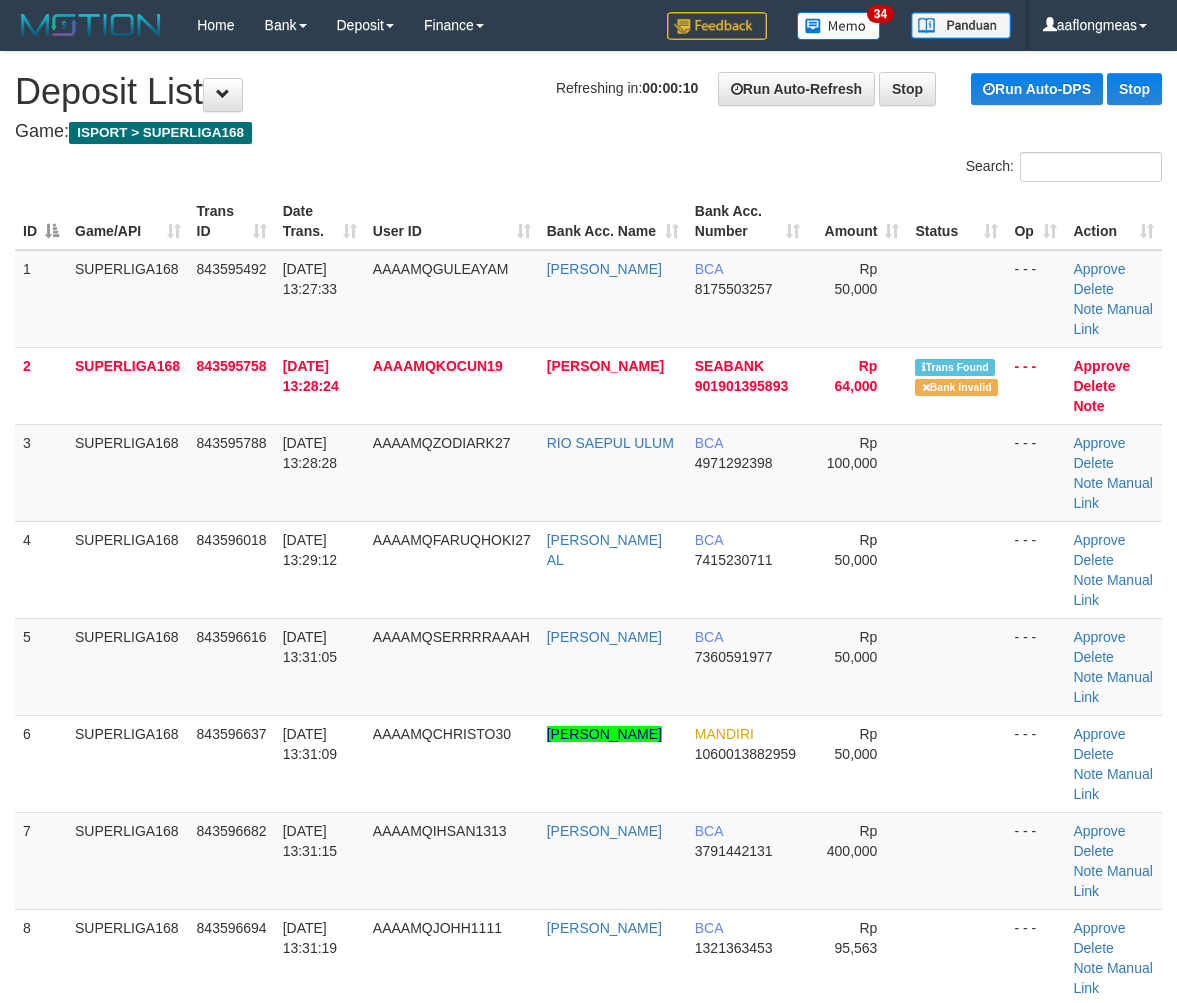 click on "Rp 50,000" at bounding box center [857, 569] 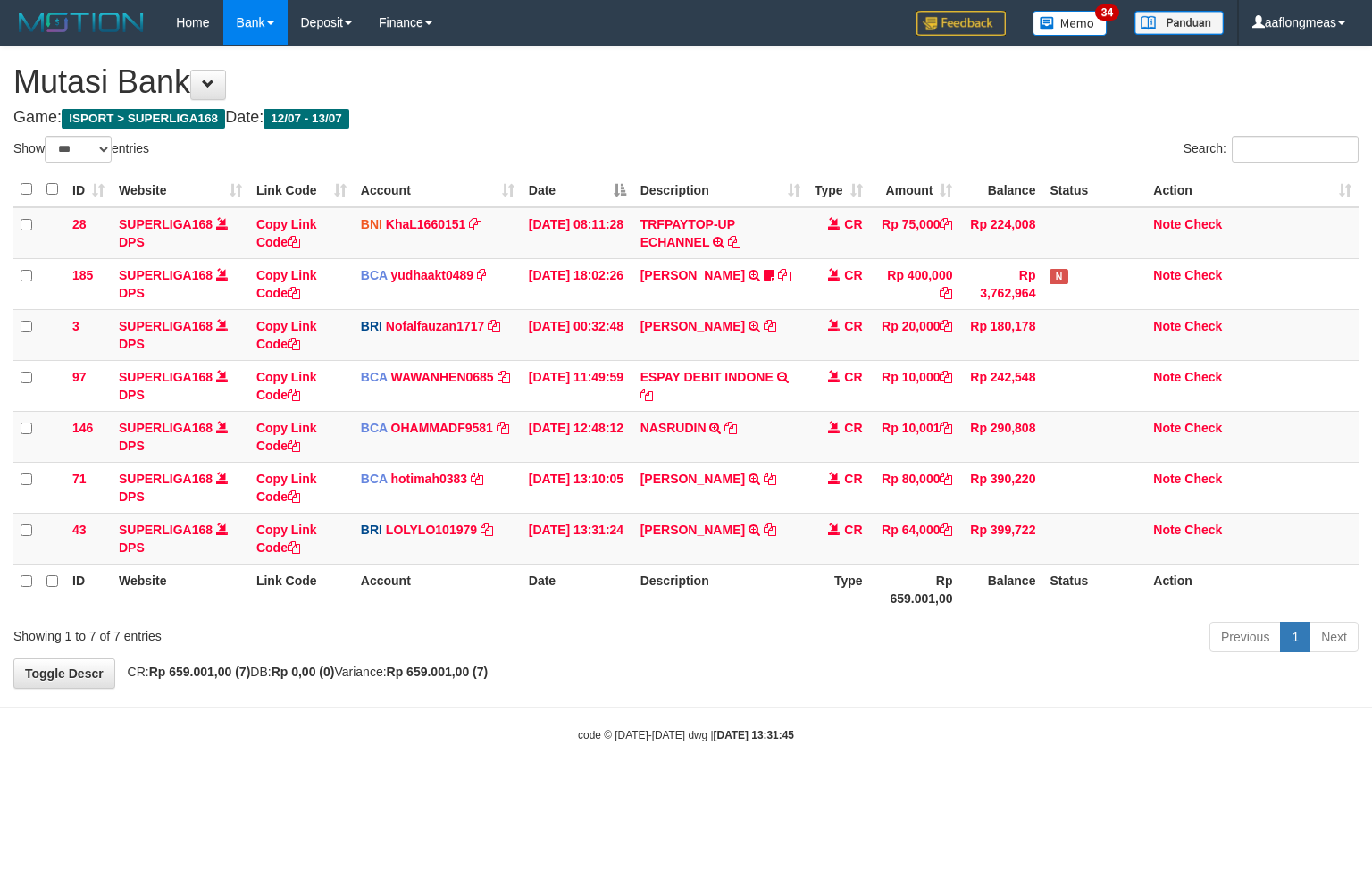 select on "***" 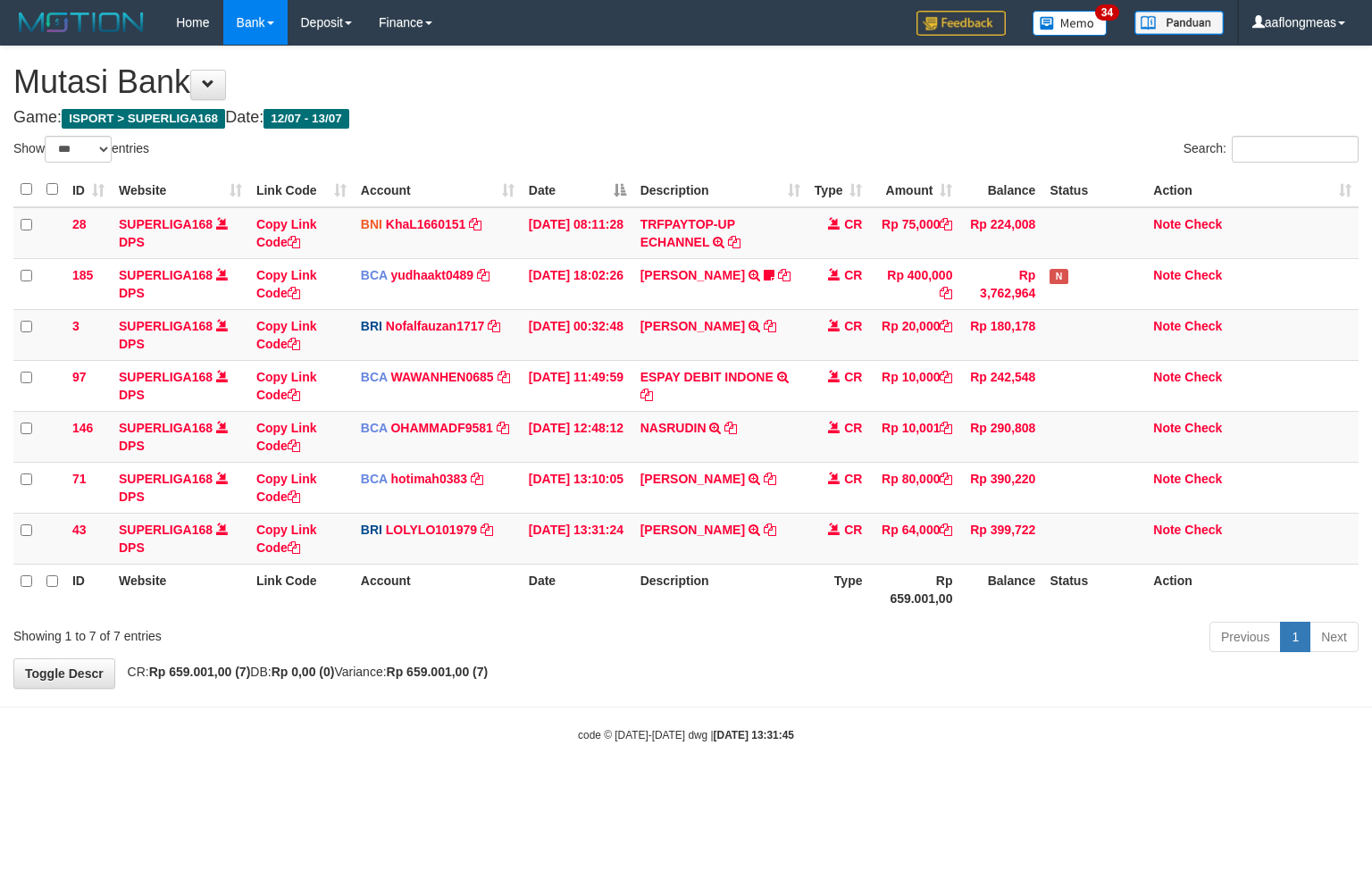 scroll, scrollTop: 0, scrollLeft: 0, axis: both 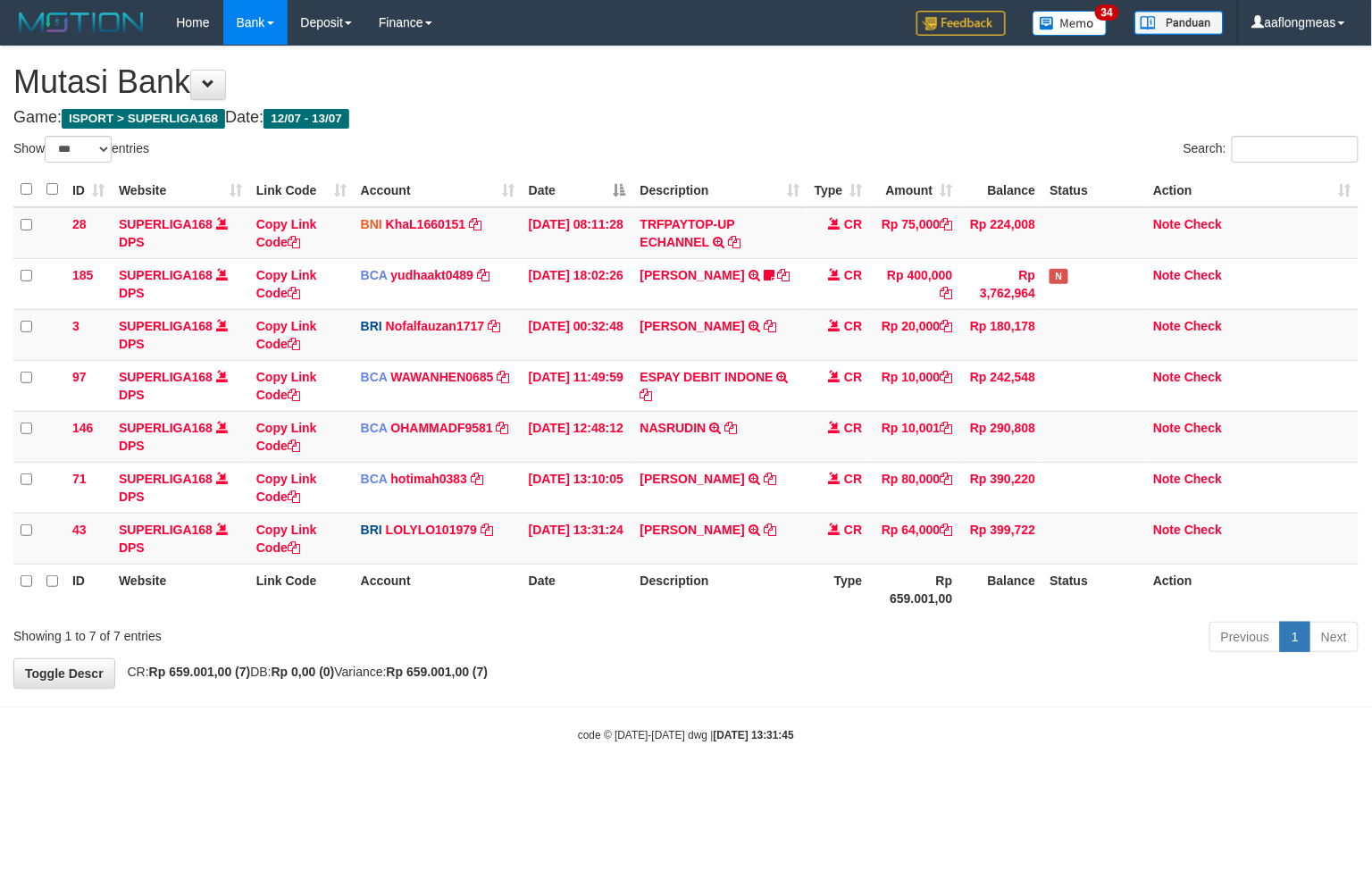 click on "Previous 1 Next" at bounding box center (972, 639) 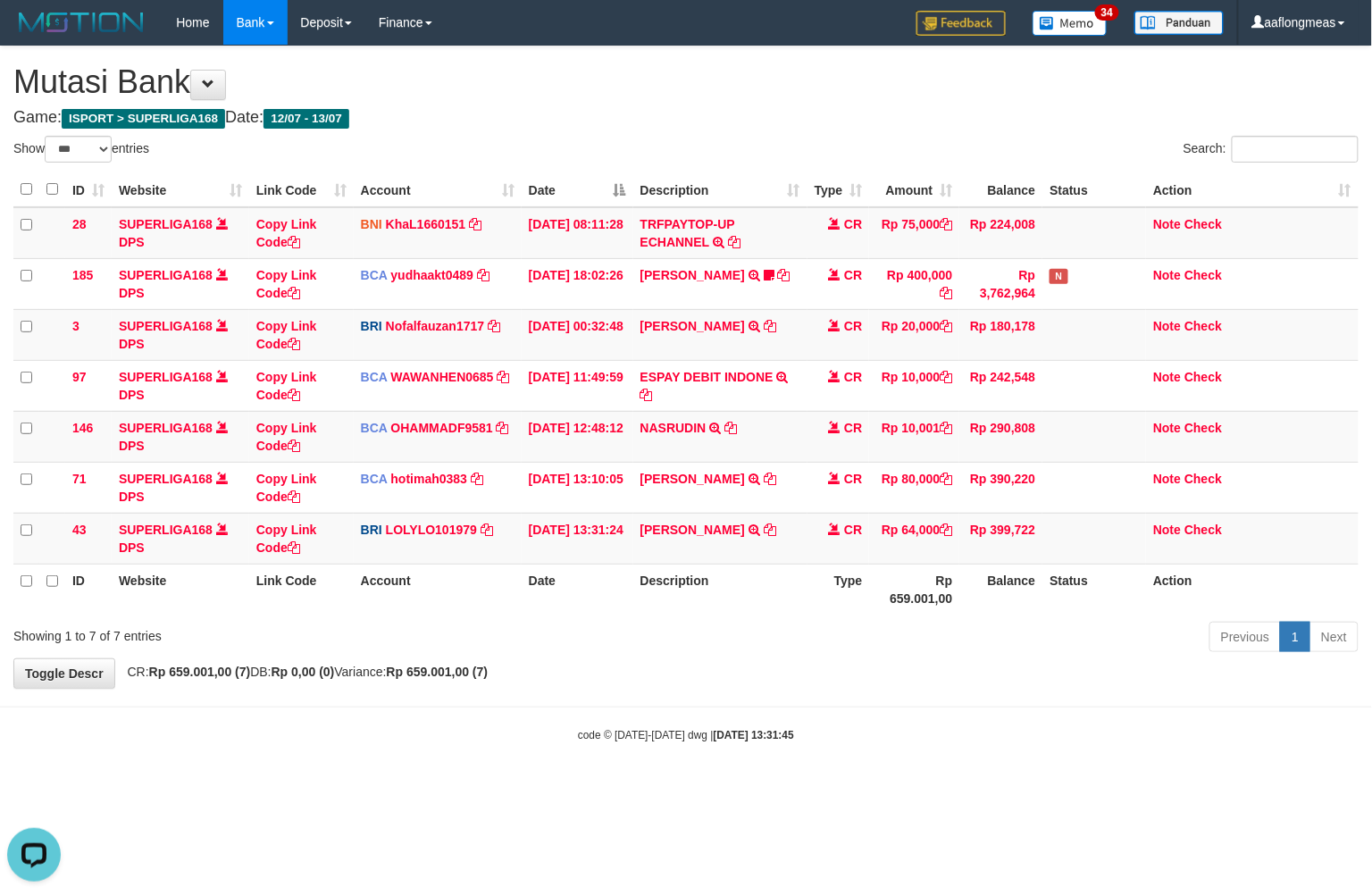 scroll, scrollTop: 0, scrollLeft: 0, axis: both 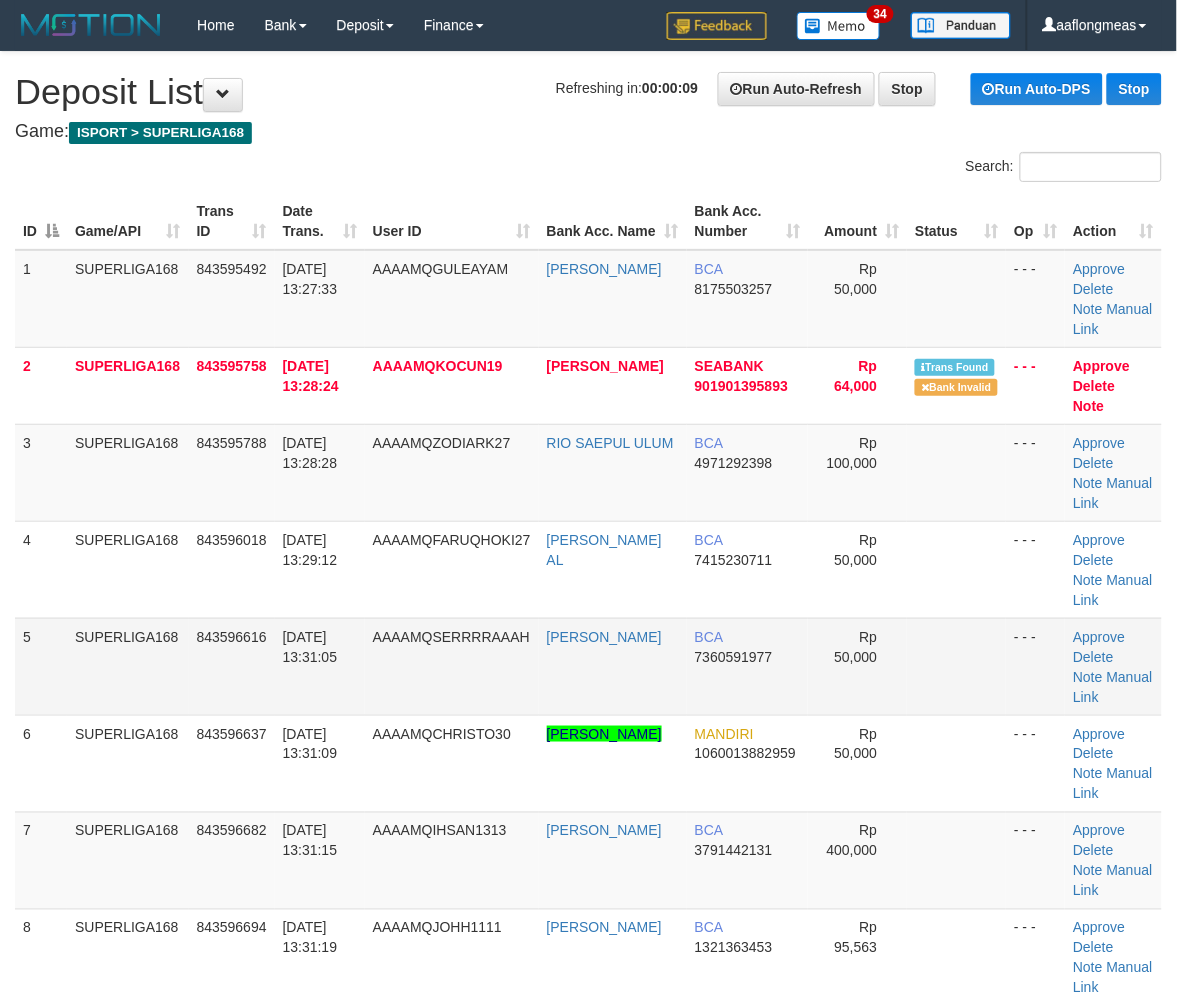 drag, startPoint x: 904, startPoint y: 638, endPoint x: 926, endPoint y: 646, distance: 23.409399 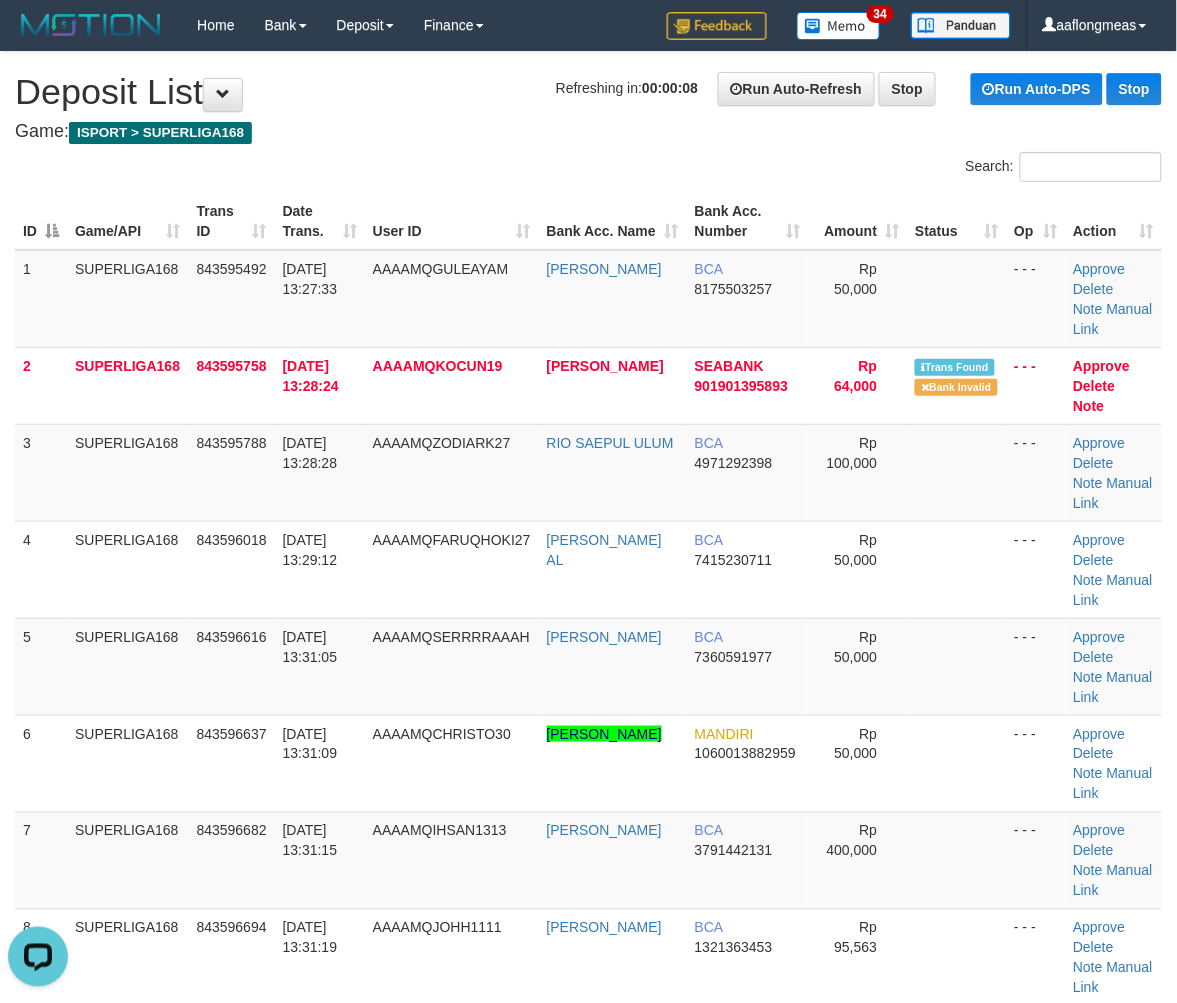 scroll, scrollTop: 0, scrollLeft: 0, axis: both 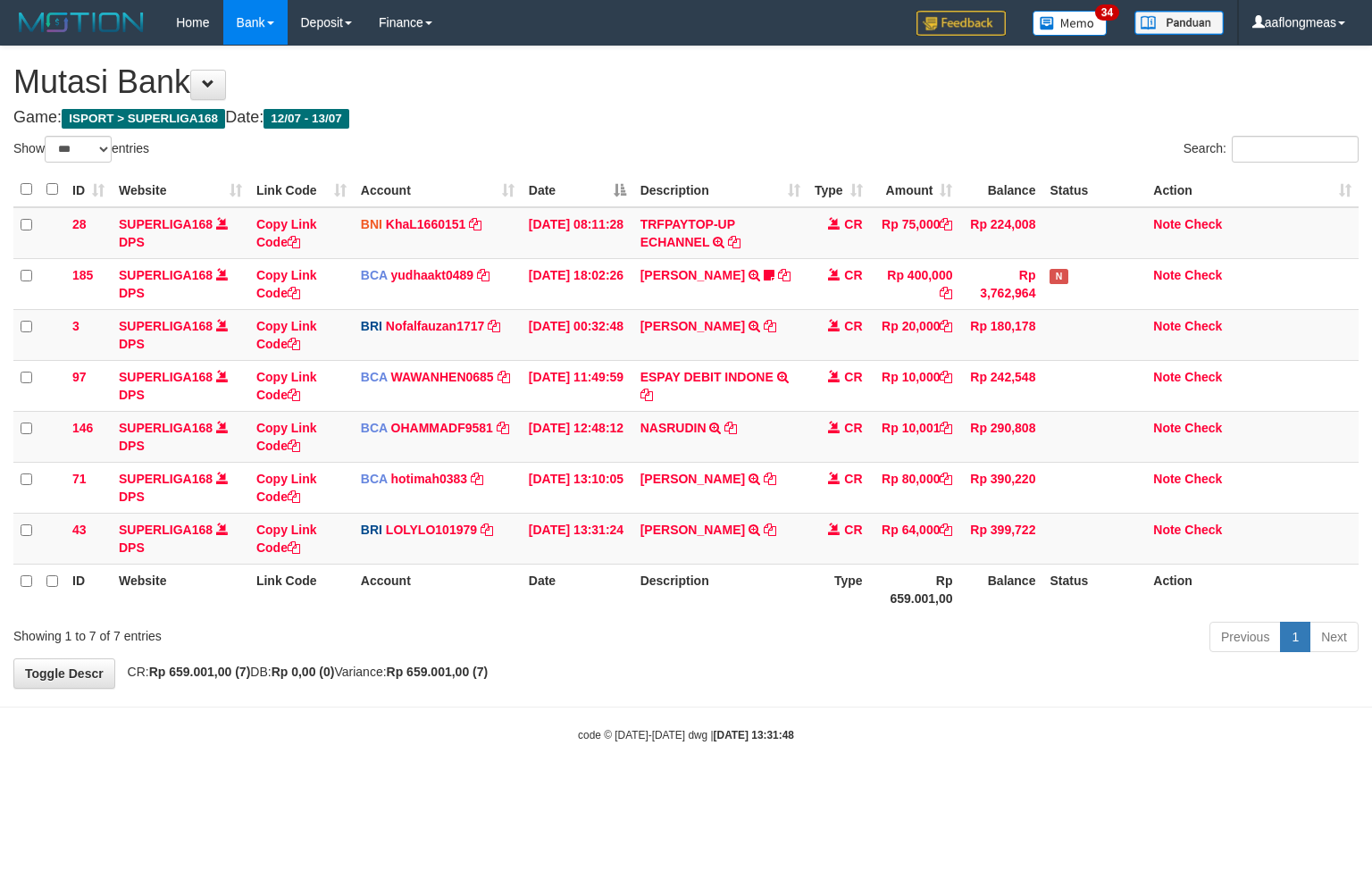 select on "***" 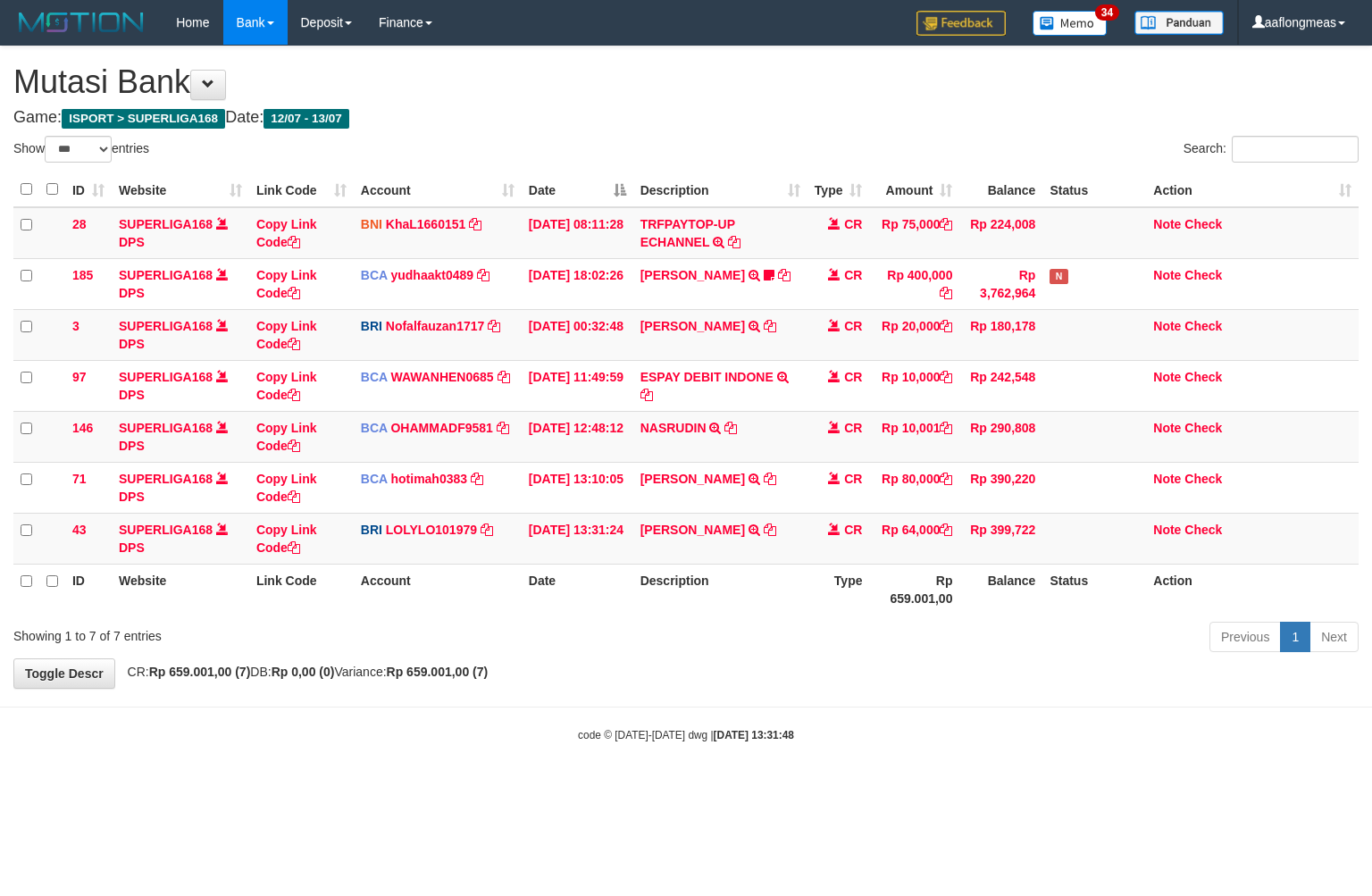 scroll, scrollTop: 0, scrollLeft: 0, axis: both 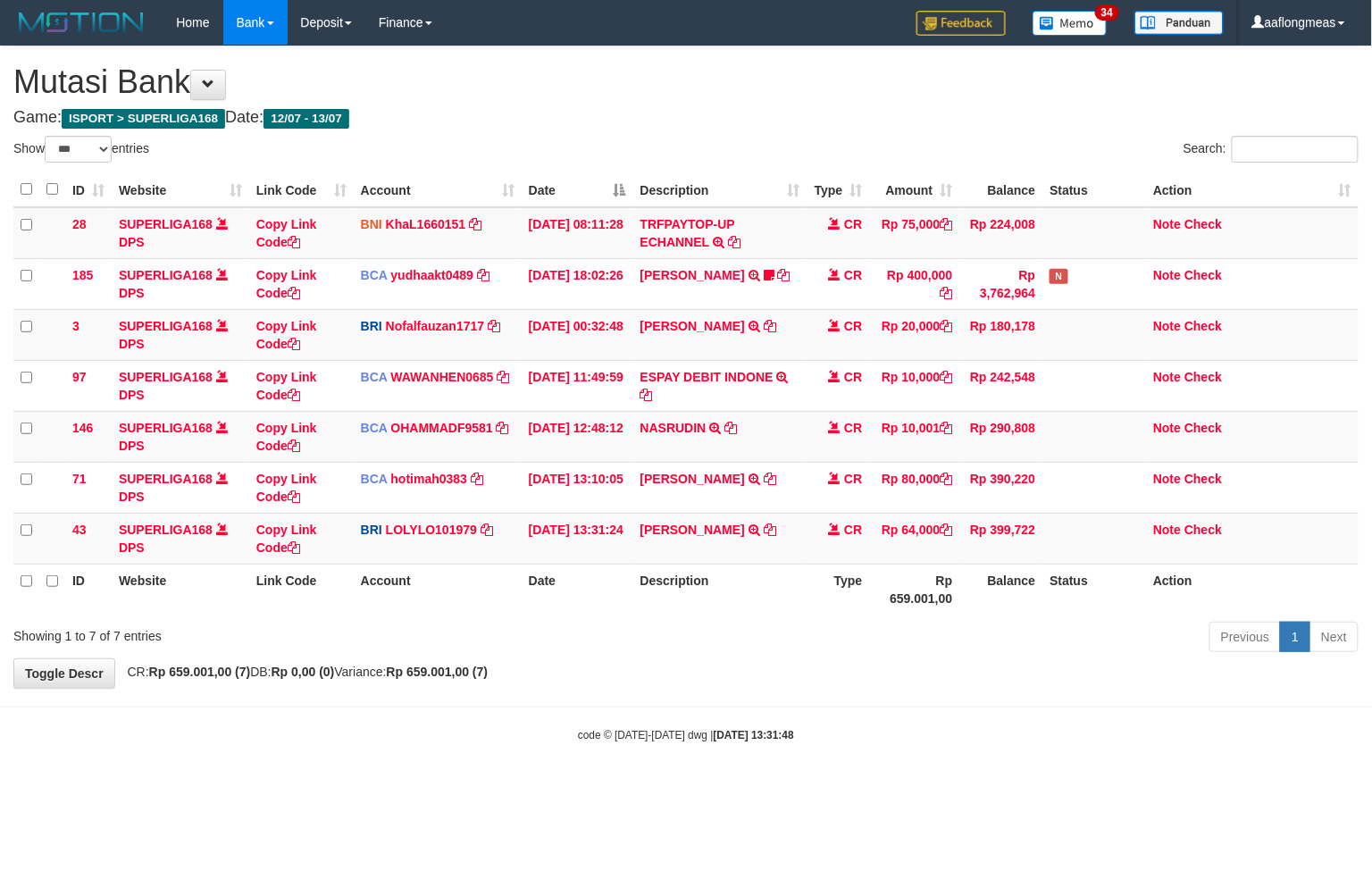 click on "Previous 1 Next" at bounding box center [972, 639] 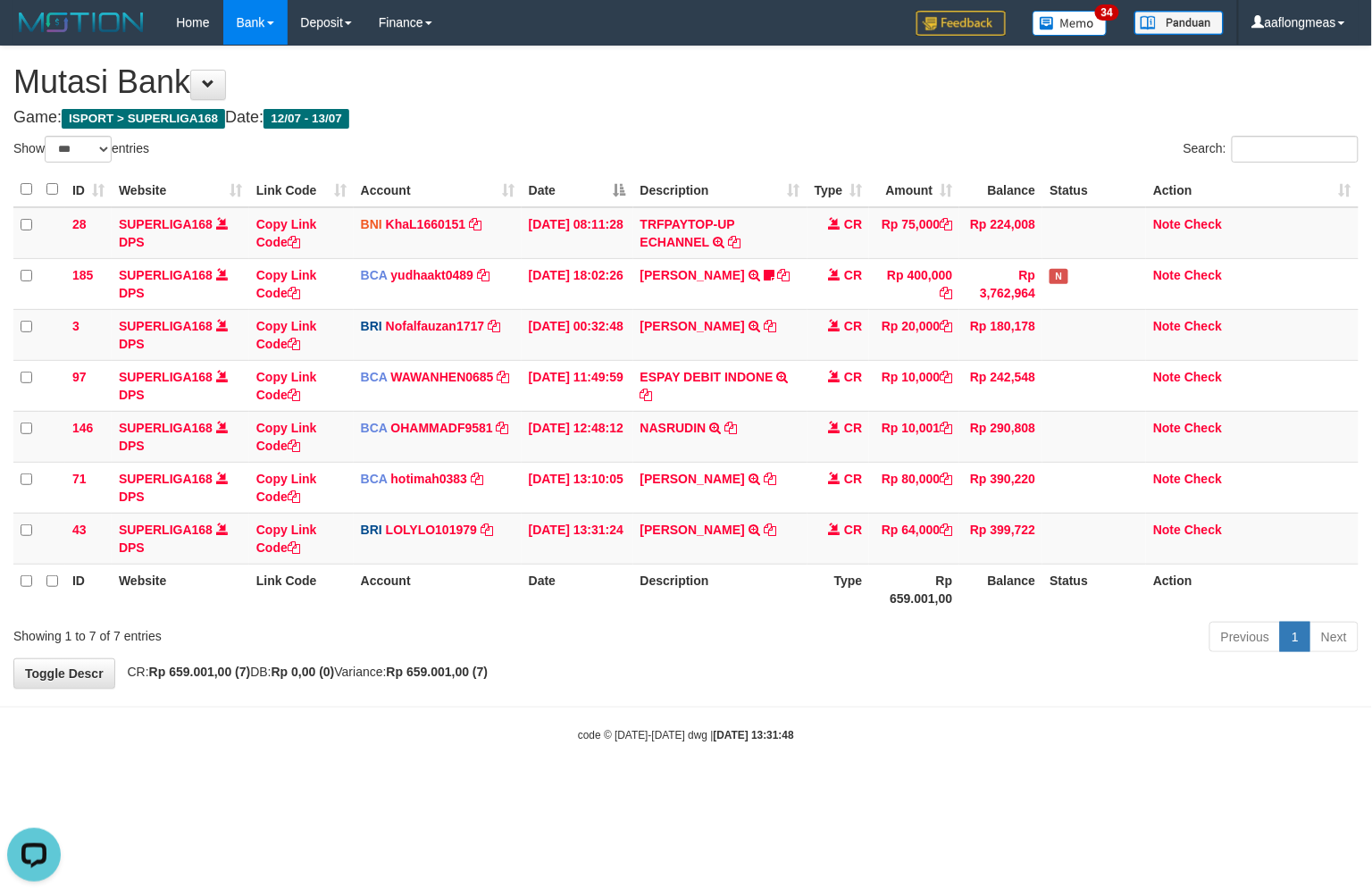 scroll, scrollTop: 0, scrollLeft: 0, axis: both 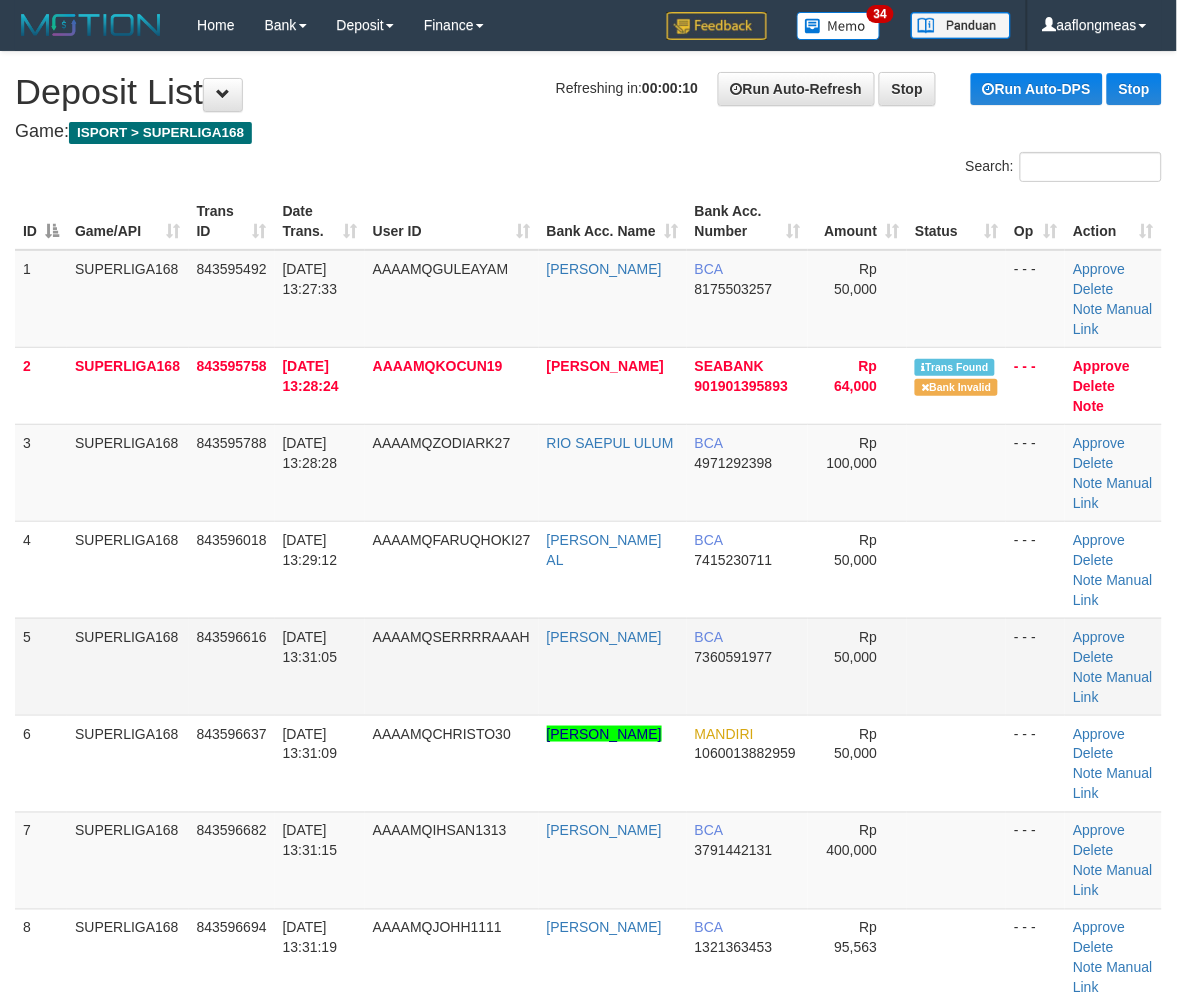 click on "Rp 50,000" at bounding box center (857, 666) 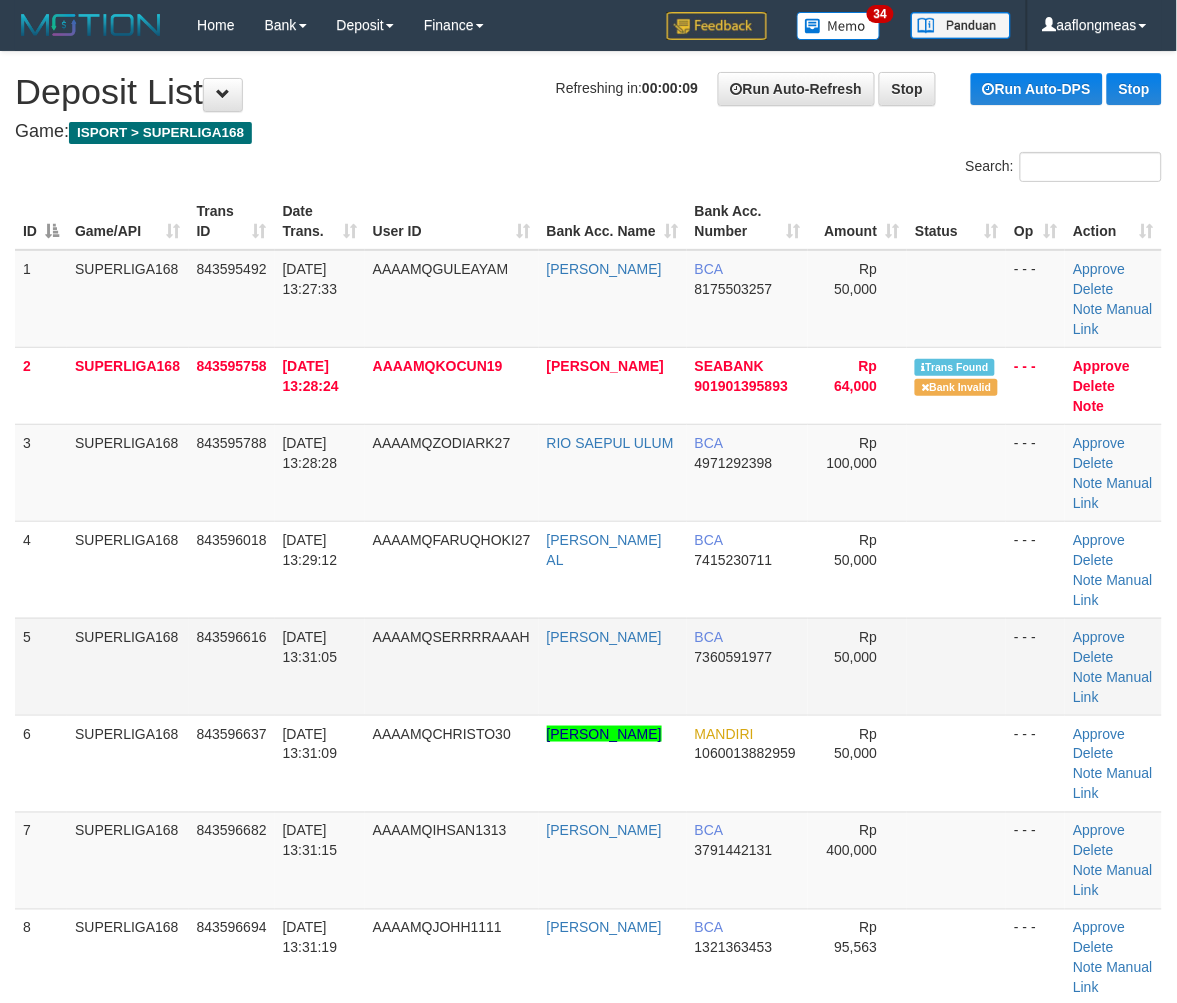 drag, startPoint x: 812, startPoint y: 597, endPoint x: 1107, endPoint y: 663, distance: 302.2929 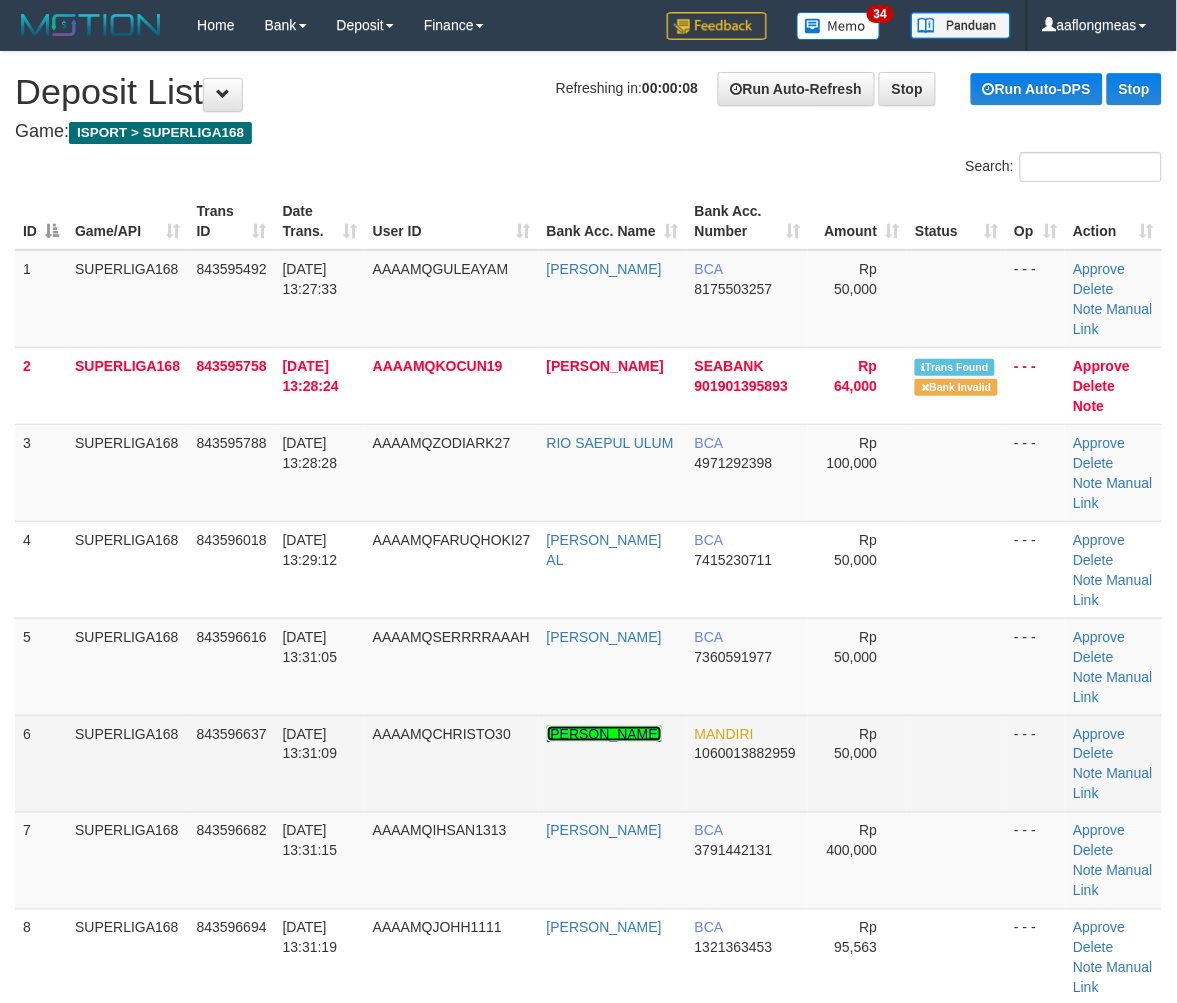 click on "CHRISTOFFEL HASIHOLA" at bounding box center (604, 734) 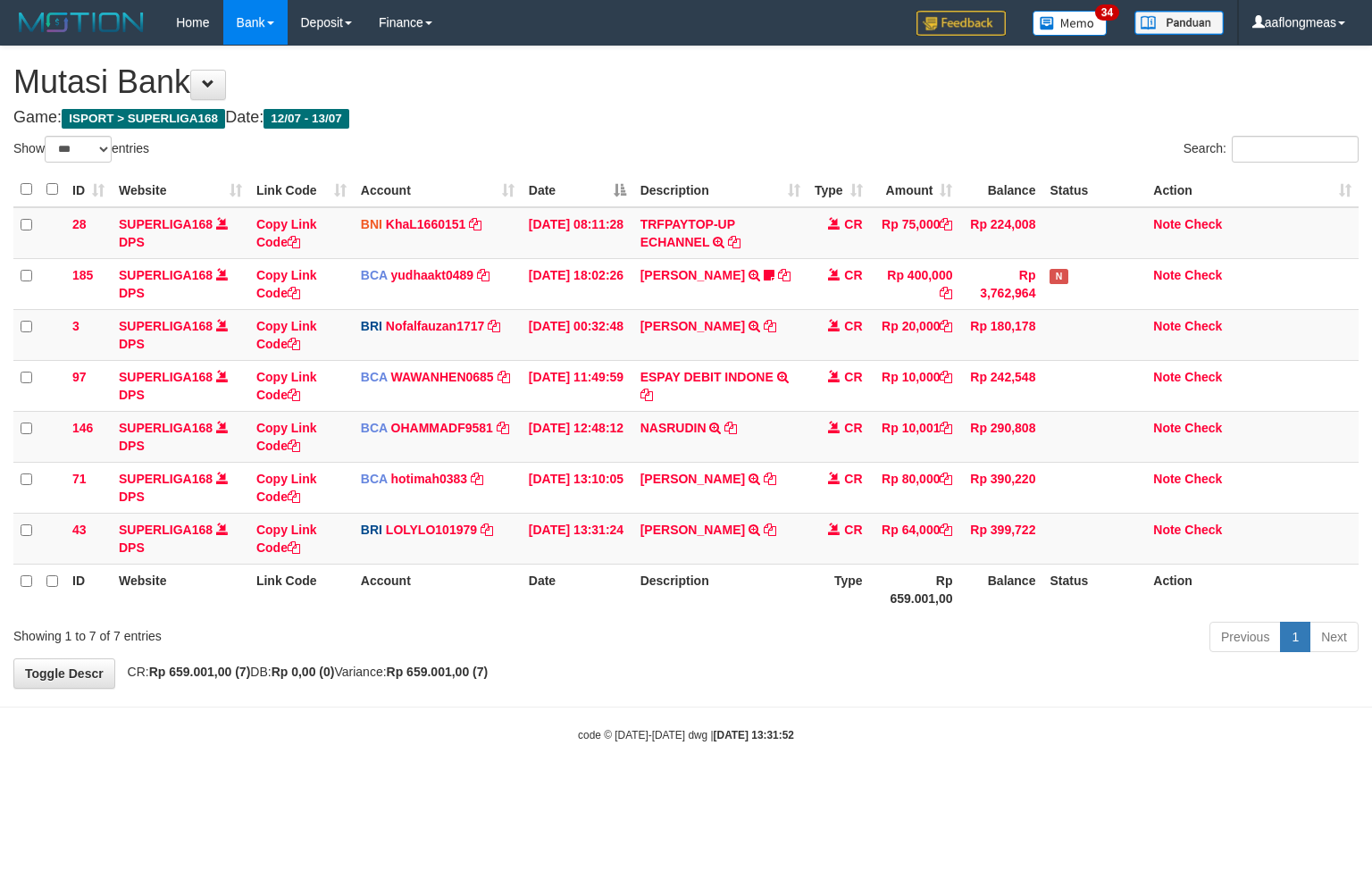 select on "***" 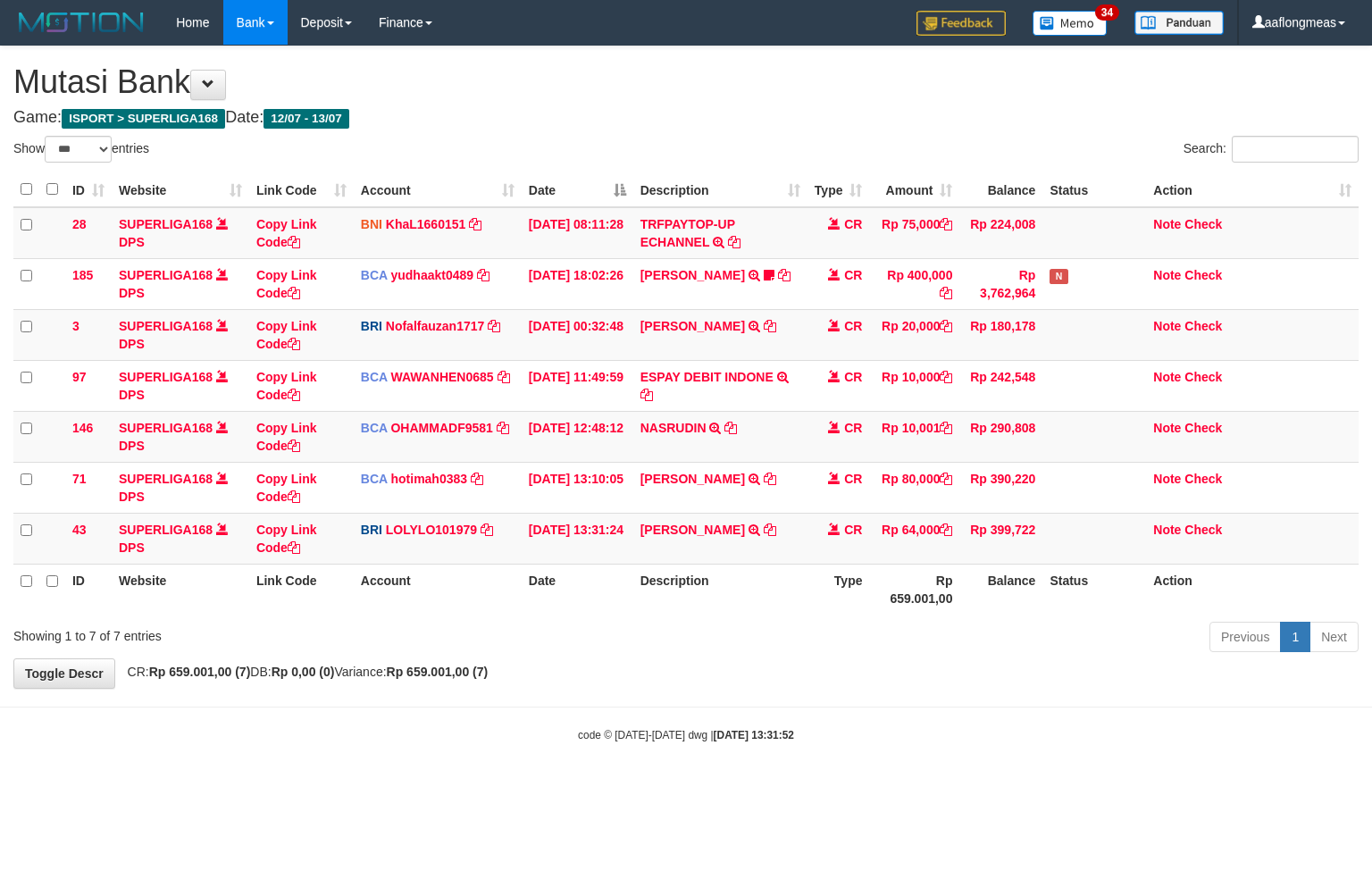 scroll, scrollTop: 0, scrollLeft: 0, axis: both 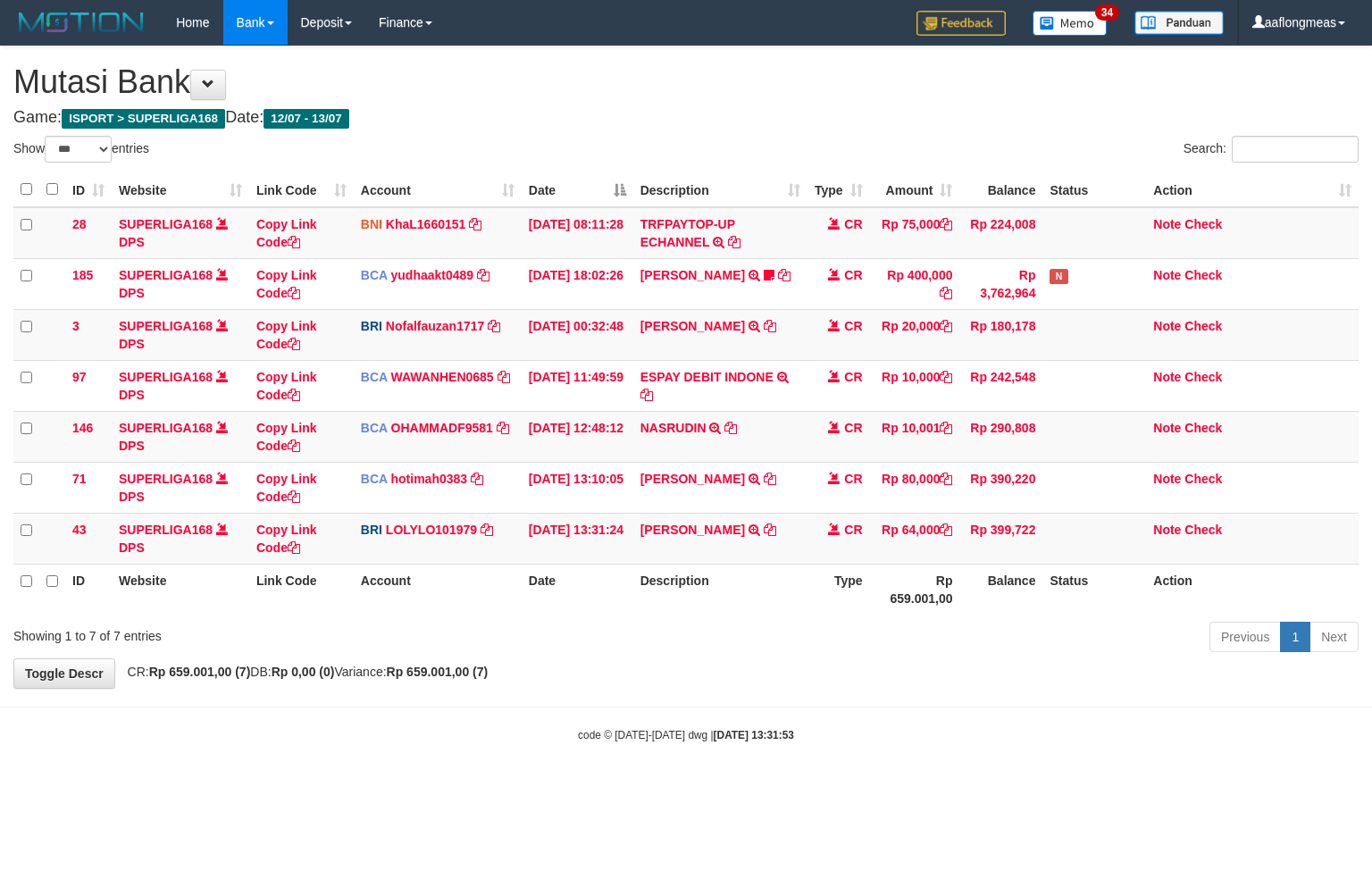 select on "***" 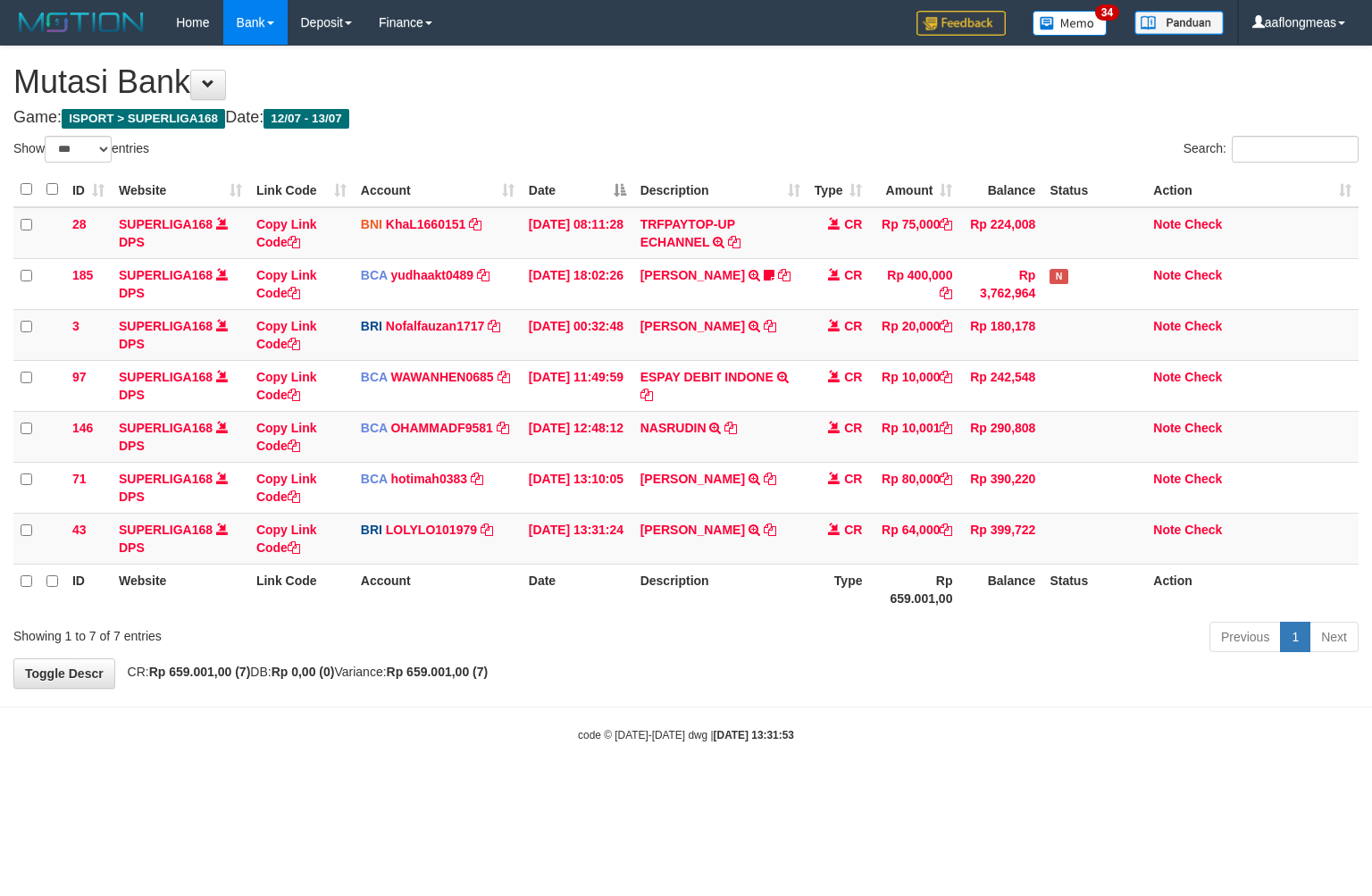 scroll, scrollTop: 0, scrollLeft: 0, axis: both 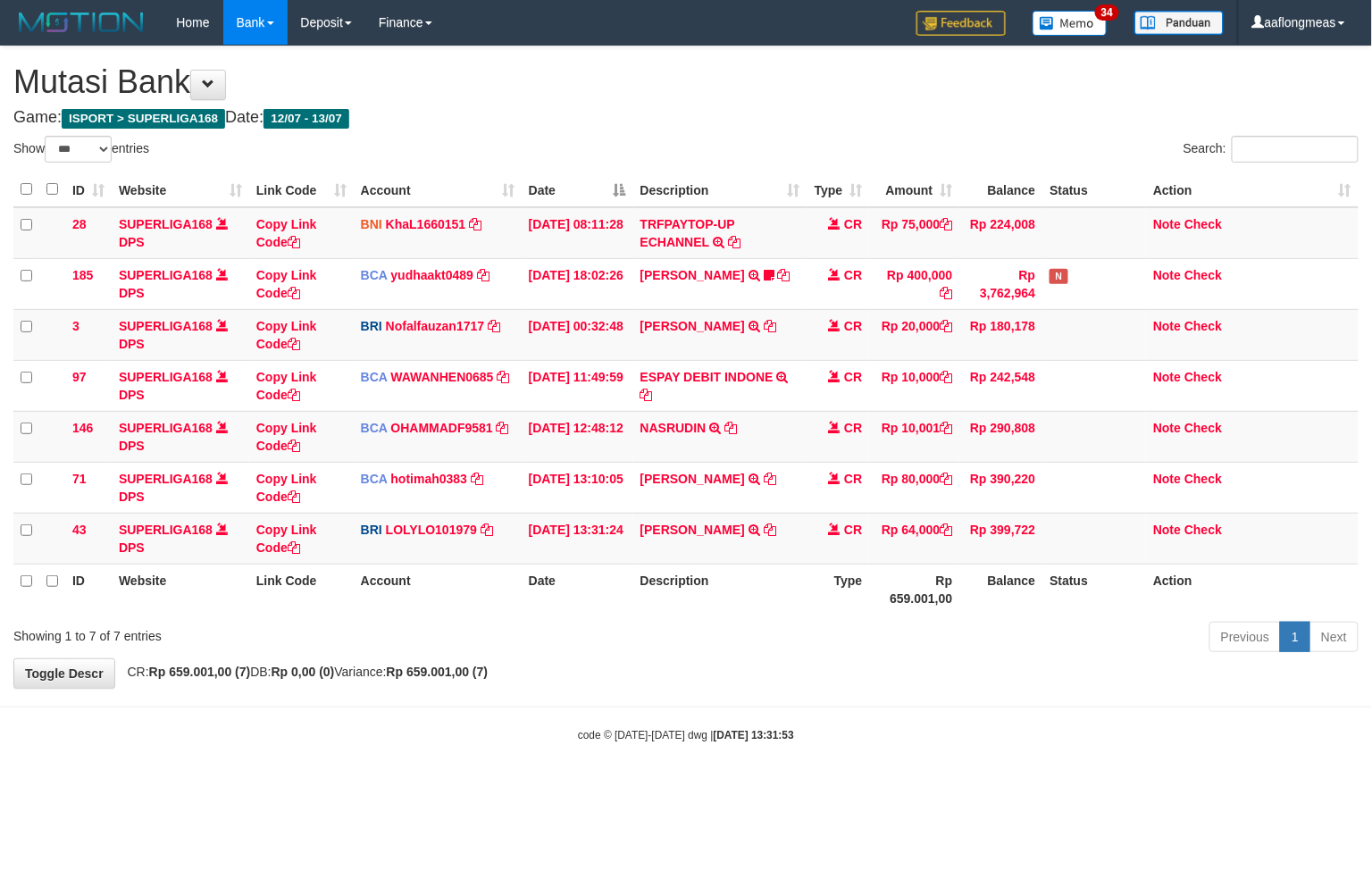 click on "Toggle navigation
Home
Bank
Account List
Load
By Website
Group
[ISPORT]													SUPERLIGA168
By Load Group (DPS)
34" at bounding box center (686, 394) 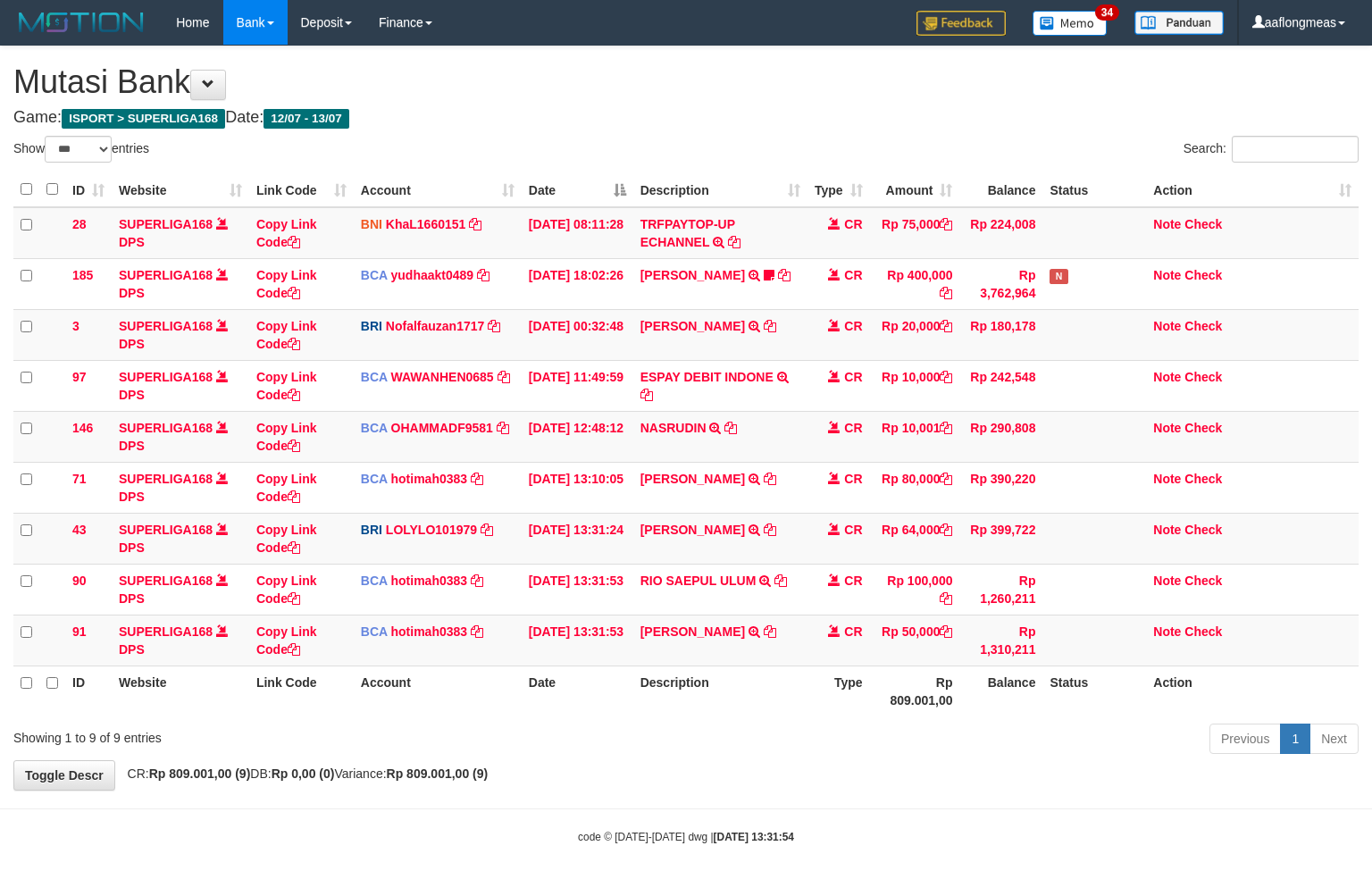 select on "***" 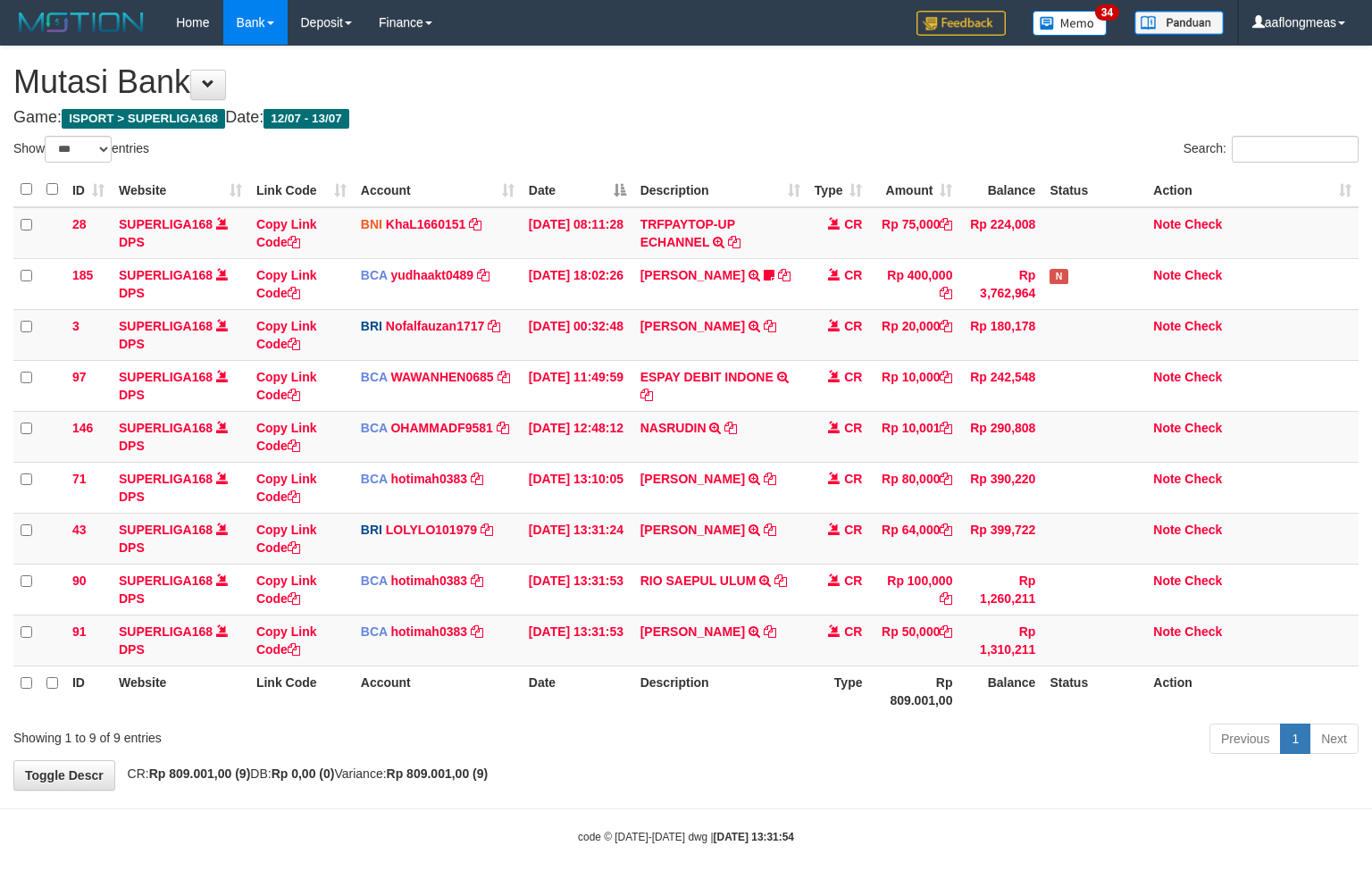 scroll, scrollTop: 0, scrollLeft: 0, axis: both 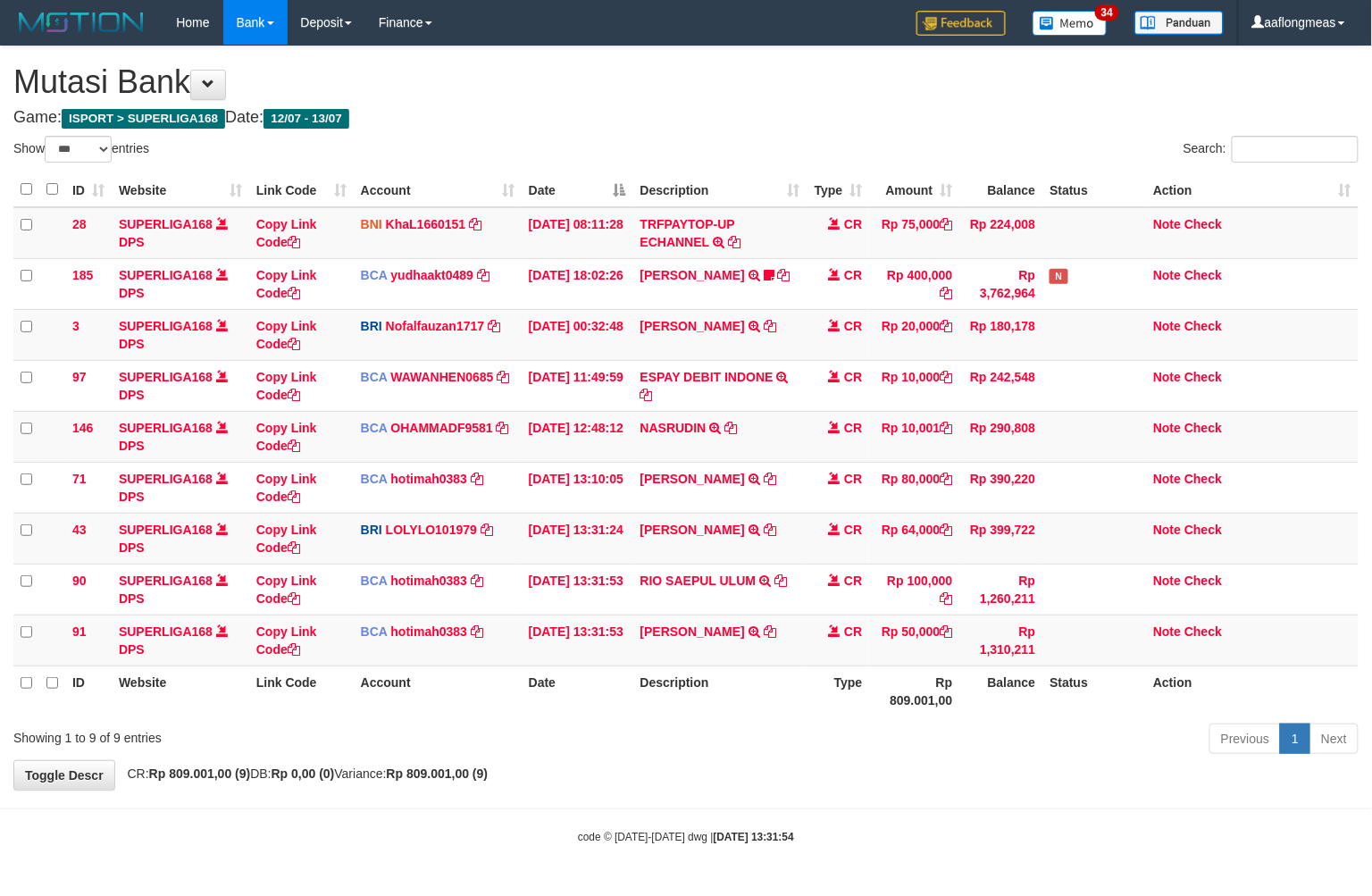 drag, startPoint x: 801, startPoint y: 726, endPoint x: 368, endPoint y: 754, distance: 433.90437 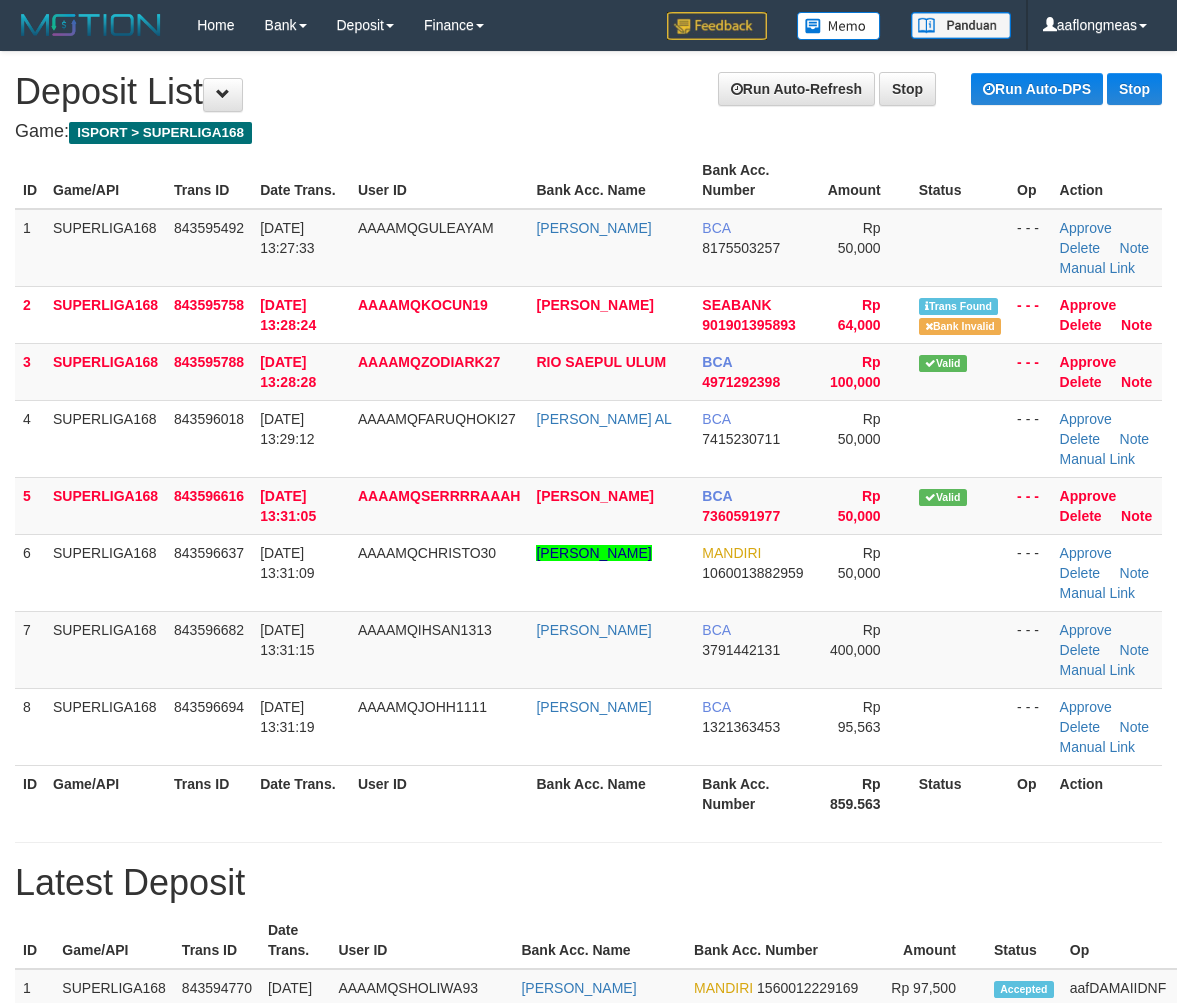 scroll, scrollTop: 0, scrollLeft: 0, axis: both 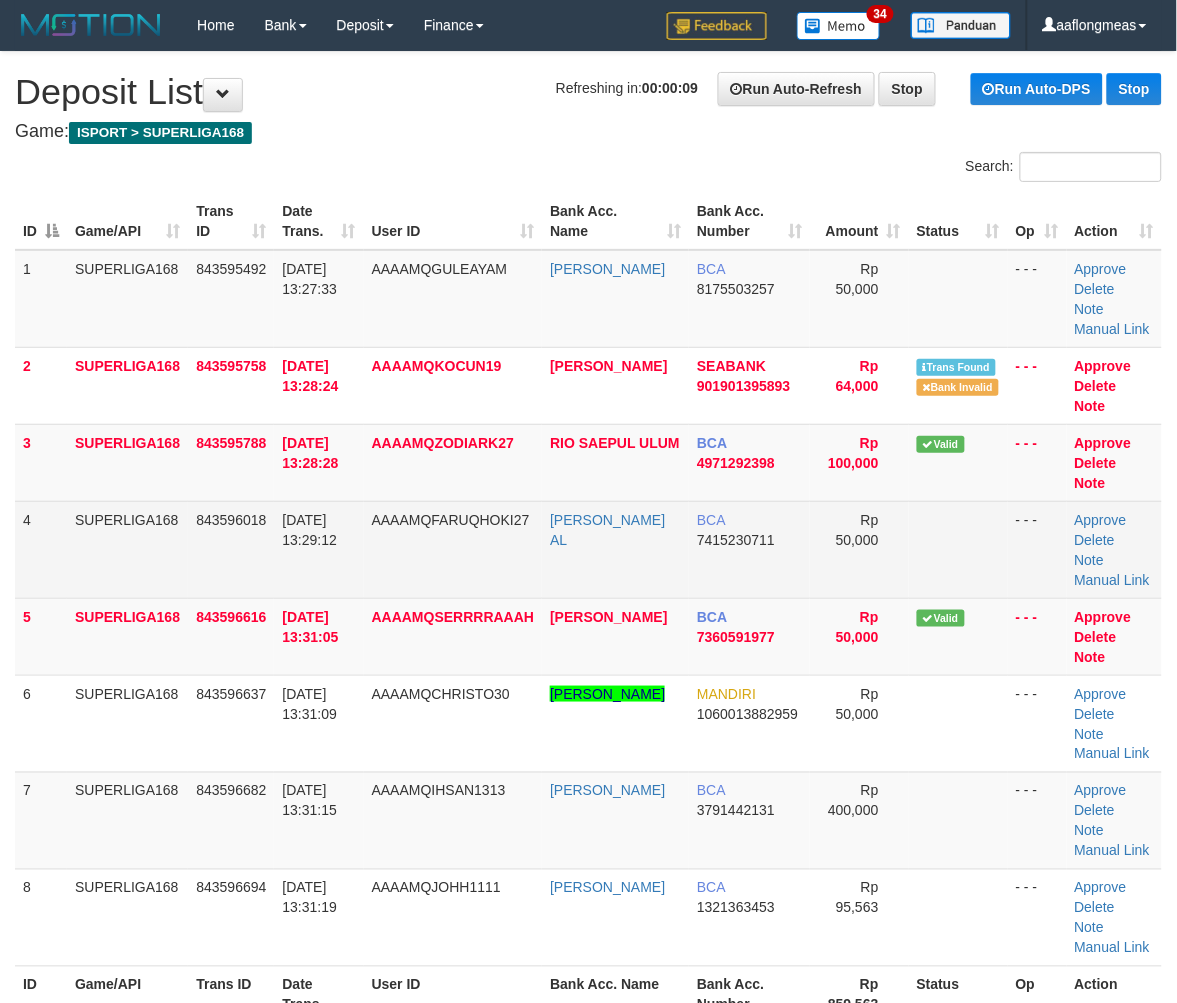 drag, startPoint x: 845, startPoint y: 538, endPoint x: 868, endPoint y: 572, distance: 41.04875 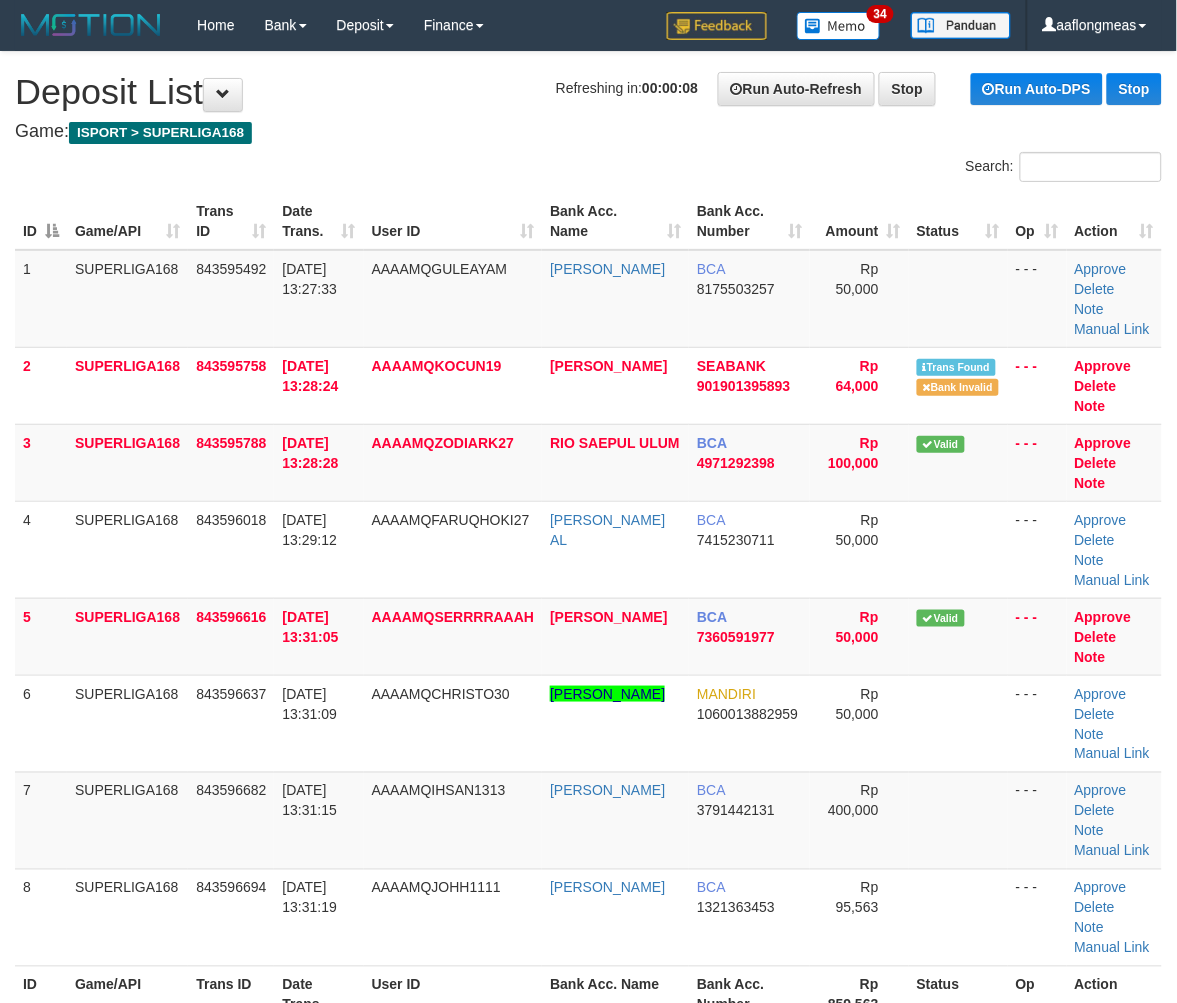 drag, startPoint x: 827, startPoint y: 537, endPoint x: 1183, endPoint y: 573, distance: 357.81558 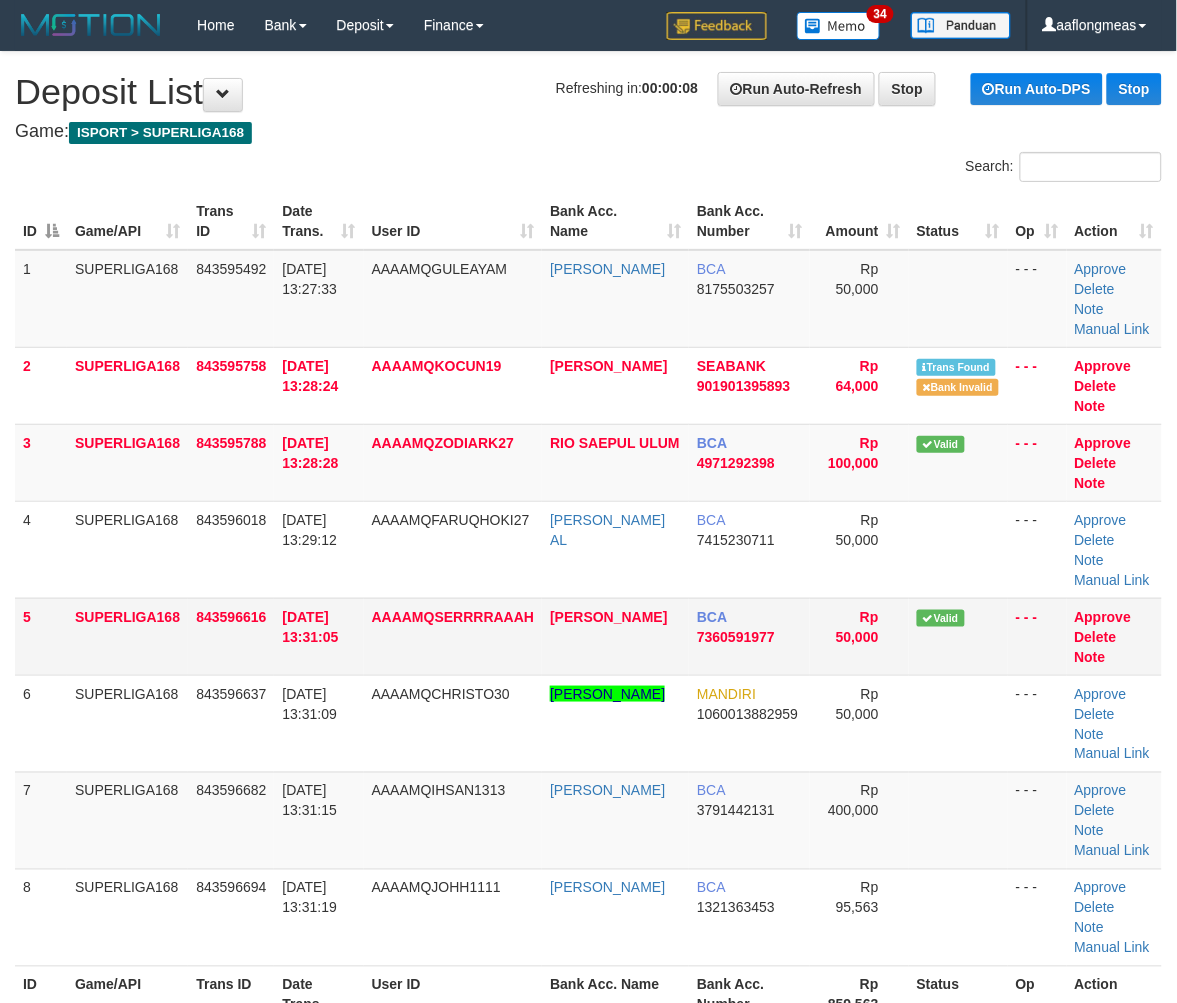 click on "Valid" at bounding box center (958, 636) 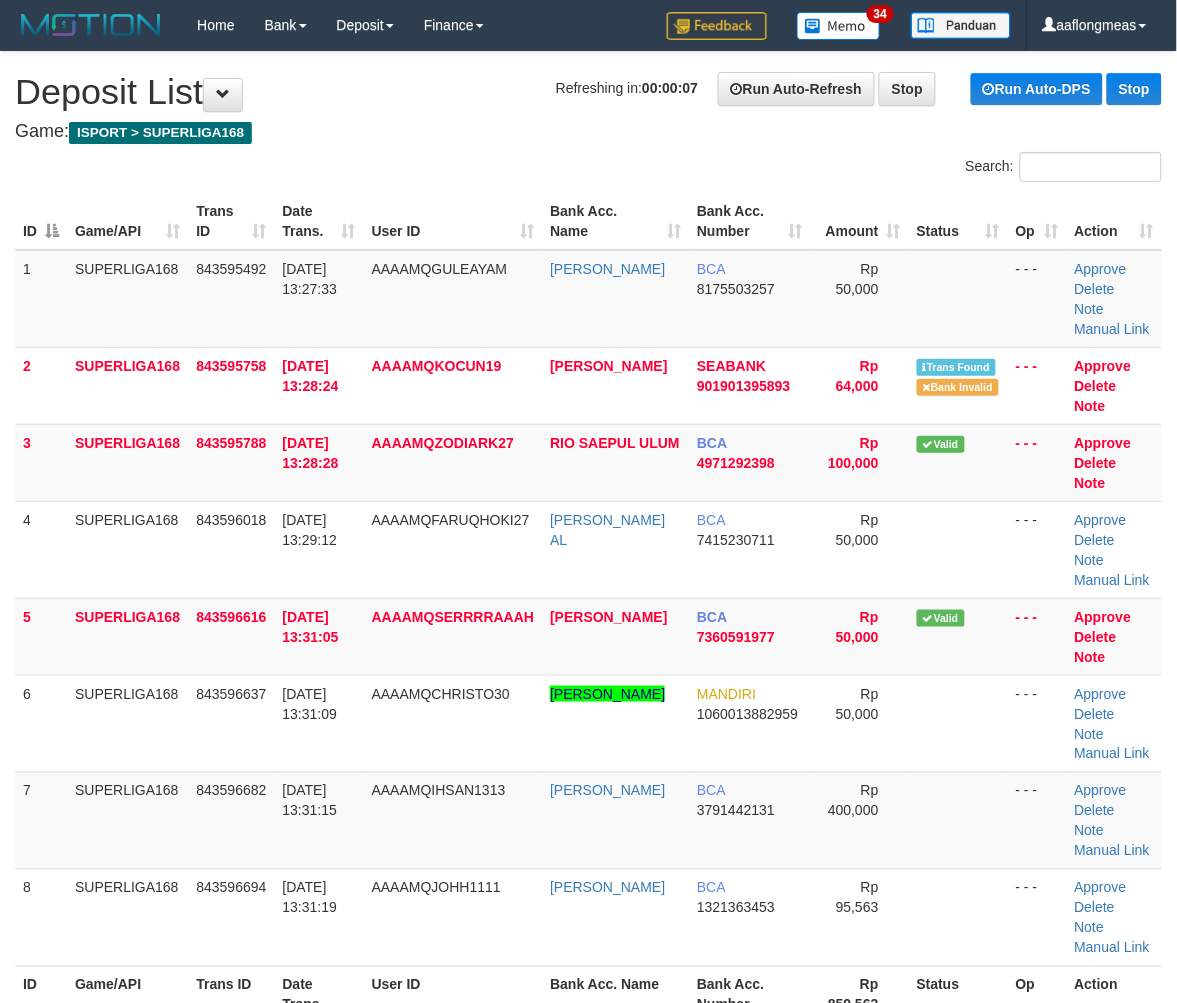 drag, startPoint x: 821, startPoint y: 703, endPoint x: 1181, endPoint y: 754, distance: 363.59454 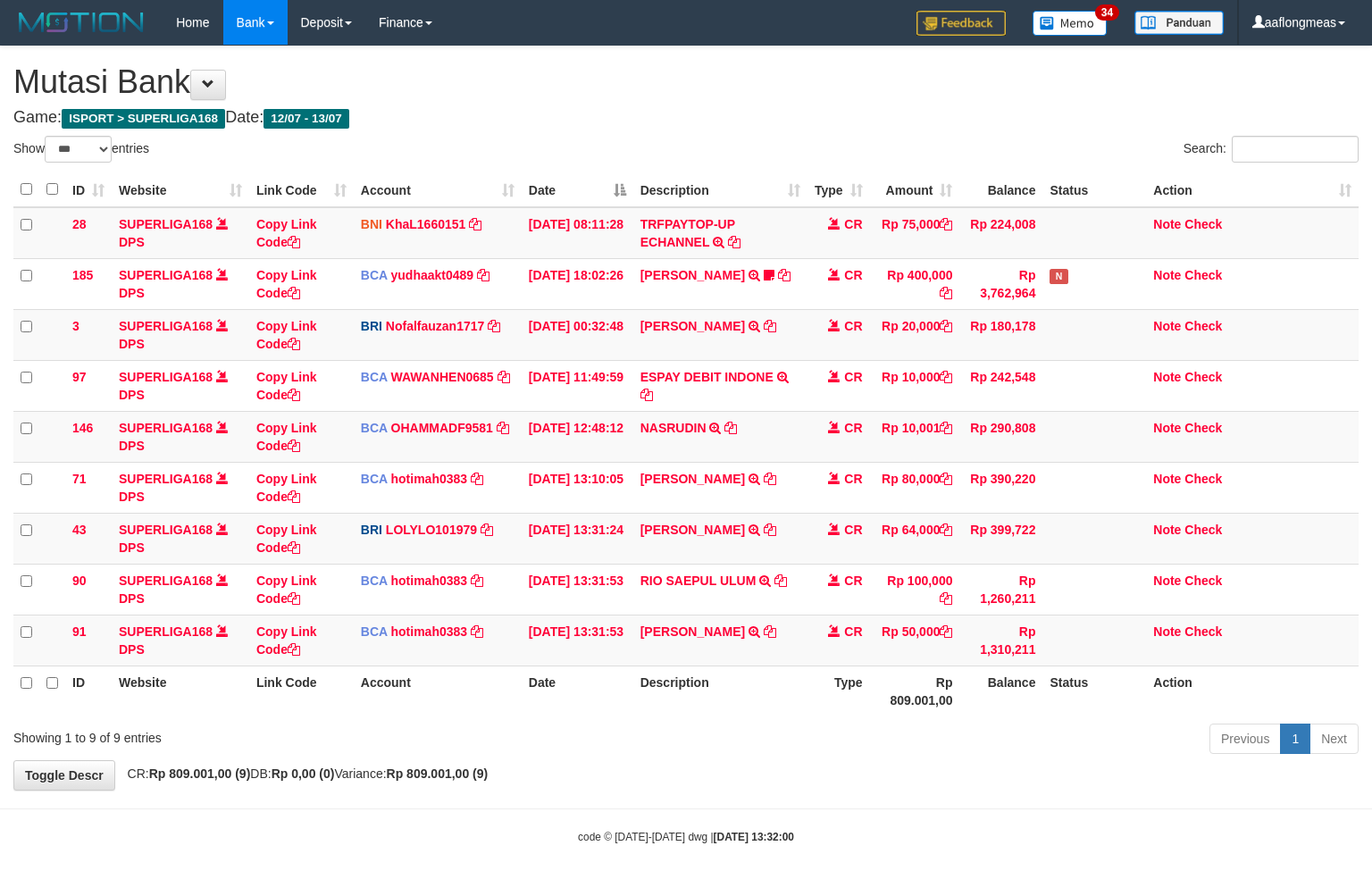select on "***" 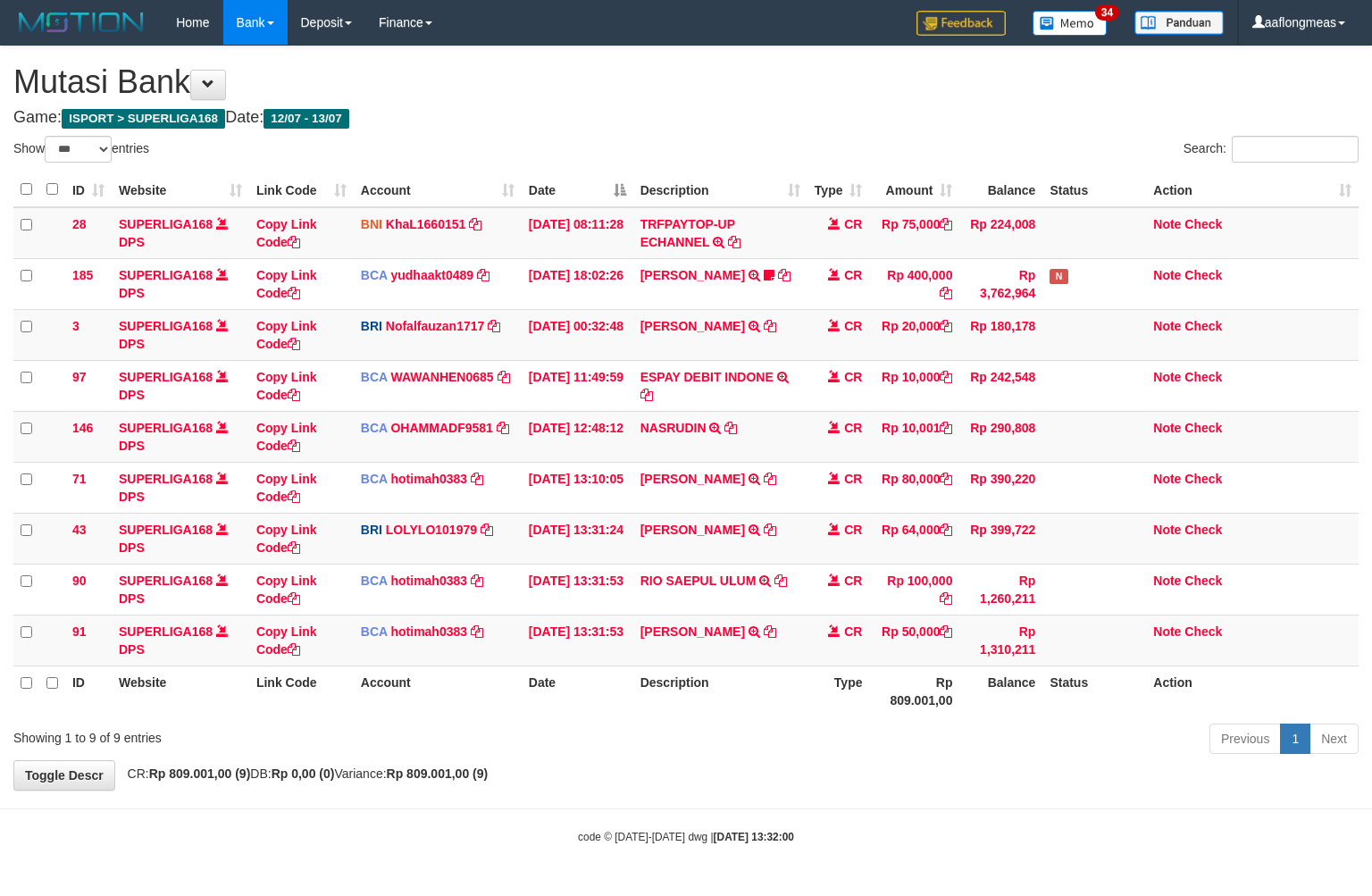 click on "**********" at bounding box center (686, 418) 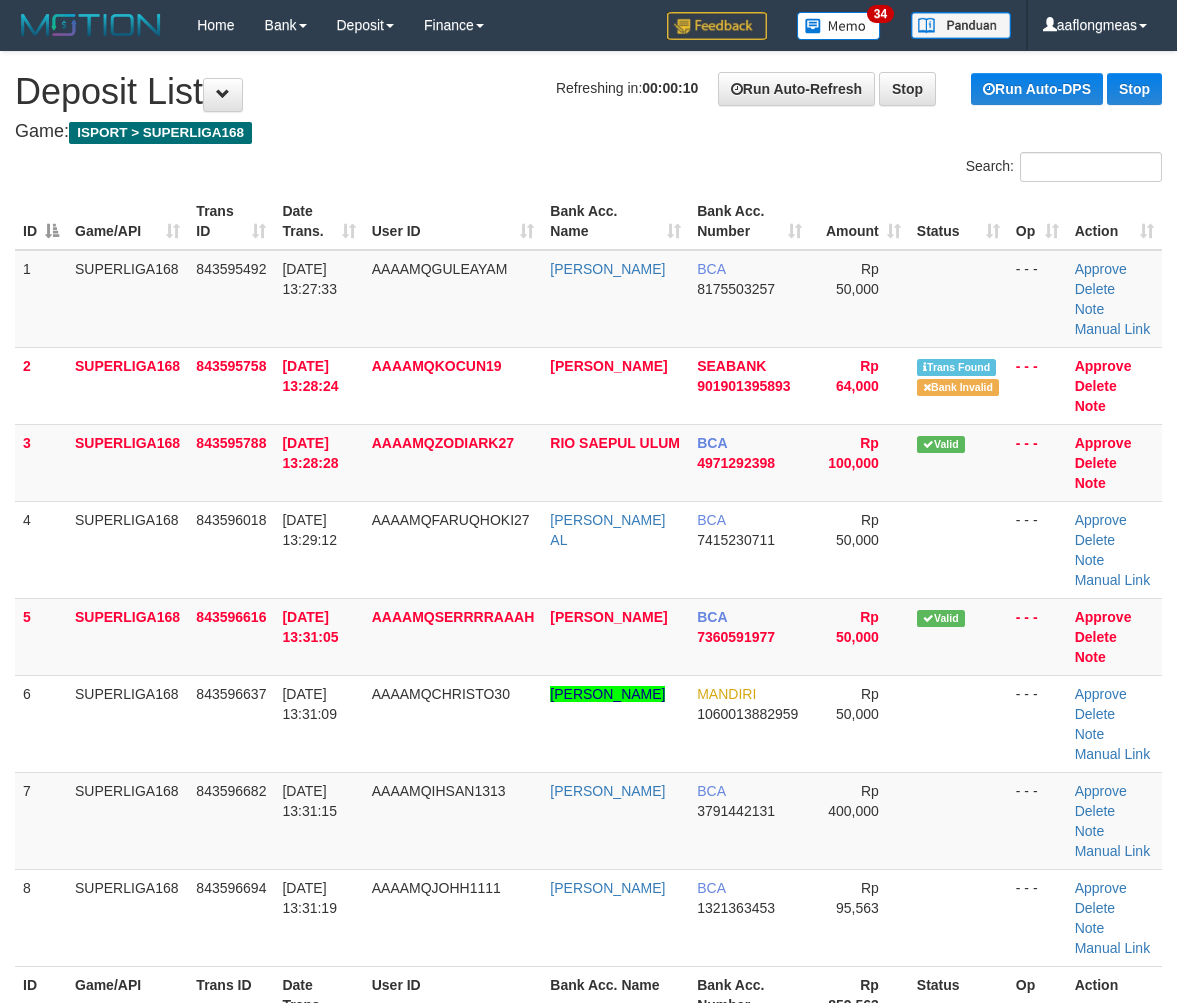 scroll, scrollTop: 0, scrollLeft: 0, axis: both 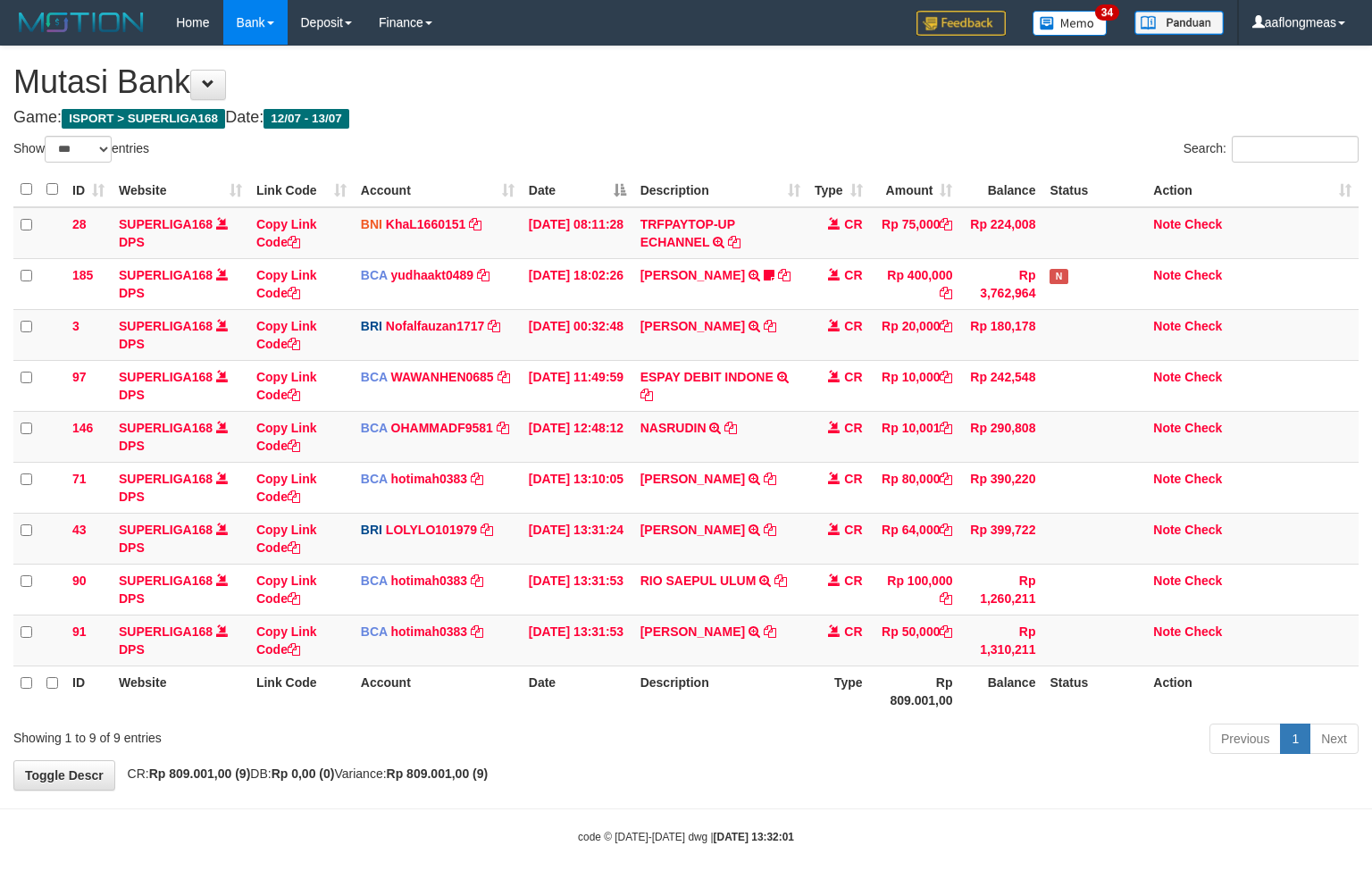 select on "***" 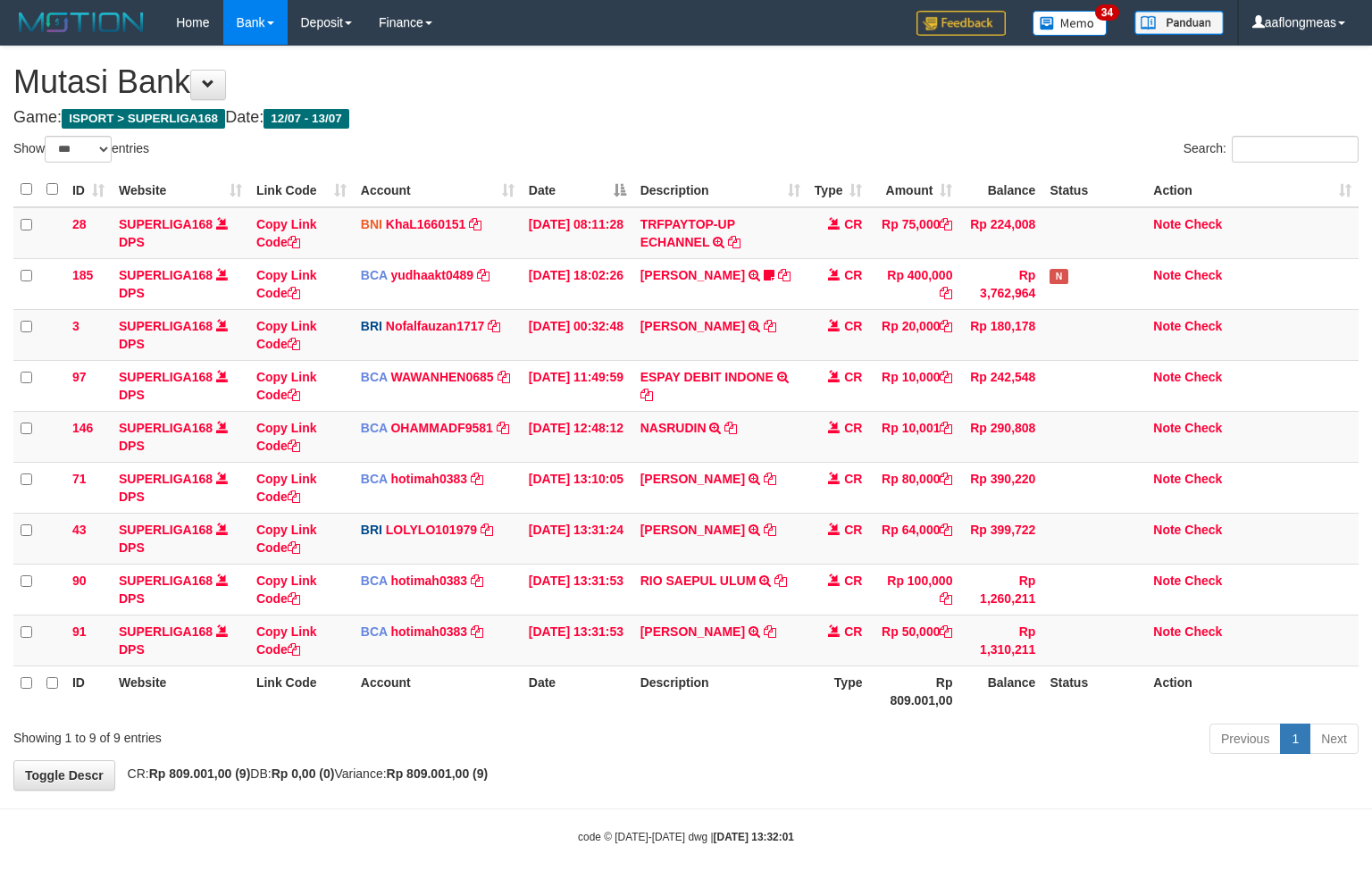 scroll, scrollTop: 0, scrollLeft: 0, axis: both 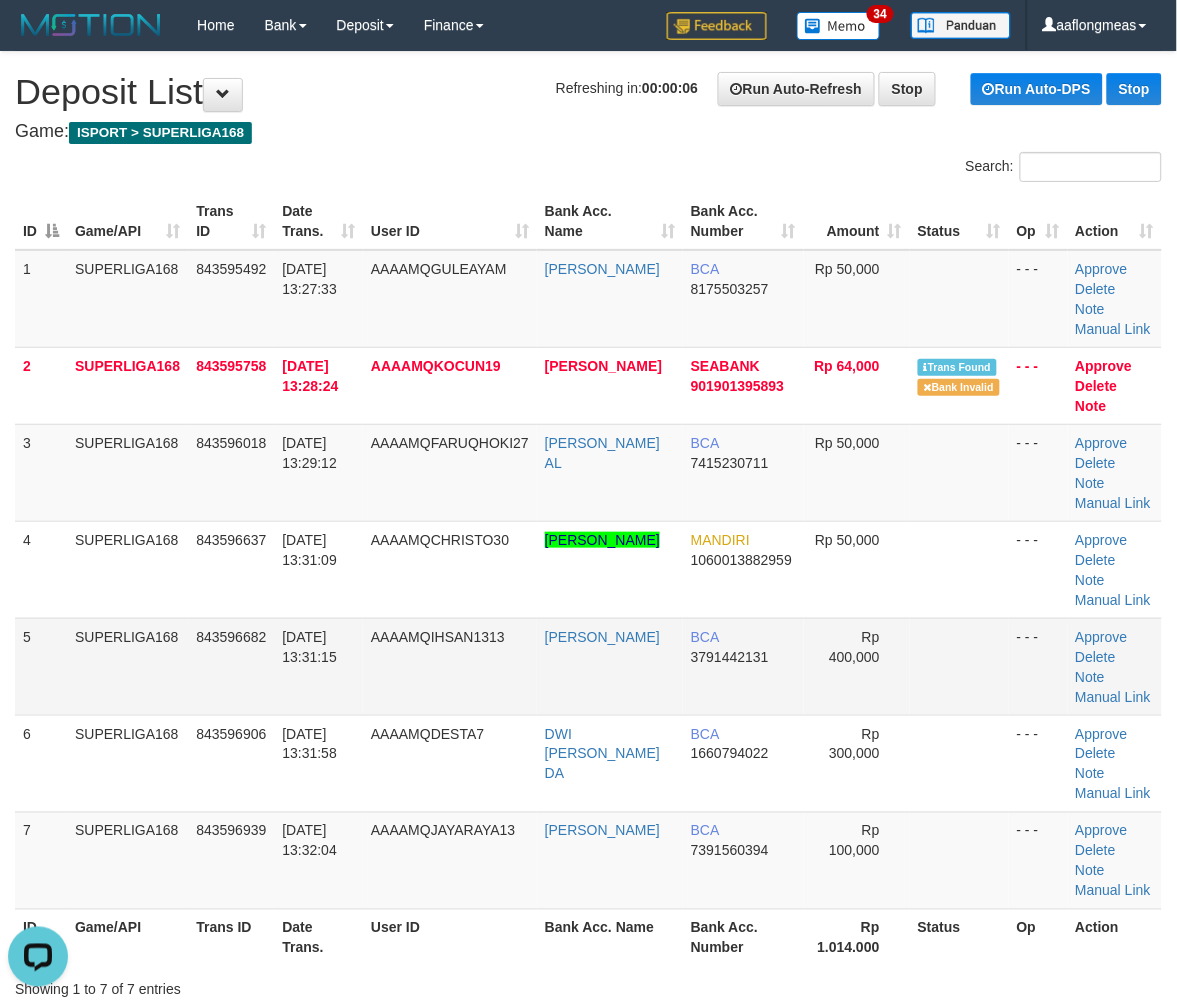 click on "Rp 400,000" at bounding box center [857, 666] 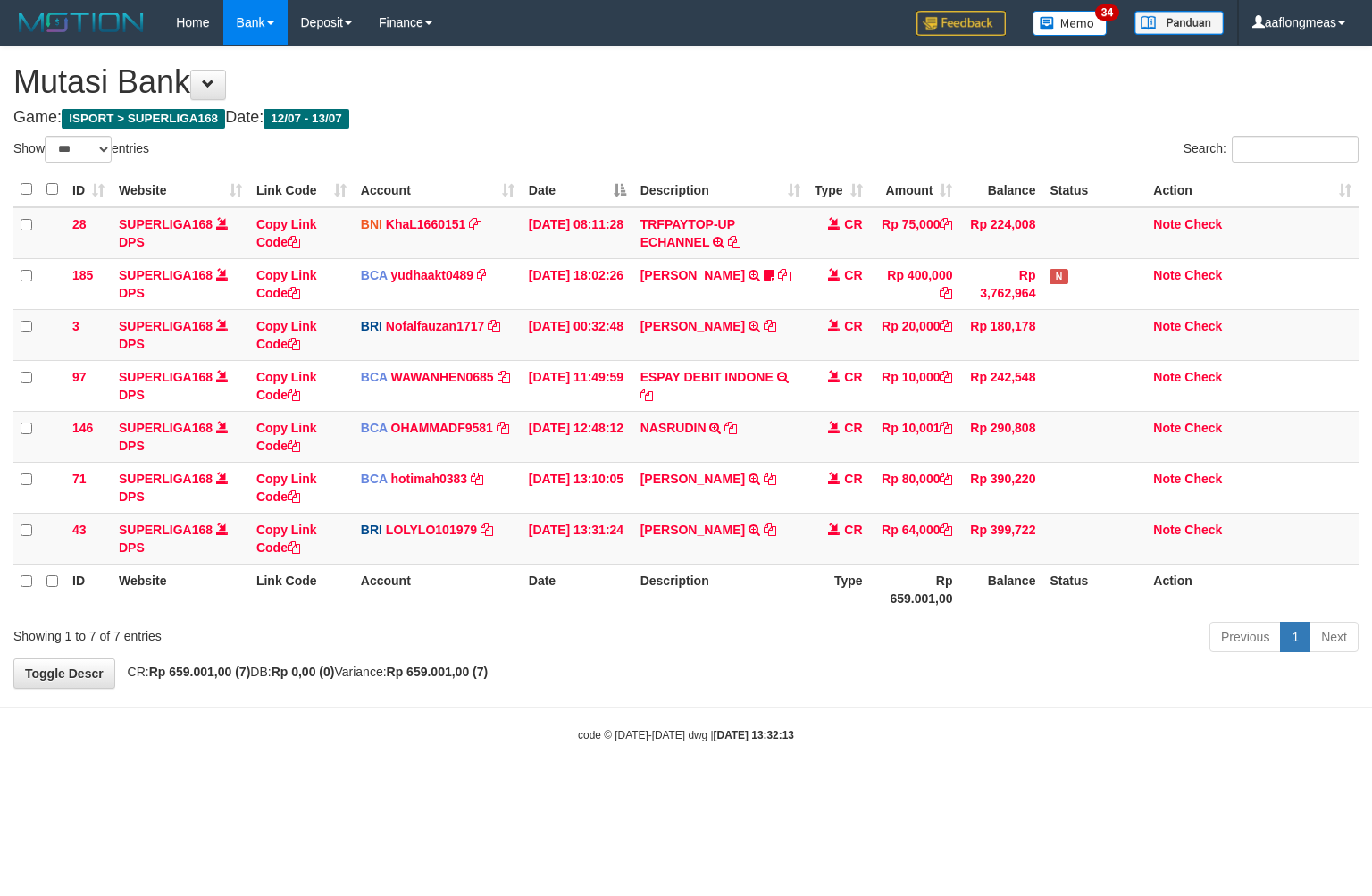 select on "***" 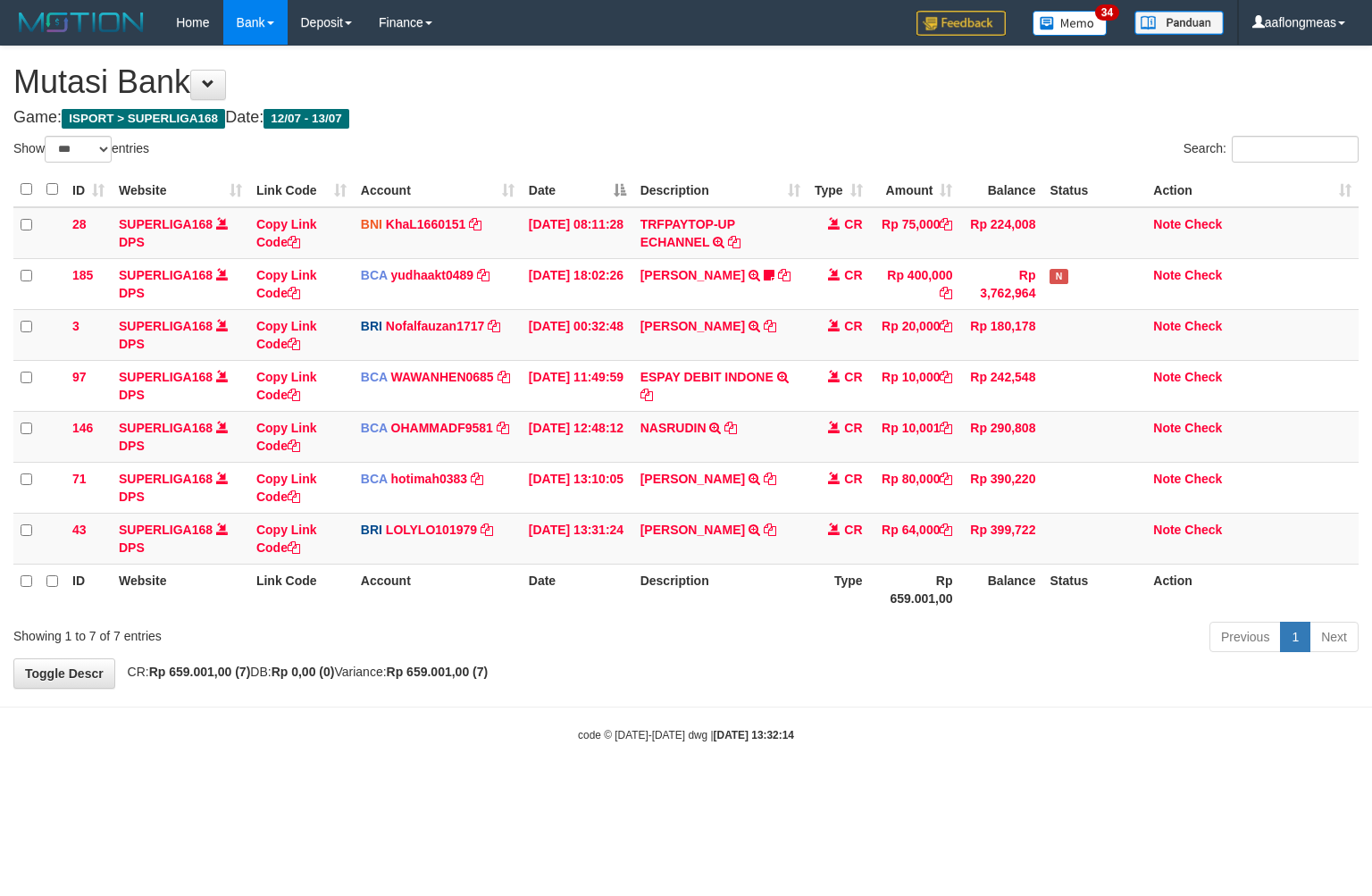 select on "***" 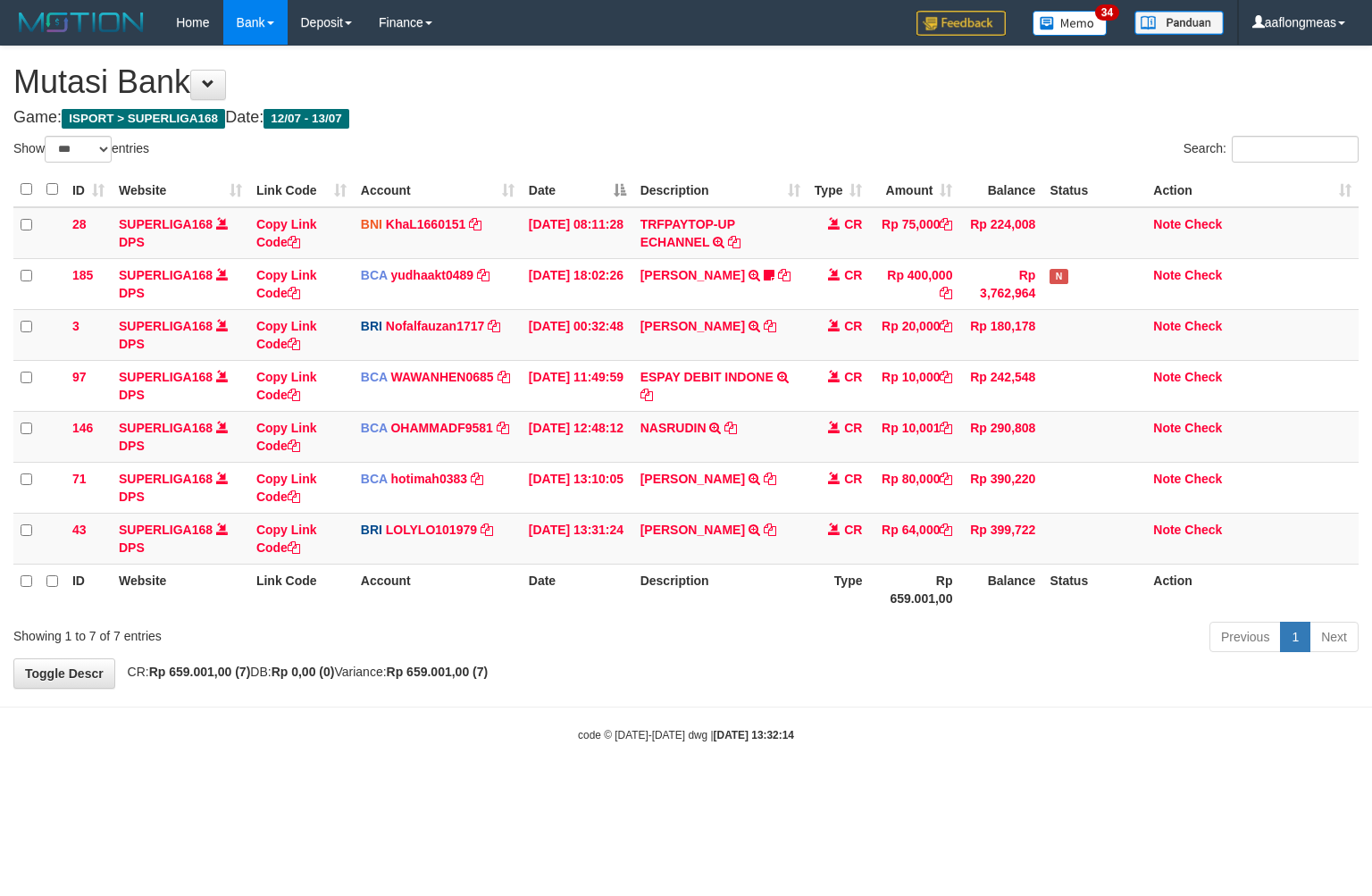 scroll, scrollTop: 0, scrollLeft: 0, axis: both 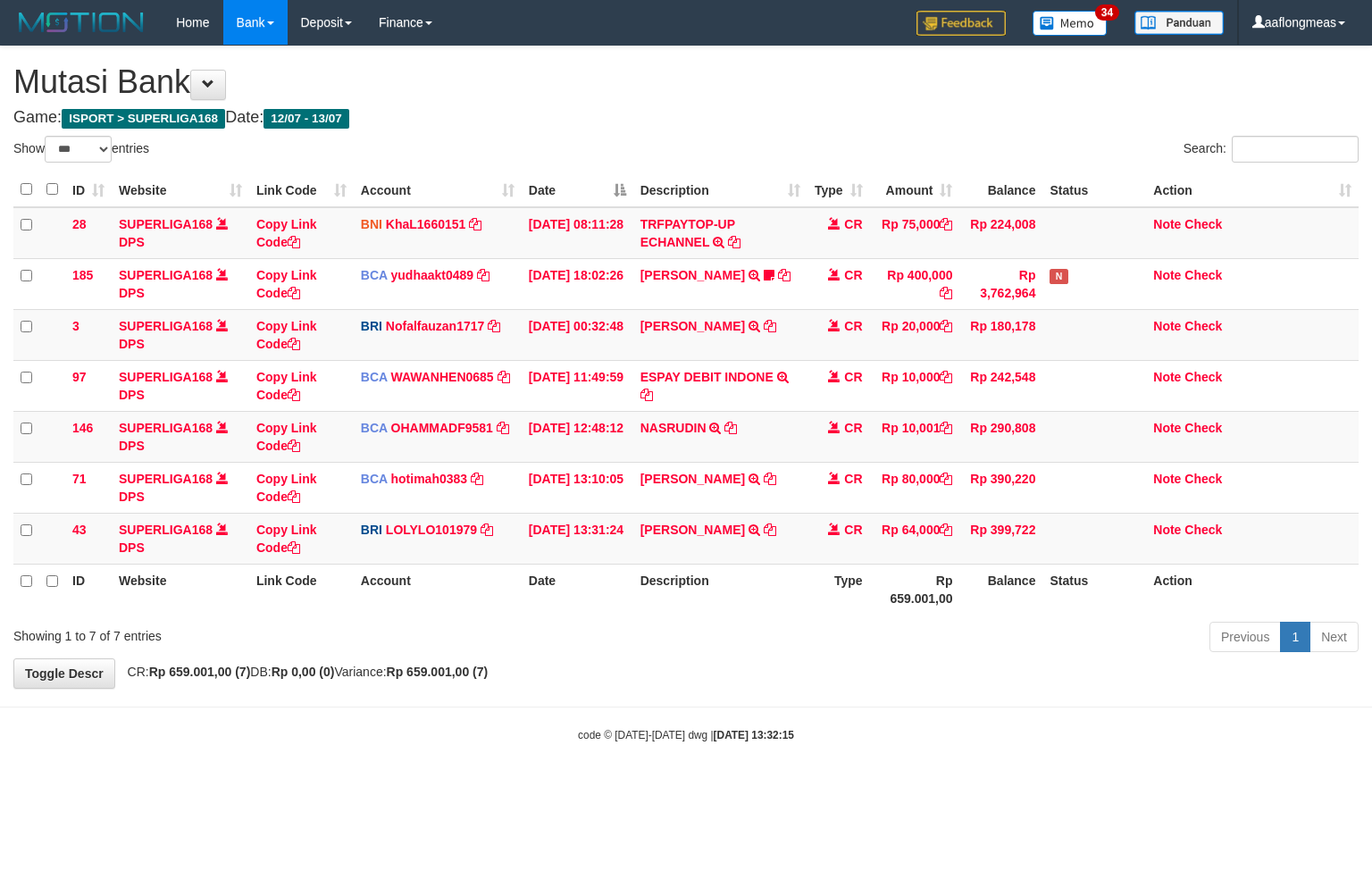 select on "***" 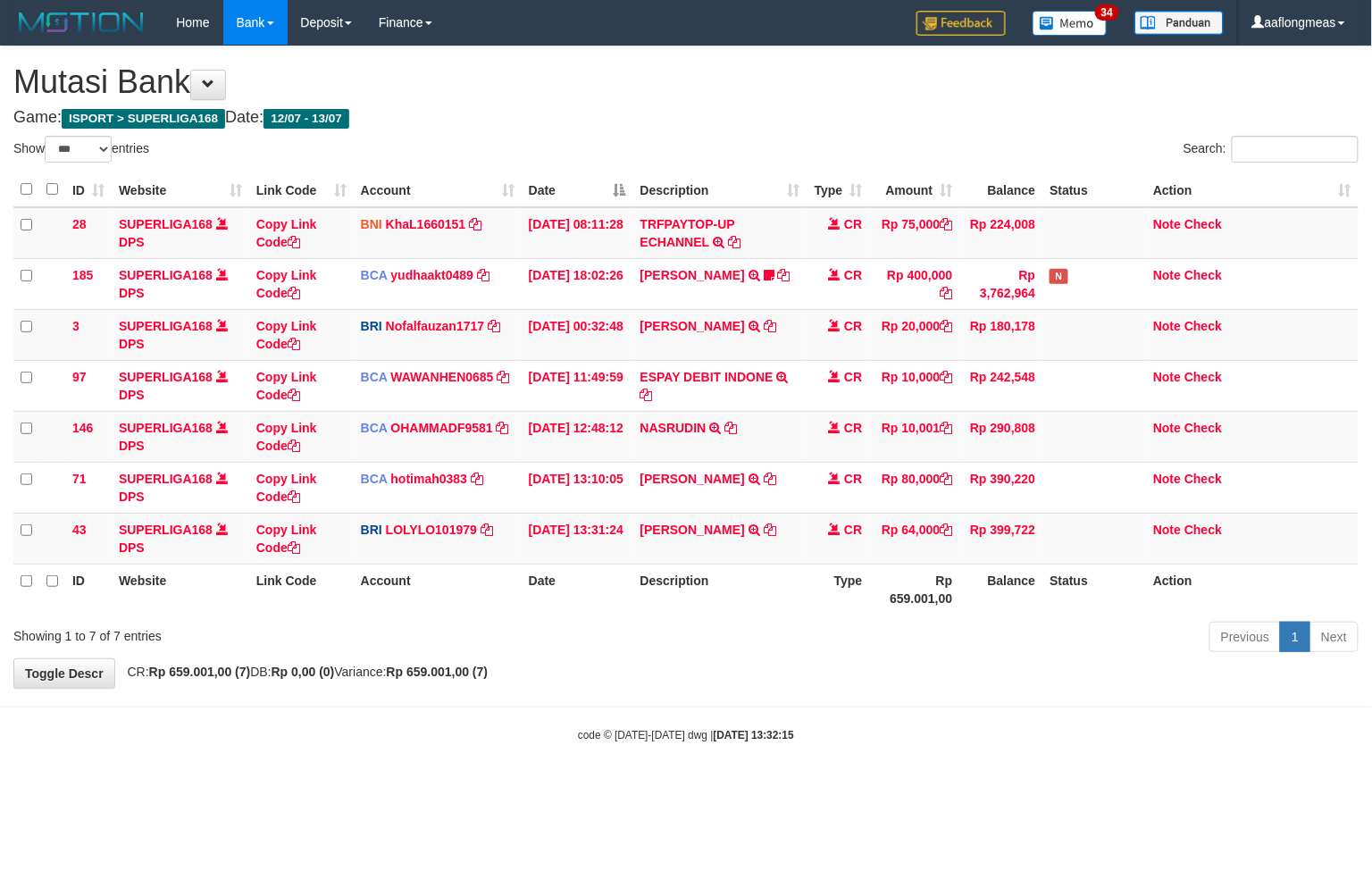 click on "Previous 1 Next" at bounding box center [972, 639] 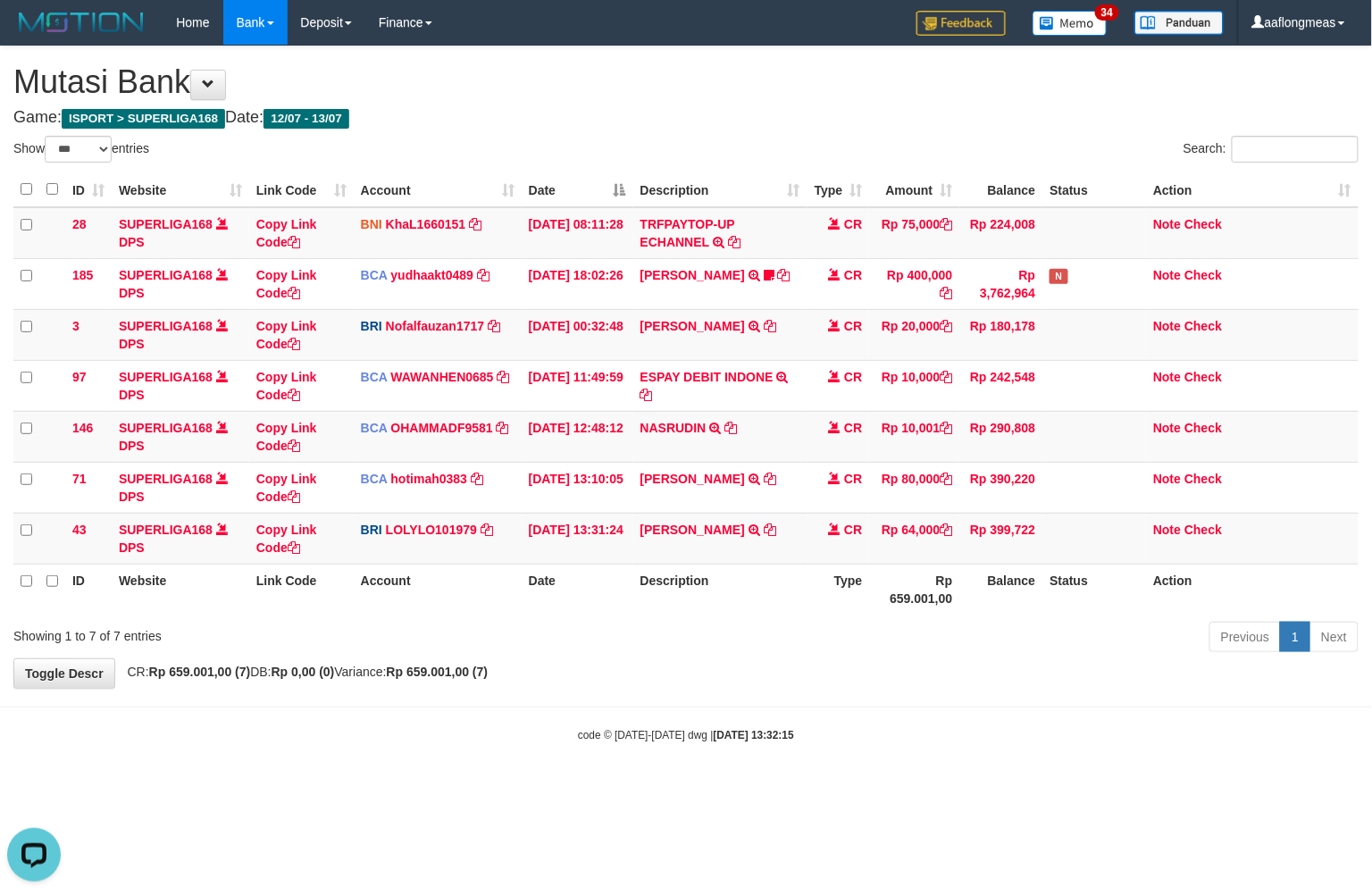 scroll, scrollTop: 0, scrollLeft: 0, axis: both 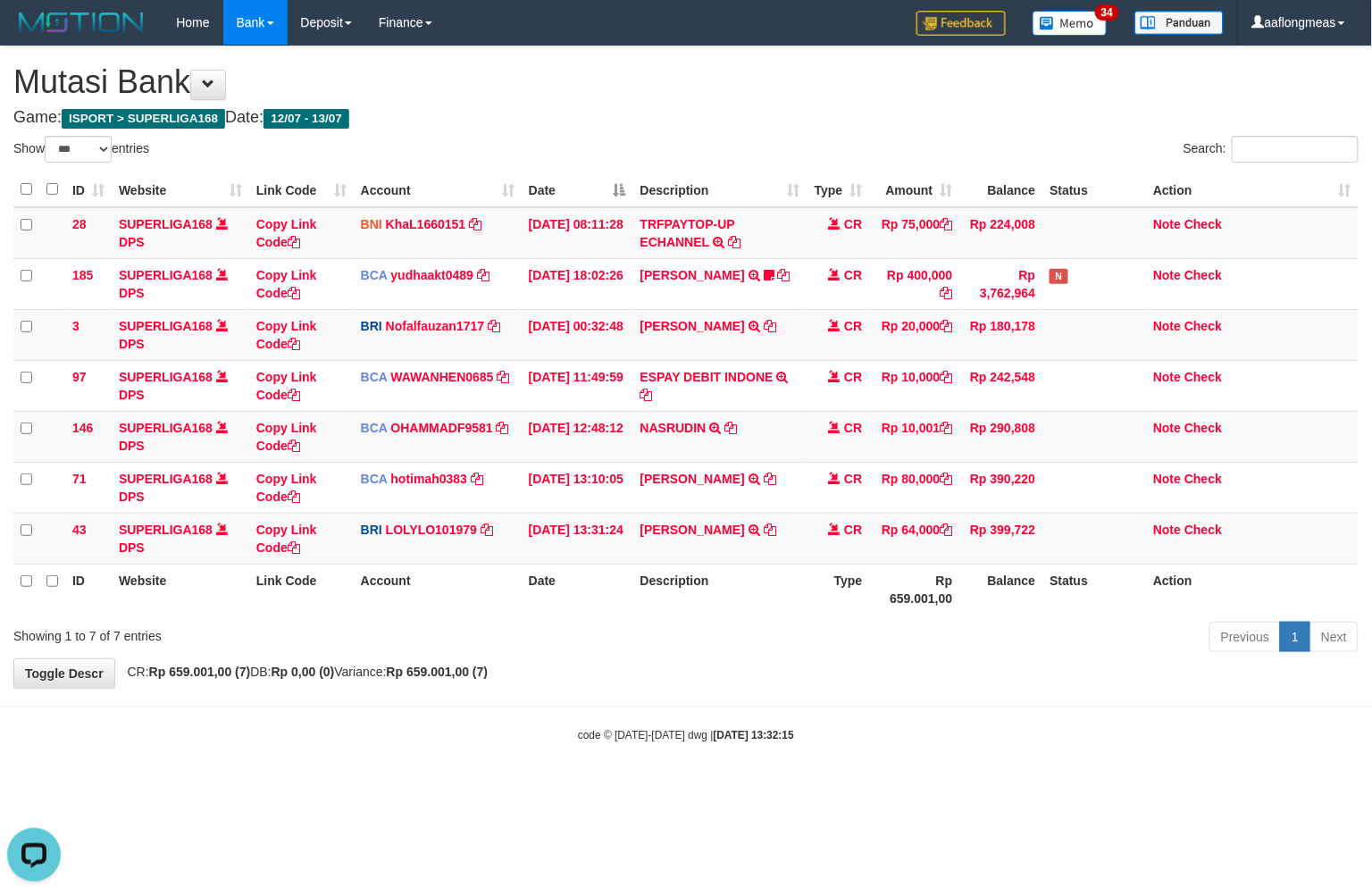 click on "Previous 1 Next" at bounding box center (972, 639) 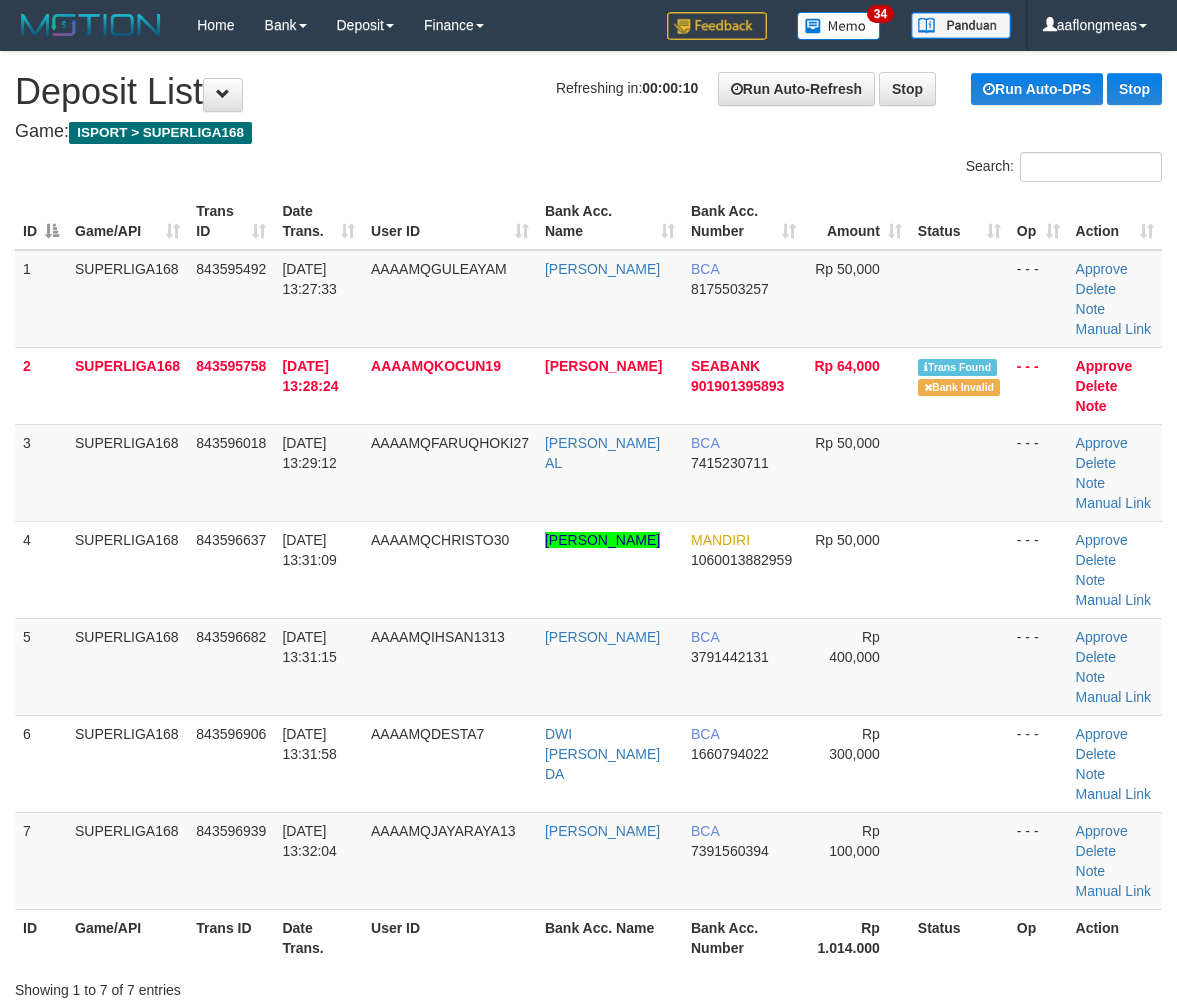 scroll, scrollTop: 0, scrollLeft: 0, axis: both 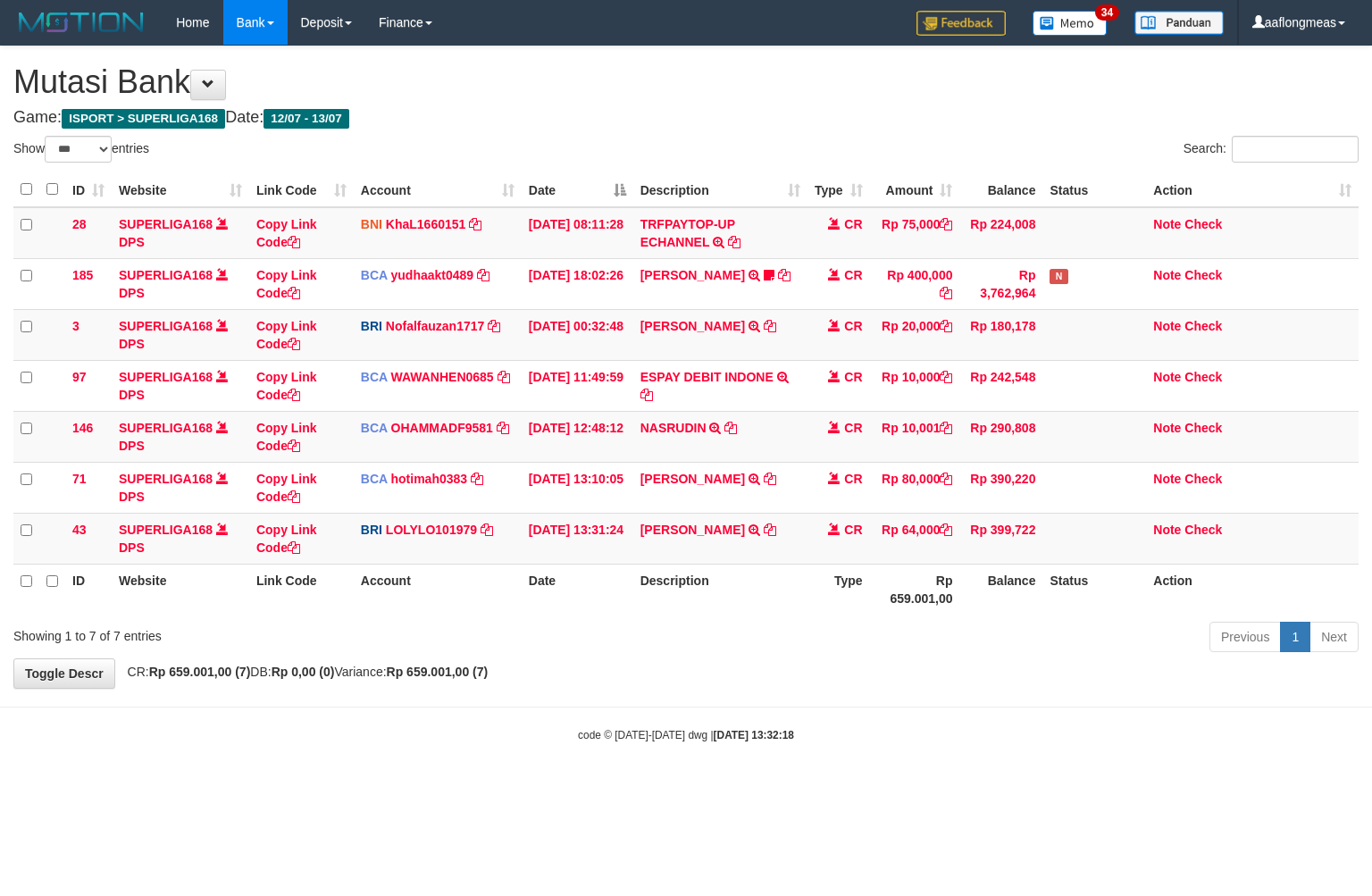 select on "***" 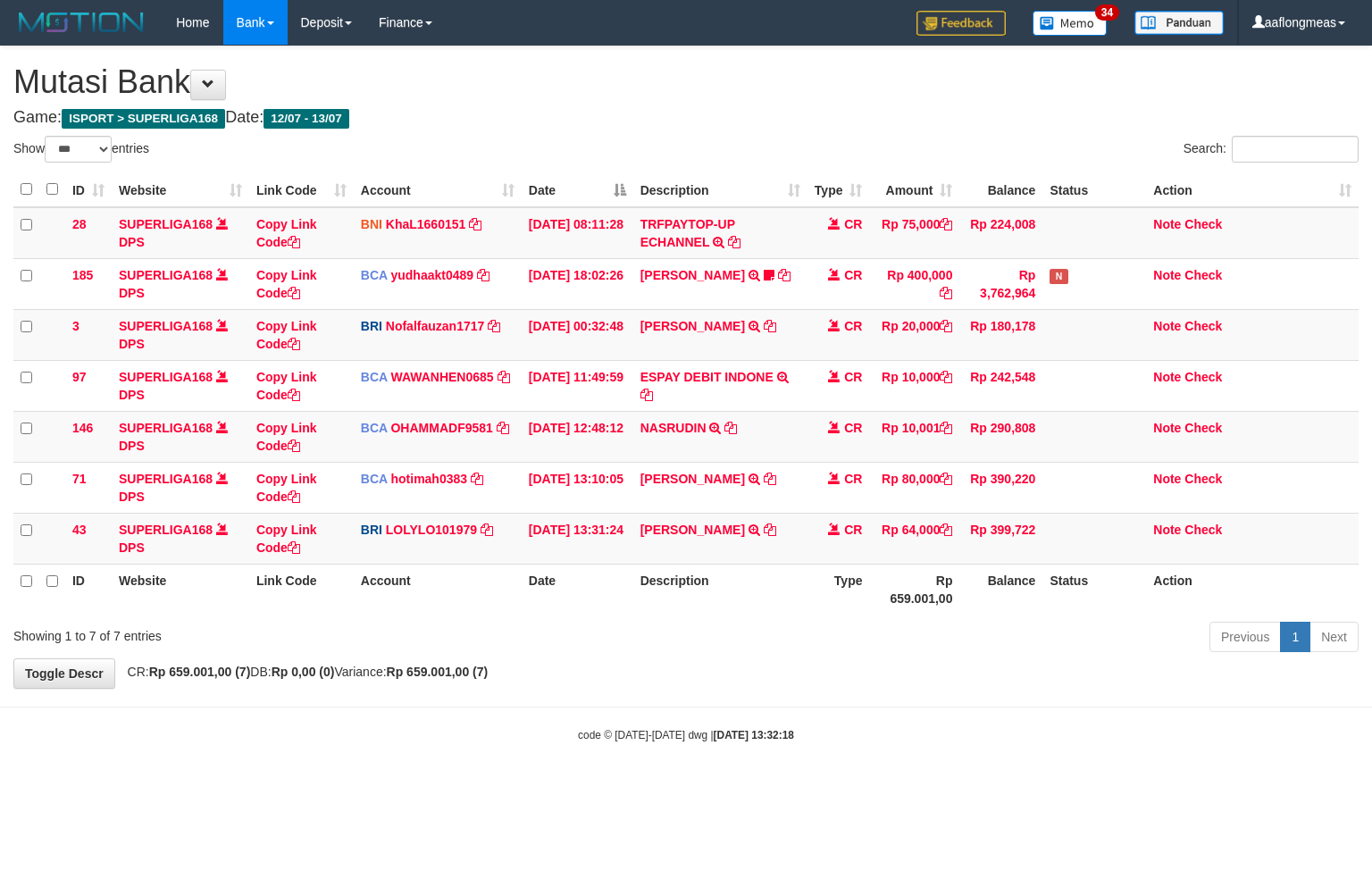 scroll, scrollTop: 0, scrollLeft: 0, axis: both 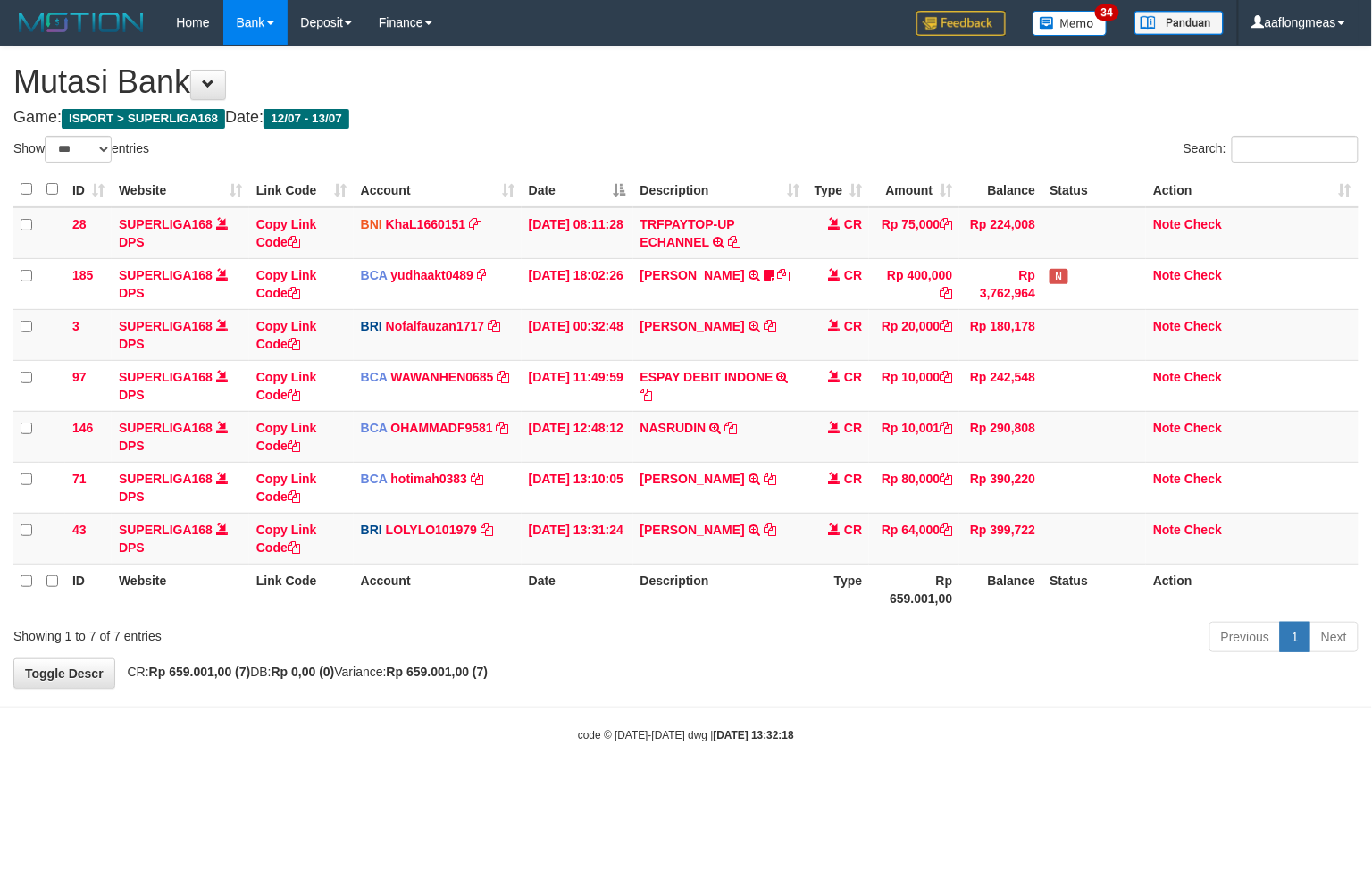 click on "**********" at bounding box center (686, 367) 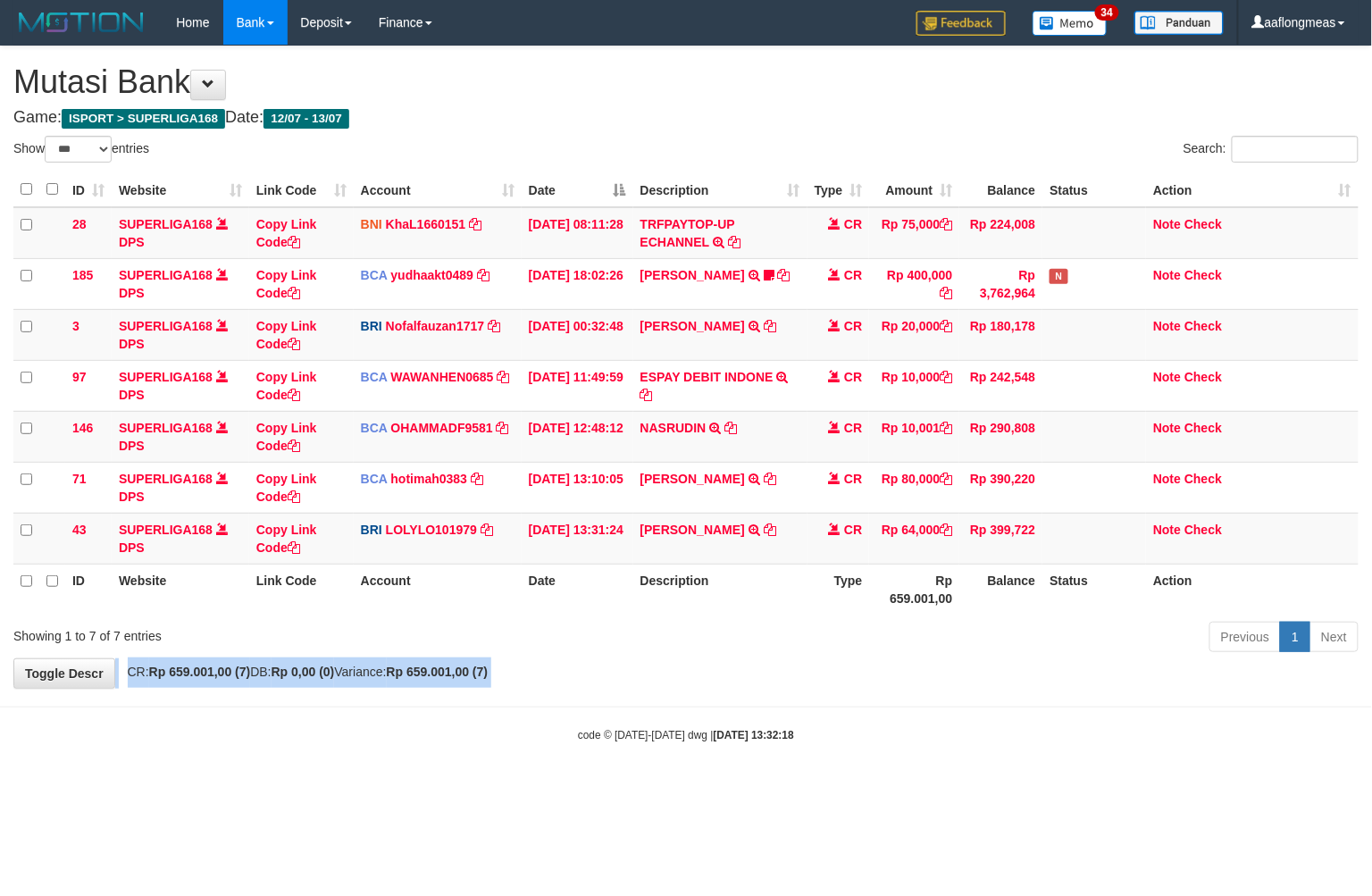 click on "**********" at bounding box center (686, 367) 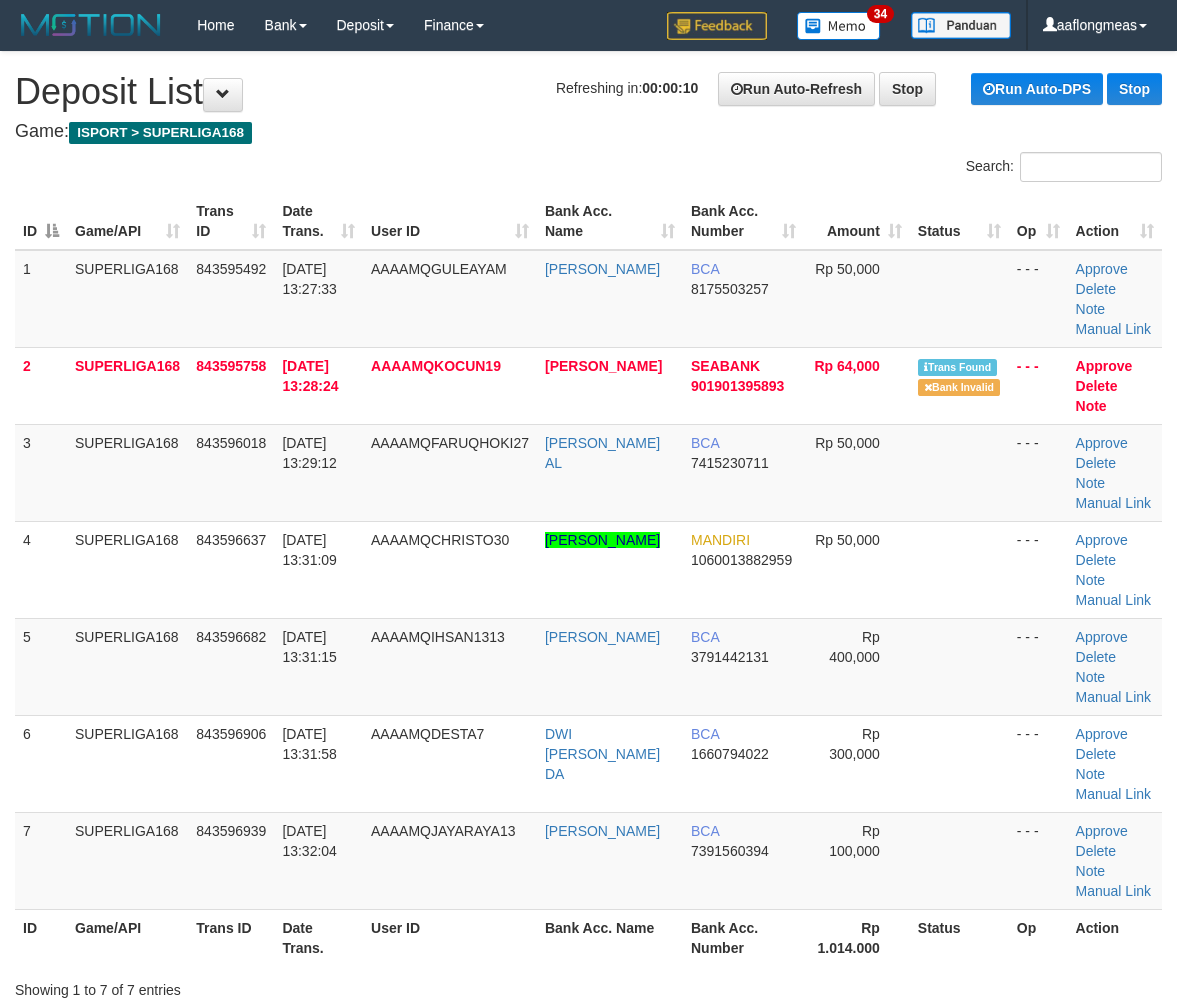 scroll, scrollTop: 0, scrollLeft: 0, axis: both 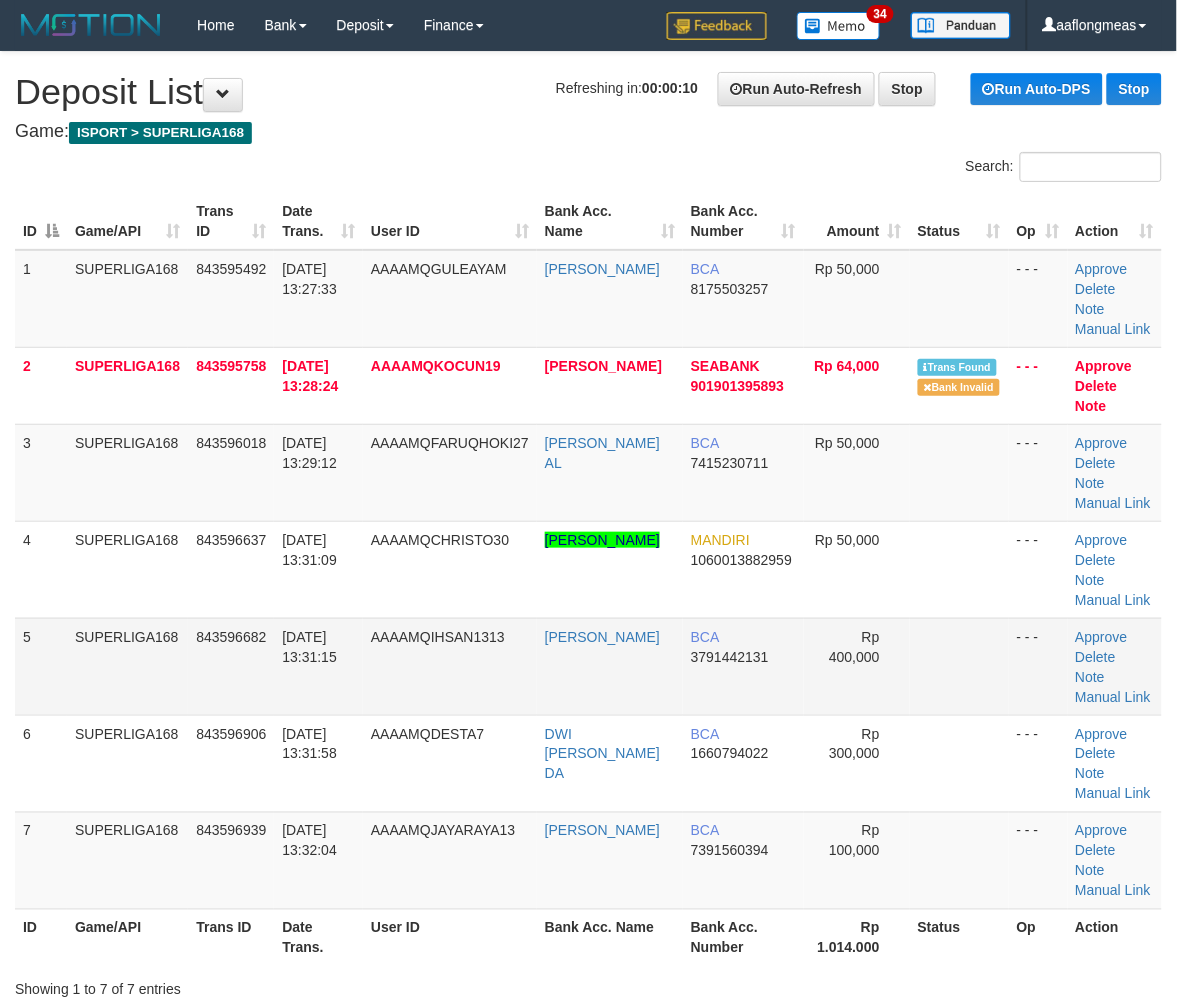 click at bounding box center (959, 666) 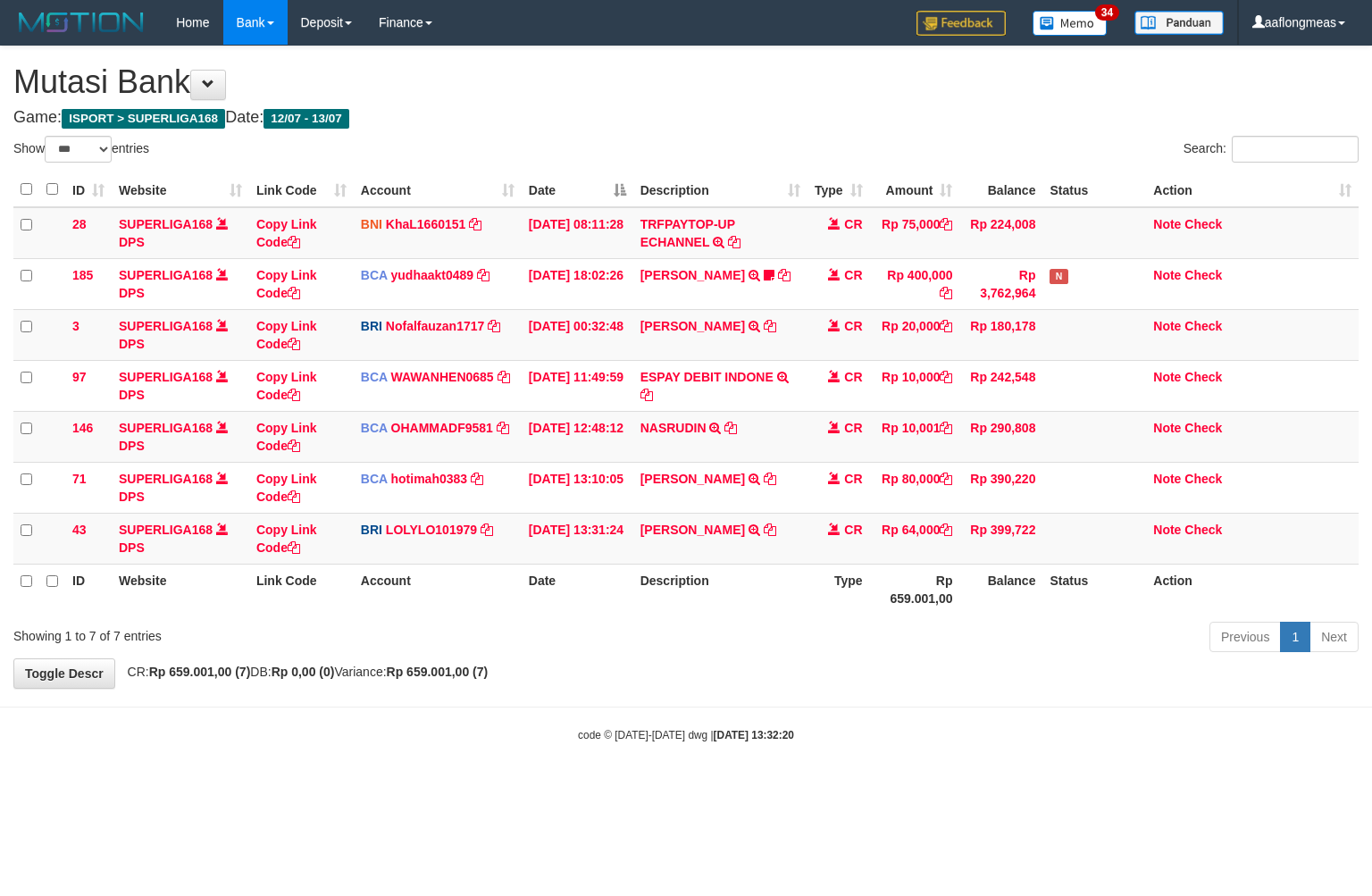 select on "***" 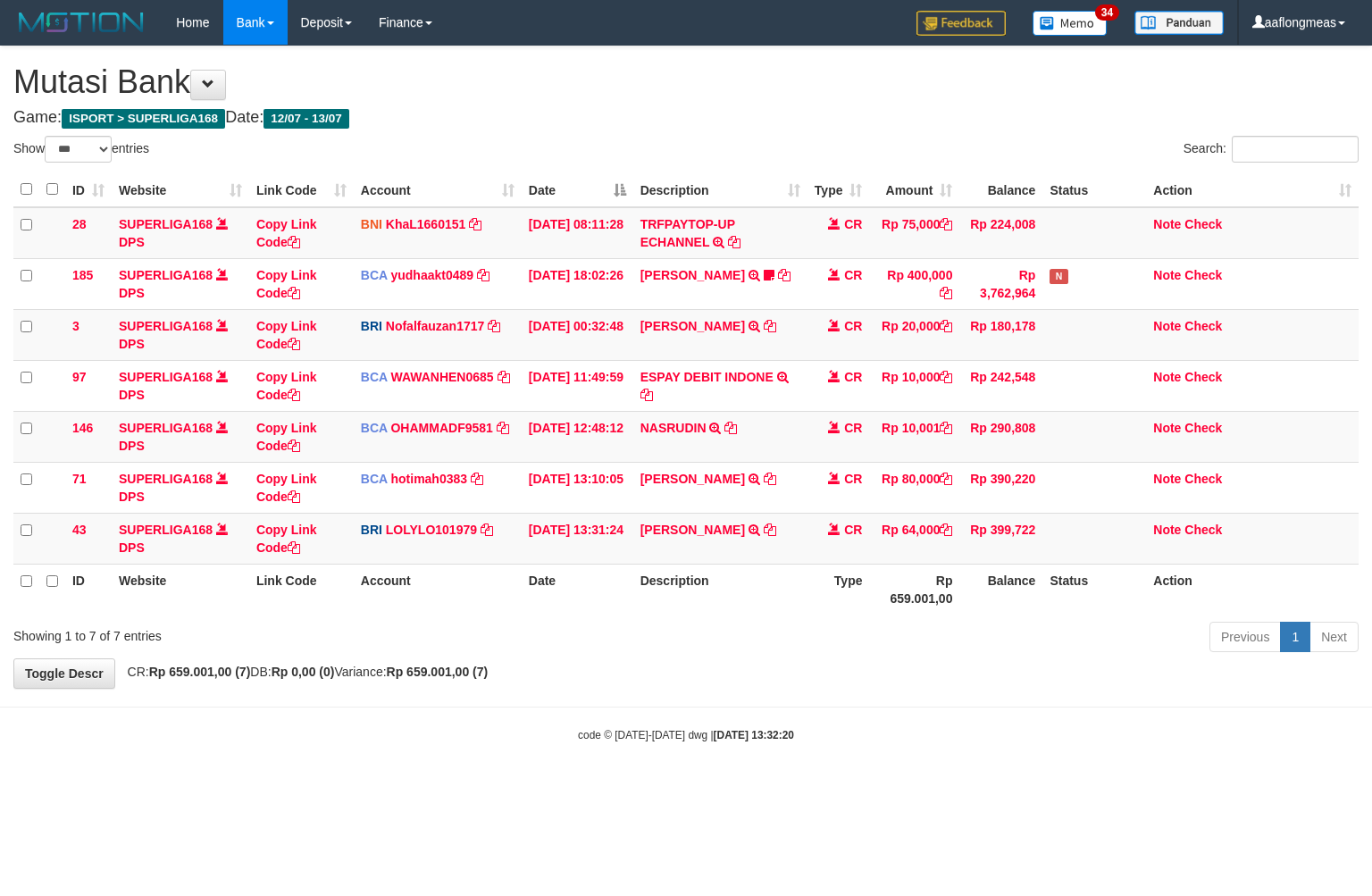 scroll, scrollTop: 0, scrollLeft: 0, axis: both 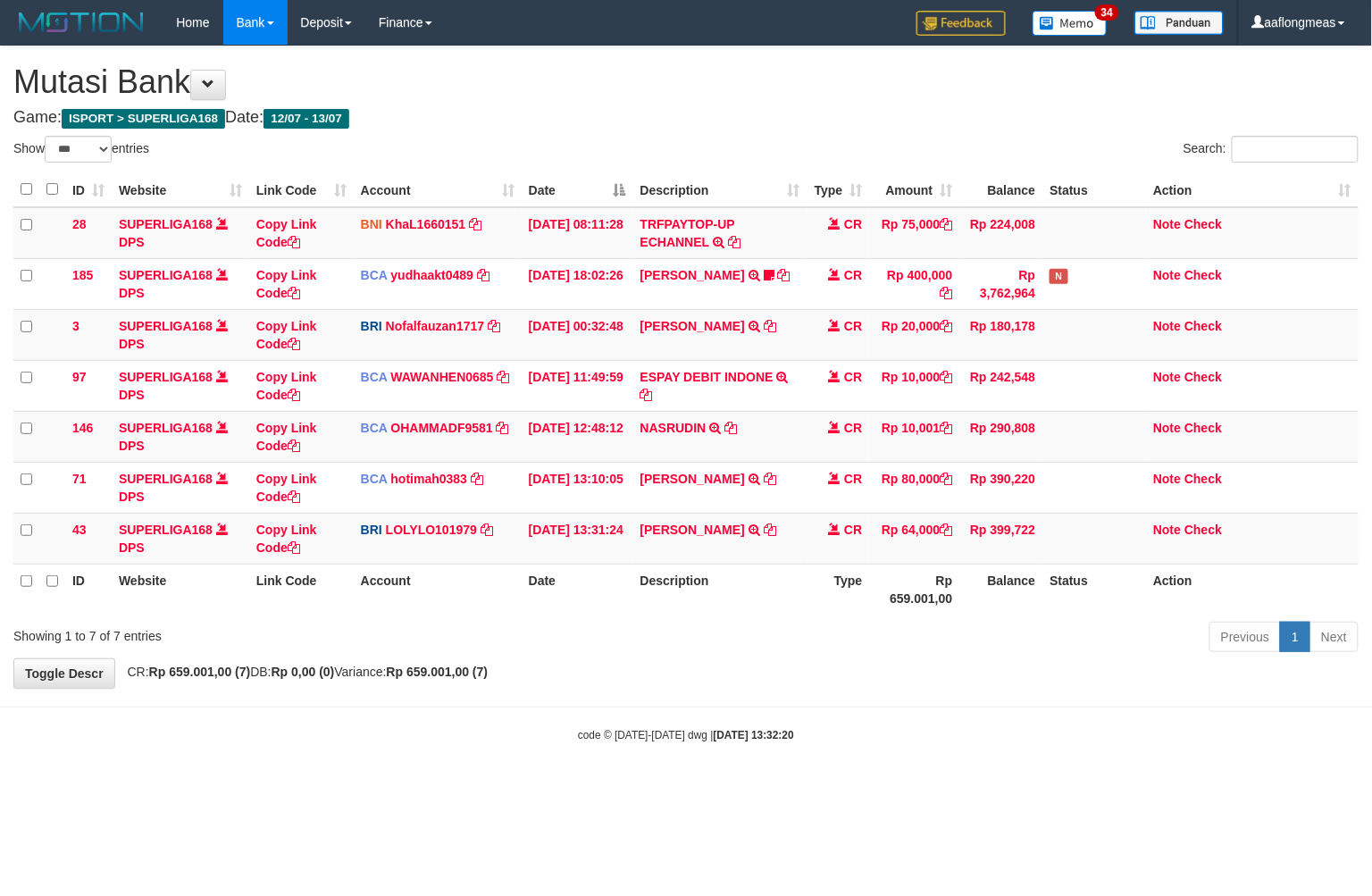 click on "**********" at bounding box center (686, 367) 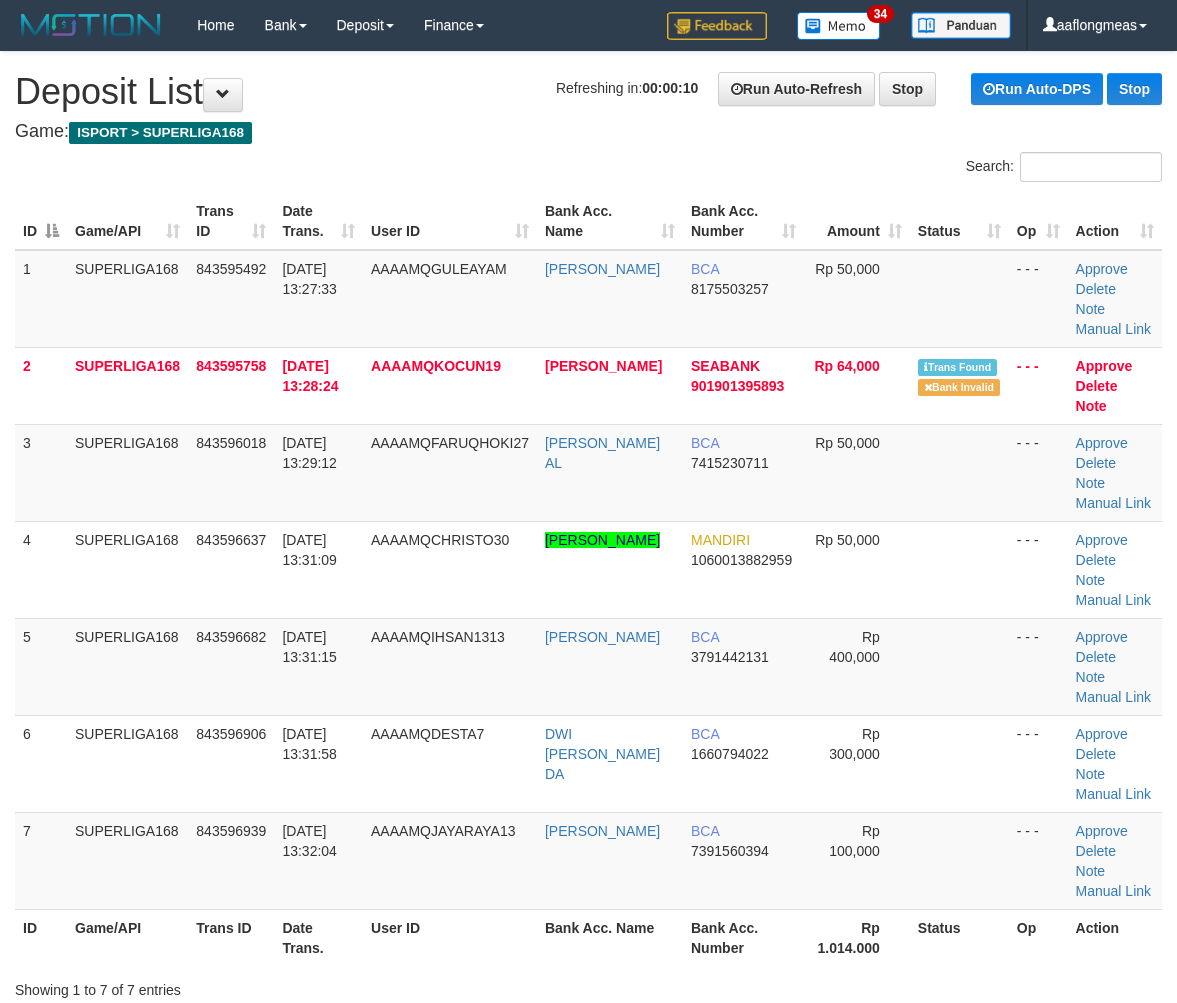 scroll, scrollTop: 0, scrollLeft: 0, axis: both 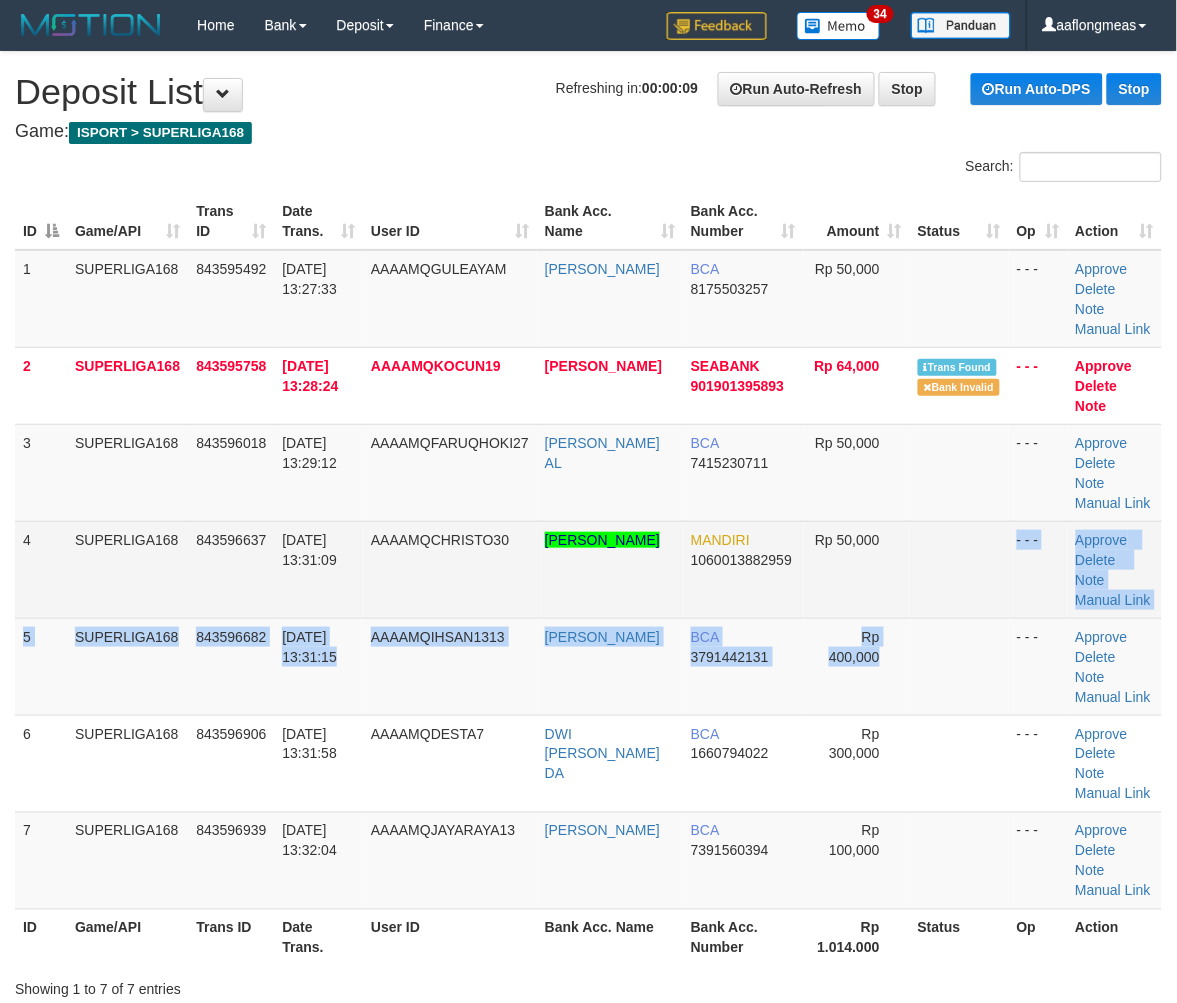 click at bounding box center (959, 569) 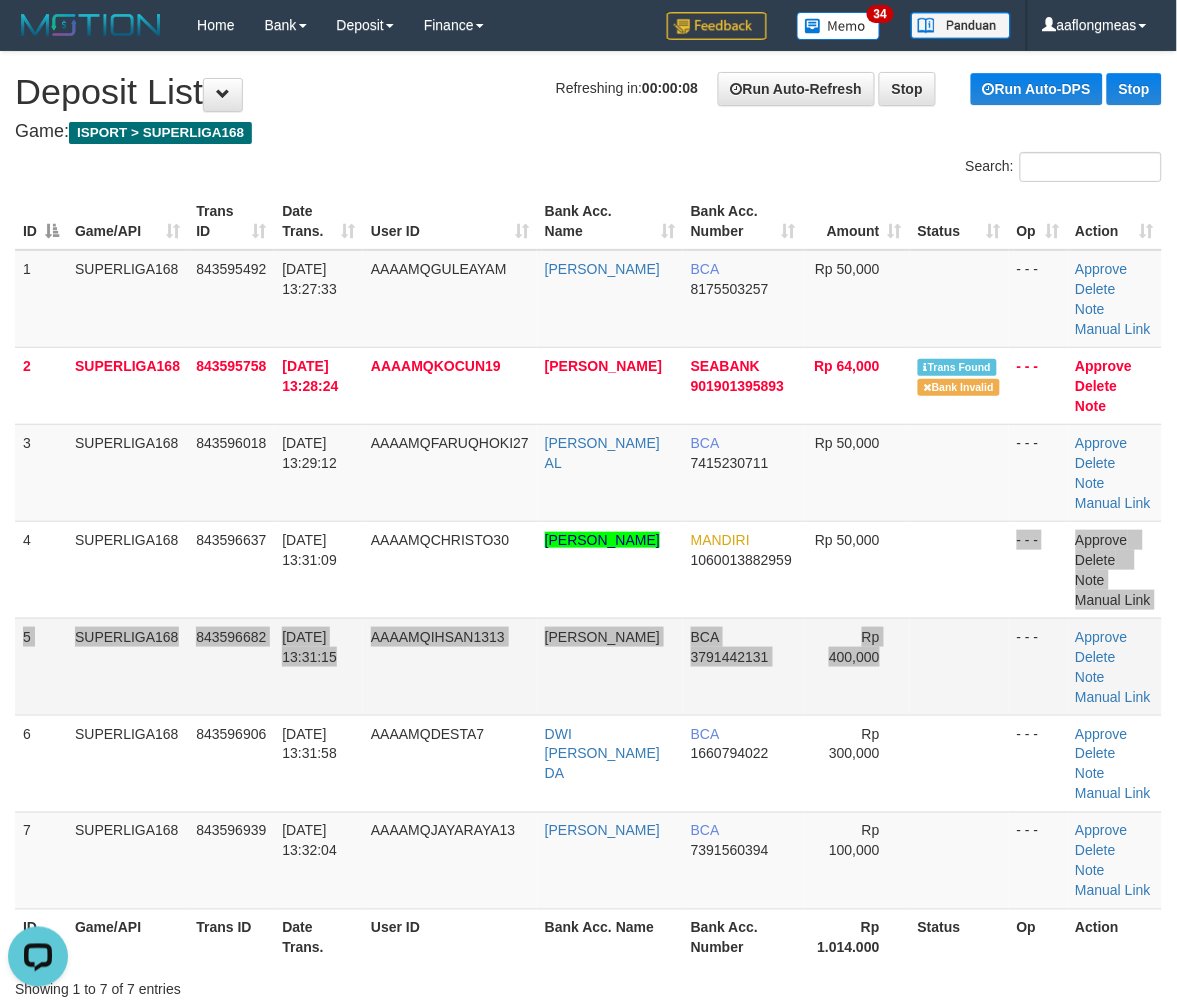 scroll, scrollTop: 0, scrollLeft: 0, axis: both 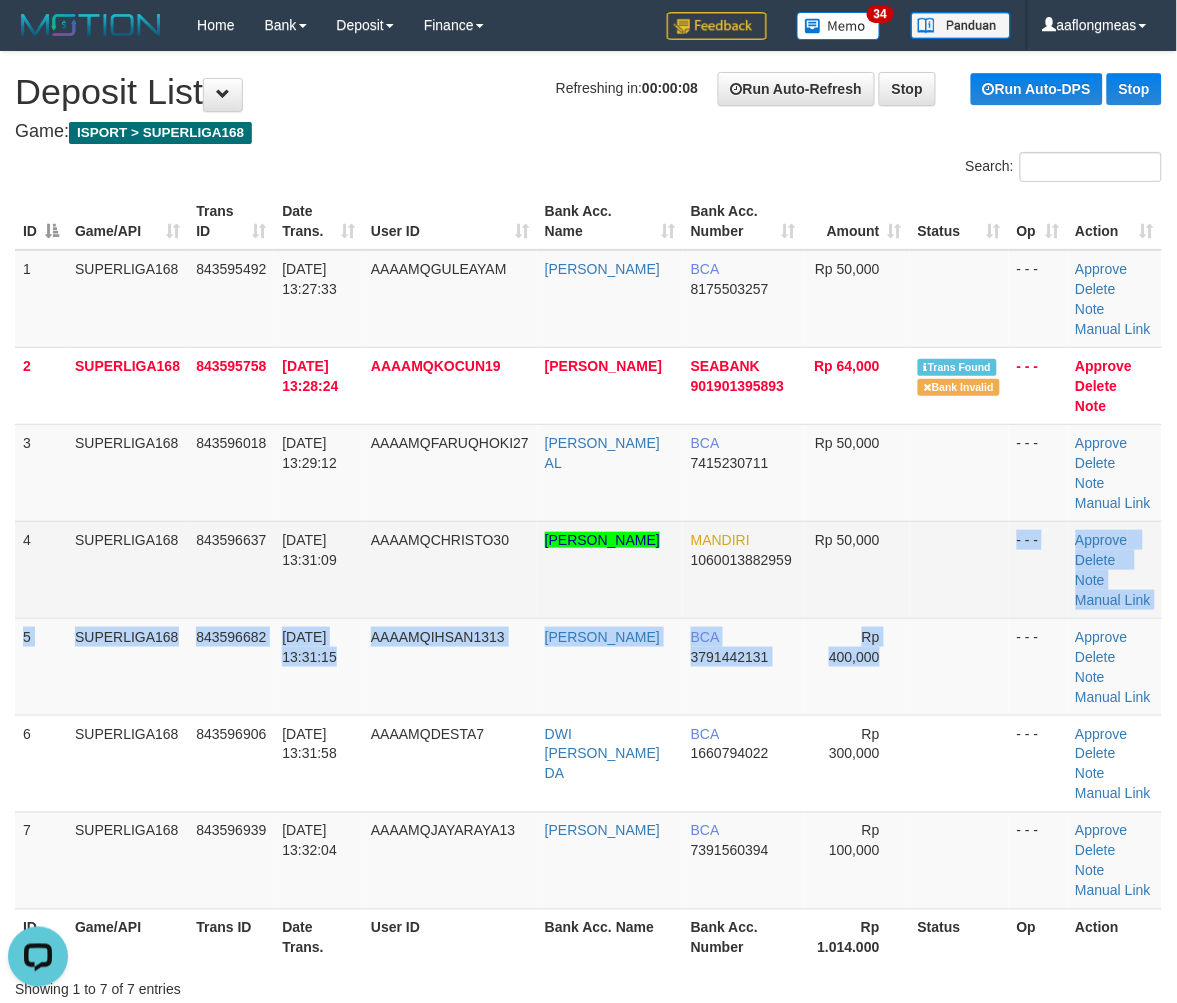 click at bounding box center [959, 569] 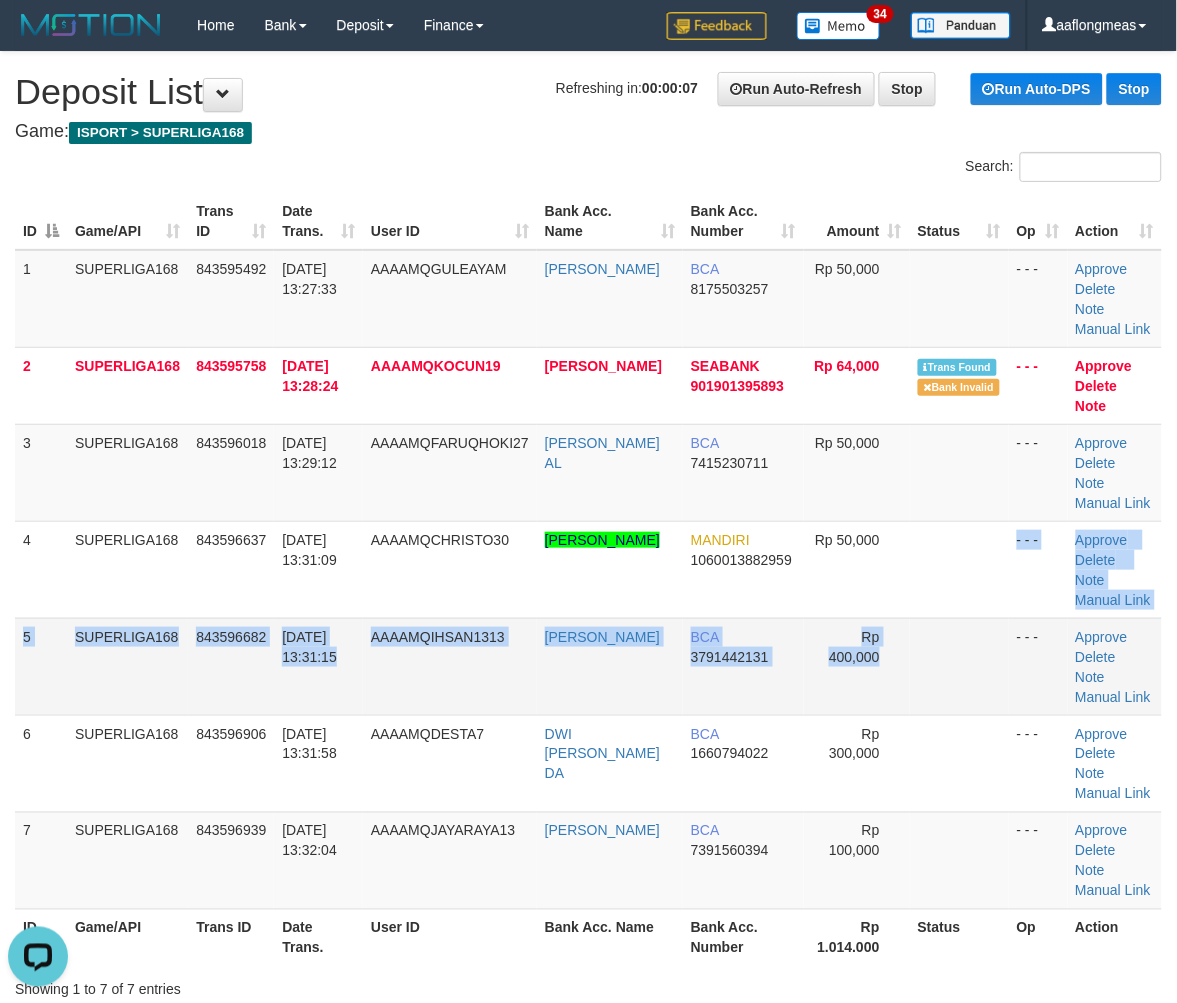 click at bounding box center [959, 666] 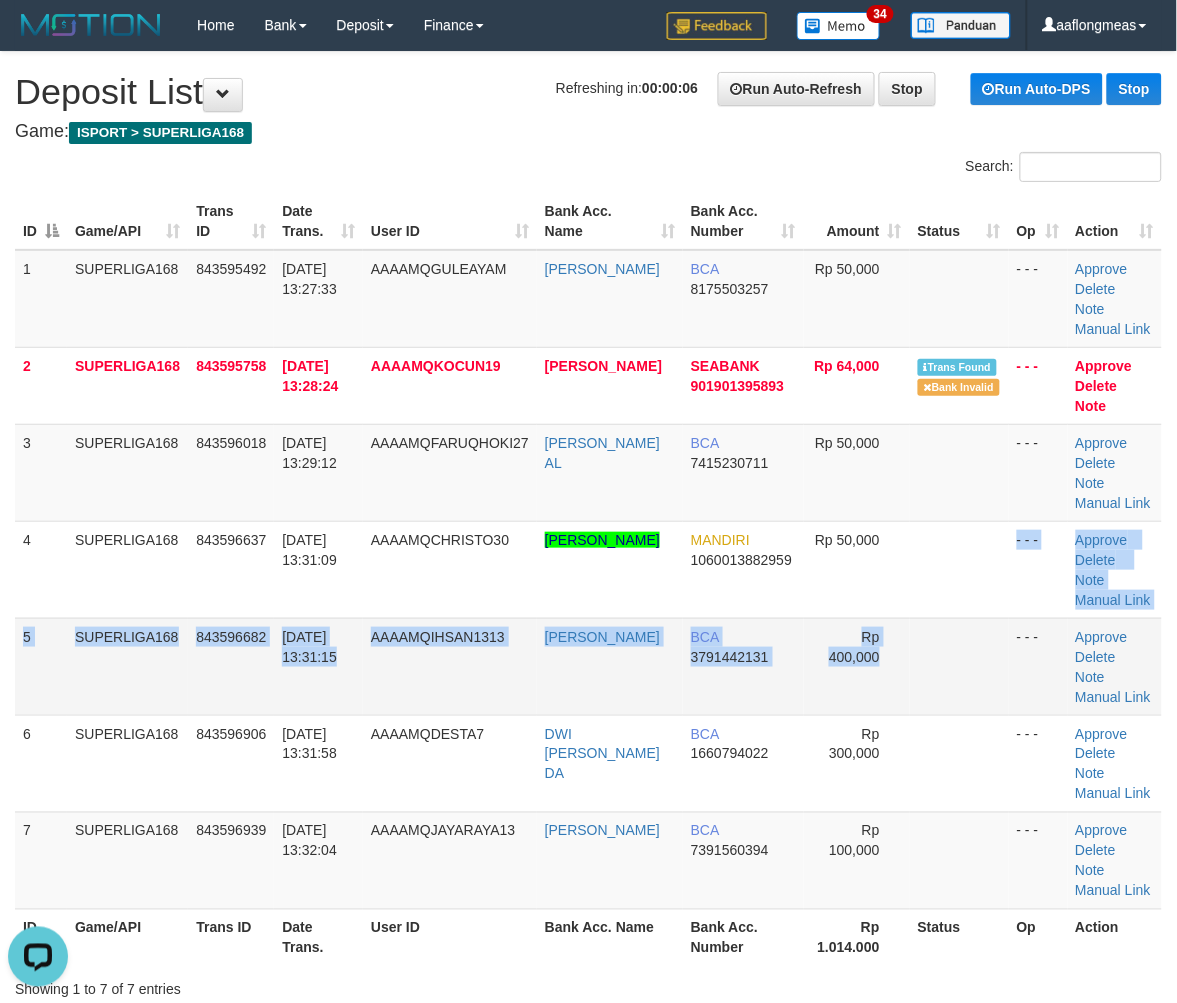 drag, startPoint x: 950, startPoint y: 642, endPoint x: 974, endPoint y: 642, distance: 24 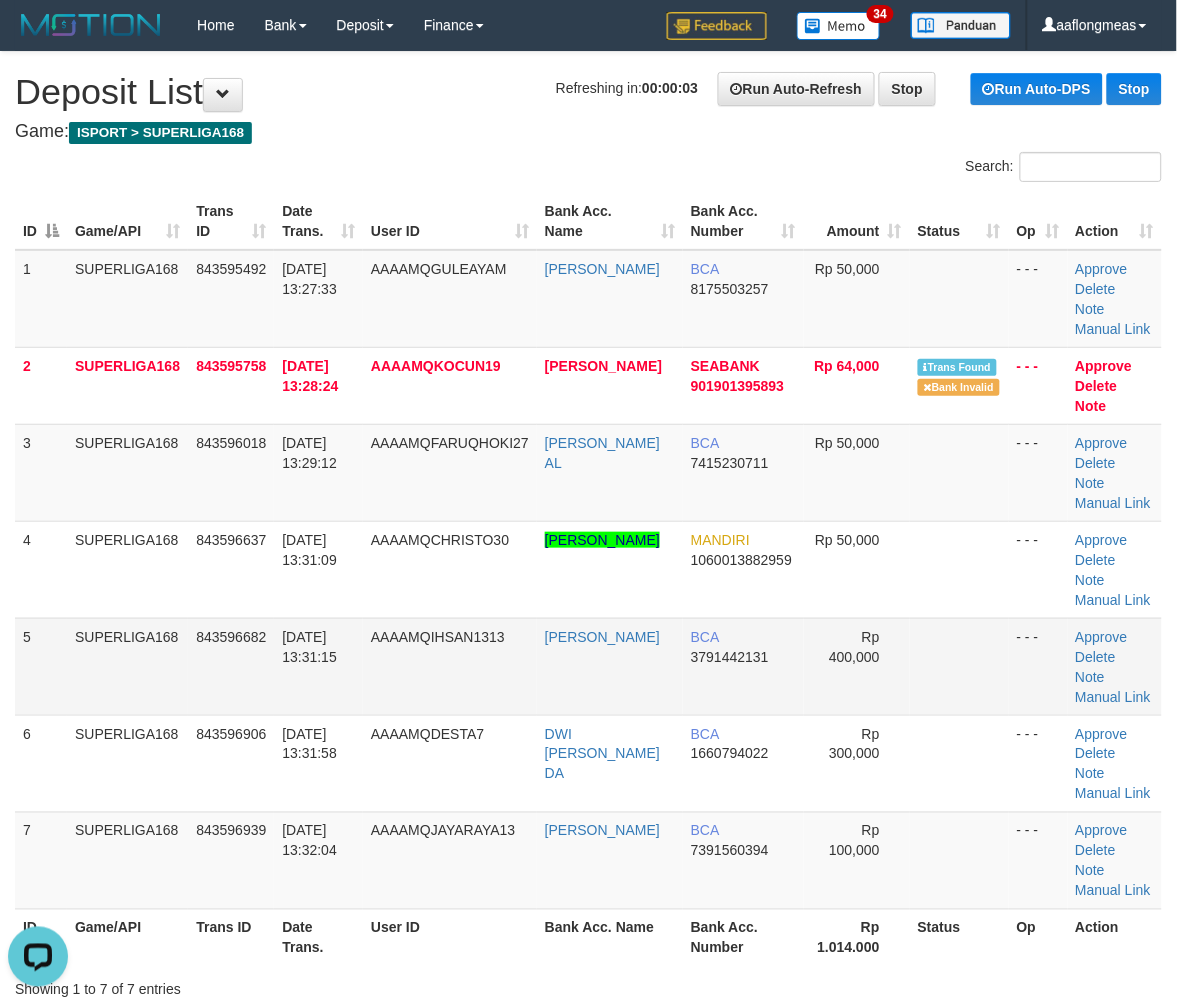click at bounding box center (959, 666) 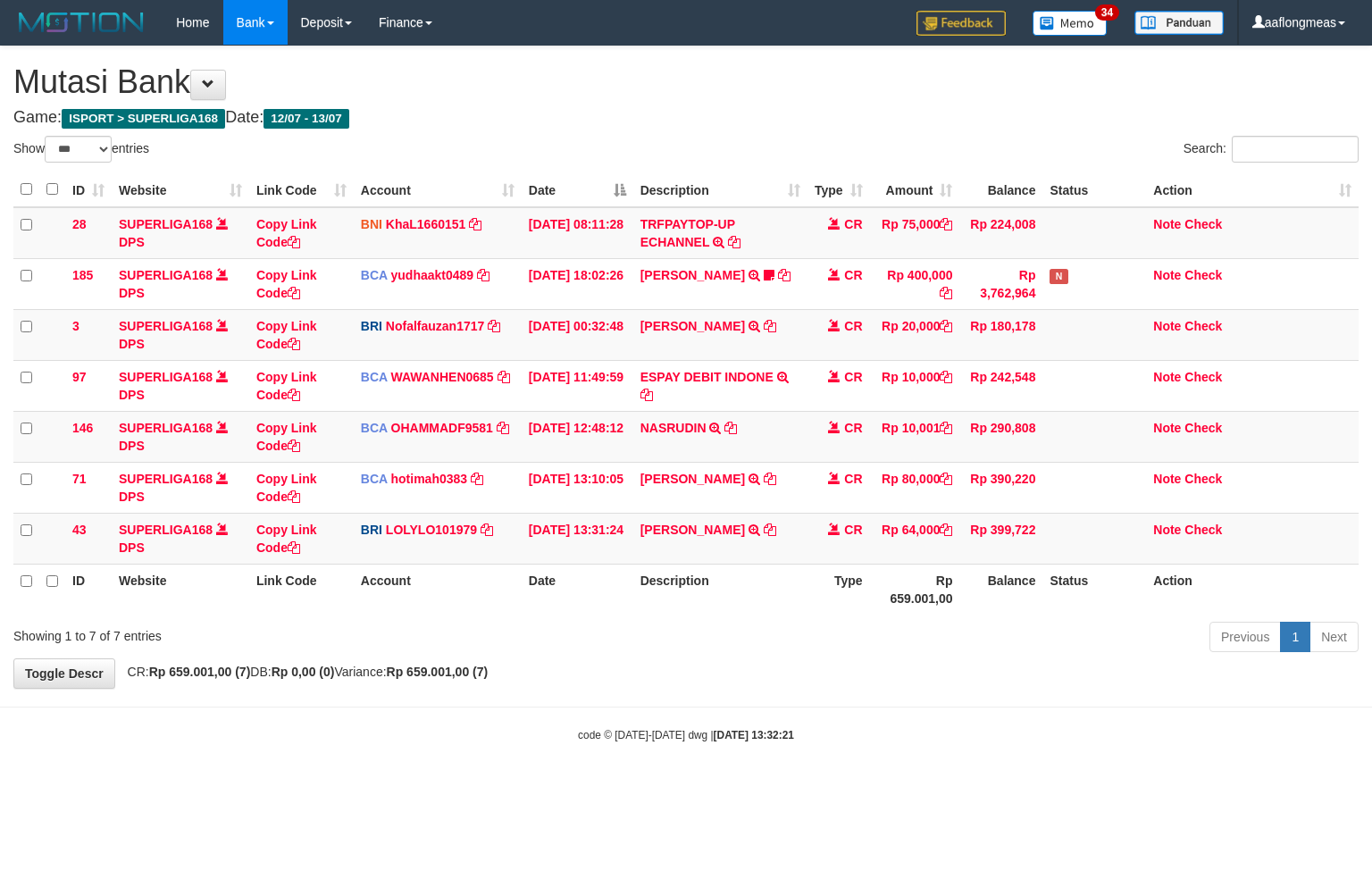 select on "***" 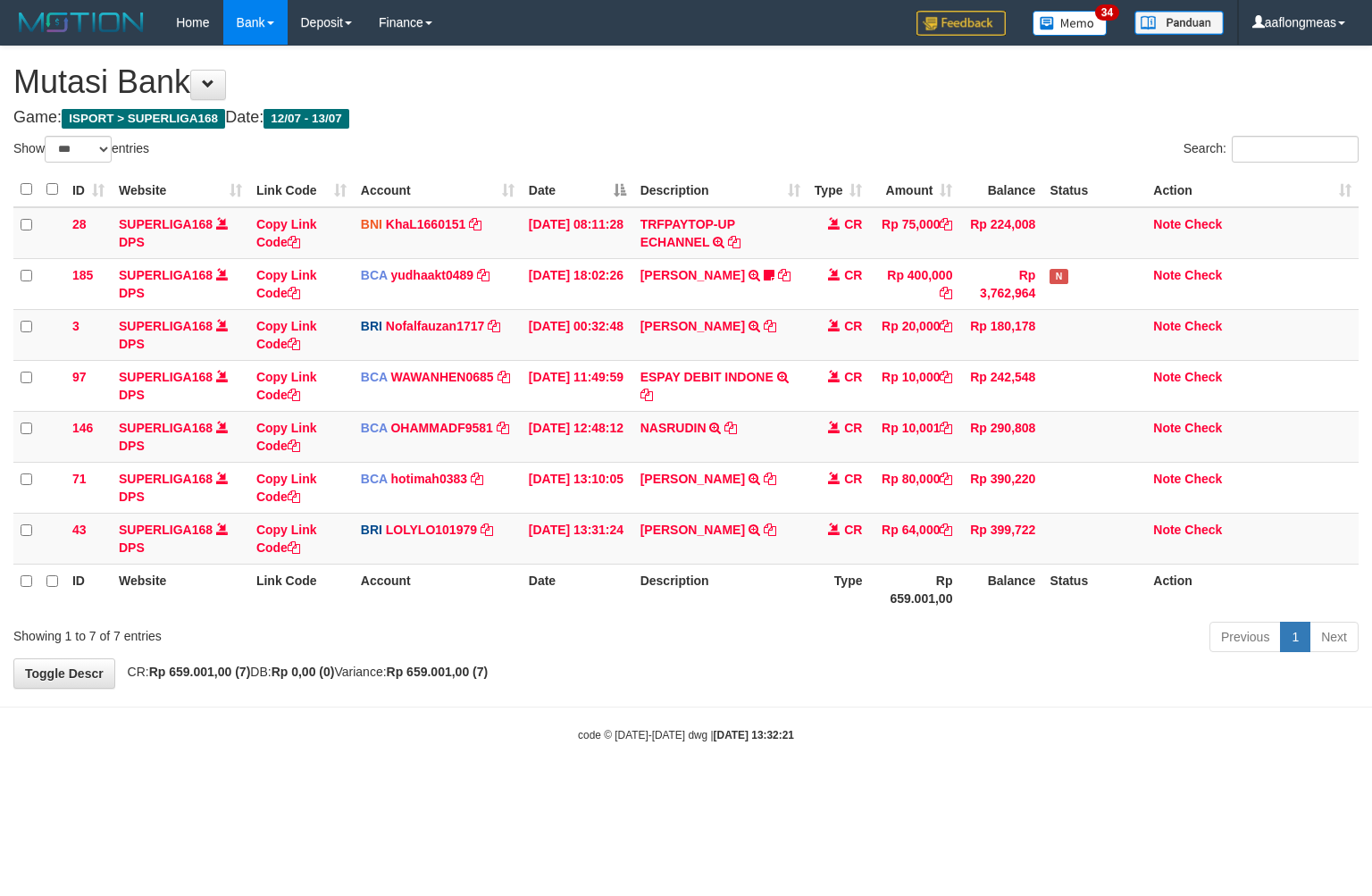 scroll, scrollTop: 0, scrollLeft: 0, axis: both 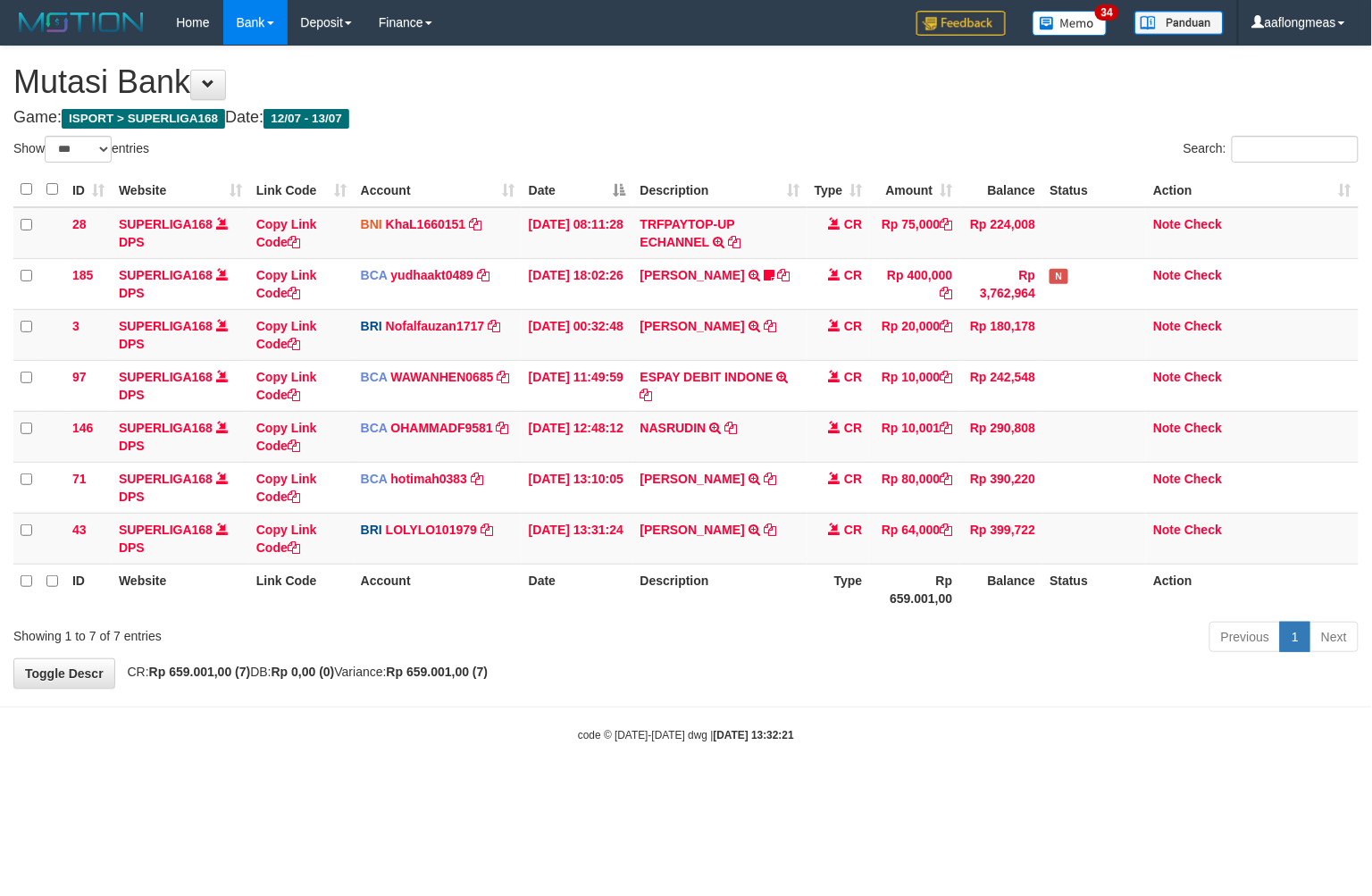 click on "Previous 1 Next" at bounding box center [972, 639] 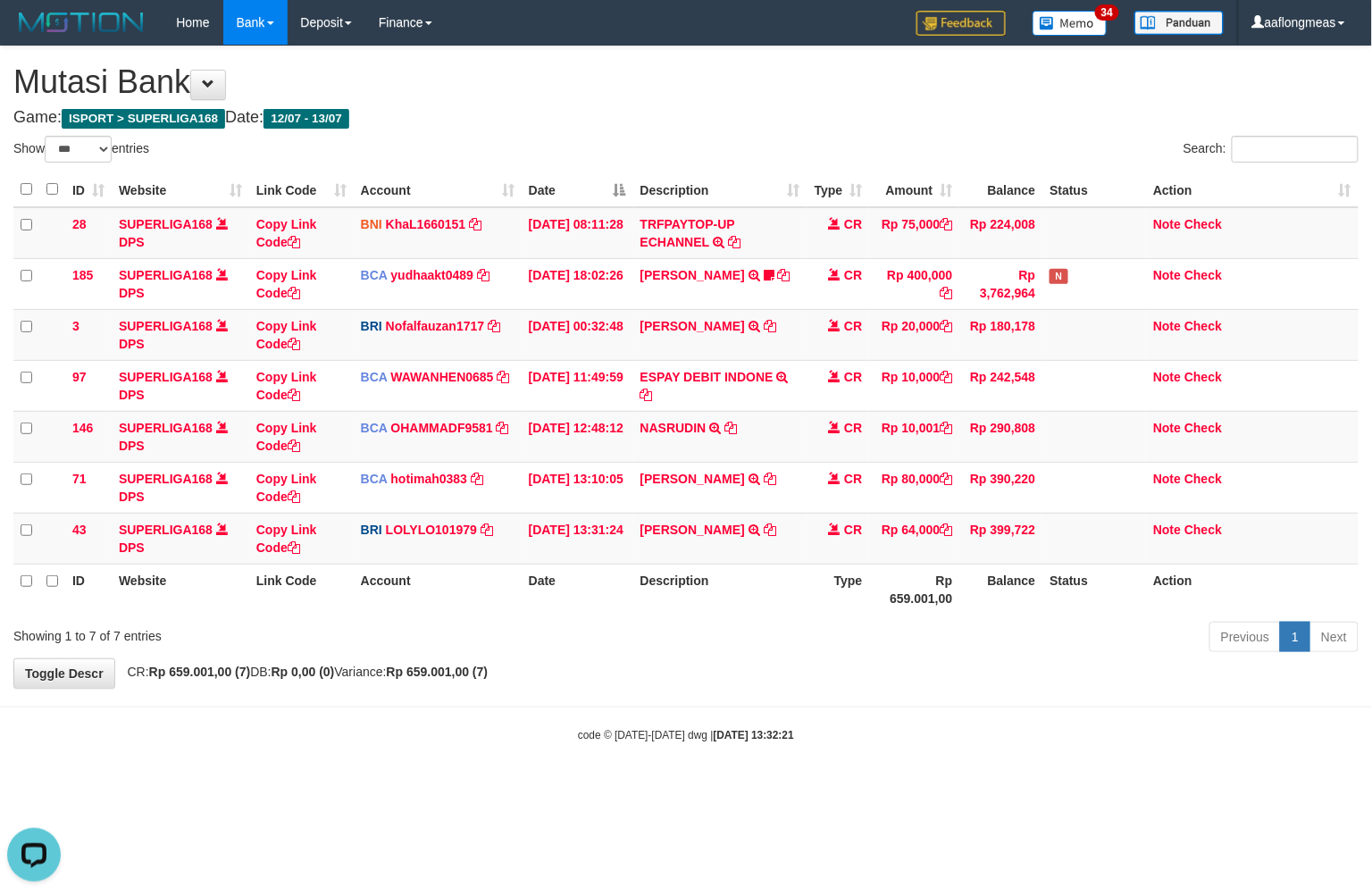 scroll, scrollTop: 0, scrollLeft: 0, axis: both 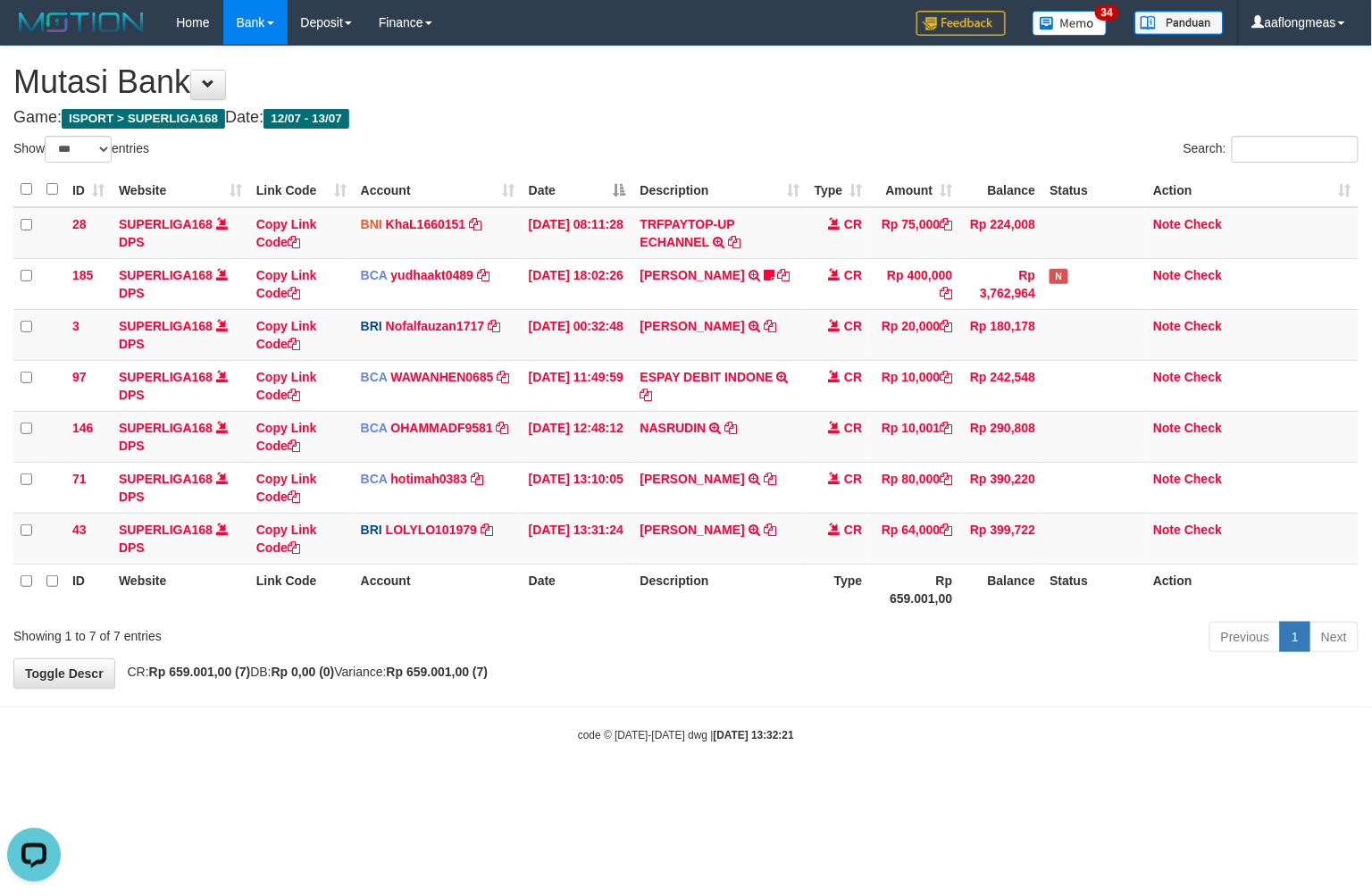 click on "Previous 1 Next" at bounding box center (972, 639) 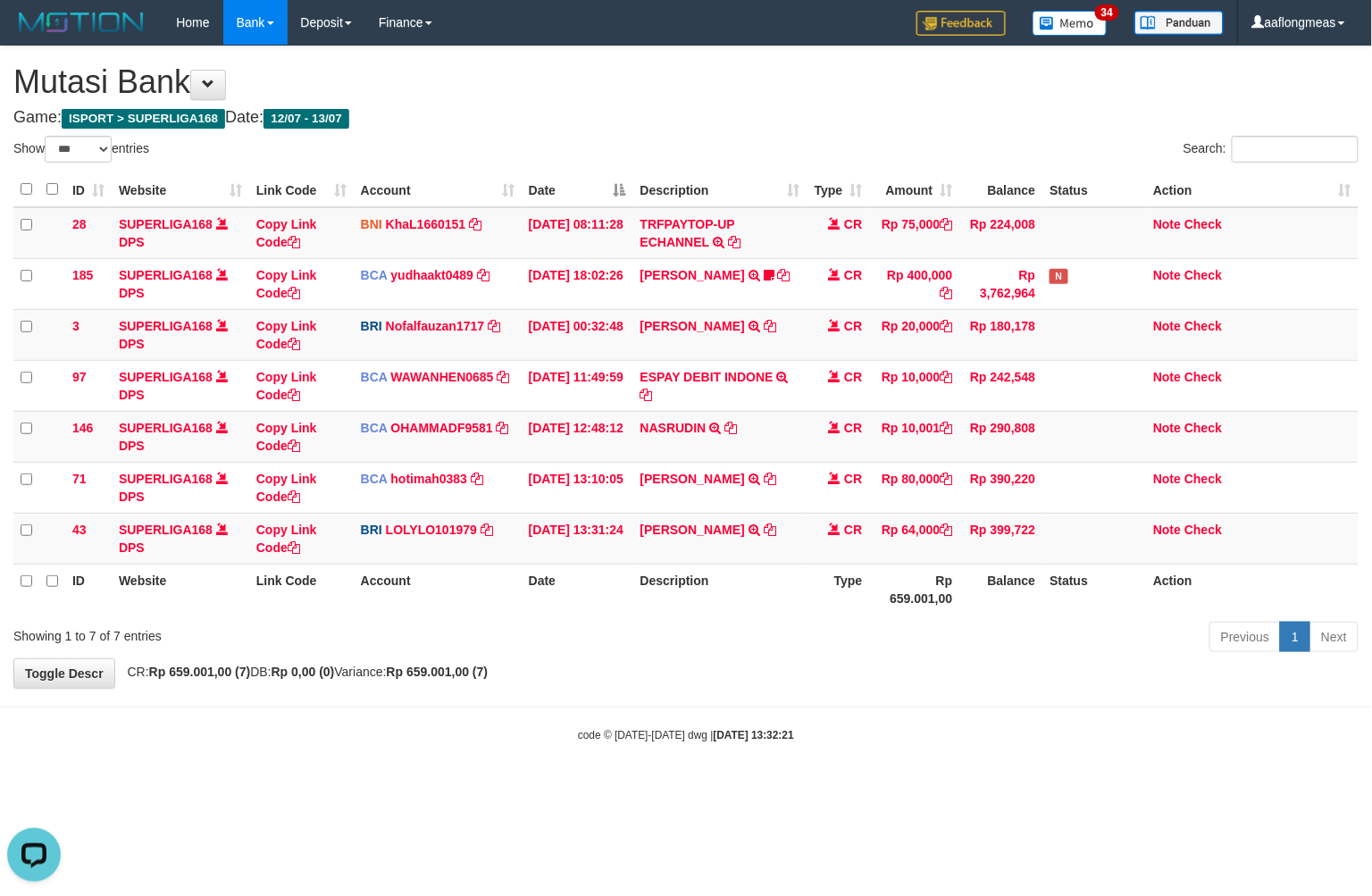 click on "**********" at bounding box center [686, 367] 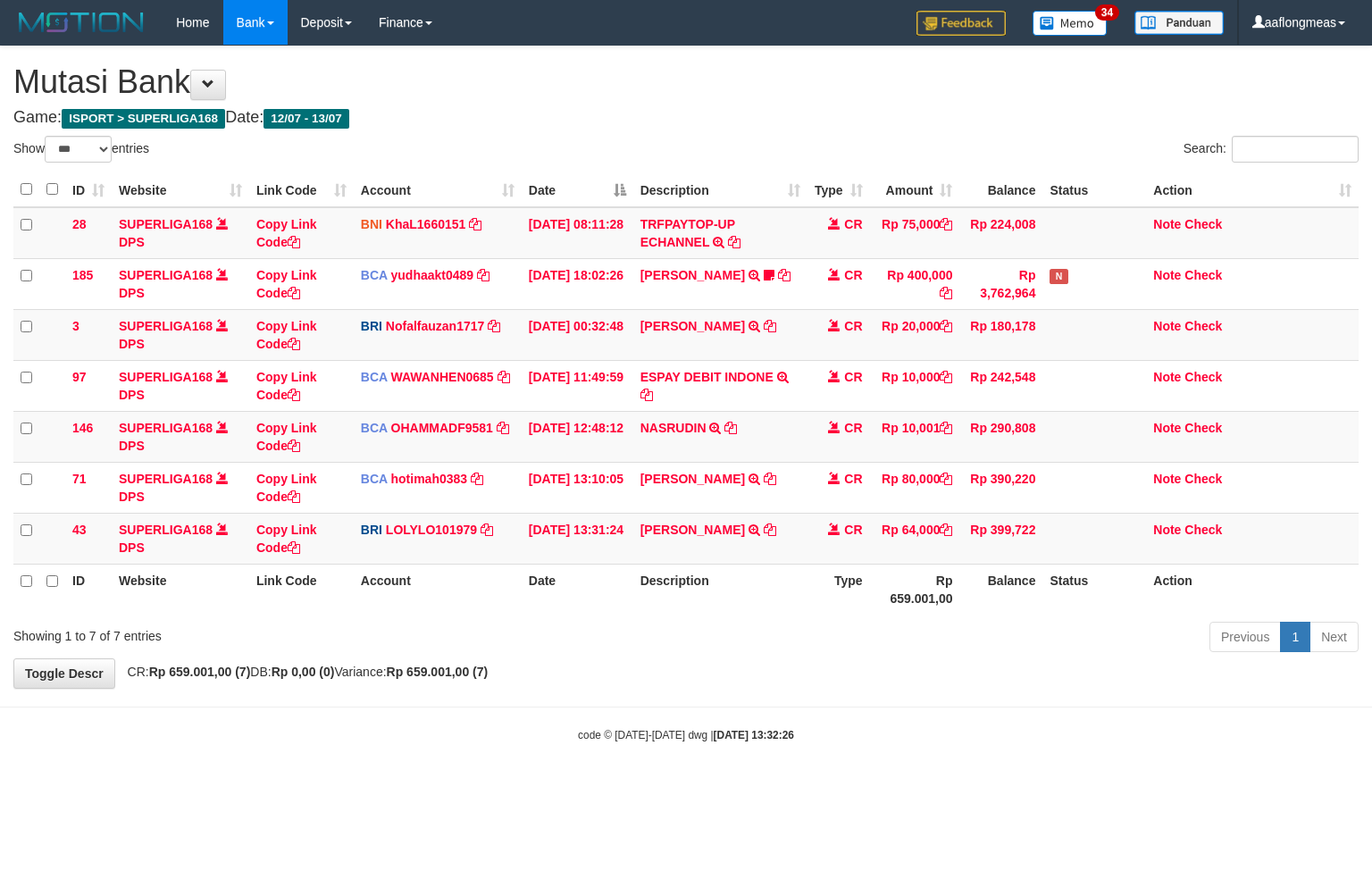 select on "***" 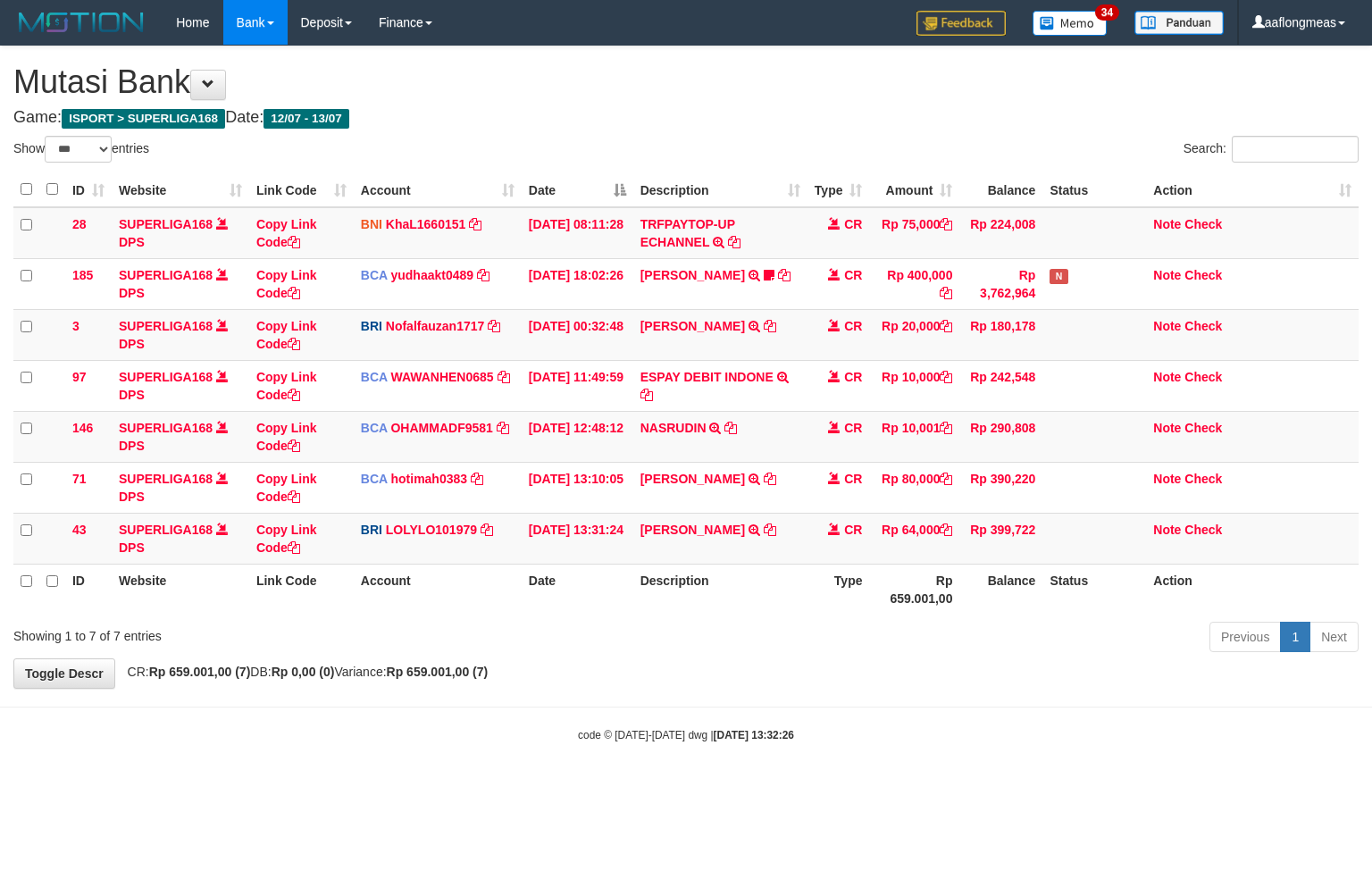 scroll, scrollTop: 0, scrollLeft: 0, axis: both 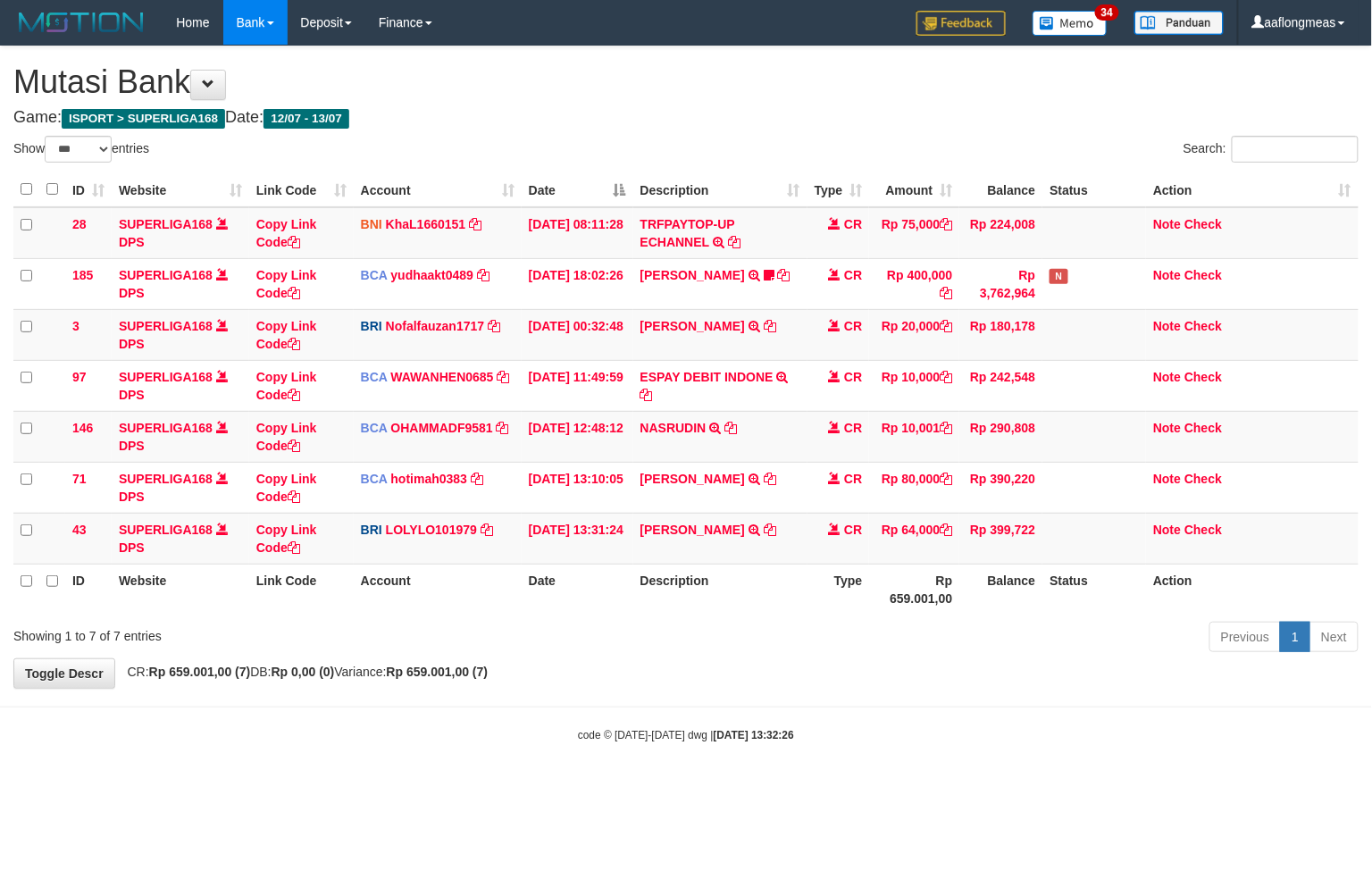 click on "Previous 1 Next" at bounding box center (972, 639) 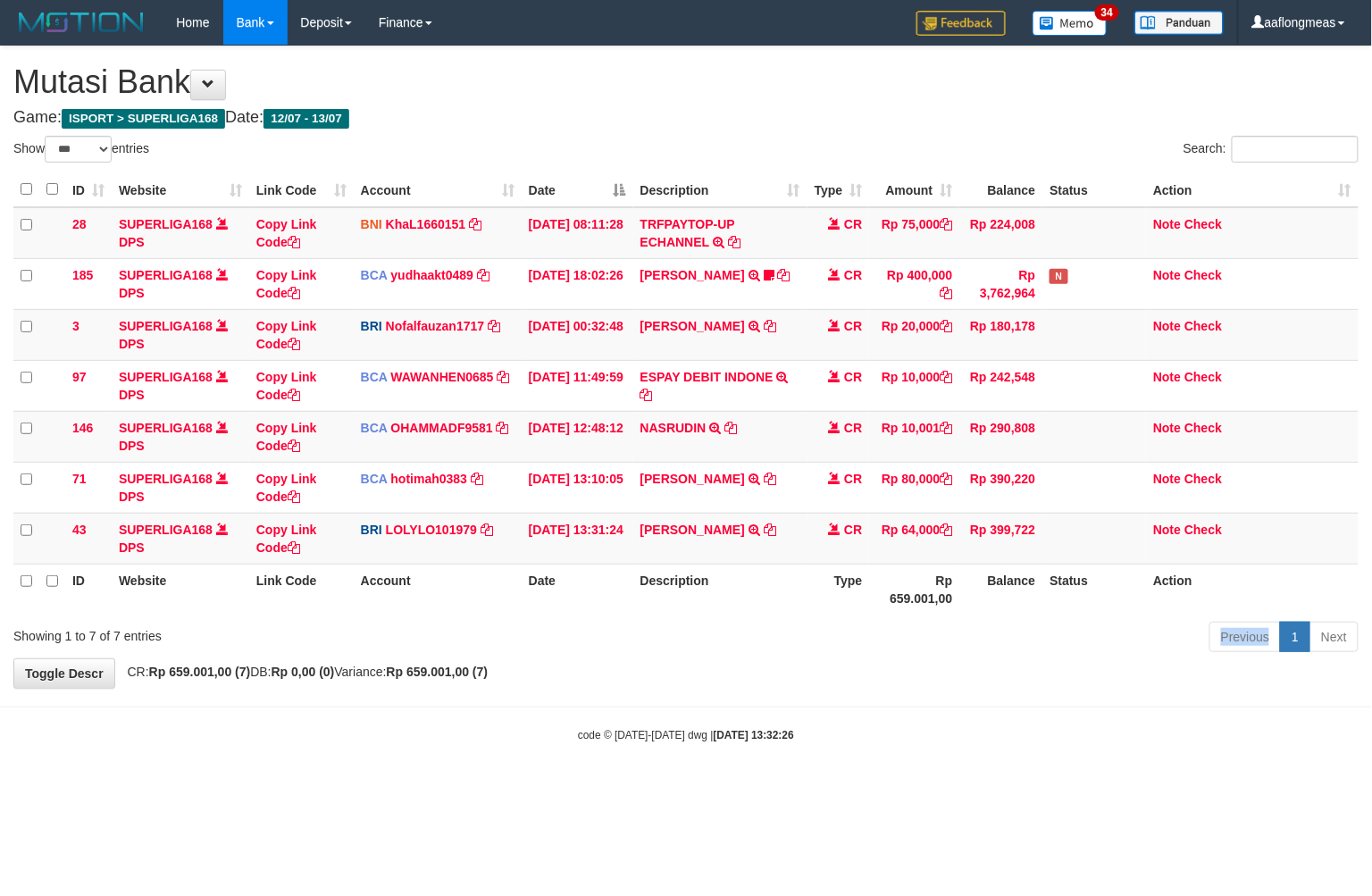 click on "Previous 1 Next" at bounding box center [972, 639] 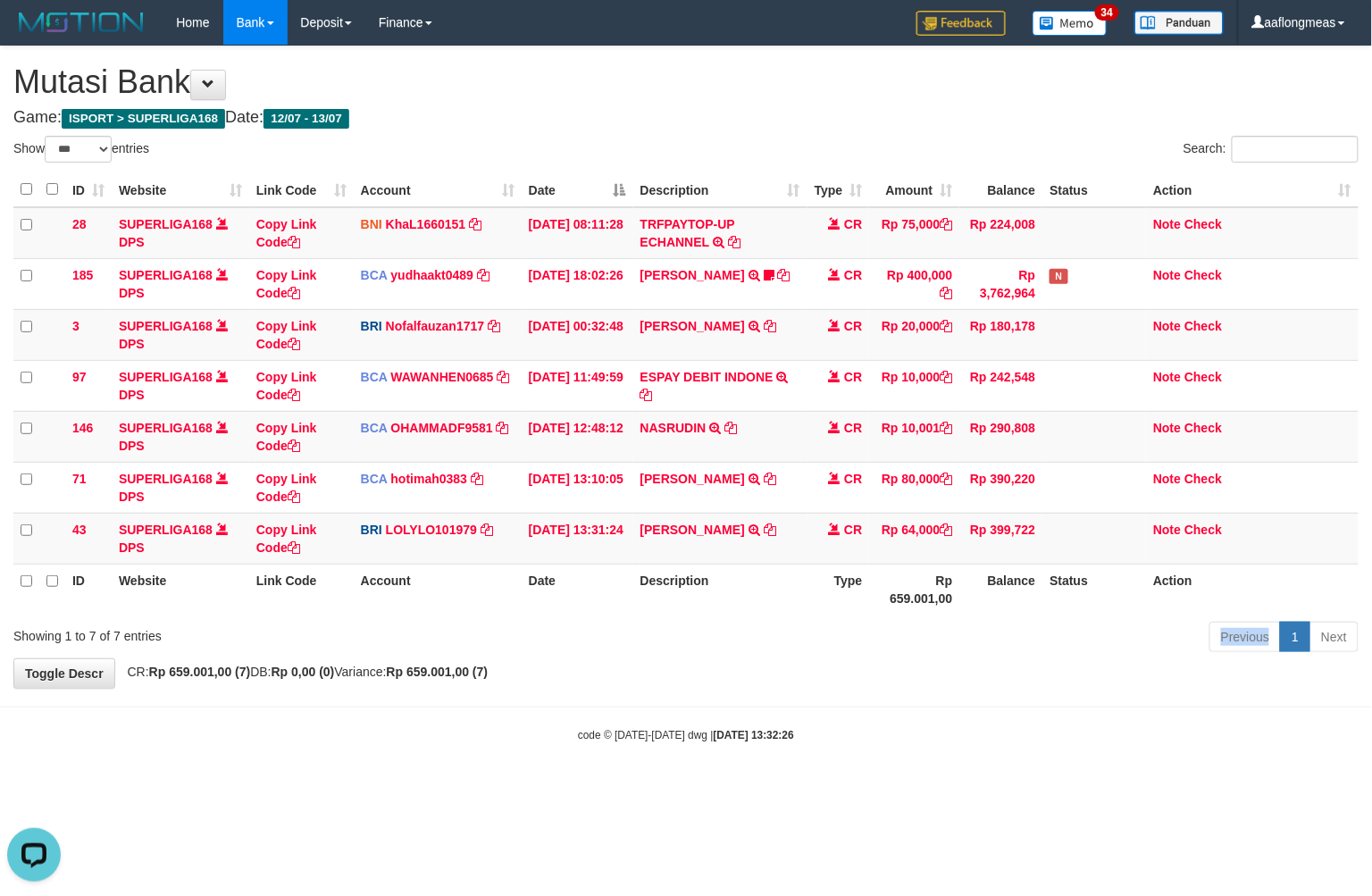 scroll, scrollTop: 0, scrollLeft: 0, axis: both 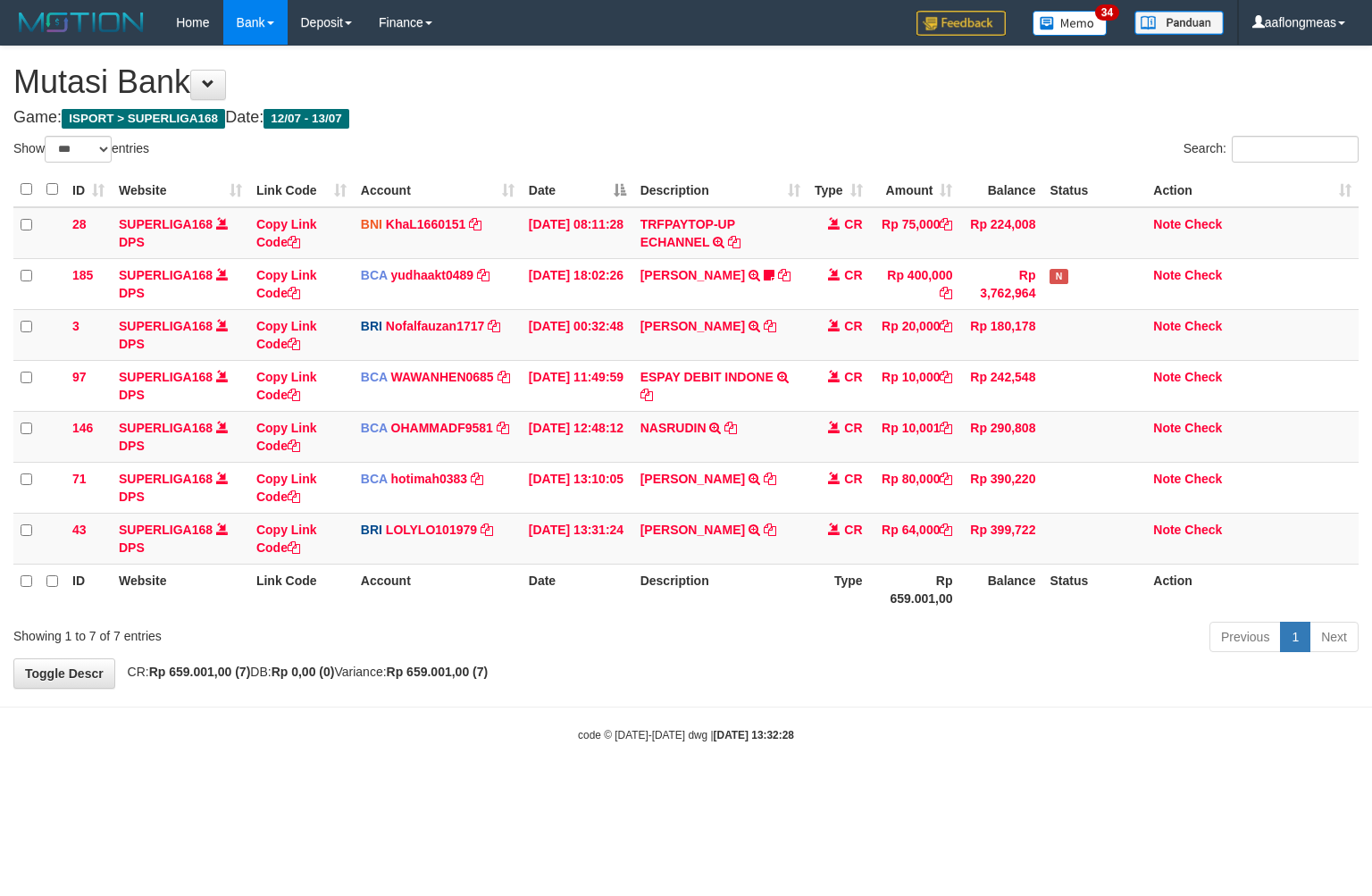 select on "***" 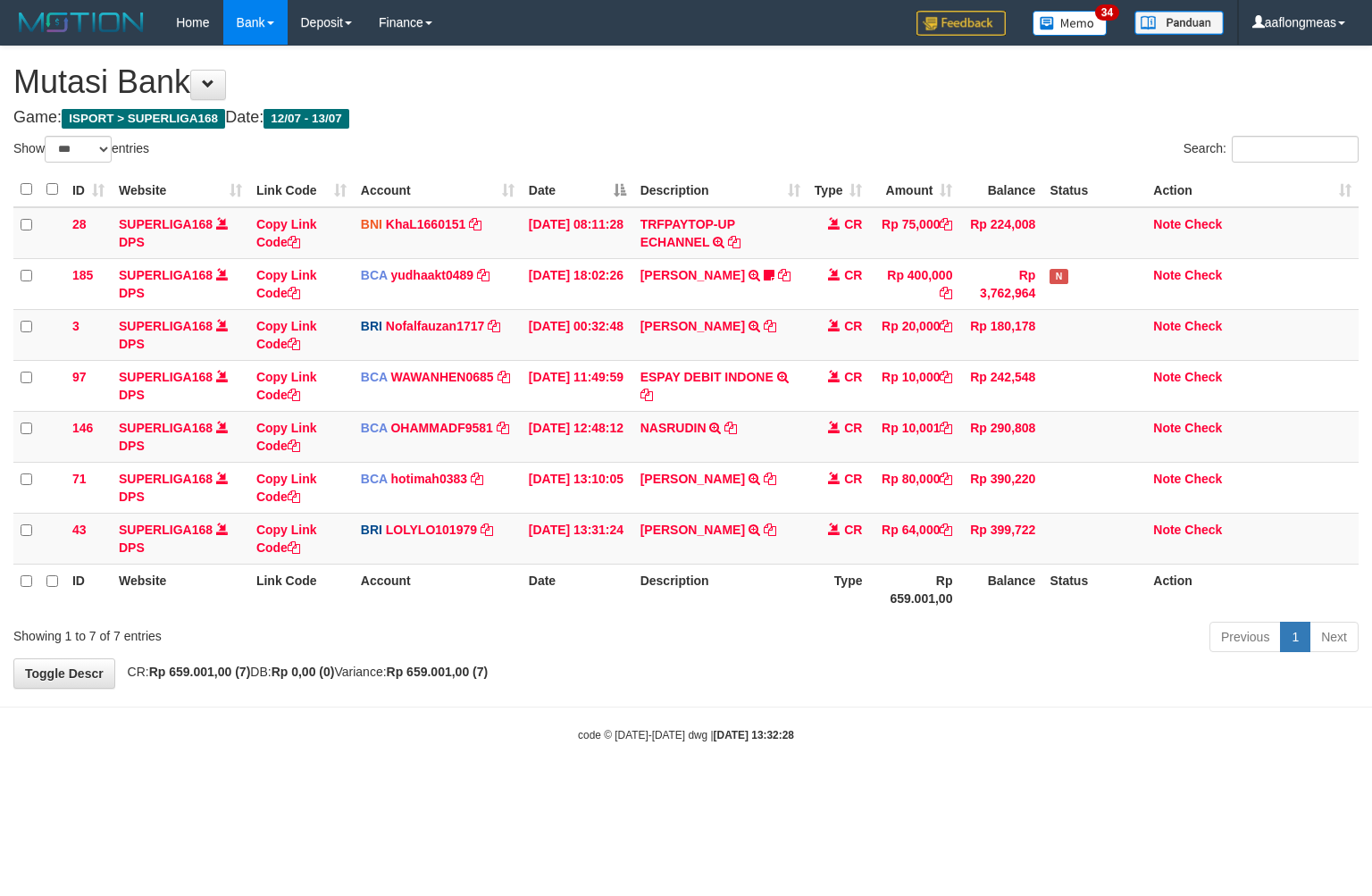 scroll, scrollTop: 0, scrollLeft: 0, axis: both 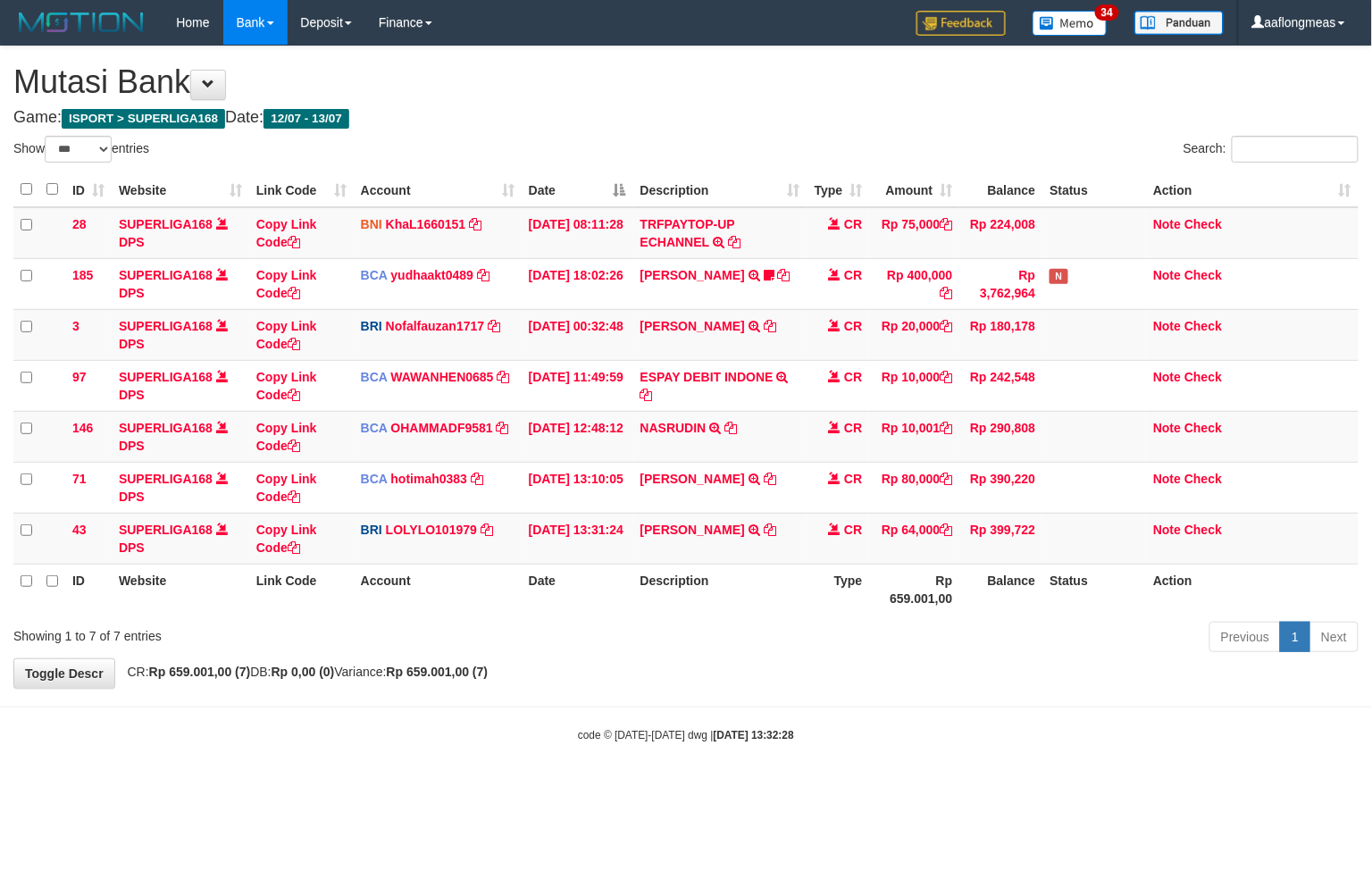 click on "**********" at bounding box center [686, 367] 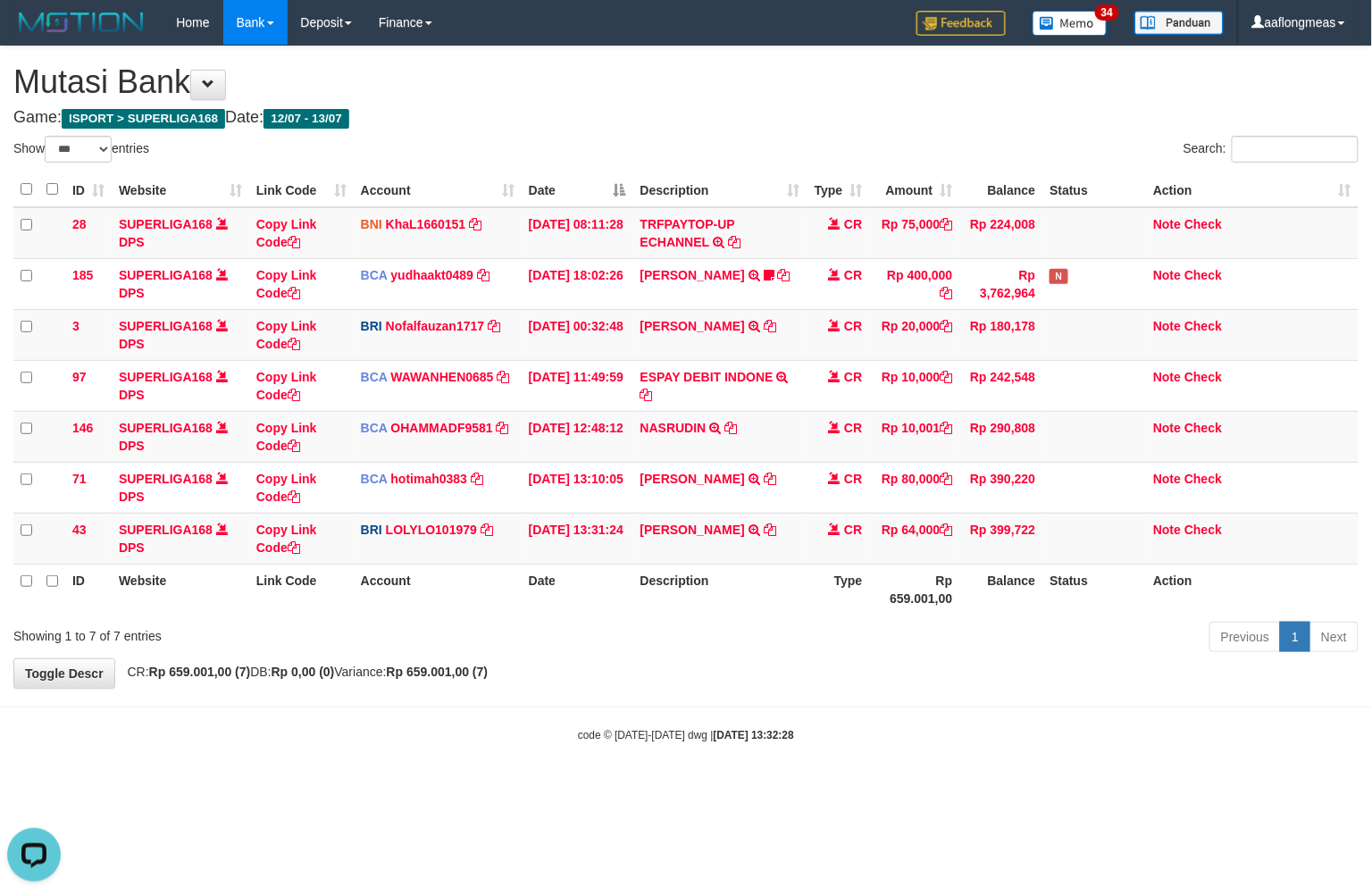 scroll, scrollTop: 0, scrollLeft: 0, axis: both 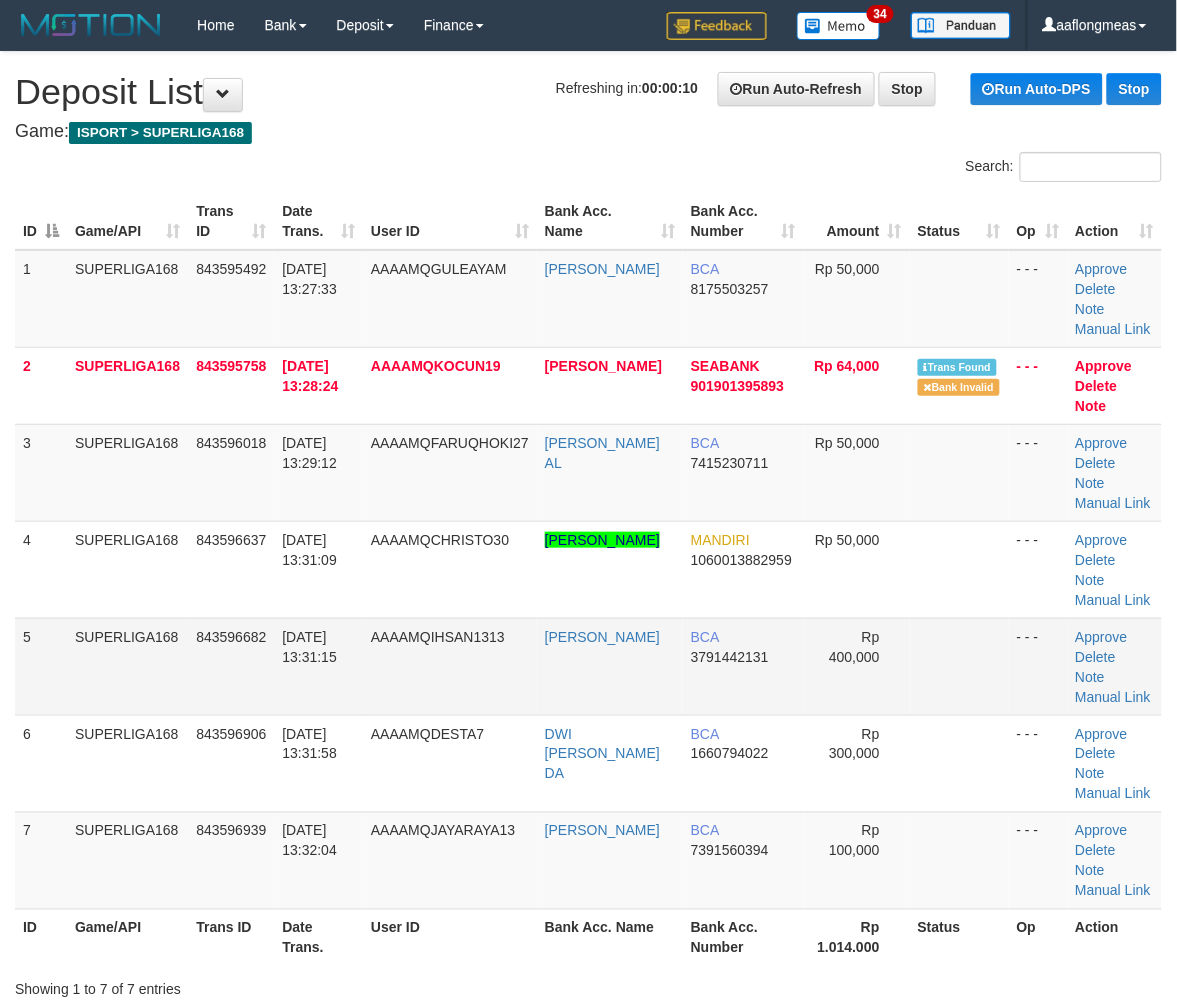 click at bounding box center [959, 666] 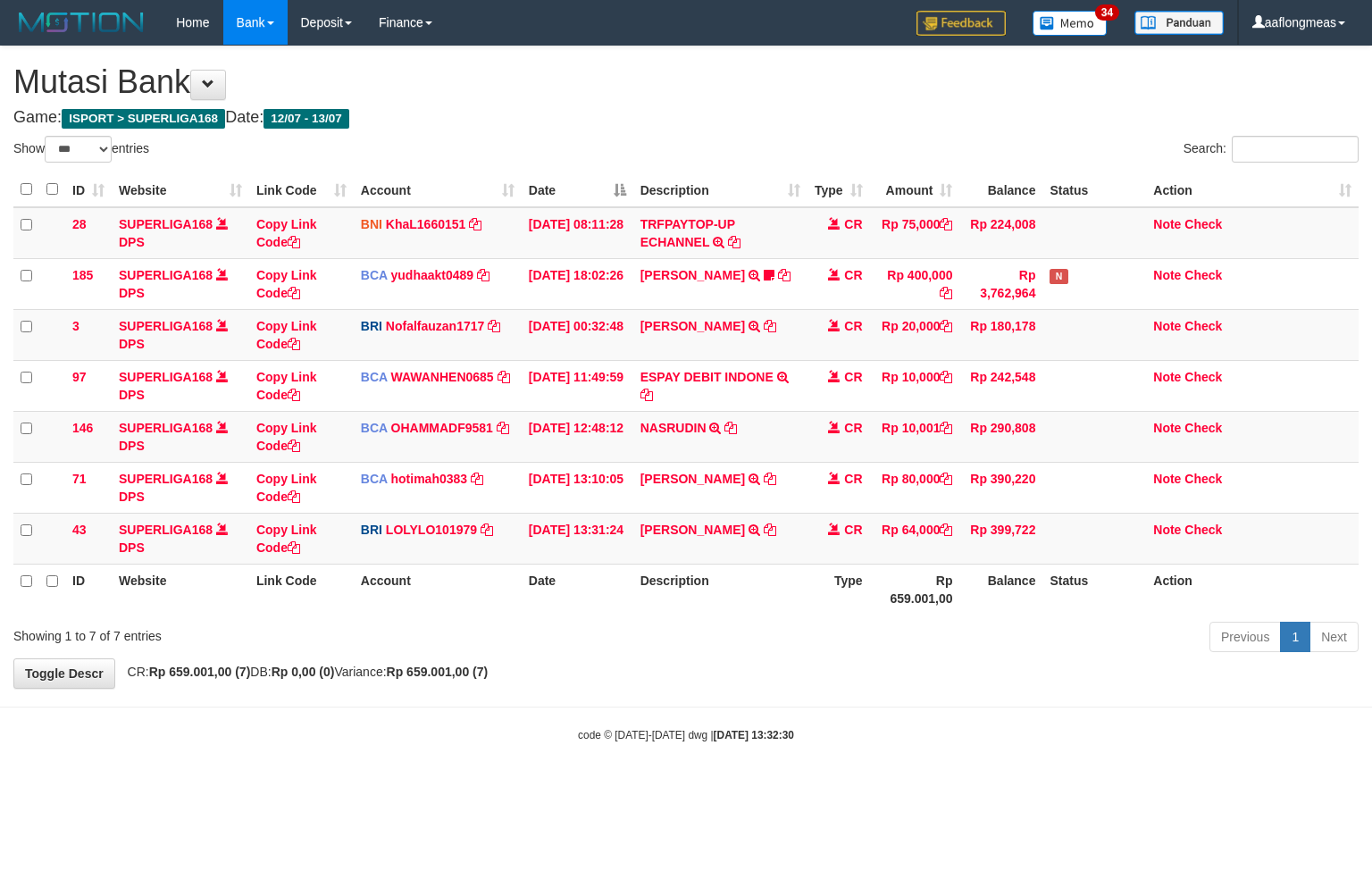 select on "***" 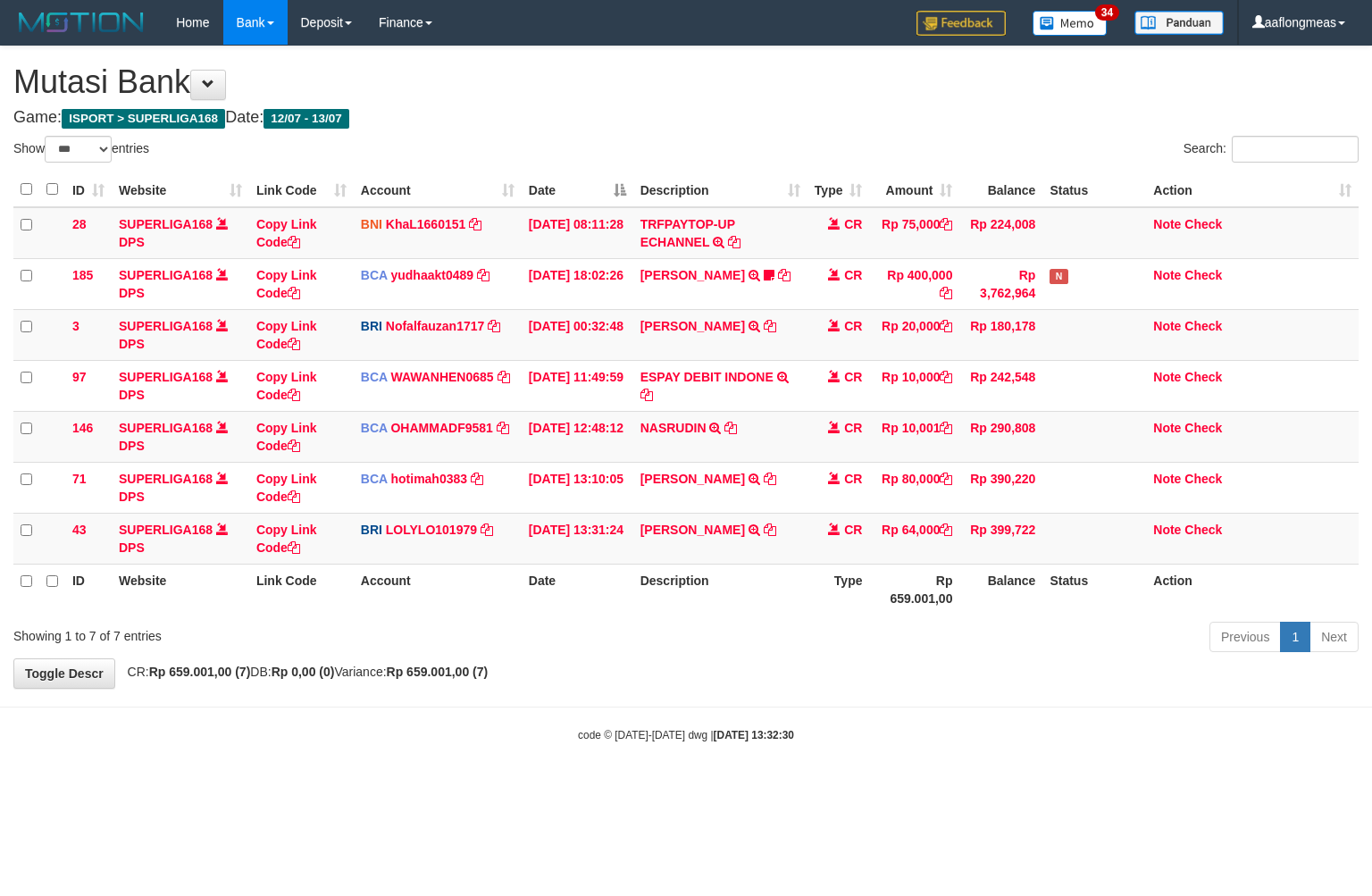 scroll, scrollTop: 0, scrollLeft: 0, axis: both 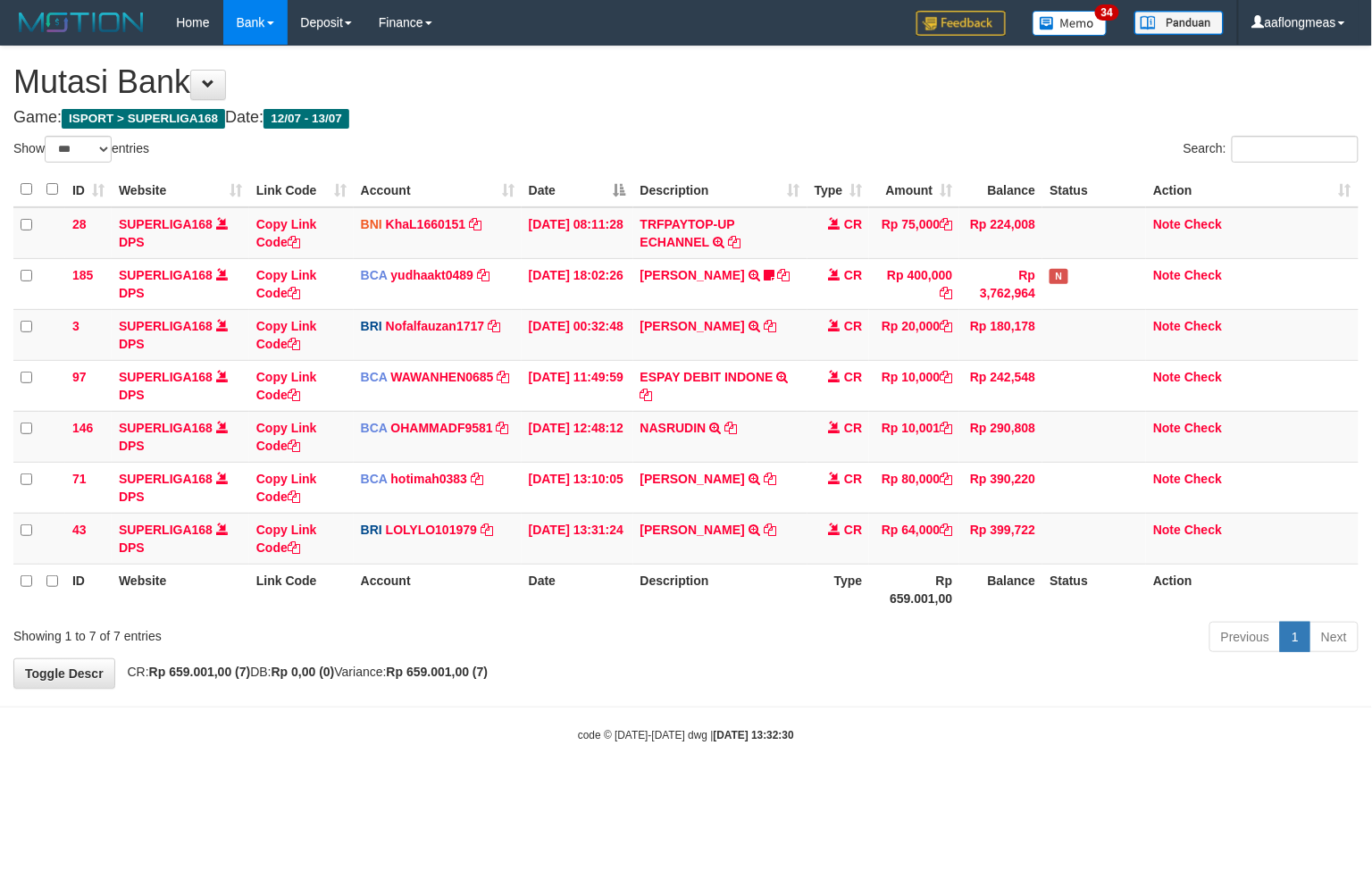 click on "Toggle navigation
Home
Bank
Account List
Load
By Website
Group
[ISPORT]													SUPERLIGA168
By Load Group (DPS)
34" at bounding box center (686, 394) 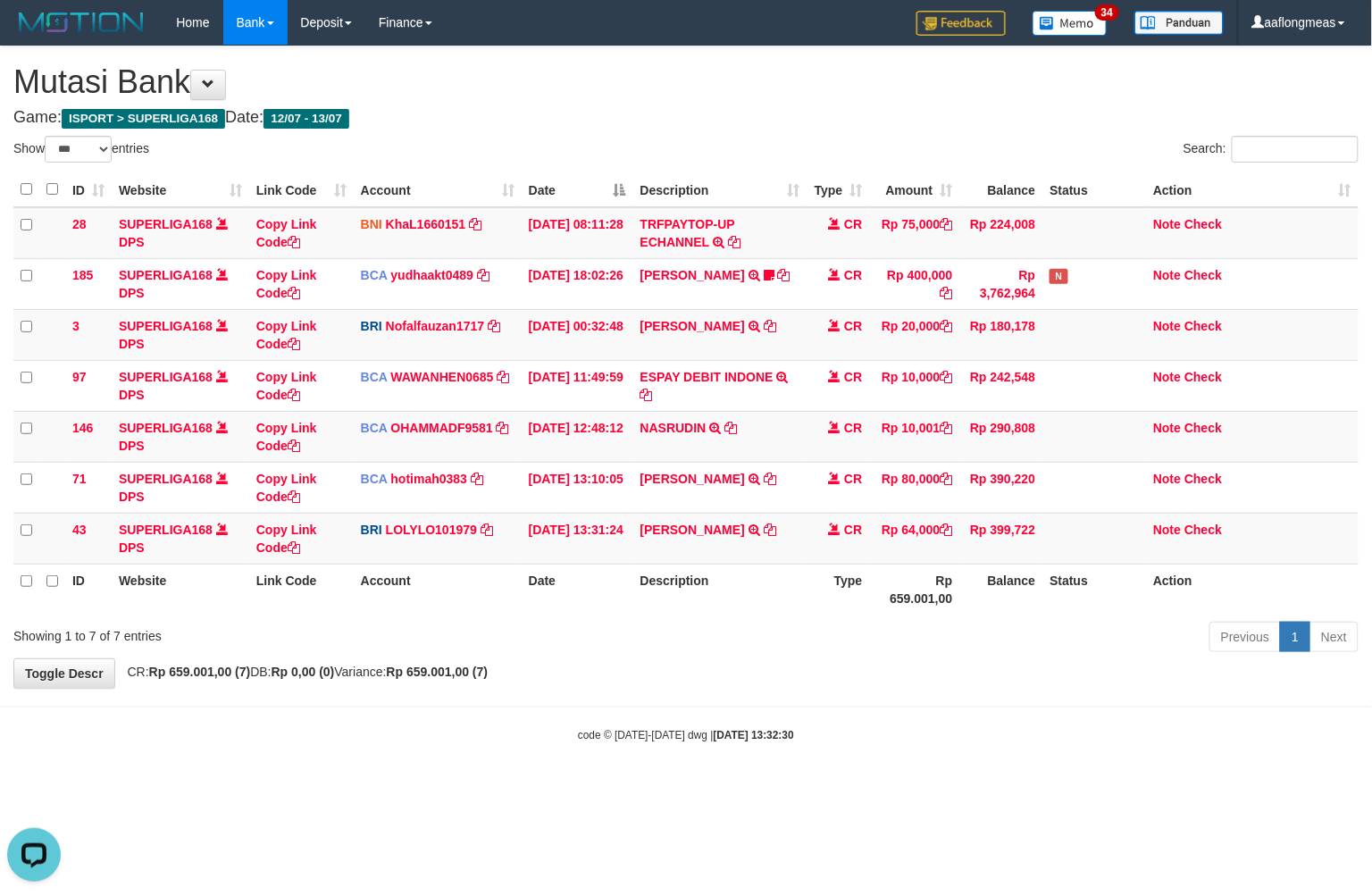 scroll, scrollTop: 0, scrollLeft: 0, axis: both 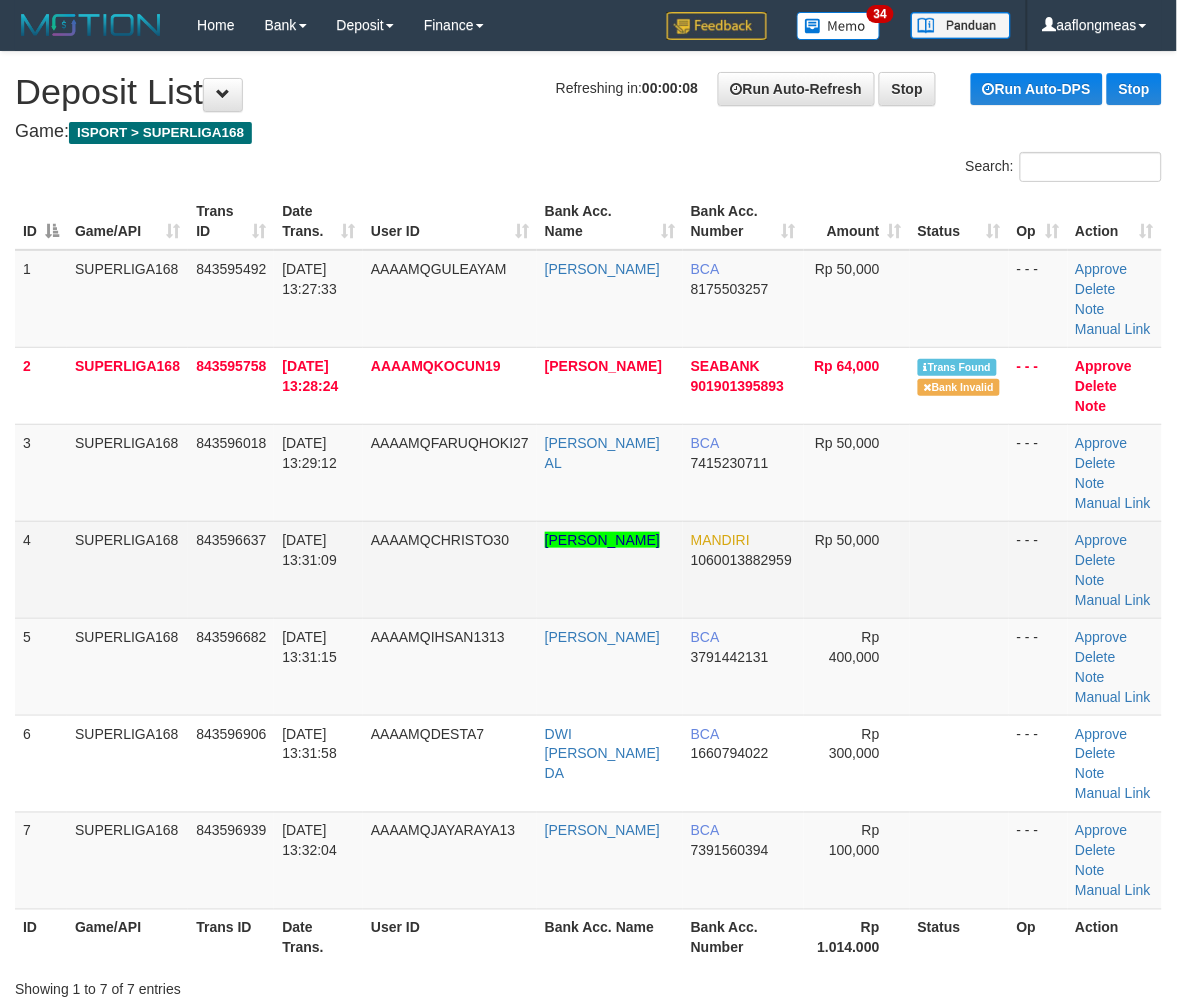 drag, startPoint x: 840, startPoint y: 568, endPoint x: 901, endPoint y: 571, distance: 61.073727 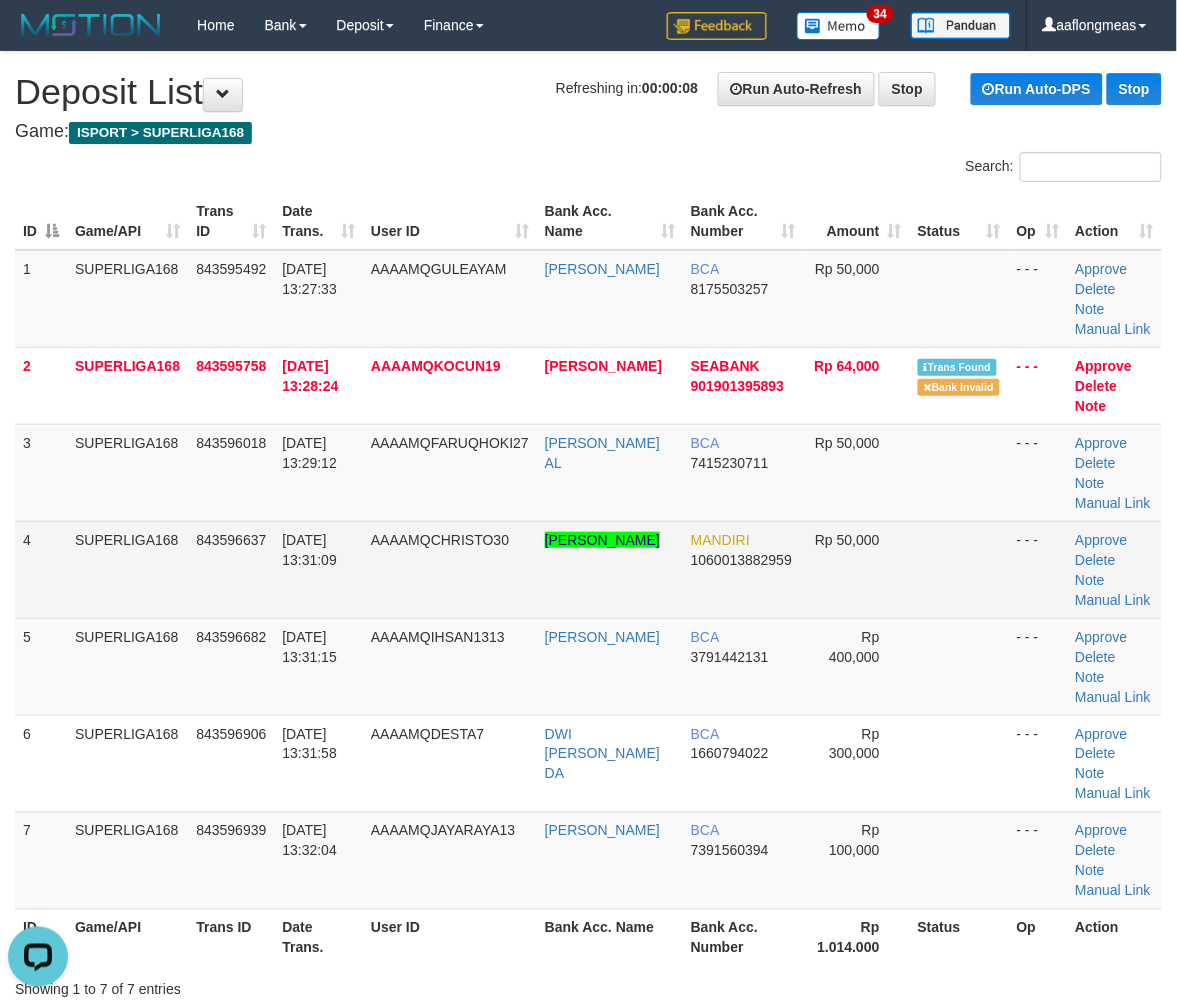 scroll, scrollTop: 0, scrollLeft: 0, axis: both 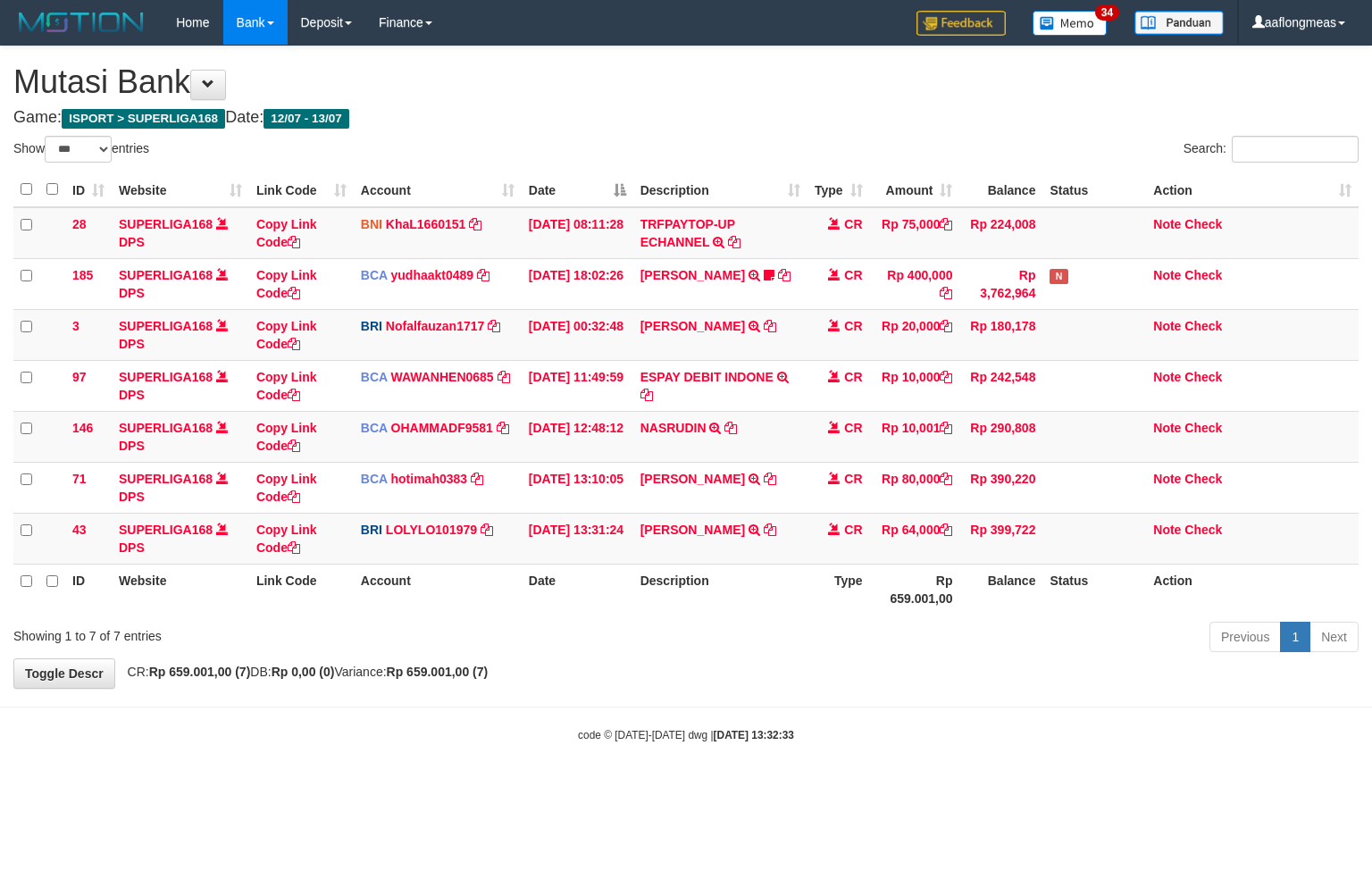 select on "***" 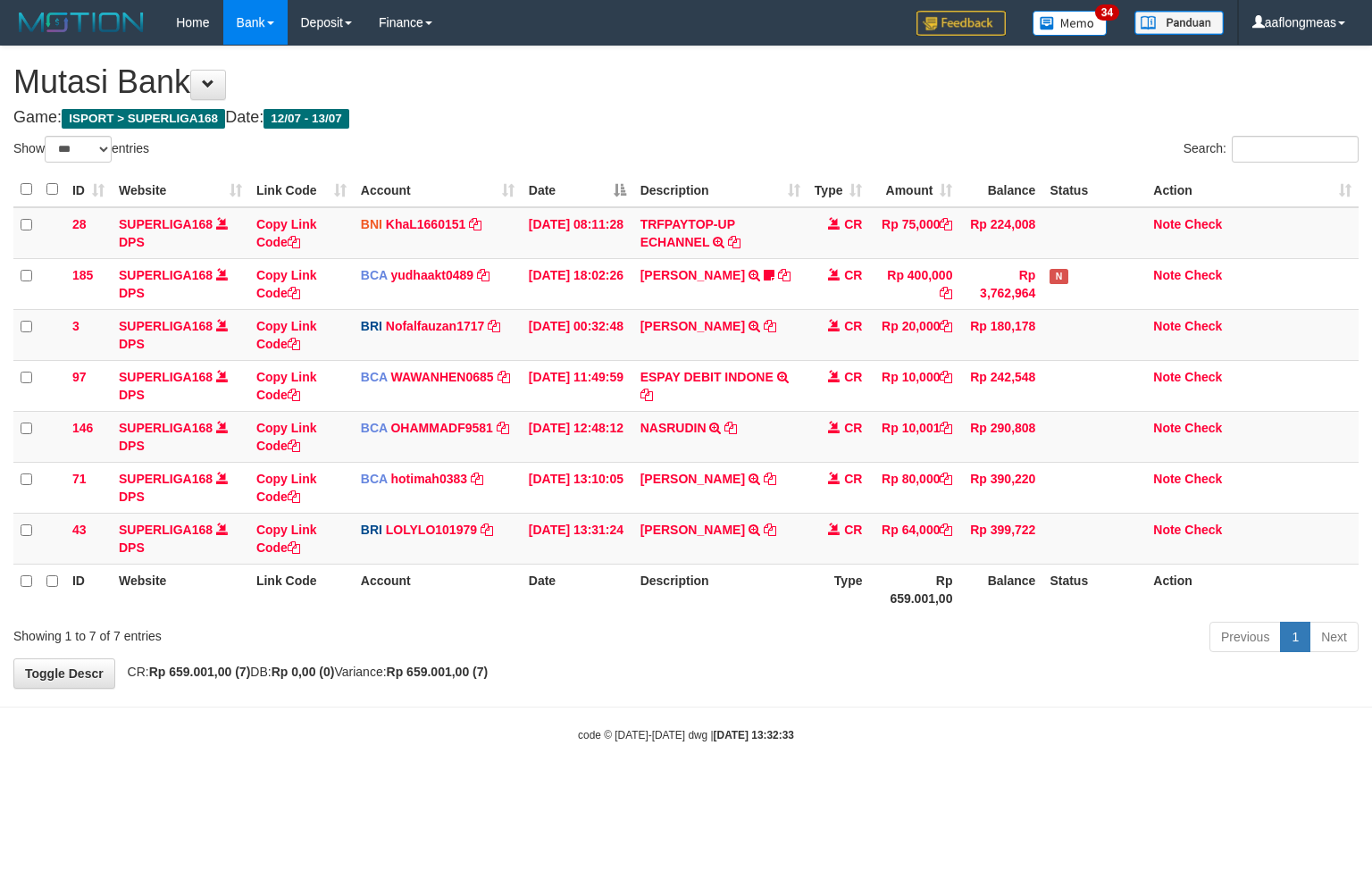 scroll, scrollTop: 0, scrollLeft: 0, axis: both 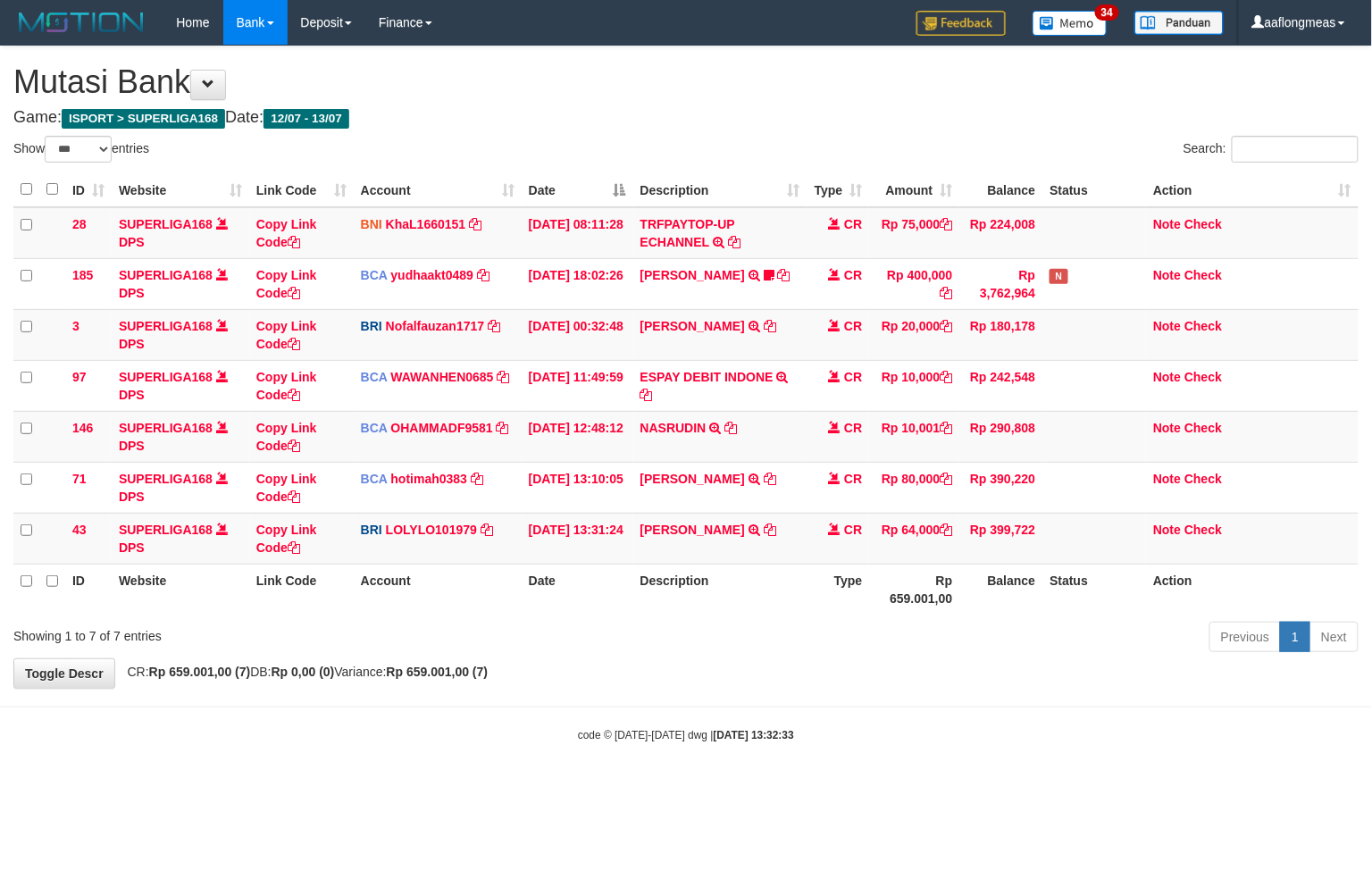 click on "Previous 1 Next" at bounding box center [972, 639] 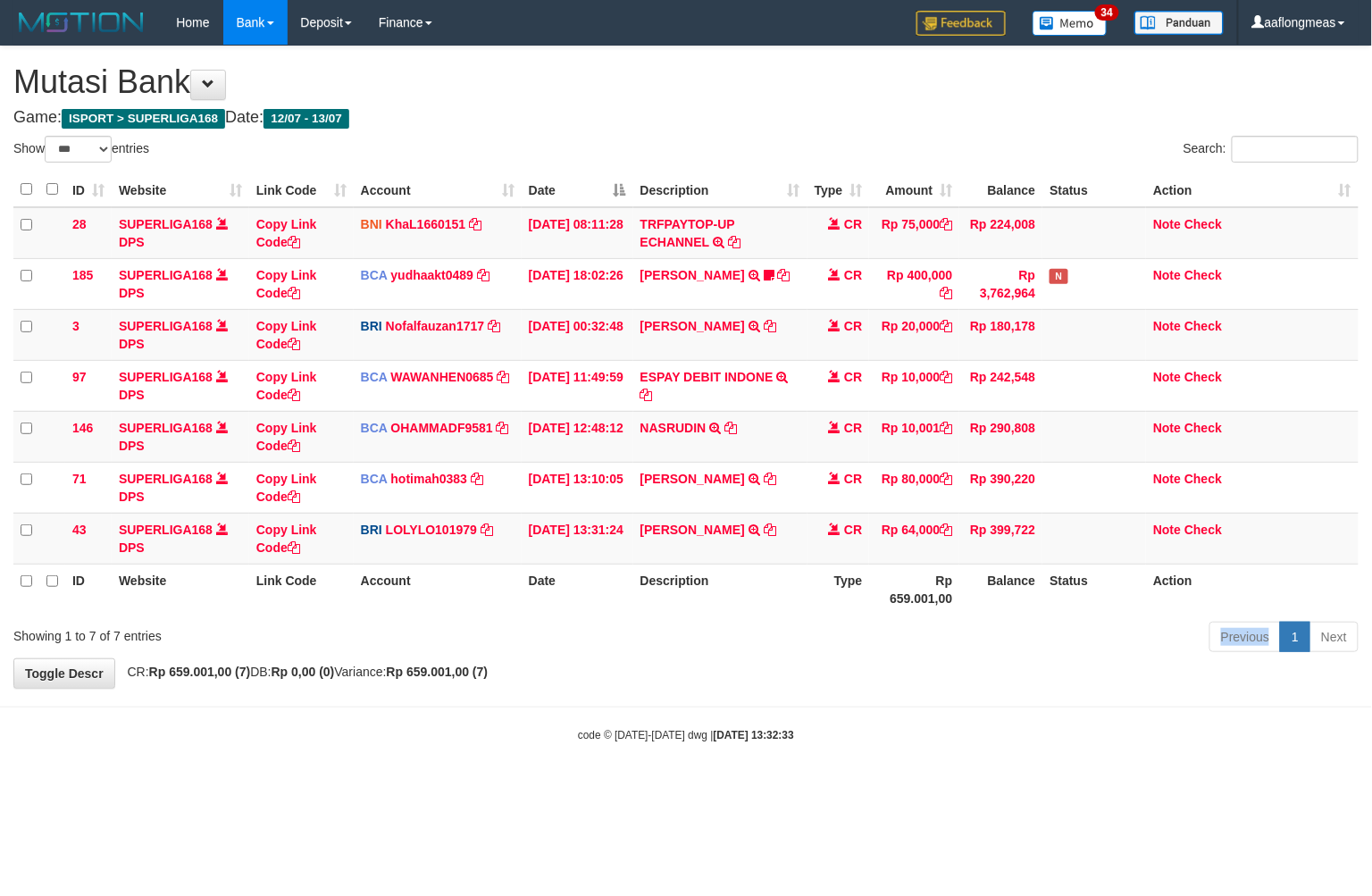 click on "Previous 1 Next" at bounding box center (972, 639) 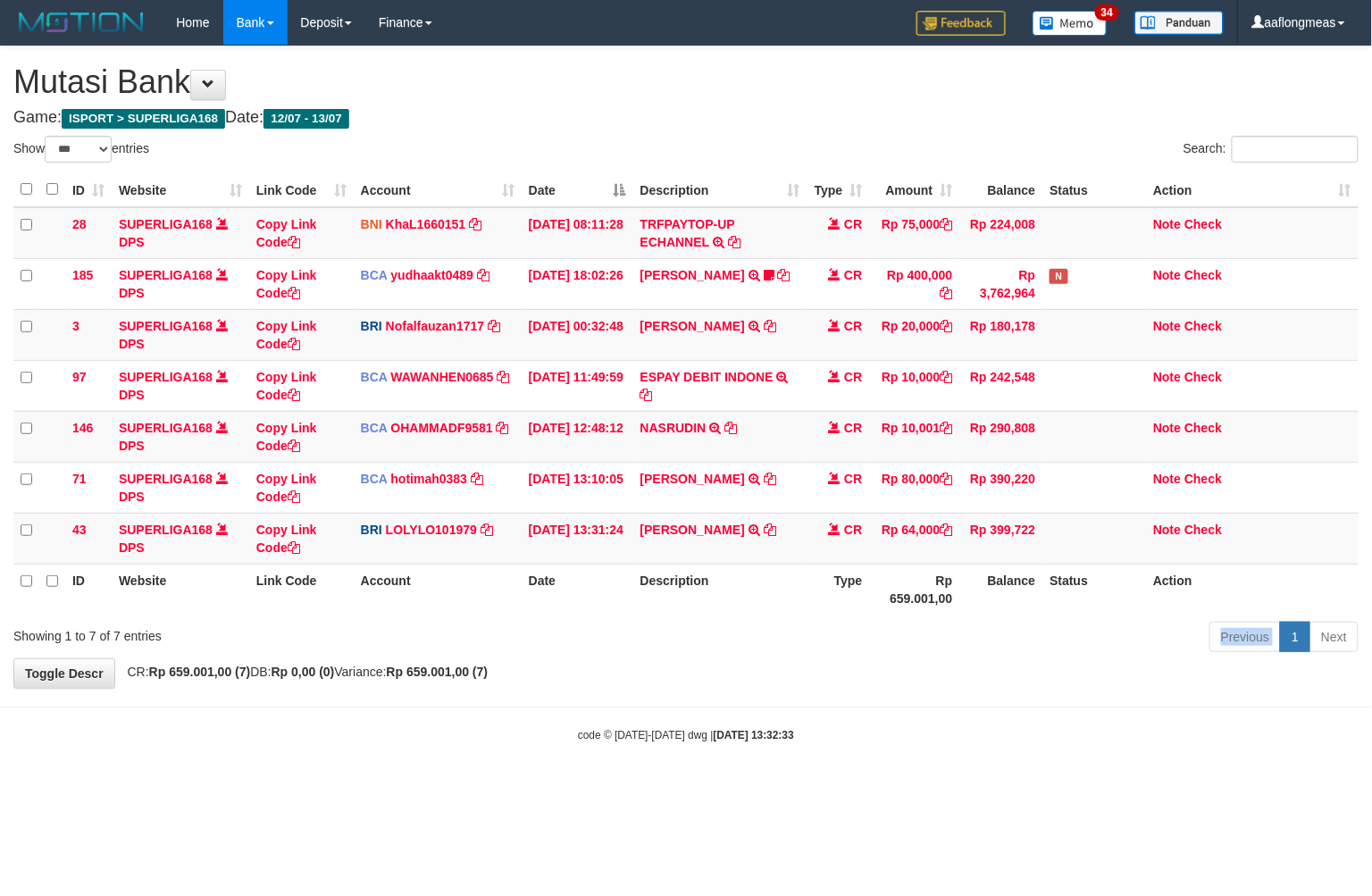click on "Previous 1 Next" at bounding box center (972, 639) 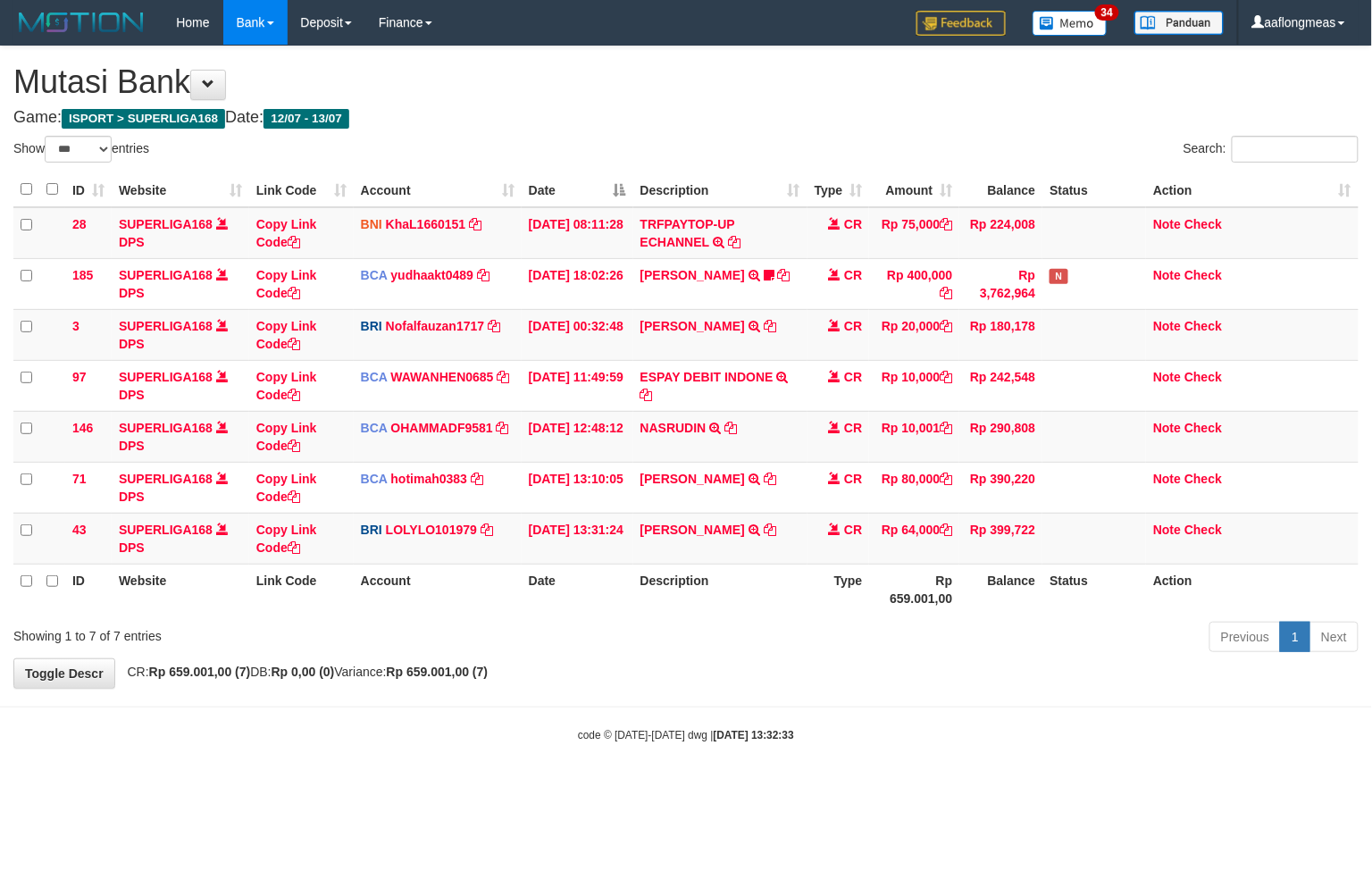 drag, startPoint x: 765, startPoint y: 632, endPoint x: 5, endPoint y: 692, distance: 762.3647 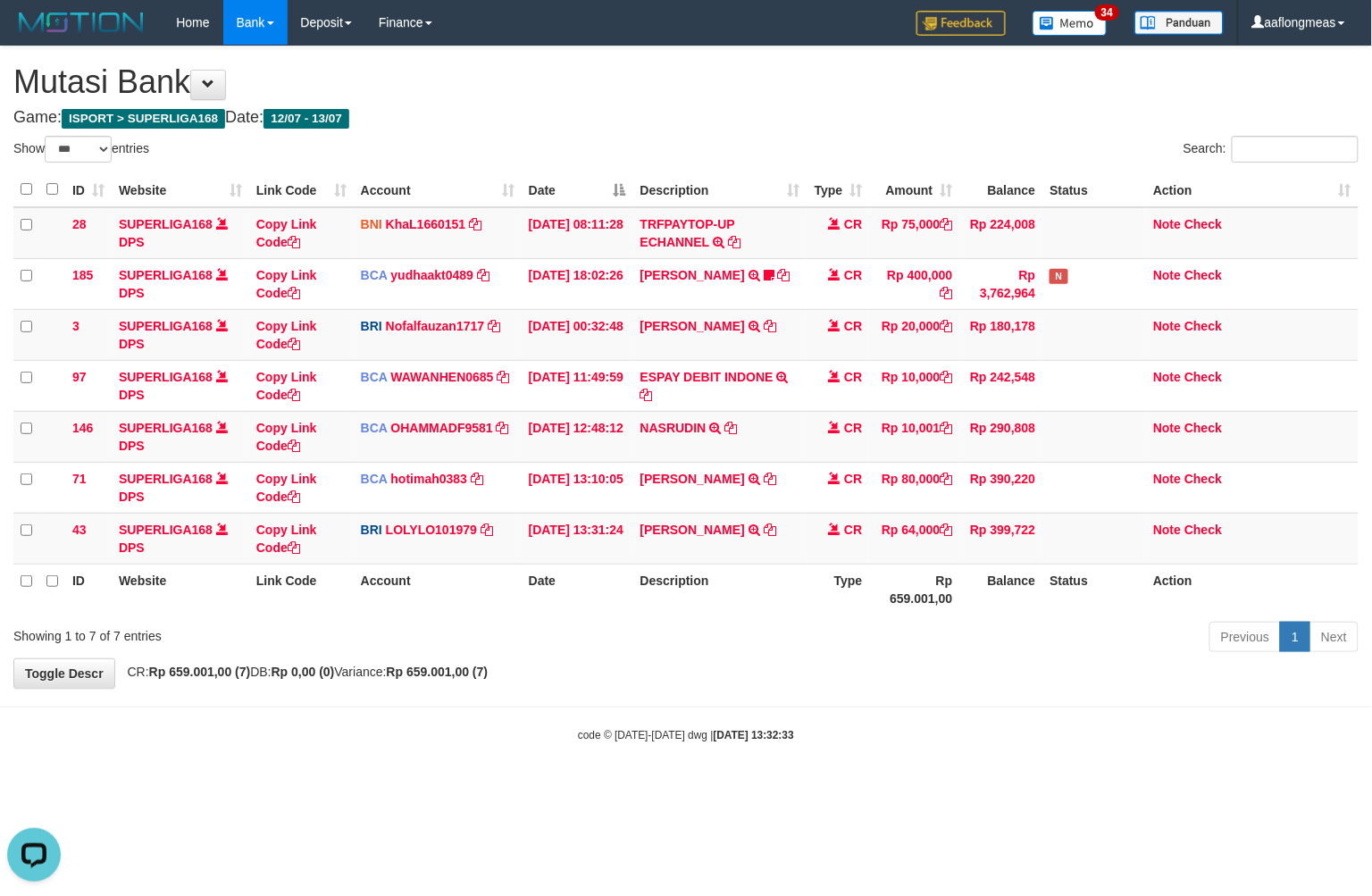 scroll, scrollTop: 0, scrollLeft: 0, axis: both 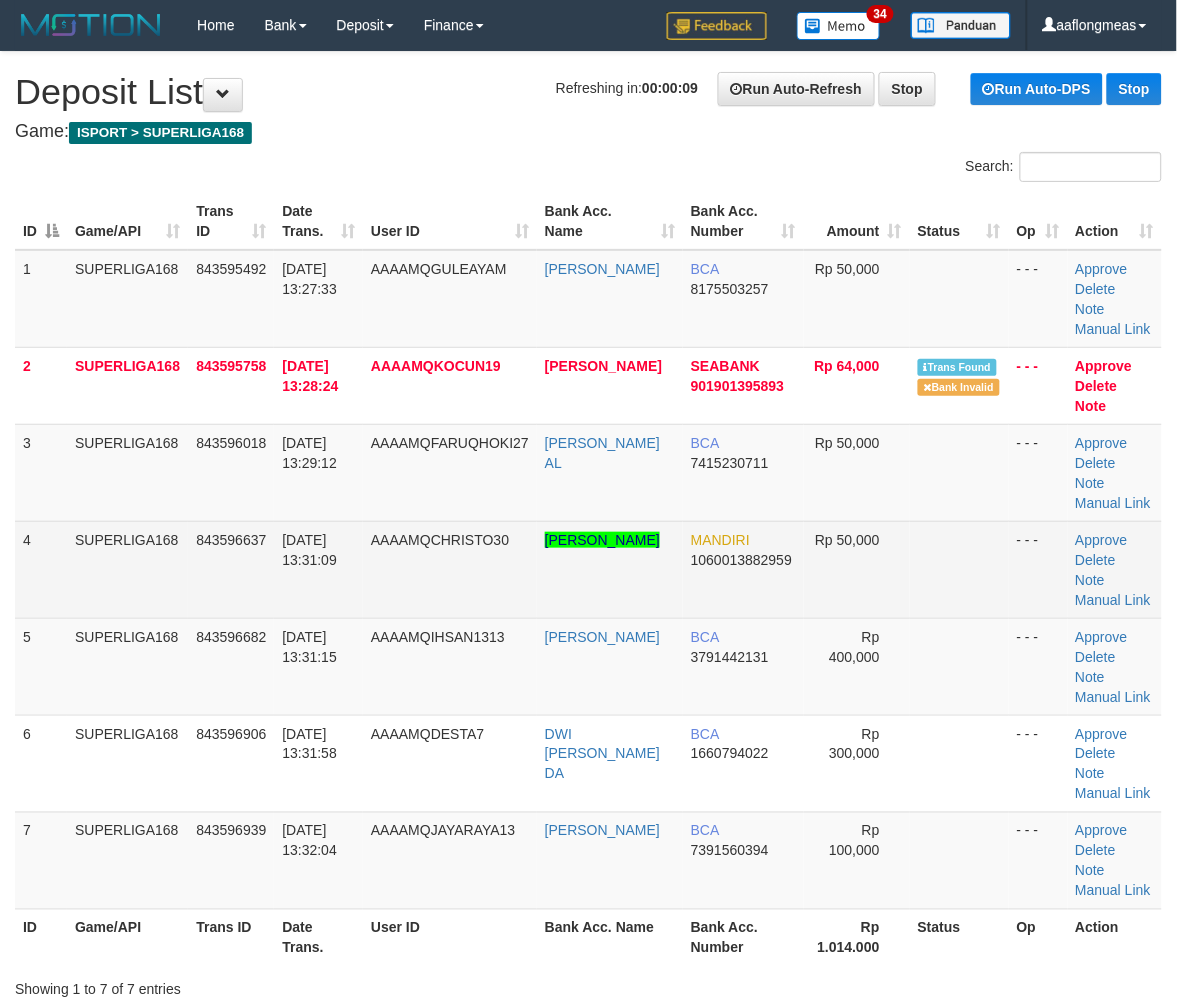 drag, startPoint x: 892, startPoint y: 595, endPoint x: 996, endPoint y: 574, distance: 106.09901 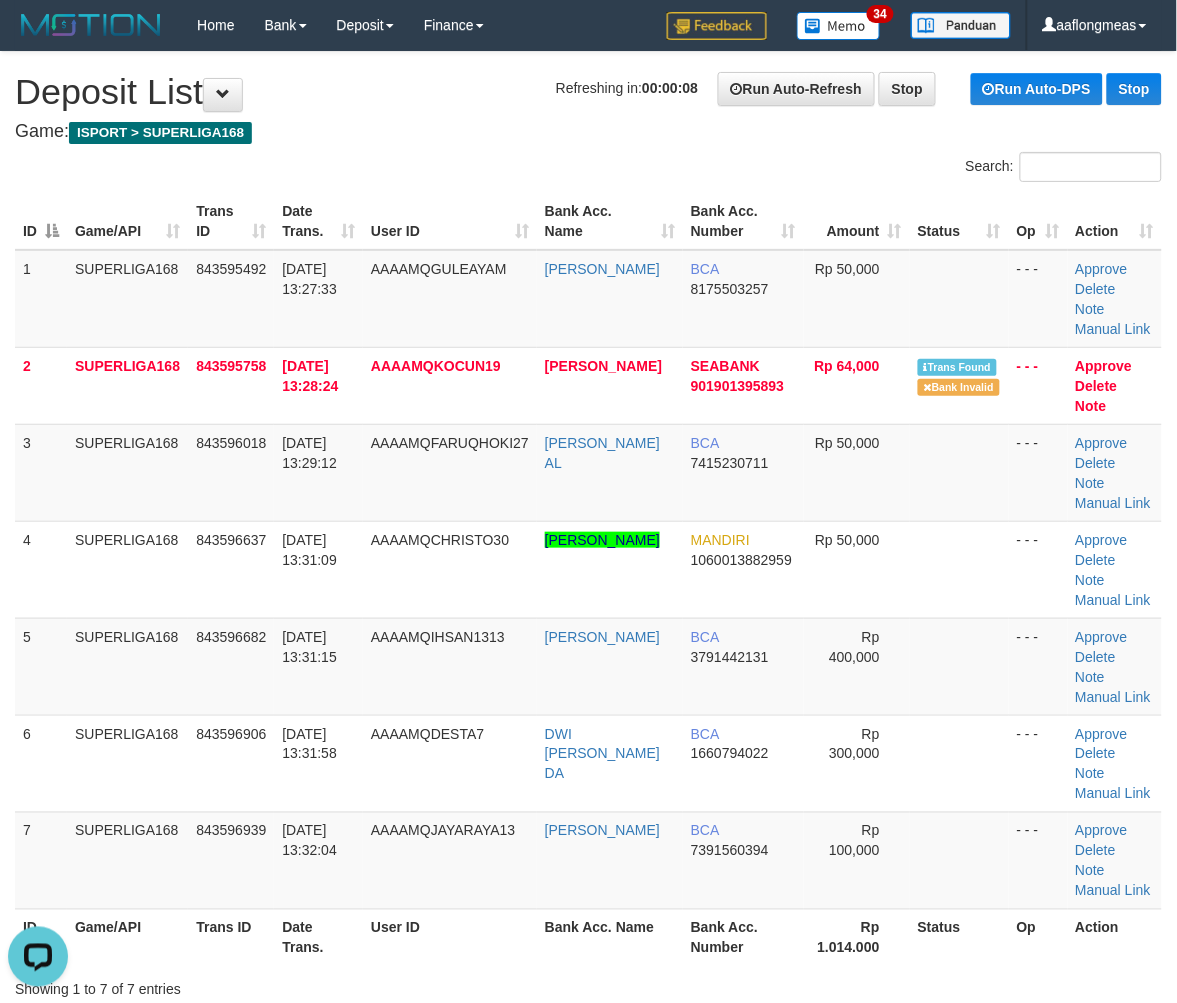 scroll, scrollTop: 0, scrollLeft: 0, axis: both 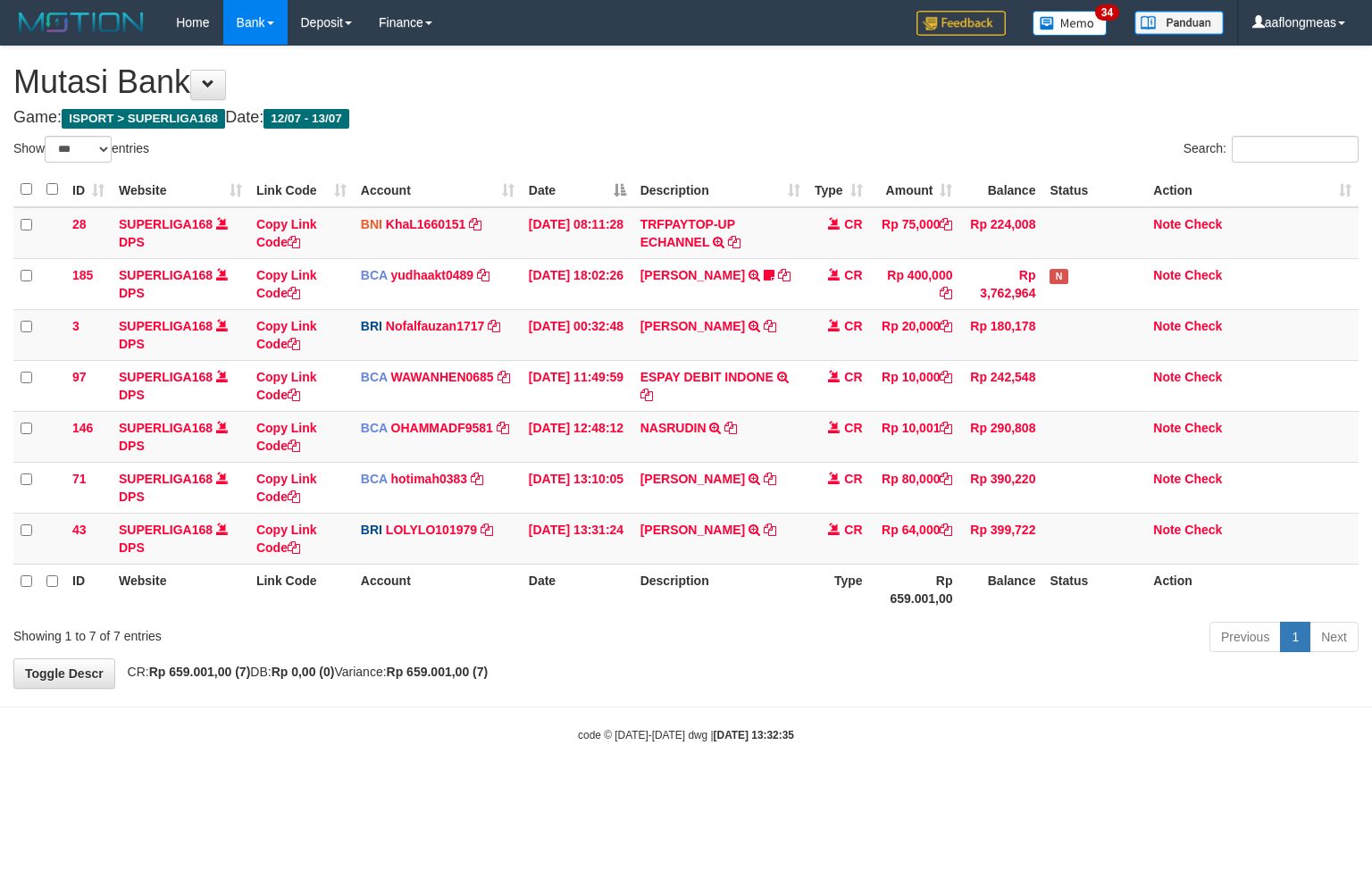 select on "***" 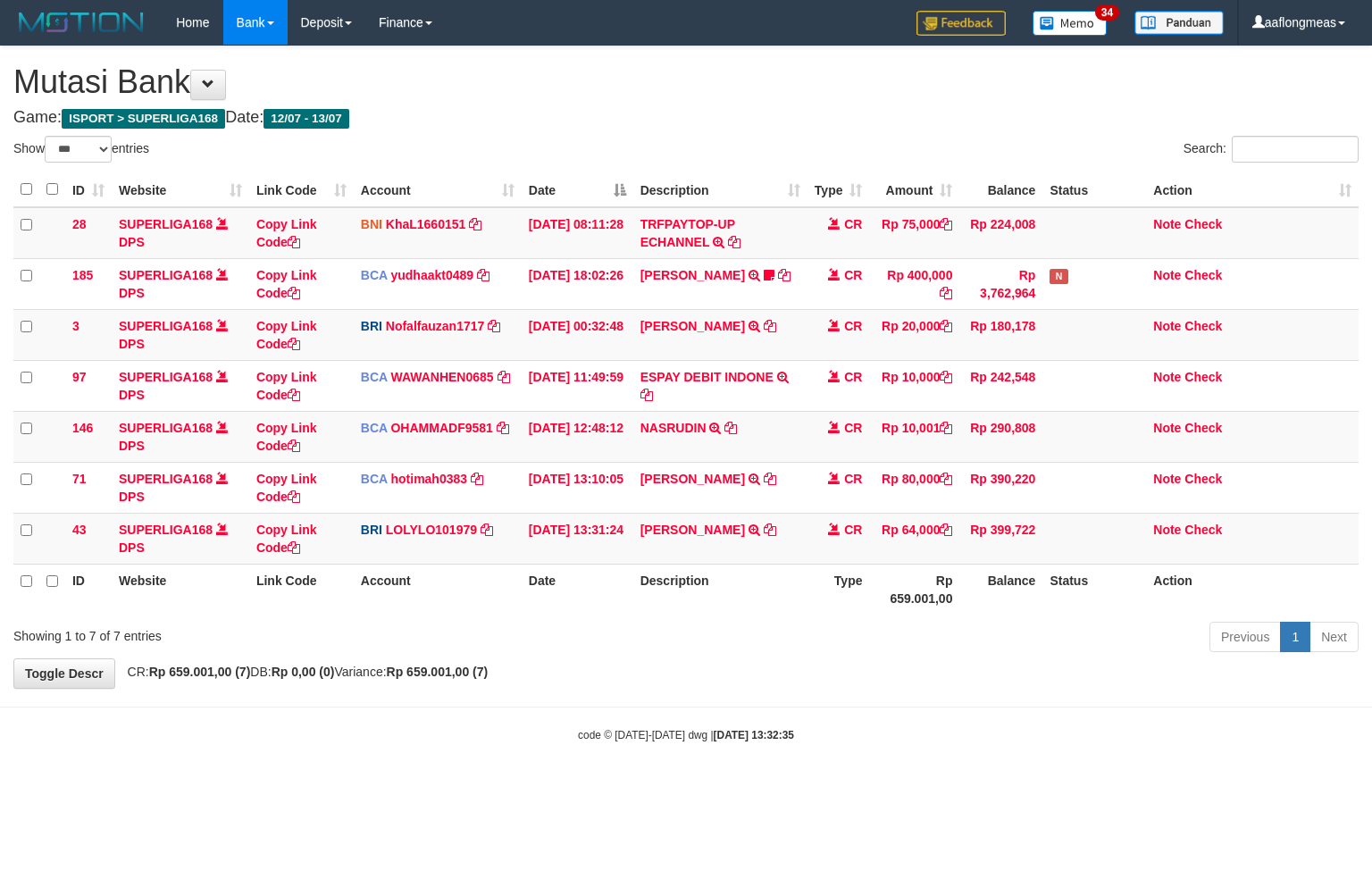 scroll, scrollTop: 0, scrollLeft: 0, axis: both 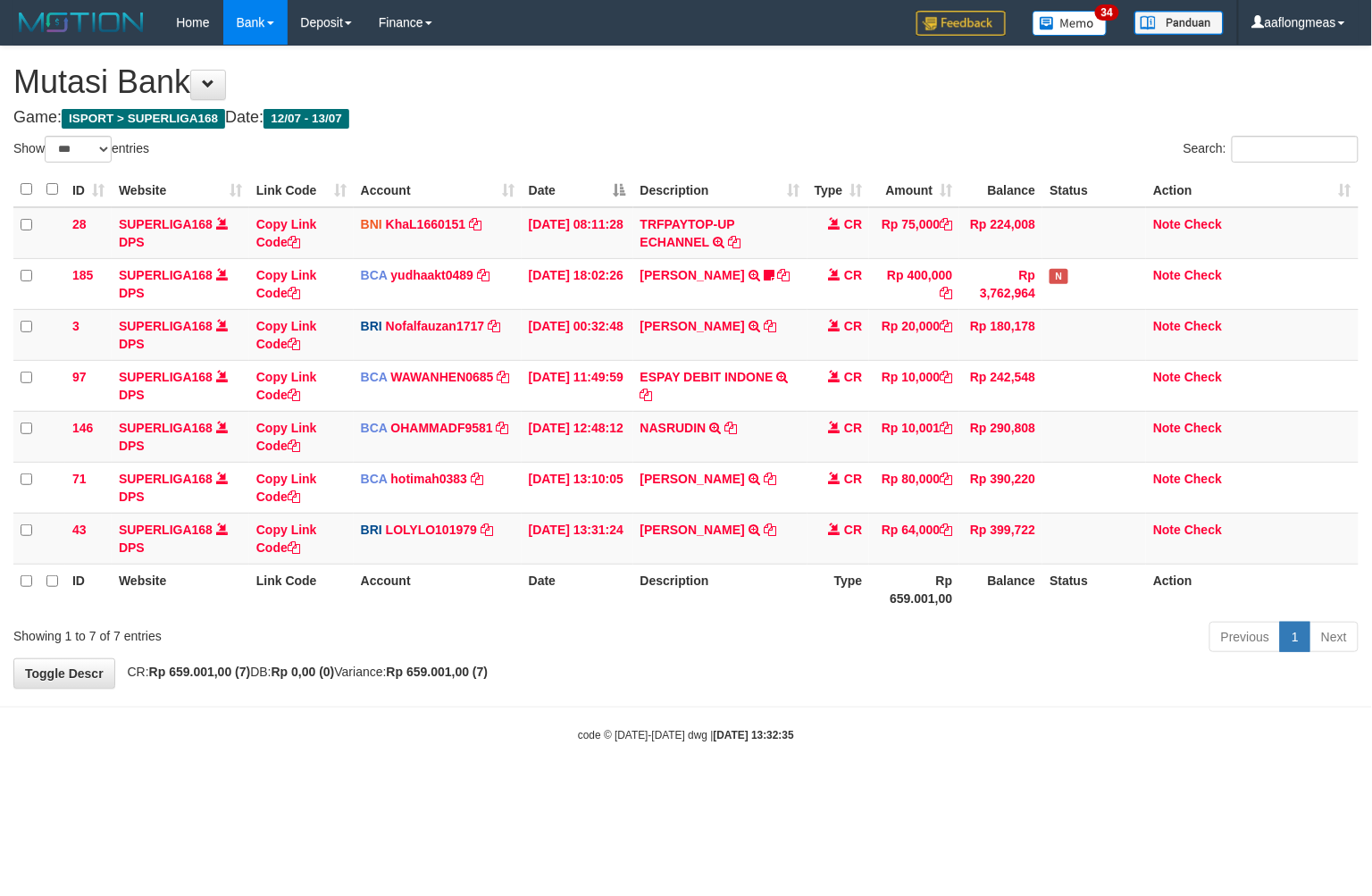 click on "**********" at bounding box center [686, 367] 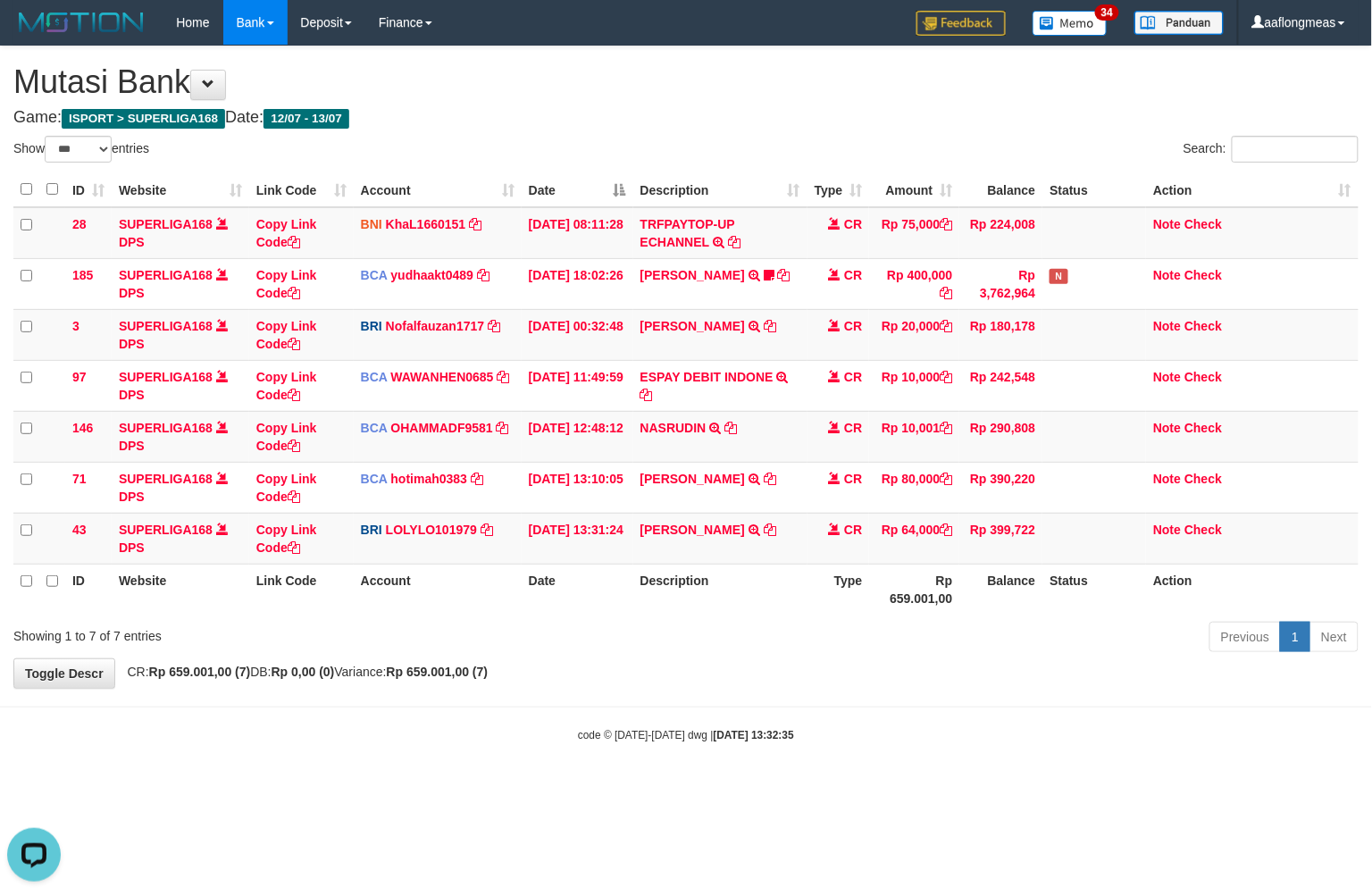 scroll, scrollTop: 0, scrollLeft: 0, axis: both 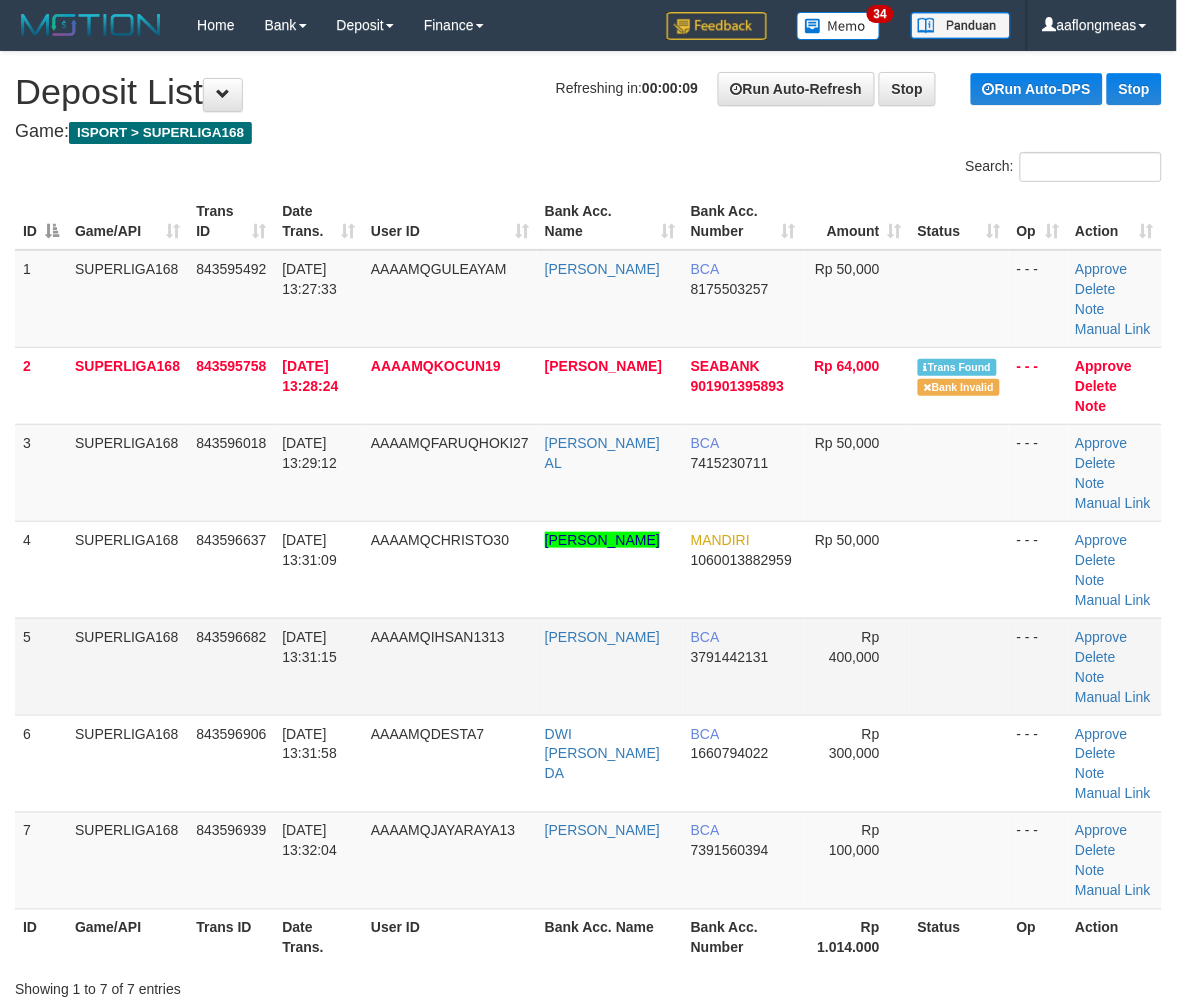 click at bounding box center (959, 666) 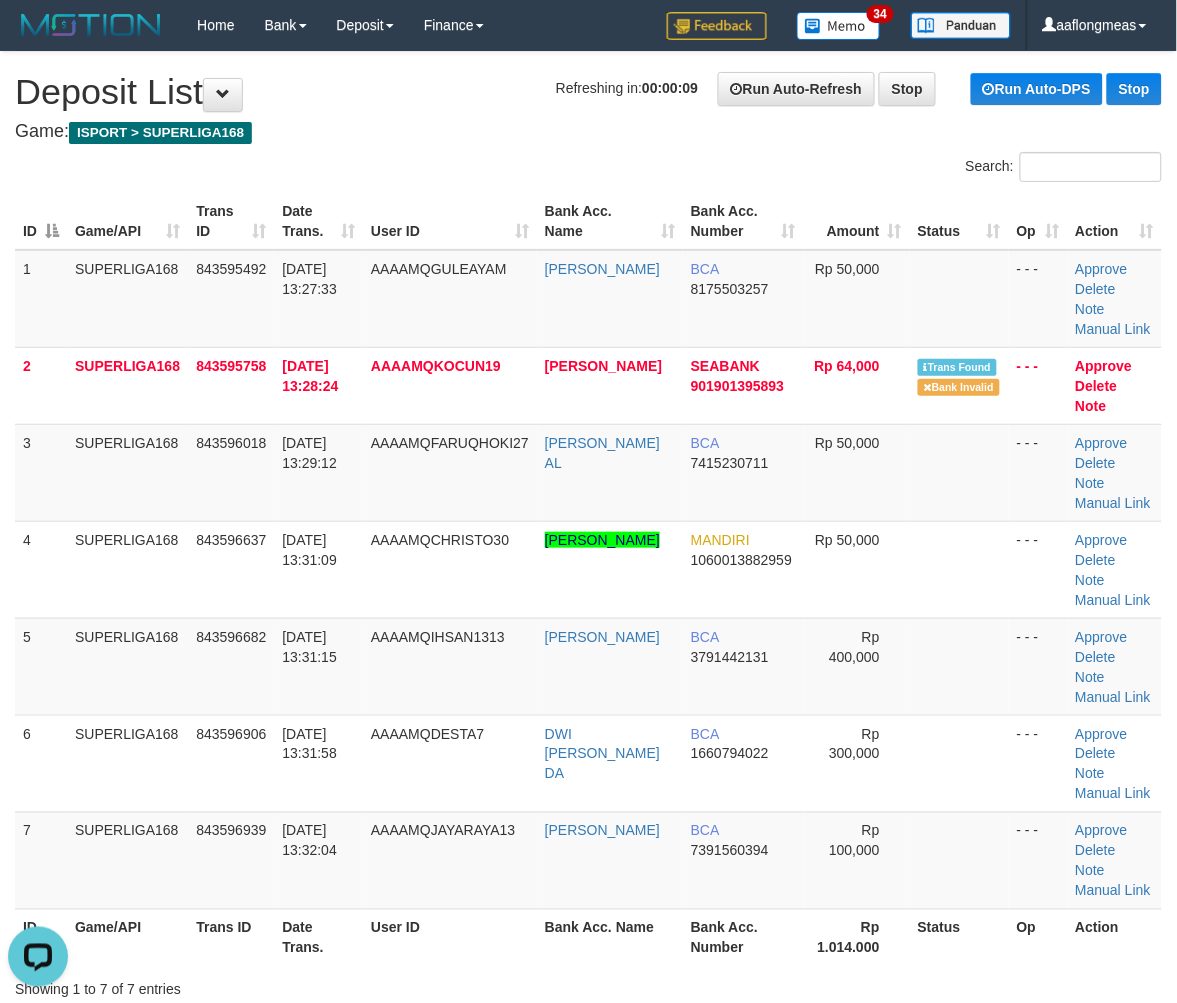 scroll, scrollTop: 0, scrollLeft: 0, axis: both 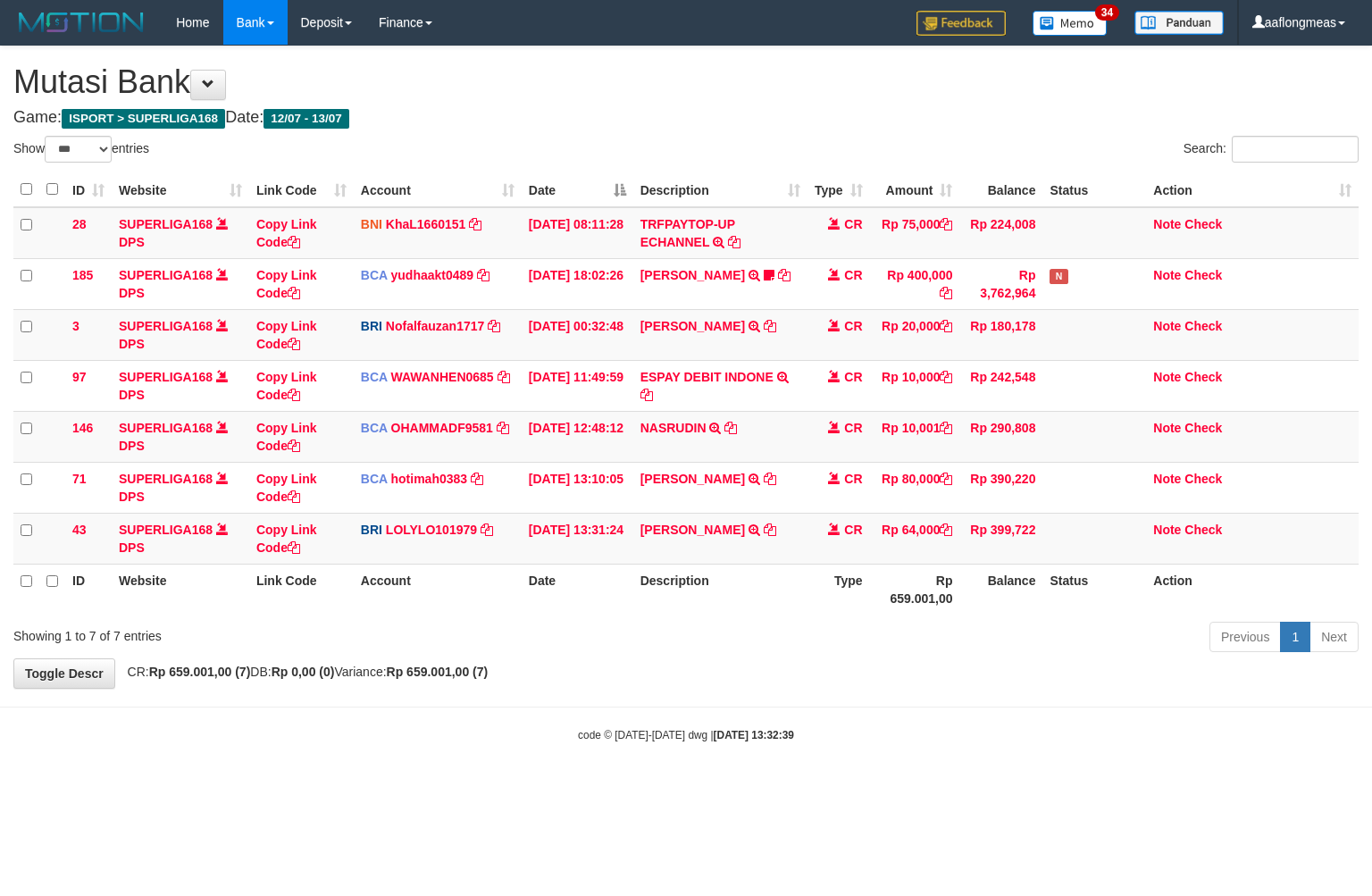 select on "***" 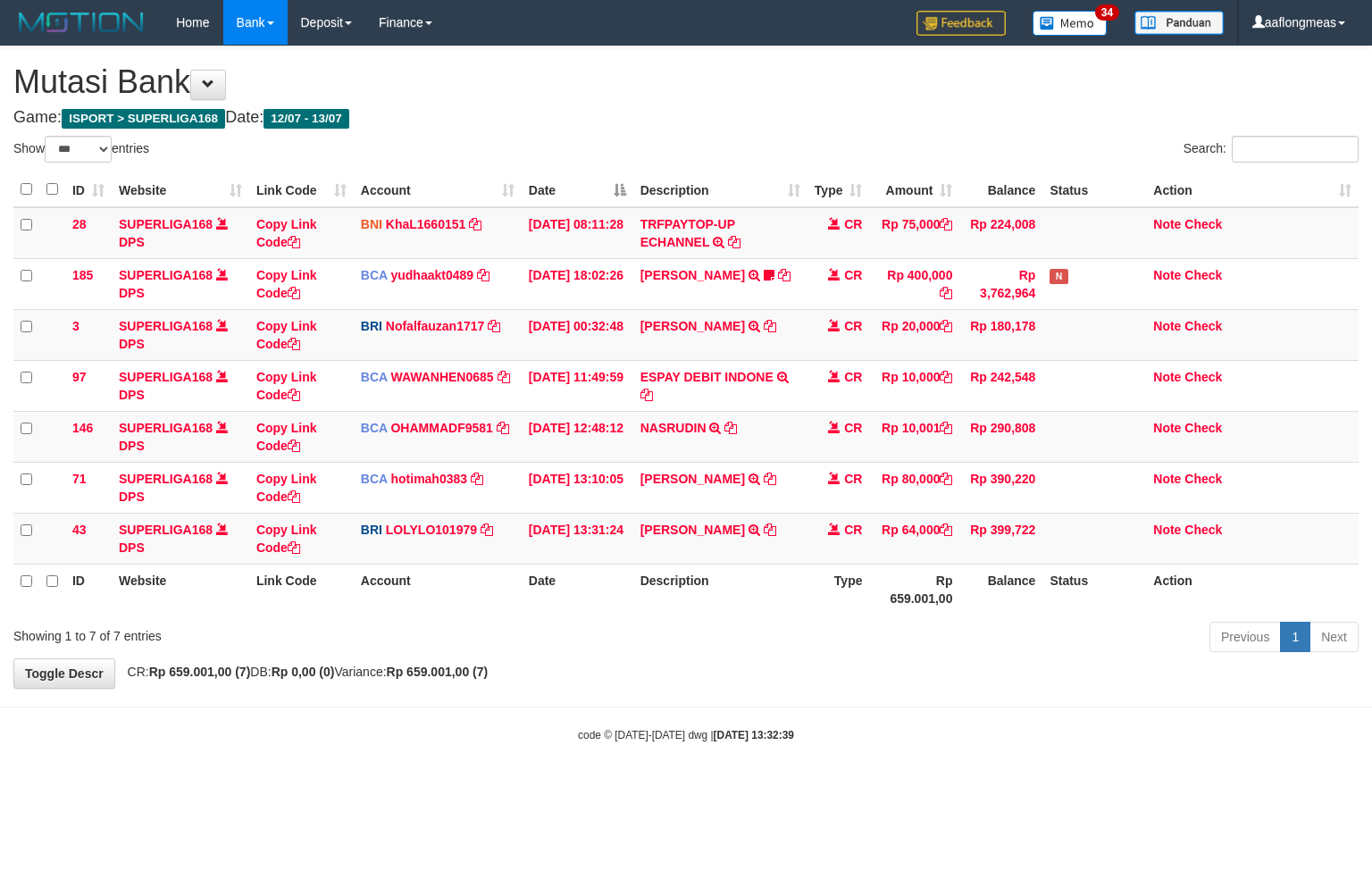 scroll, scrollTop: 0, scrollLeft: 0, axis: both 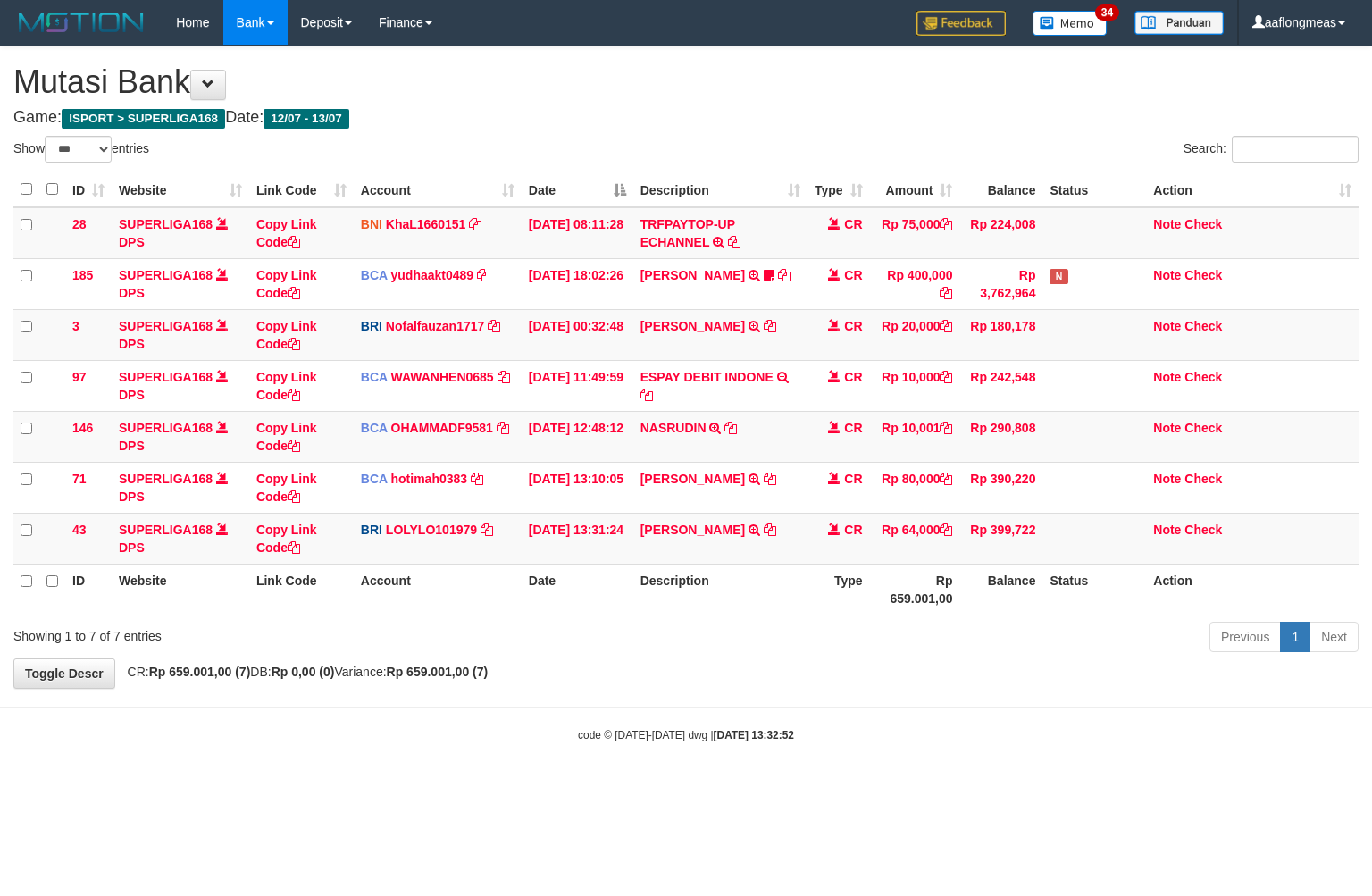 select on "***" 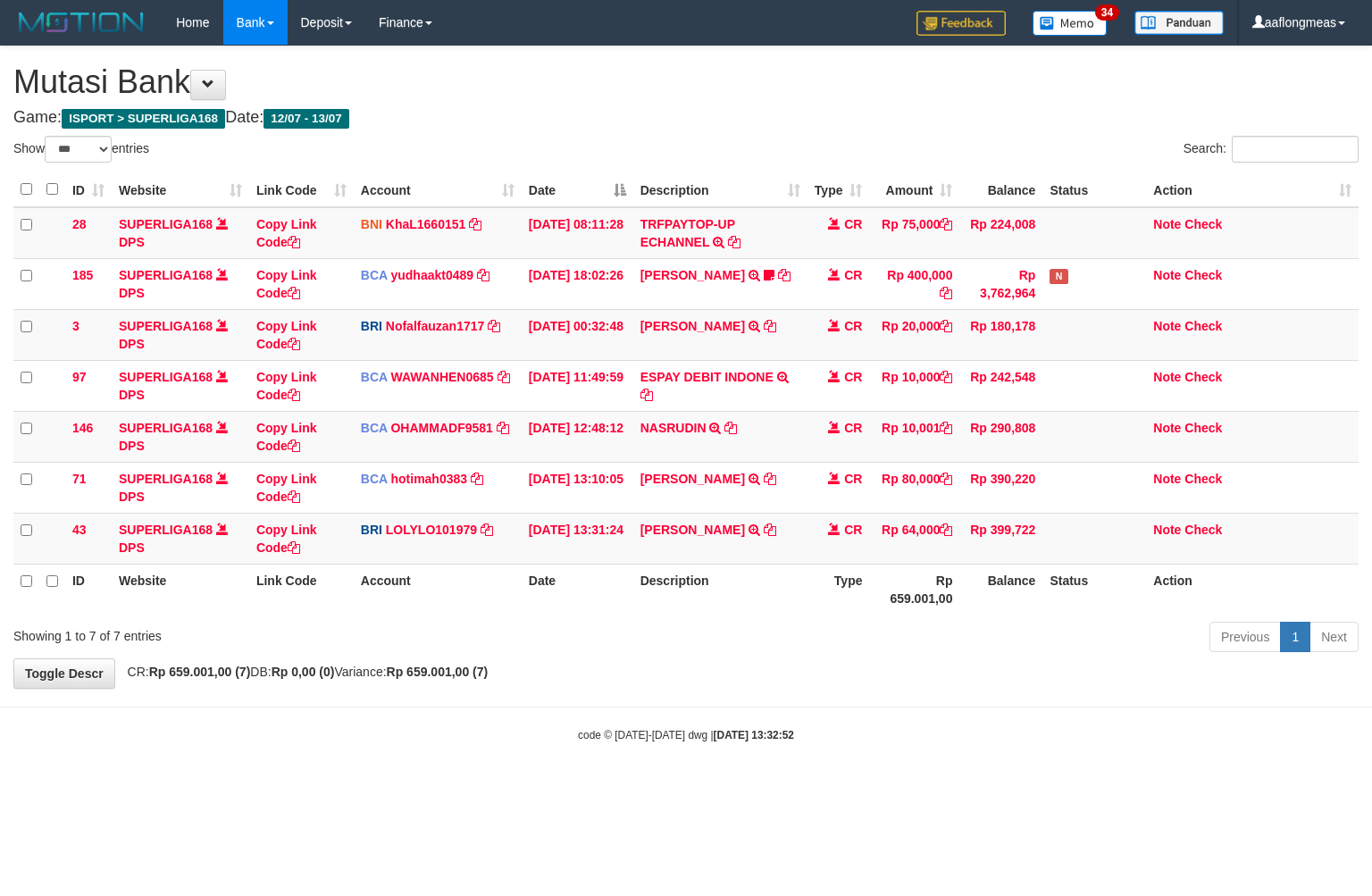 scroll, scrollTop: 0, scrollLeft: 0, axis: both 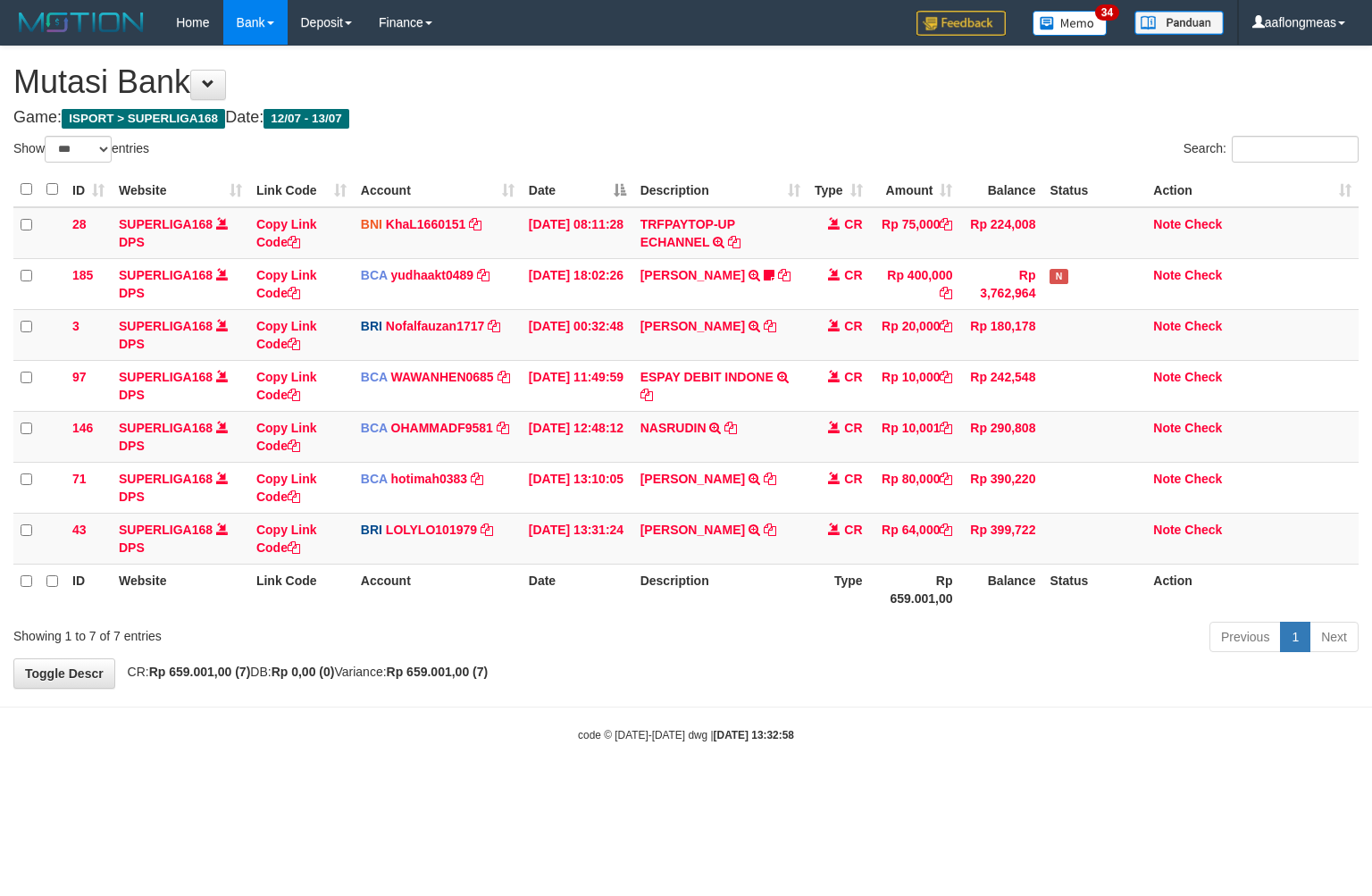 select on "***" 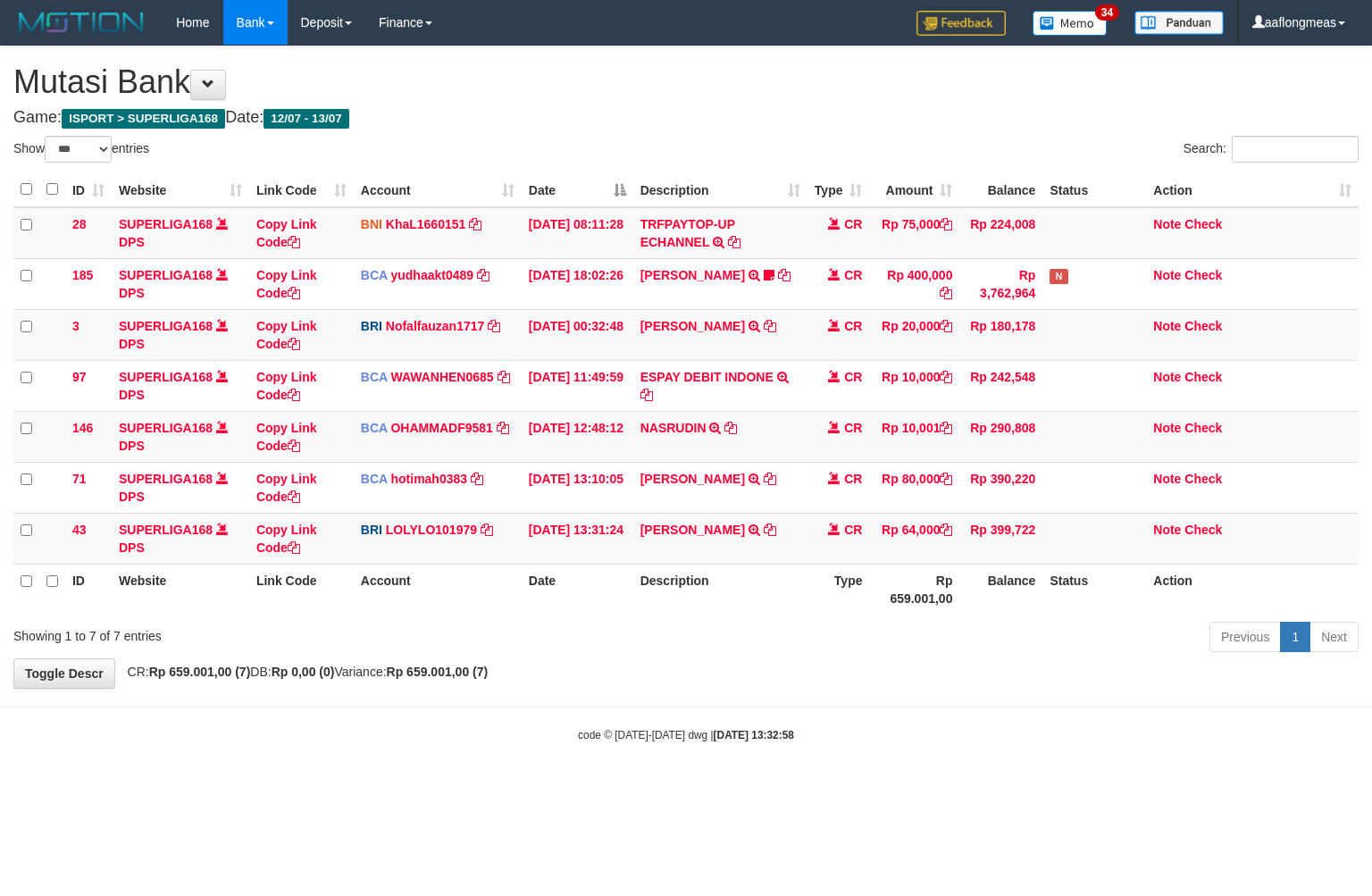 scroll, scrollTop: 0, scrollLeft: 0, axis: both 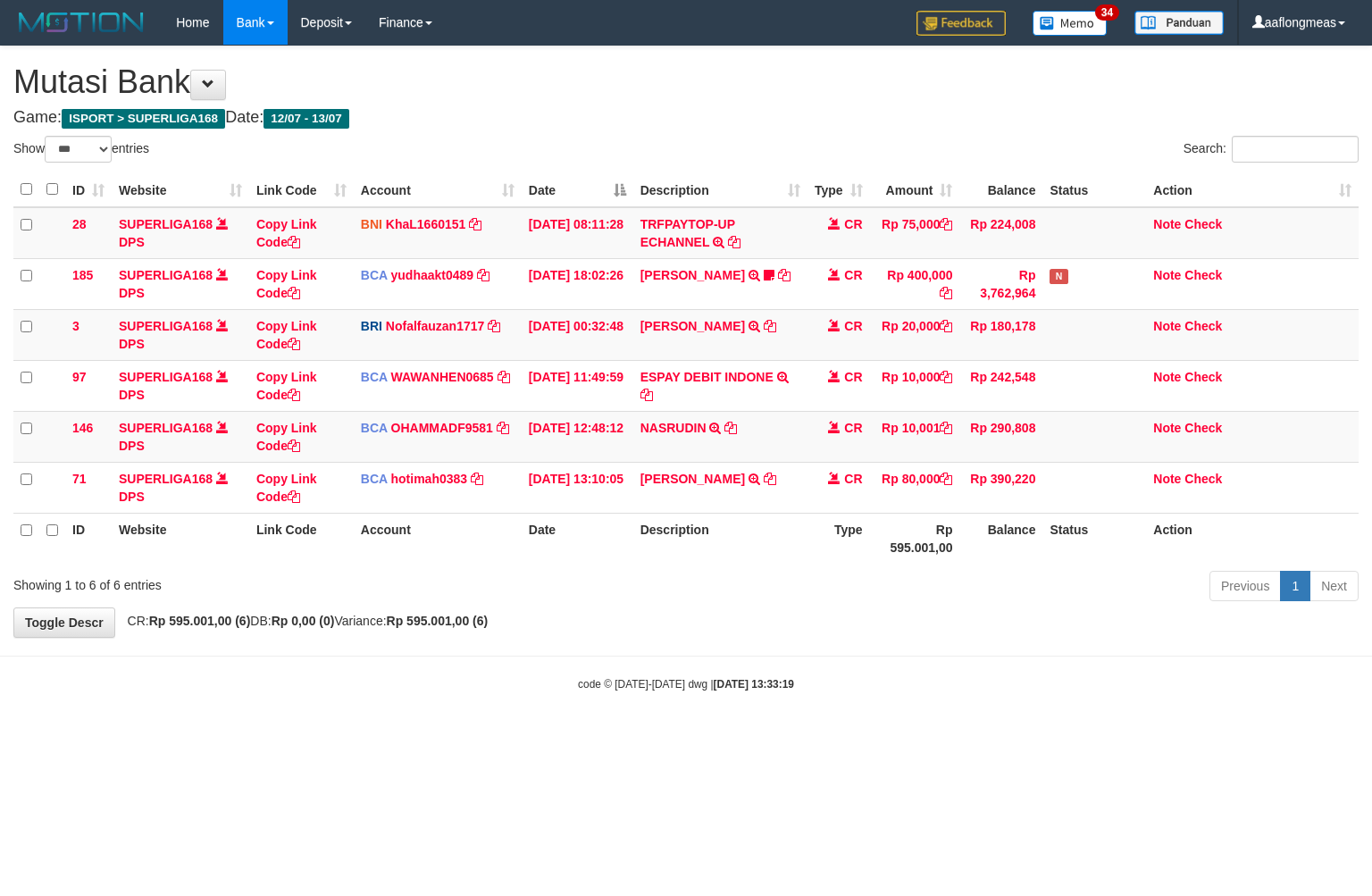 select on "***" 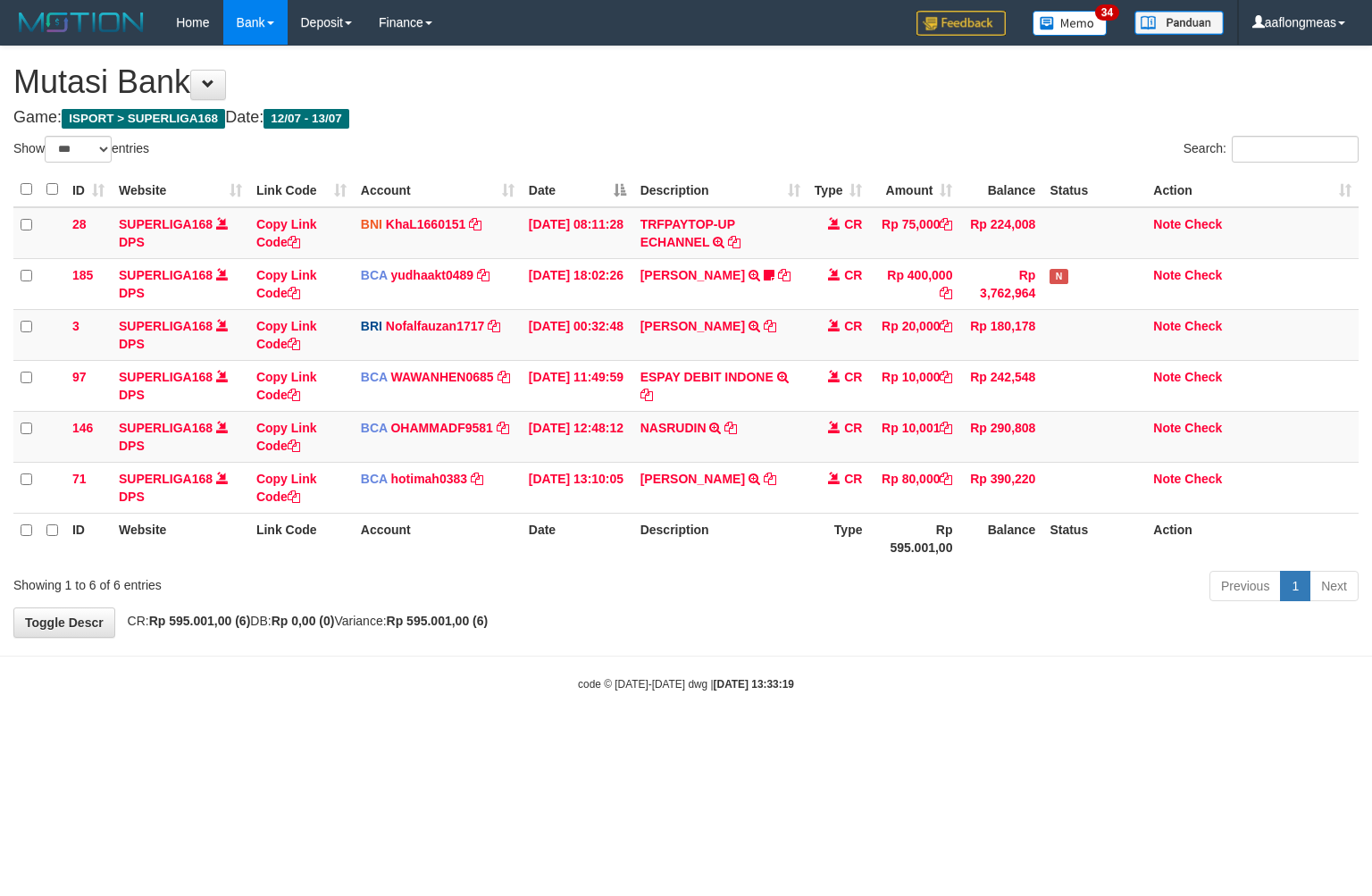 scroll, scrollTop: 0, scrollLeft: 0, axis: both 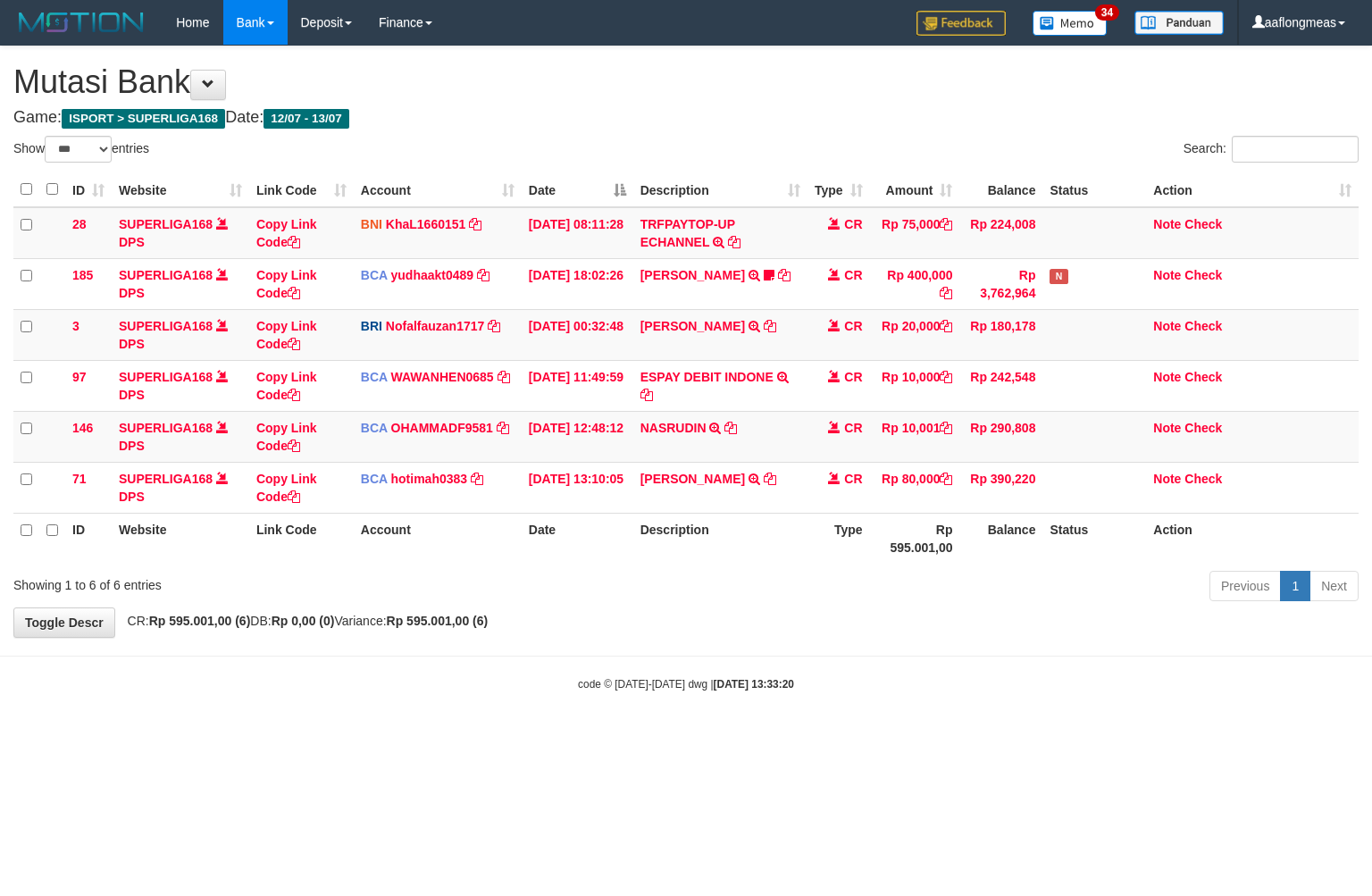 select on "***" 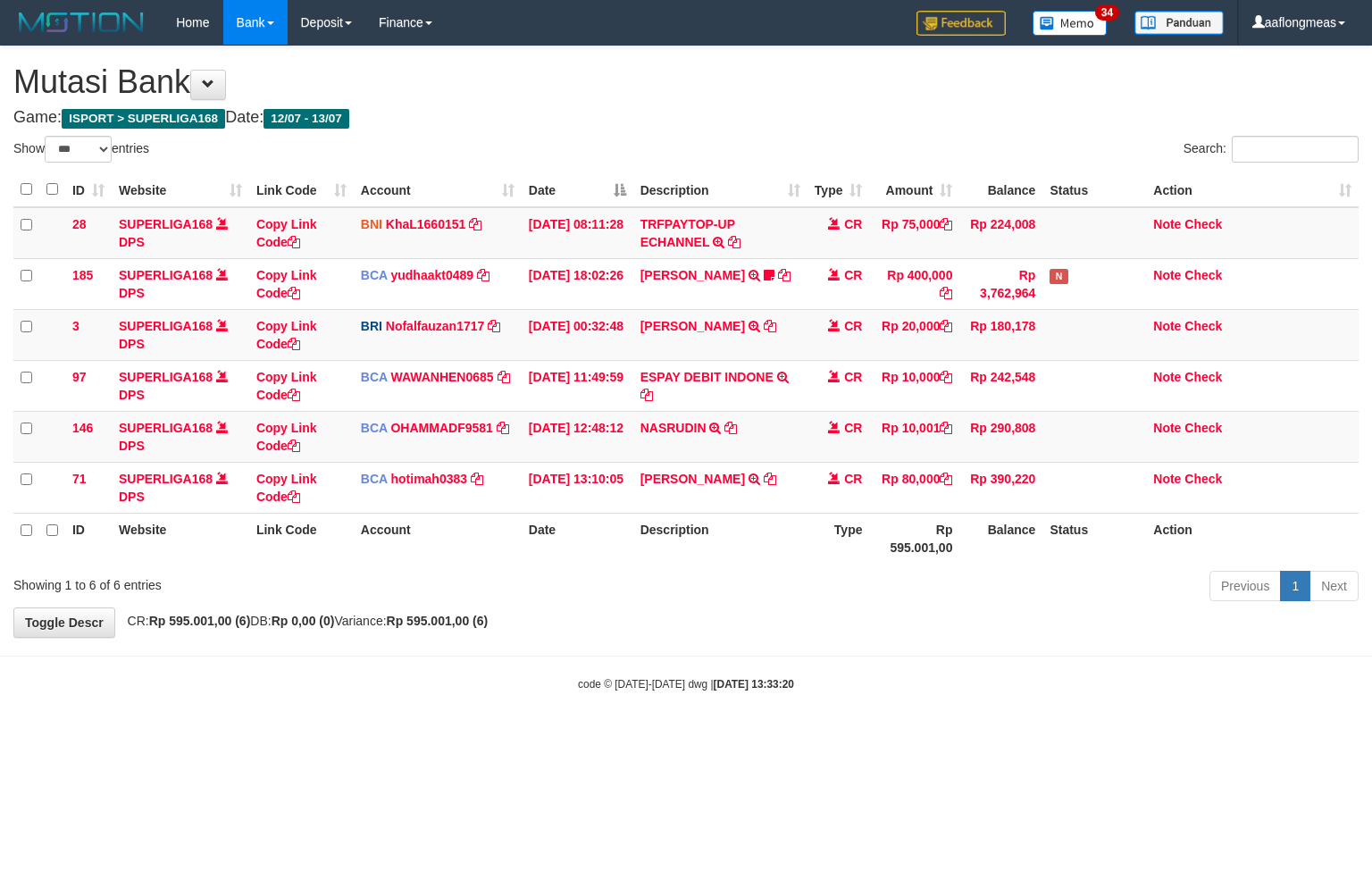 scroll, scrollTop: 0, scrollLeft: 0, axis: both 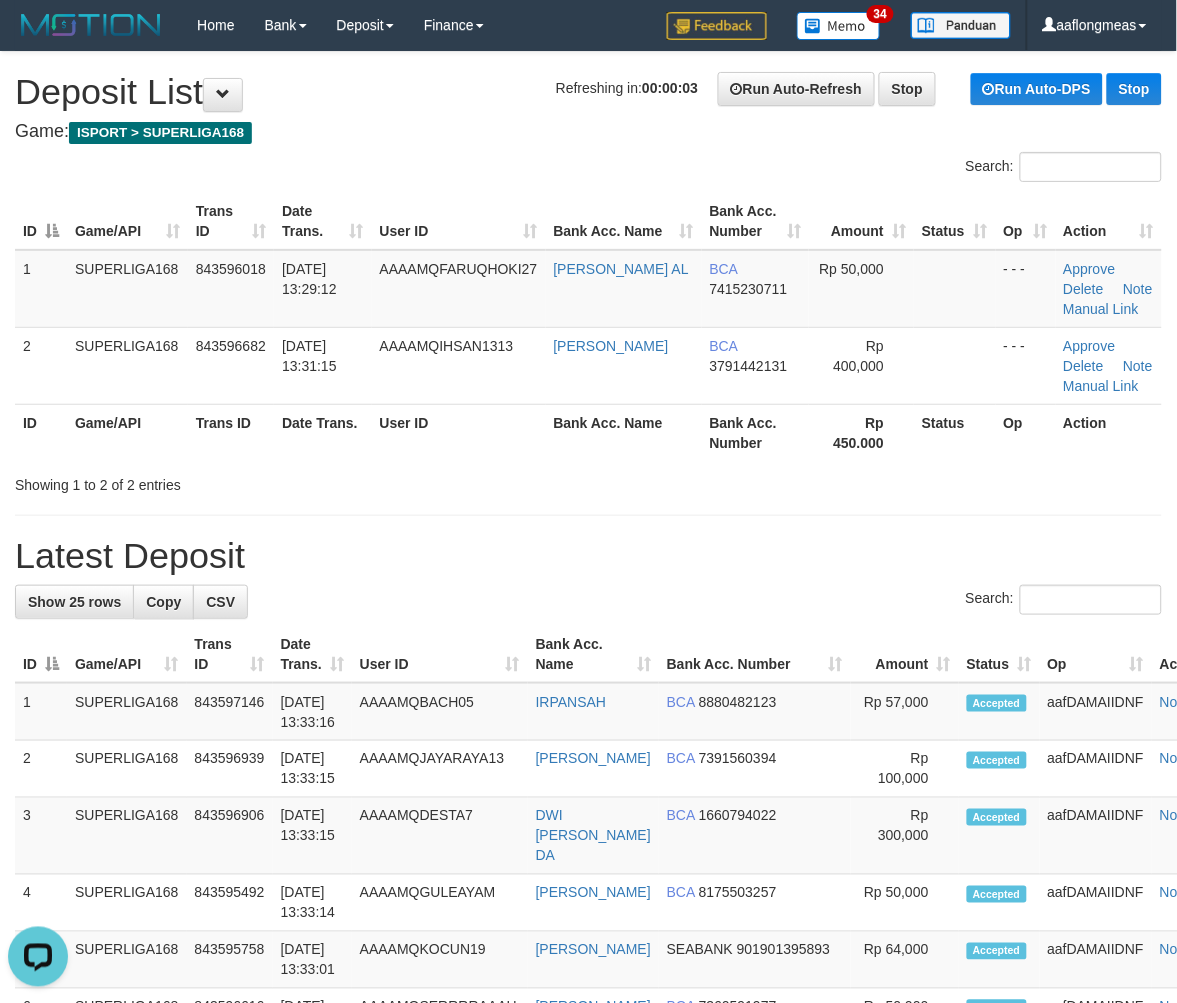 click on "Search:" at bounding box center (588, 602) 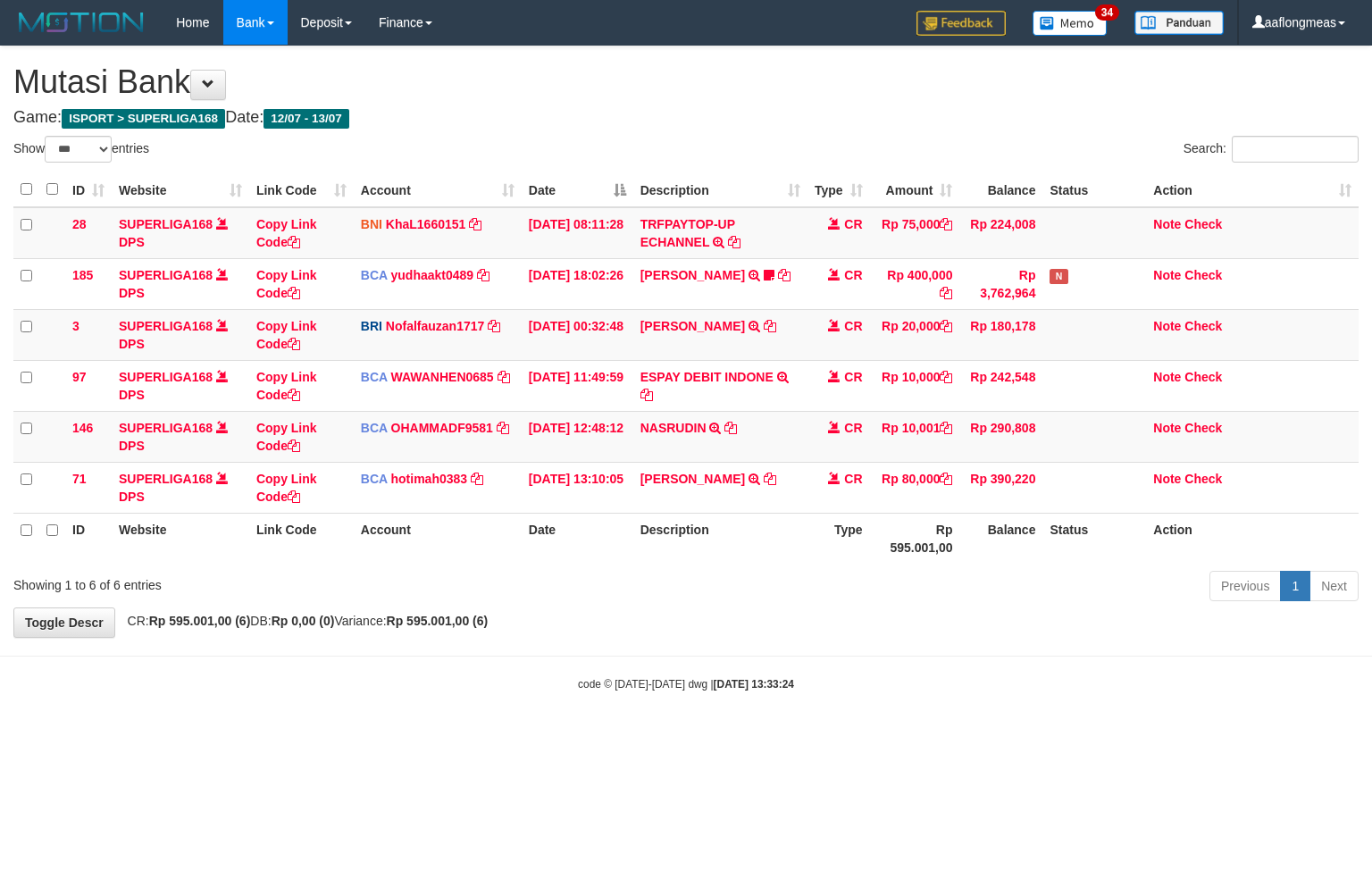 select on "***" 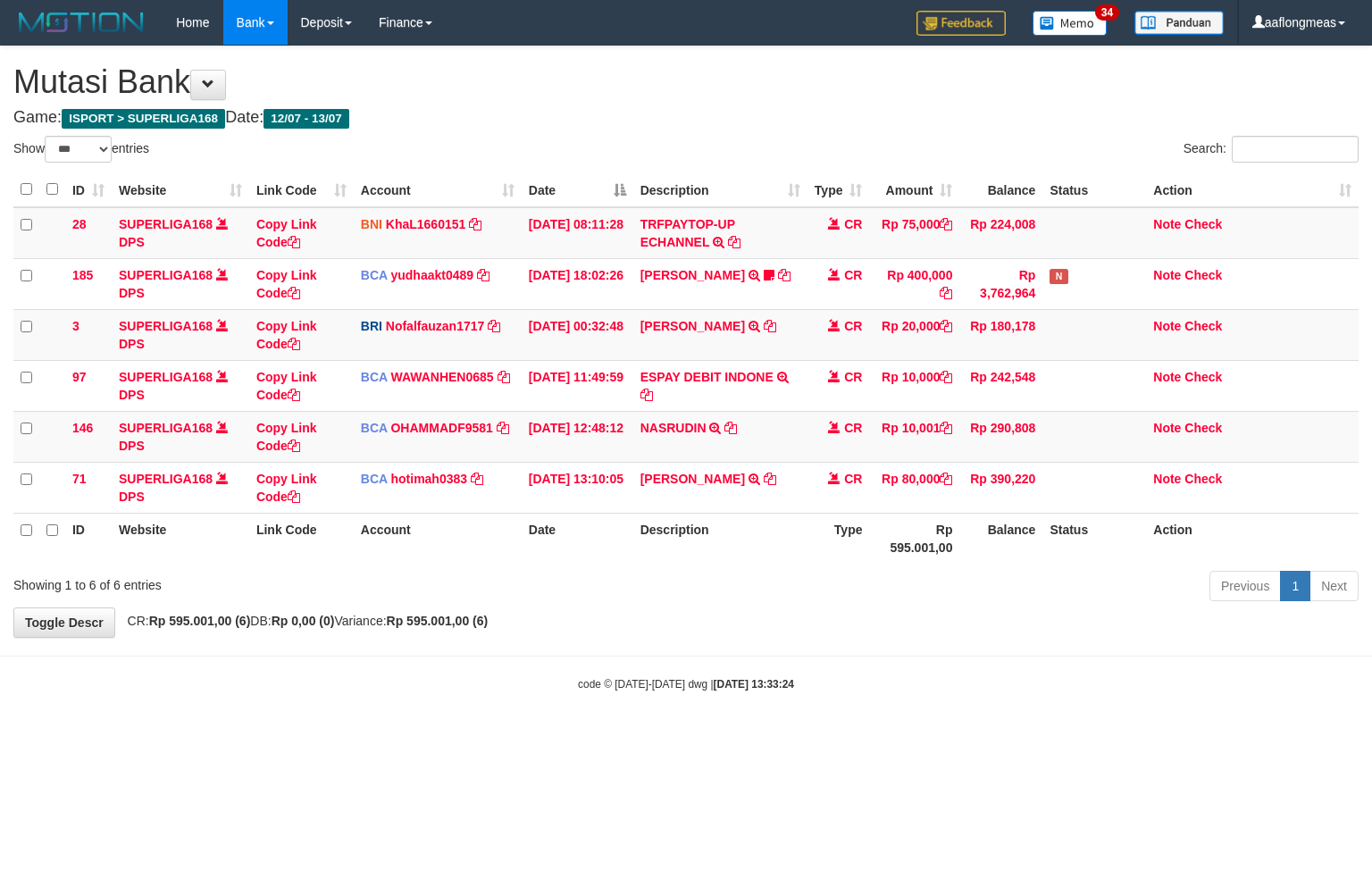 scroll, scrollTop: 0, scrollLeft: 0, axis: both 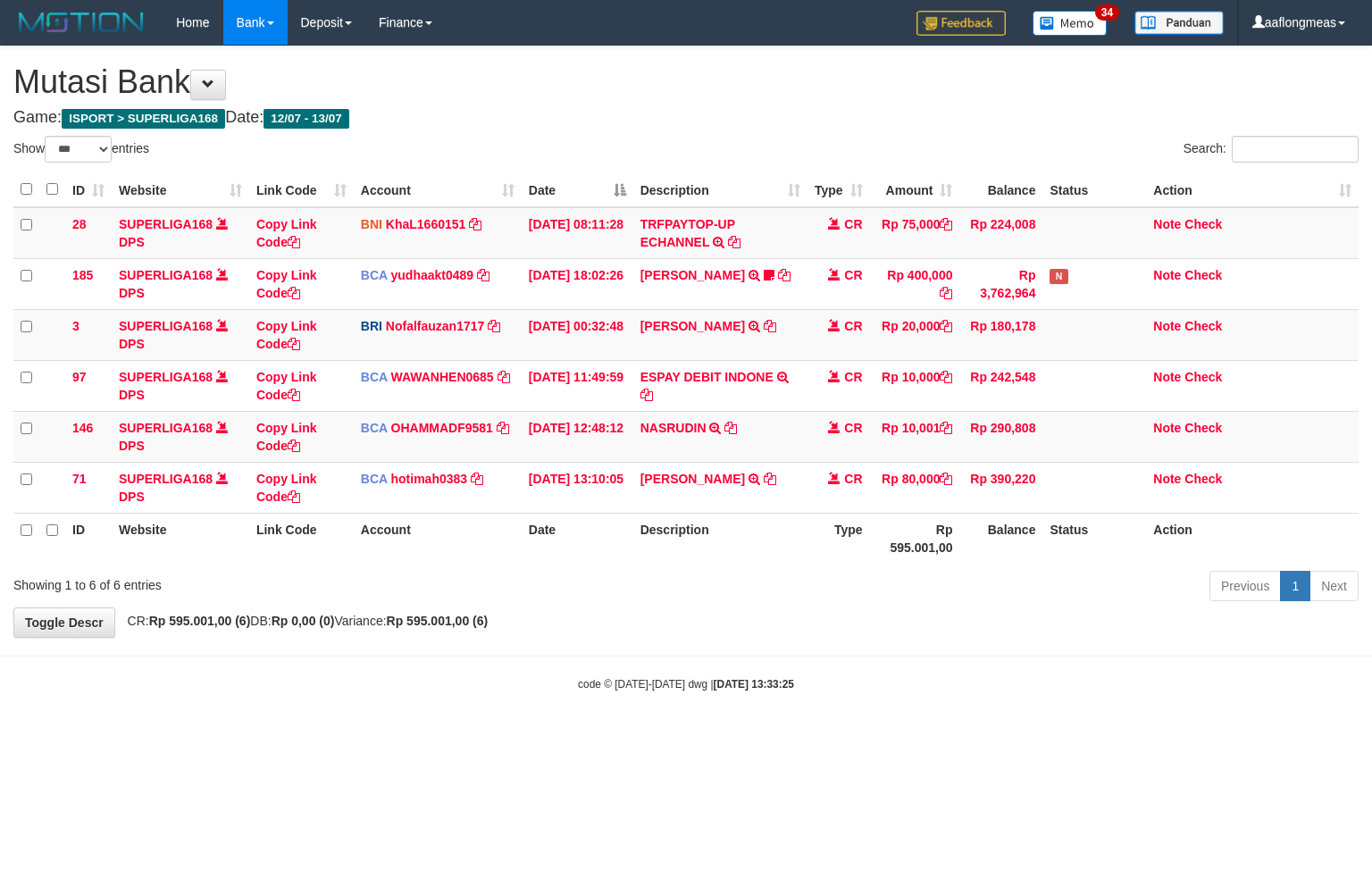 select on "***" 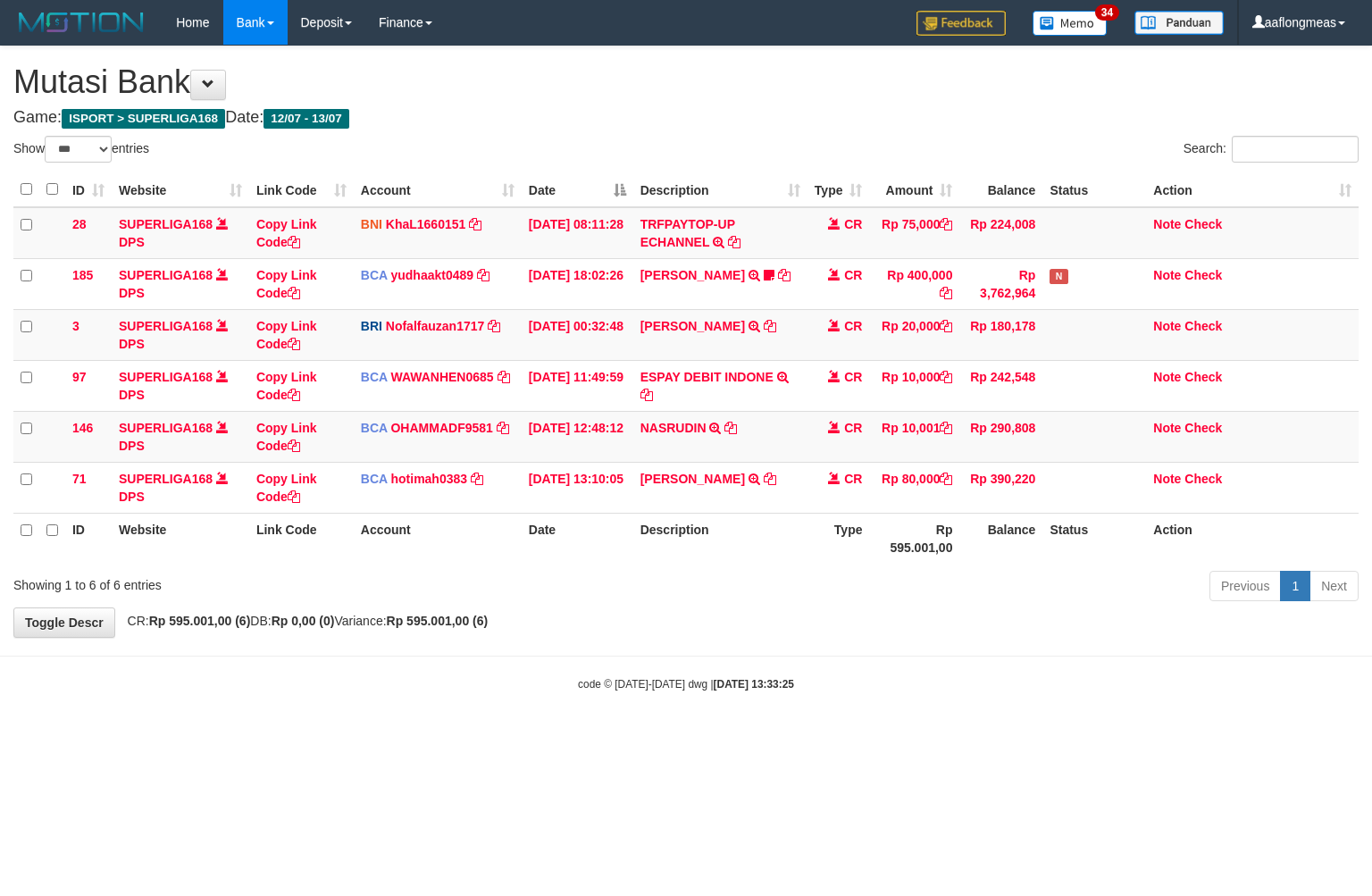 scroll, scrollTop: 0, scrollLeft: 0, axis: both 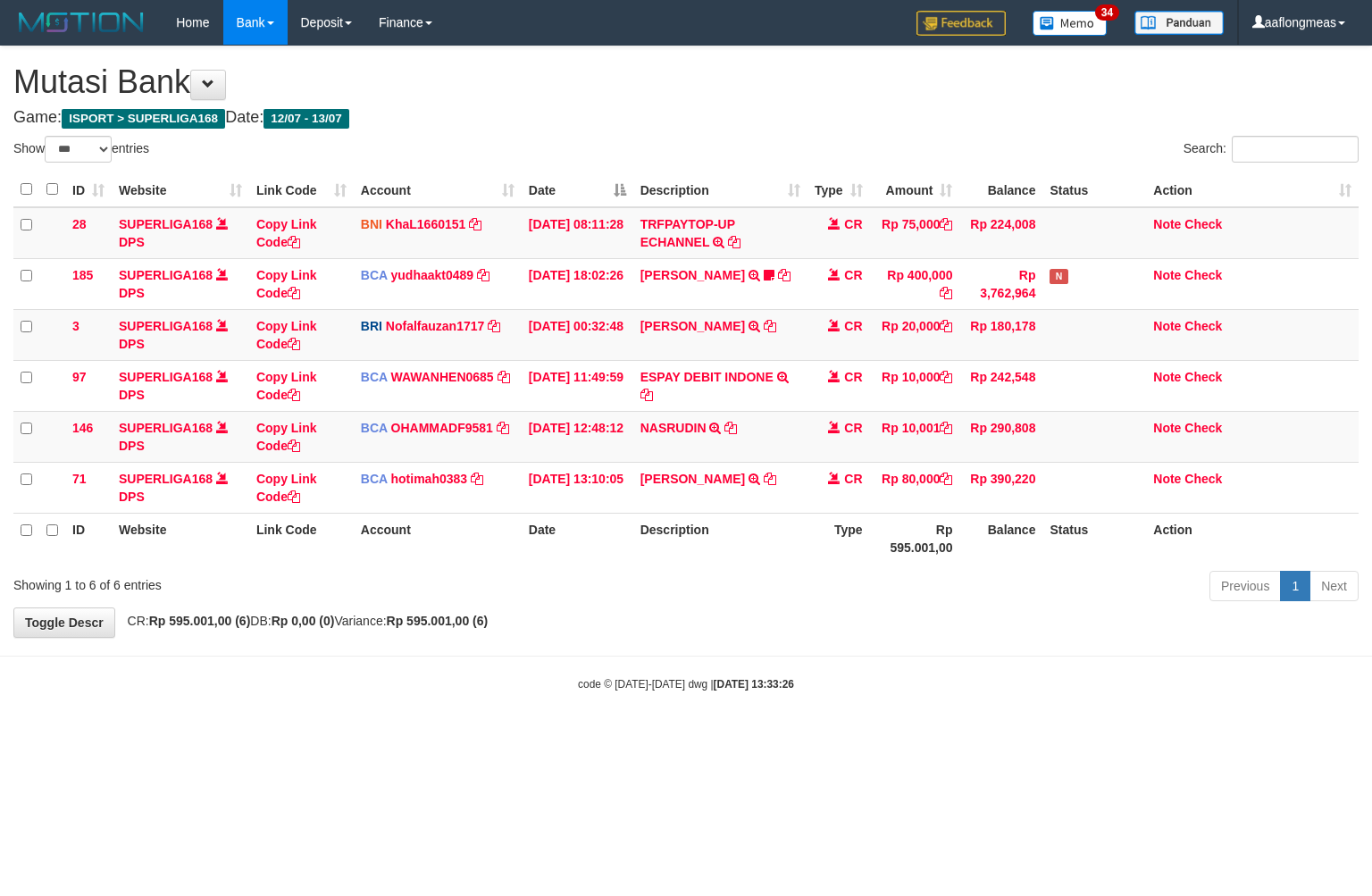 select on "***" 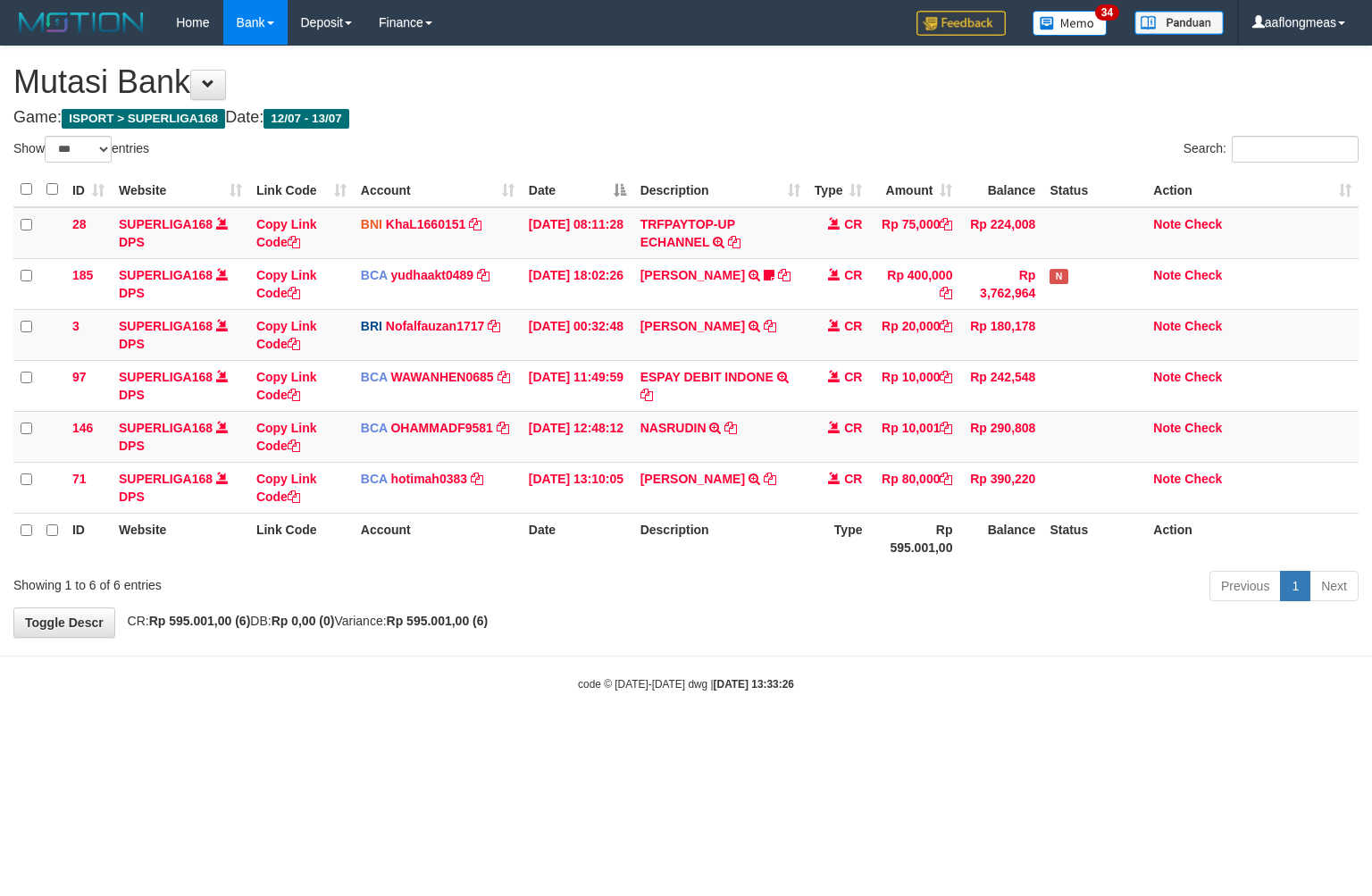 scroll, scrollTop: 0, scrollLeft: 0, axis: both 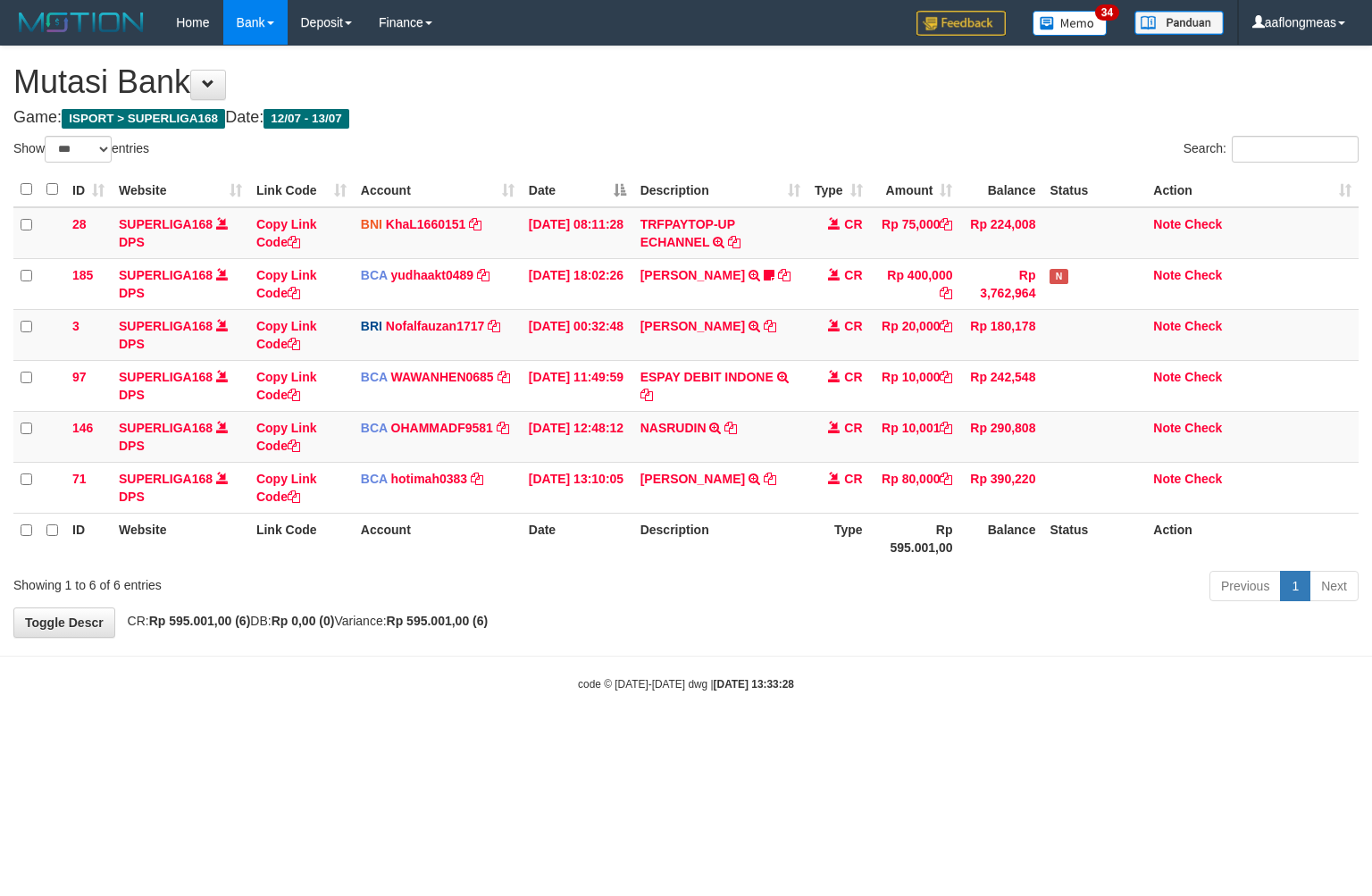 select on "***" 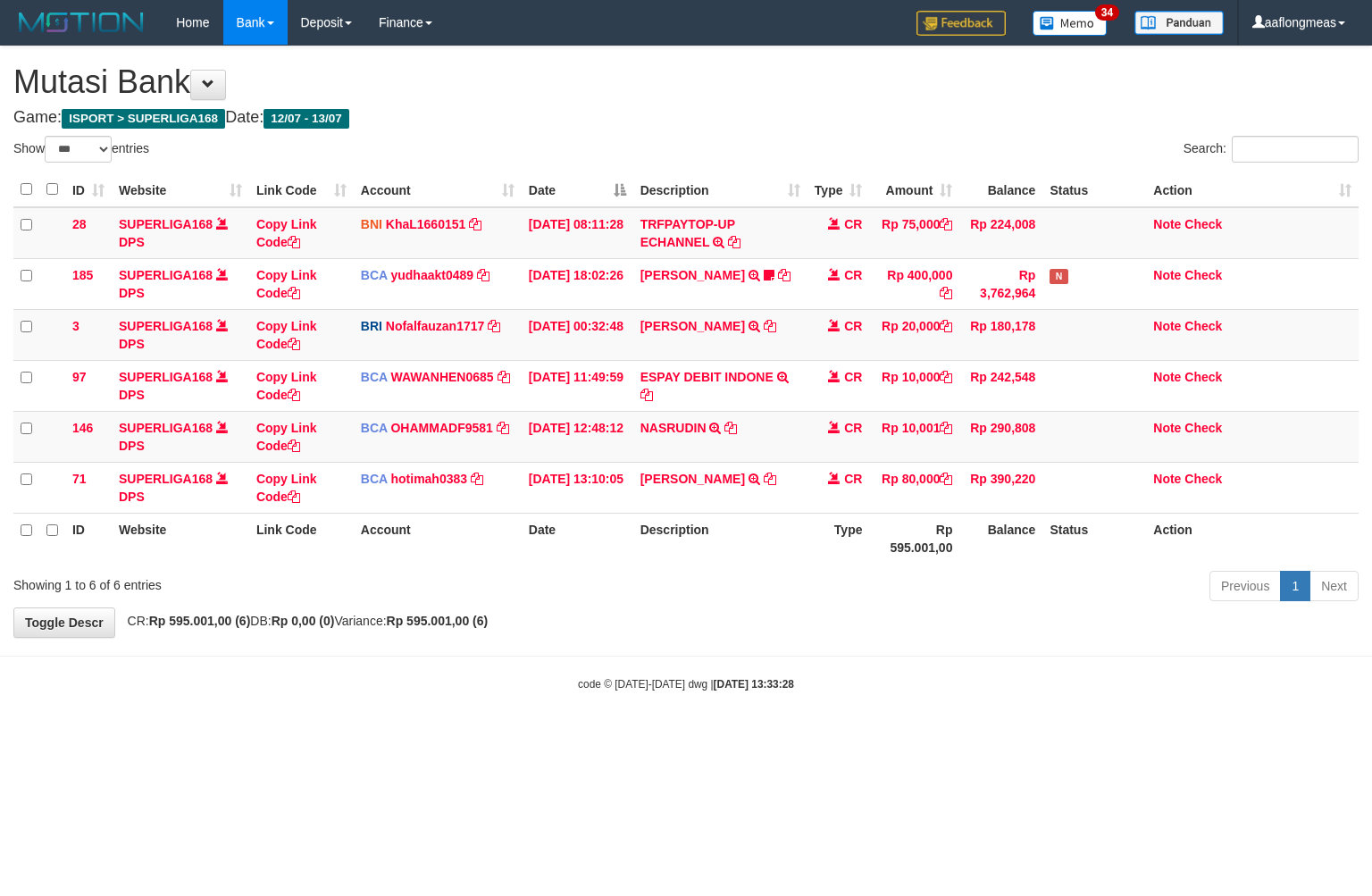 scroll, scrollTop: 0, scrollLeft: 0, axis: both 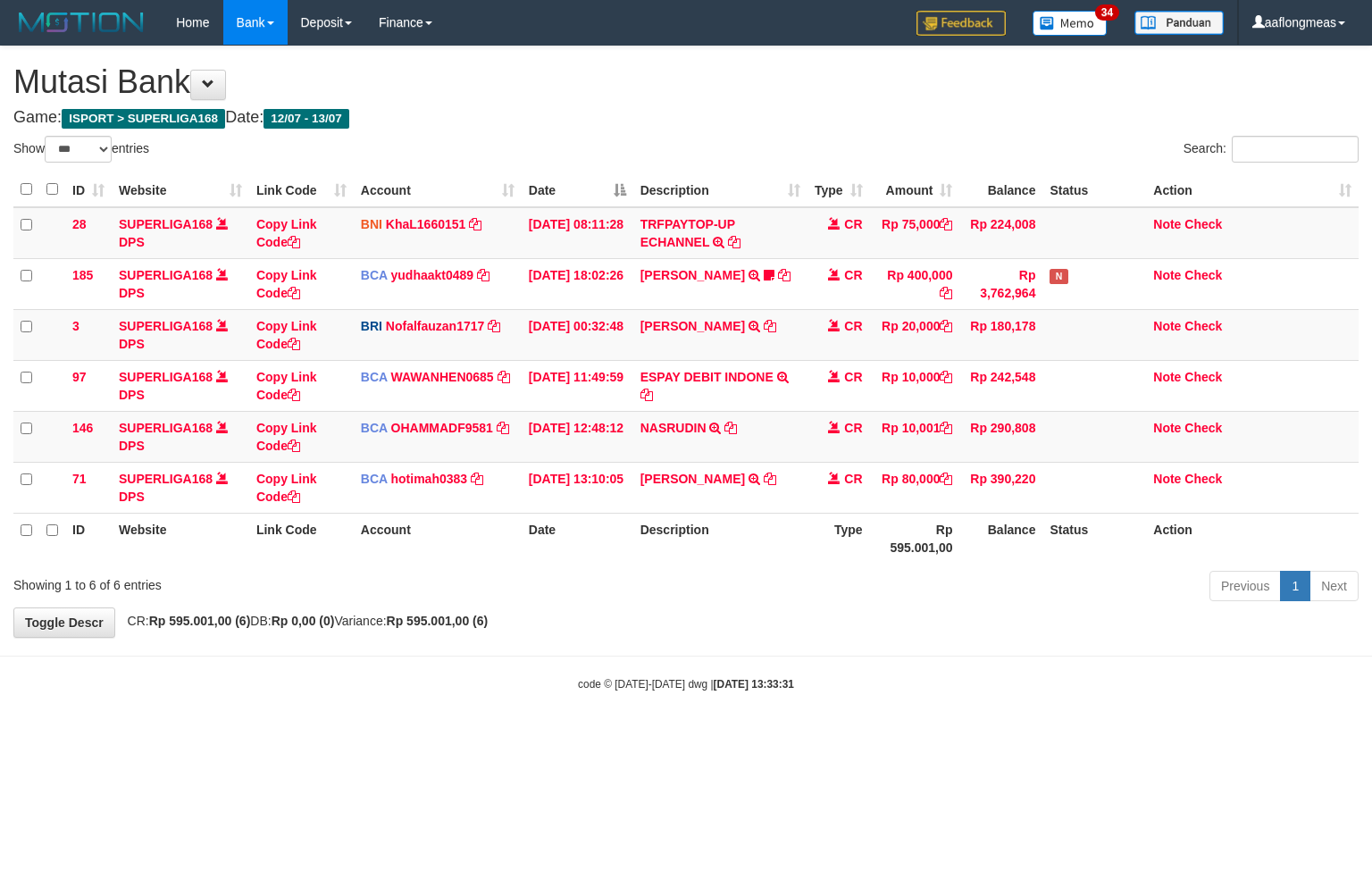 select on "***" 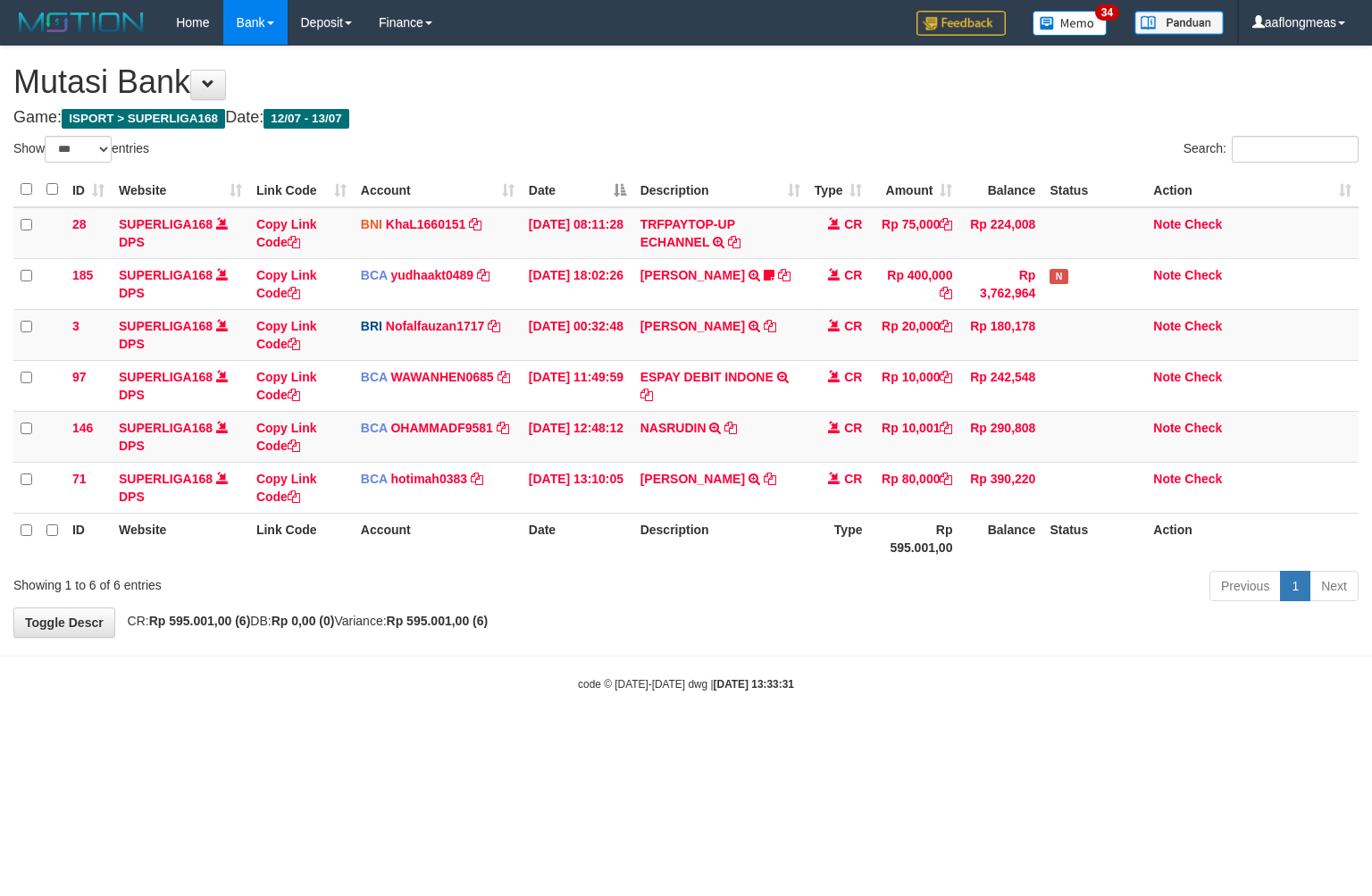 scroll, scrollTop: 0, scrollLeft: 0, axis: both 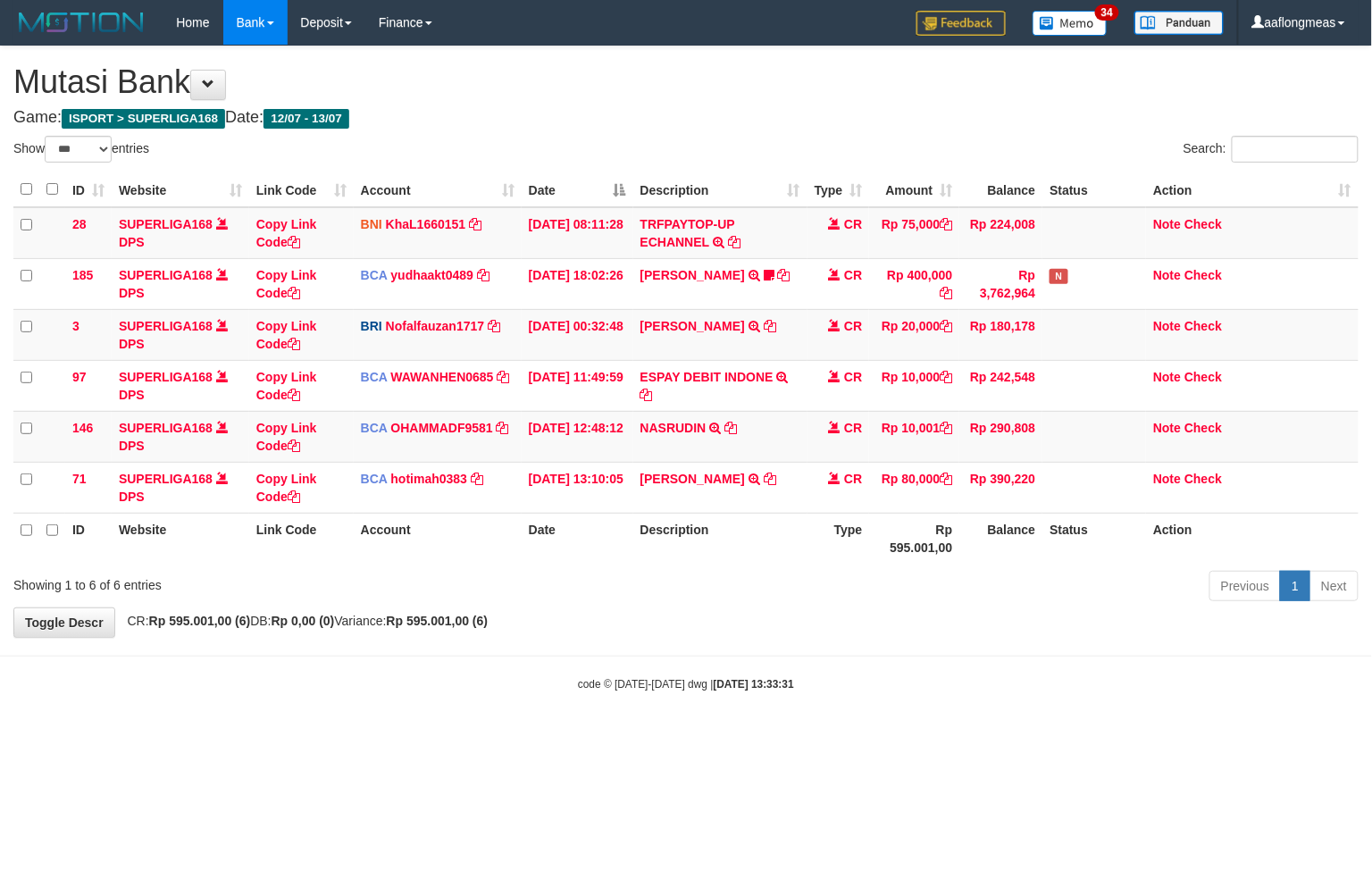 drag, startPoint x: 0, startPoint y: 0, endPoint x: 728, endPoint y: 602, distance: 944.663 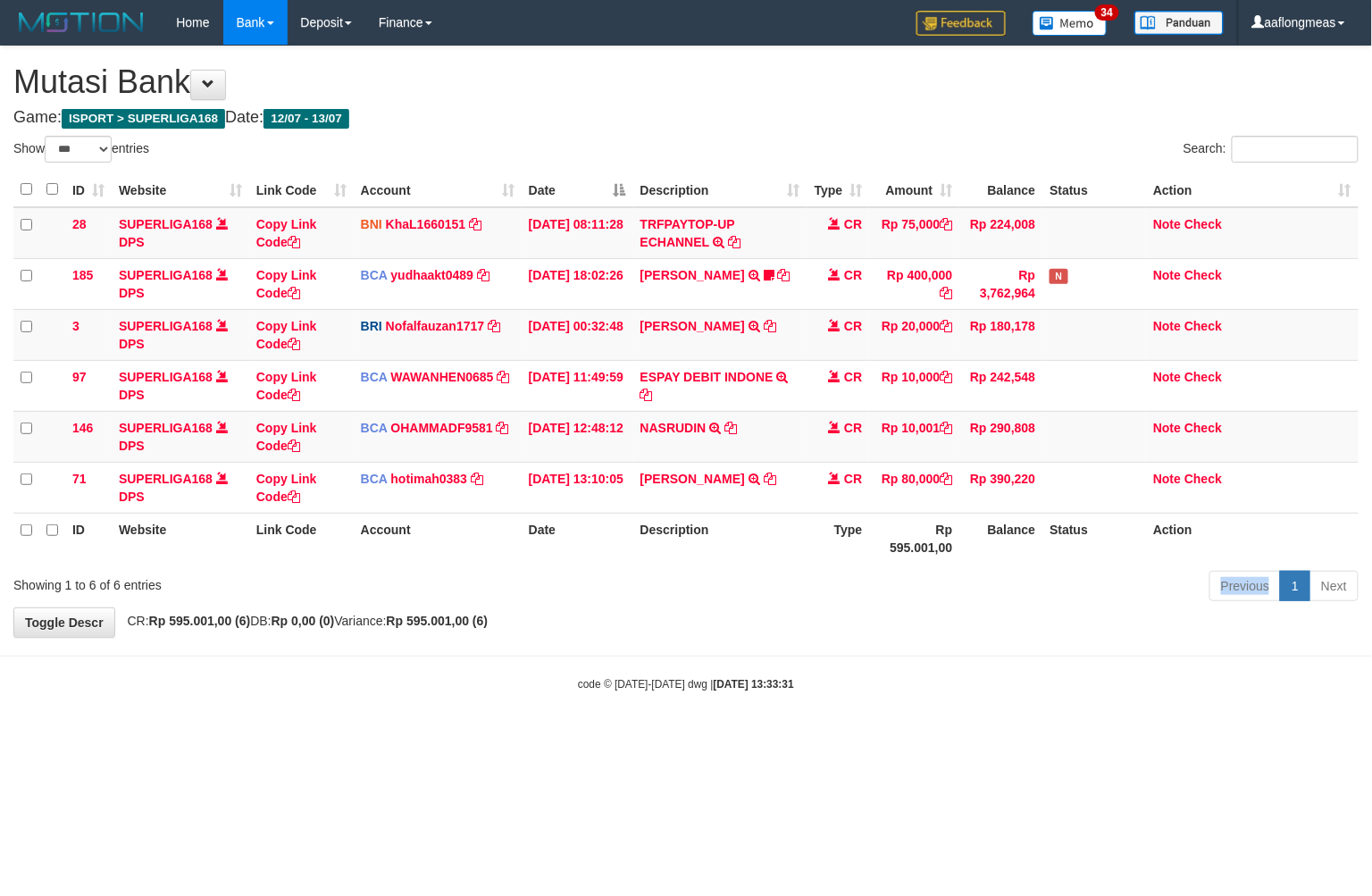 click on "Previous 1 Next" at bounding box center (972, 588) 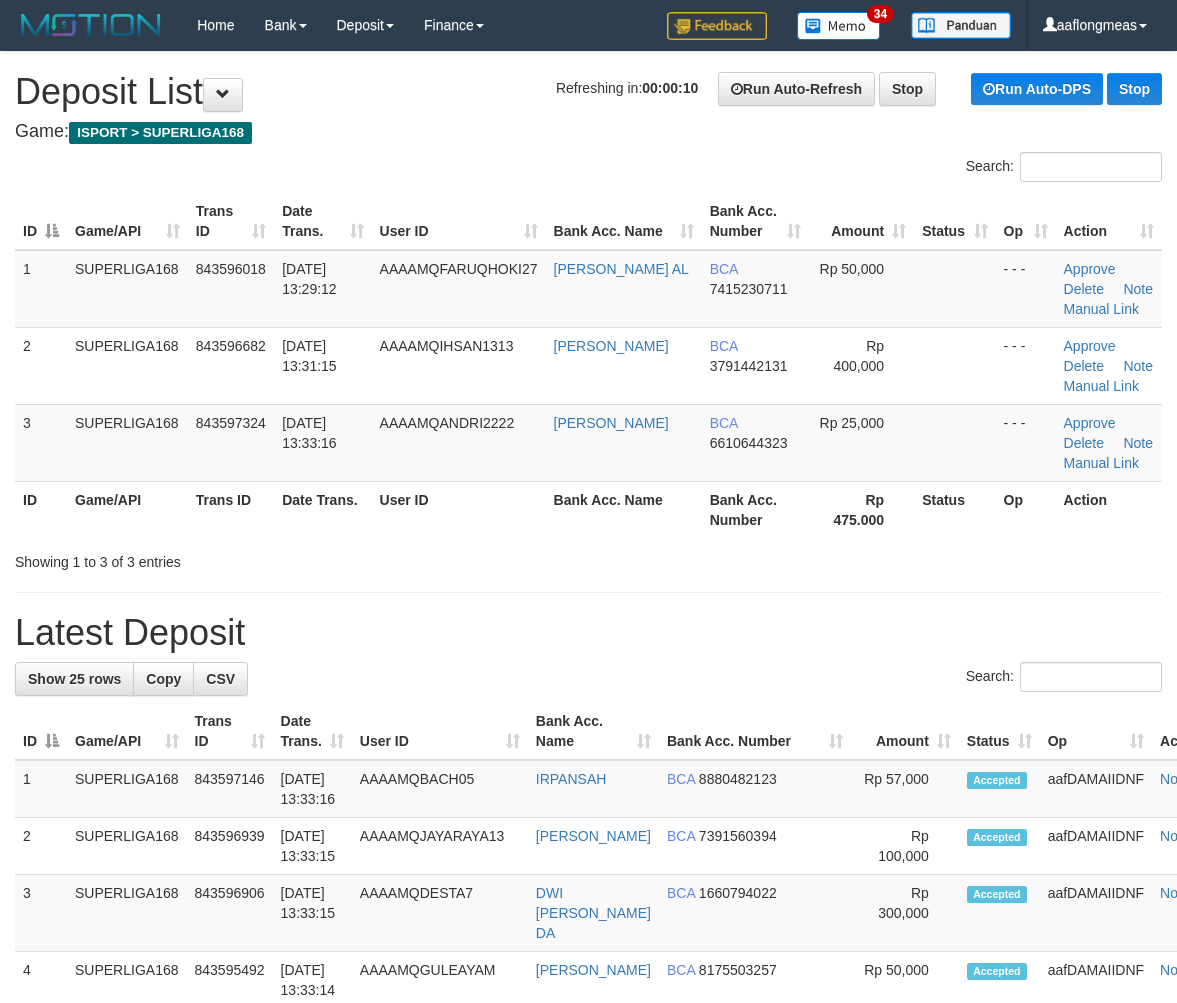 scroll, scrollTop: 0, scrollLeft: 0, axis: both 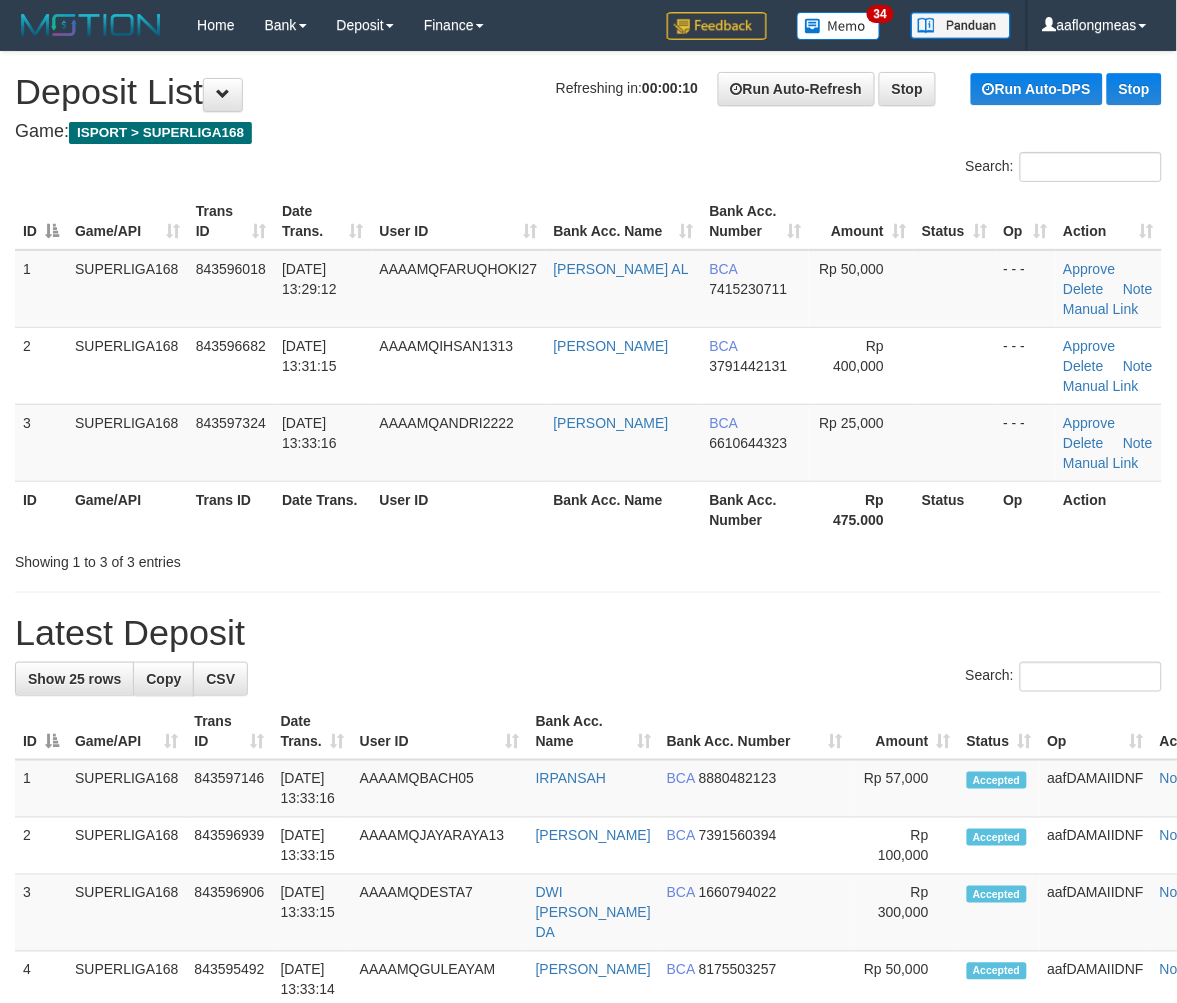 drag, startPoint x: 676, startPoint y: 594, endPoint x: 1190, endPoint y: 648, distance: 516.8288 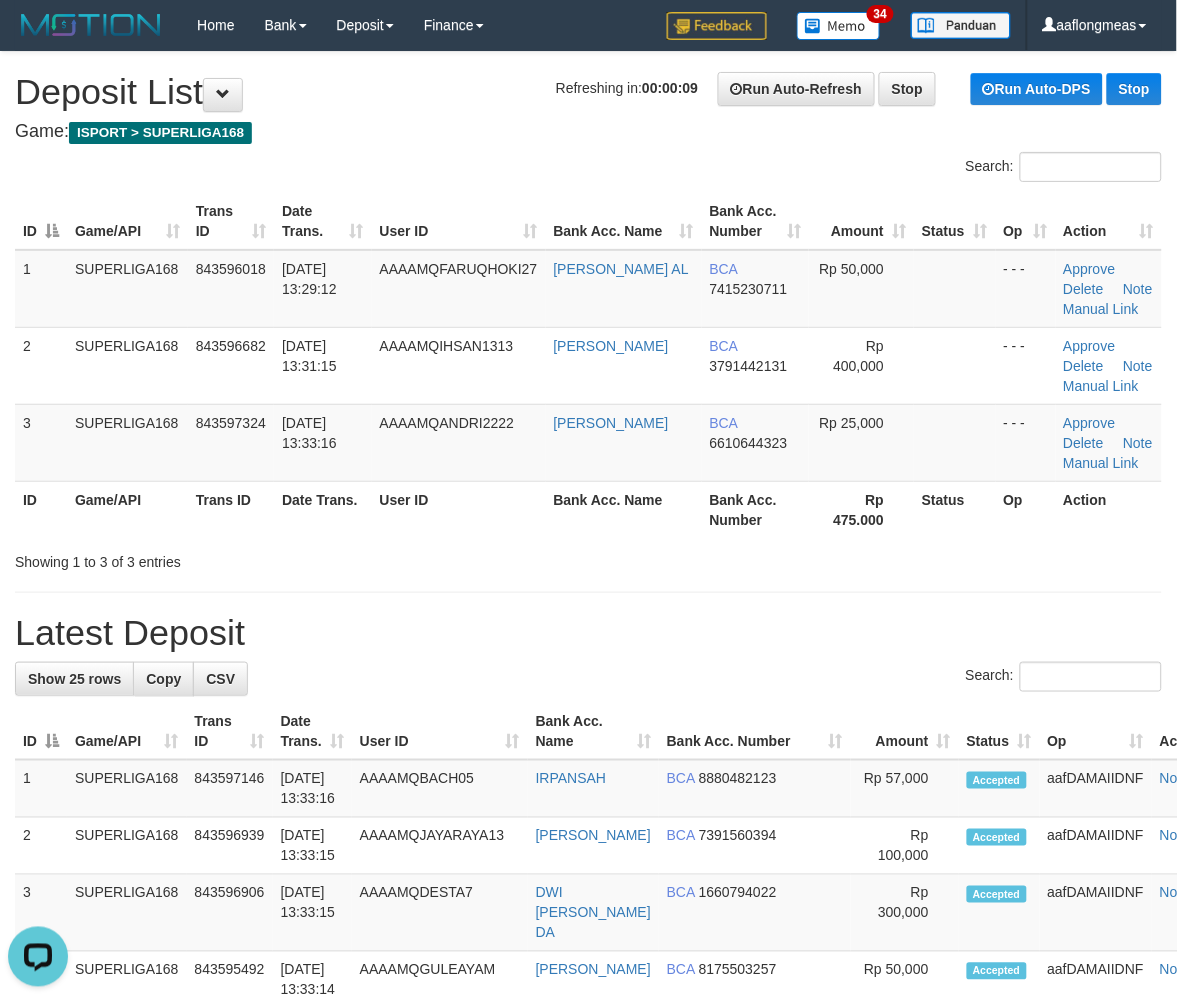scroll, scrollTop: 0, scrollLeft: 0, axis: both 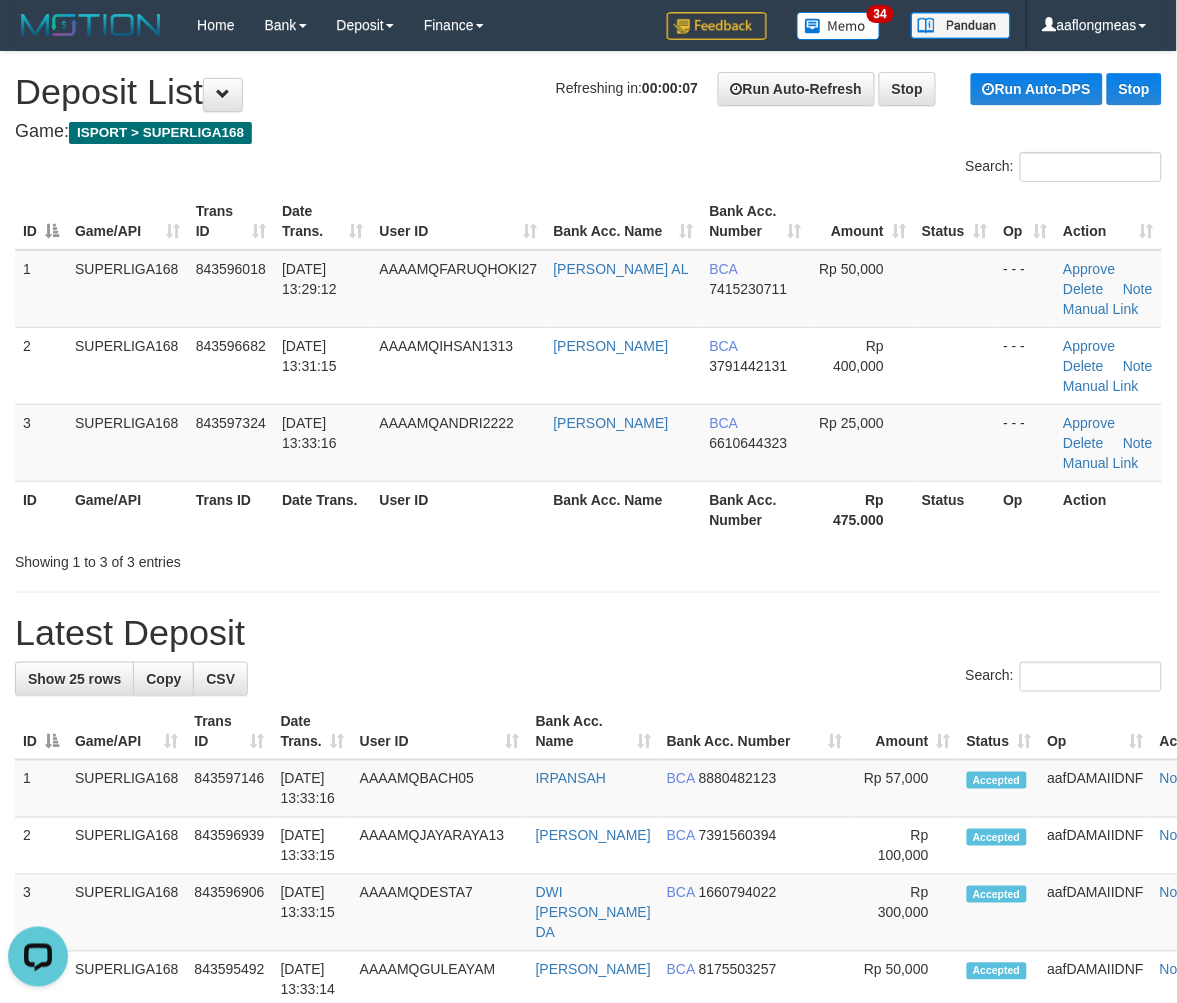 drag, startPoint x: 518, startPoint y: 601, endPoint x: 1190, endPoint y: 624, distance: 672.3935 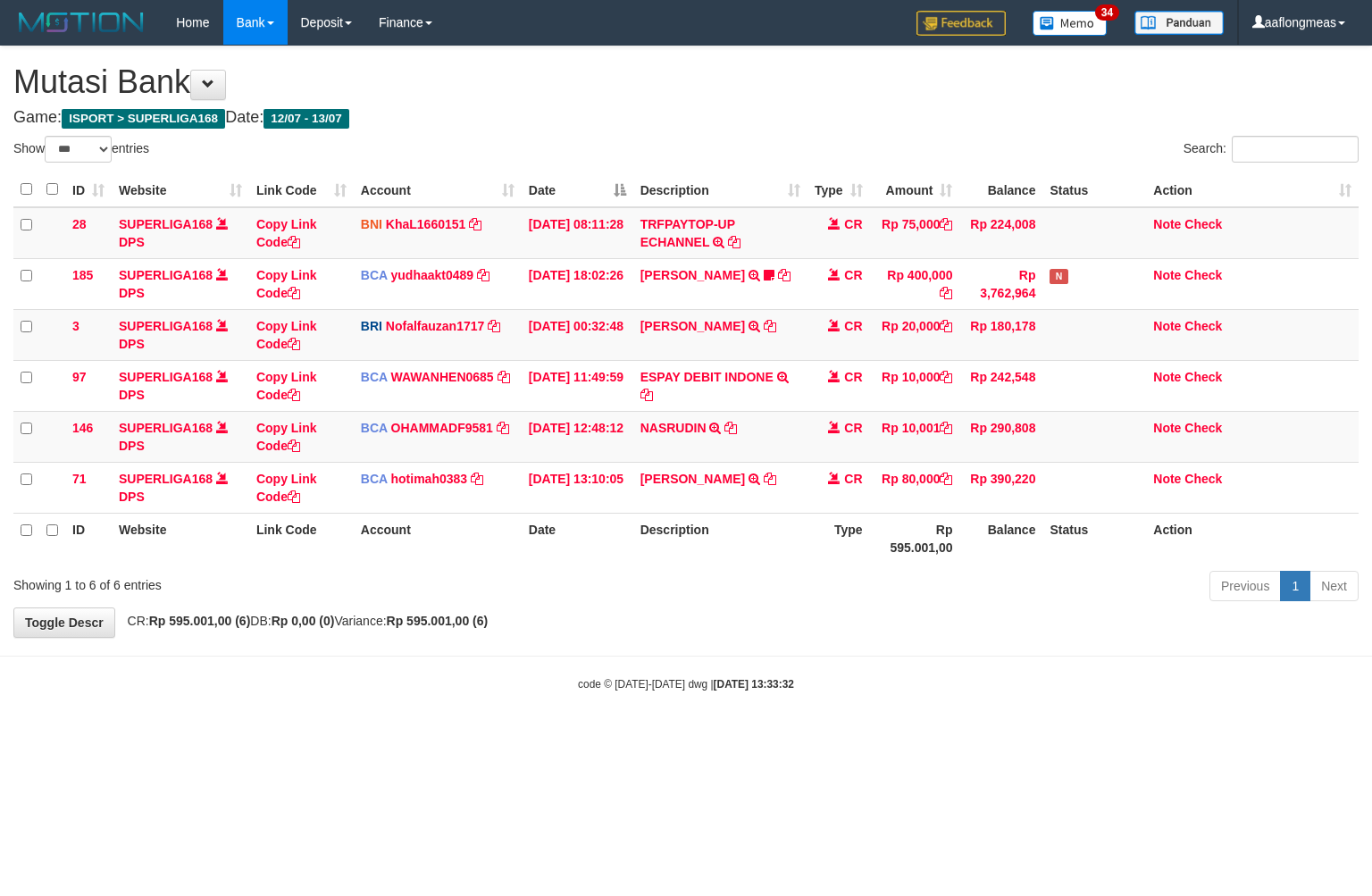 select on "***" 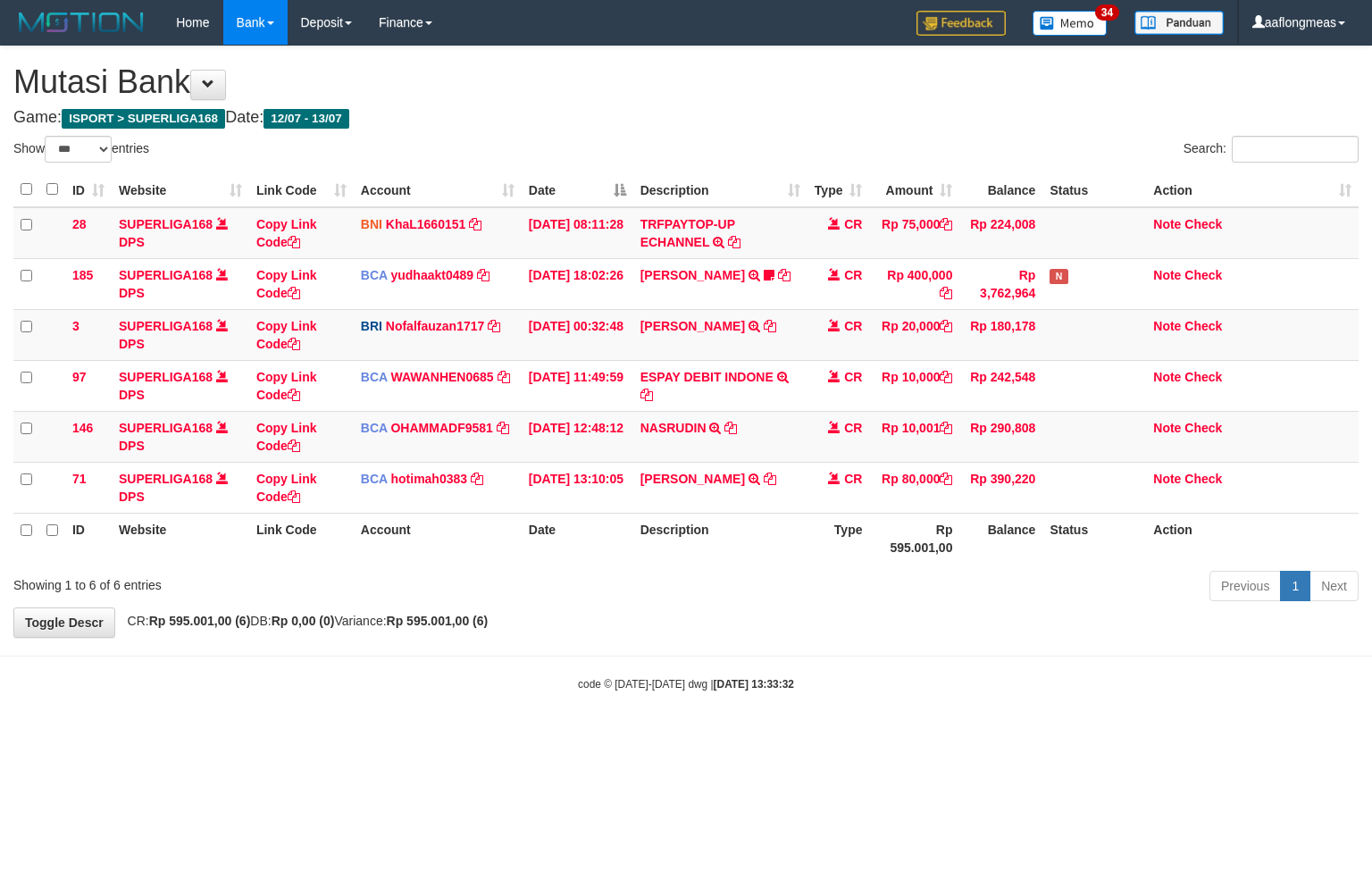 scroll, scrollTop: 0, scrollLeft: 0, axis: both 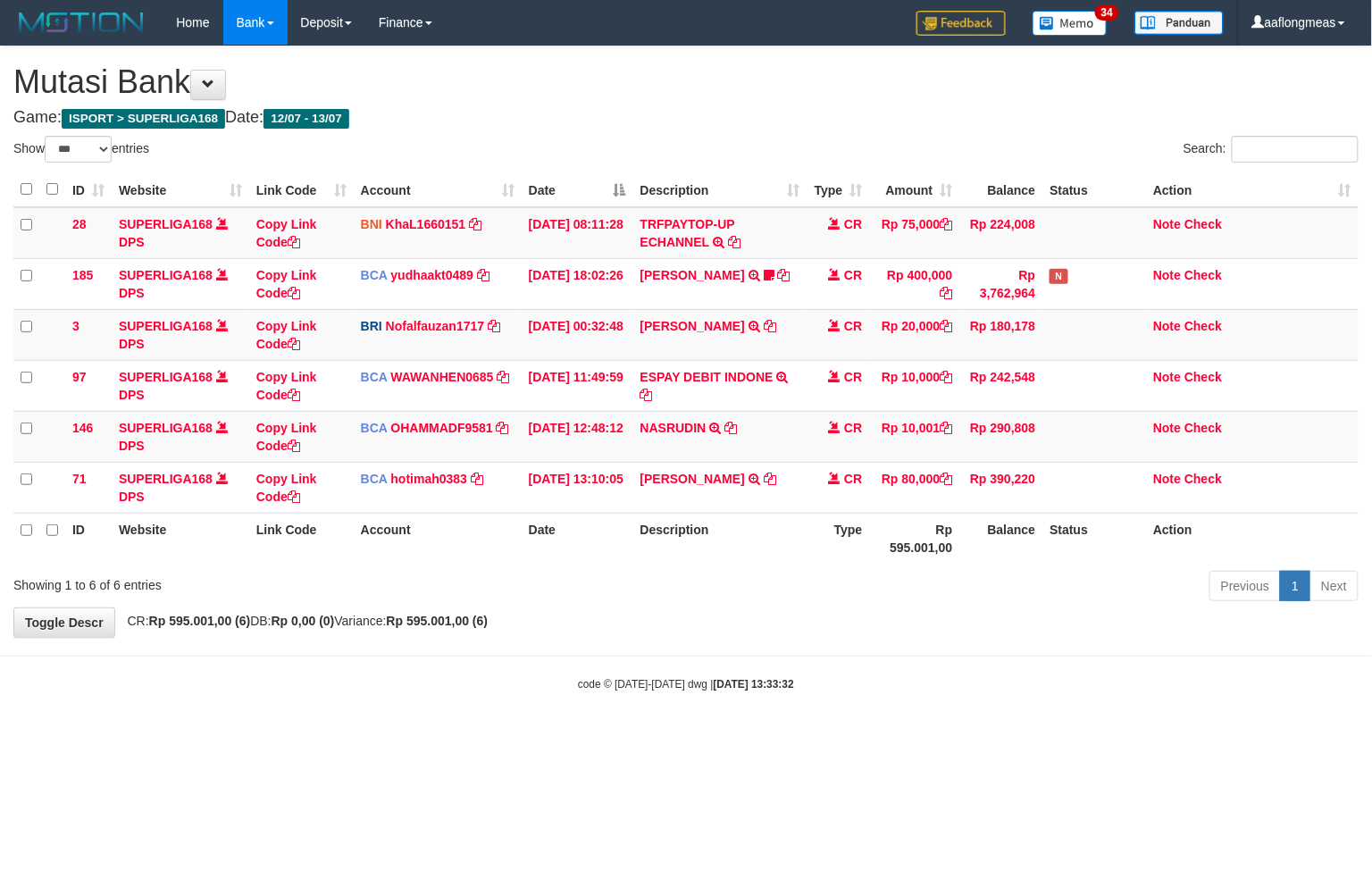 click on "**********" at bounding box center (686, 341) 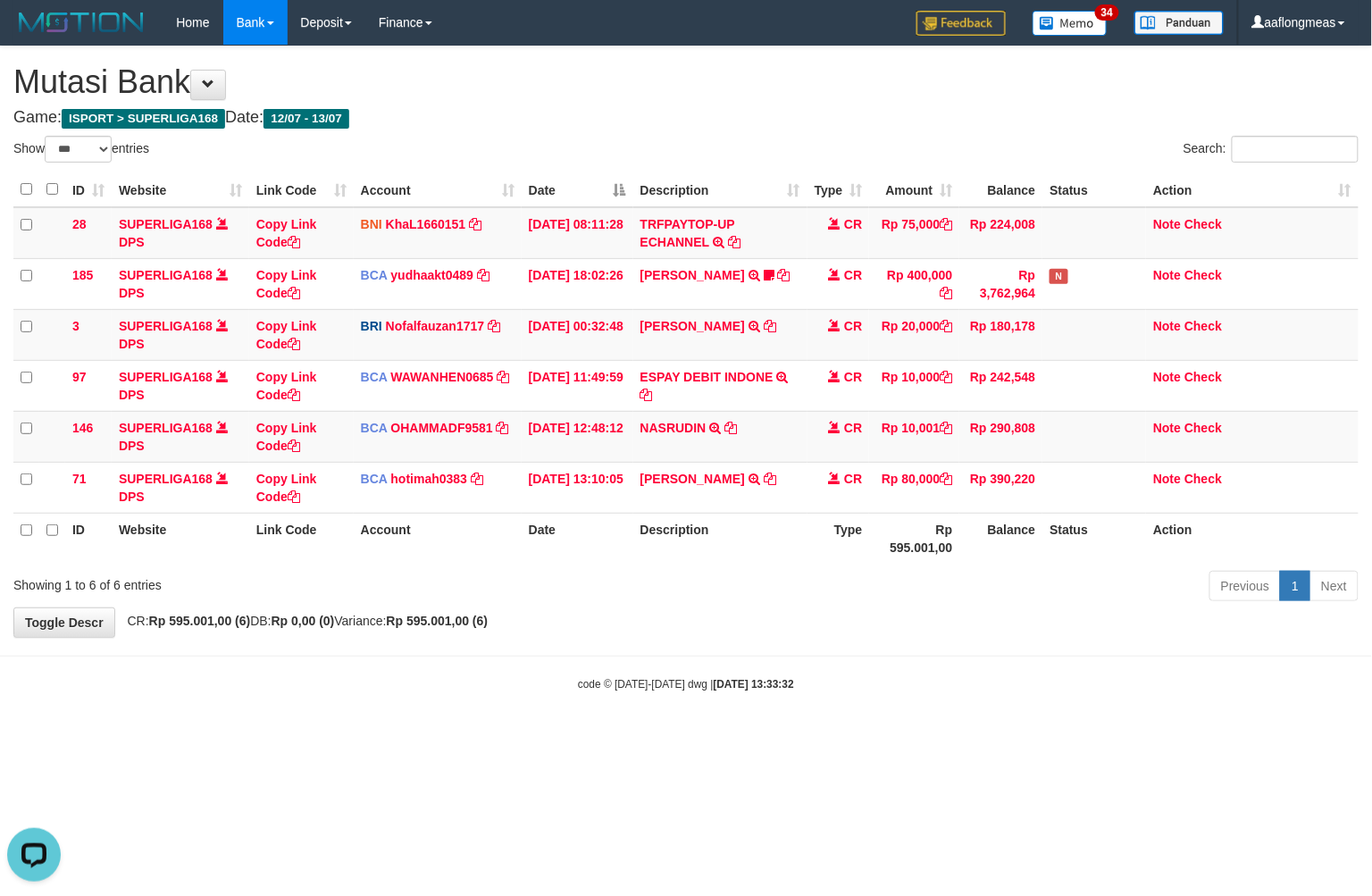 scroll, scrollTop: 0, scrollLeft: 0, axis: both 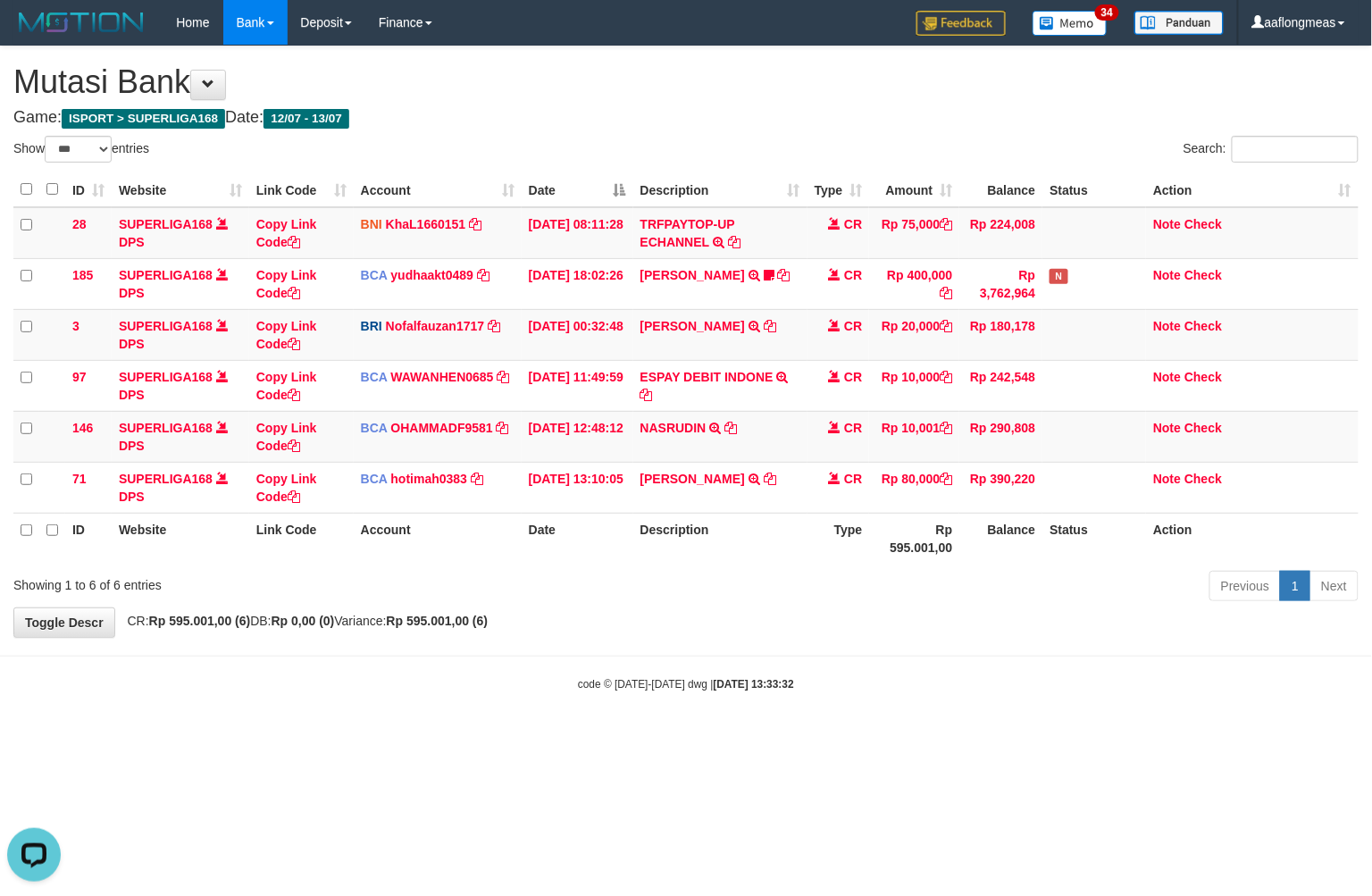 click on "**********" at bounding box center [686, 341] 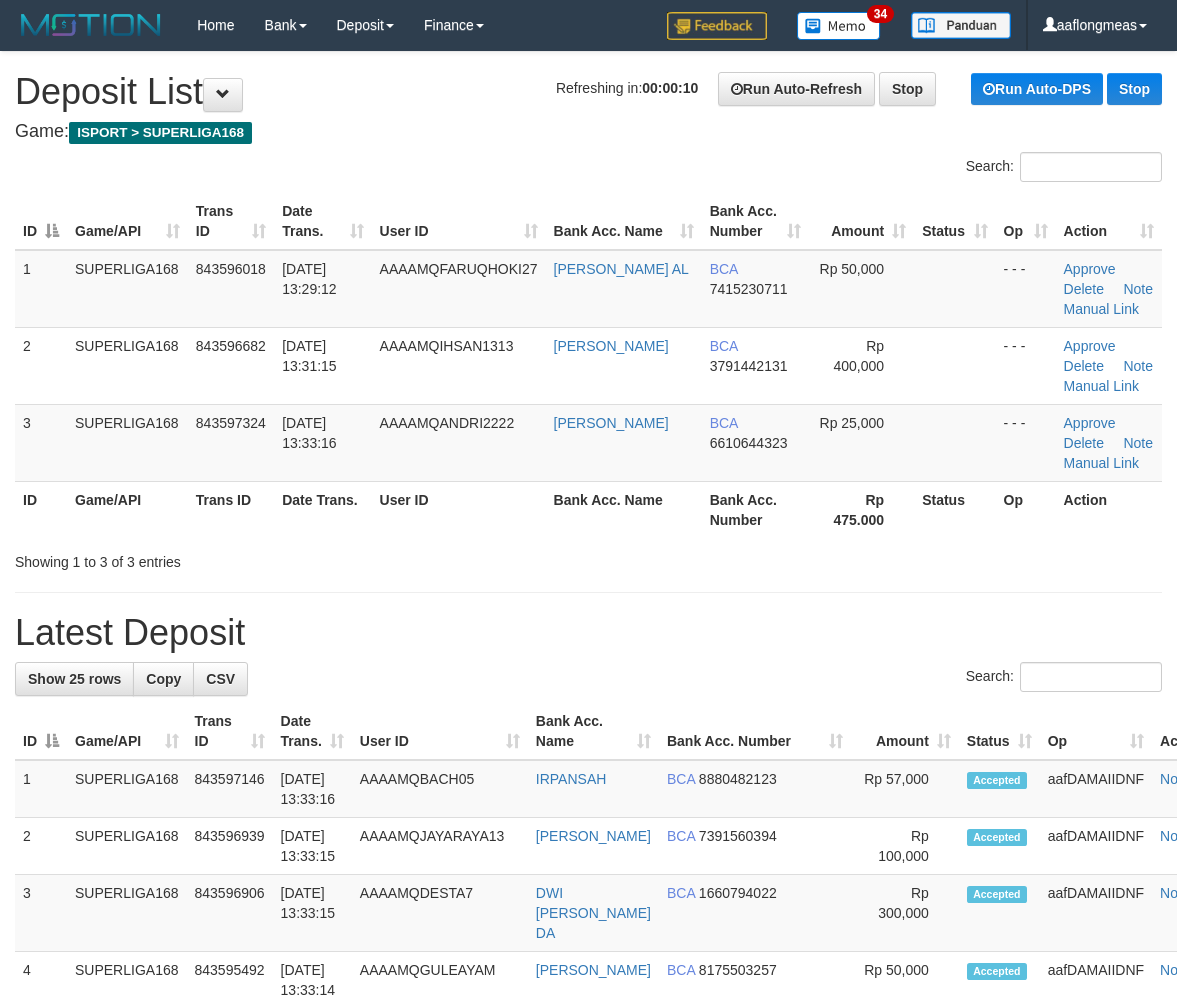 scroll, scrollTop: 0, scrollLeft: 0, axis: both 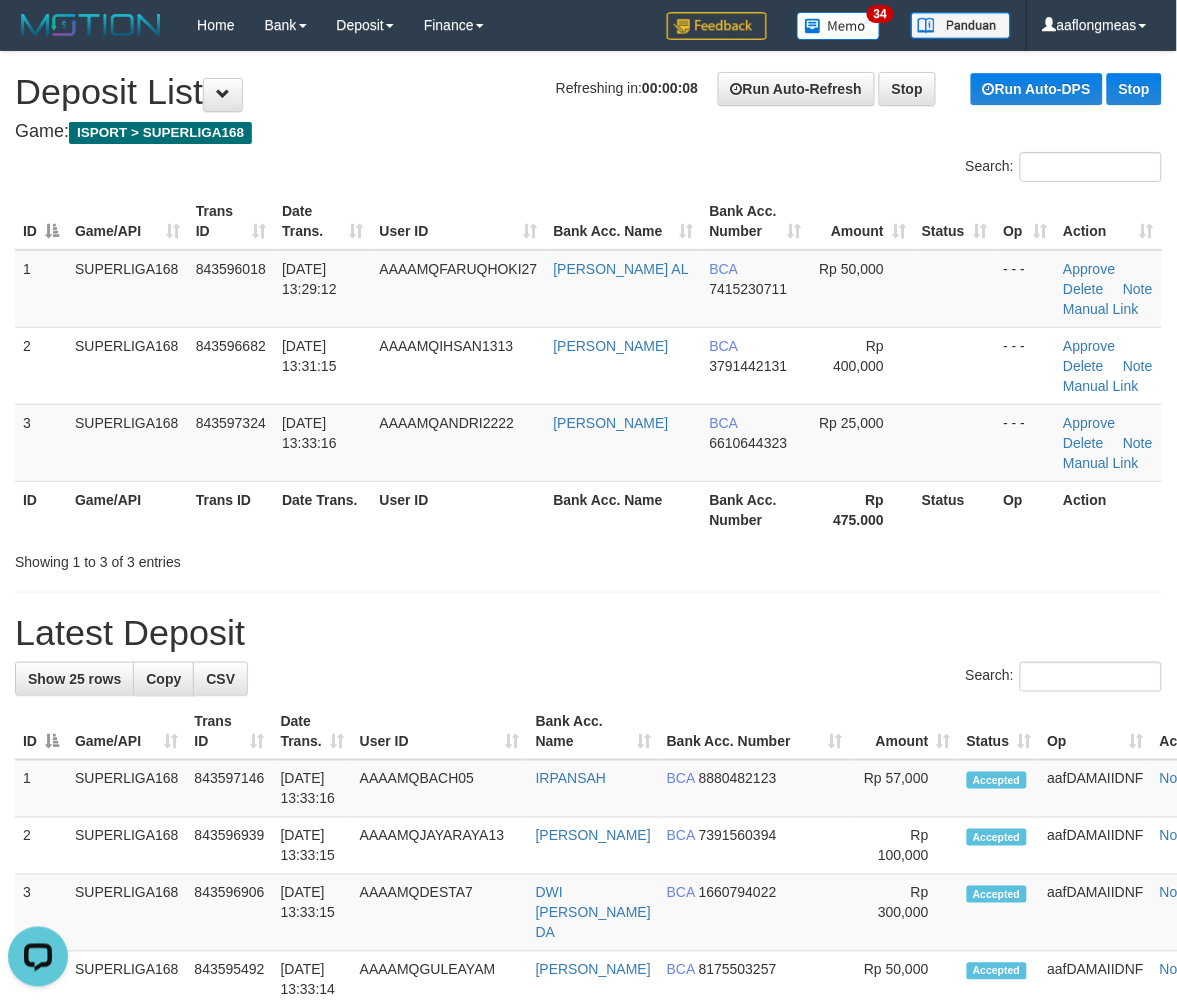 click on "Latest Deposit" at bounding box center (588, 633) 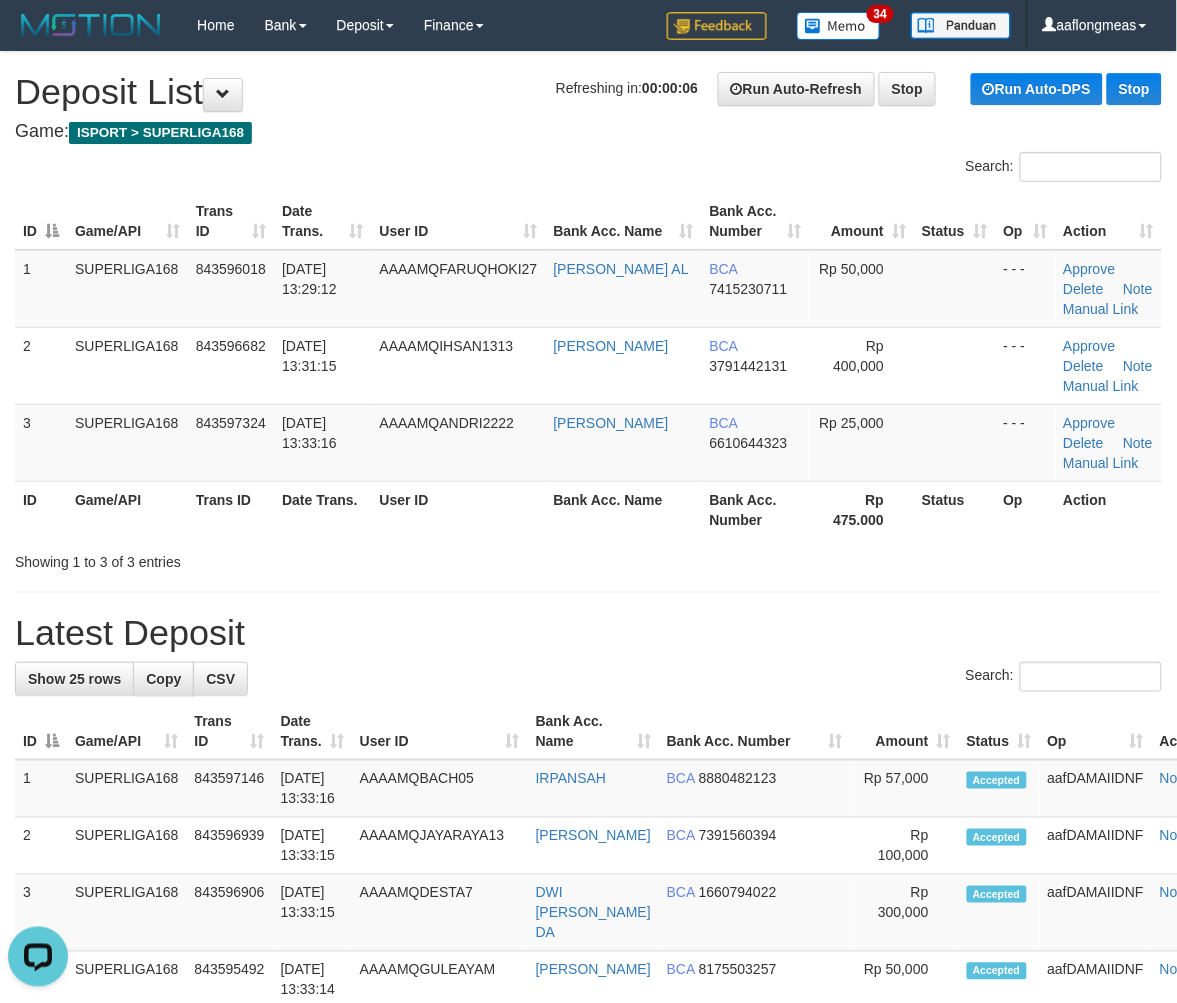 drag, startPoint x: 774, startPoint y: 633, endPoint x: 1013, endPoint y: 647, distance: 239.40968 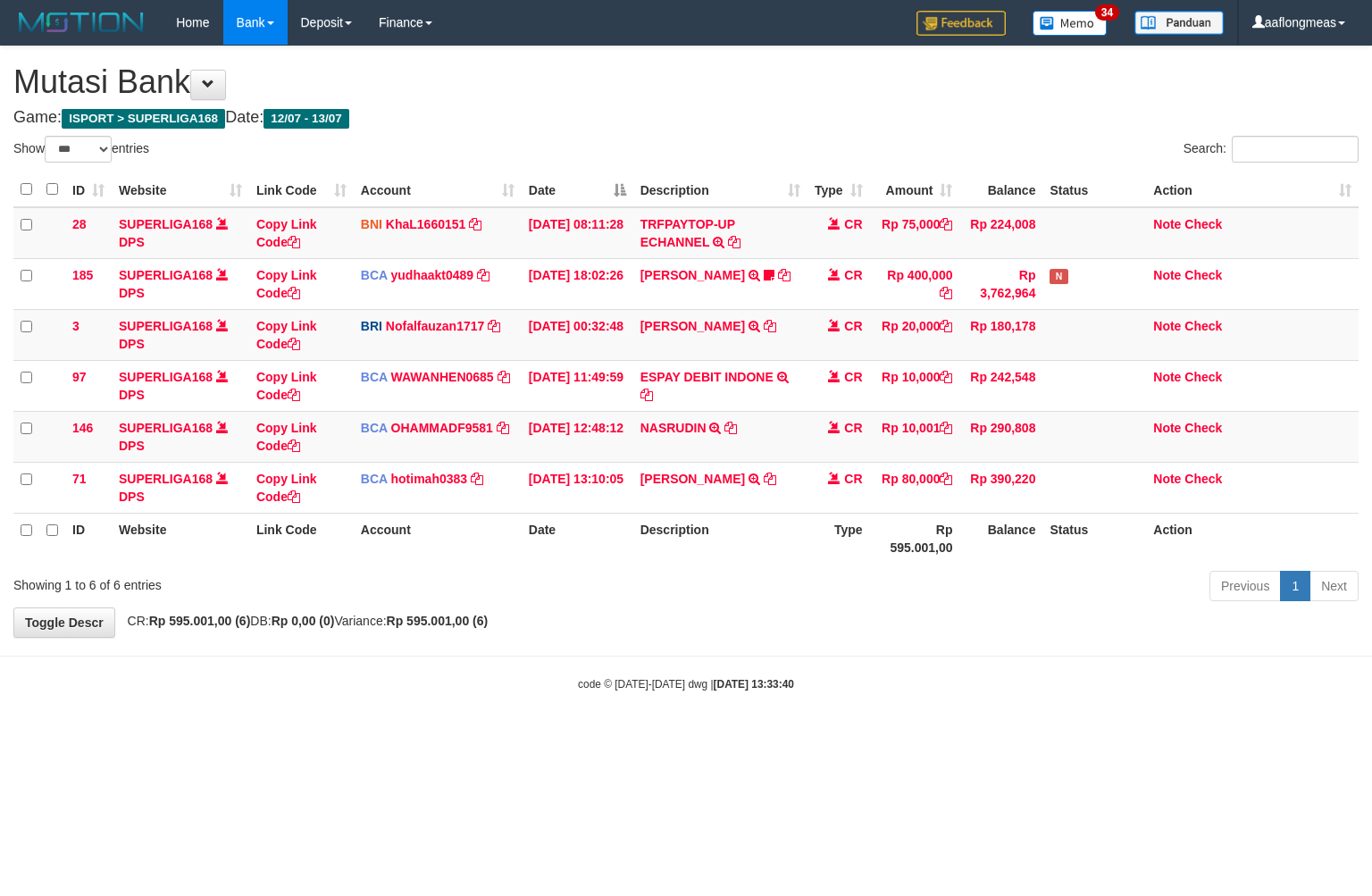 select on "***" 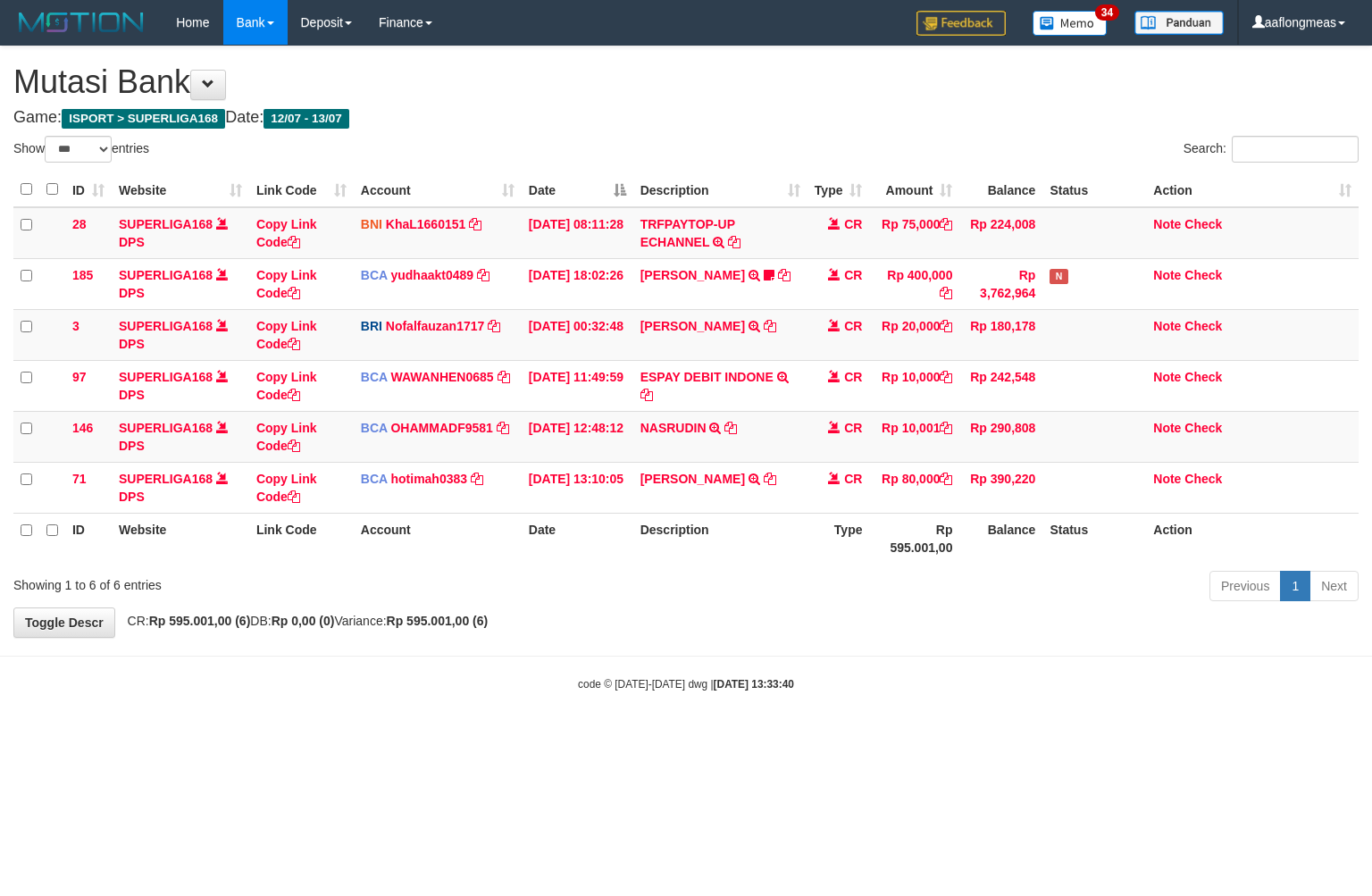 scroll, scrollTop: 0, scrollLeft: 0, axis: both 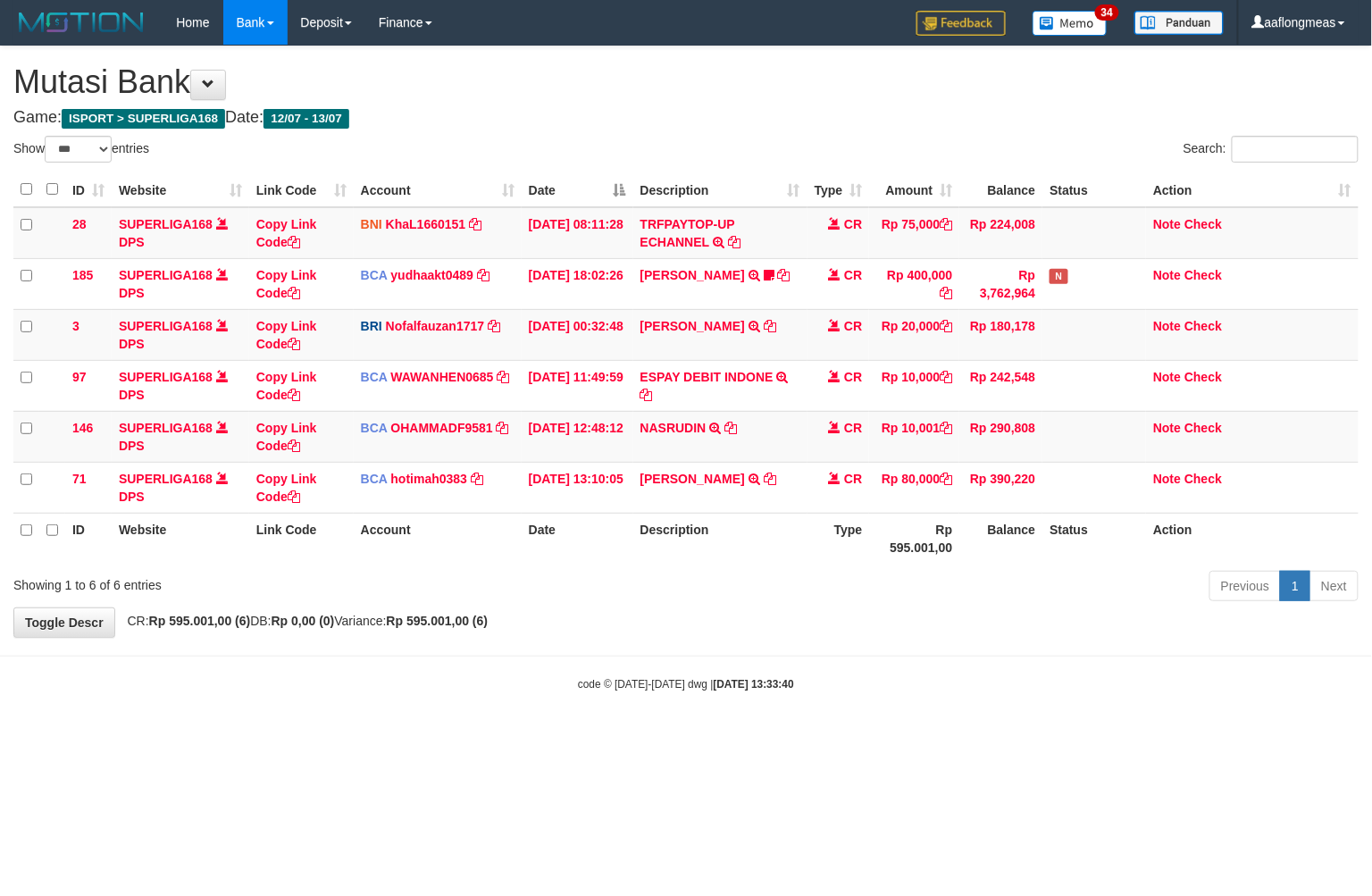 click on "**********" at bounding box center [686, 341] 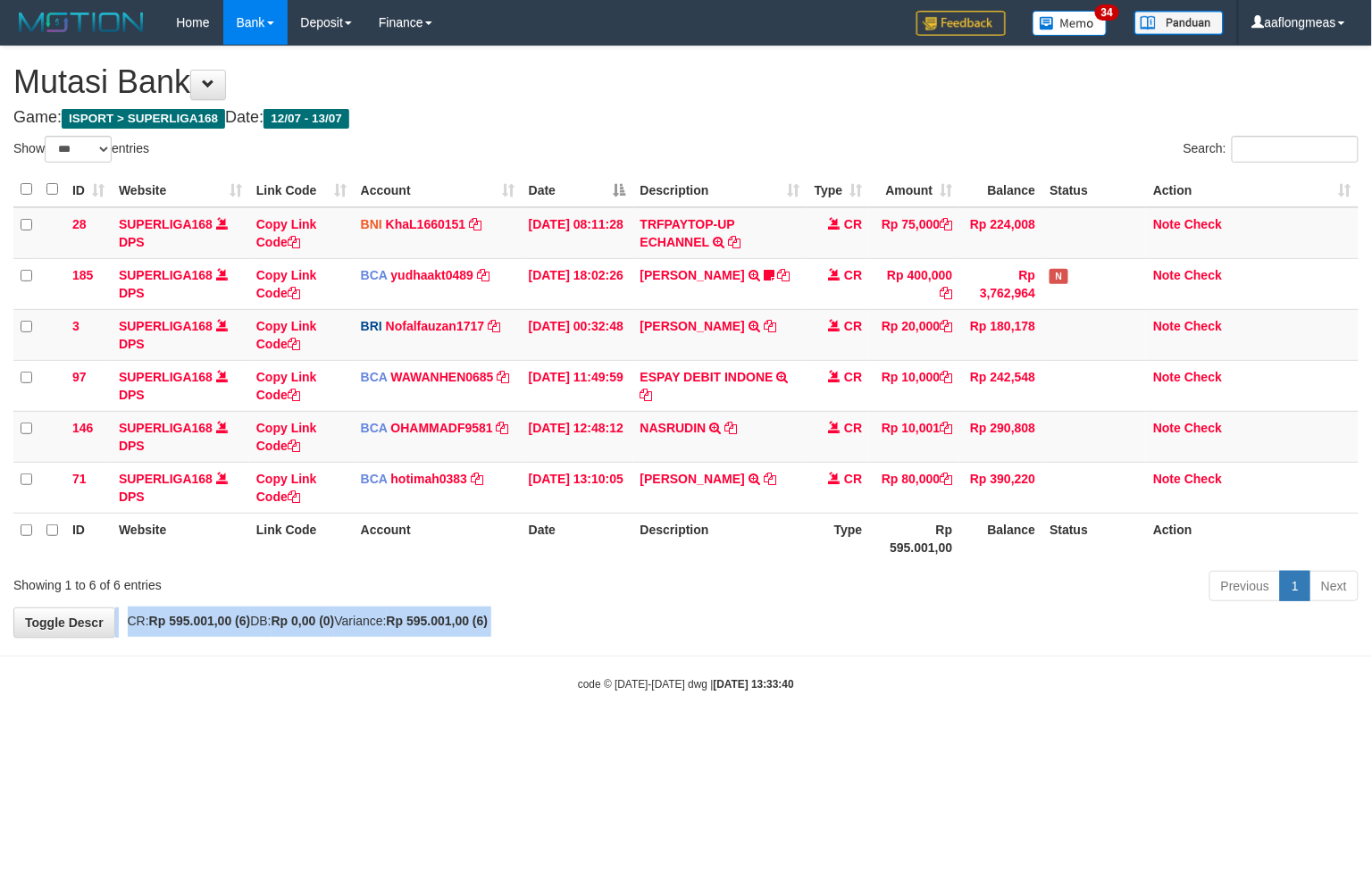 click on "**********" at bounding box center [686, 341] 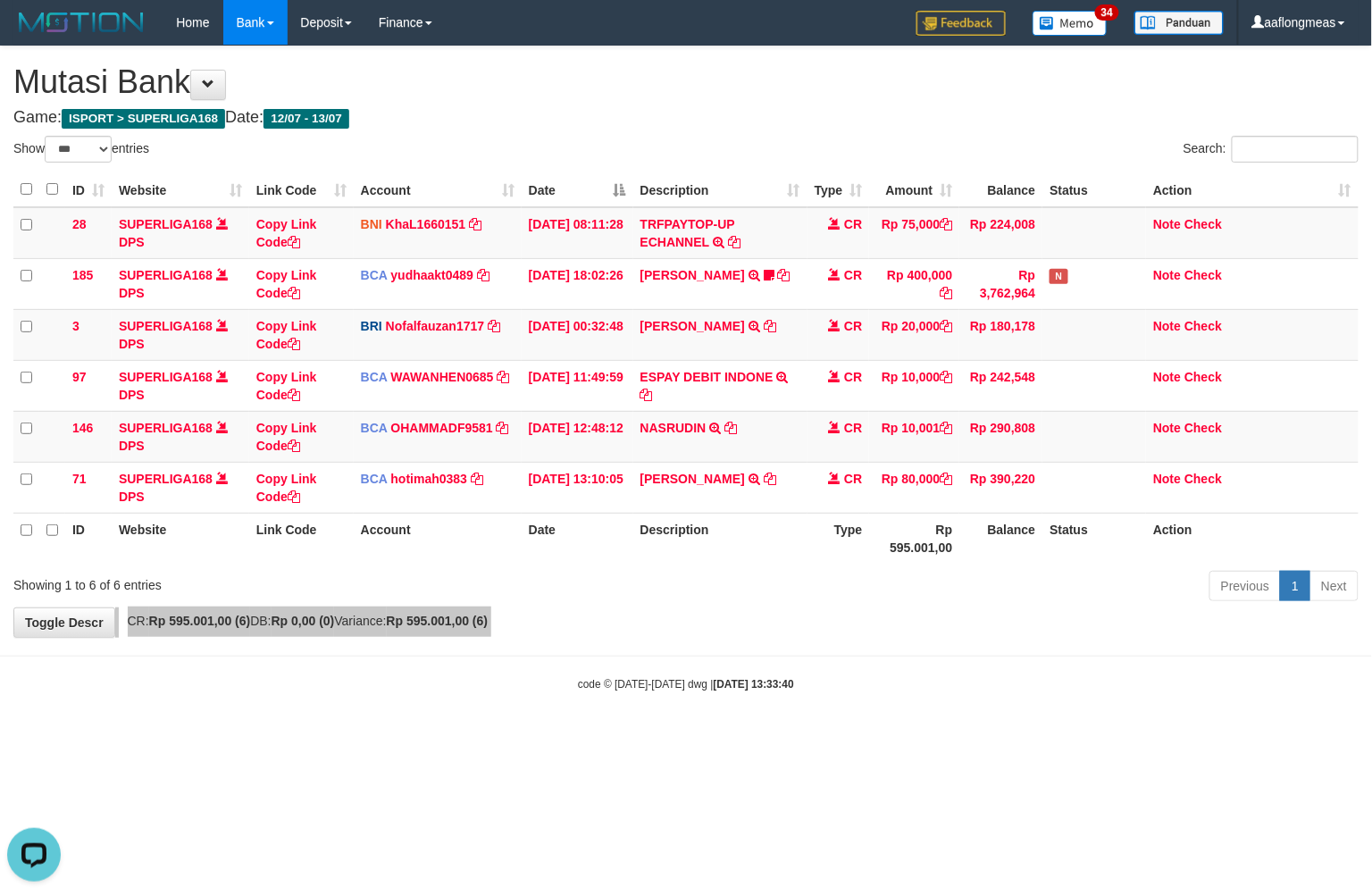 scroll, scrollTop: 0, scrollLeft: 0, axis: both 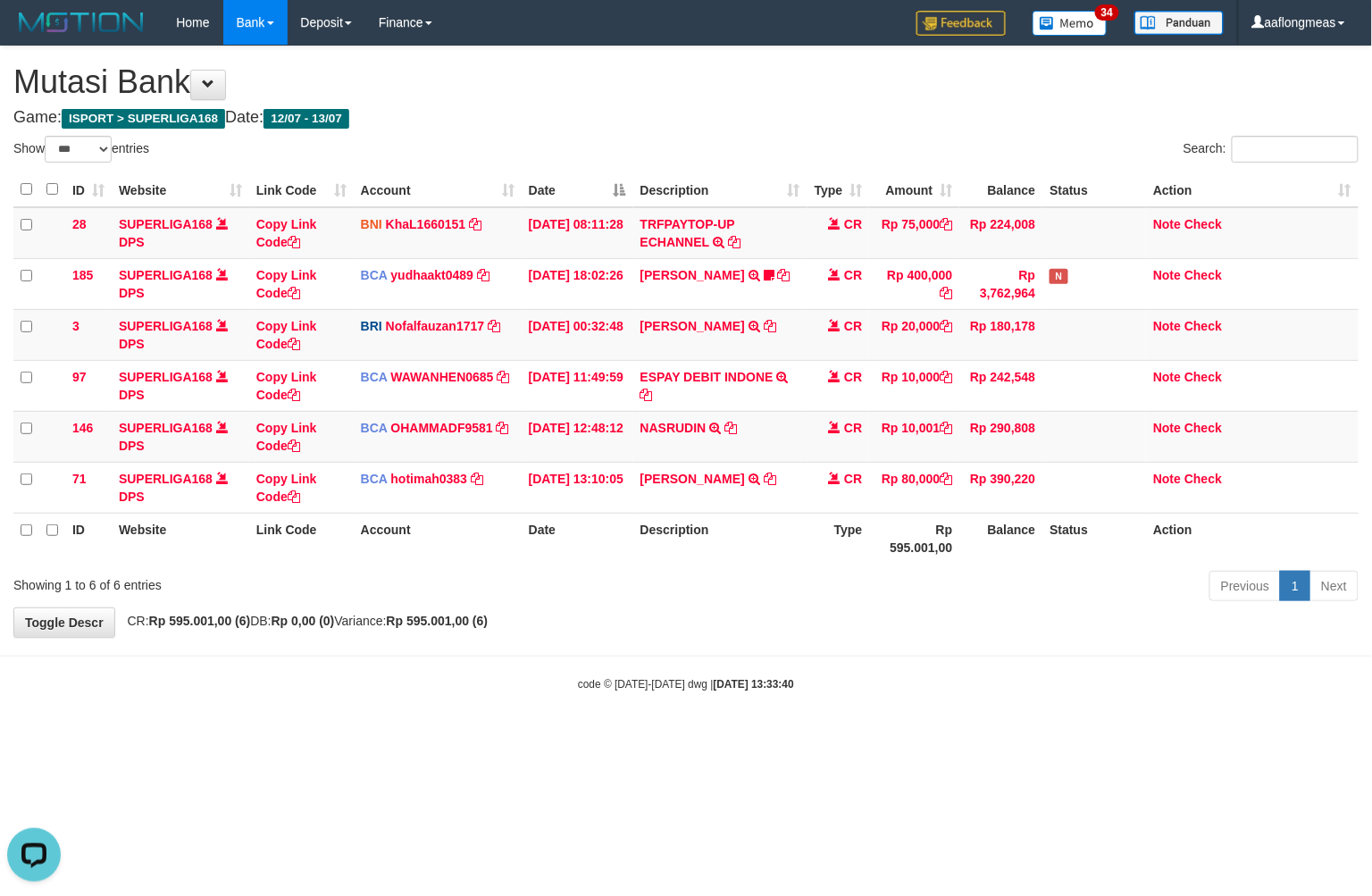 click on "Previous 1 Next" at bounding box center [972, 588] 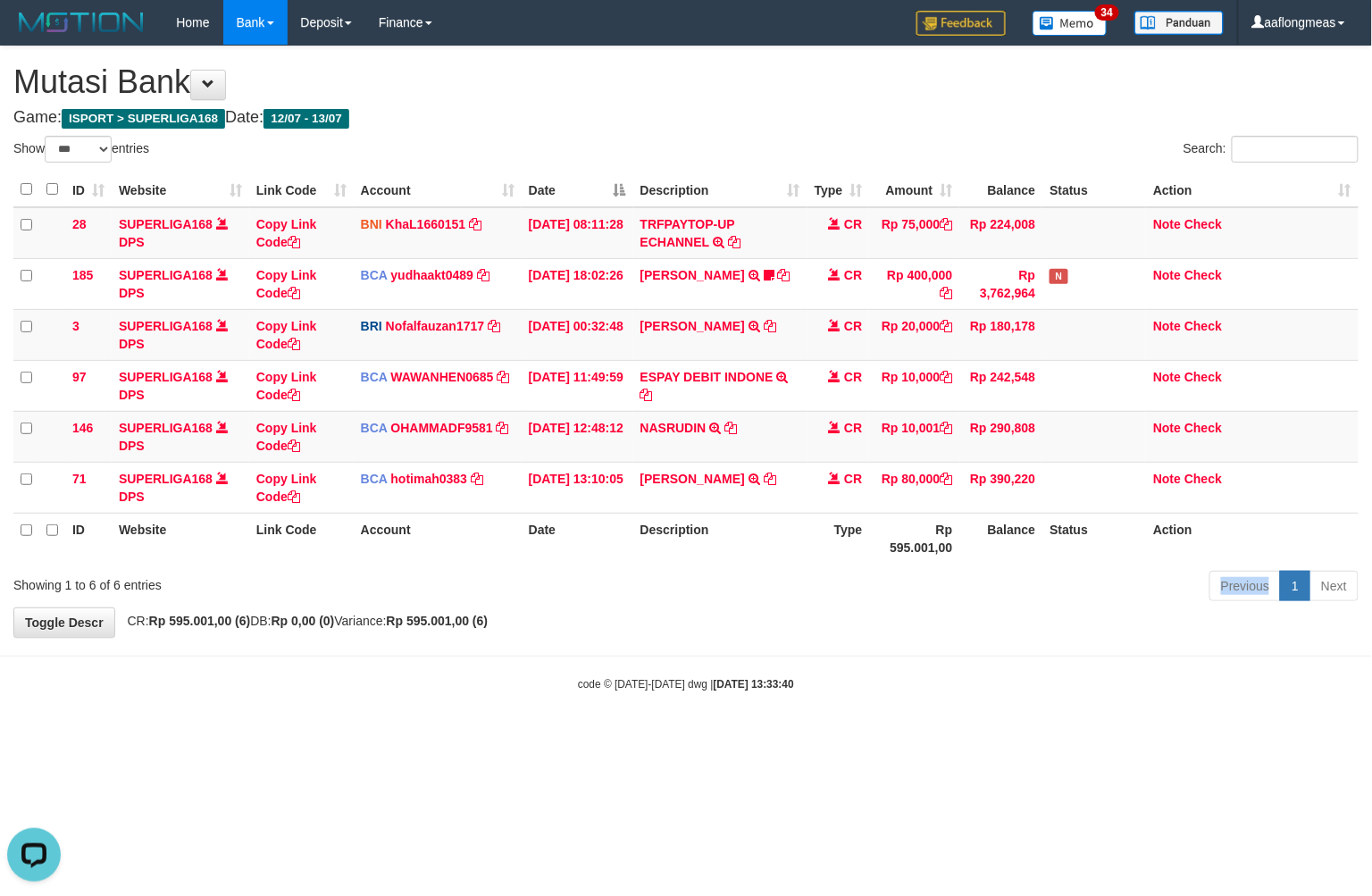 click on "Previous 1 Next" at bounding box center (972, 588) 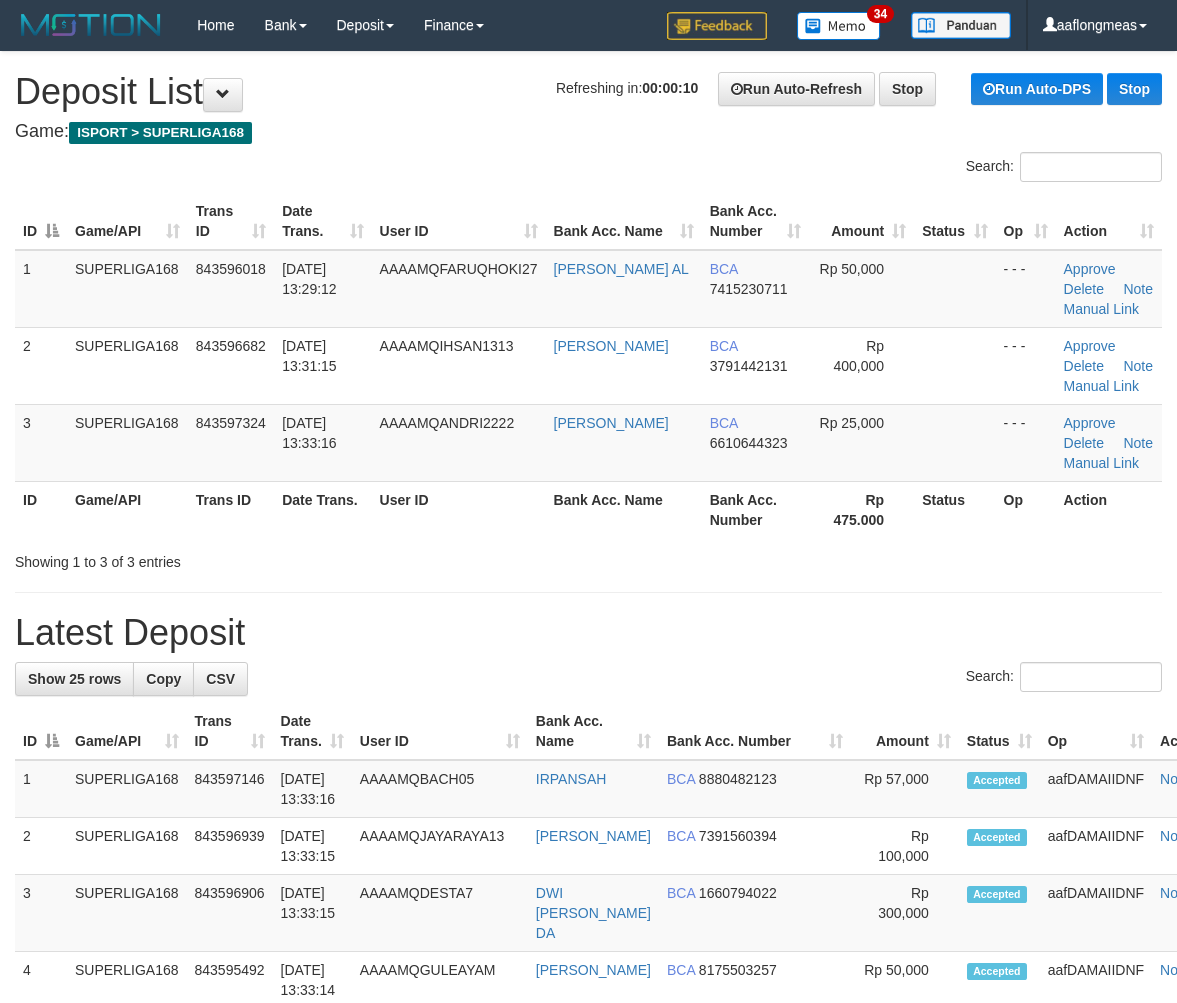 scroll, scrollTop: 0, scrollLeft: 0, axis: both 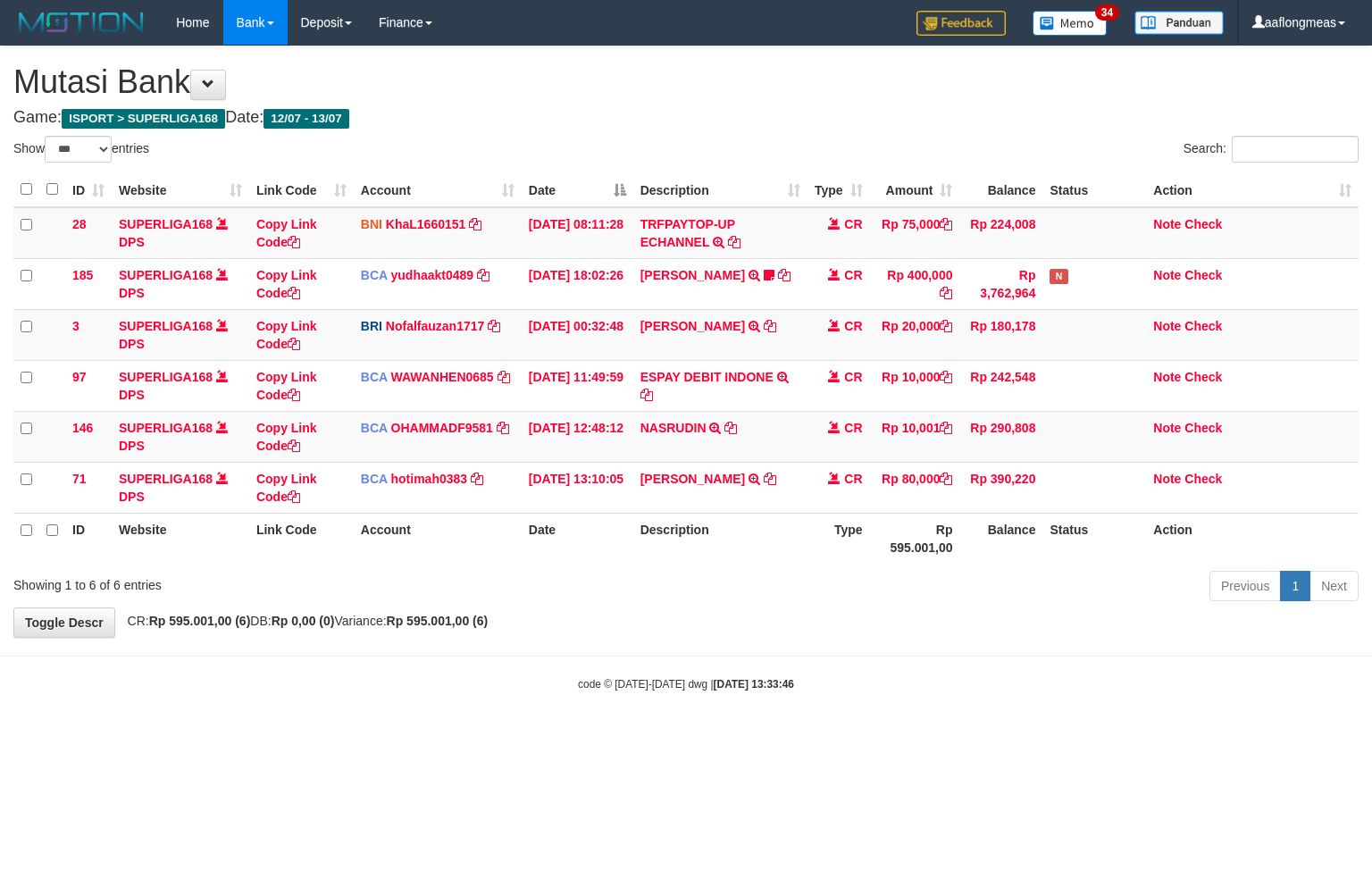 select on "***" 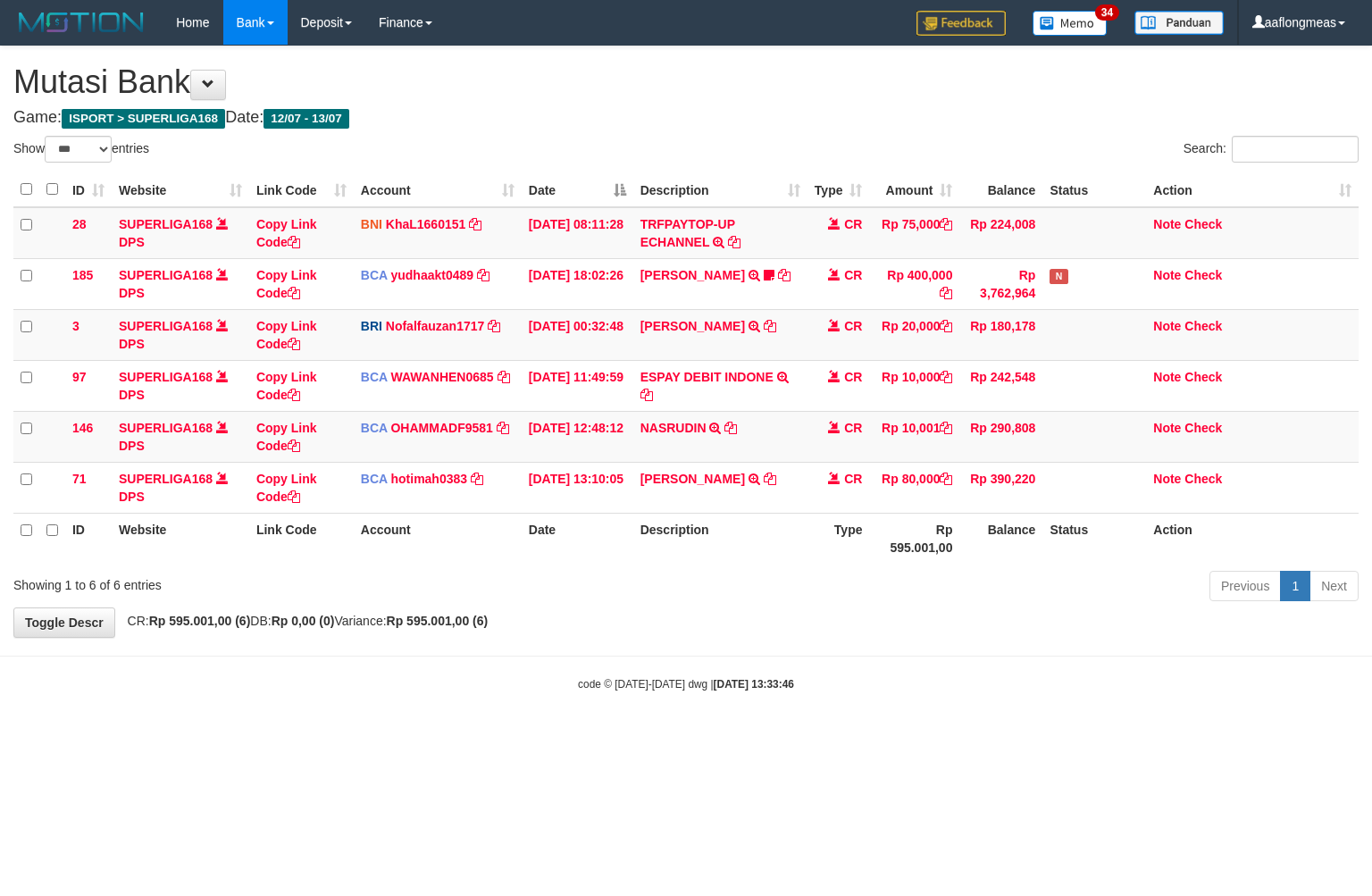 scroll, scrollTop: 0, scrollLeft: 0, axis: both 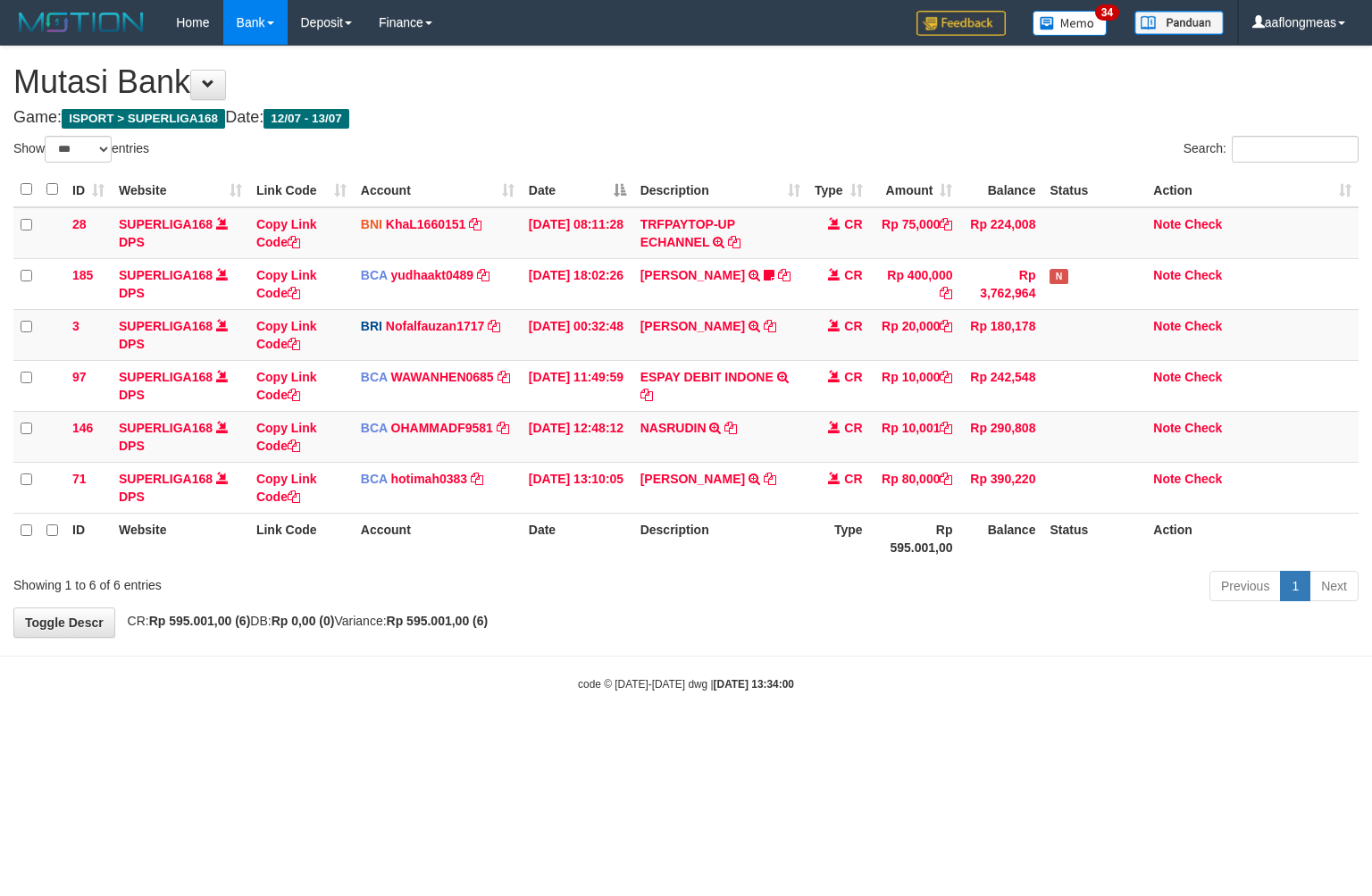 select on "***" 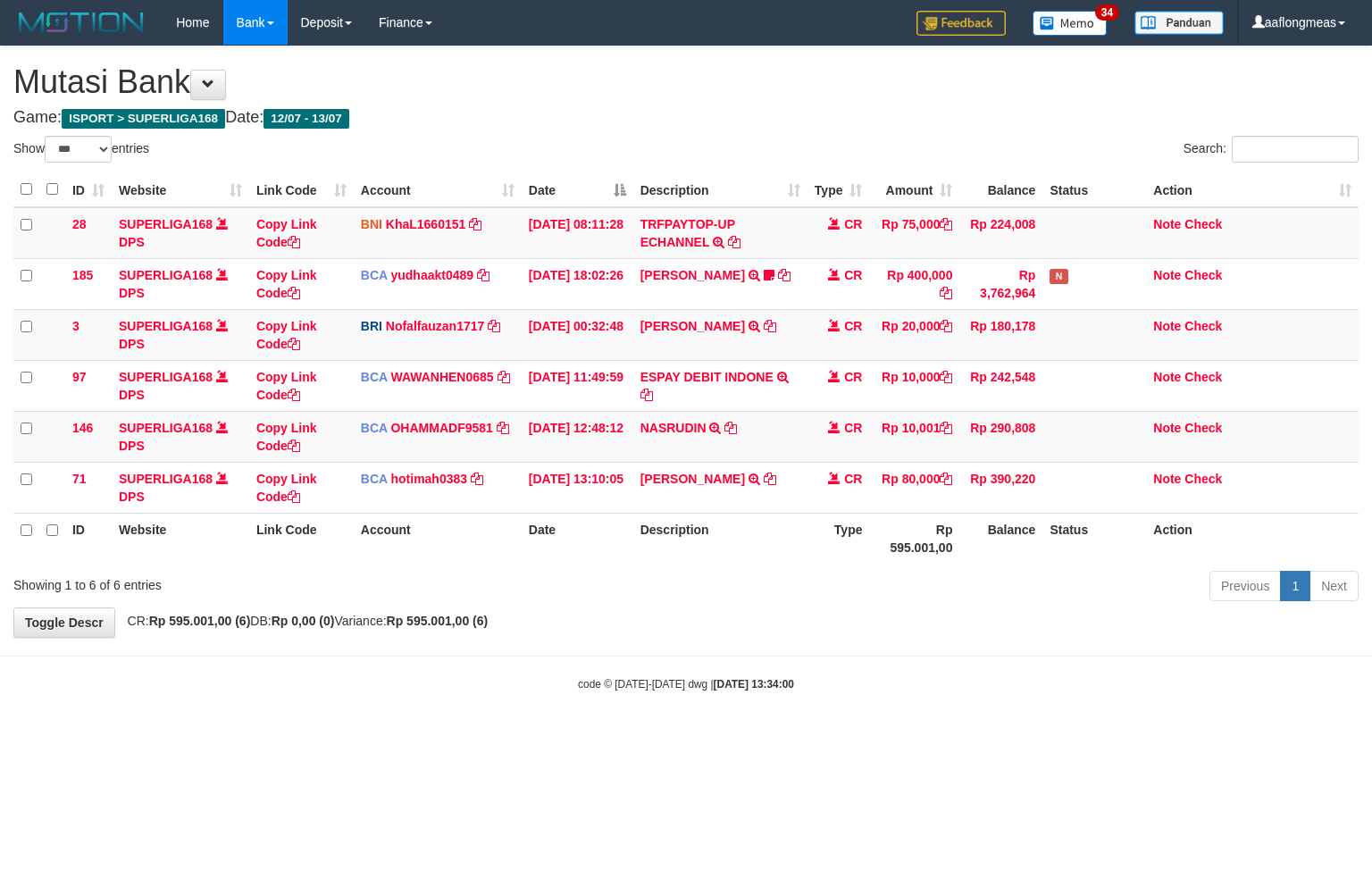scroll, scrollTop: 0, scrollLeft: 0, axis: both 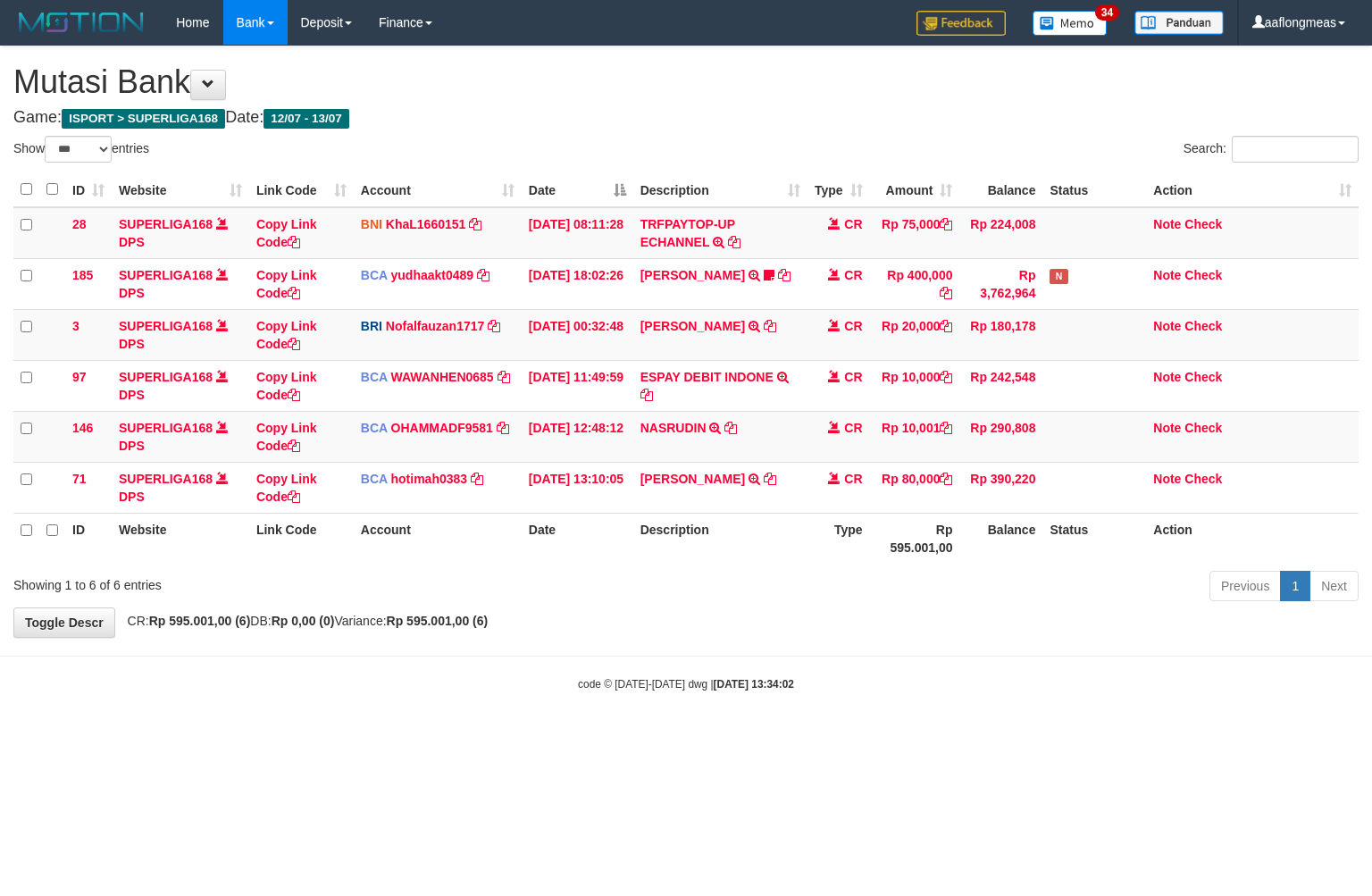 select on "***" 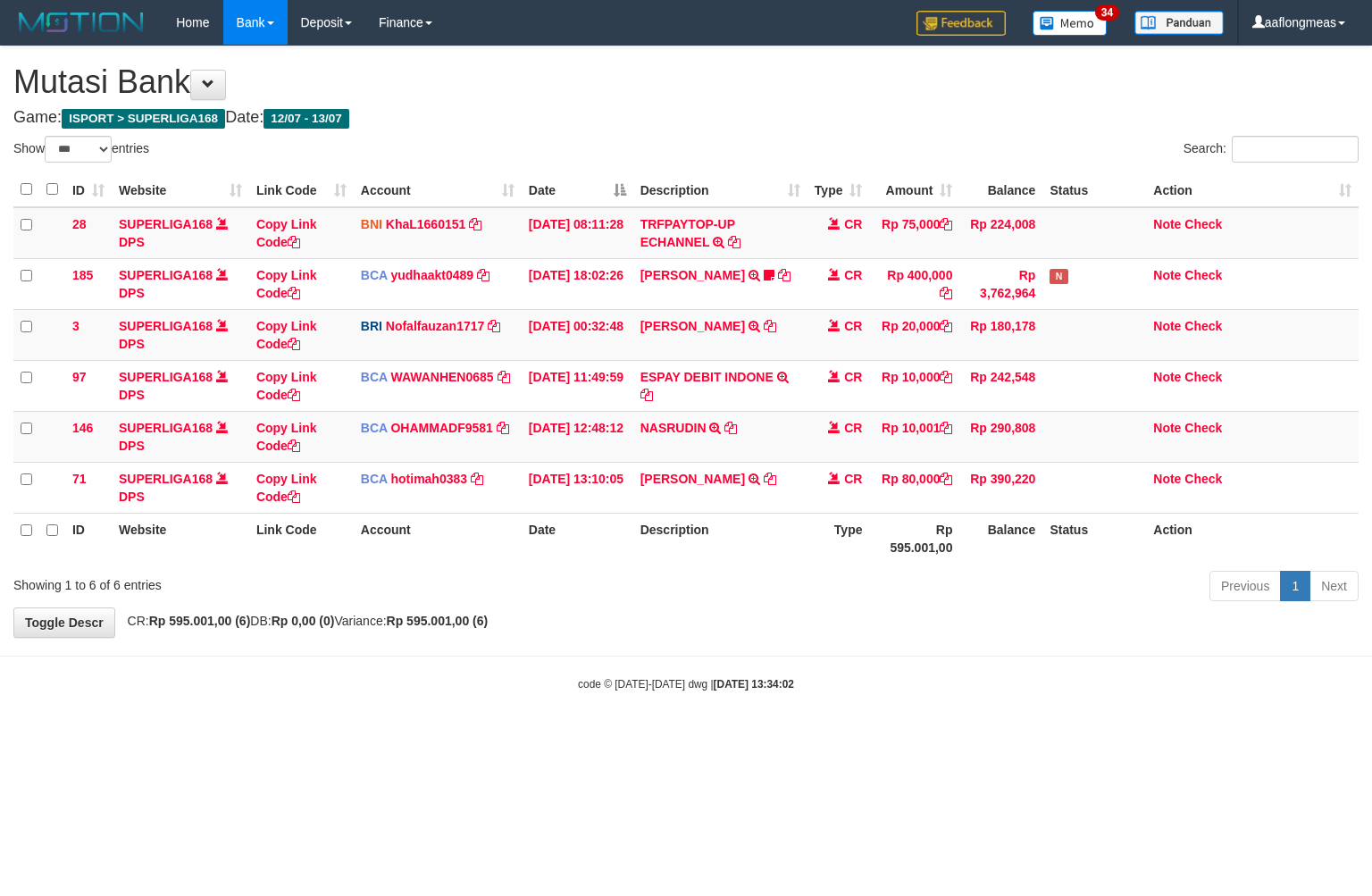 scroll, scrollTop: 0, scrollLeft: 0, axis: both 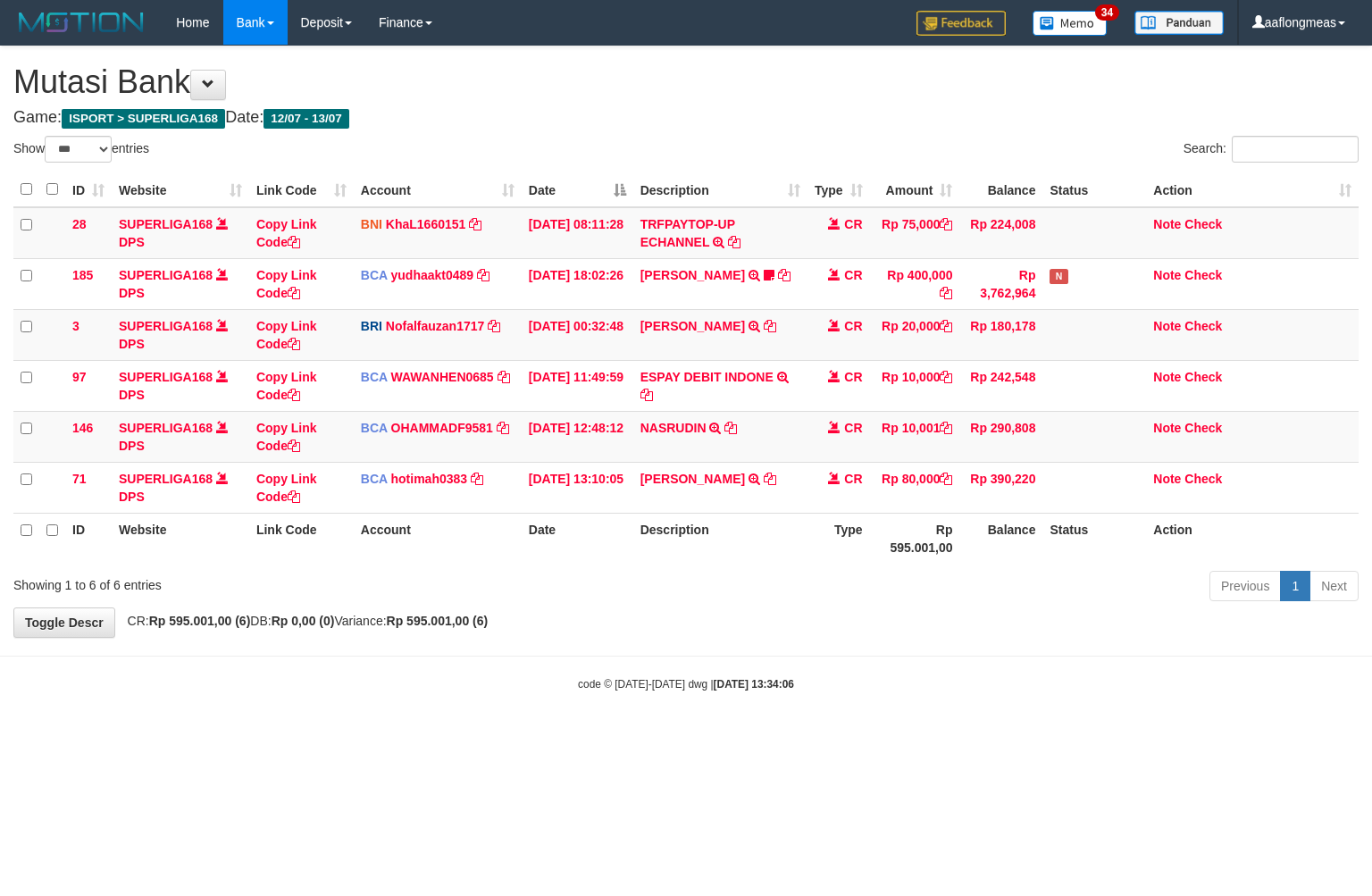 select on "***" 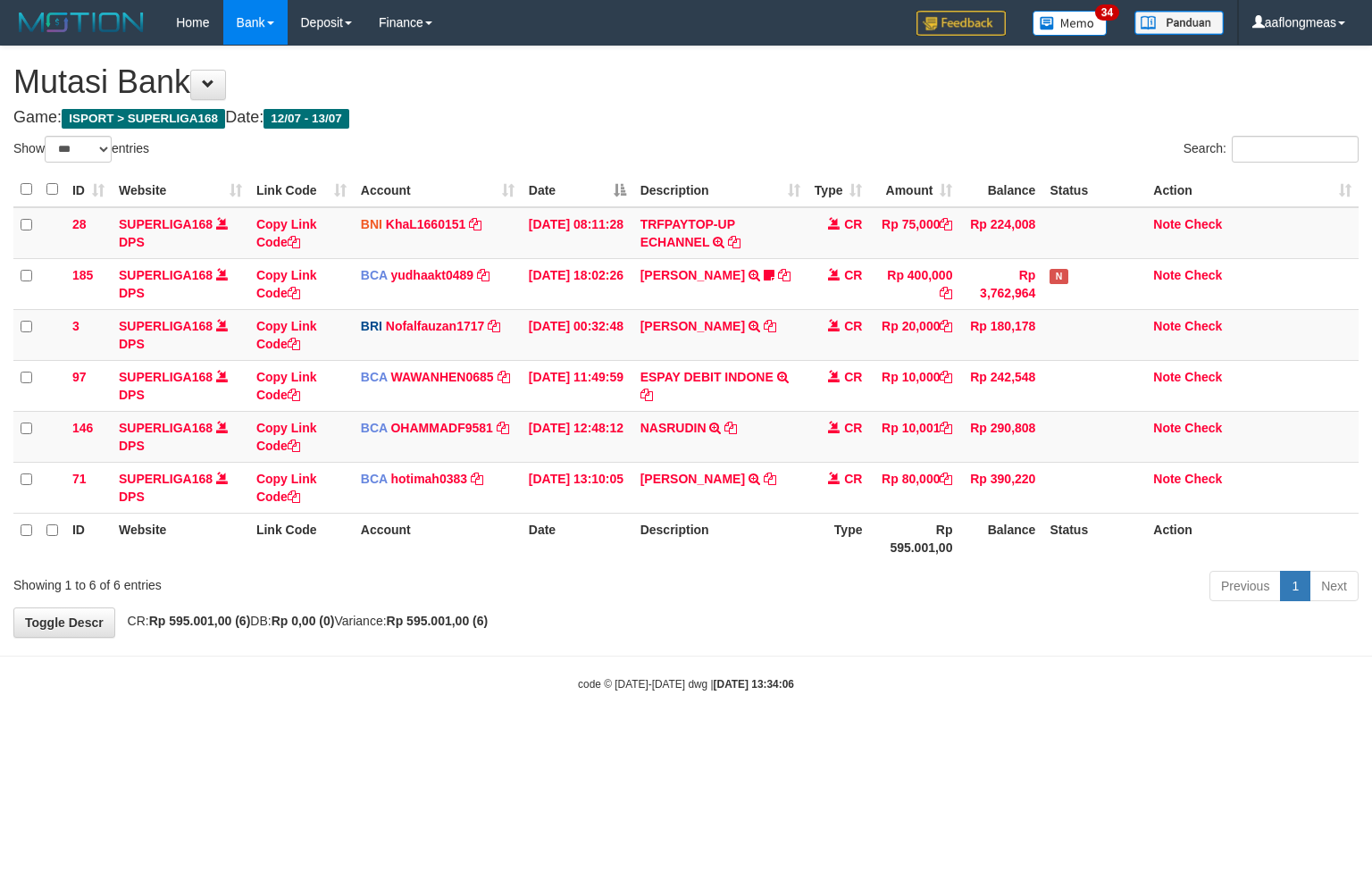 scroll, scrollTop: 0, scrollLeft: 0, axis: both 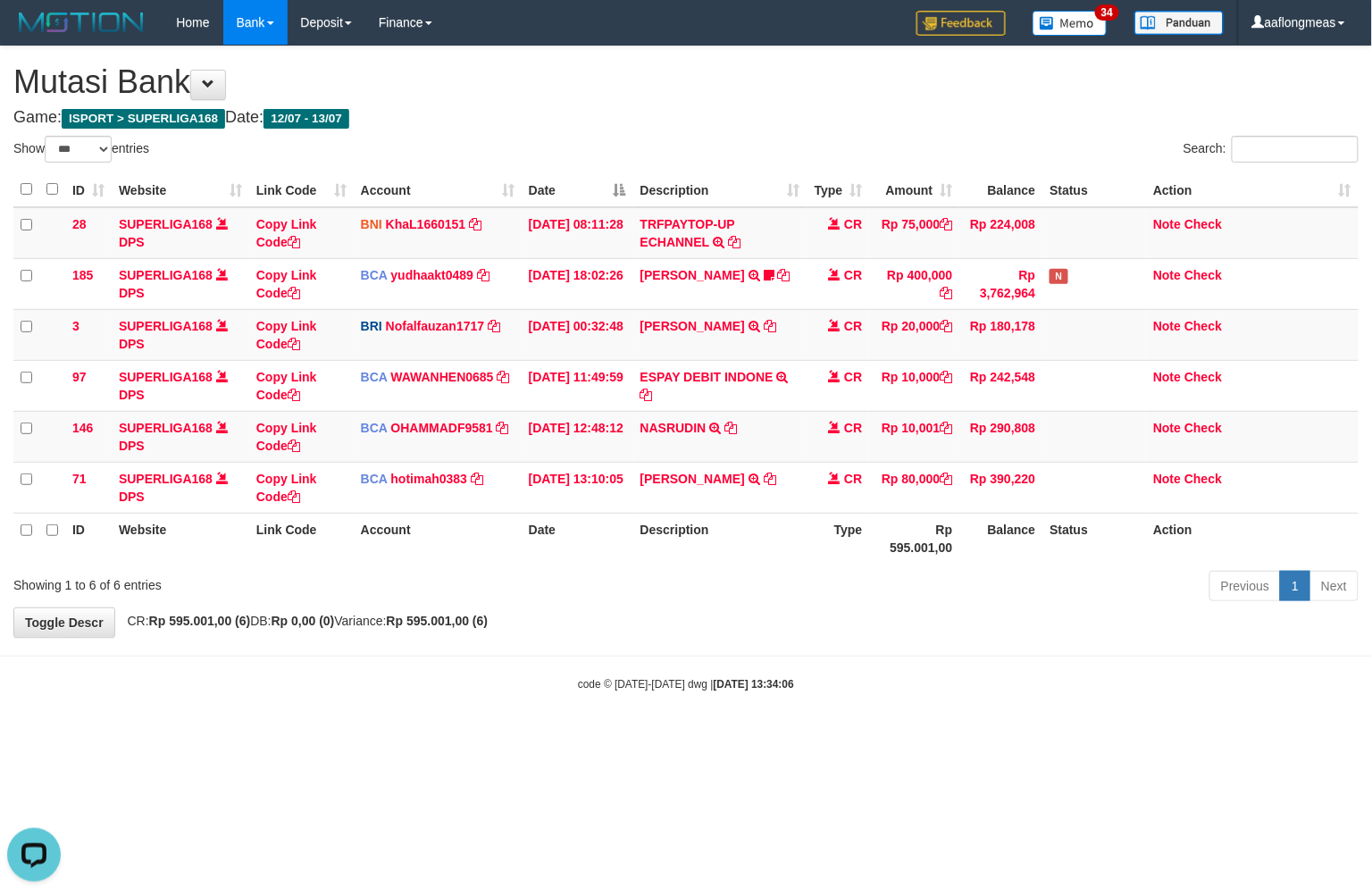 drag, startPoint x: 781, startPoint y: 582, endPoint x: 746, endPoint y: 591, distance: 36.1386 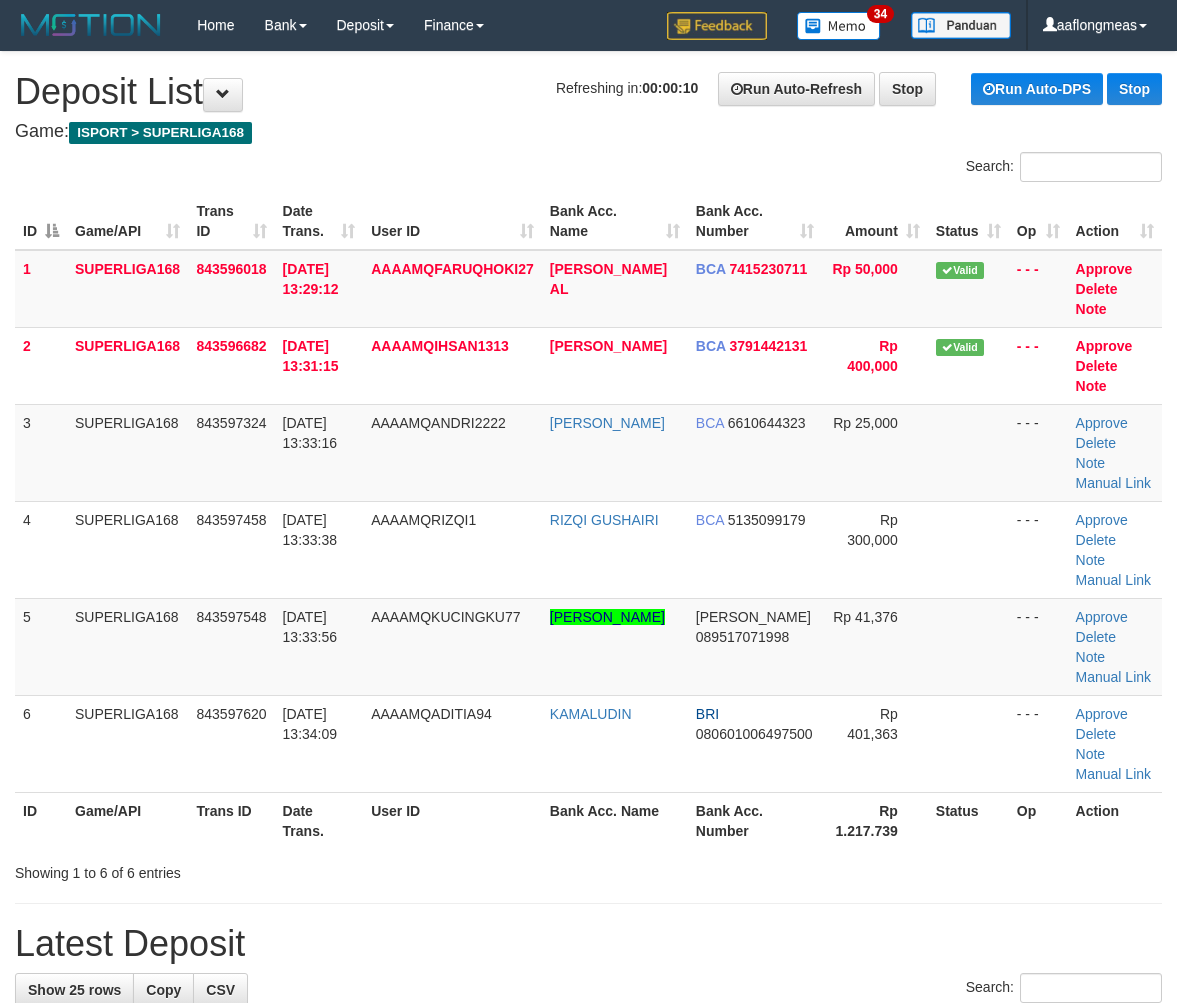 scroll, scrollTop: 0, scrollLeft: 0, axis: both 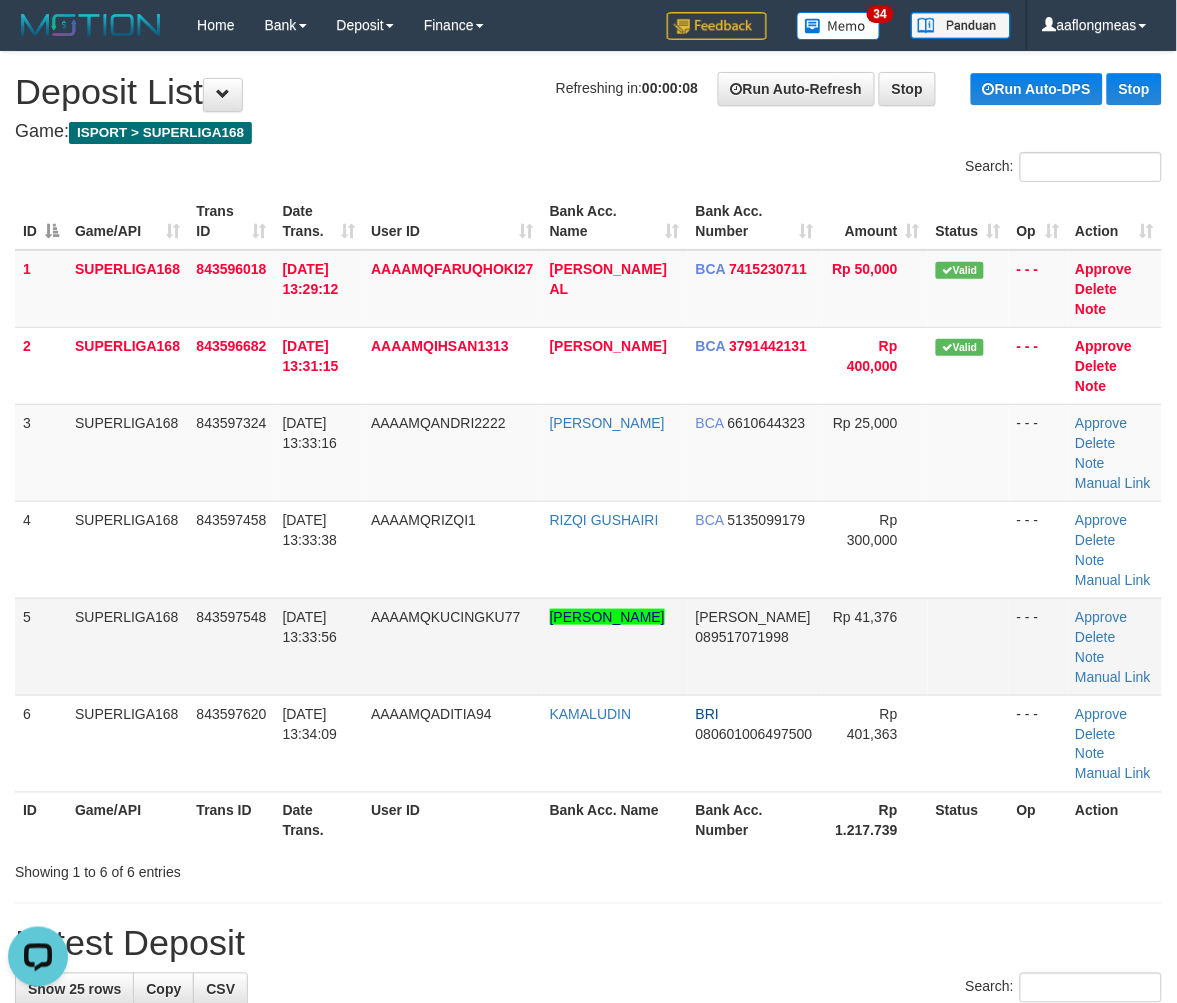 drag, startPoint x: 772, startPoint y: 671, endPoint x: 783, endPoint y: 667, distance: 11.7046995 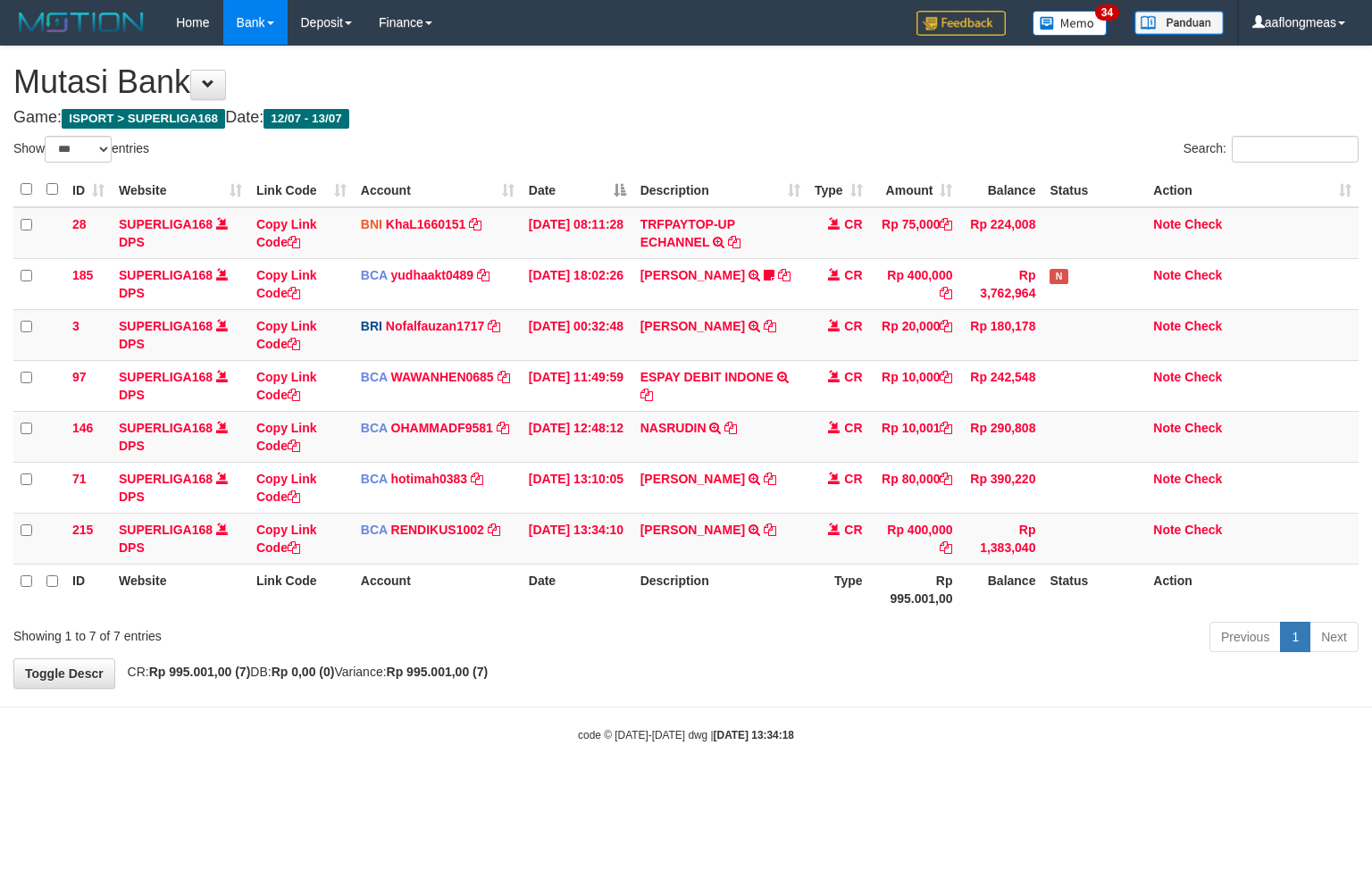 select on "***" 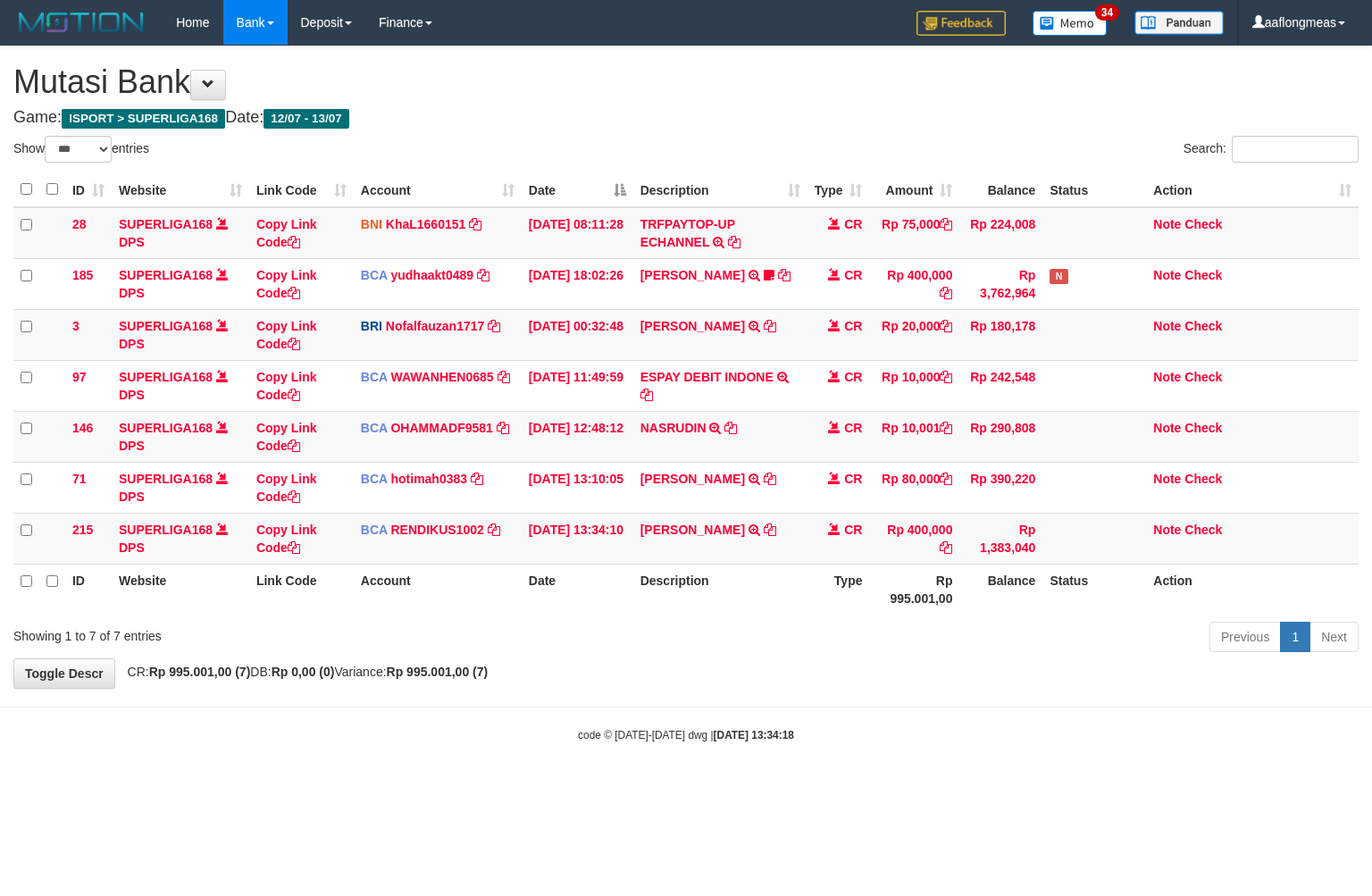 scroll, scrollTop: 0, scrollLeft: 0, axis: both 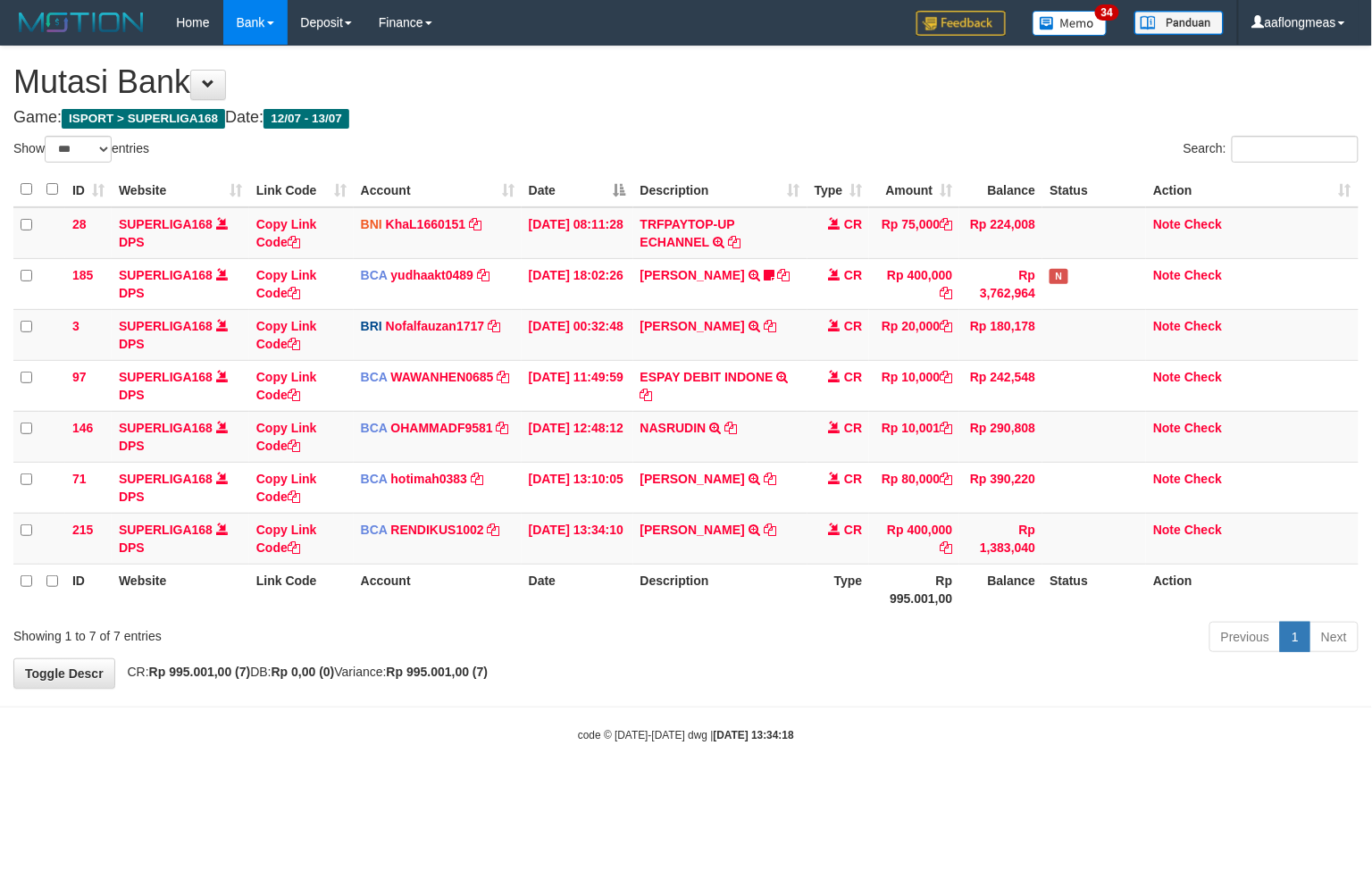 drag, startPoint x: 0, startPoint y: 0, endPoint x: 749, endPoint y: 604, distance: 962.1938 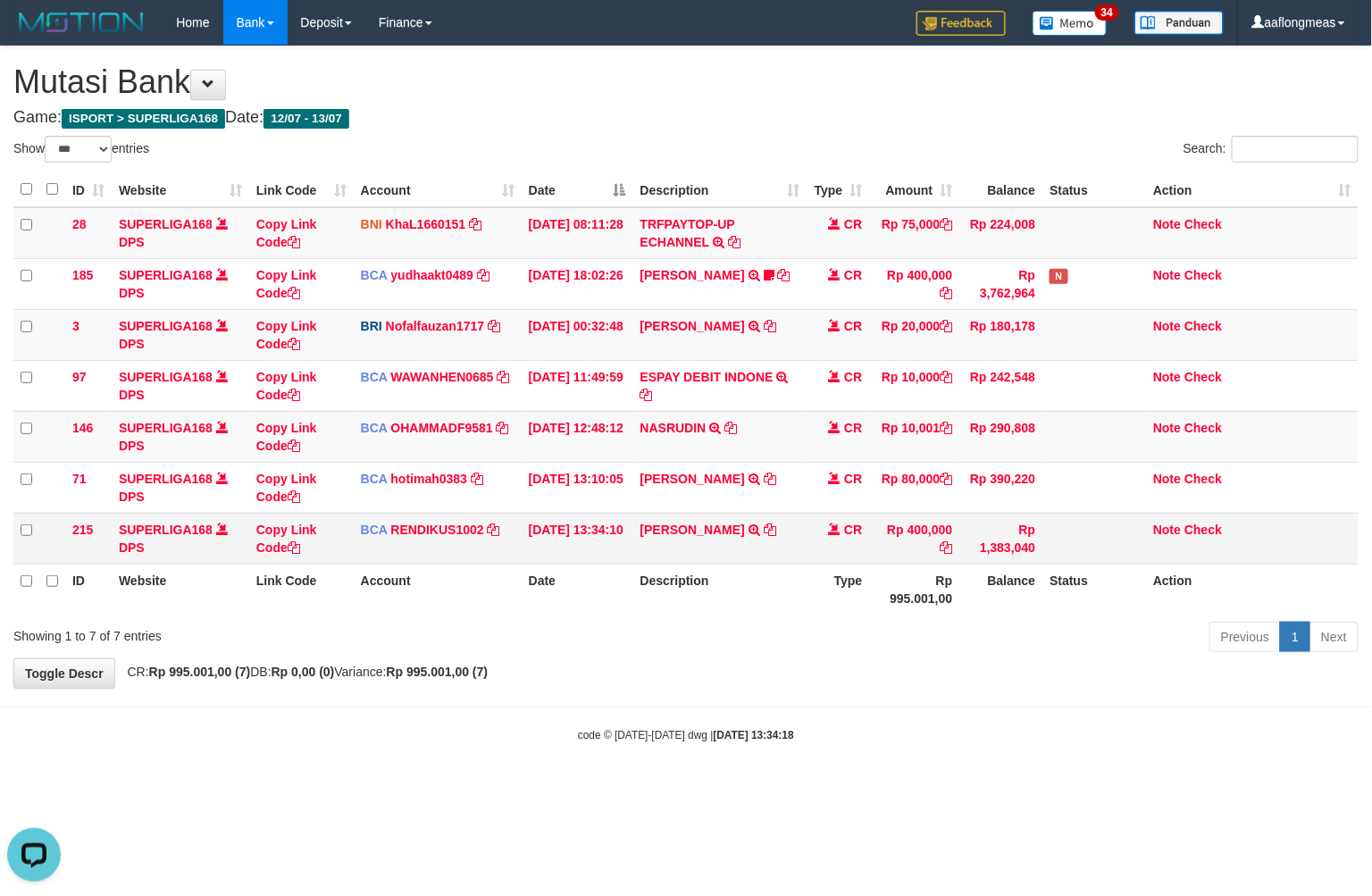 scroll, scrollTop: 0, scrollLeft: 0, axis: both 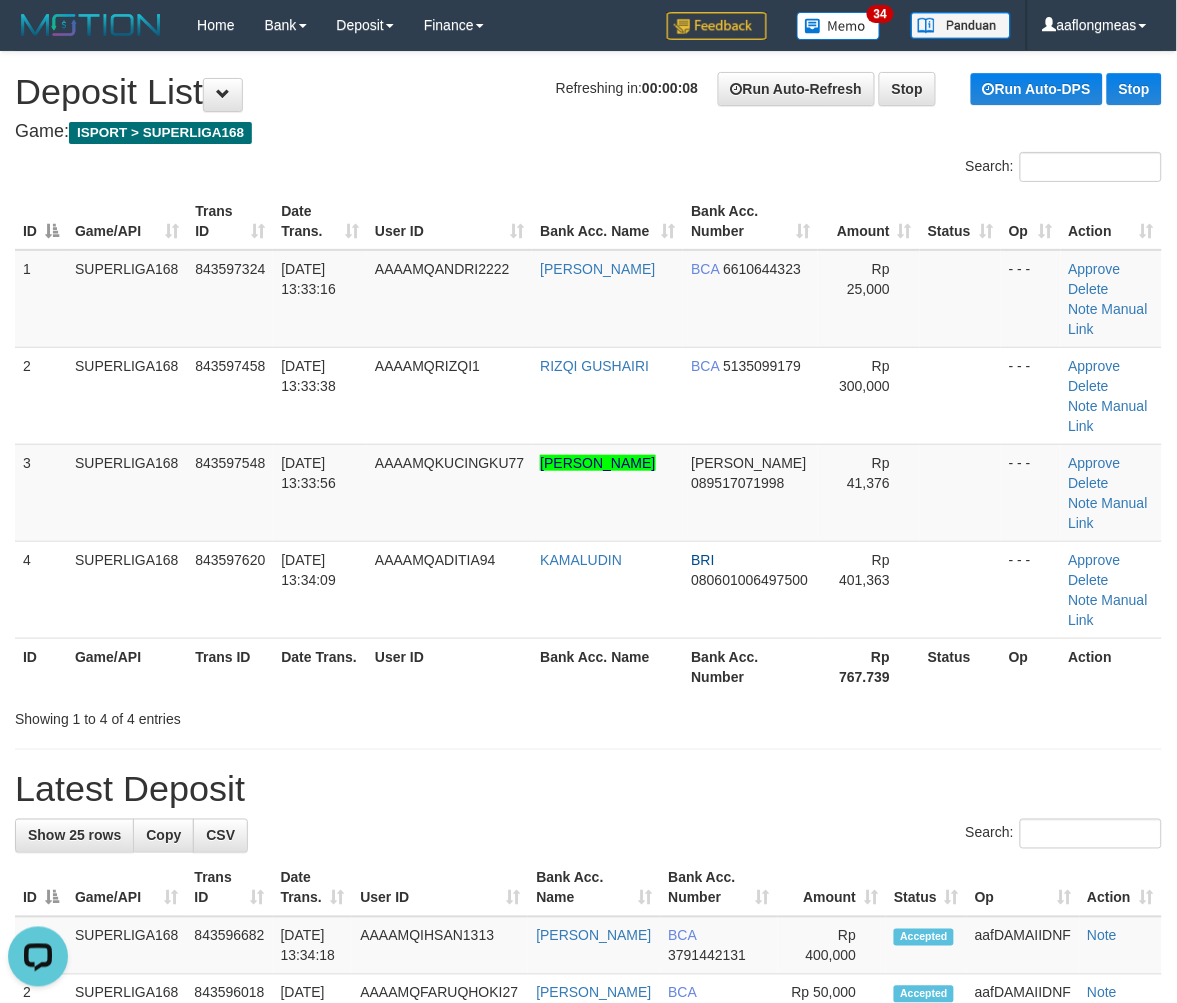 click on "Rp 767.739" at bounding box center (869, 666) 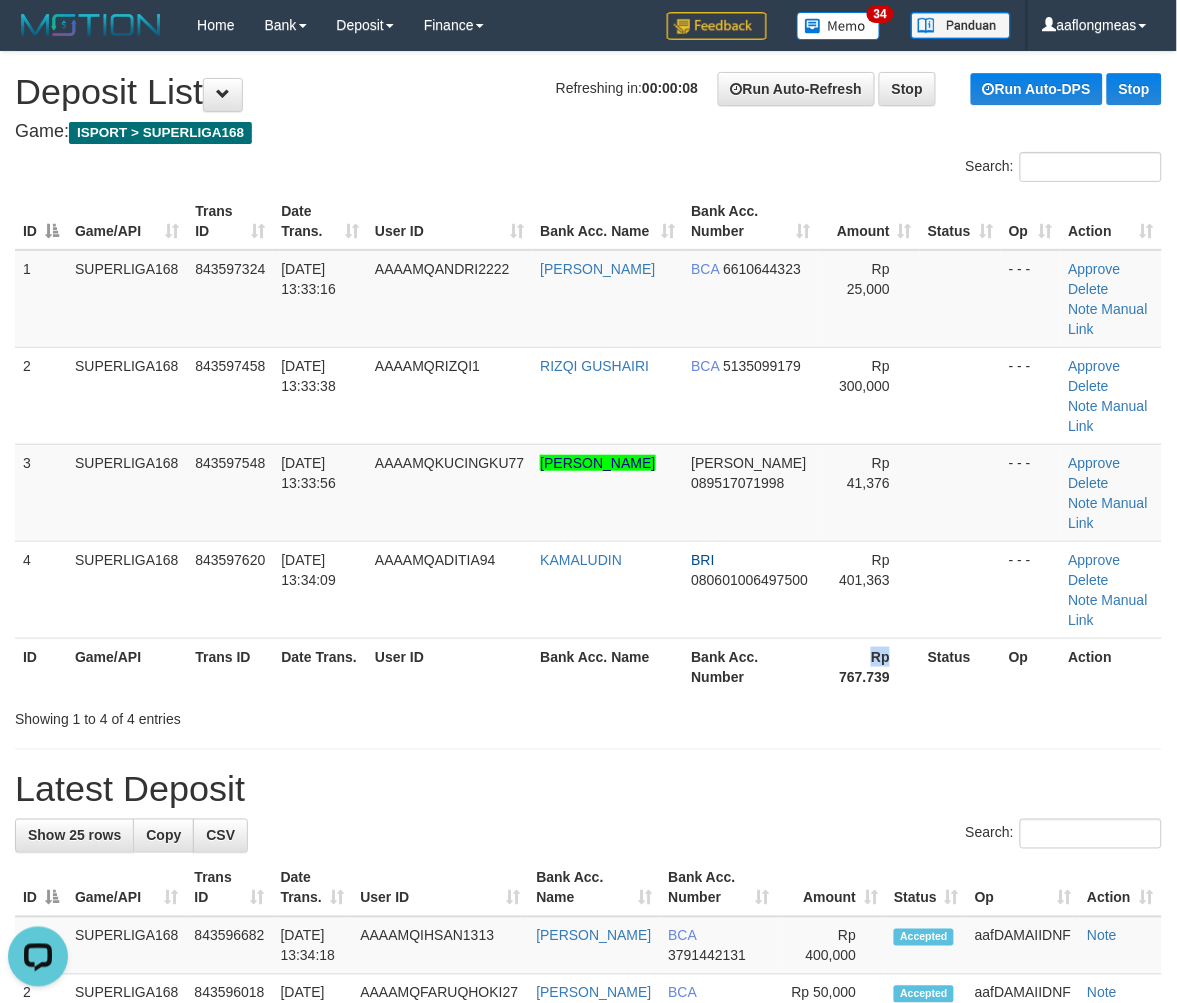click on "Rp 767.739" at bounding box center (869, 666) 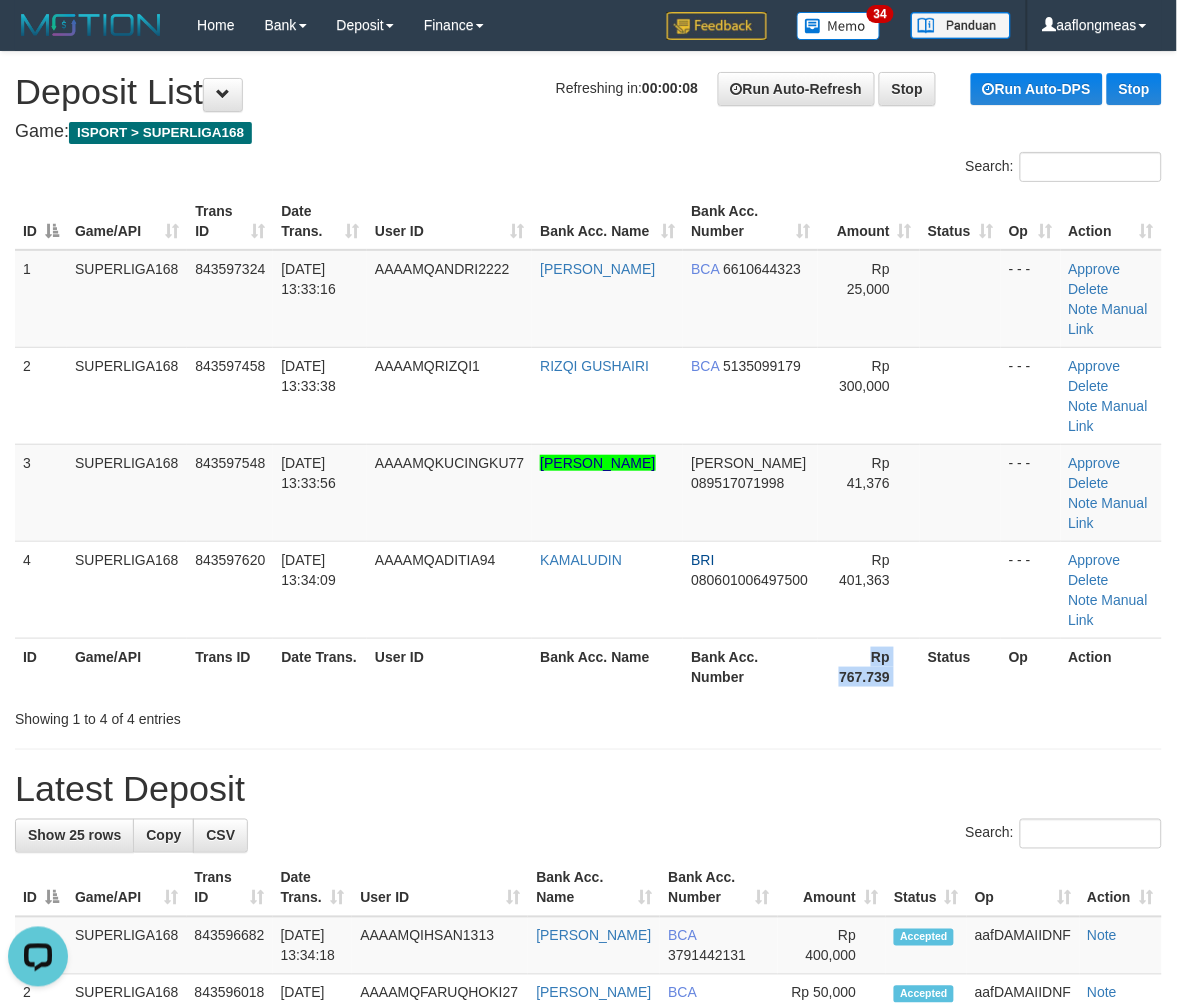 drag, startPoint x: 810, startPoint y: 566, endPoint x: 1185, endPoint y: 638, distance: 381.84946 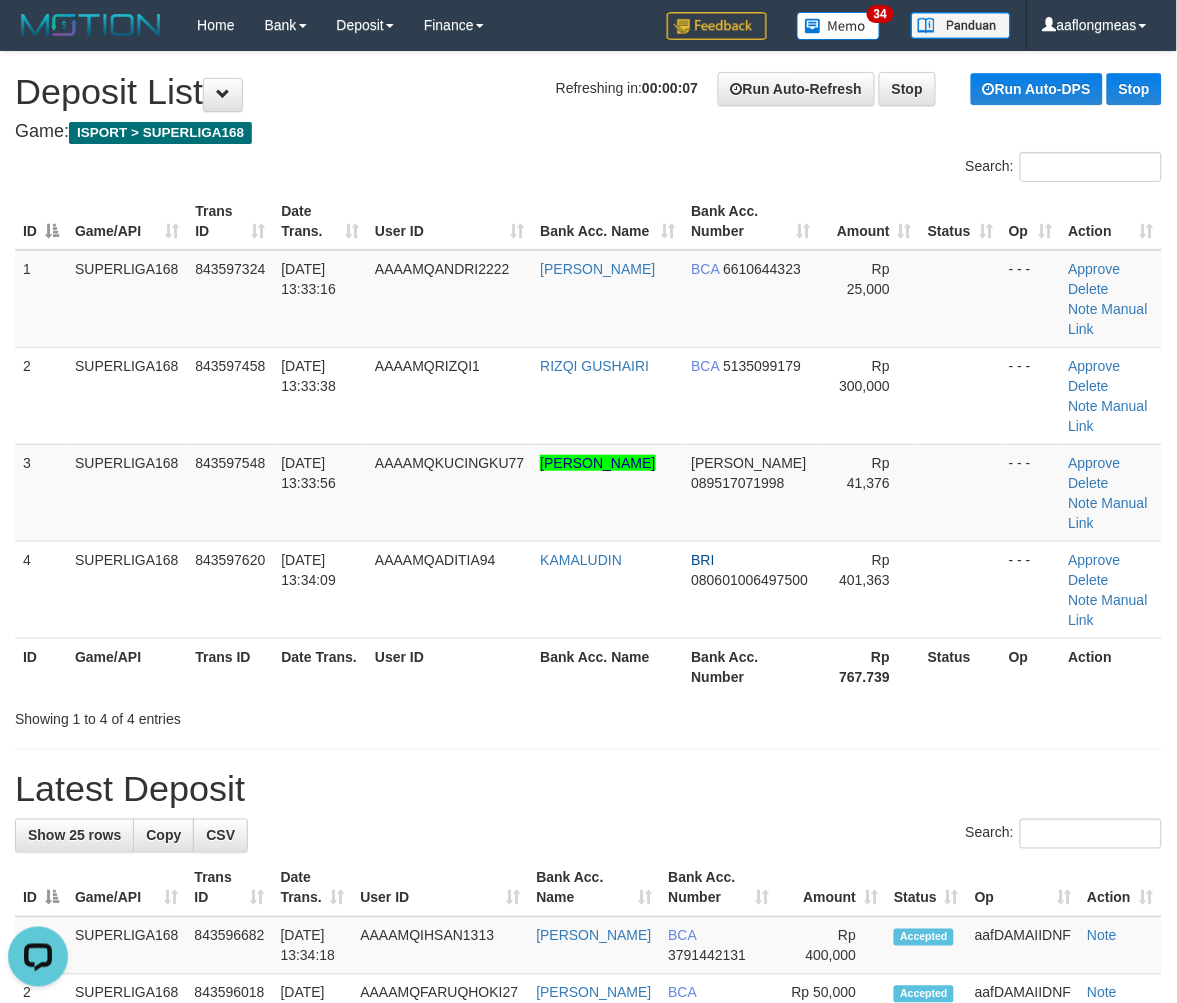 drag, startPoint x: 532, startPoint y: 587, endPoint x: 1188, endPoint y: 652, distance: 659.2124 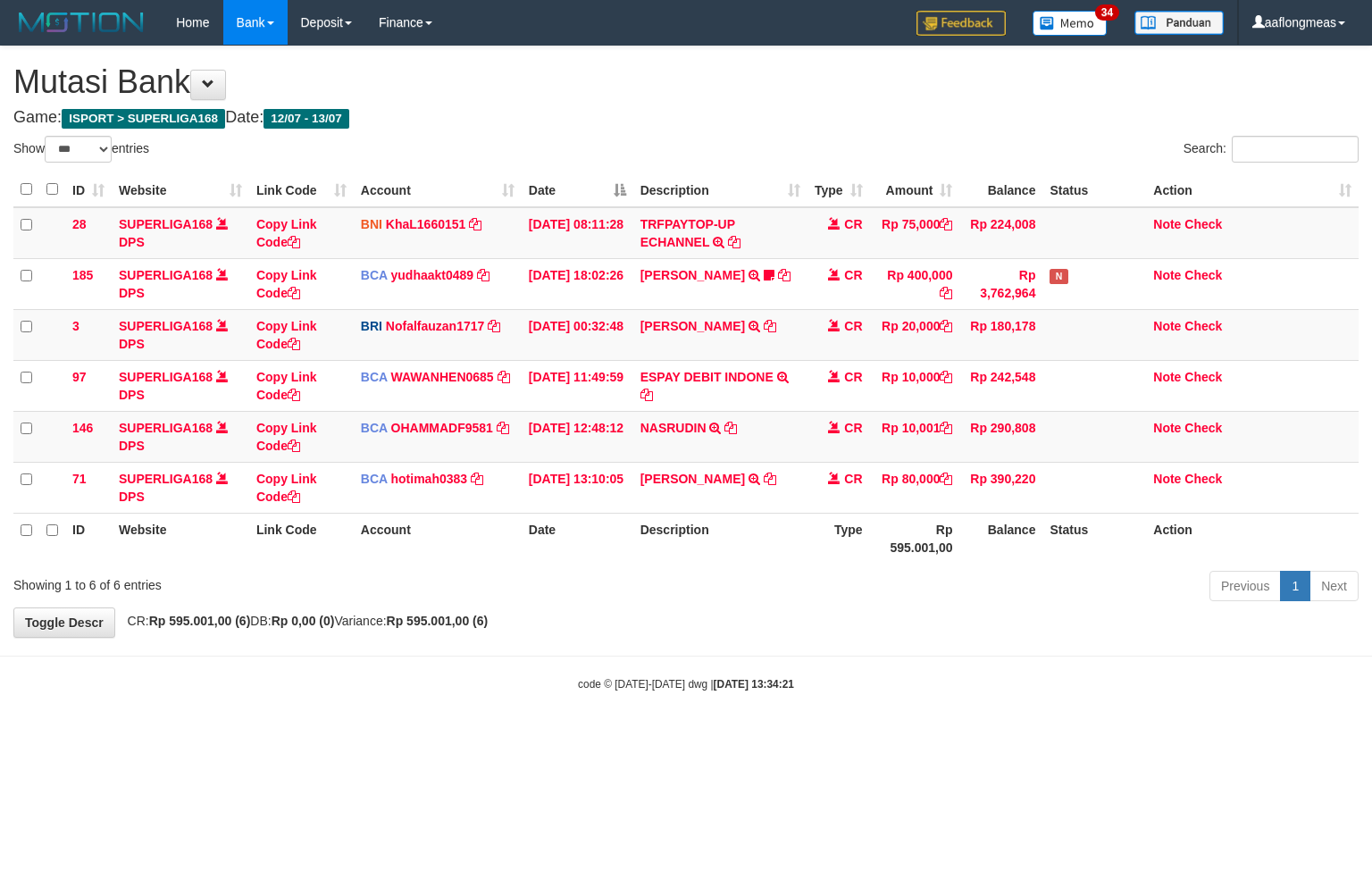 select on "***" 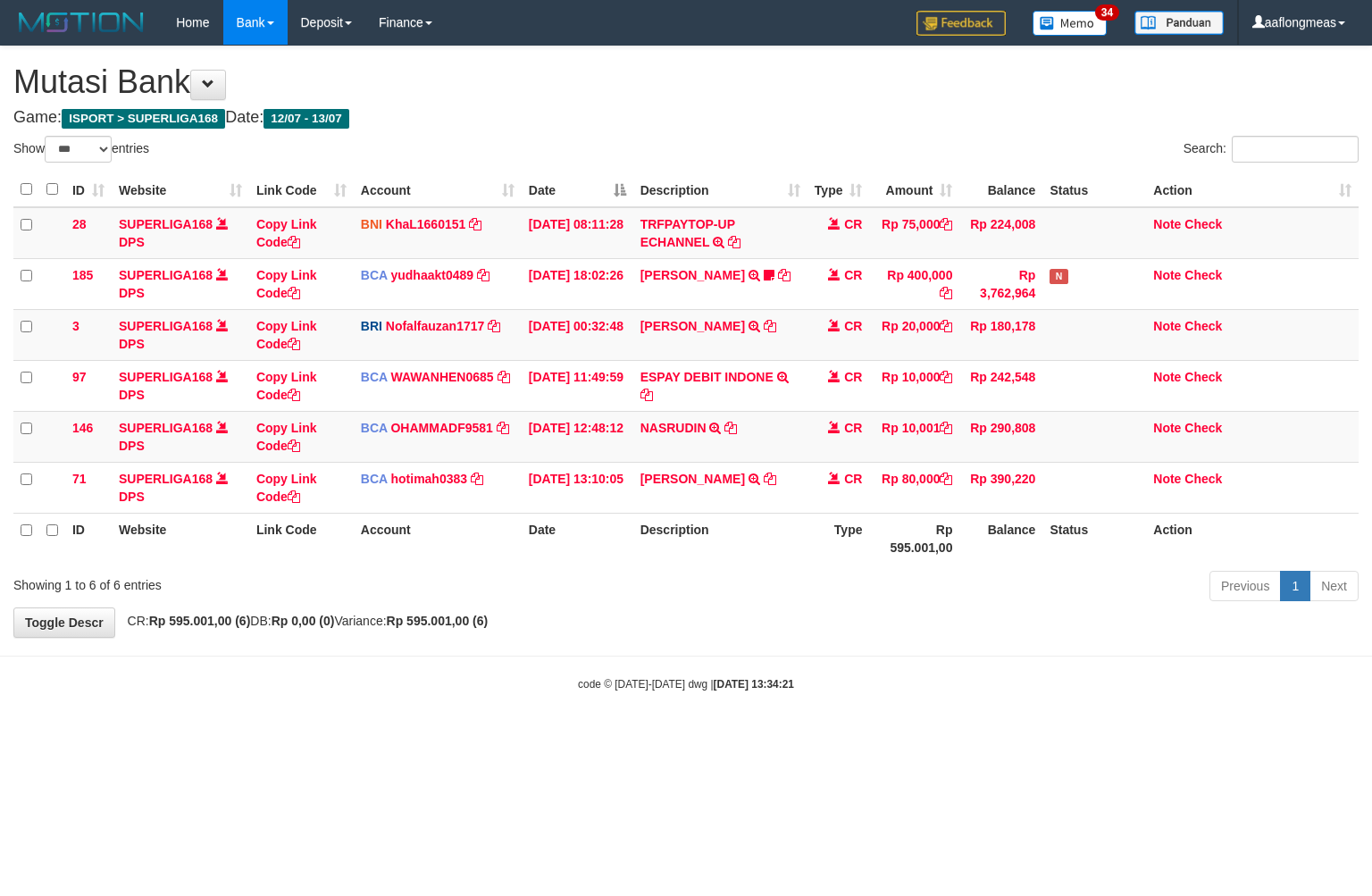 scroll, scrollTop: 0, scrollLeft: 0, axis: both 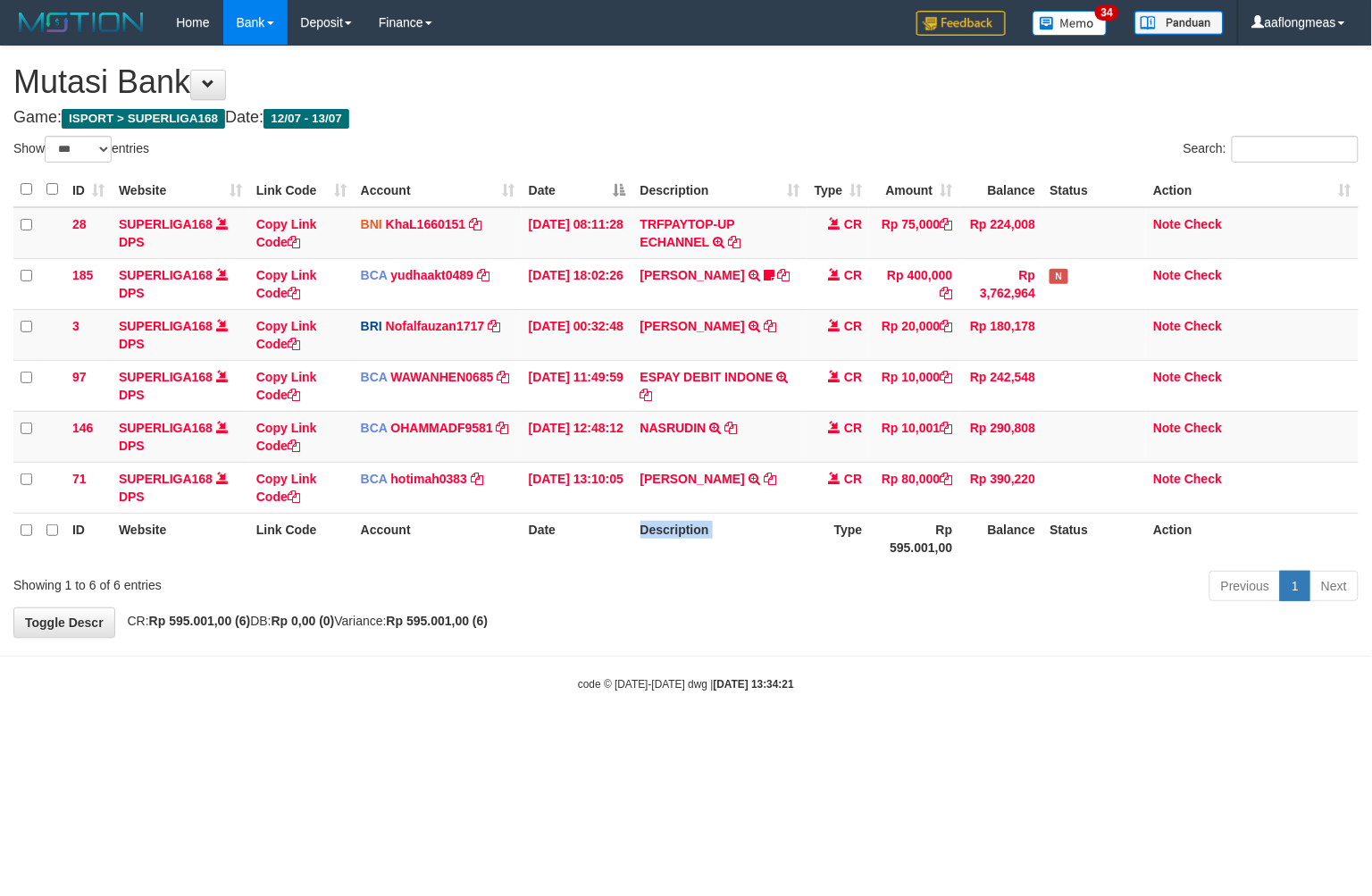 click on "Description" at bounding box center [720, 538] 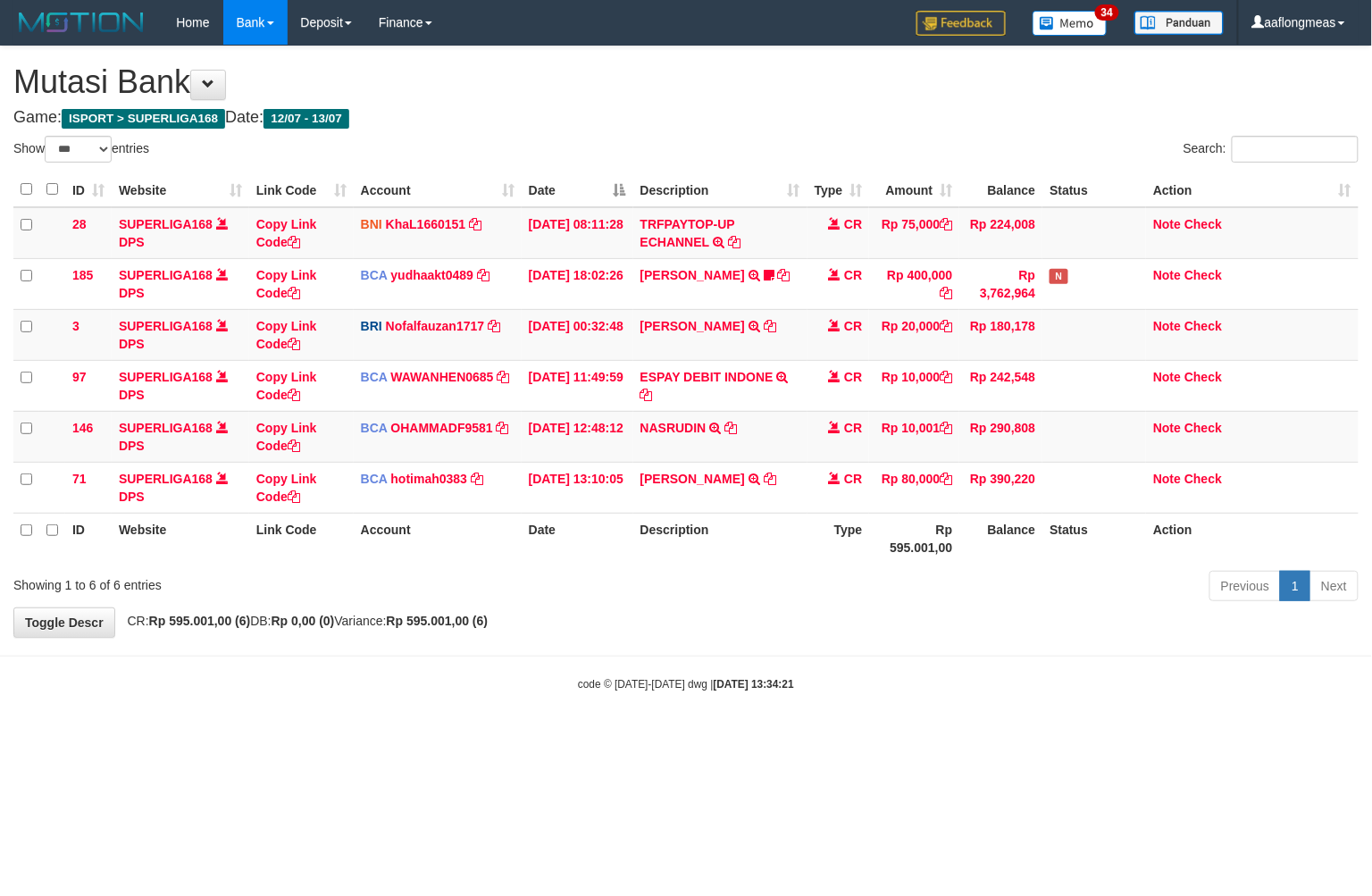 drag, startPoint x: 878, startPoint y: 649, endPoint x: 607, endPoint y: 657, distance: 271.11806 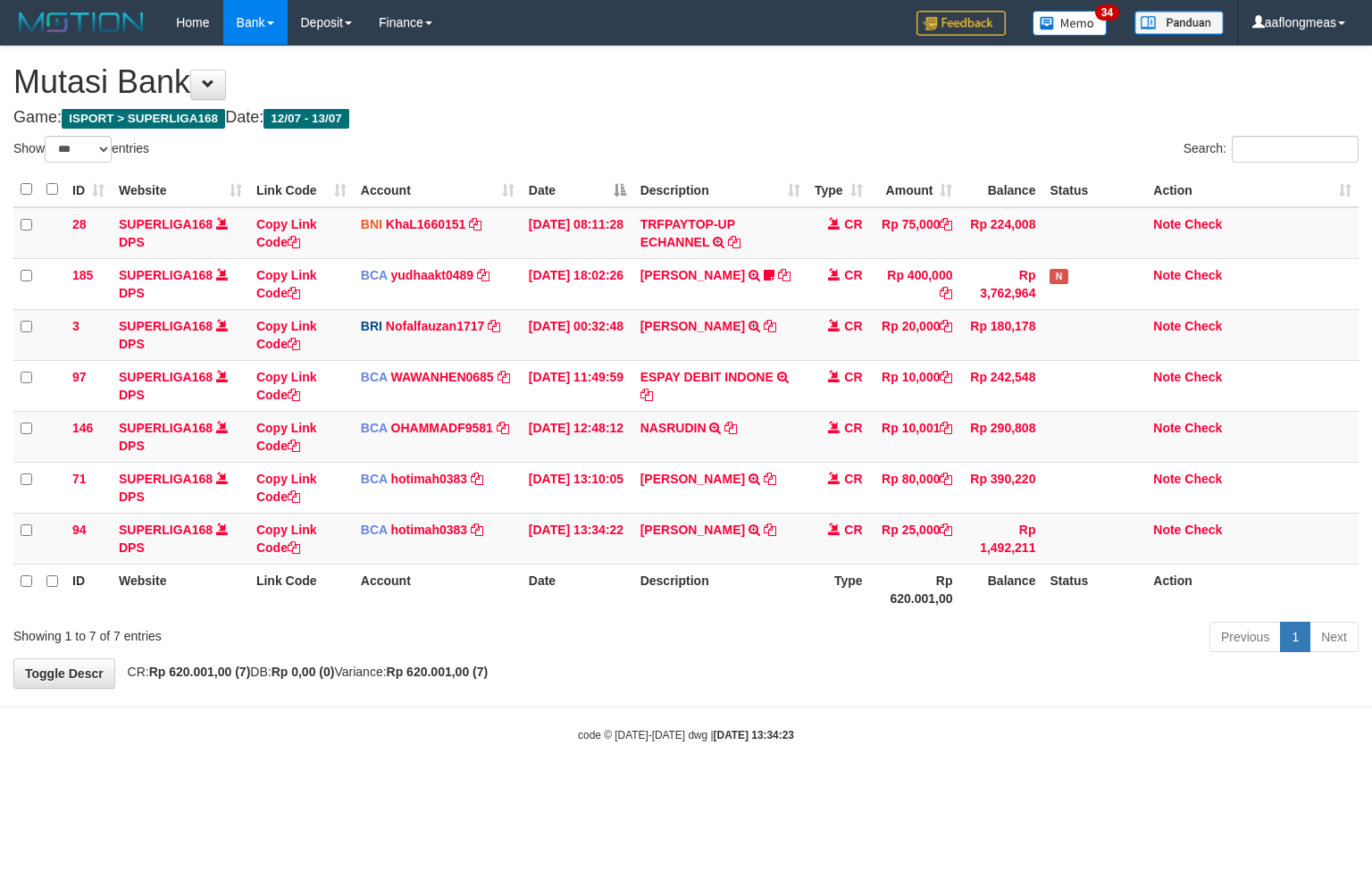 select on "***" 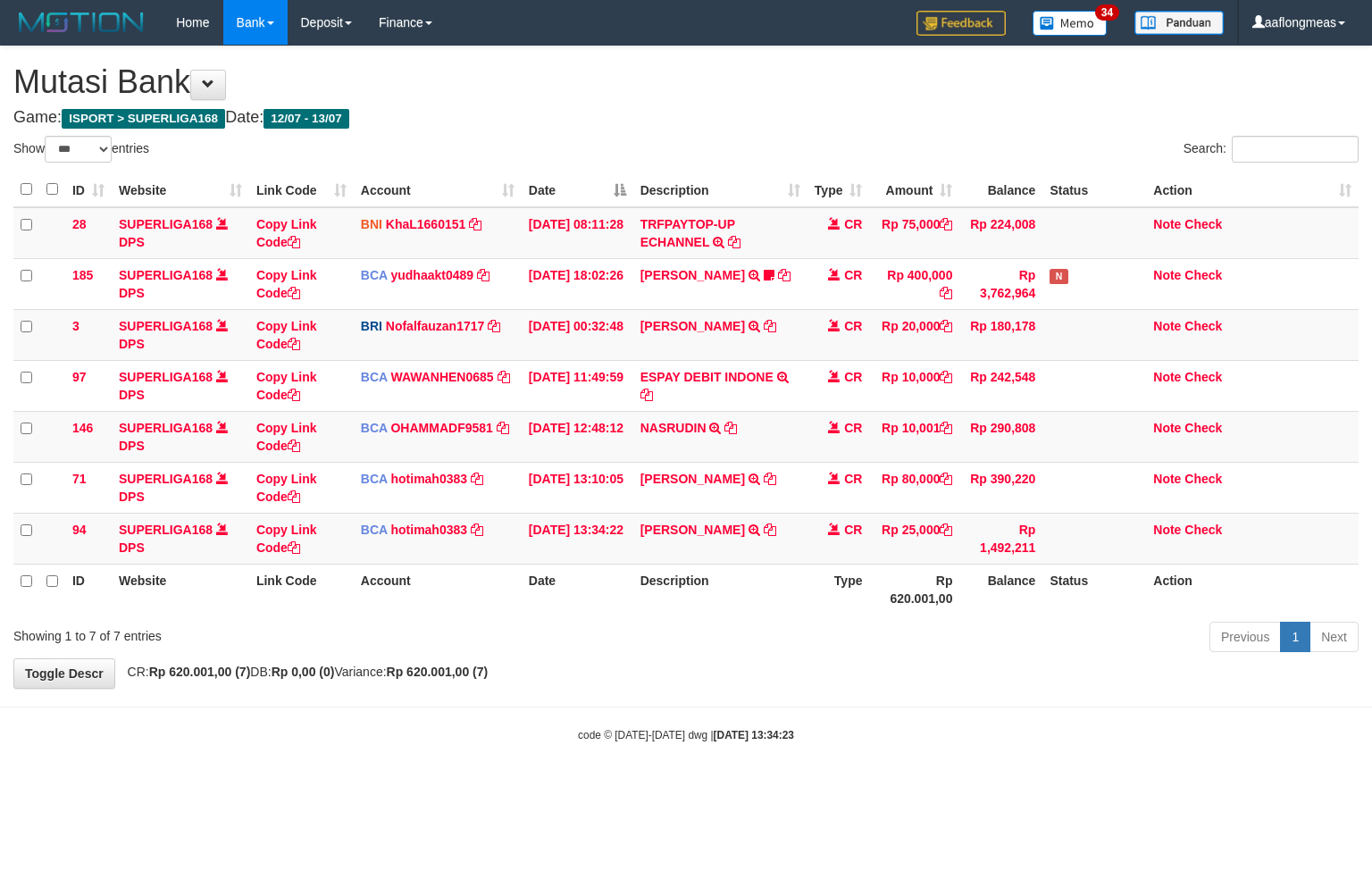 scroll, scrollTop: 0, scrollLeft: 0, axis: both 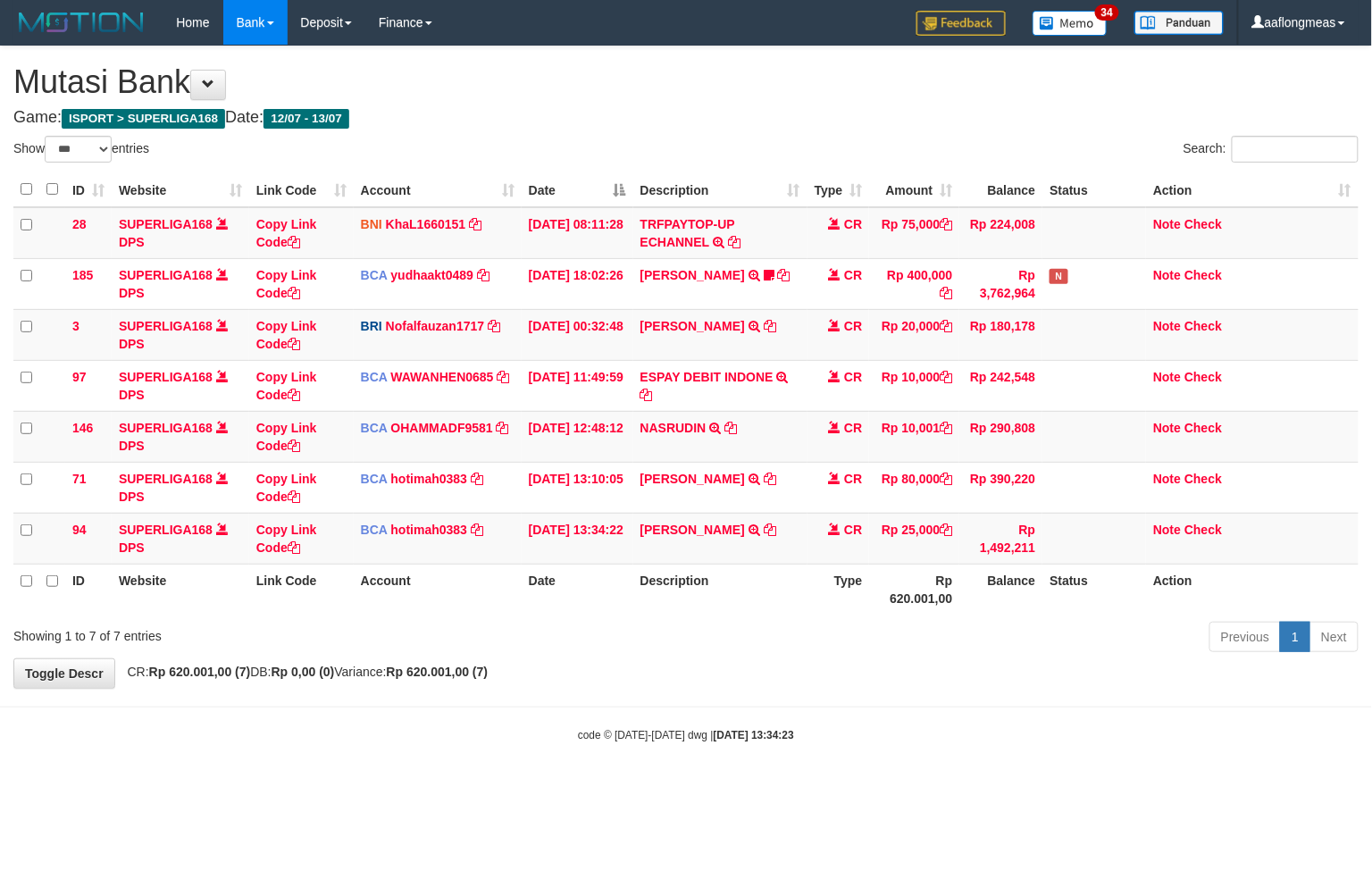 click on "Description" at bounding box center (720, 589) 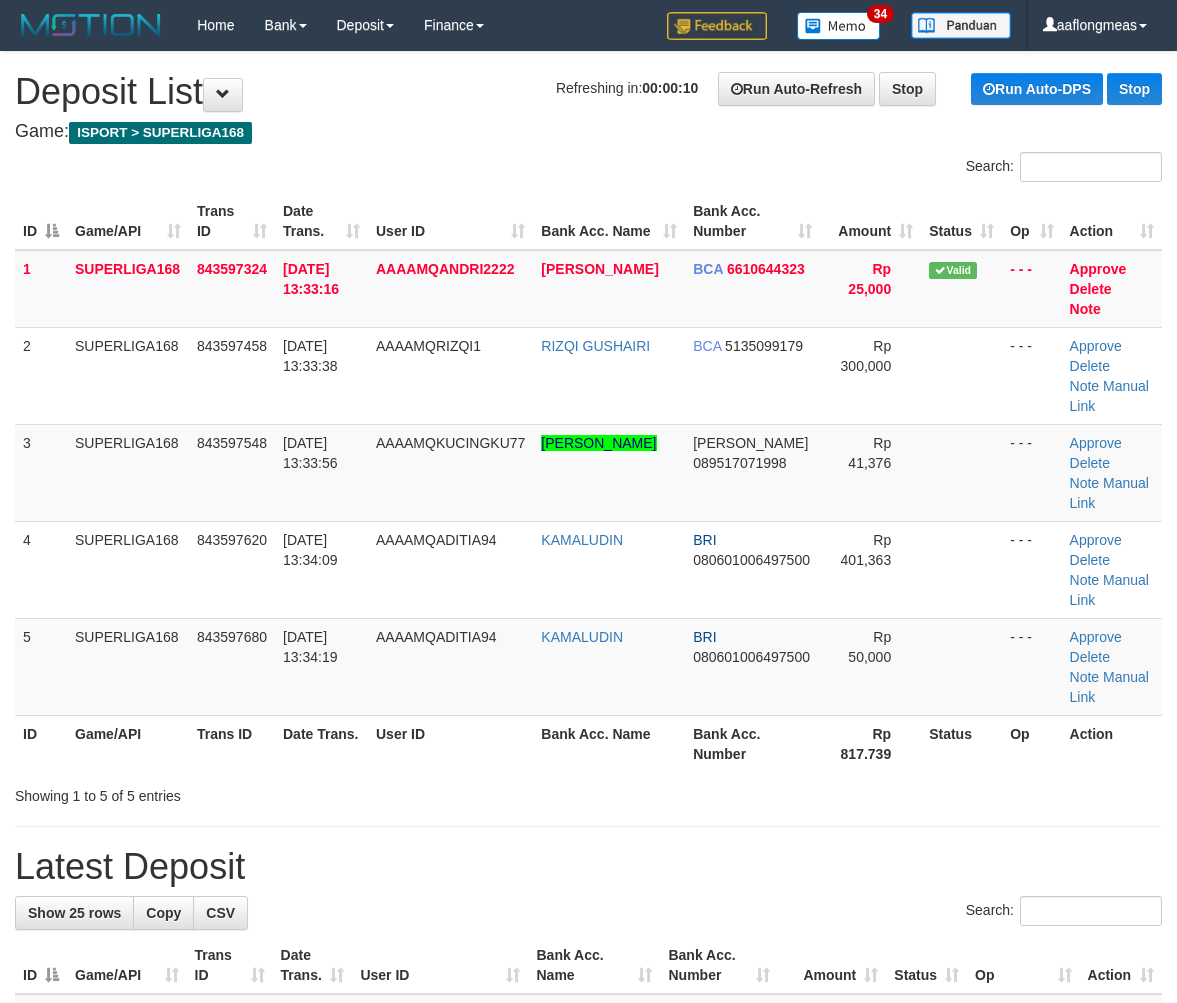scroll, scrollTop: 0, scrollLeft: 0, axis: both 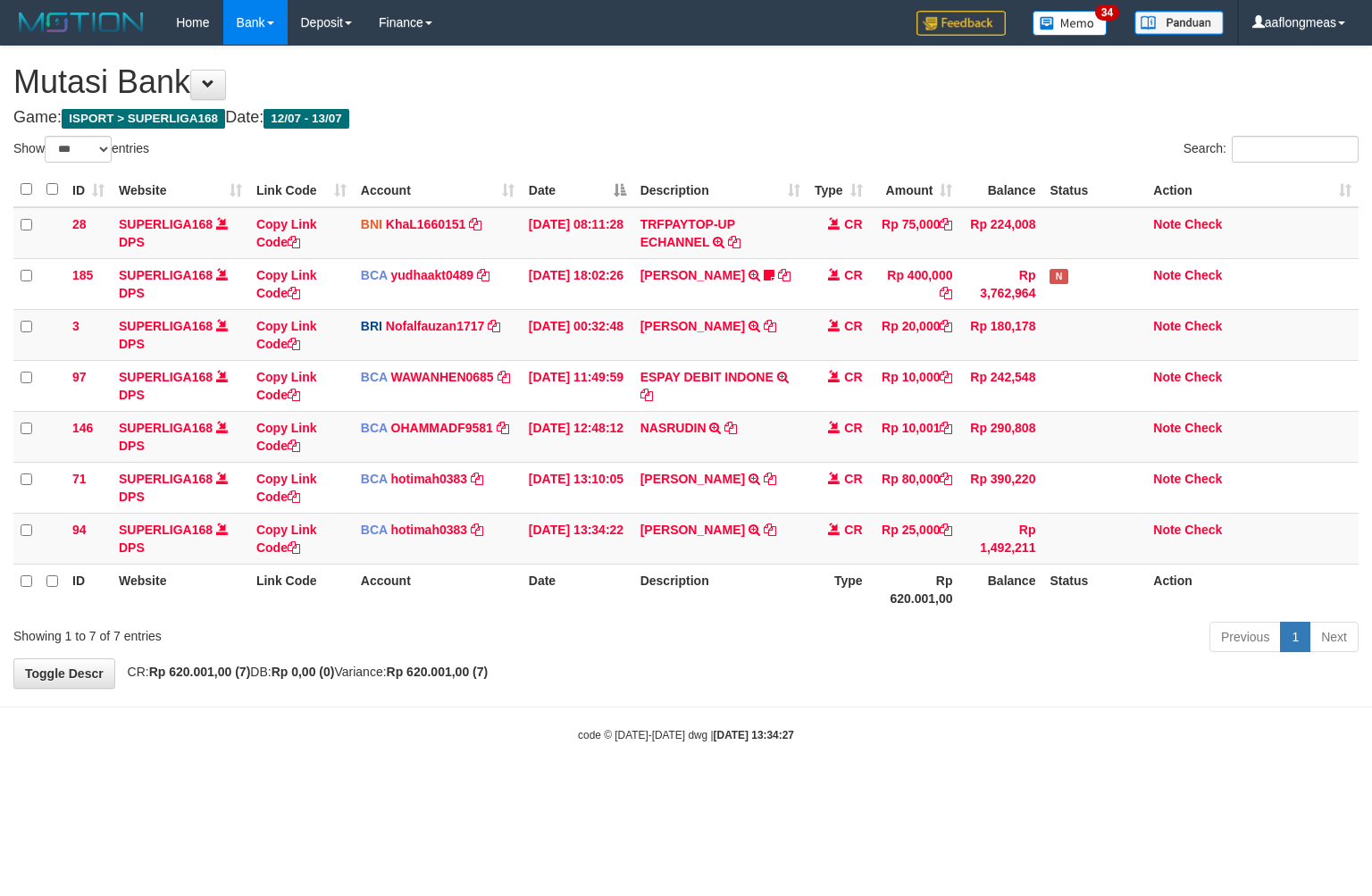 select on "***" 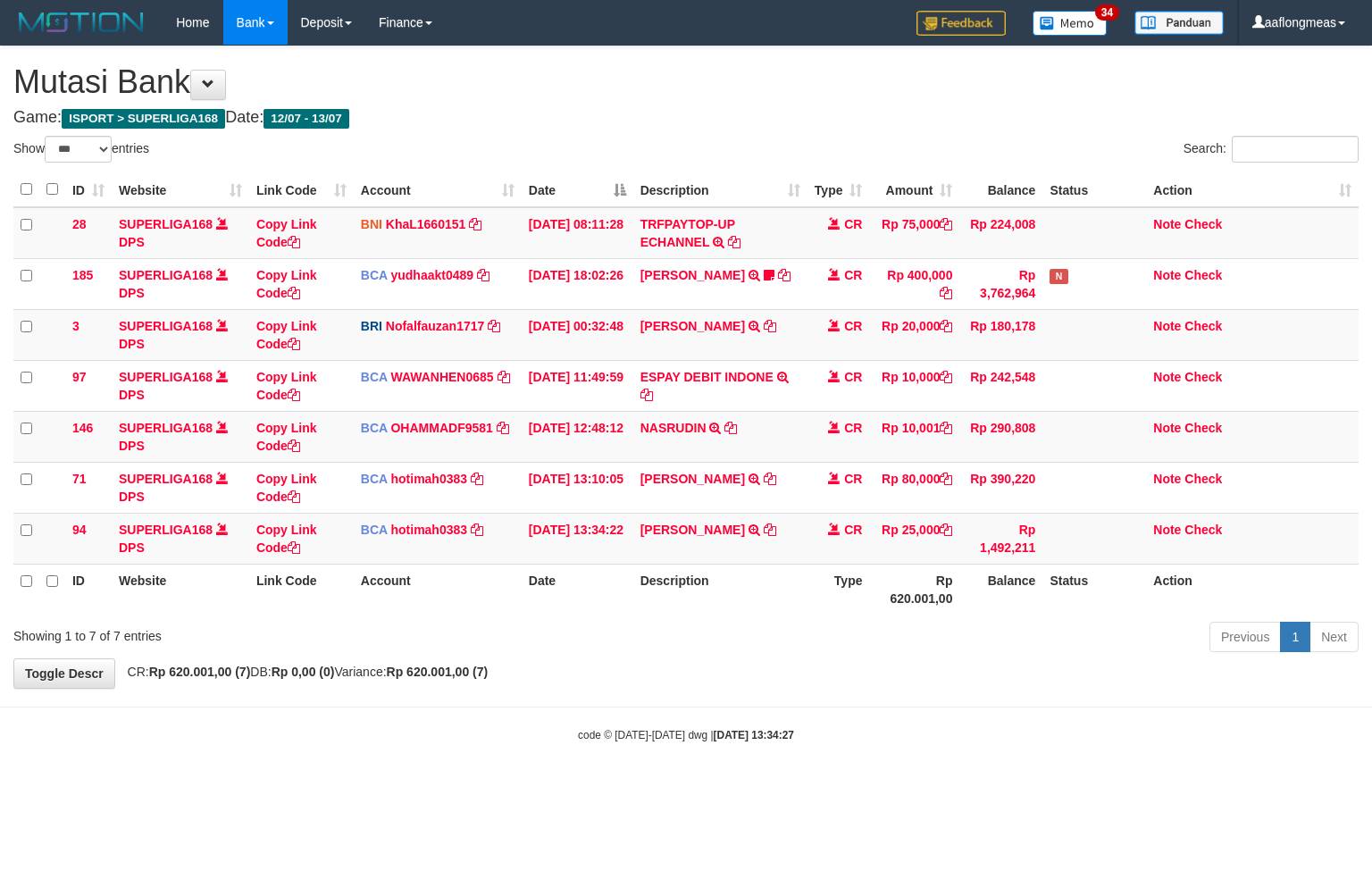 scroll, scrollTop: 0, scrollLeft: 0, axis: both 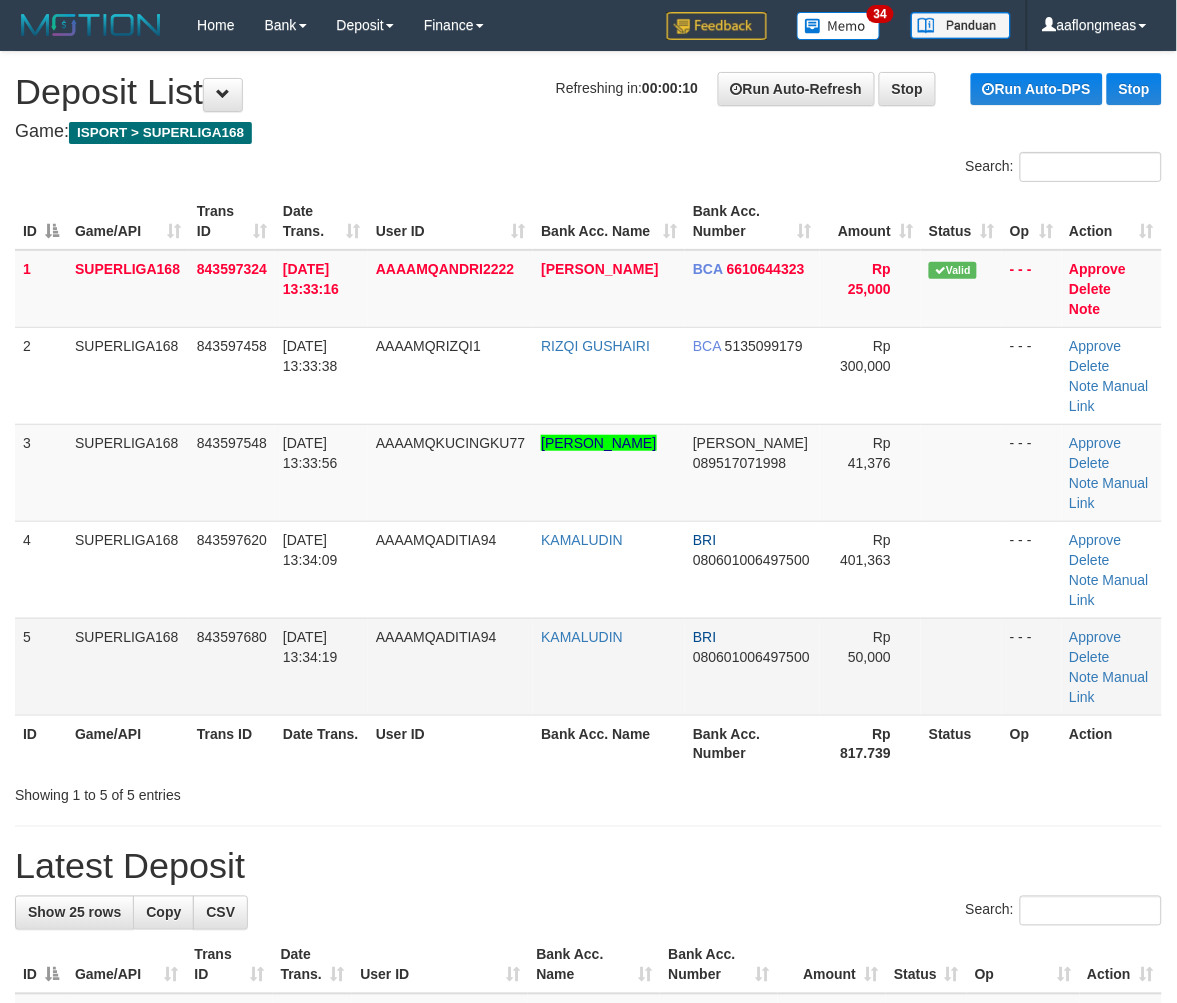 drag, startPoint x: 472, startPoint y: 592, endPoint x: 521, endPoint y: 588, distance: 49.162994 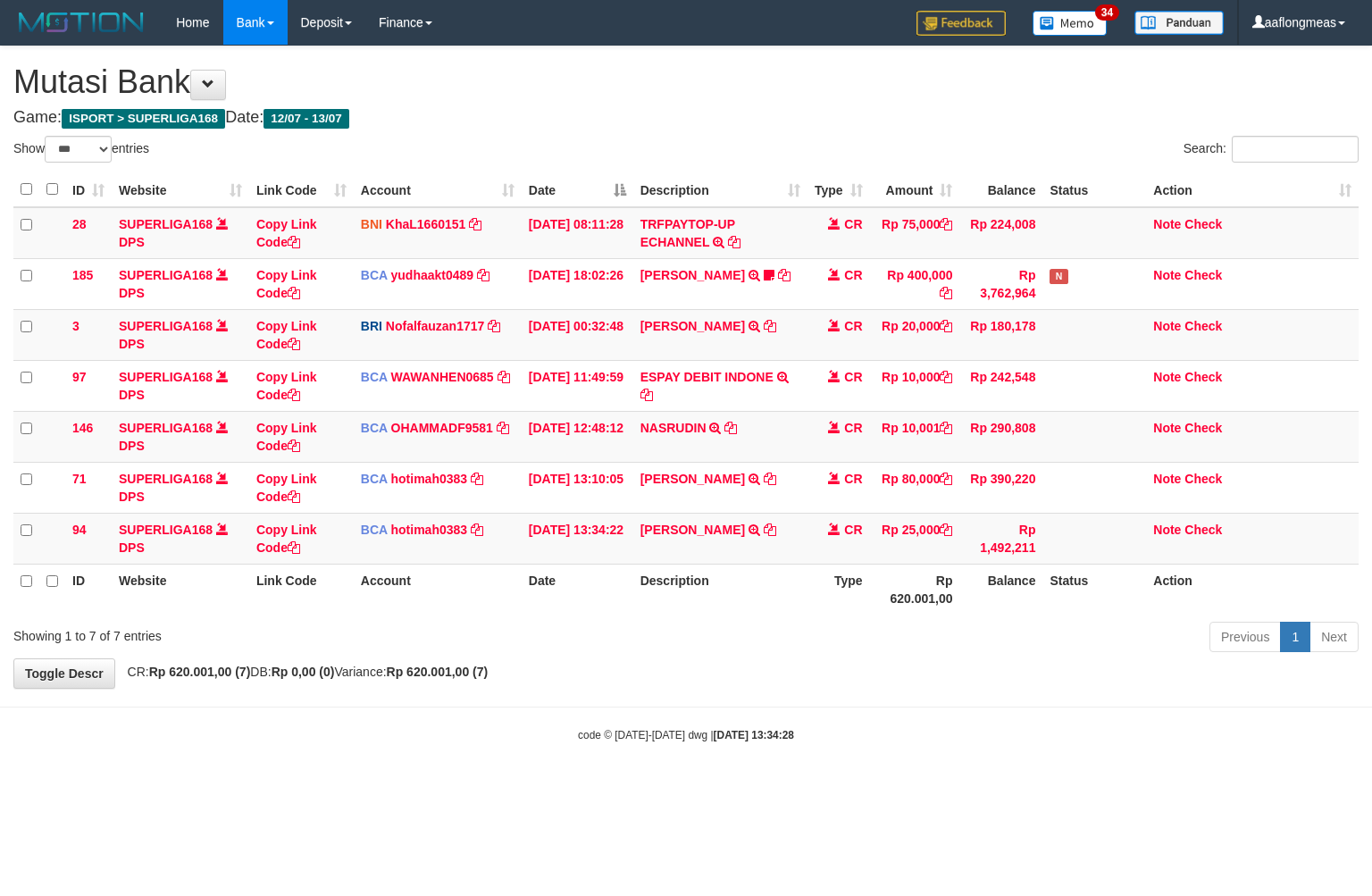 select on "***" 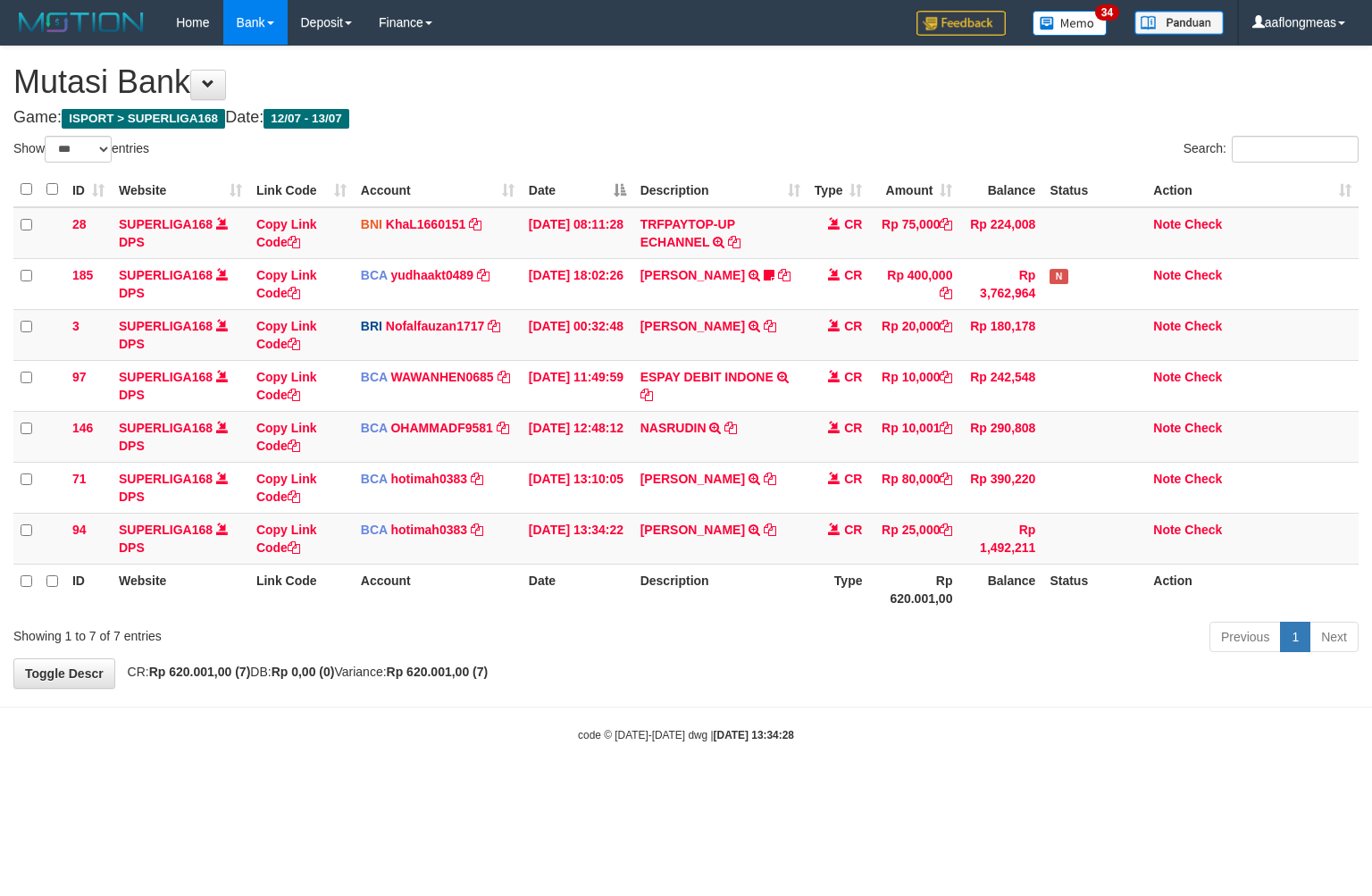 click on "**********" at bounding box center [686, 367] 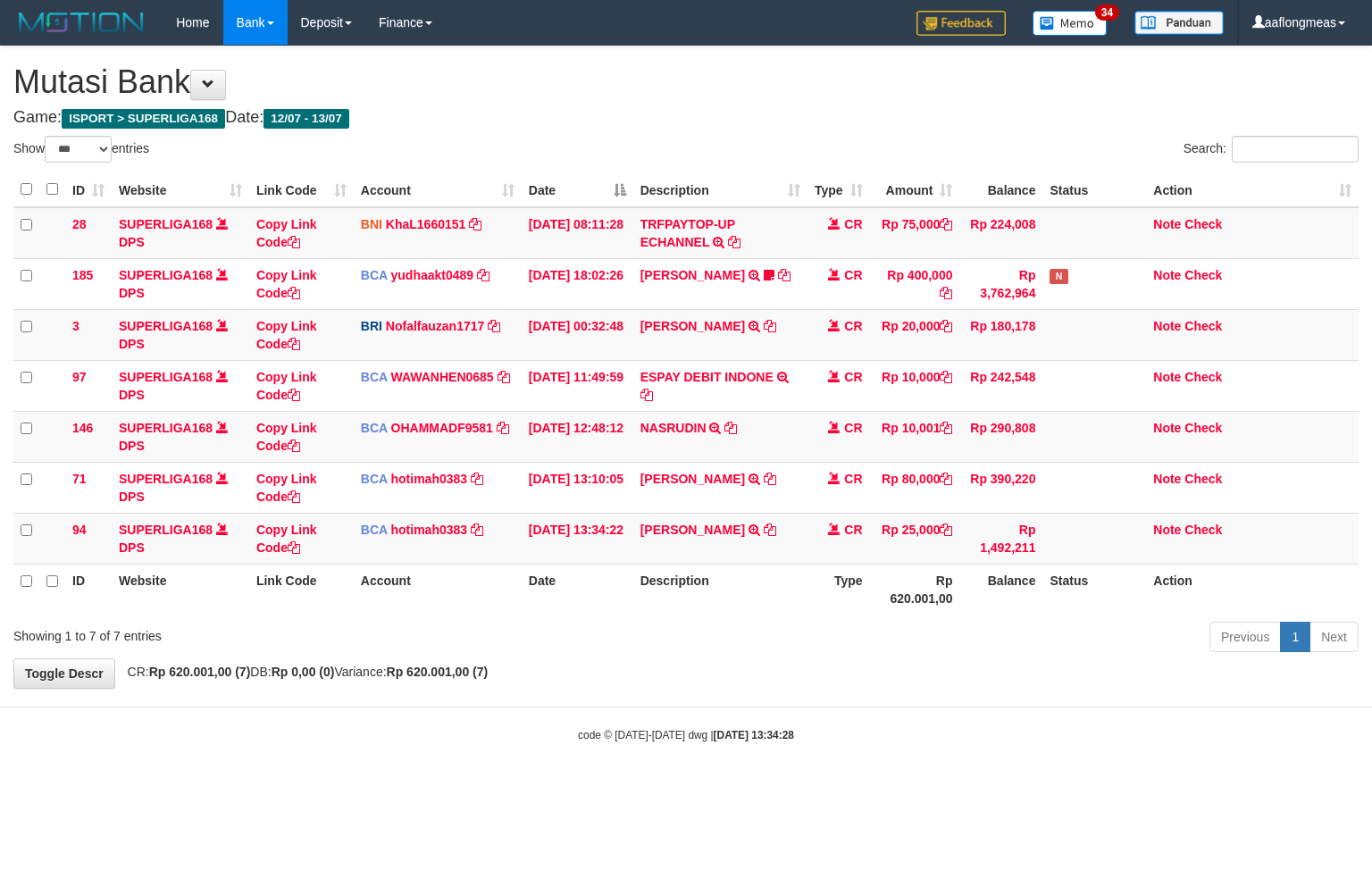 select on "***" 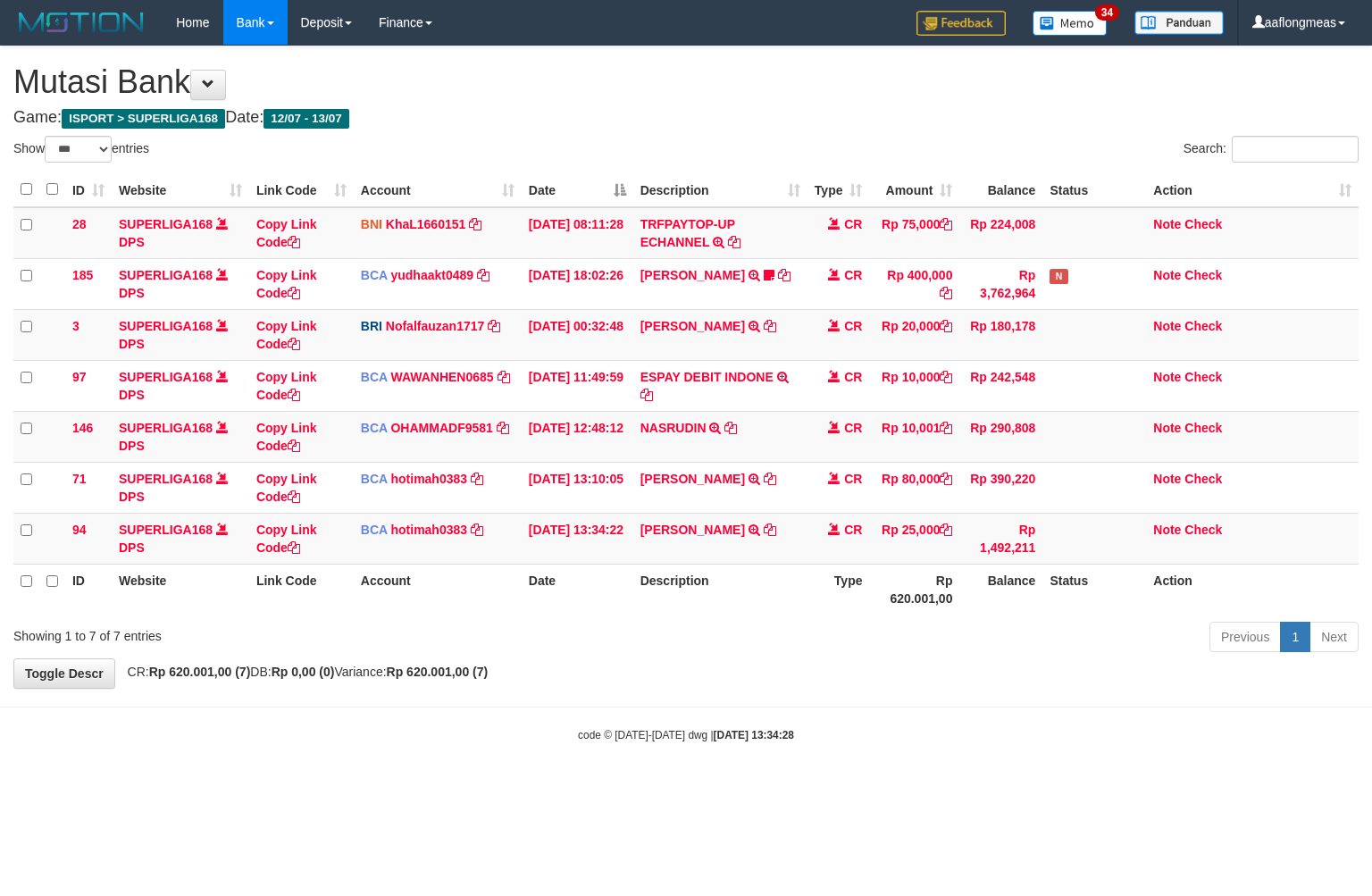 scroll, scrollTop: 0, scrollLeft: 0, axis: both 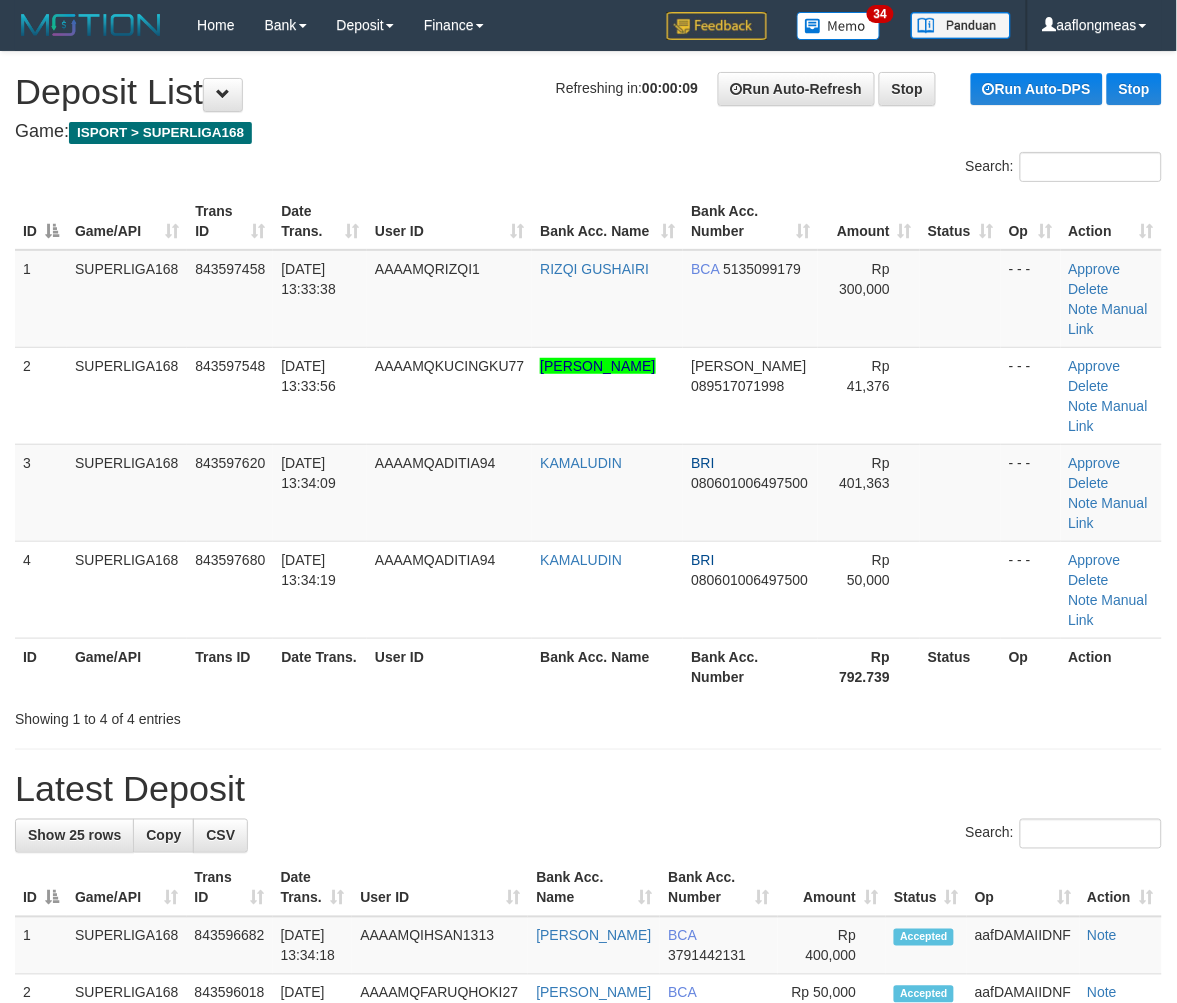click on "Bank Acc. Number" at bounding box center (750, 666) 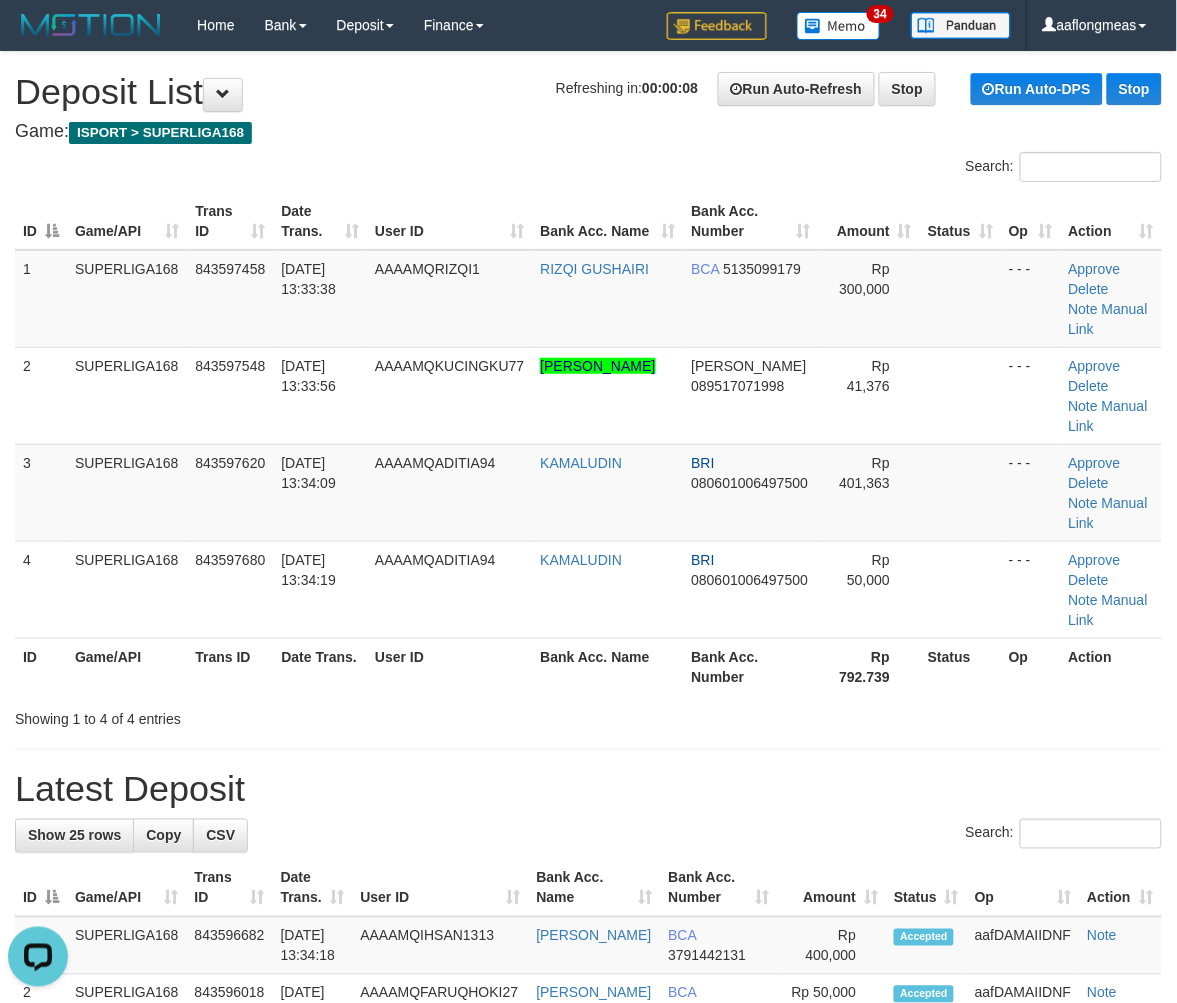 scroll, scrollTop: 0, scrollLeft: 0, axis: both 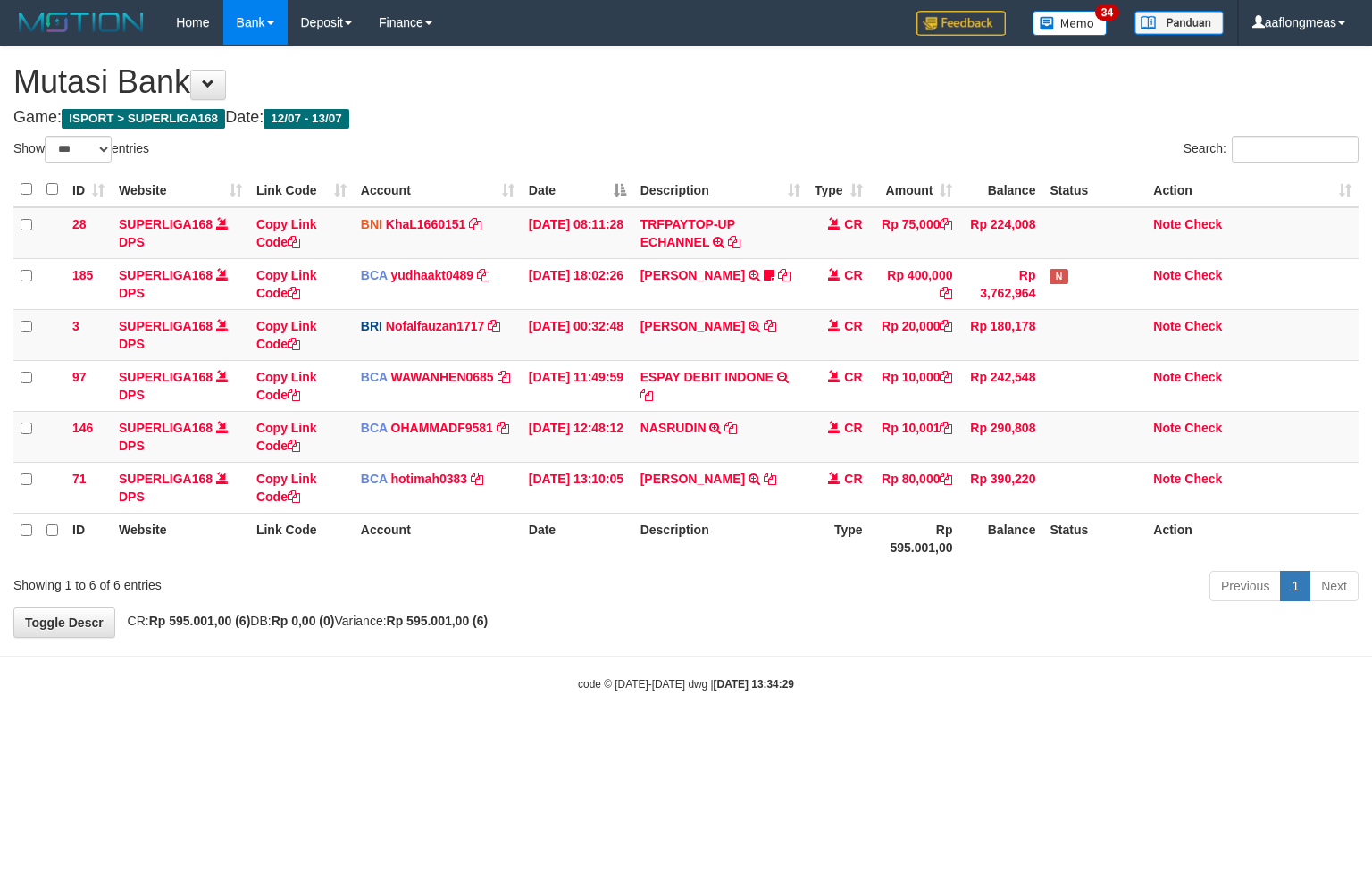 select on "***" 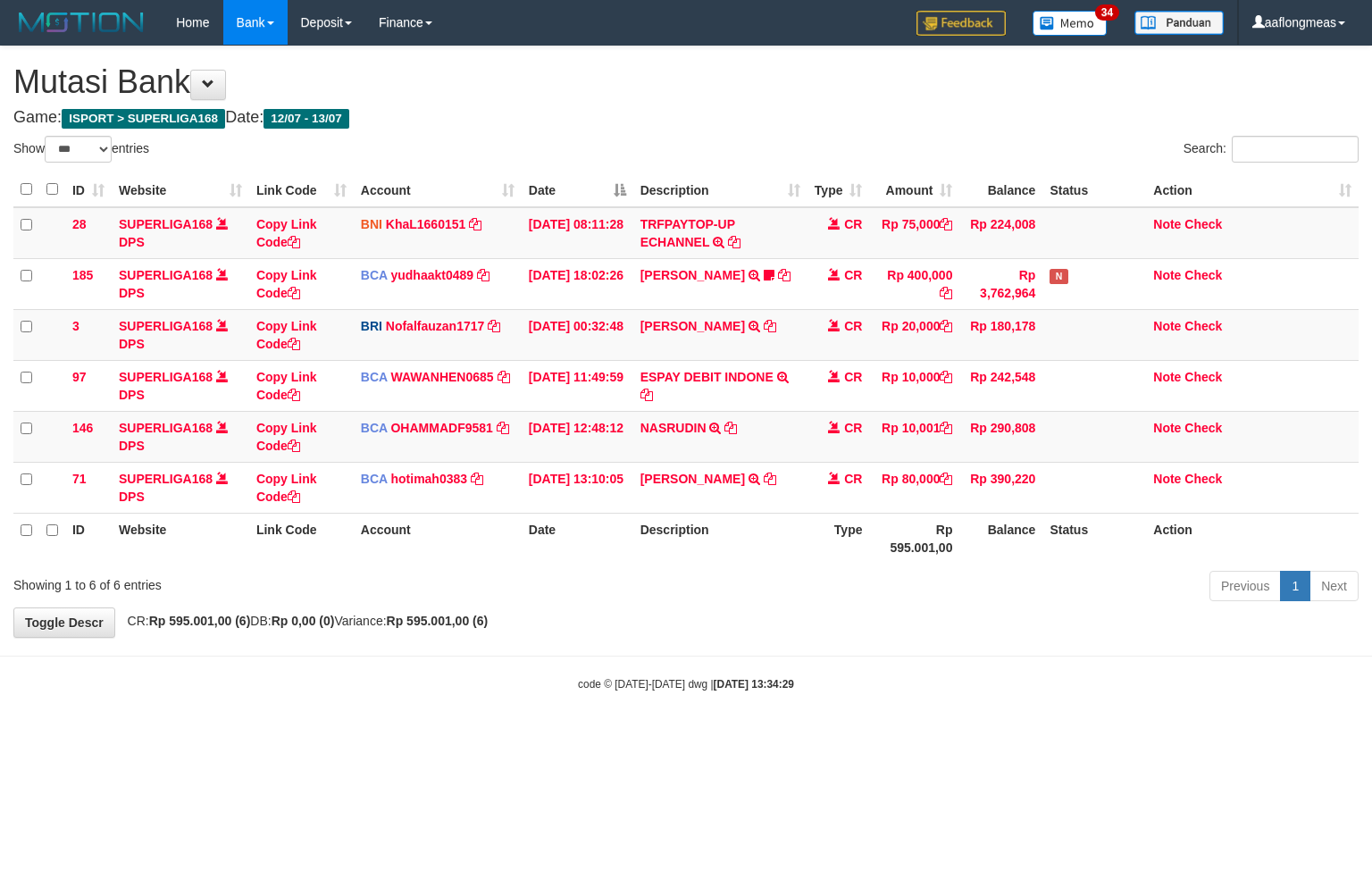 scroll, scrollTop: 0, scrollLeft: 0, axis: both 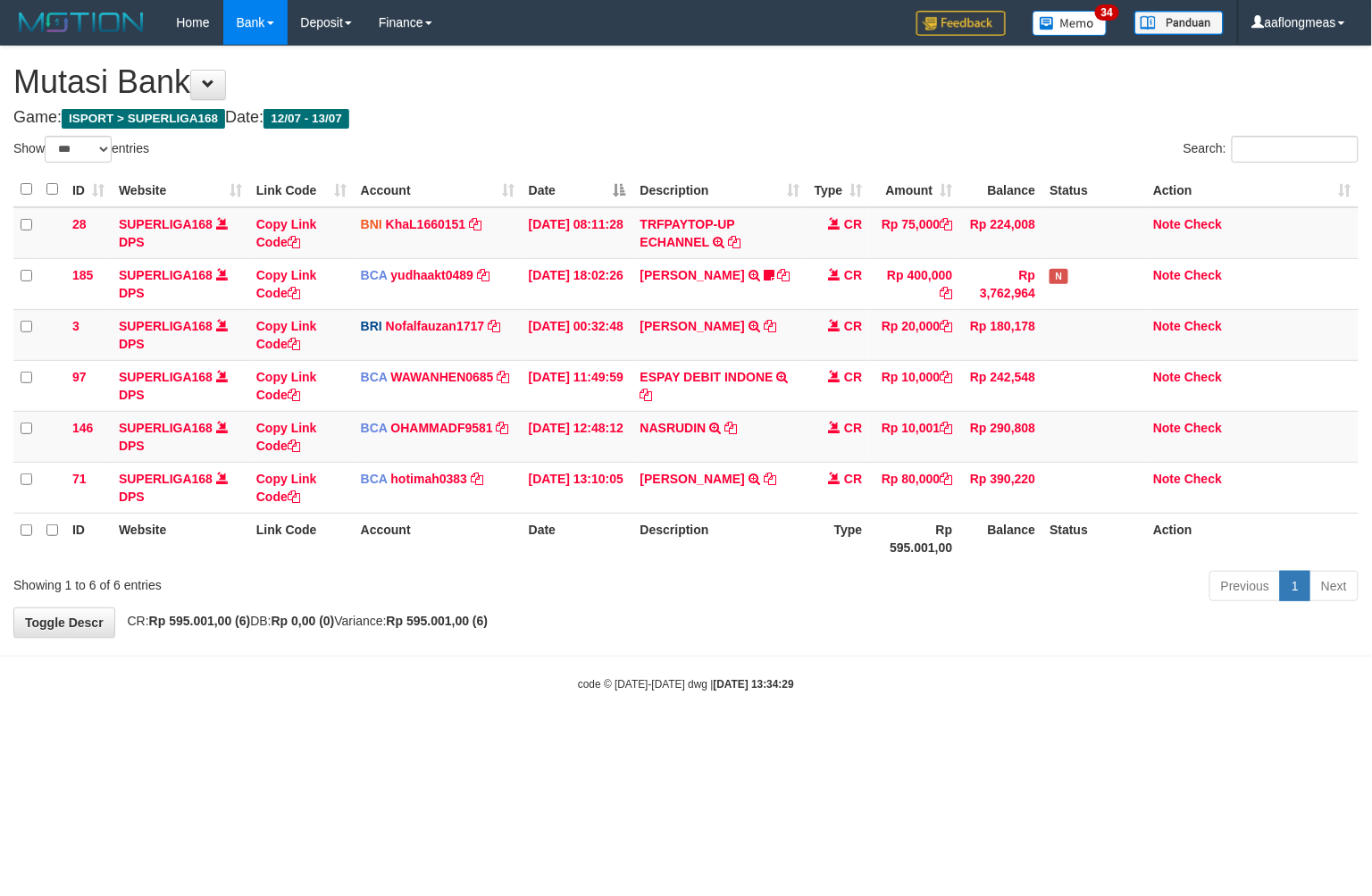 click on "**********" at bounding box center (686, 341) 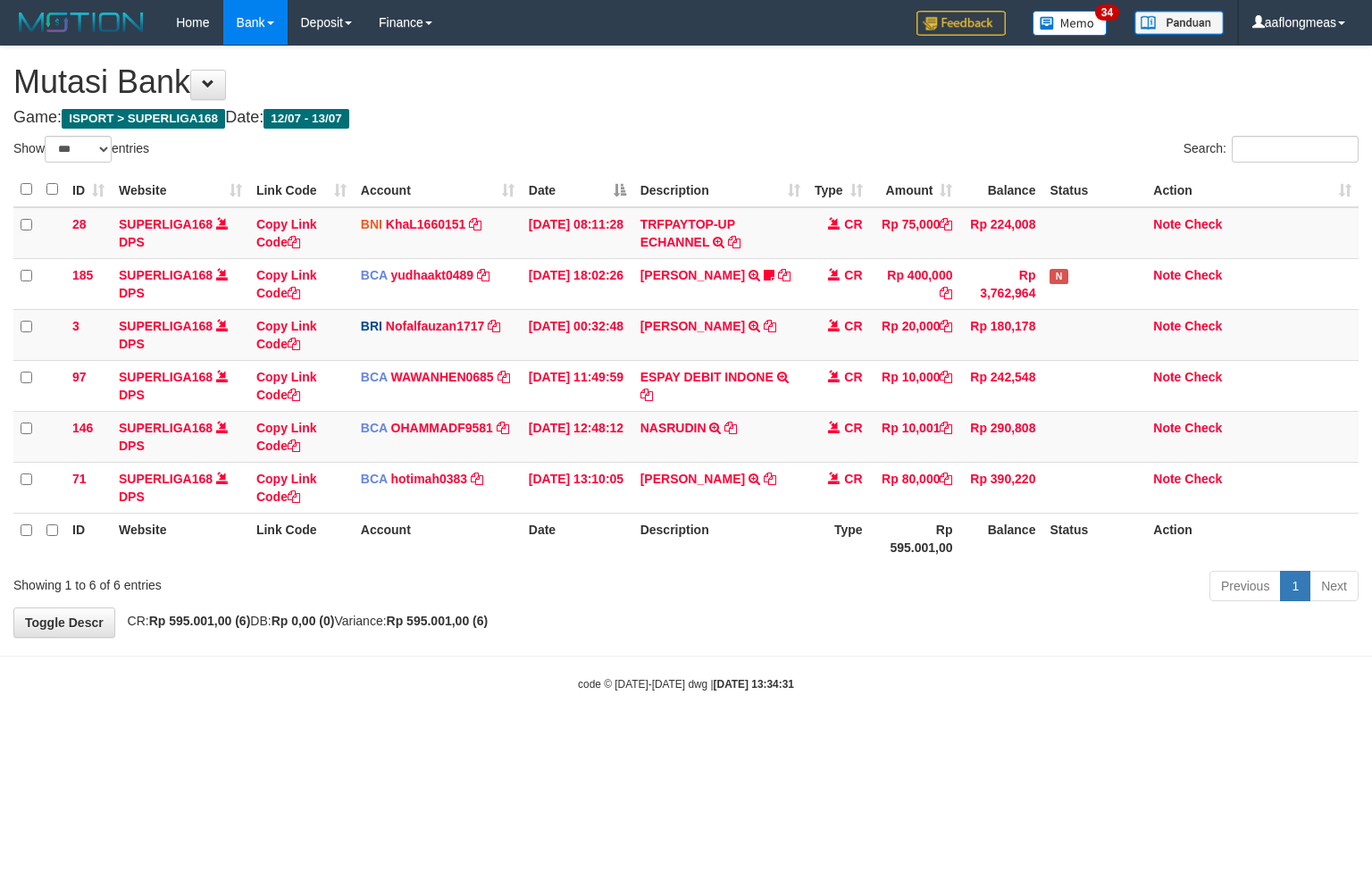 select on "***" 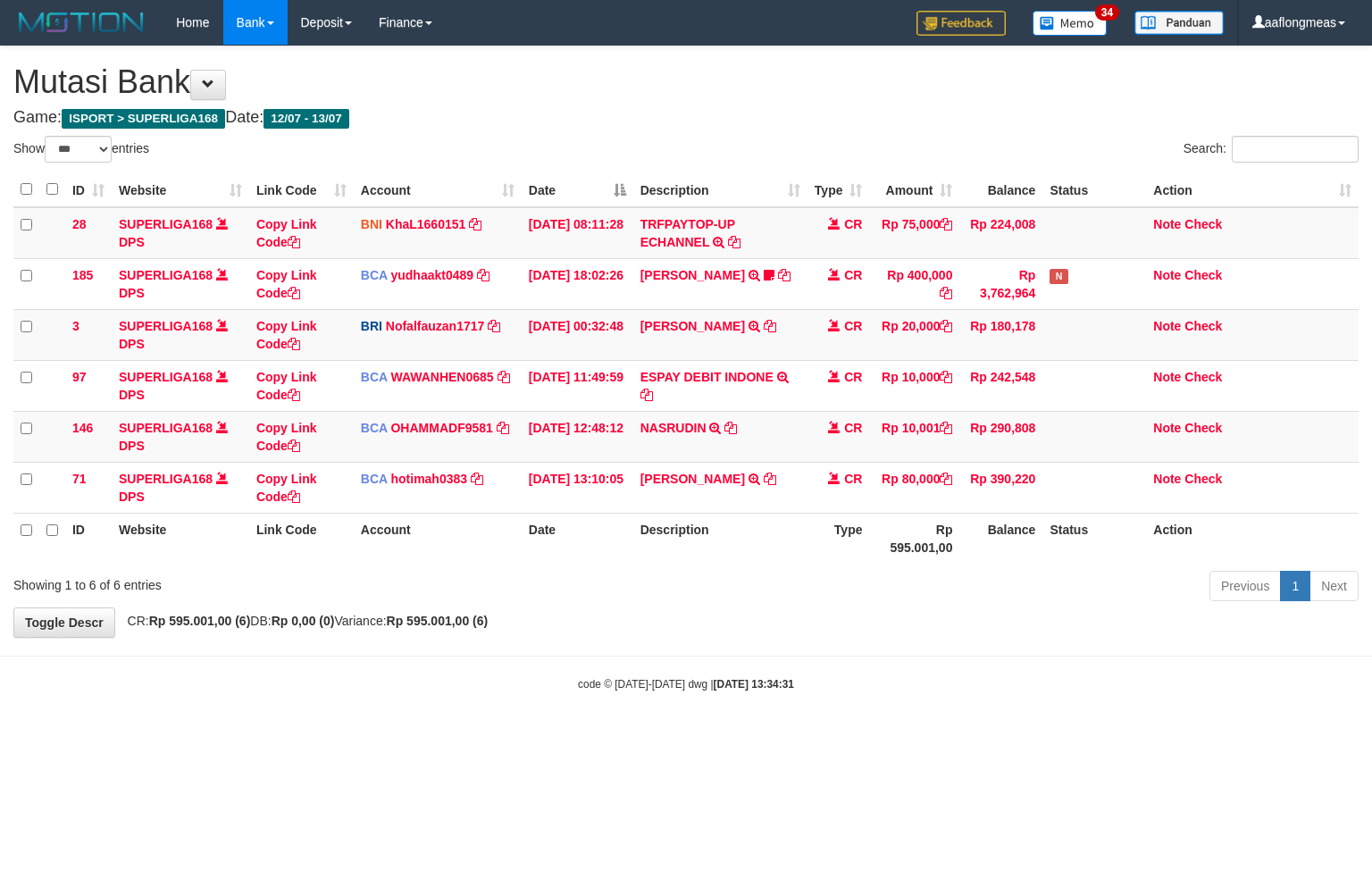 scroll, scrollTop: 0, scrollLeft: 0, axis: both 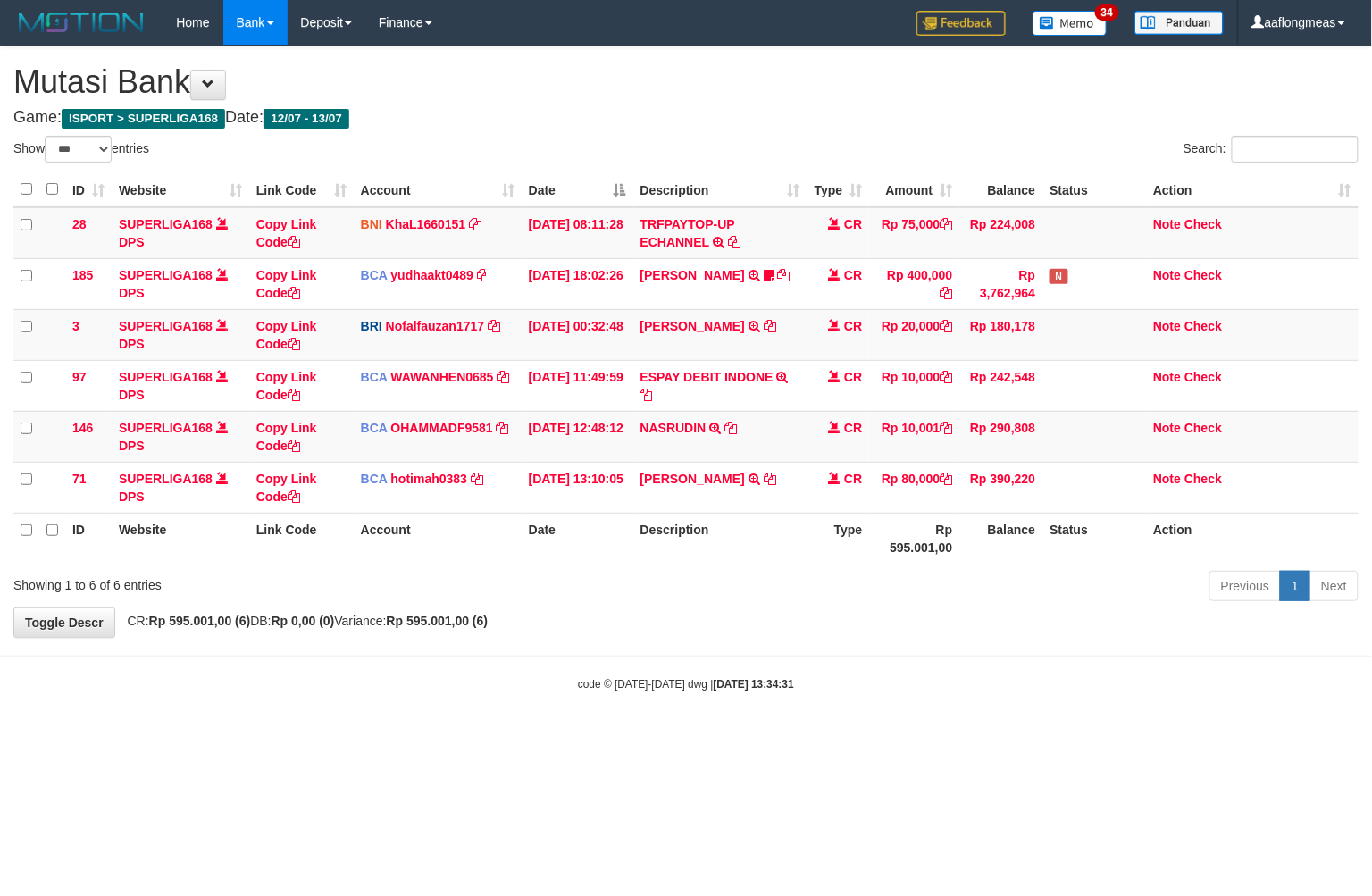 click on "Previous 1 Next" at bounding box center [972, 588] 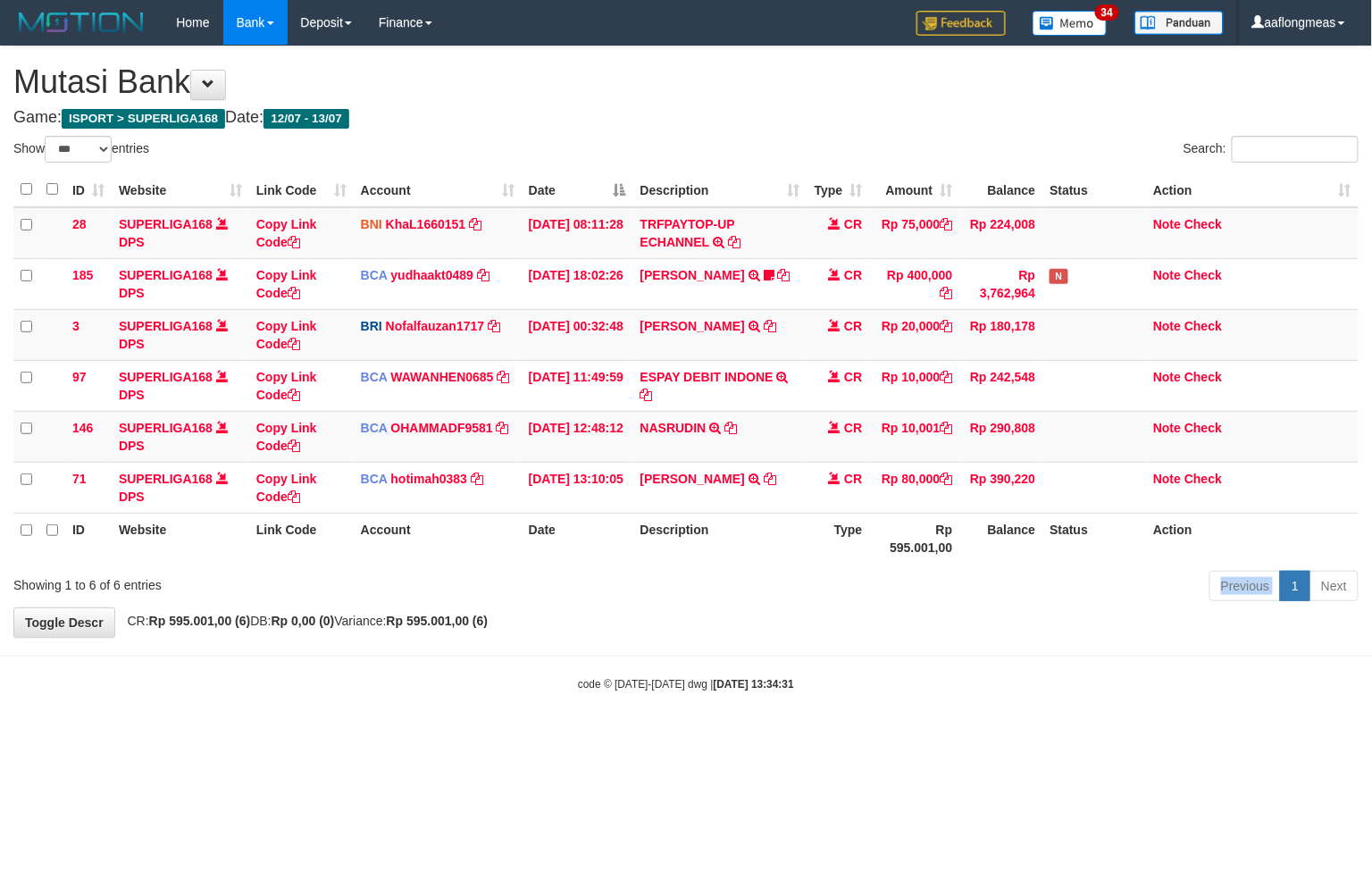 click on "Previous 1 Next" at bounding box center [972, 588] 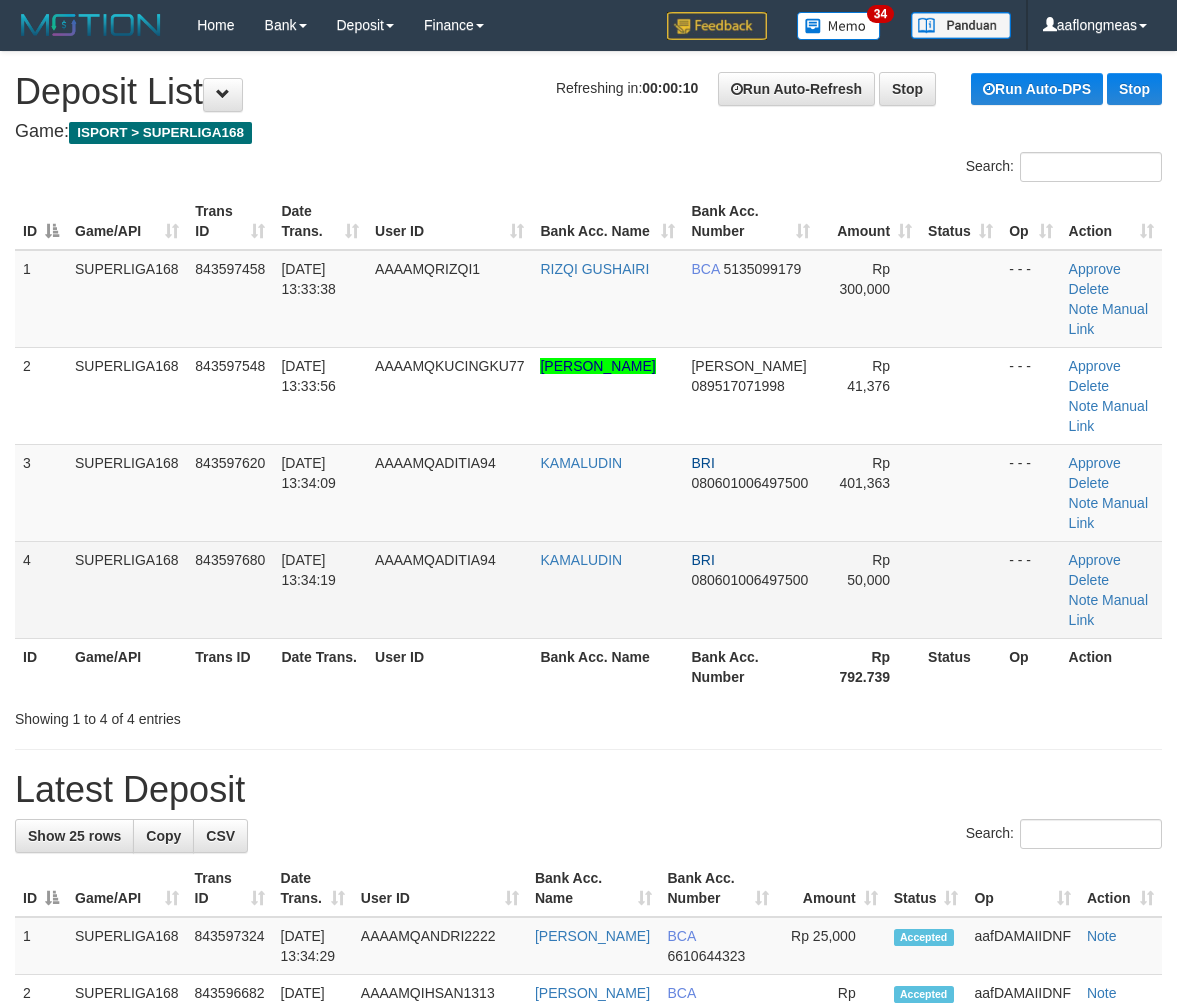 scroll, scrollTop: 0, scrollLeft: 0, axis: both 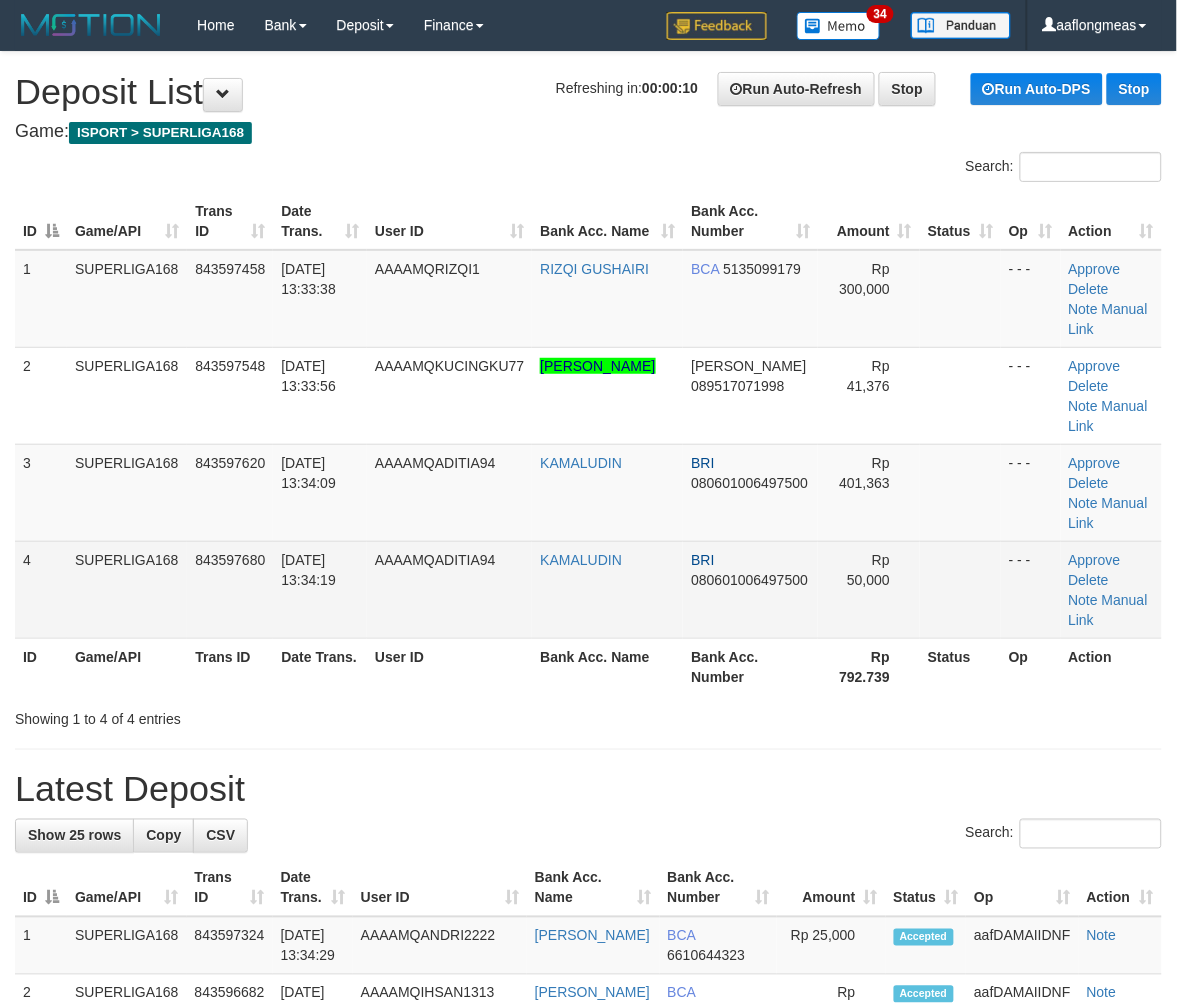 click at bounding box center (960, 589) 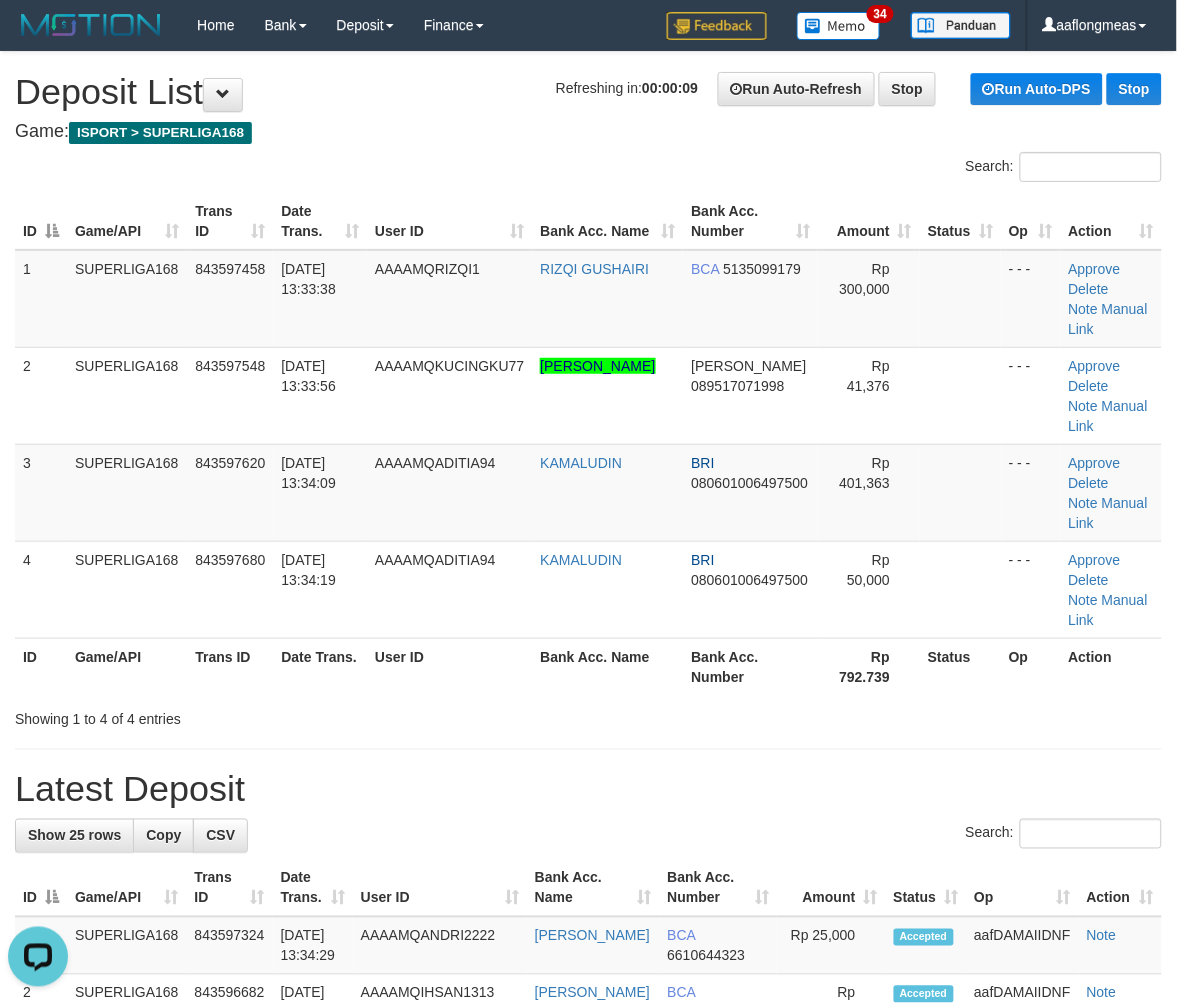scroll, scrollTop: 0, scrollLeft: 0, axis: both 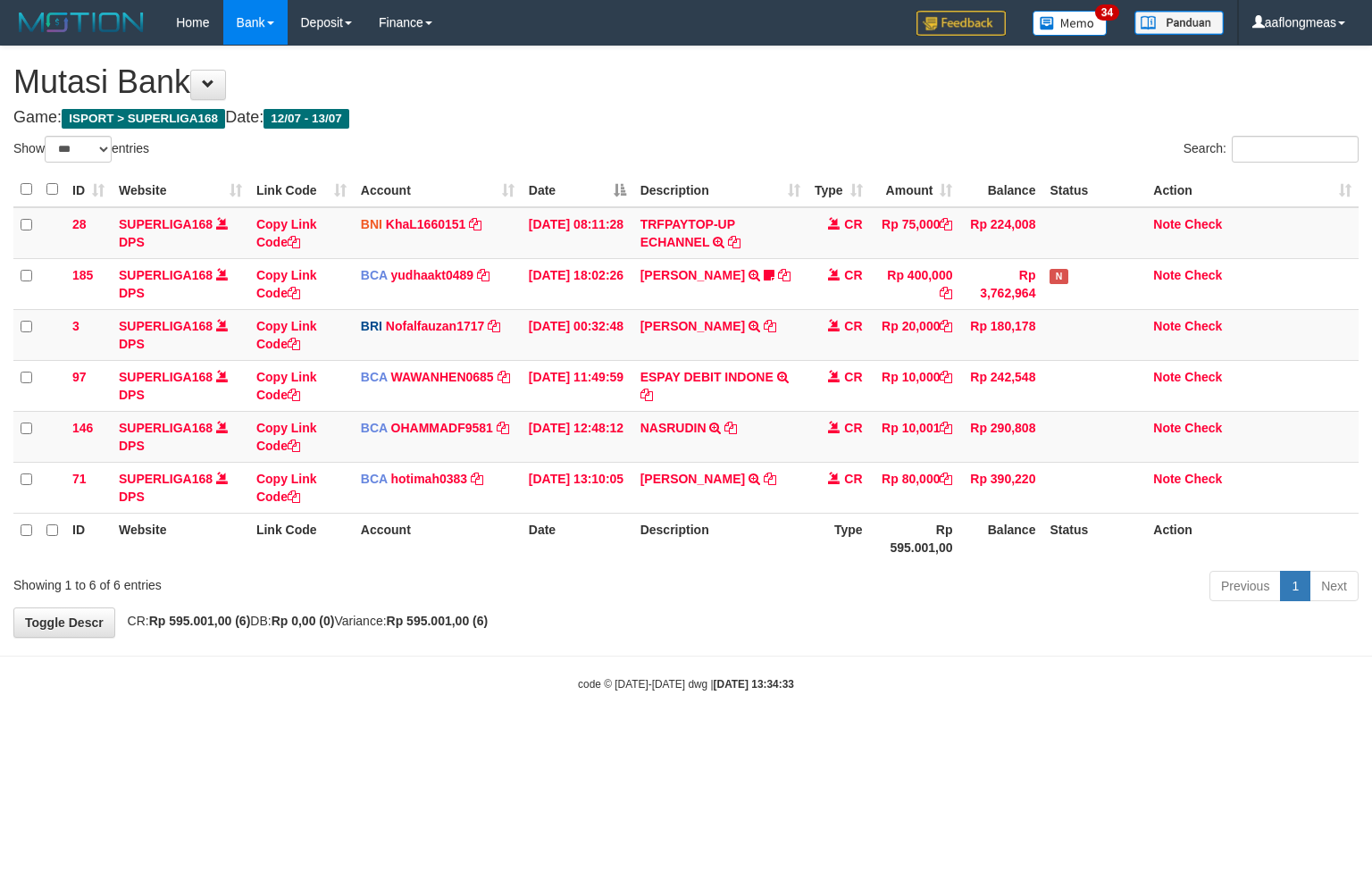 select on "***" 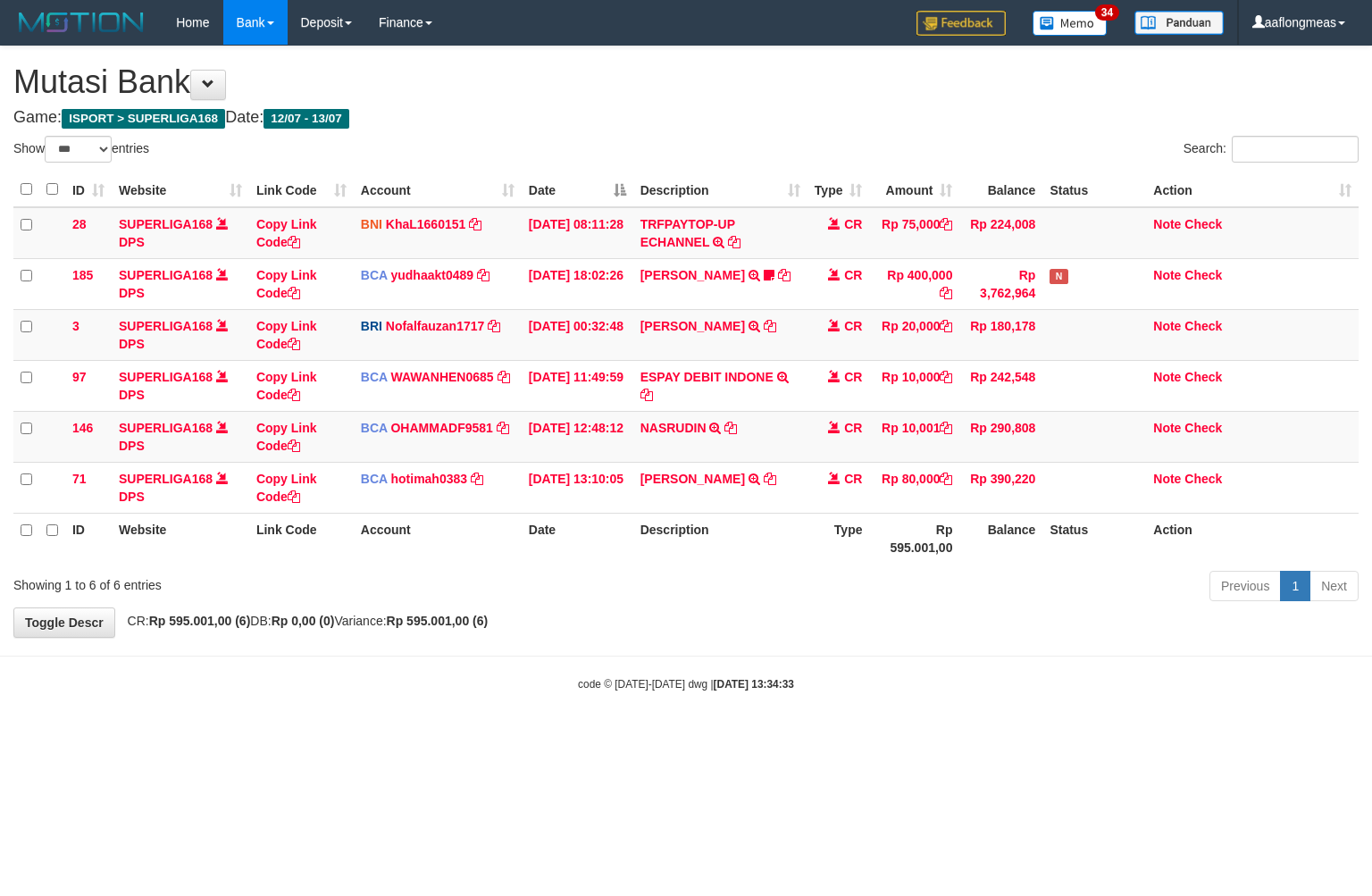 scroll, scrollTop: 0, scrollLeft: 0, axis: both 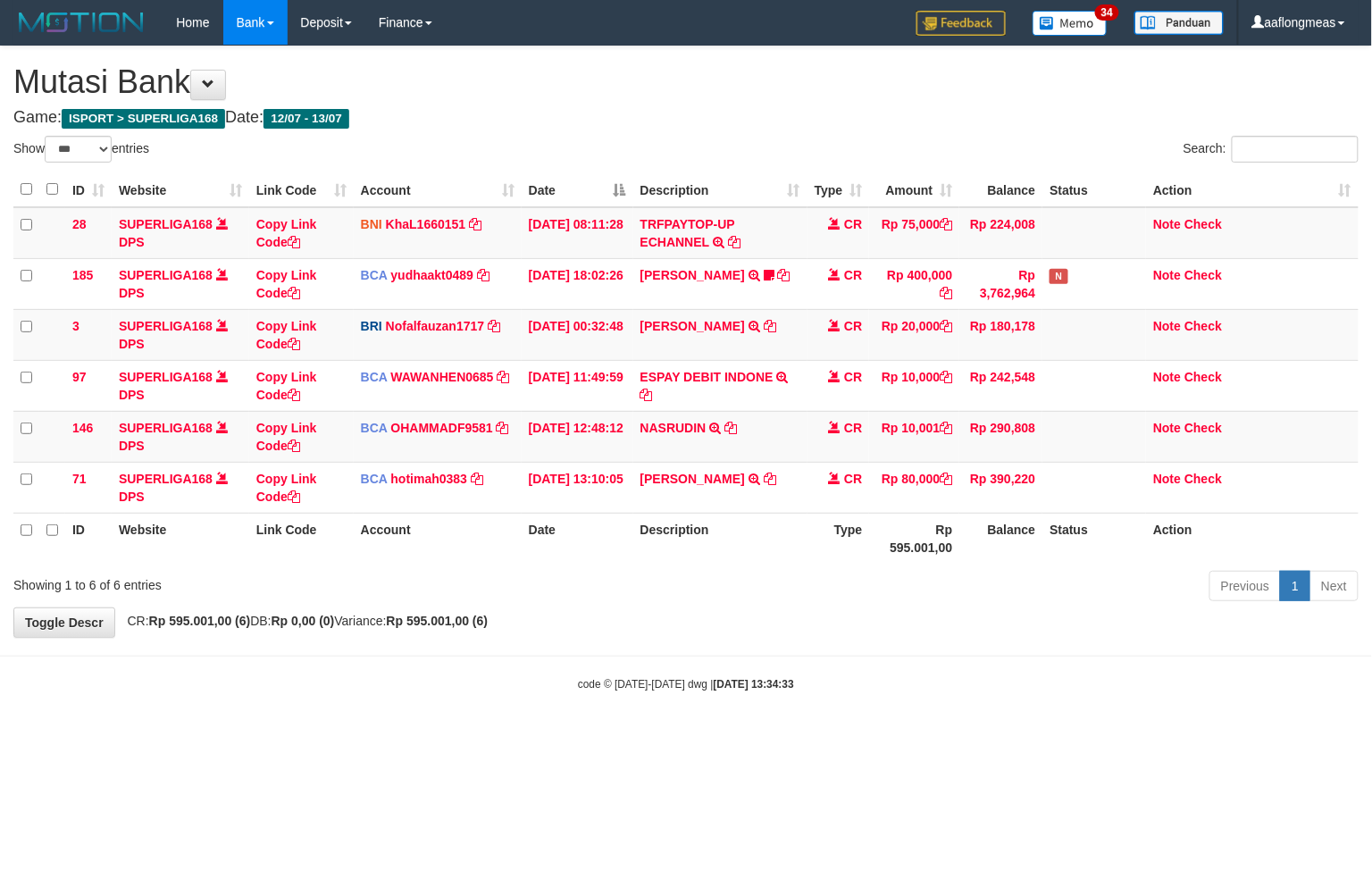 click on "**********" at bounding box center (686, 341) 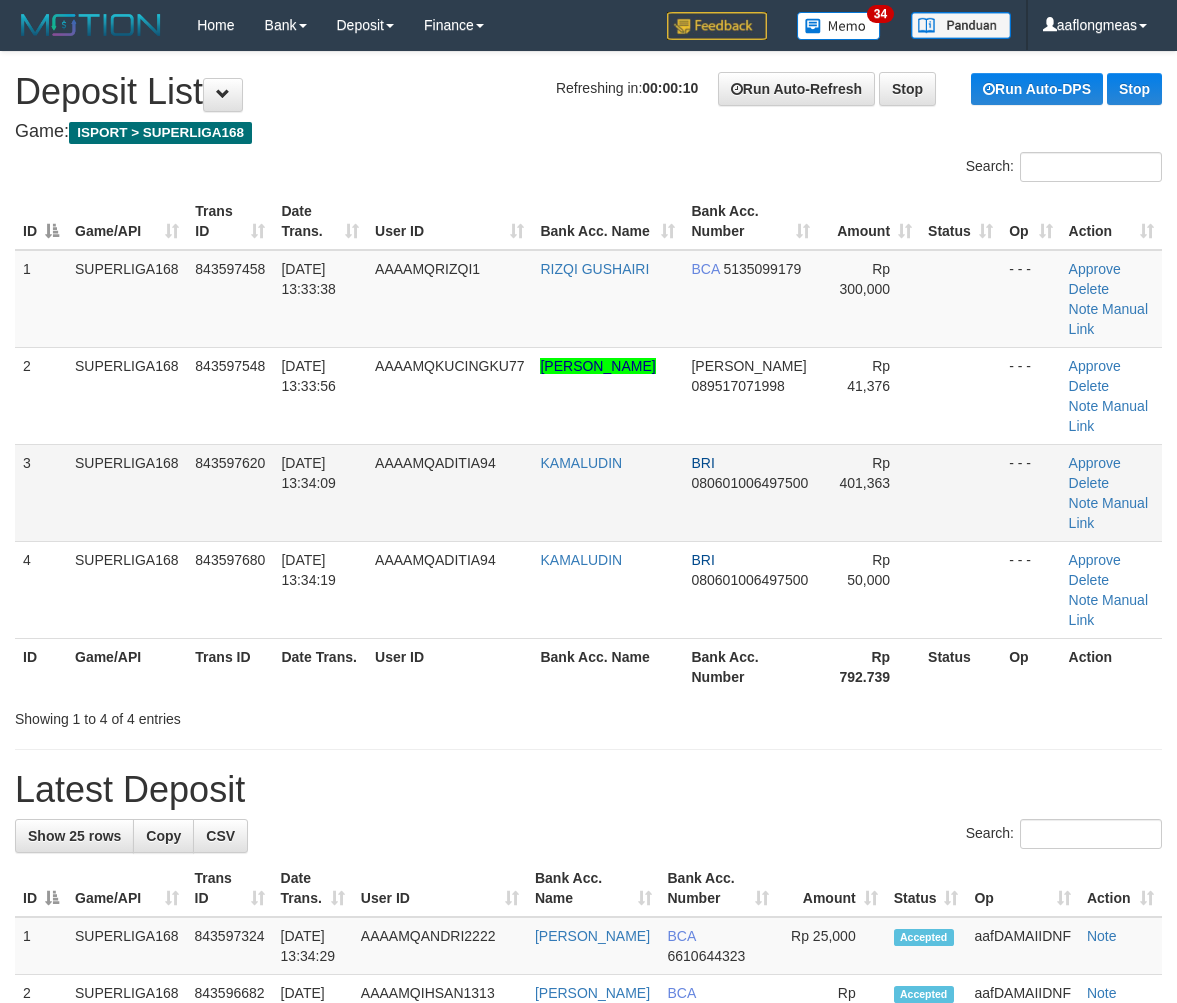 scroll, scrollTop: 0, scrollLeft: 0, axis: both 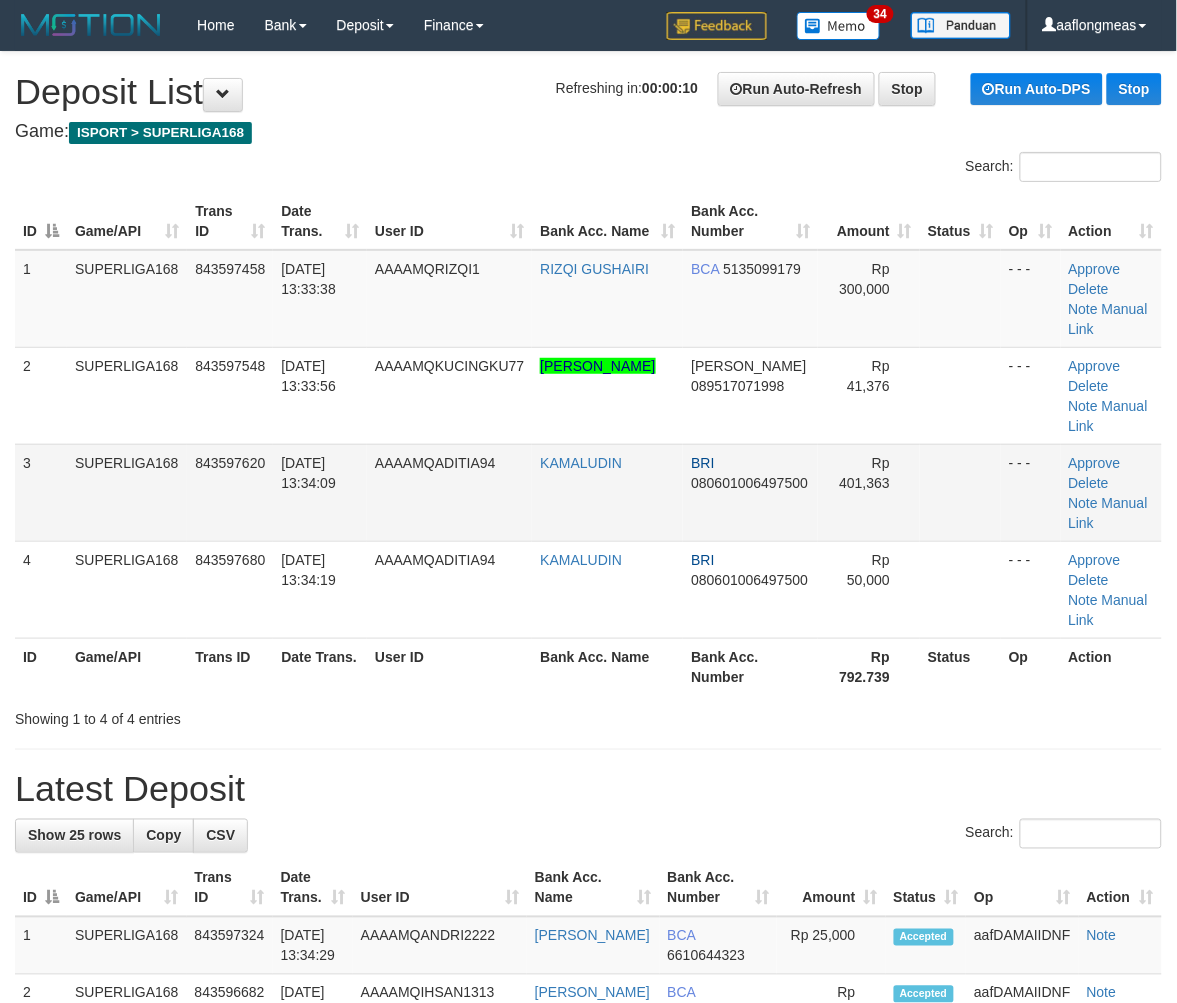 click on "080601006497500" at bounding box center (749, 483) 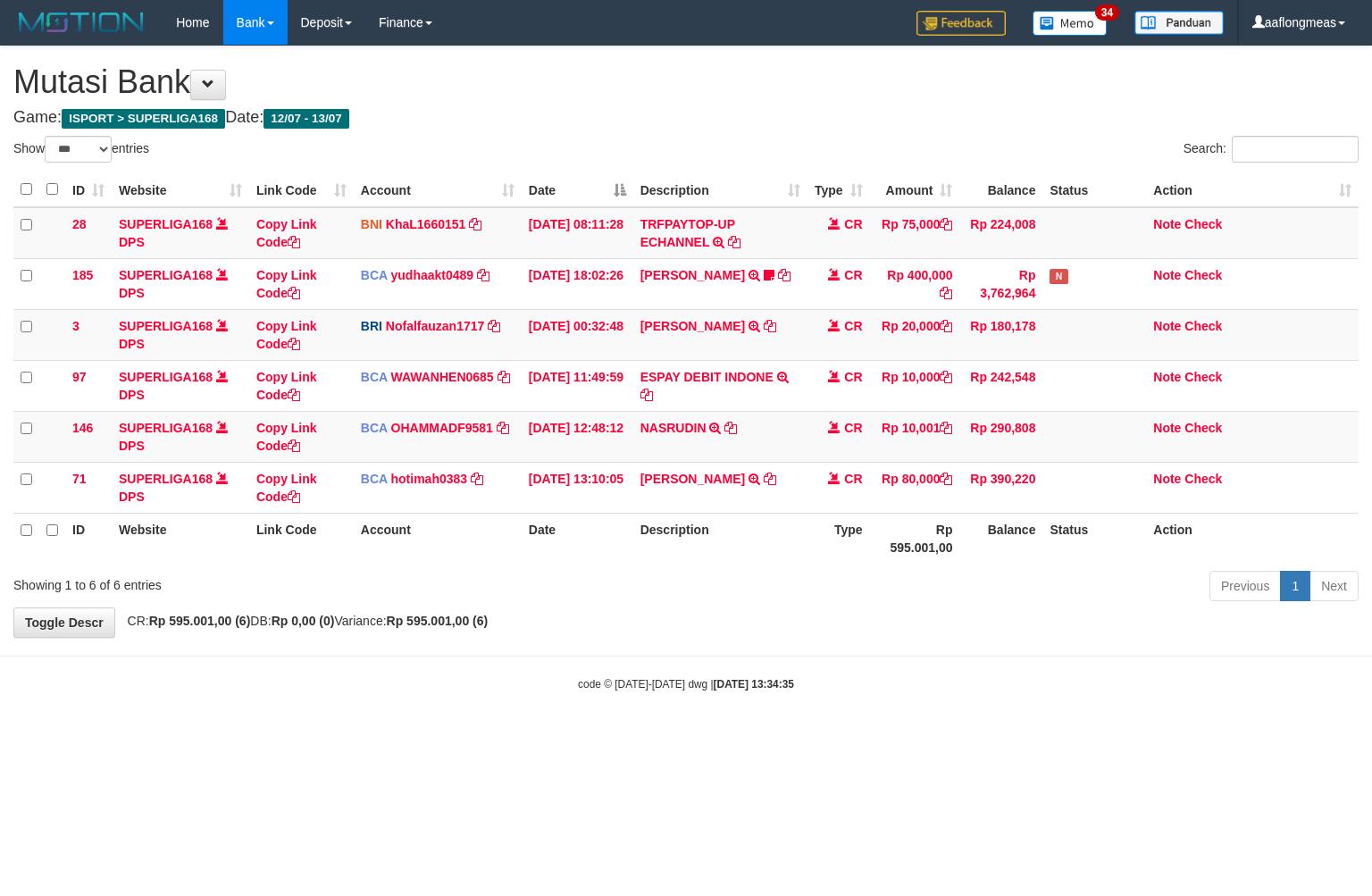 select on "***" 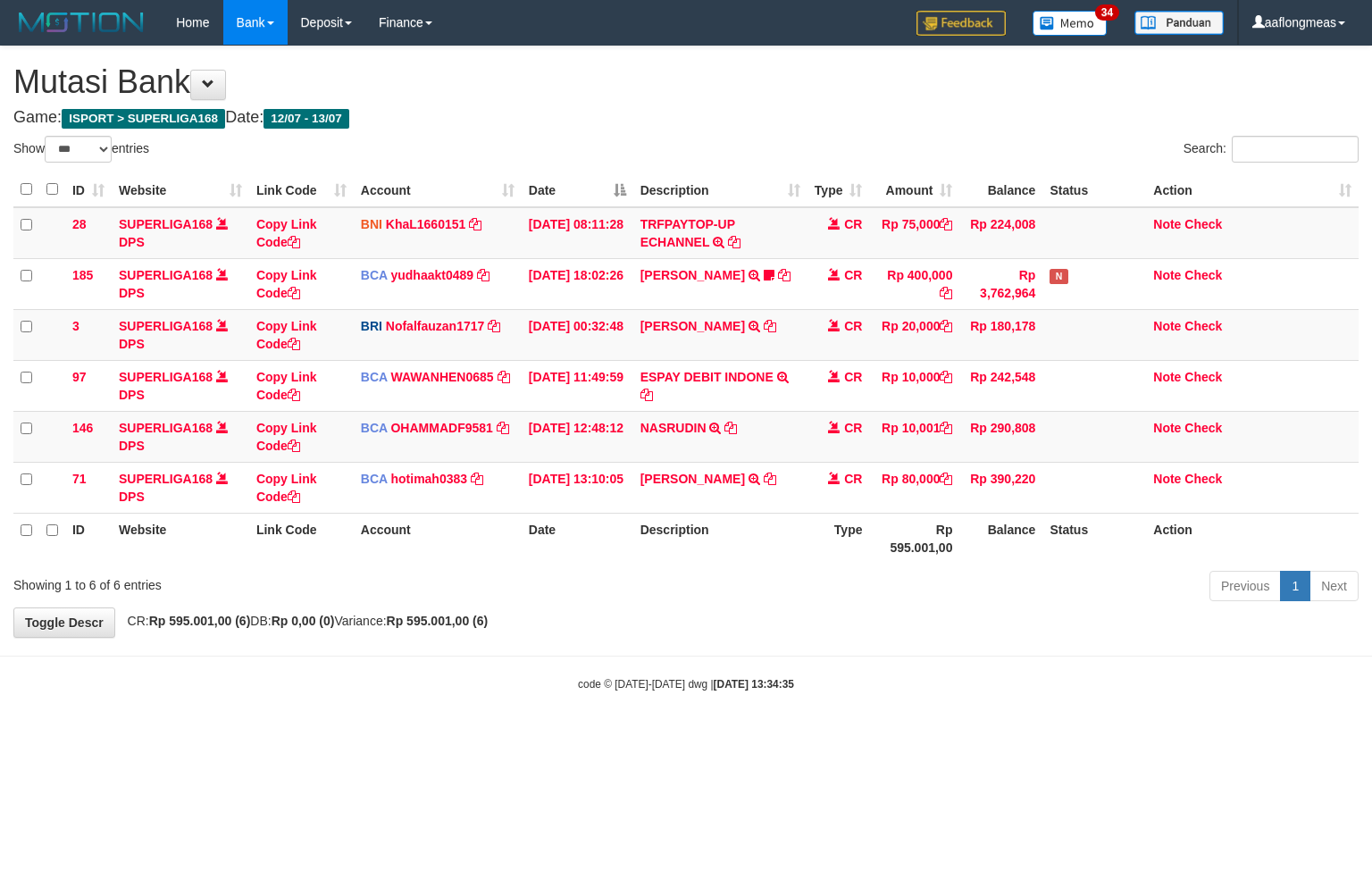 scroll, scrollTop: 0, scrollLeft: 0, axis: both 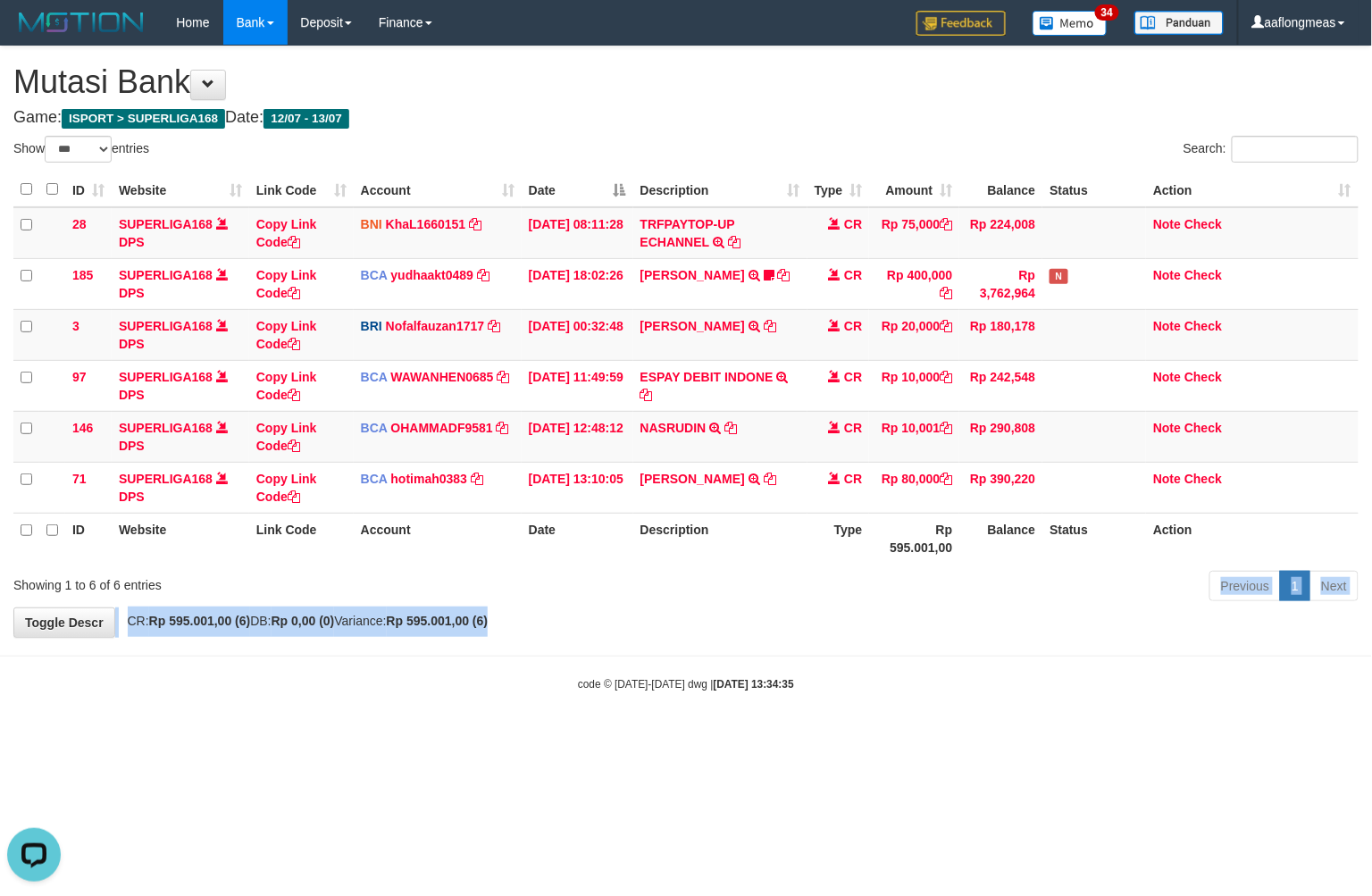 click on "**********" at bounding box center [686, 341] 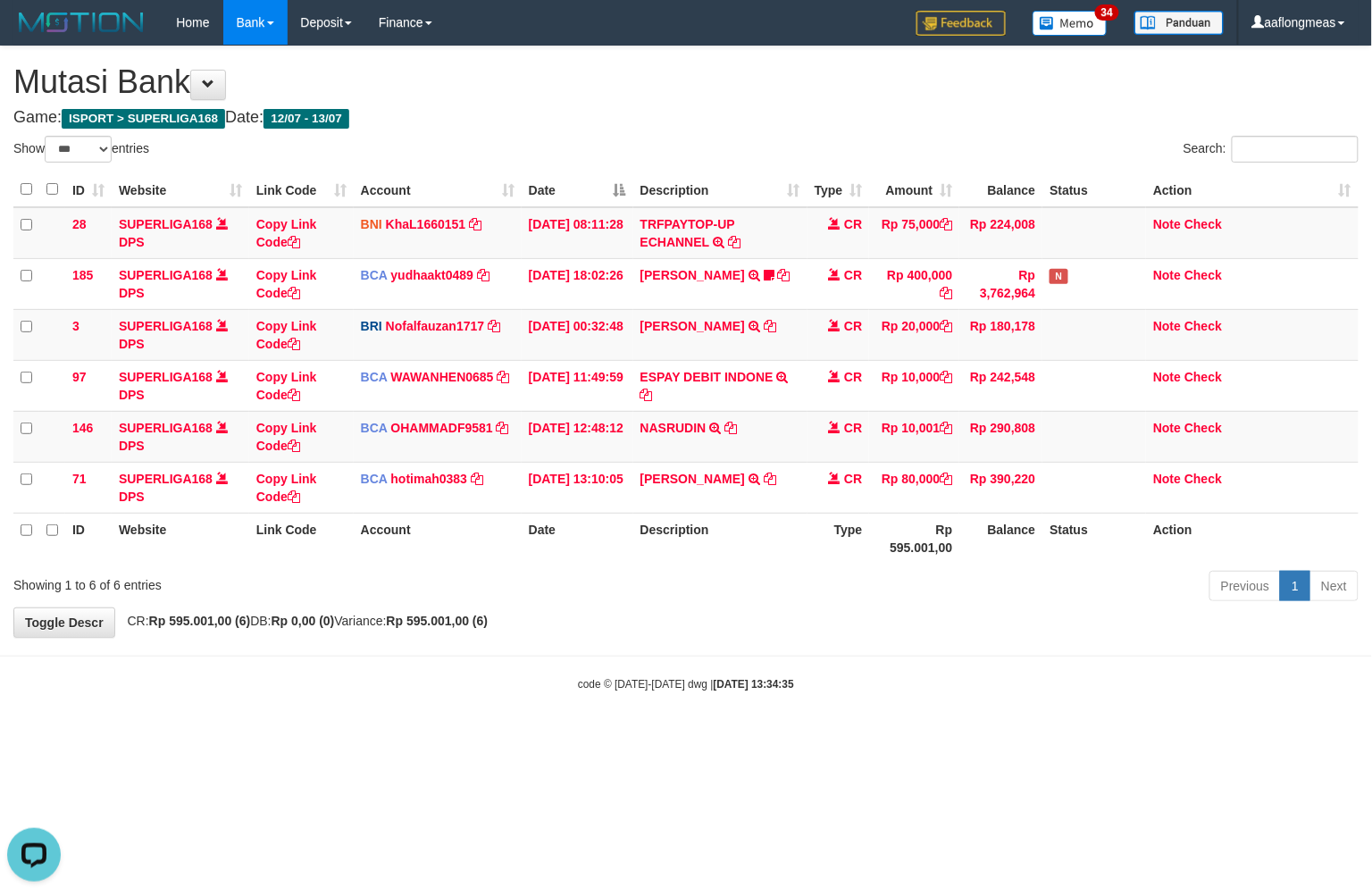 drag, startPoint x: 708, startPoint y: 604, endPoint x: 1, endPoint y: 572, distance: 707.72382 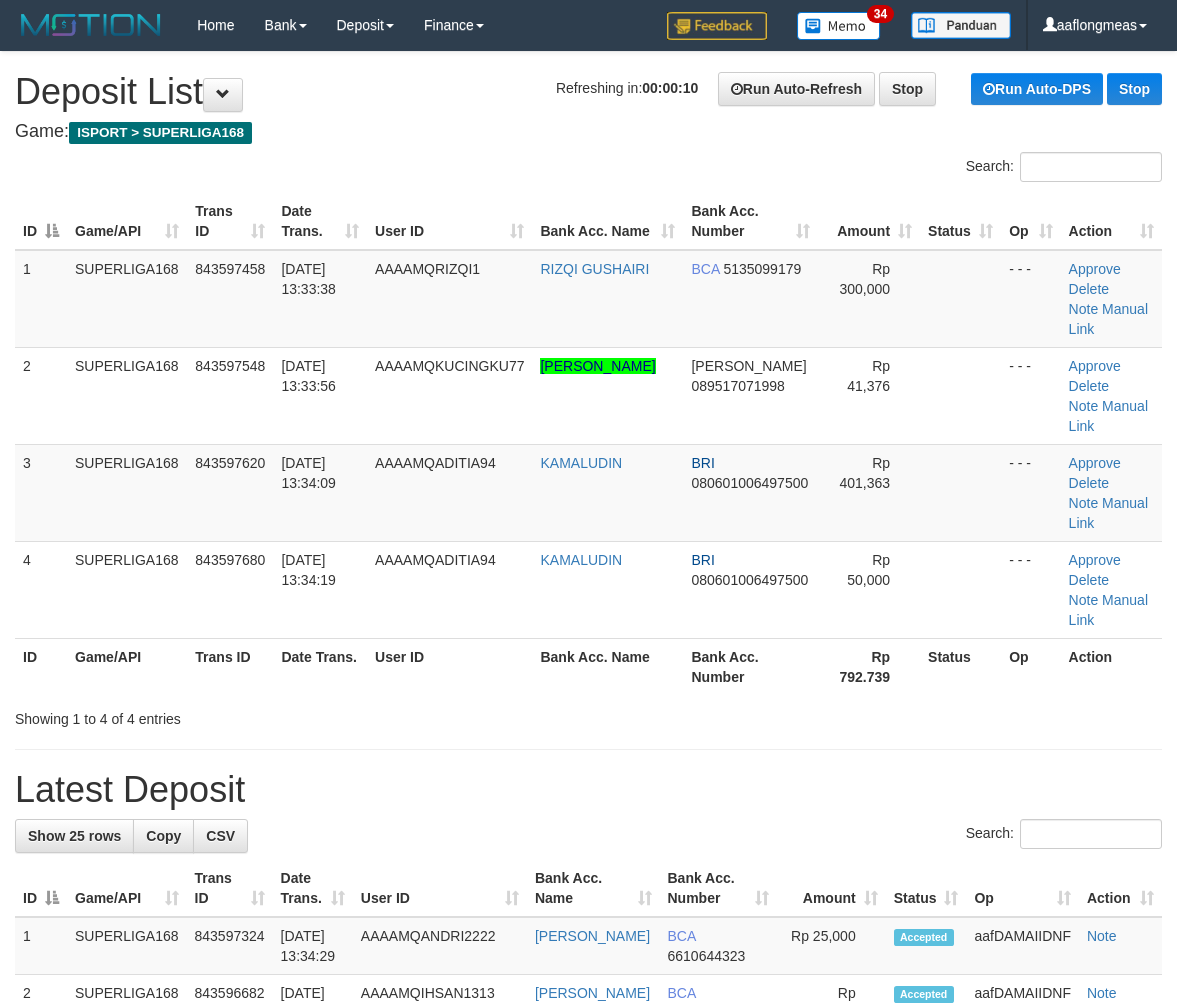 scroll, scrollTop: 0, scrollLeft: 0, axis: both 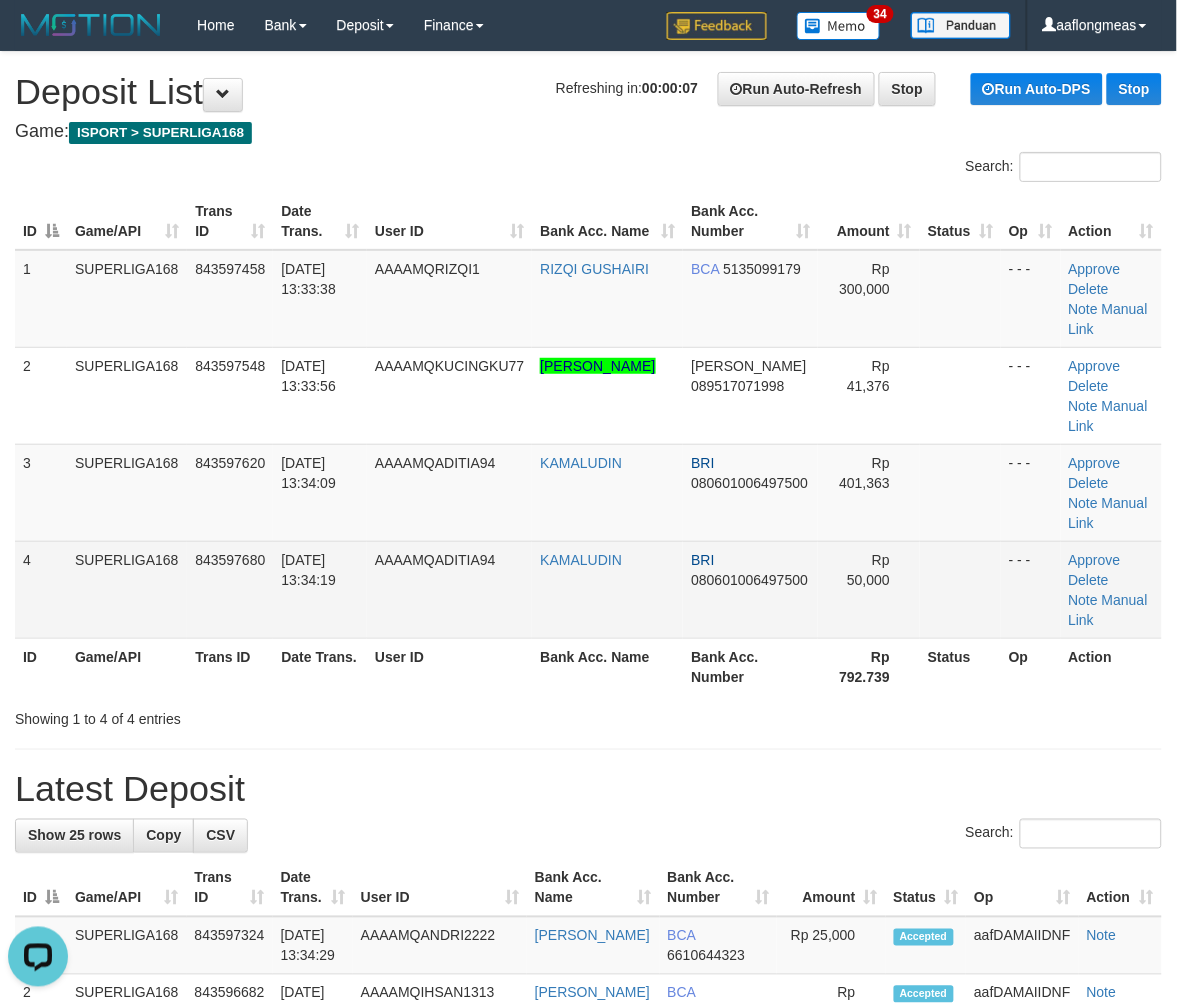 click at bounding box center [960, 589] 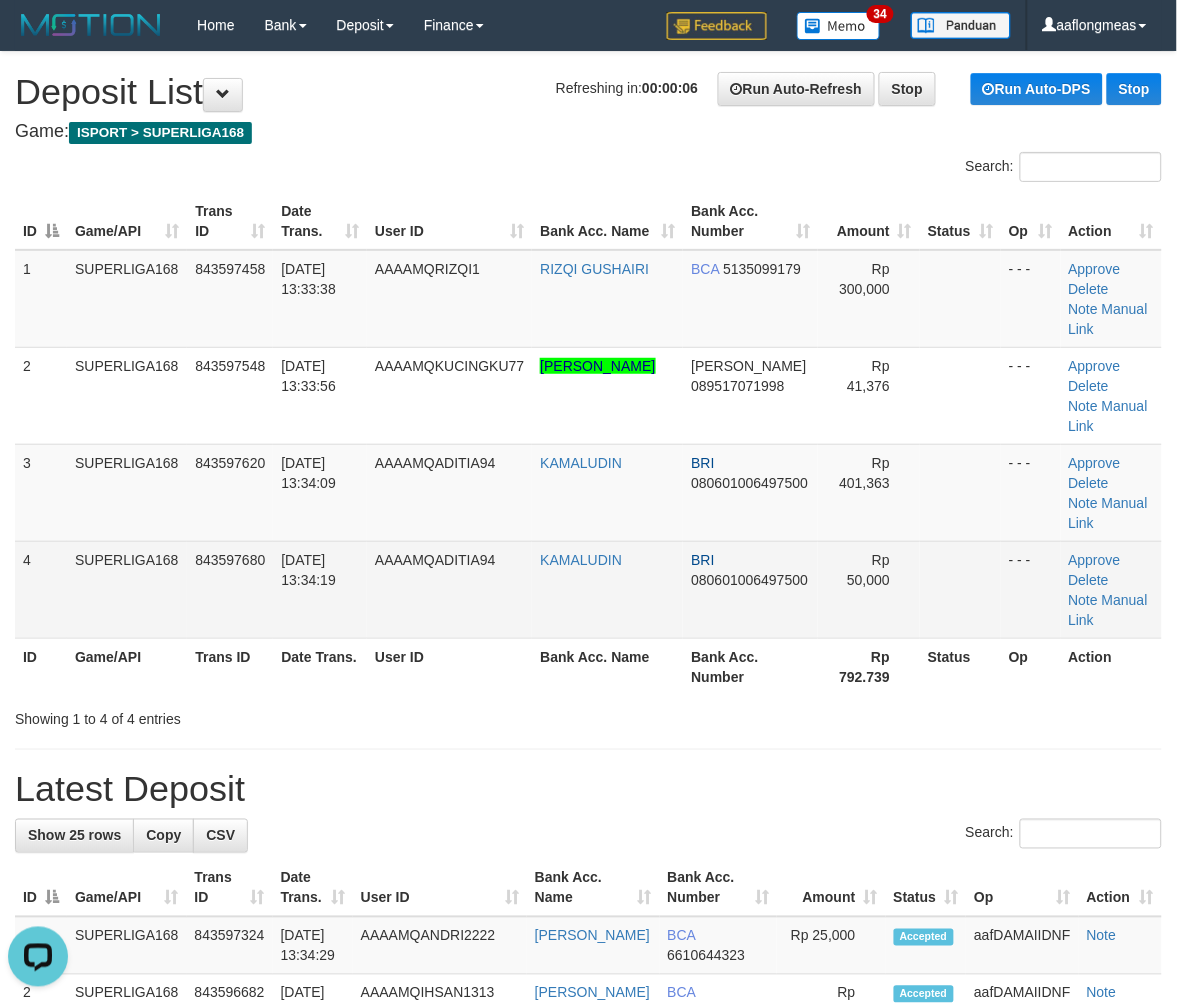 click at bounding box center (960, 589) 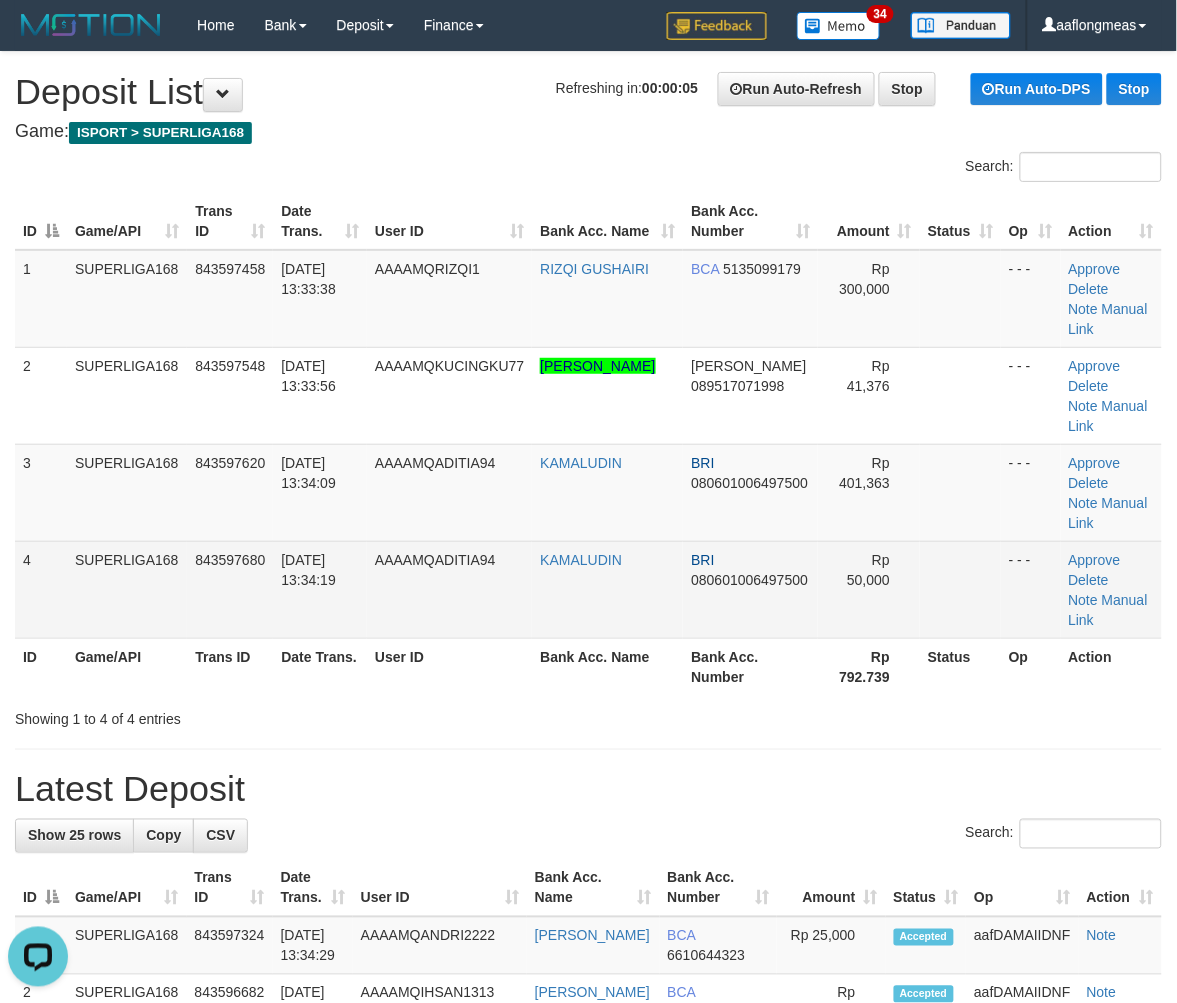 click at bounding box center [960, 589] 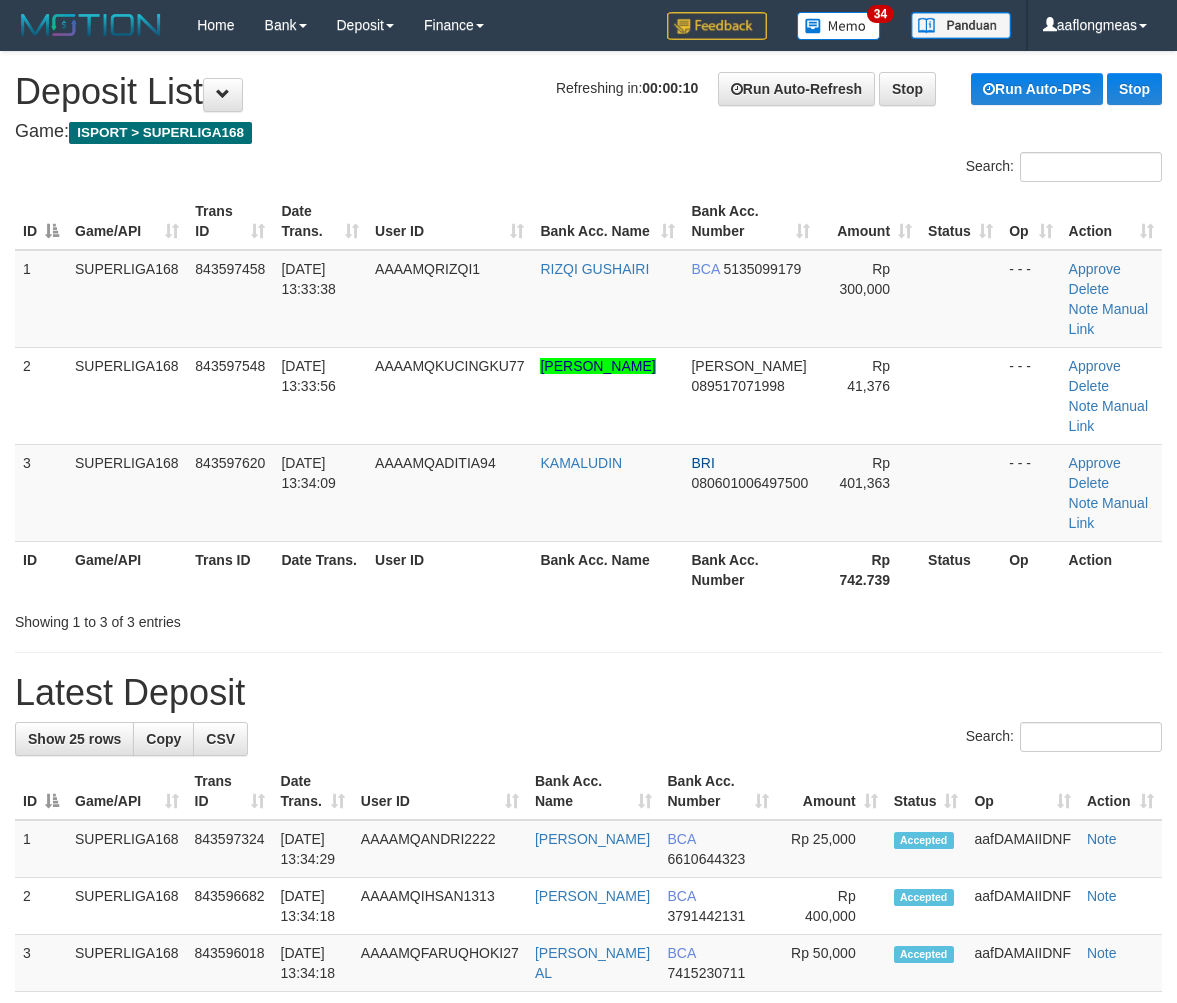 scroll, scrollTop: 0, scrollLeft: 0, axis: both 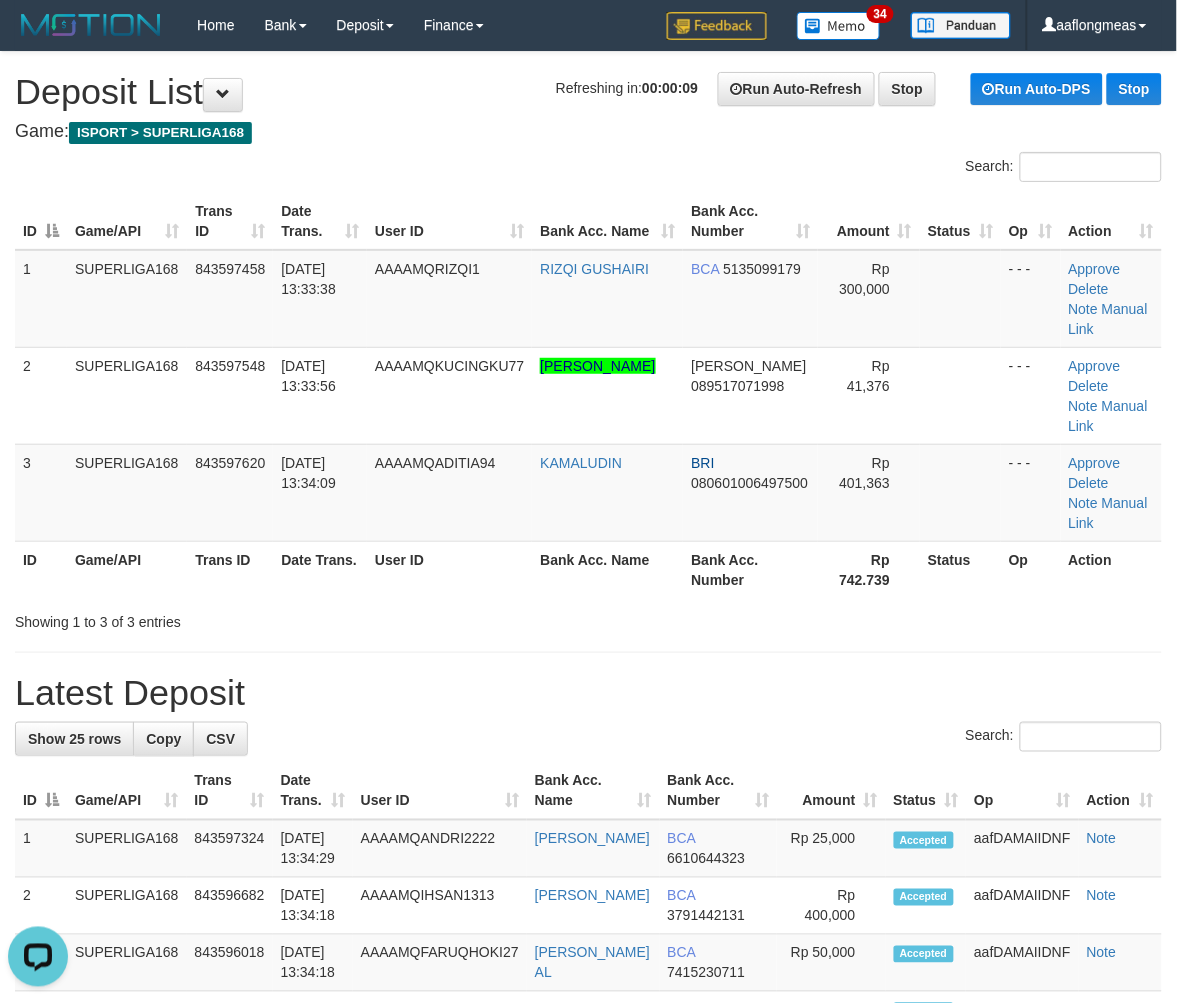 click on "Showing 1 to 3 of 3 entries" at bounding box center [588, 618] 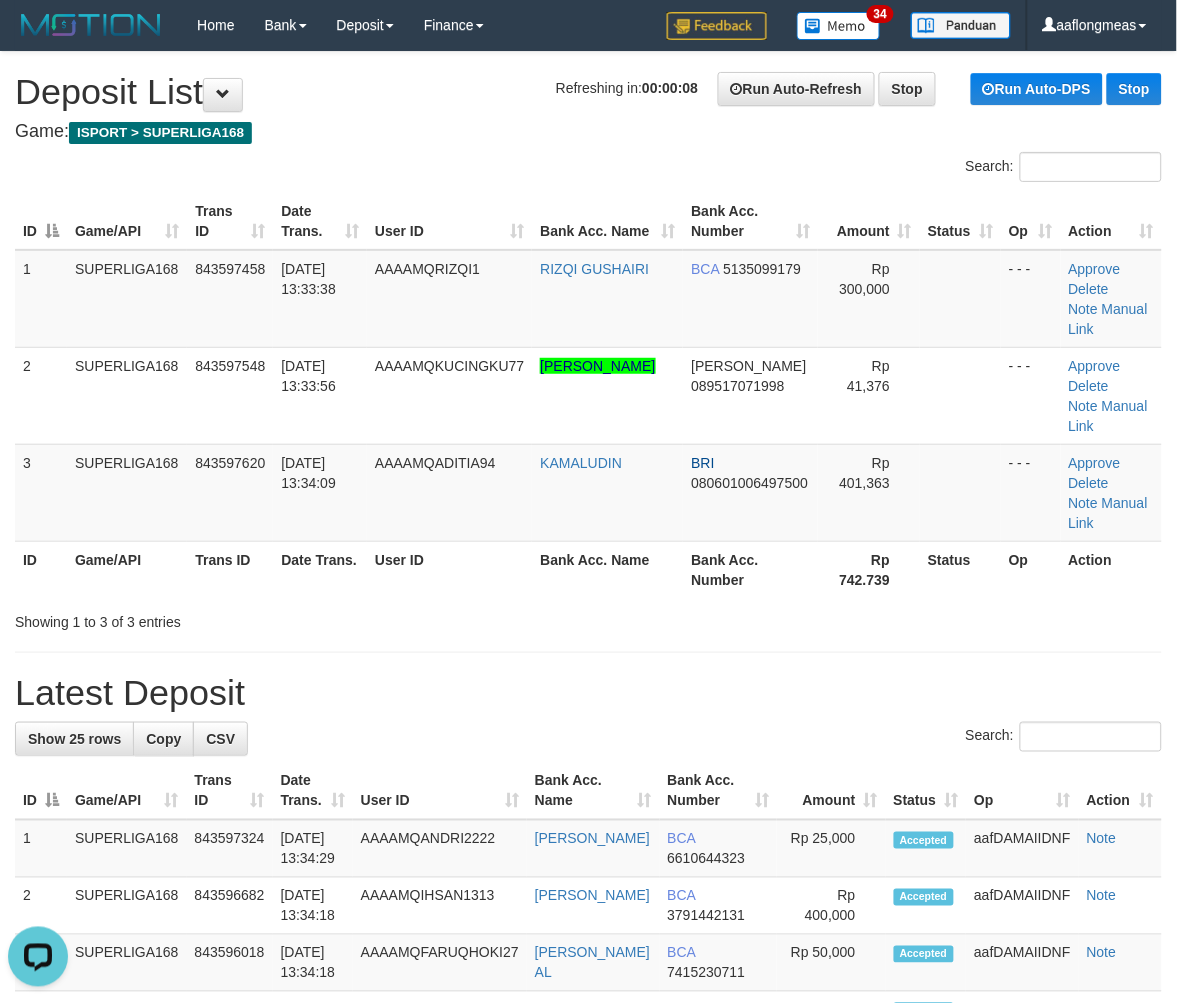 click on "**********" at bounding box center [588, 1225] 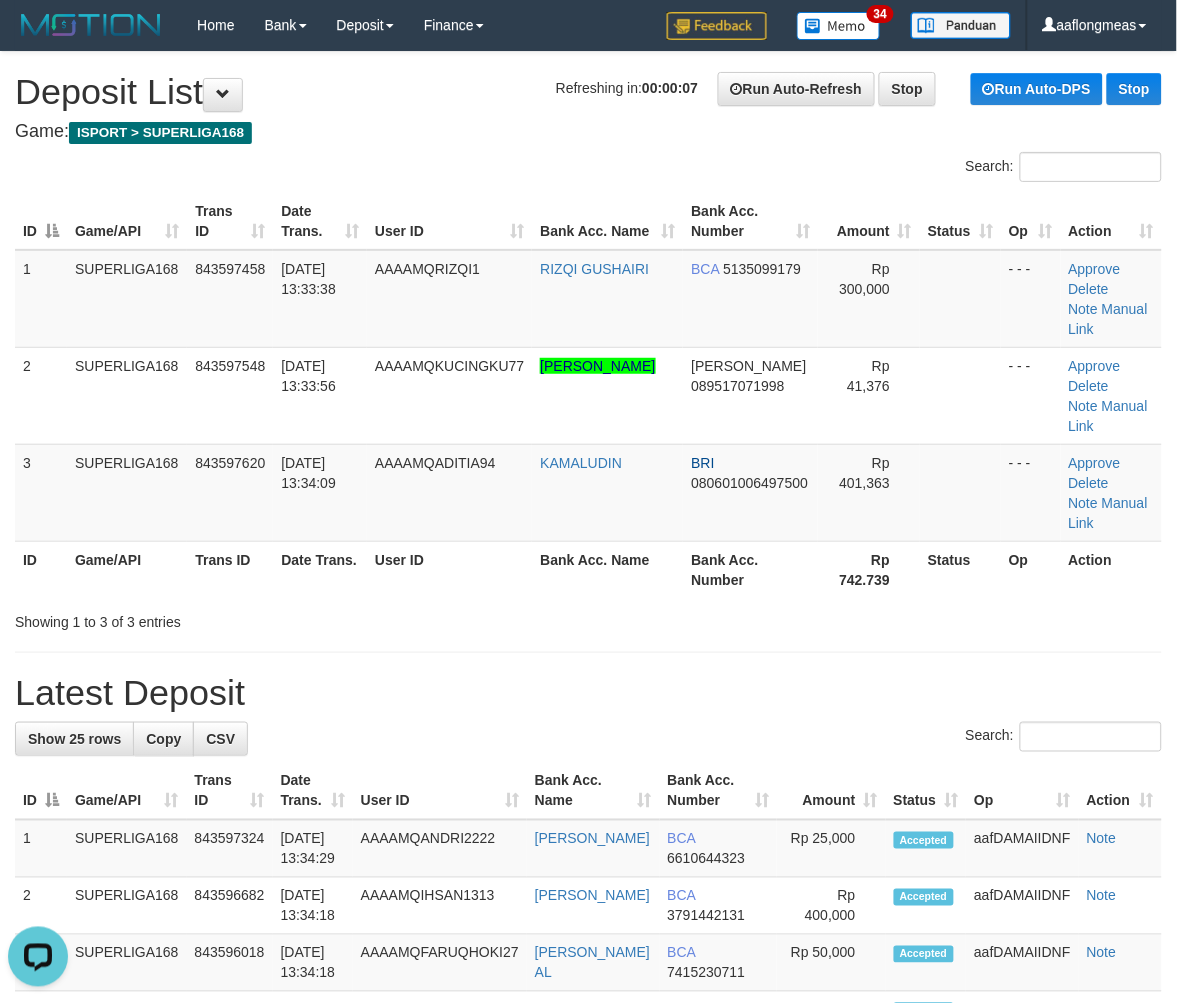 drag, startPoint x: 790, startPoint y: 544, endPoint x: 875, endPoint y: 560, distance: 86.492775 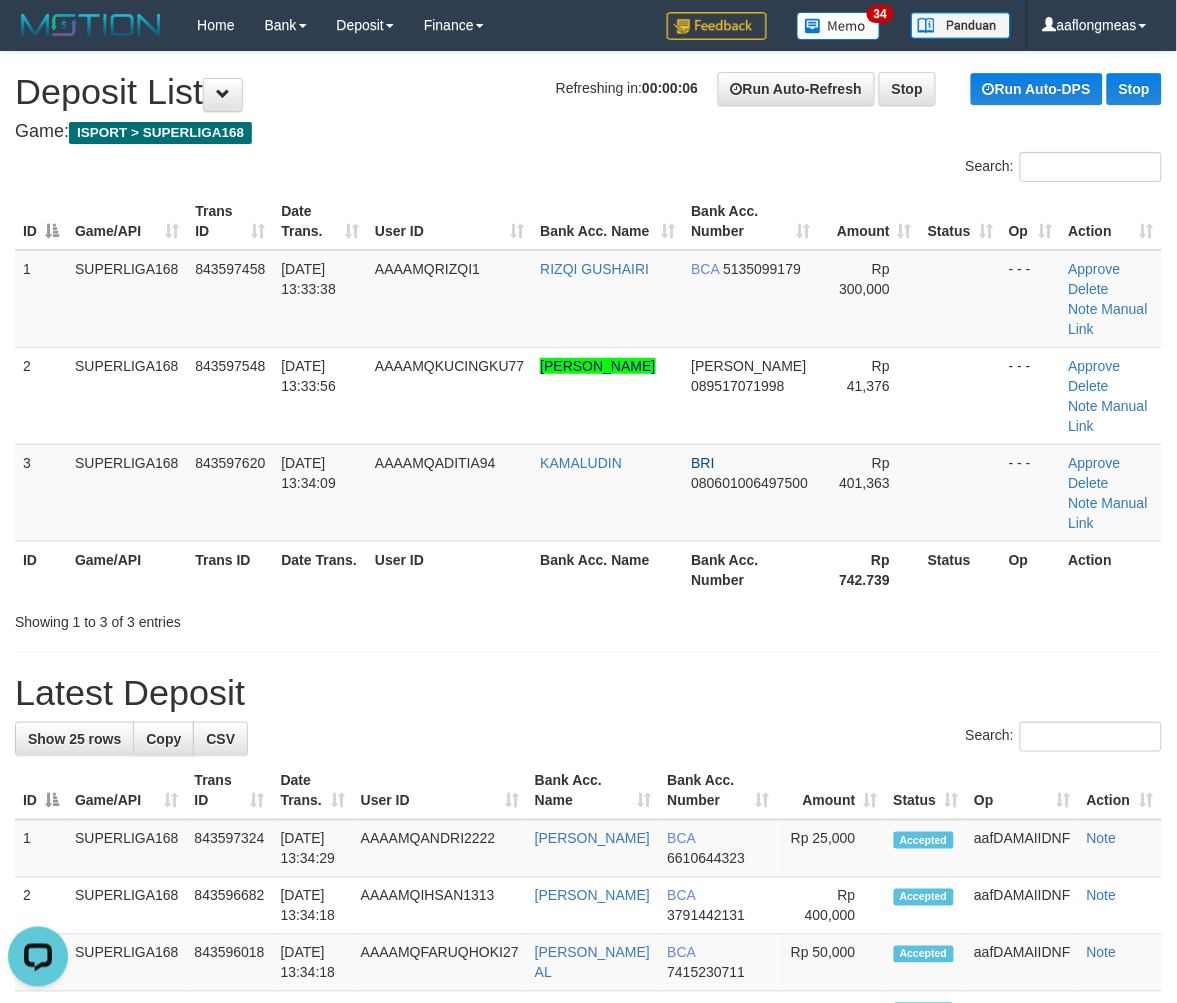 click on "Showing 1 to 3 of 3 entries" at bounding box center (588, 618) 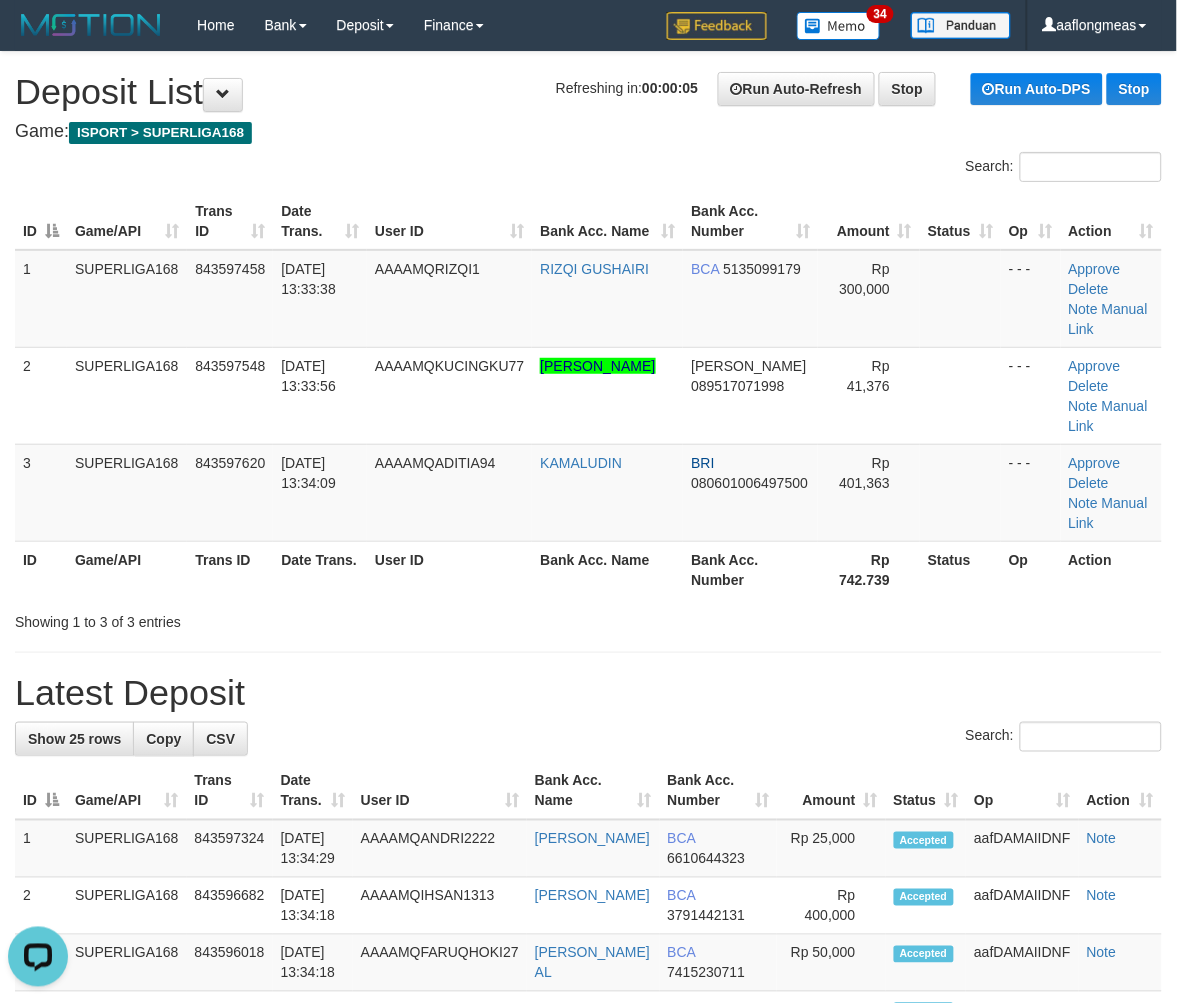 click on "**********" at bounding box center (588, 1225) 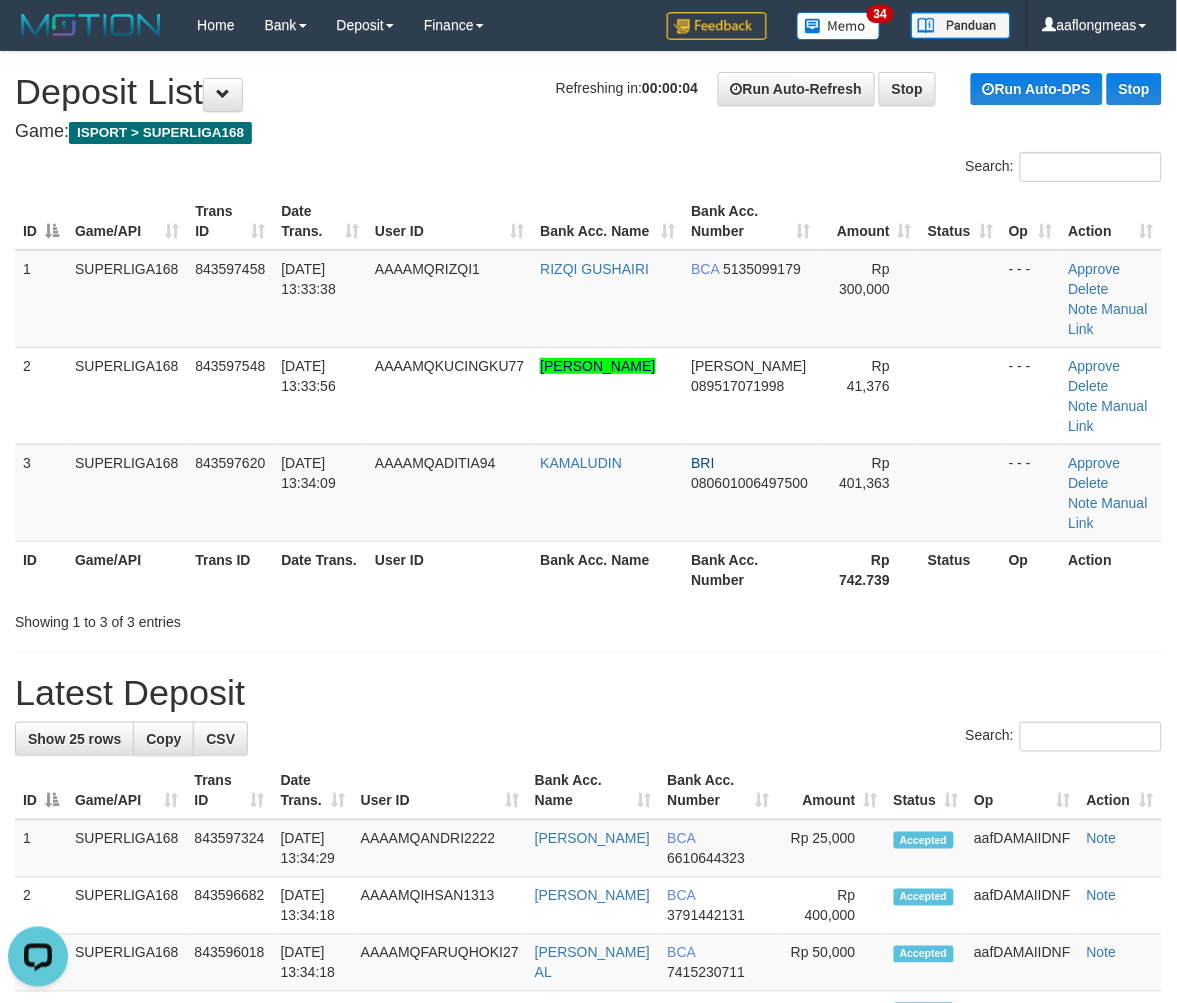 click on "**********" at bounding box center (588, 1225) 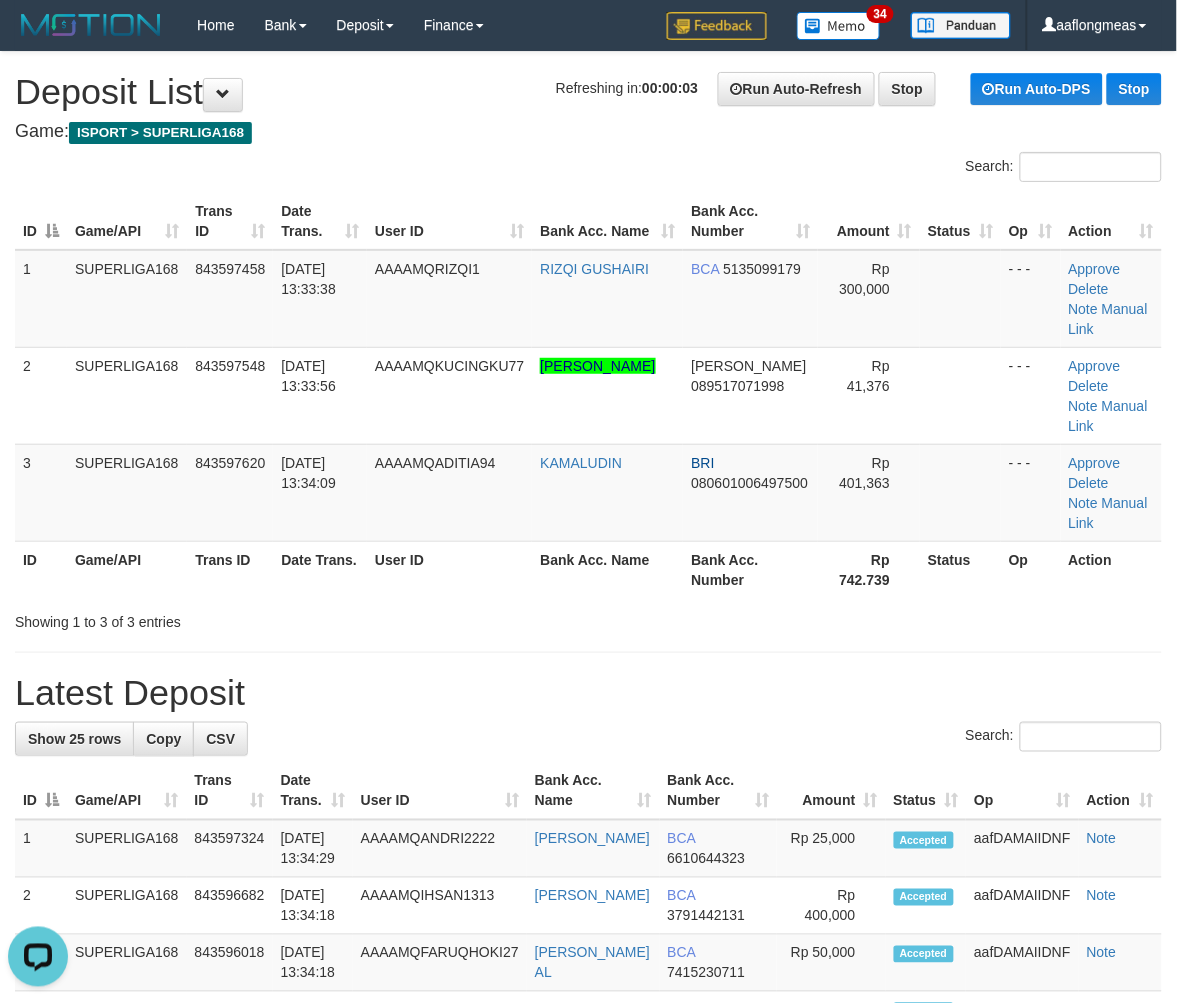 click on "**********" at bounding box center (588, 1225) 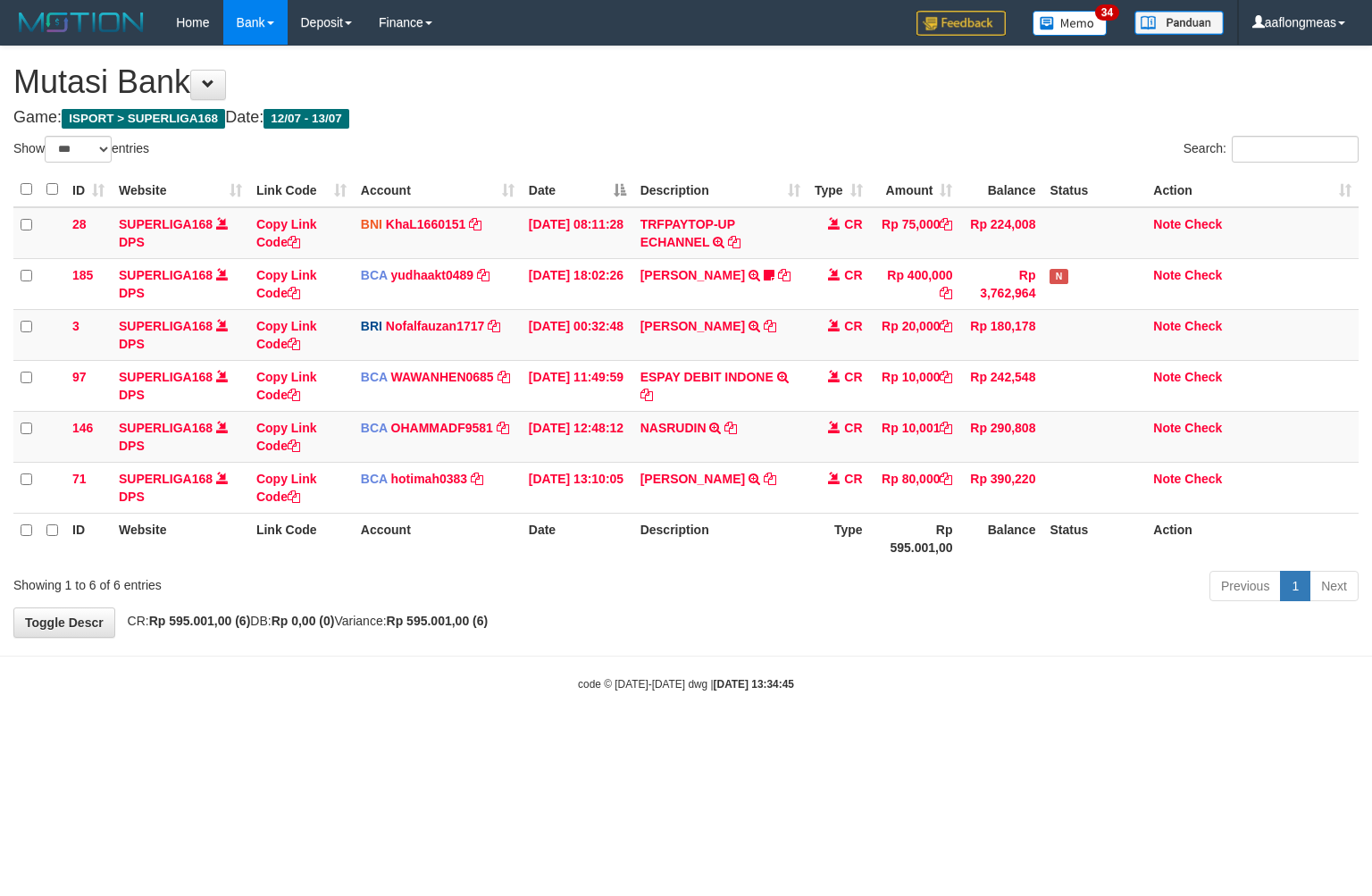 select on "***" 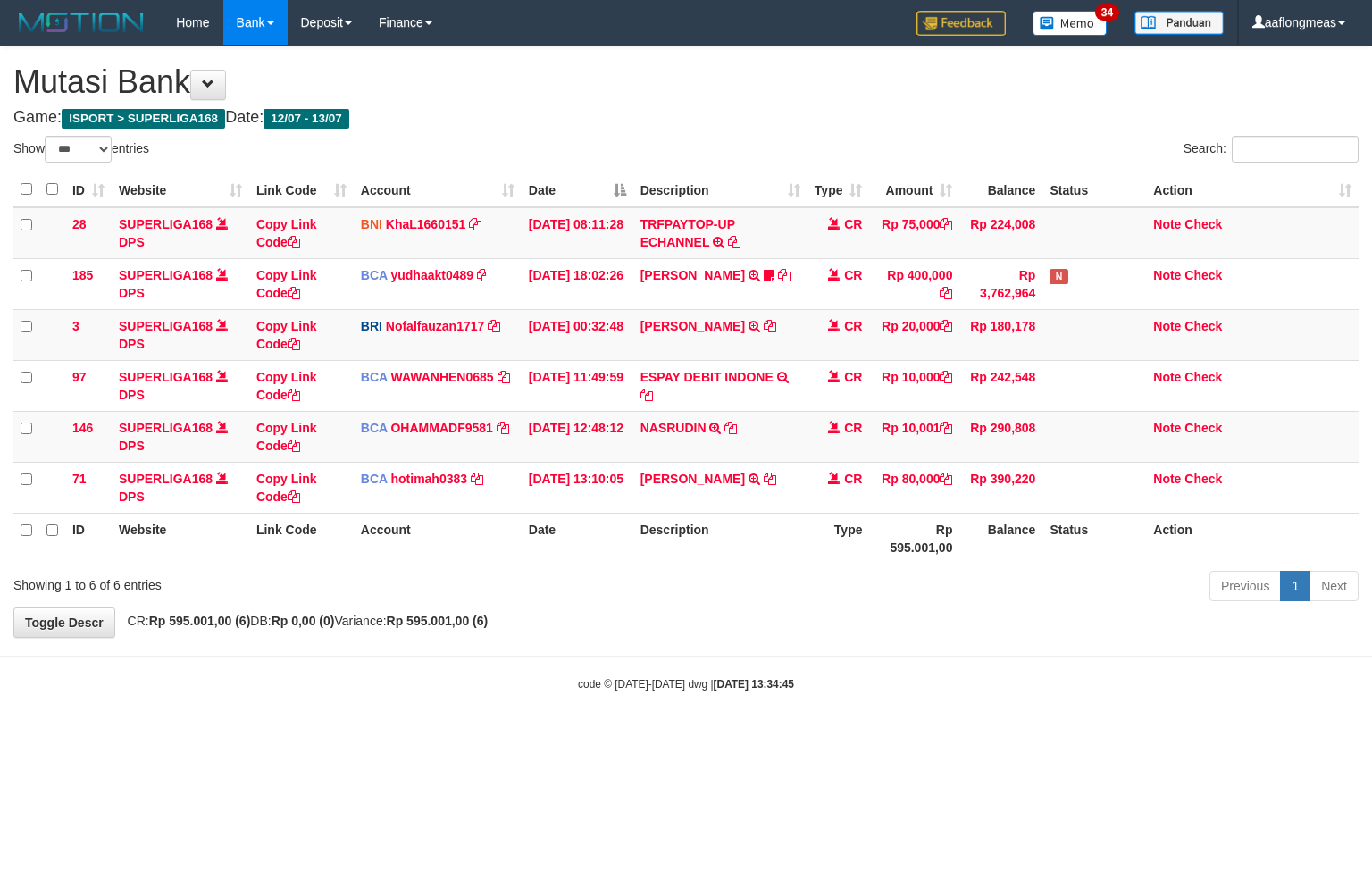 scroll, scrollTop: 0, scrollLeft: 0, axis: both 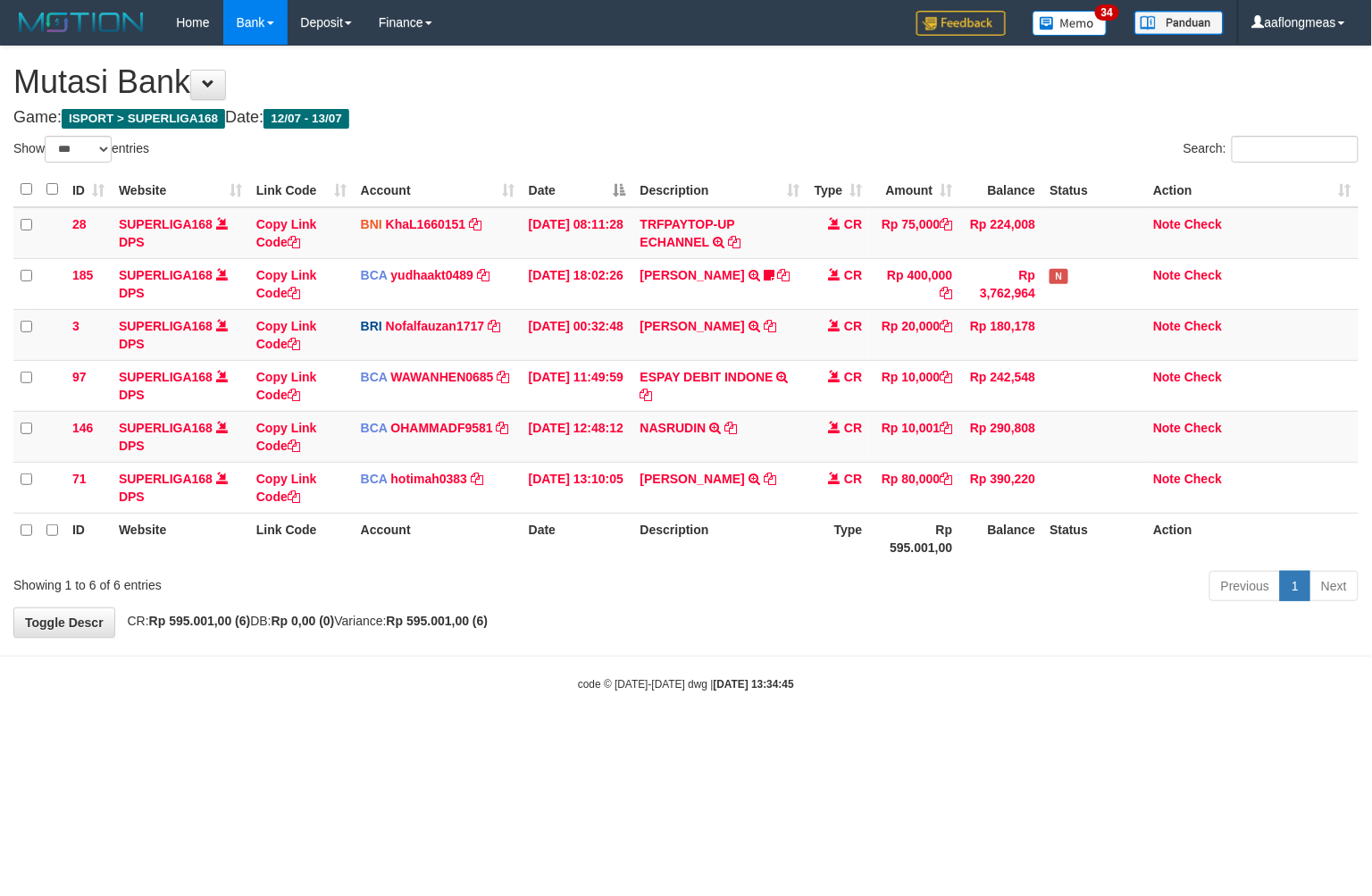 click on "Previous 1 Next" at bounding box center (972, 588) 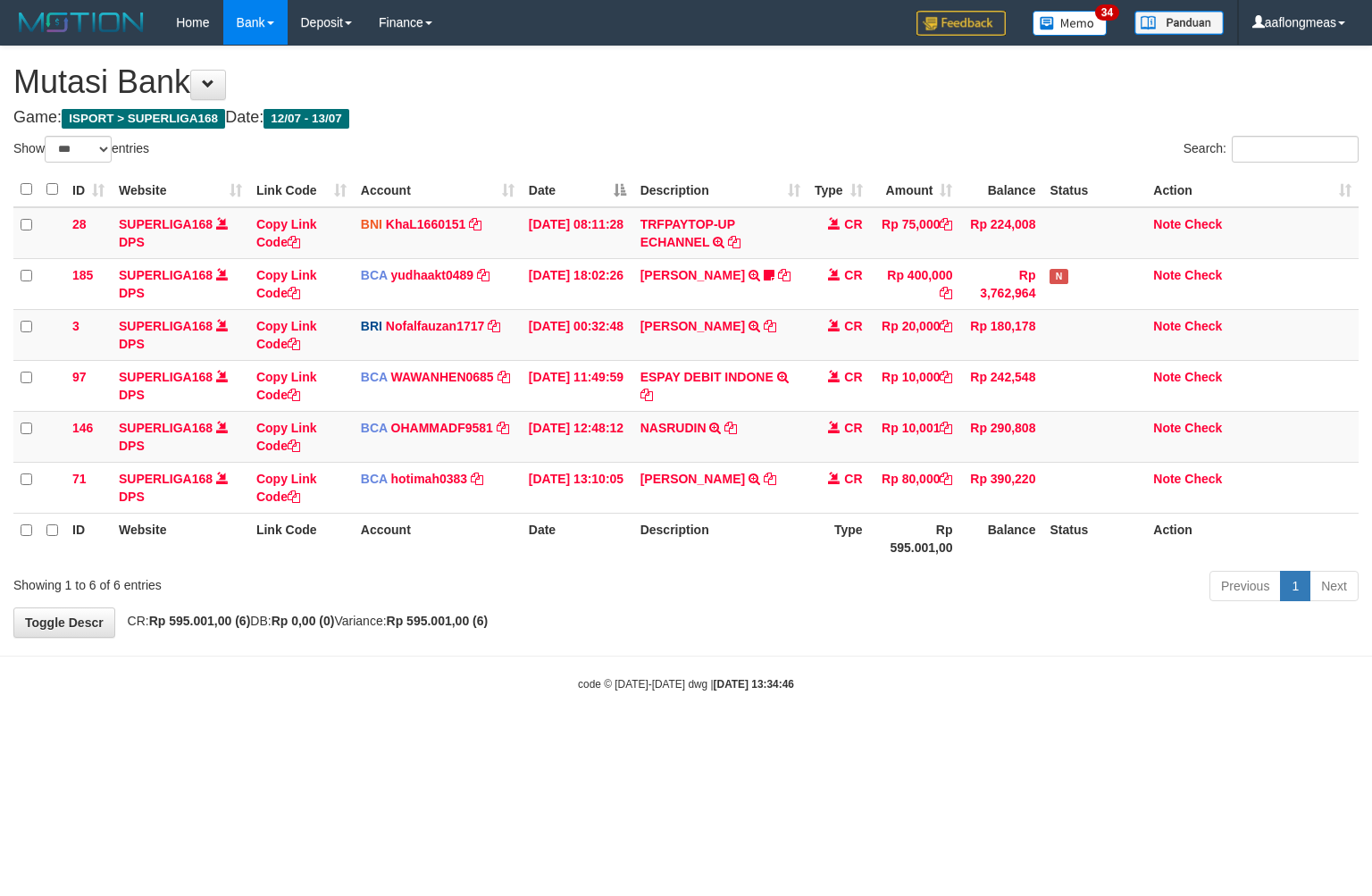 select on "***" 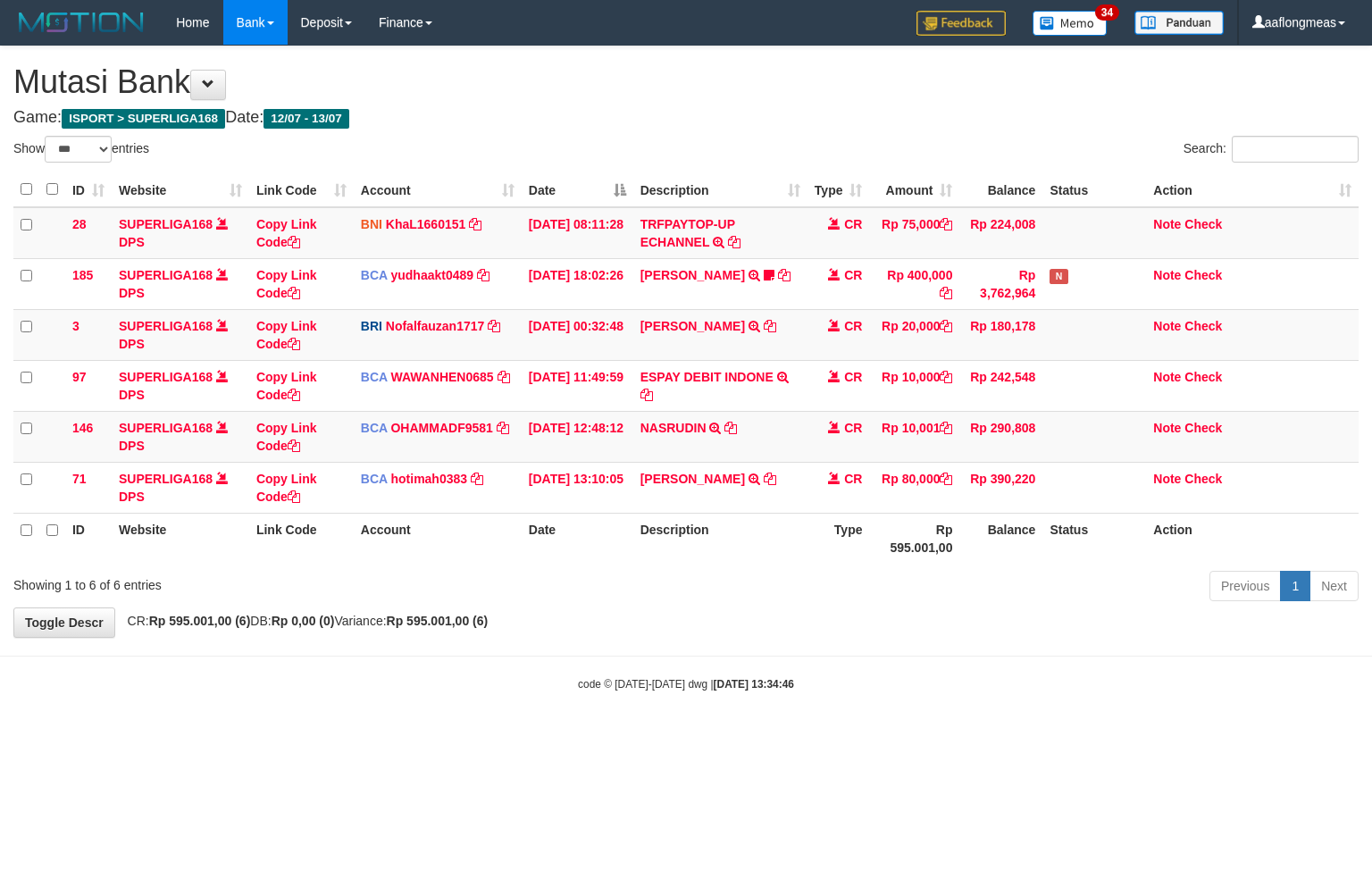 scroll, scrollTop: 0, scrollLeft: 0, axis: both 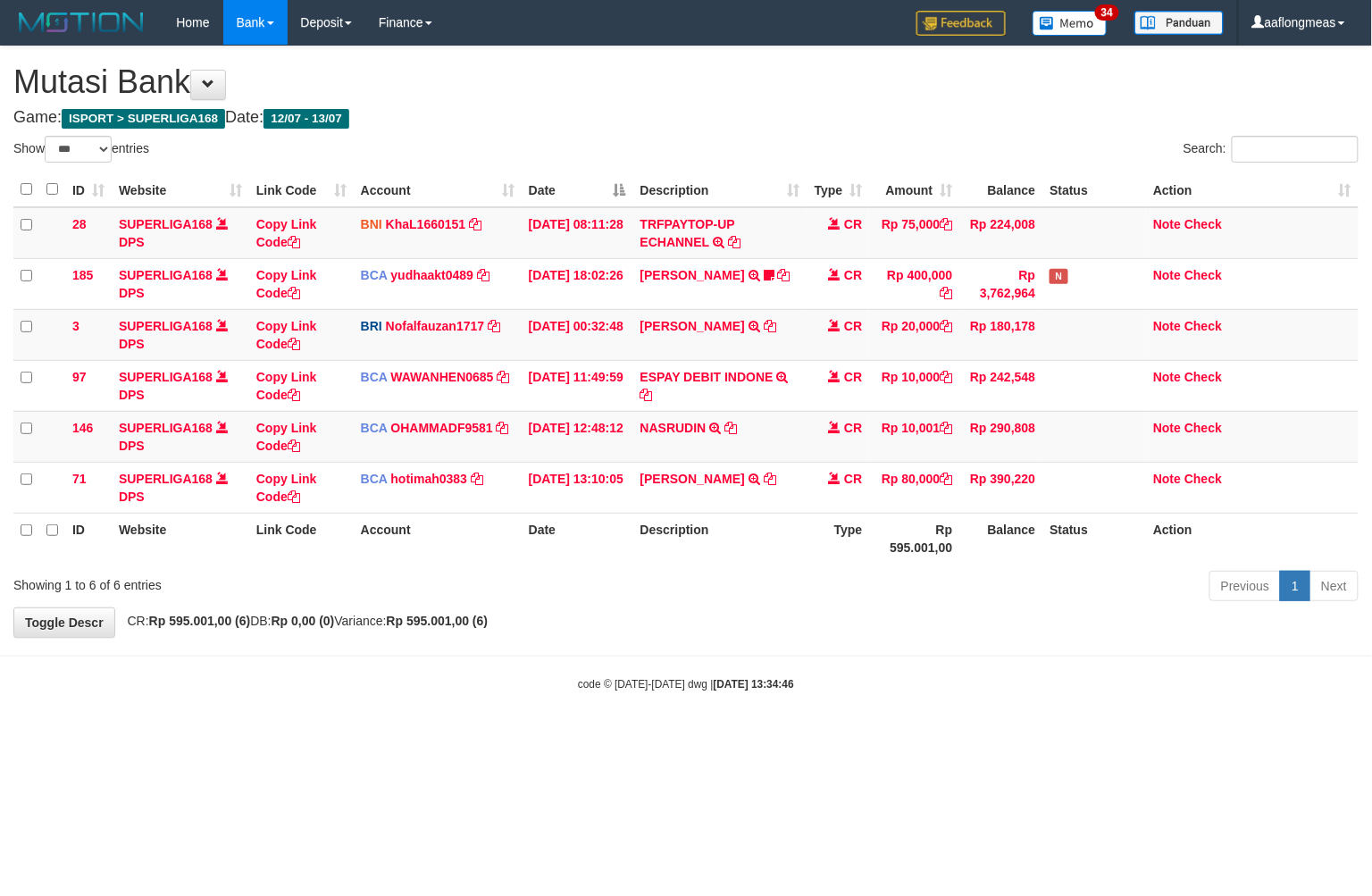 click on "Previous 1 Next" at bounding box center (972, 588) 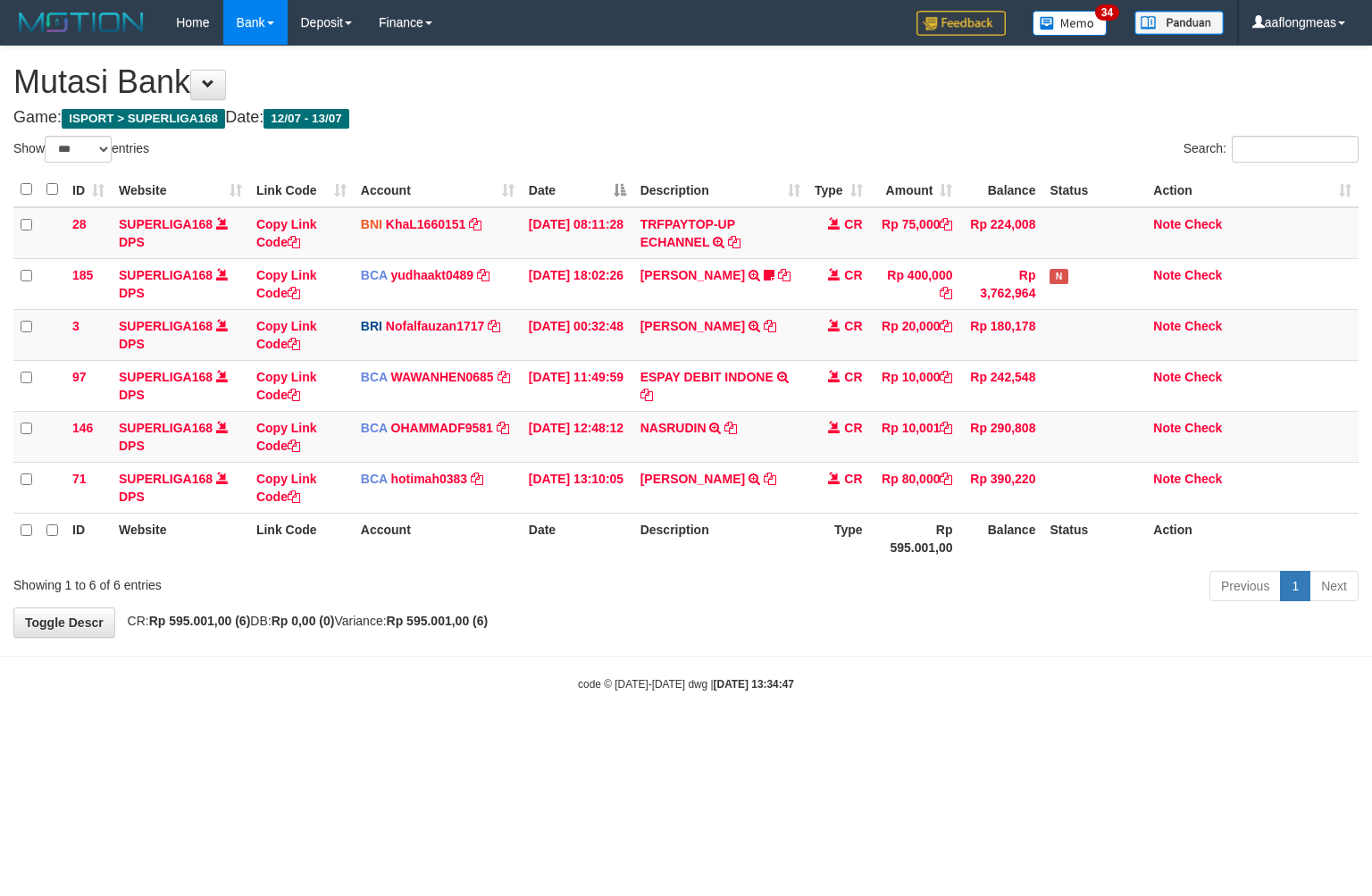 select on "***" 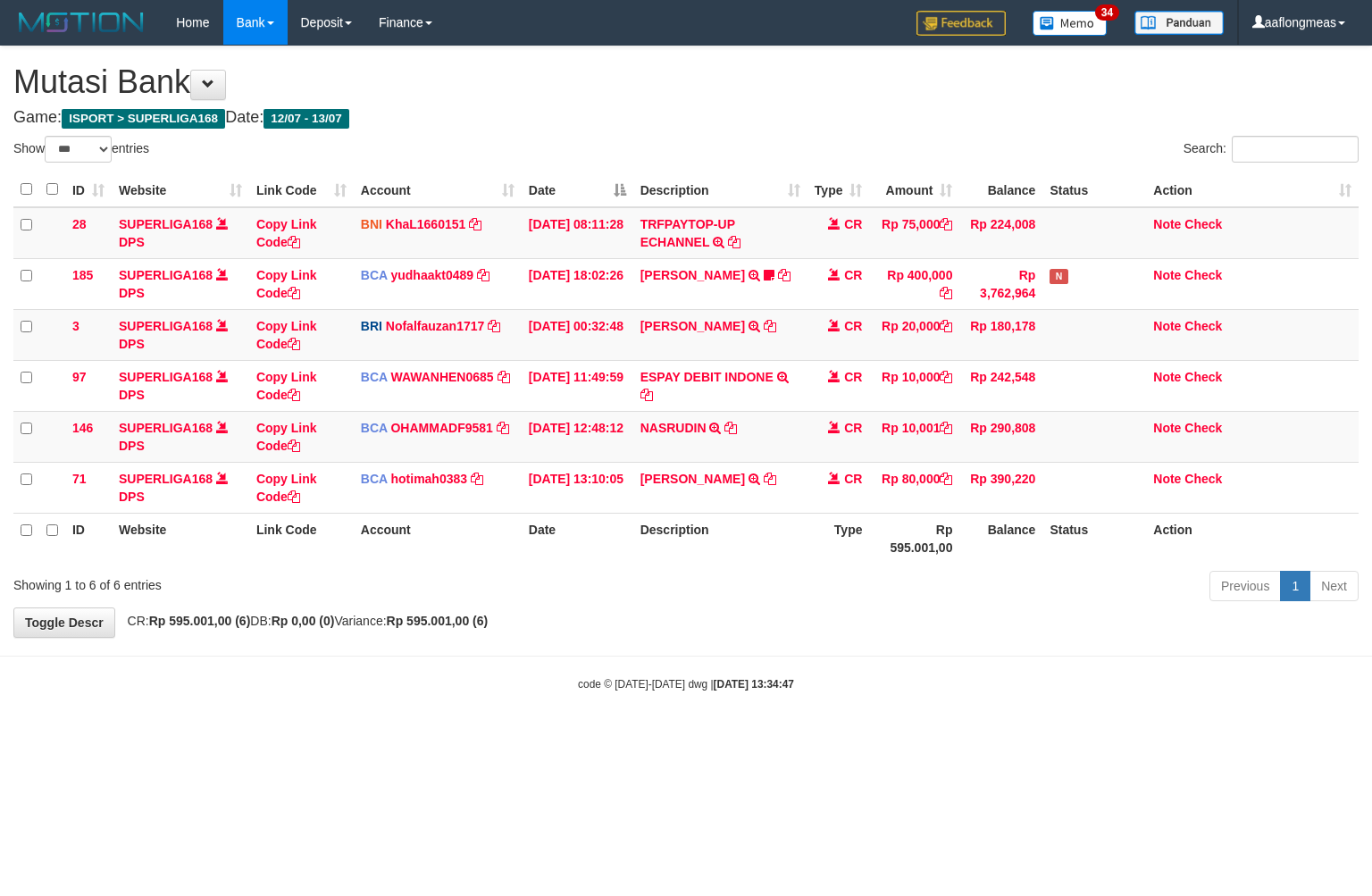 scroll, scrollTop: 0, scrollLeft: 0, axis: both 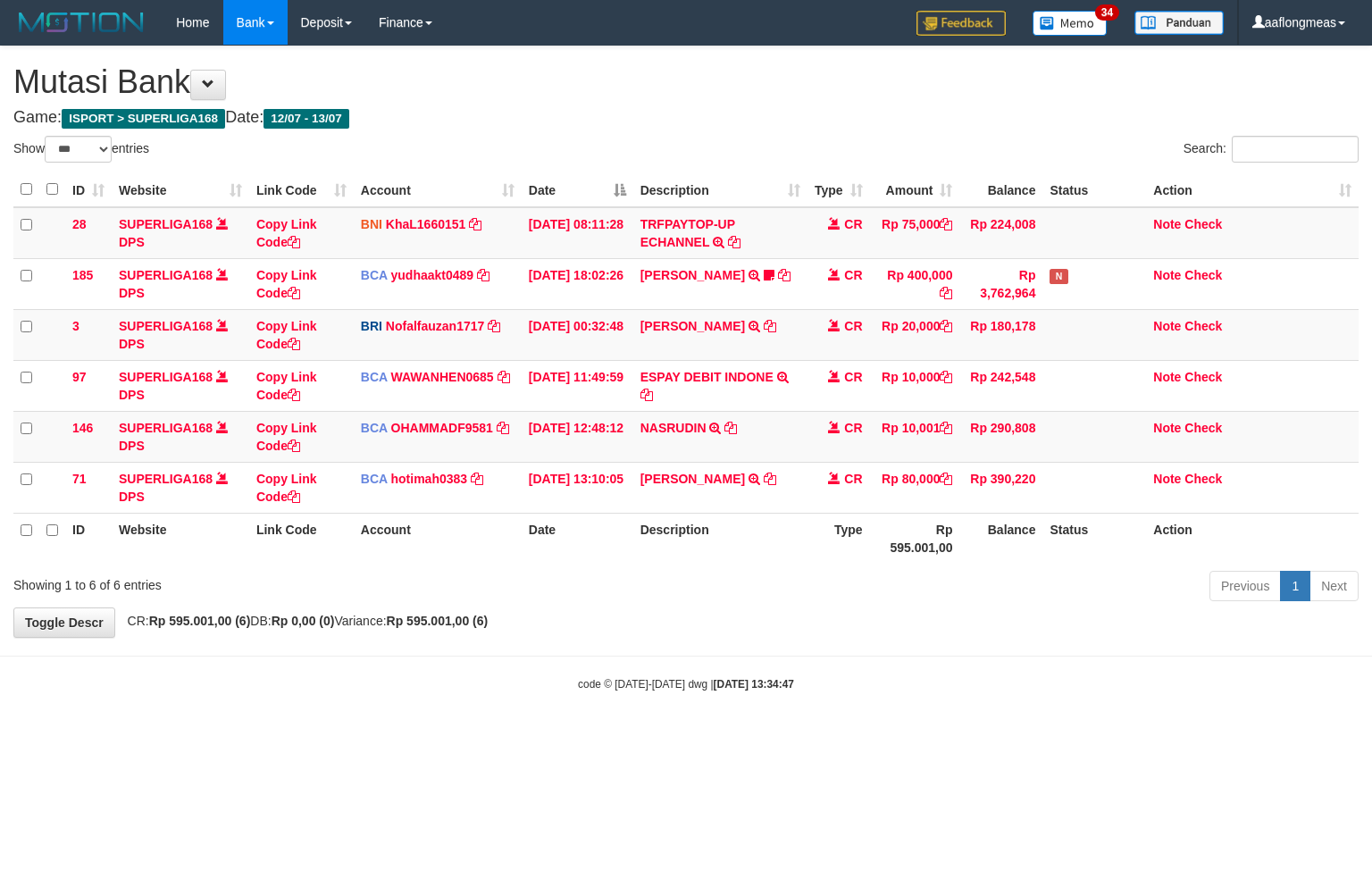 select on "***" 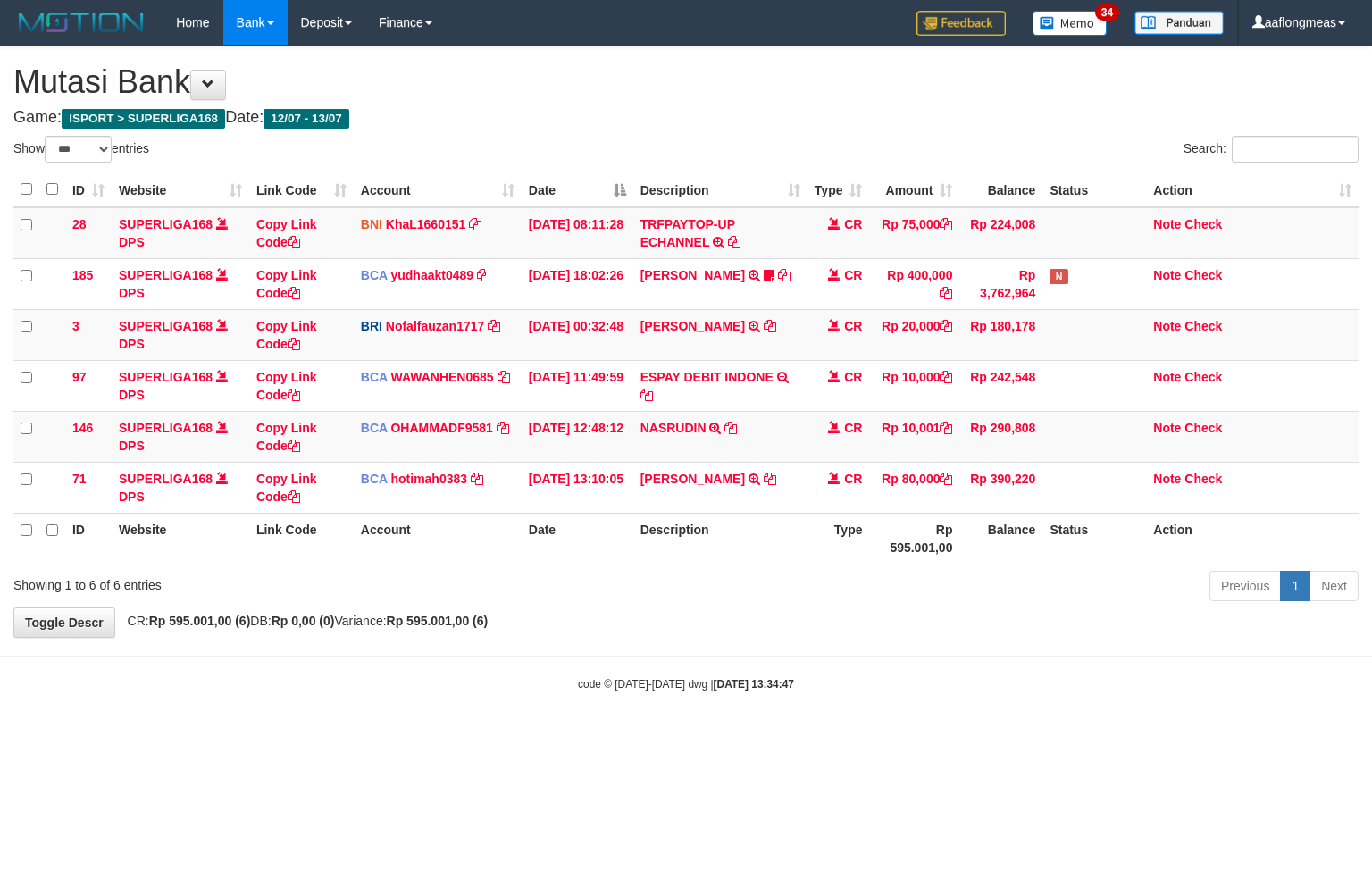 scroll, scrollTop: 0, scrollLeft: 0, axis: both 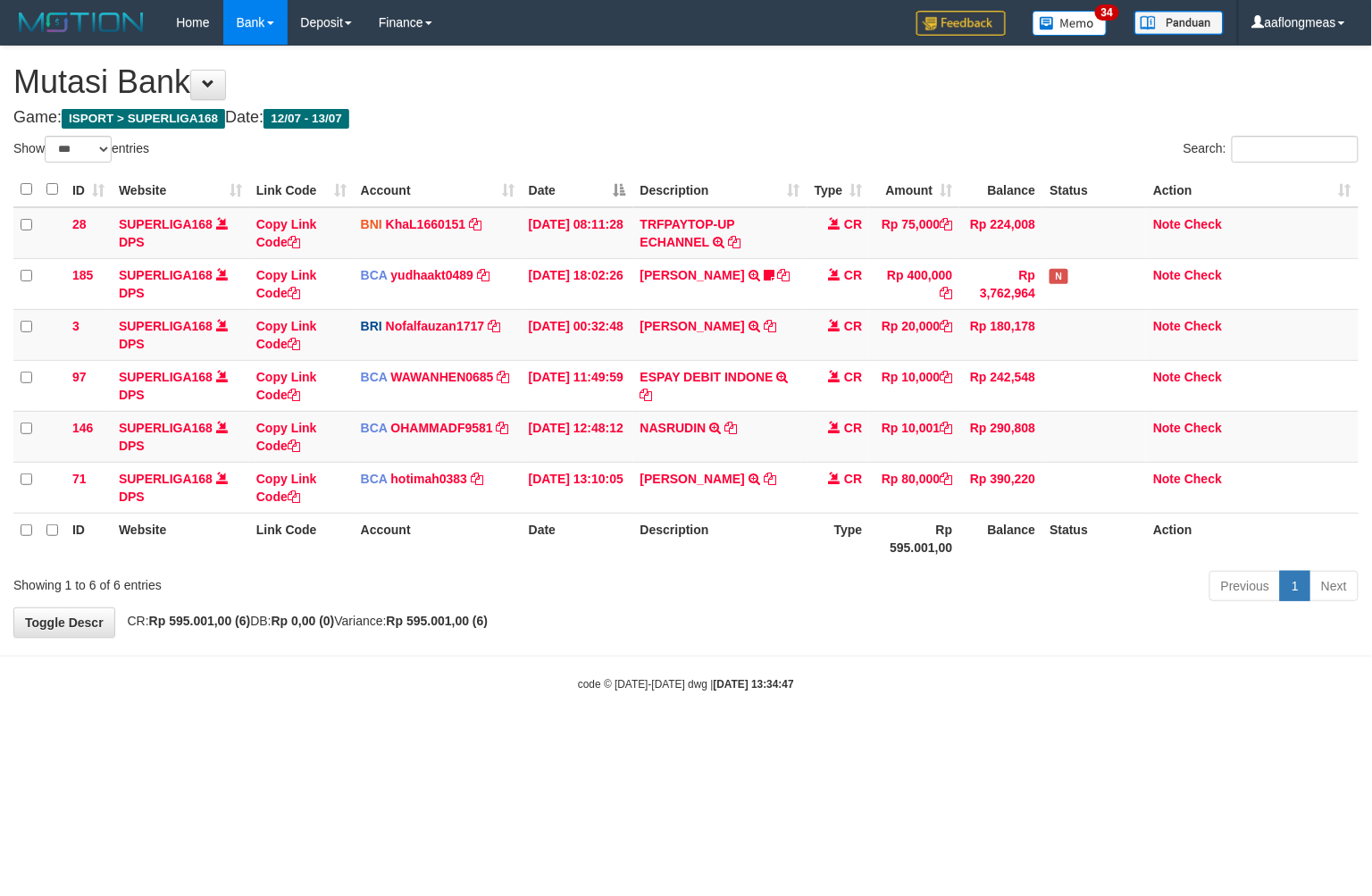 drag, startPoint x: 707, startPoint y: 583, endPoint x: 690, endPoint y: 586, distance: 17.262677 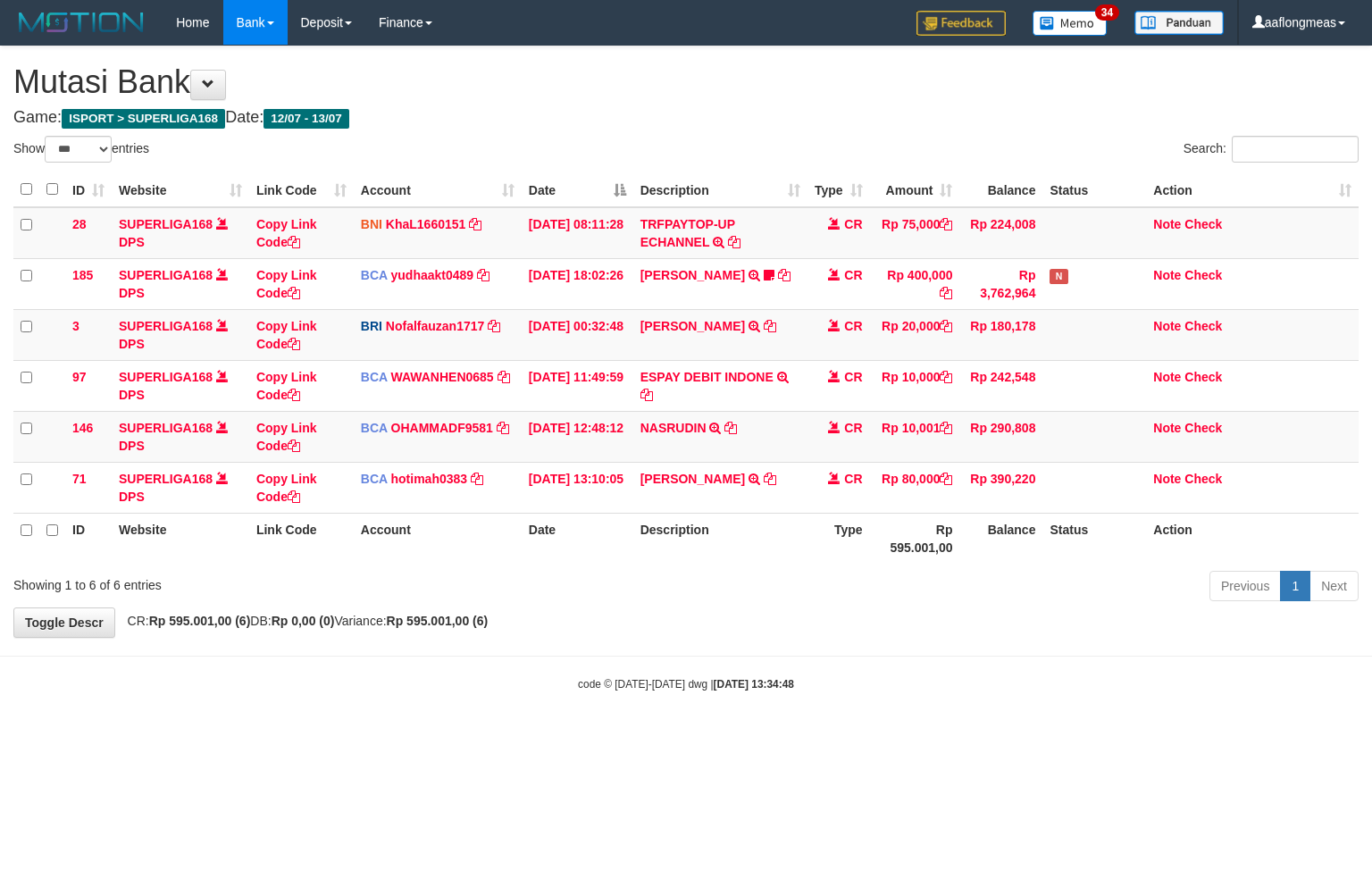 select on "***" 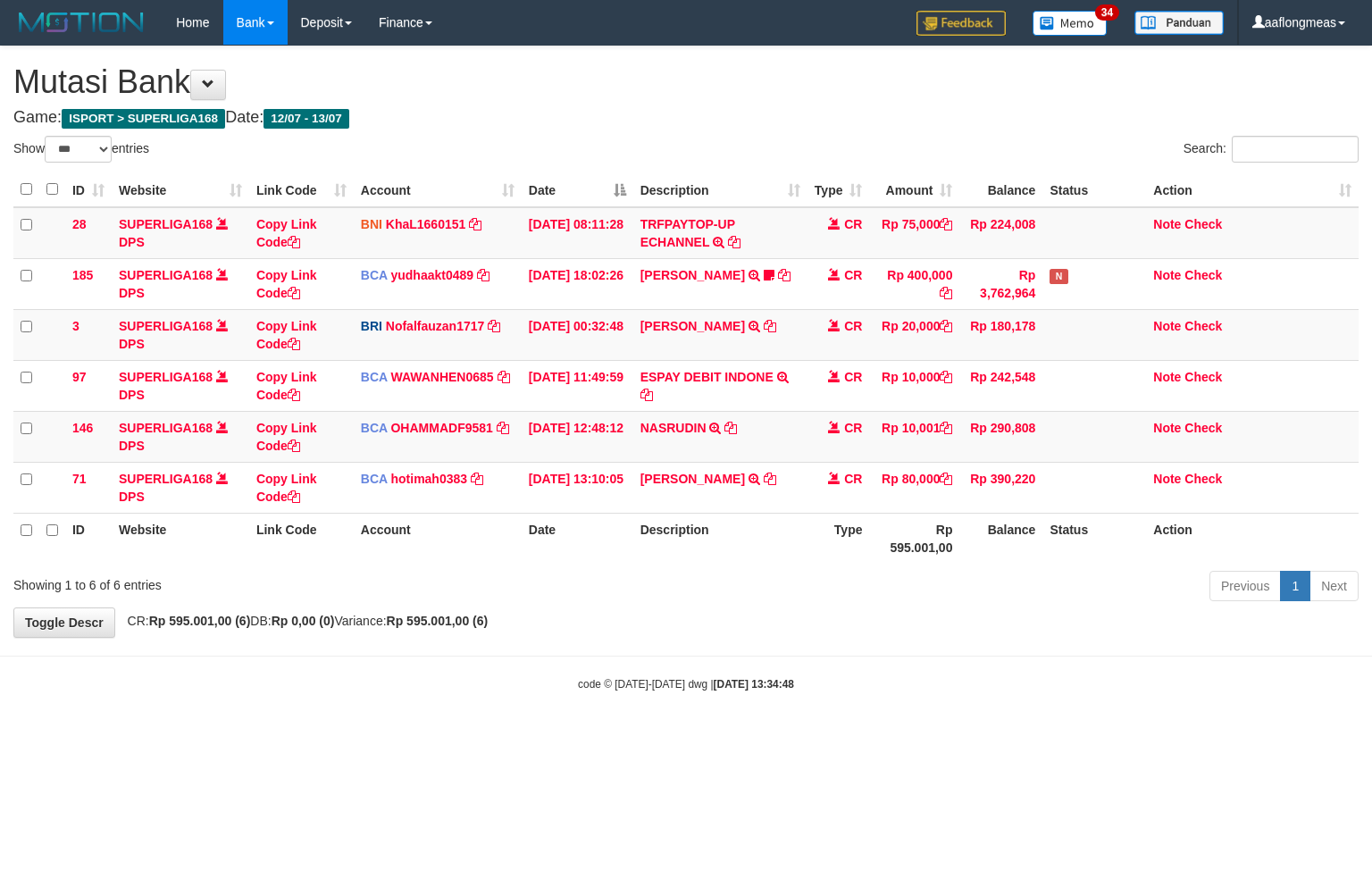 scroll, scrollTop: 0, scrollLeft: 0, axis: both 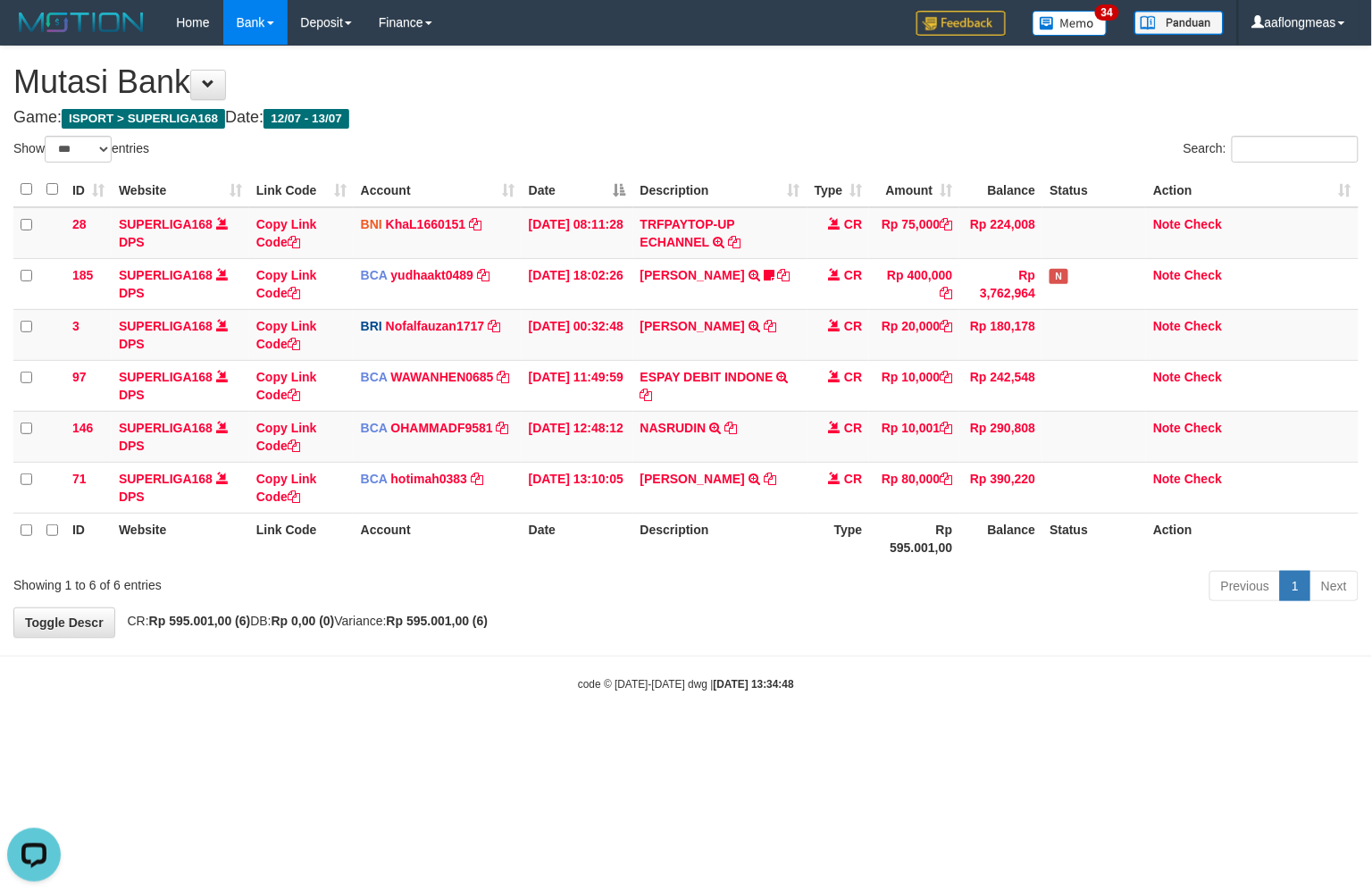drag, startPoint x: 717, startPoint y: 607, endPoint x: 706, endPoint y: 606, distance: 11.045361 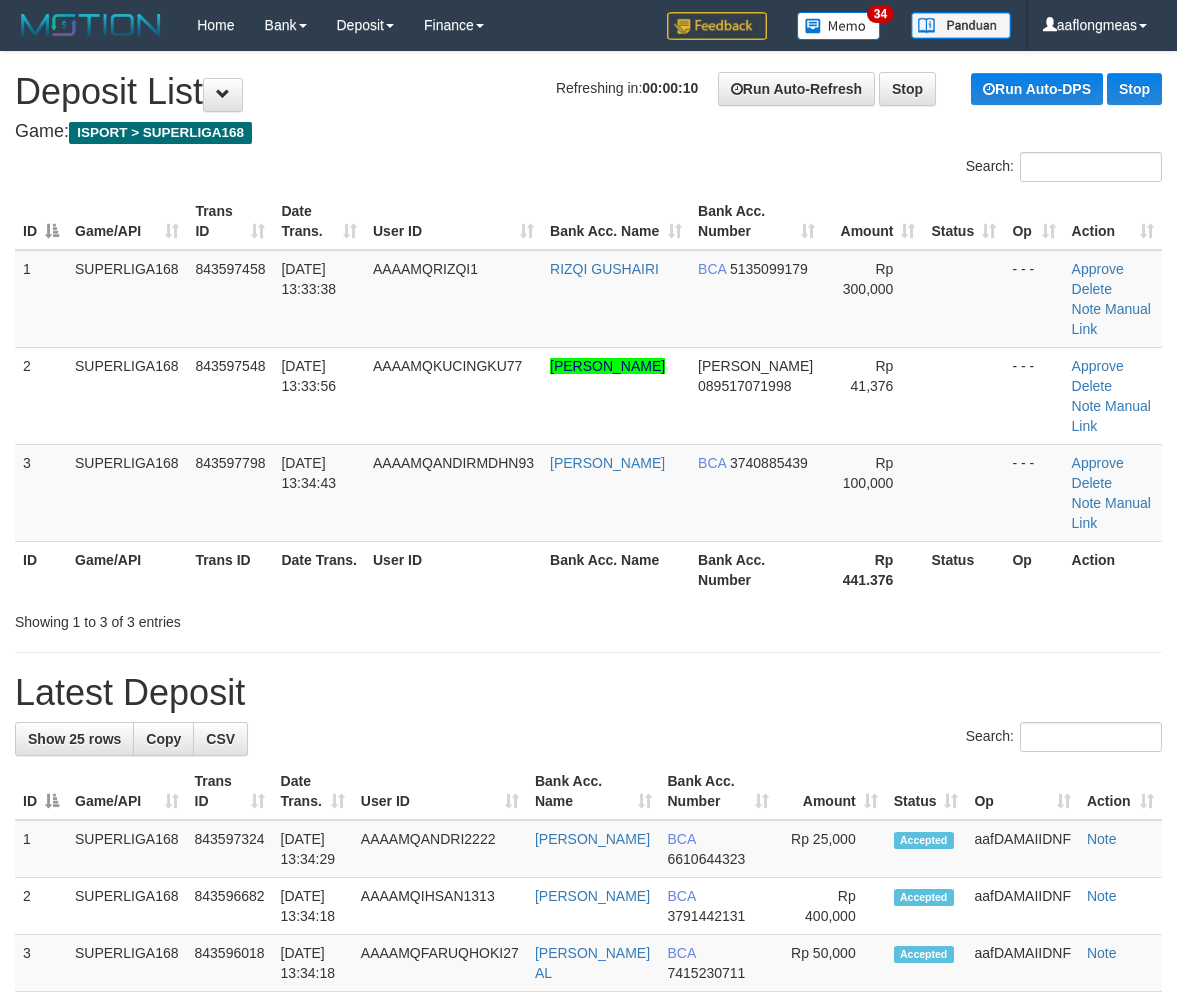 scroll, scrollTop: 0, scrollLeft: 0, axis: both 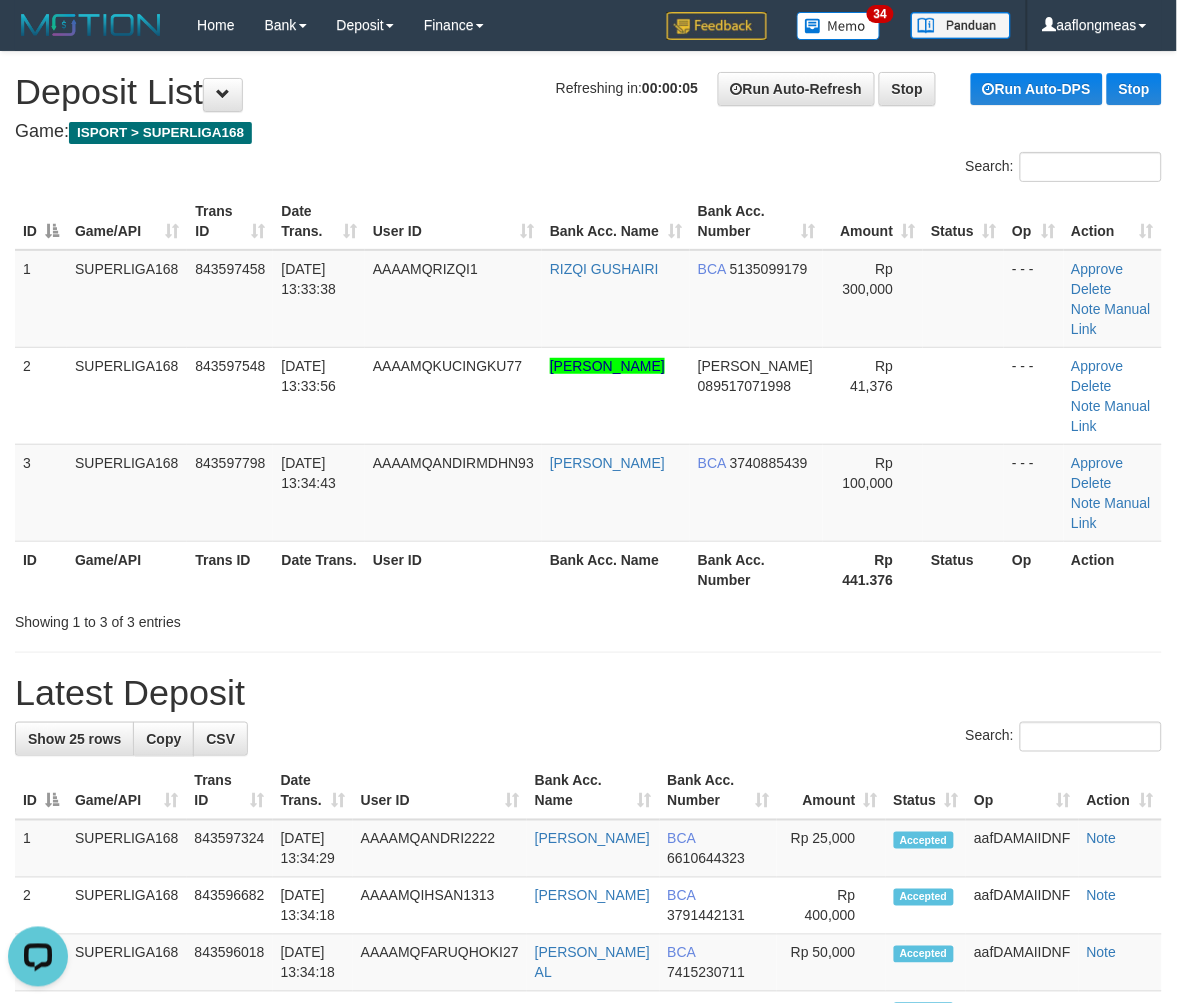 drag, startPoint x: 703, startPoint y: 563, endPoint x: 824, endPoint y: 584, distance: 122.80879 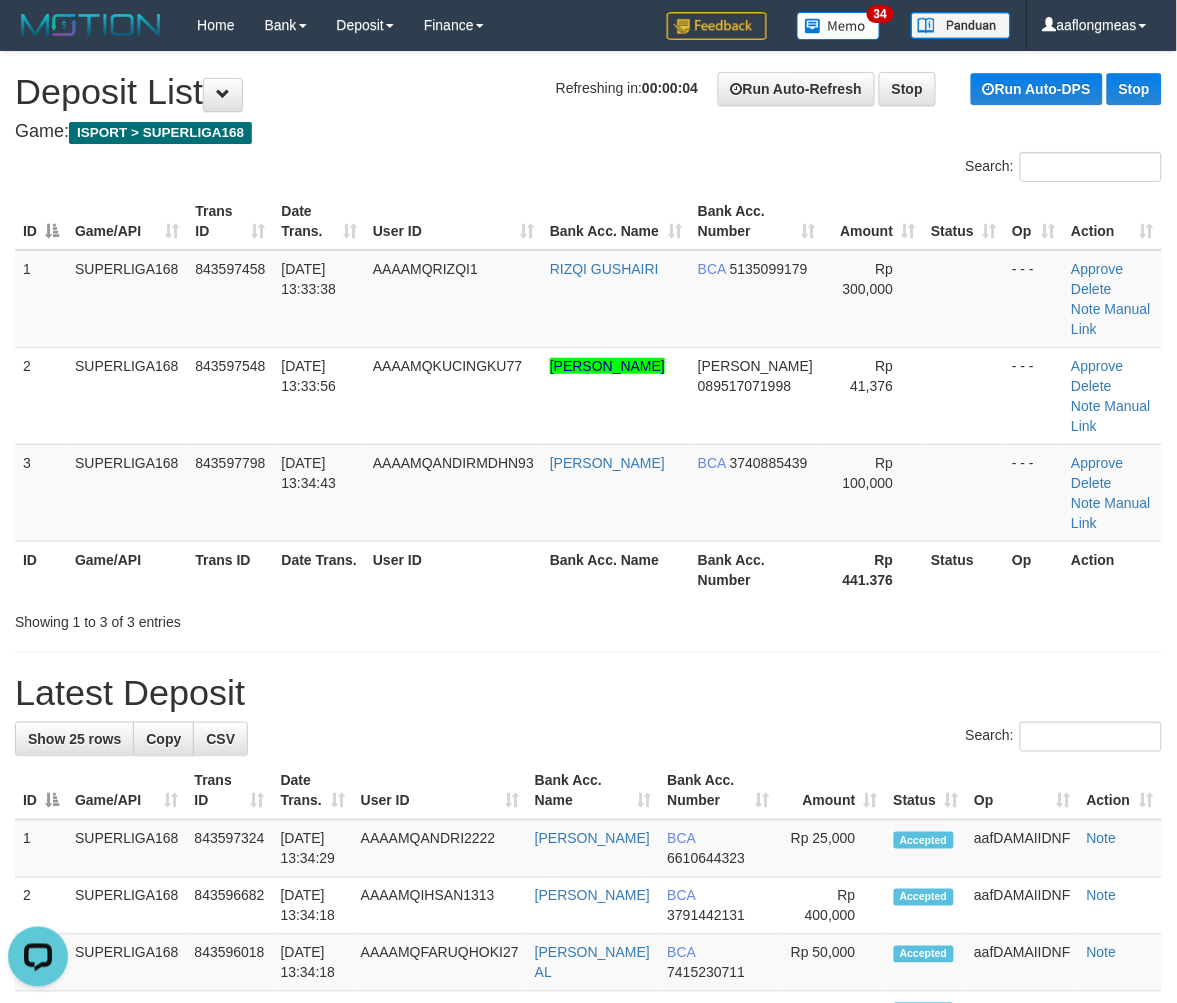 click on "**********" at bounding box center [588, 1225] 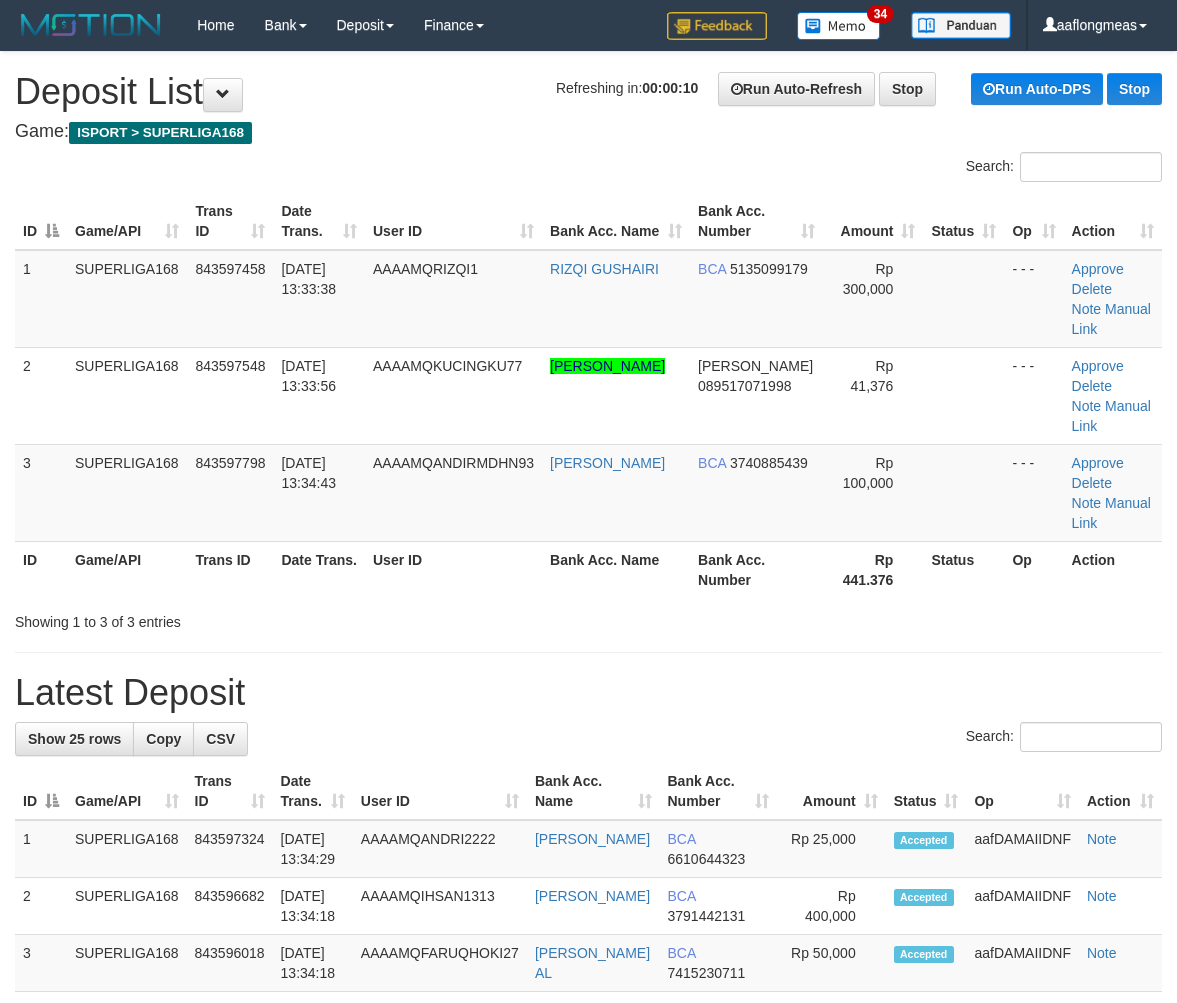 scroll, scrollTop: 0, scrollLeft: 0, axis: both 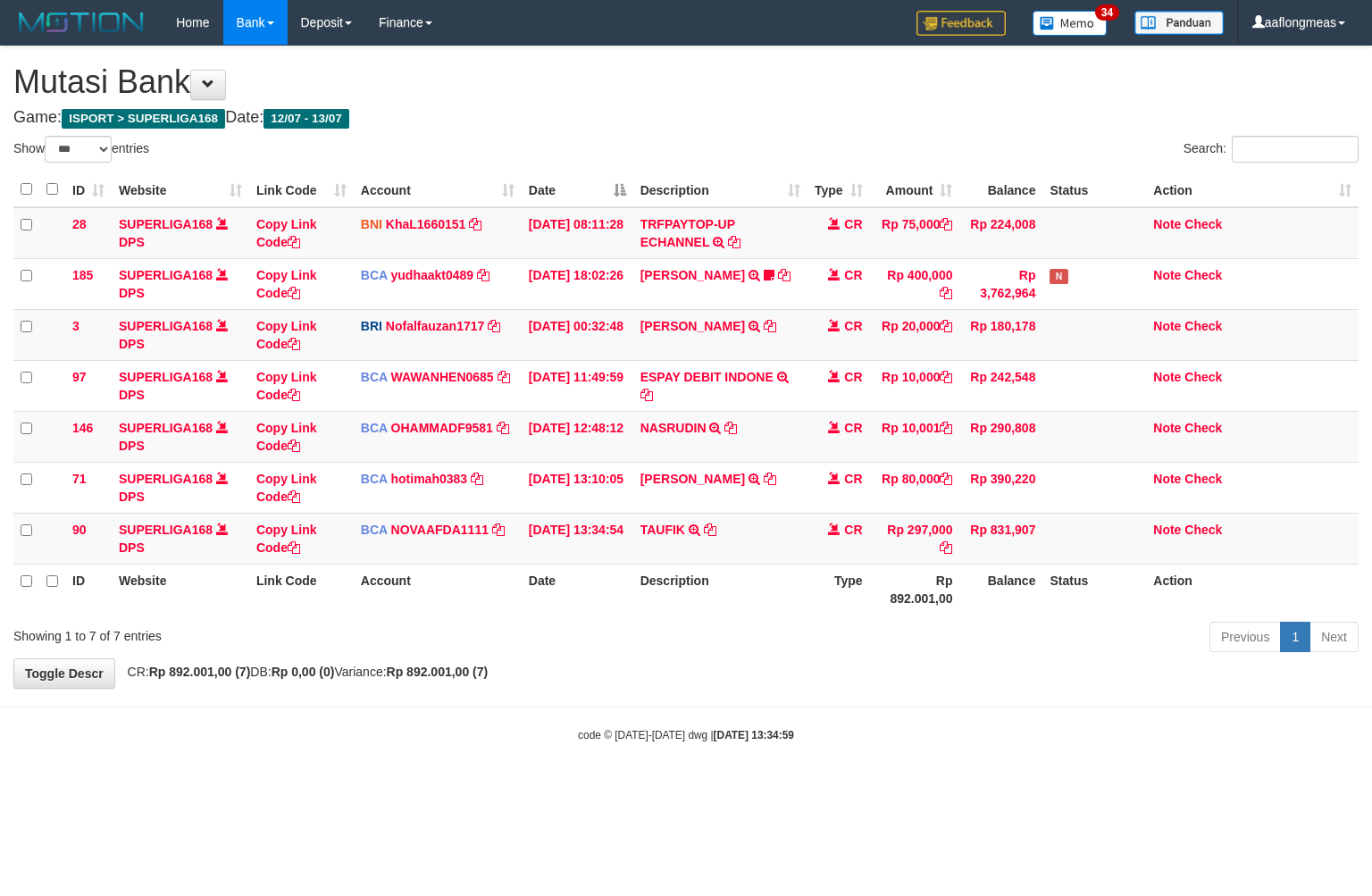 select on "***" 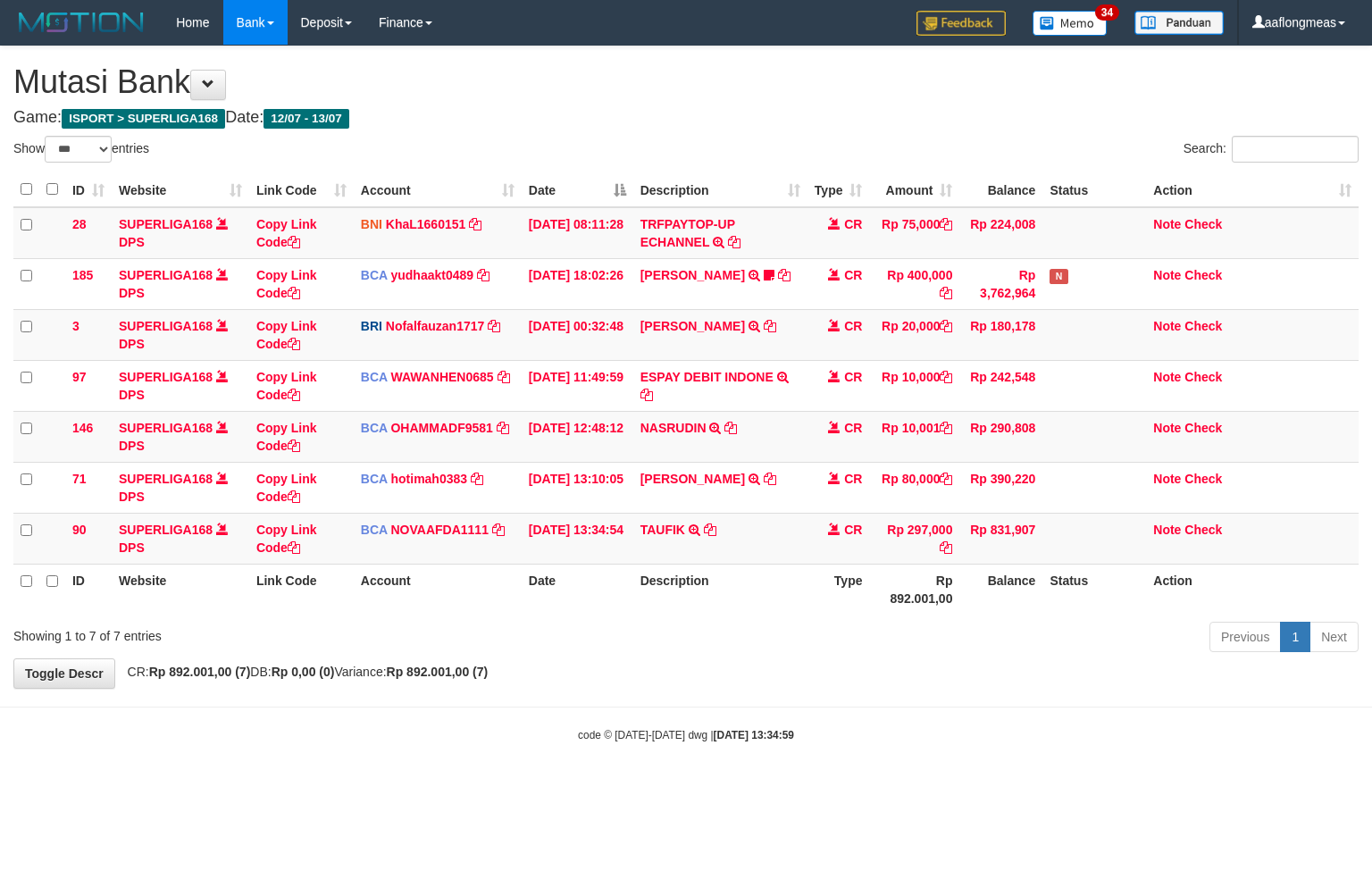 scroll, scrollTop: 0, scrollLeft: 0, axis: both 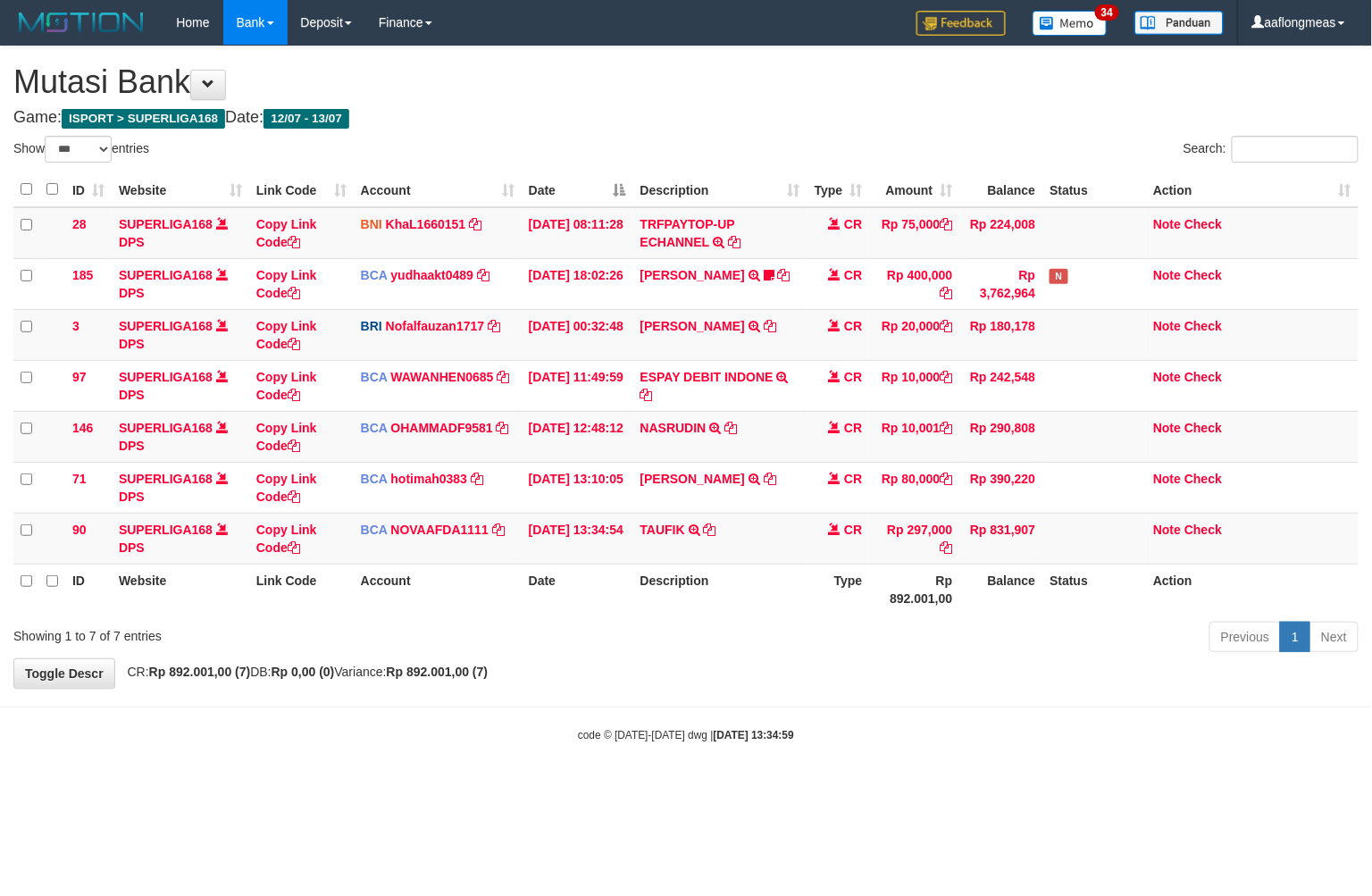 click on "Previous 1 Next" at bounding box center [972, 639] 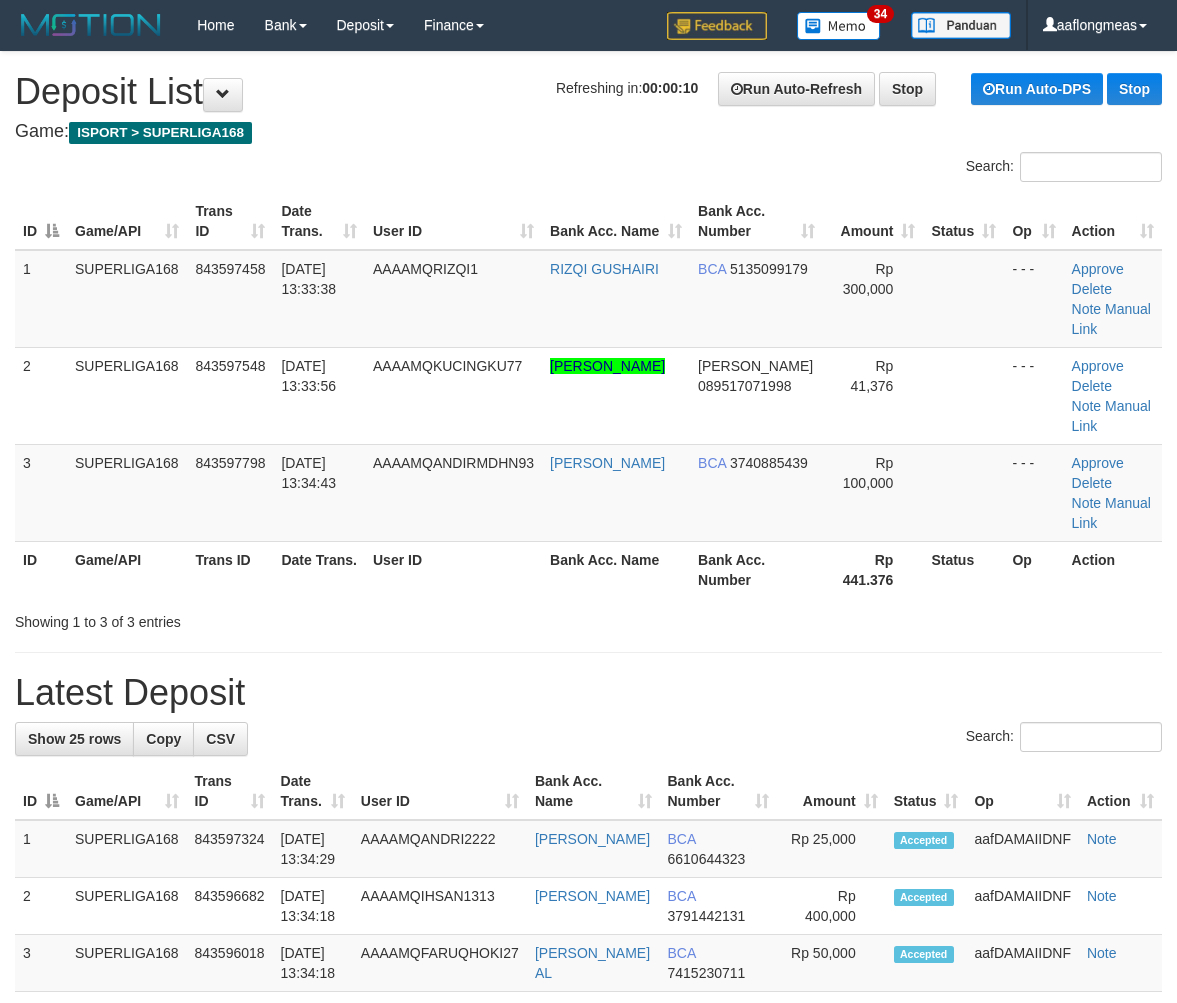 scroll, scrollTop: 0, scrollLeft: 0, axis: both 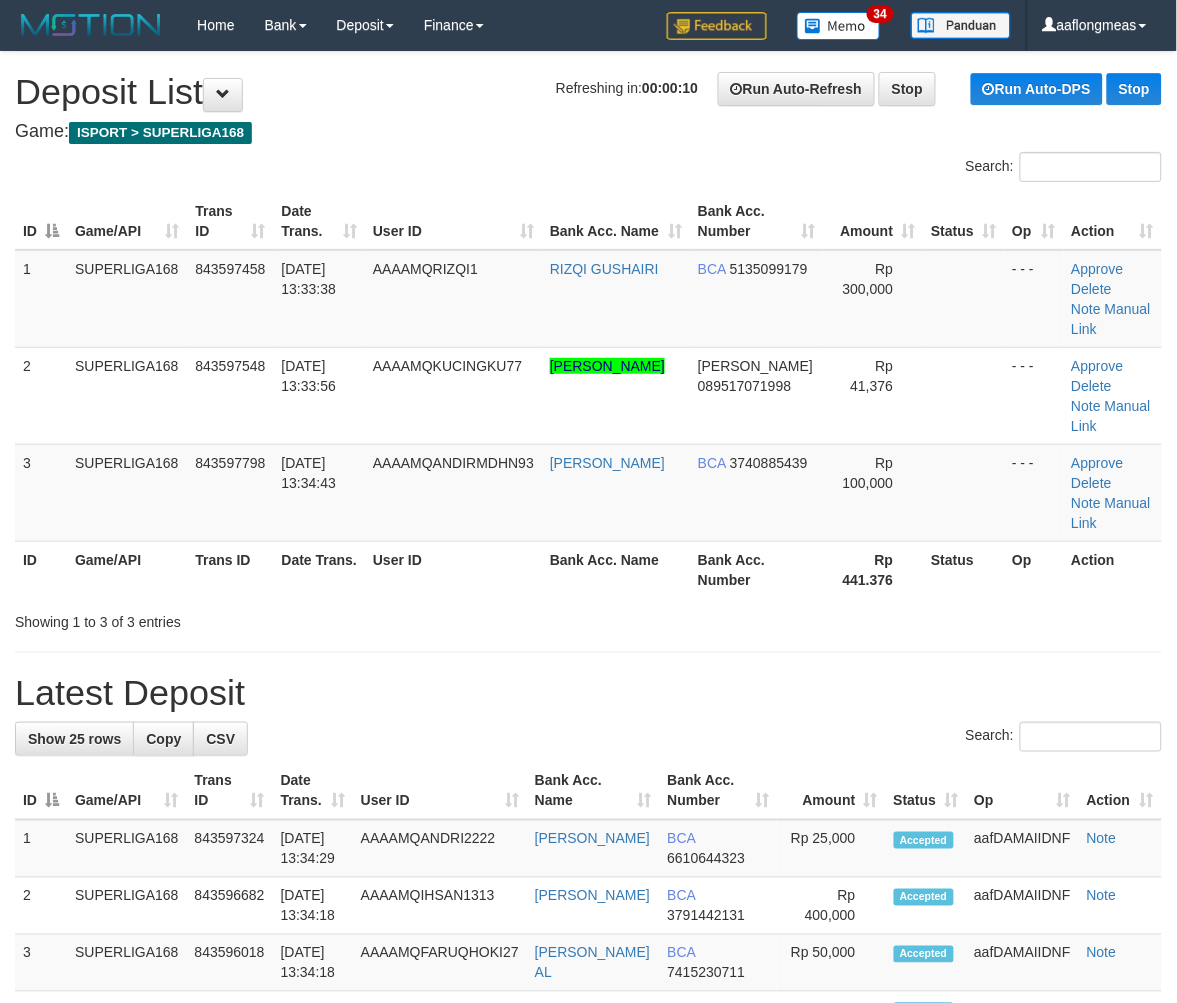 drag, startPoint x: 618, startPoint y: 566, endPoint x: 628, endPoint y: 572, distance: 11.661903 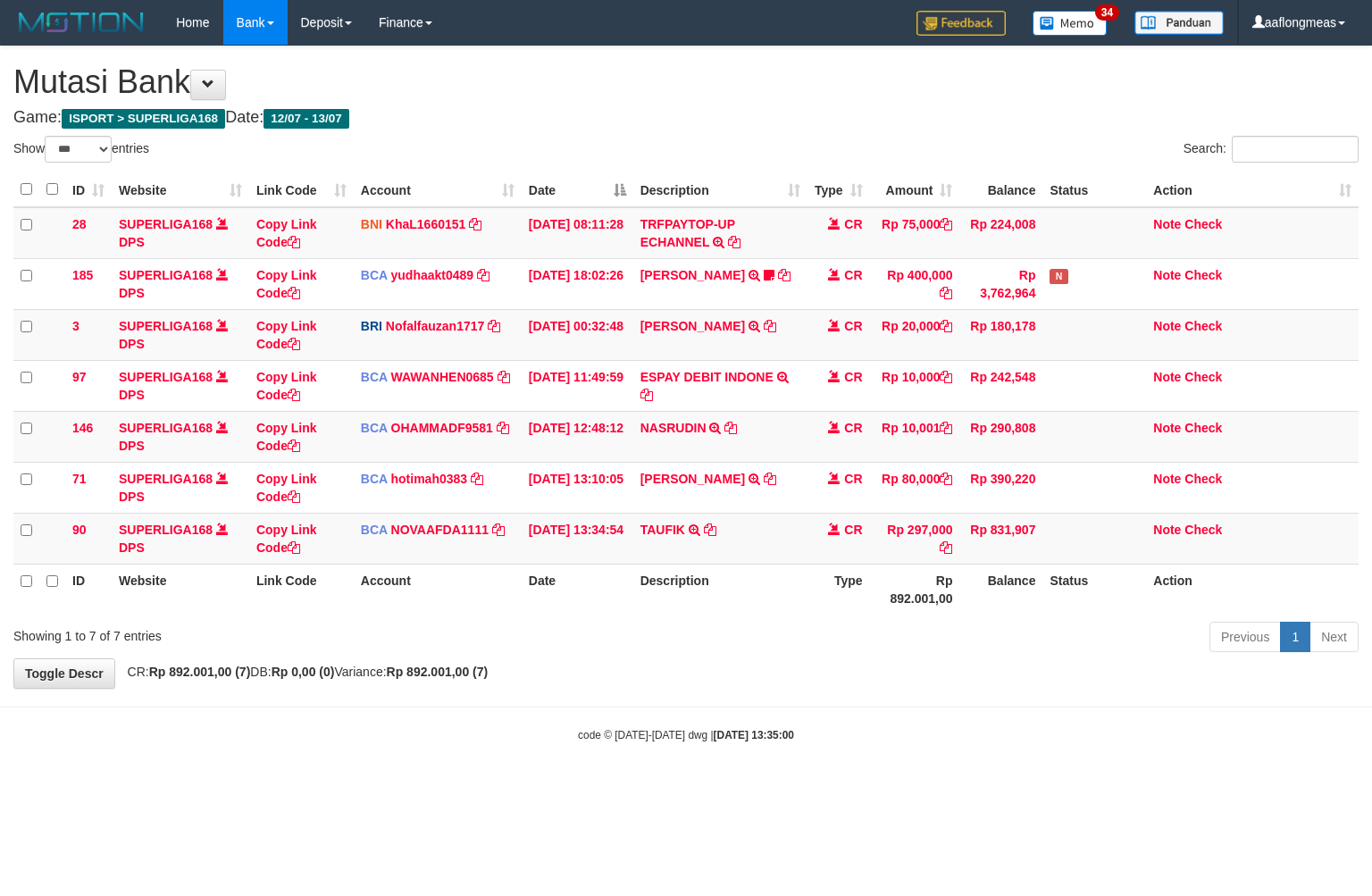 select on "***" 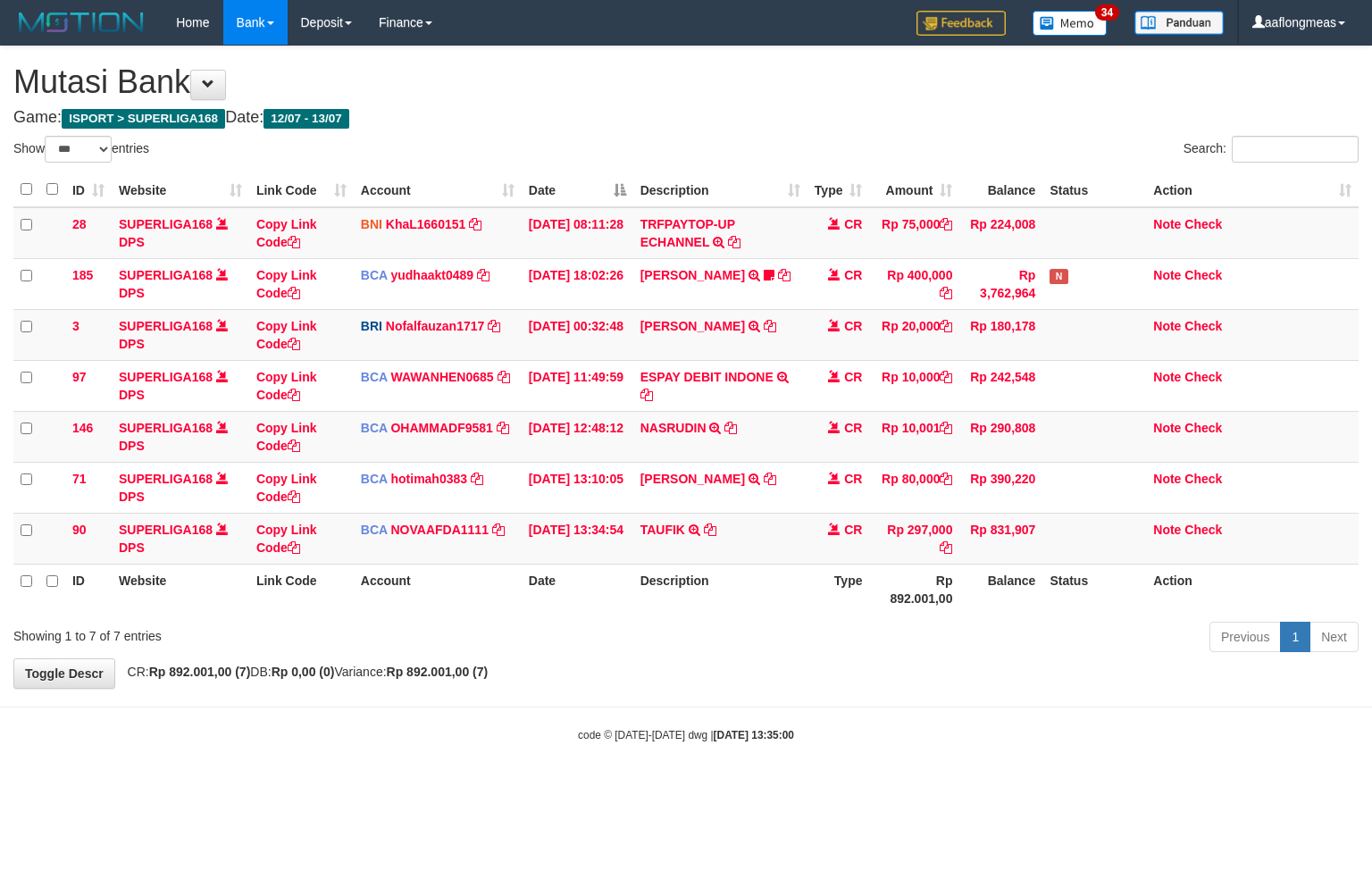 scroll, scrollTop: 0, scrollLeft: 0, axis: both 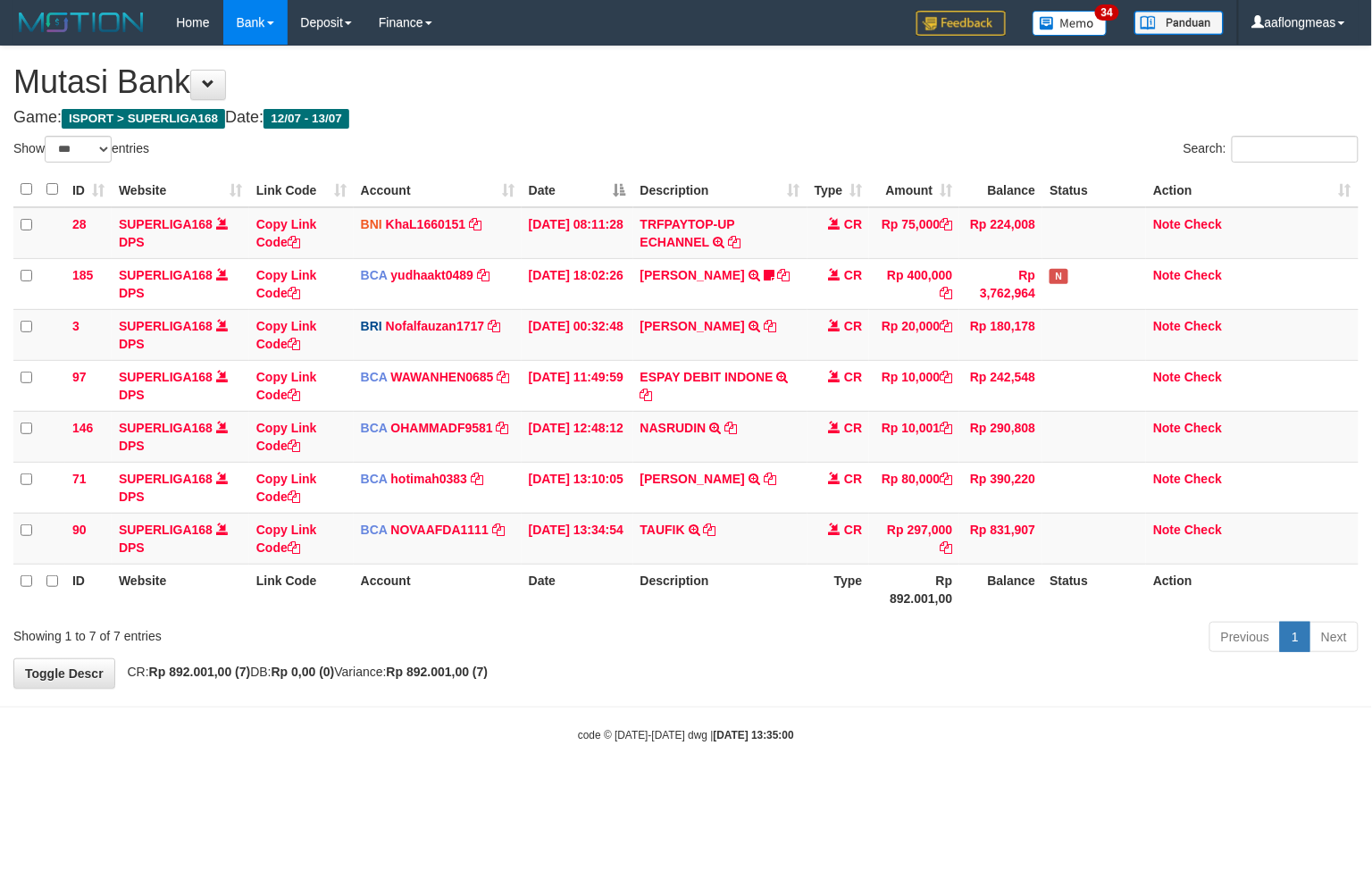 drag, startPoint x: 728, startPoint y: 608, endPoint x: 466, endPoint y: 604, distance: 262.03053 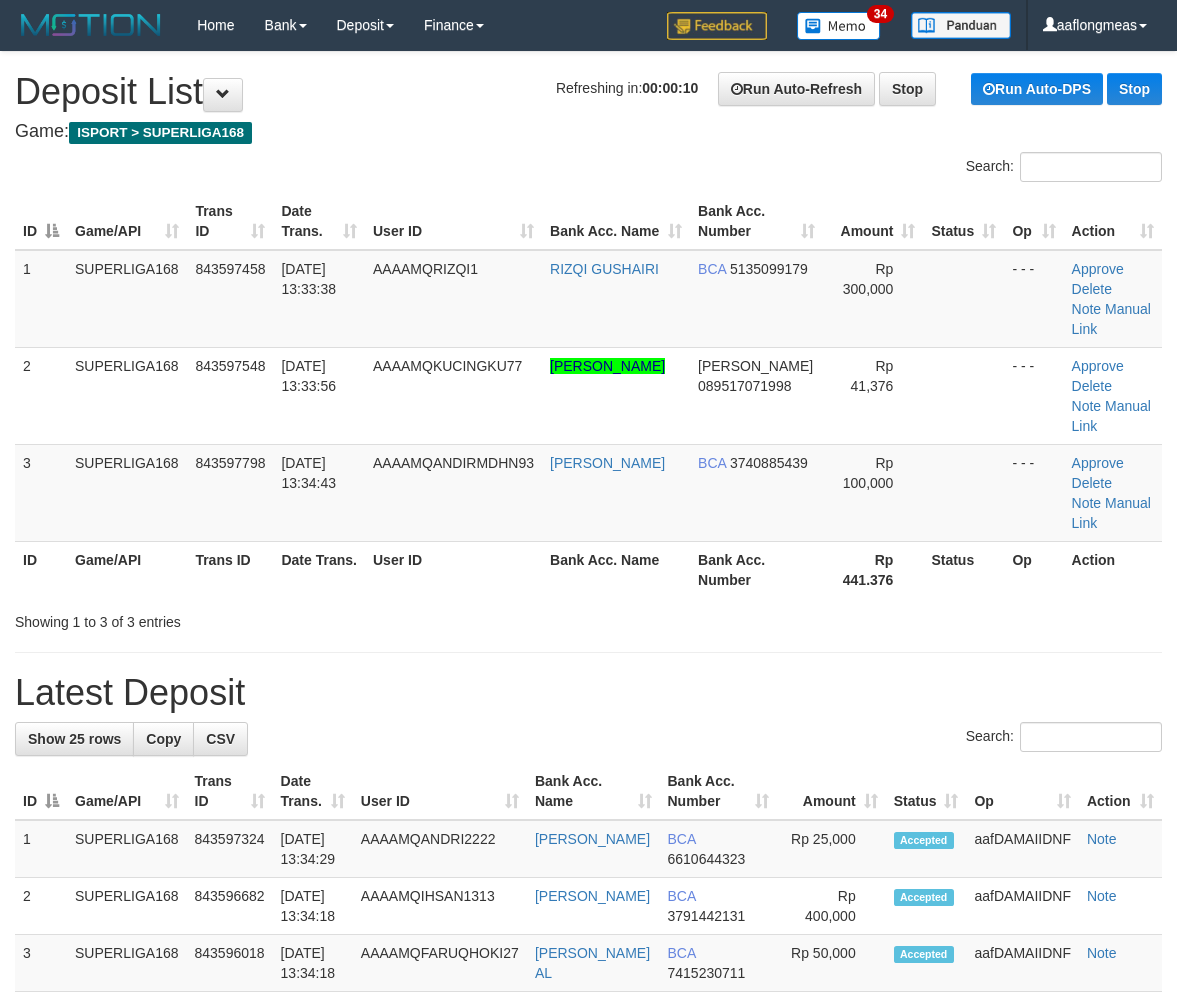 scroll, scrollTop: 0, scrollLeft: 0, axis: both 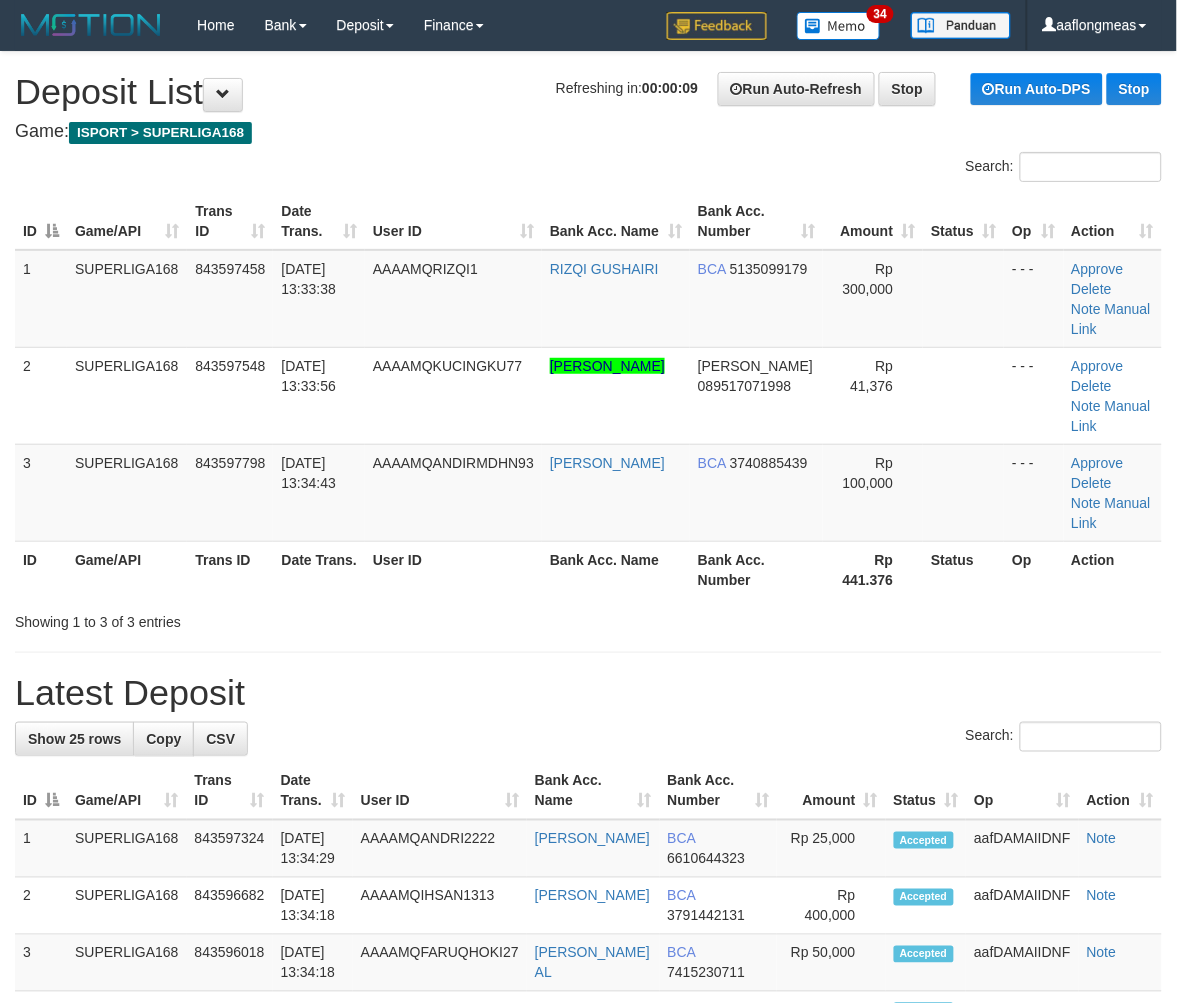 click on "Latest Deposit" at bounding box center [588, 693] 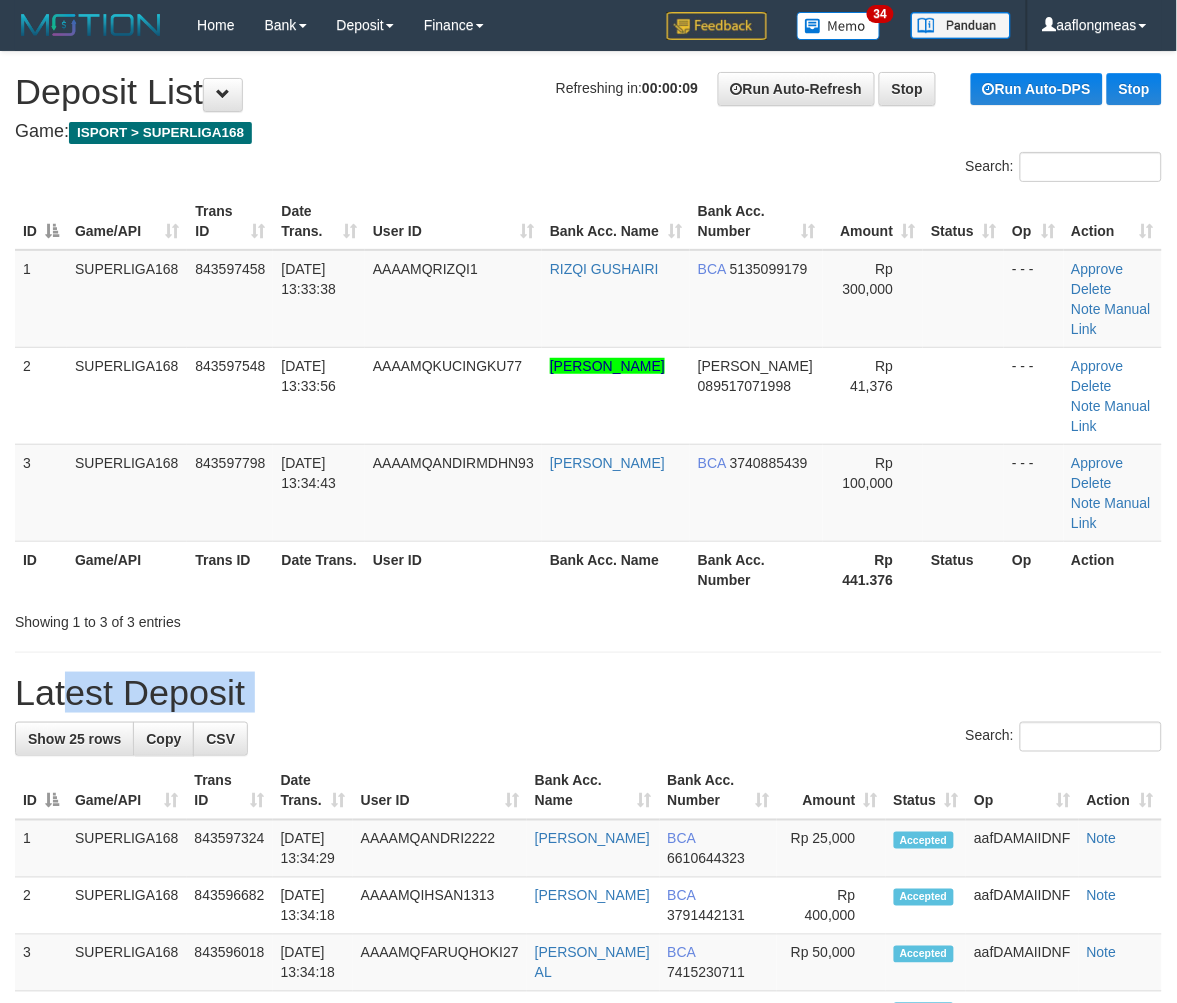 click on "Latest Deposit" at bounding box center (588, 693) 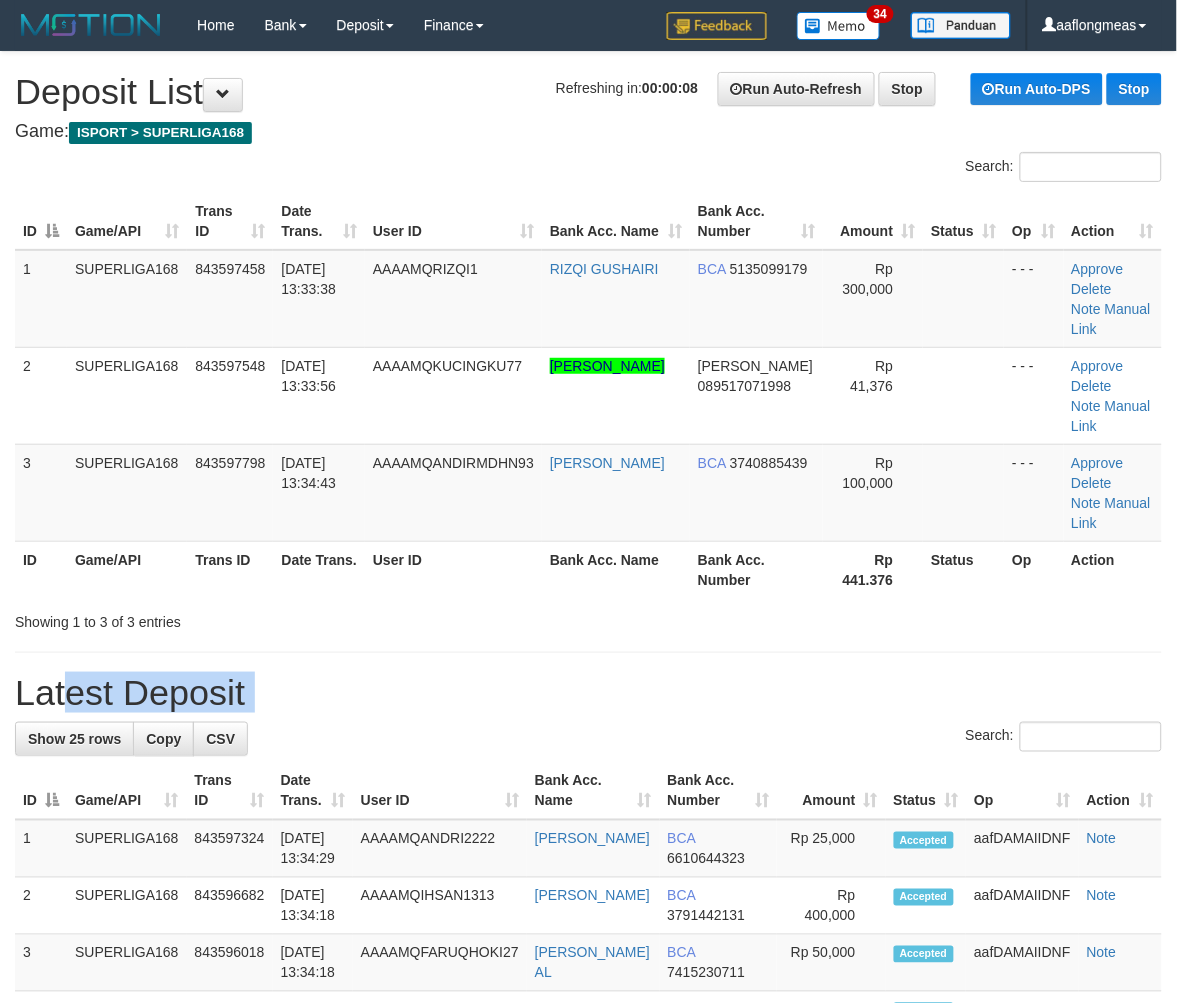 click on "Latest Deposit" at bounding box center [588, 693] 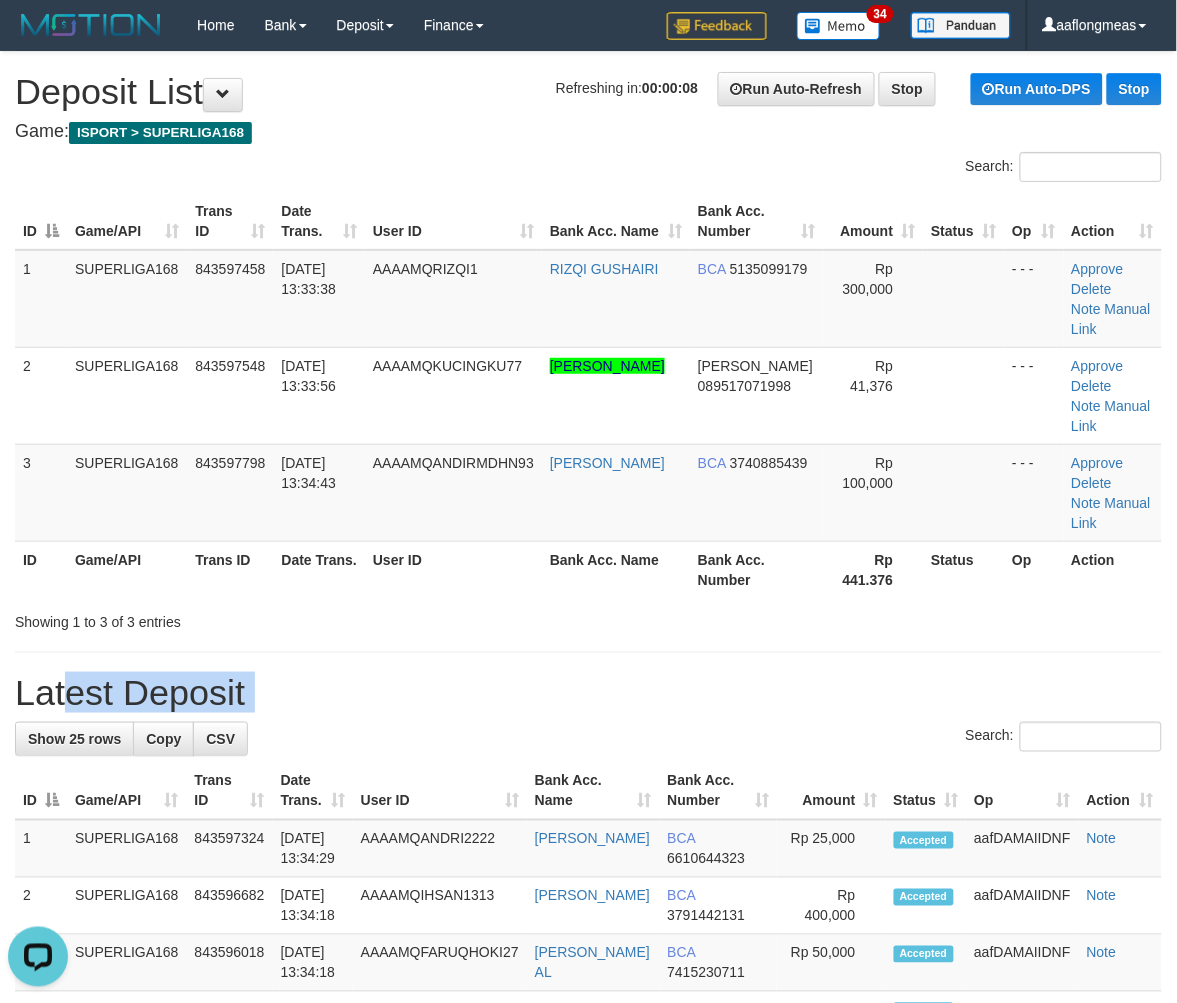 scroll, scrollTop: 0, scrollLeft: 0, axis: both 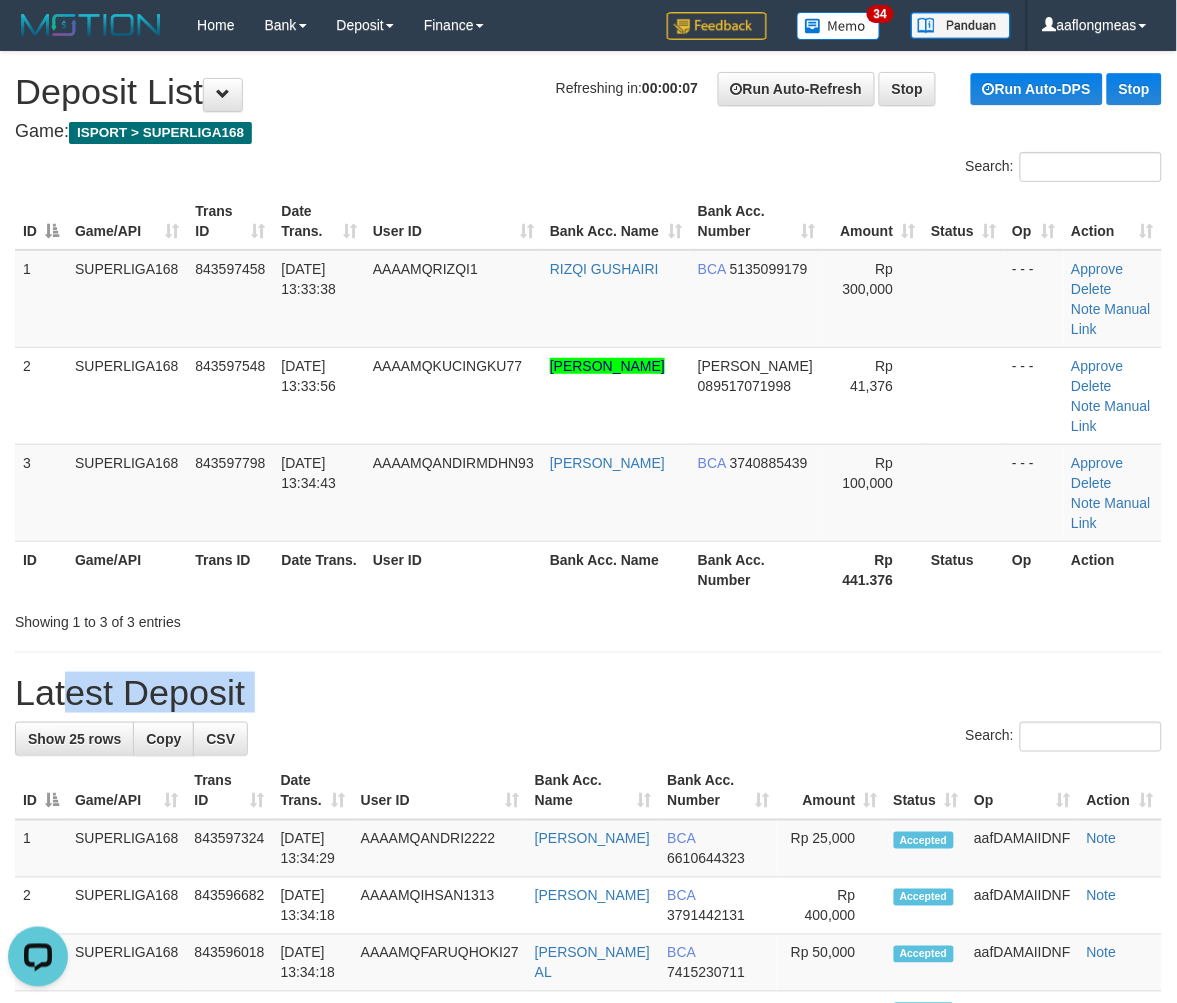 click on "Latest Deposit" at bounding box center [588, 693] 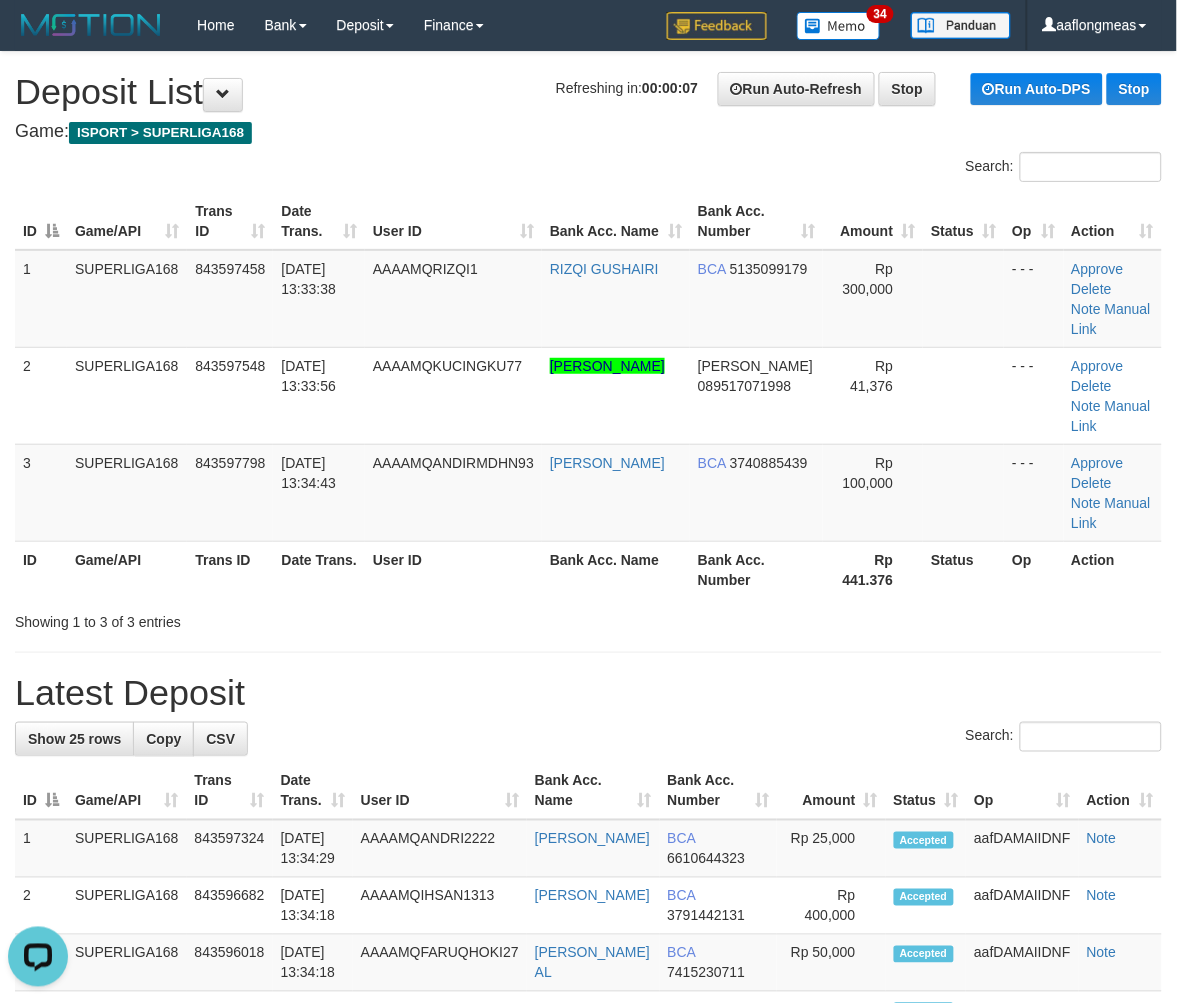 click on "Latest Deposit" at bounding box center [588, 693] 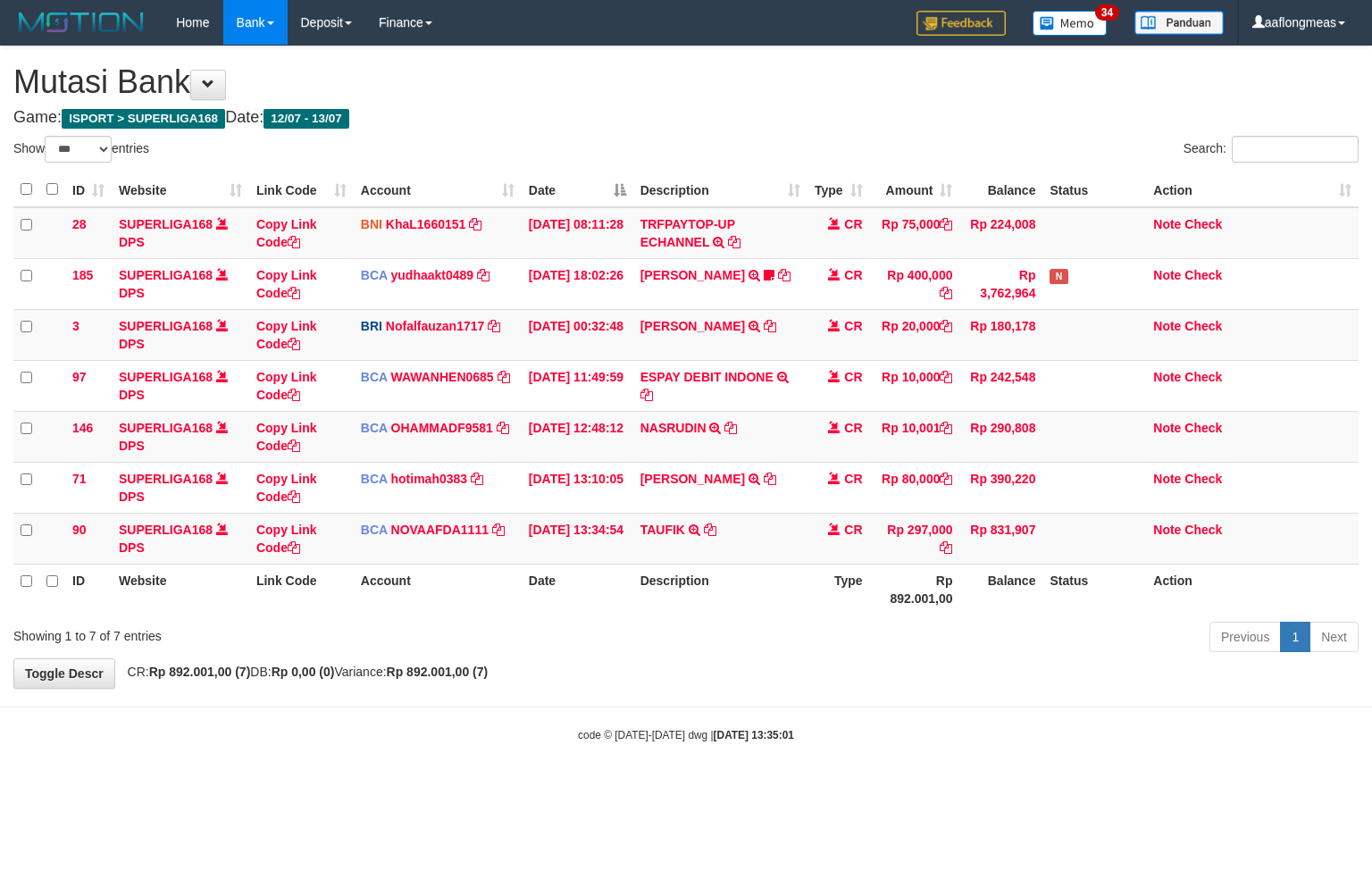 select on "***" 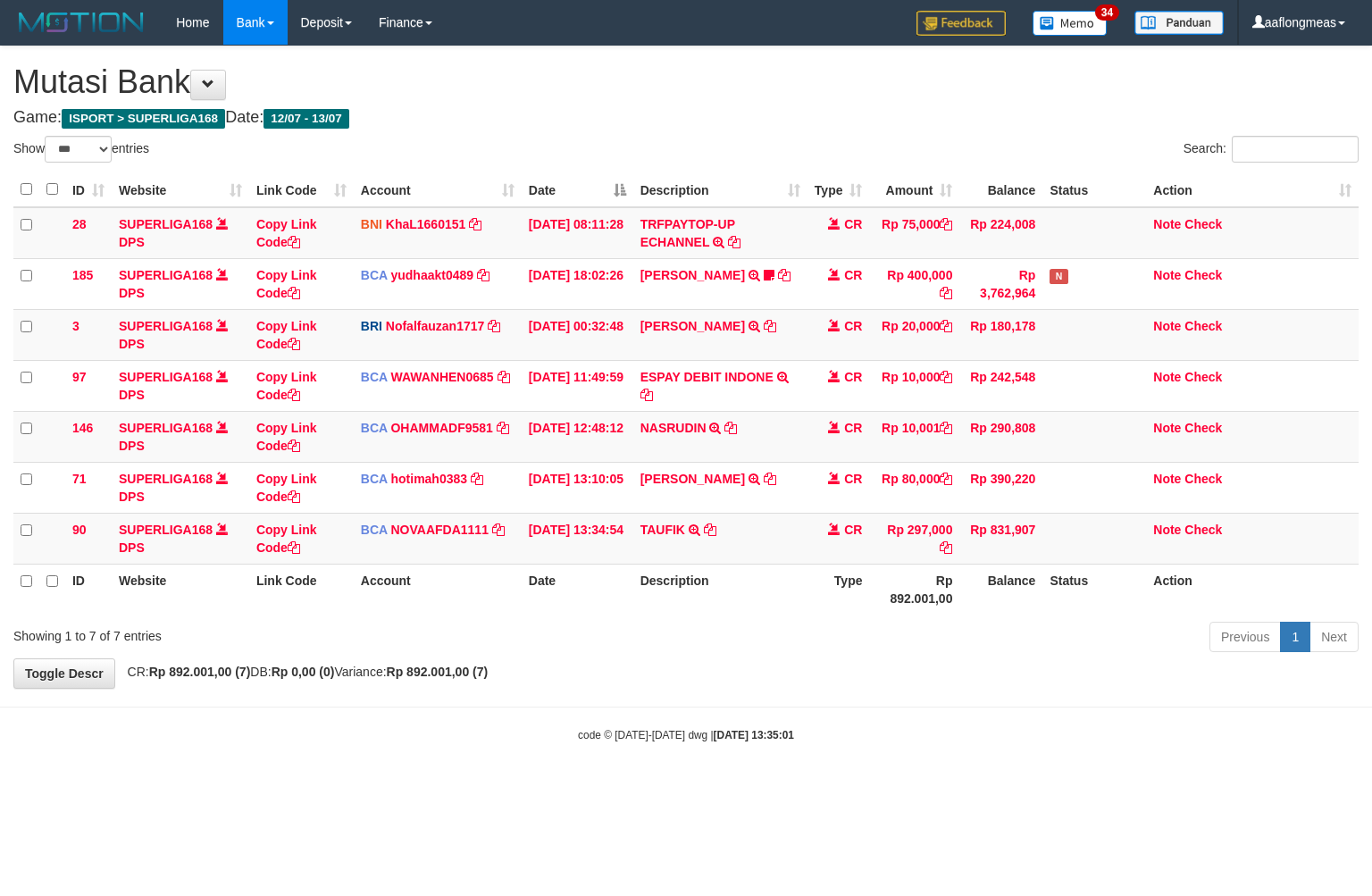 scroll, scrollTop: 0, scrollLeft: 0, axis: both 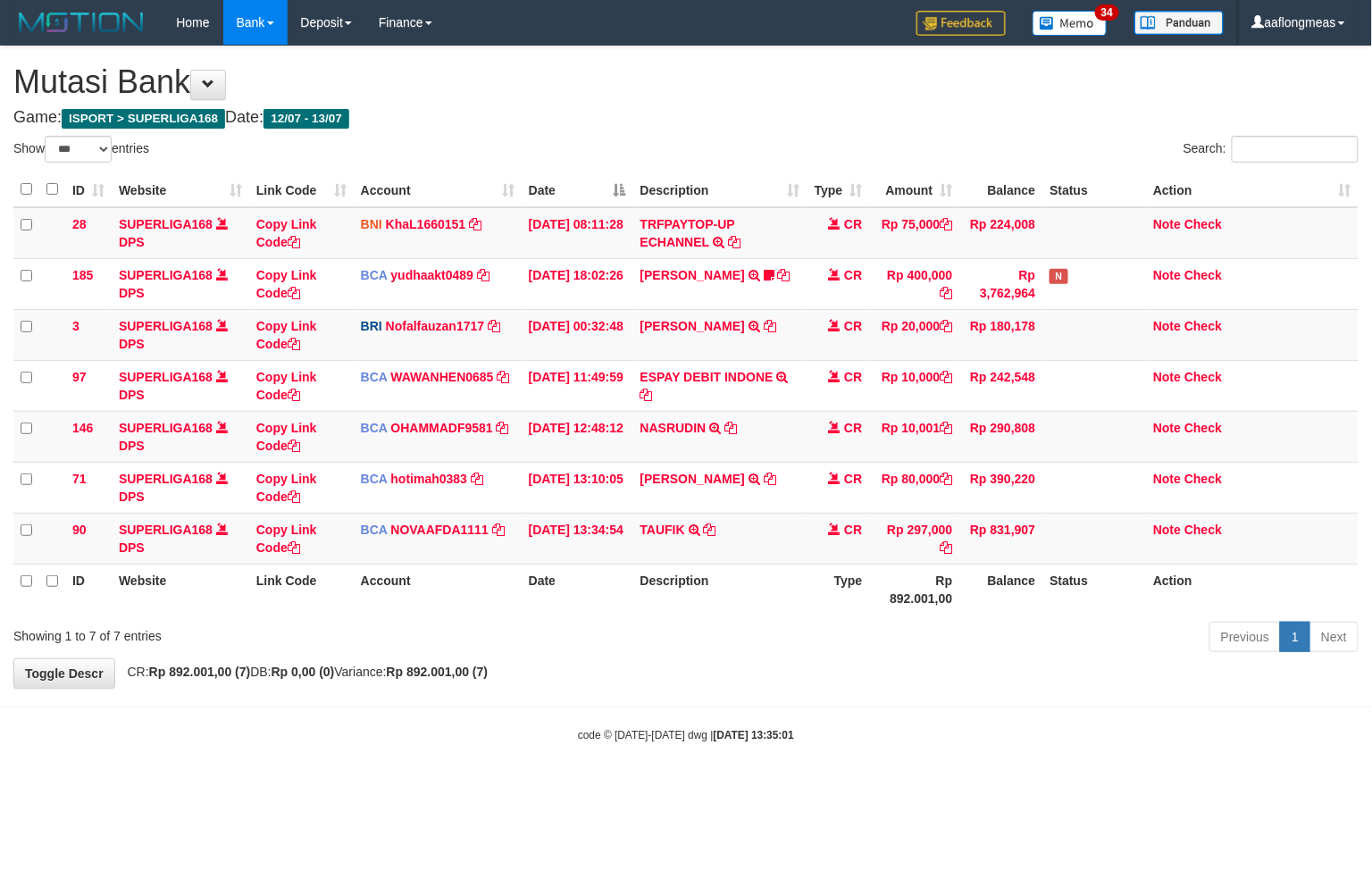 drag, startPoint x: 774, startPoint y: 637, endPoint x: 722, endPoint y: 641, distance: 52.15362 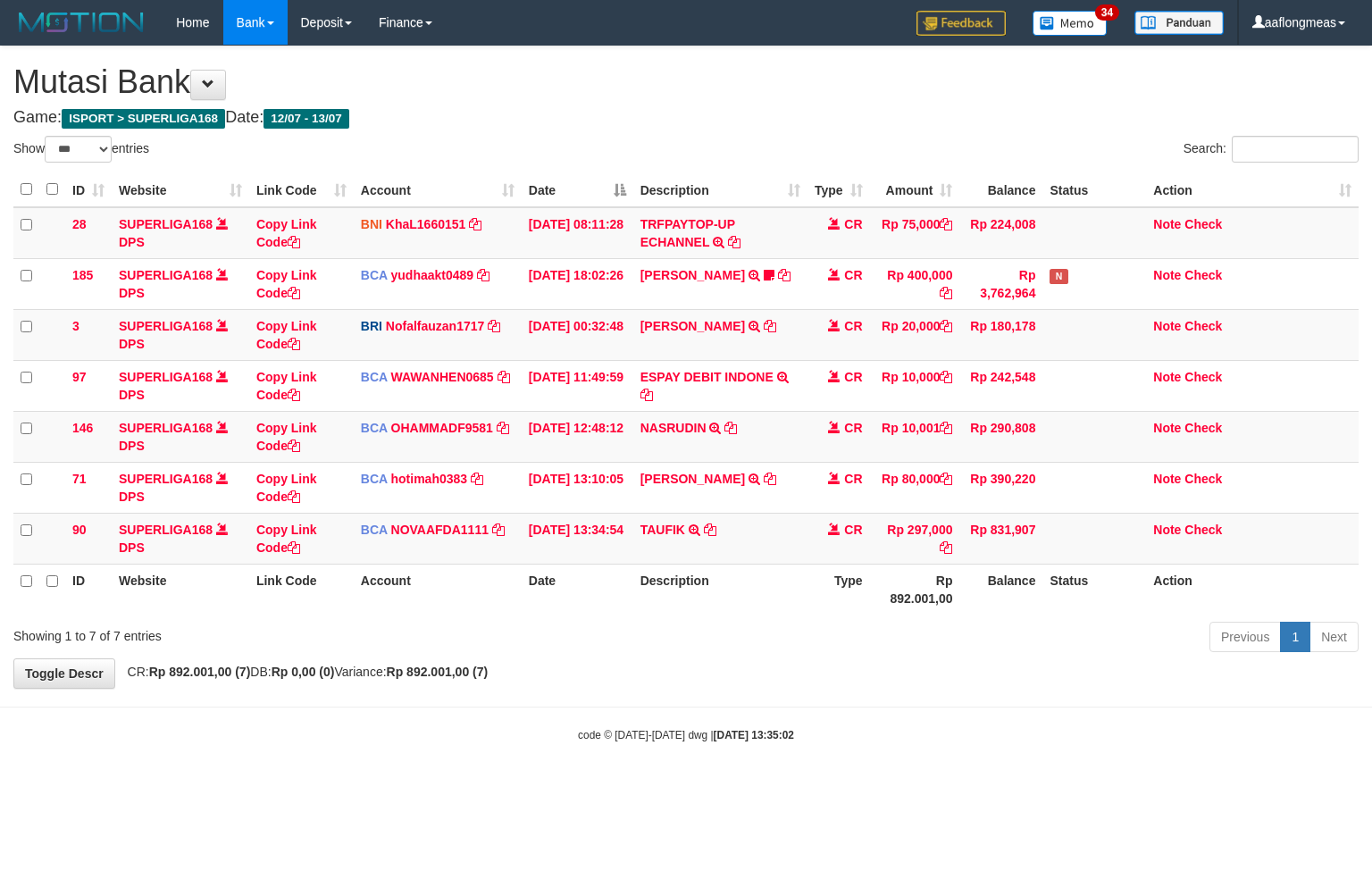select on "***" 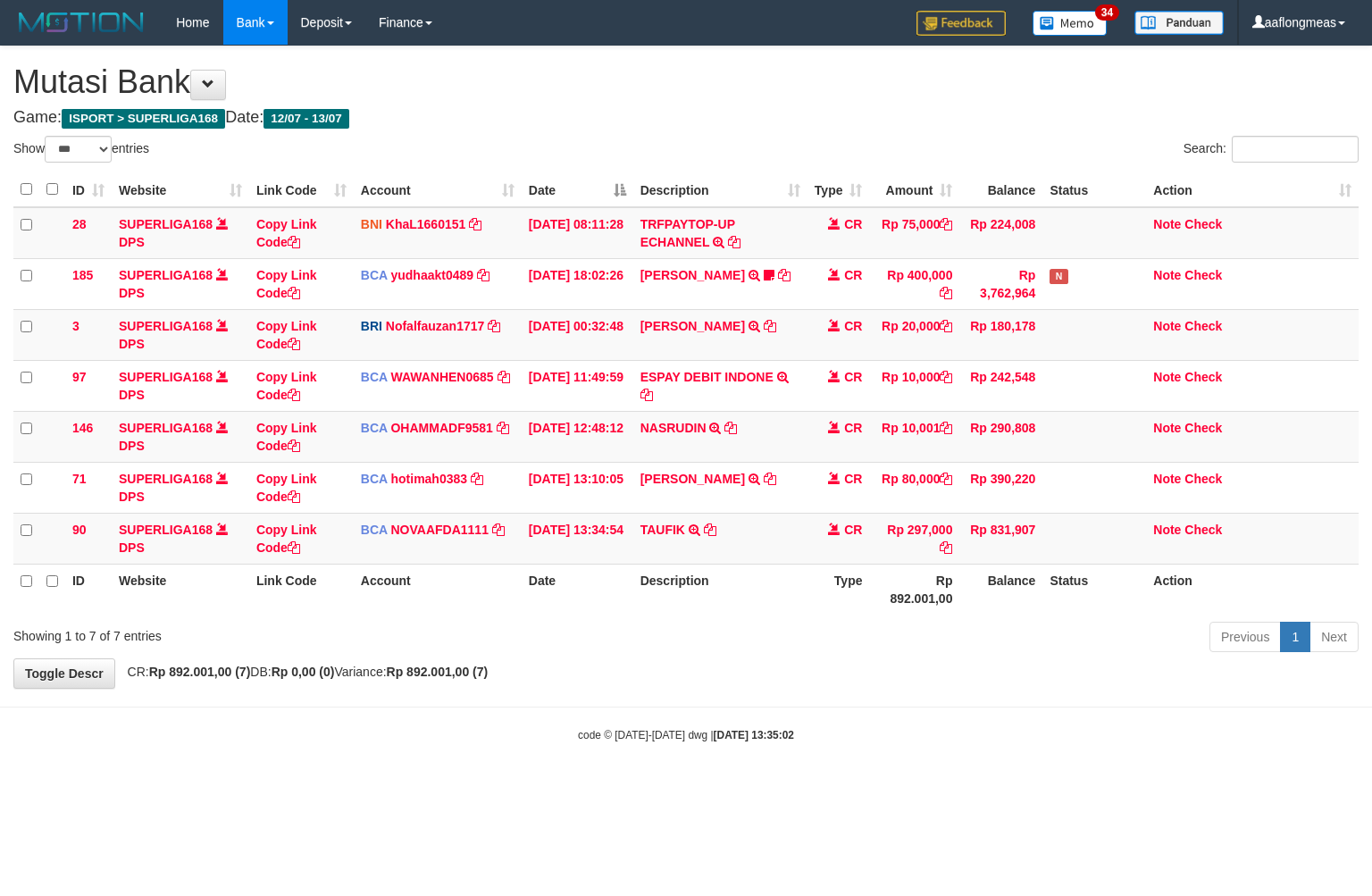 scroll, scrollTop: 0, scrollLeft: 0, axis: both 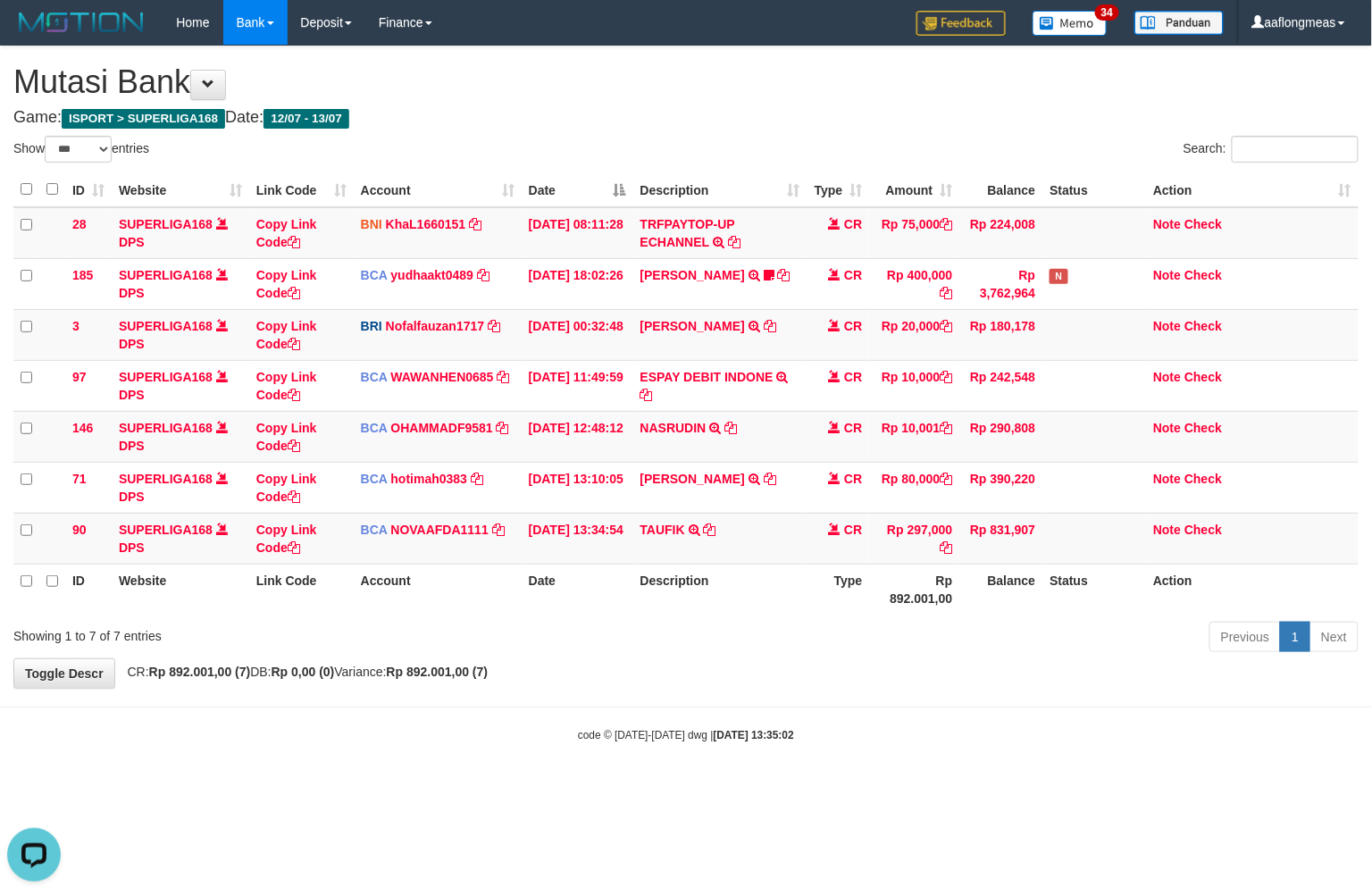 drag, startPoint x: 686, startPoint y: 673, endPoint x: 605, endPoint y: 679, distance: 81.22192 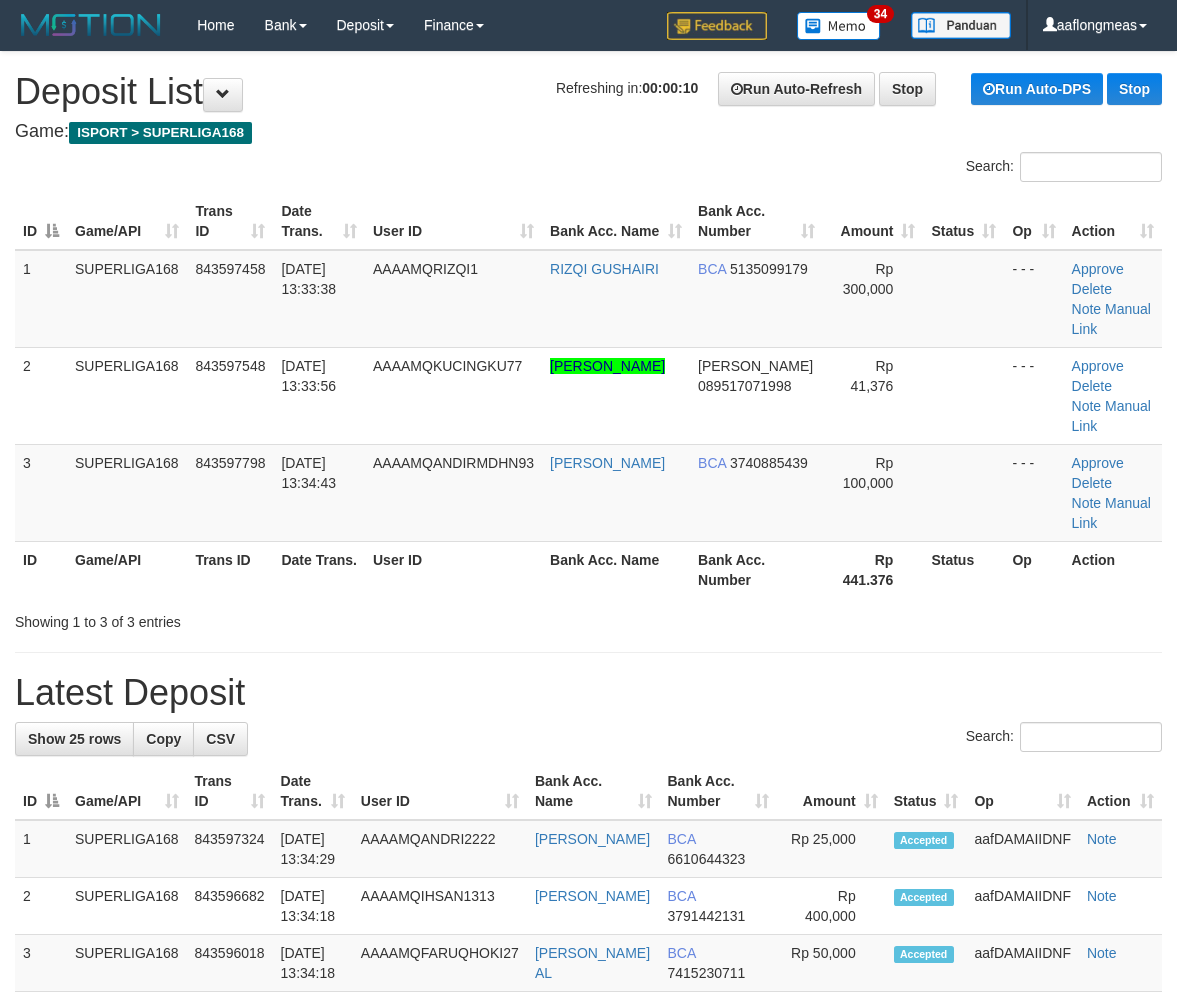 scroll, scrollTop: 0, scrollLeft: 0, axis: both 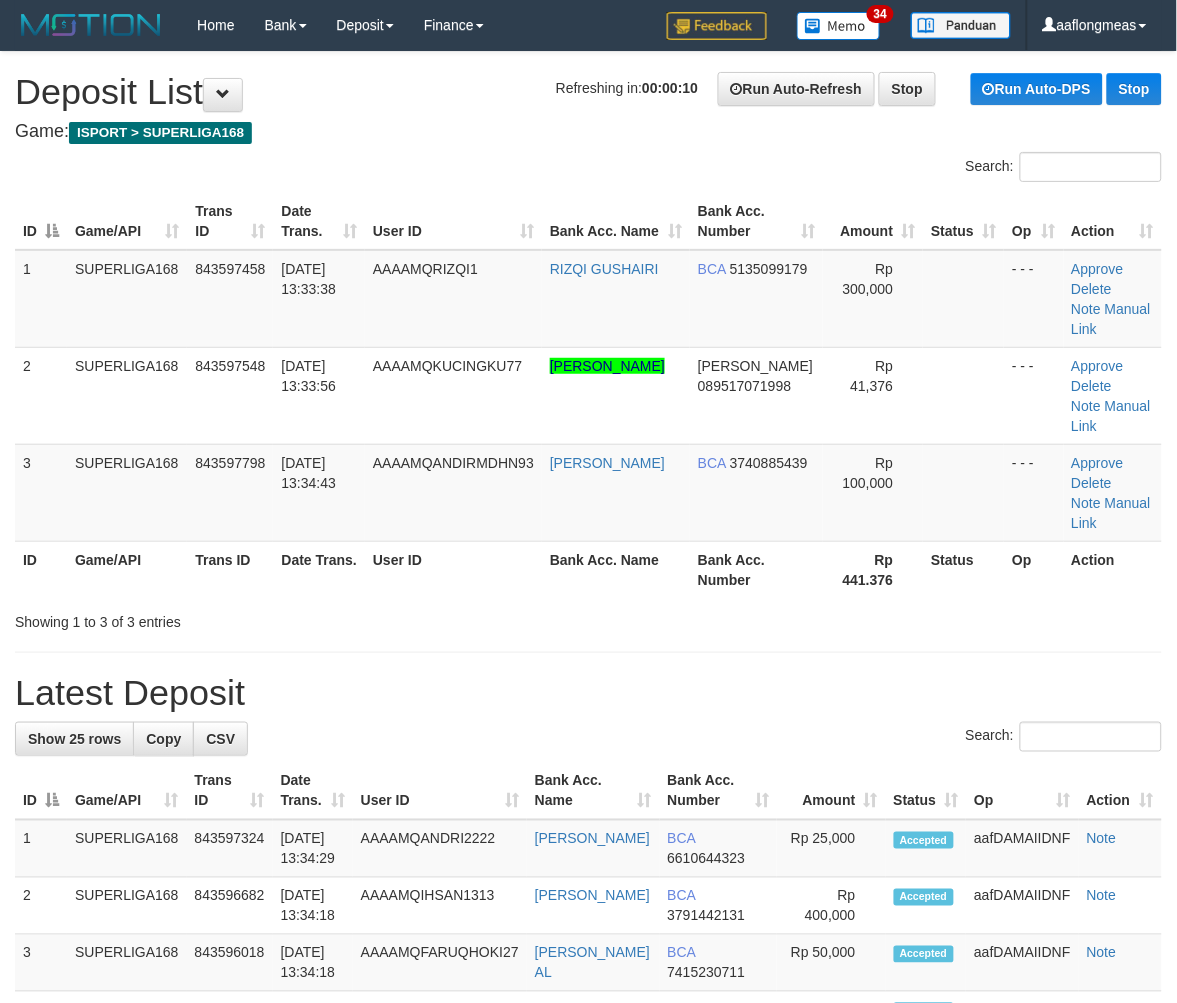 drag, startPoint x: 636, startPoint y: 638, endPoint x: 1181, endPoint y: 696, distance: 548.0776 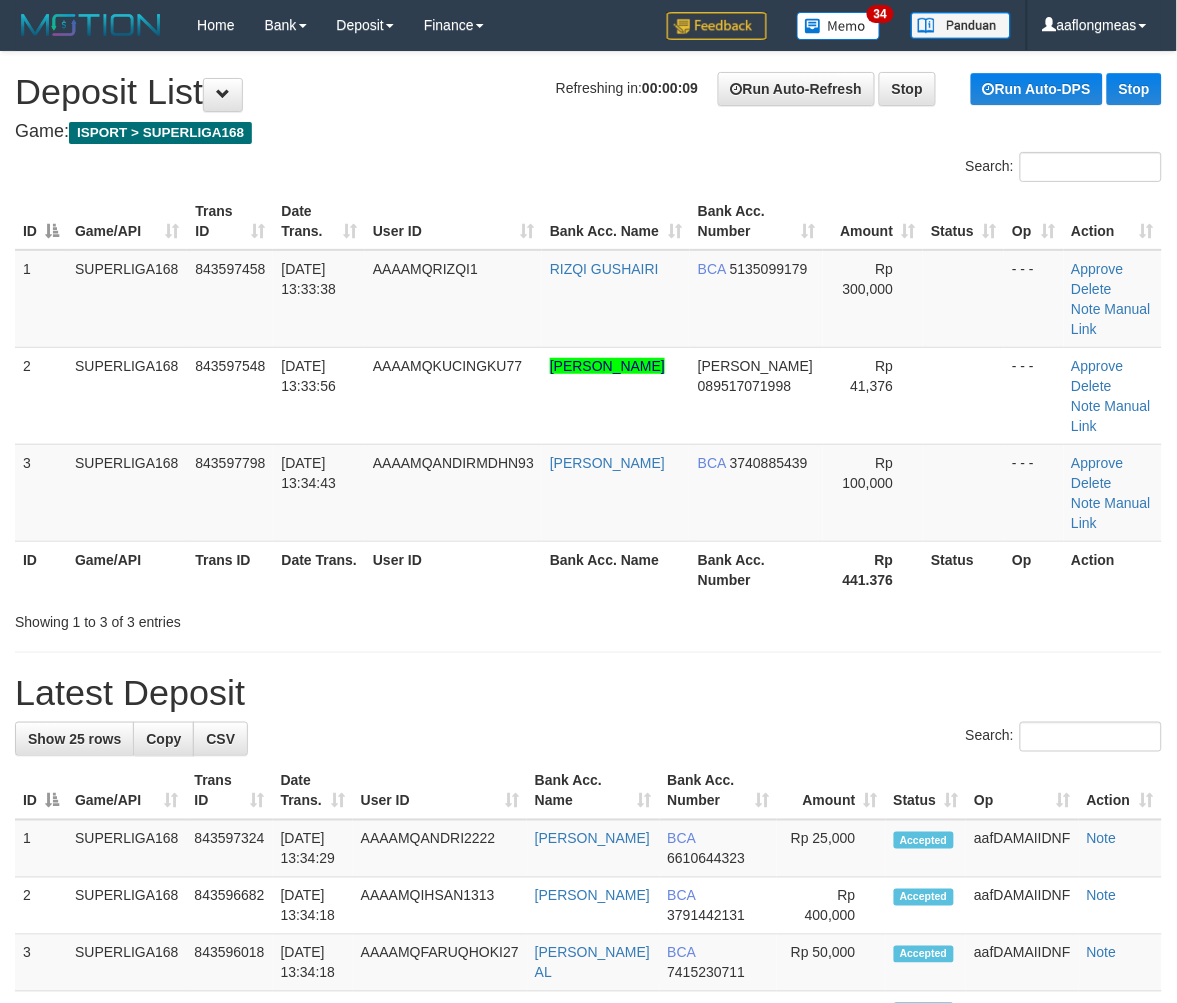 click on "Latest Deposit" at bounding box center (588, 693) 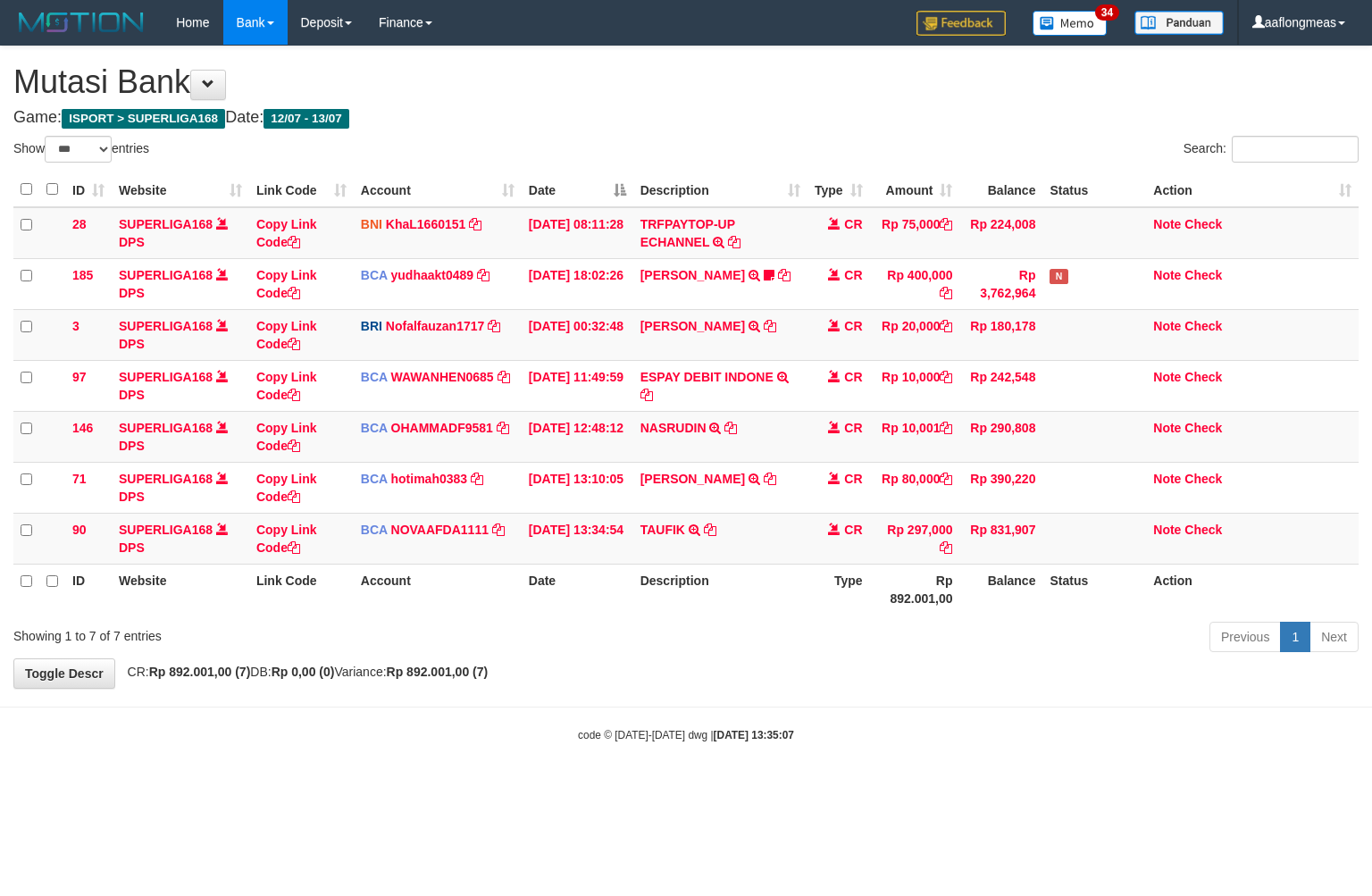select on "***" 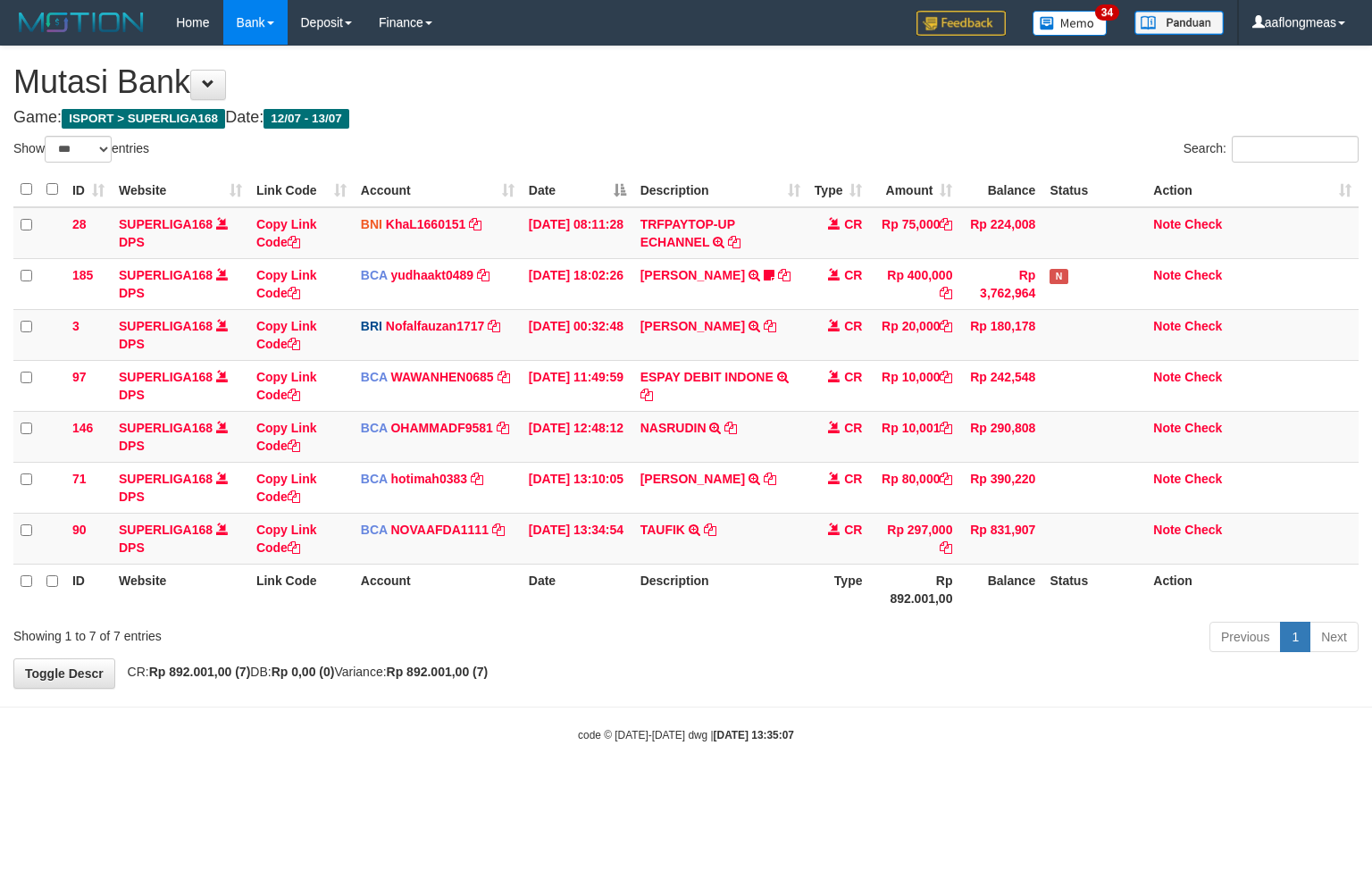 scroll, scrollTop: 0, scrollLeft: 0, axis: both 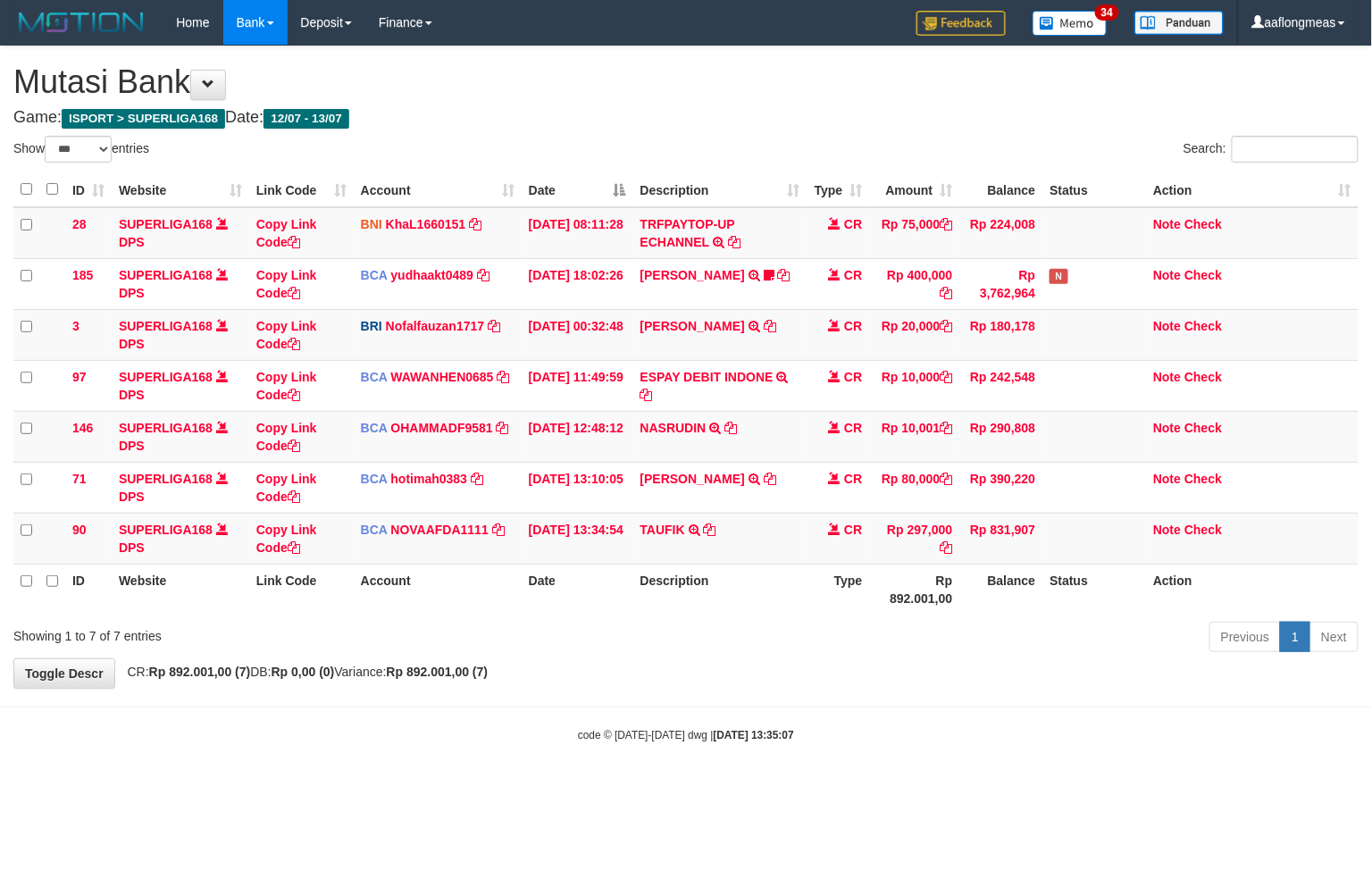 click on "**********" at bounding box center [686, 367] 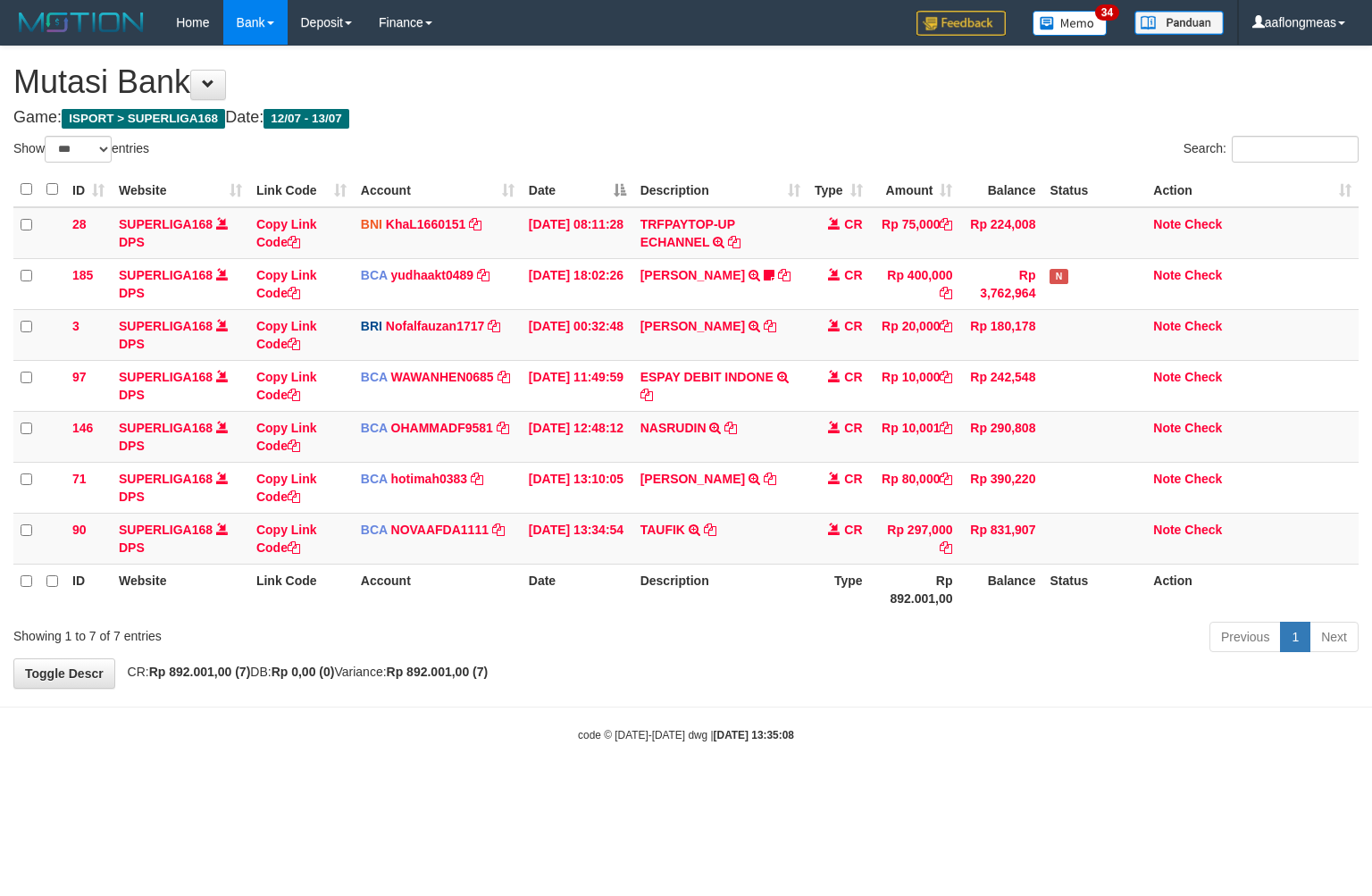 select on "***" 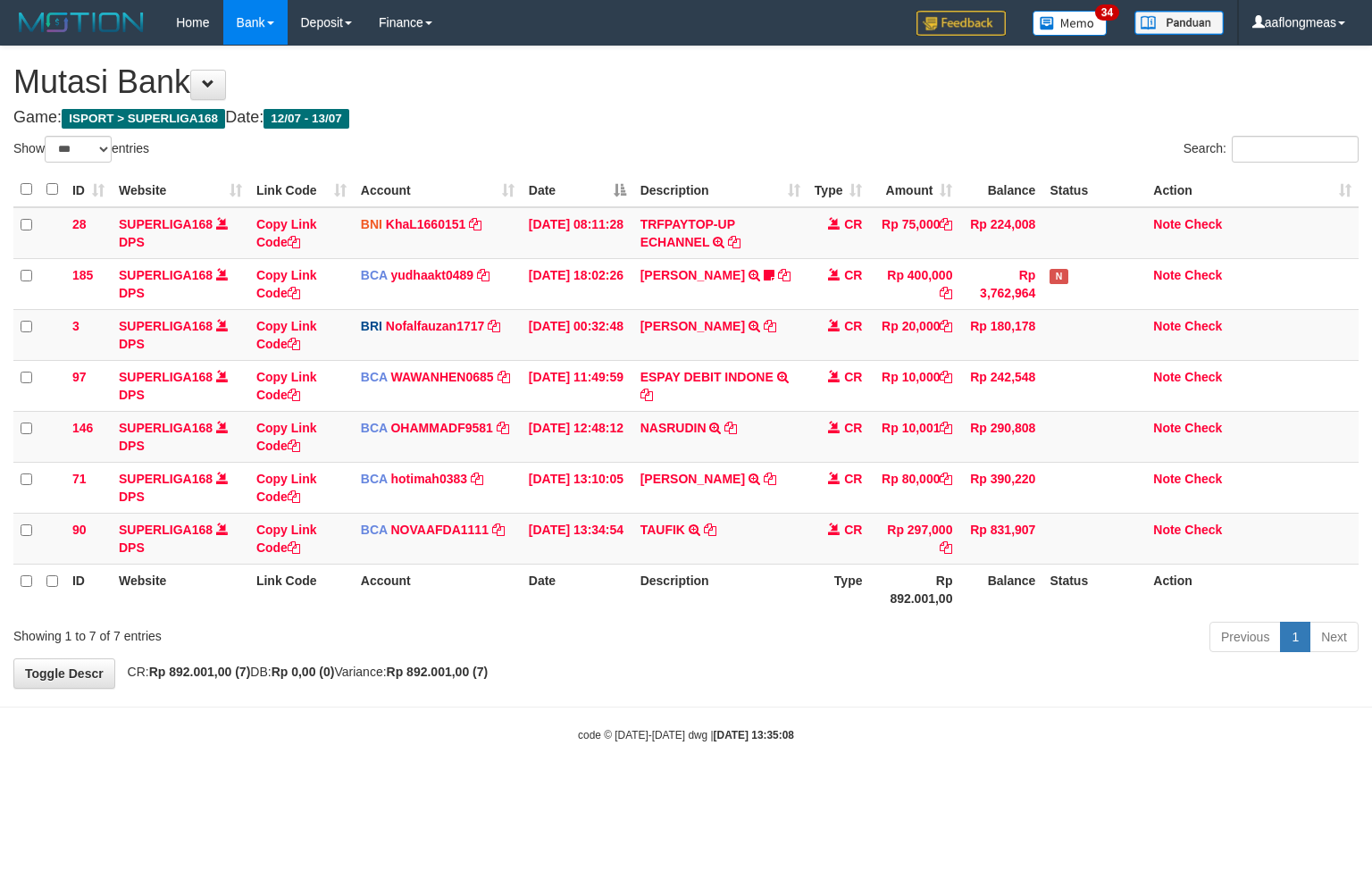 scroll, scrollTop: 0, scrollLeft: 0, axis: both 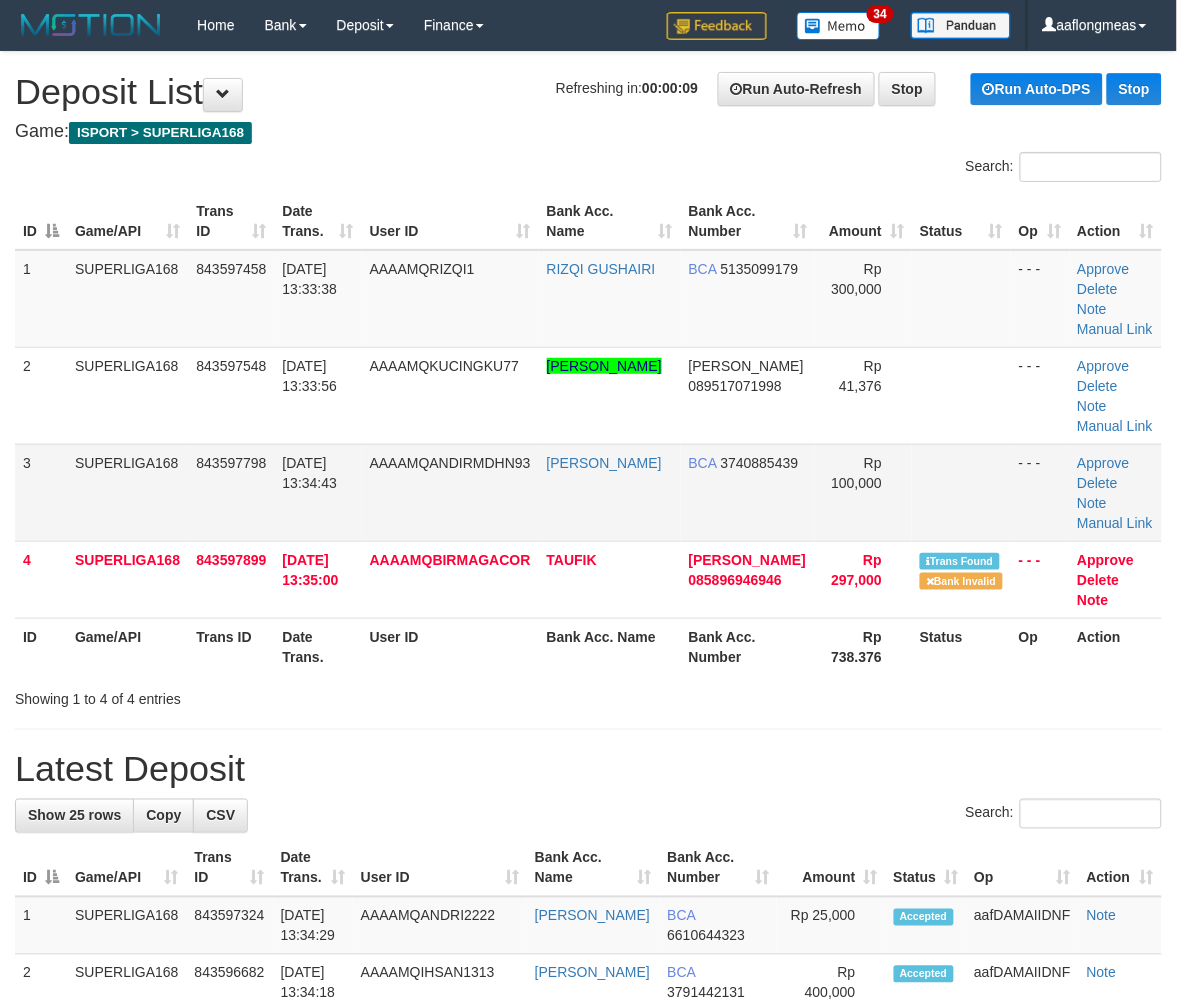 click on "Rp 100,000" at bounding box center [863, 492] 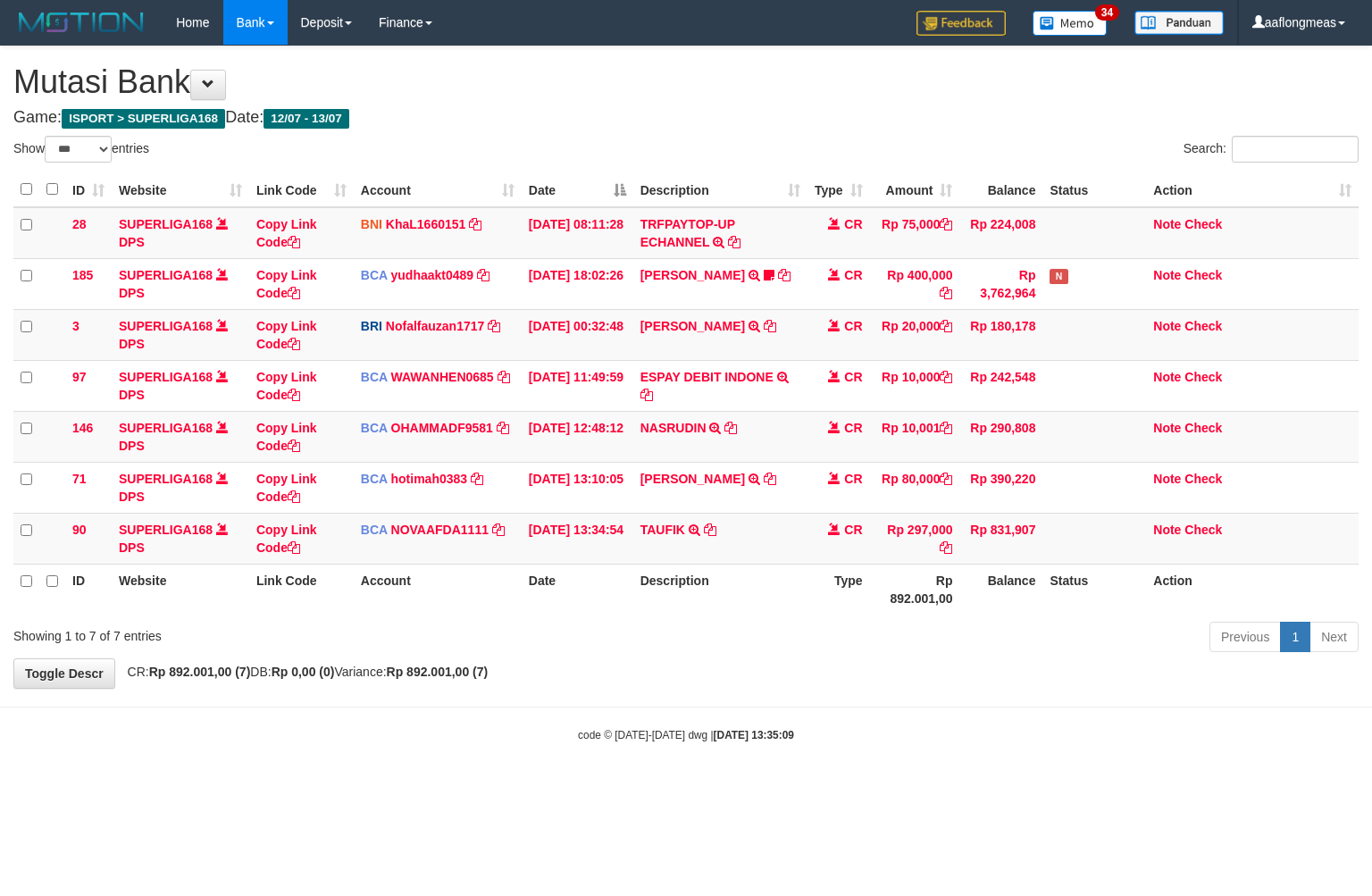 select on "***" 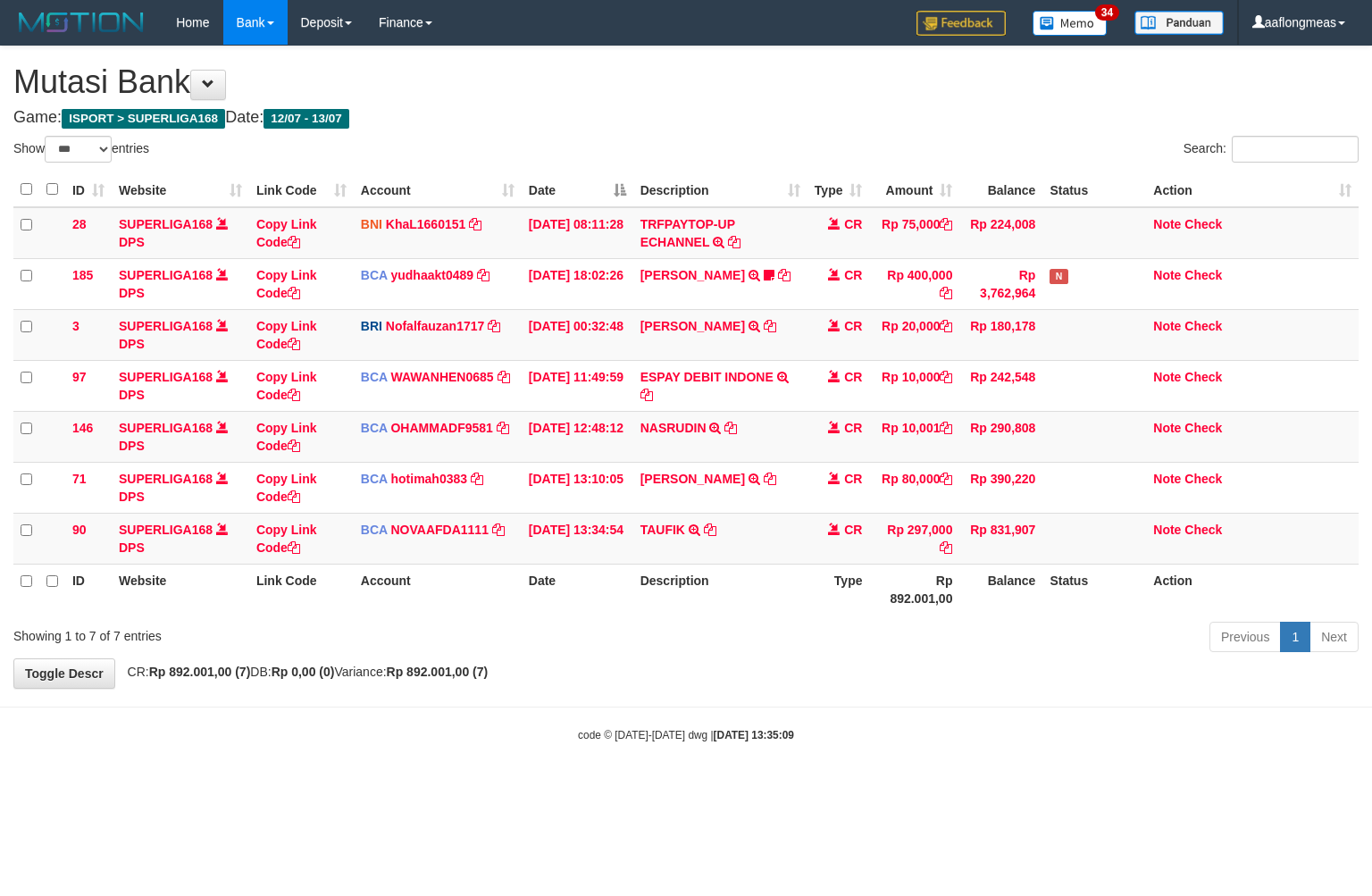 scroll, scrollTop: 0, scrollLeft: 0, axis: both 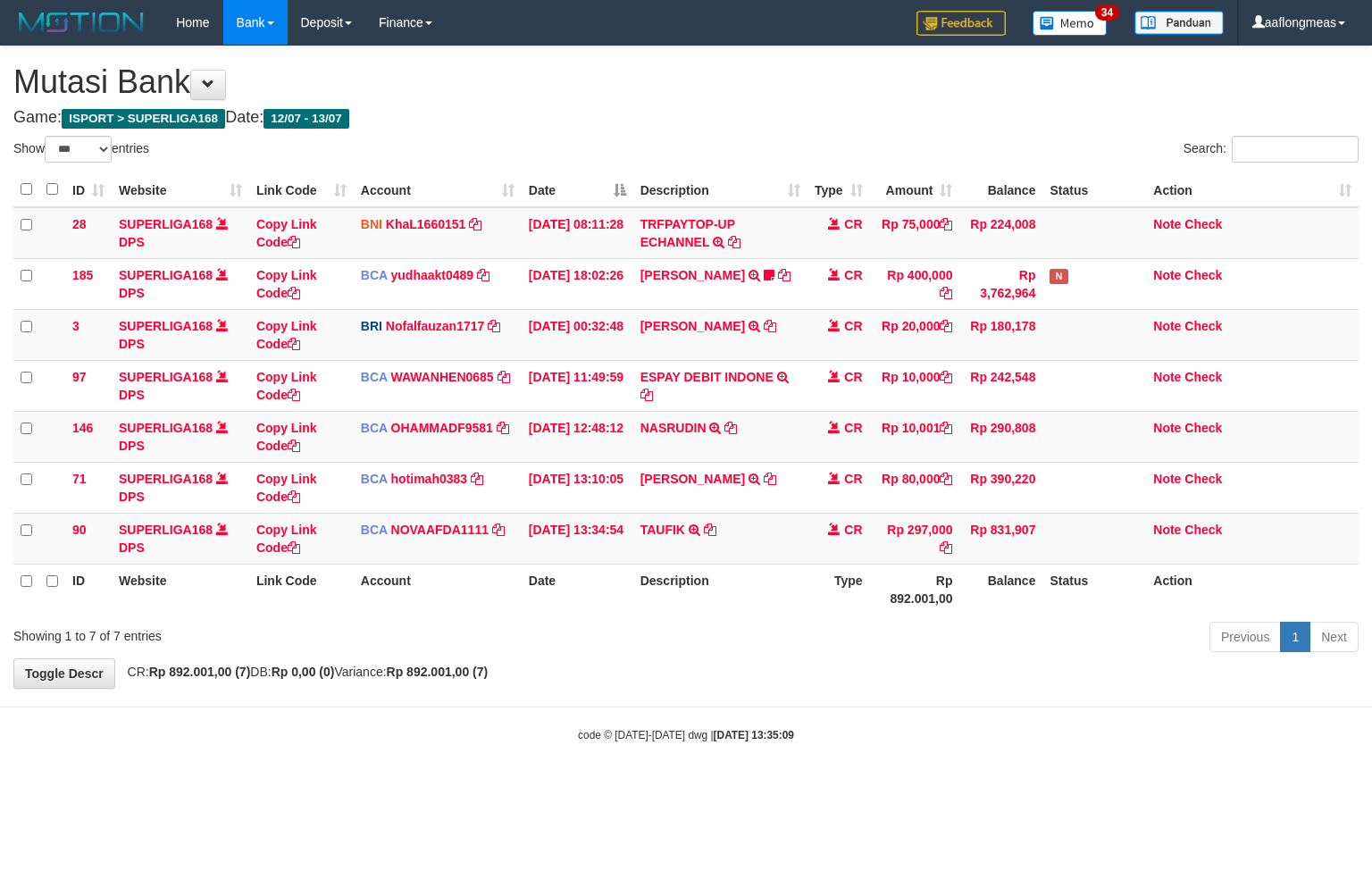 select on "***" 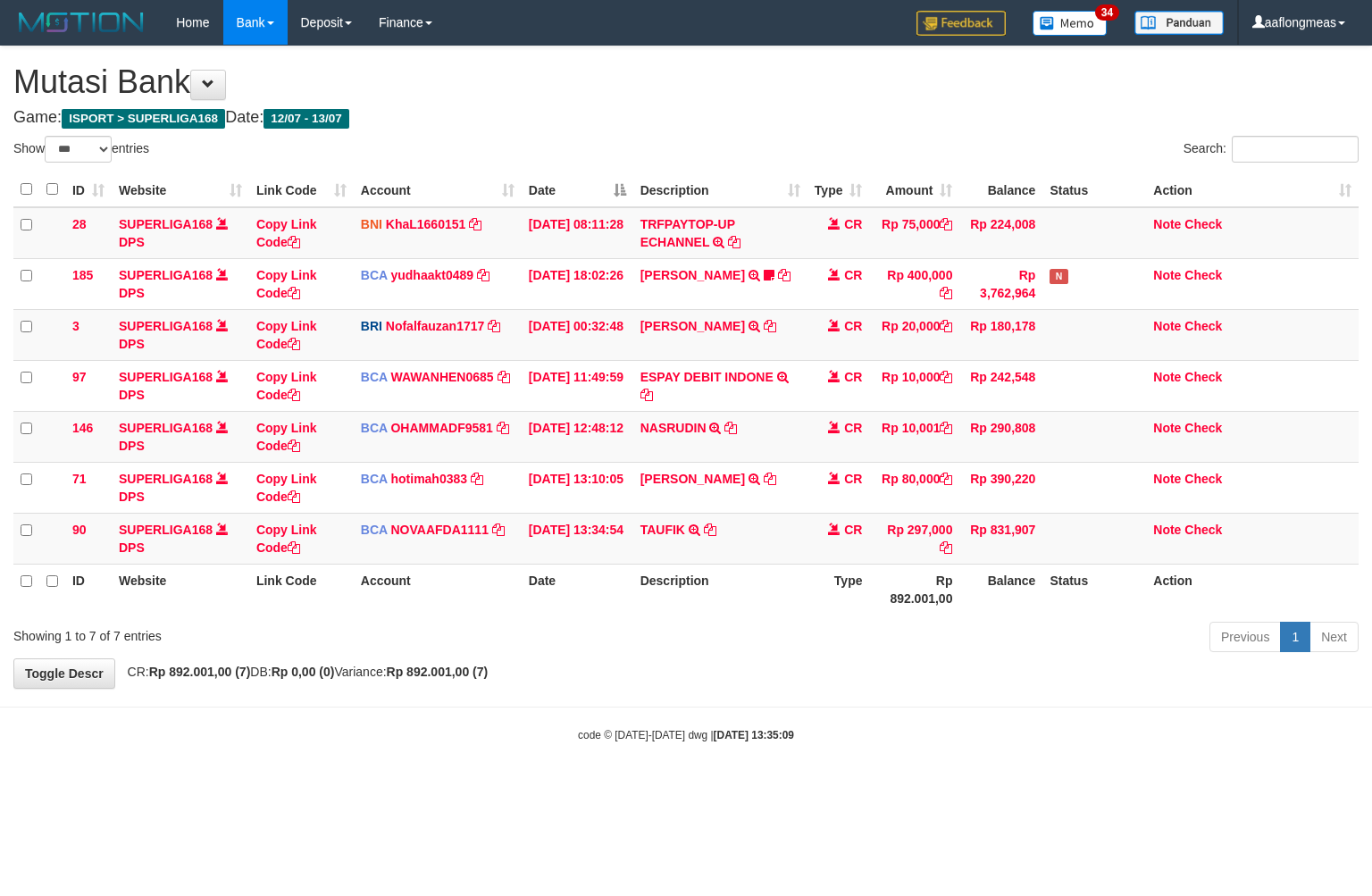 scroll, scrollTop: 0, scrollLeft: 0, axis: both 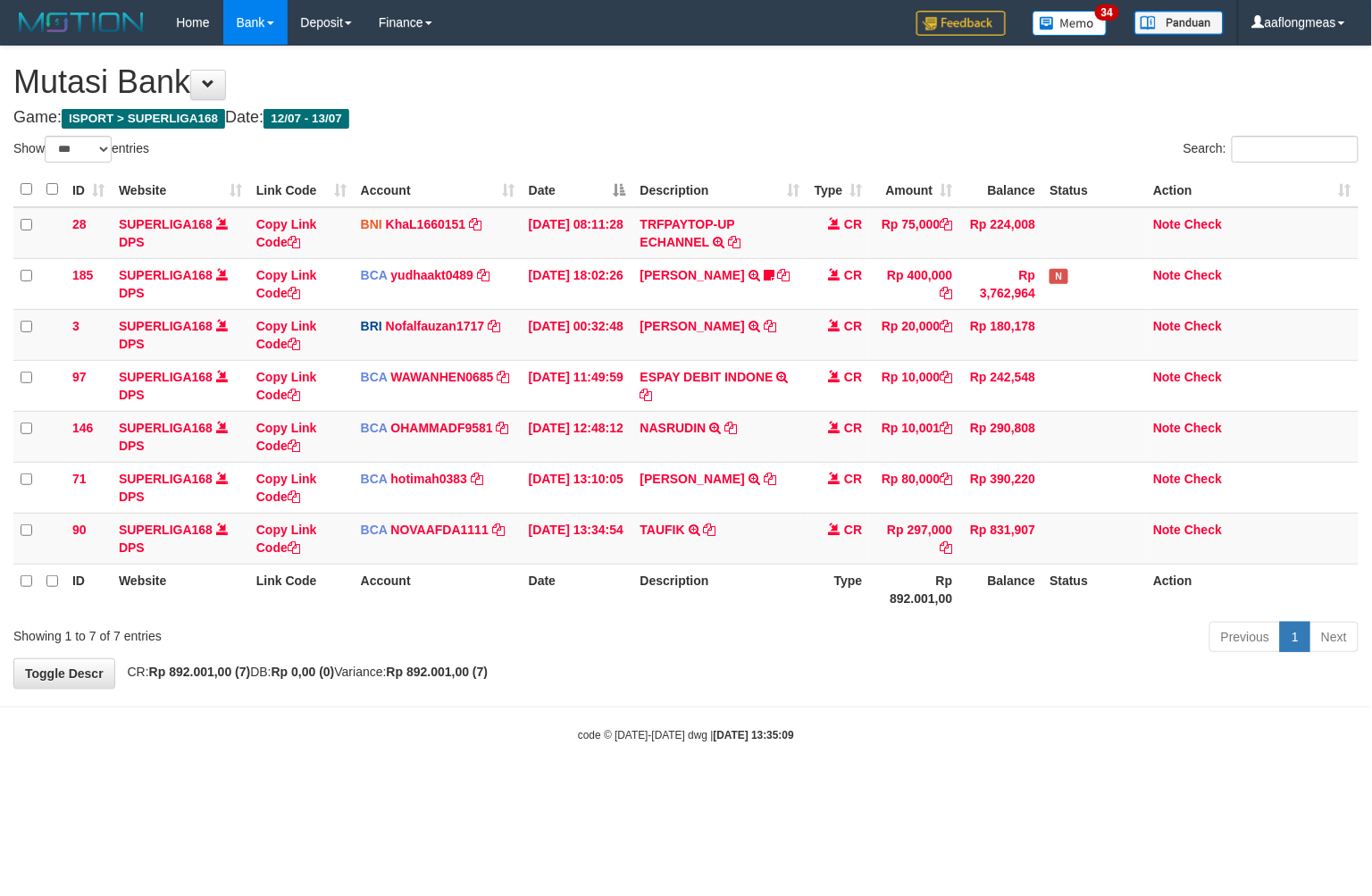 click on "**********" at bounding box center (686, 367) 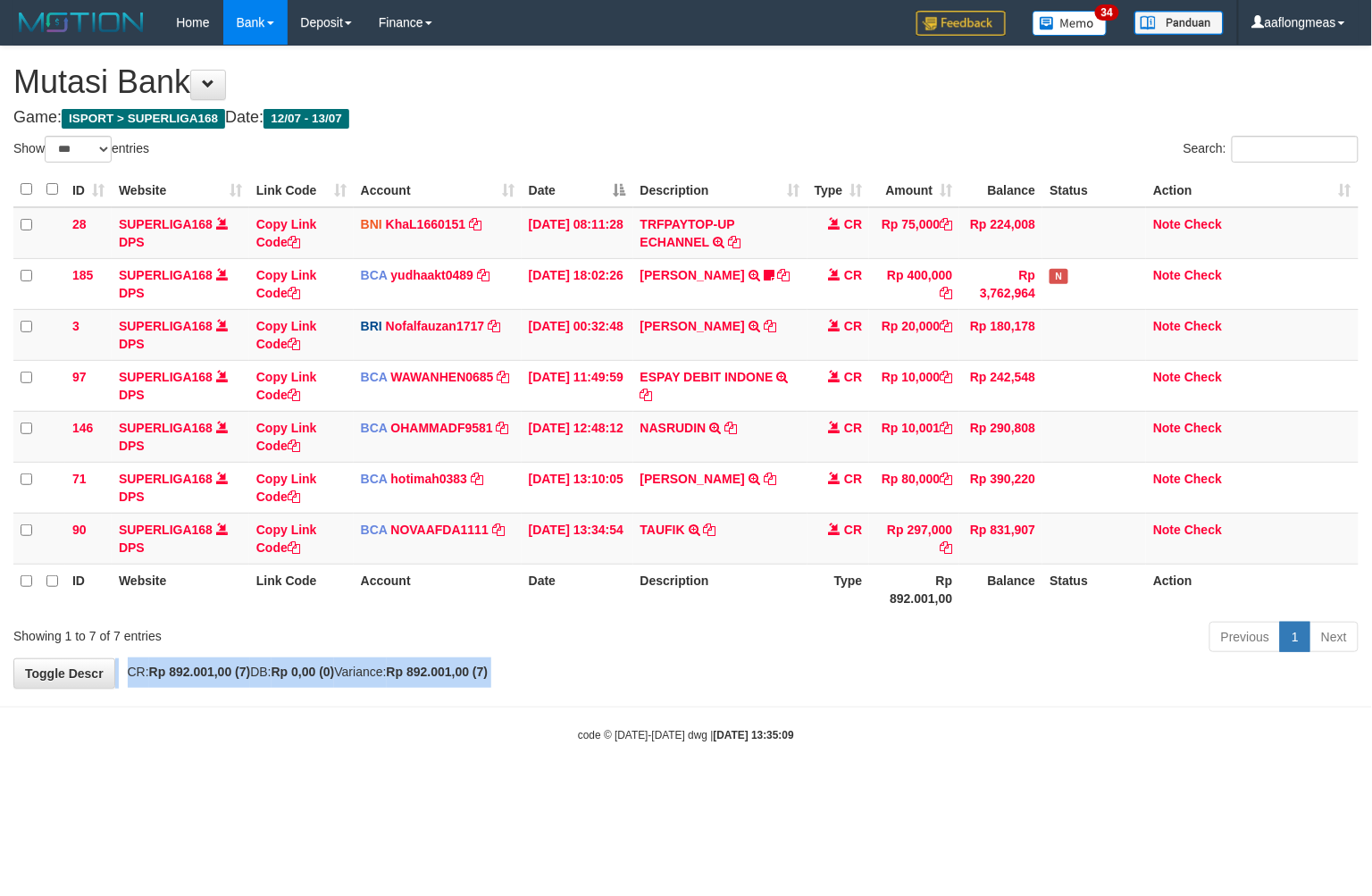click on "**********" at bounding box center (686, 367) 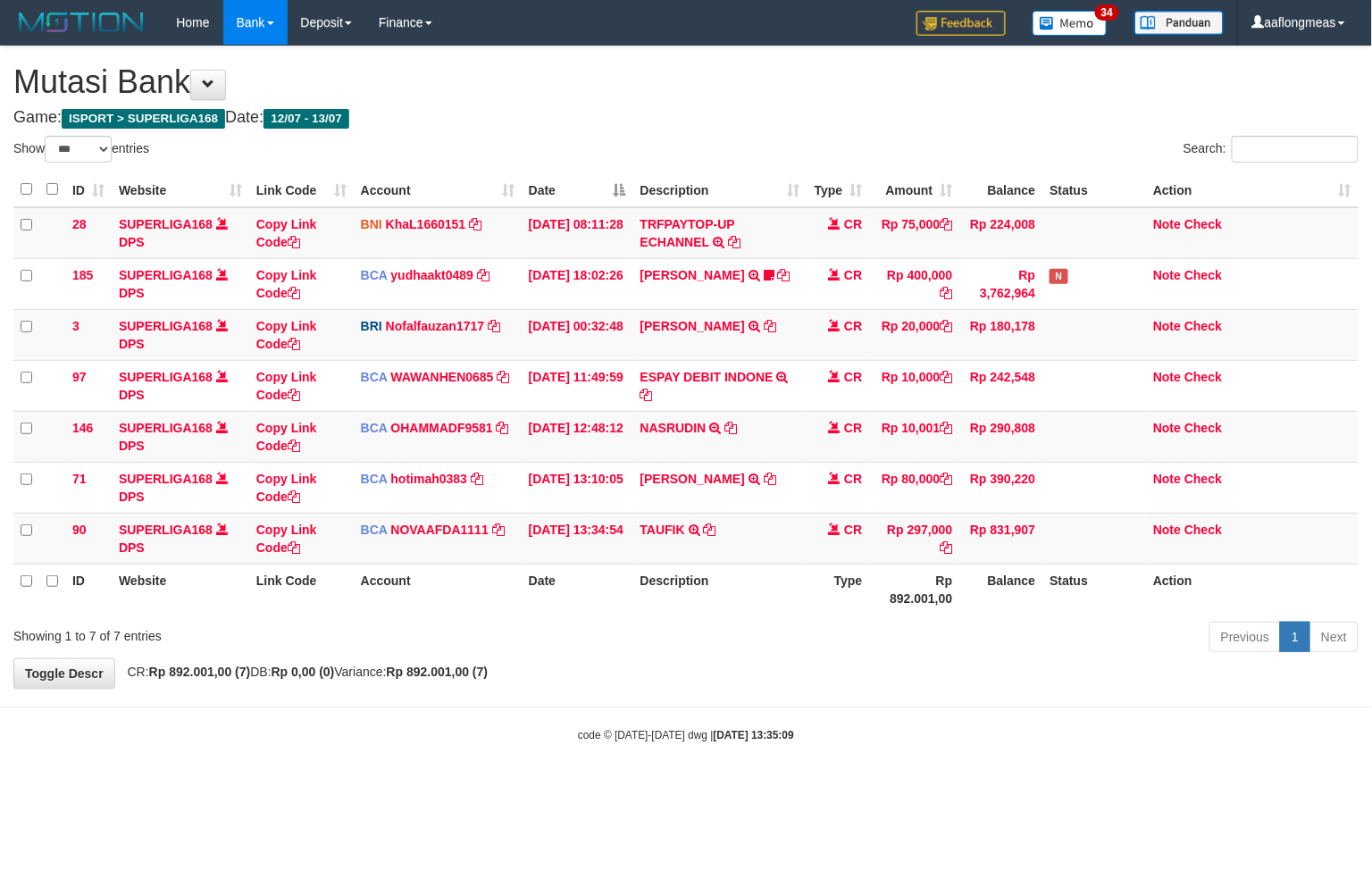 click on "**********" at bounding box center (686, 367) 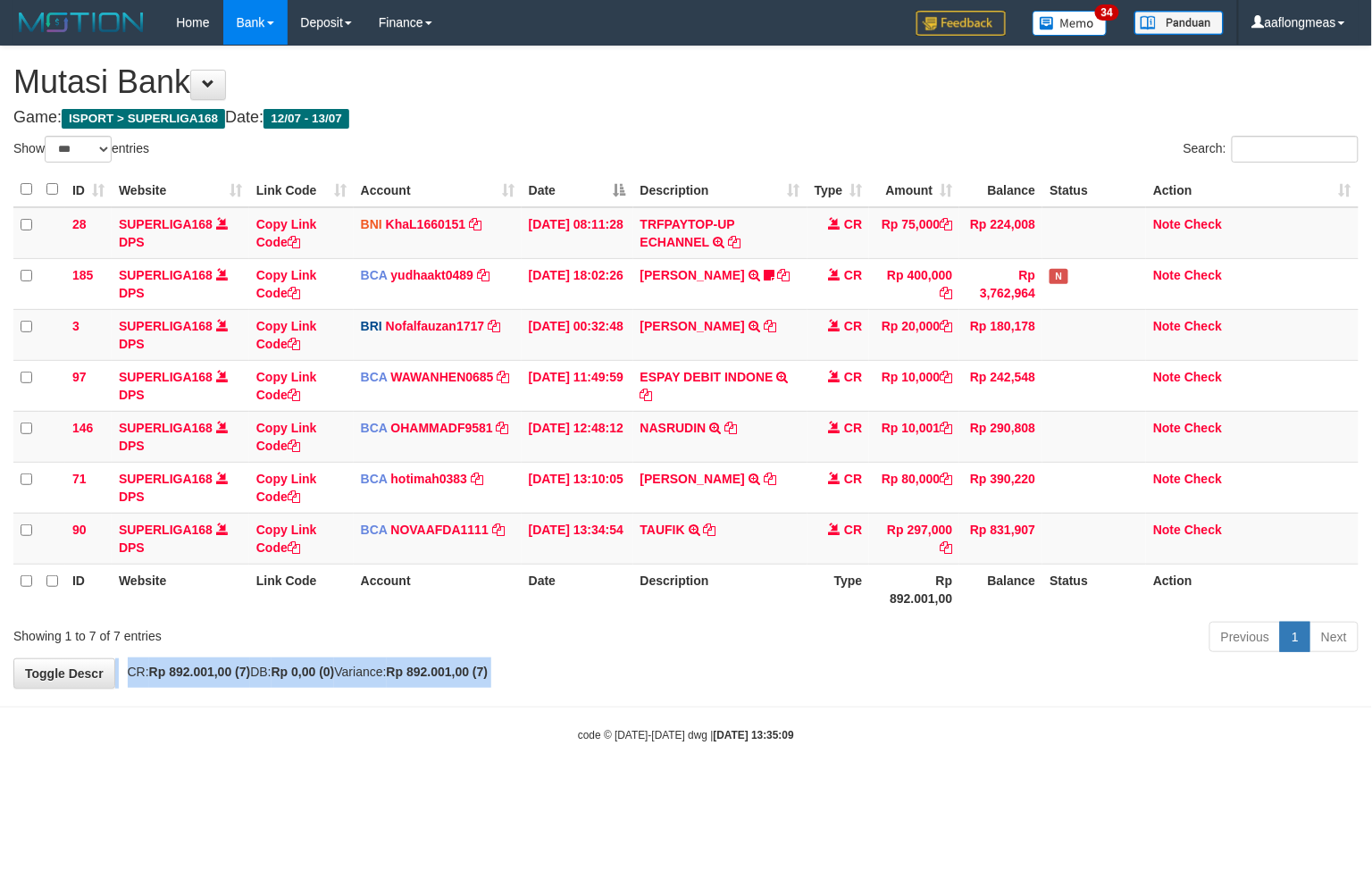 click on "**********" at bounding box center (686, 367) 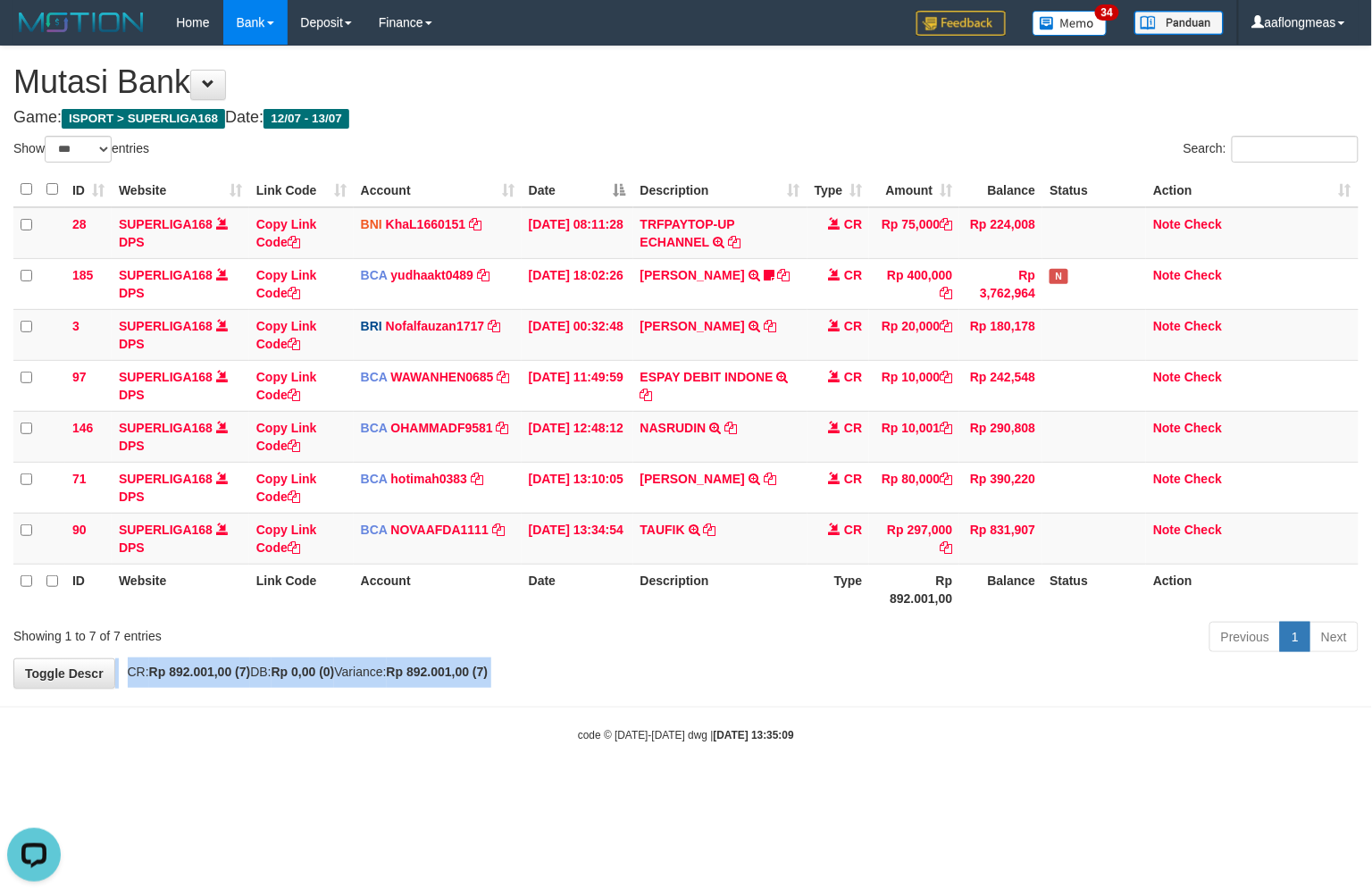 scroll, scrollTop: 0, scrollLeft: 0, axis: both 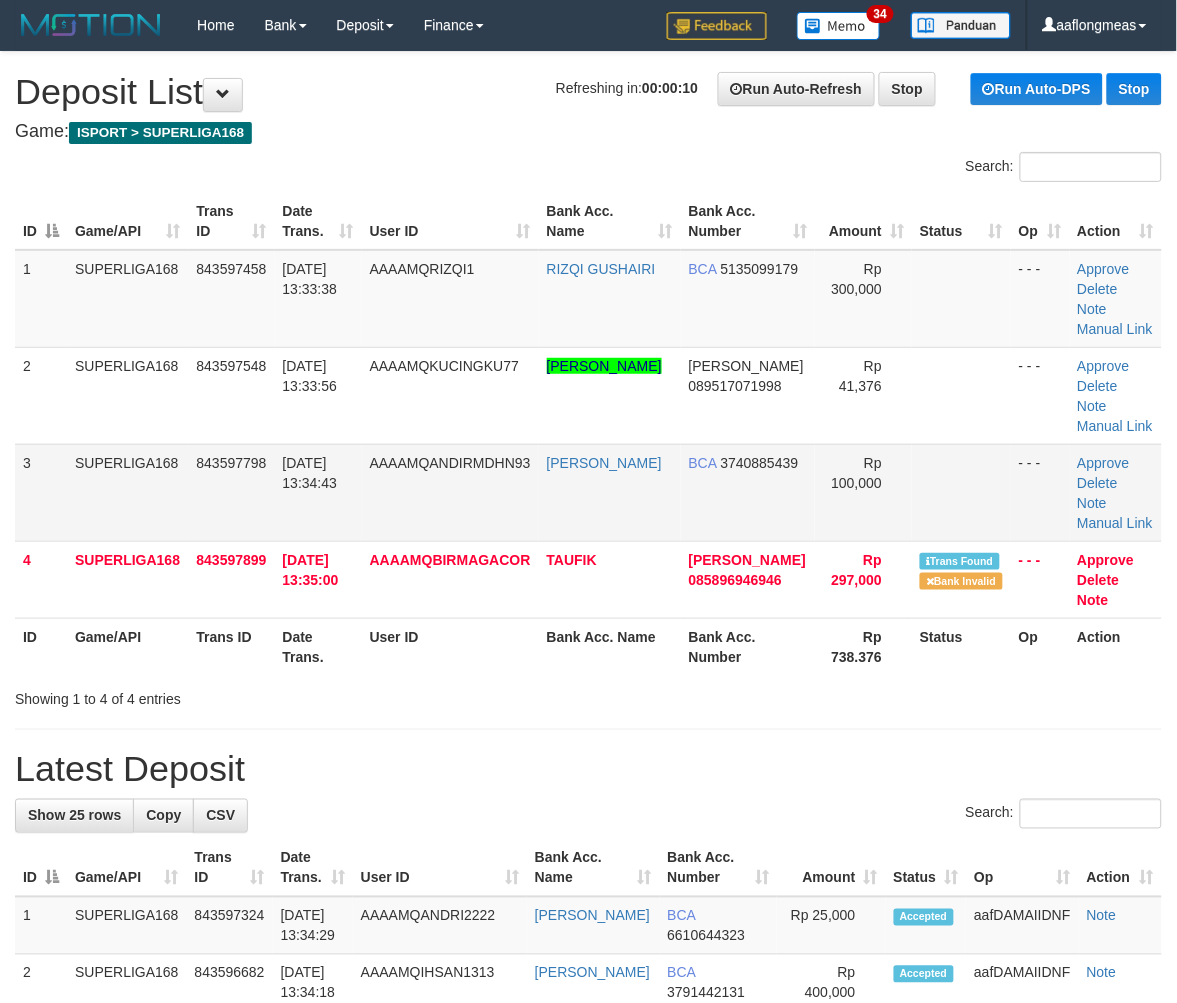 click at bounding box center (961, 492) 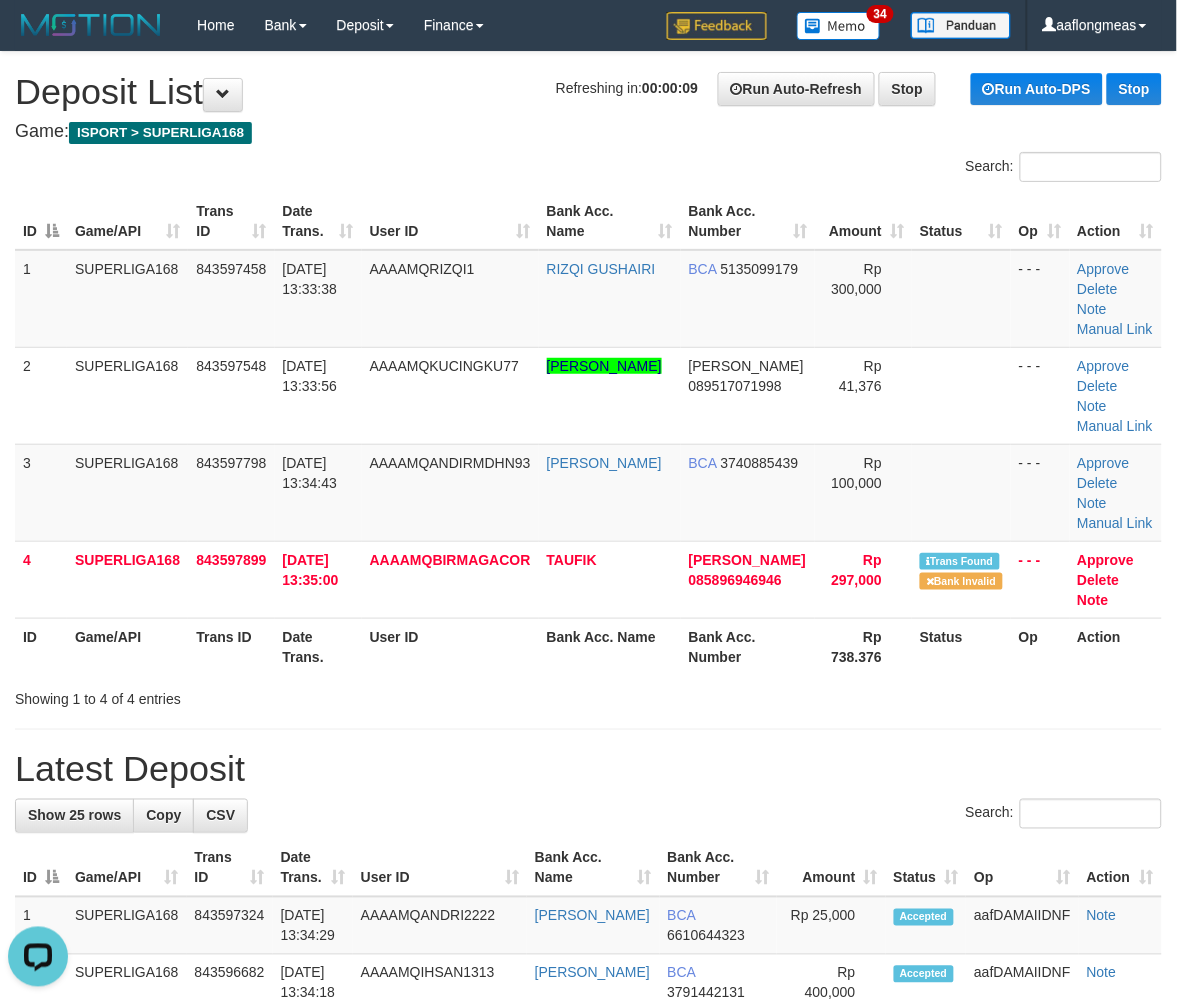 scroll, scrollTop: 0, scrollLeft: 0, axis: both 